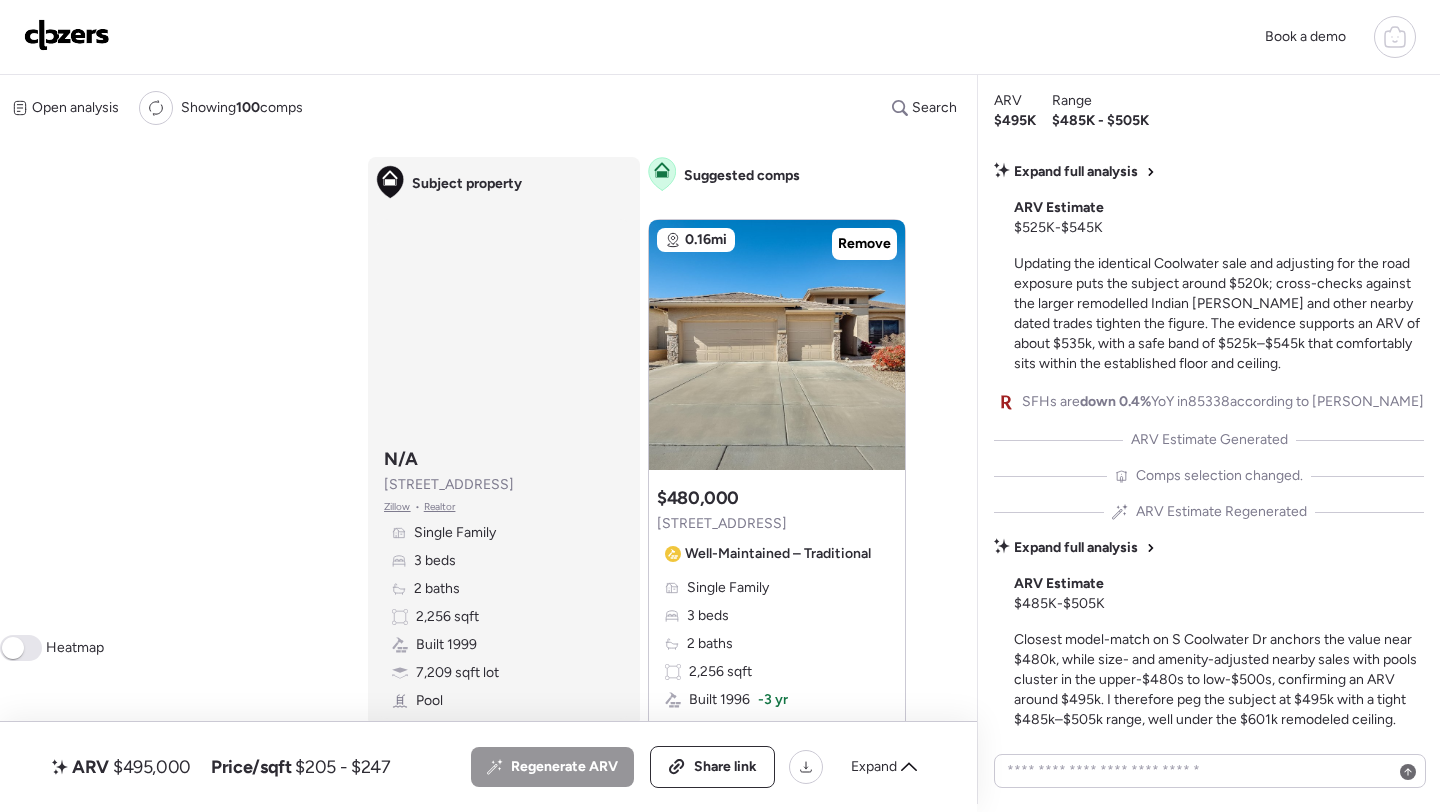 scroll, scrollTop: 0, scrollLeft: 0, axis: both 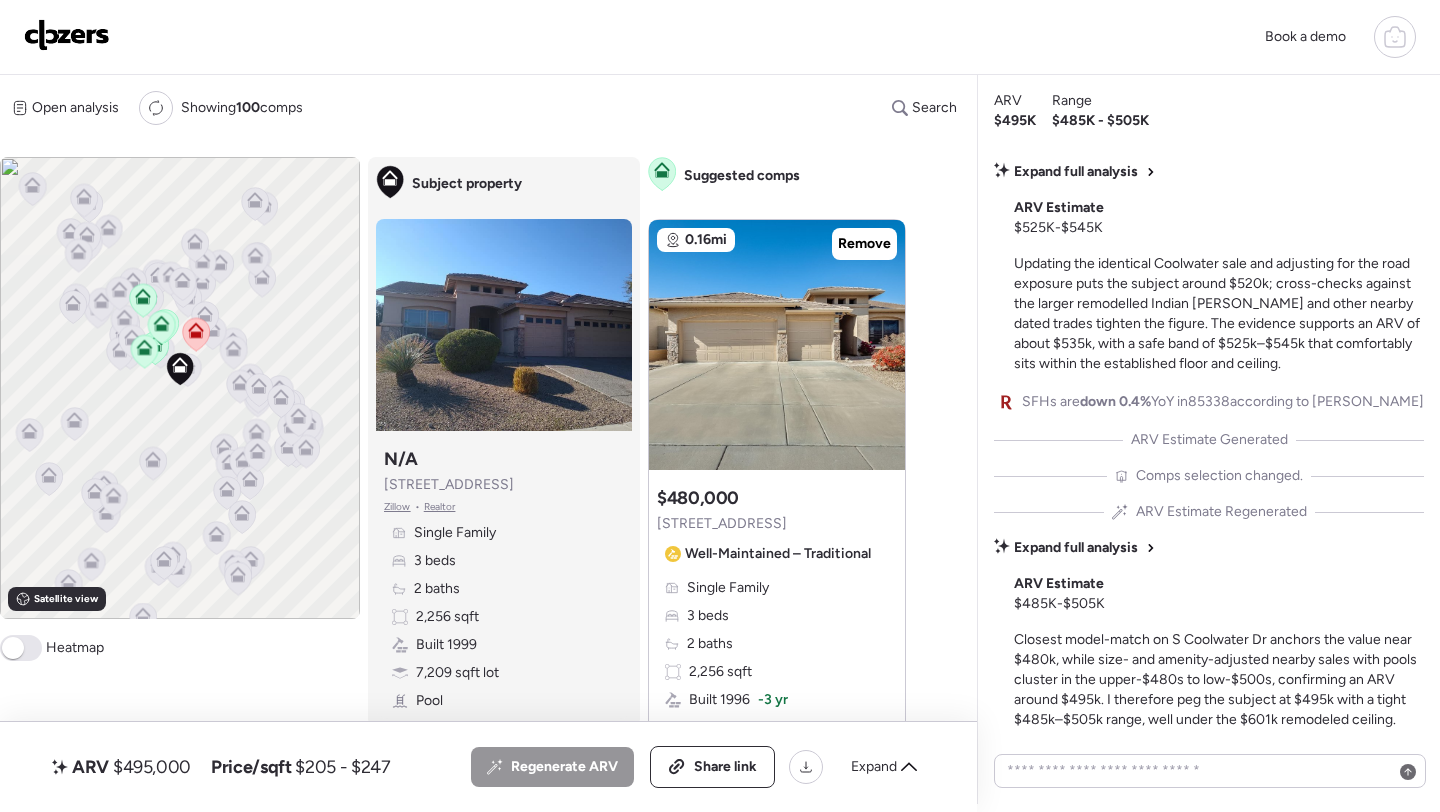 click at bounding box center [67, 35] 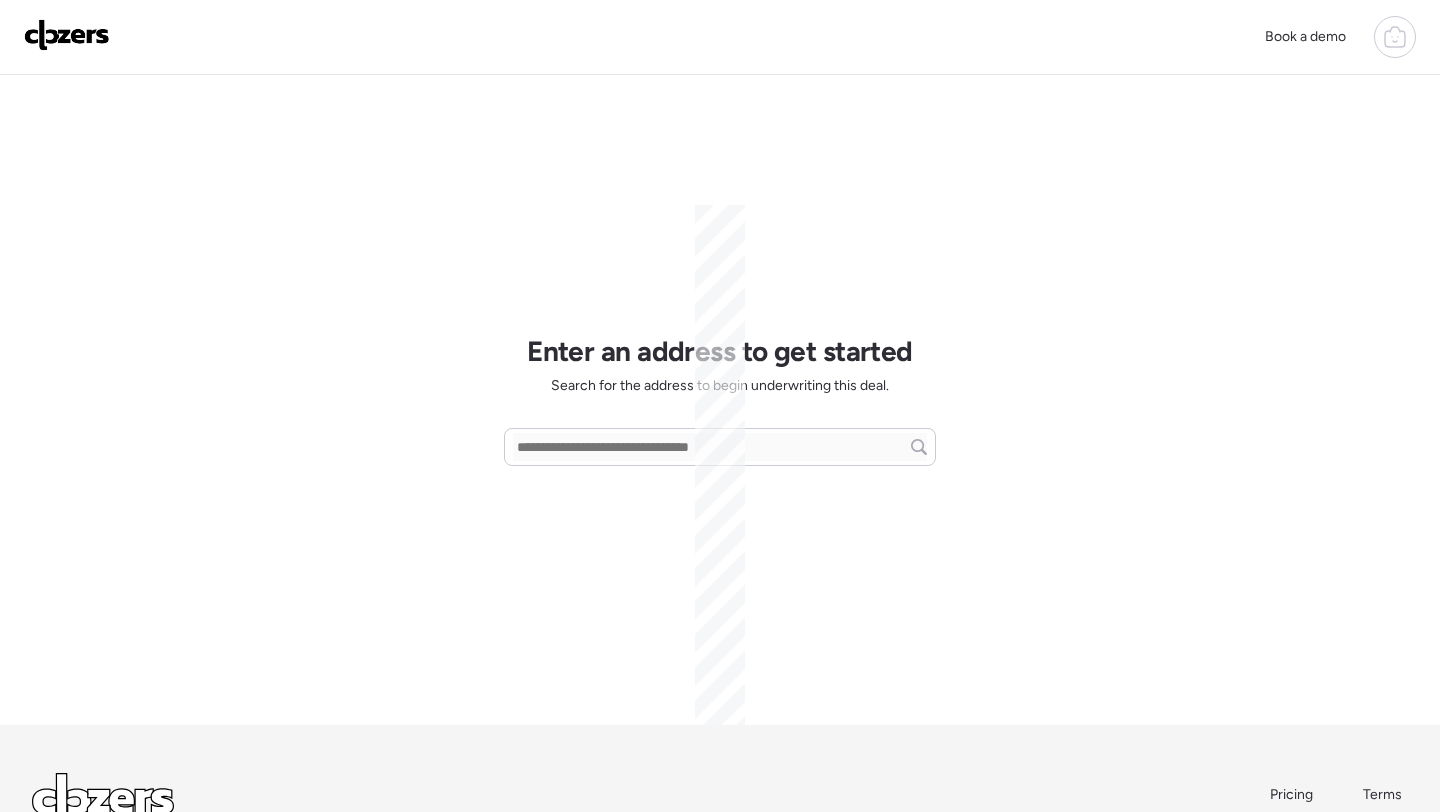 scroll, scrollTop: 0, scrollLeft: 0, axis: both 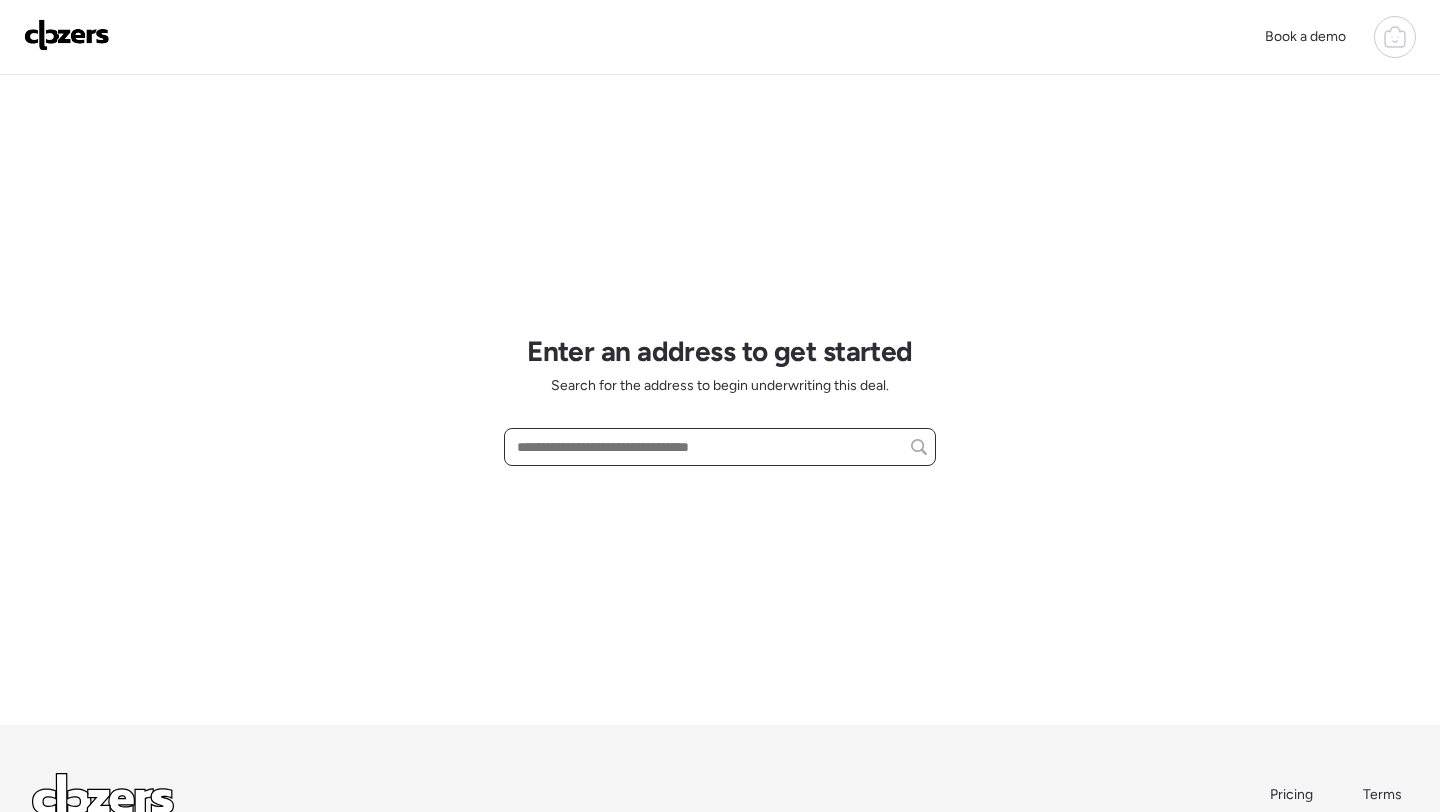 click at bounding box center [720, 447] 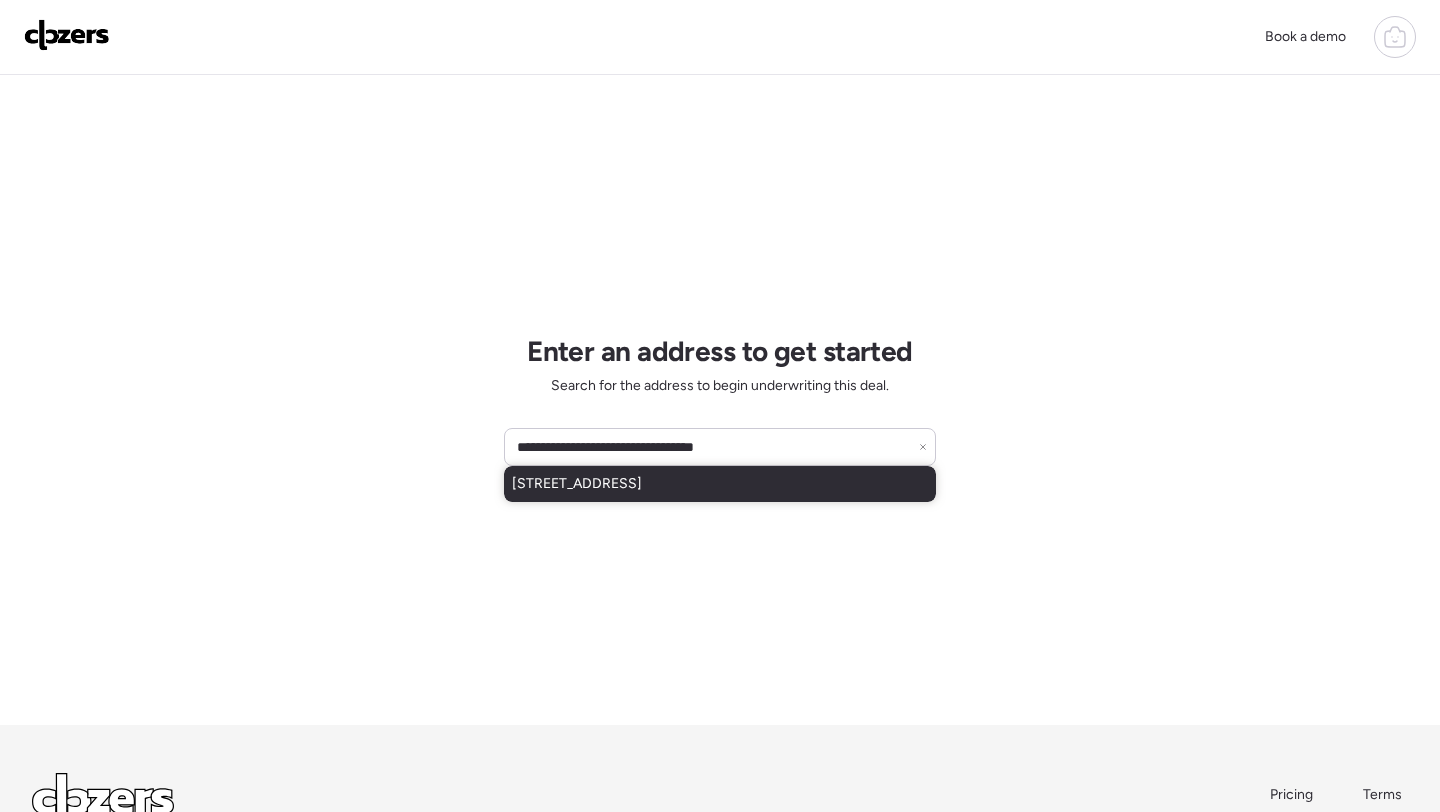 click on "837 N Granite St, Gilbert, AZ, 85234" at bounding box center (577, 484) 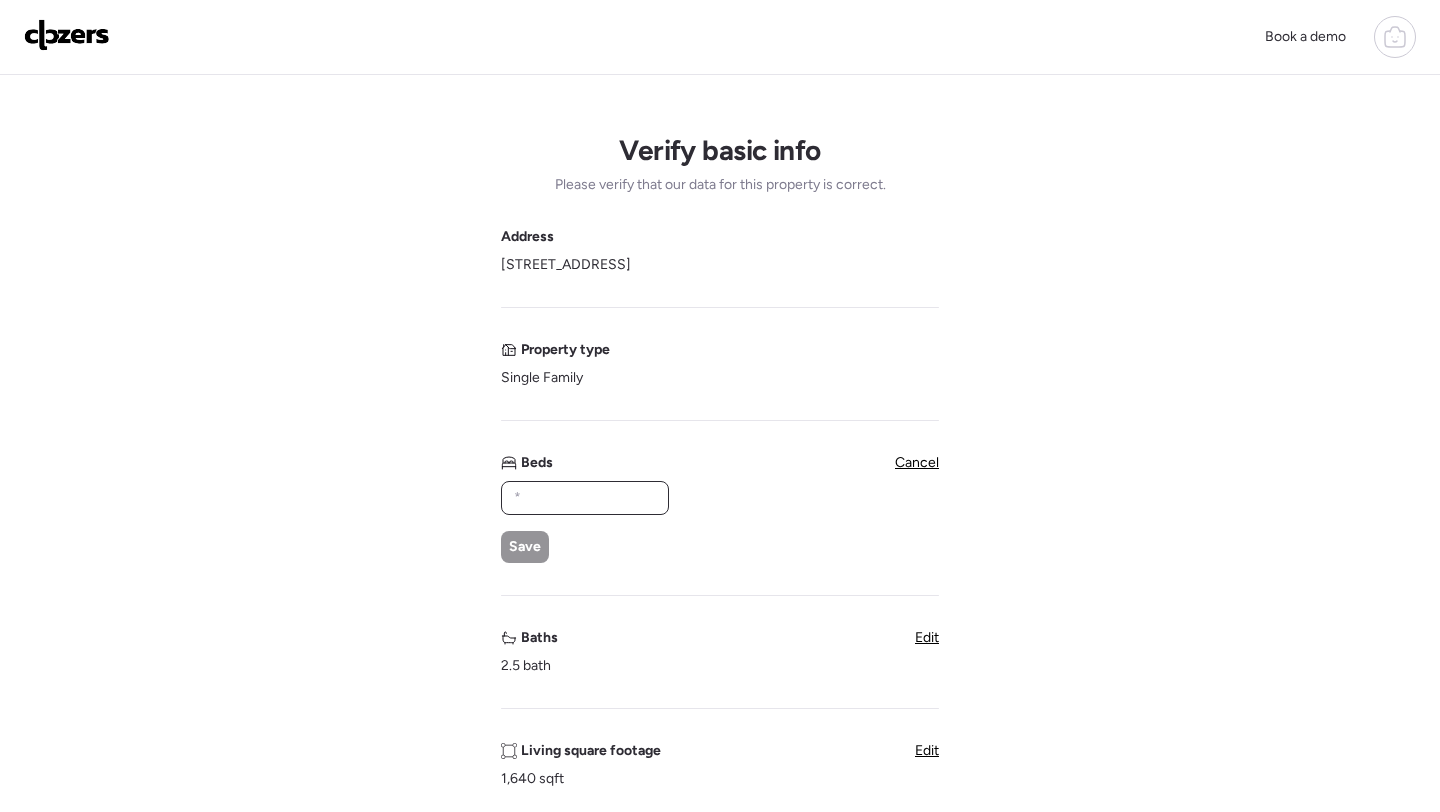 click at bounding box center [585, 498] 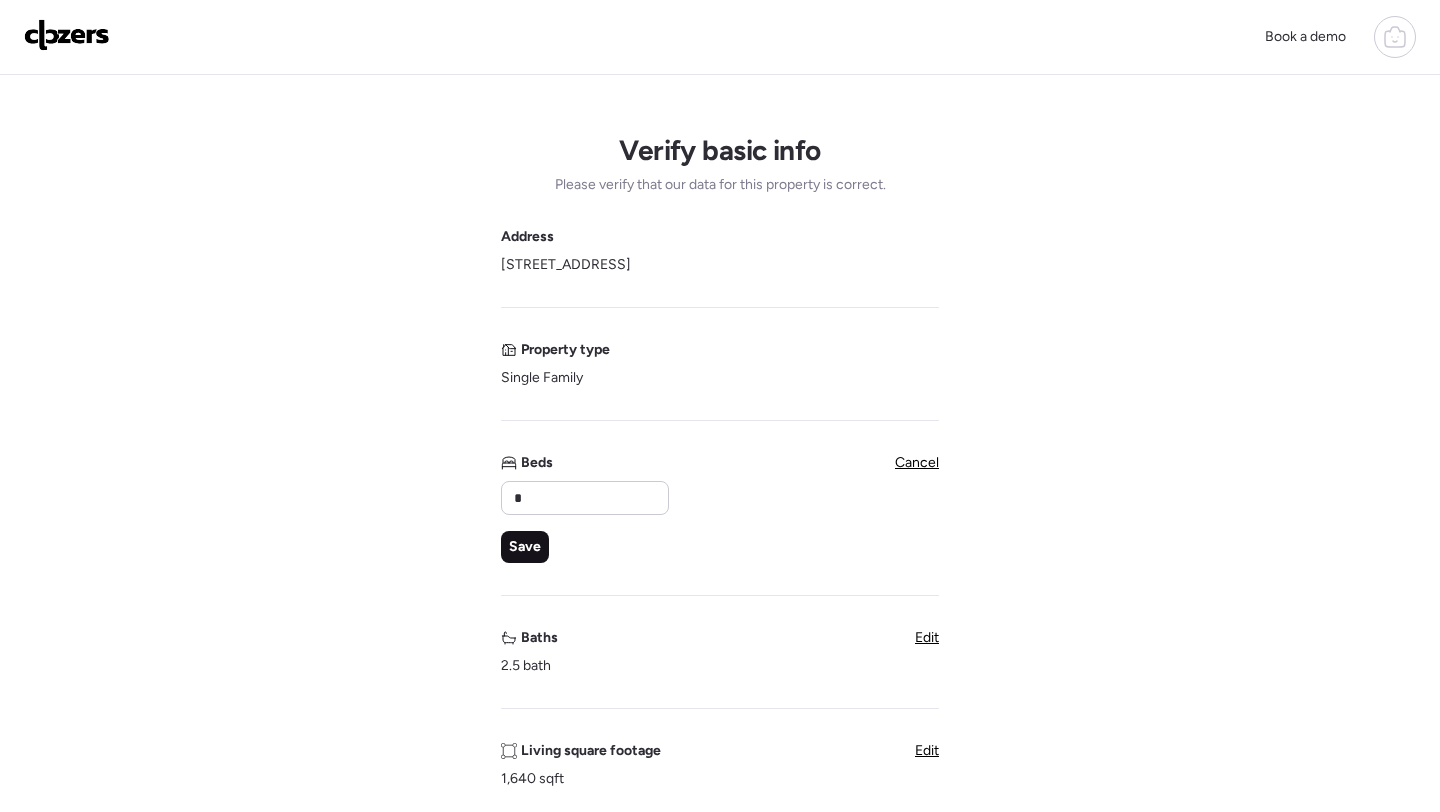 click on "Save" at bounding box center (525, 547) 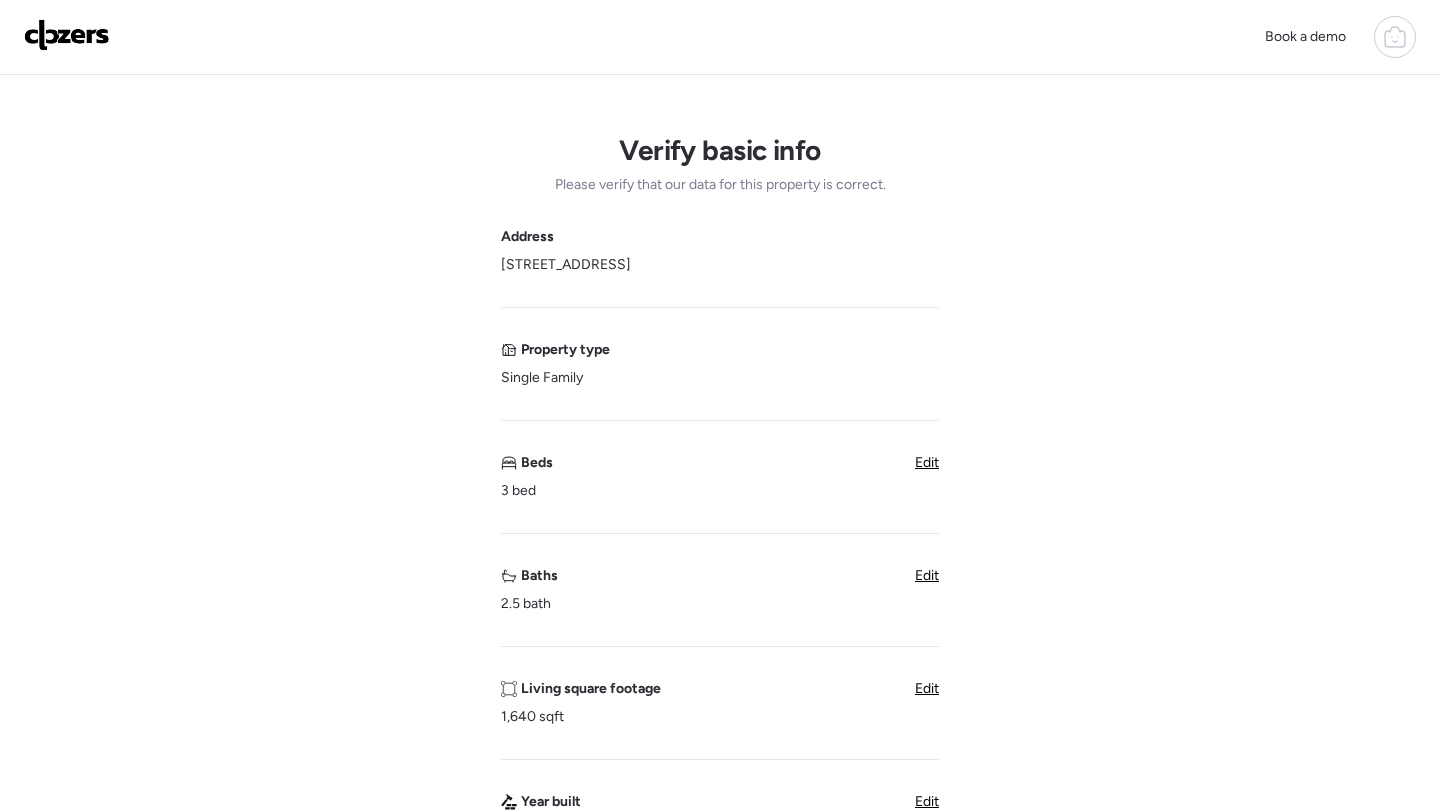 click on "Edit" at bounding box center (927, 575) 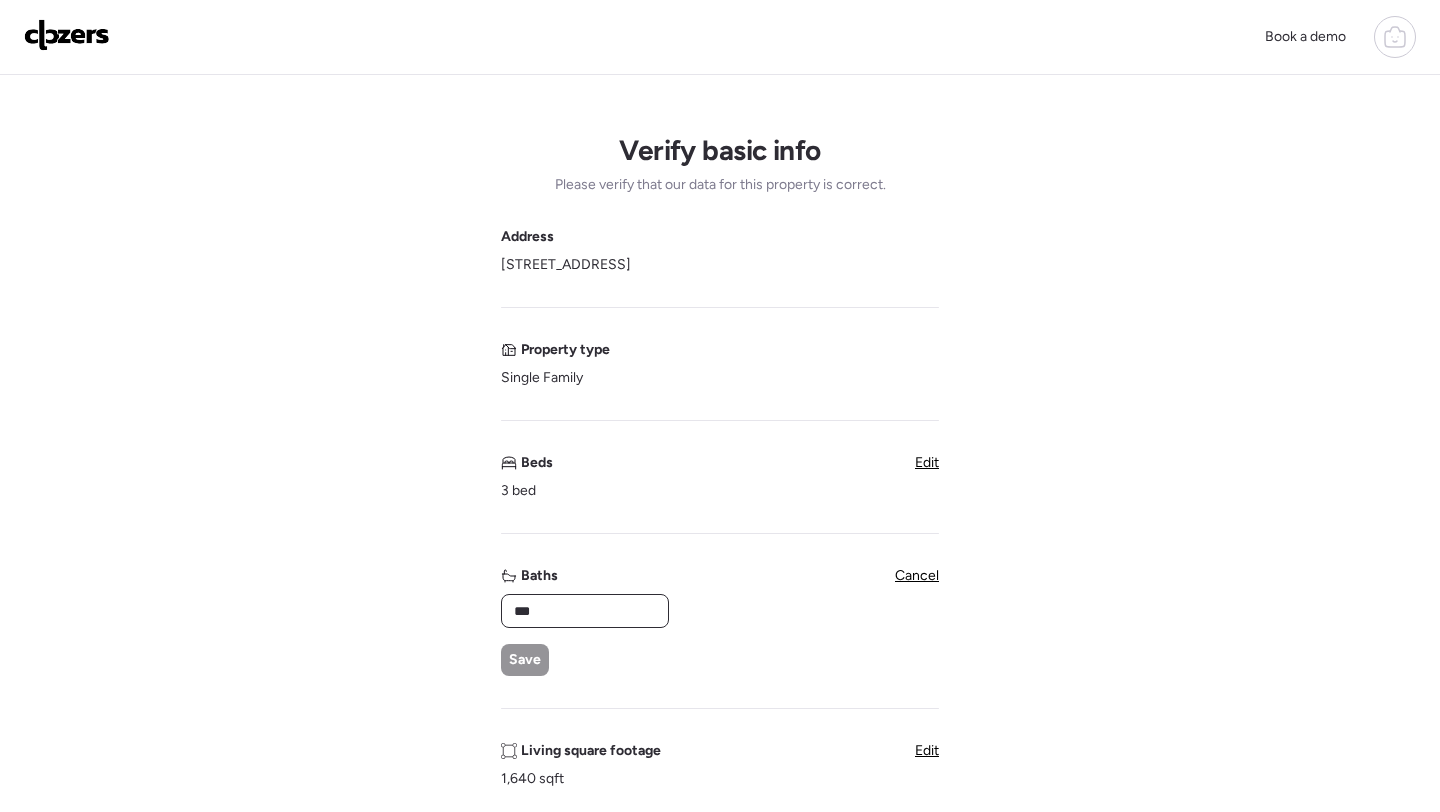 click on "***" at bounding box center [585, 611] 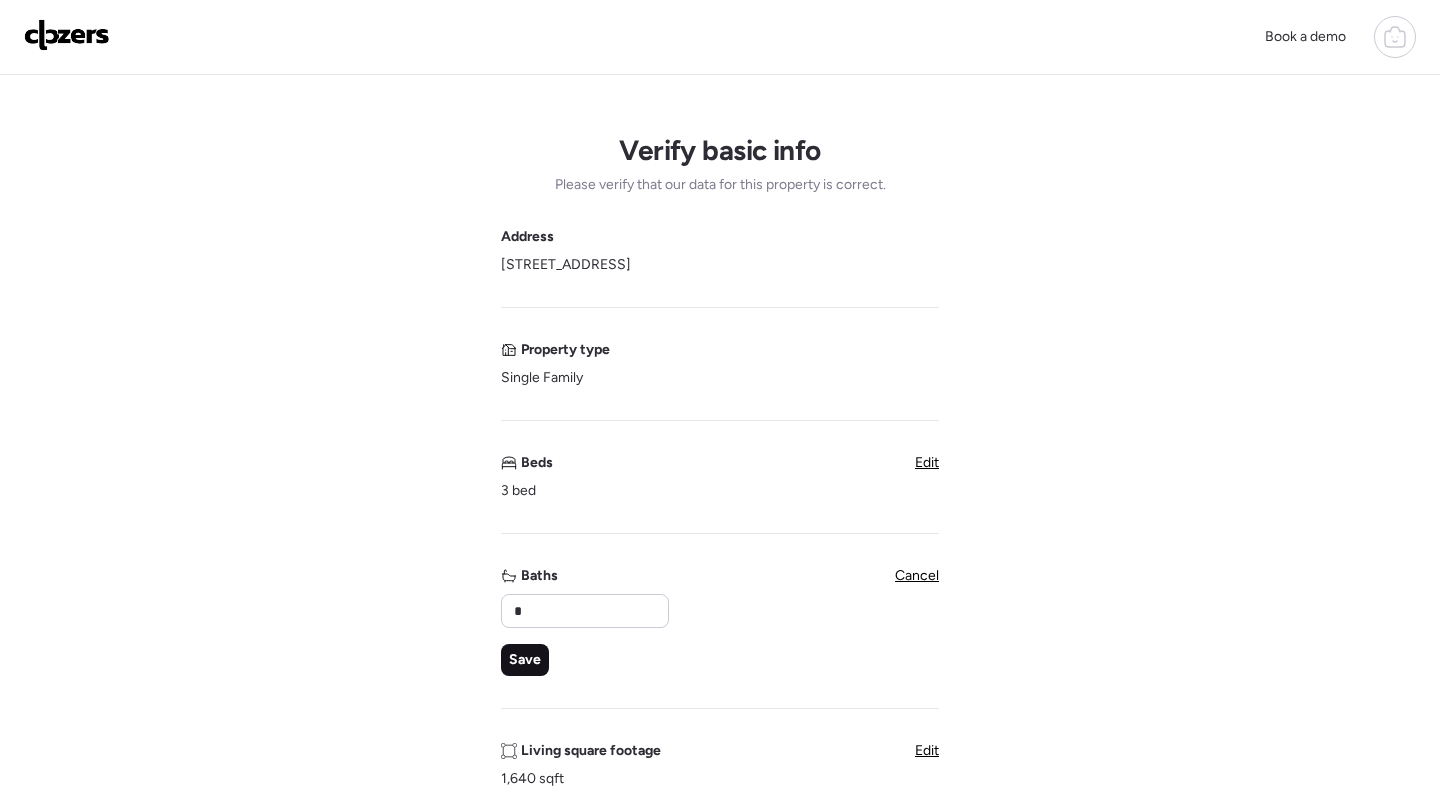 click on "Save" at bounding box center [525, 660] 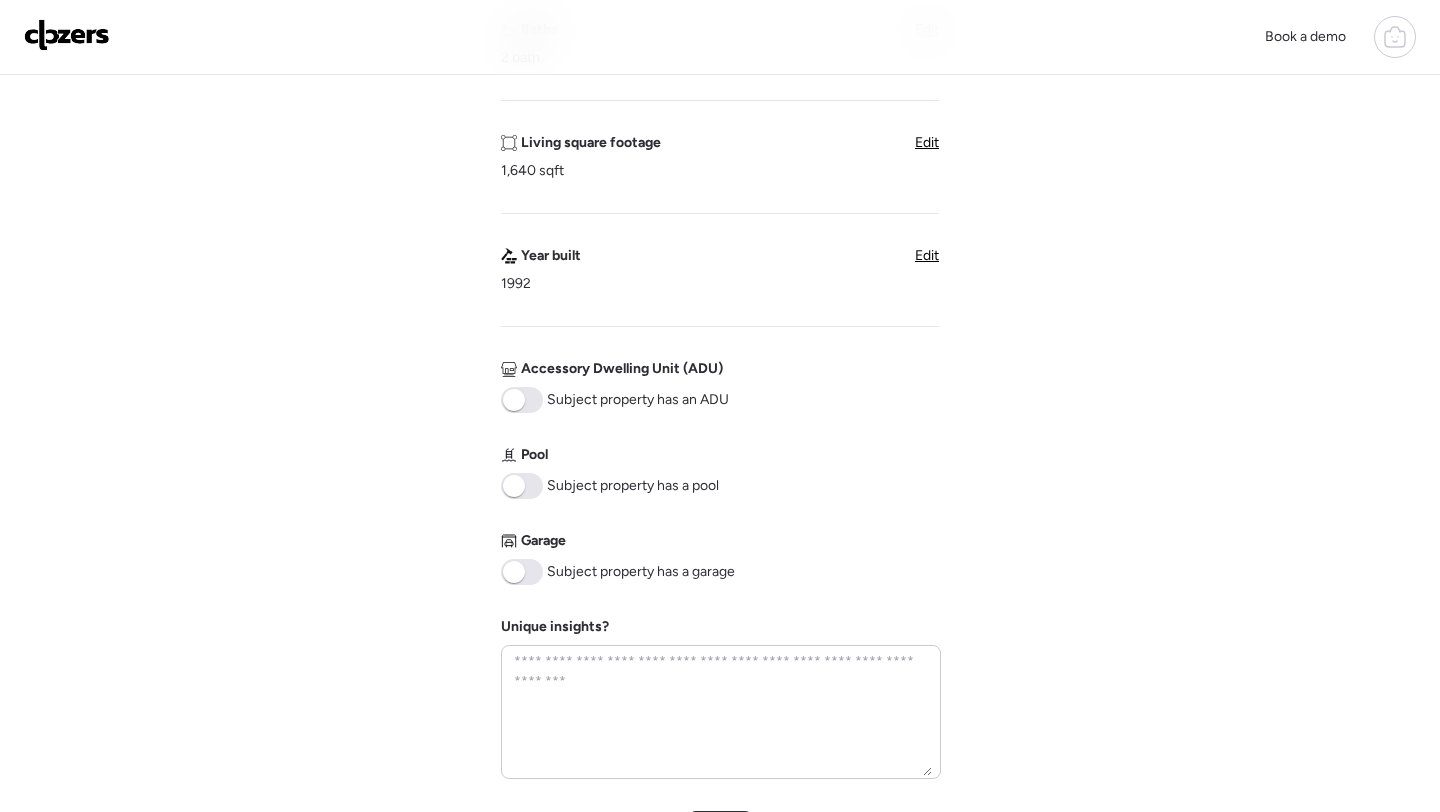 scroll, scrollTop: 537, scrollLeft: 0, axis: vertical 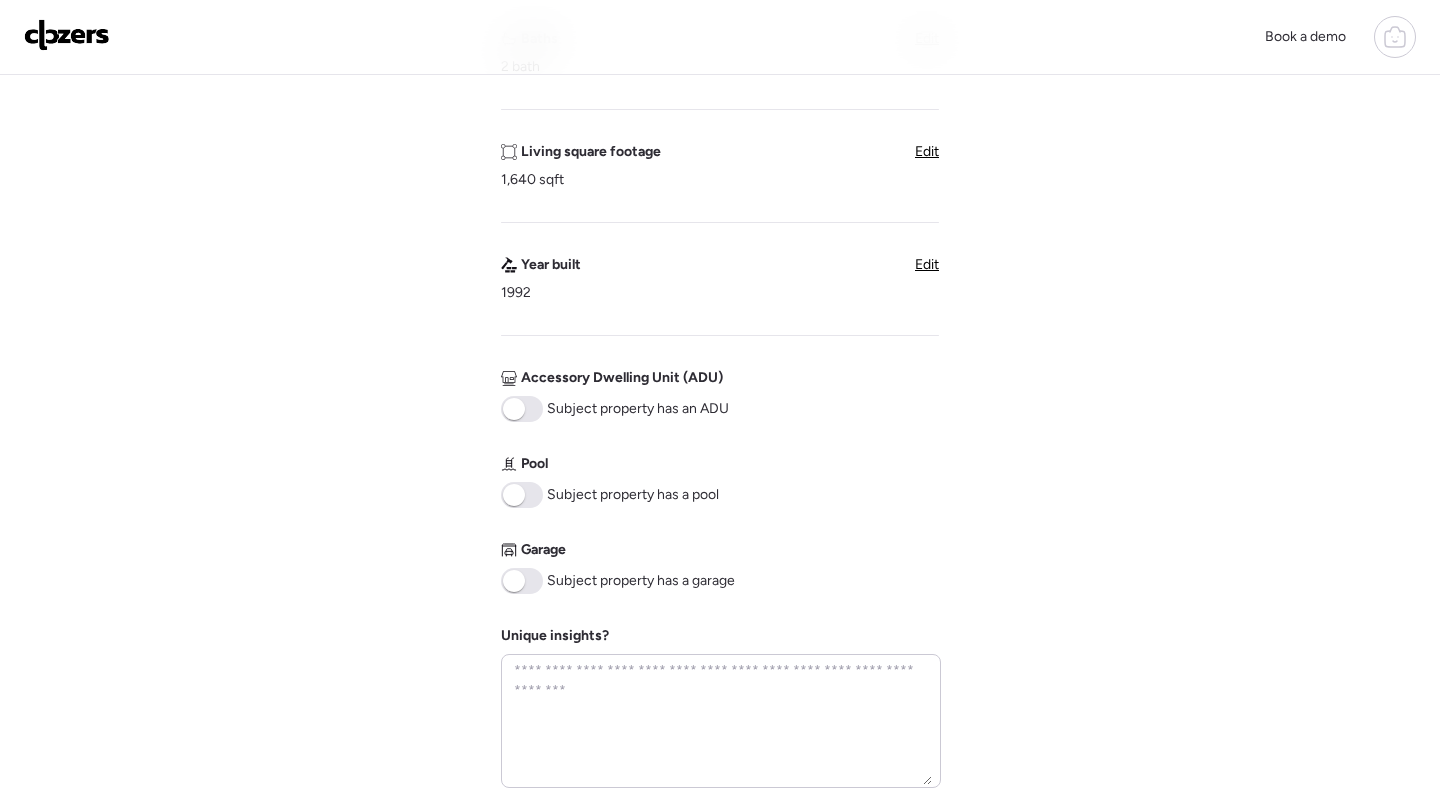 click on "Living square footage 1,640 sqft Edit" at bounding box center [720, 166] 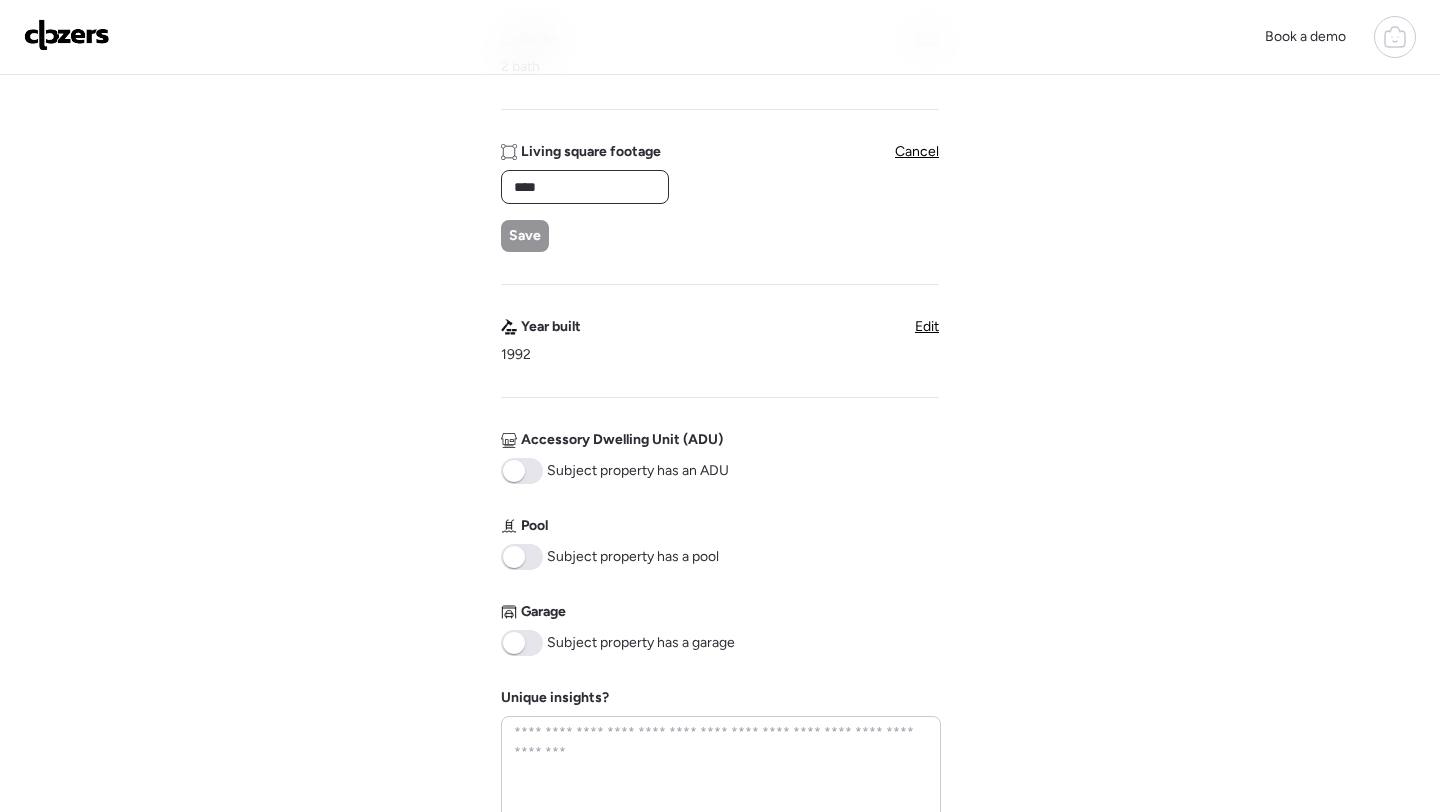 click on "****" at bounding box center (585, 187) 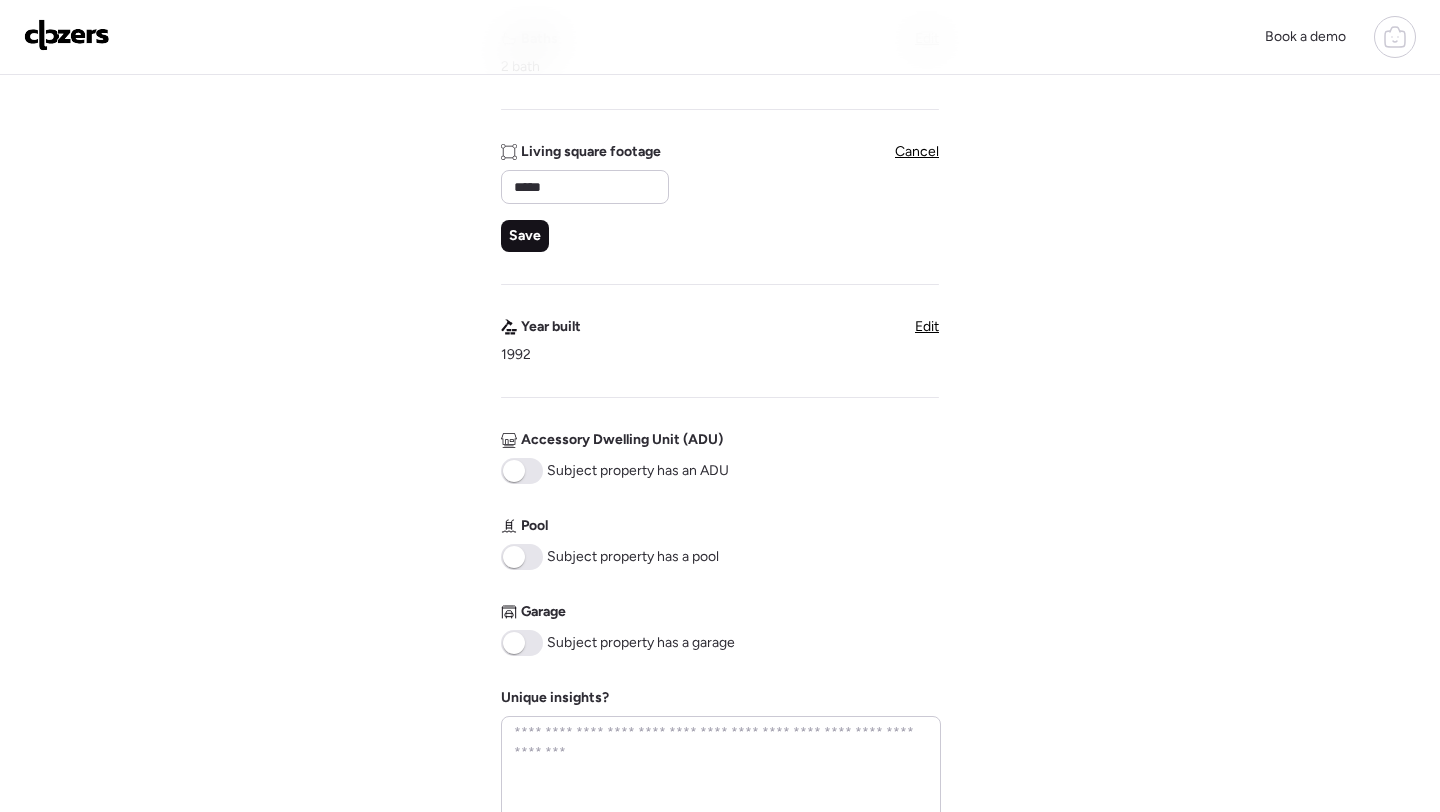 click on "Save" at bounding box center (525, 236) 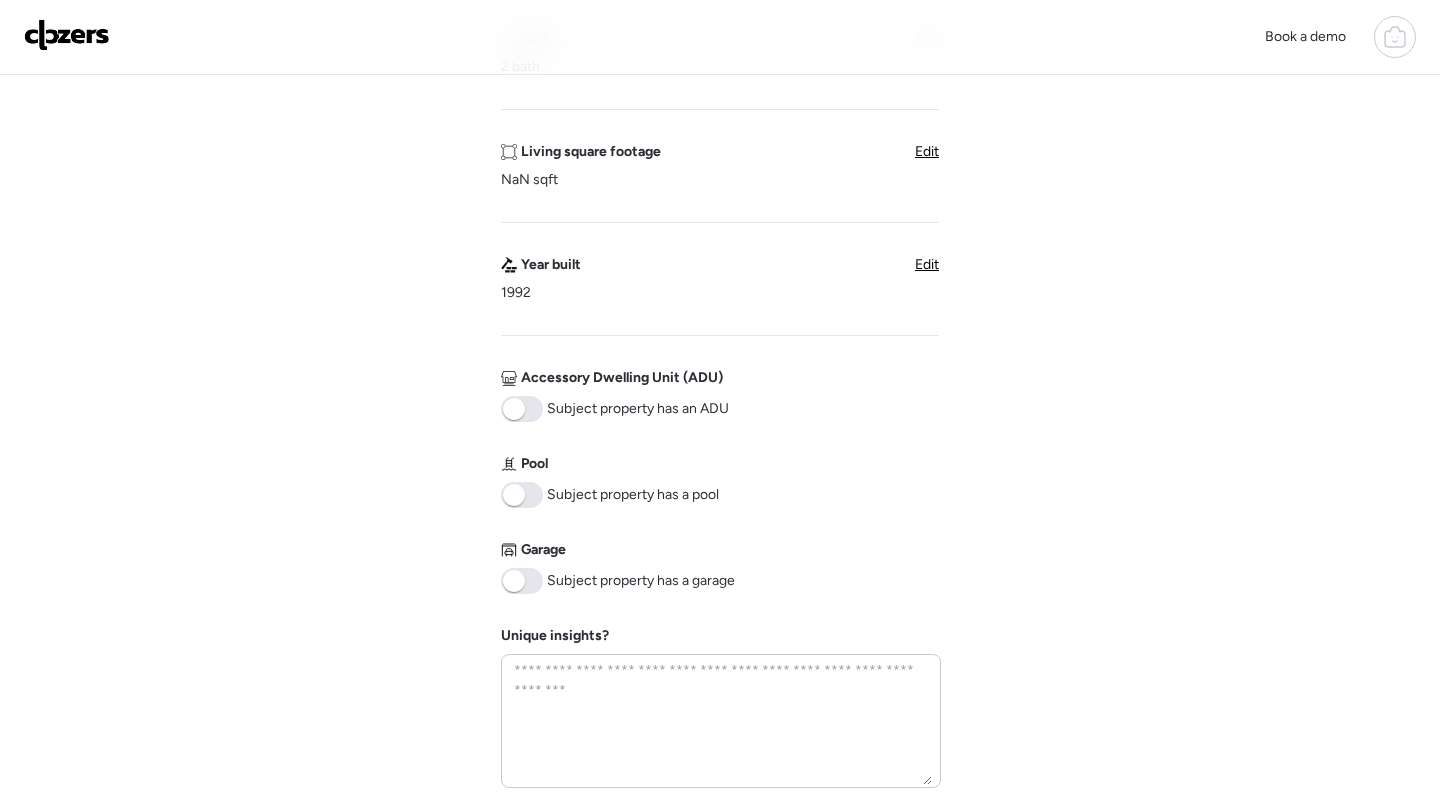 click on "Edit" at bounding box center (927, 151) 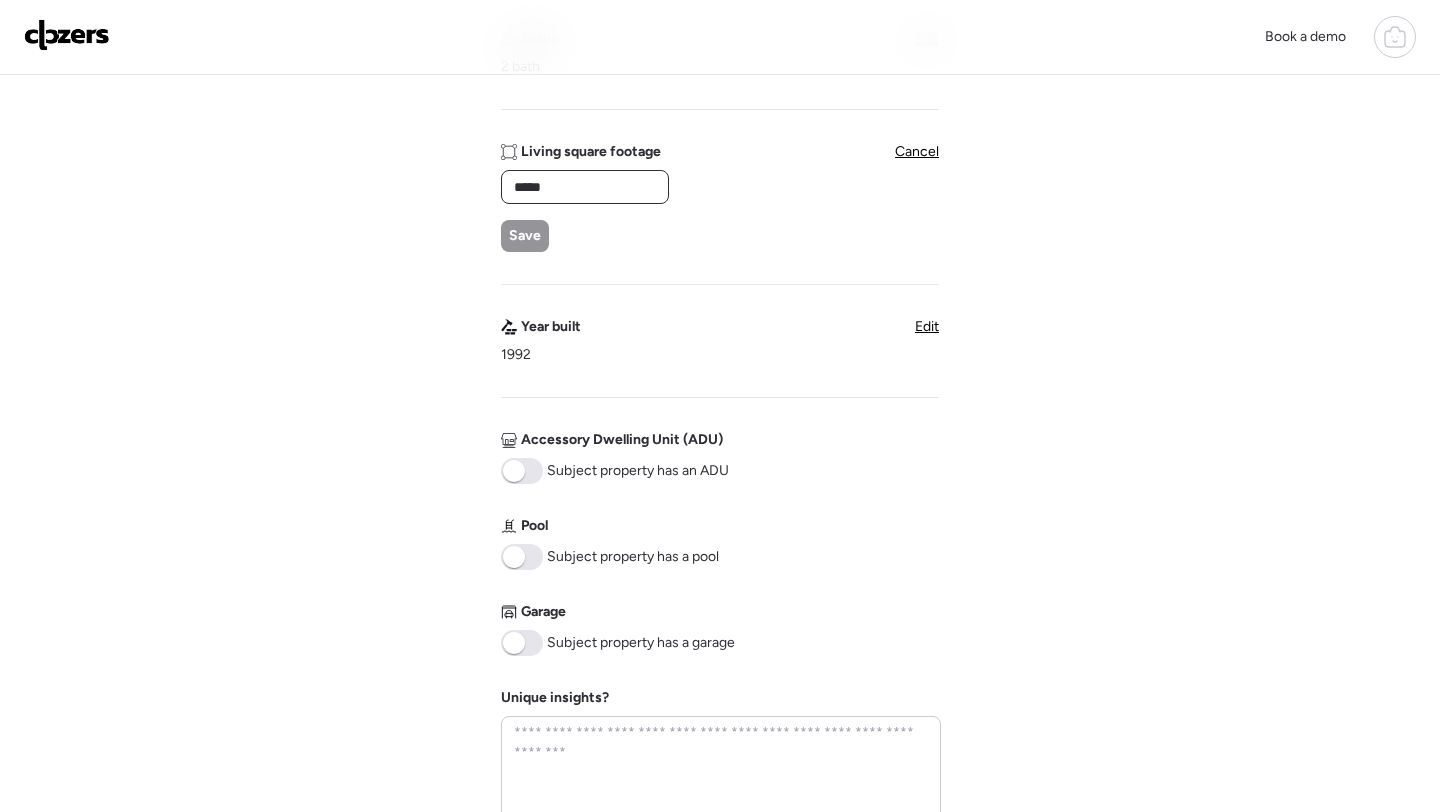 click on "*****" at bounding box center (585, 187) 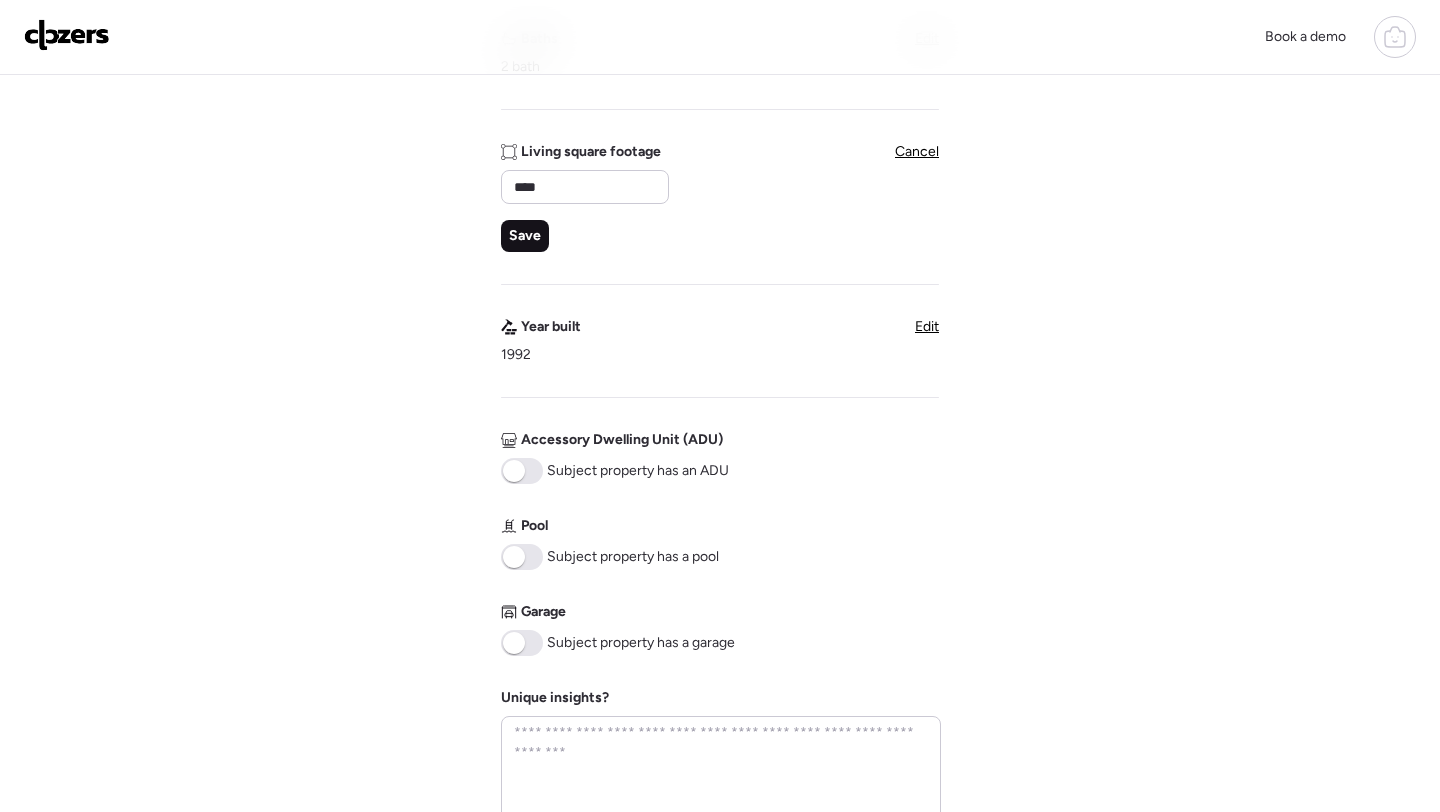 click on "Save" at bounding box center (525, 236) 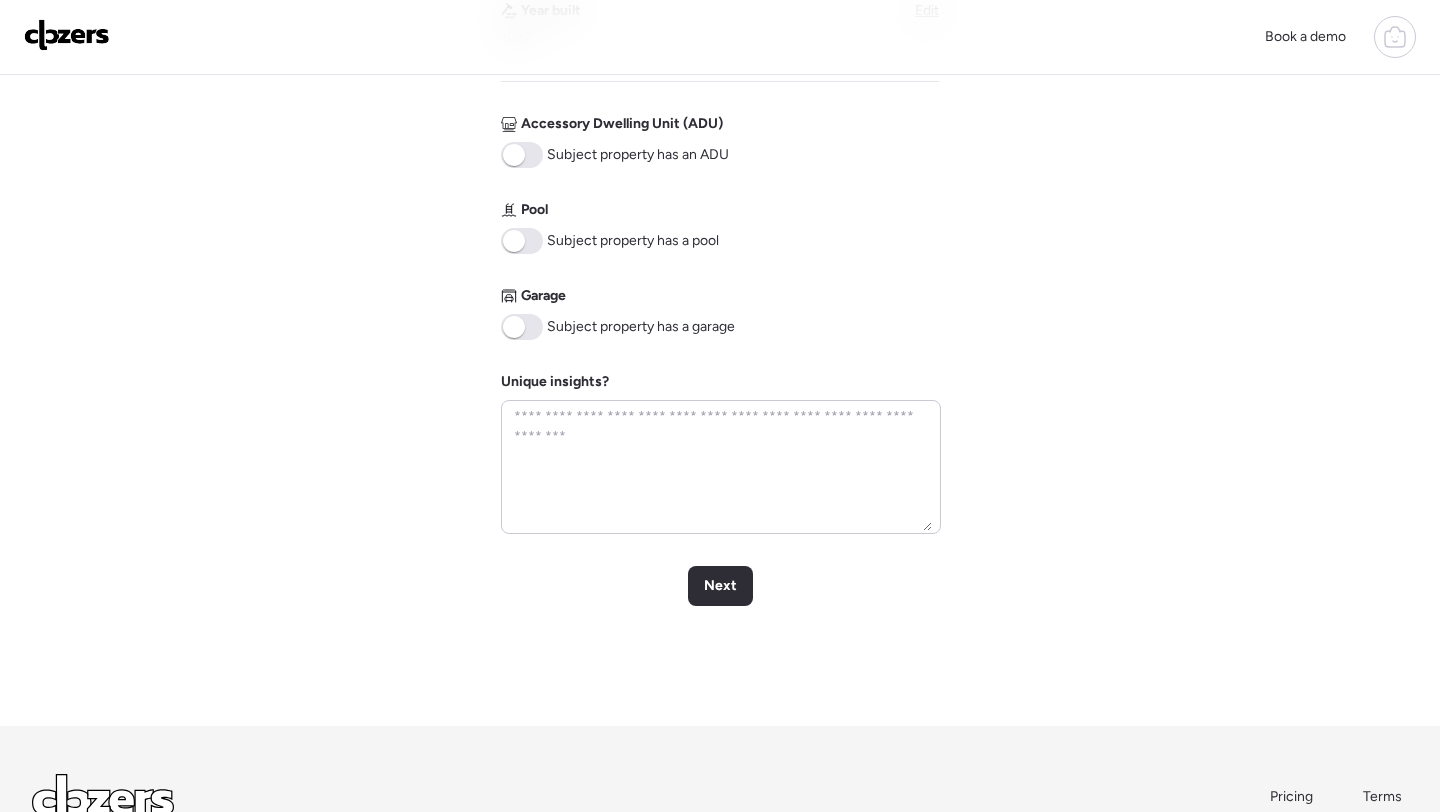 scroll, scrollTop: 805, scrollLeft: 0, axis: vertical 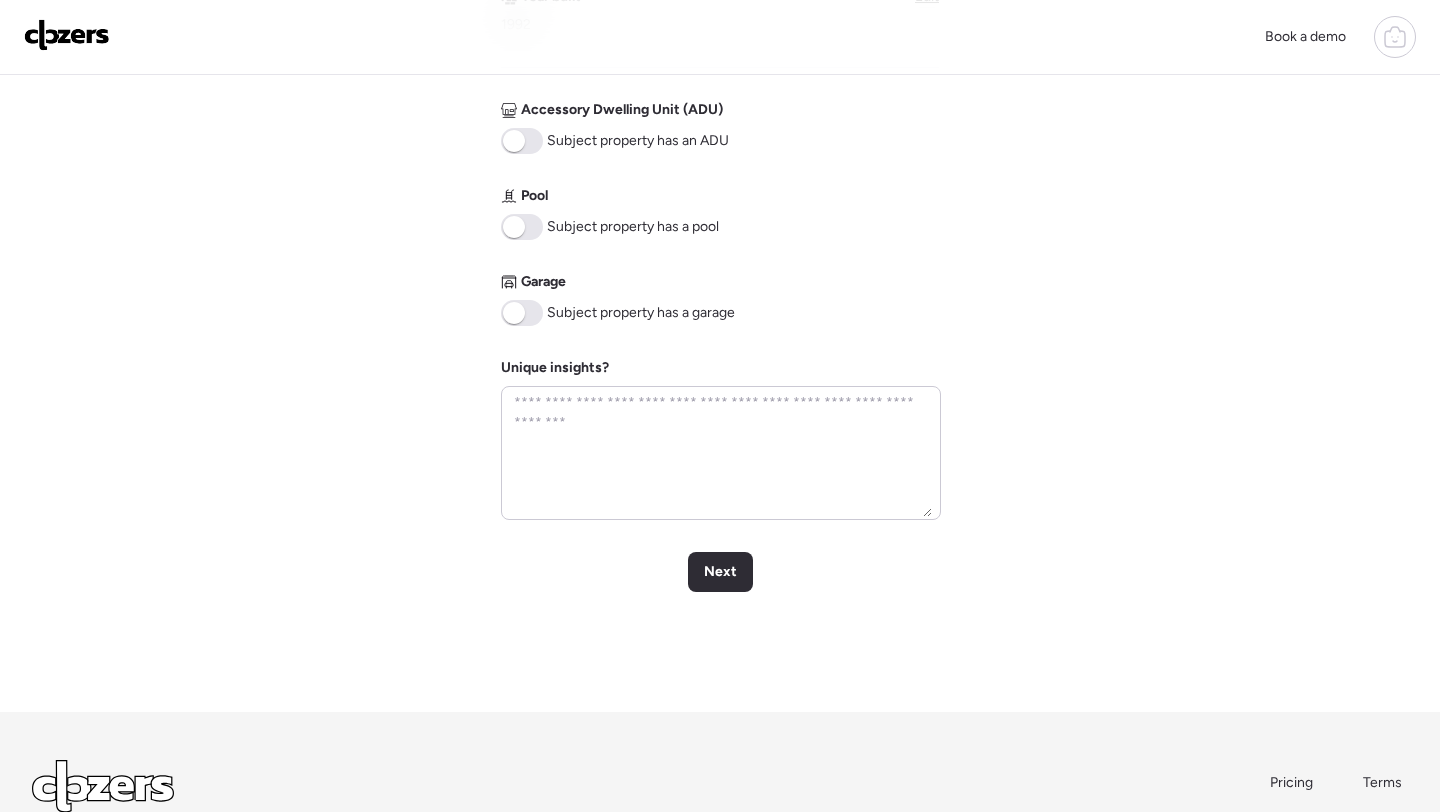click at bounding box center (522, 313) 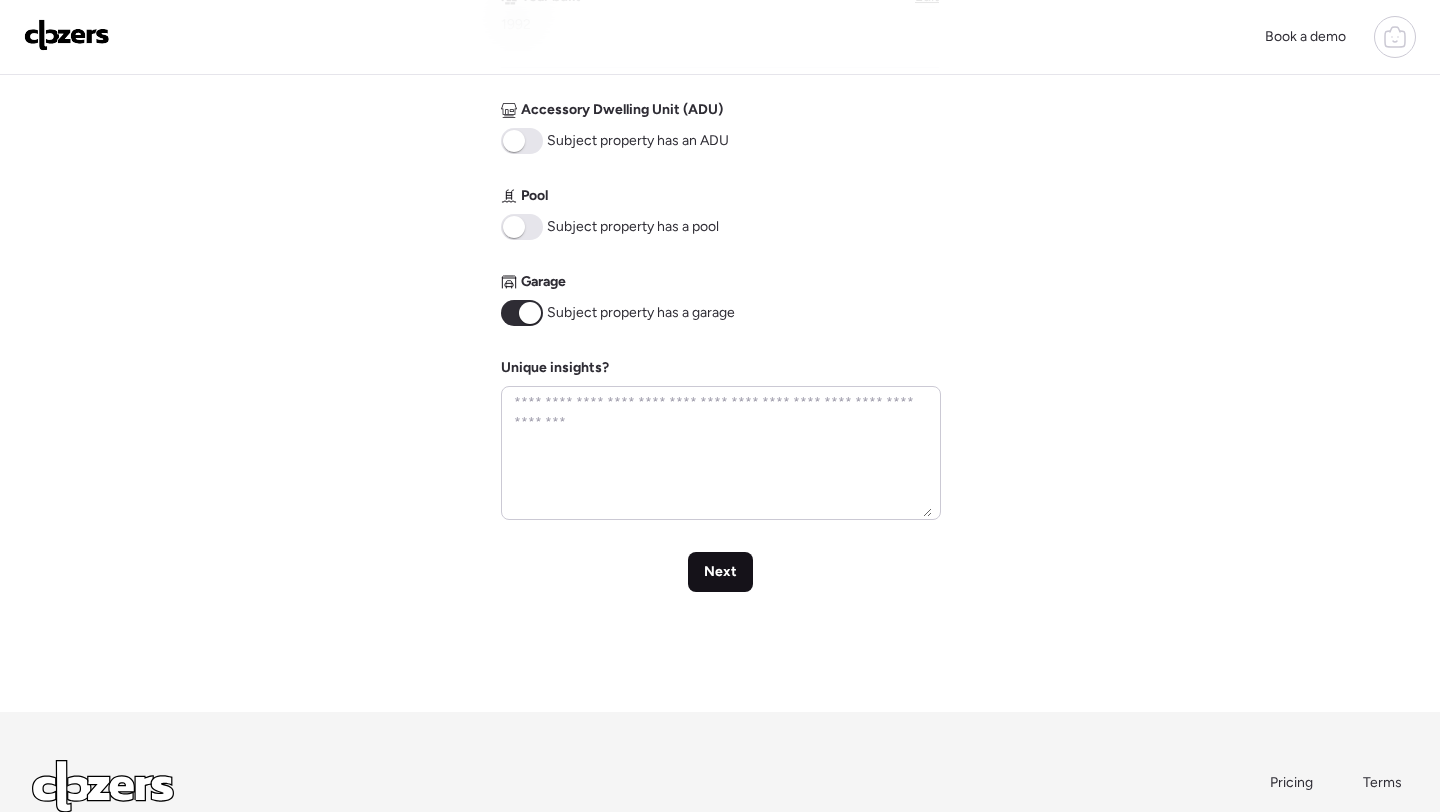 click on "Next" at bounding box center [720, 572] 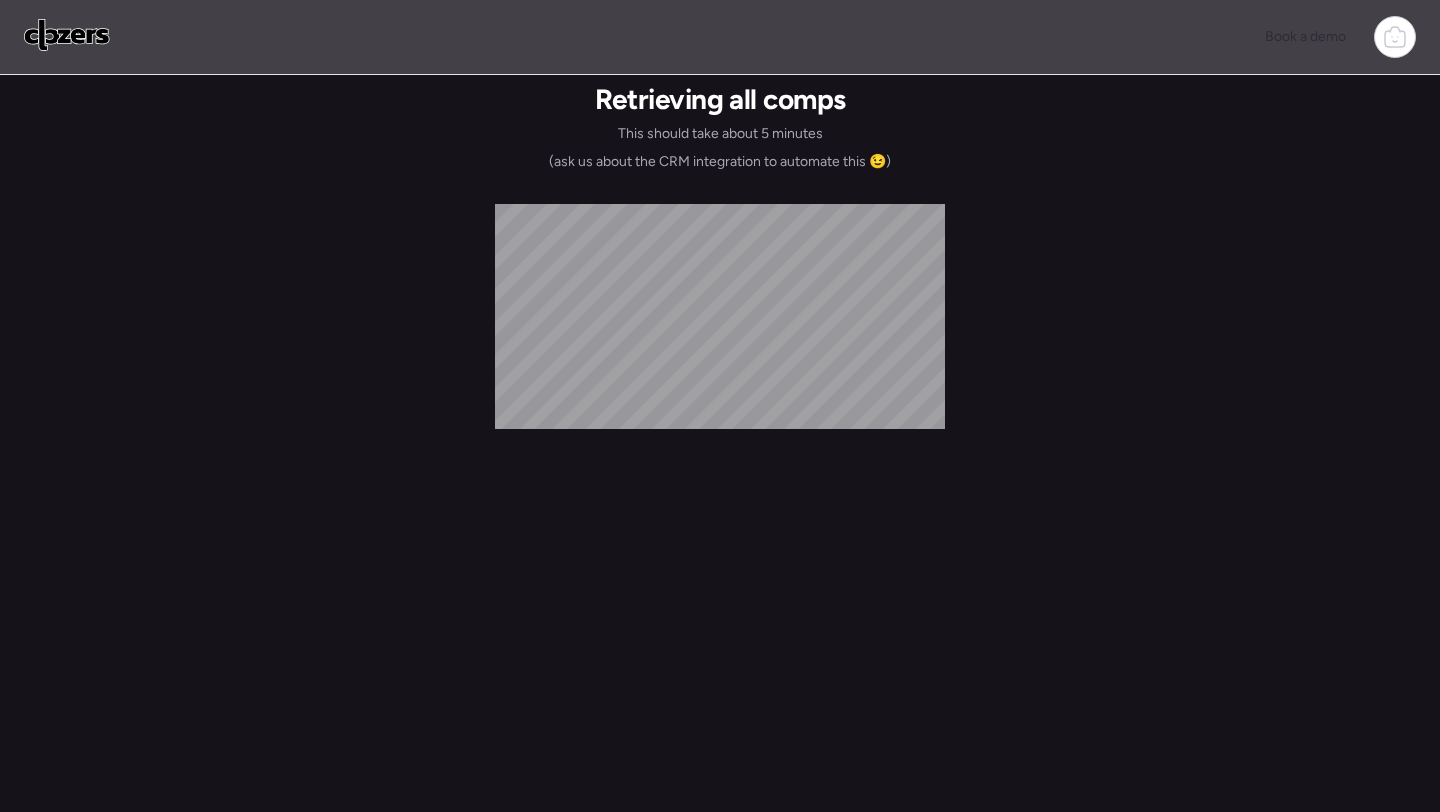 scroll, scrollTop: 0, scrollLeft: 0, axis: both 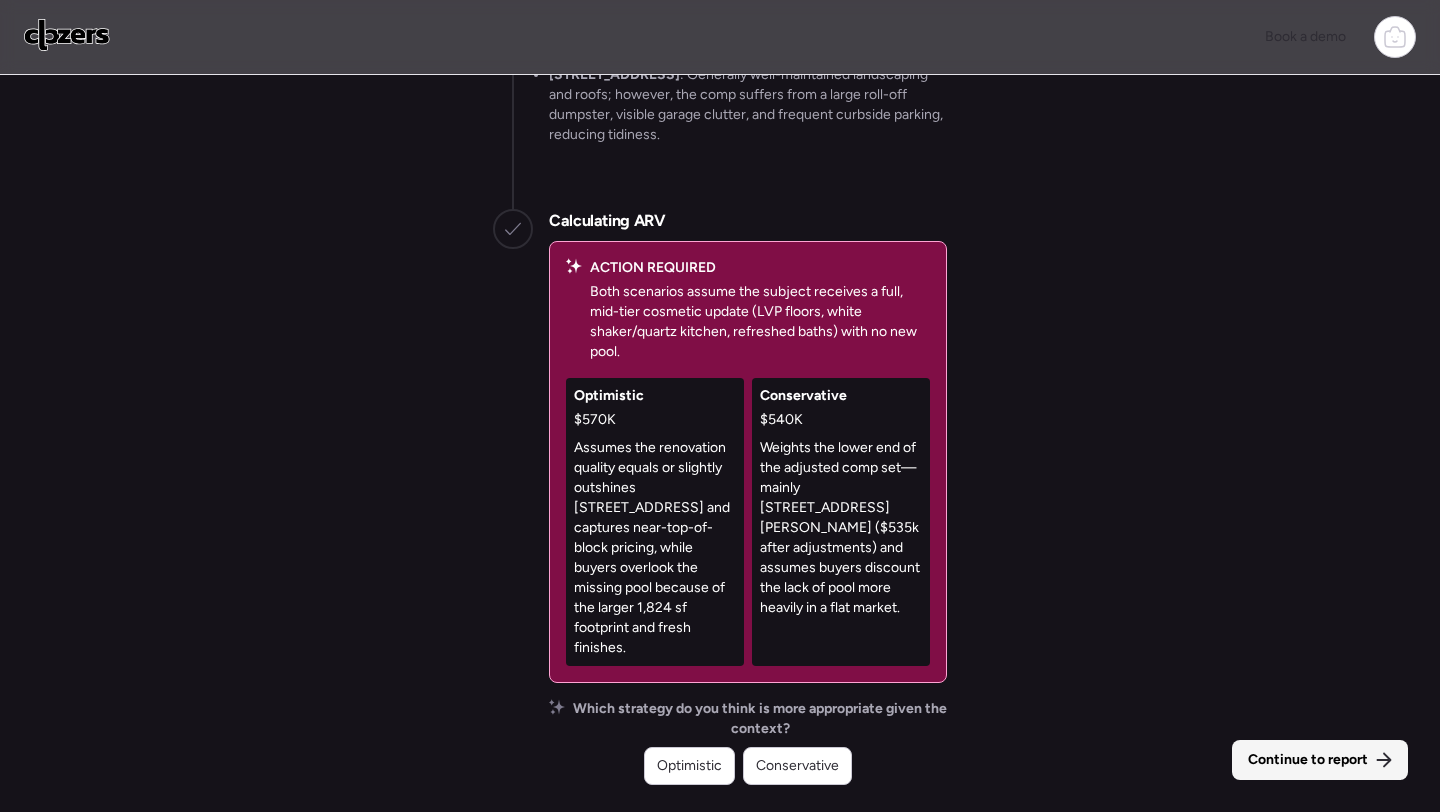 click on "Continue to report" at bounding box center [1308, 760] 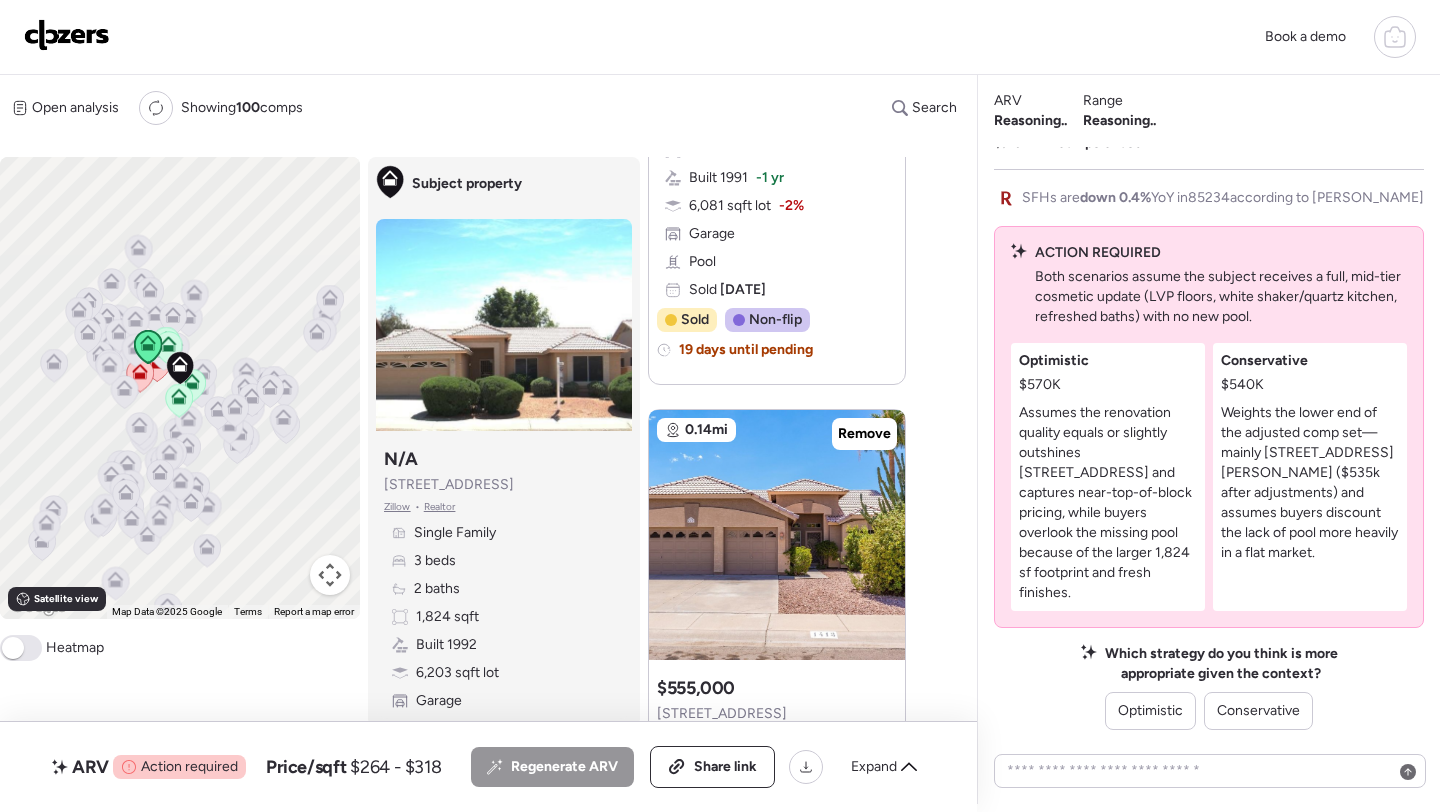 scroll, scrollTop: 551, scrollLeft: 0, axis: vertical 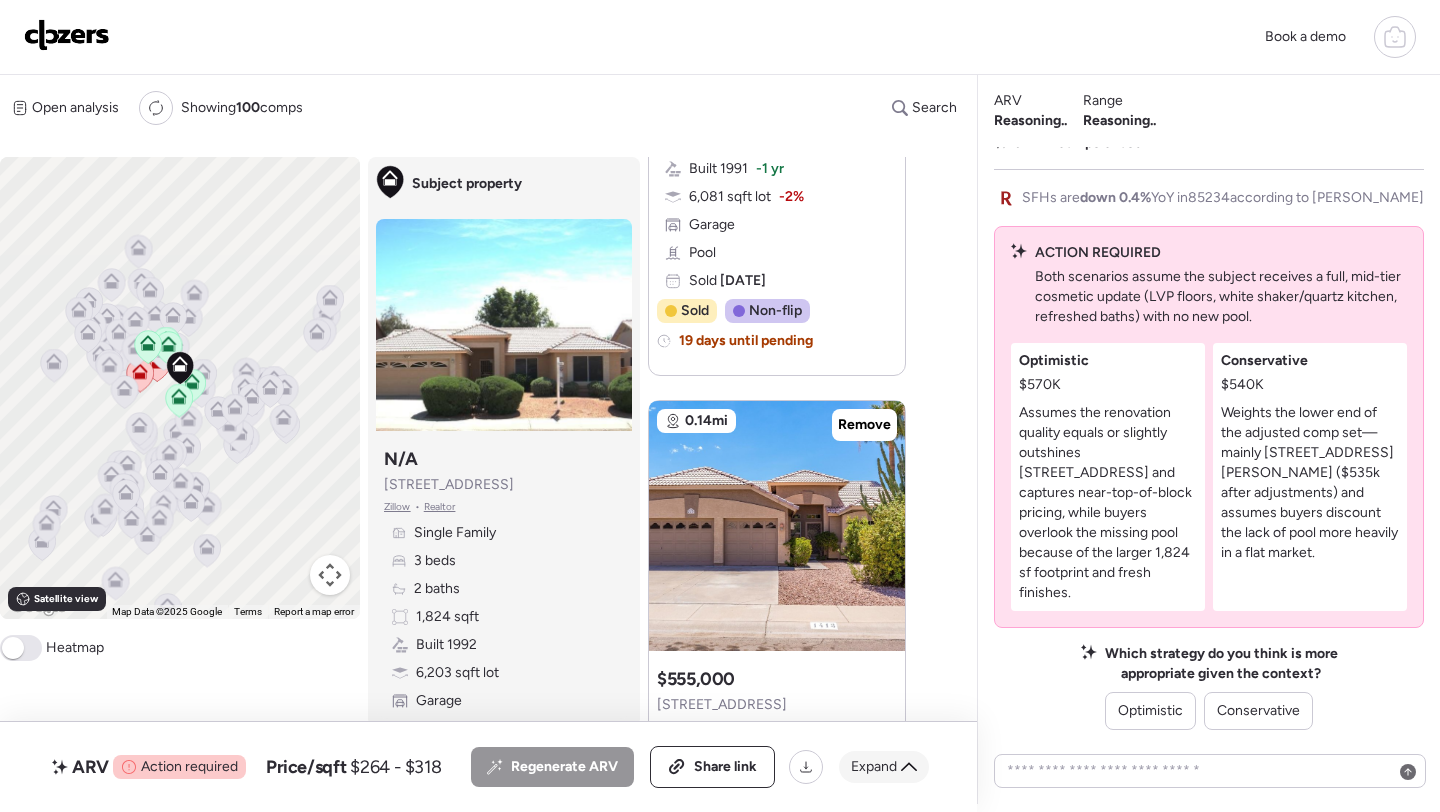 click on "Expand" at bounding box center [874, 767] 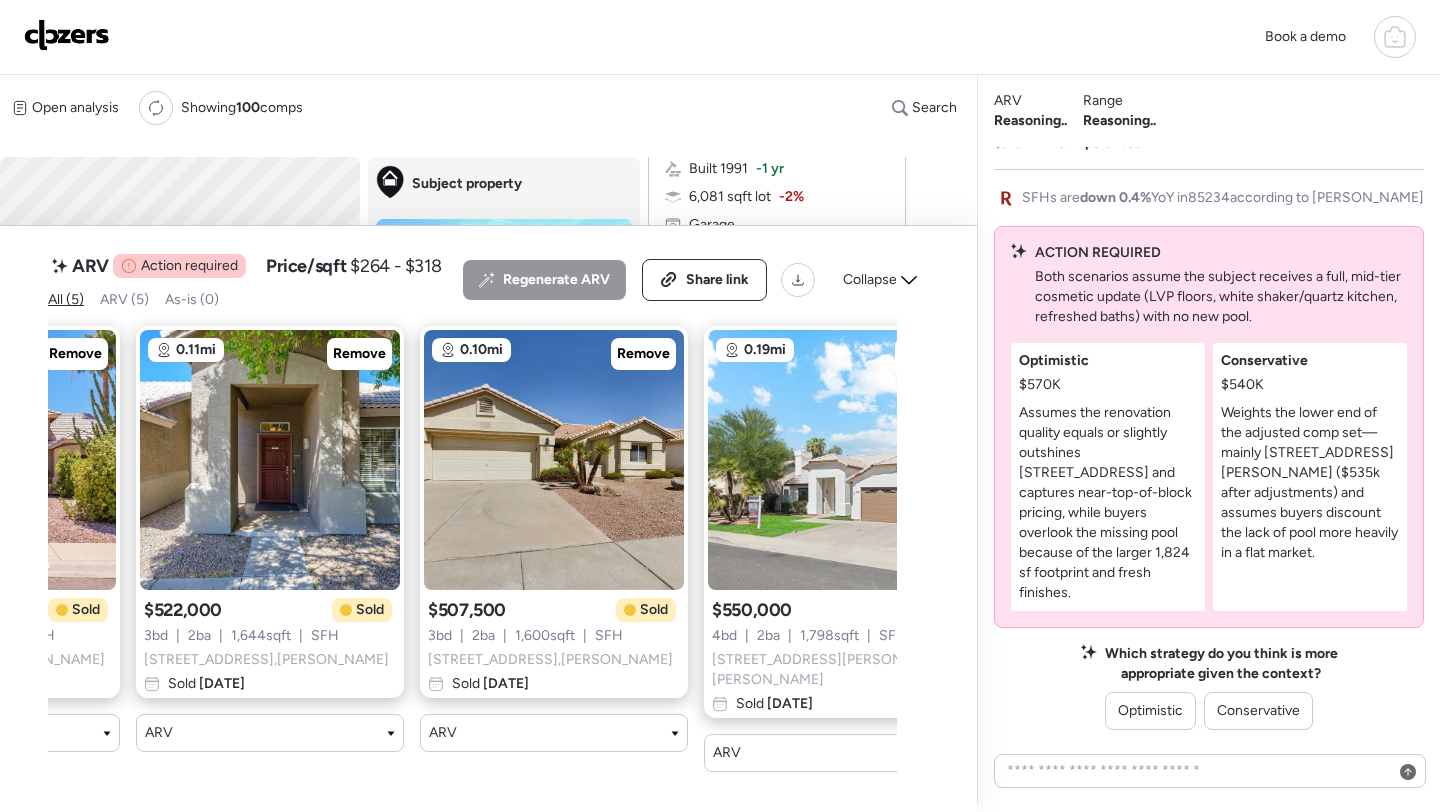 scroll, scrollTop: 0, scrollLeft: 0, axis: both 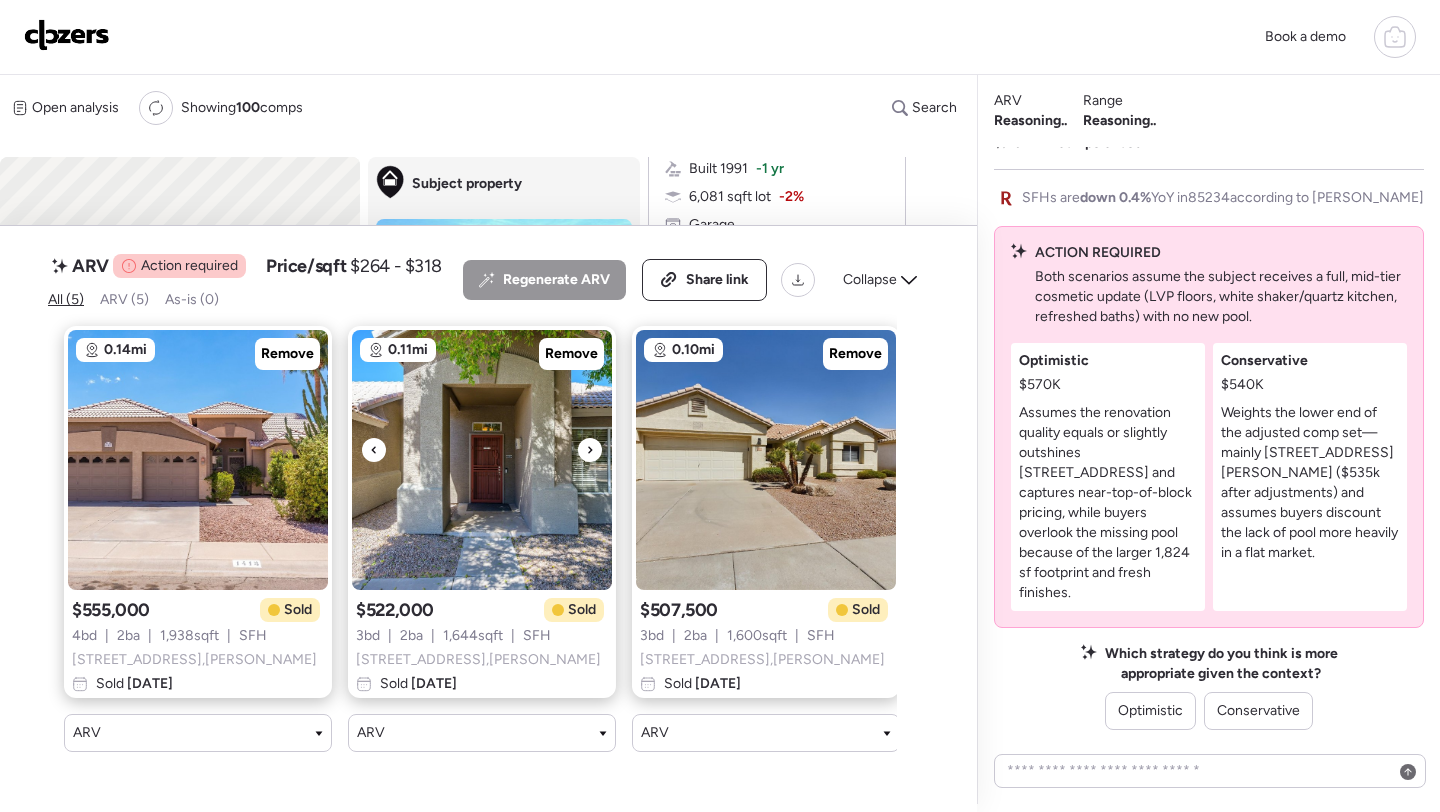 click at bounding box center [482, 460] 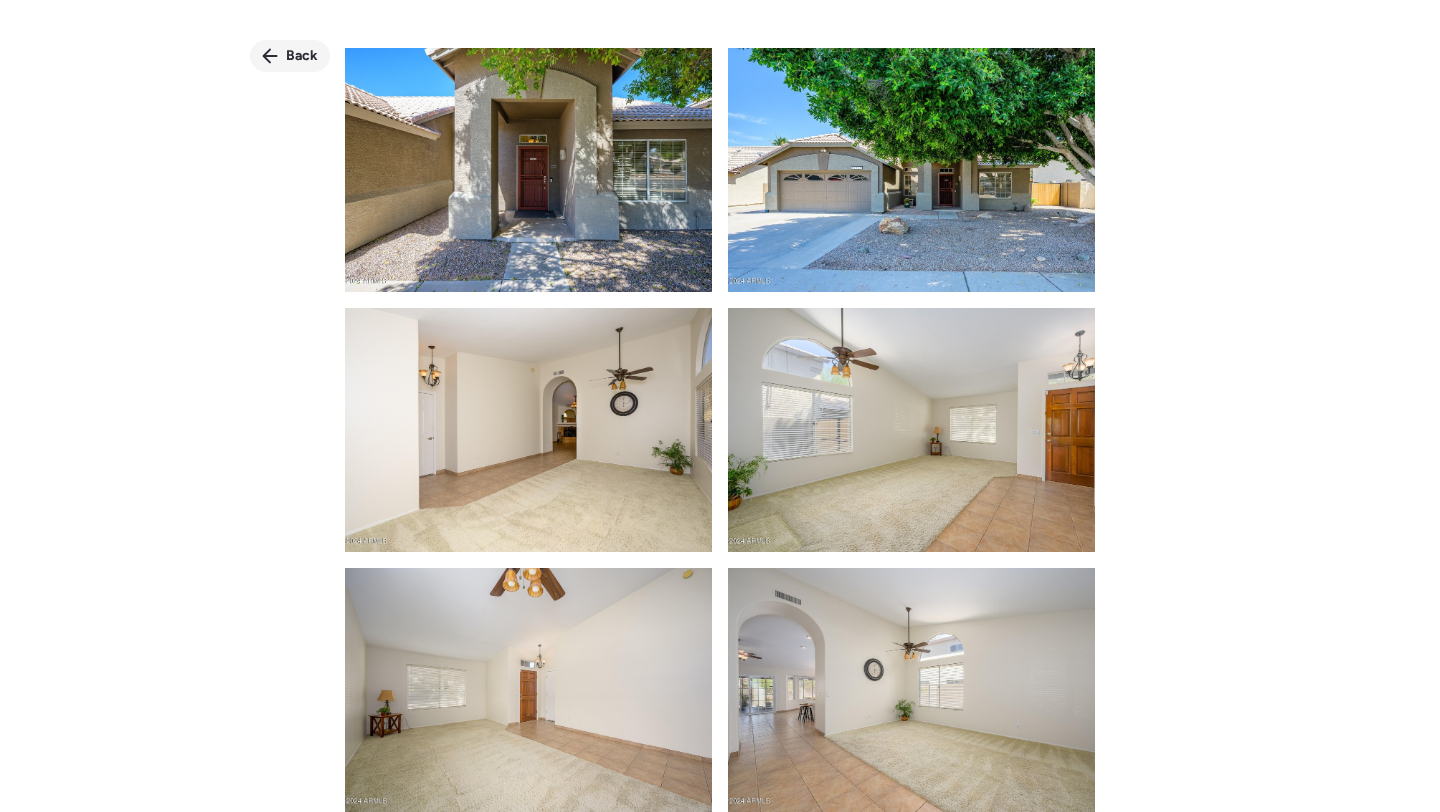 click on "Back" at bounding box center [302, 56] 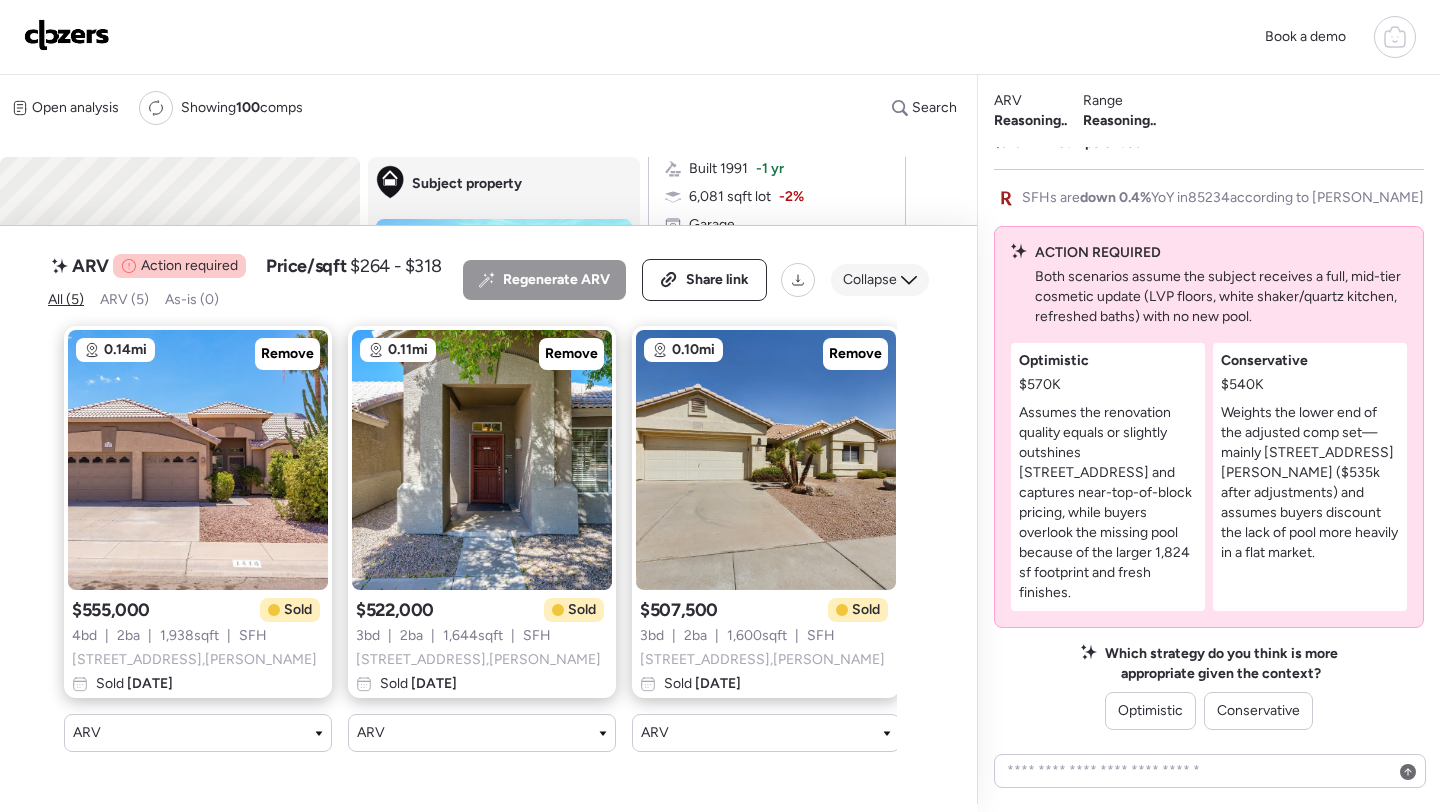 click on "Collapse" at bounding box center (870, 280) 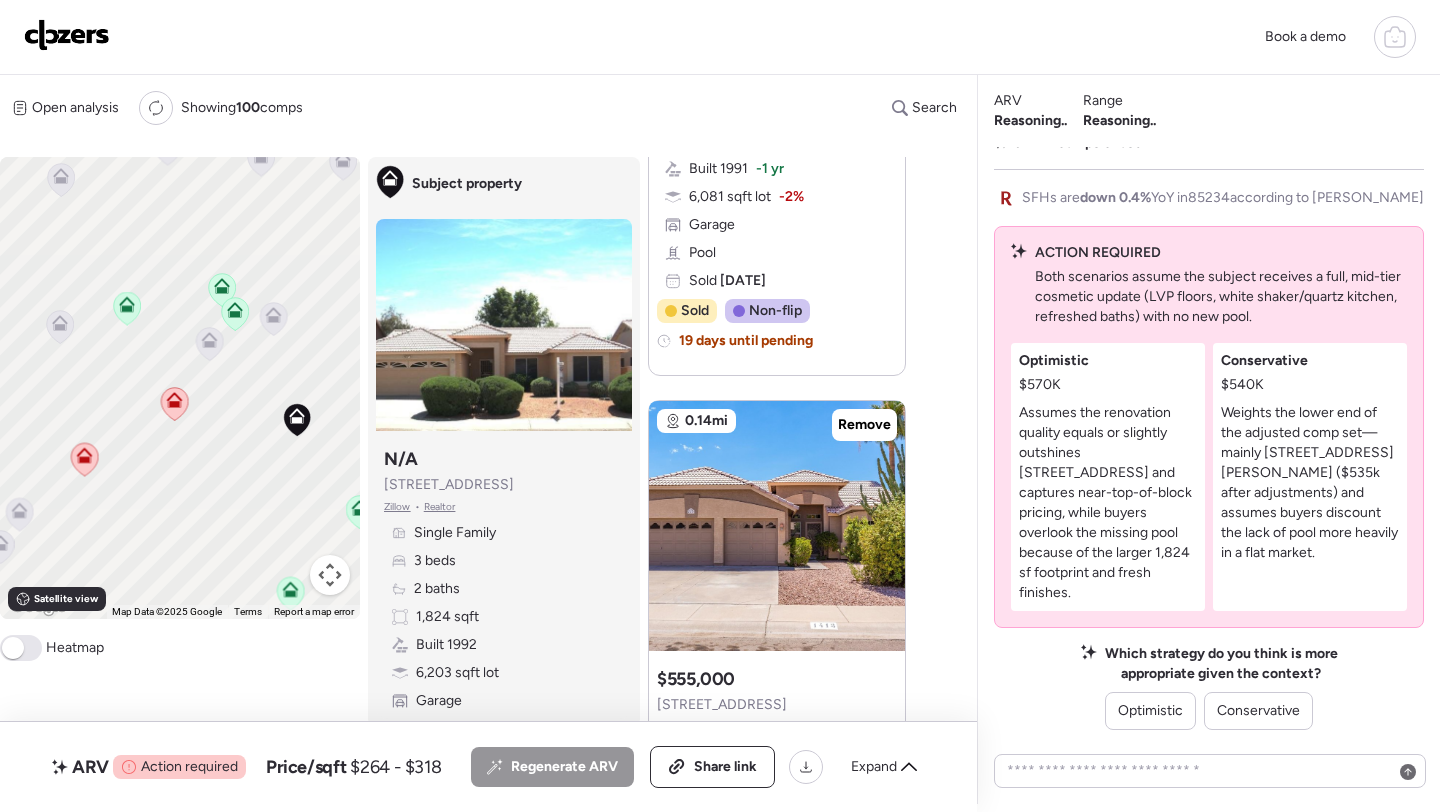 click 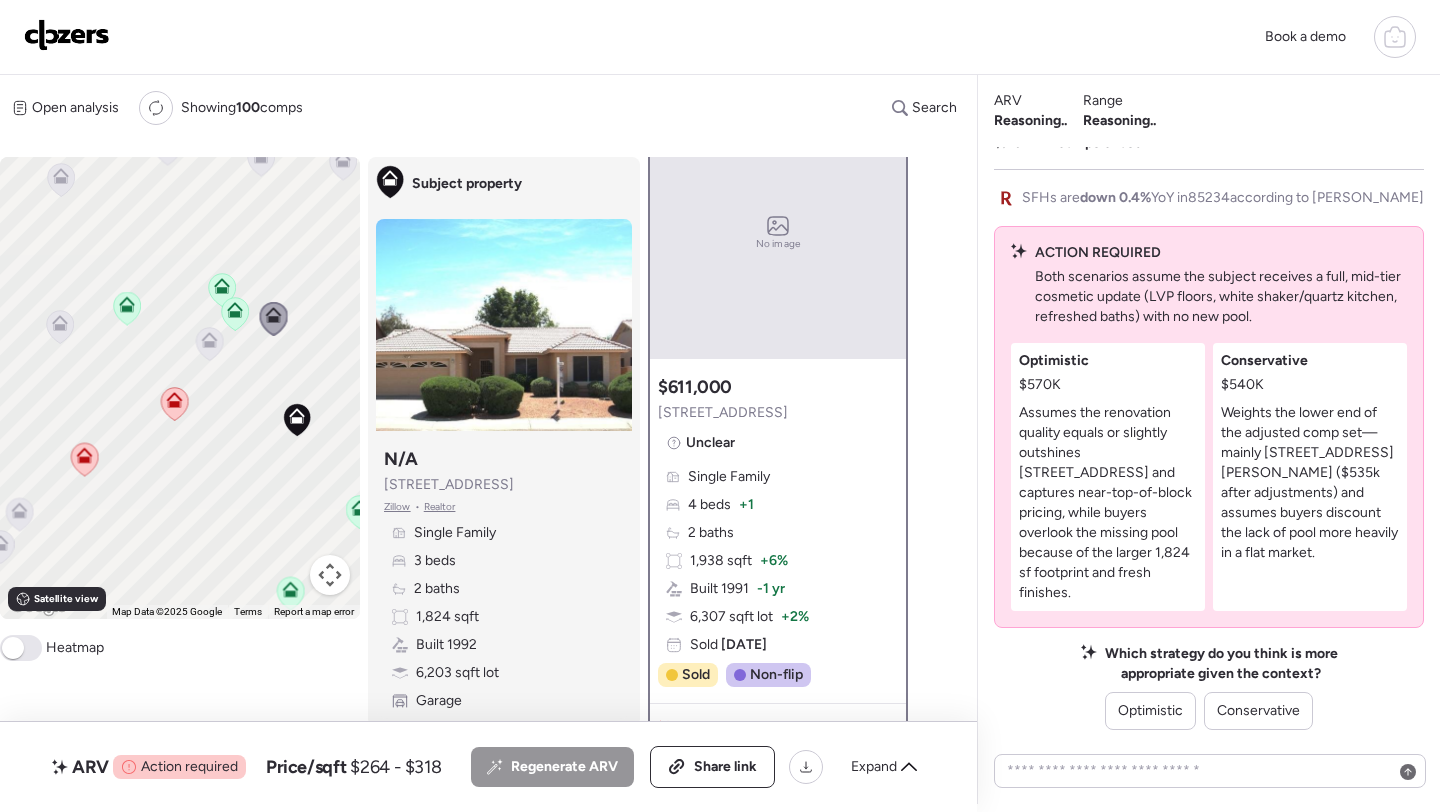 scroll, scrollTop: 0, scrollLeft: 0, axis: both 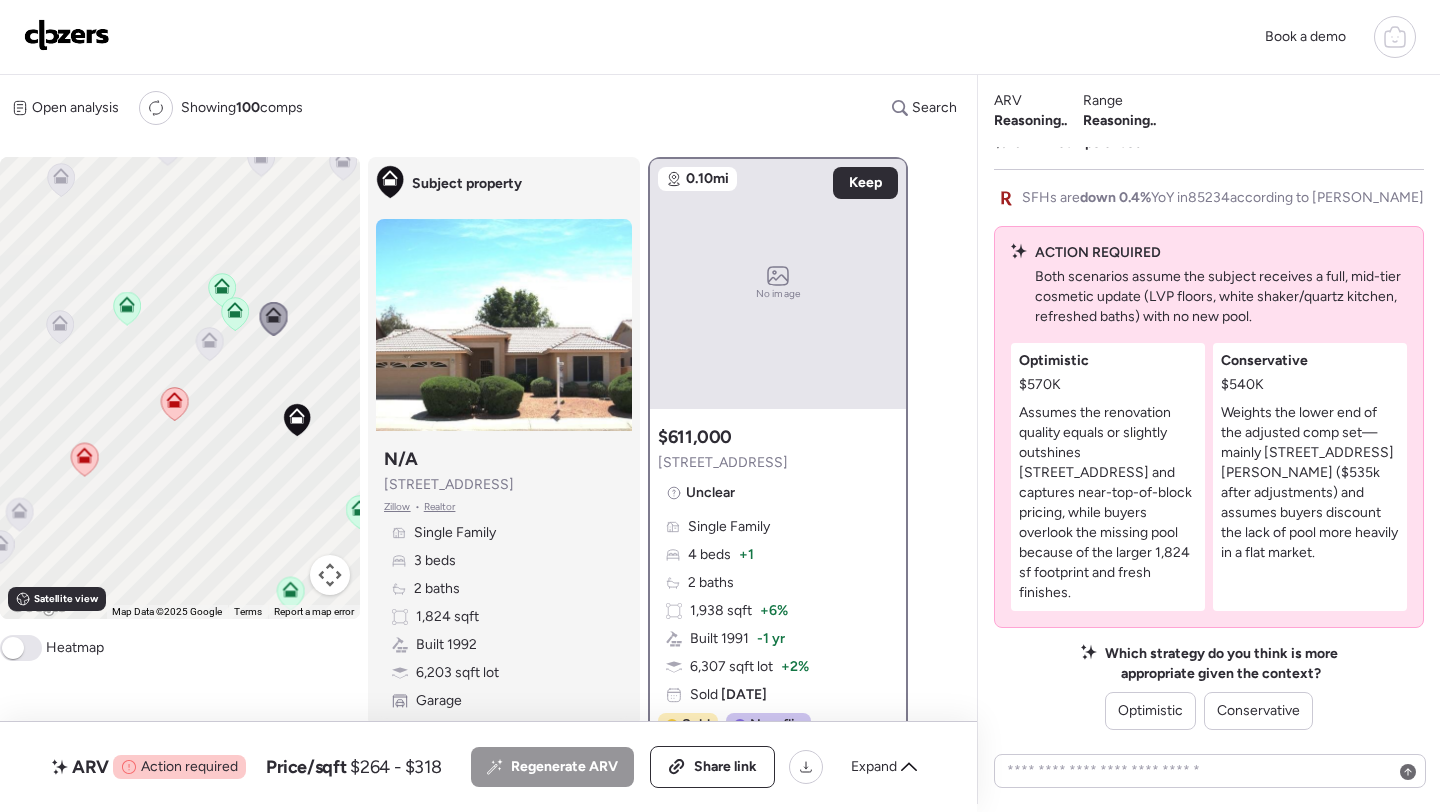 click 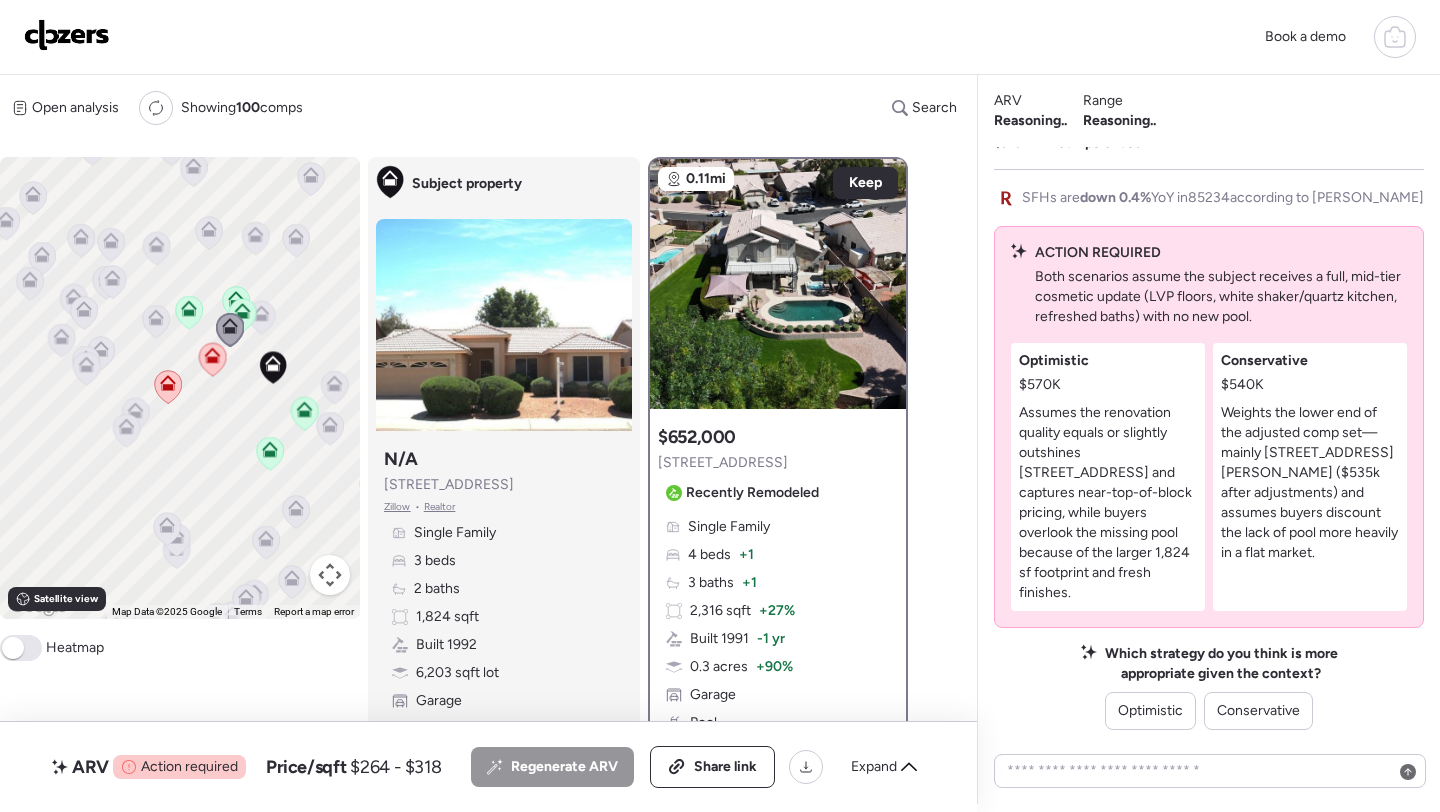 click 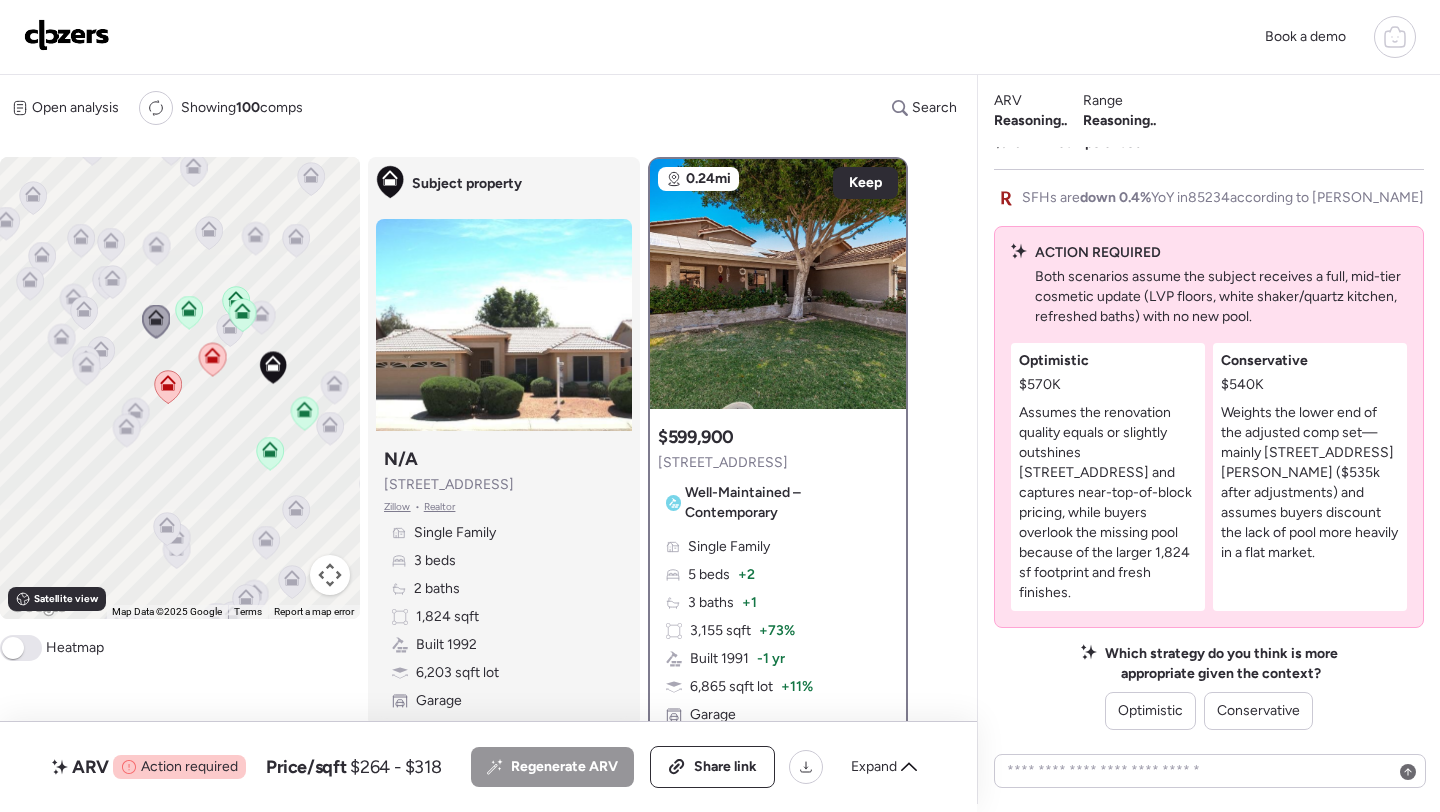 click 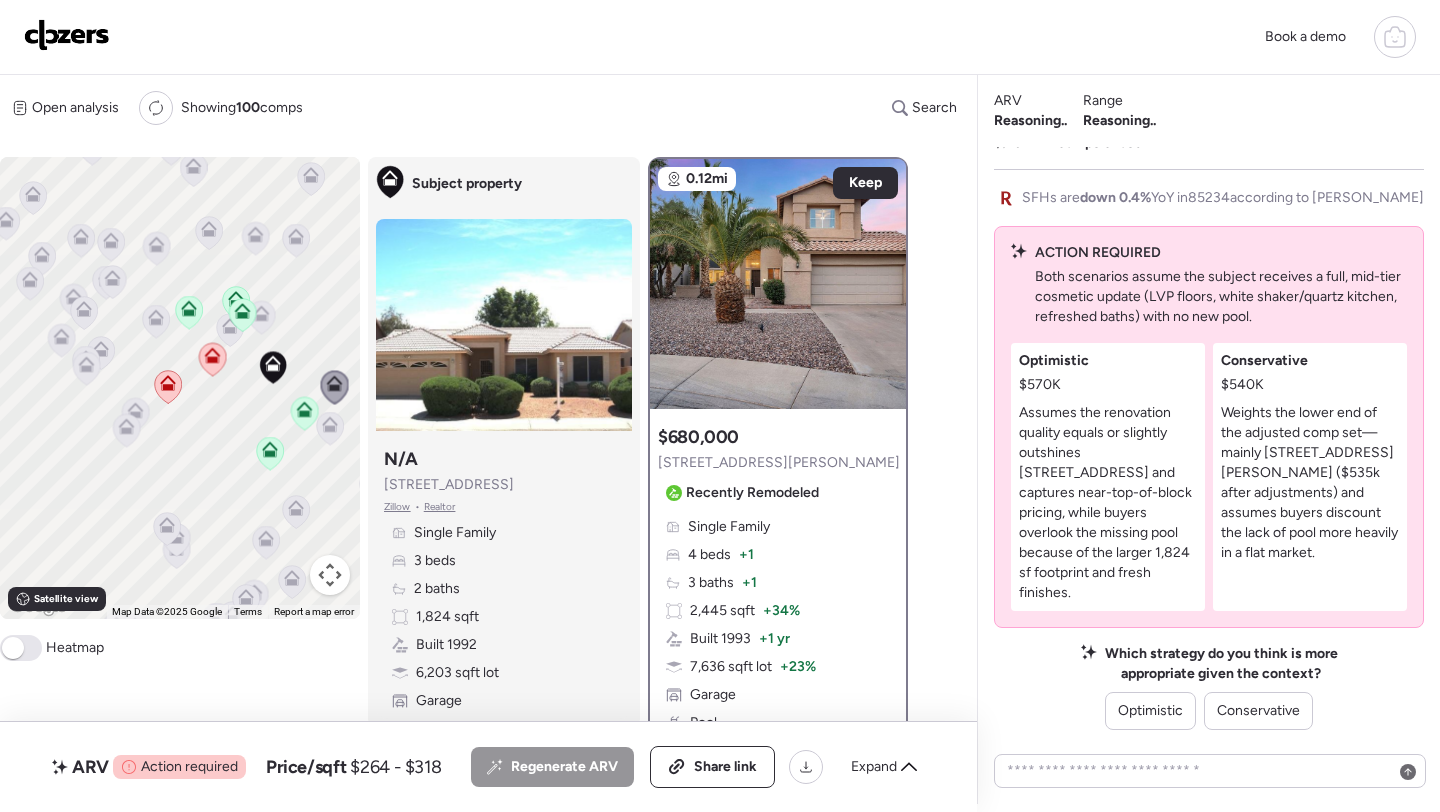 click 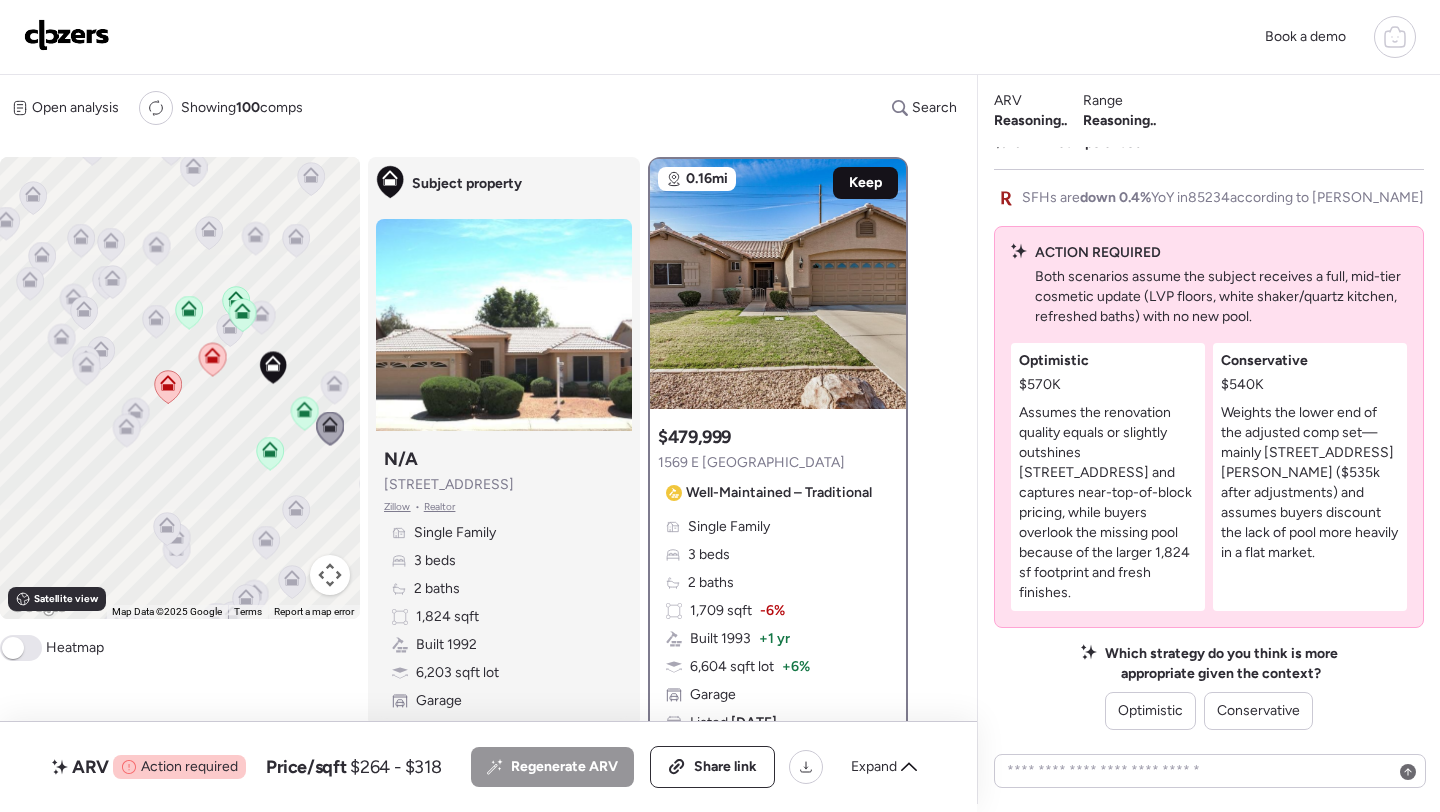 click on "Keep" at bounding box center (865, 183) 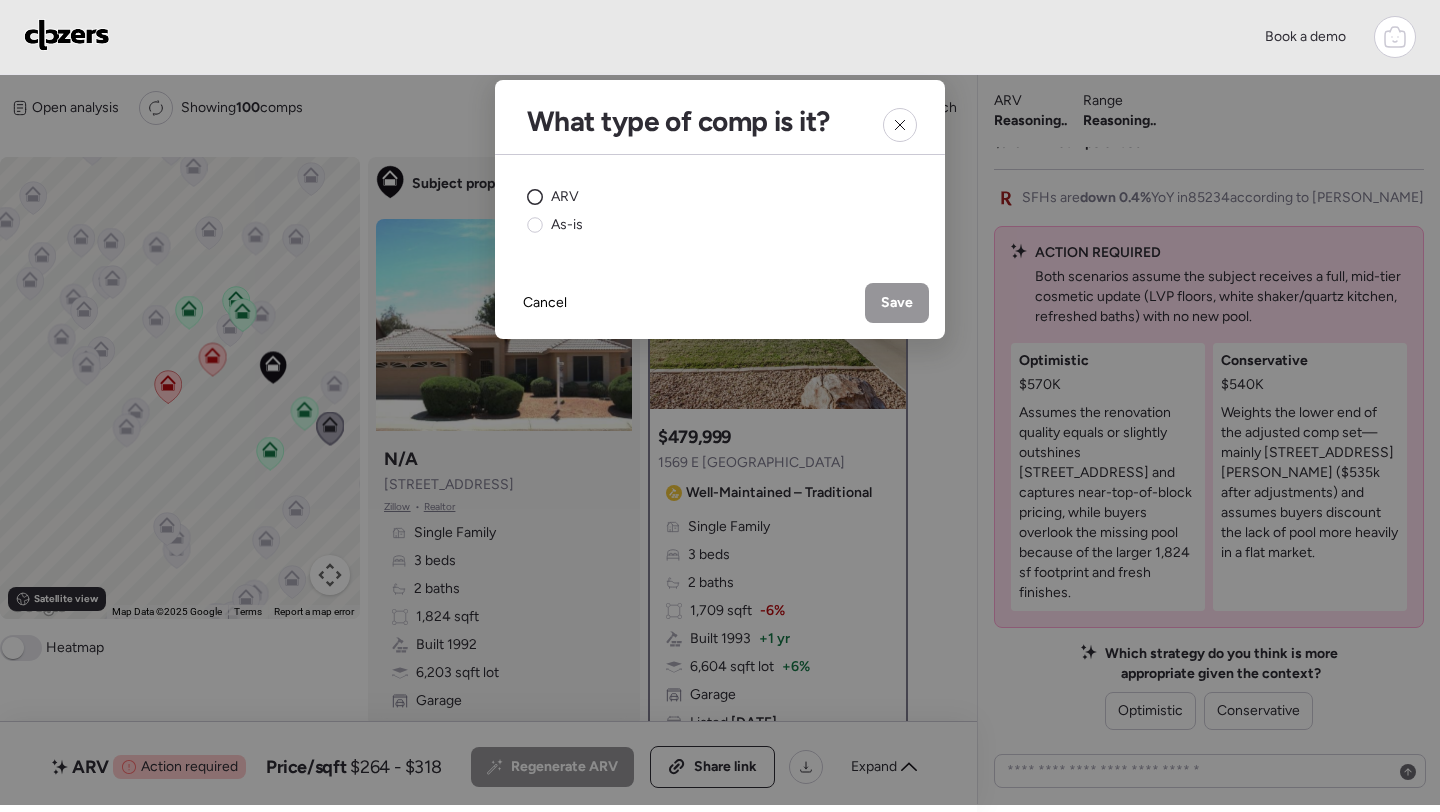 click on "ARV" at bounding box center (565, 197) 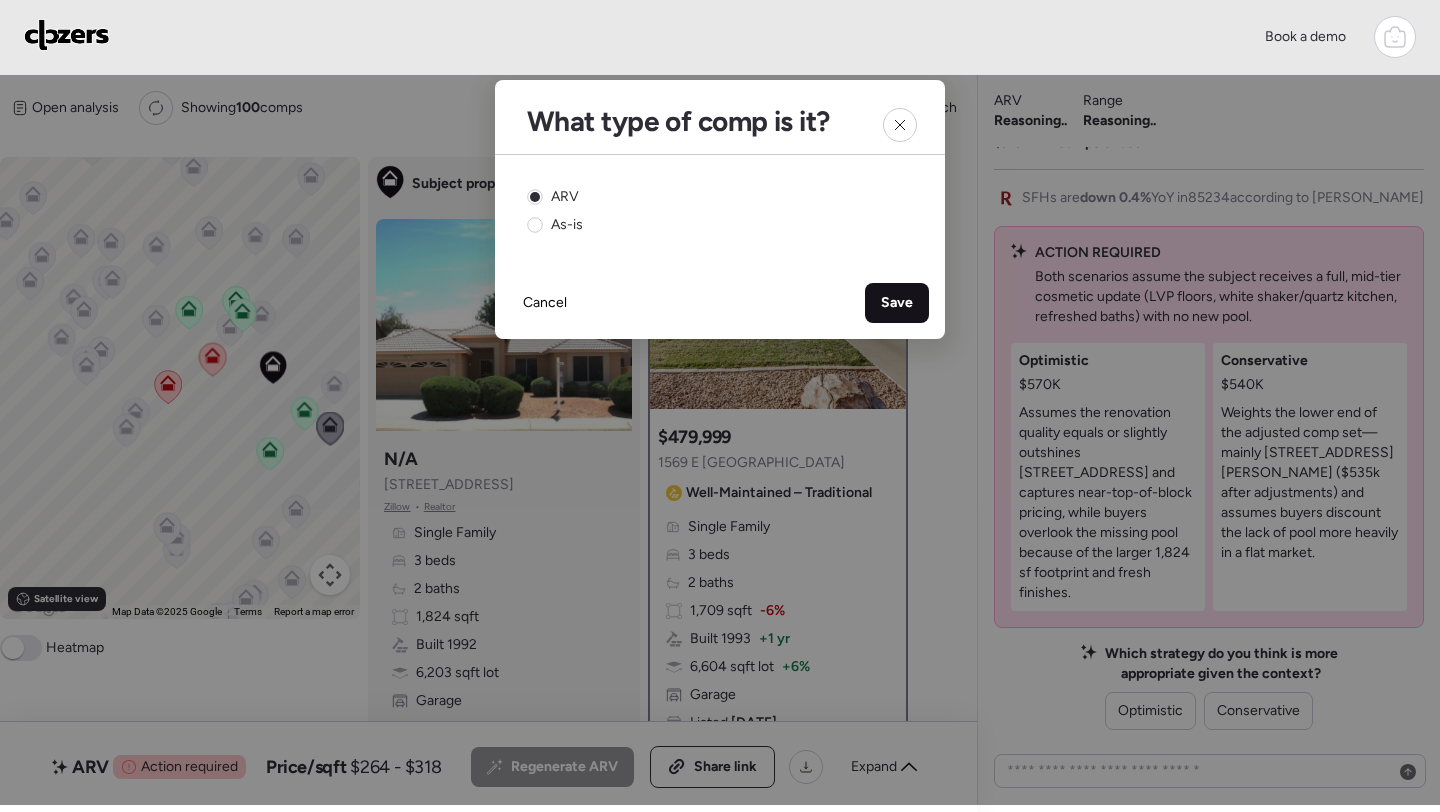 click on "Save" at bounding box center [897, 303] 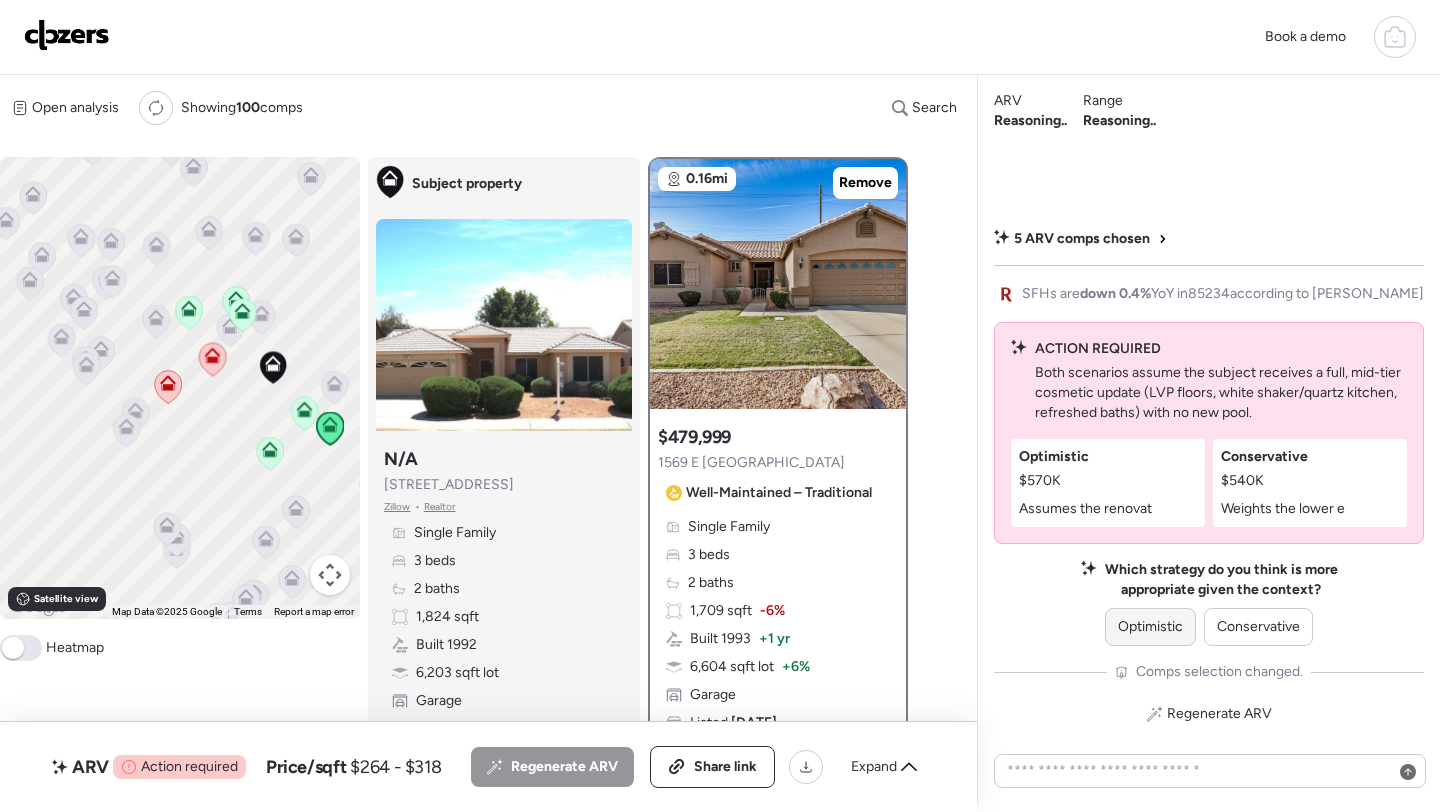 click on "Optimistic" at bounding box center [1150, 627] 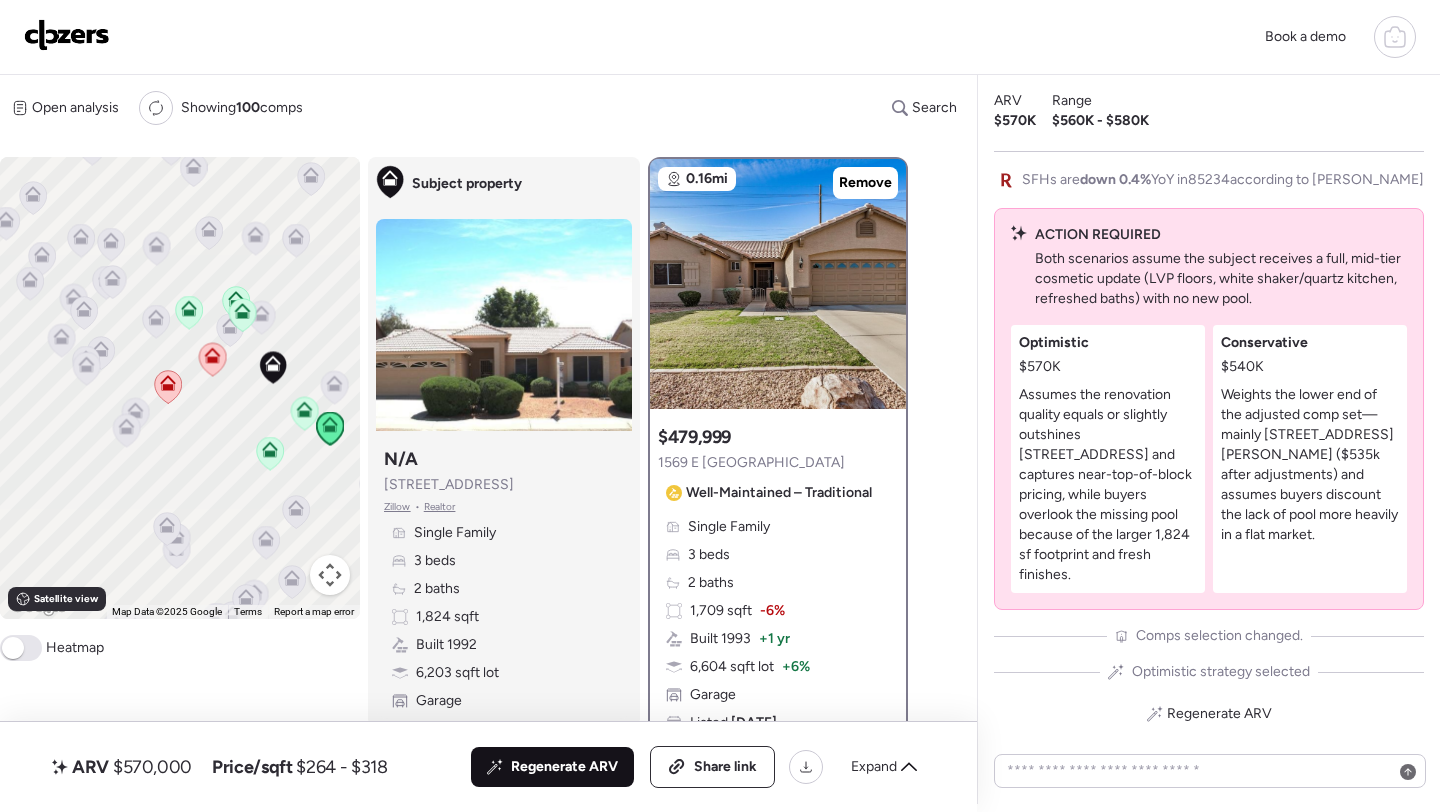 click on "Regenerate ARV" at bounding box center [564, 767] 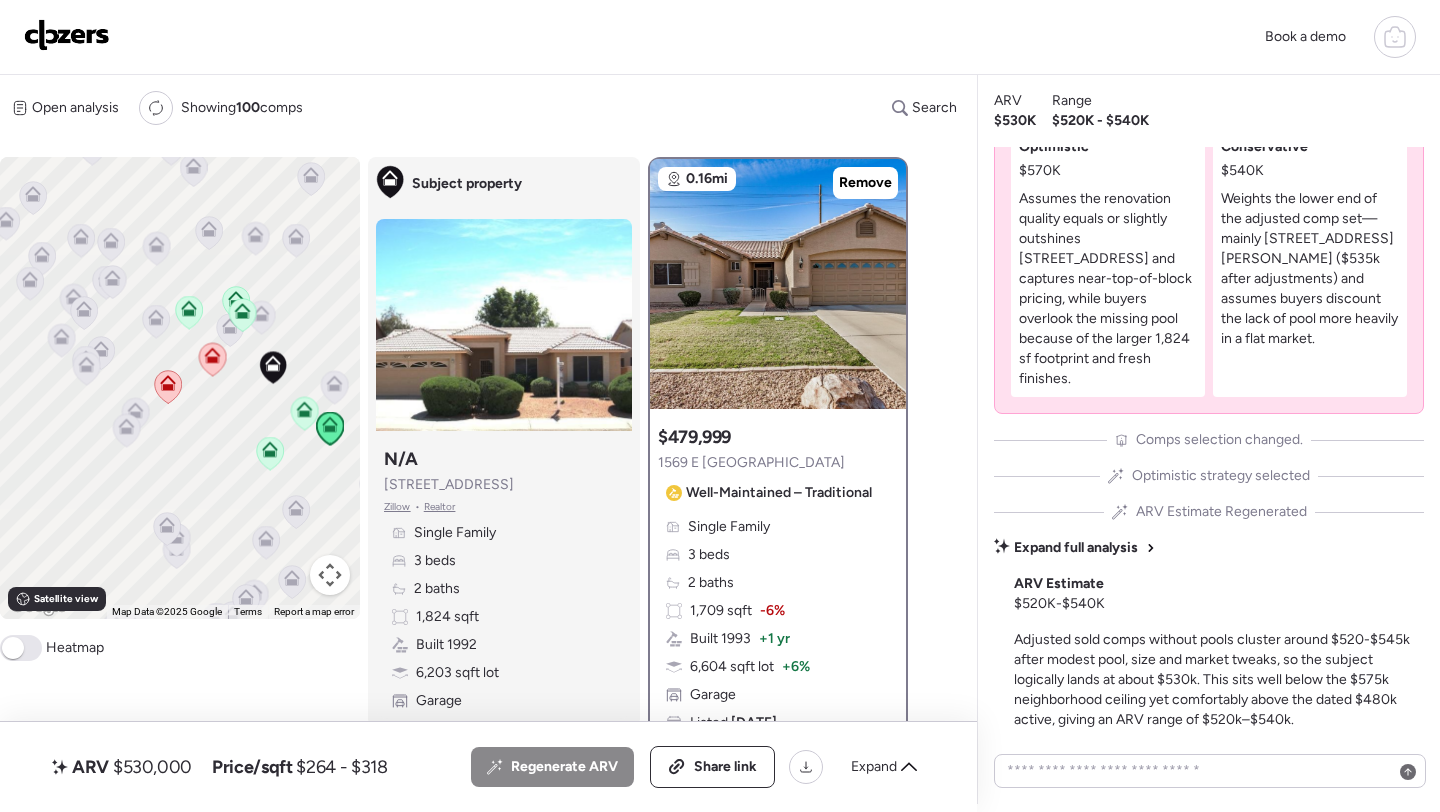 click on "$530,000" at bounding box center (152, 767) 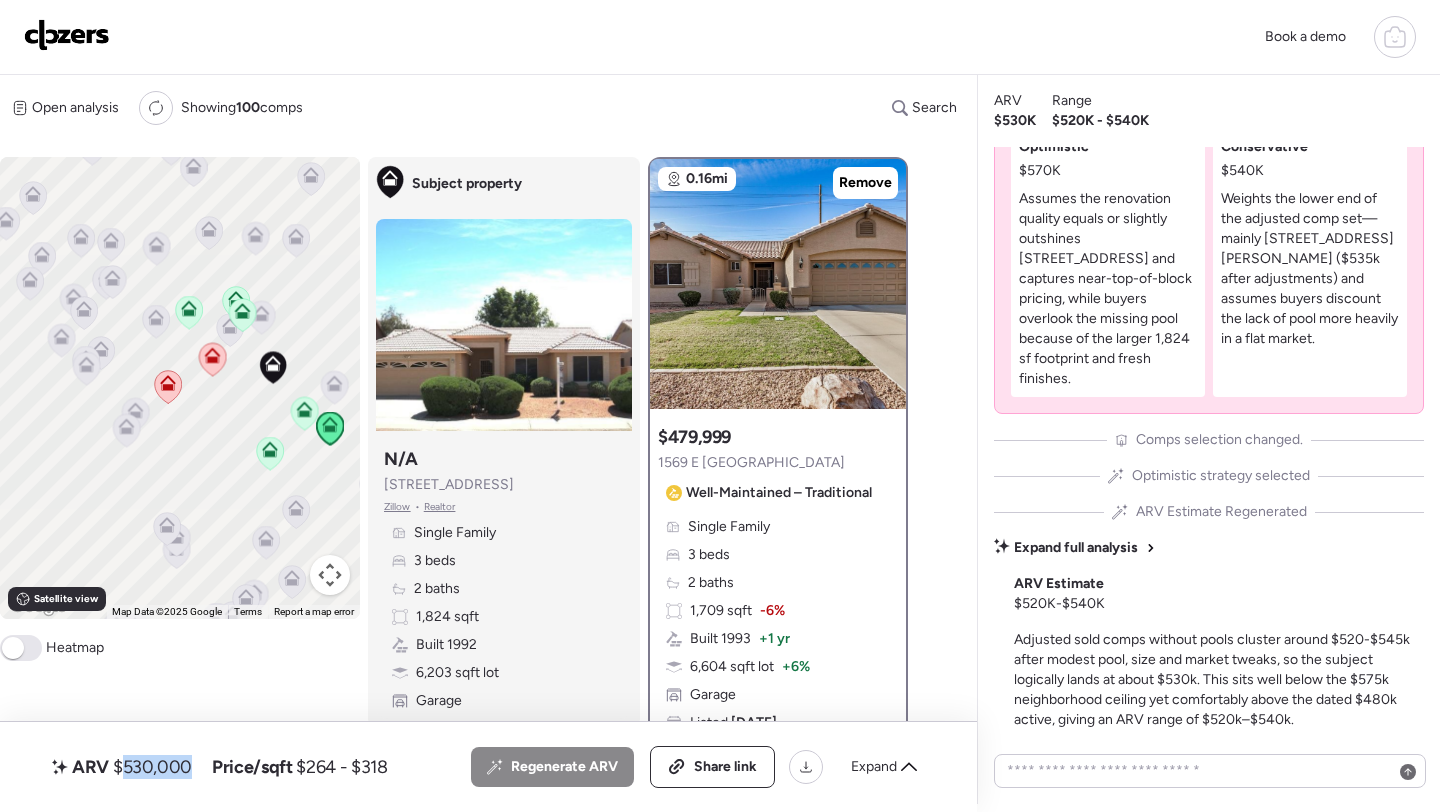 copy on "530,000" 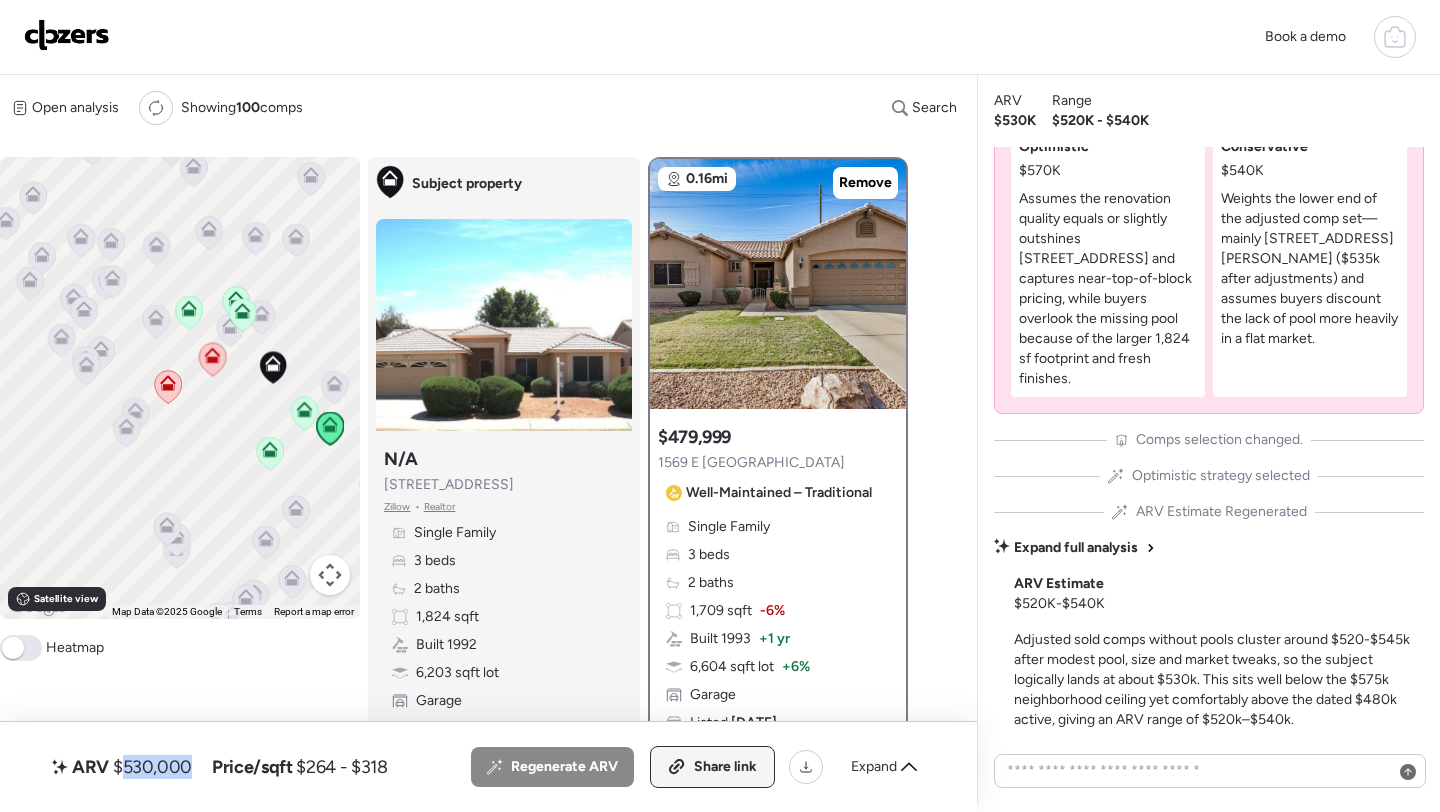 click on "Share link" at bounding box center [712, 767] 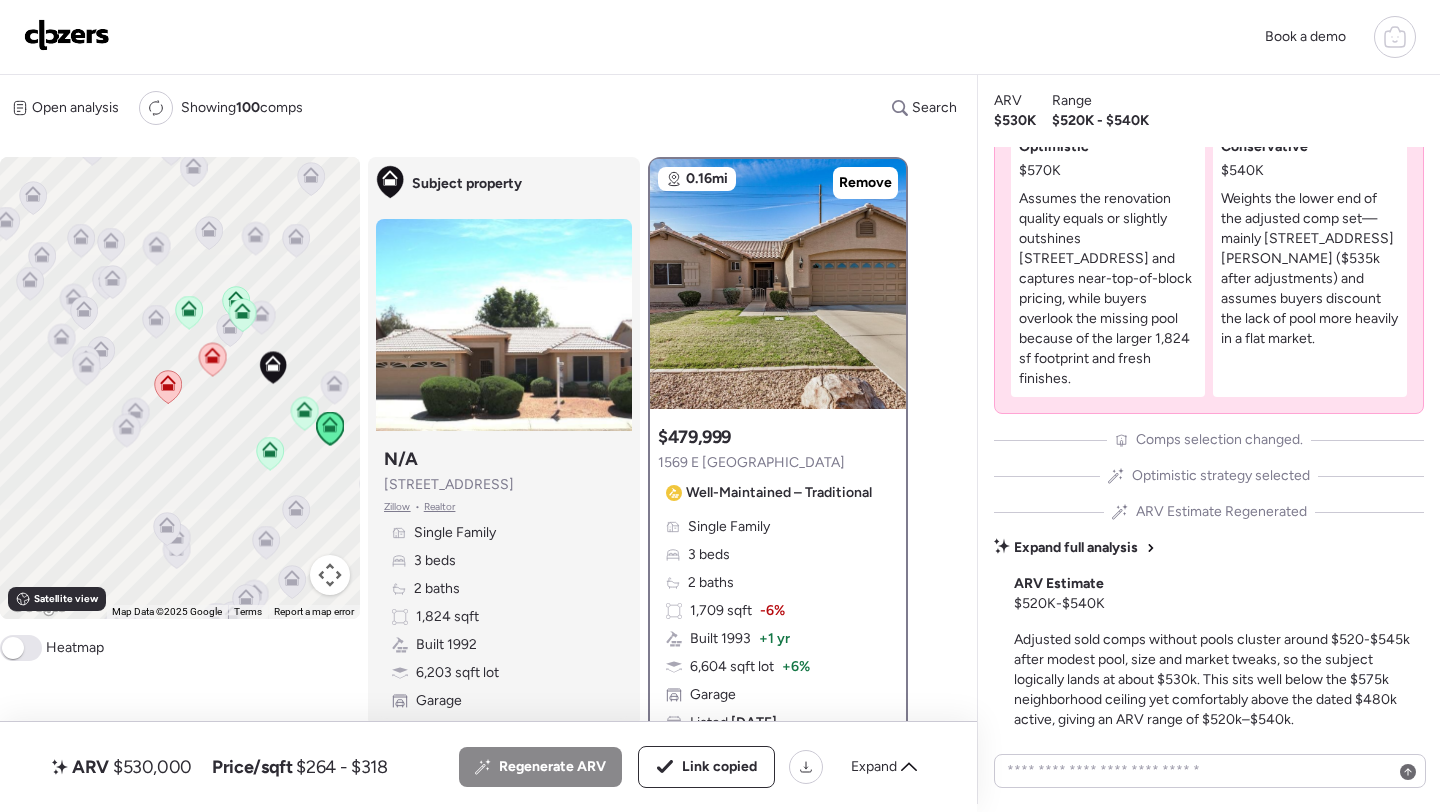 click at bounding box center [67, 37] 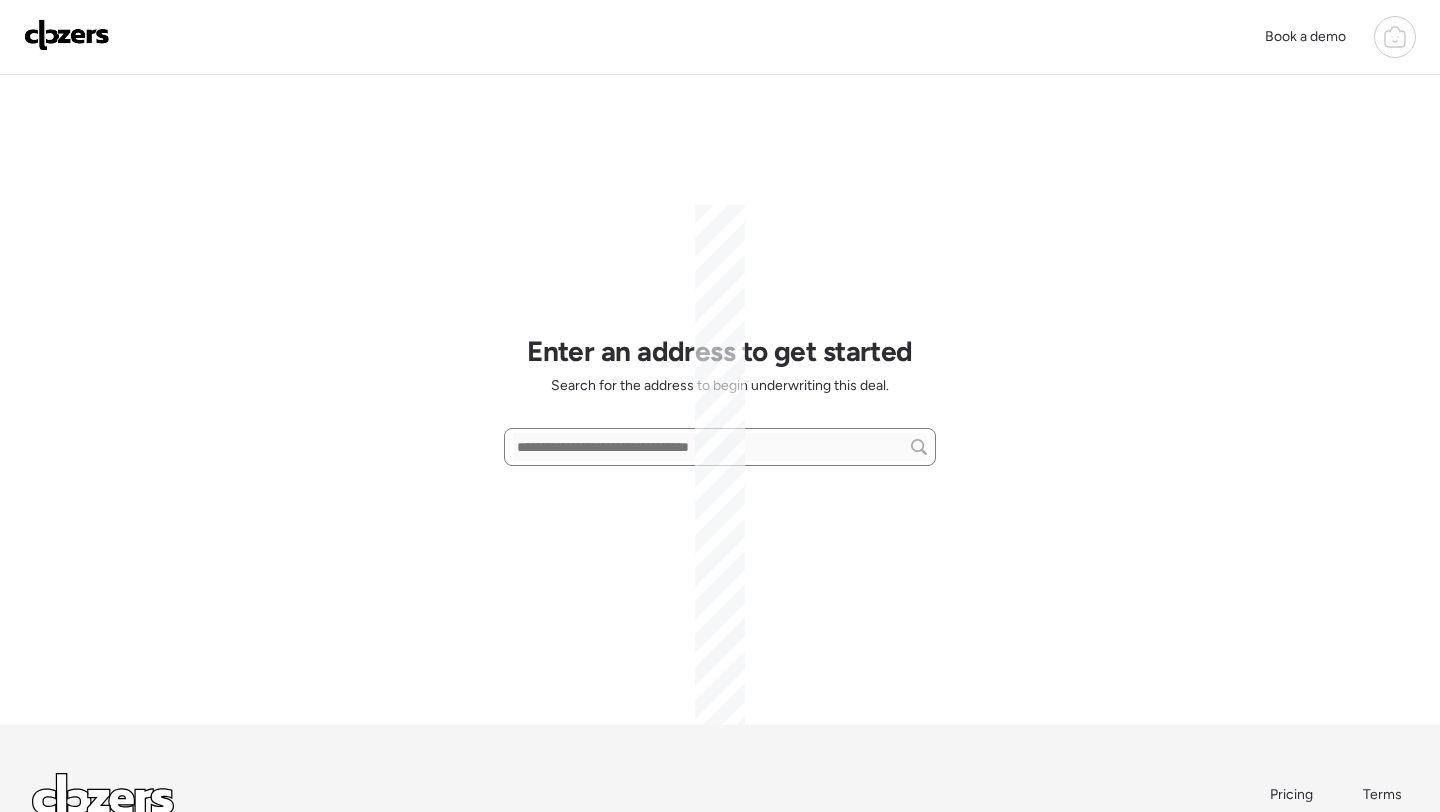 scroll, scrollTop: 0, scrollLeft: 0, axis: both 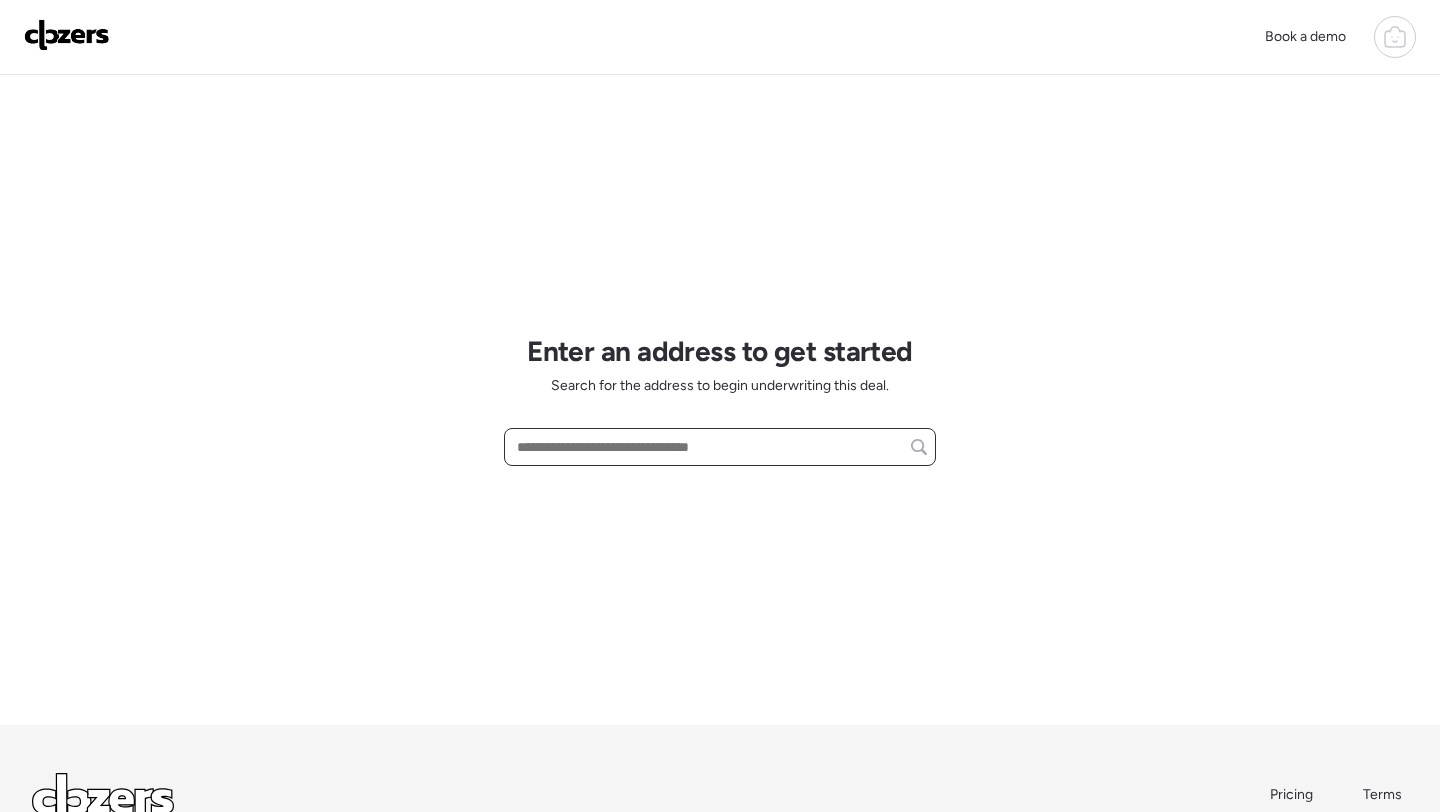 click at bounding box center [720, 447] 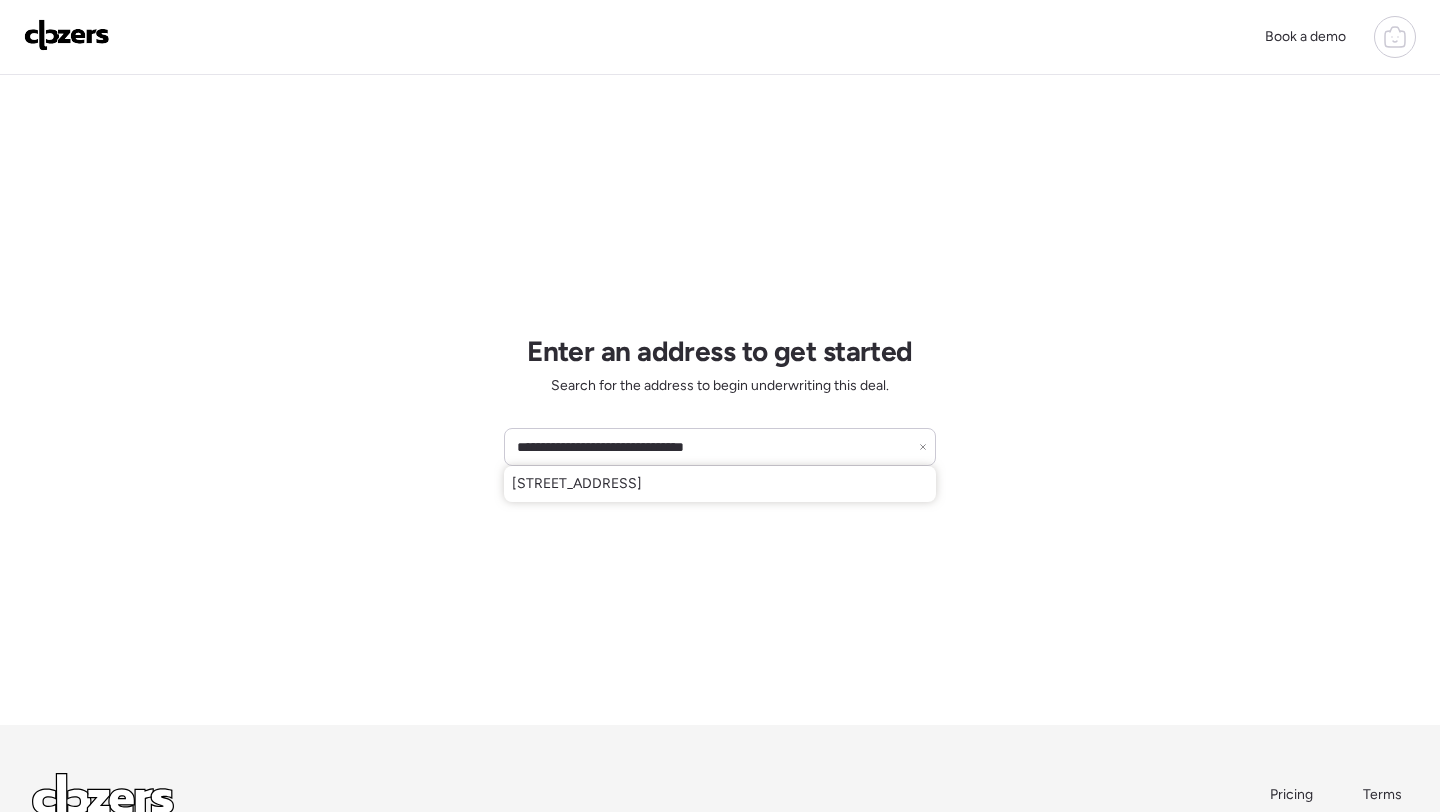 click on "[STREET_ADDRESS]" at bounding box center [577, 484] 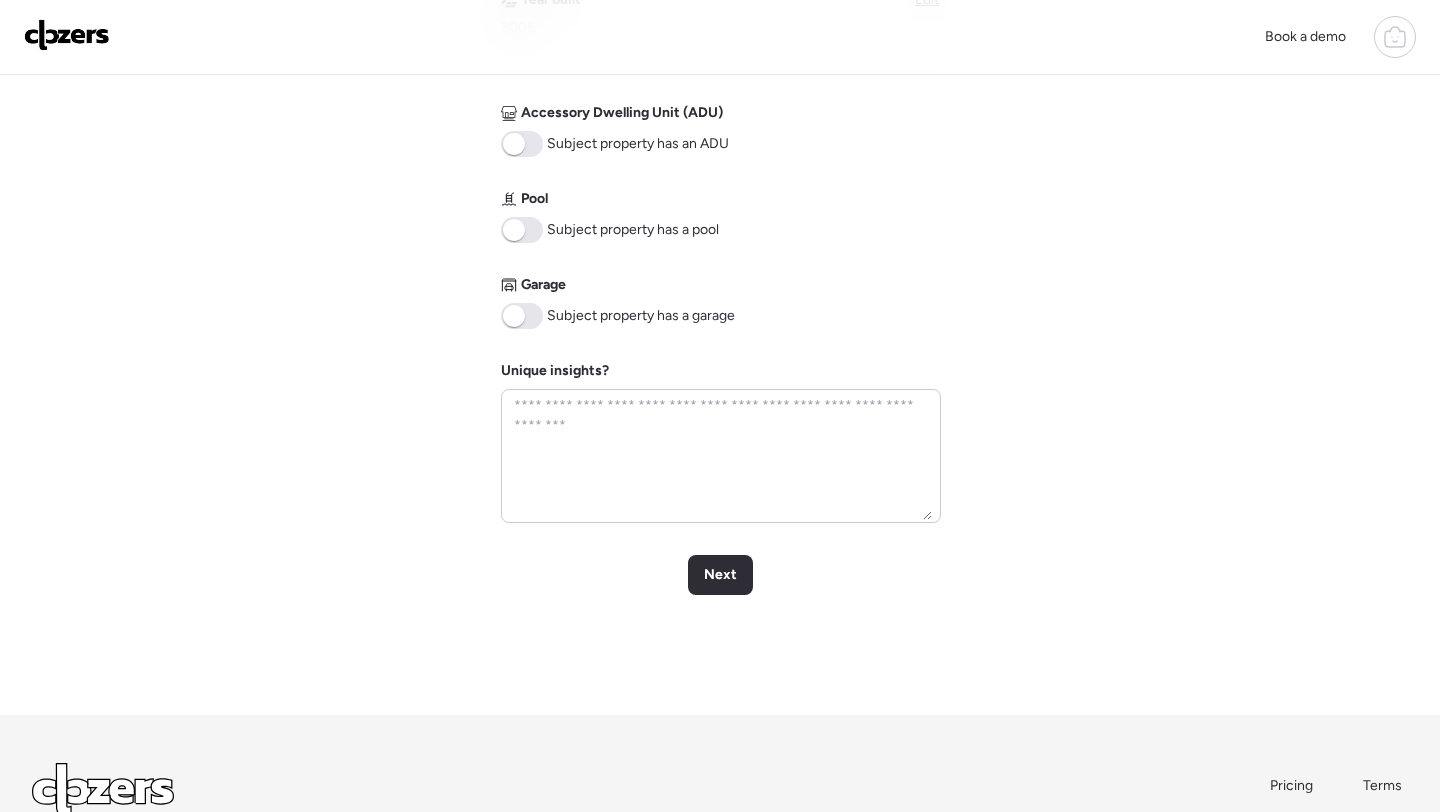 scroll, scrollTop: 697, scrollLeft: 0, axis: vertical 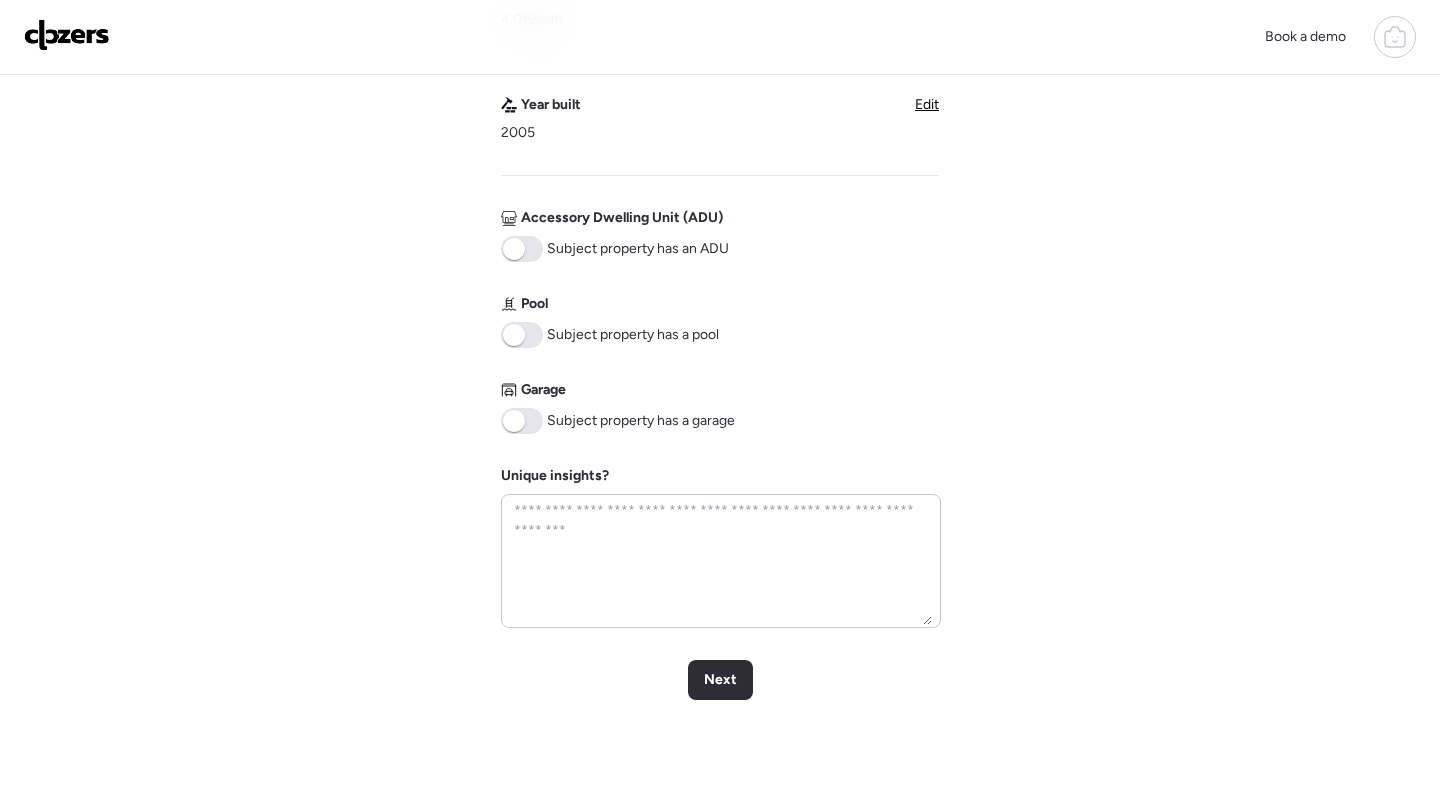 click on "Pool Subject property has a pool" at bounding box center (610, 321) 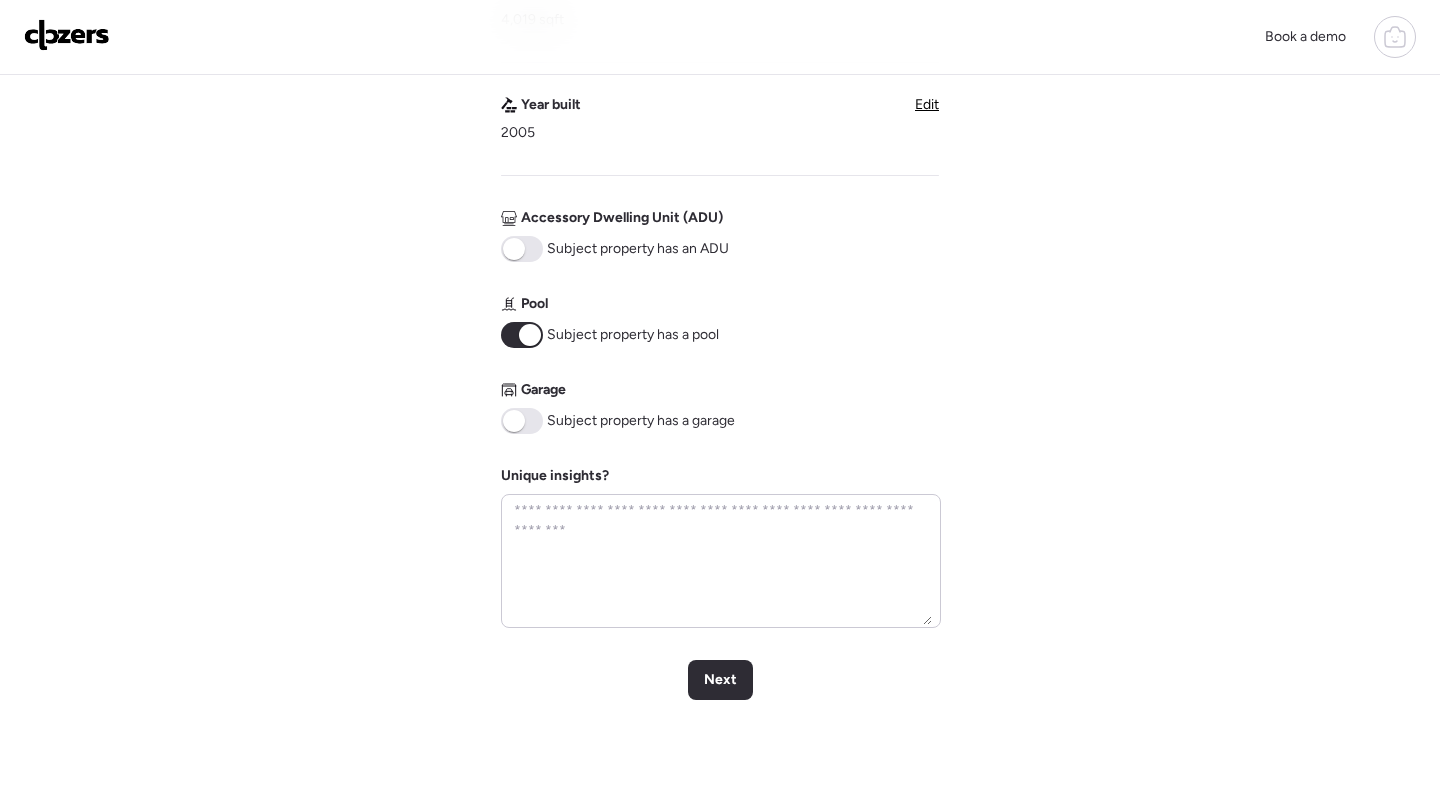 click at bounding box center (522, 421) 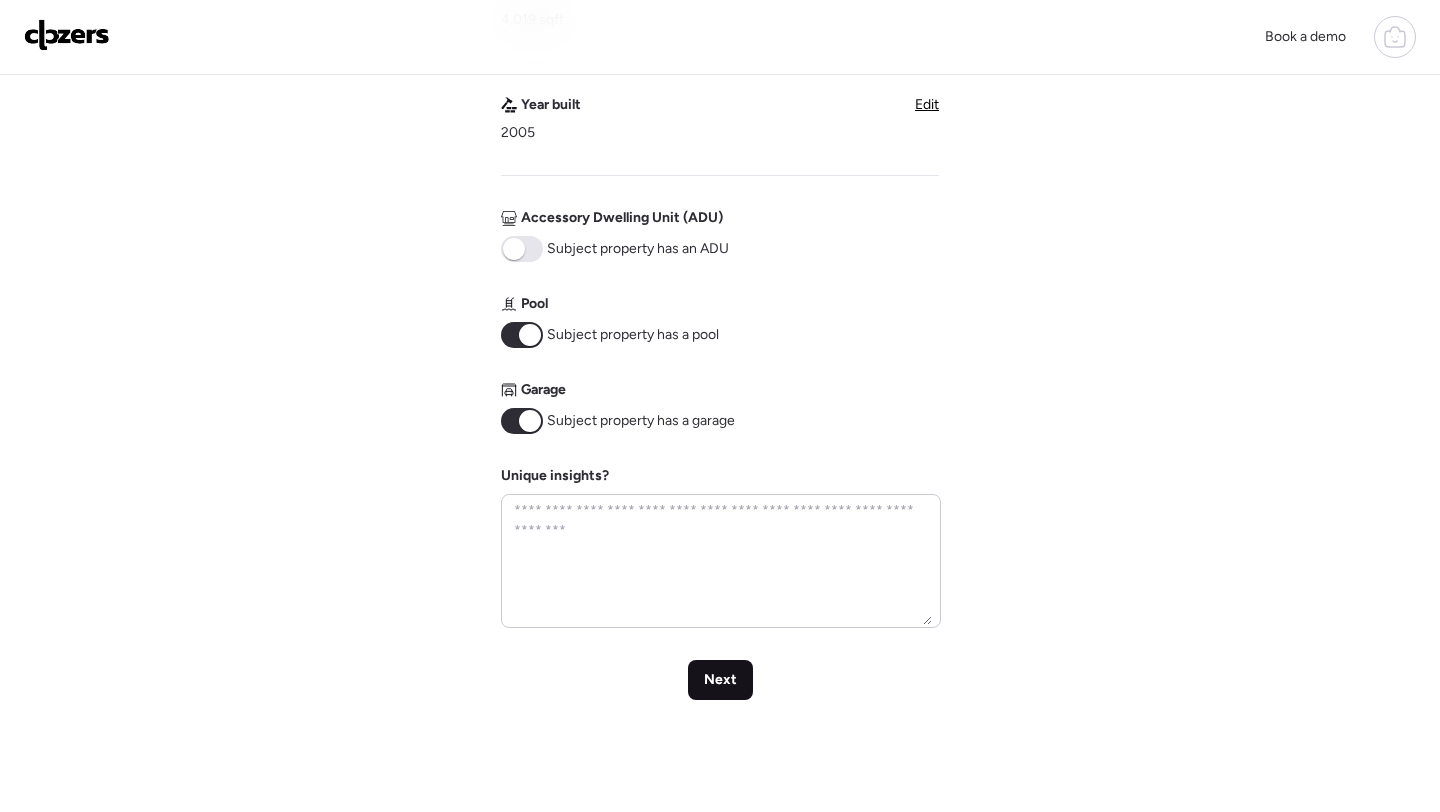click on "Next" at bounding box center (720, 680) 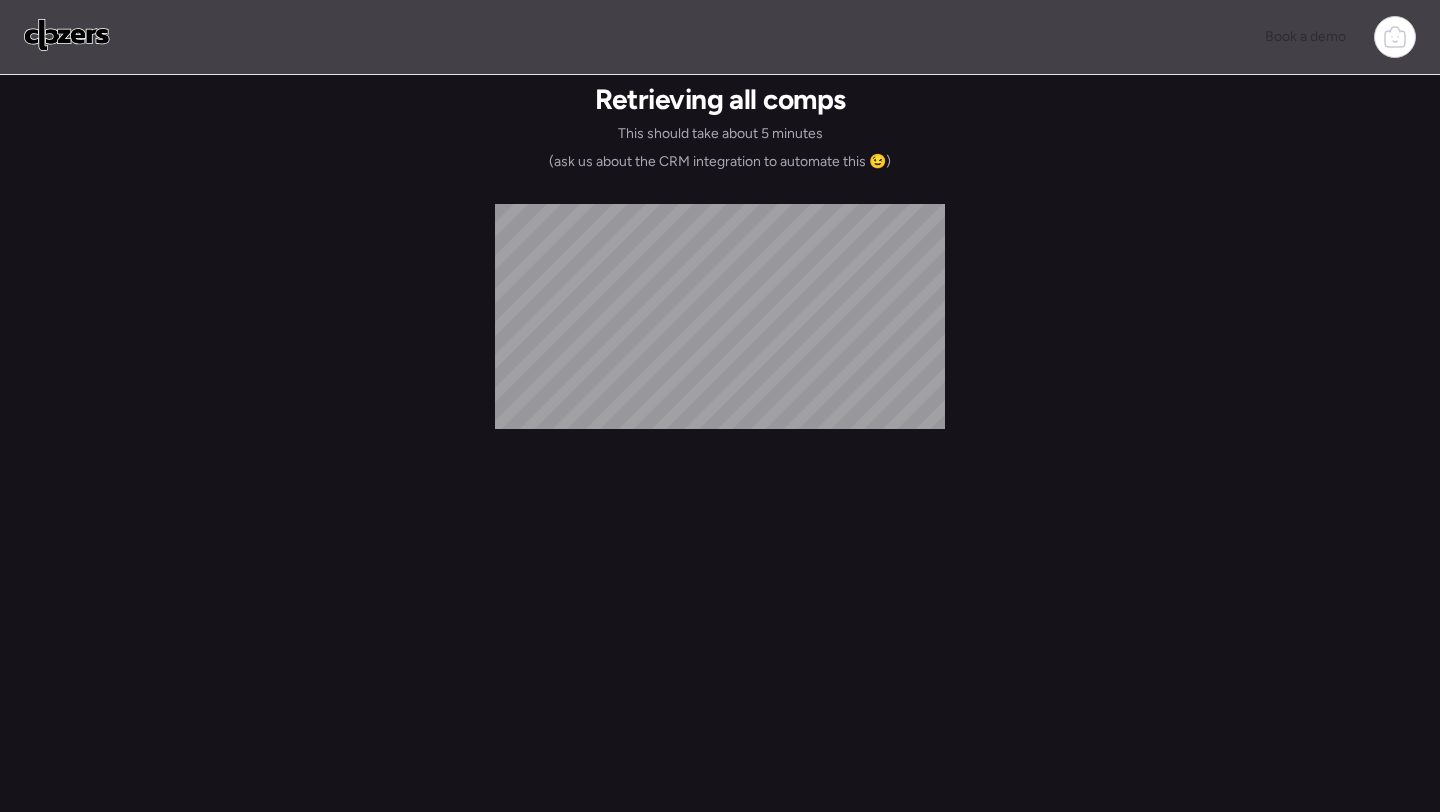 scroll, scrollTop: 0, scrollLeft: 0, axis: both 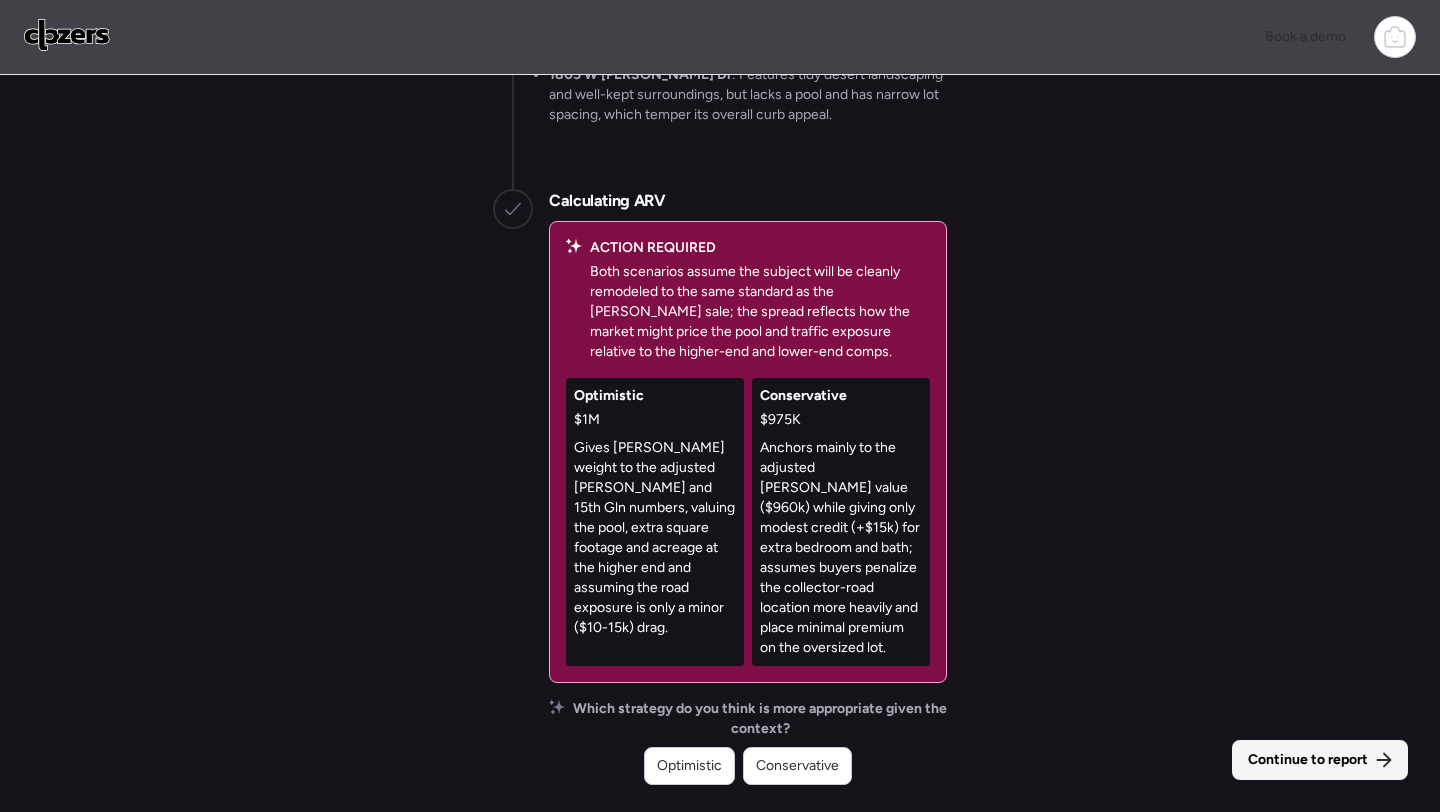 click on "Continue to report" at bounding box center [1308, 760] 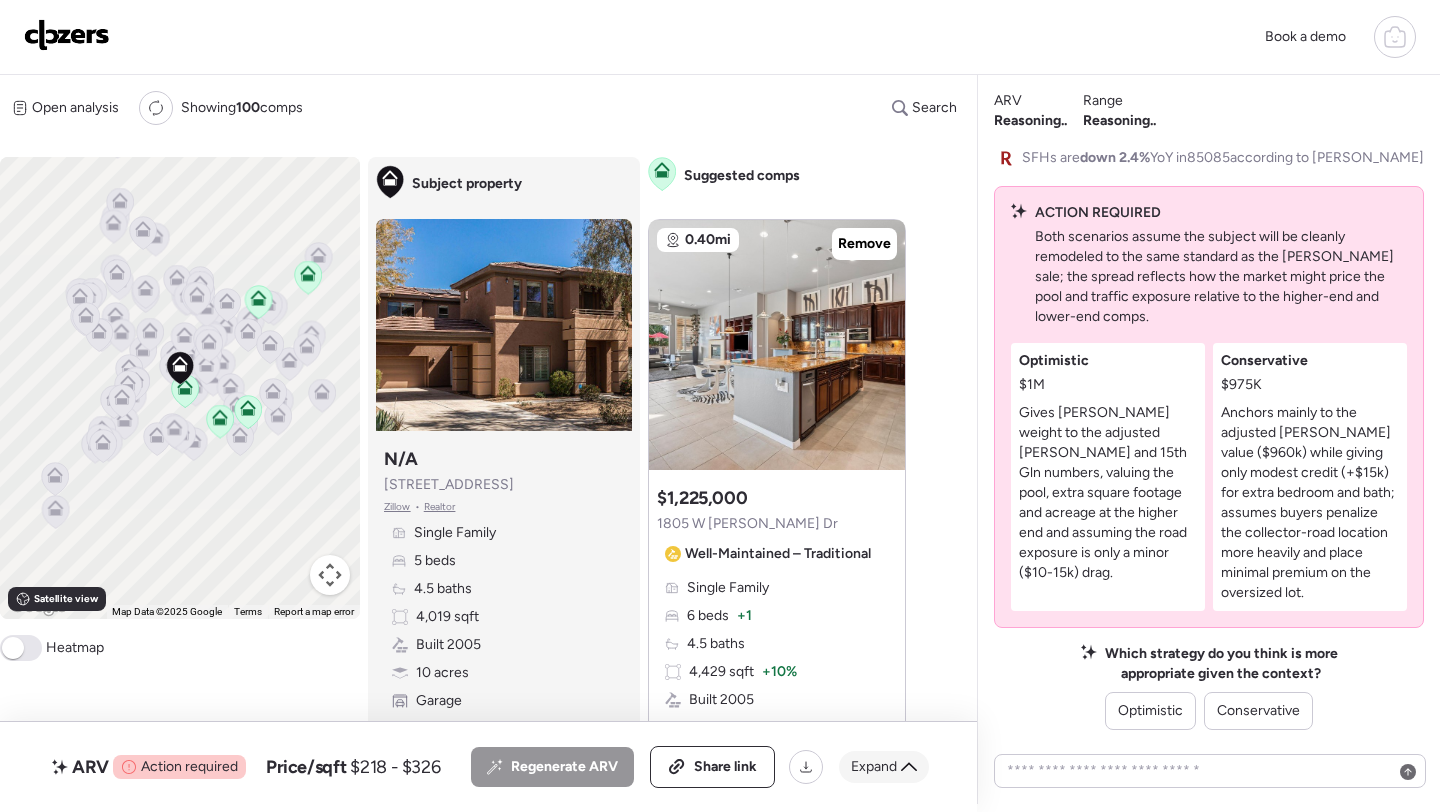 click on "Expand" at bounding box center (874, 767) 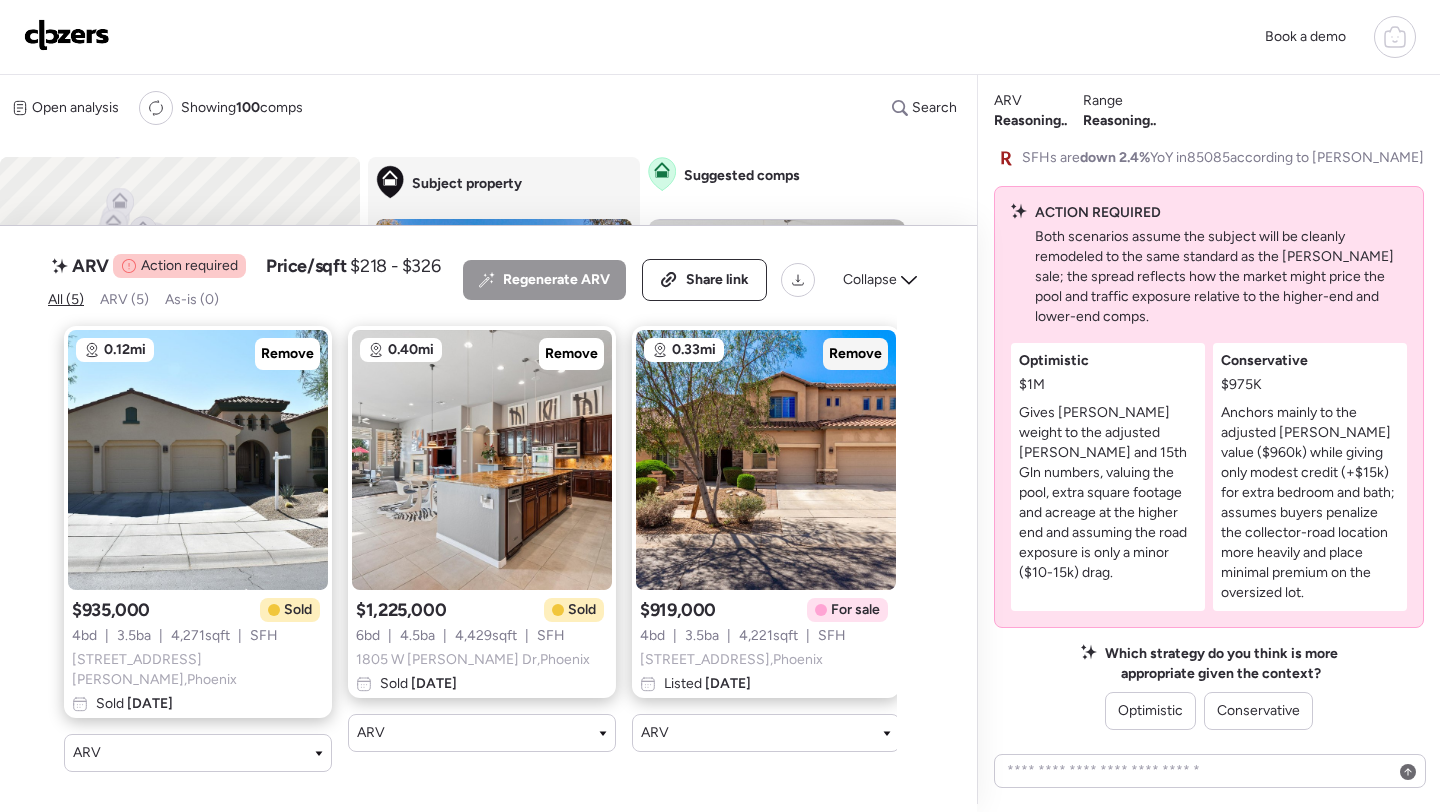 click on "Remove" at bounding box center (855, 354) 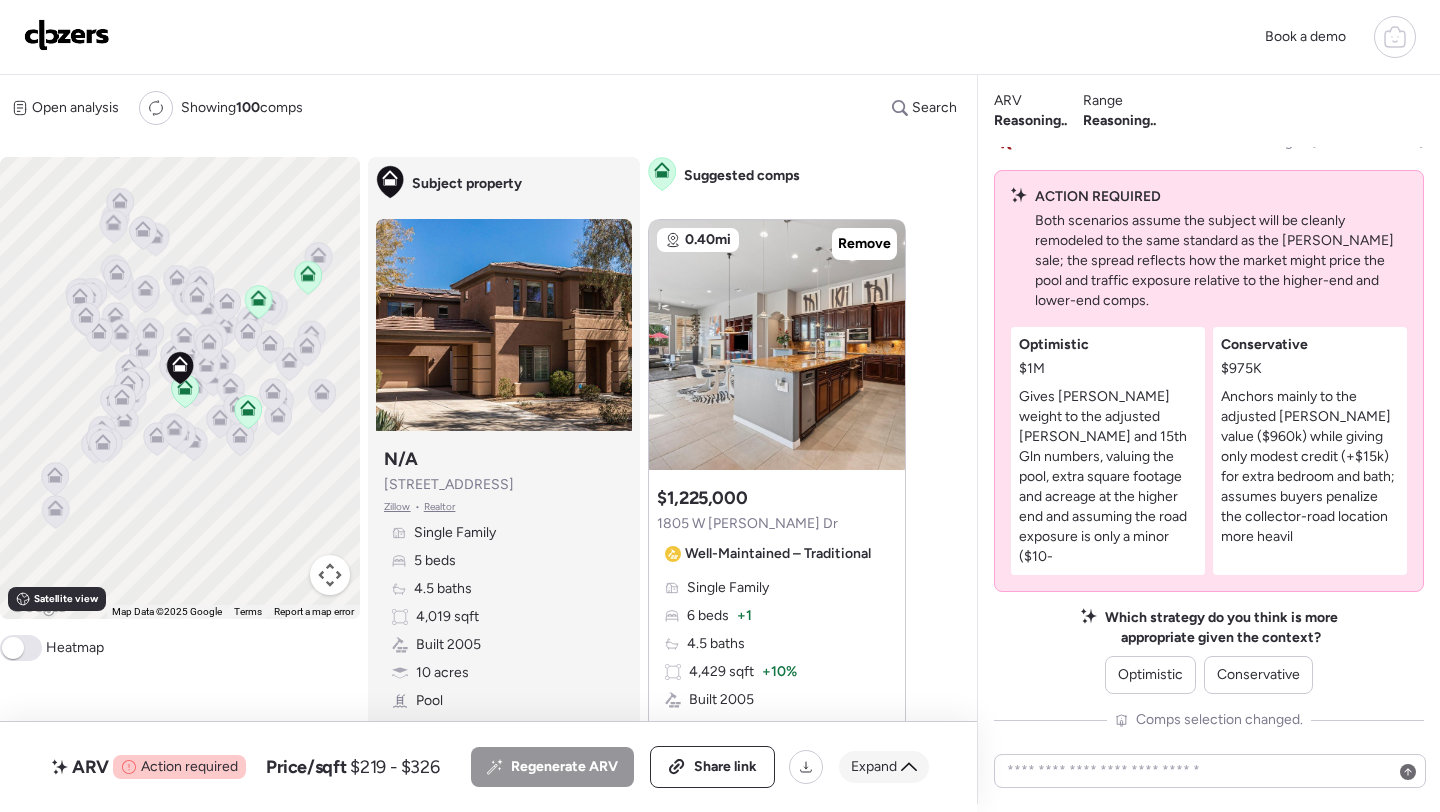 click on "Expand" at bounding box center [874, 767] 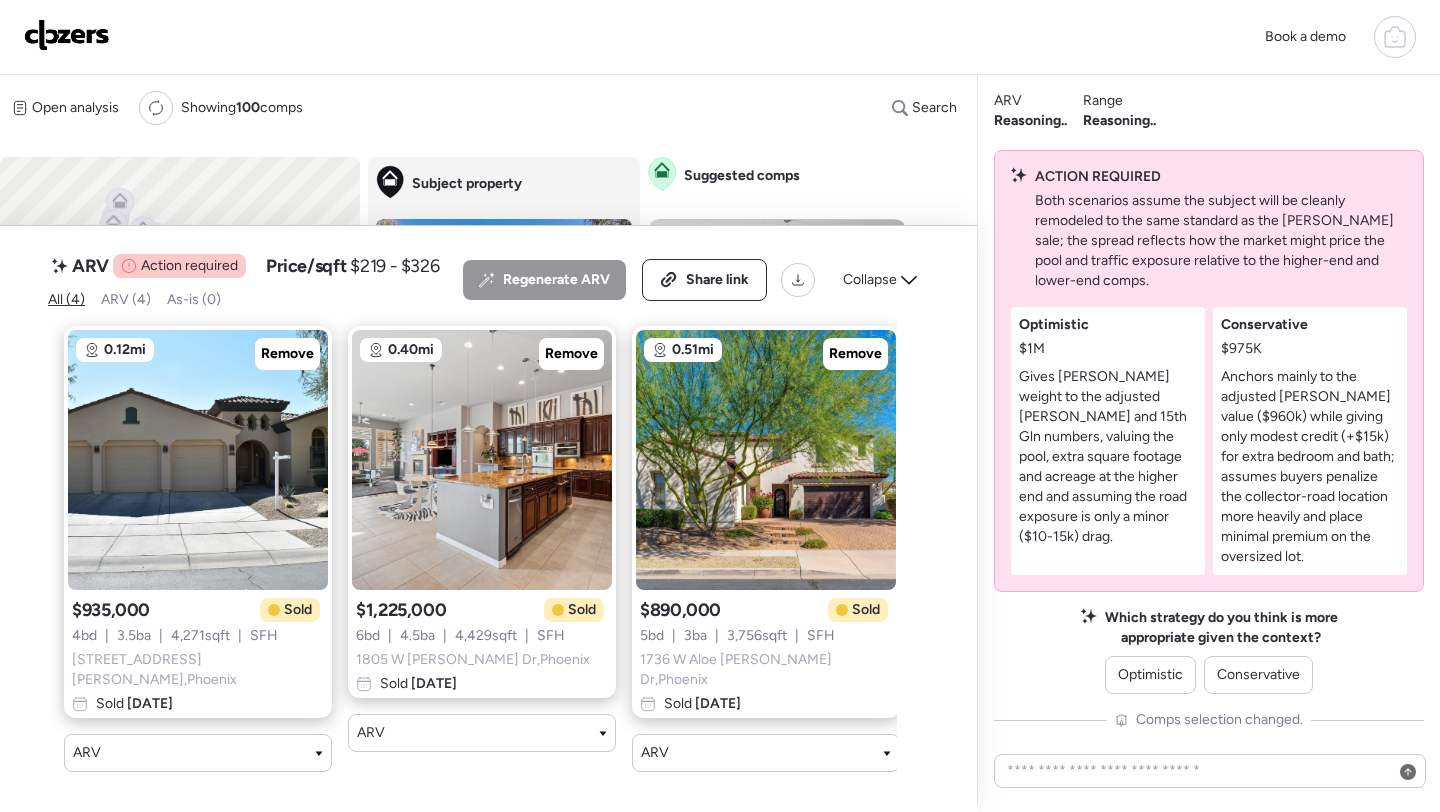 click on "Open analysis Re-run report Showing  100  comps Search Comps list Analysis To activate drag with keyboard, press Alt + Enter. Once in keyboard drag state, use the arrow keys to move the marker. To complete the drag, press the Enter key. To cancel, press Escape. Keyboard shortcuts Map Data Map Data ©2025 Google Map data ©2025 Google 500 m  Click to toggle between metric and imperial units Terms Report a map error Satellite view A B+ B B- C+ C C- D Heatmap Subject property Subject property N/A 32029 N 20th Ln Zillow • Realtor Single Family 5 beds 4.5 baths 4,019 sqft Built 2005 10 acres Pool Suggested comps 0.40mi Remove Suggested comp $1,225,000 1805 W Parnell Dr Well-Maintained – Traditional Single Family 6 beds + 1 4.5 baths 4,429 sqft + 10% Built 2005 0.3 acres -97% Garage Pool Sold   58 days ago Sold Non-flip Non-flip Excellent condition comp, but not remodeled specifically for re-sale. 34 days until sold Apr 24, 2025 Last price change $1,300,000 34 days until sold May 28, 2025 Sold $1,225,000 -1 -1" at bounding box center (484, 440) 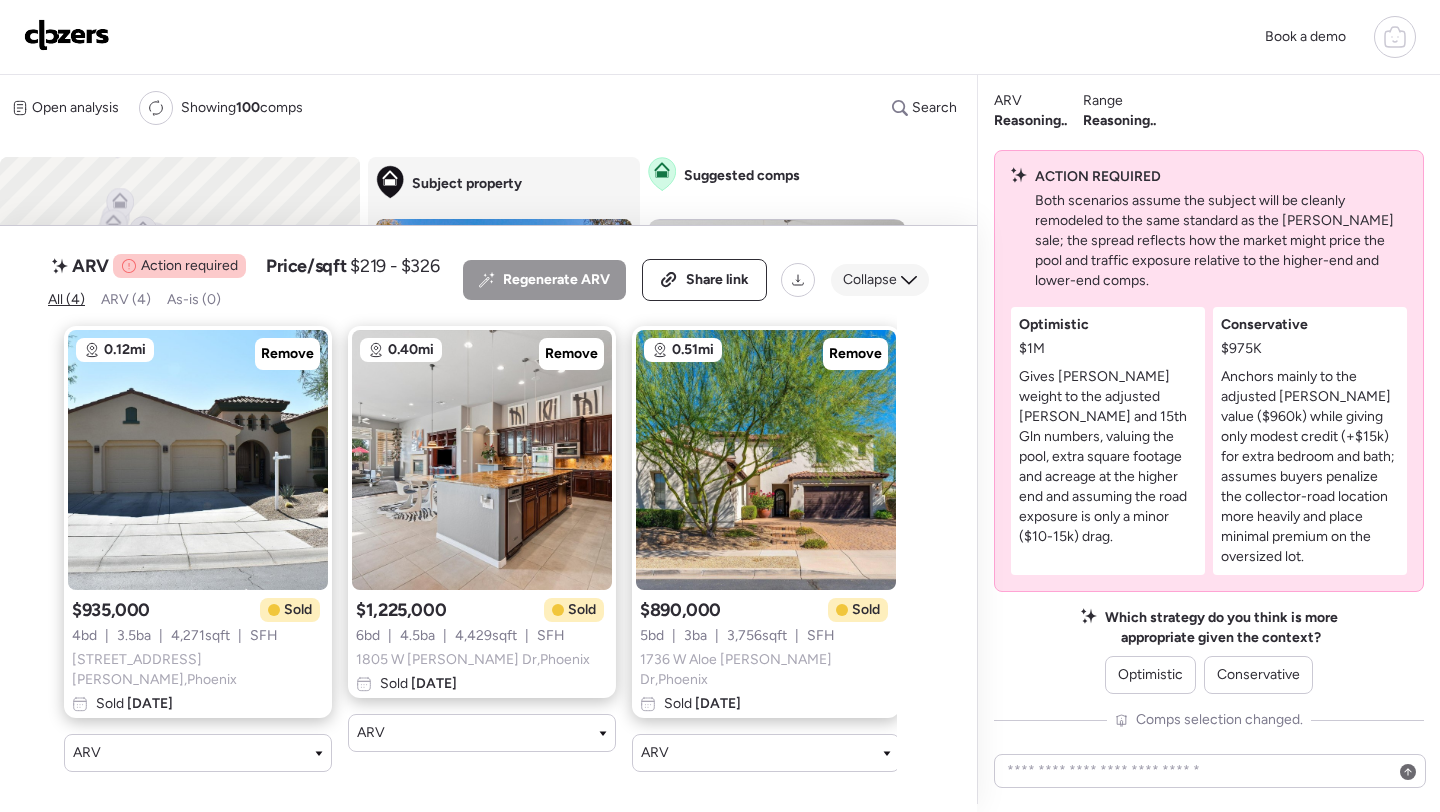 click on "Collapse" at bounding box center (870, 280) 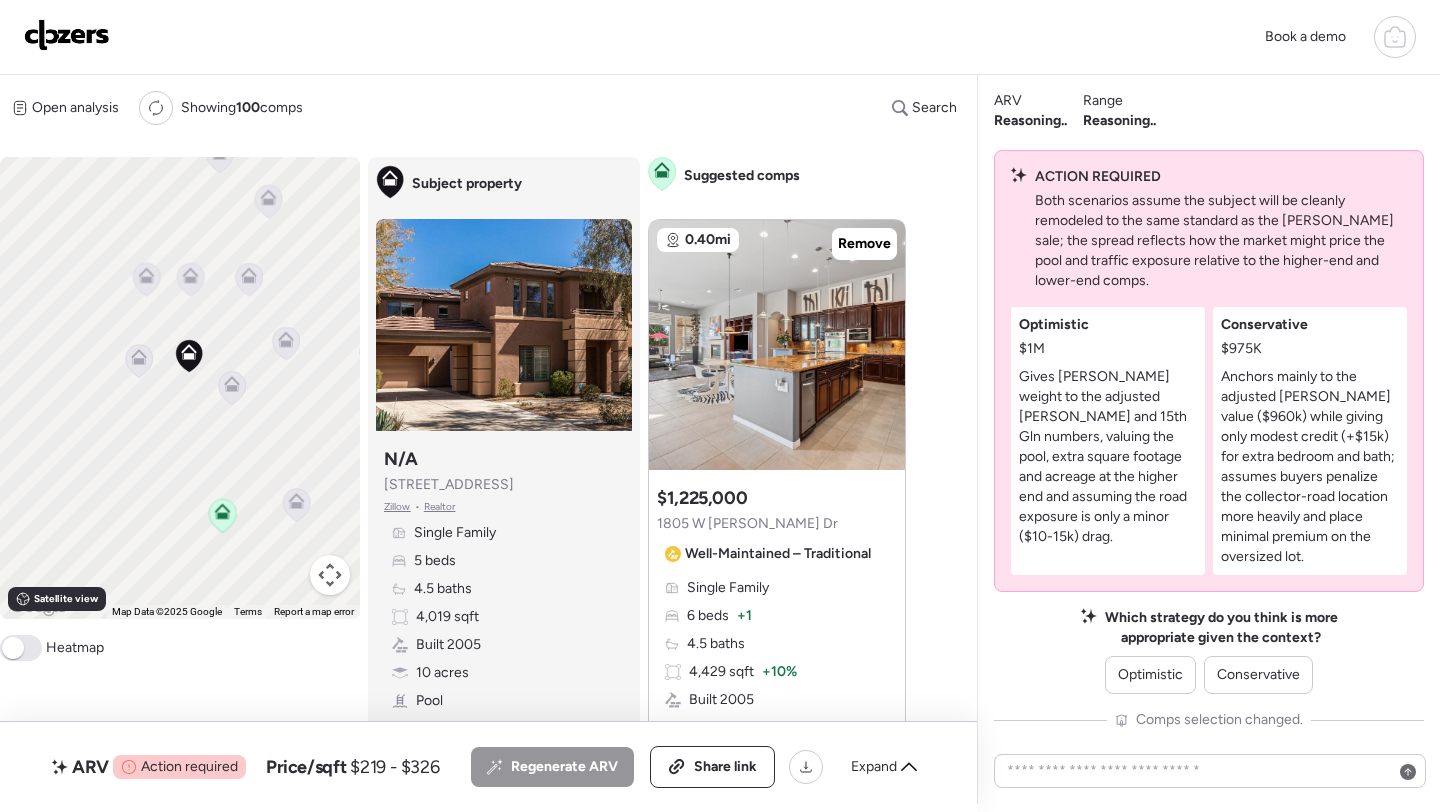 drag, startPoint x: 113, startPoint y: 524, endPoint x: 236, endPoint y: 348, distance: 214.72075 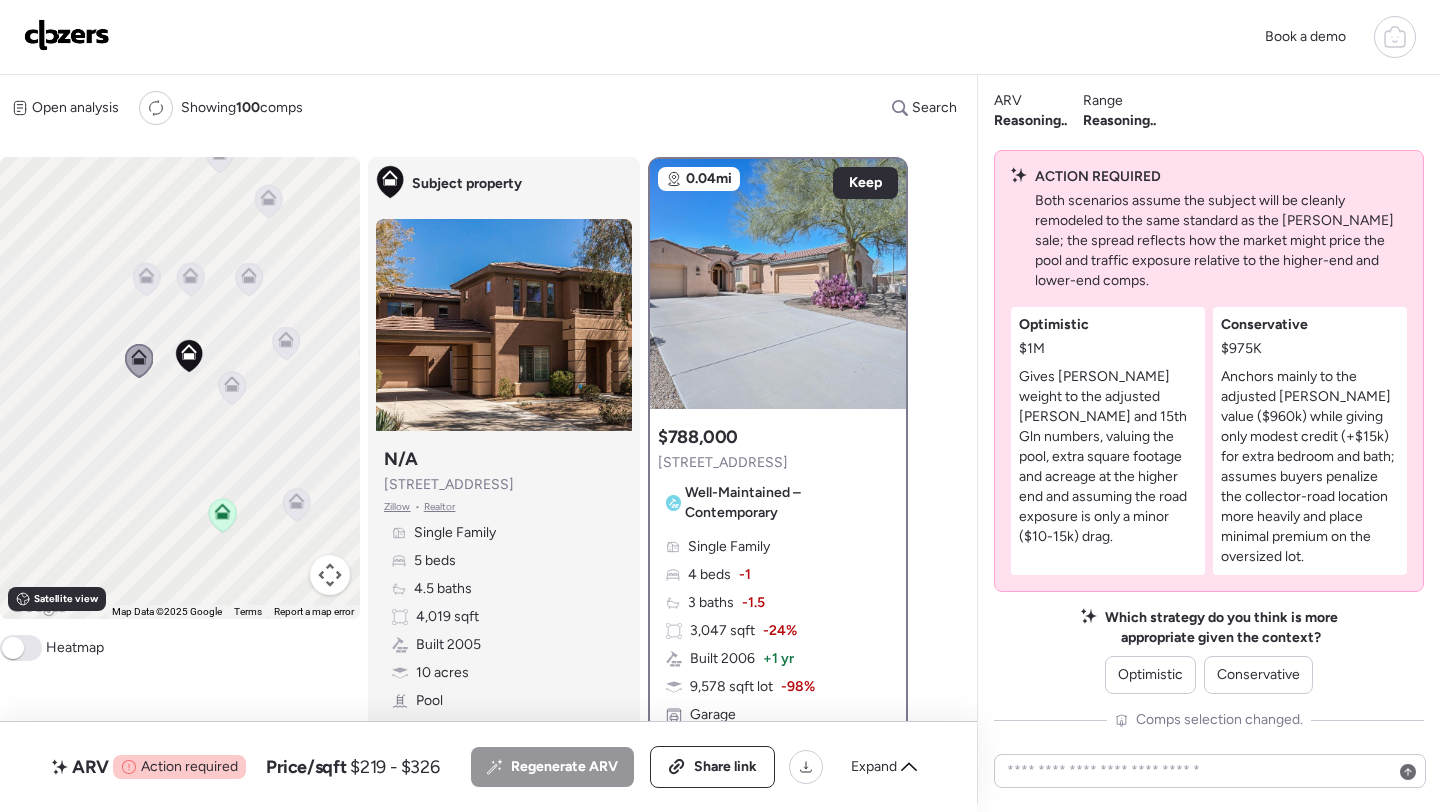 click 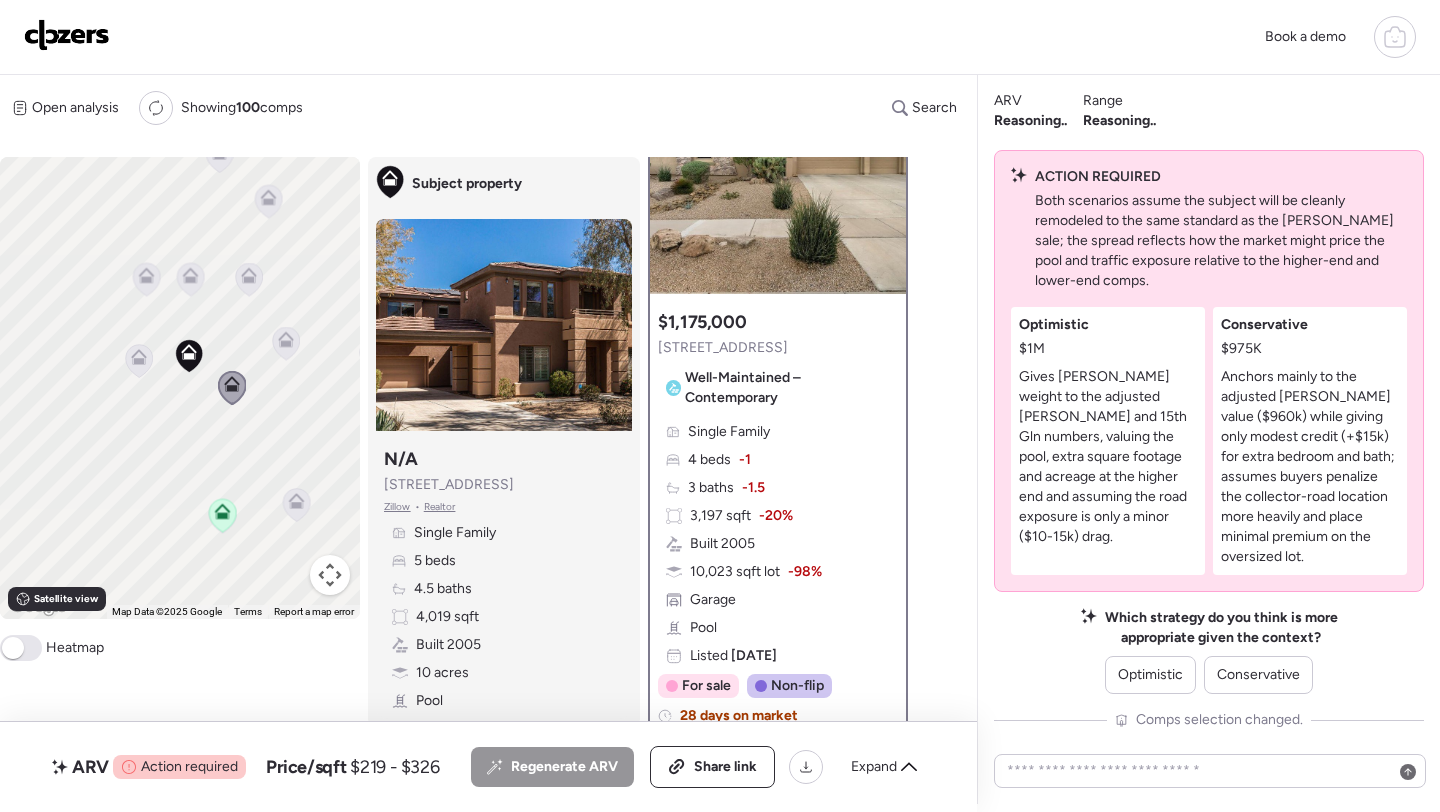 scroll, scrollTop: 123, scrollLeft: 0, axis: vertical 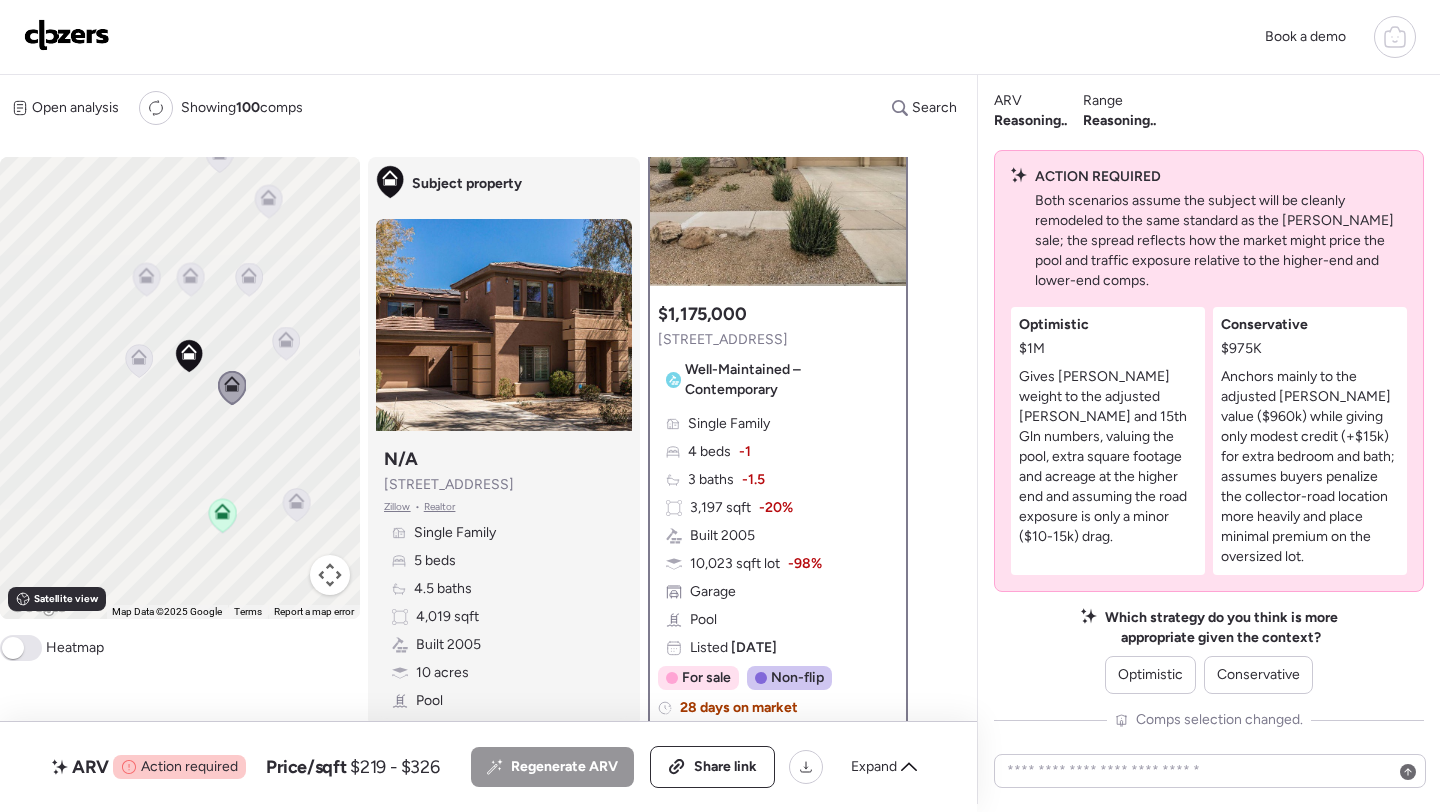 click 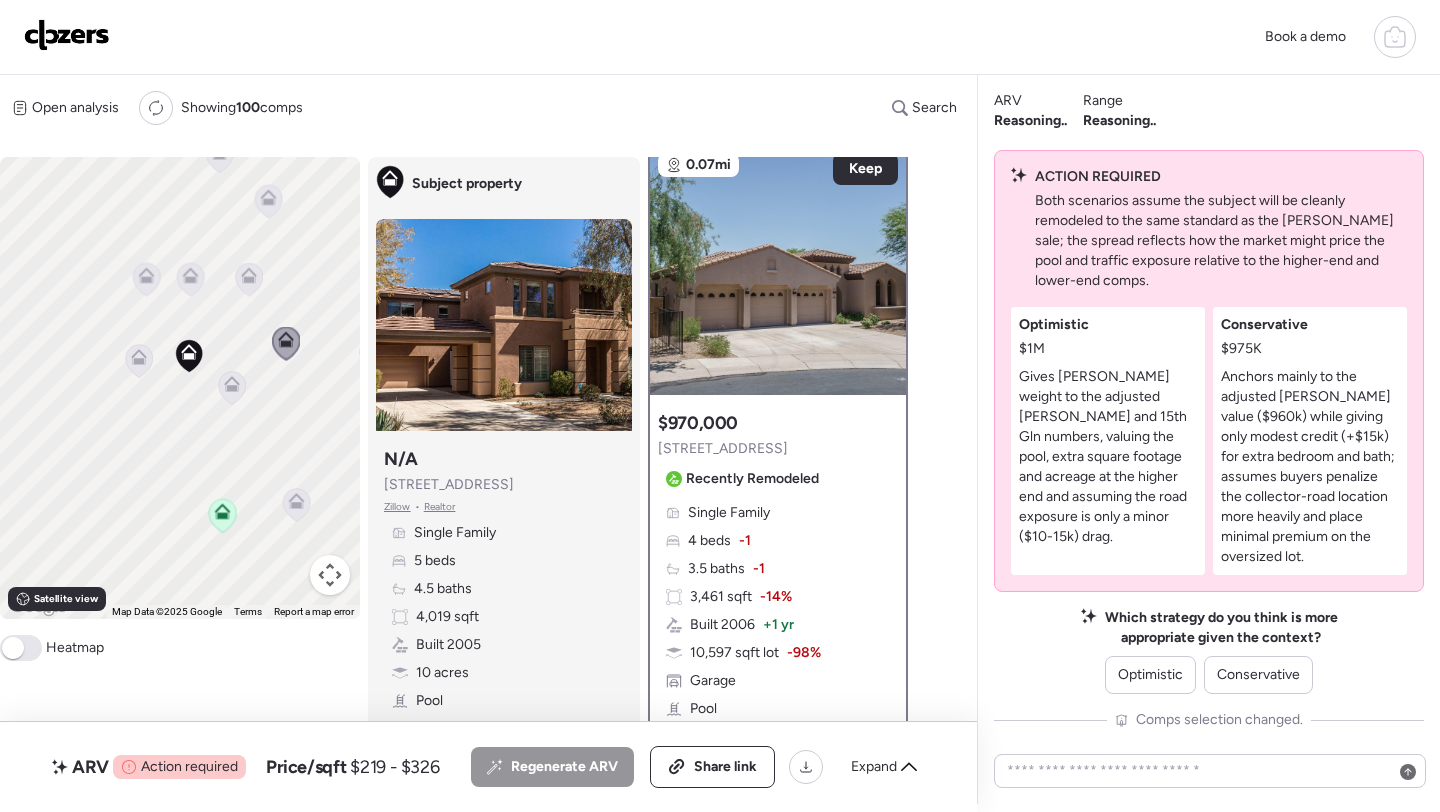 scroll, scrollTop: 0, scrollLeft: 0, axis: both 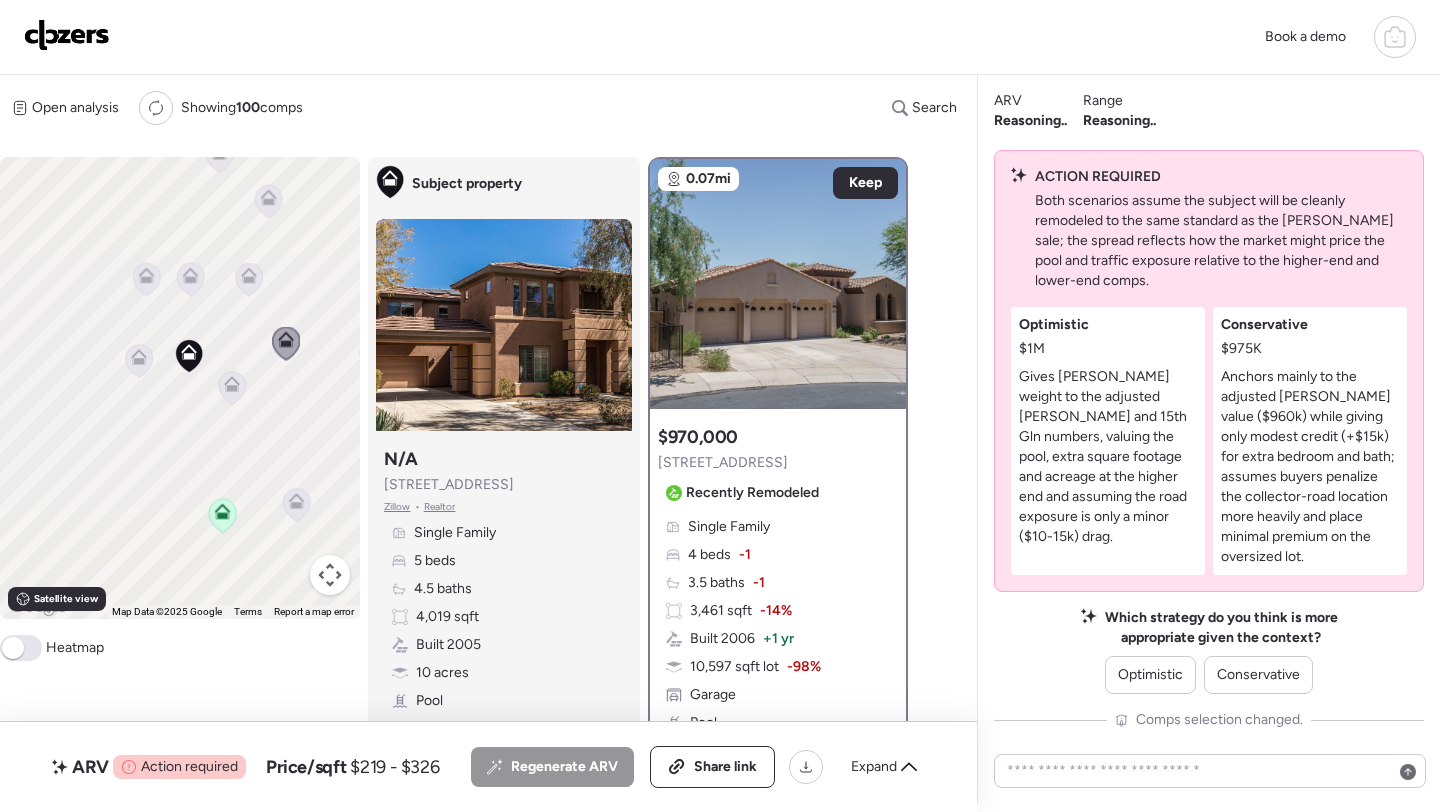 click 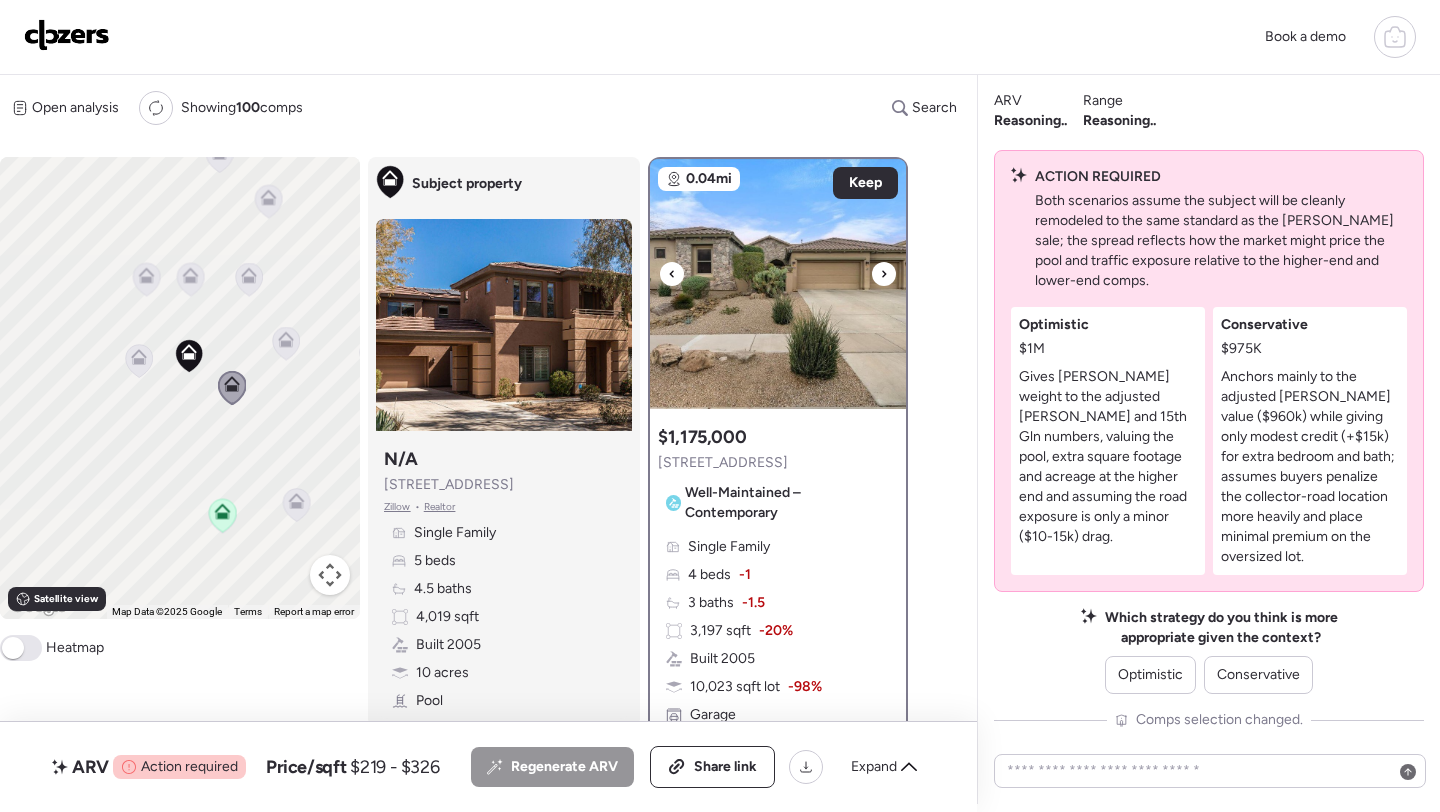 click at bounding box center [778, 284] 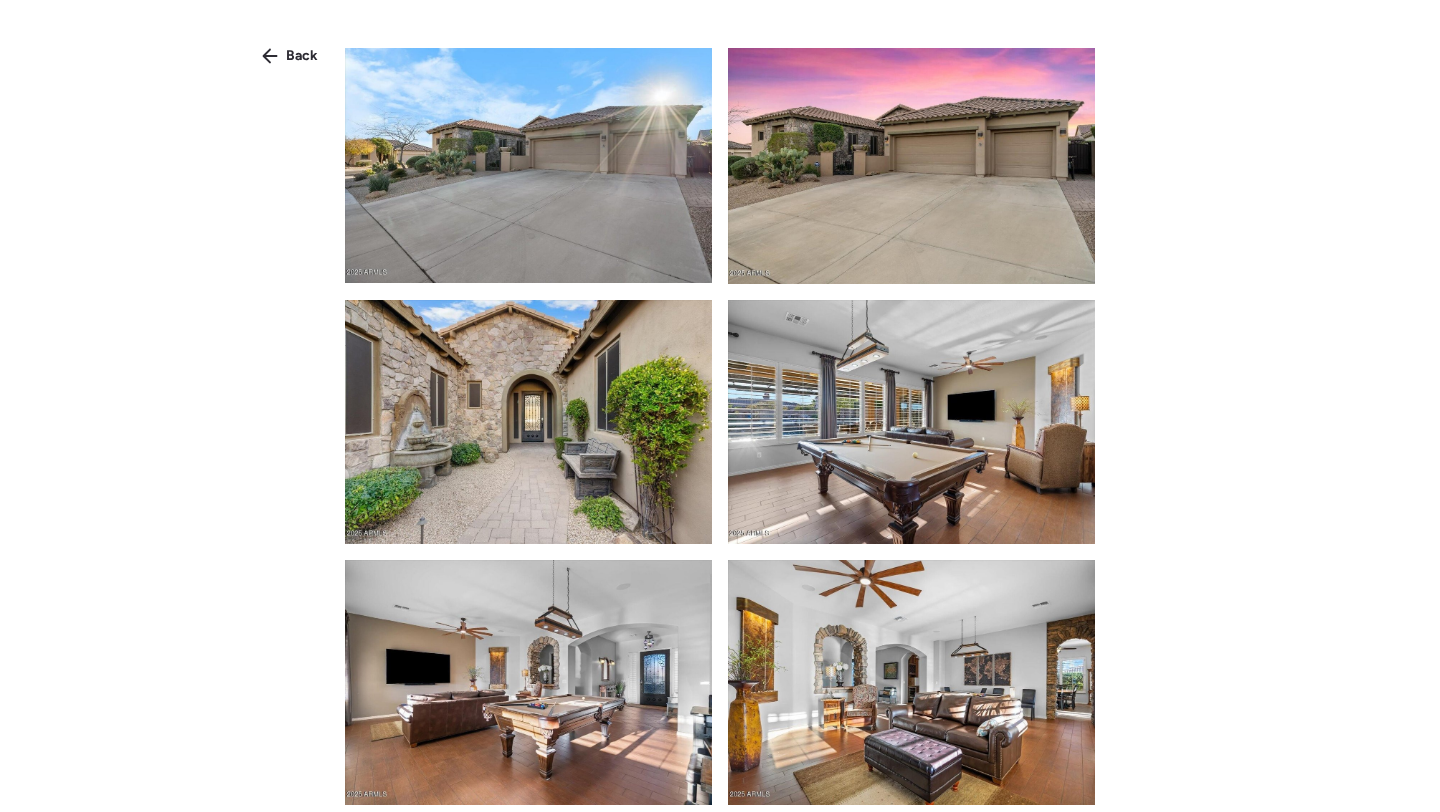 scroll, scrollTop: 0, scrollLeft: 0, axis: both 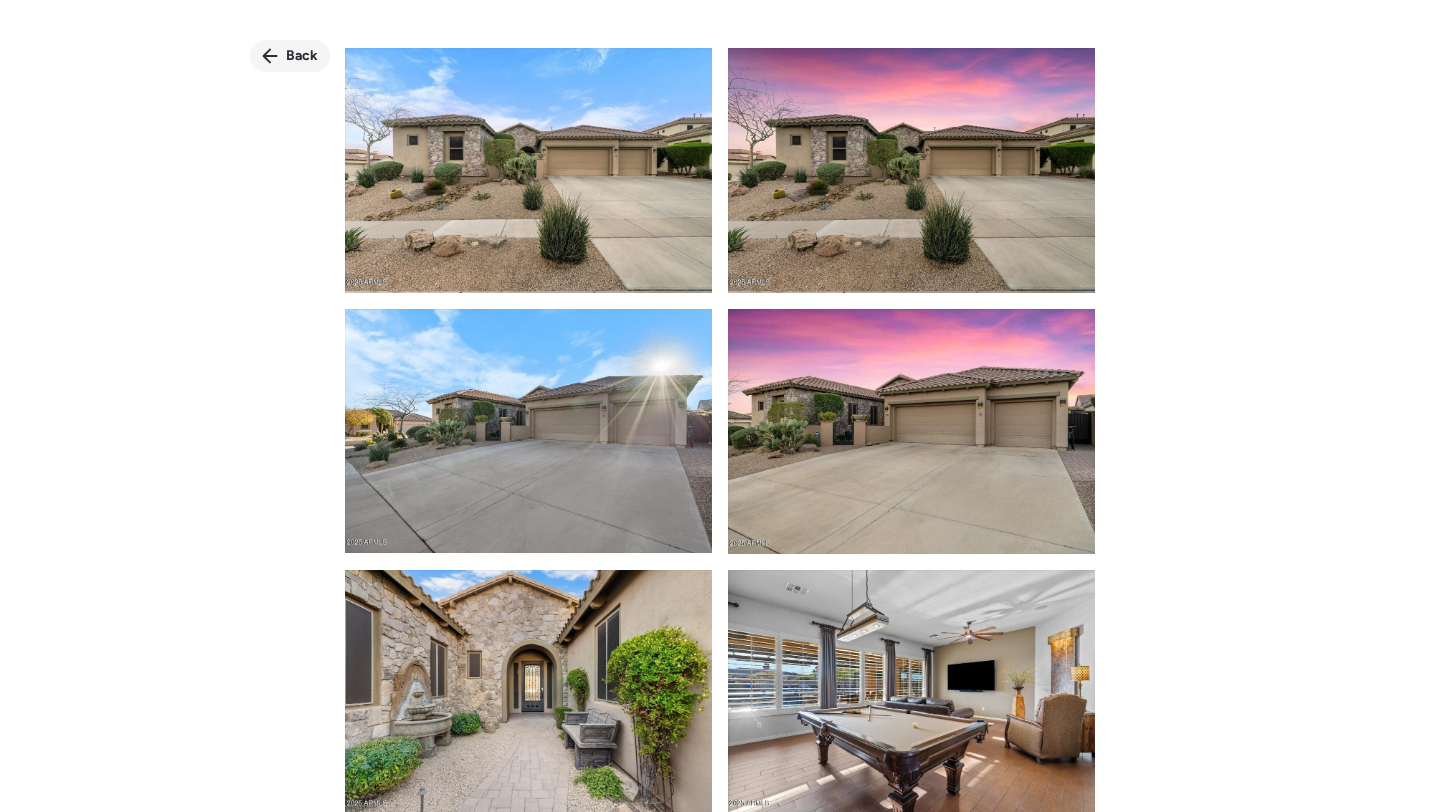 click on "Back" at bounding box center (302, 56) 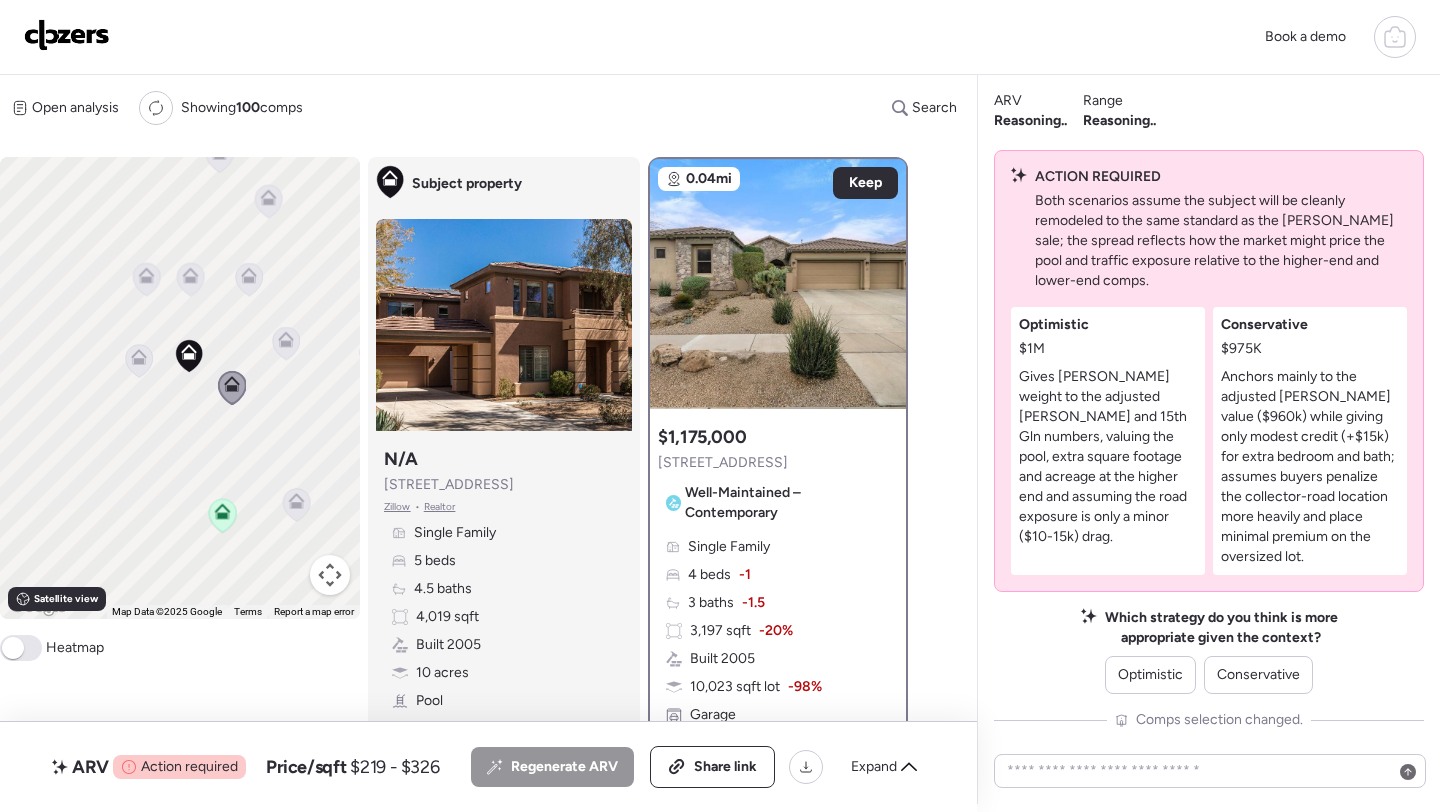 click 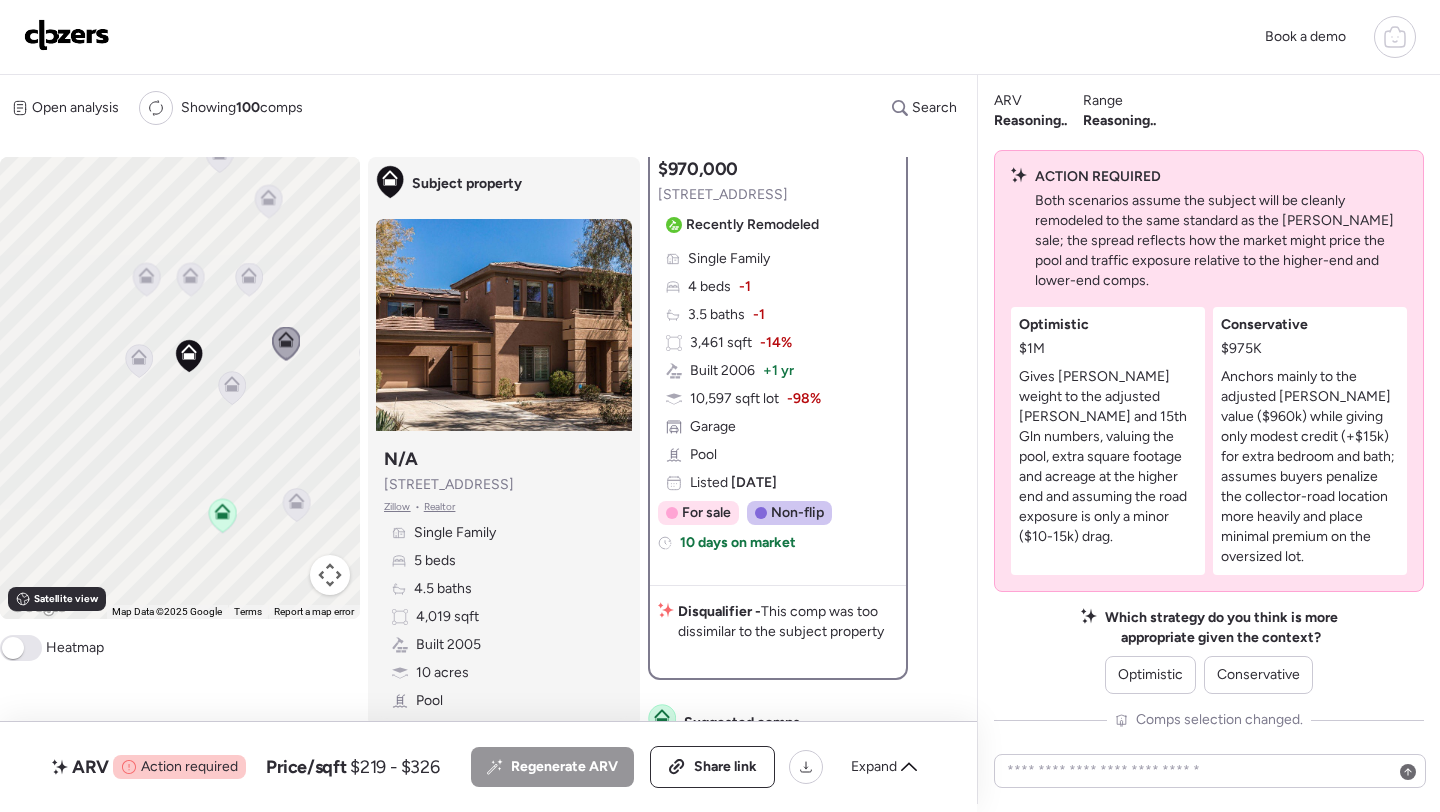scroll, scrollTop: 271, scrollLeft: 0, axis: vertical 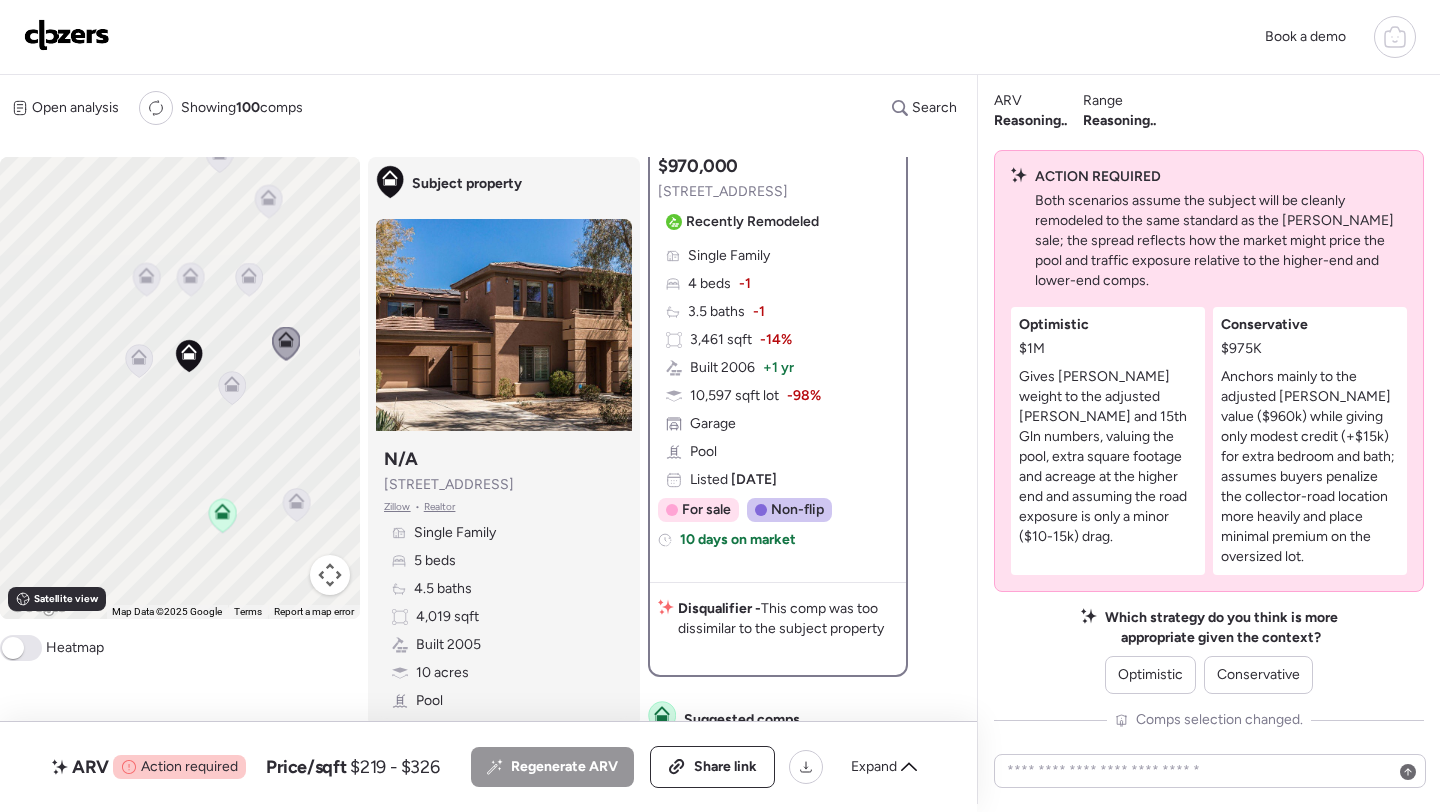 drag, startPoint x: 272, startPoint y: 398, endPoint x: 188, endPoint y: 343, distance: 100.40418 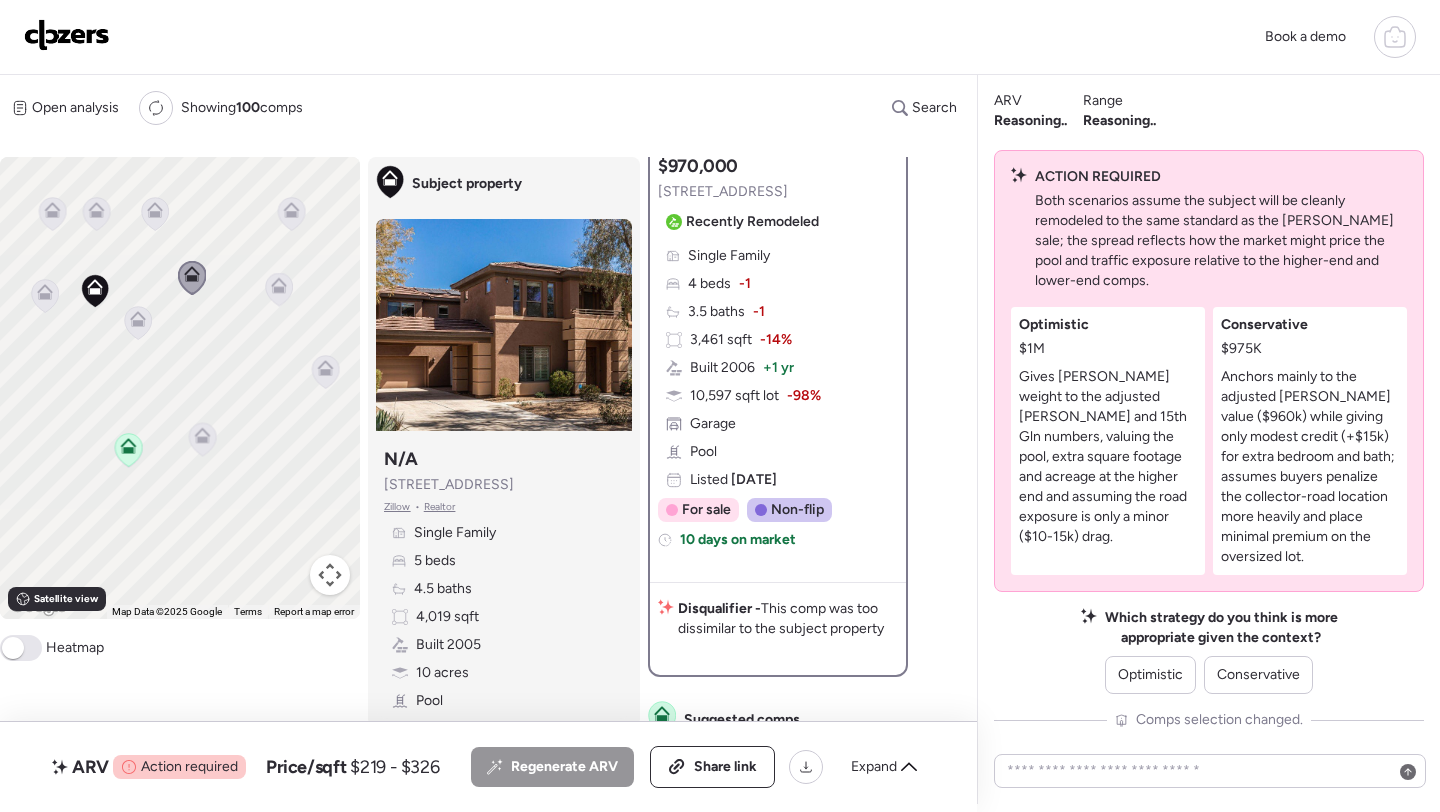 click 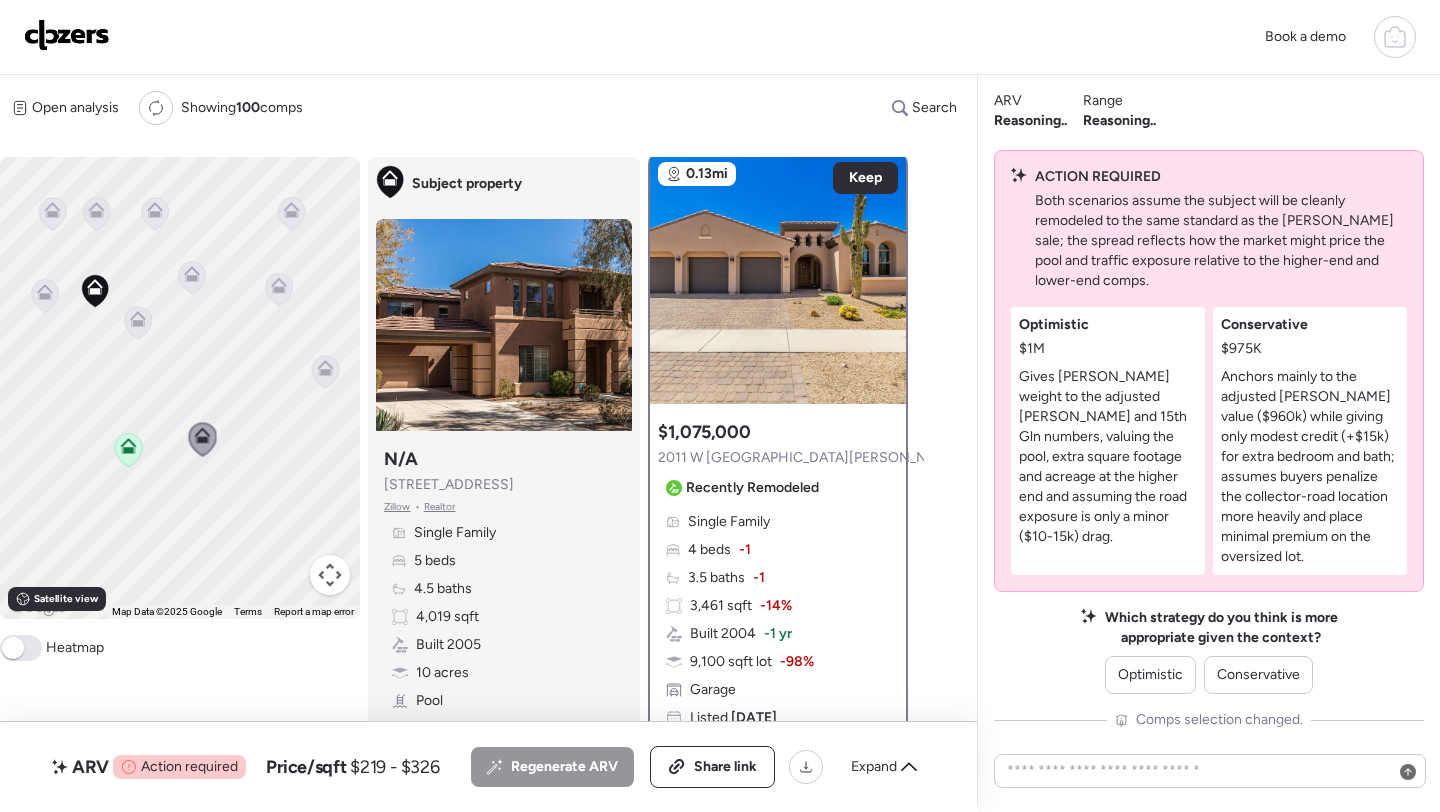 scroll, scrollTop: 0, scrollLeft: 0, axis: both 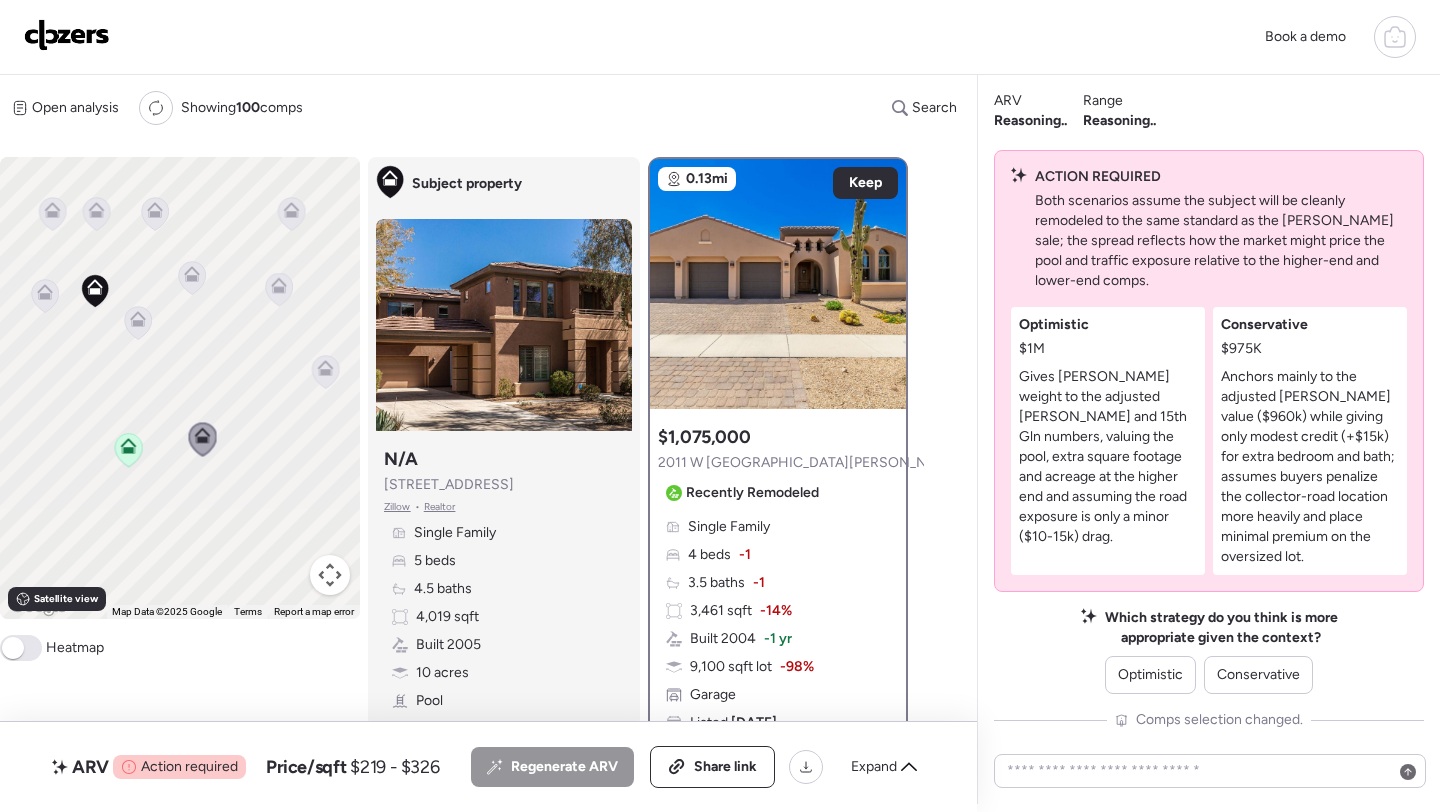 click 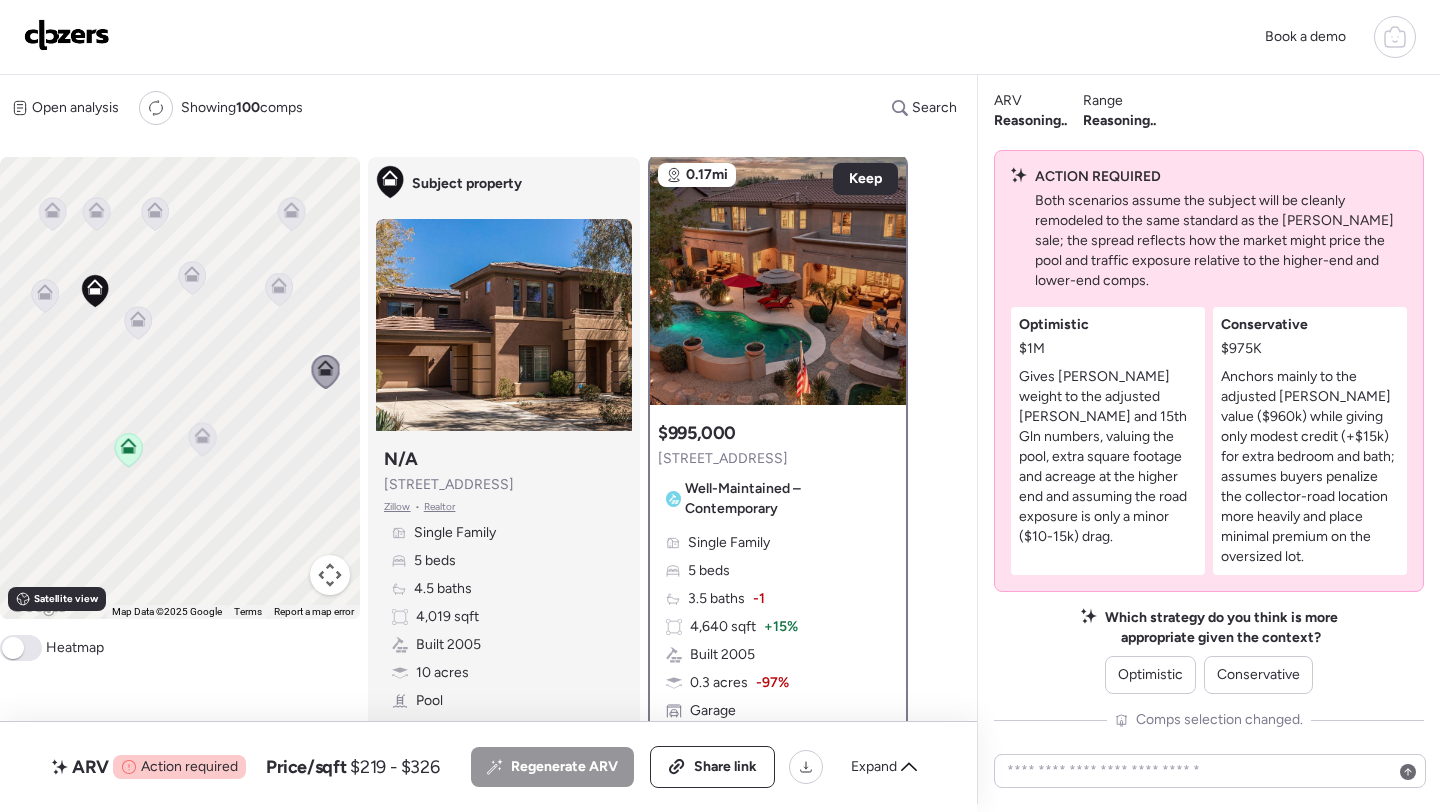 scroll, scrollTop: 0, scrollLeft: 0, axis: both 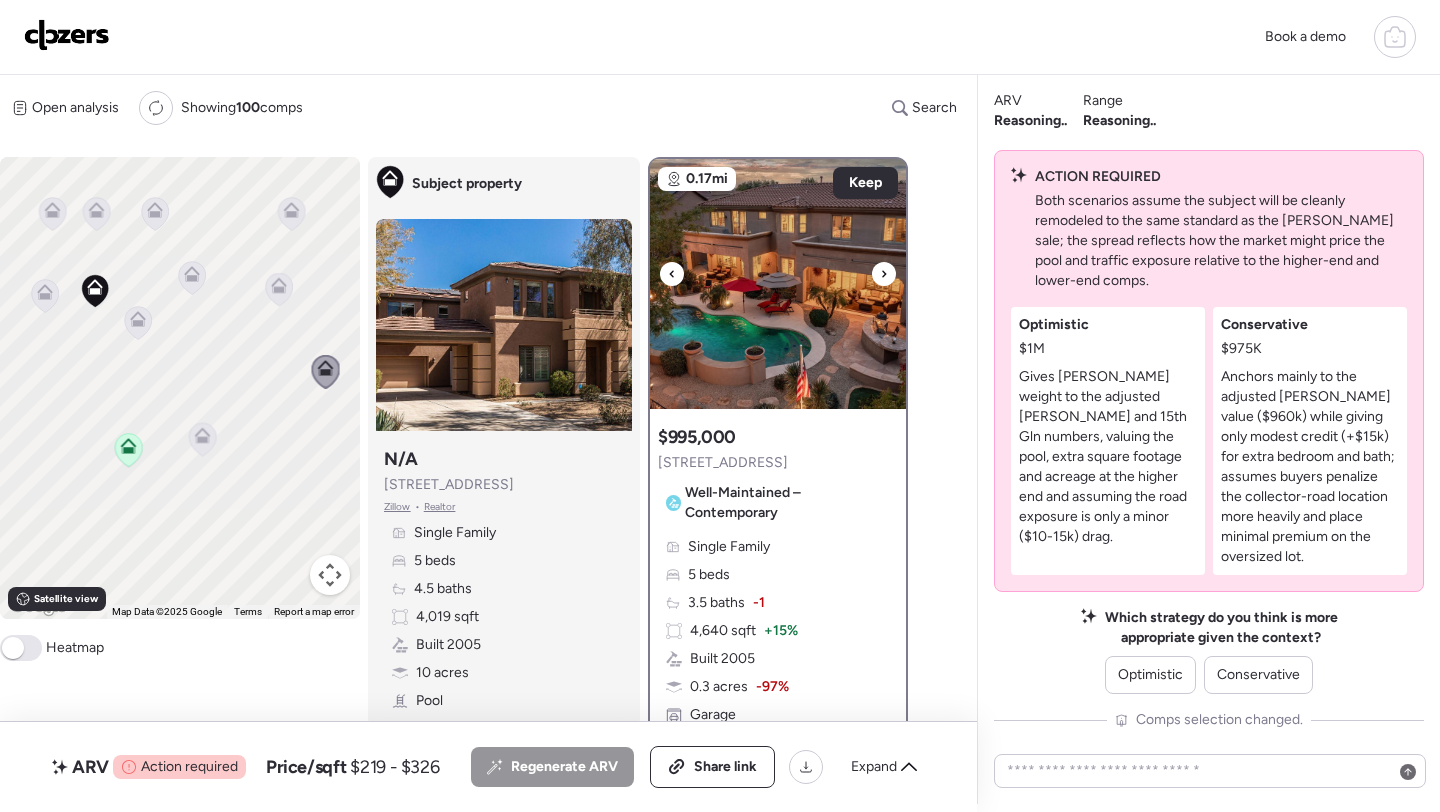 click at bounding box center [778, 284] 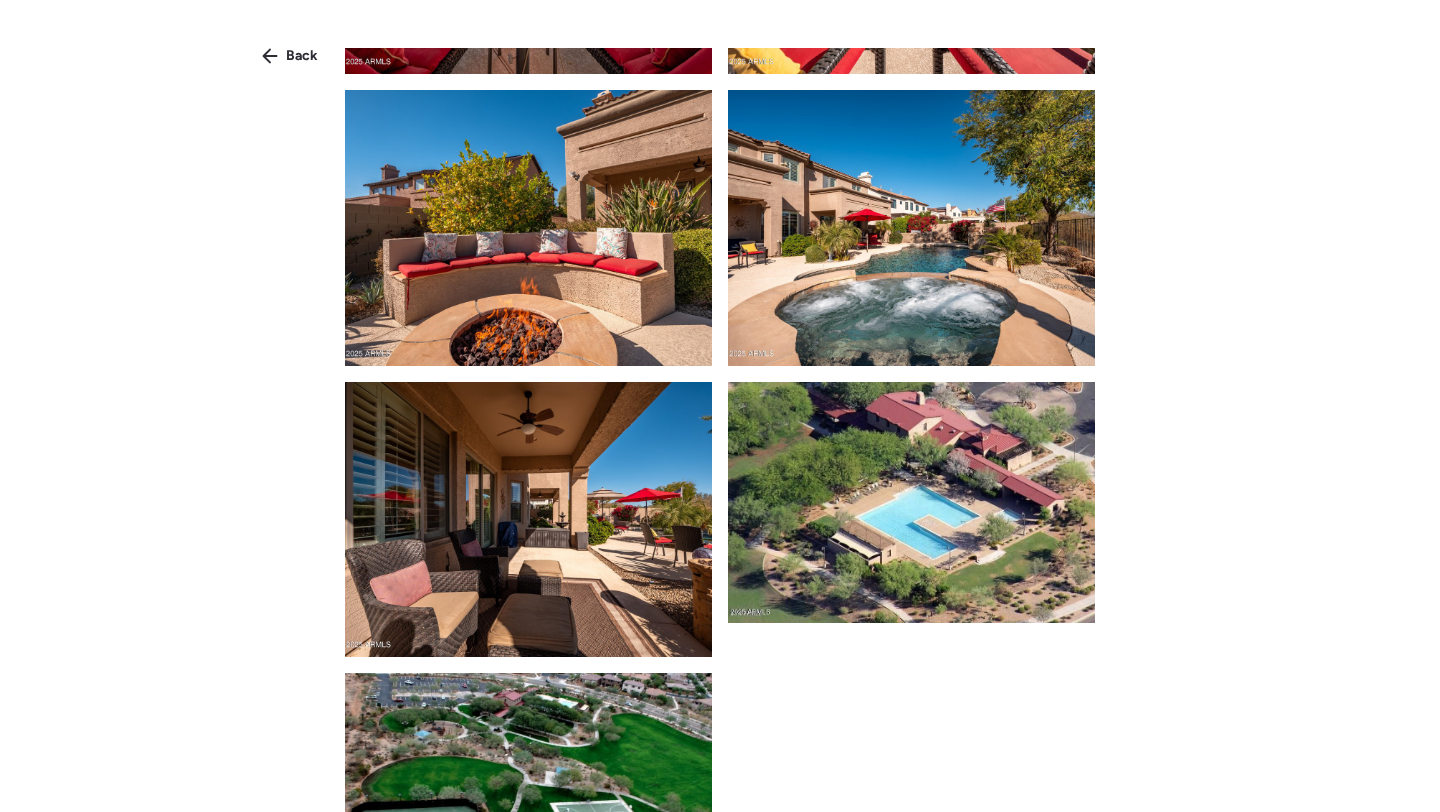 scroll, scrollTop: 10395, scrollLeft: 0, axis: vertical 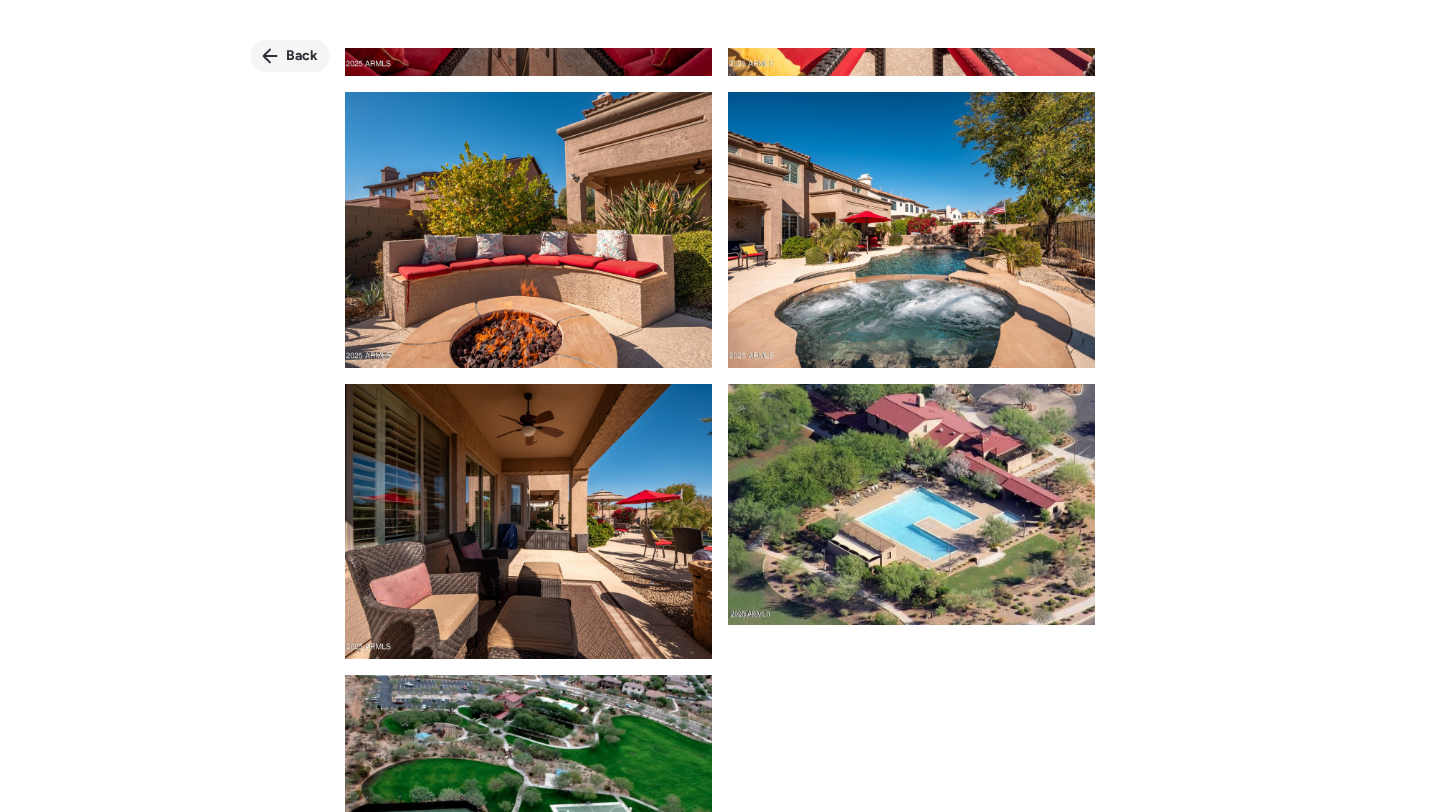 click on "Back" at bounding box center (302, 56) 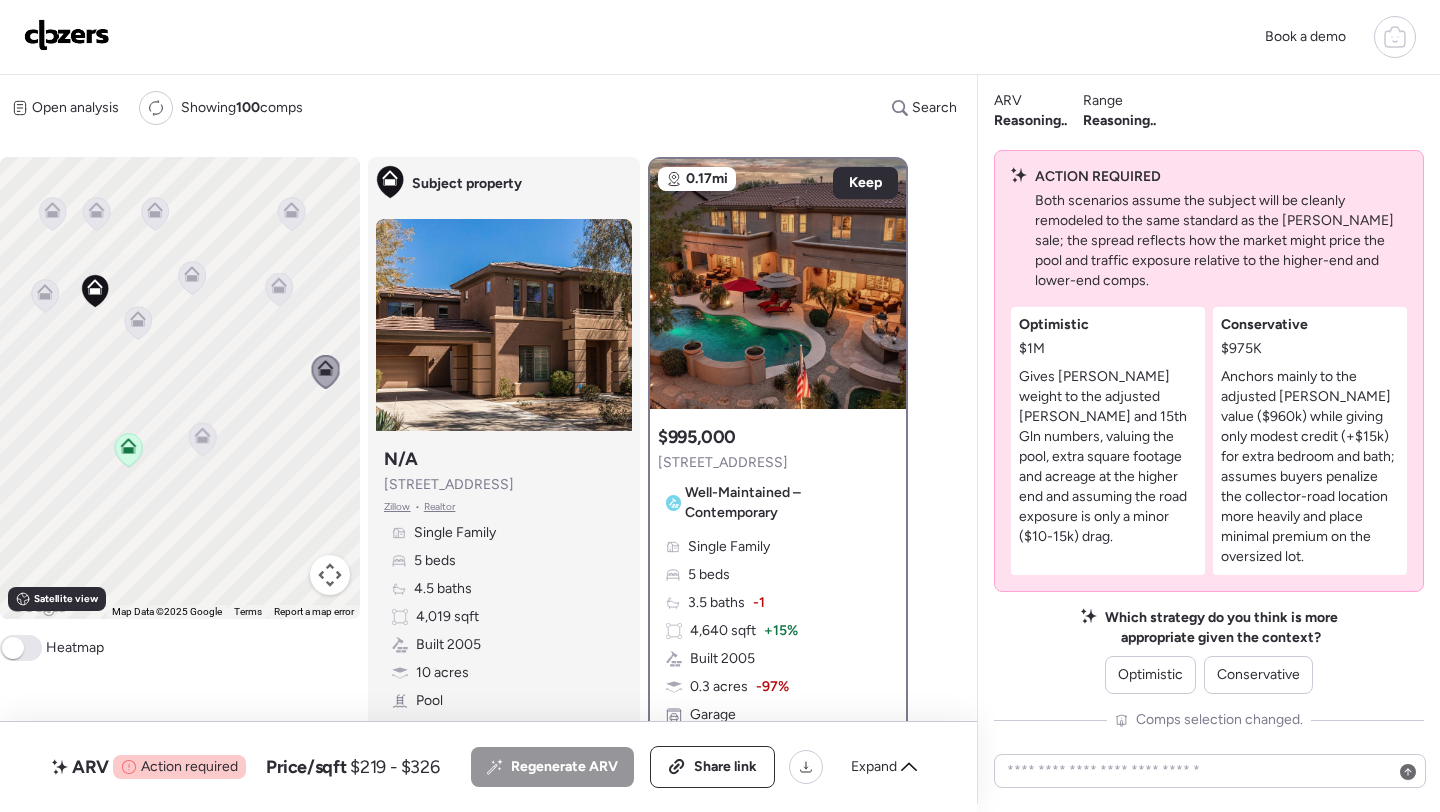 click 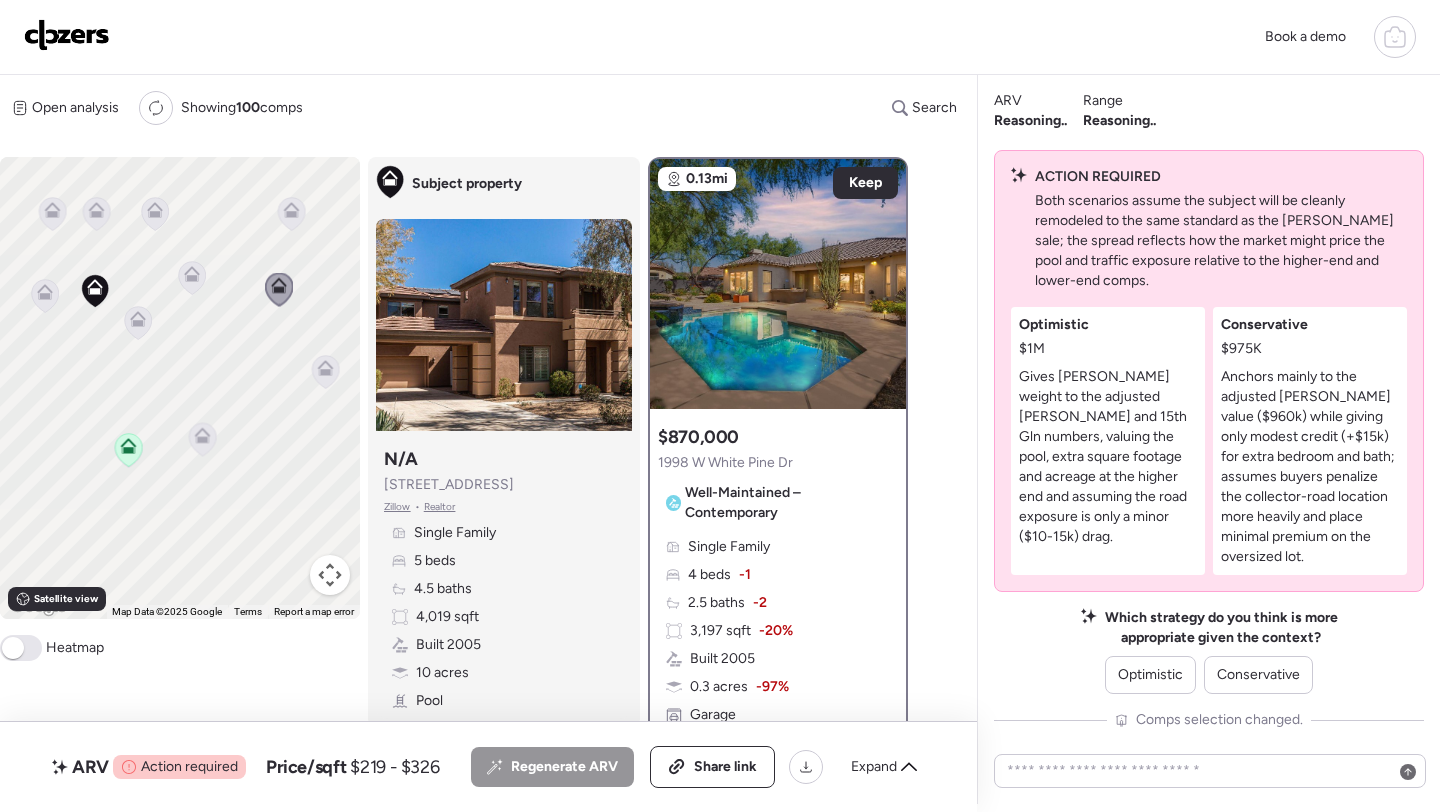 click 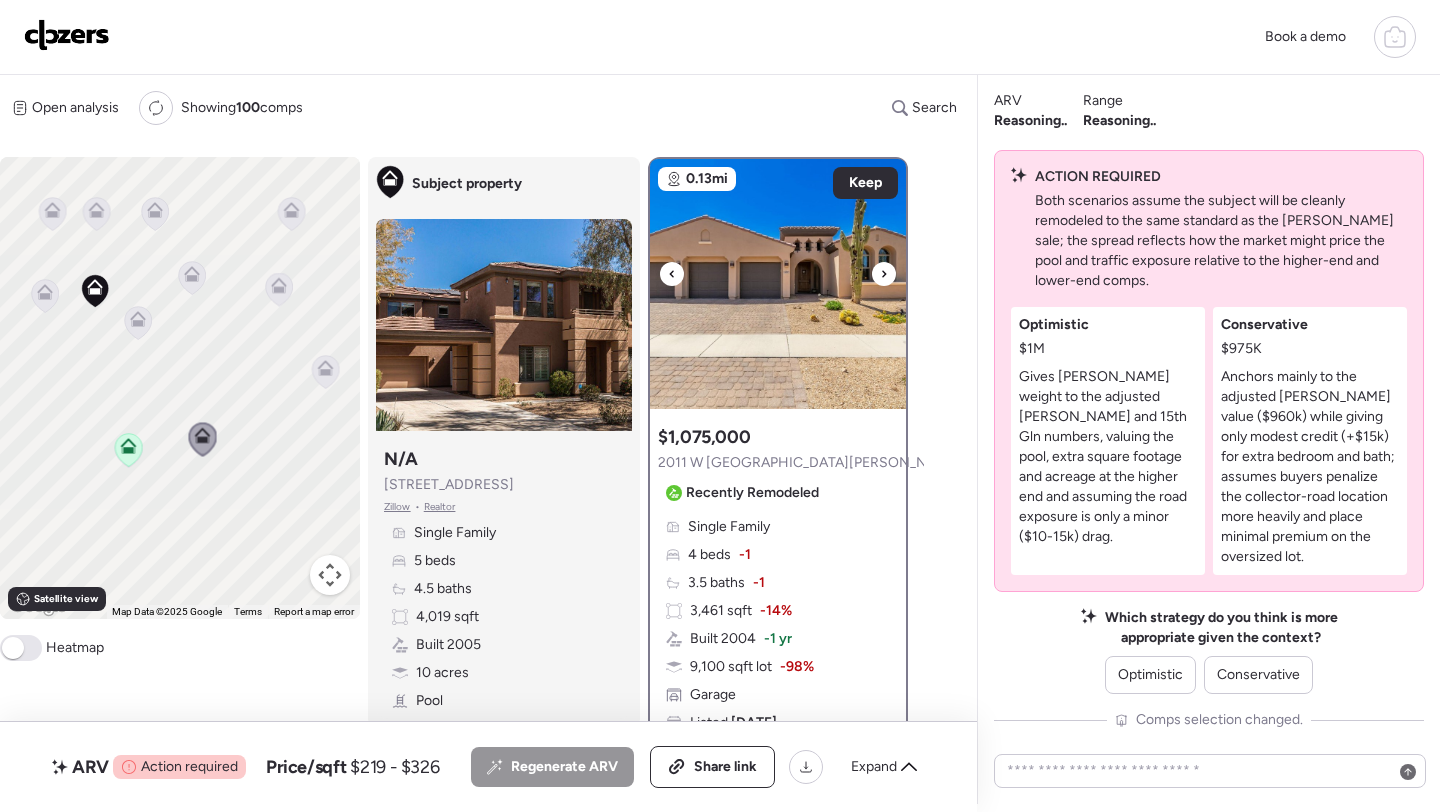 click at bounding box center (778, 284) 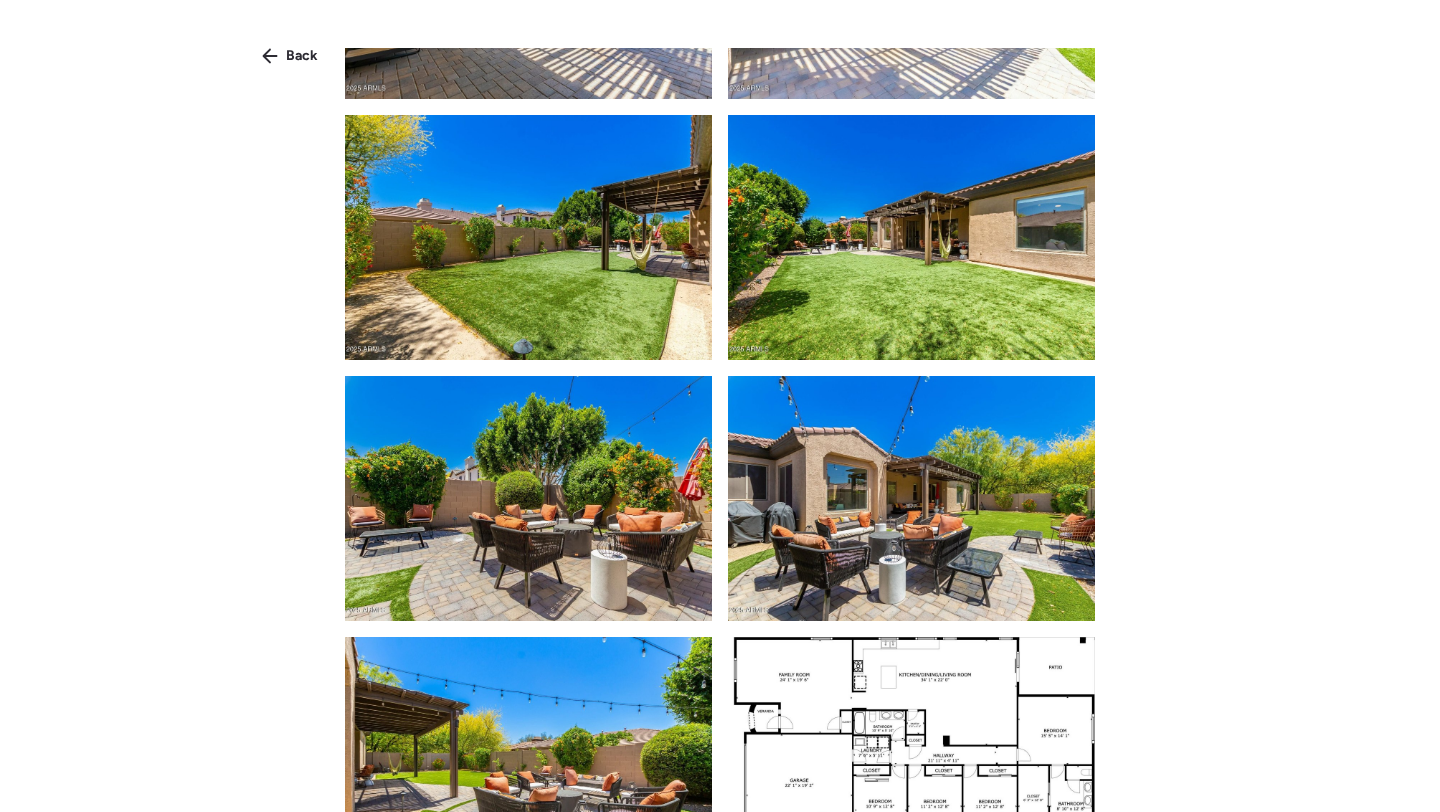 scroll, scrollTop: 4363, scrollLeft: 0, axis: vertical 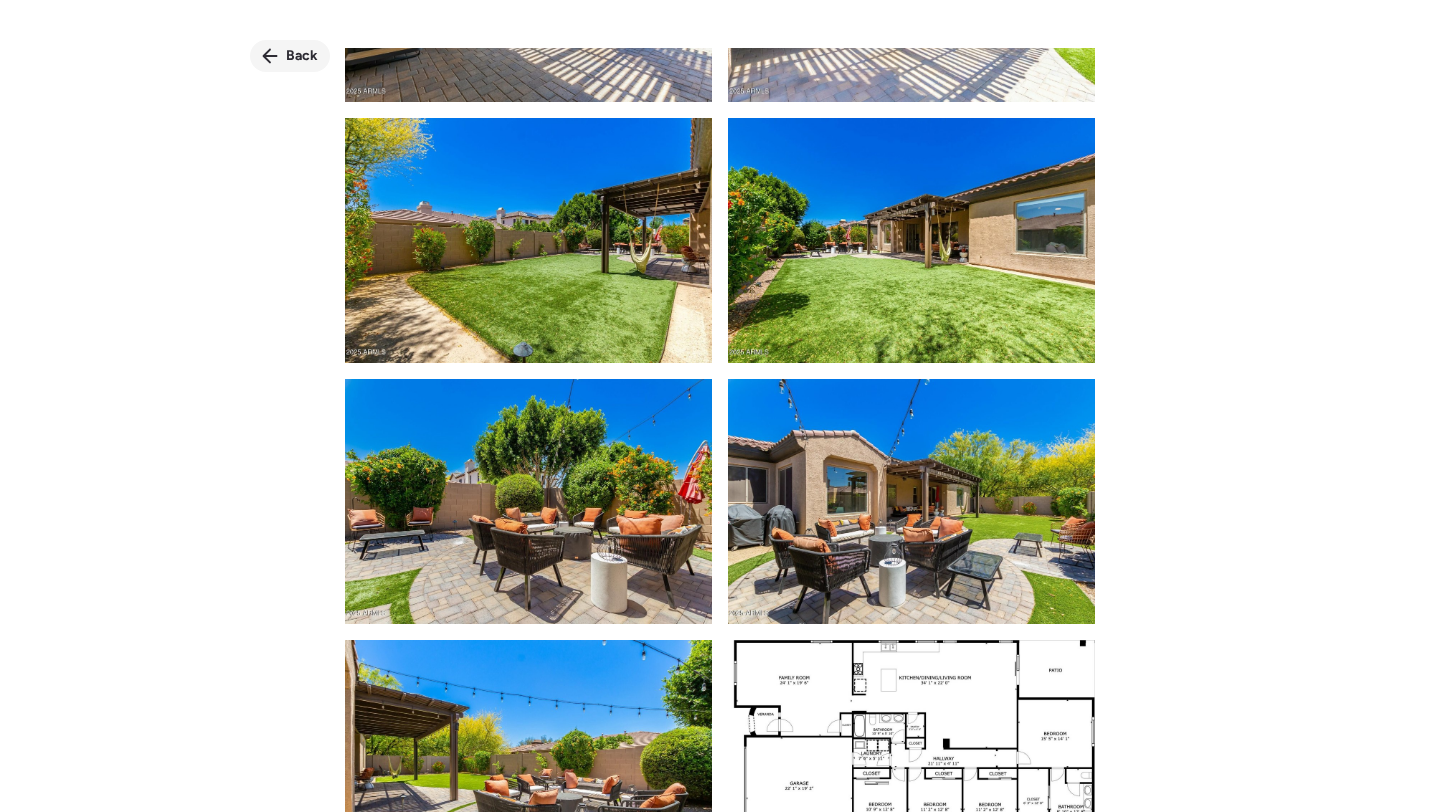 click on "Back" at bounding box center (290, 56) 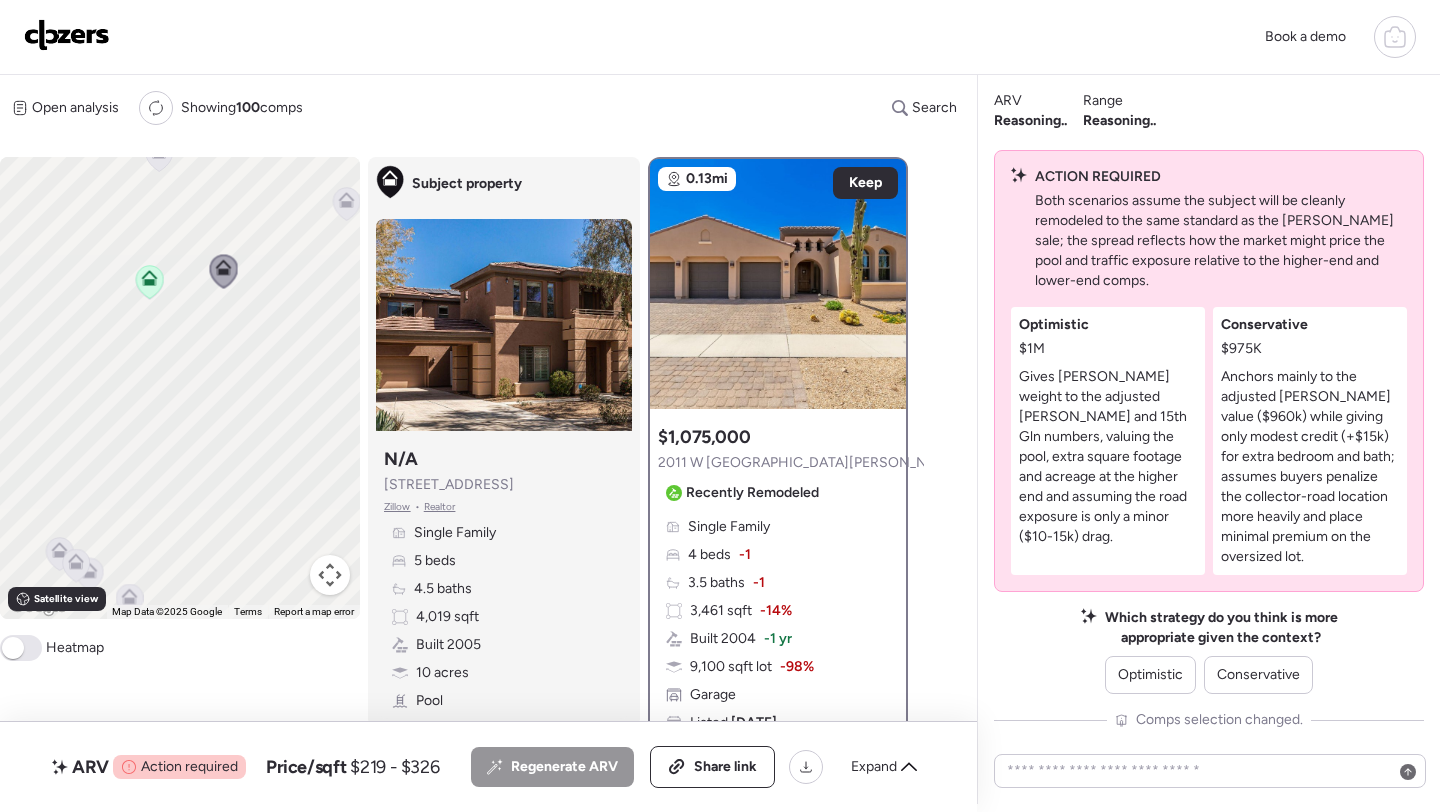 drag, startPoint x: 309, startPoint y: 393, endPoint x: 328, endPoint y: 227, distance: 167.08382 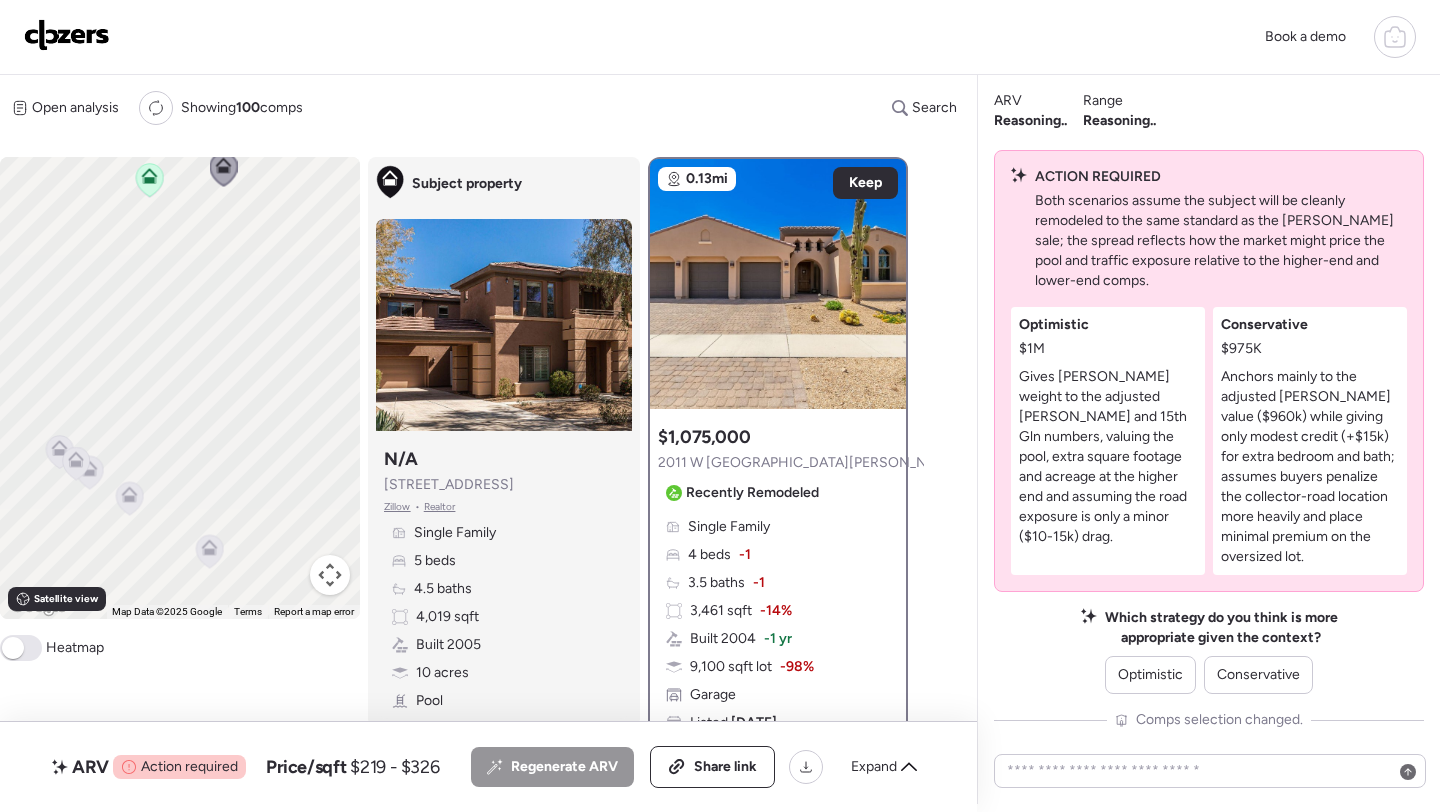 drag, startPoint x: 238, startPoint y: 408, endPoint x: 237, endPoint y: 278, distance: 130.00385 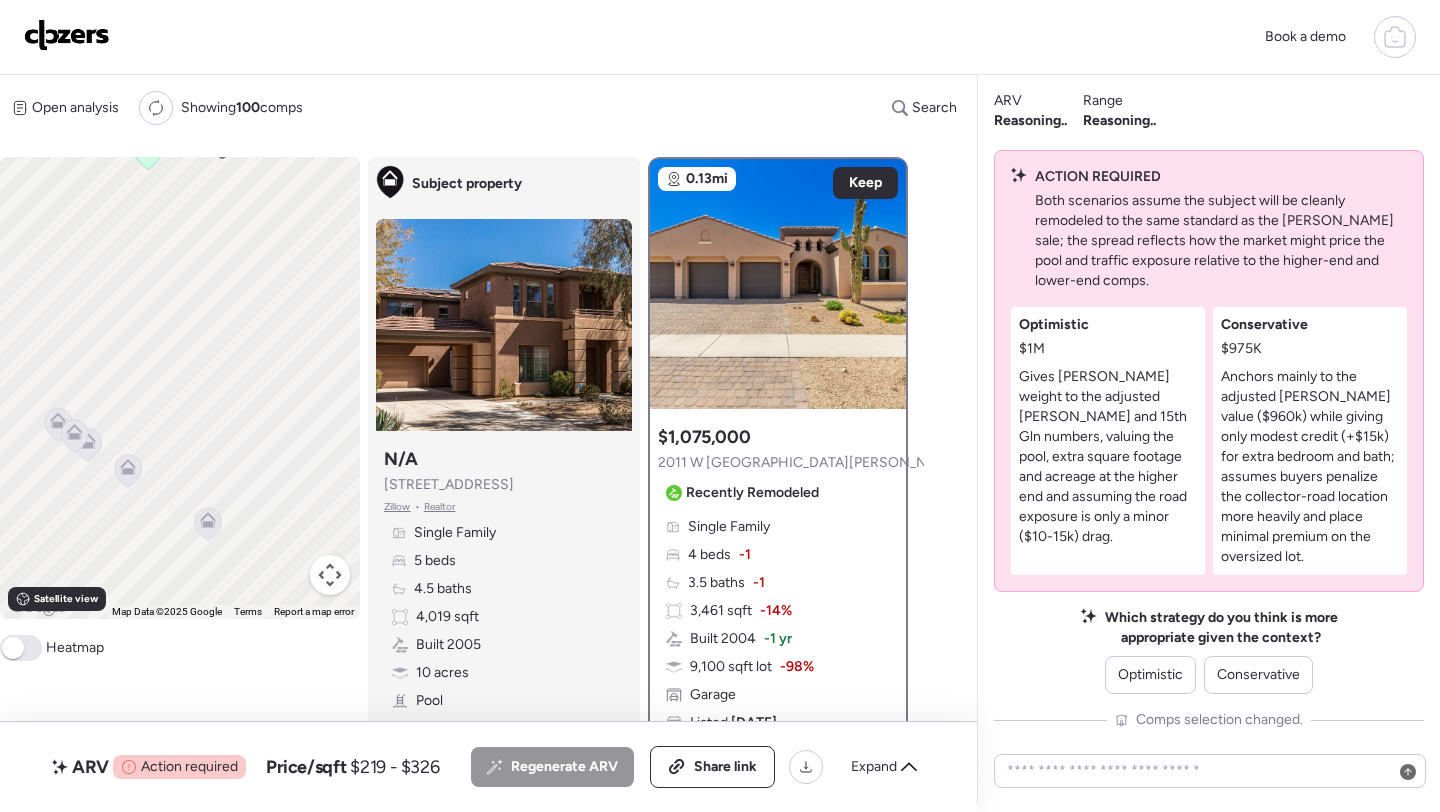 click 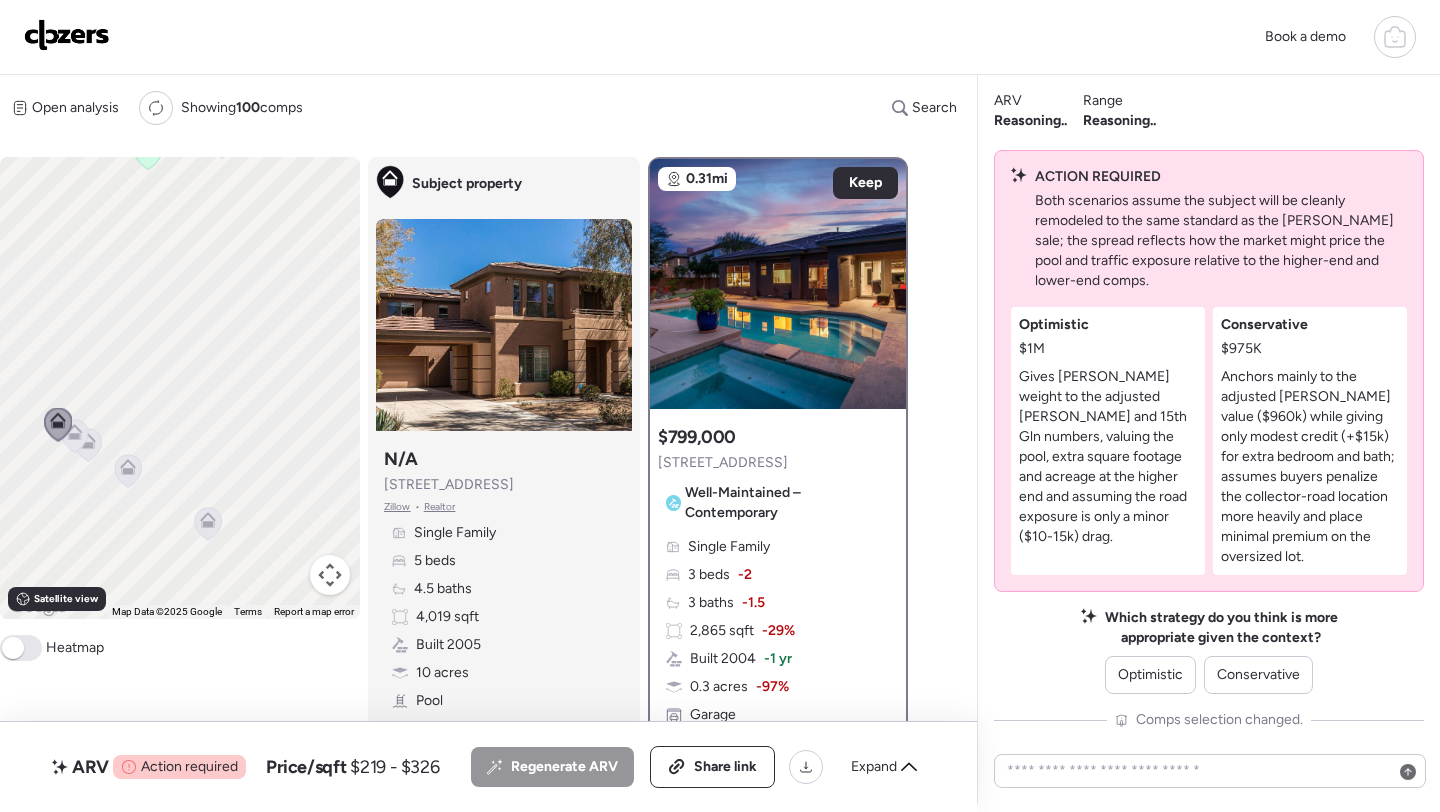 click 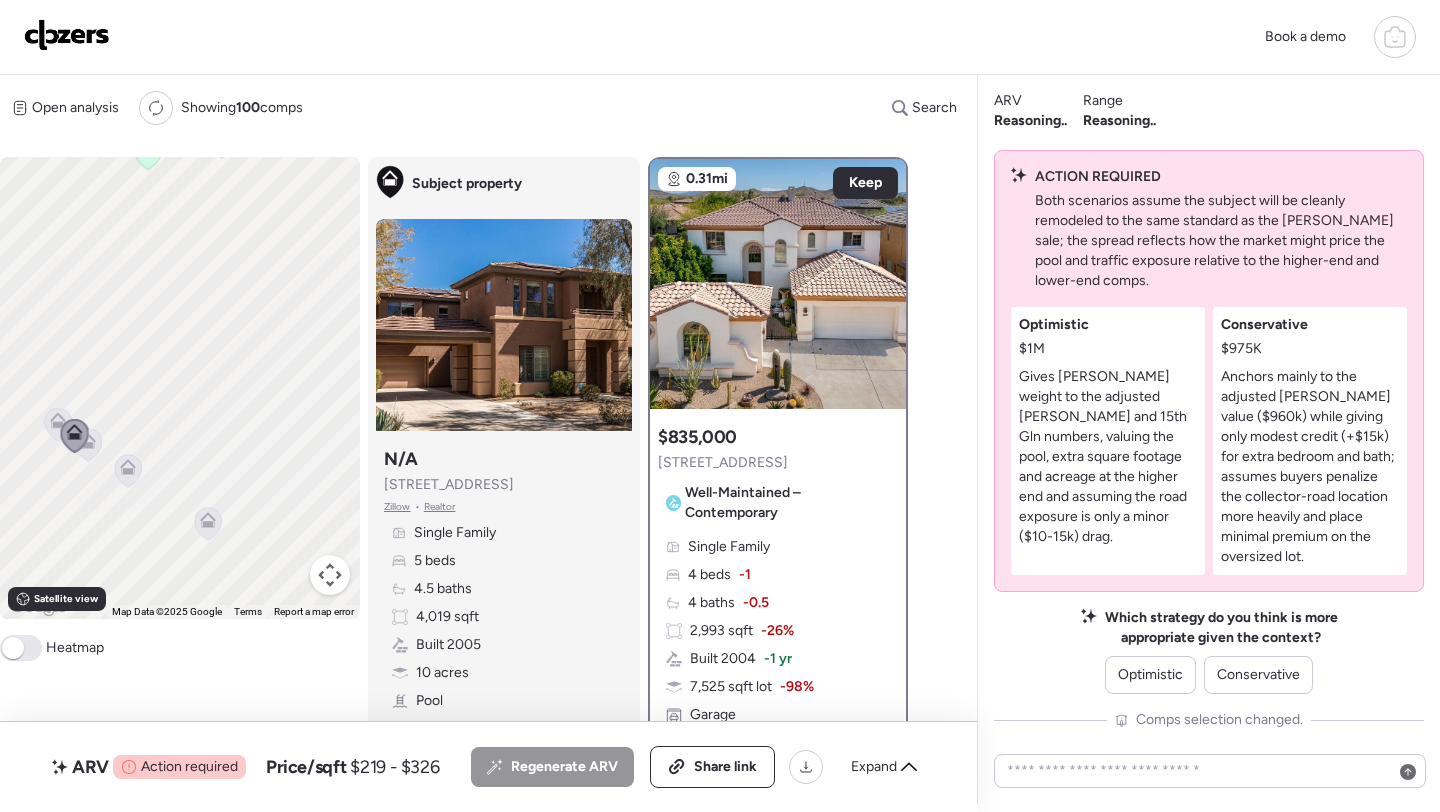 click 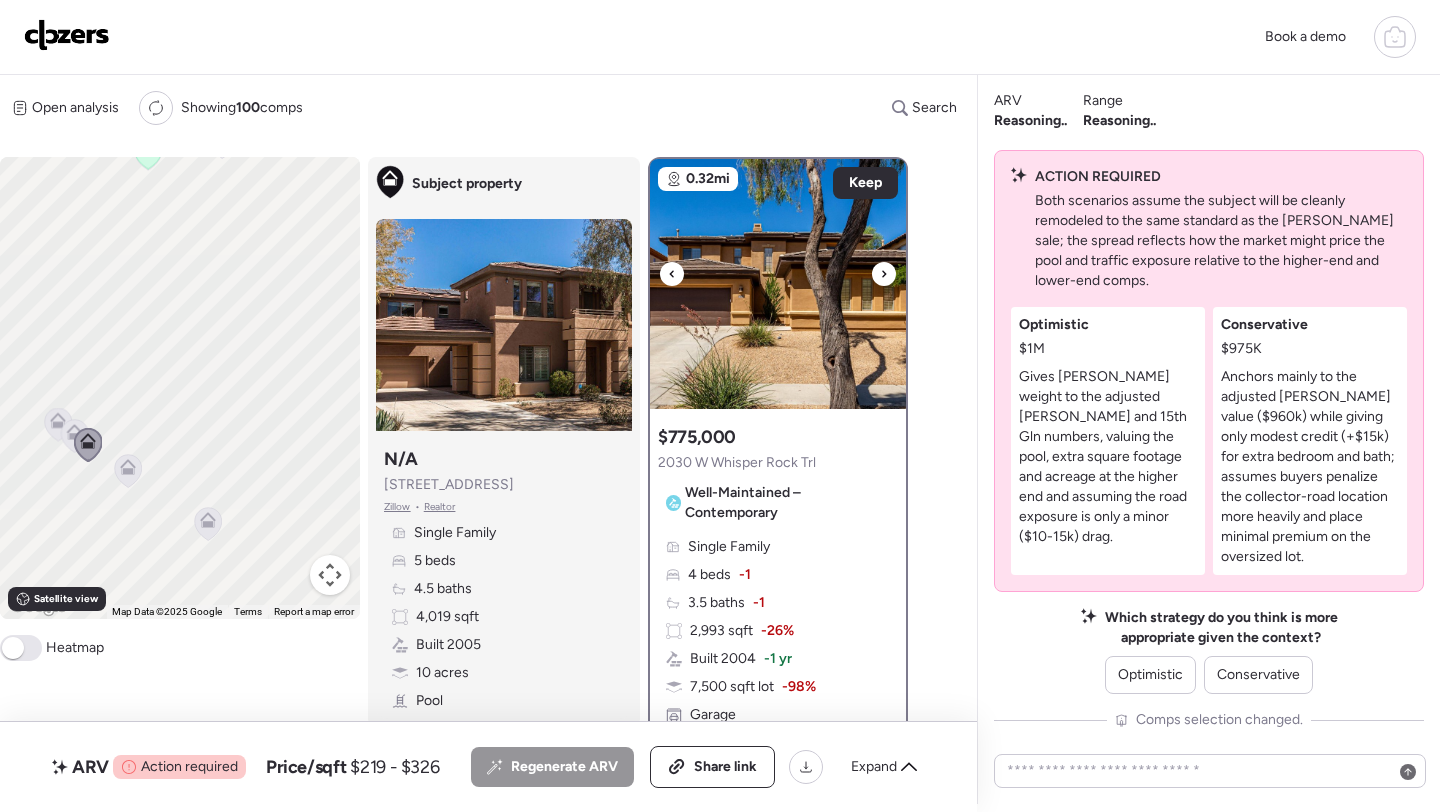 click at bounding box center (778, 284) 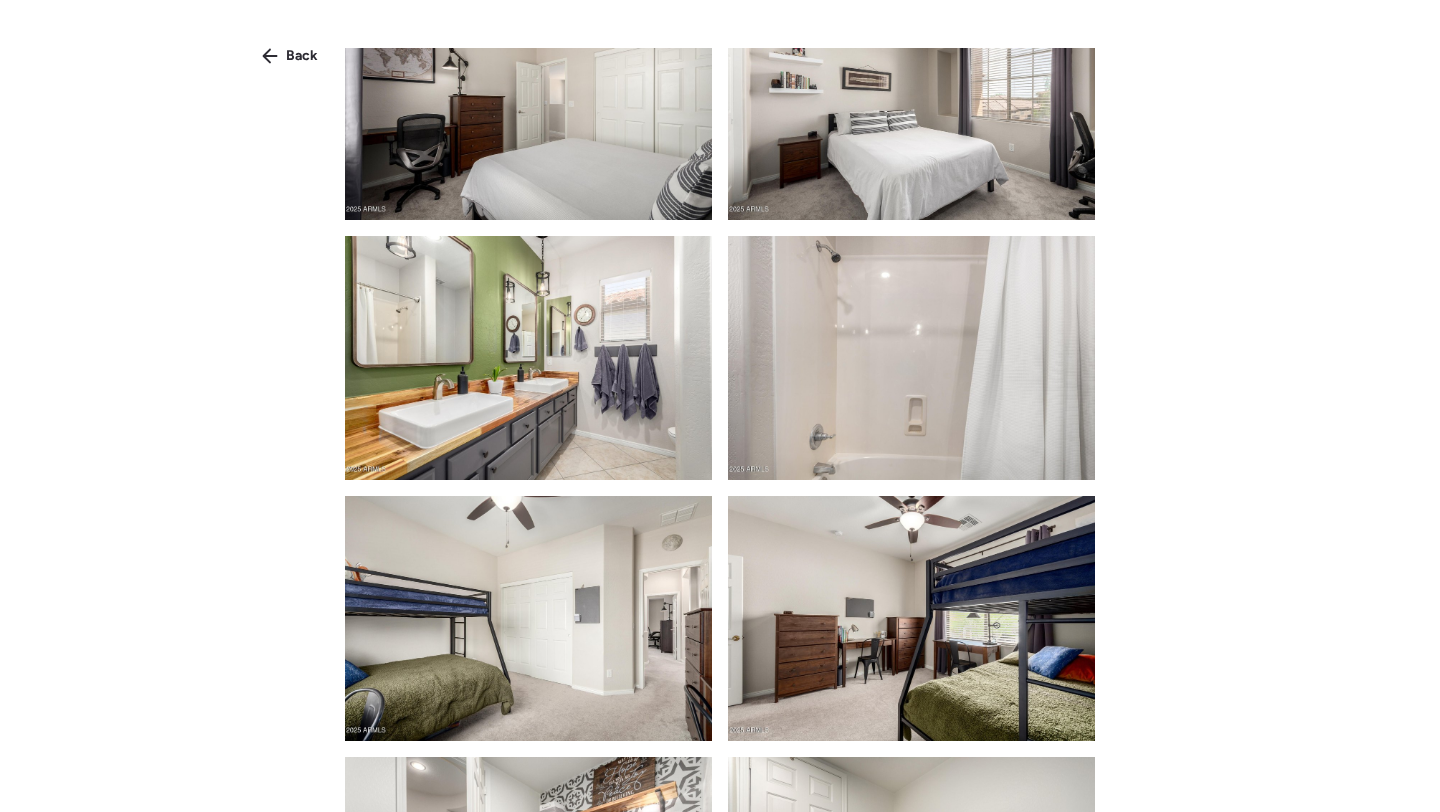 scroll, scrollTop: 4957, scrollLeft: 0, axis: vertical 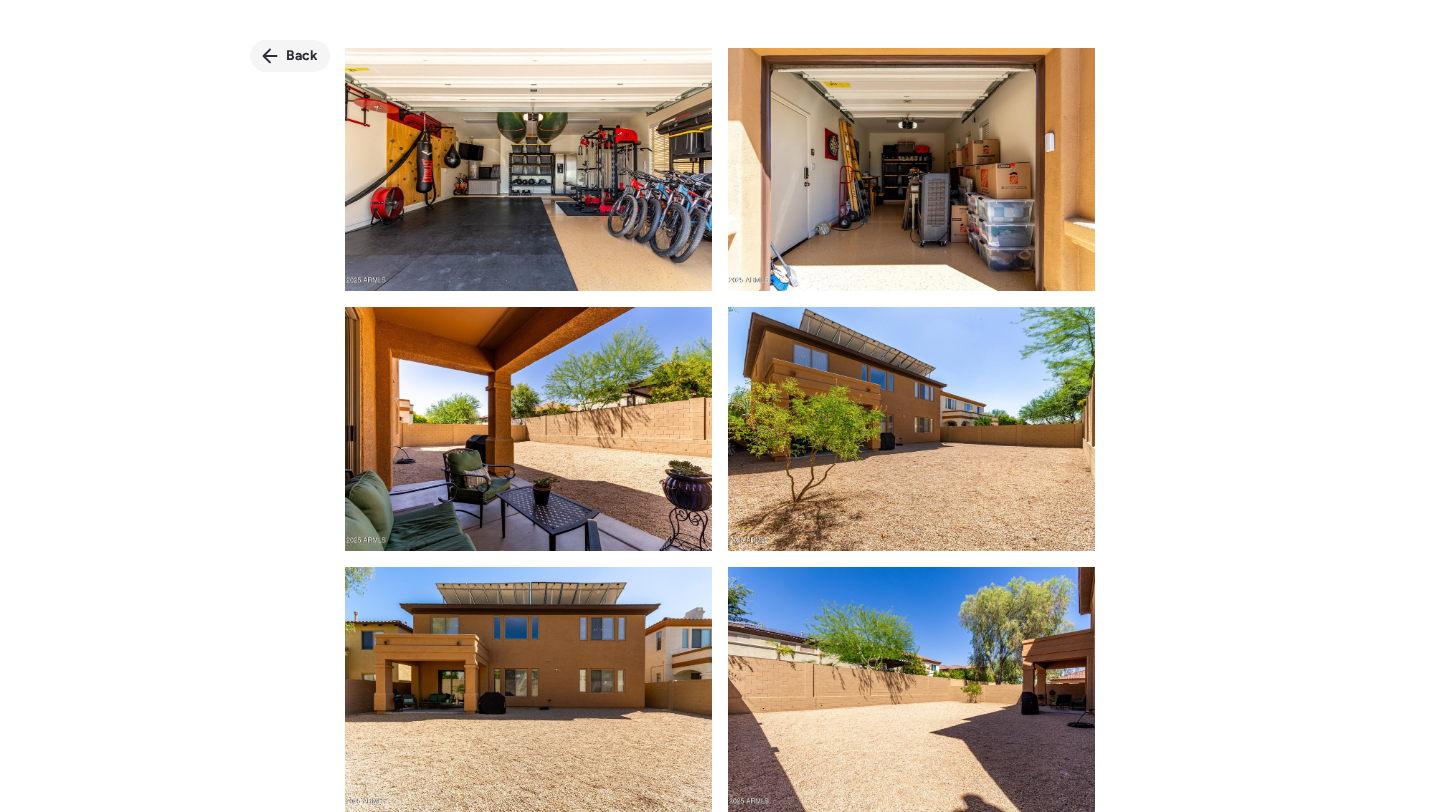click on "Back" at bounding box center (302, 56) 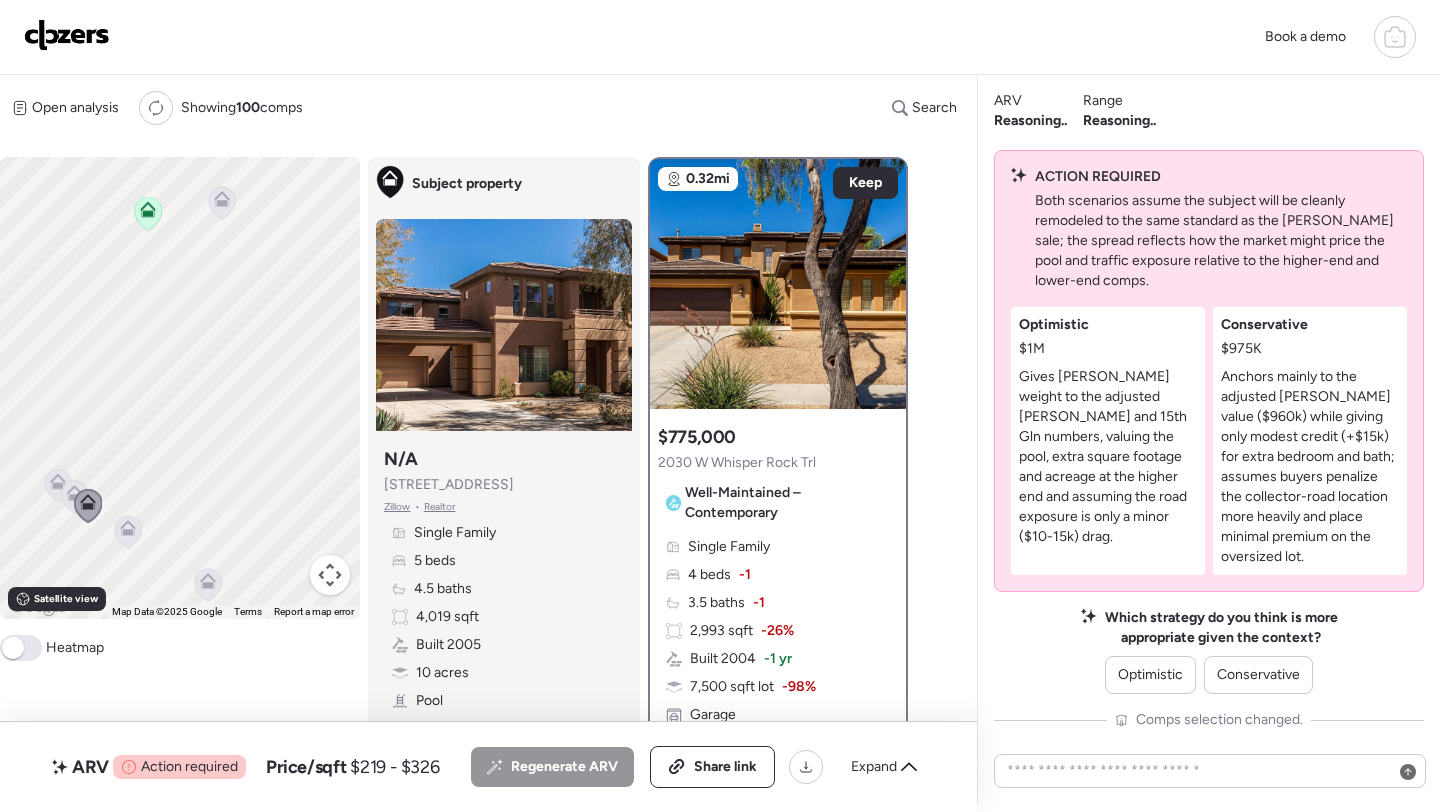 drag, startPoint x: 201, startPoint y: 332, endPoint x: 202, endPoint y: 477, distance: 145.00345 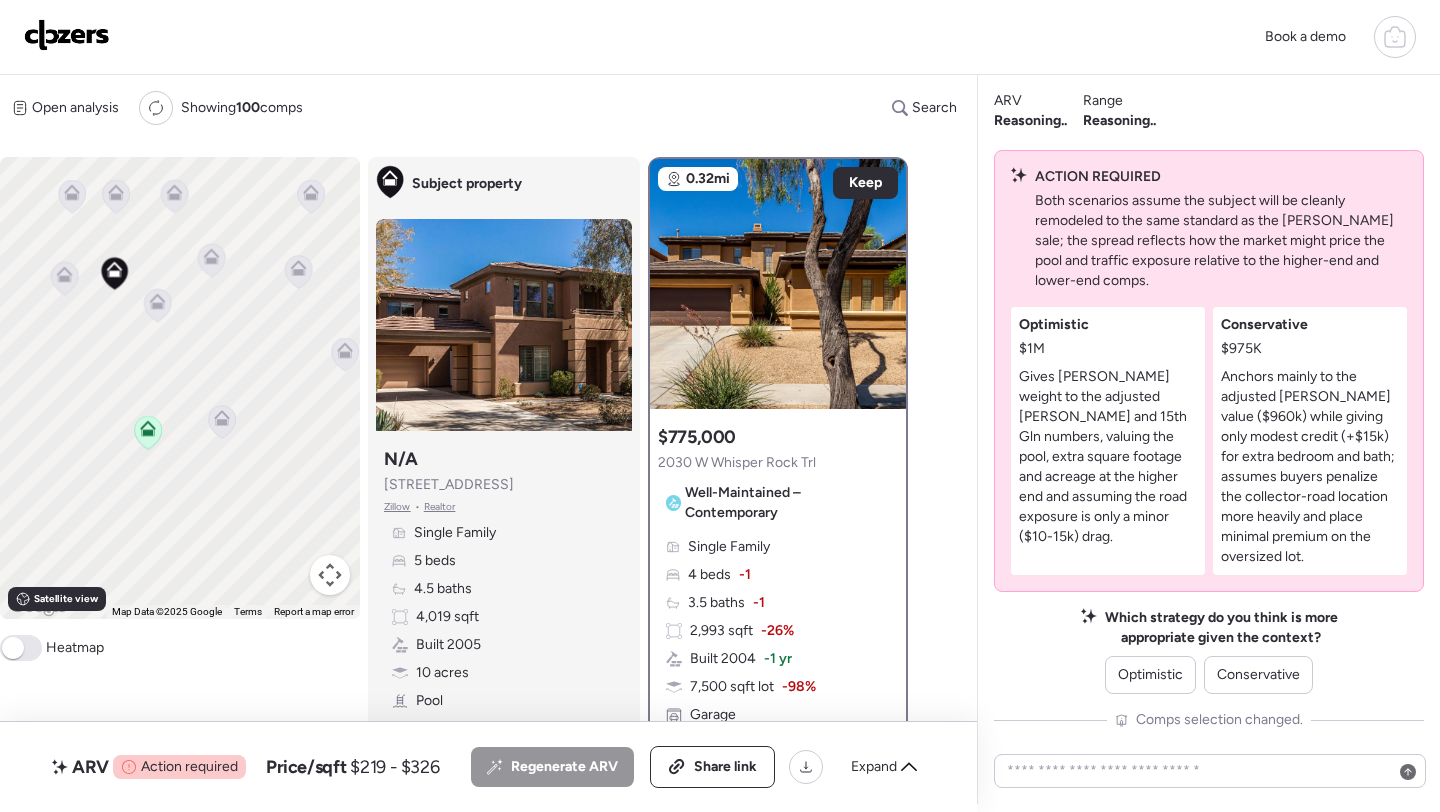 click 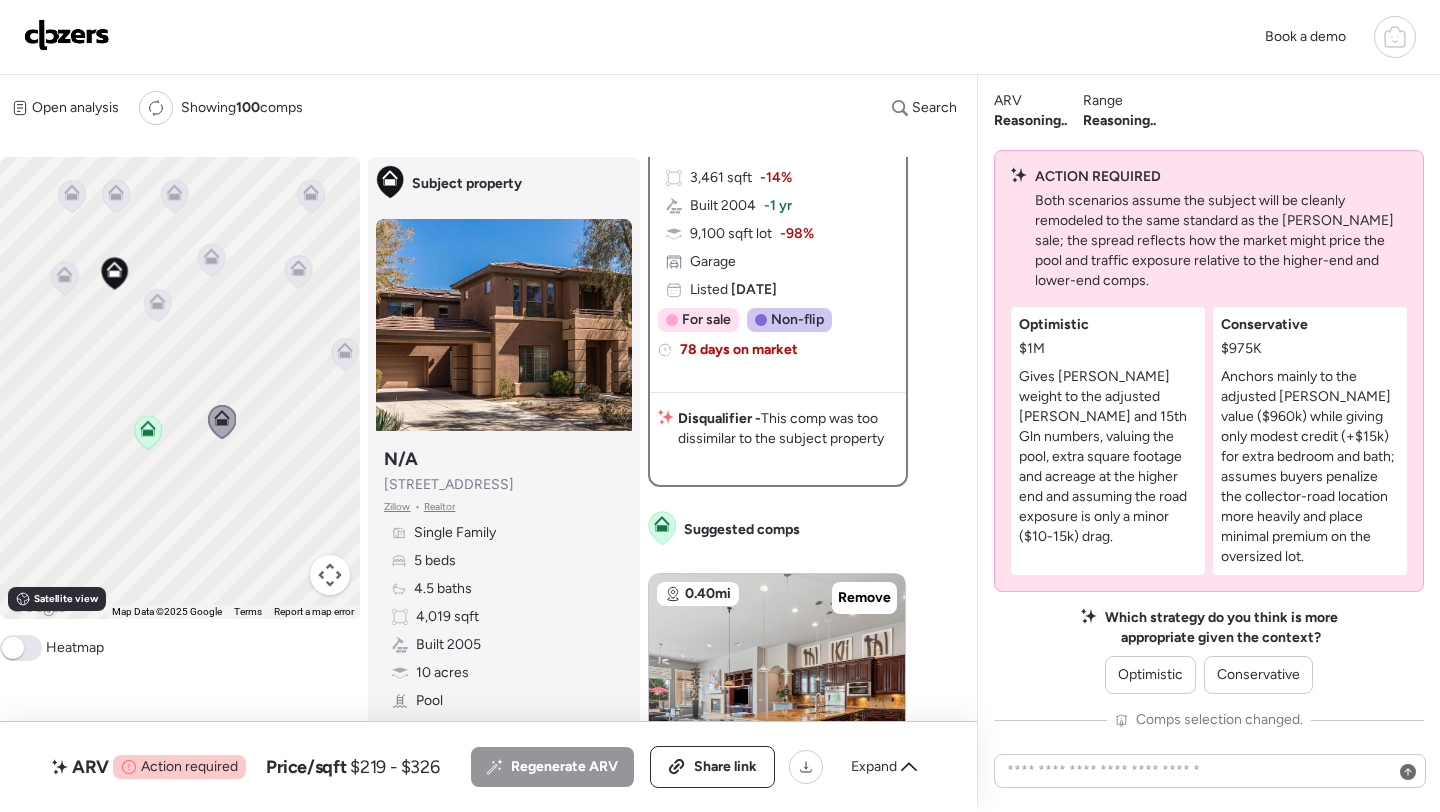 scroll, scrollTop: 432, scrollLeft: 0, axis: vertical 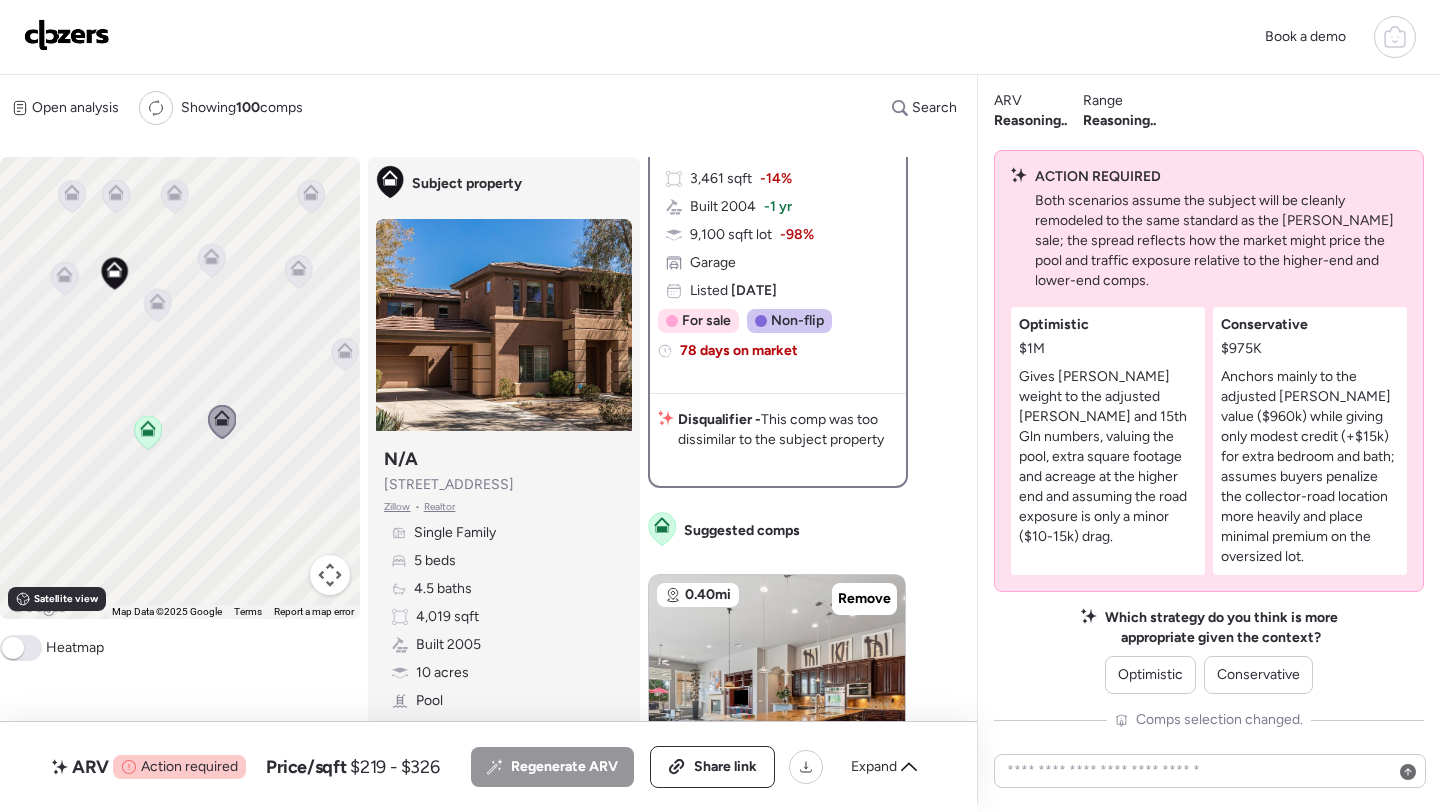 click 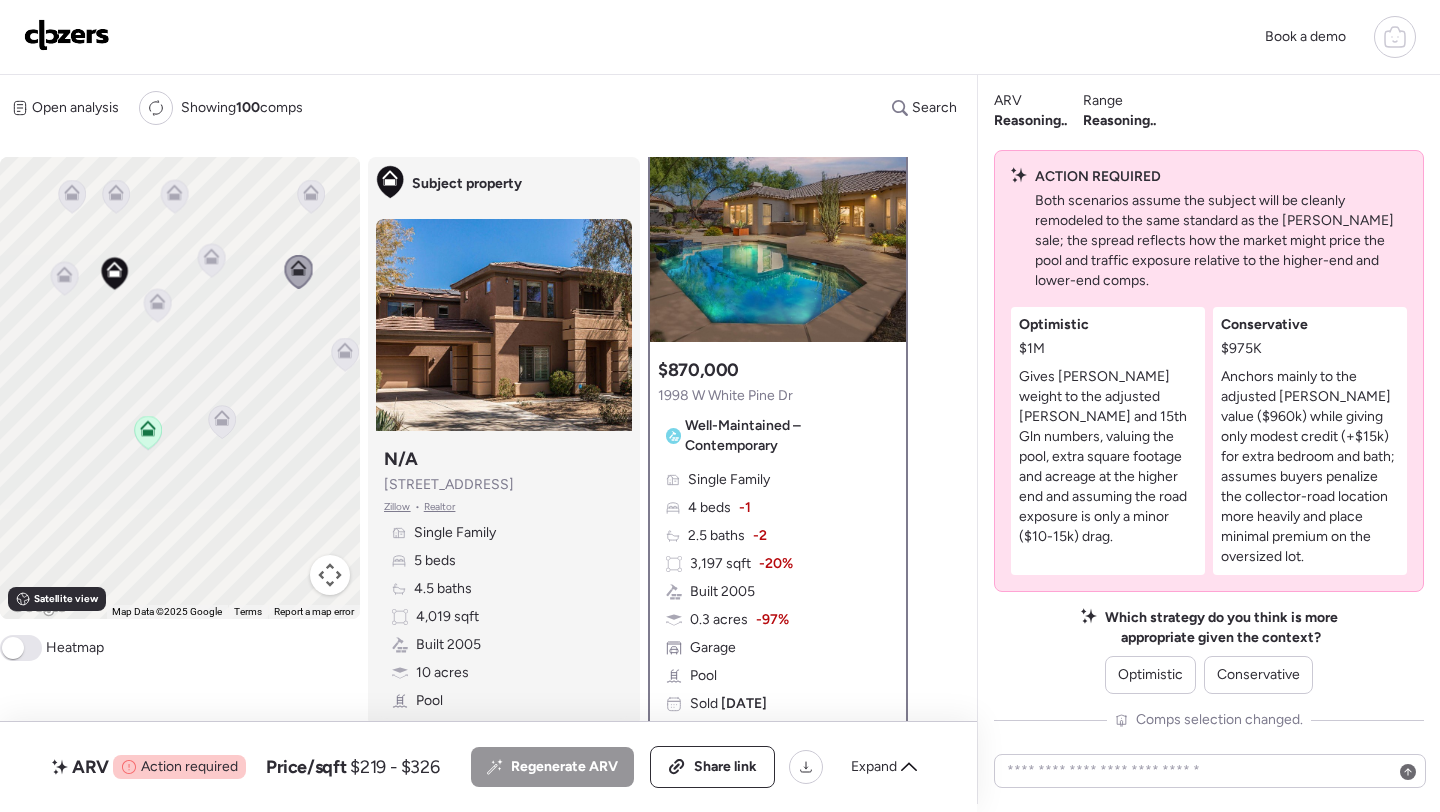 scroll, scrollTop: 0, scrollLeft: 0, axis: both 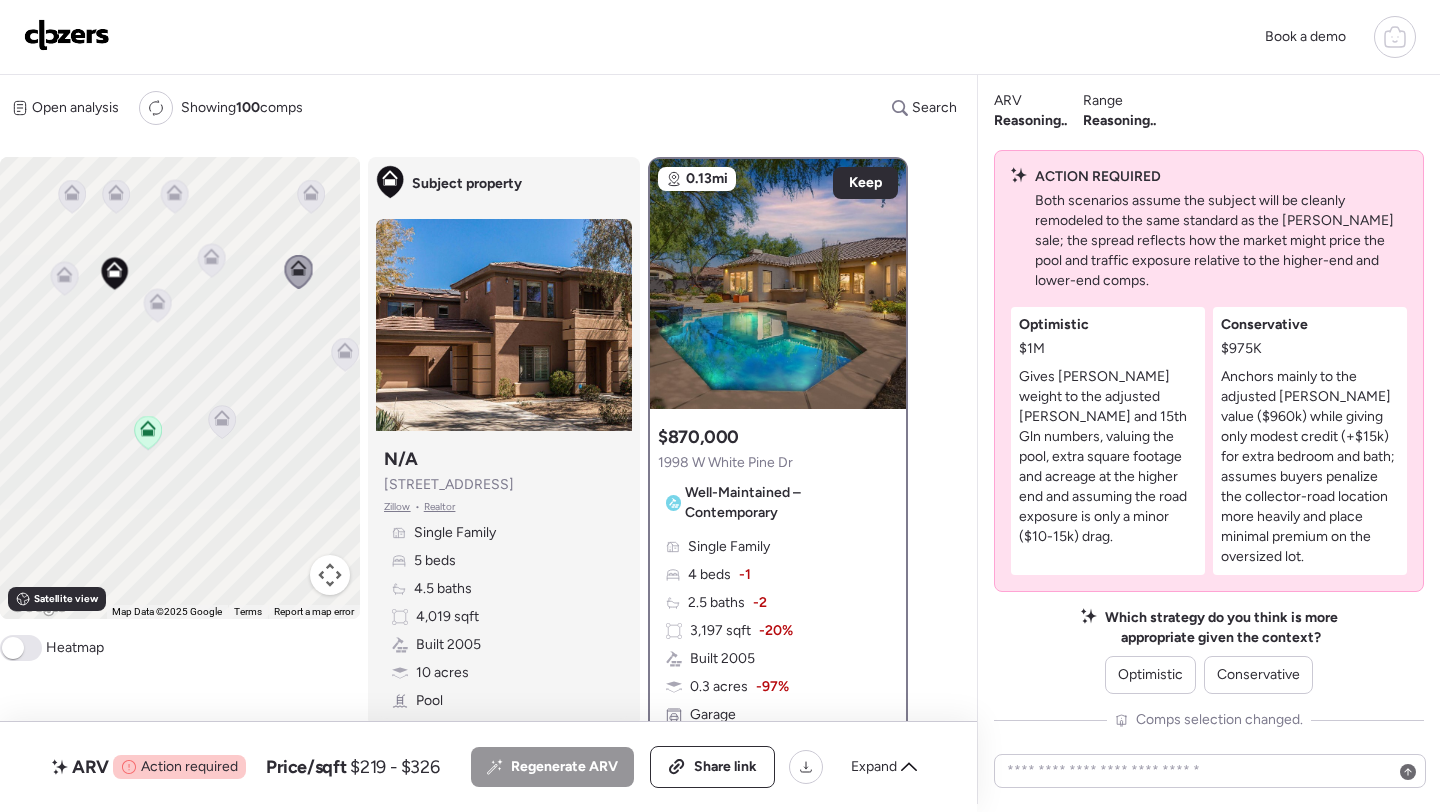 click 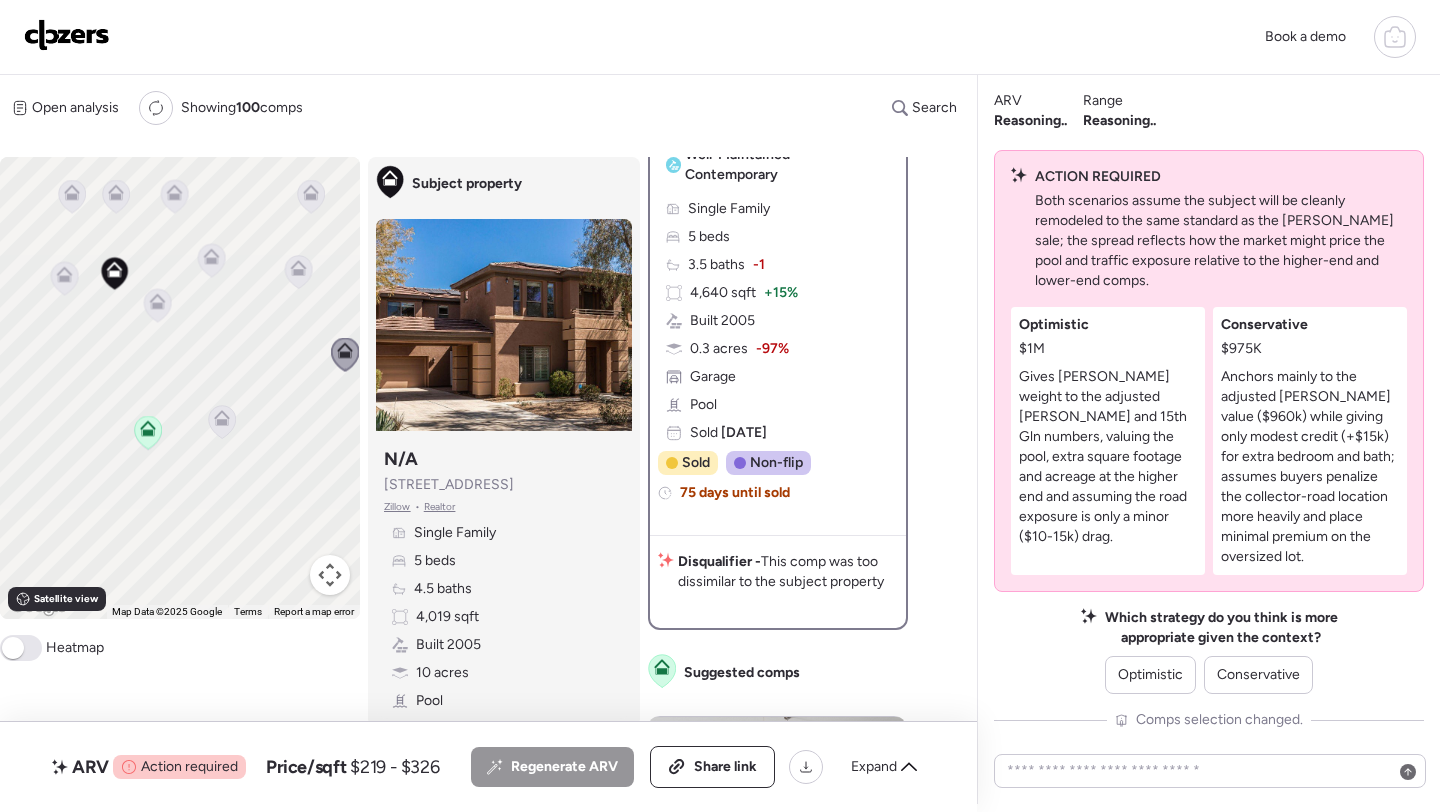 scroll, scrollTop: 332, scrollLeft: 0, axis: vertical 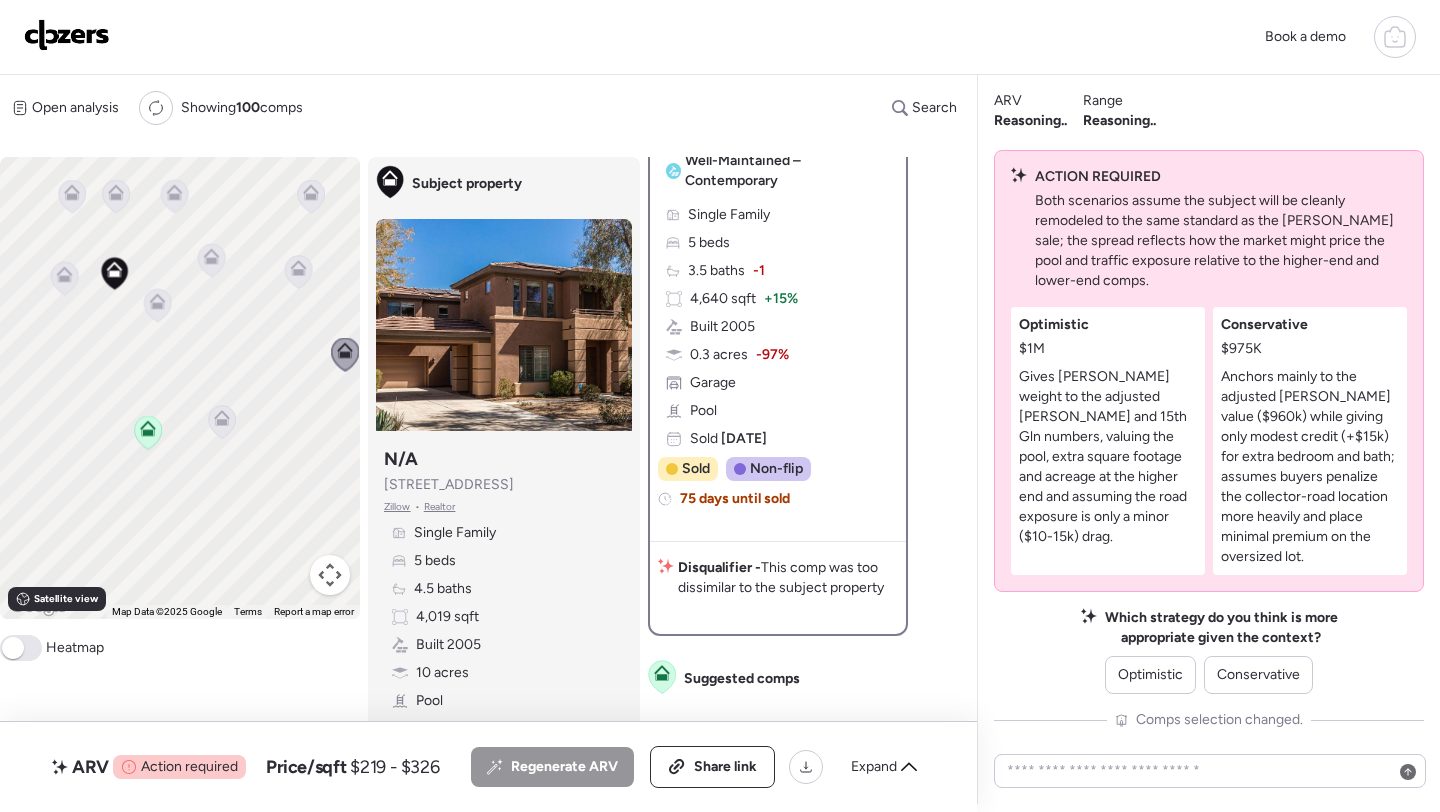 click 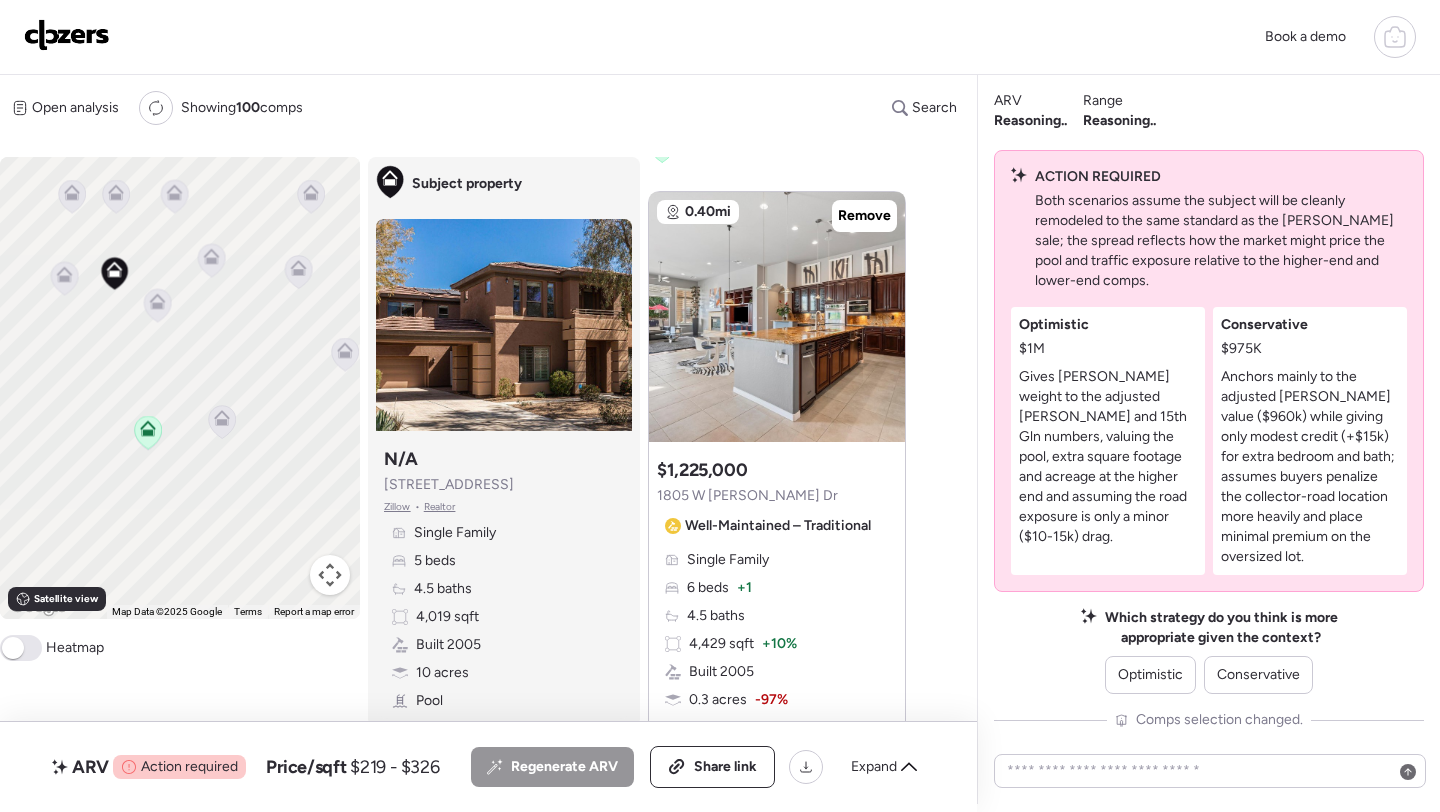 scroll, scrollTop: 716, scrollLeft: 0, axis: vertical 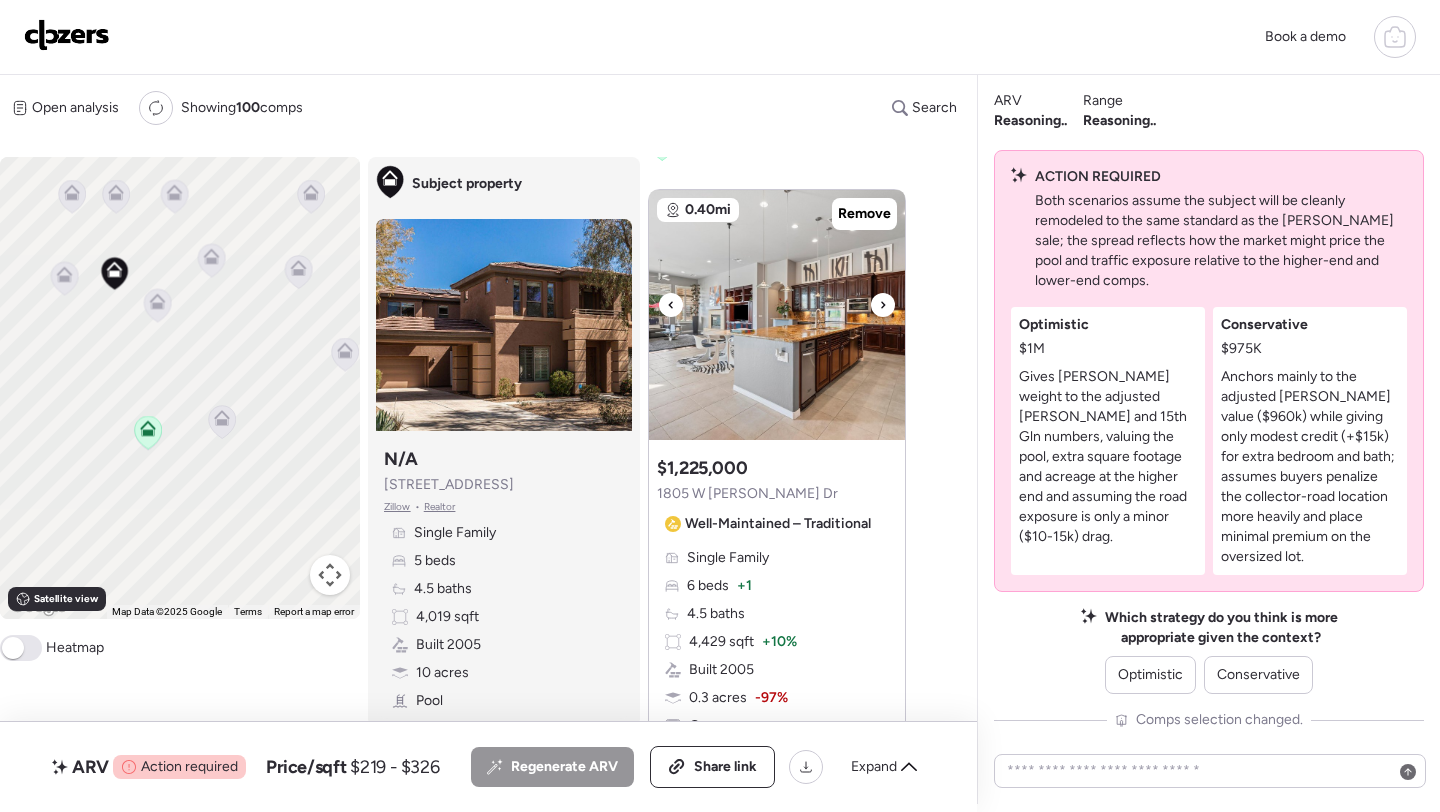 click 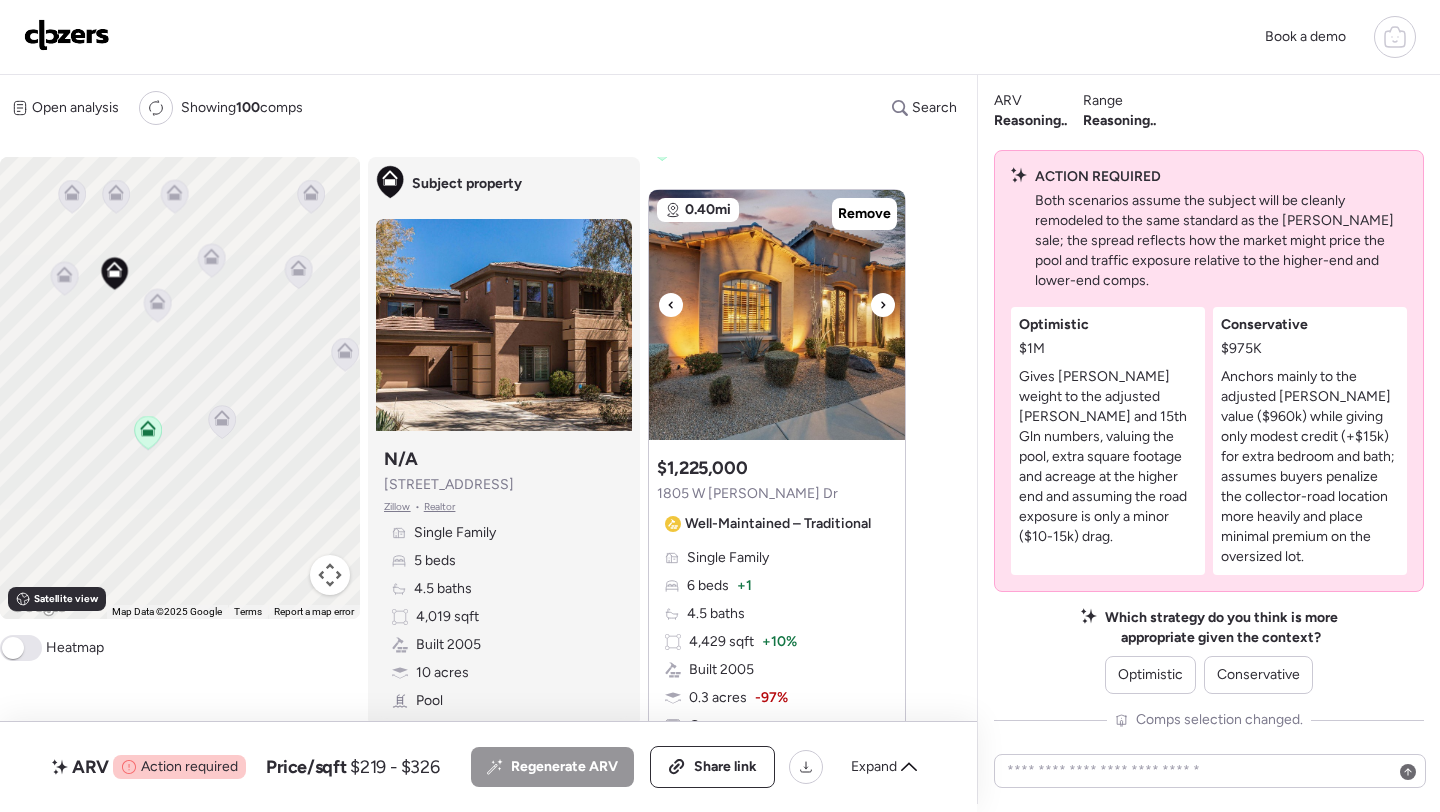 click 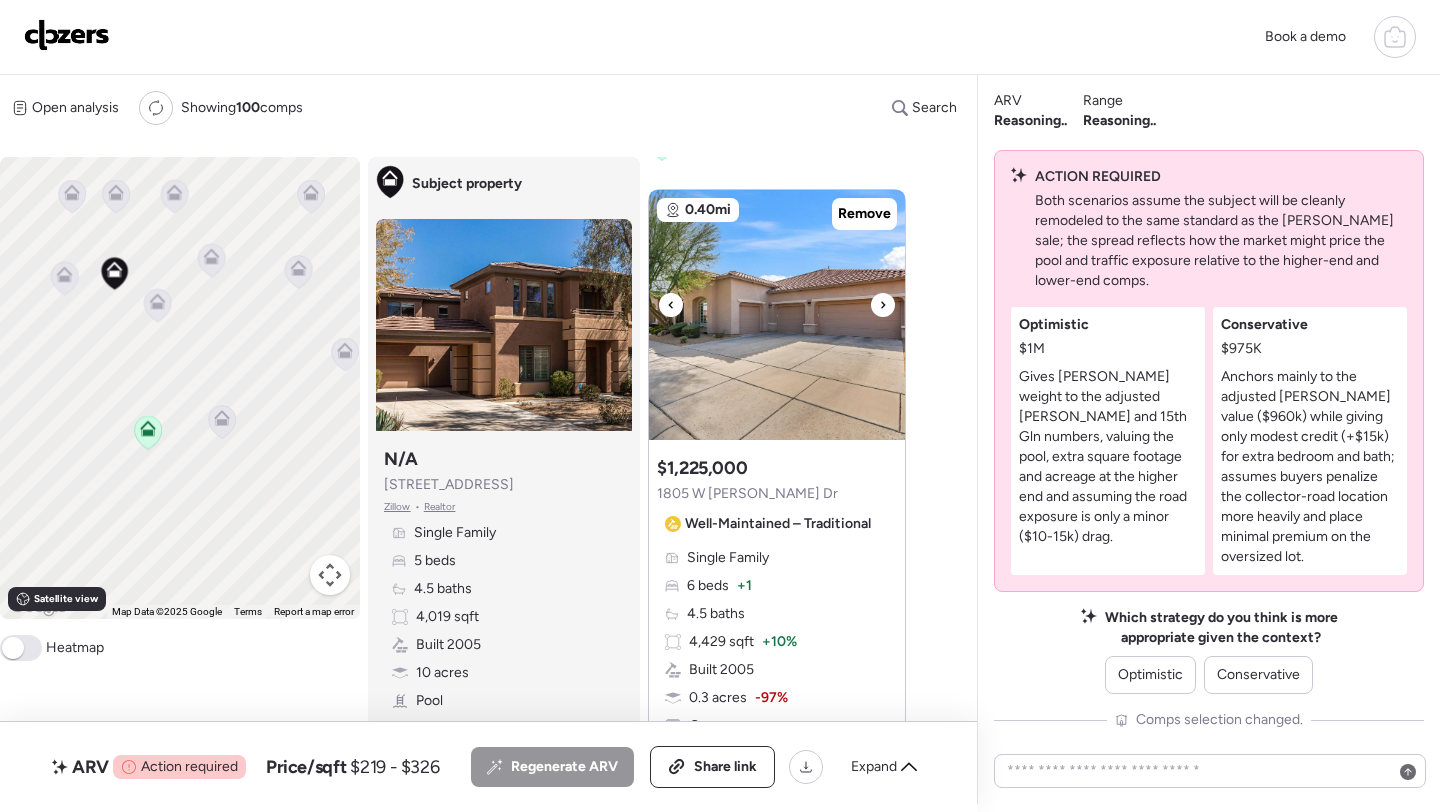 click 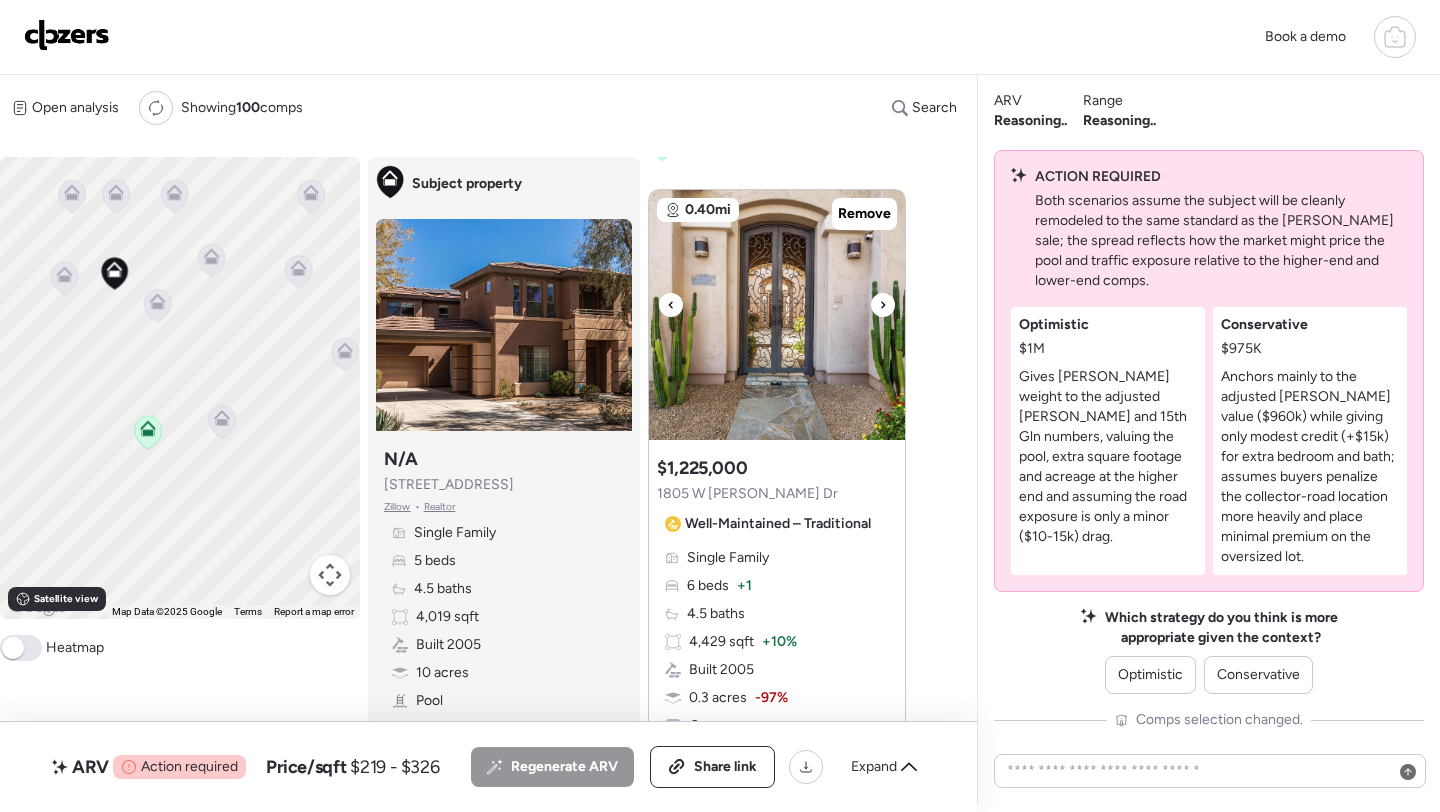 click 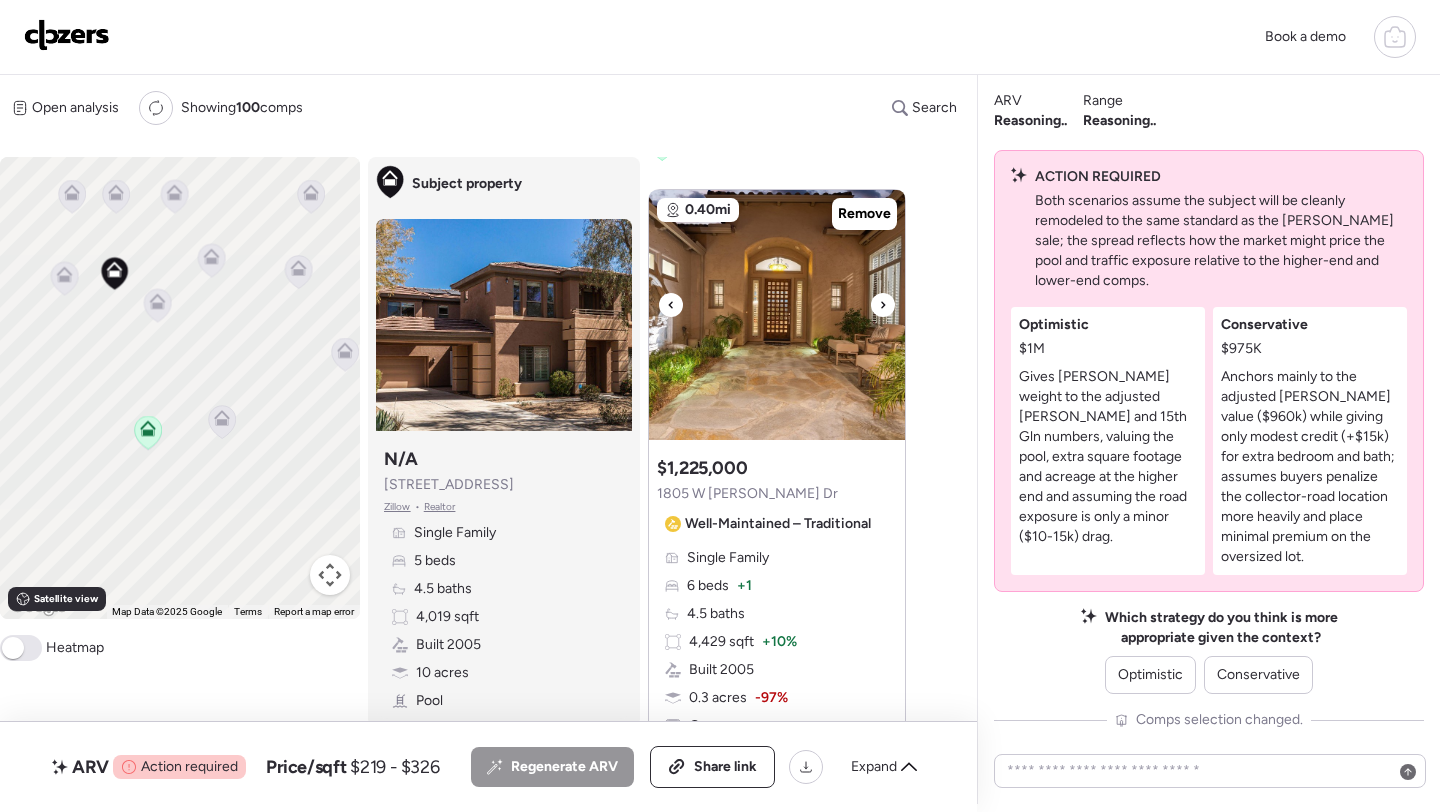 click 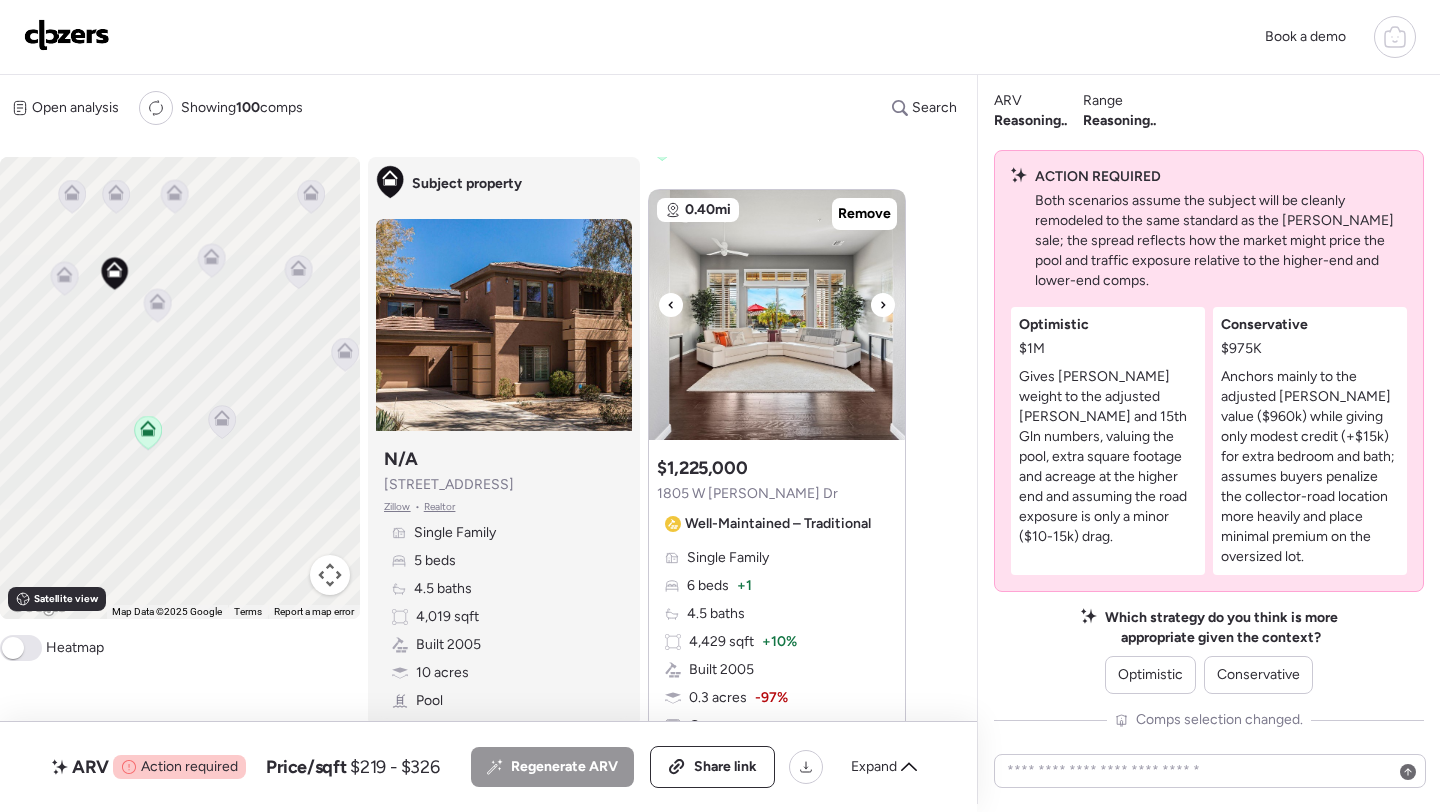 click 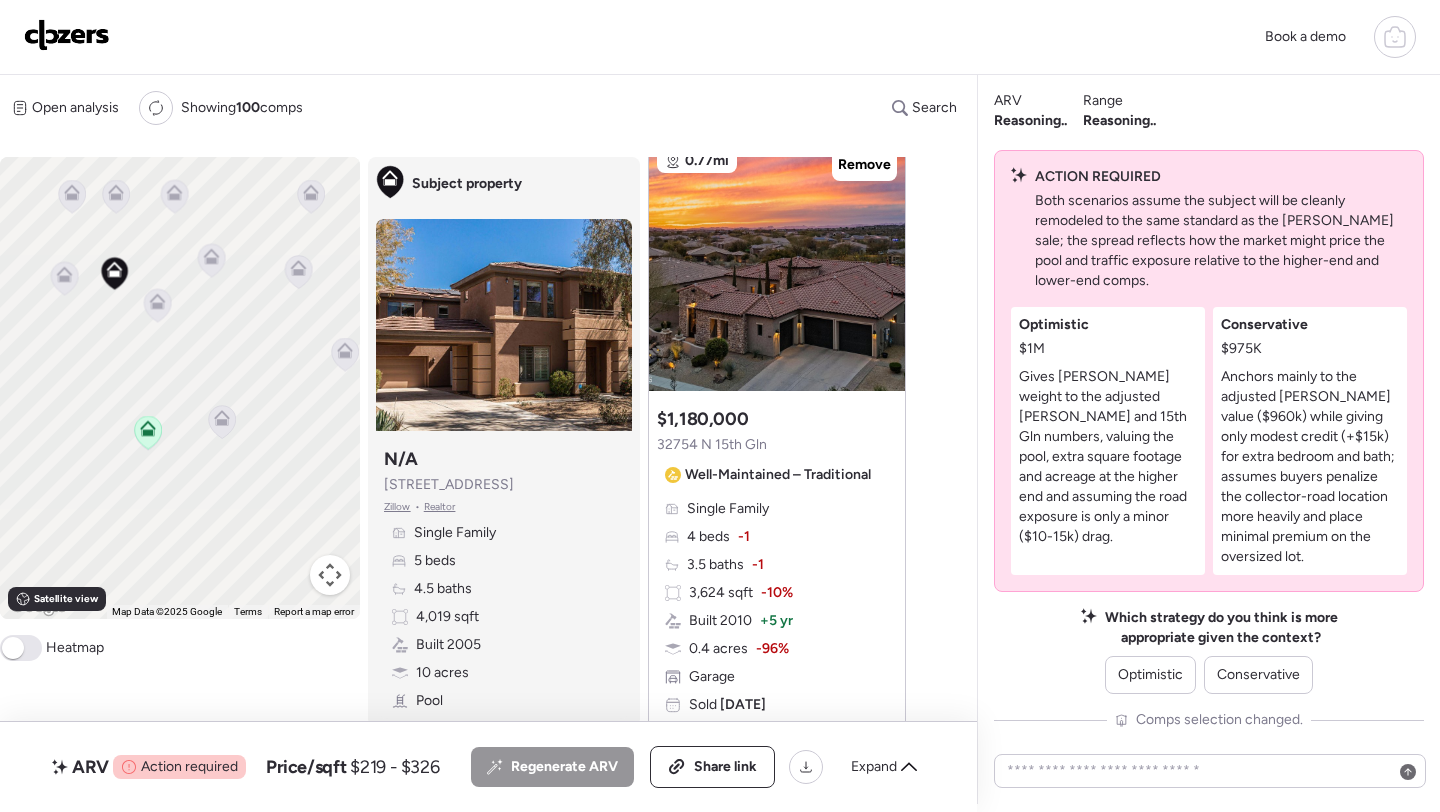 scroll, scrollTop: 1478, scrollLeft: 0, axis: vertical 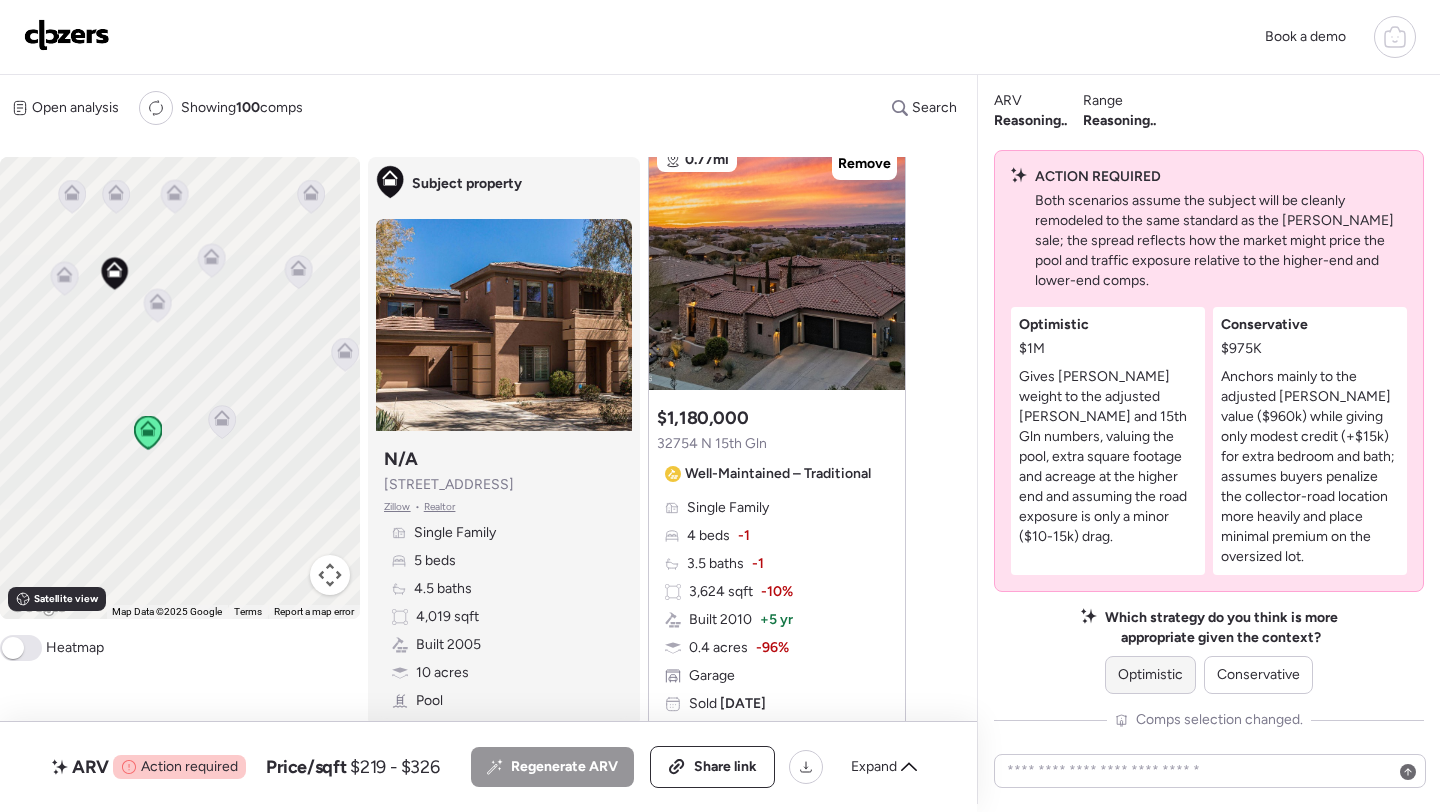 click on "Optimistic" at bounding box center (1150, 675) 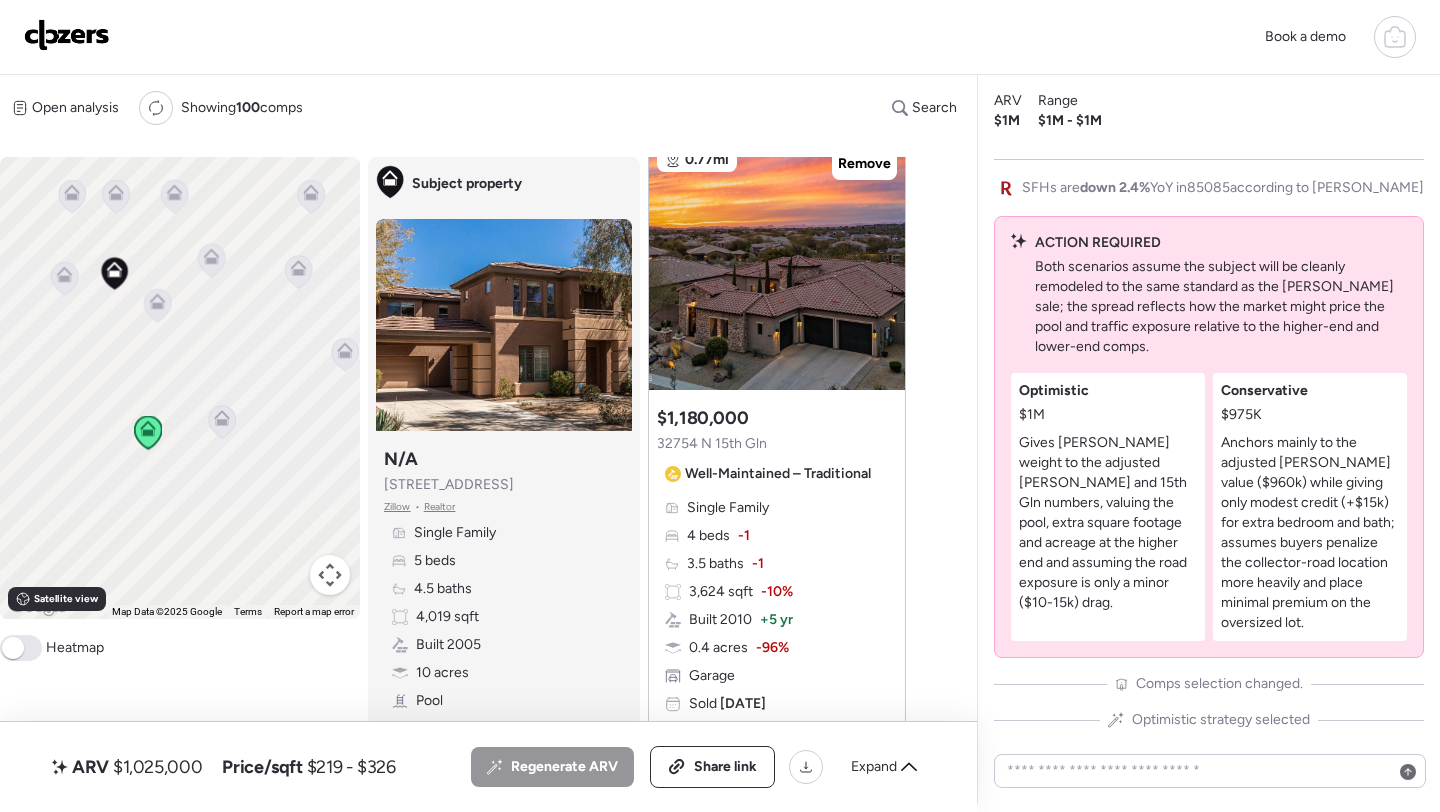 click on "$1,025,000" at bounding box center (157, 767) 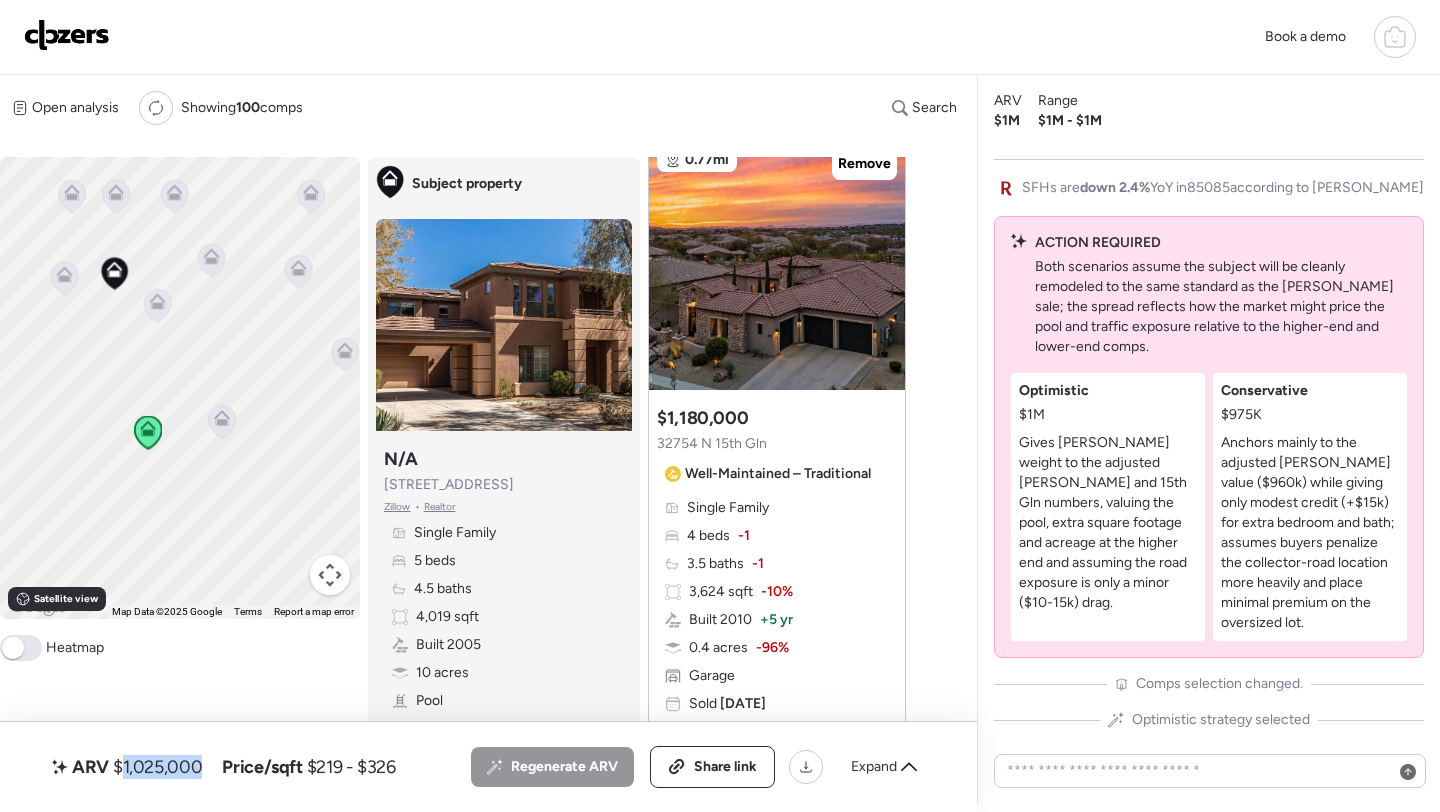 copy on "1,025,000" 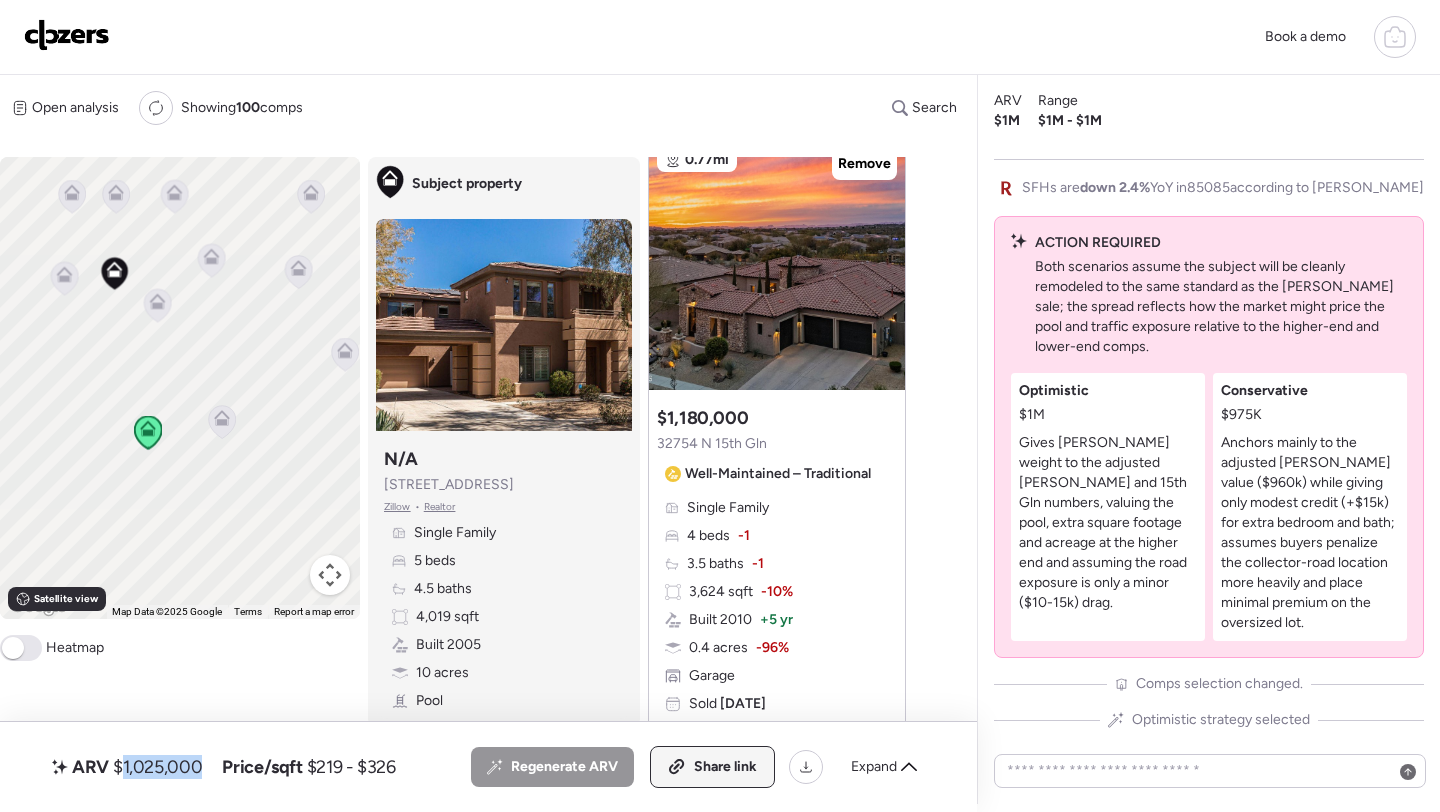 click on "Share link" at bounding box center (725, 767) 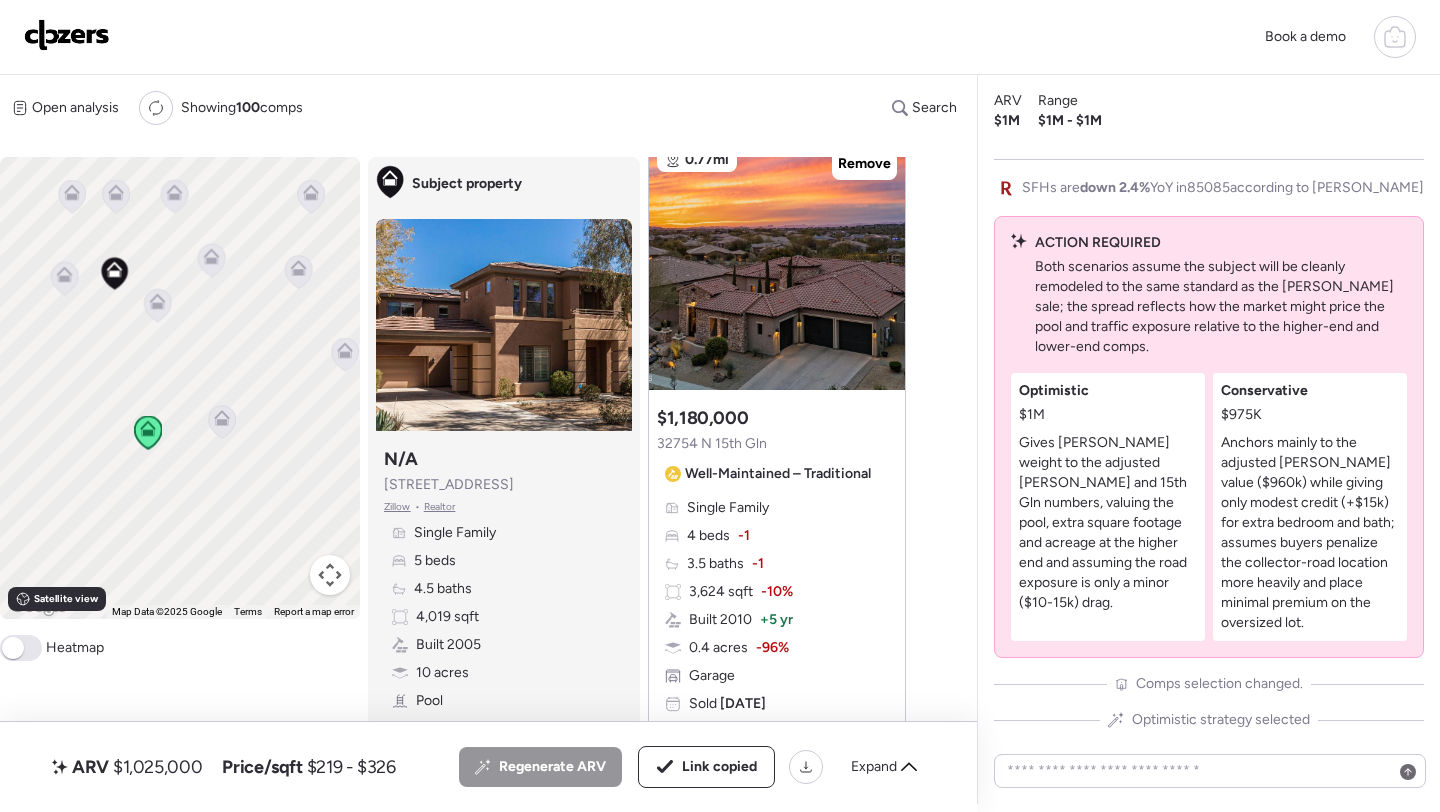 scroll, scrollTop: 1478, scrollLeft: 0, axis: vertical 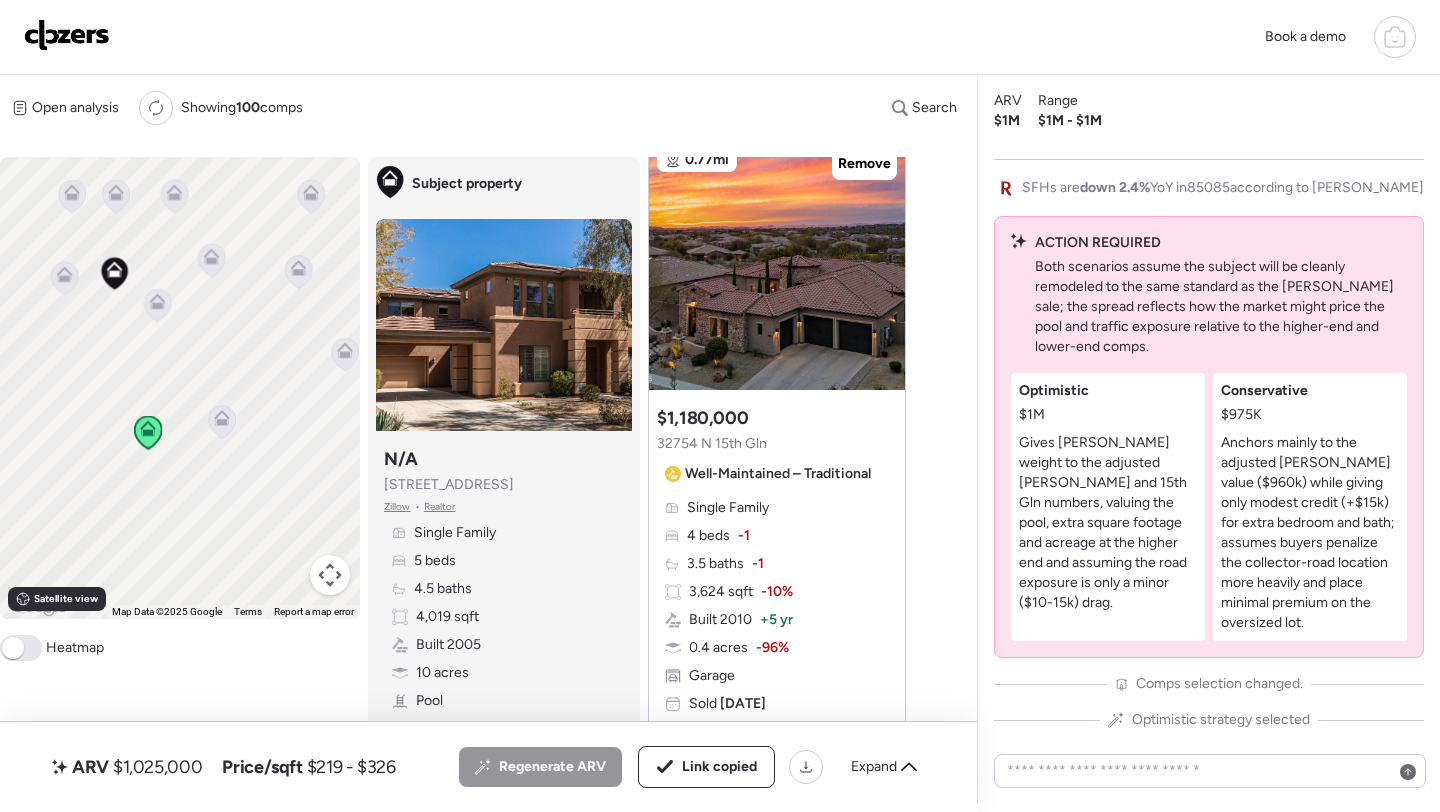 click at bounding box center [67, 37] 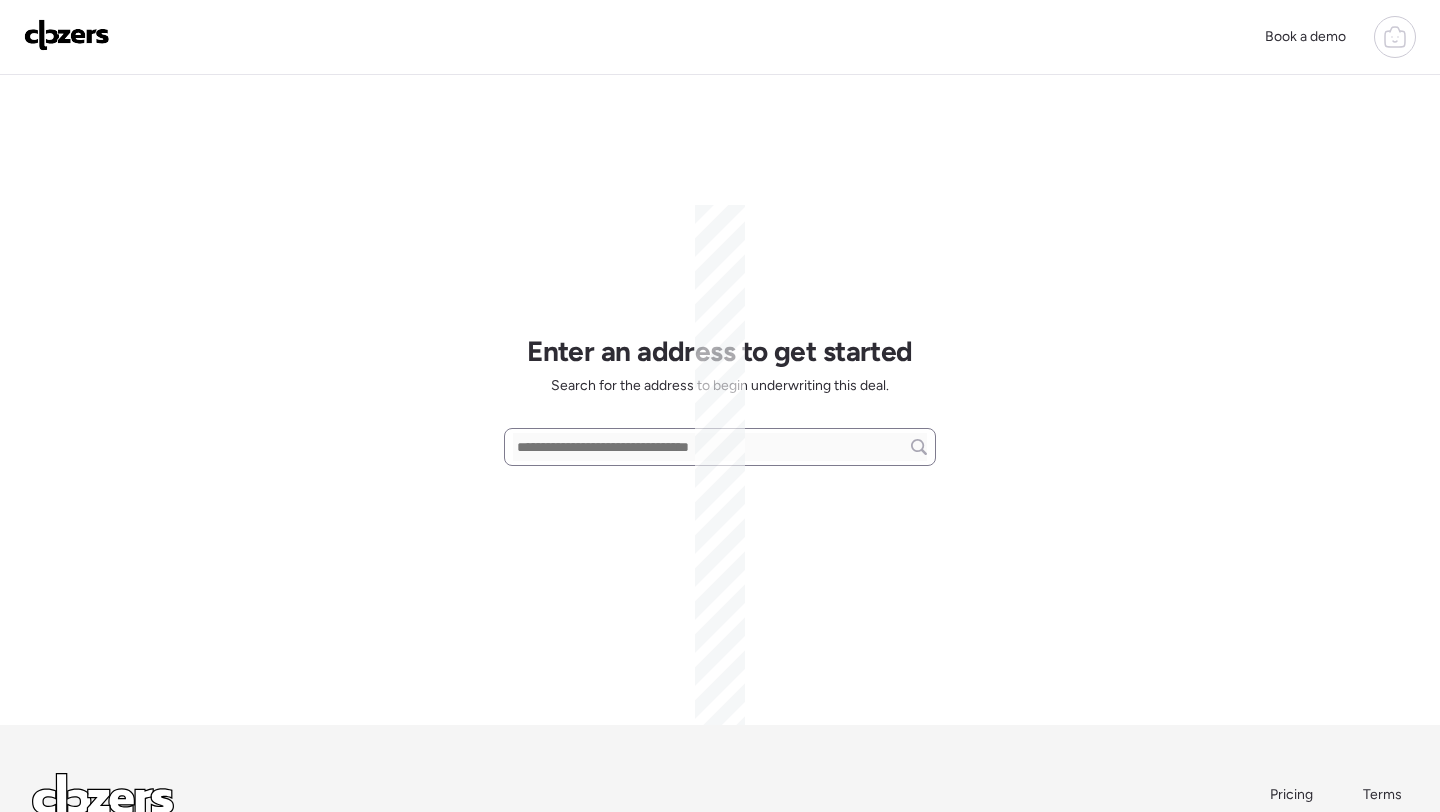 scroll, scrollTop: 0, scrollLeft: 0, axis: both 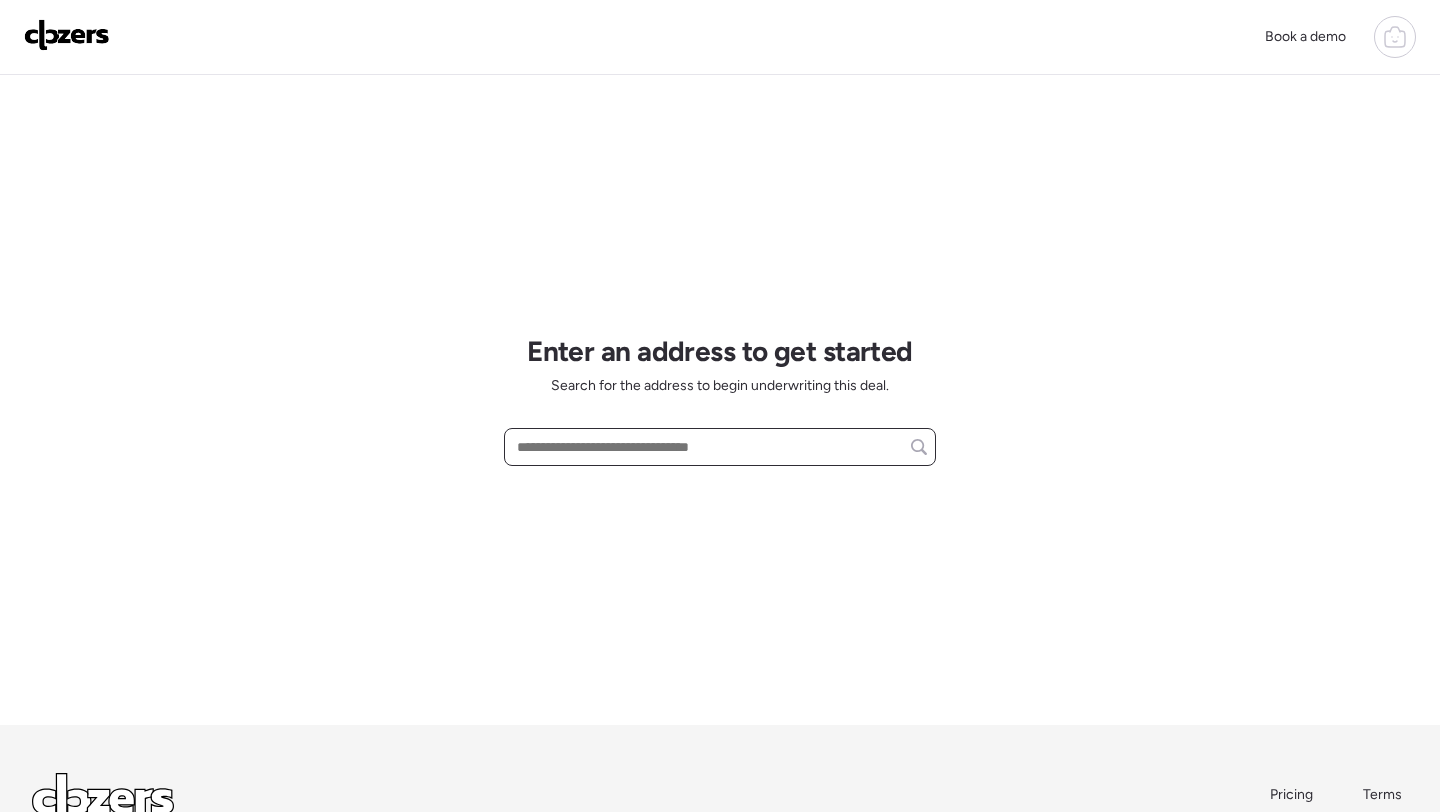click at bounding box center (720, 447) 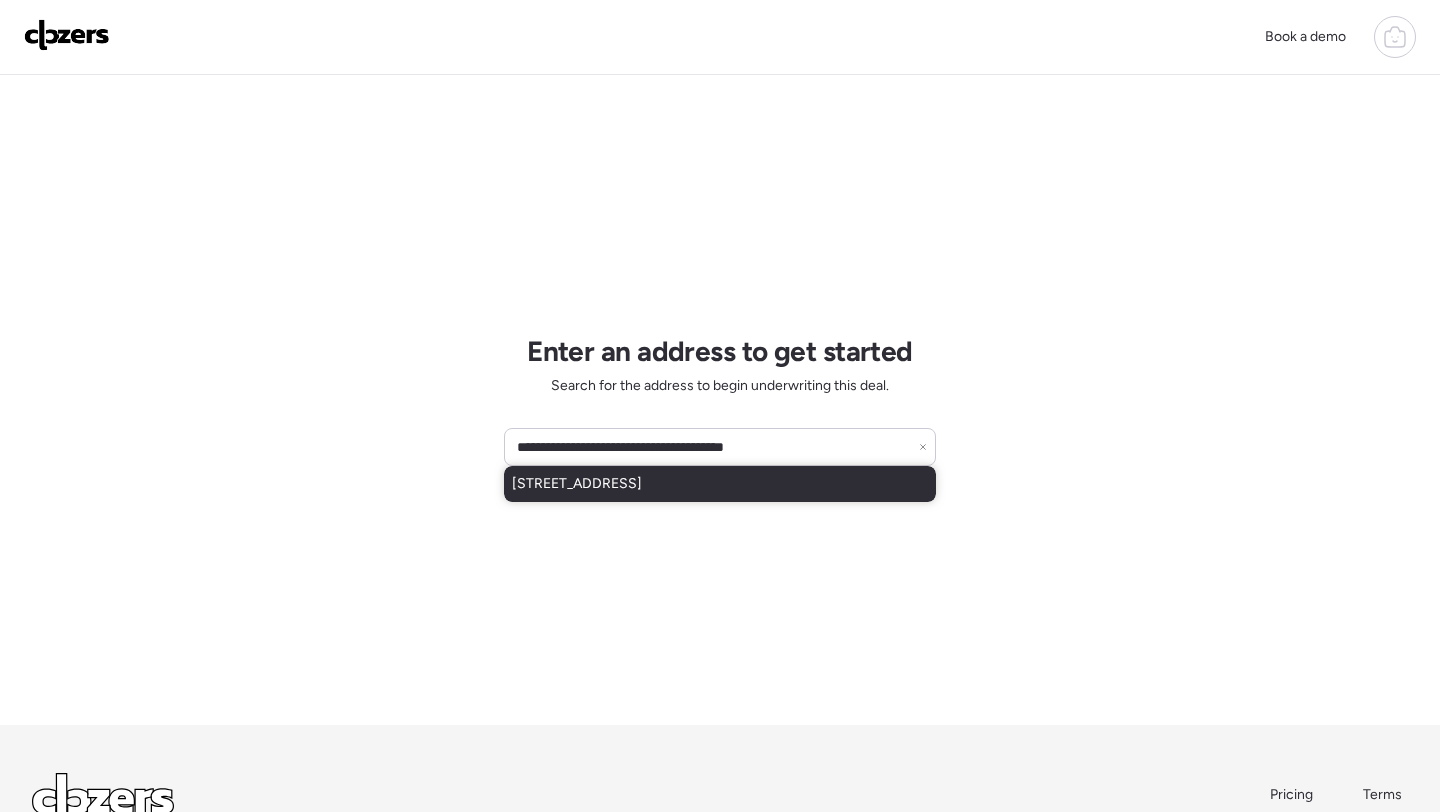 click on "26601 S Saddletree Dr, Sun Lakes, AZ, 85248" at bounding box center (577, 484) 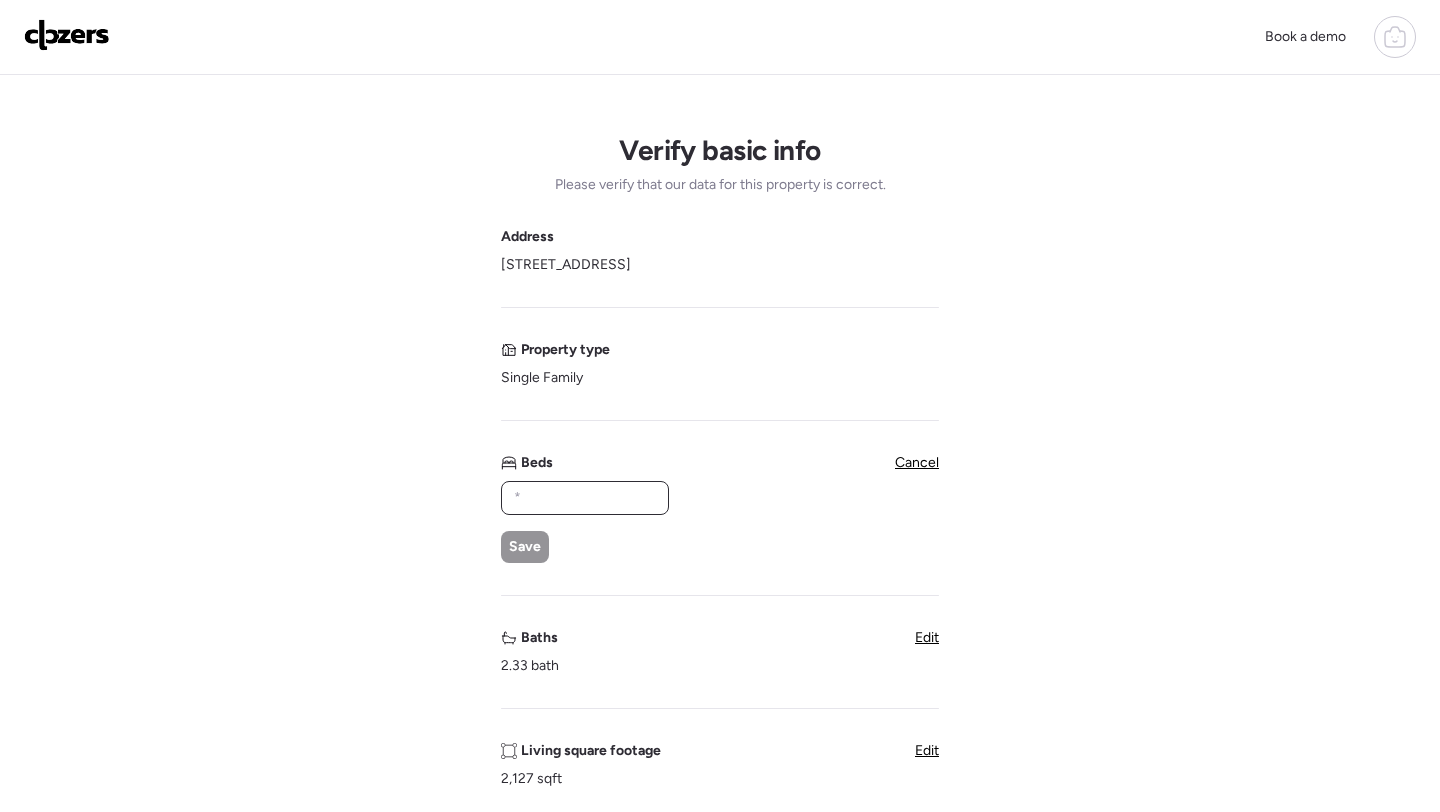 click at bounding box center (585, 498) 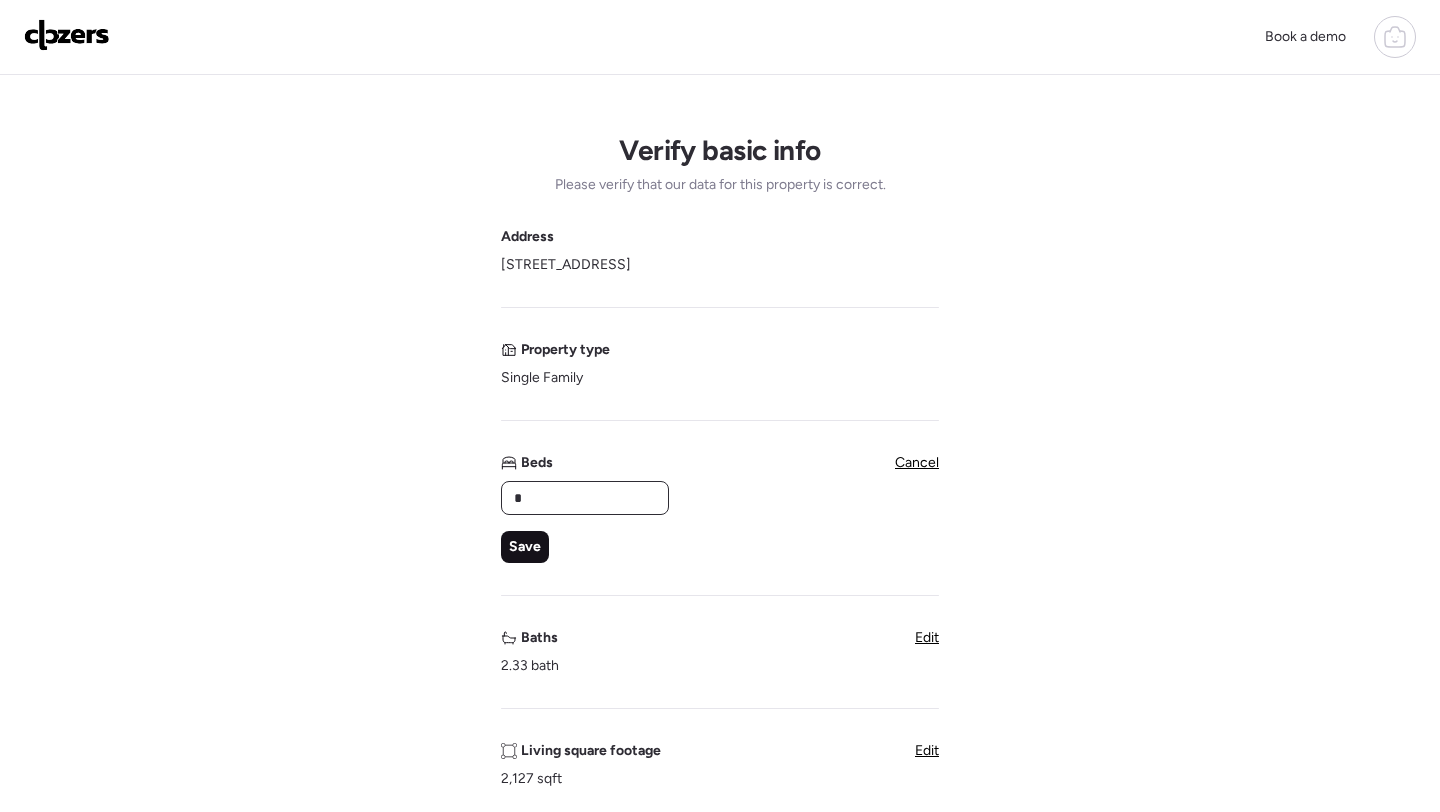 type on "*" 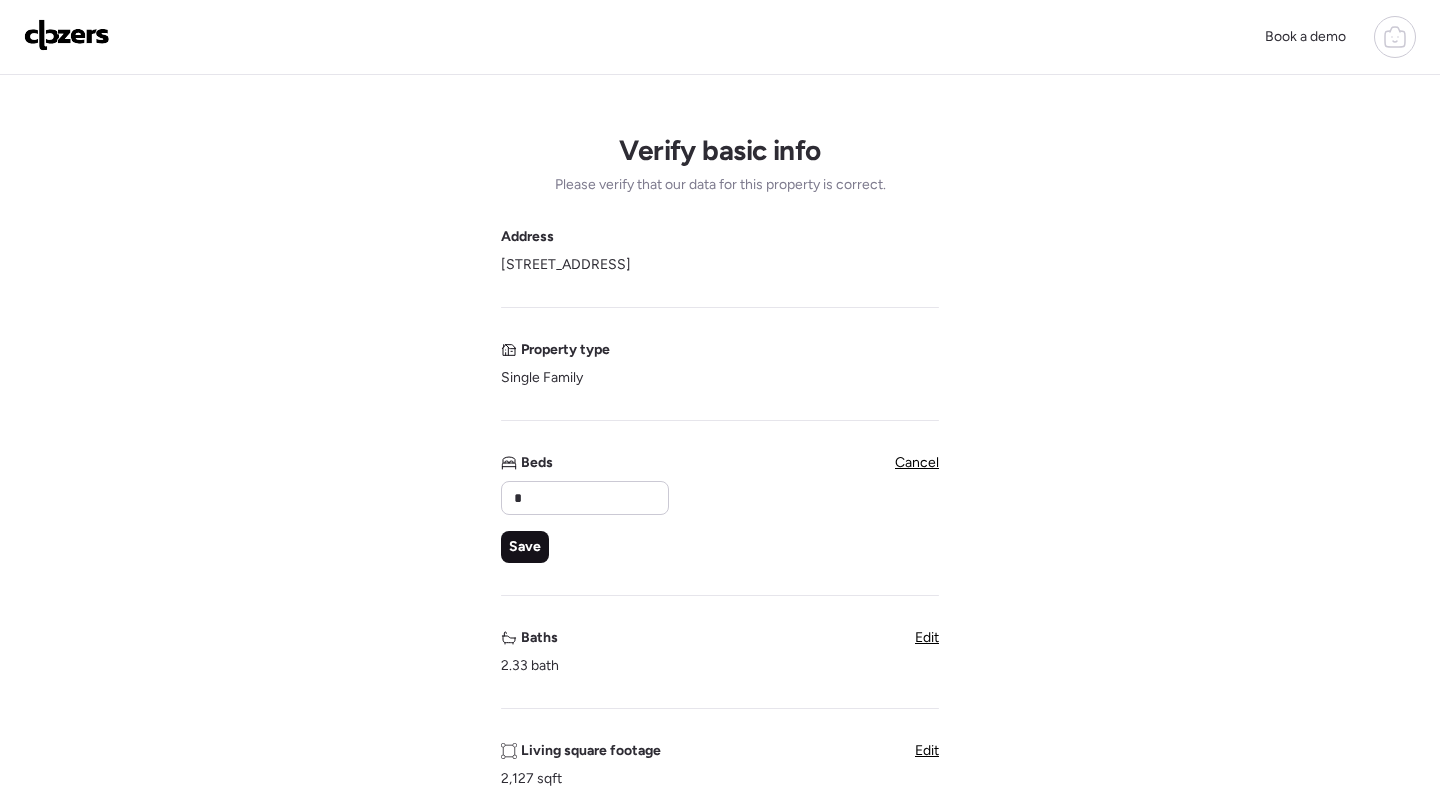 click on "Save" at bounding box center (525, 547) 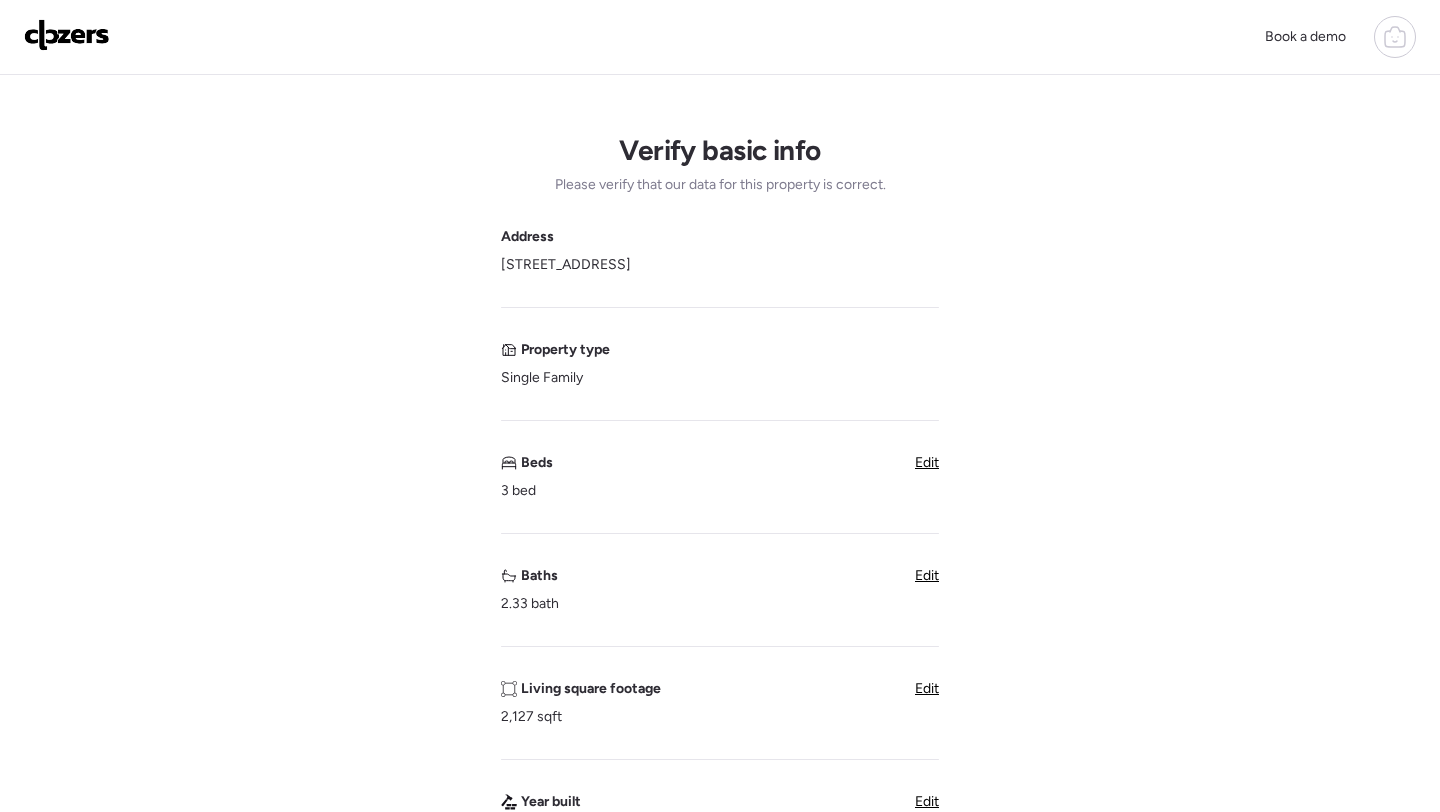 click on "Edit" at bounding box center [927, 575] 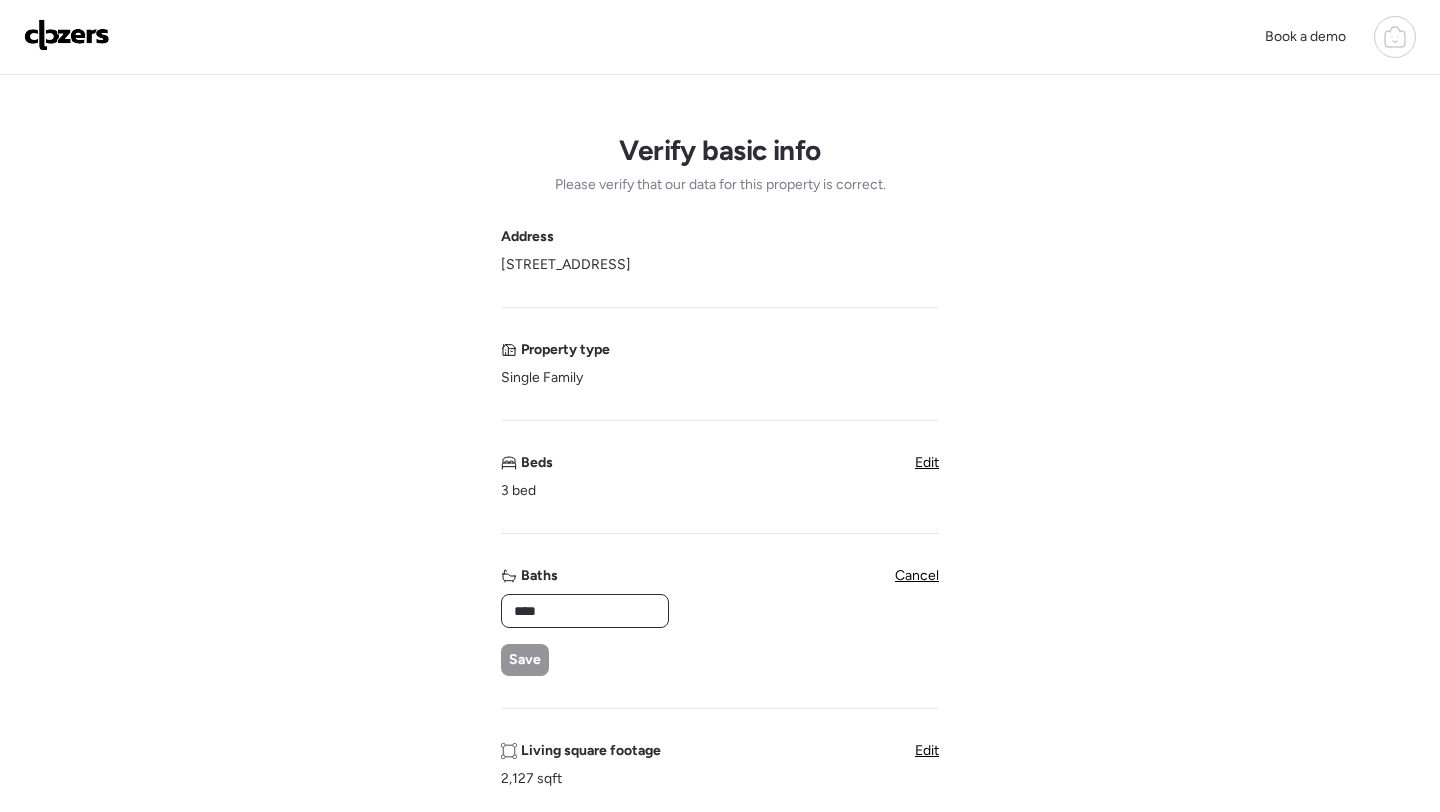 click on "****" at bounding box center (585, 611) 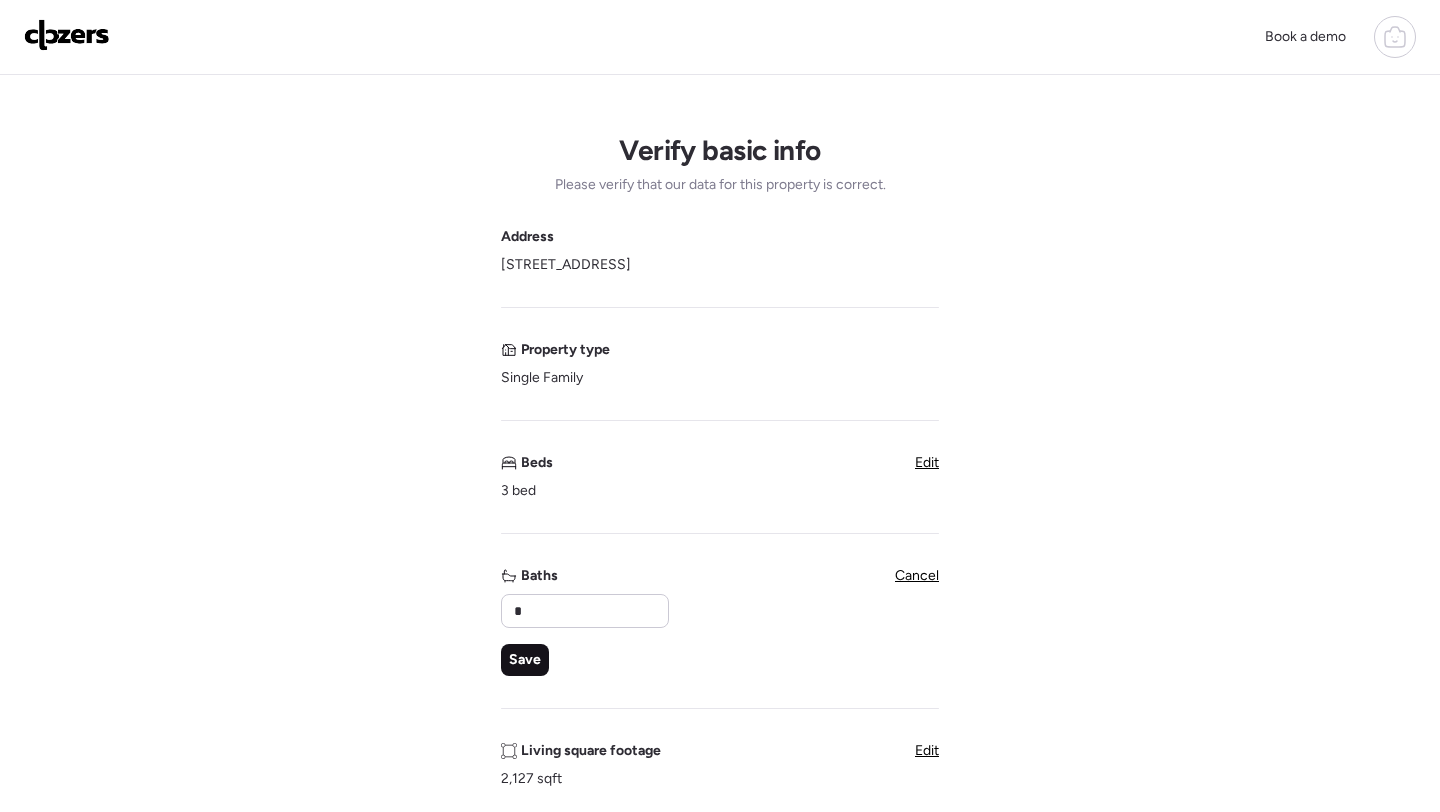 click on "Save" at bounding box center [525, 660] 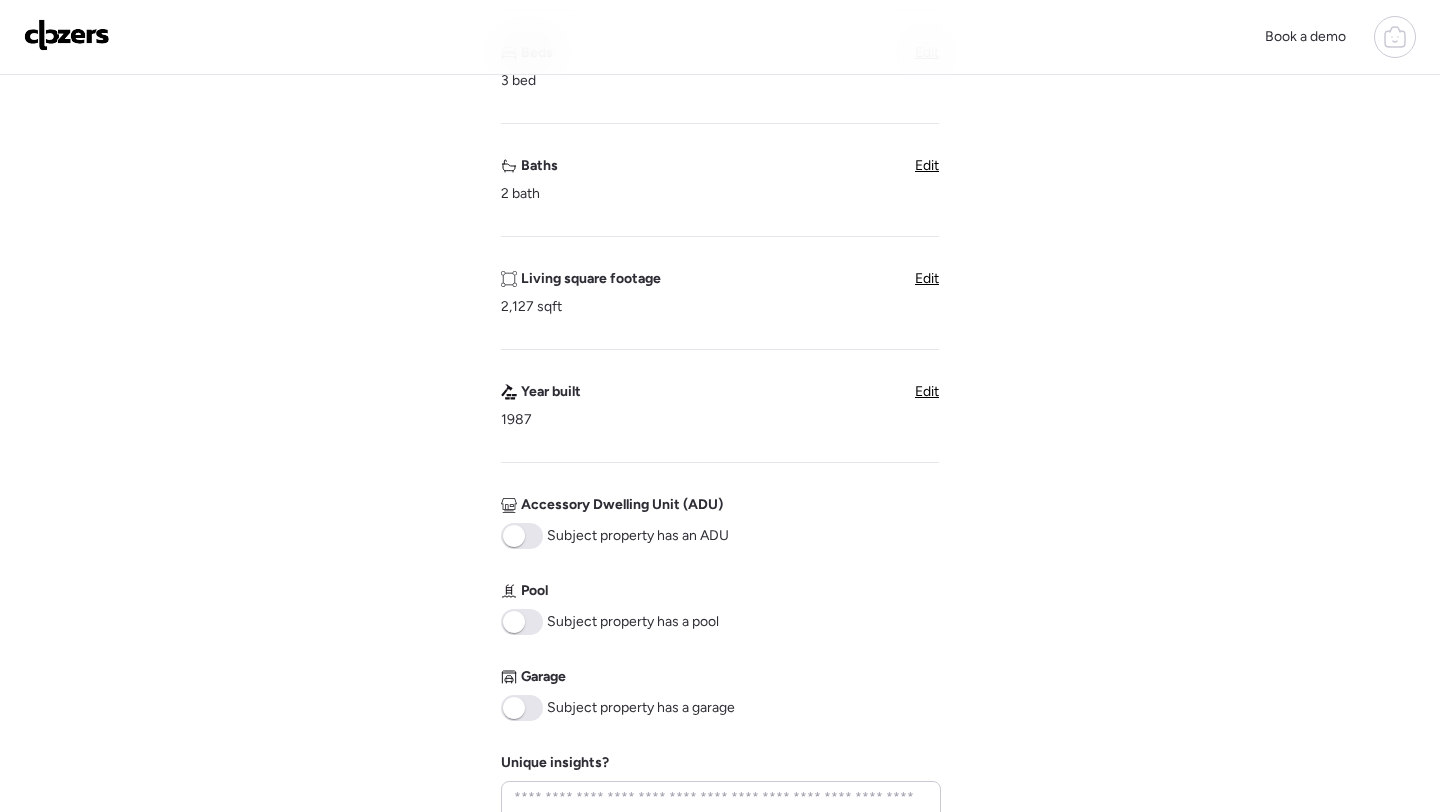 scroll, scrollTop: 411, scrollLeft: 0, axis: vertical 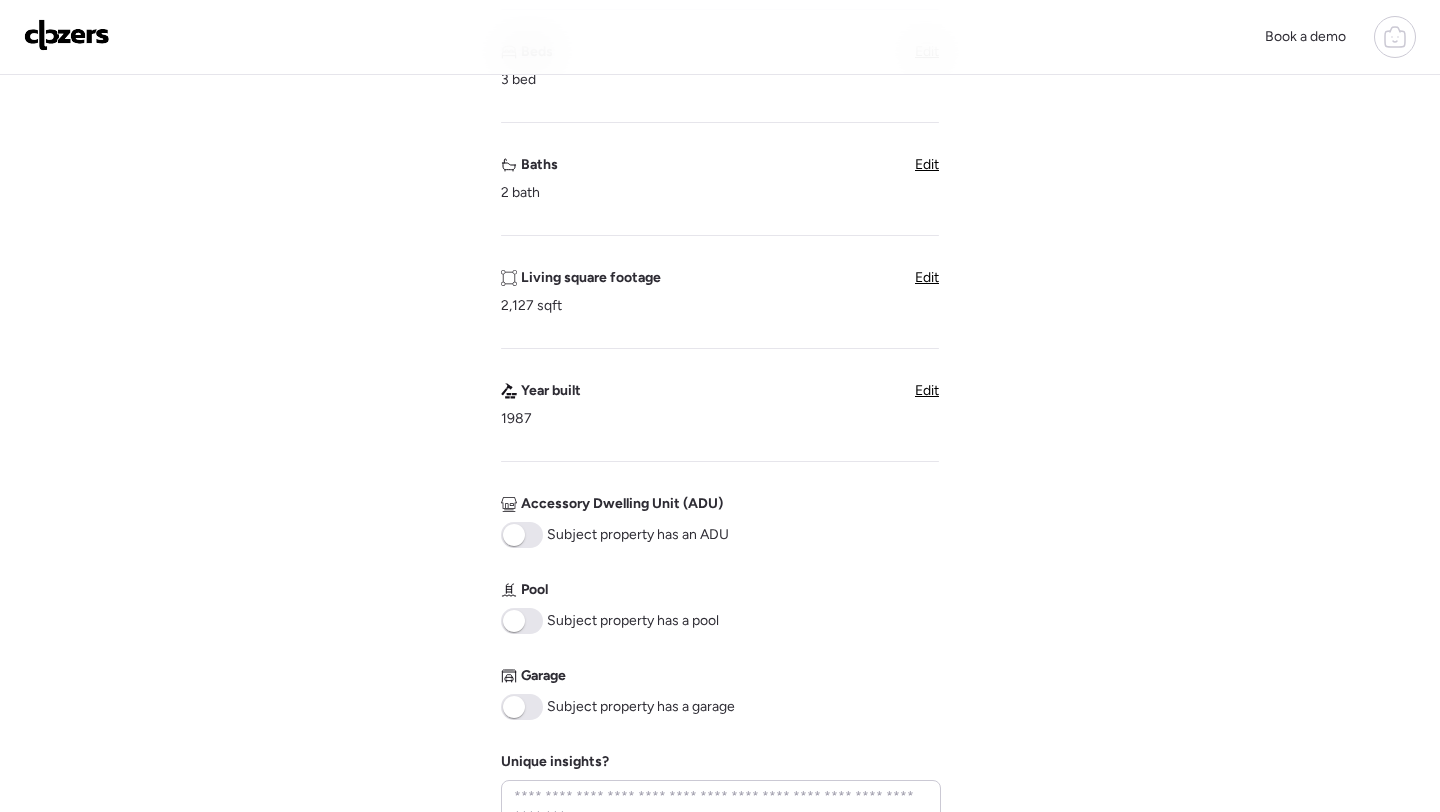 click on "Pool Subject property has a pool" at bounding box center [610, 607] 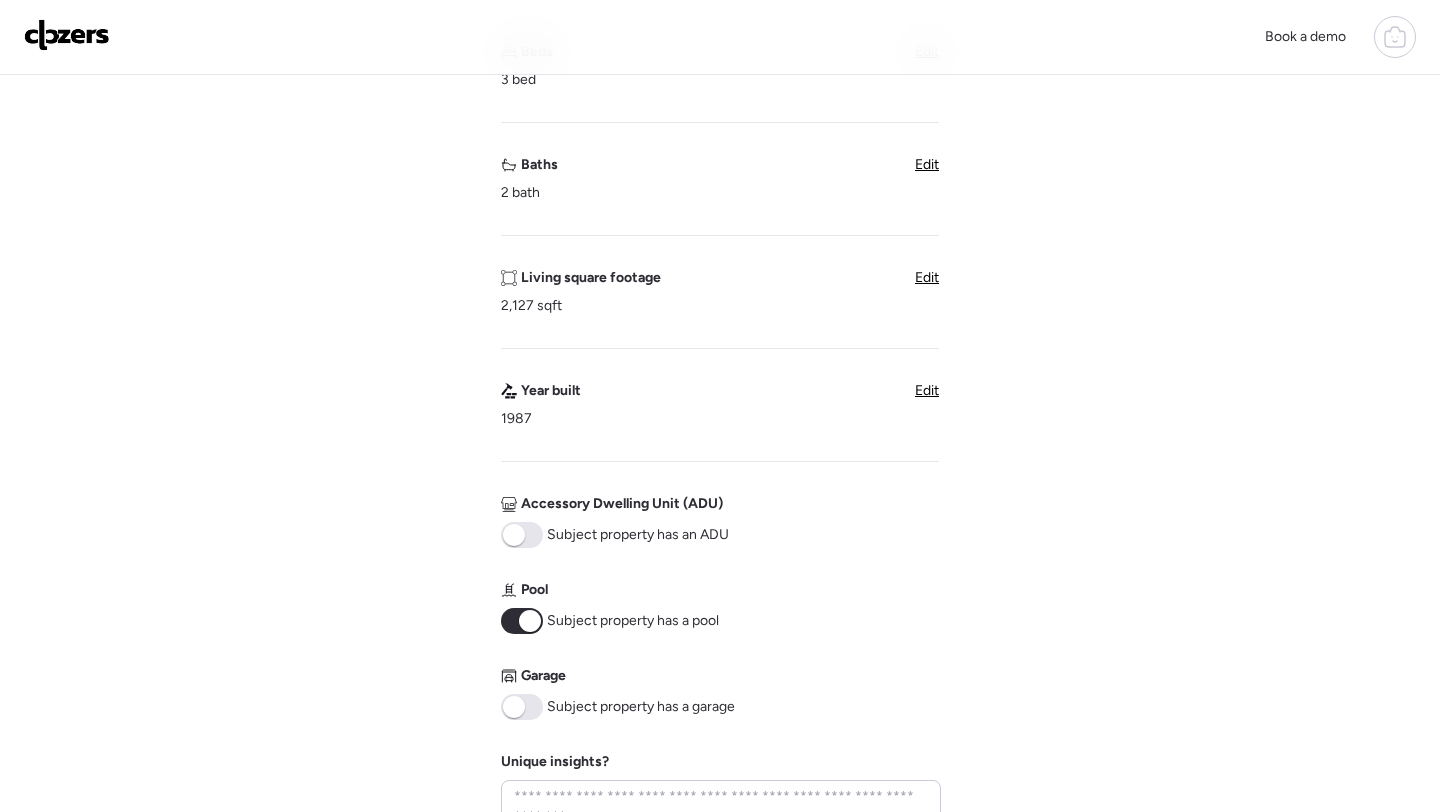 click at bounding box center (522, 707) 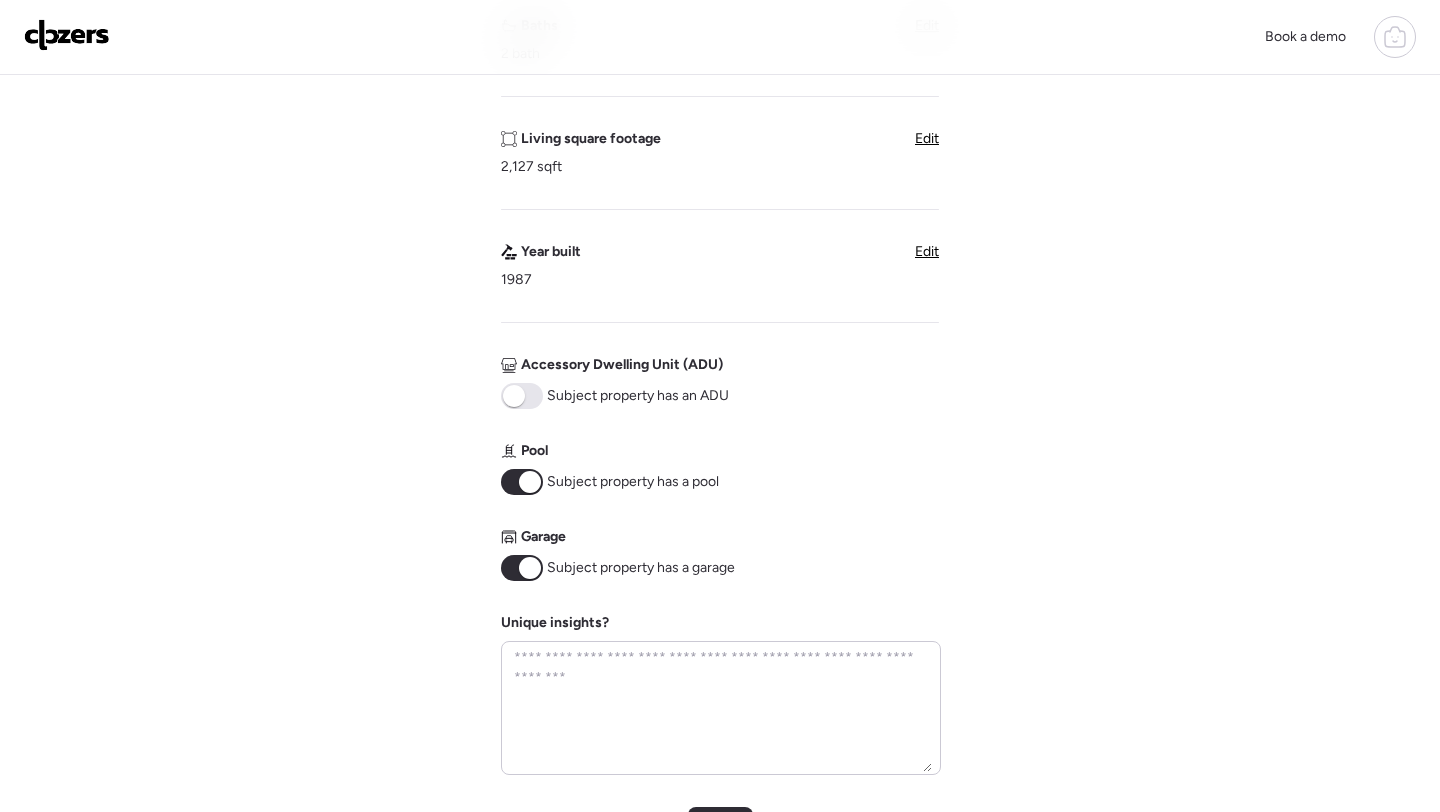 scroll, scrollTop: 952, scrollLeft: 0, axis: vertical 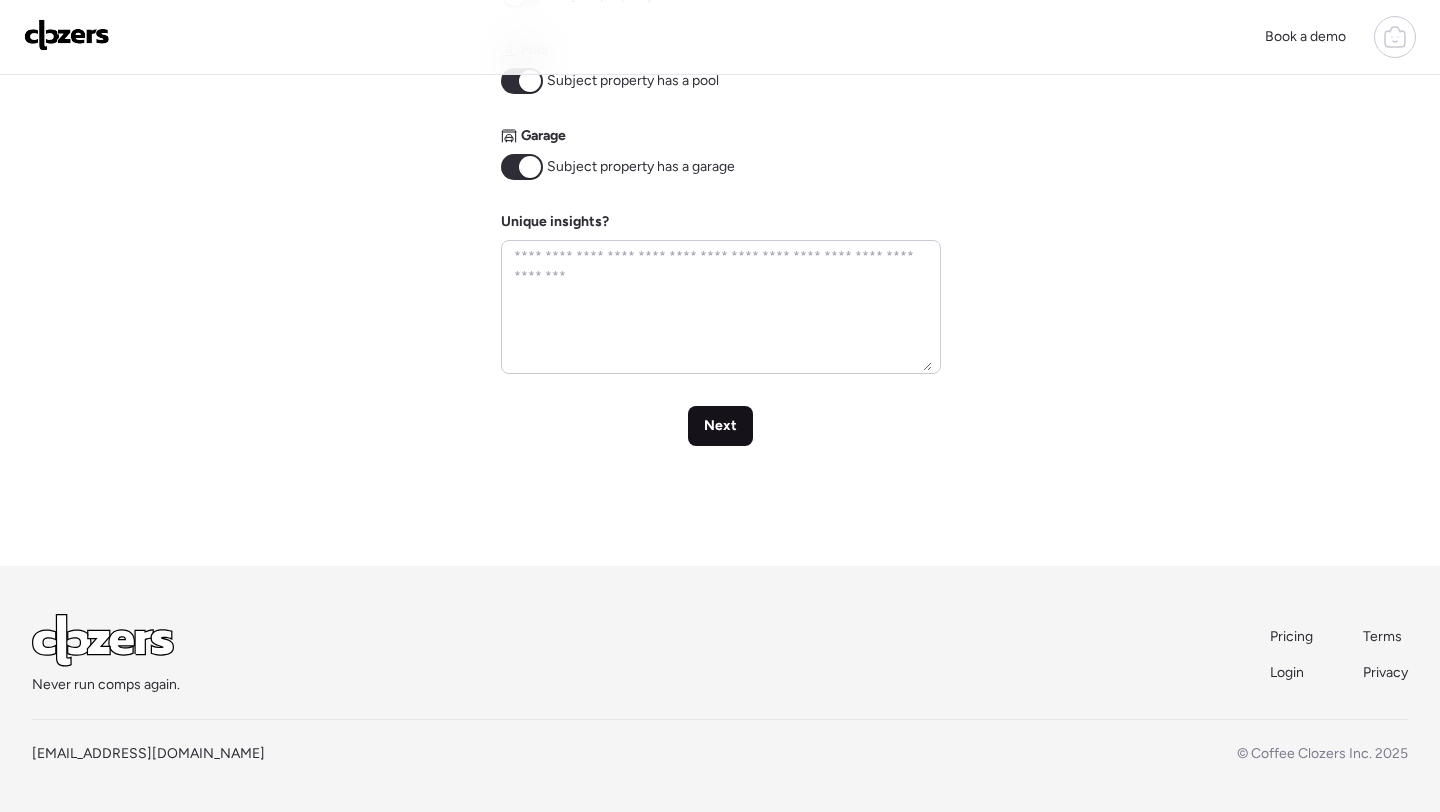 click on "Next" at bounding box center (720, 426) 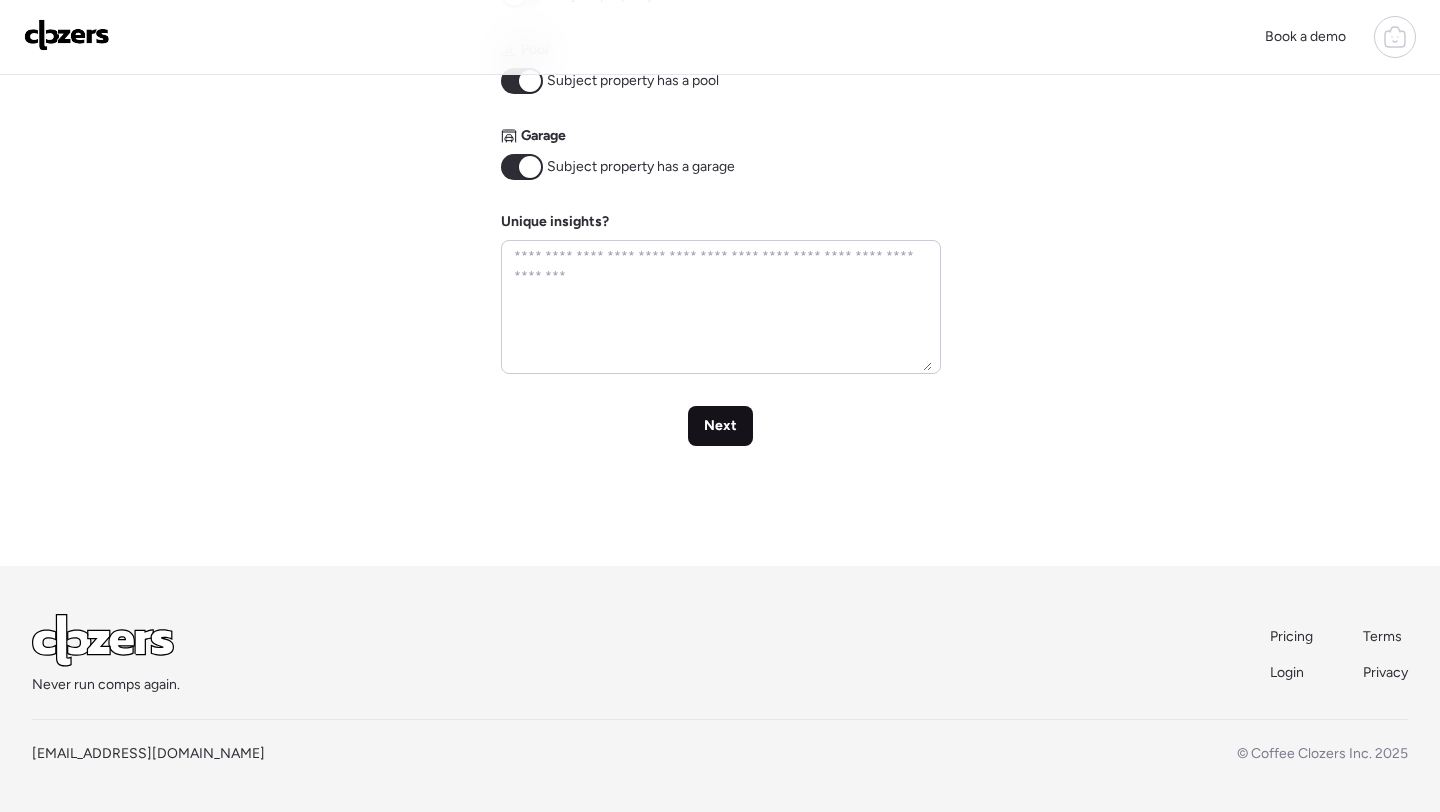 click on "Next" at bounding box center (720, 426) 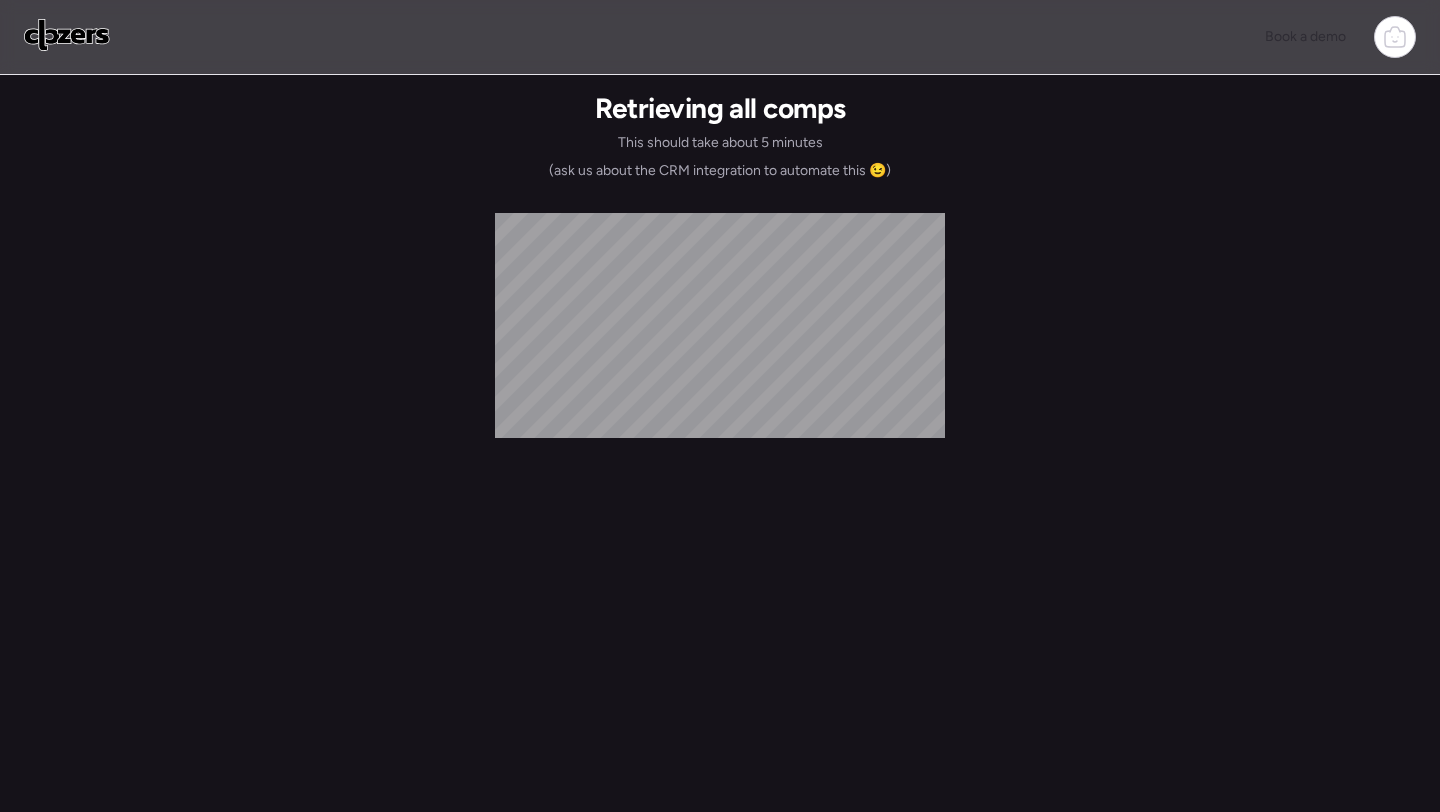scroll, scrollTop: 0, scrollLeft: 0, axis: both 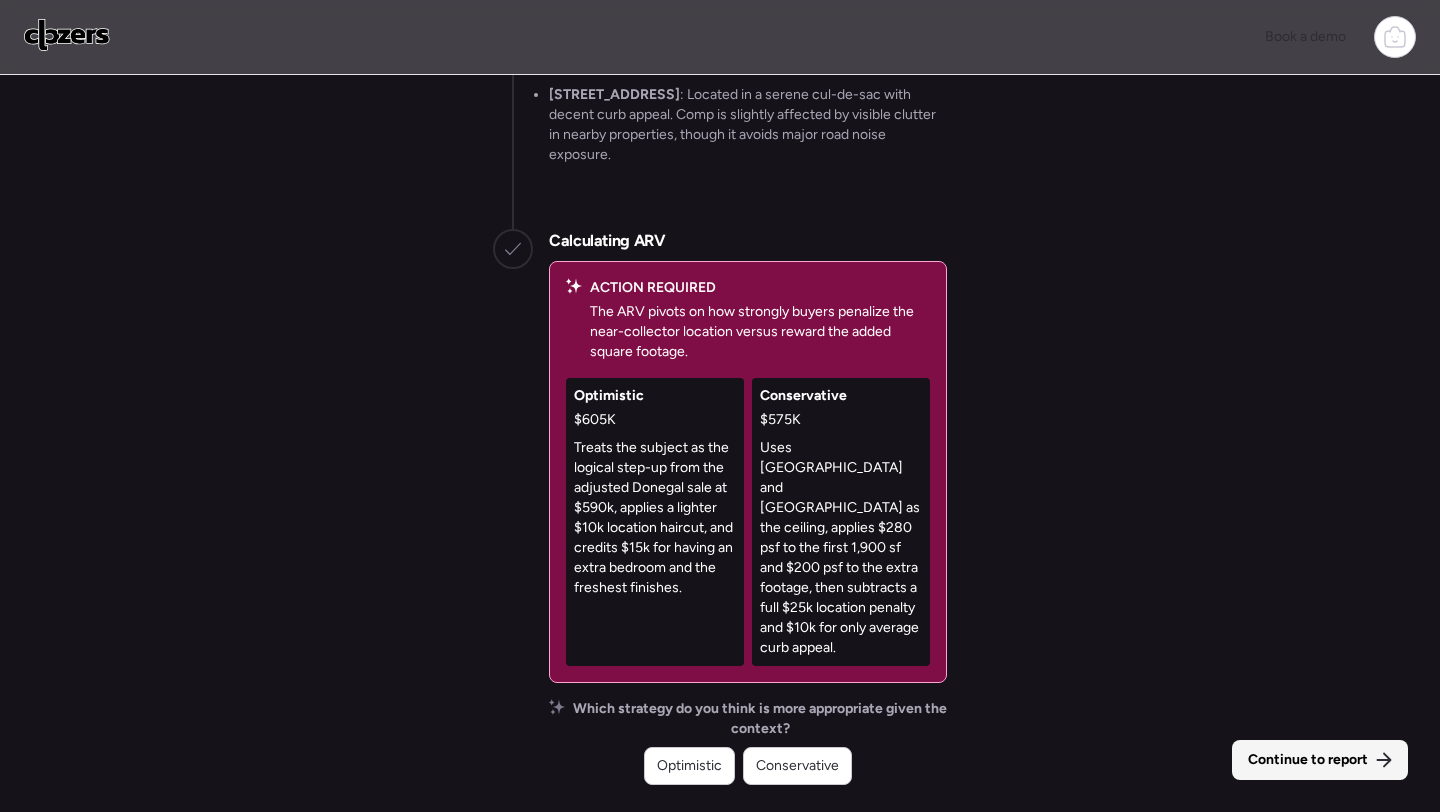 click on "Continue to report" at bounding box center (1320, 760) 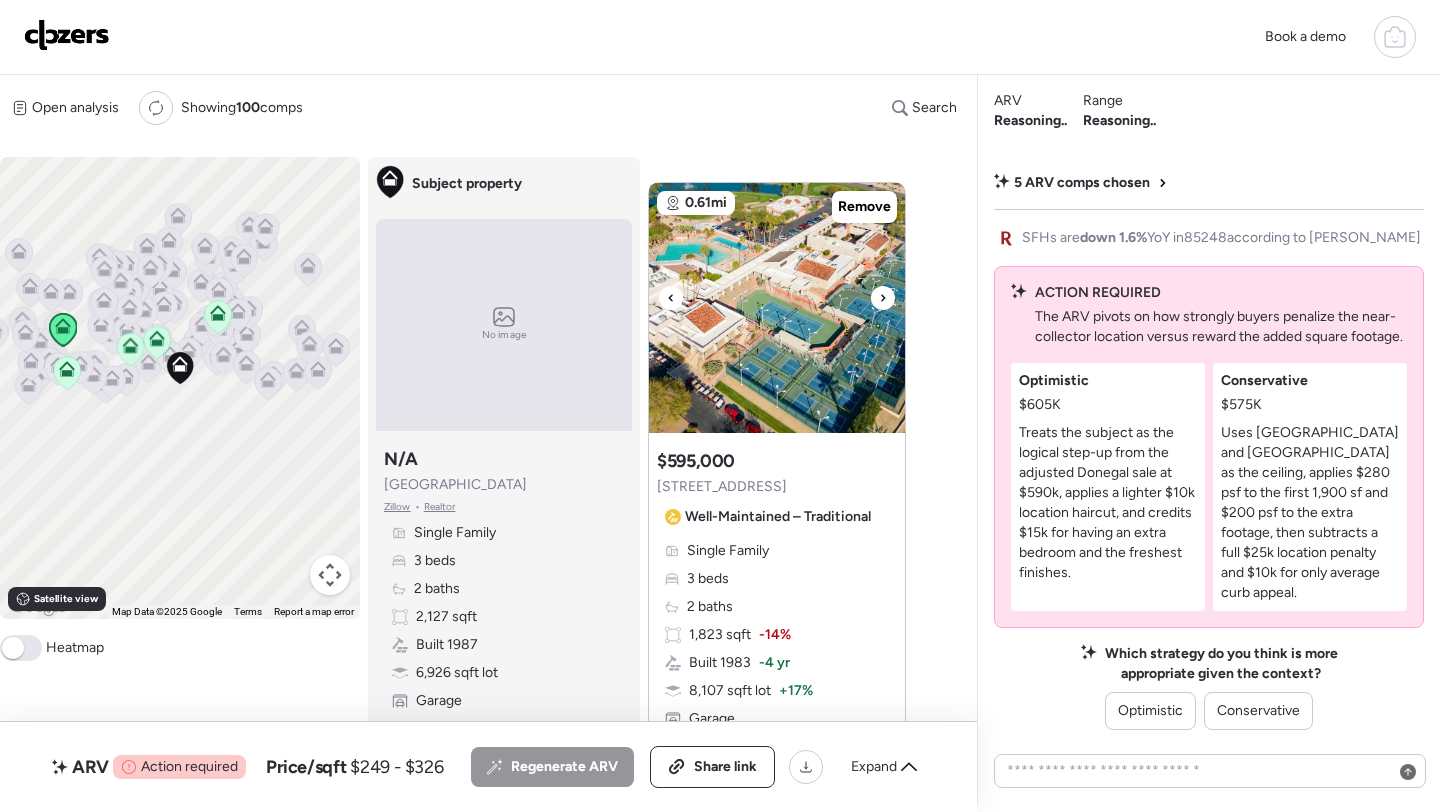 scroll, scrollTop: 50, scrollLeft: 0, axis: vertical 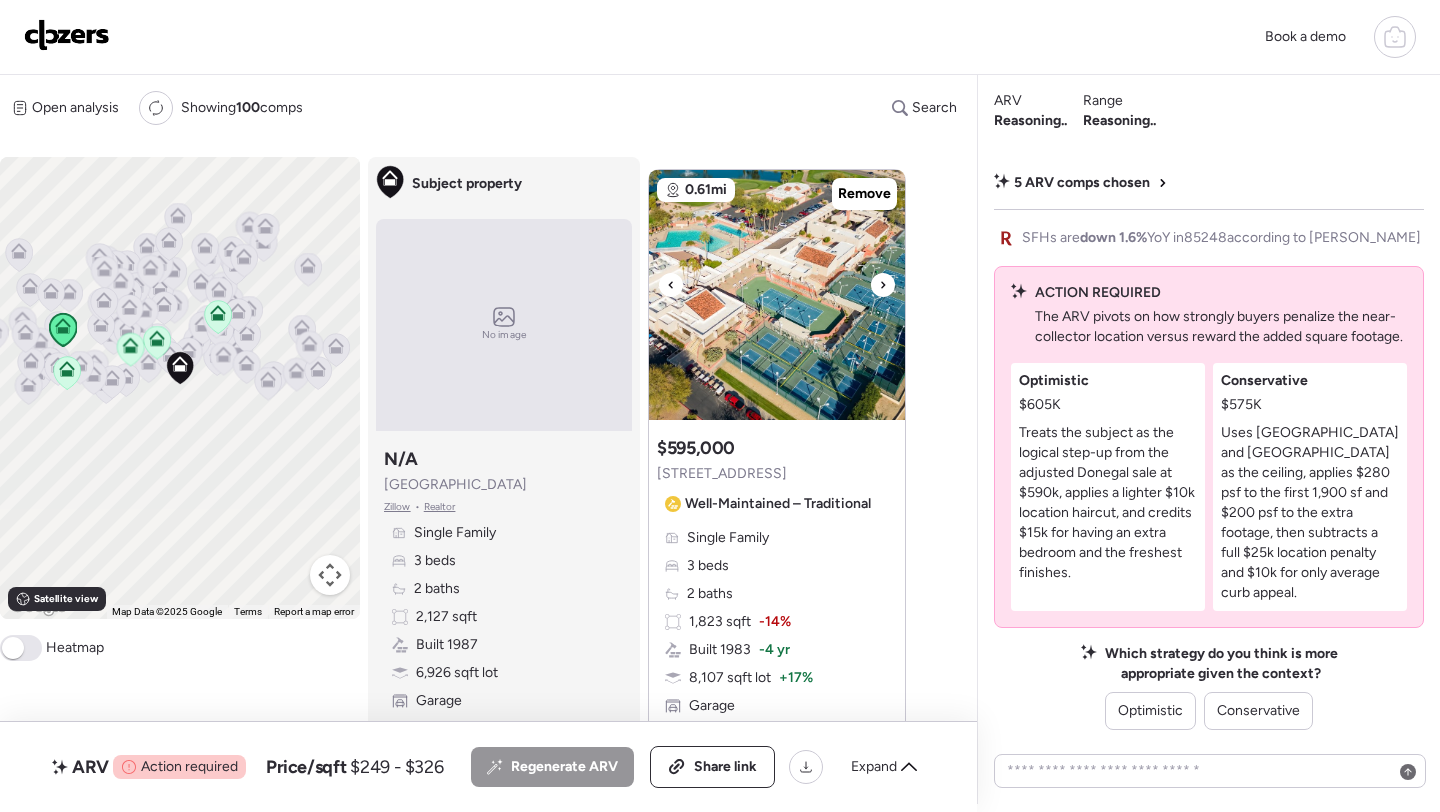 click at bounding box center (777, 295) 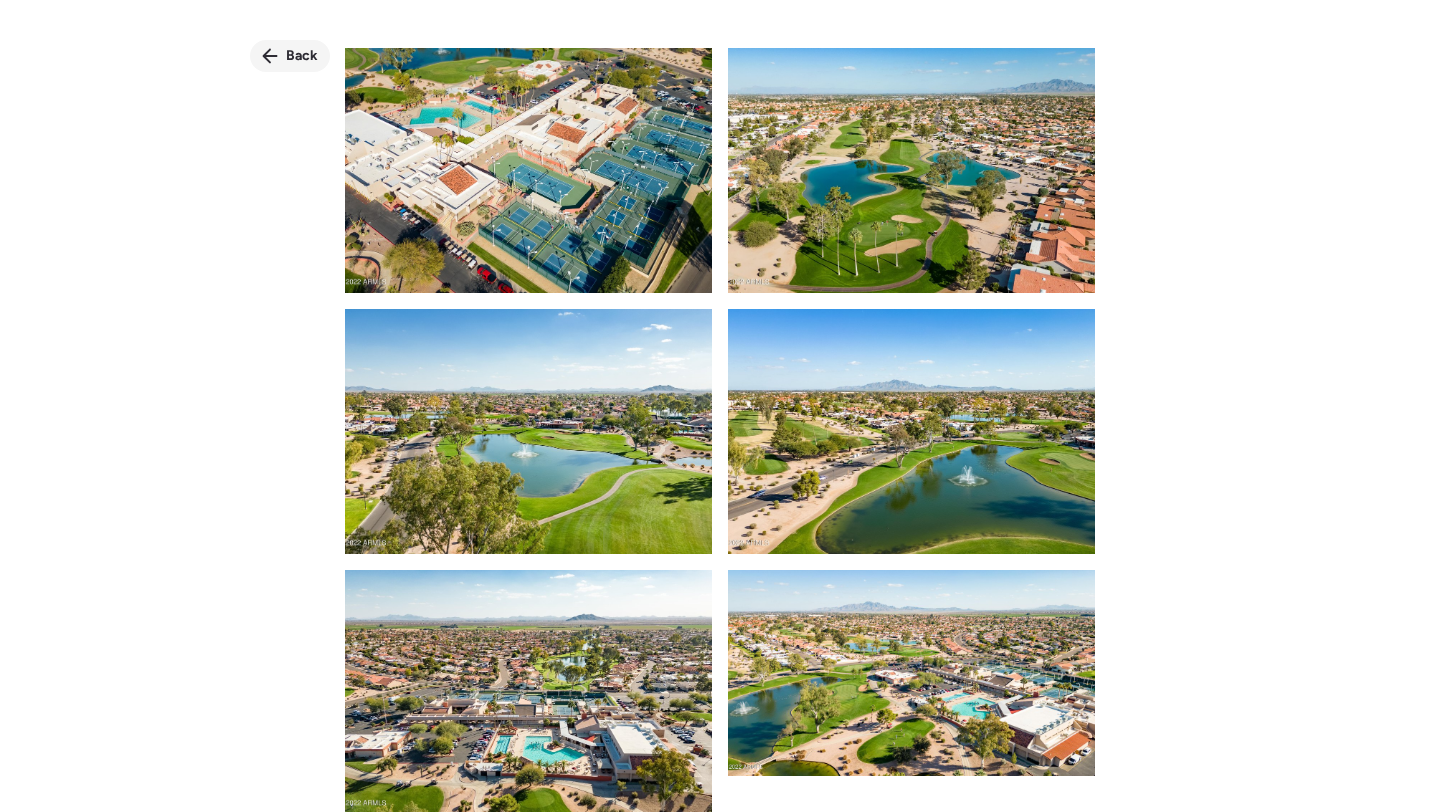 click on "Back" at bounding box center [290, 56] 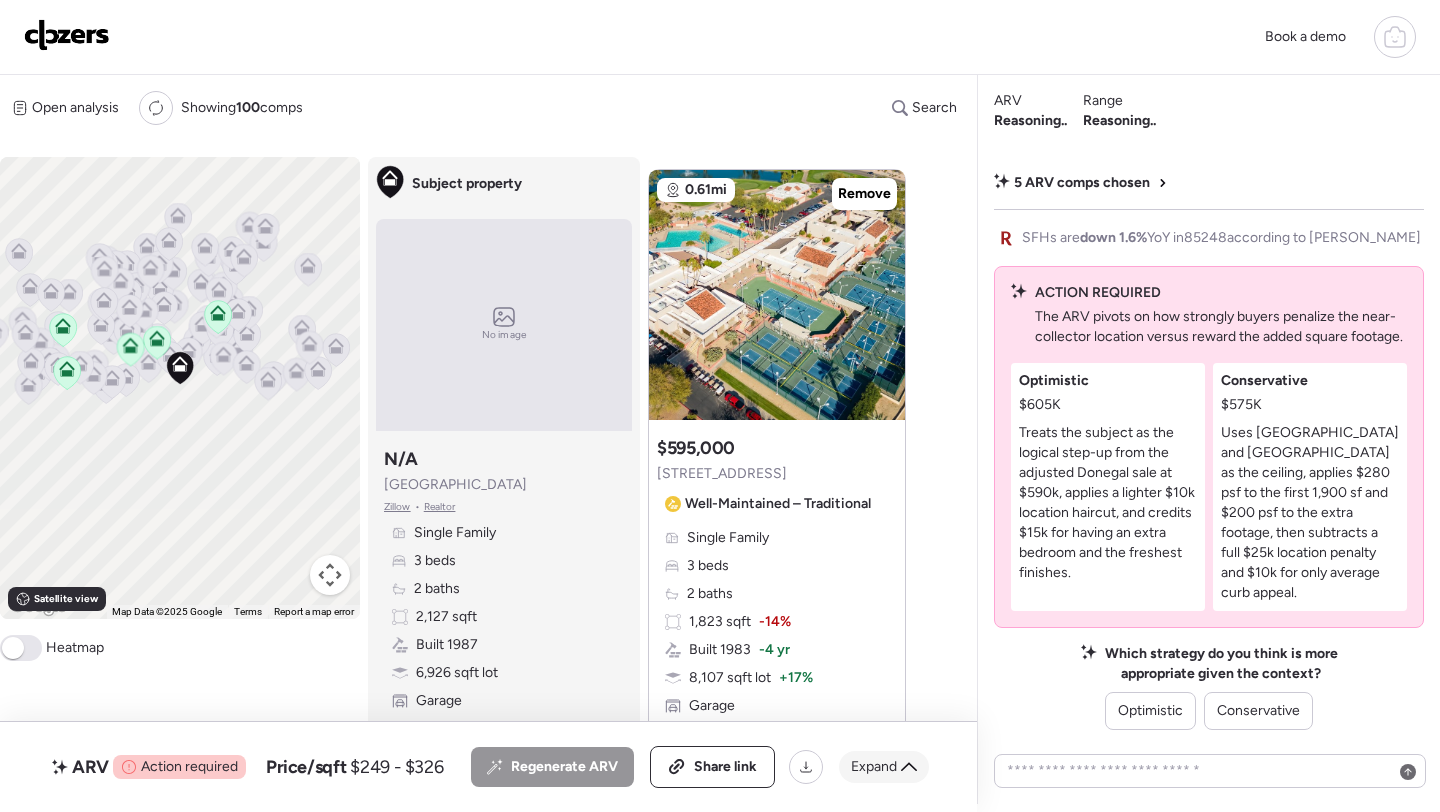 click on "Expand" at bounding box center (874, 767) 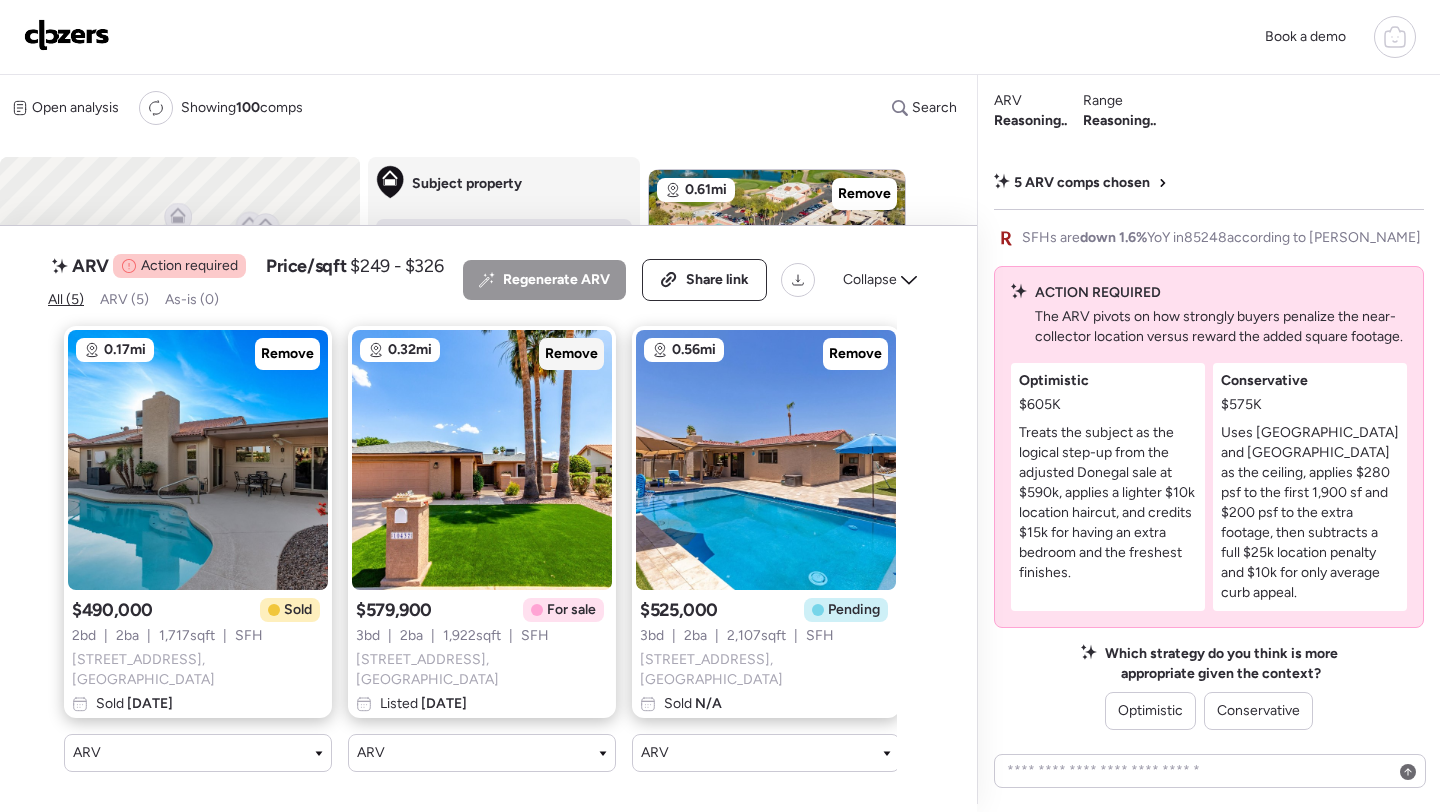 click on "Remove" at bounding box center [571, 354] 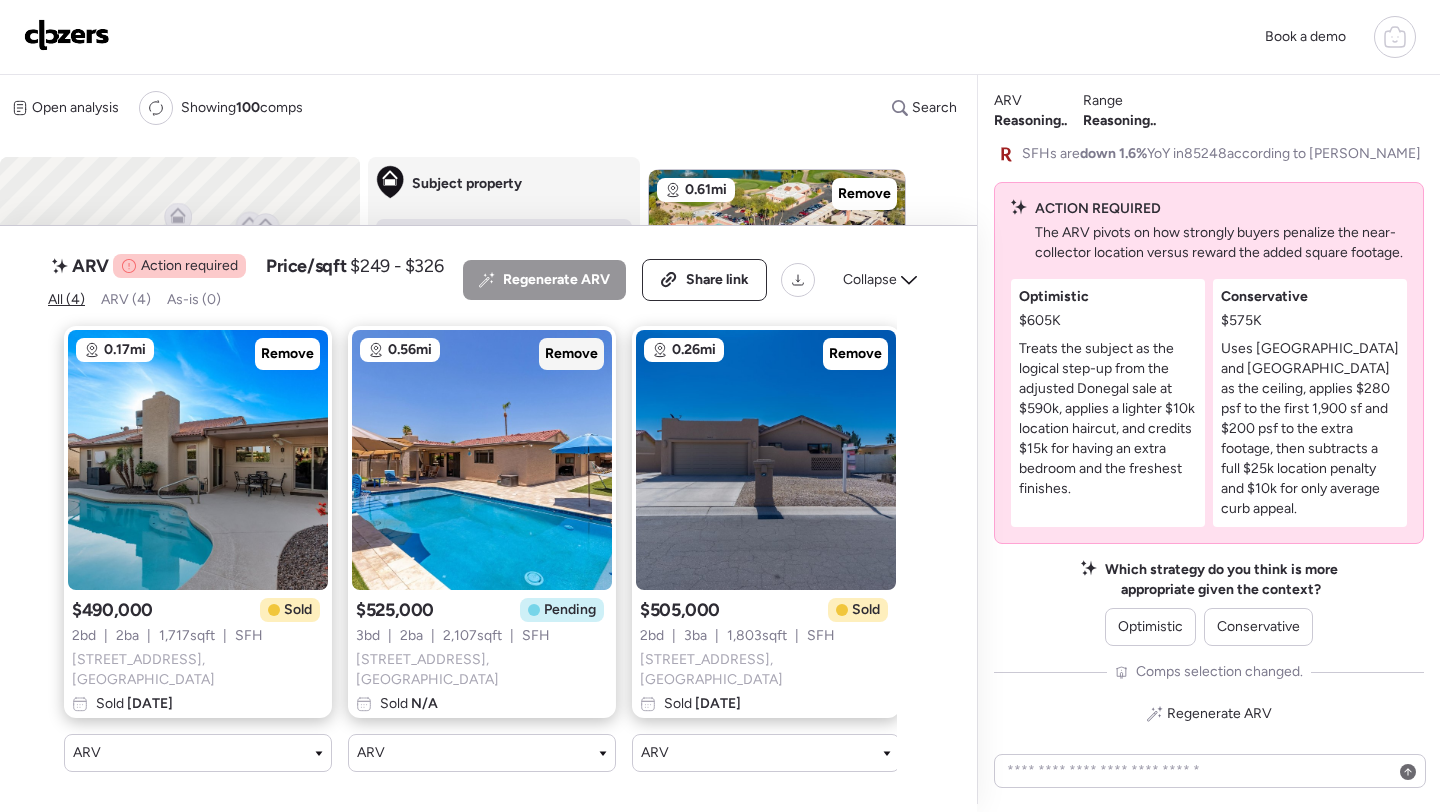 click on "Remove" at bounding box center (571, 354) 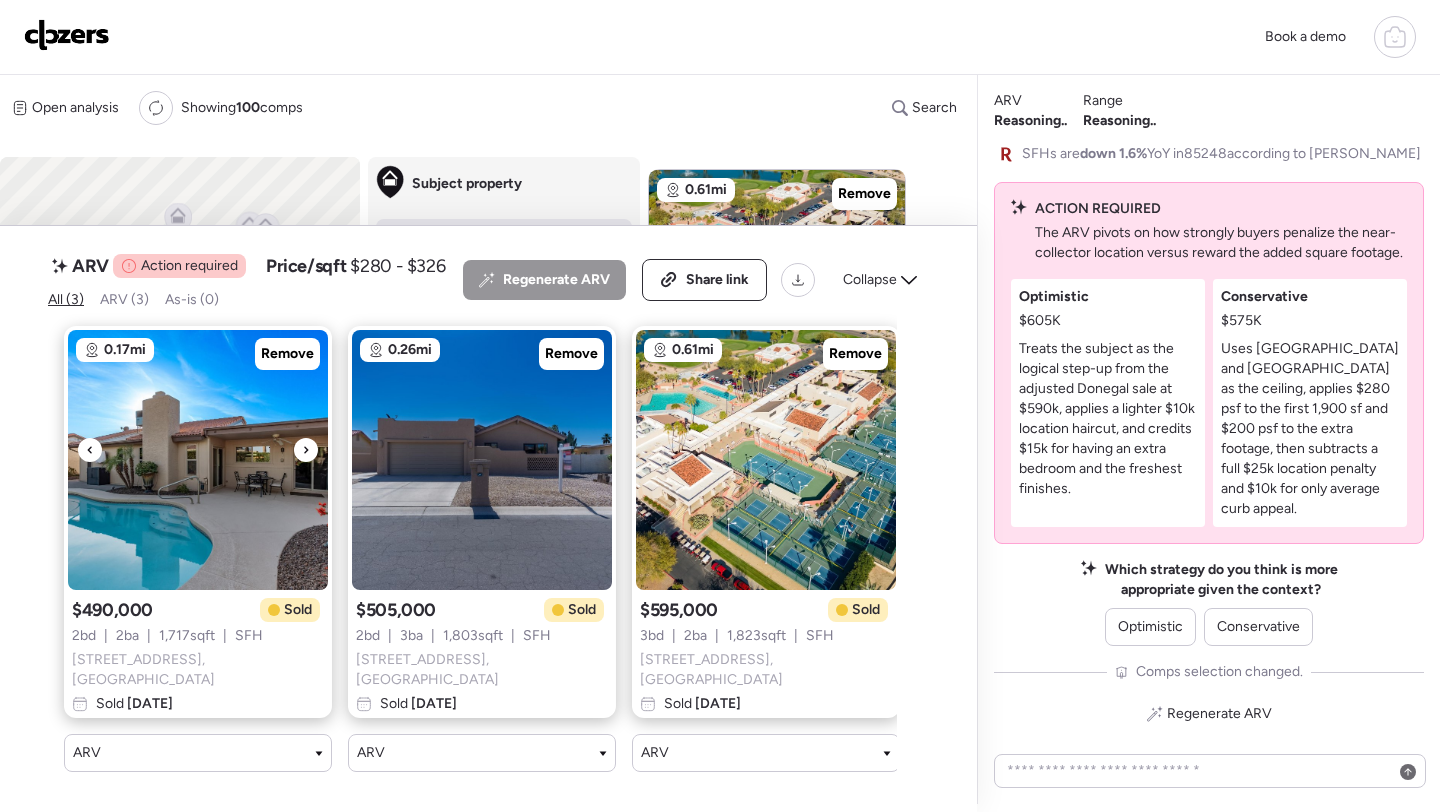 click at bounding box center (198, 460) 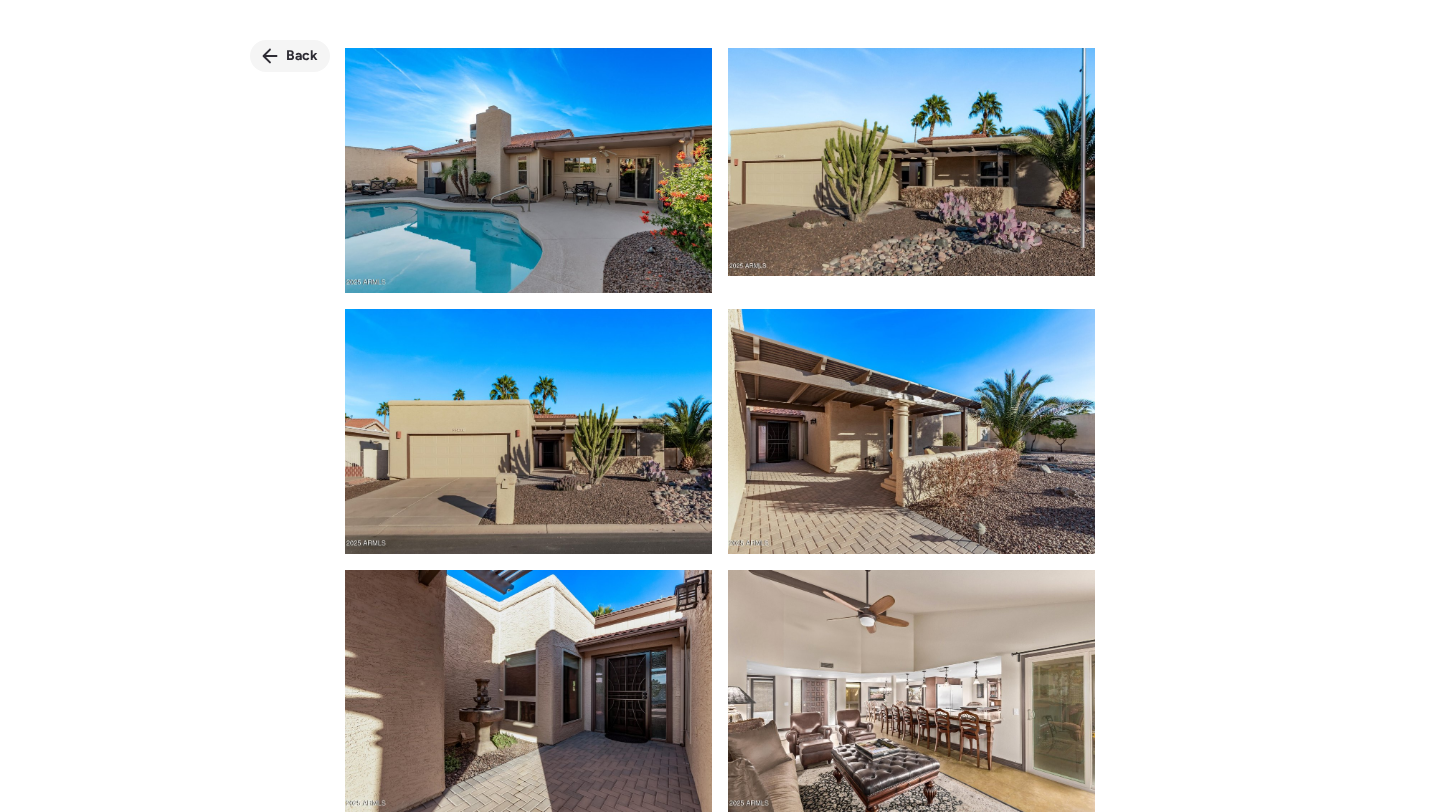 click on "Back" at bounding box center (290, 56) 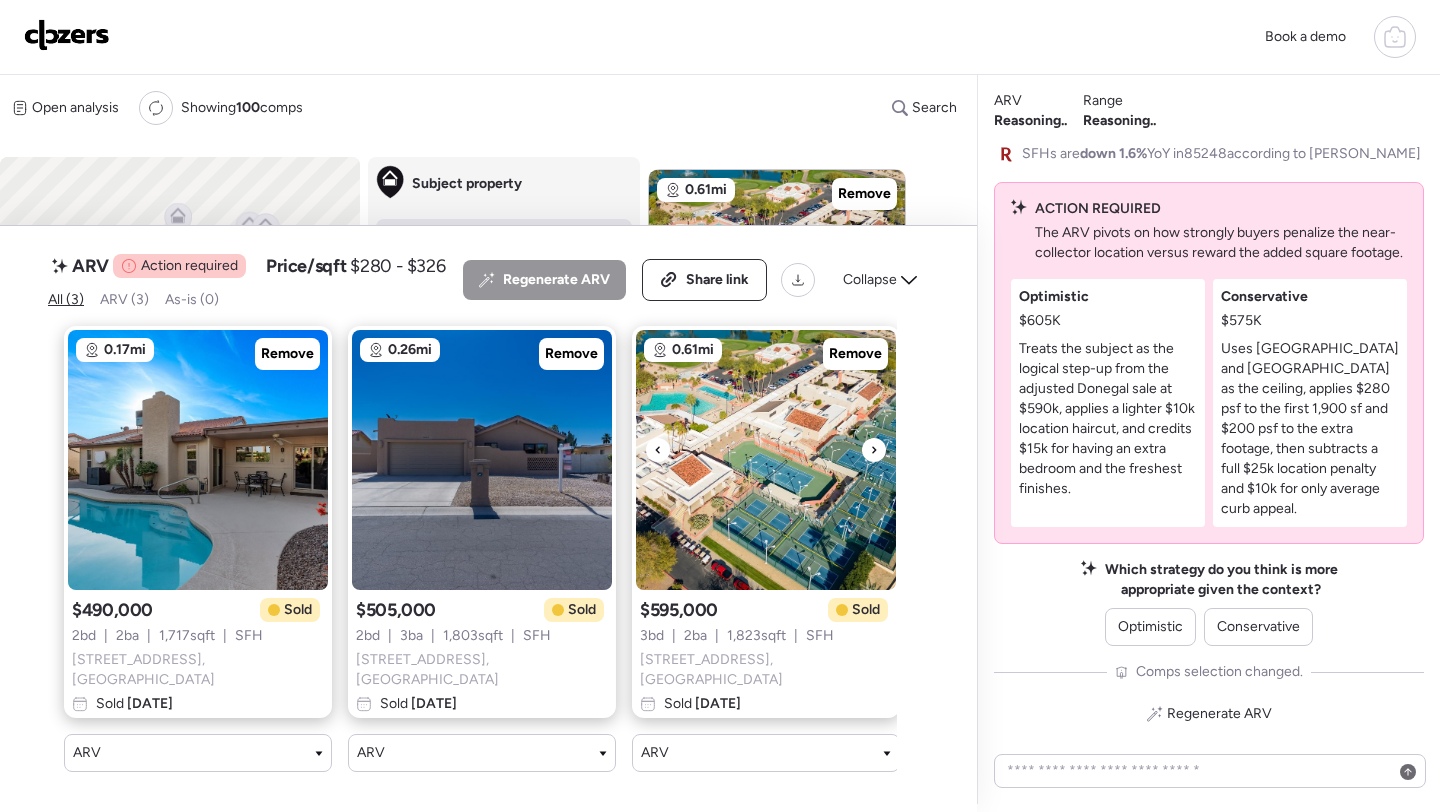 click at bounding box center [766, 460] 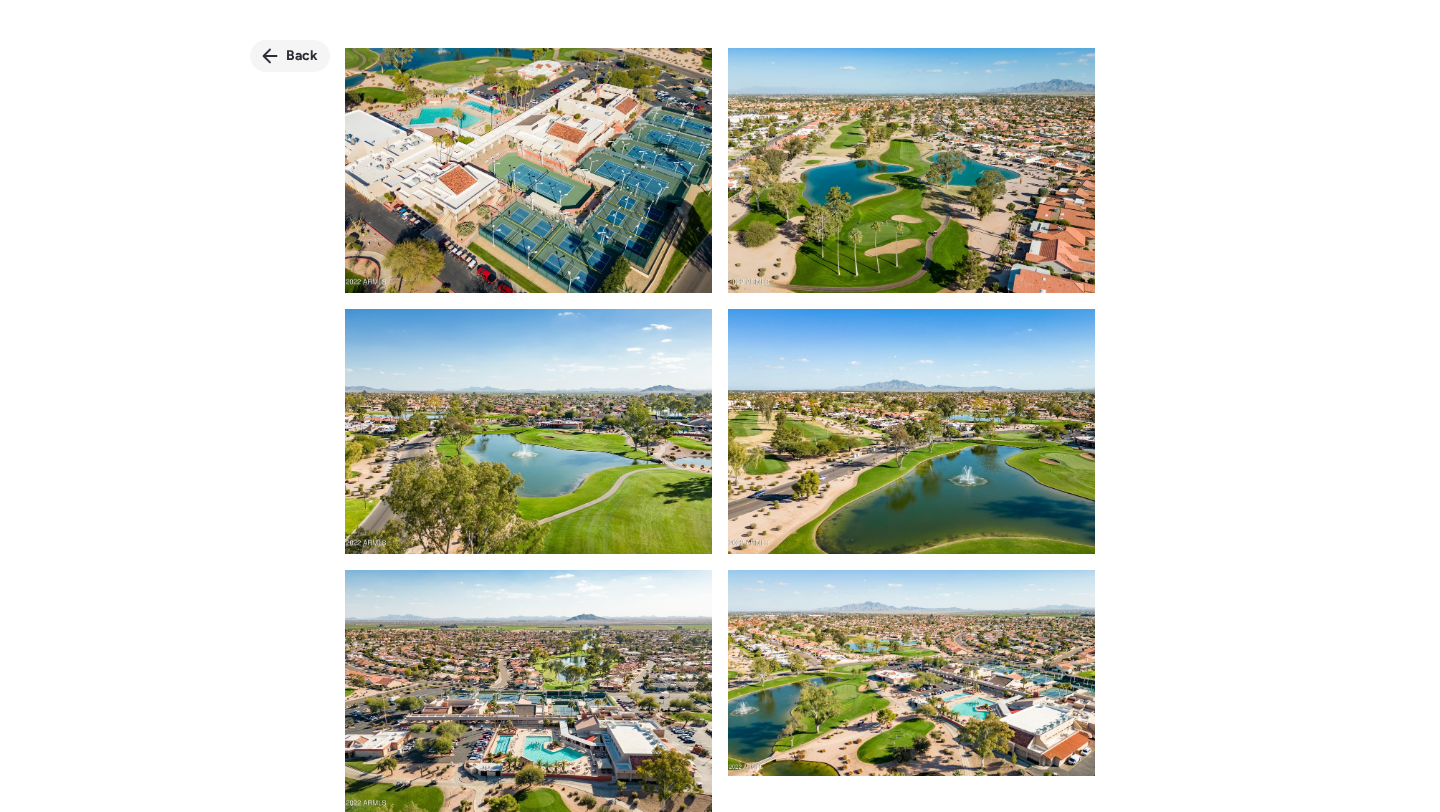 click on "Back" at bounding box center (290, 56) 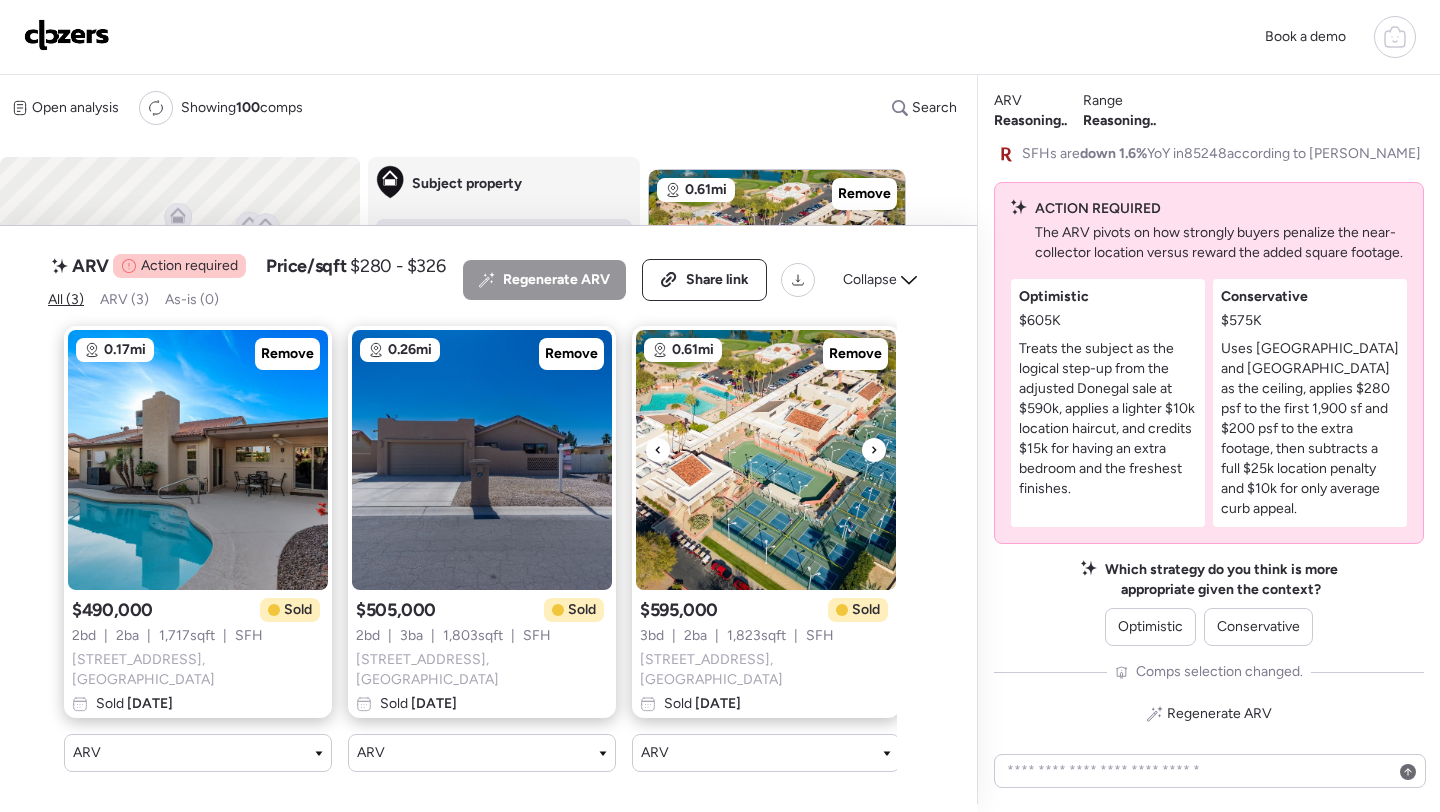 scroll, scrollTop: 0, scrollLeft: 19, axis: horizontal 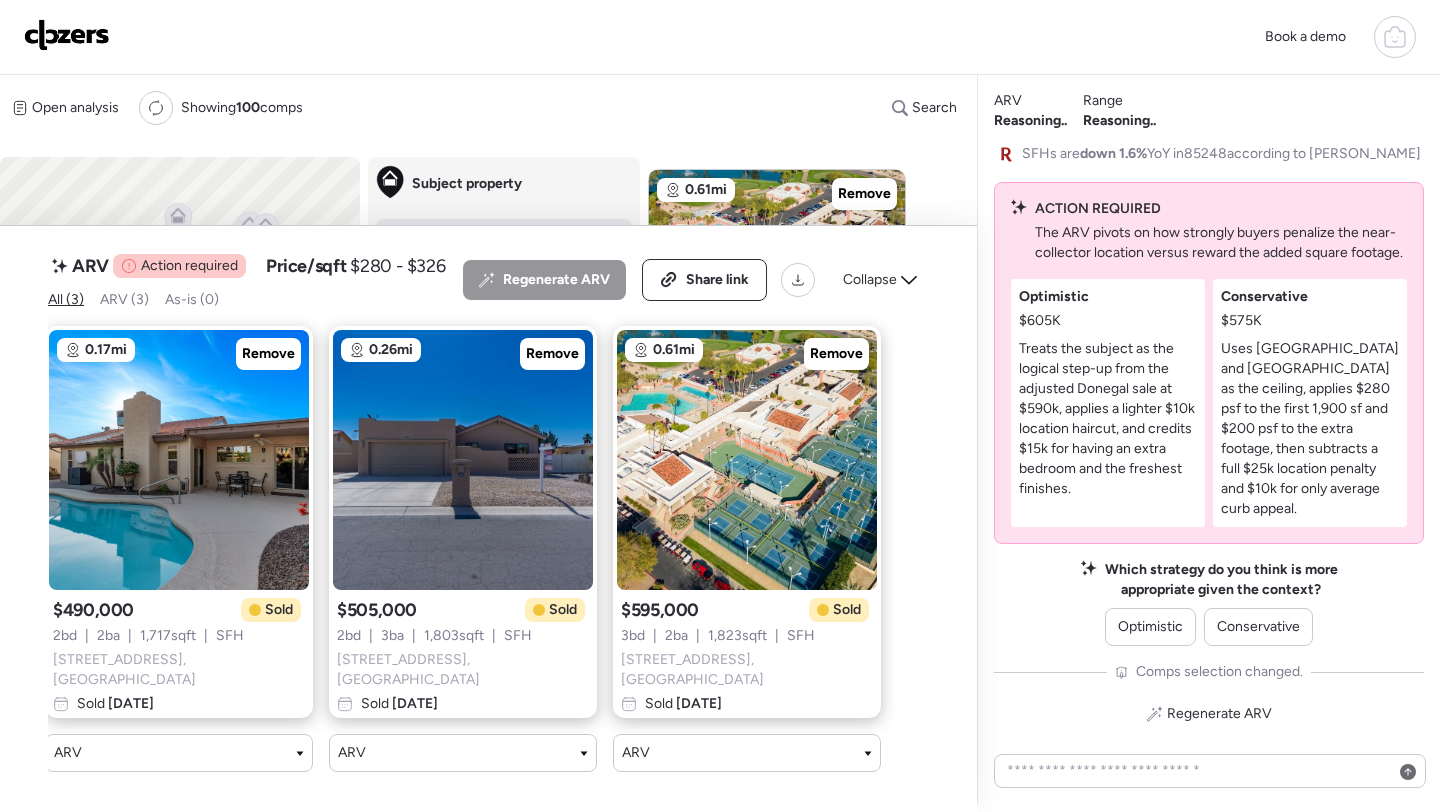 click on "Regenerate ARV Share link Collapse" at bounding box center [696, 280] 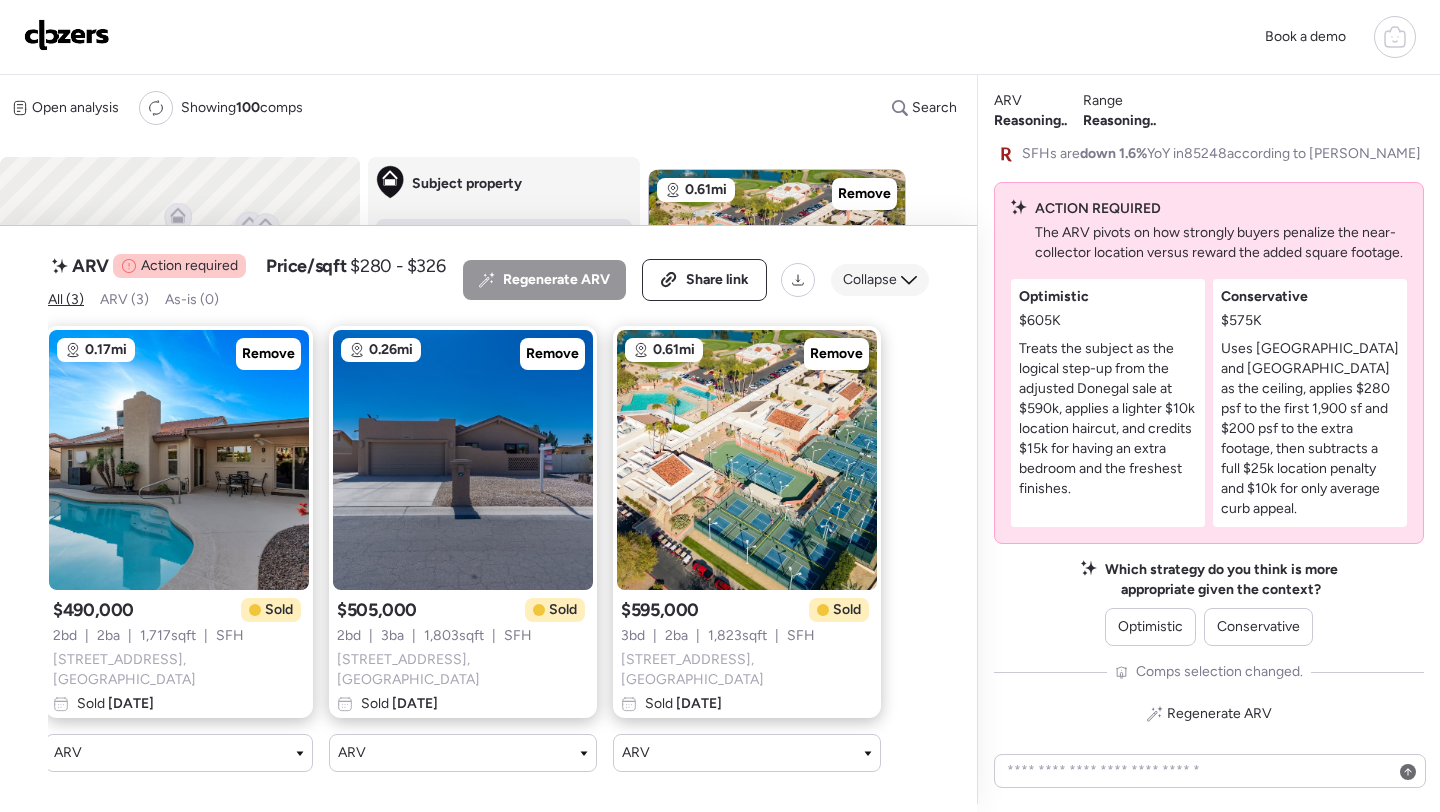 click on "Collapse" at bounding box center (870, 280) 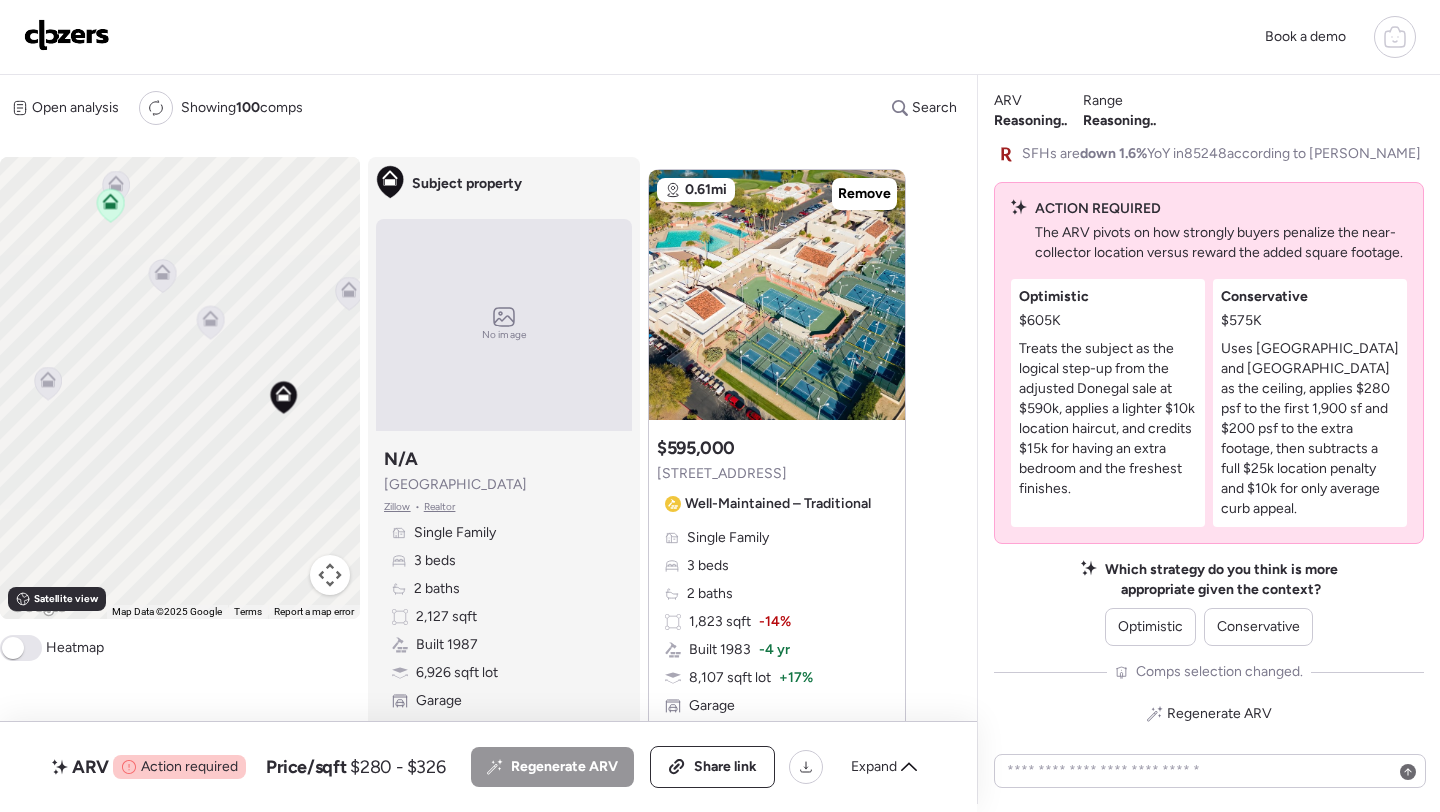 drag, startPoint x: 74, startPoint y: 375, endPoint x: 370, endPoint y: 357, distance: 296.54678 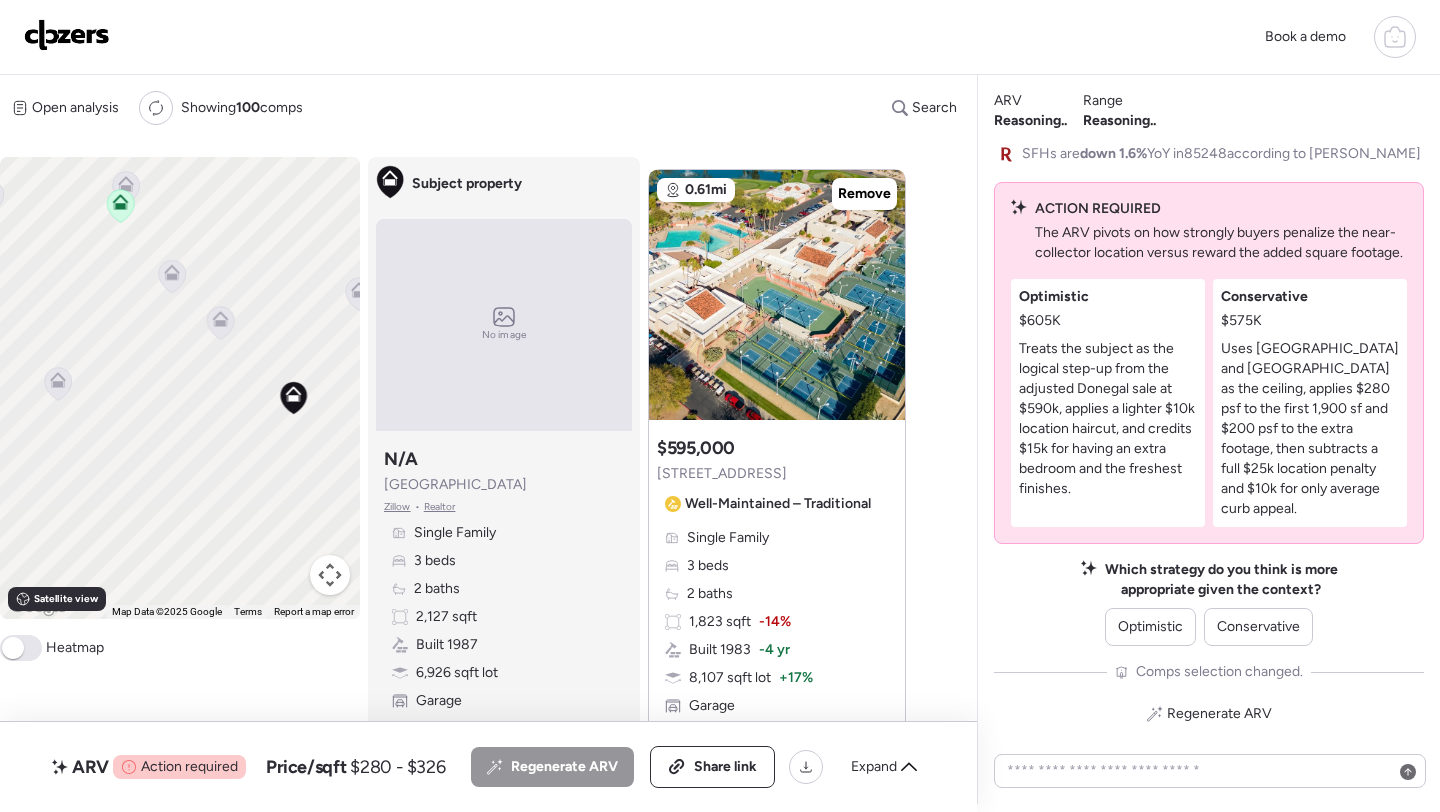 click 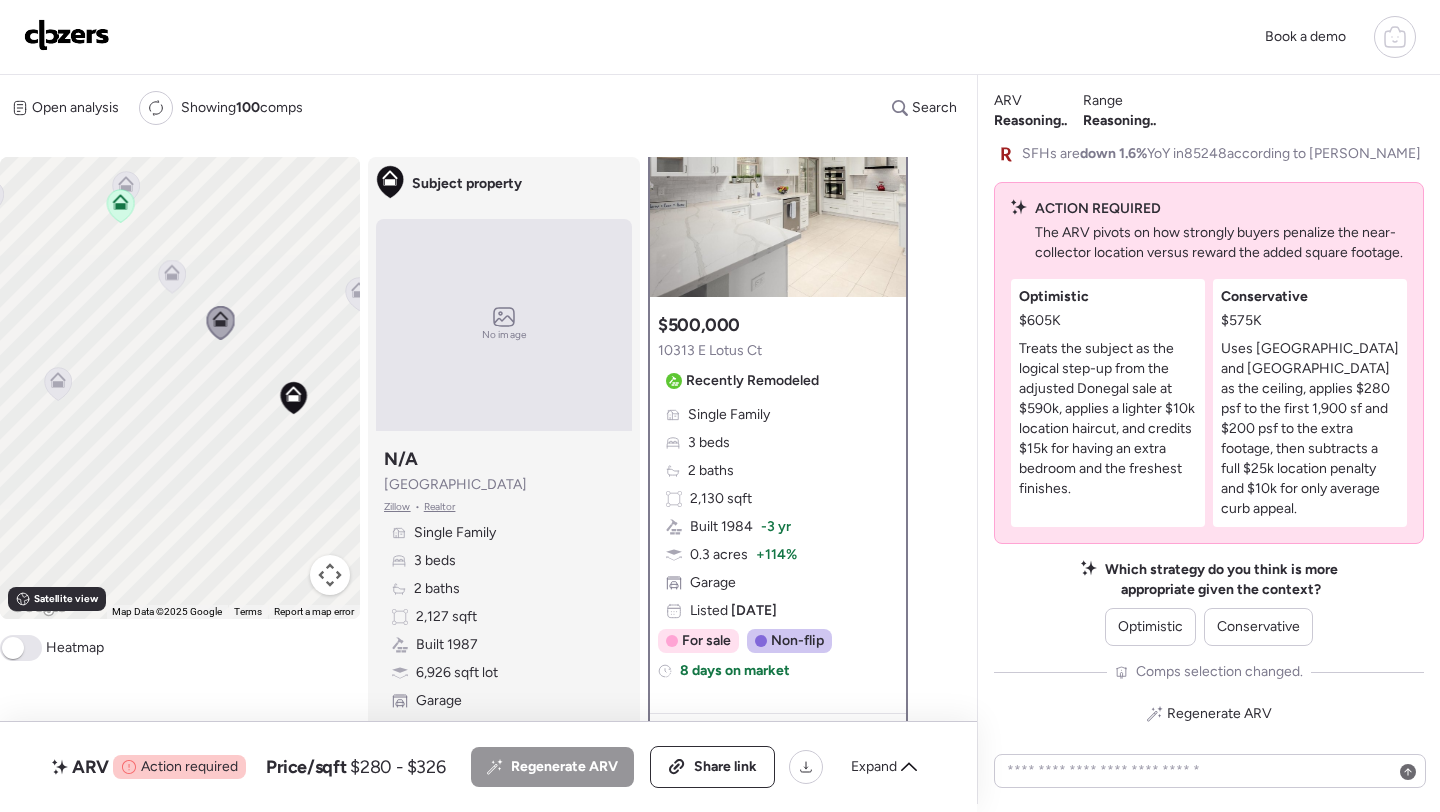 scroll, scrollTop: 113, scrollLeft: 0, axis: vertical 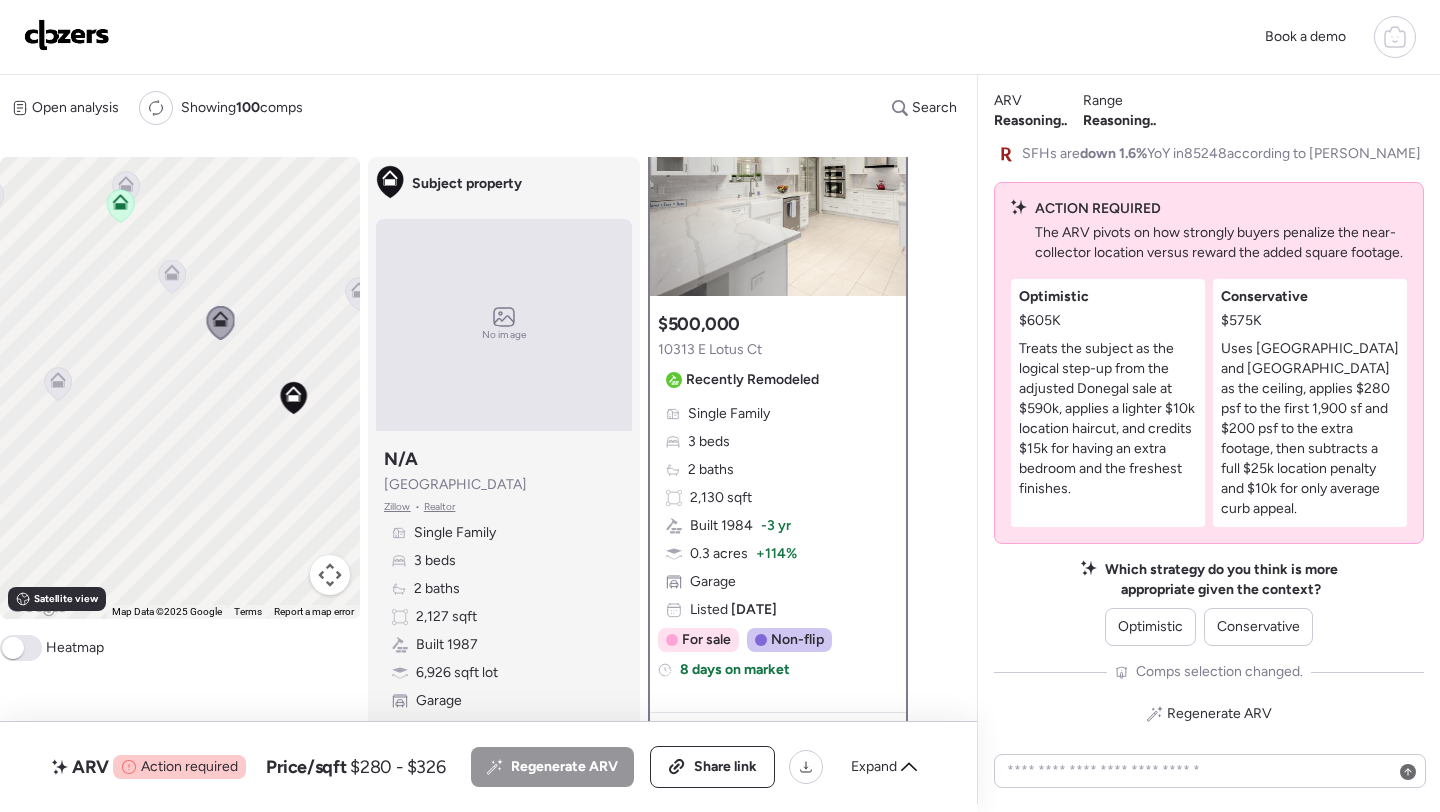 click 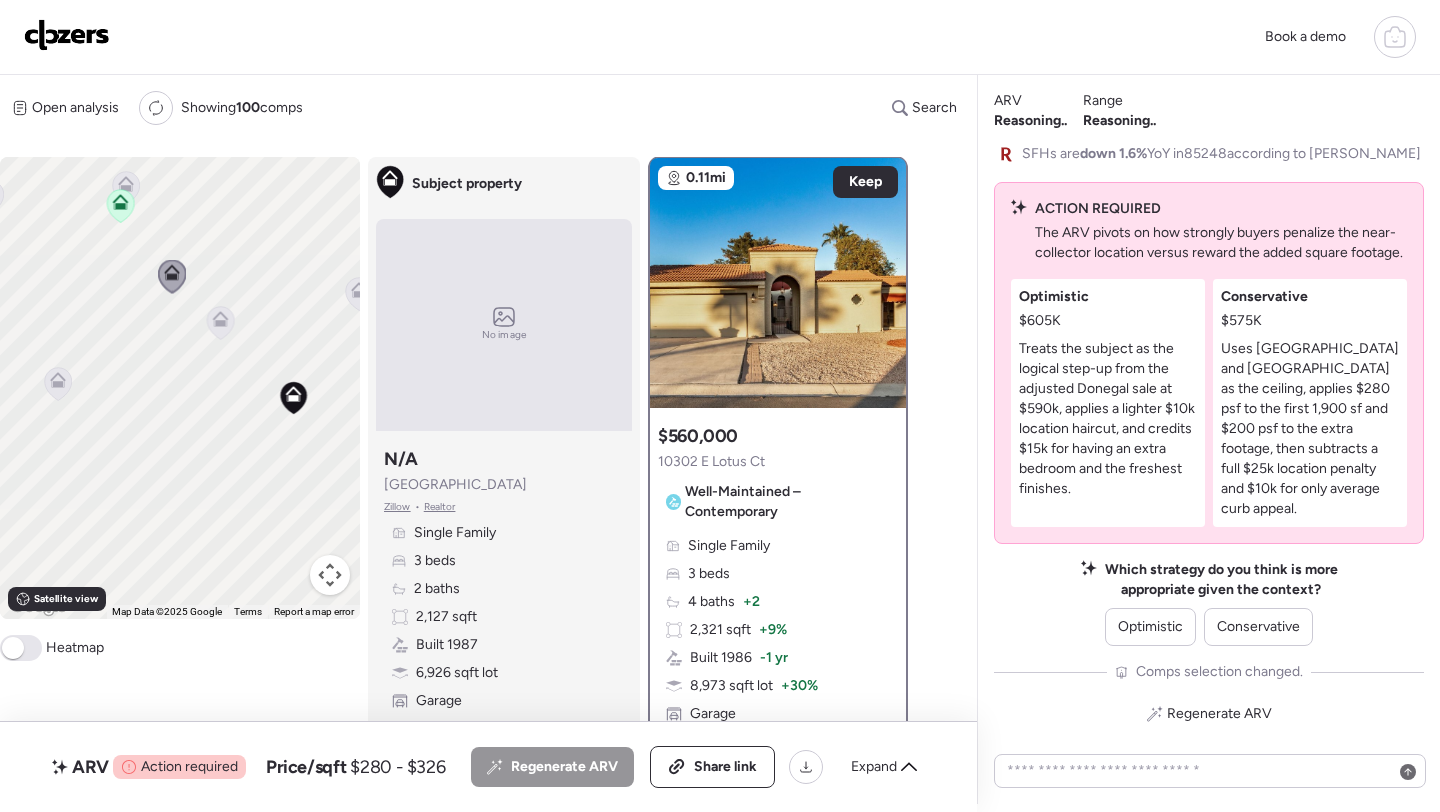 scroll, scrollTop: 0, scrollLeft: 0, axis: both 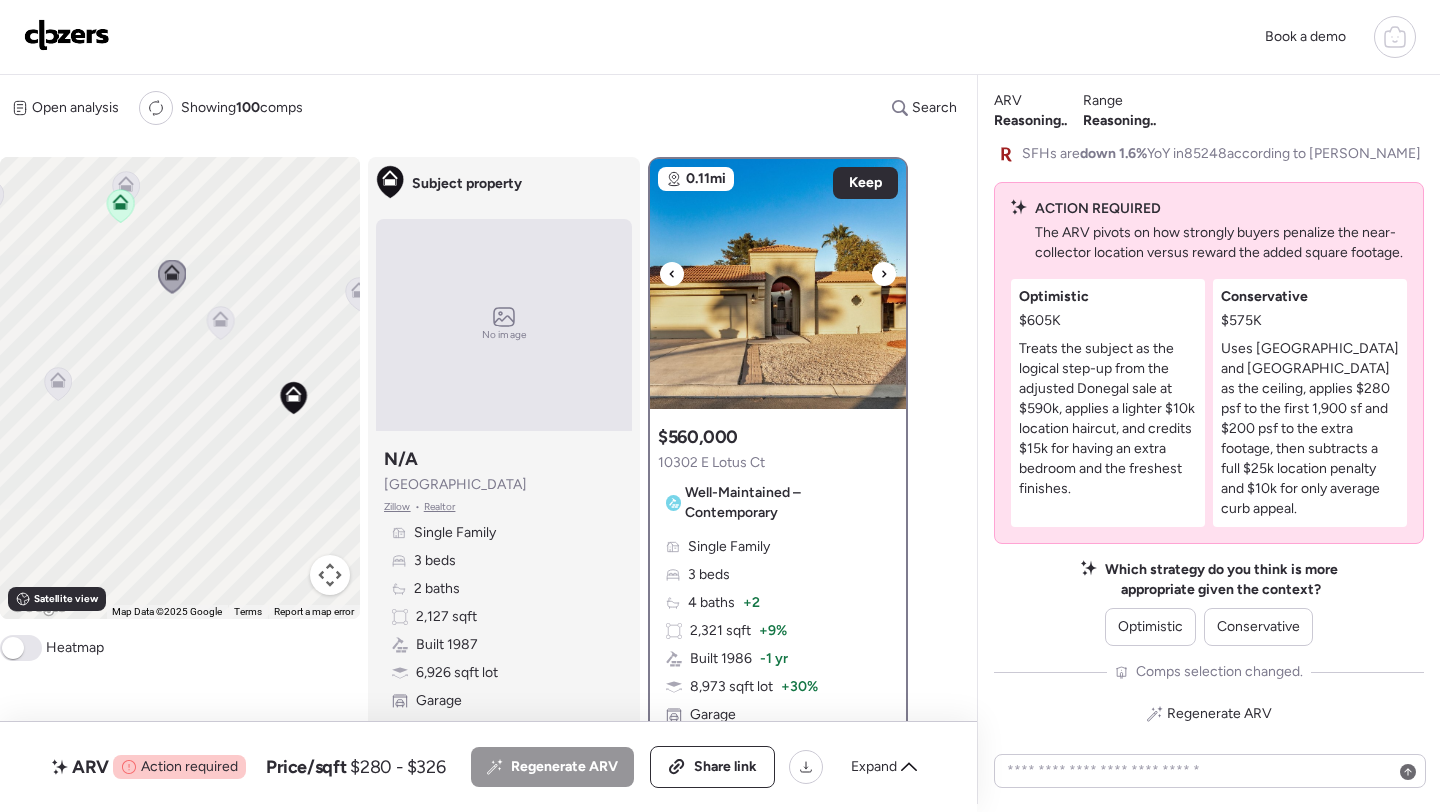 click at bounding box center (778, 284) 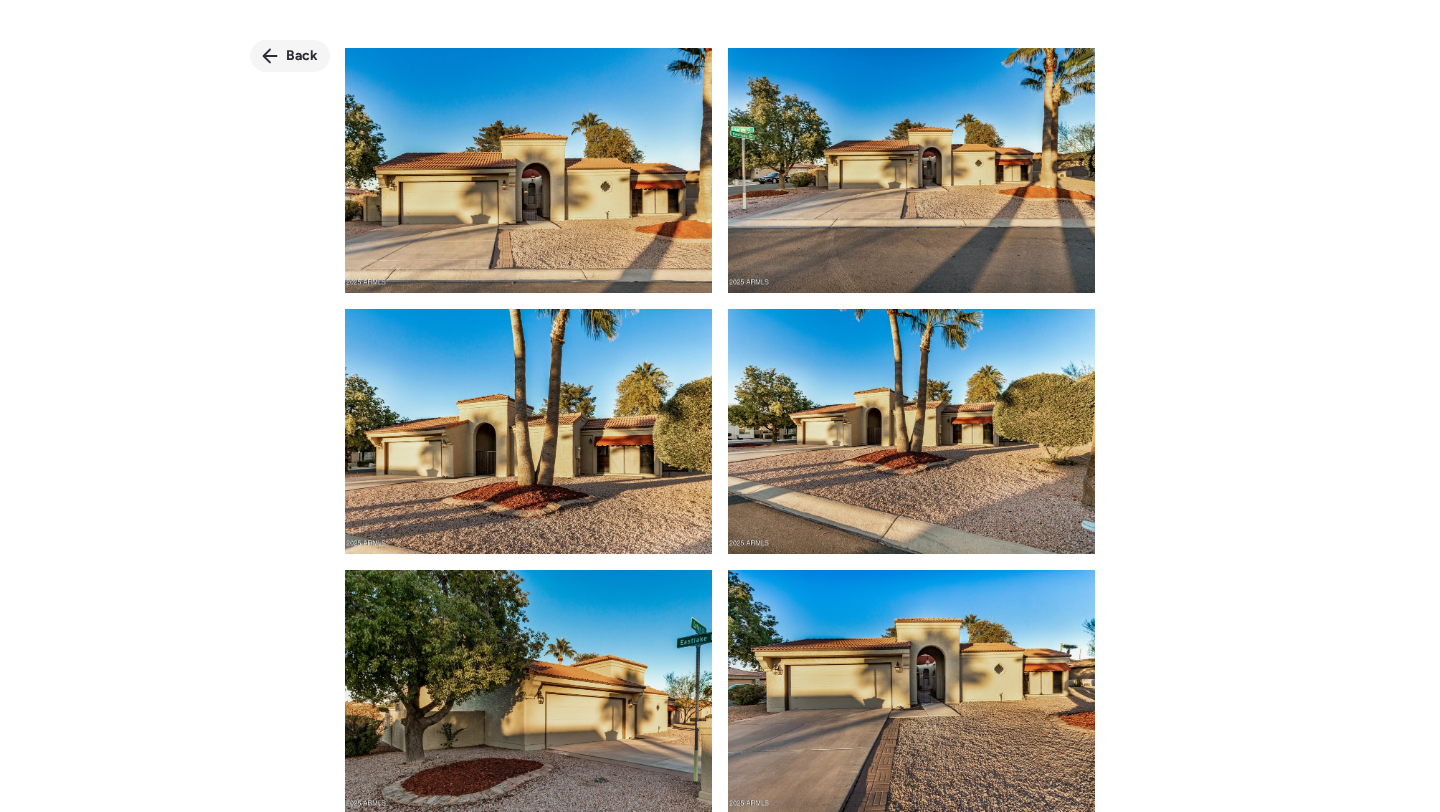 click on "Back" at bounding box center [290, 56] 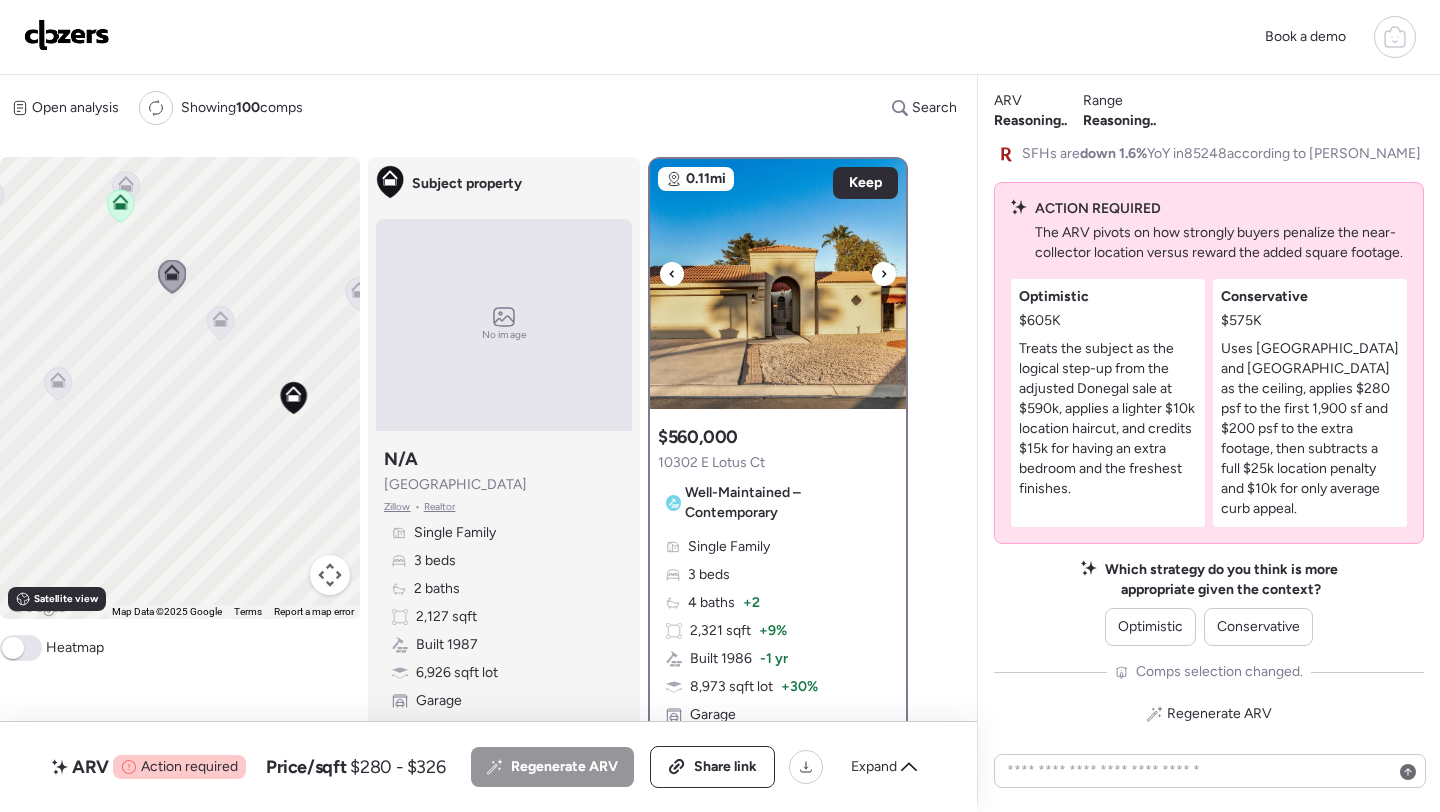 click at bounding box center (778, 284) 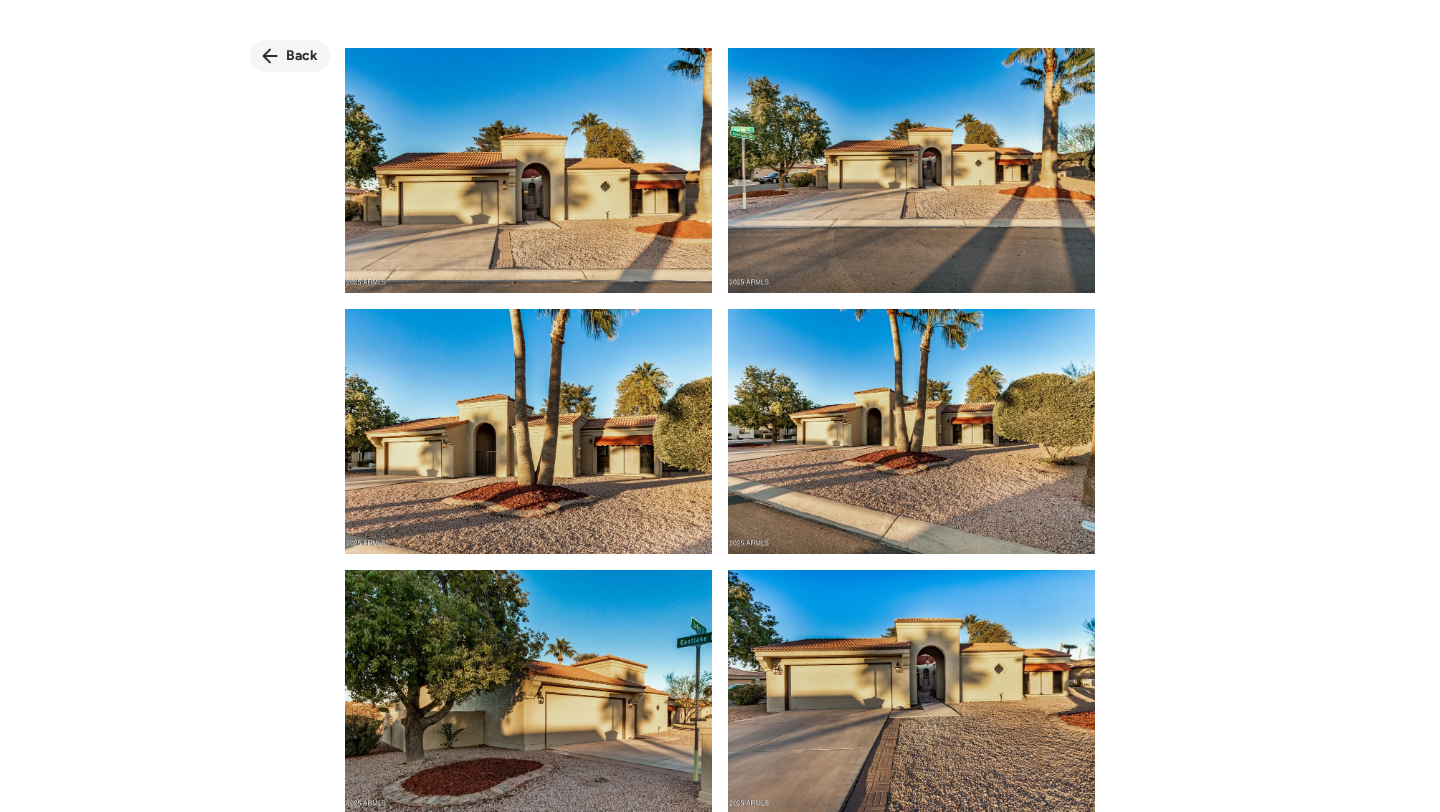 click on "Back" at bounding box center (290, 56) 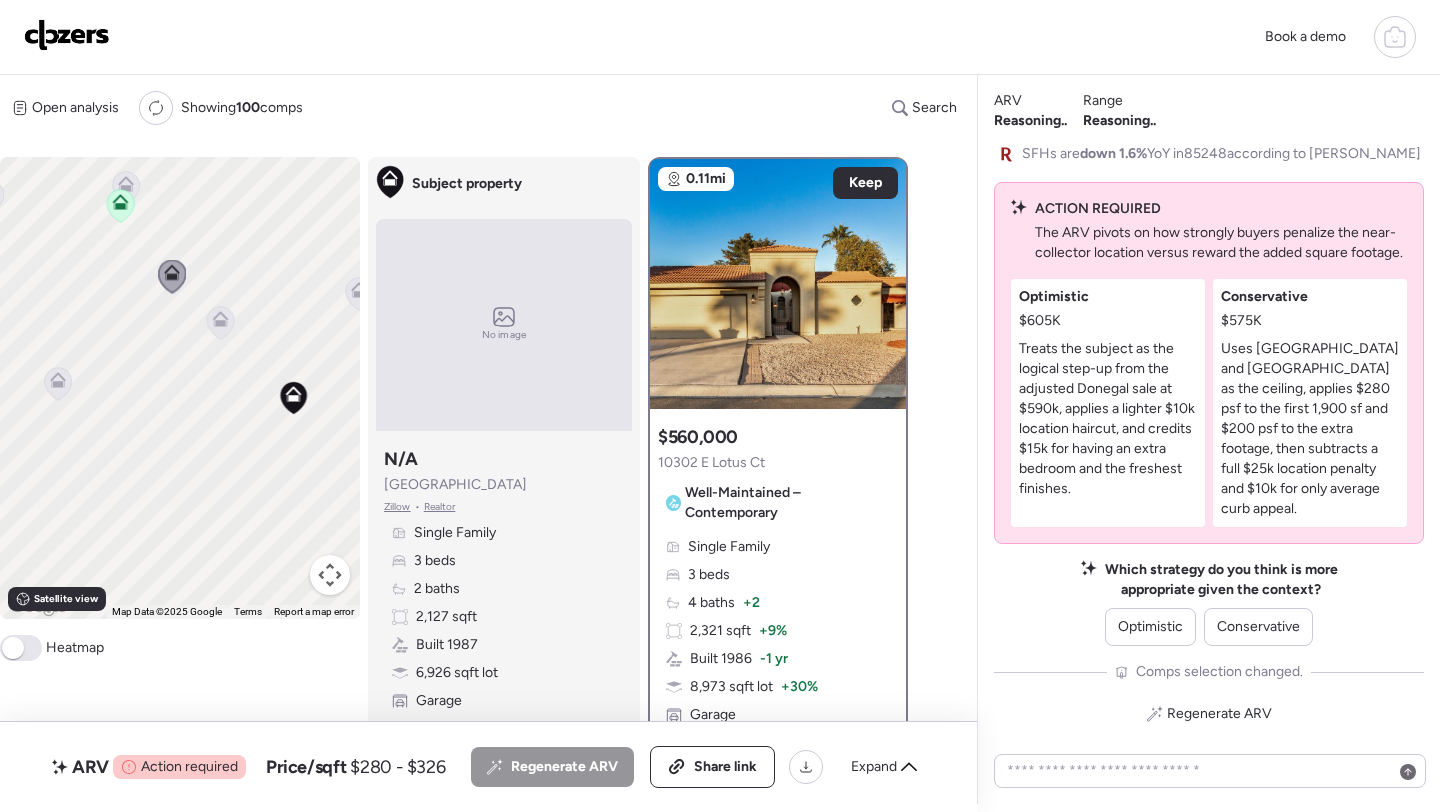 click 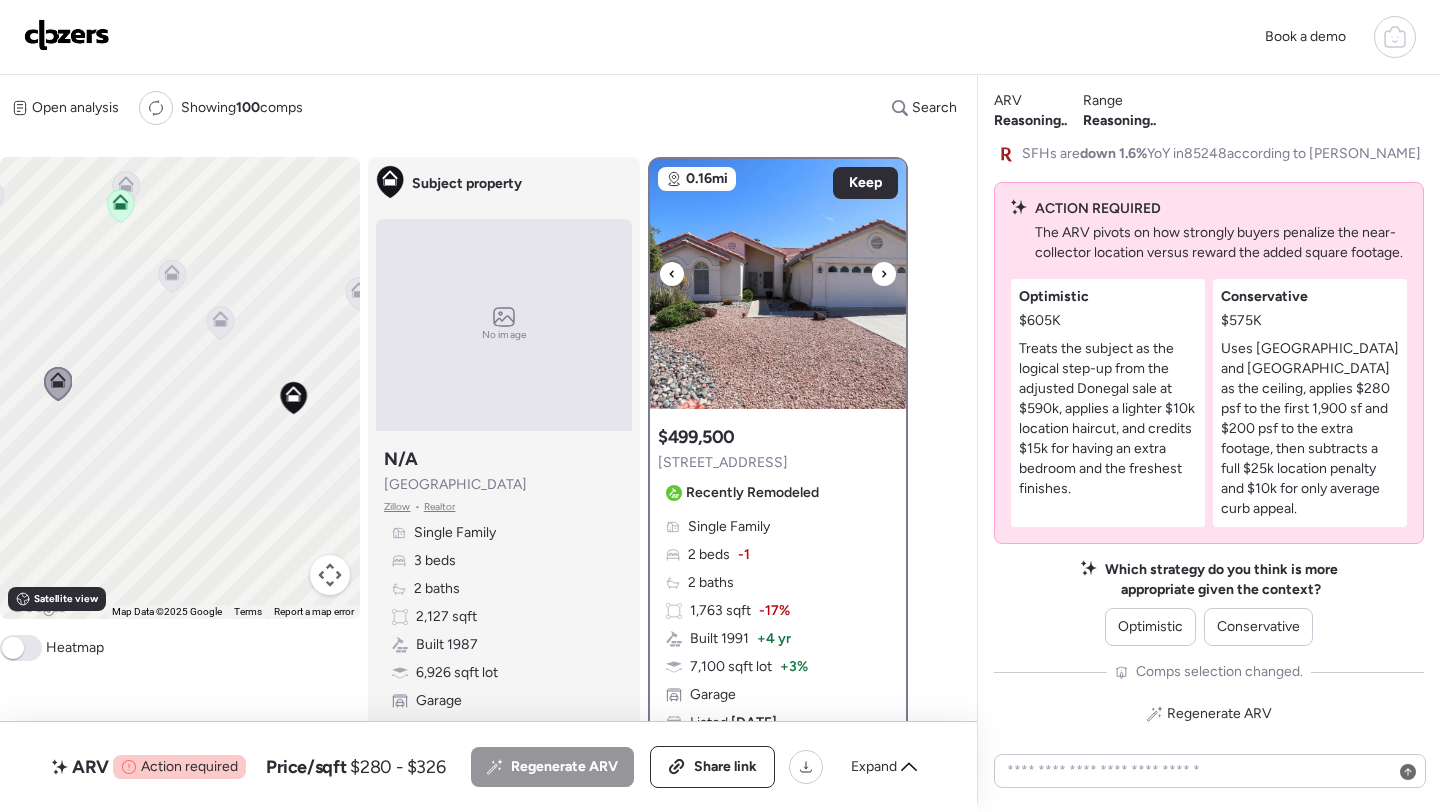 click at bounding box center [778, 284] 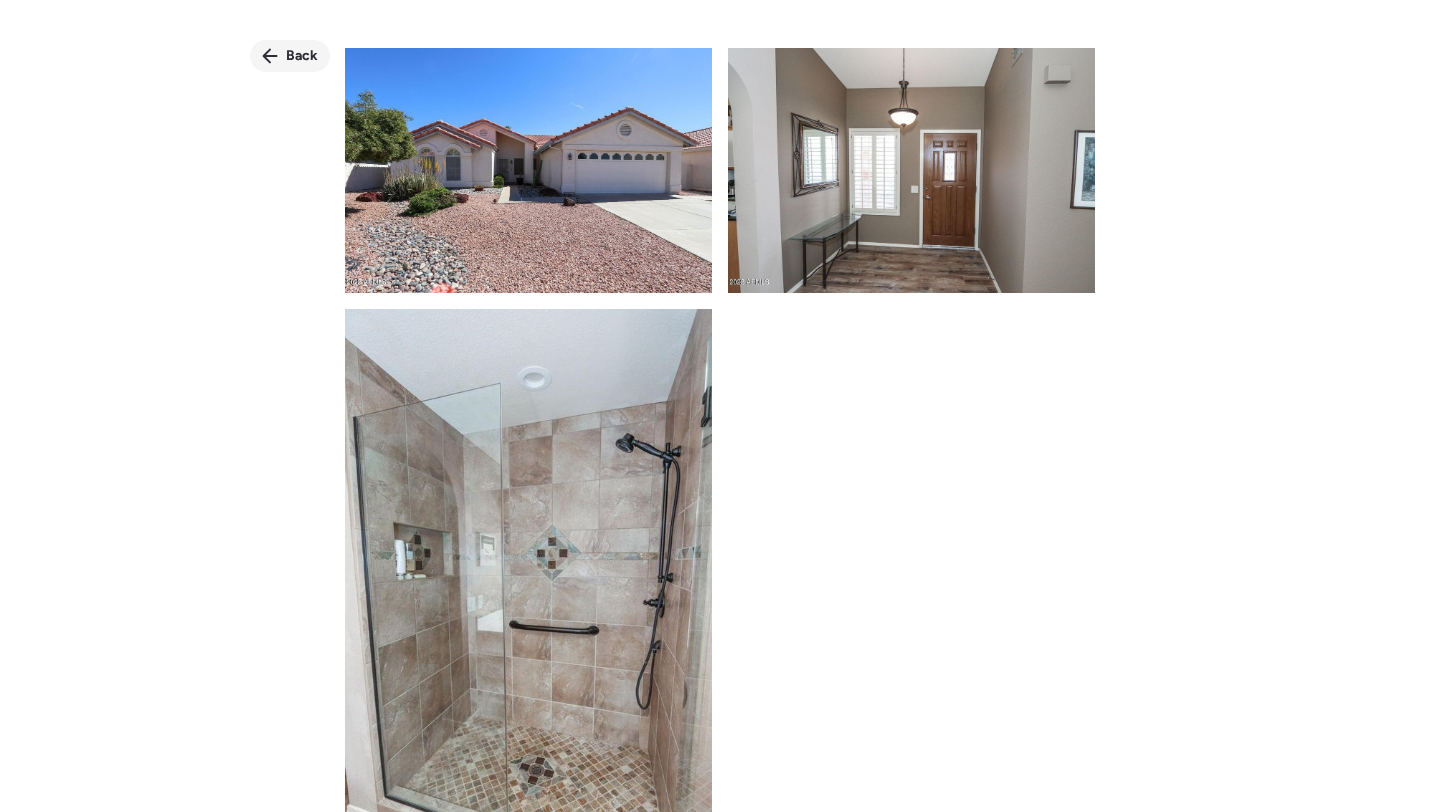 click on "Back" at bounding box center (290, 56) 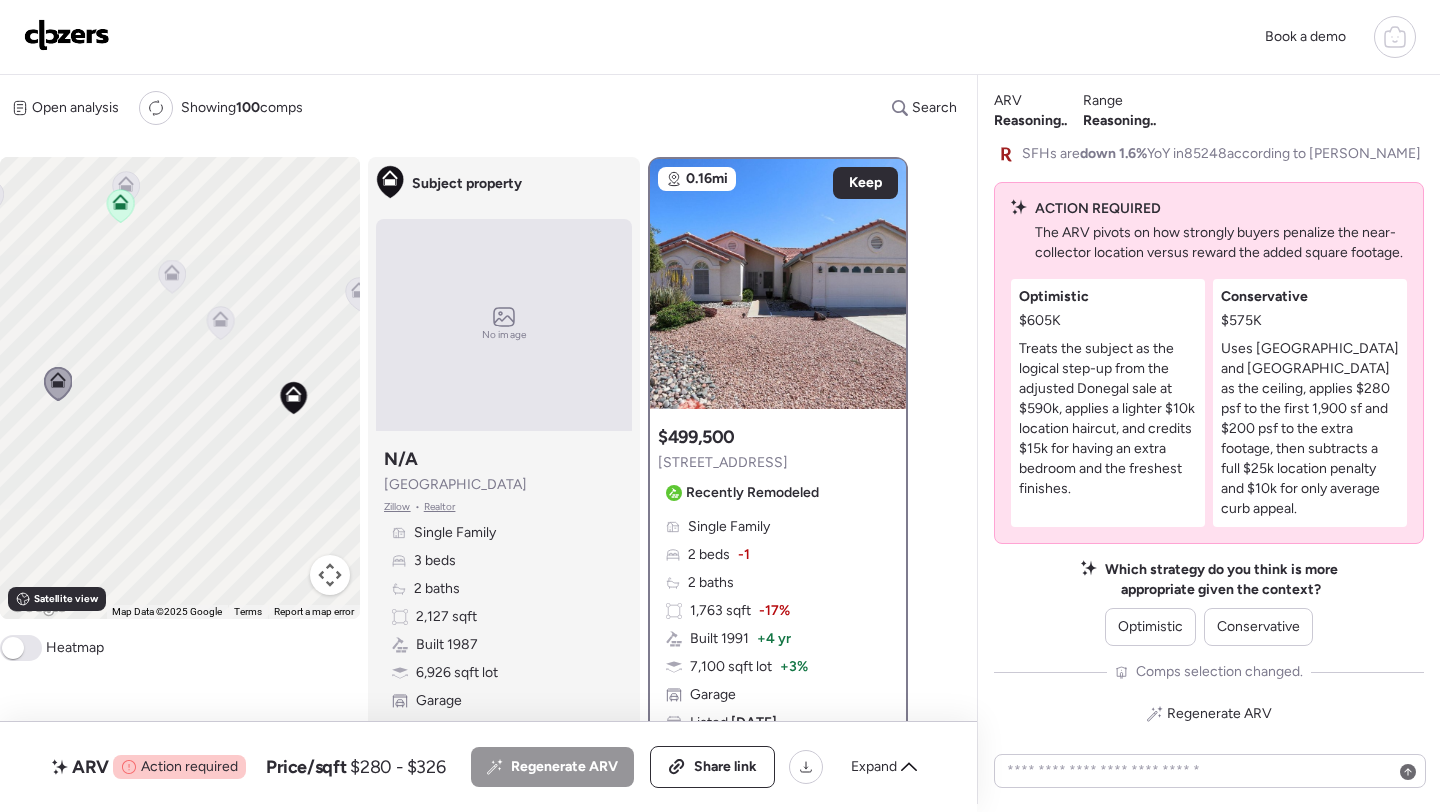 click on "To activate drag with keyboard, press Alt + Enter. Once in keyboard drag state, use the arrow keys to move the marker. To complete the drag, press the Enter key. To cancel, press Escape." at bounding box center [180, 388] 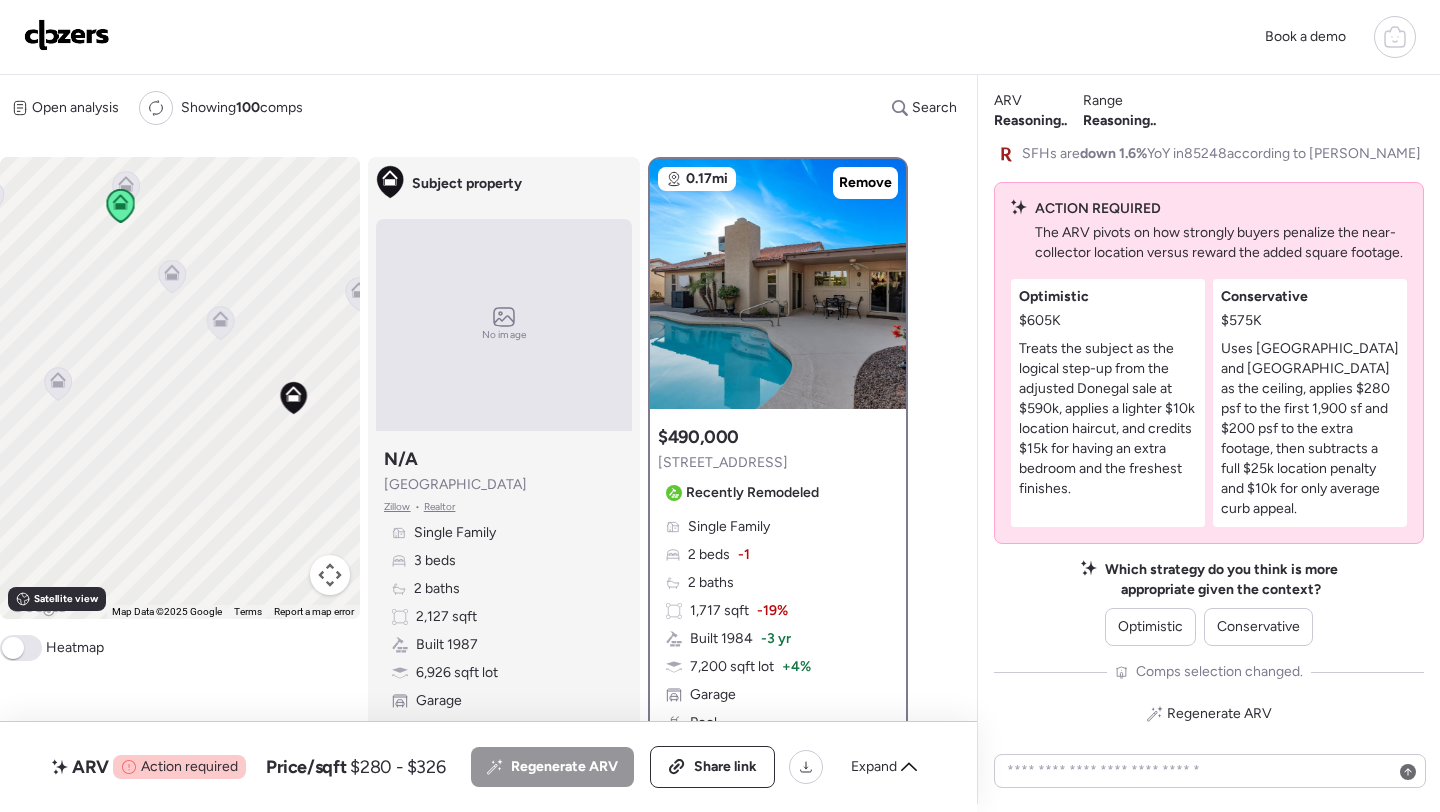 click 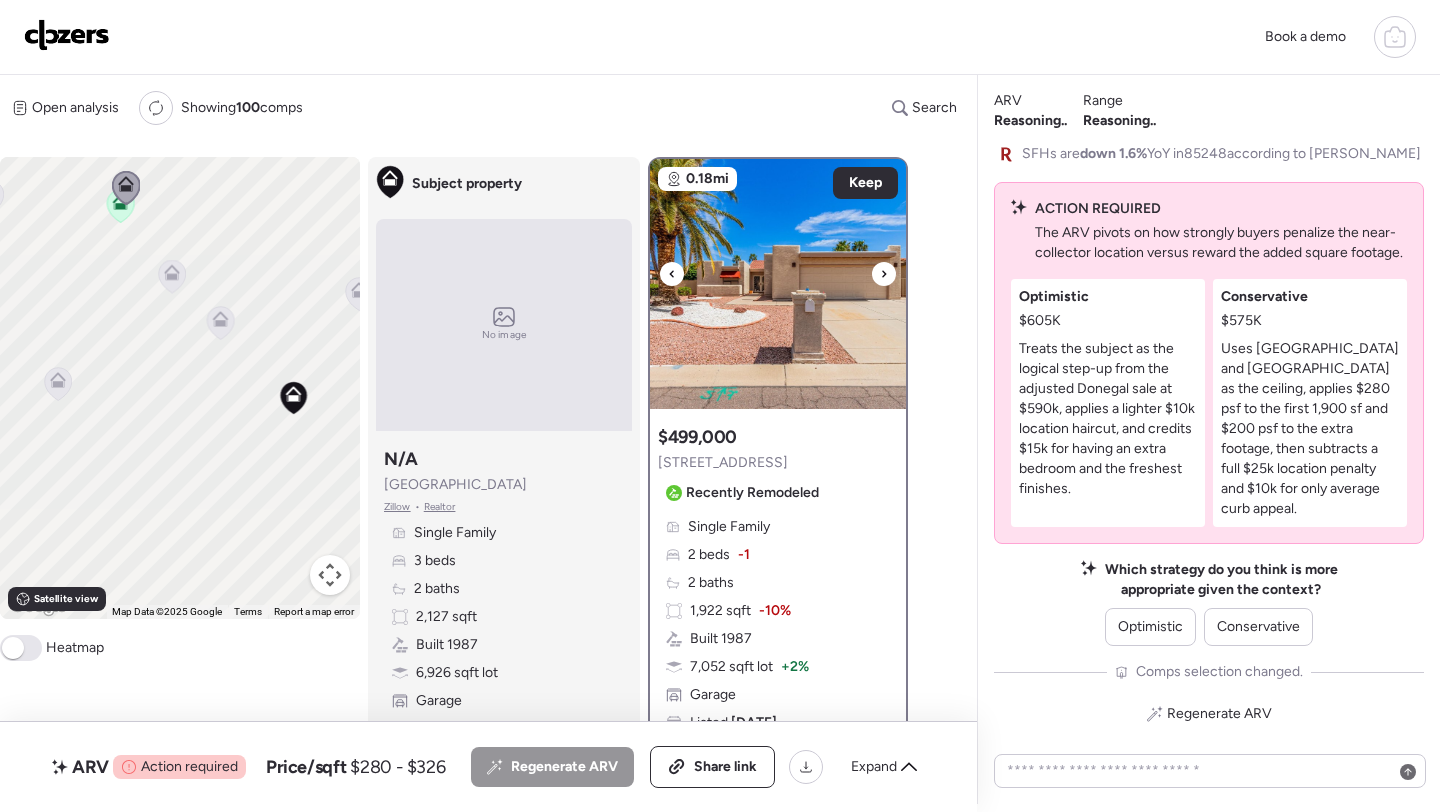 click at bounding box center [778, 284] 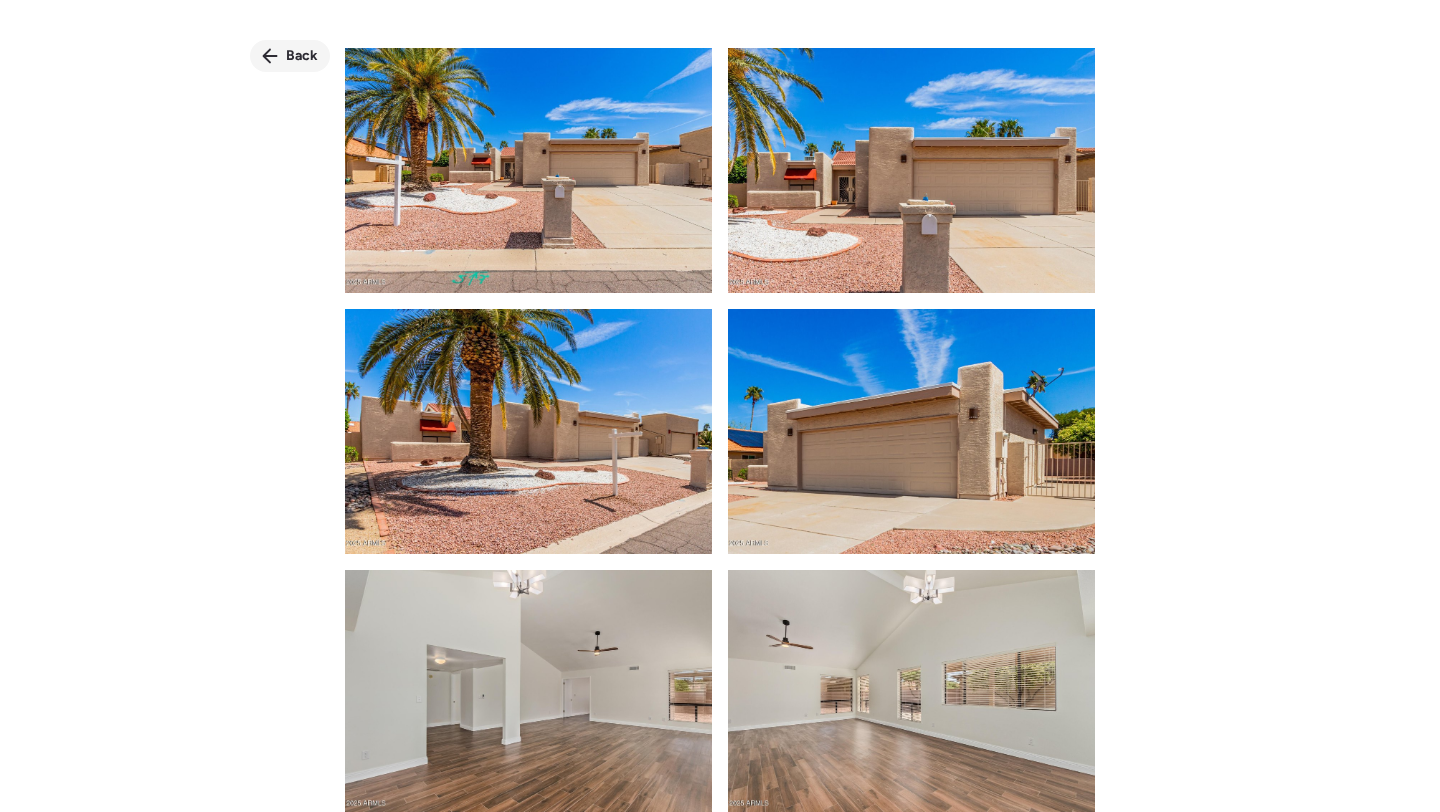 click on "Back" at bounding box center (302, 56) 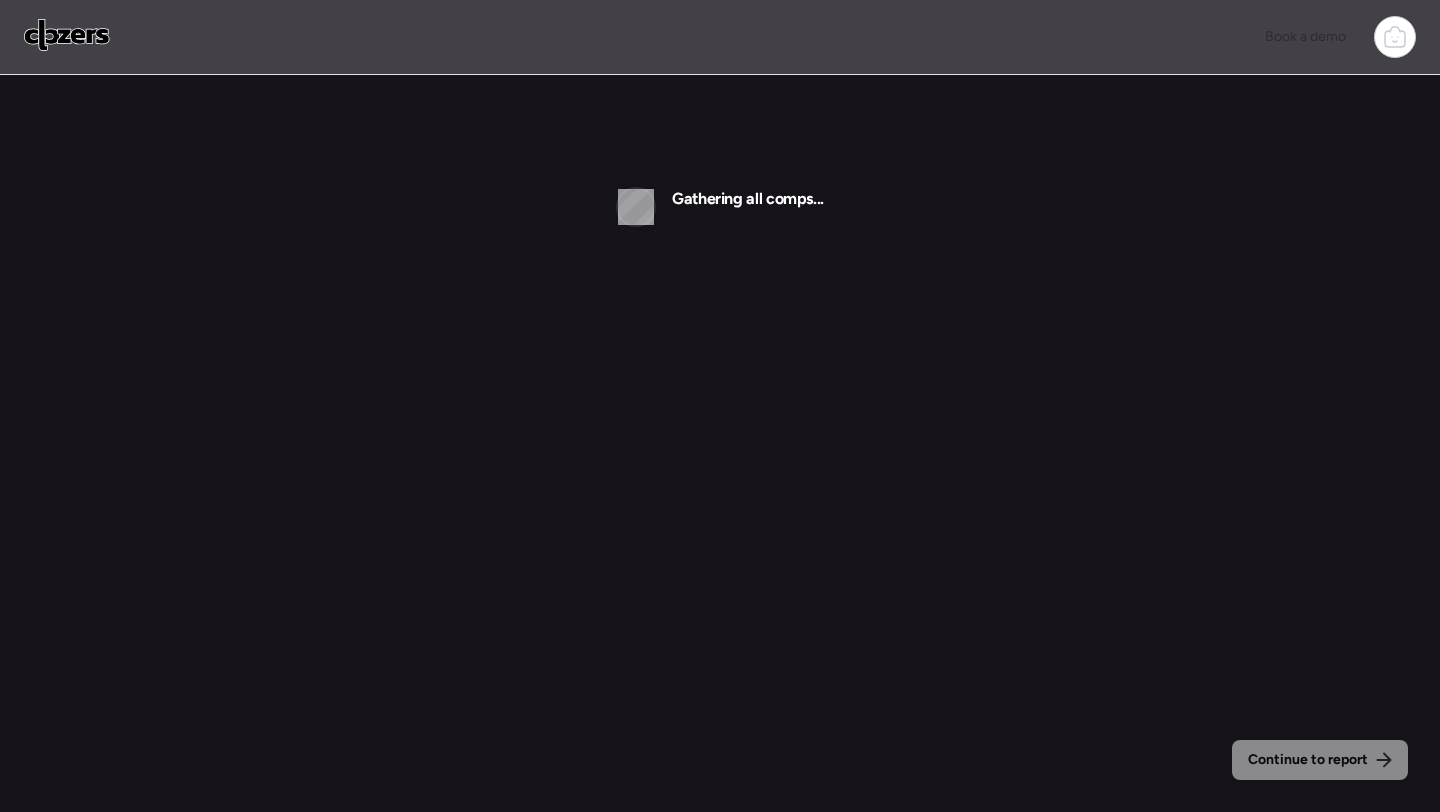 scroll, scrollTop: 0, scrollLeft: 0, axis: both 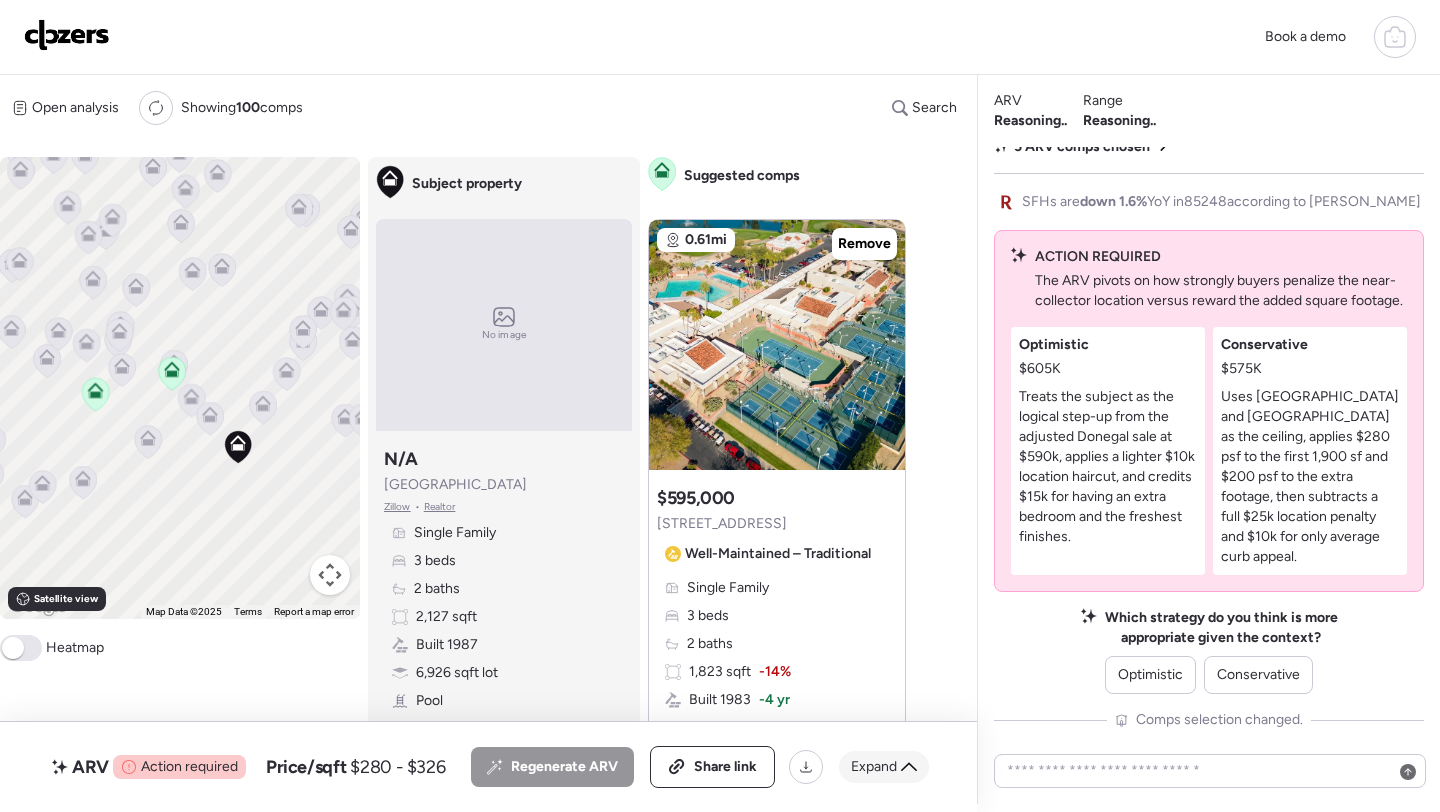click on "Expand" at bounding box center (874, 767) 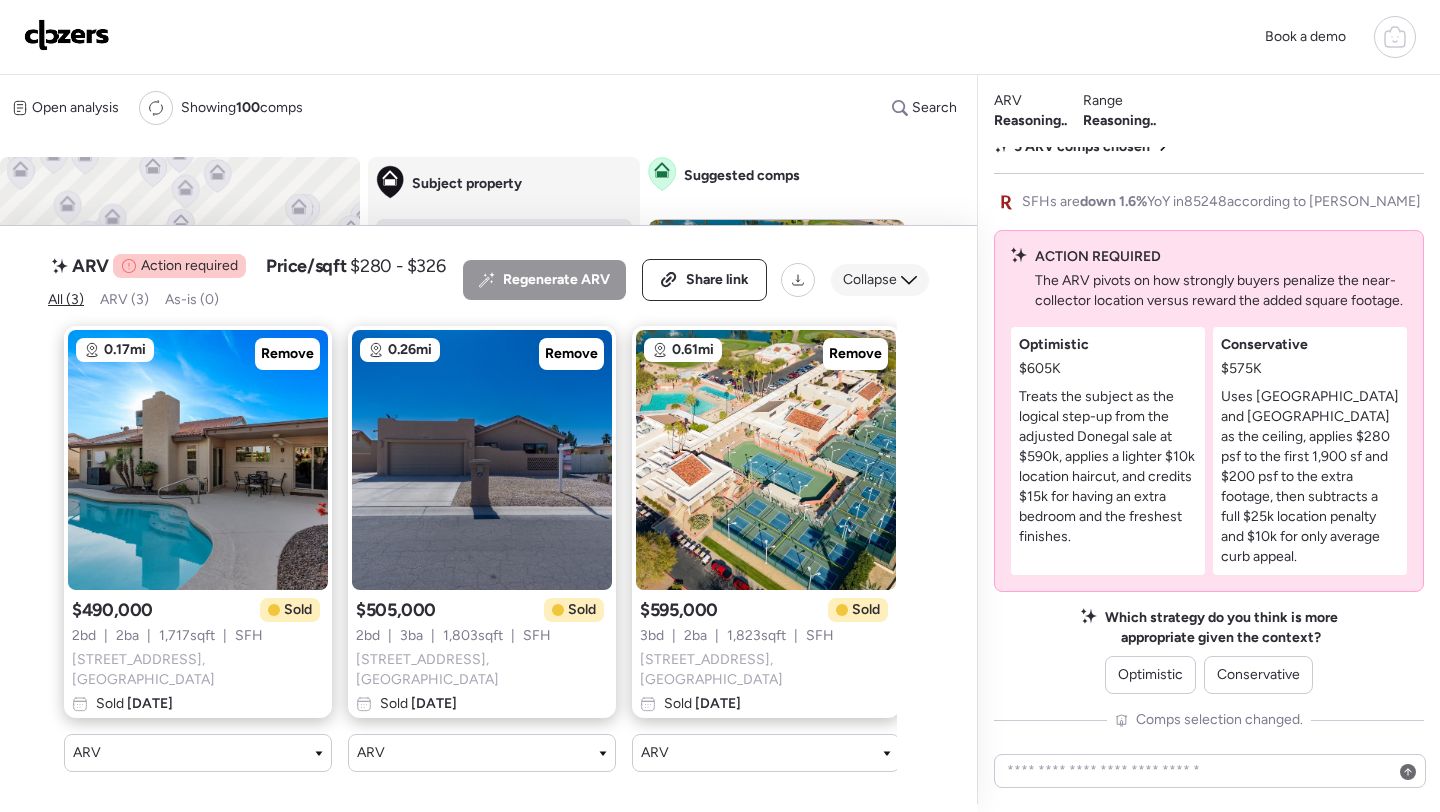 click on "Collapse" at bounding box center [870, 280] 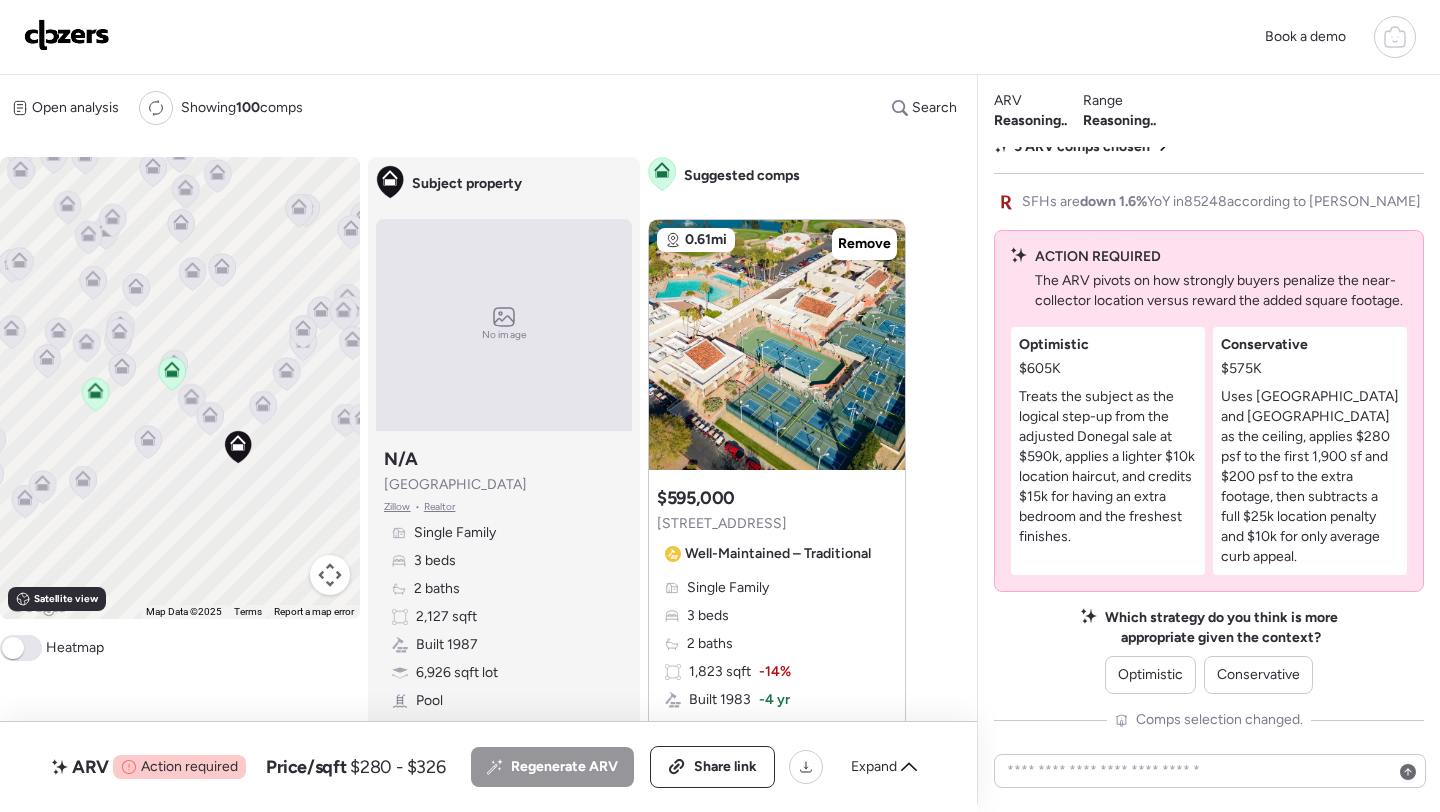 click 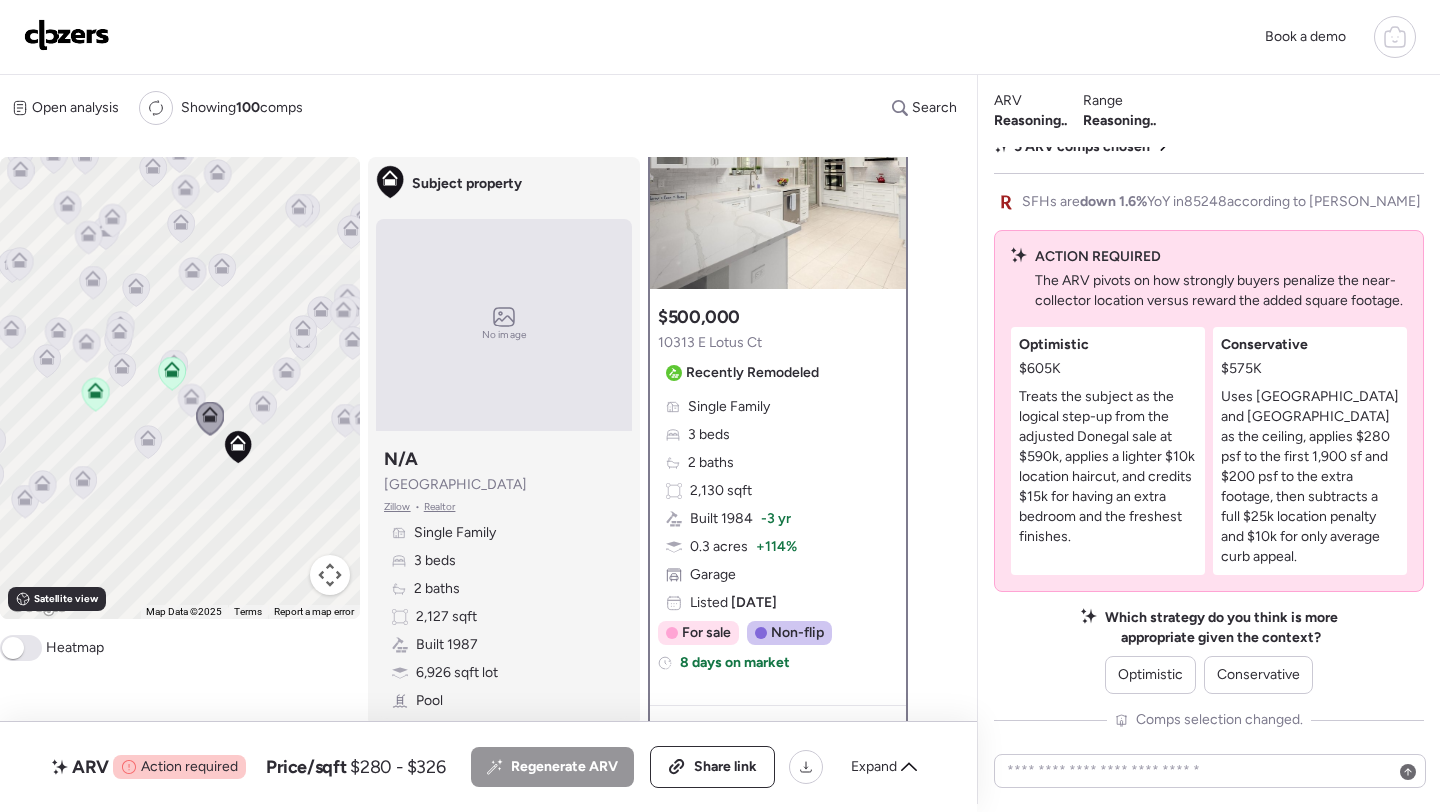 scroll, scrollTop: 214, scrollLeft: 0, axis: vertical 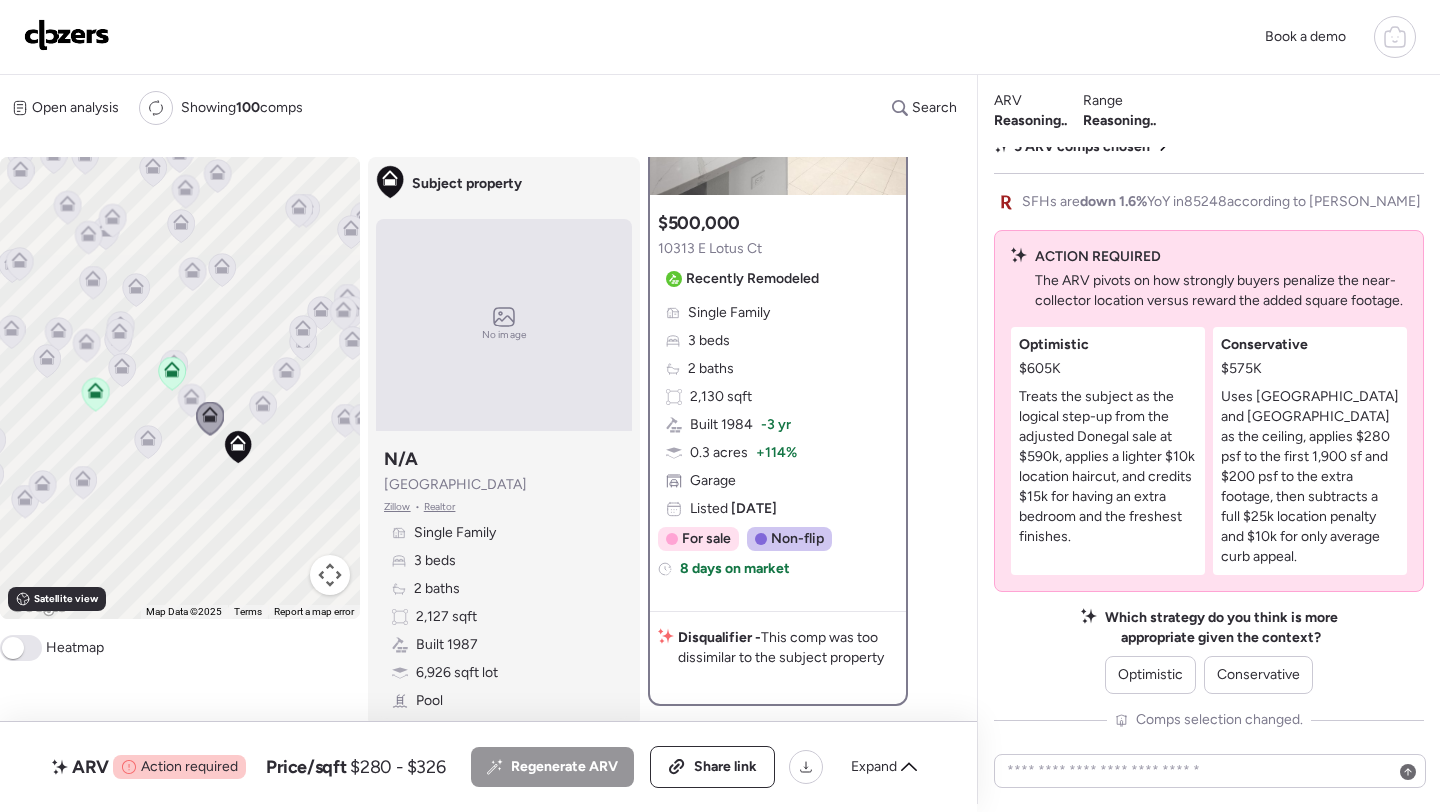 click 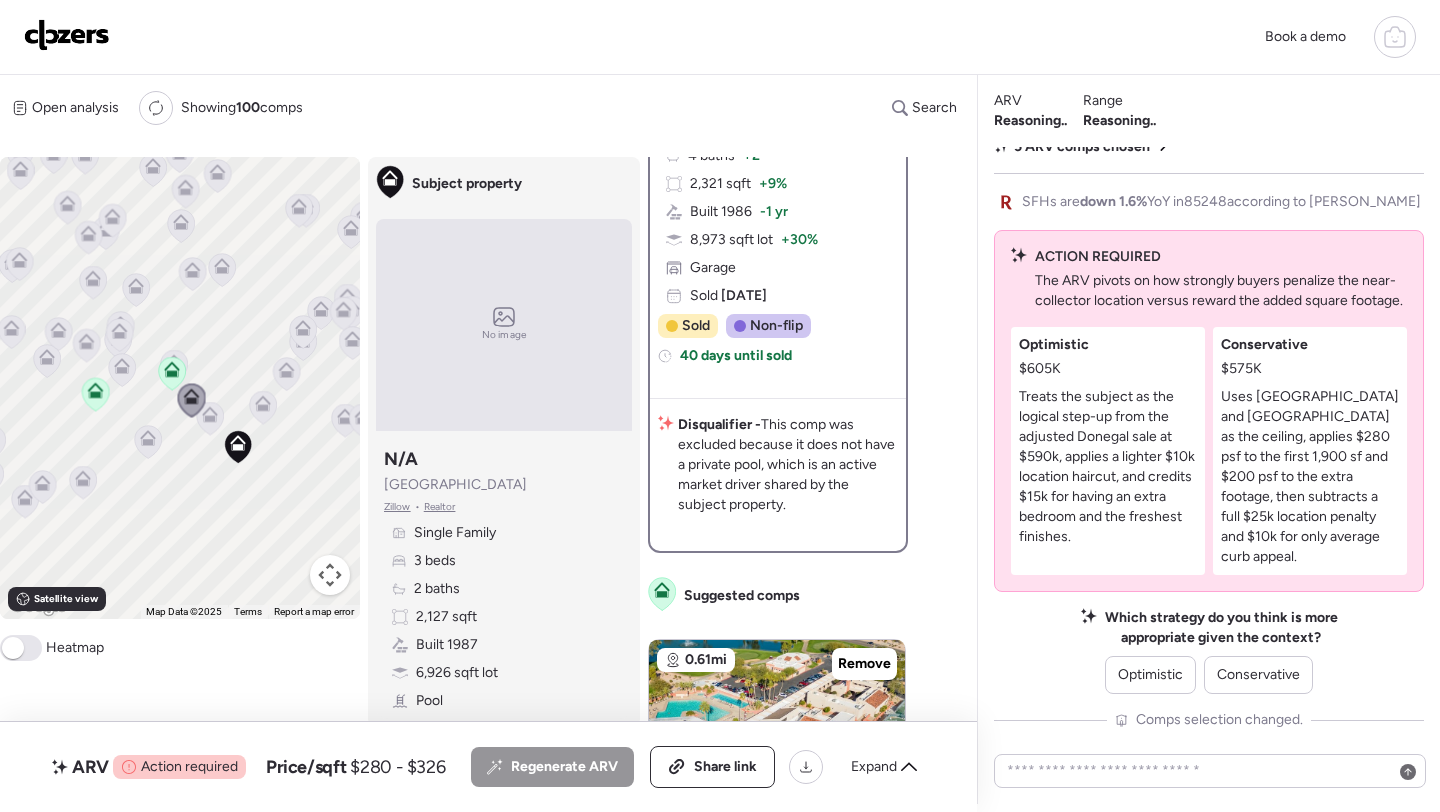 scroll, scrollTop: 435, scrollLeft: 0, axis: vertical 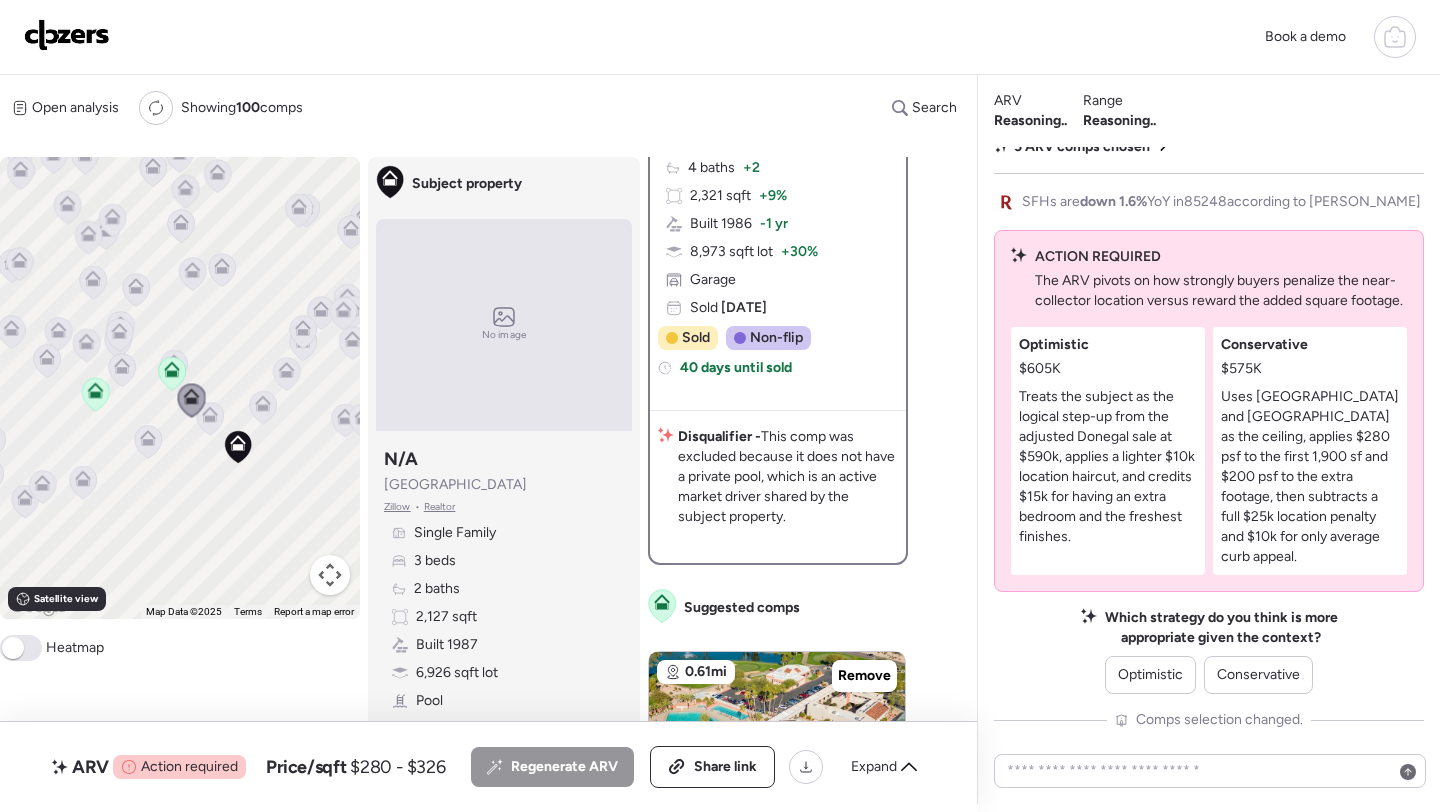 click 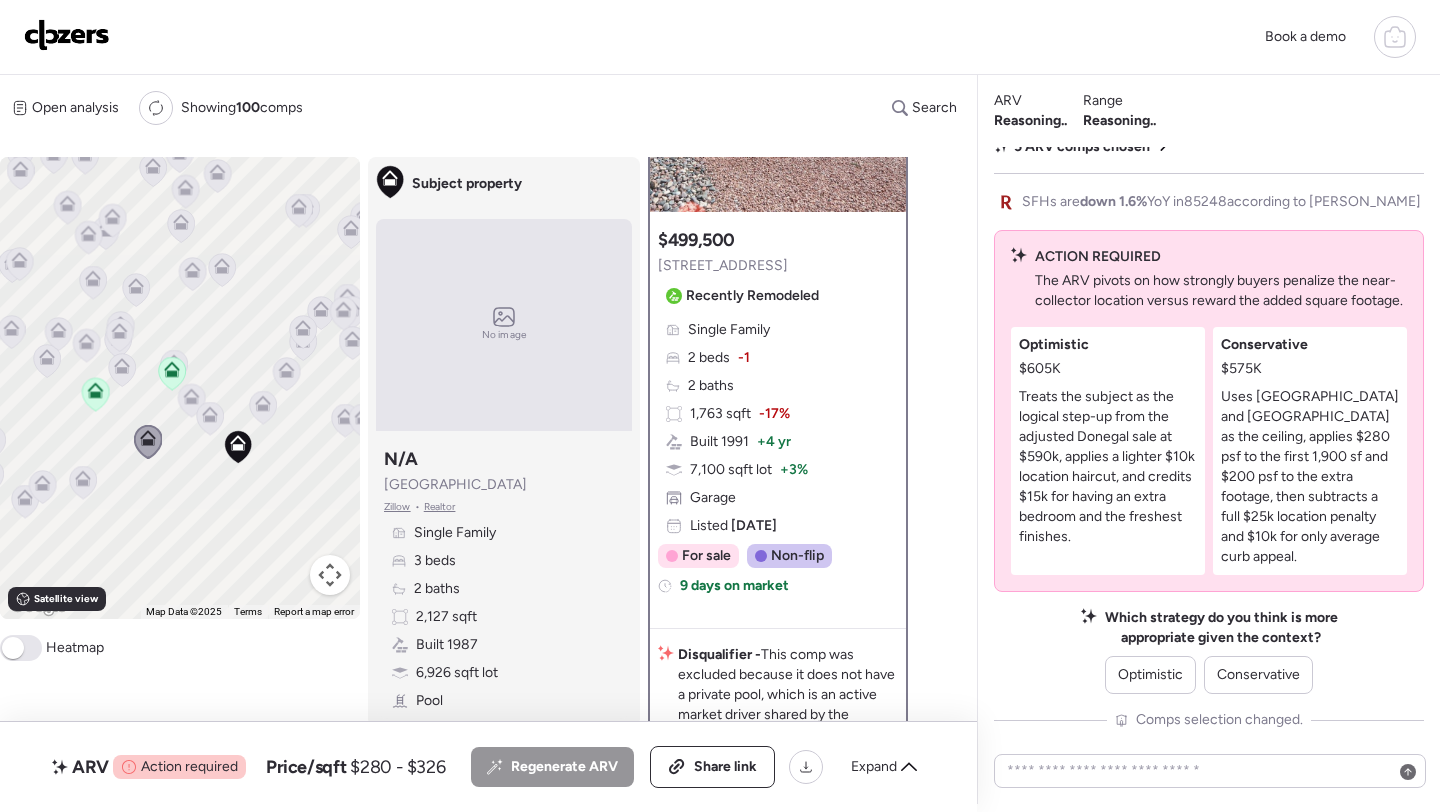 scroll, scrollTop: 174, scrollLeft: 0, axis: vertical 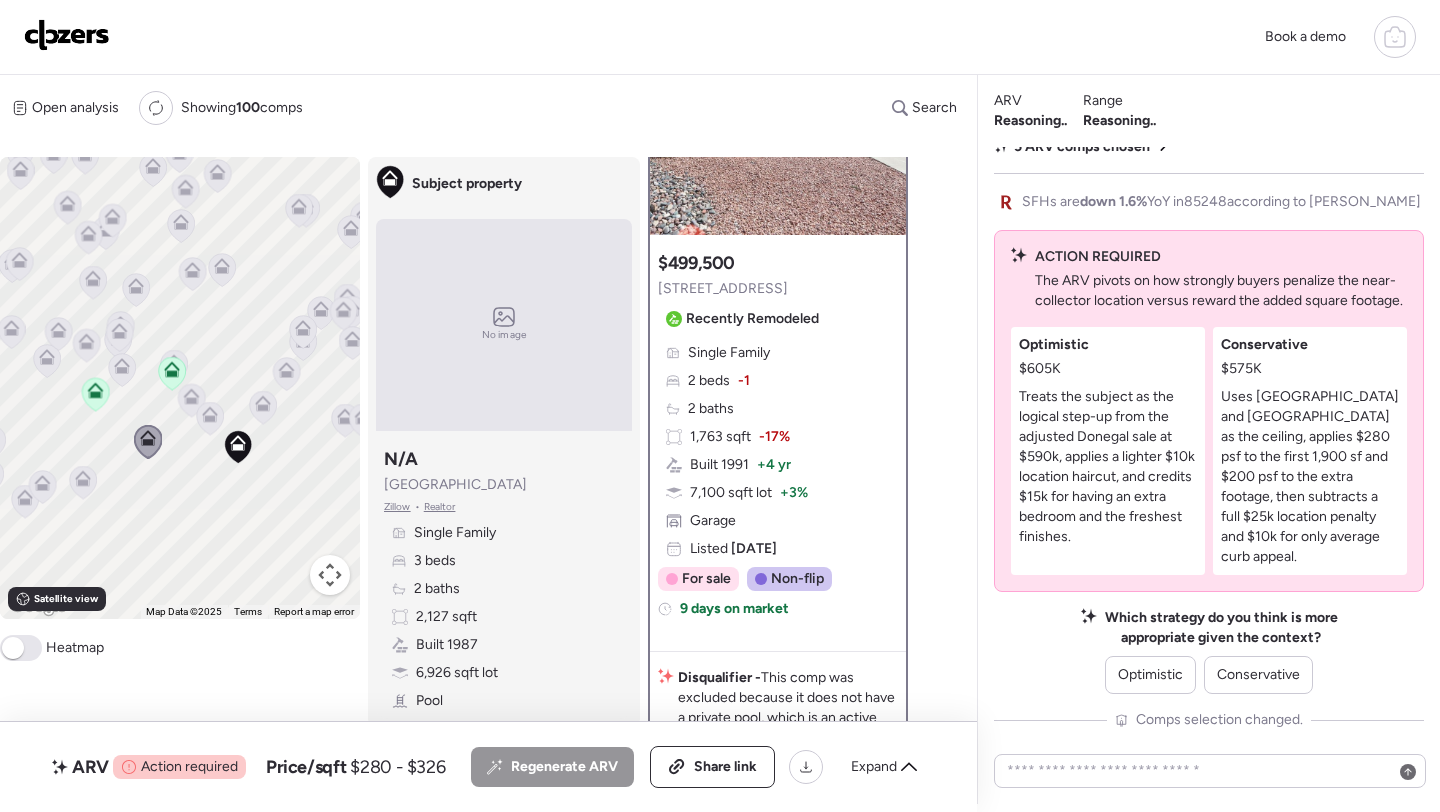 click 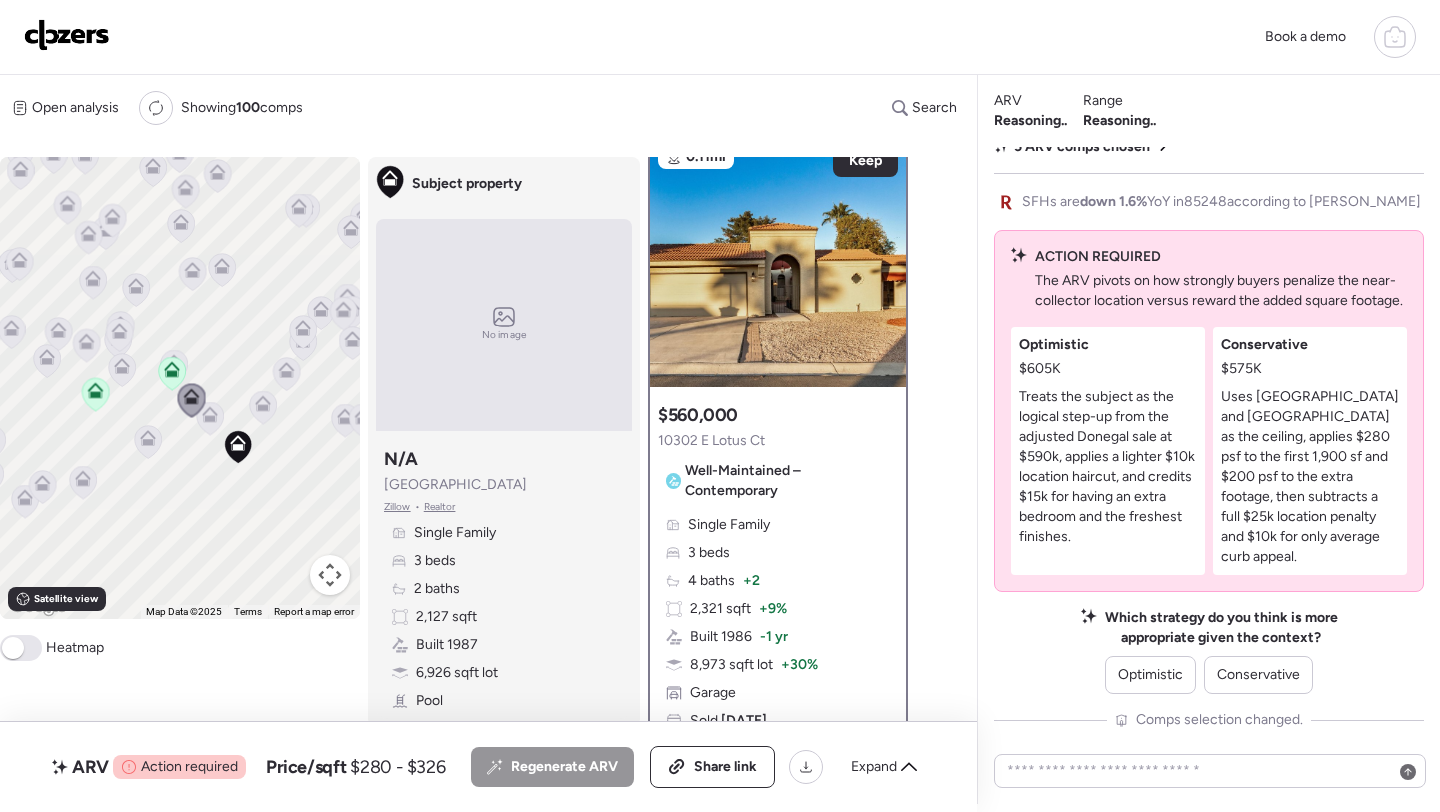 scroll, scrollTop: 0, scrollLeft: 0, axis: both 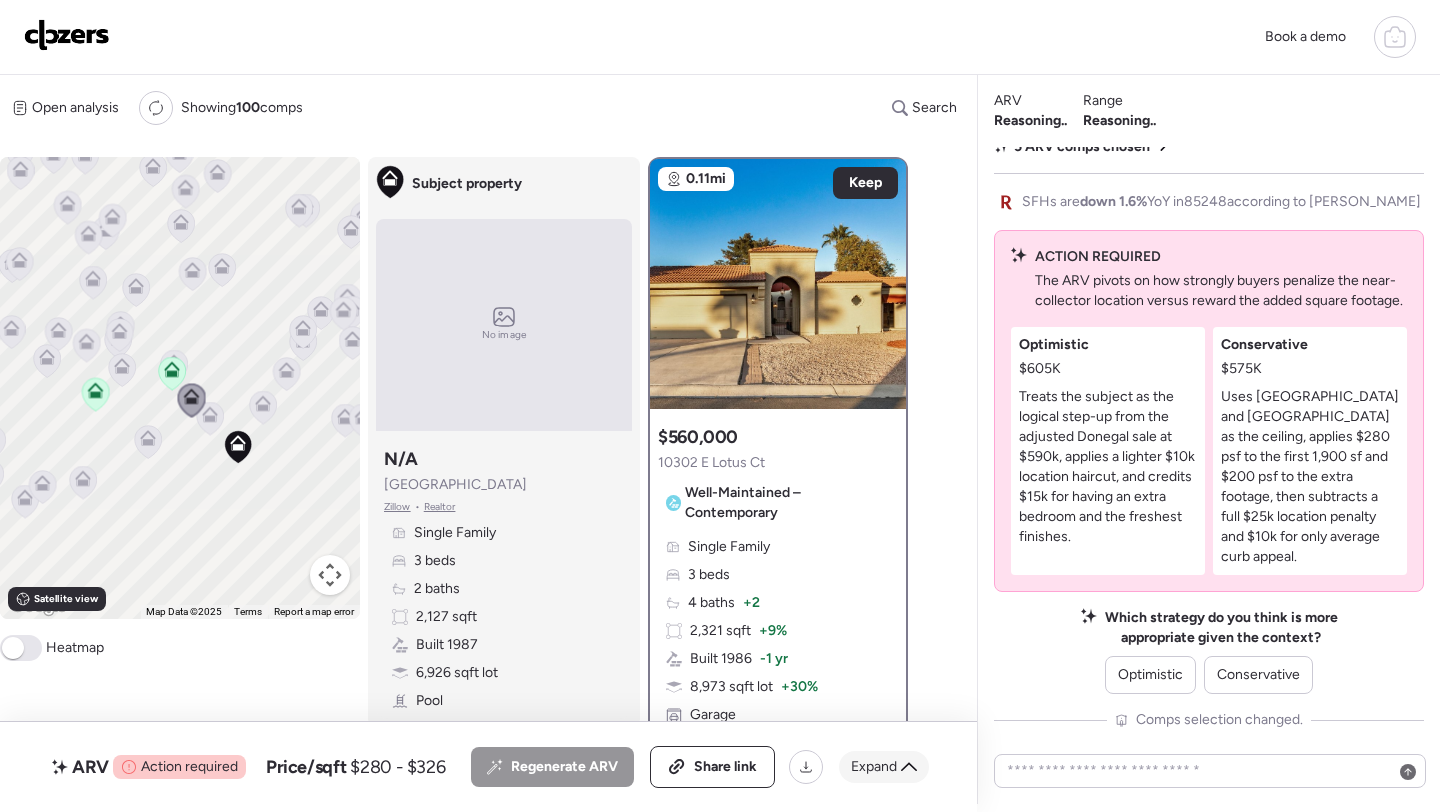 click on "Expand" at bounding box center (874, 767) 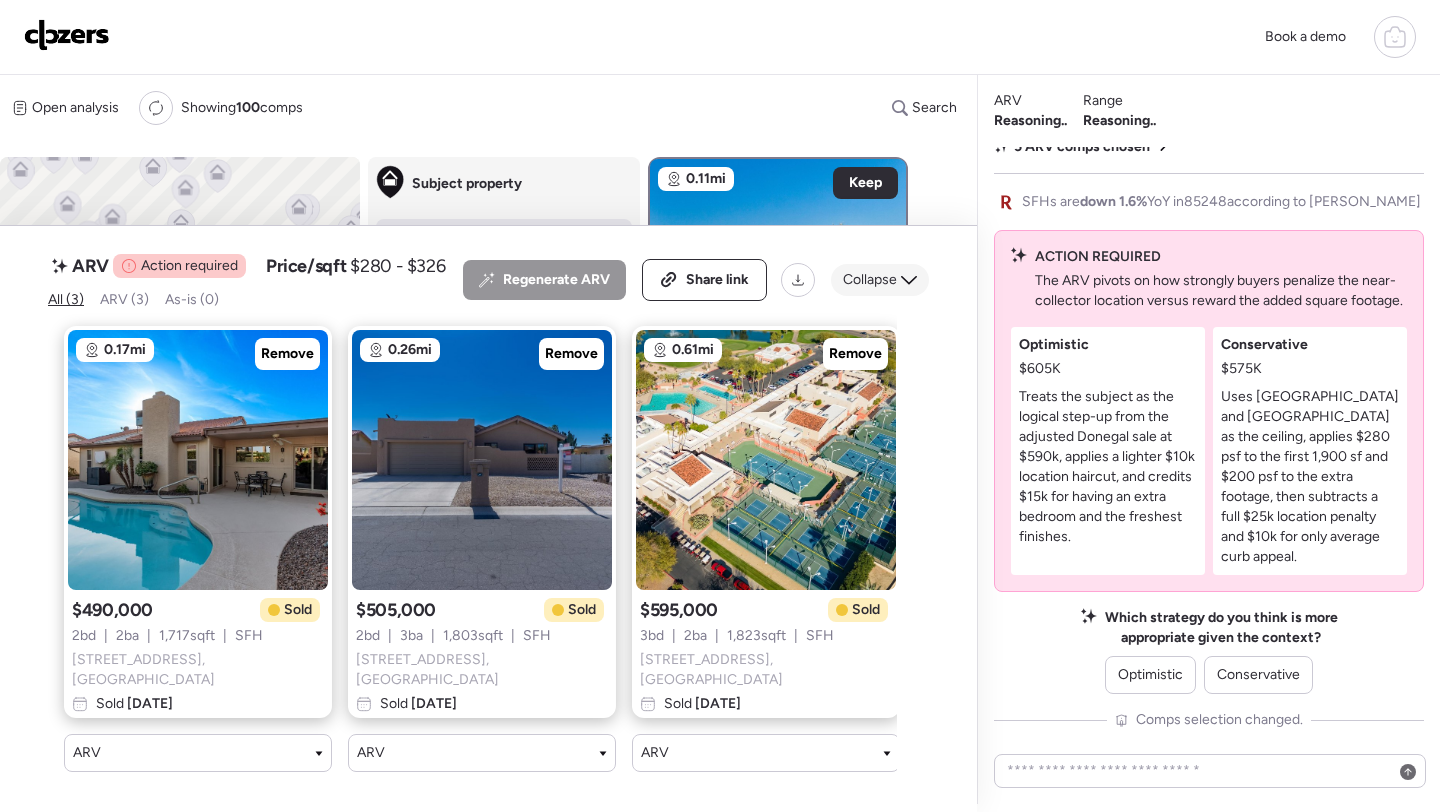 click on "Collapse" at bounding box center (870, 280) 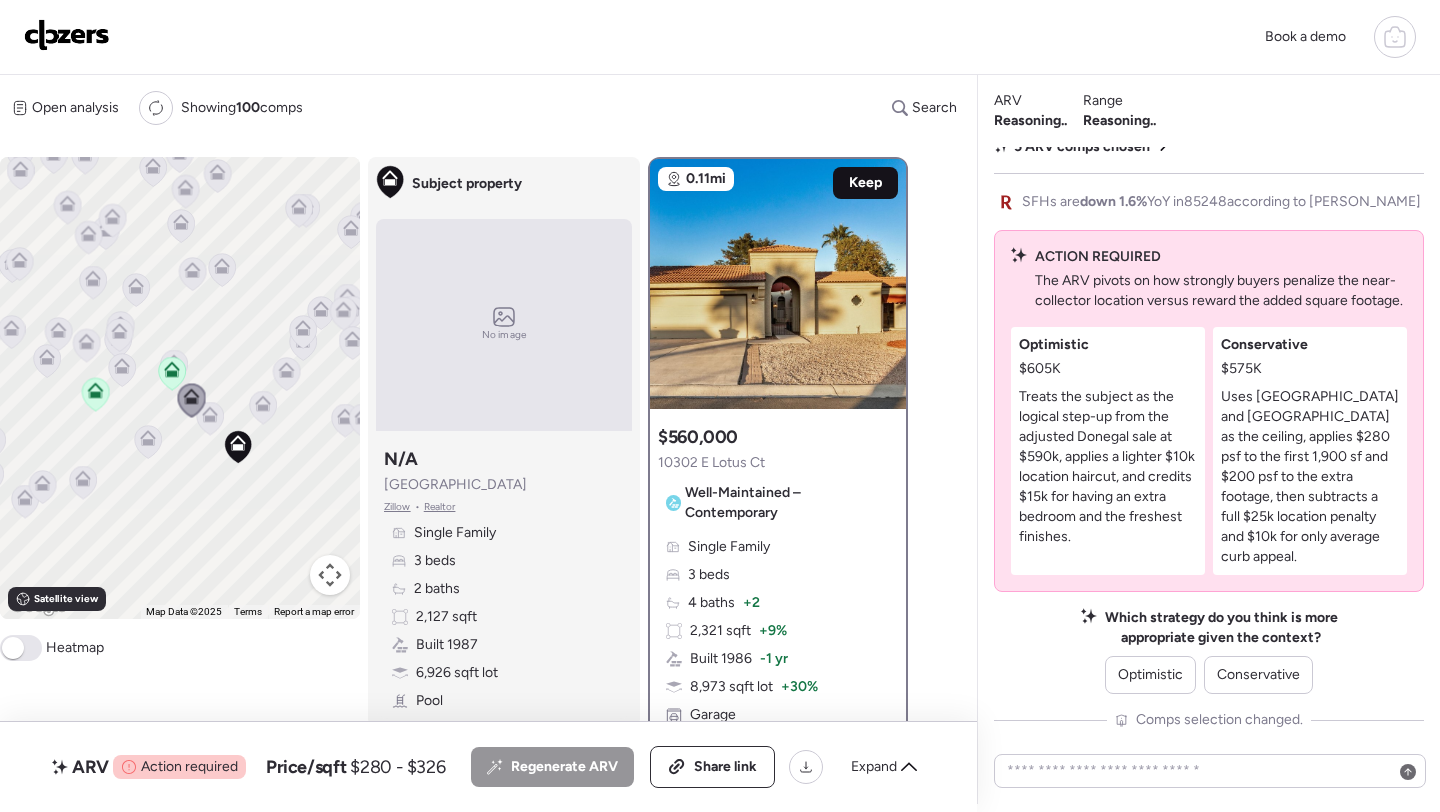 click on "Keep" at bounding box center [865, 183] 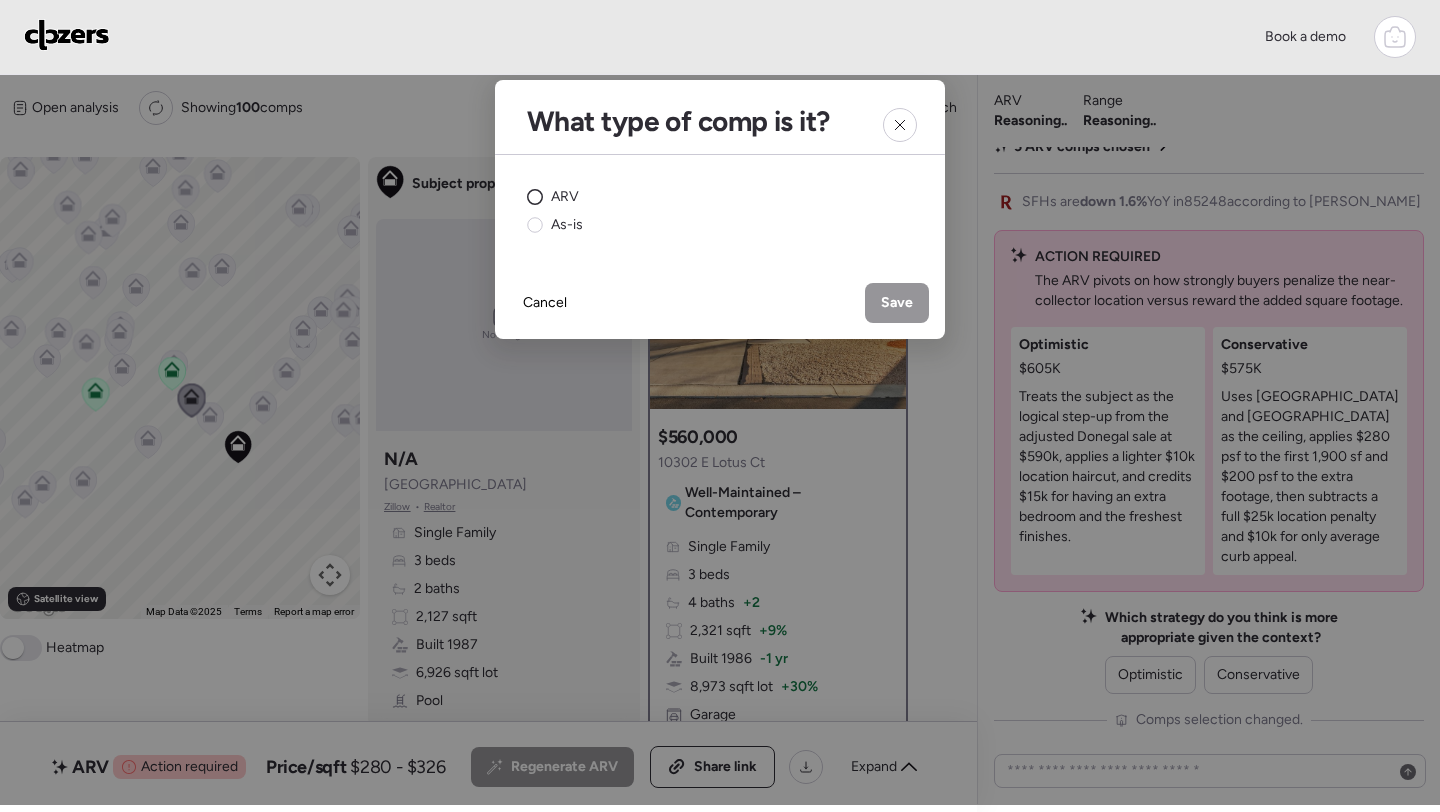 click on "ARV" at bounding box center (553, 197) 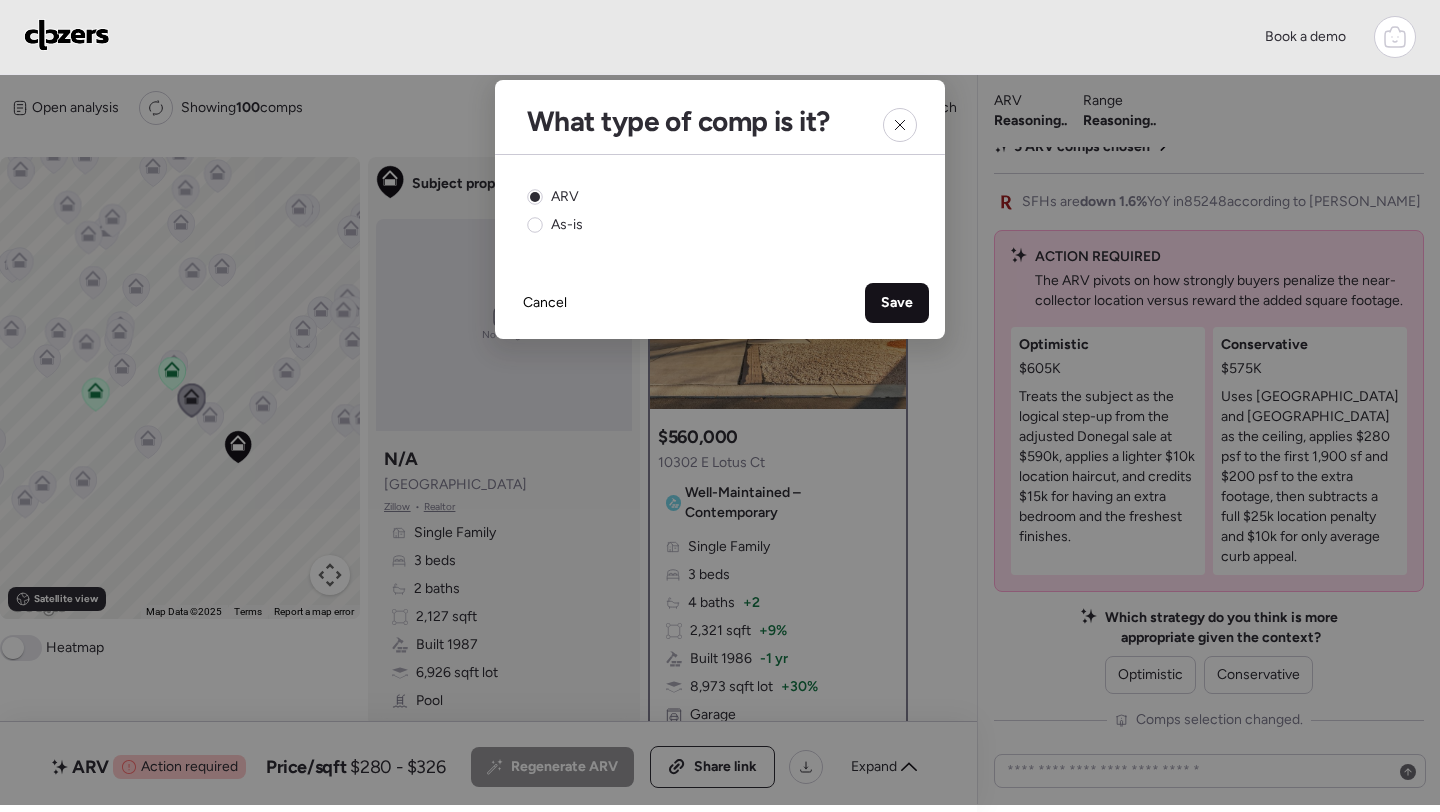 click on "Save" at bounding box center (897, 303) 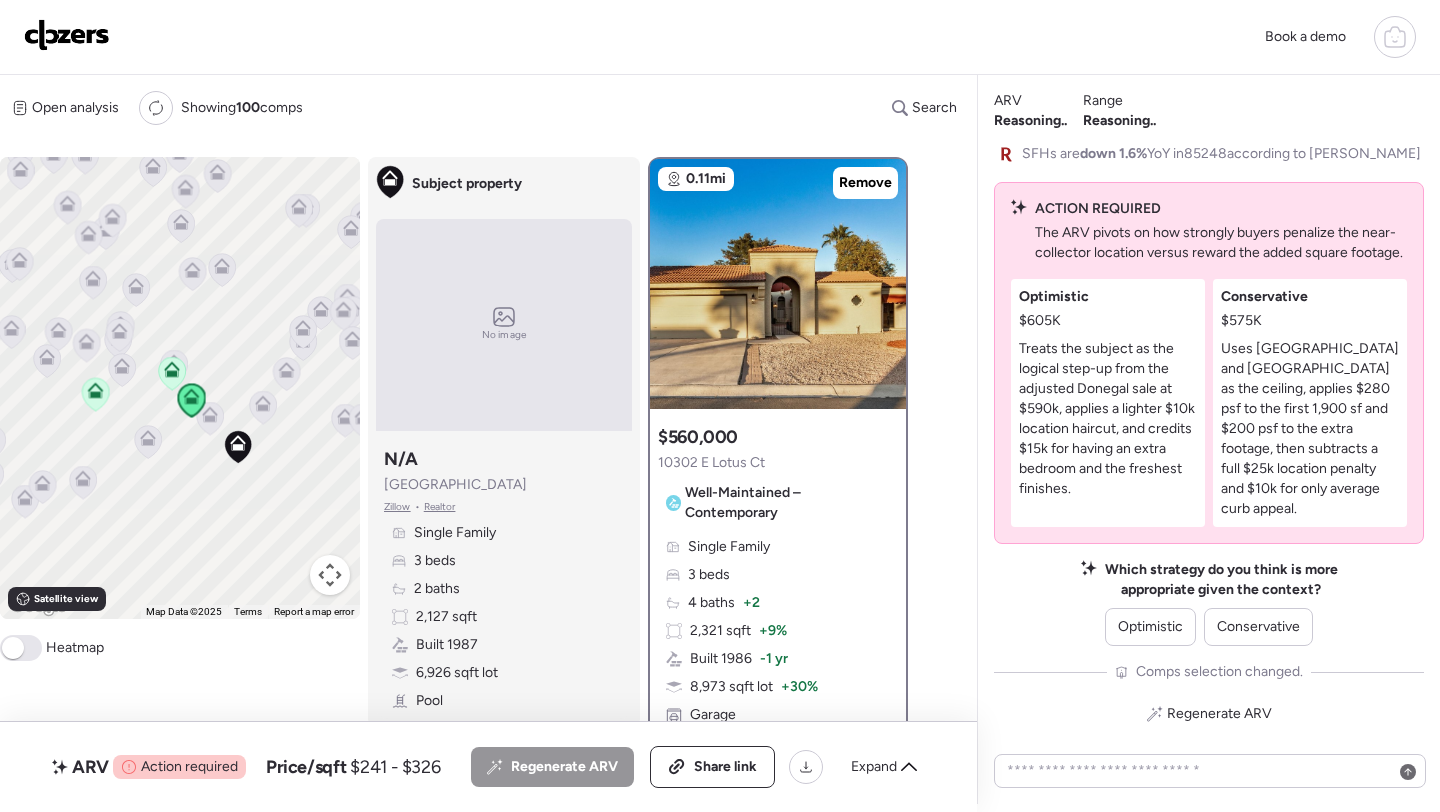 click 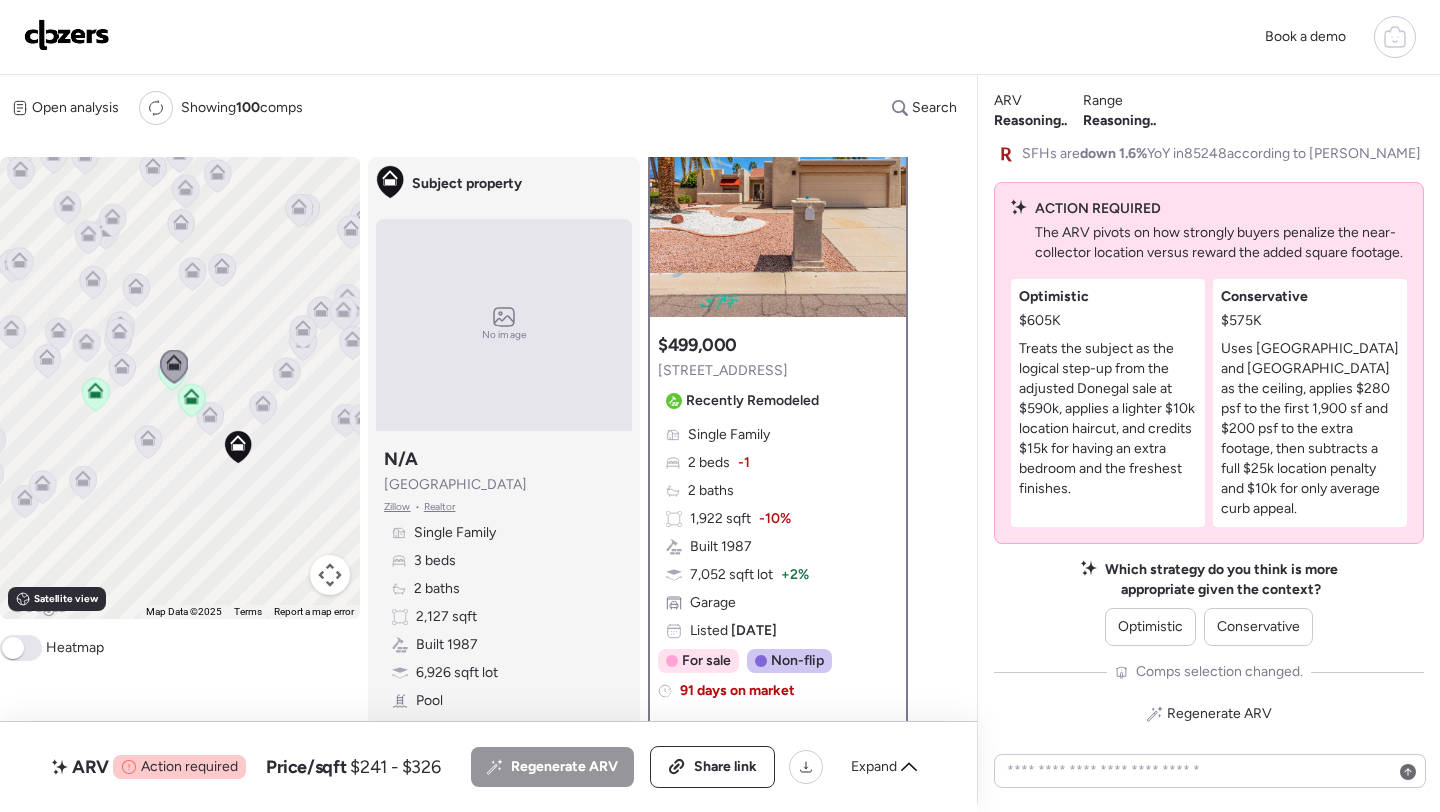 scroll, scrollTop: 110, scrollLeft: 0, axis: vertical 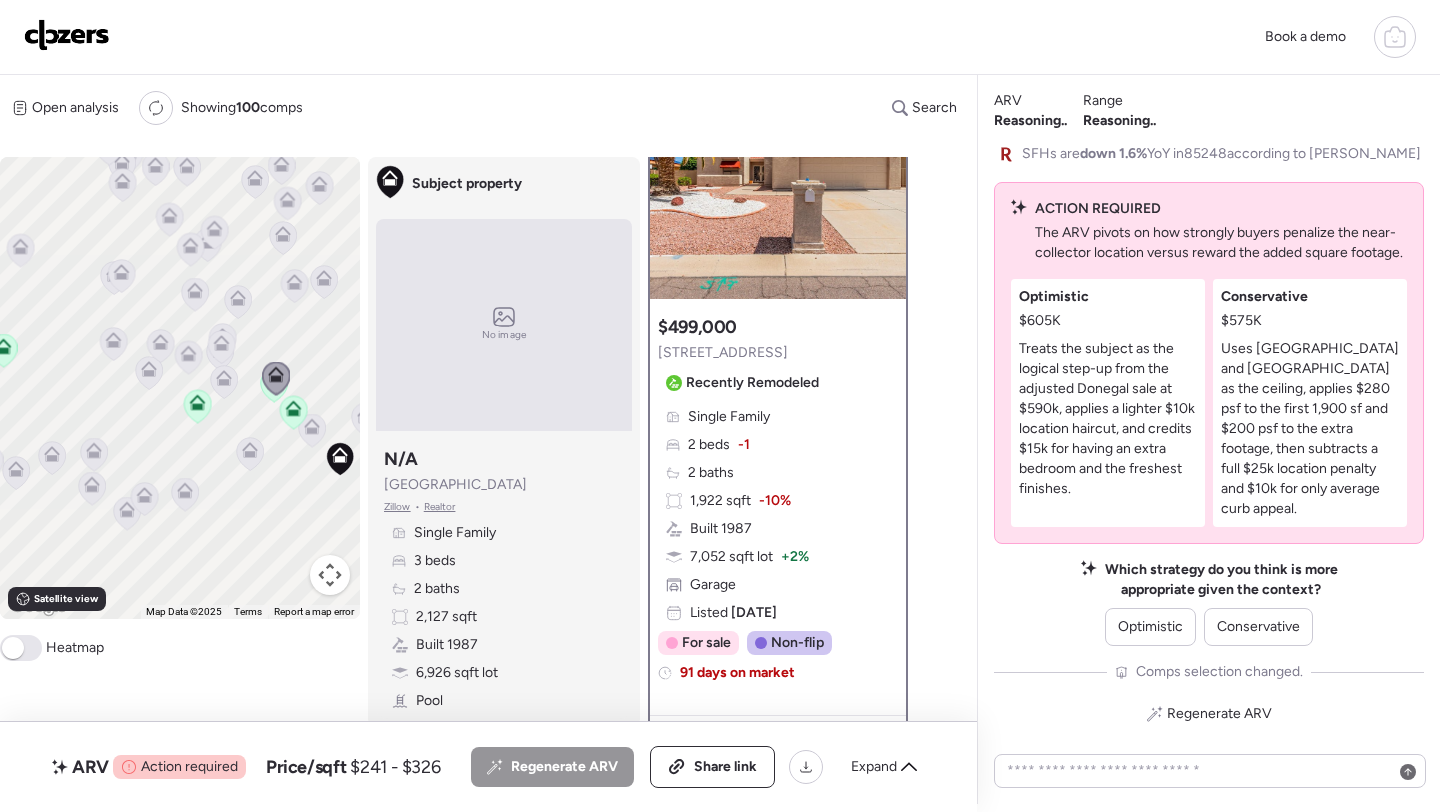 drag, startPoint x: 151, startPoint y: 405, endPoint x: 259, endPoint y: 417, distance: 108.66462 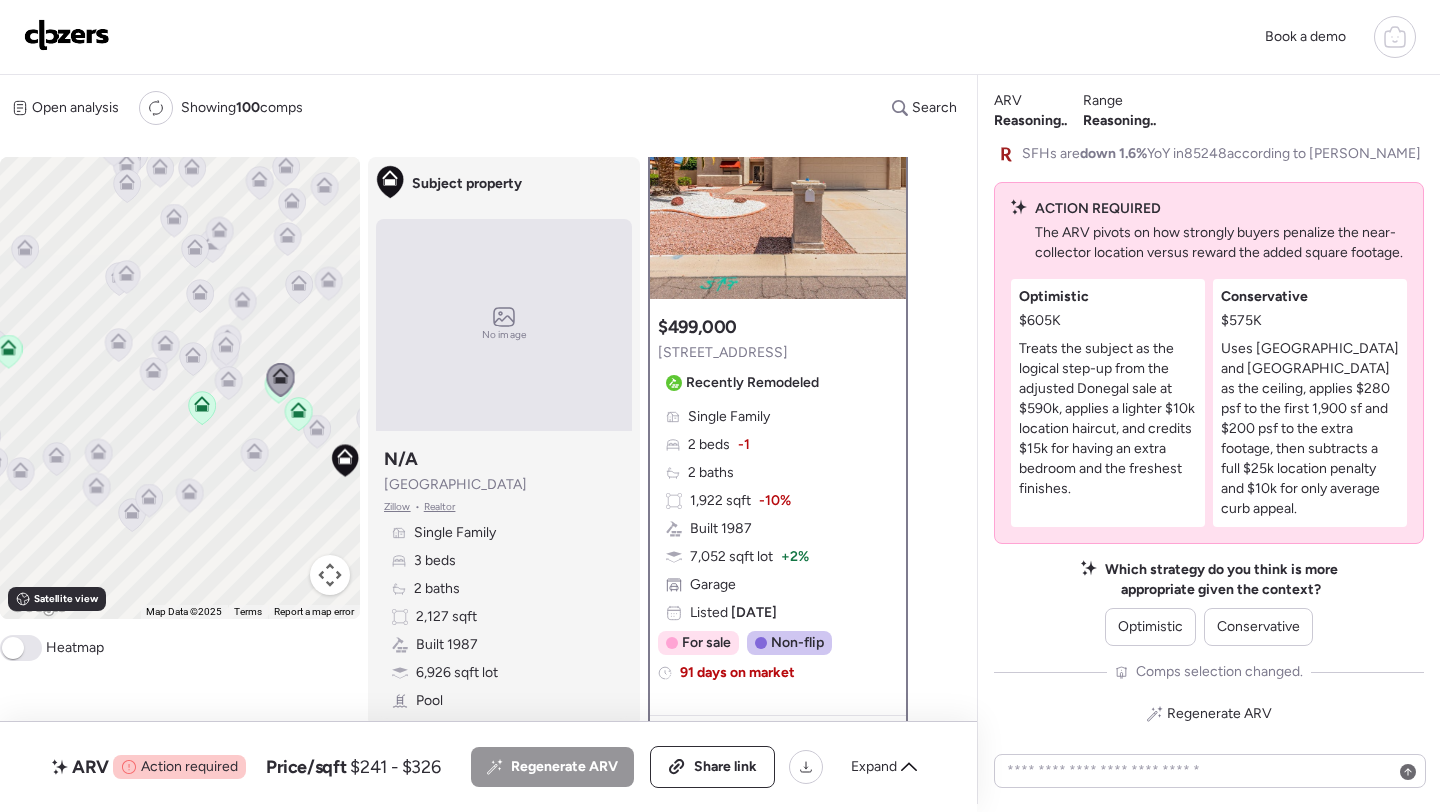click 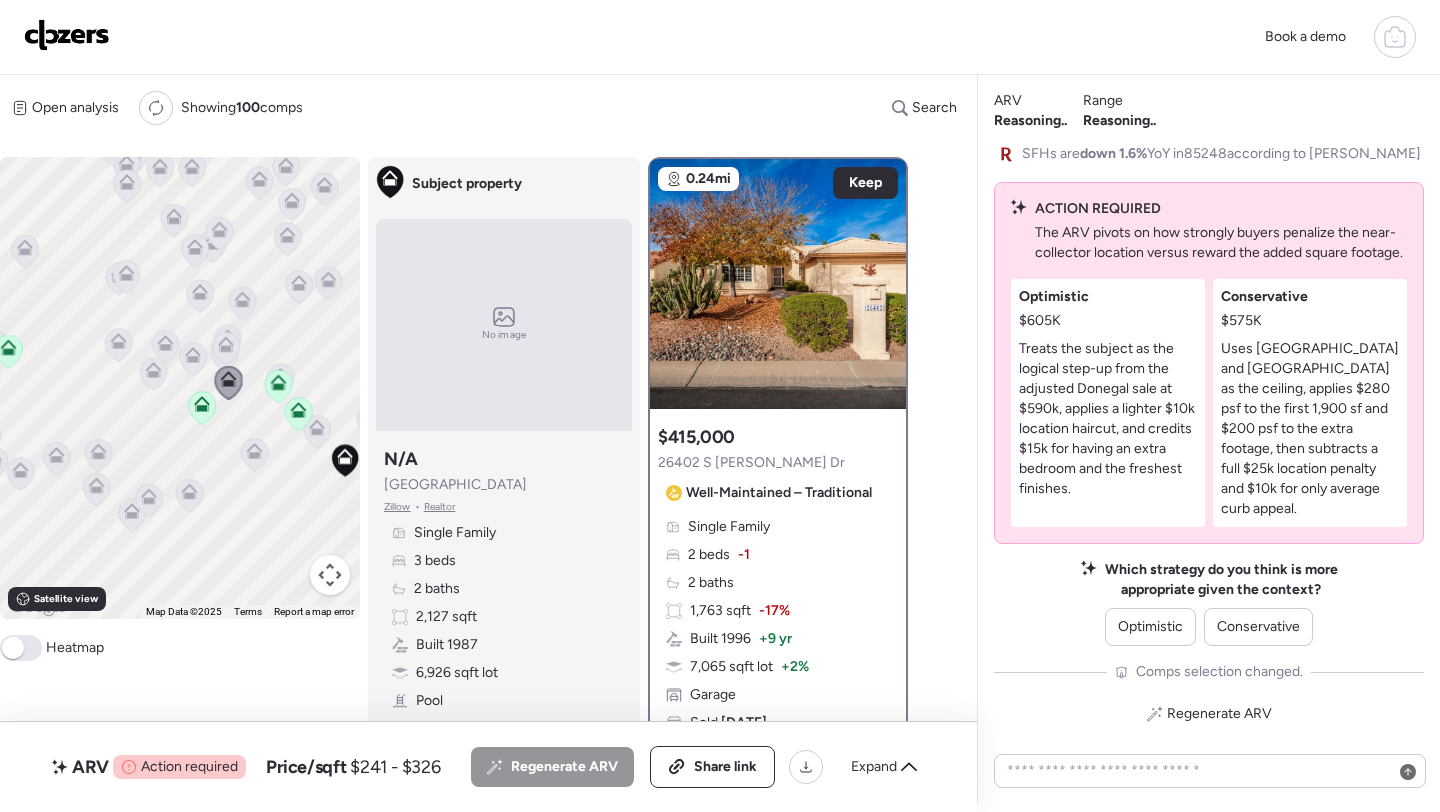 scroll, scrollTop: 0, scrollLeft: 0, axis: both 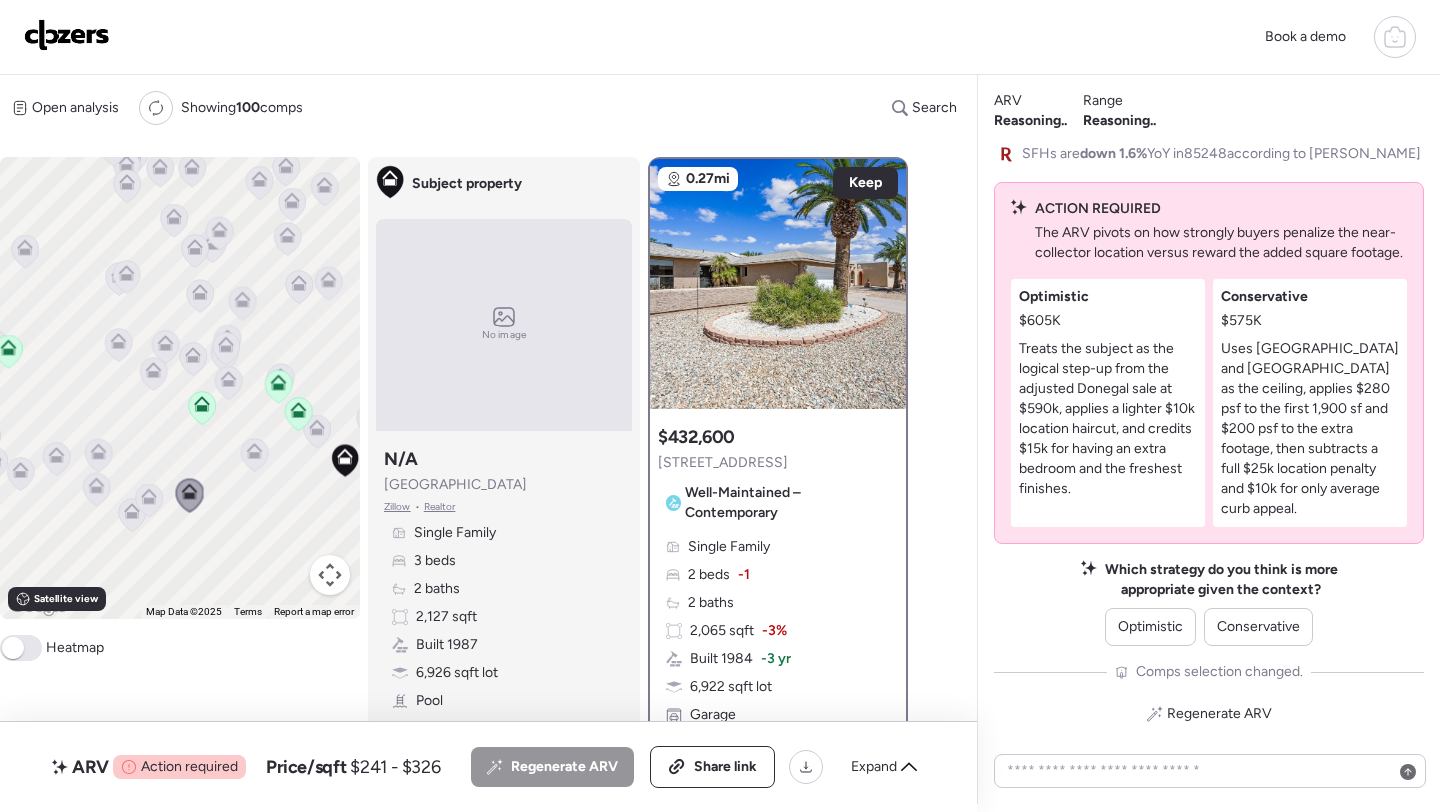 click 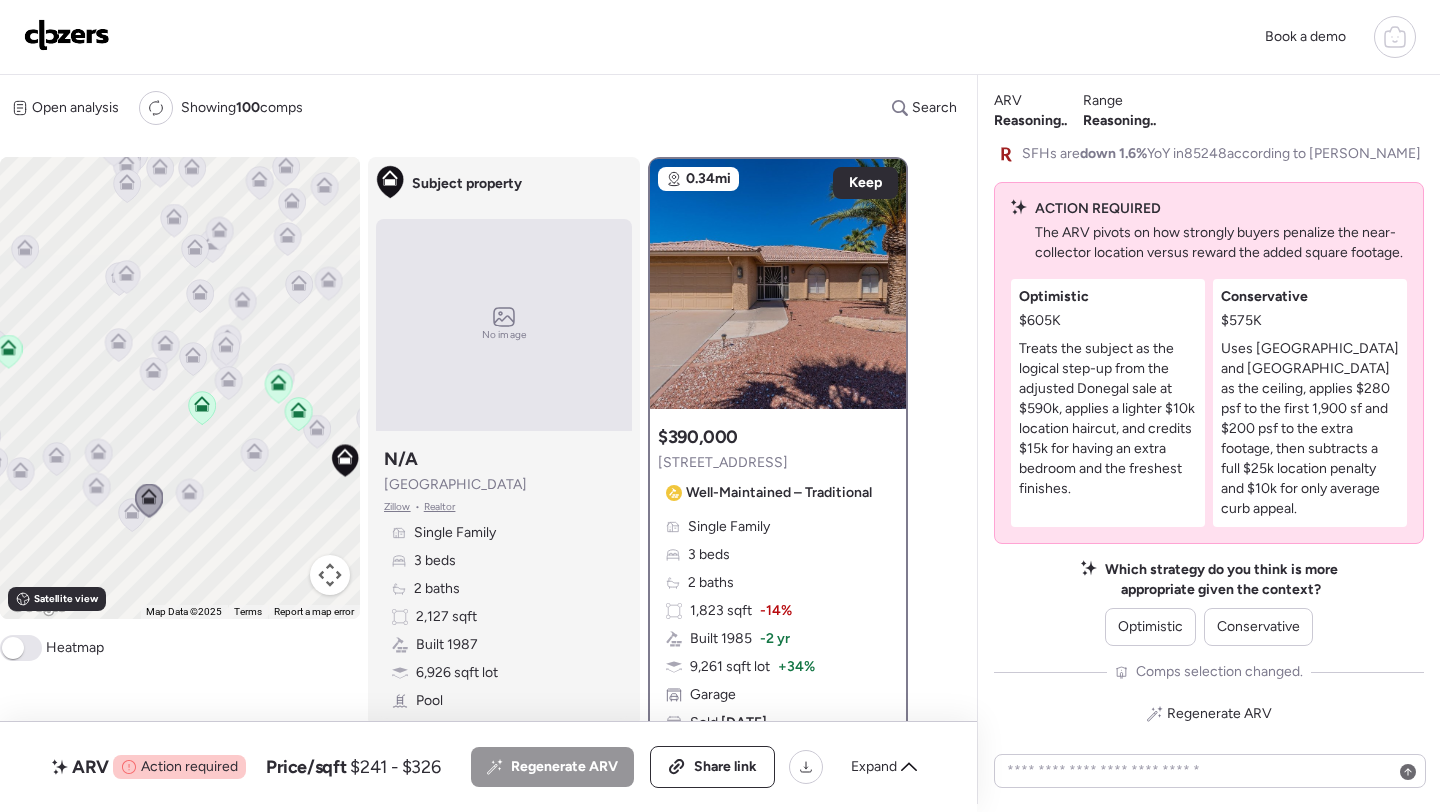 click 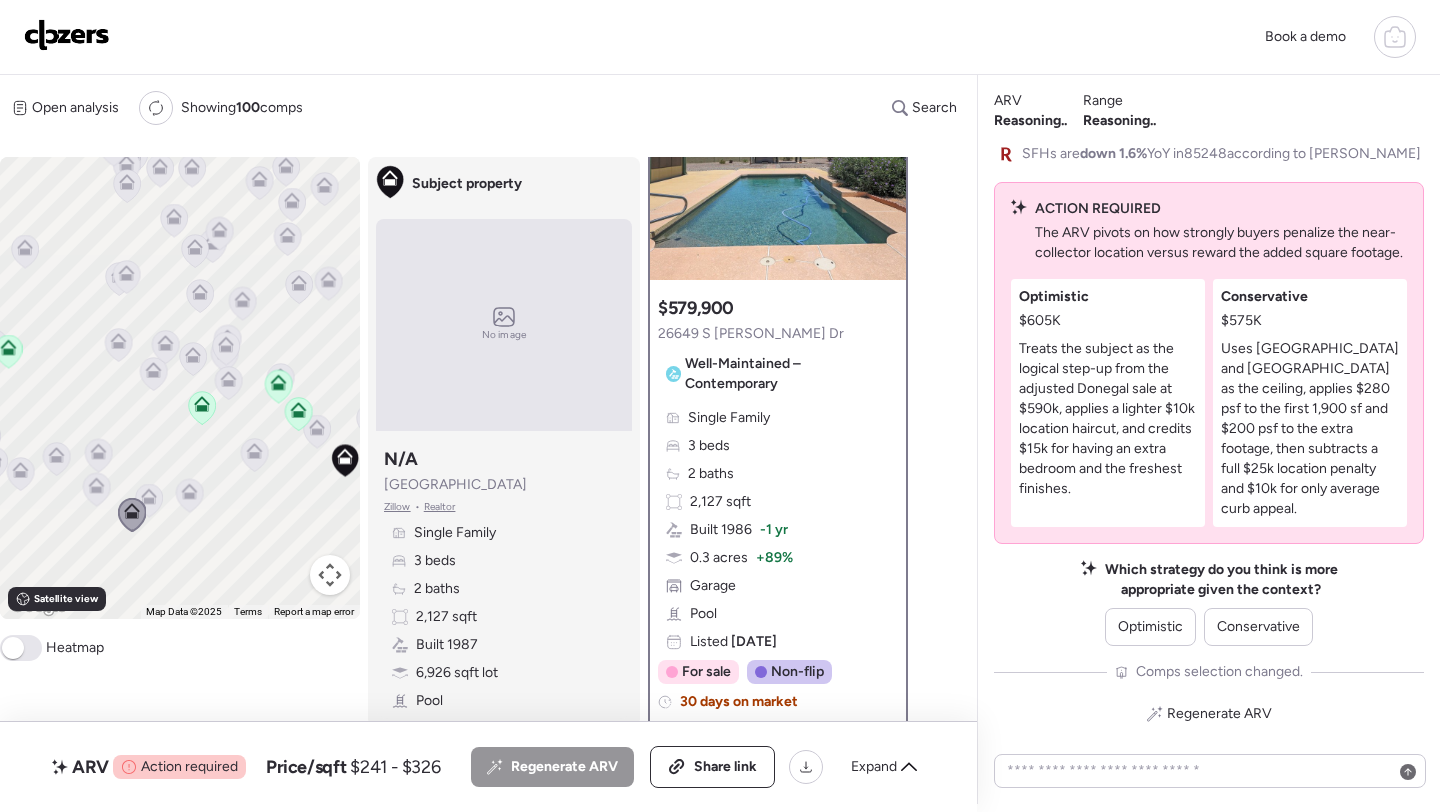 scroll, scrollTop: 74, scrollLeft: 0, axis: vertical 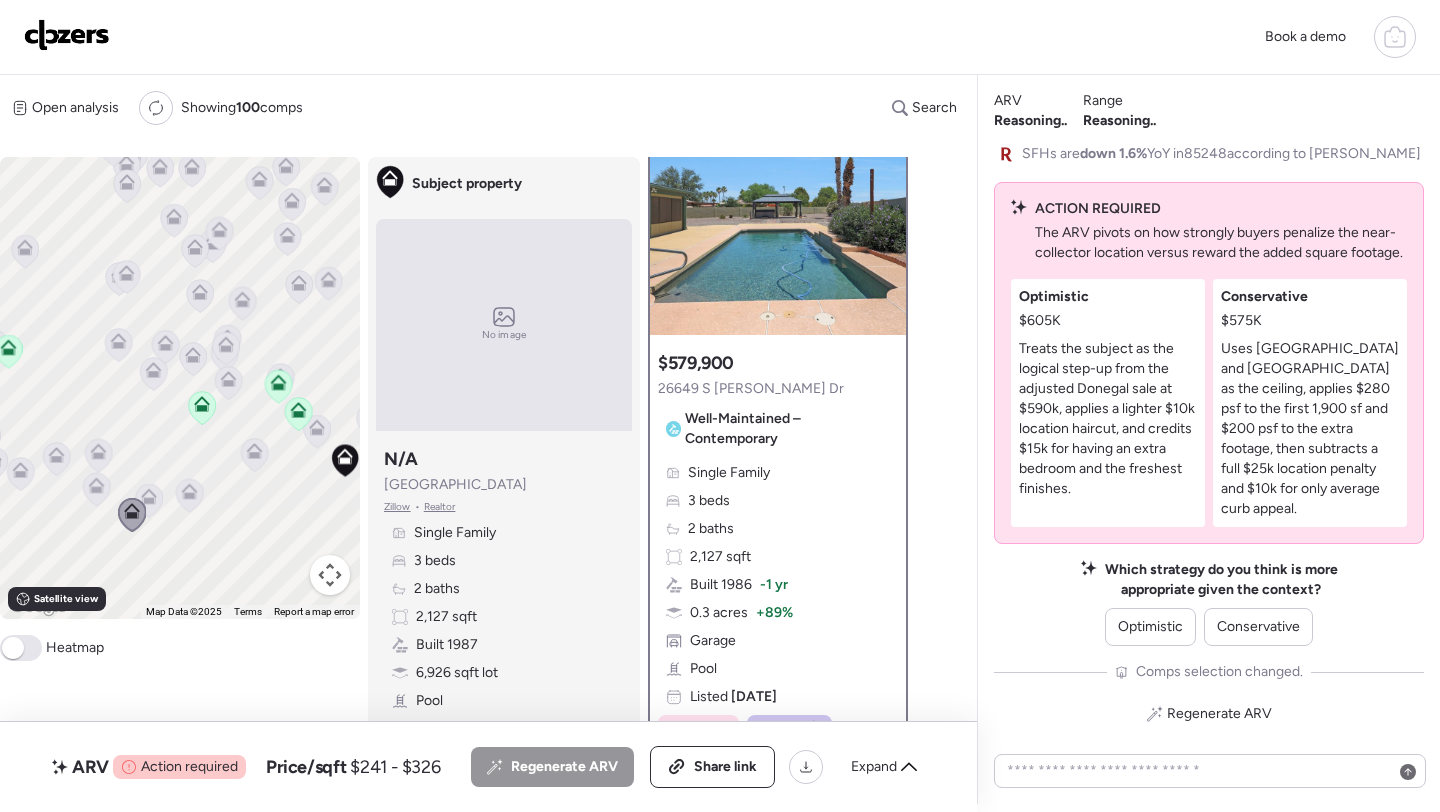 click 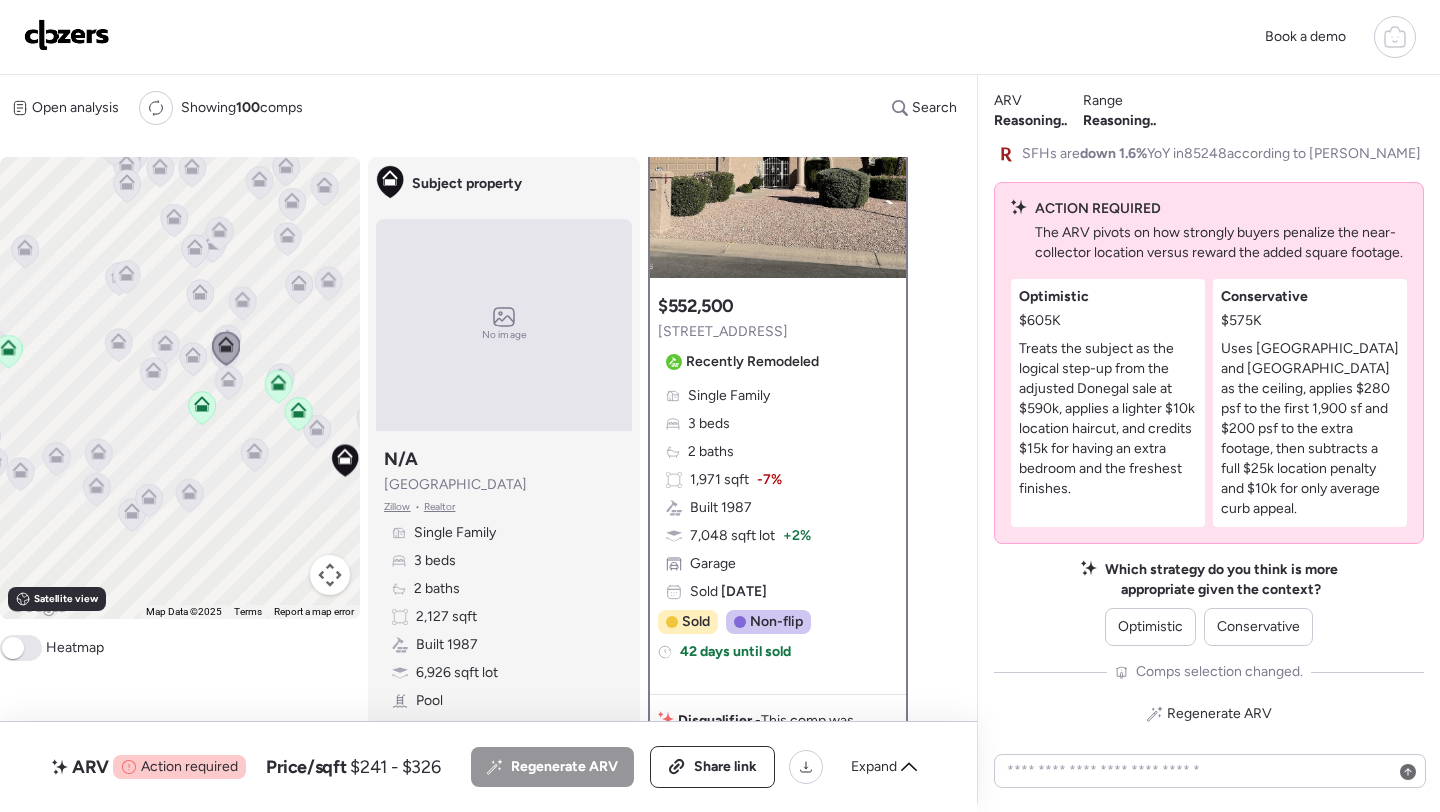 scroll, scrollTop: 0, scrollLeft: 0, axis: both 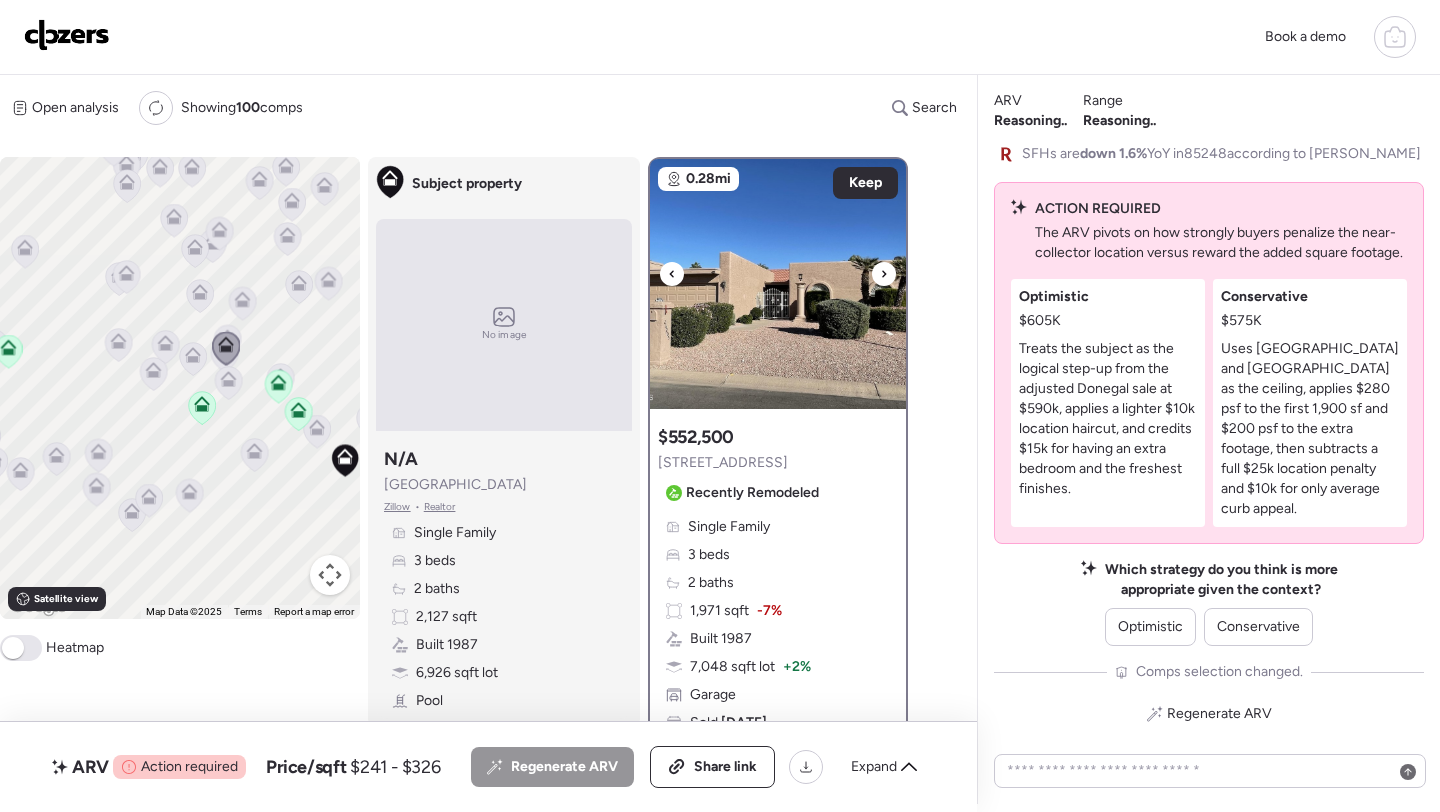 click at bounding box center [778, 284] 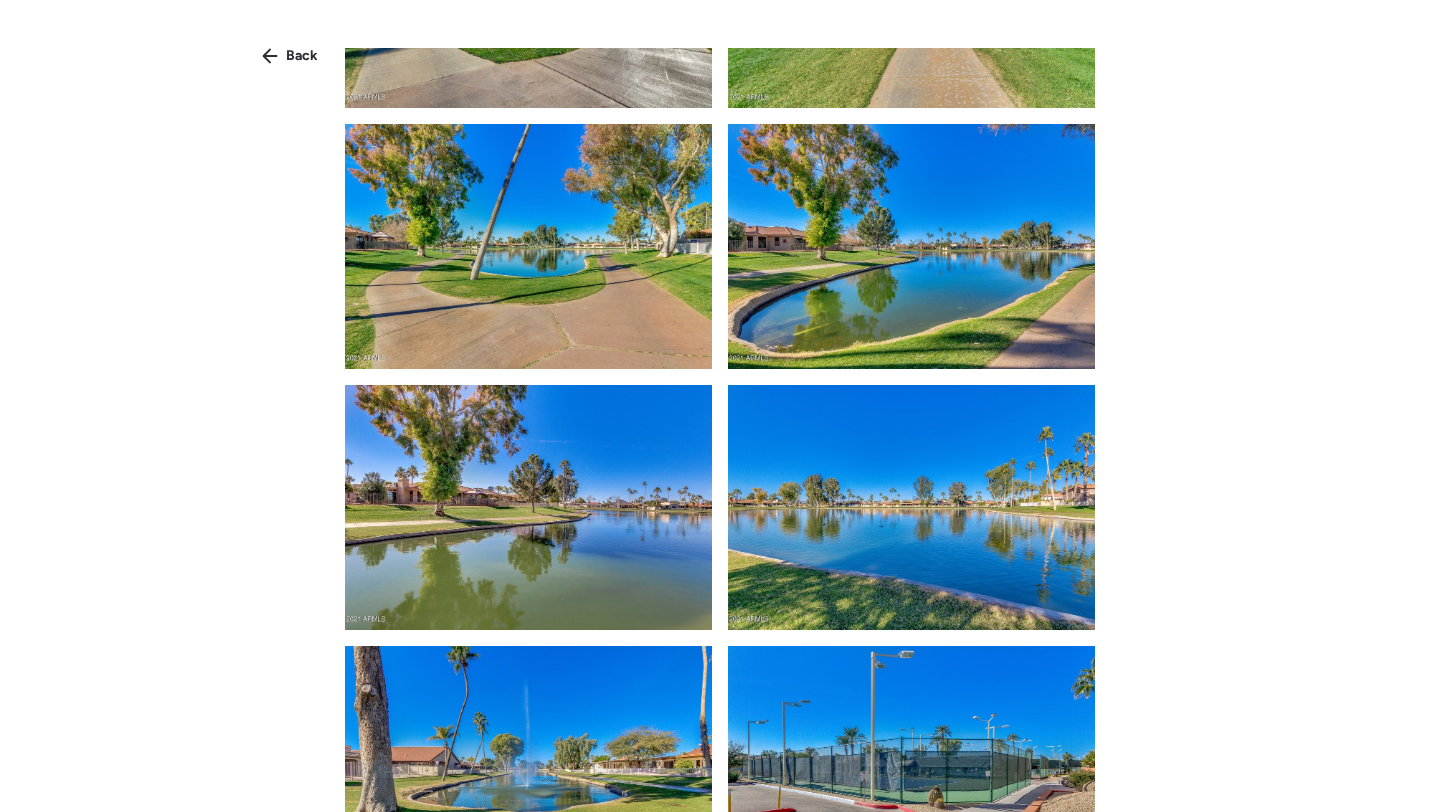 scroll, scrollTop: 3811, scrollLeft: 0, axis: vertical 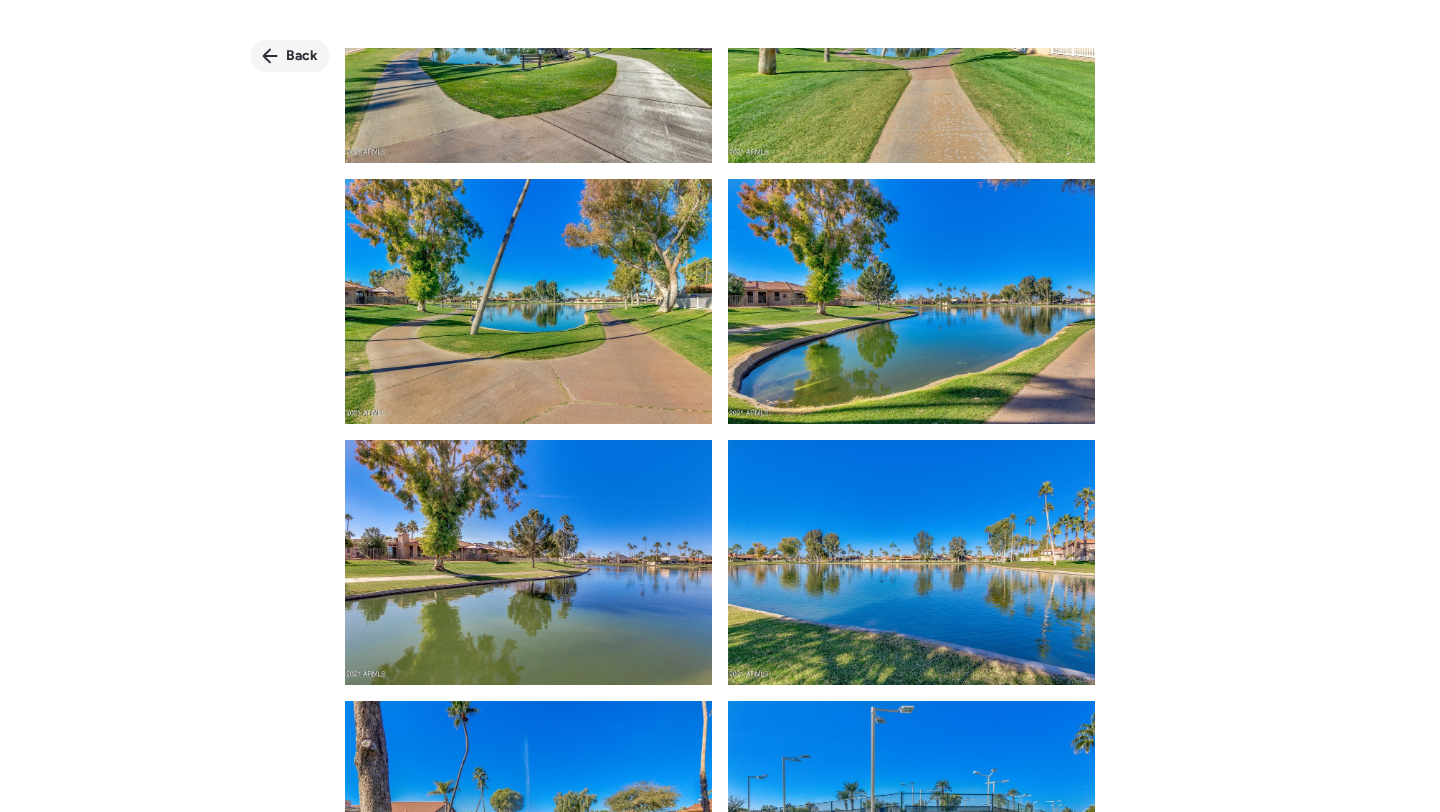 click on "Back" at bounding box center [290, 56] 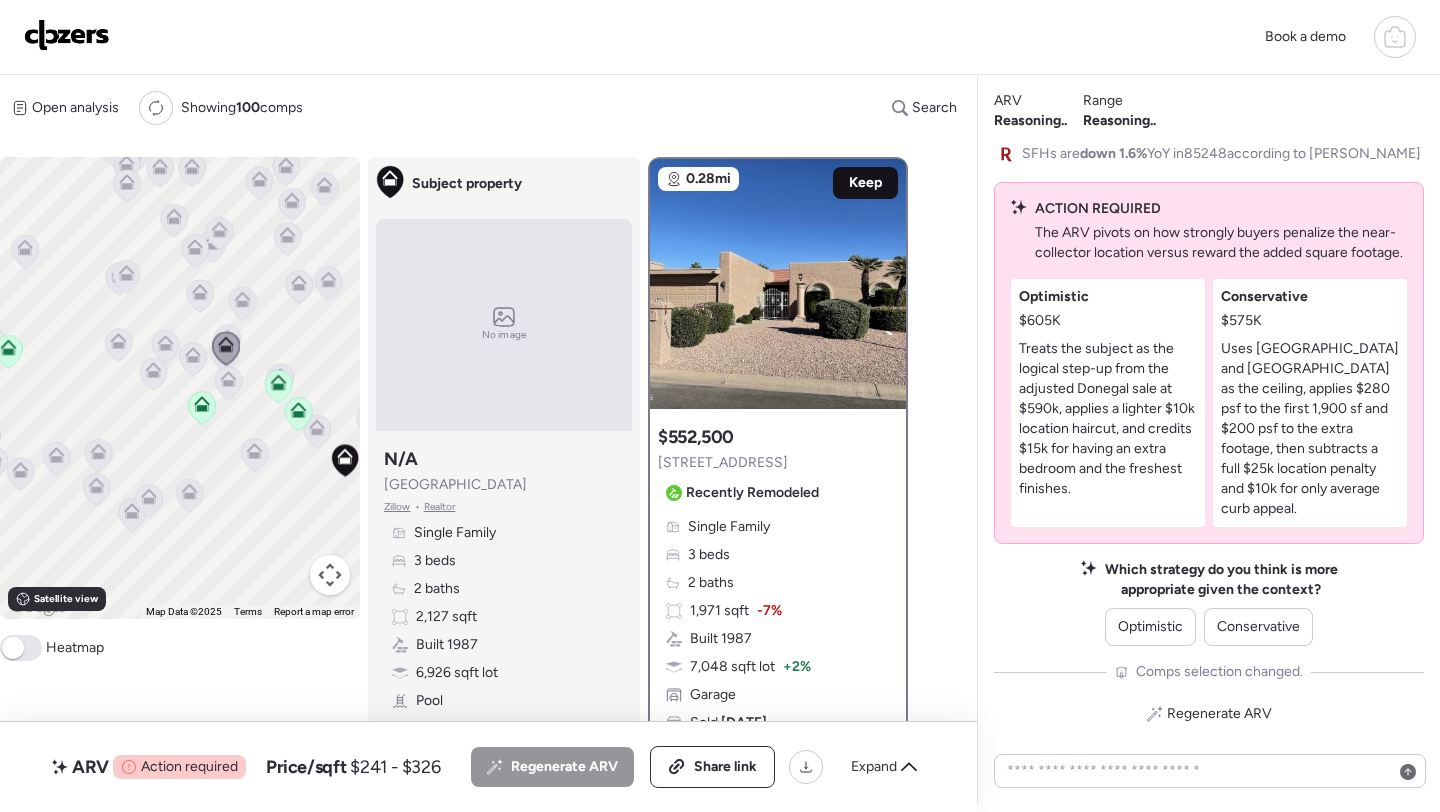click on "Keep" at bounding box center [865, 183] 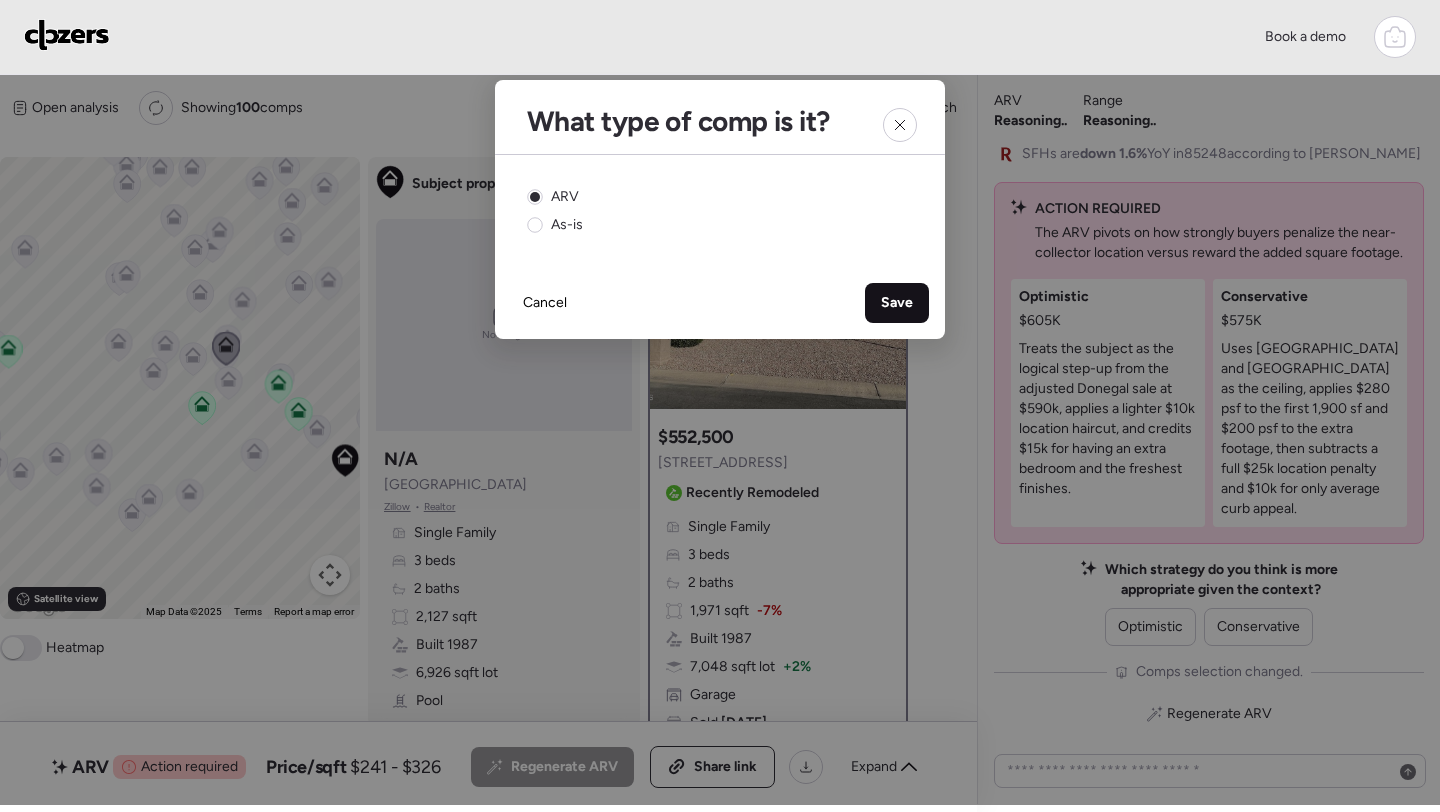 click on "Save" at bounding box center [897, 303] 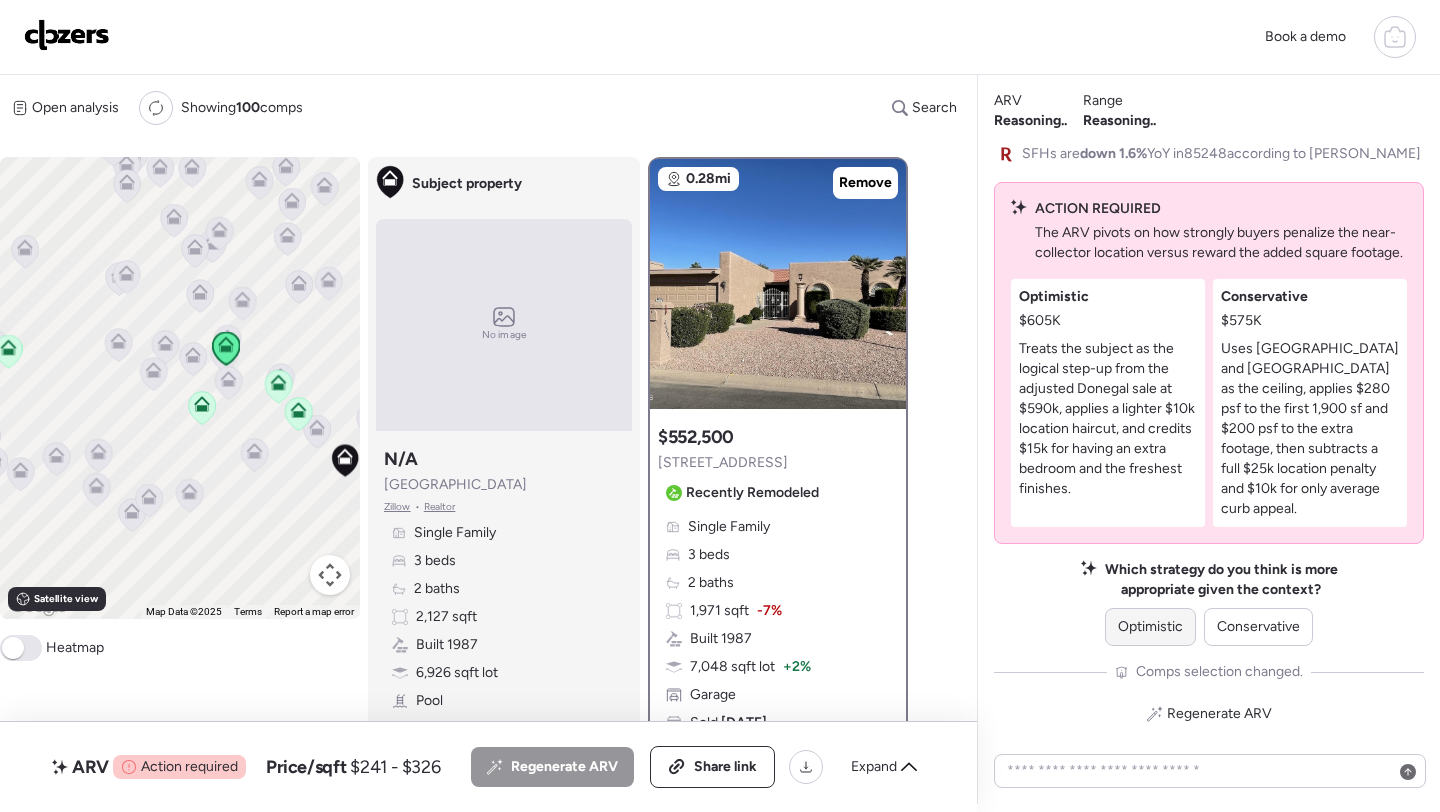 click on "Optimistic" at bounding box center (1150, 627) 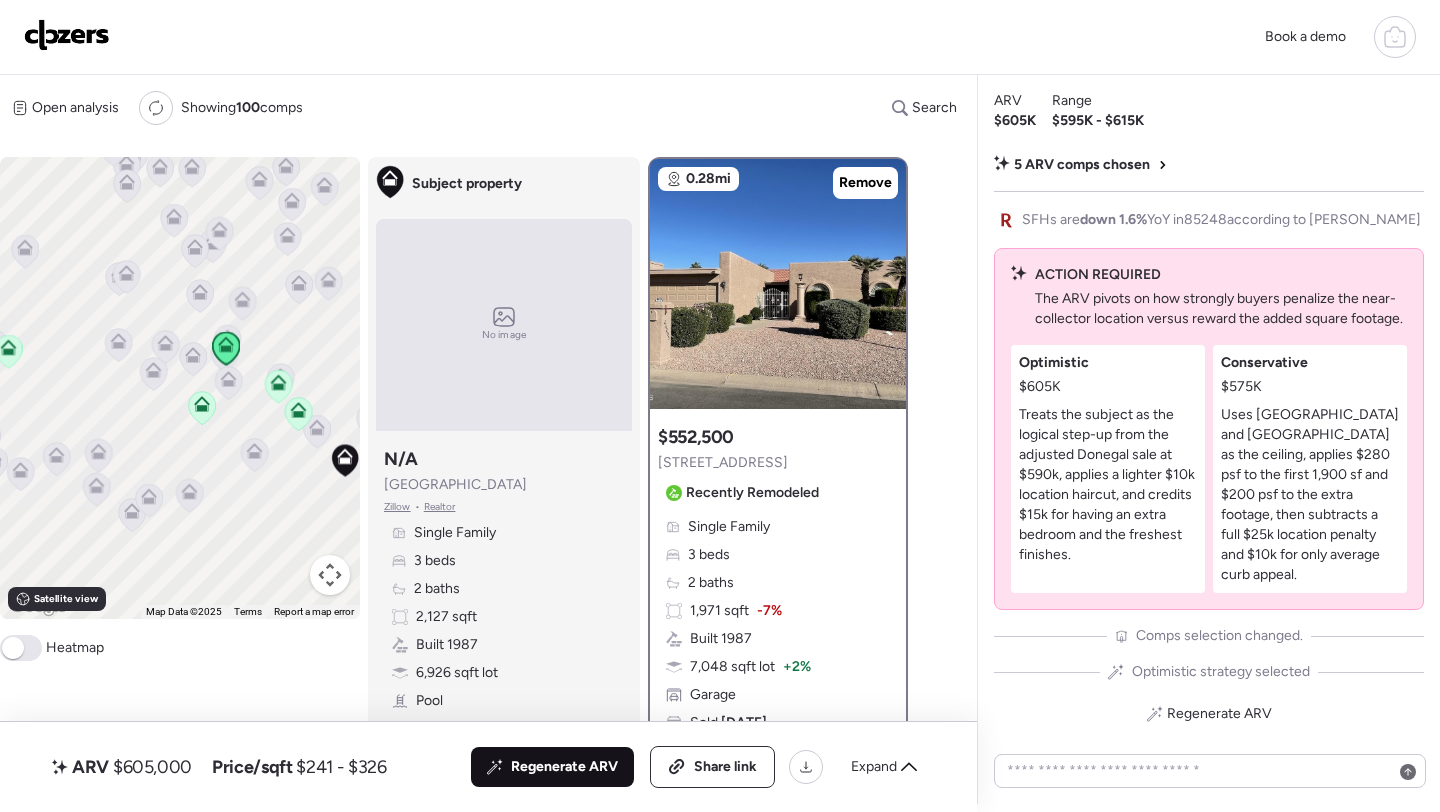 click on "Regenerate ARV" at bounding box center [564, 767] 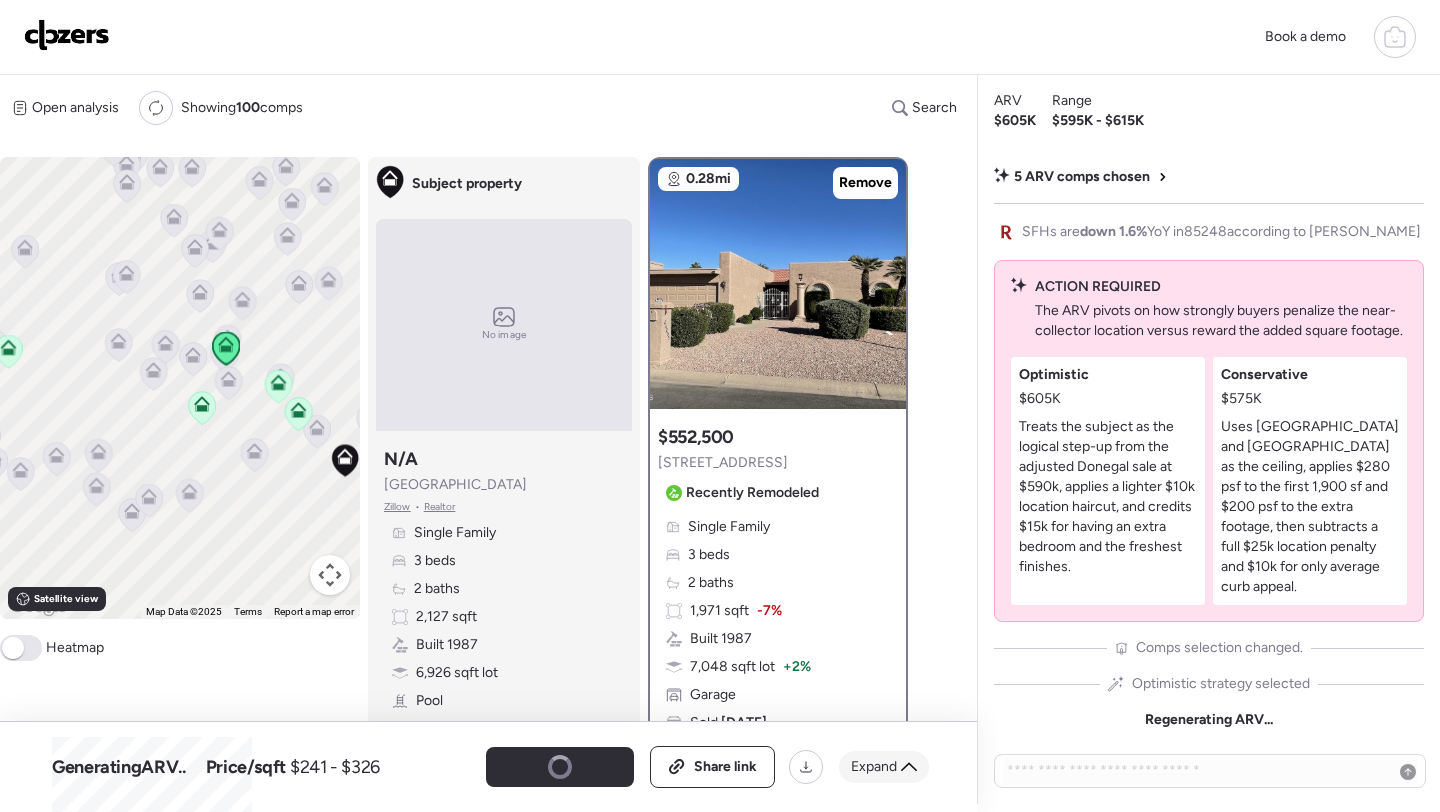 click on "Expand" at bounding box center (874, 767) 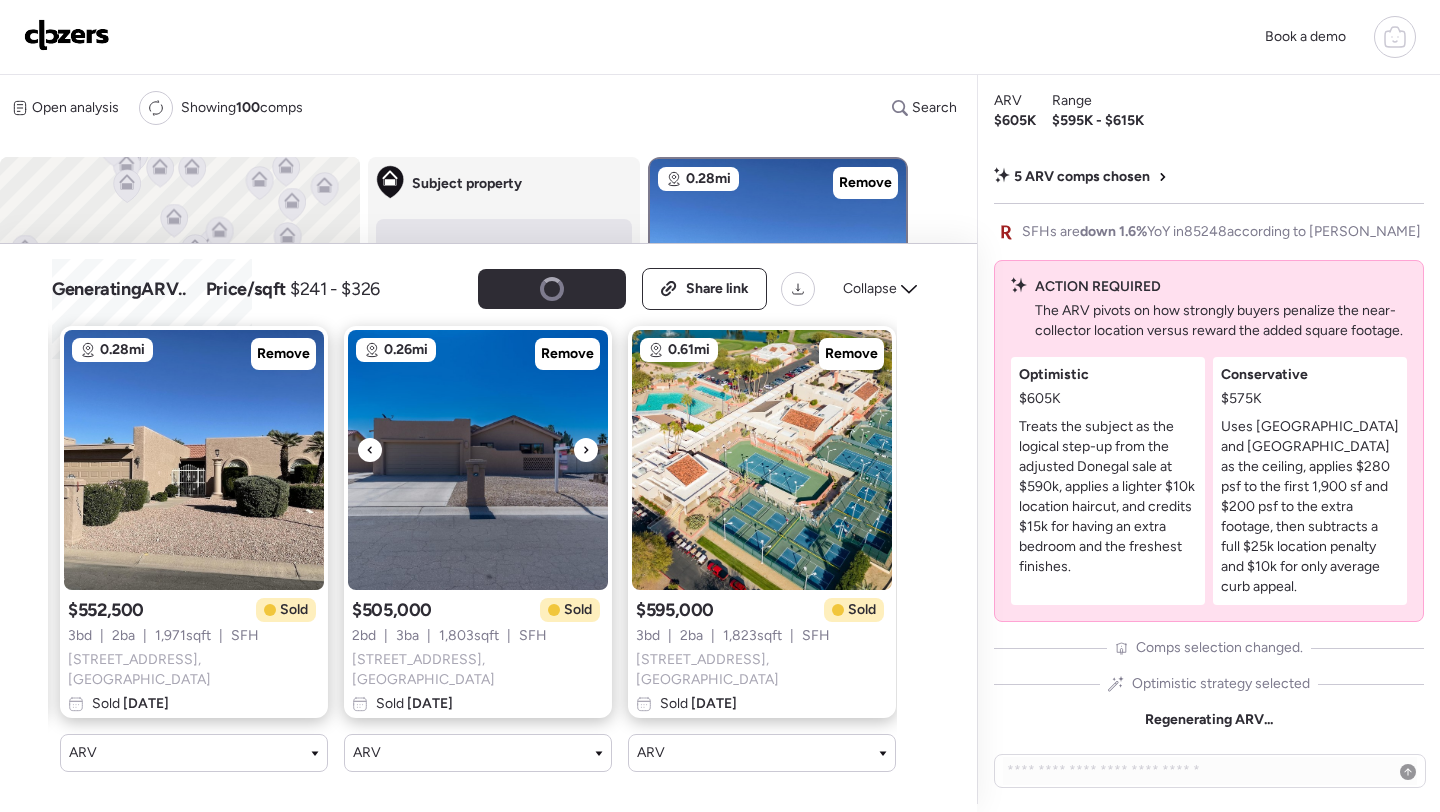 scroll, scrollTop: 0, scrollLeft: 587, axis: horizontal 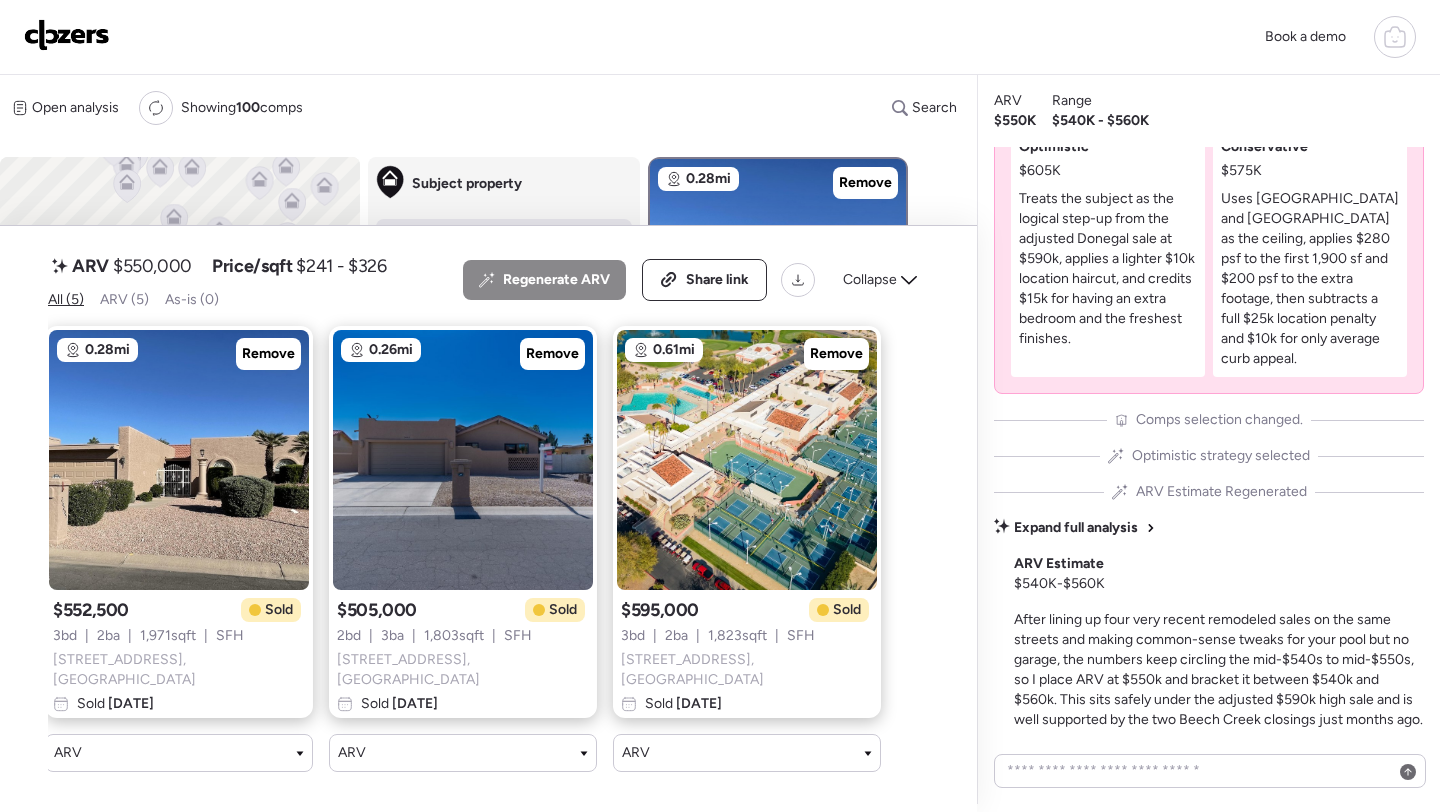 click on "$550,000" at bounding box center (152, 266) 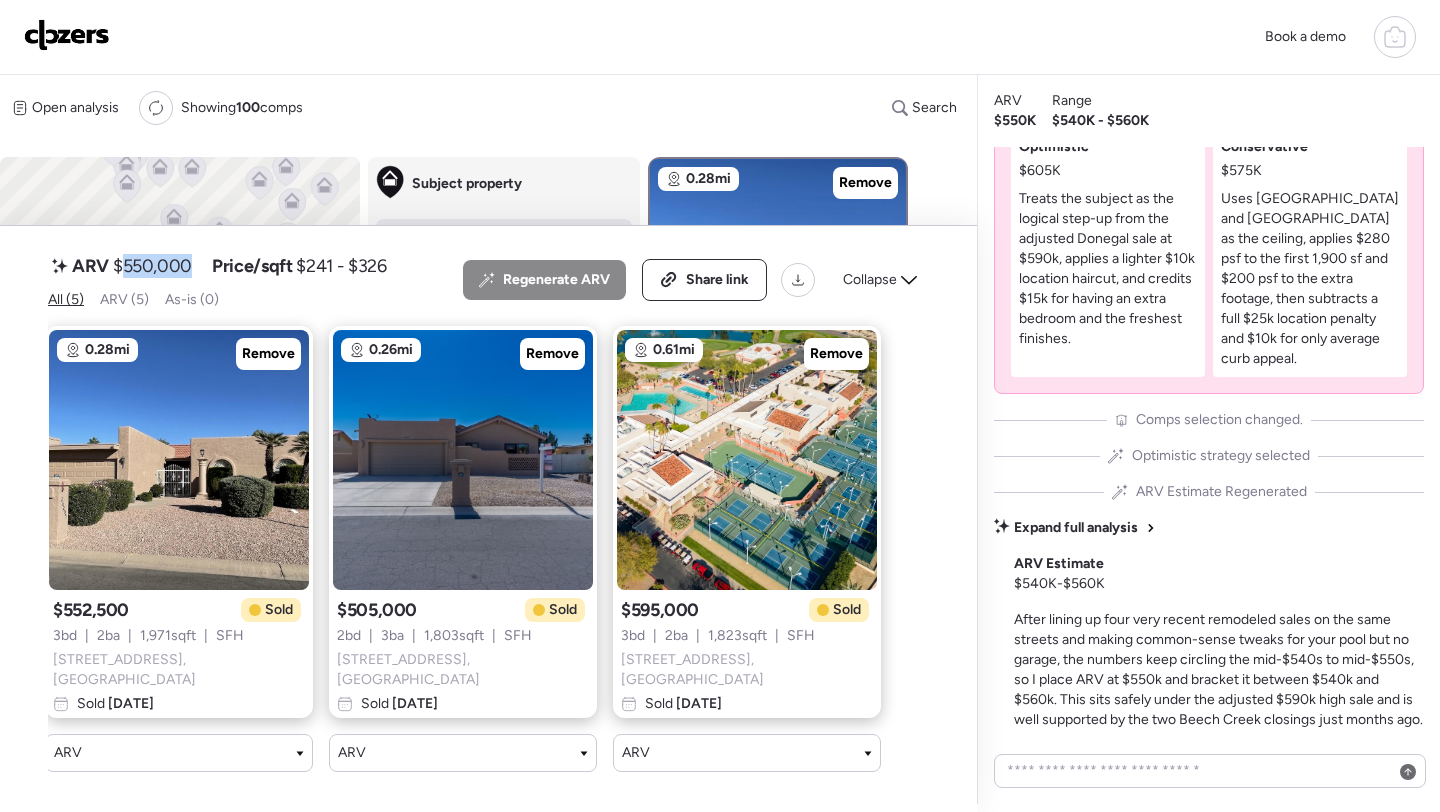 copy on "550,000" 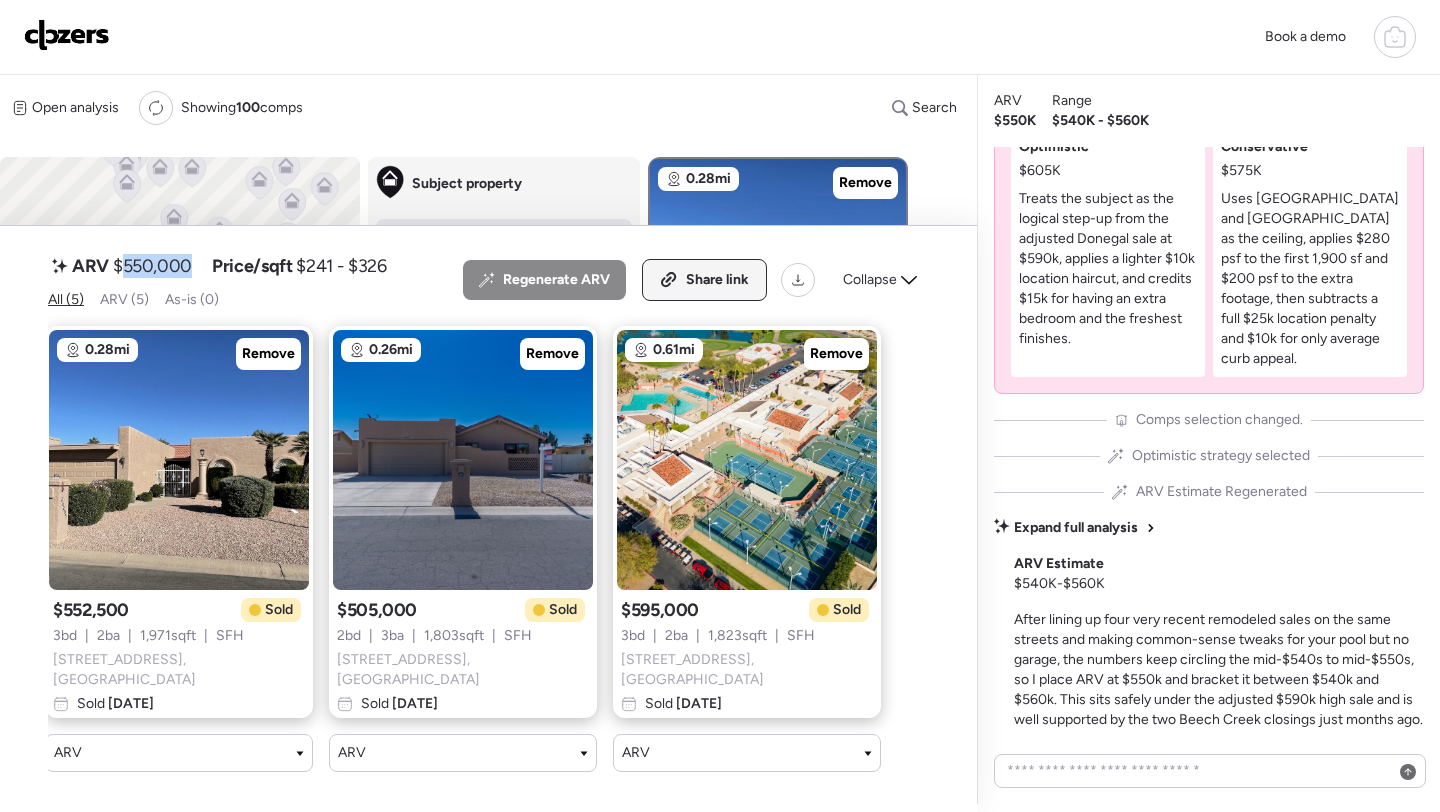 click on "Share link" at bounding box center [717, 280] 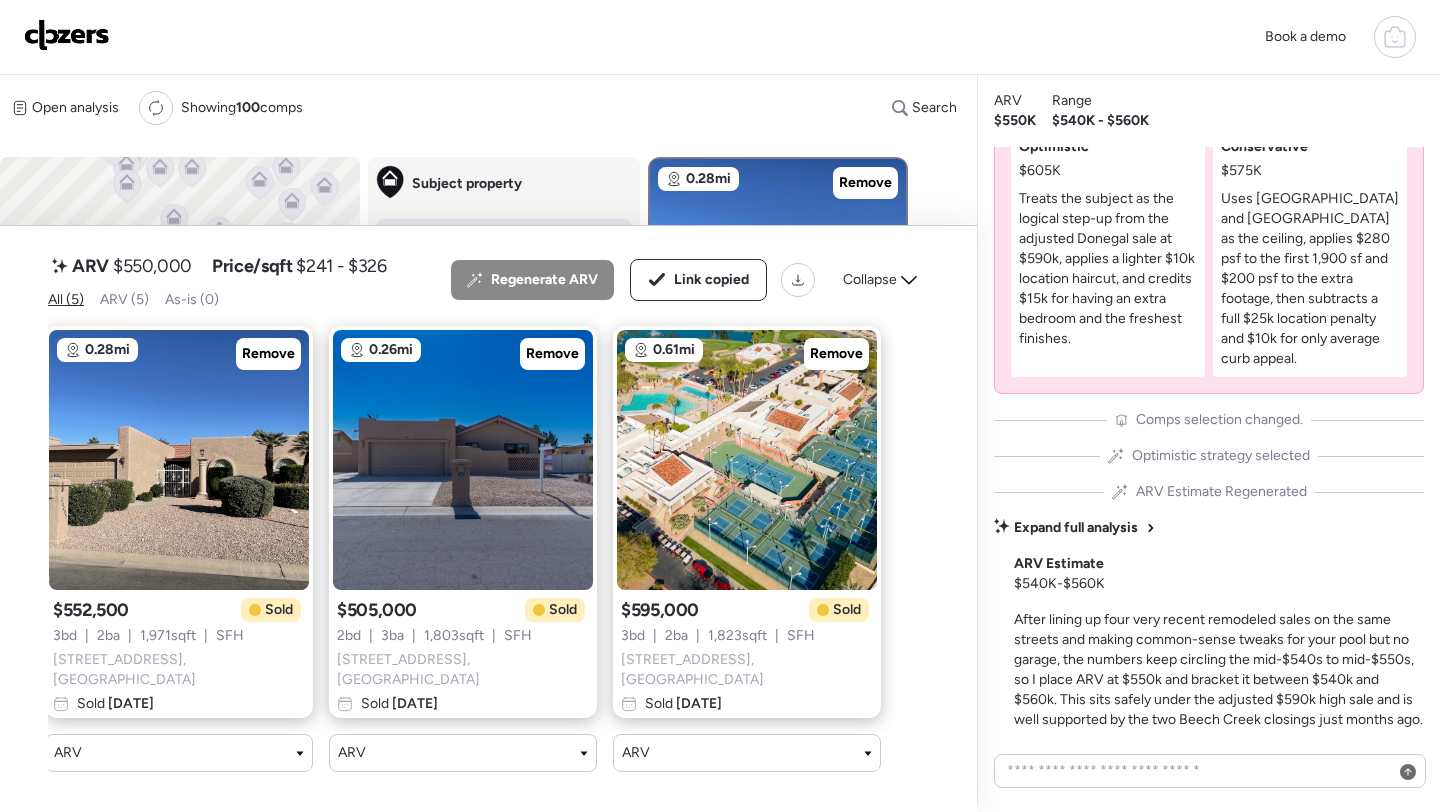 click at bounding box center (67, 35) 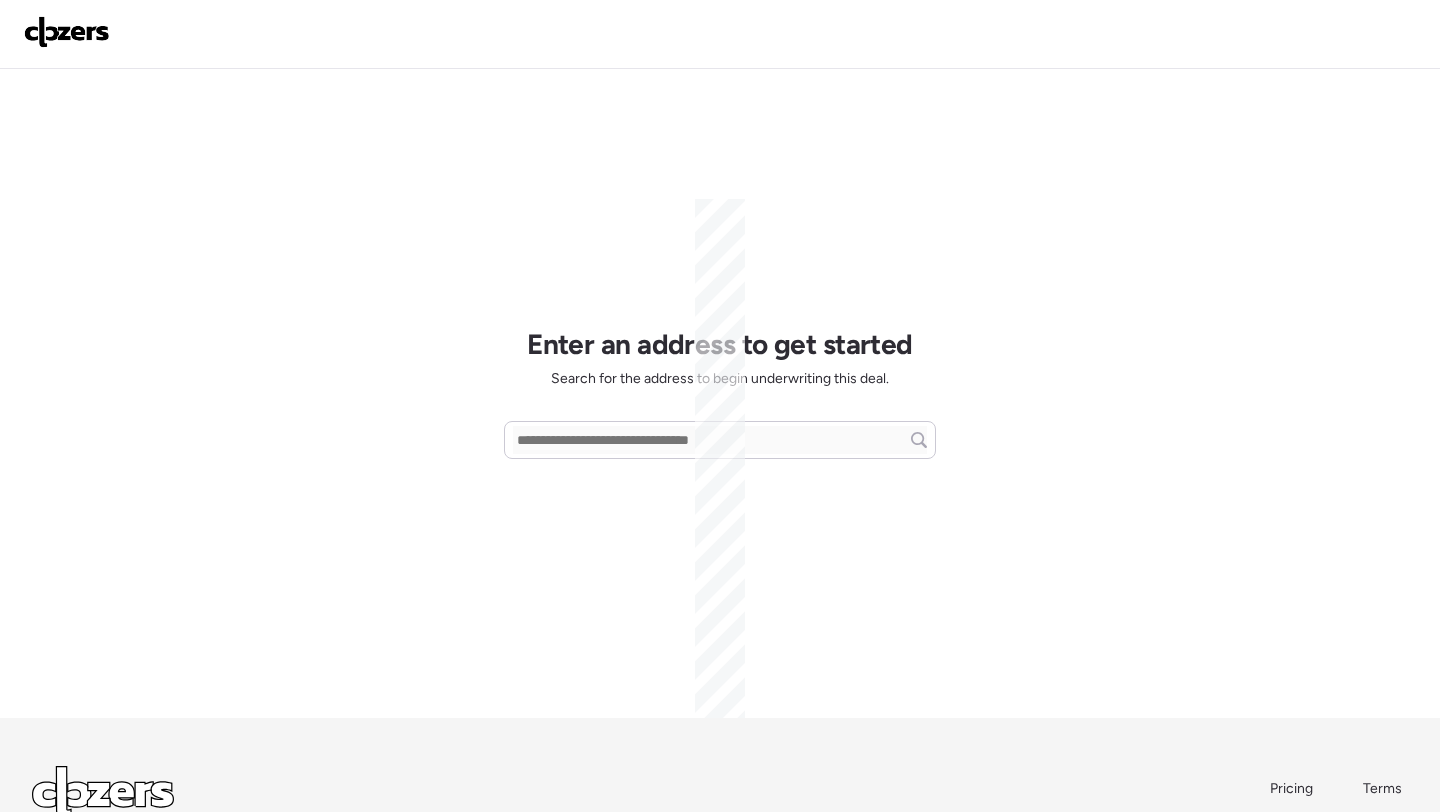 scroll, scrollTop: 0, scrollLeft: 0, axis: both 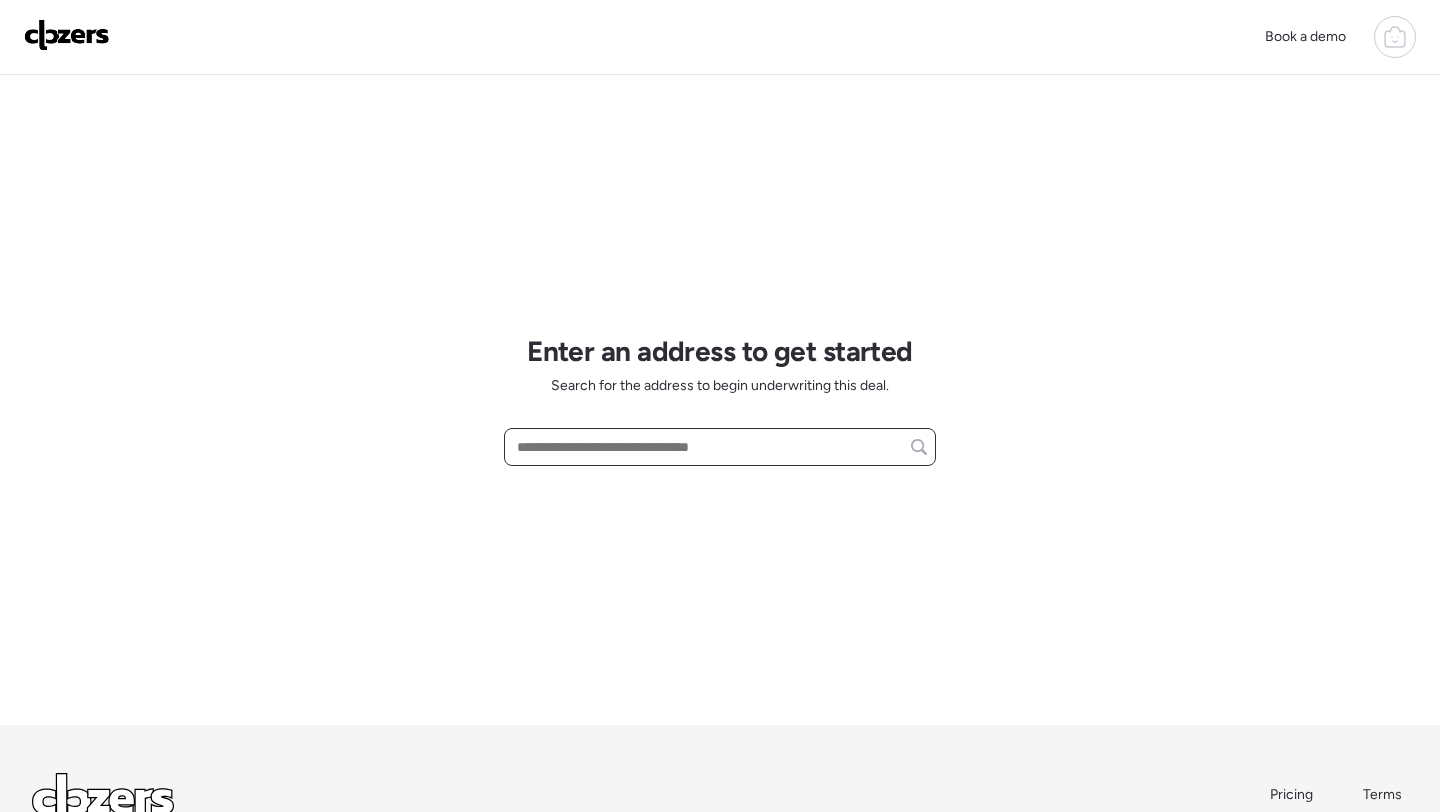 click at bounding box center [720, 447] 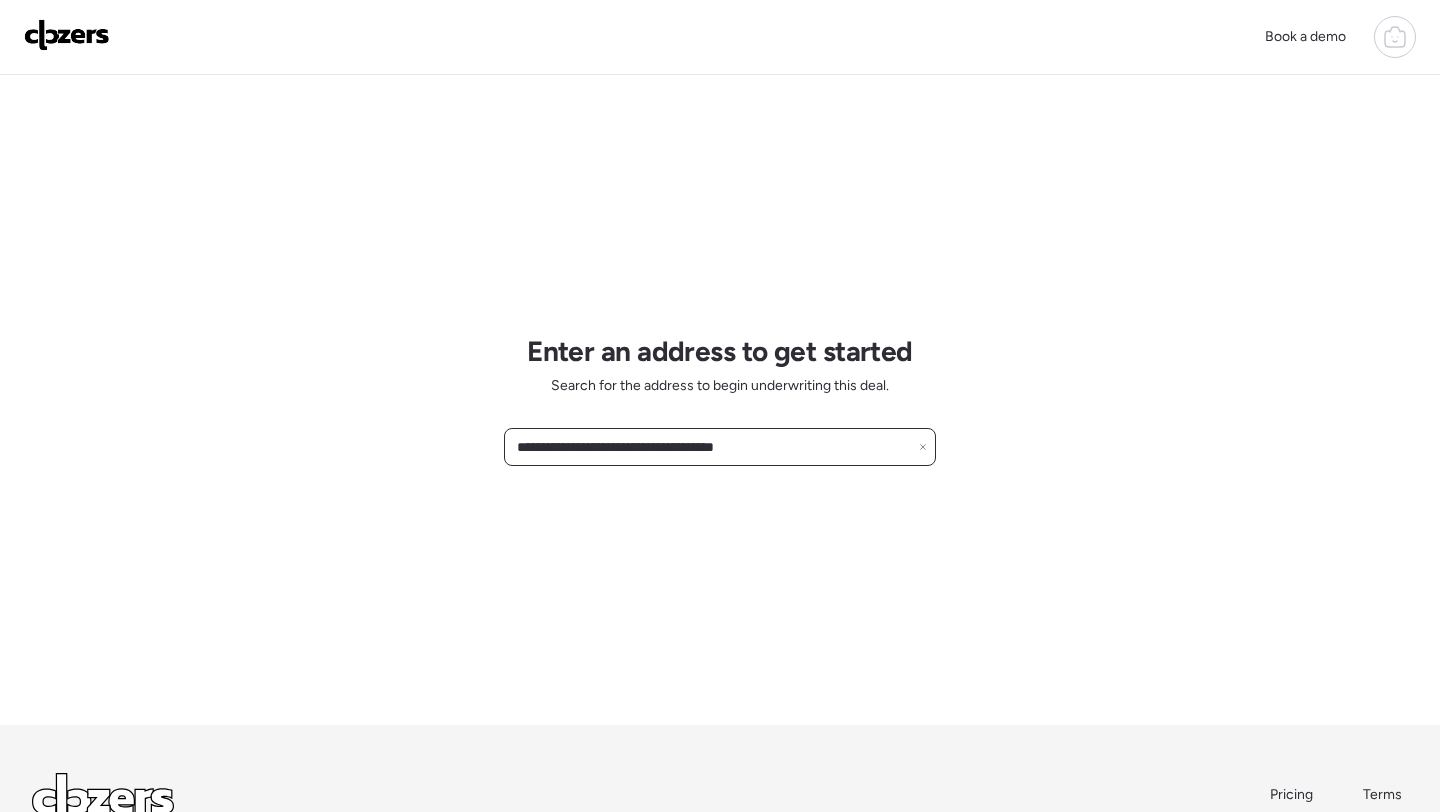 click on "**********" at bounding box center (720, 447) 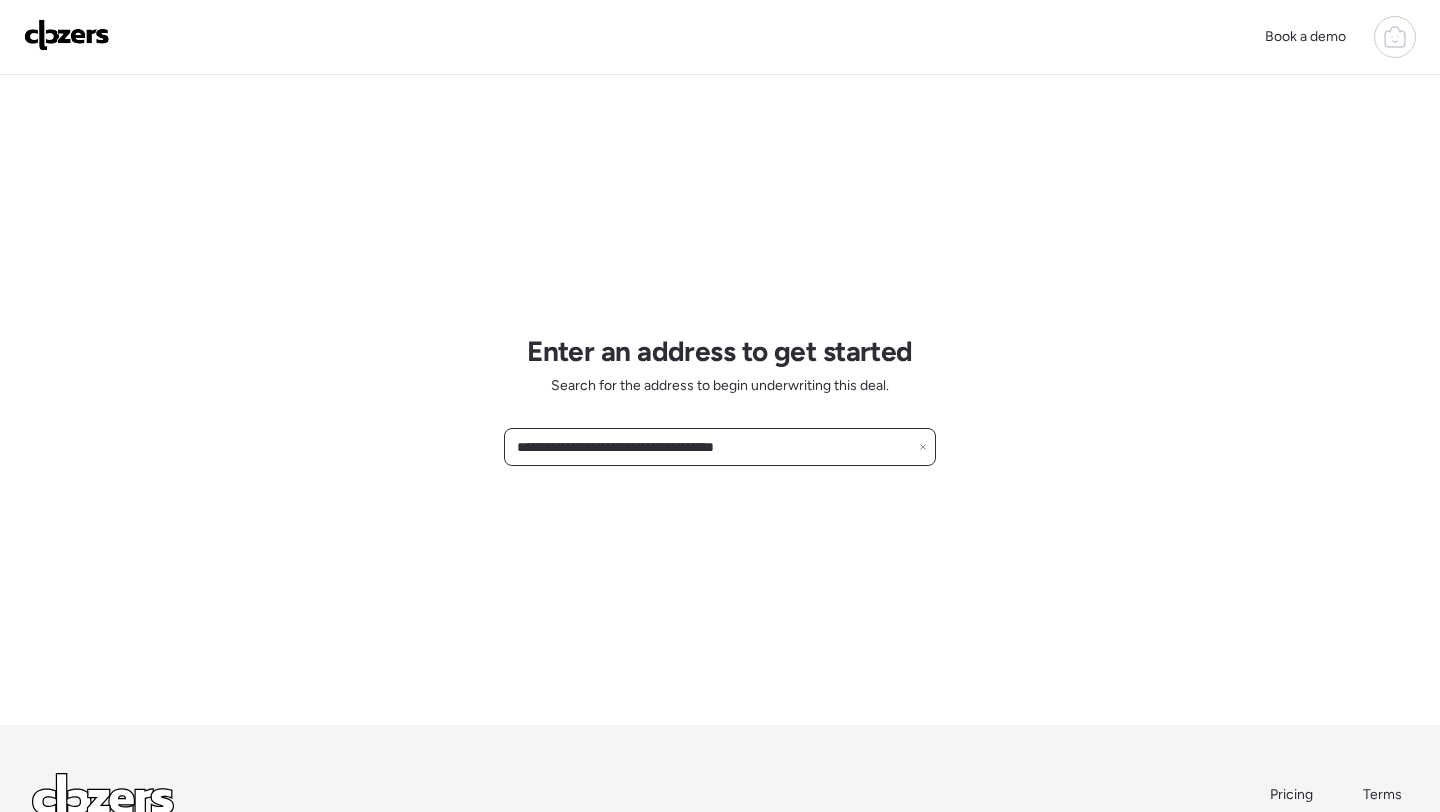 paste 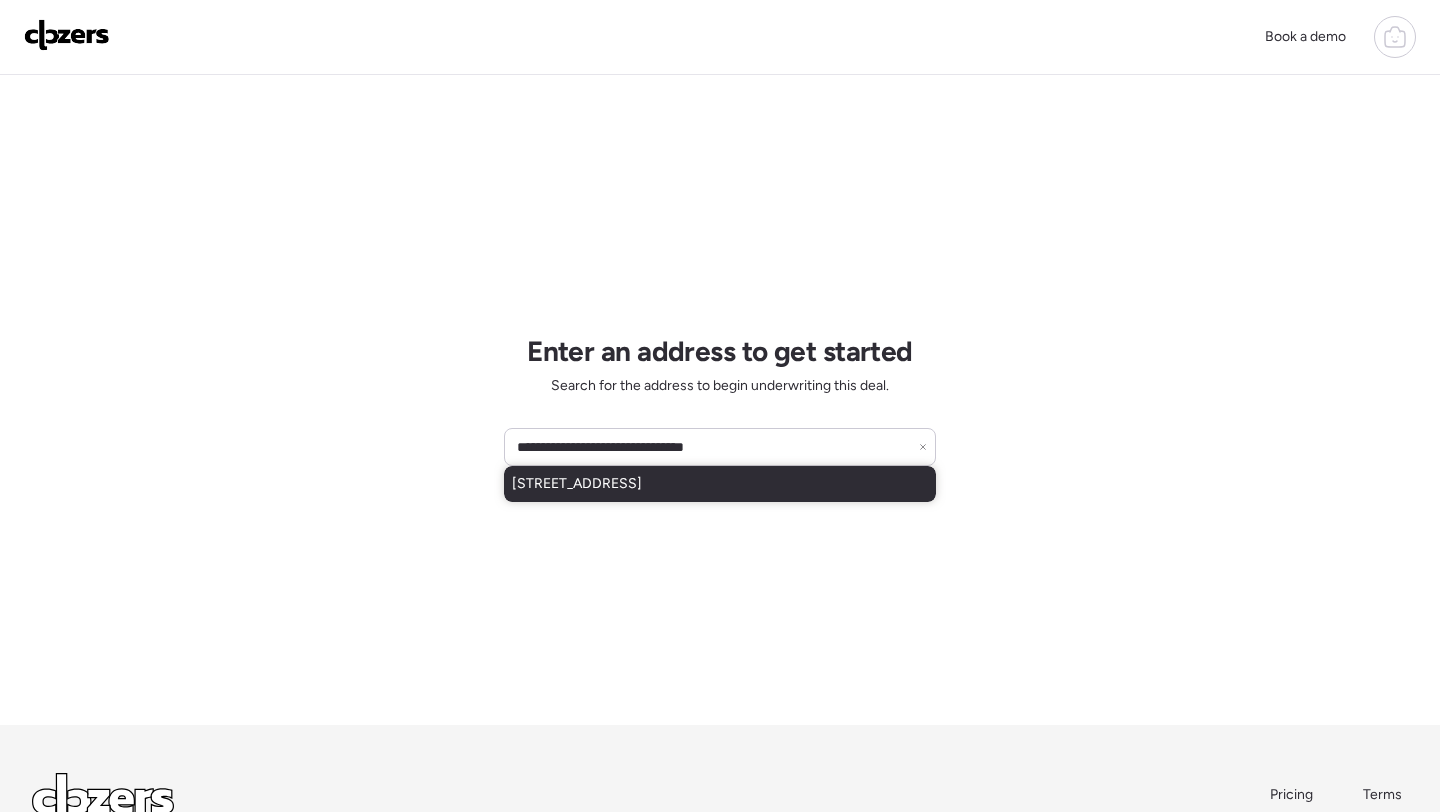 click on "[STREET_ADDRESS]" at bounding box center (577, 484) 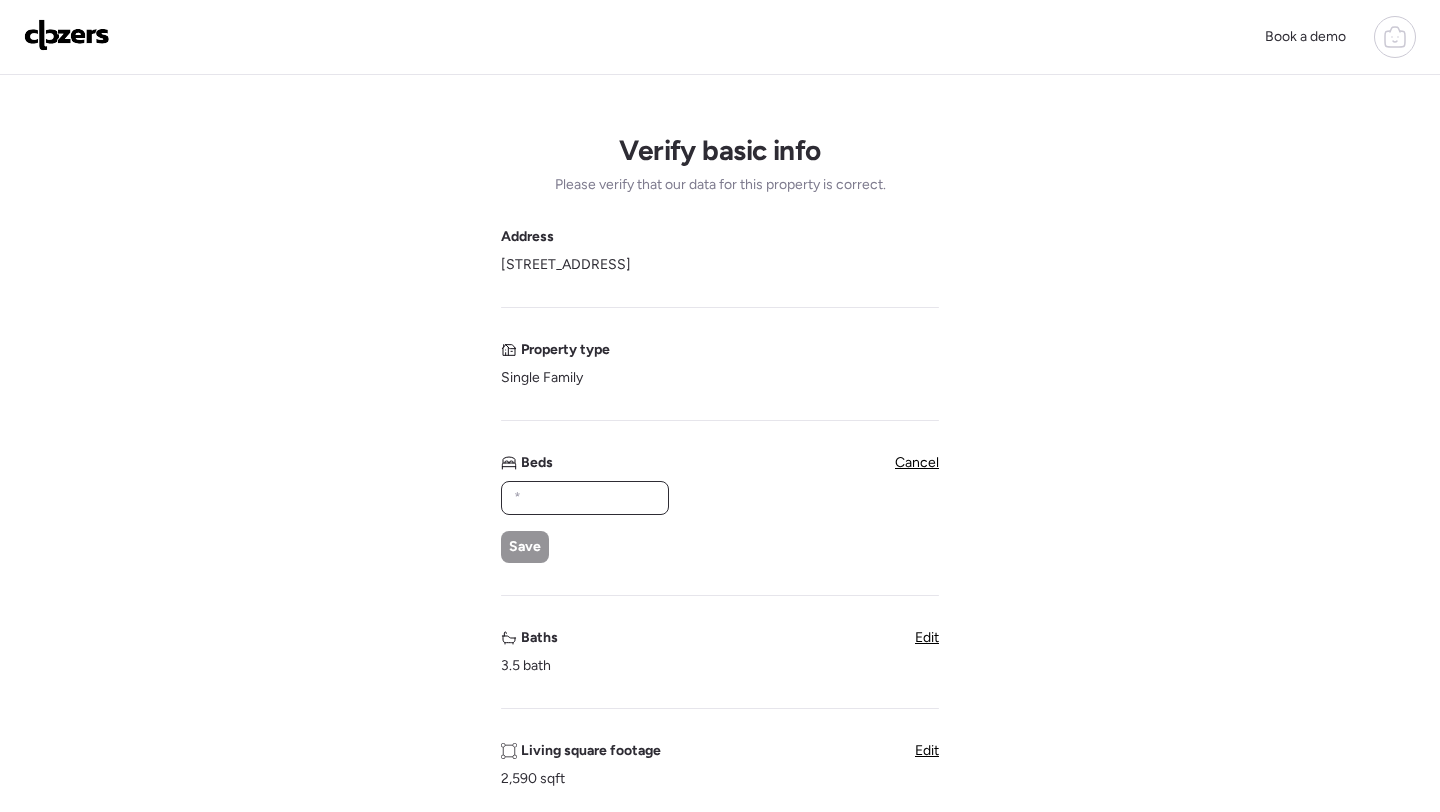 click at bounding box center (585, 498) 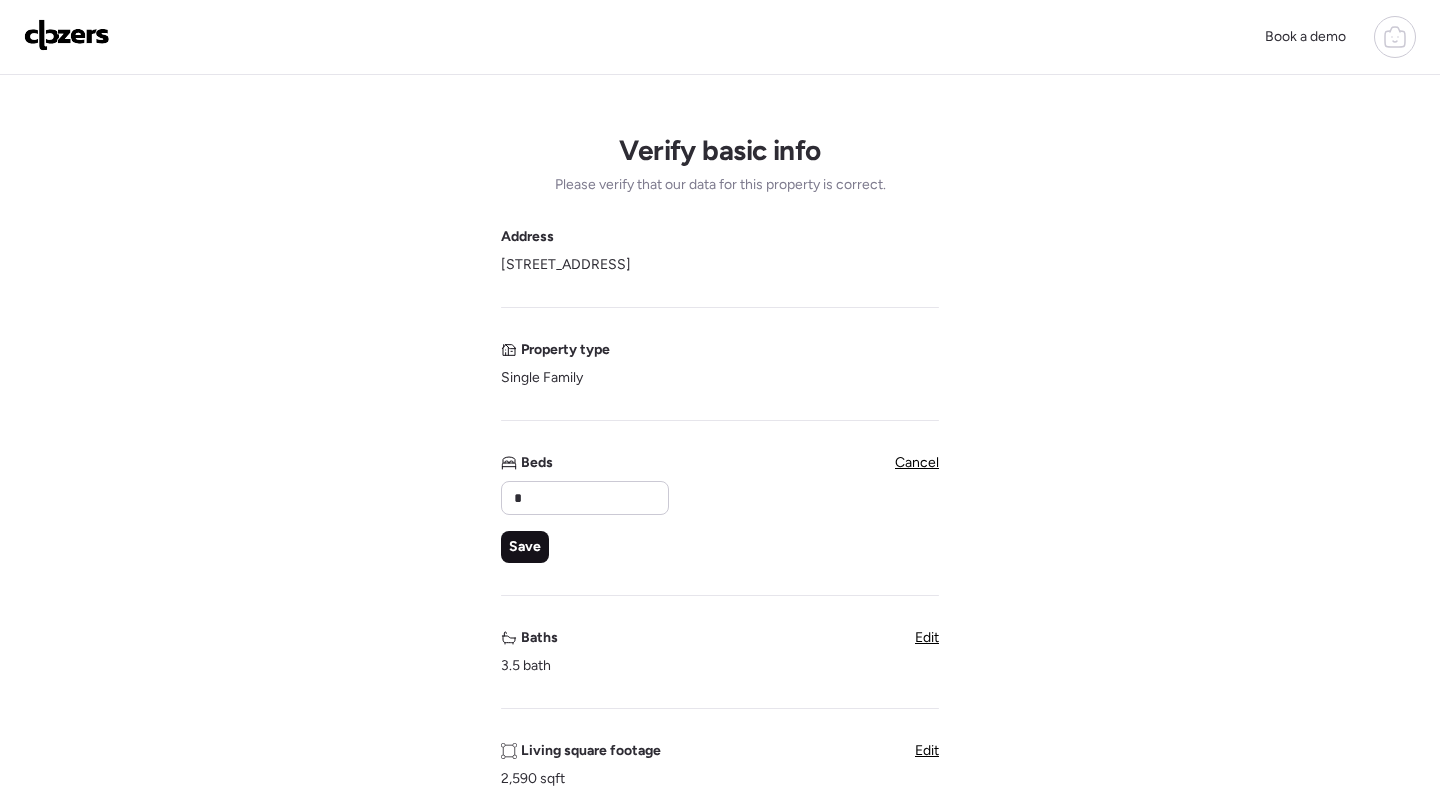 click on "Save" at bounding box center (525, 547) 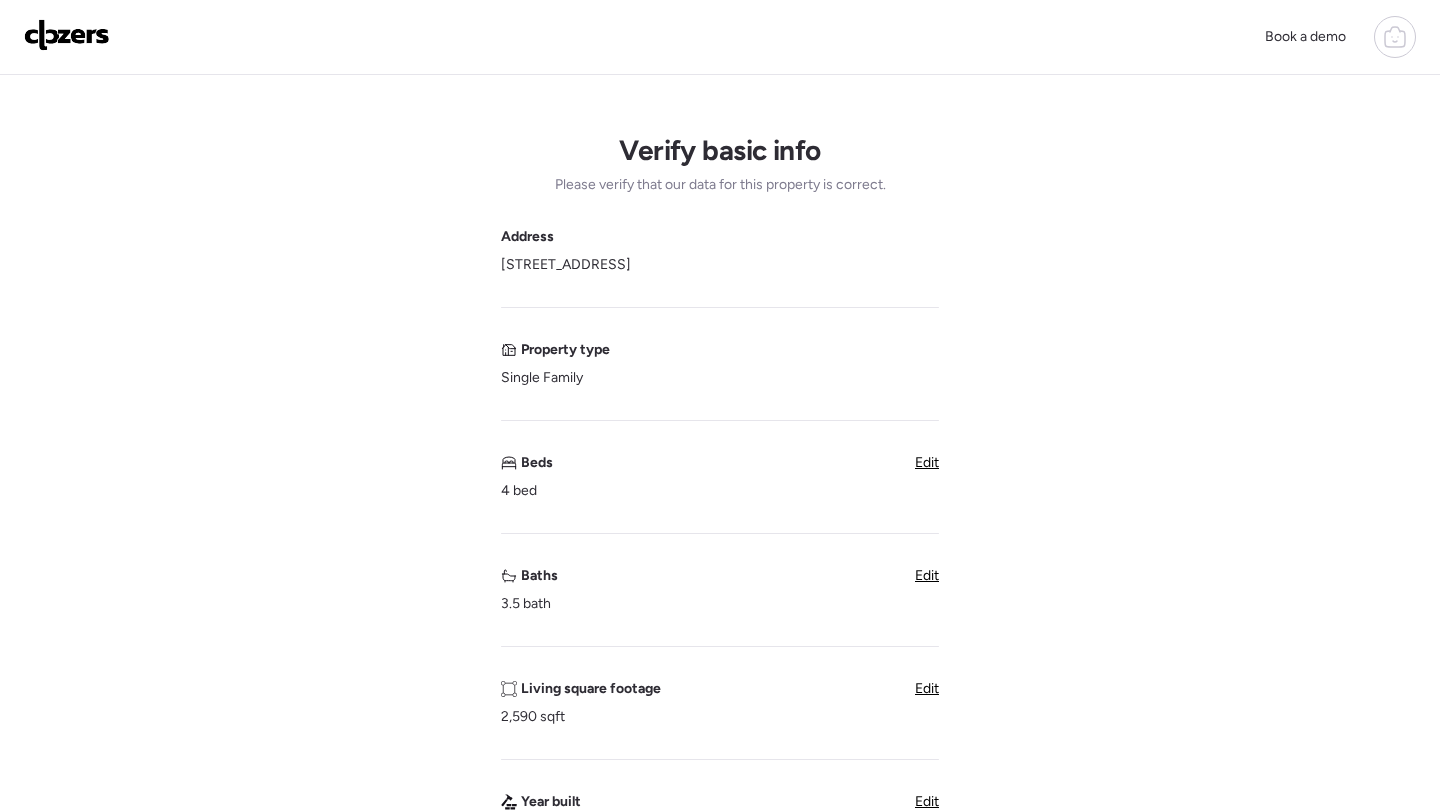click on "Edit" at bounding box center [927, 575] 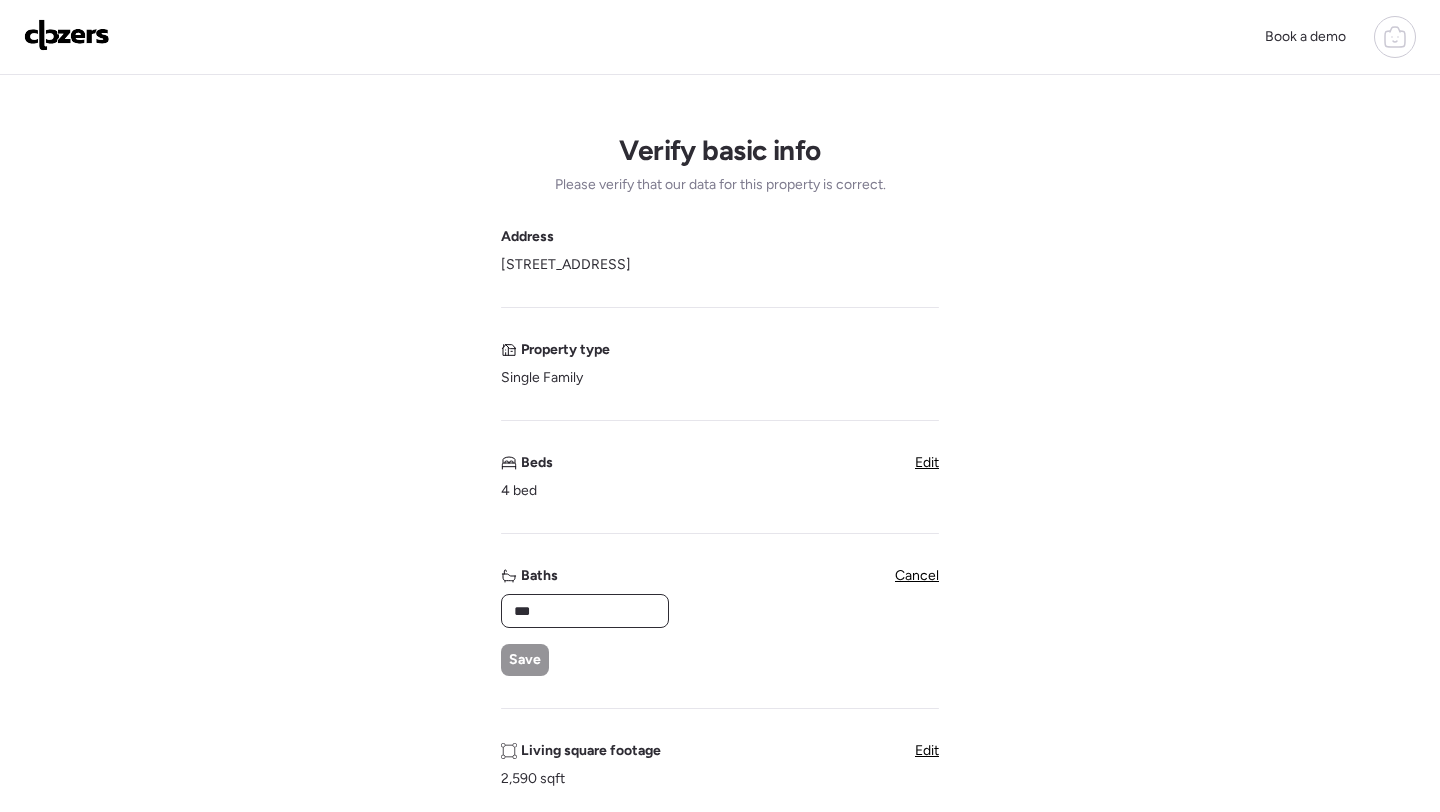 click on "***" at bounding box center (585, 611) 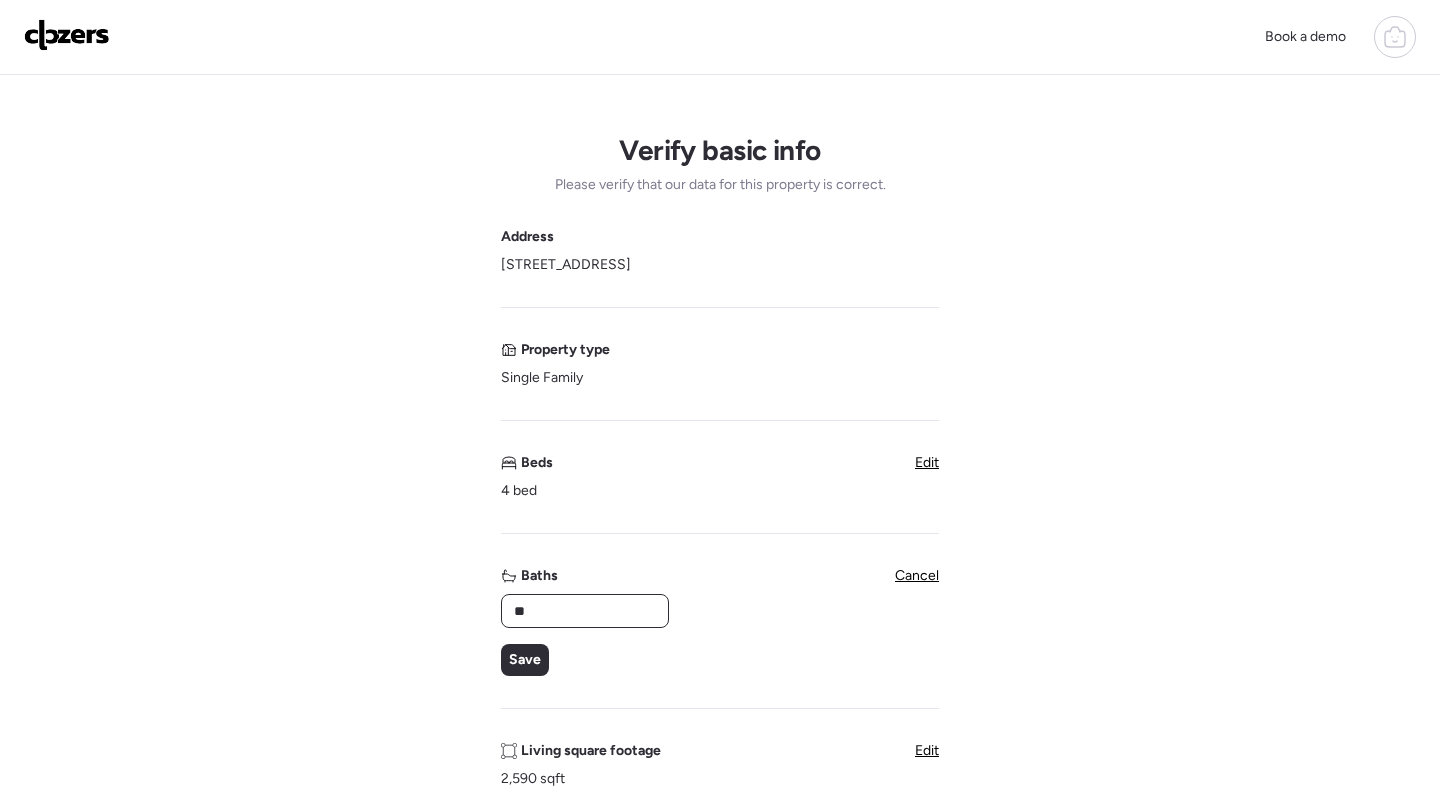 type on "***" 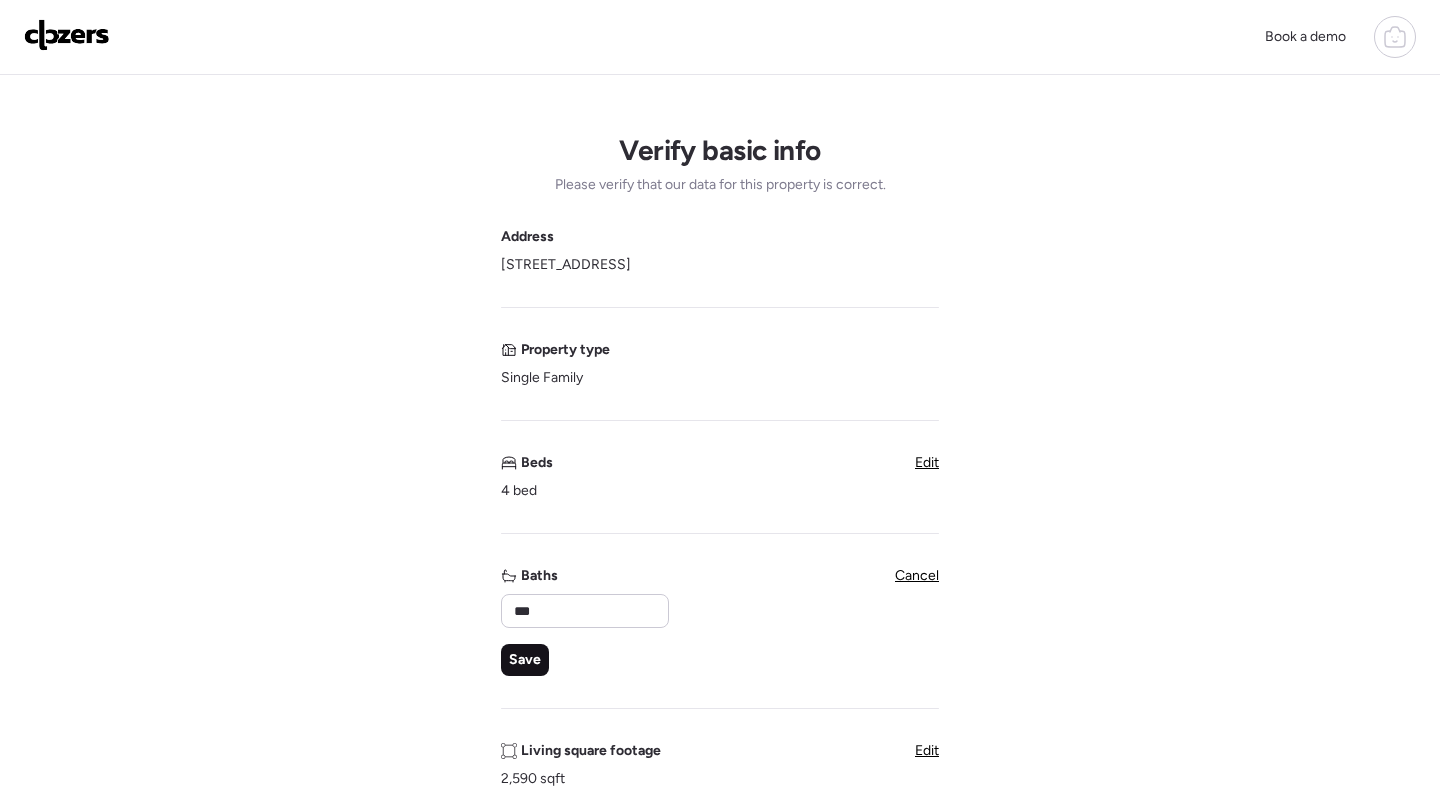 click on "Save" at bounding box center (525, 660) 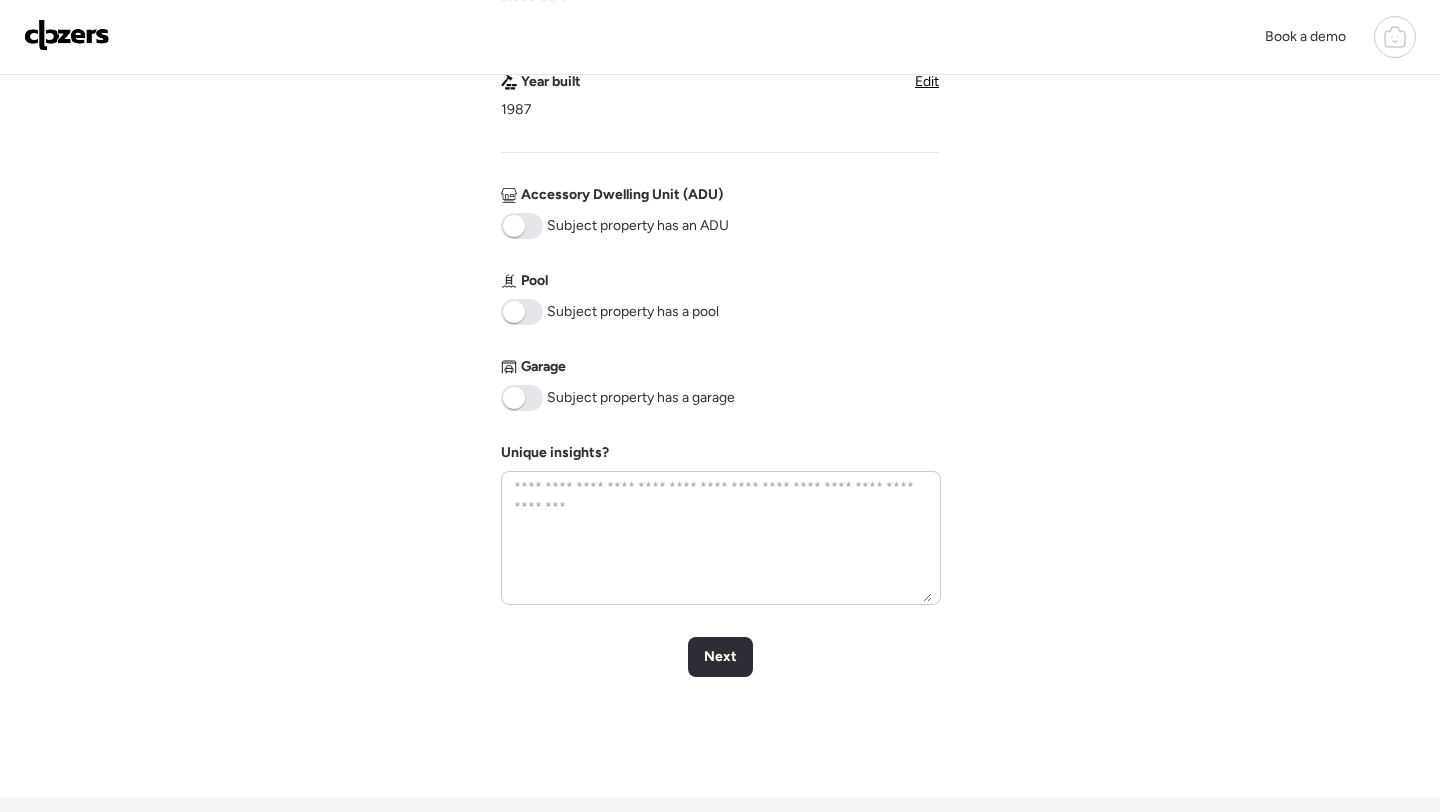 scroll, scrollTop: 757, scrollLeft: 0, axis: vertical 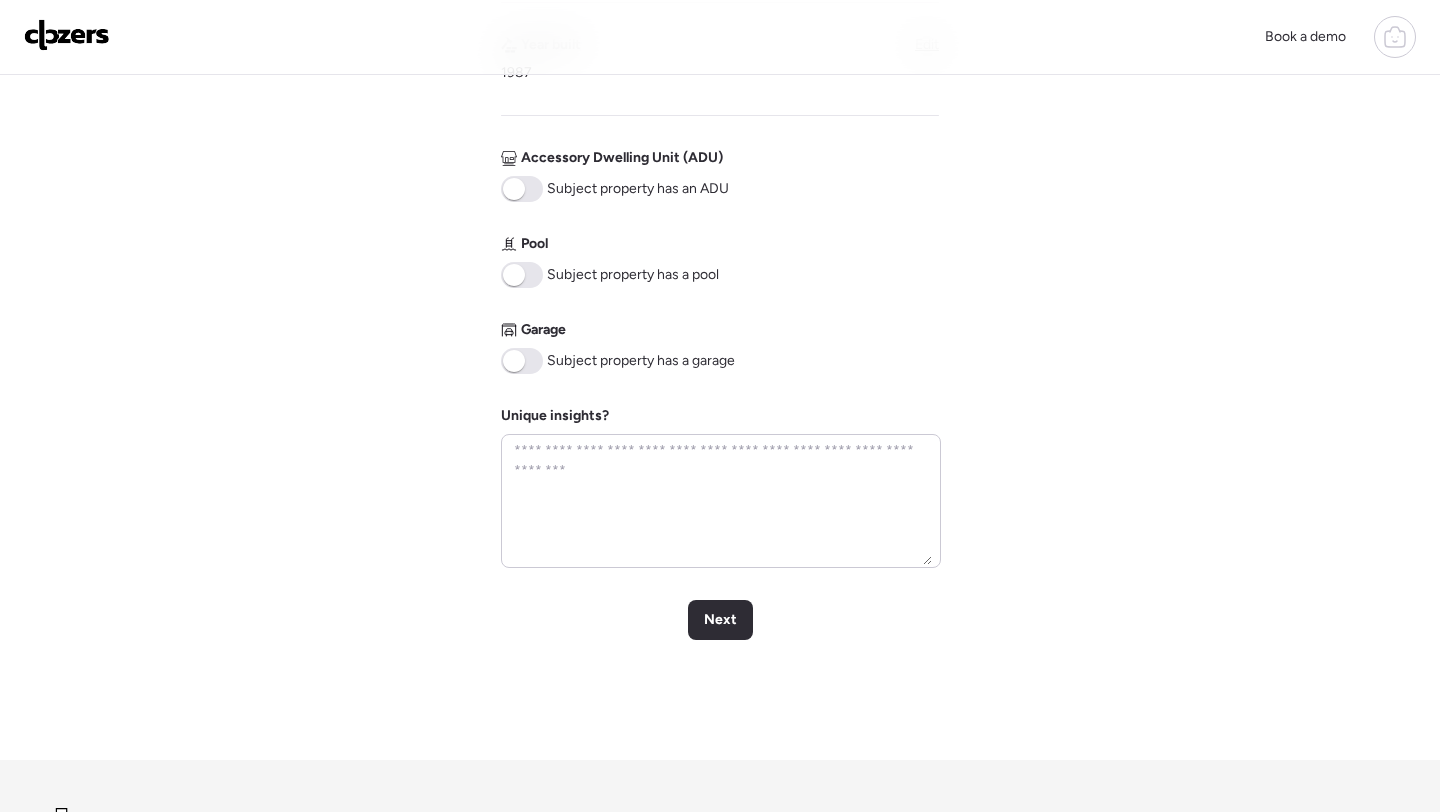 click at bounding box center (522, 275) 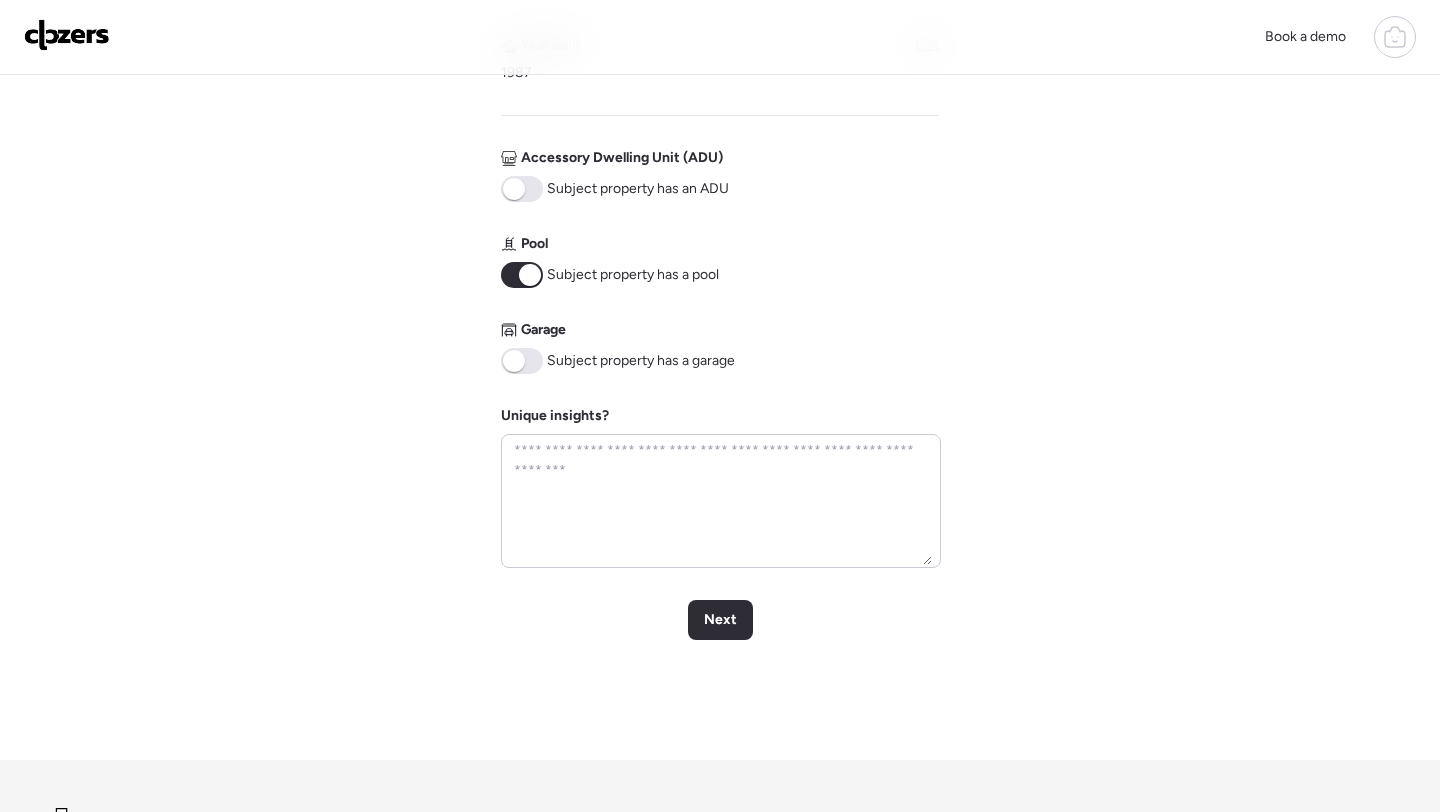 click on "Address [STREET_ADDRESS] Property type Single Family Beds 4 bed Edit Baths 2.5 bath Edit Living square footage 2,590 sqft Edit Year built 1987 Edit Accessory Dwelling Unit (ADU) Subject property has an ADU Pool Subject property has a pool Garage Subject property has a garage Unique insights?" at bounding box center [720, 19] 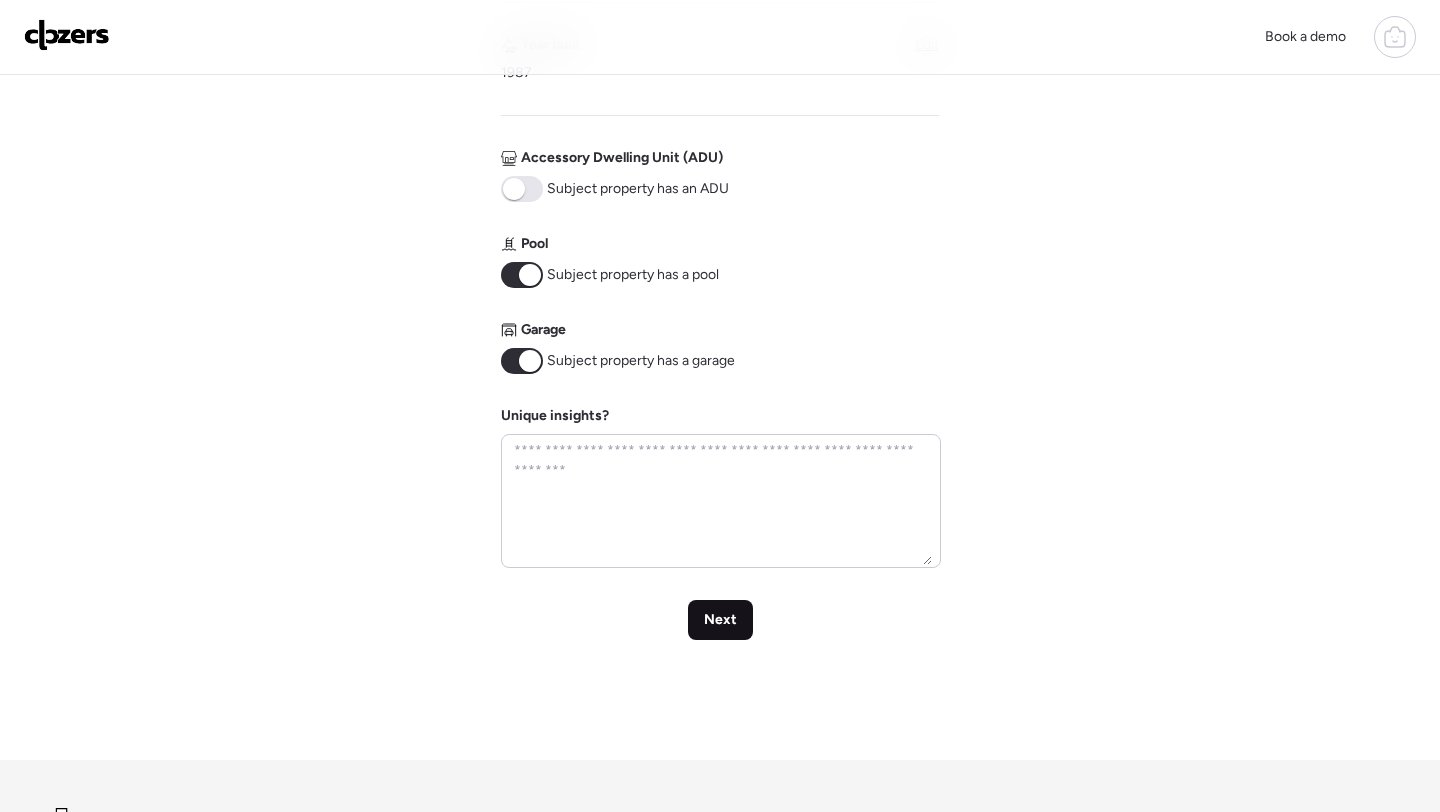 click on "Next" at bounding box center [720, 620] 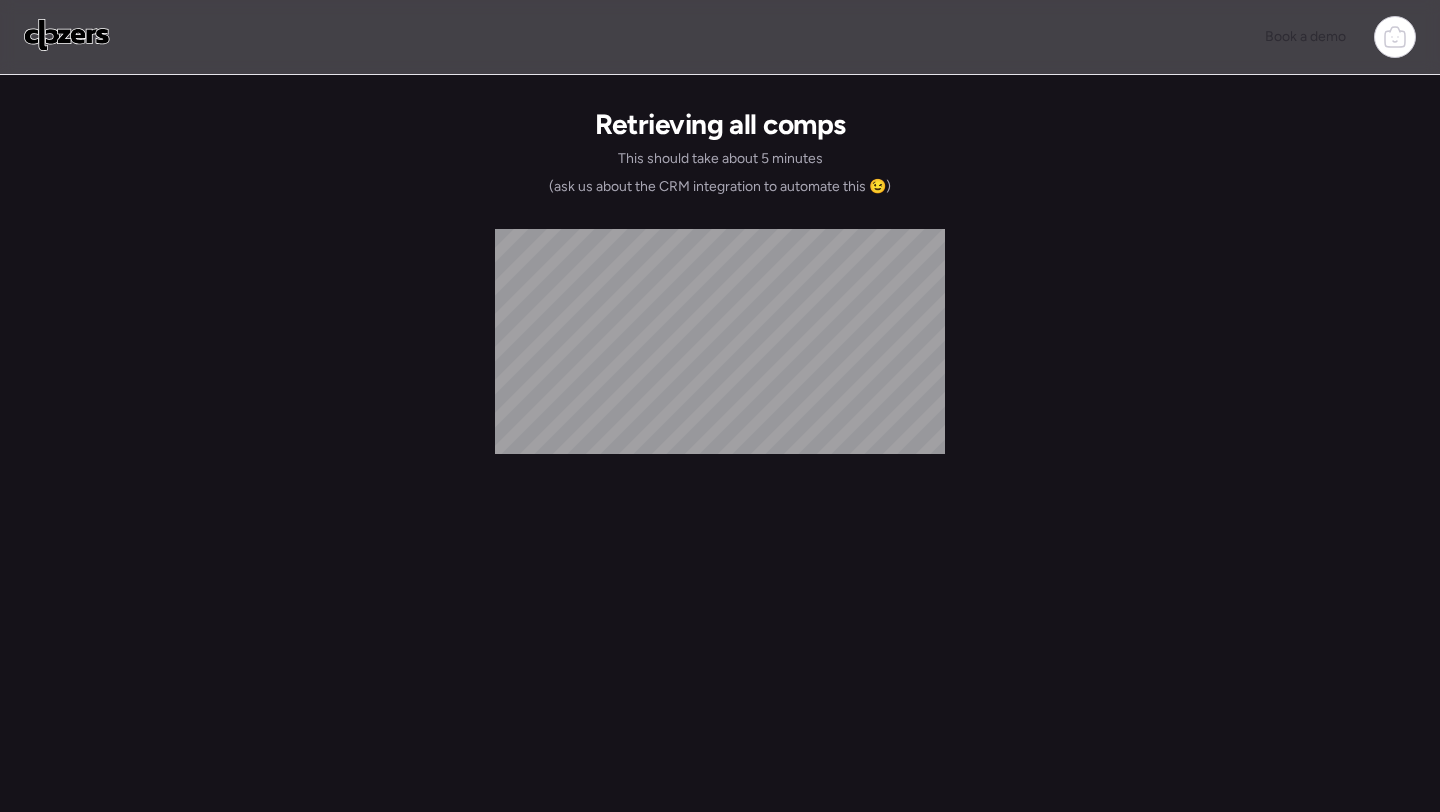 scroll, scrollTop: 0, scrollLeft: 0, axis: both 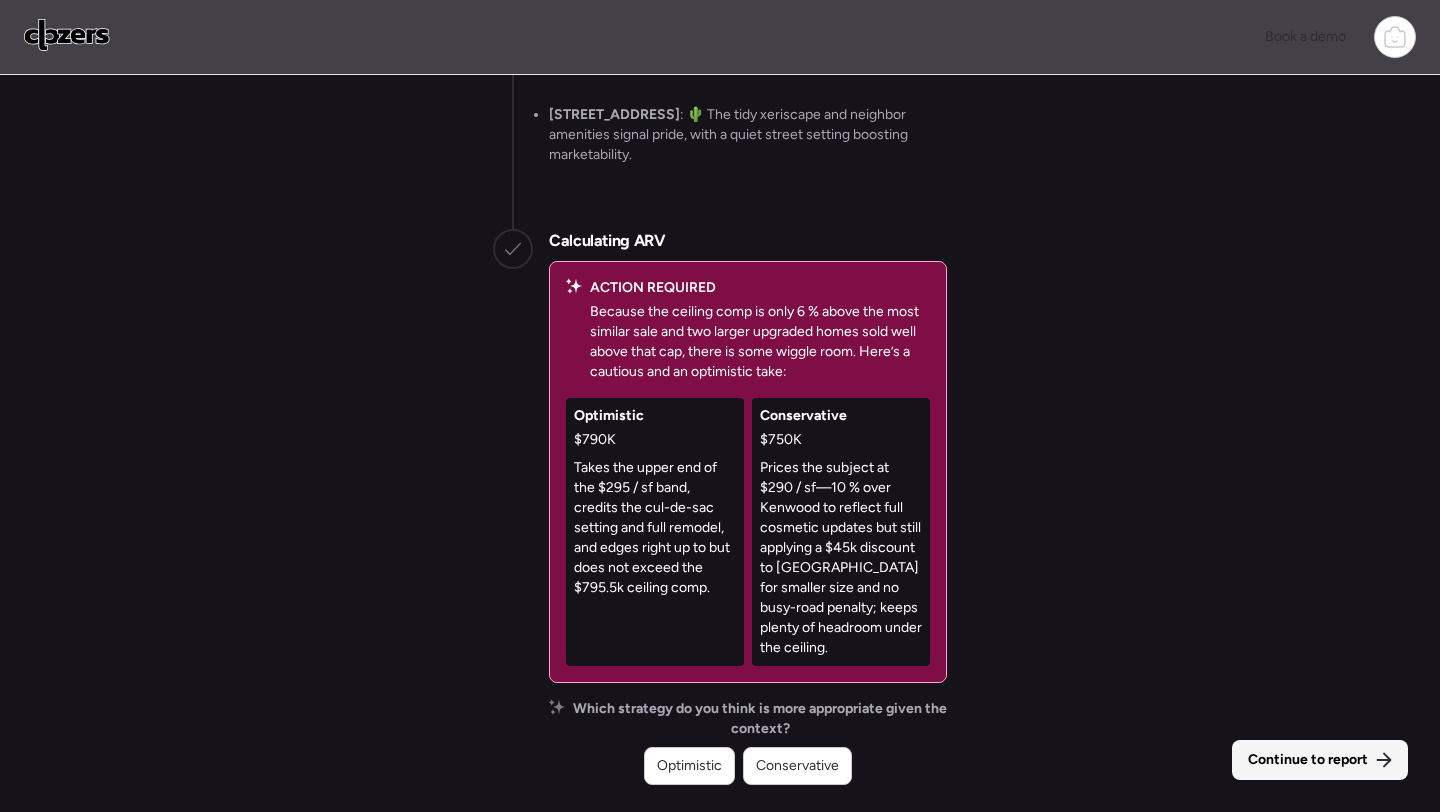 click on "Continue to report" at bounding box center [1320, 760] 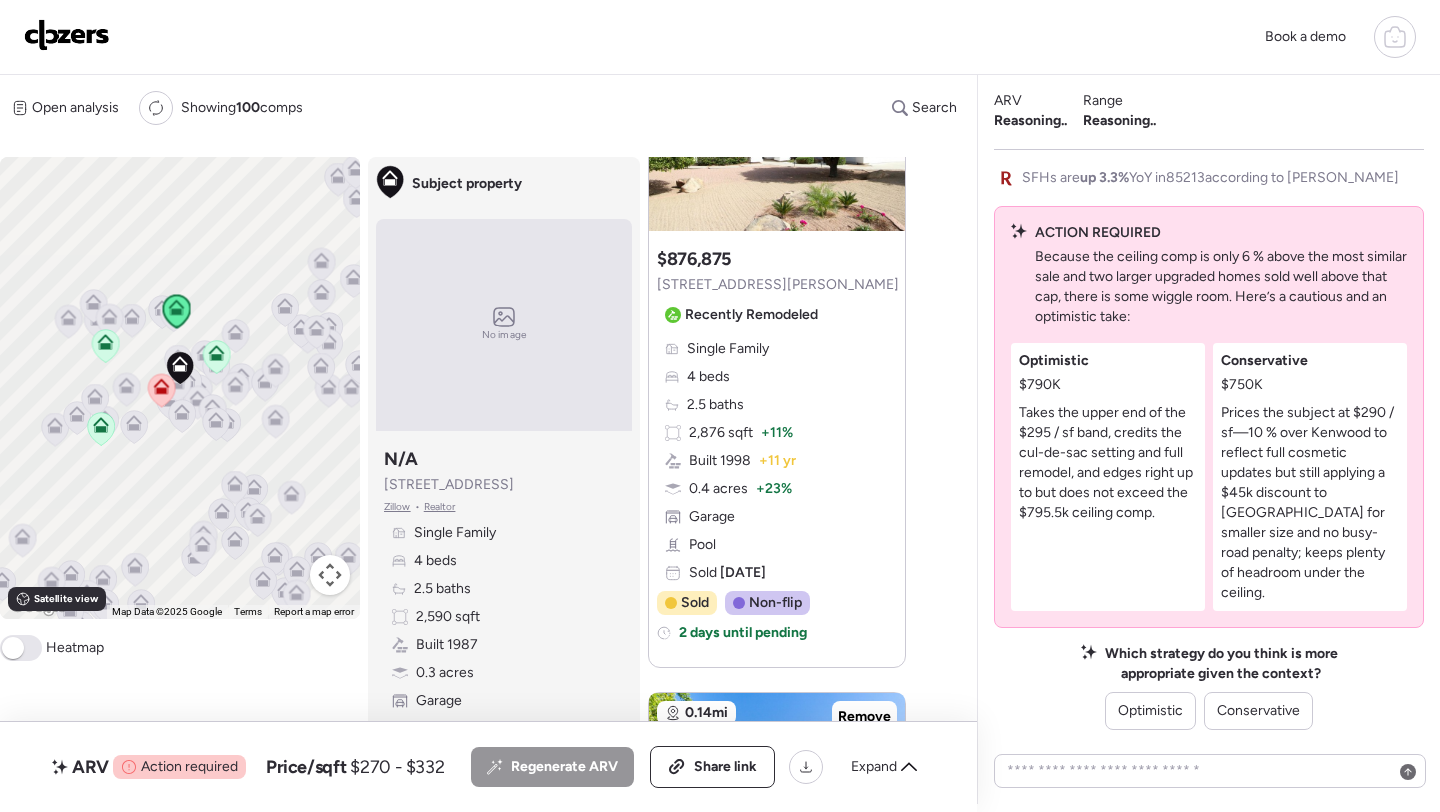 scroll, scrollTop: 249, scrollLeft: 0, axis: vertical 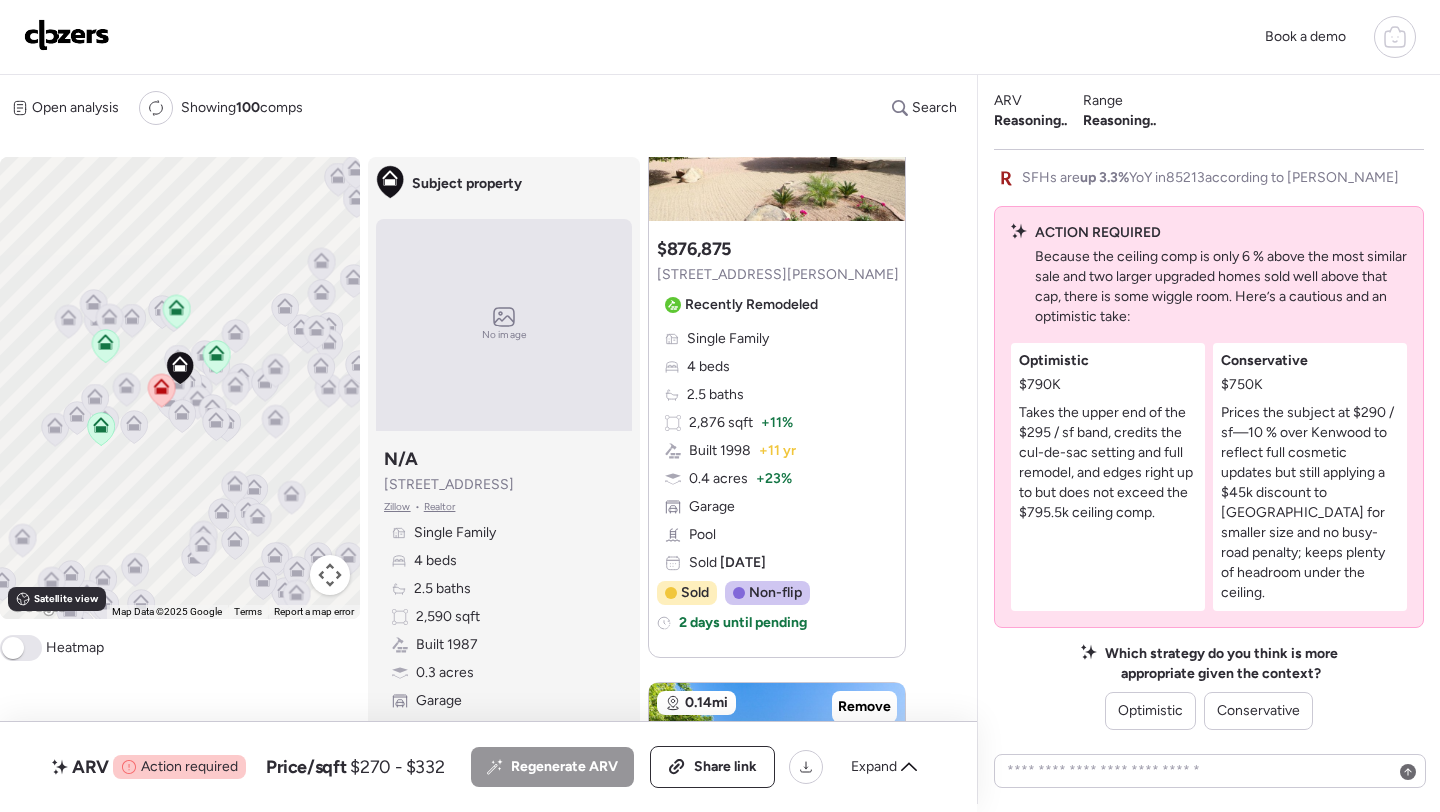 click on "Regenerate ARV Share link Expand" at bounding box center [700, 767] 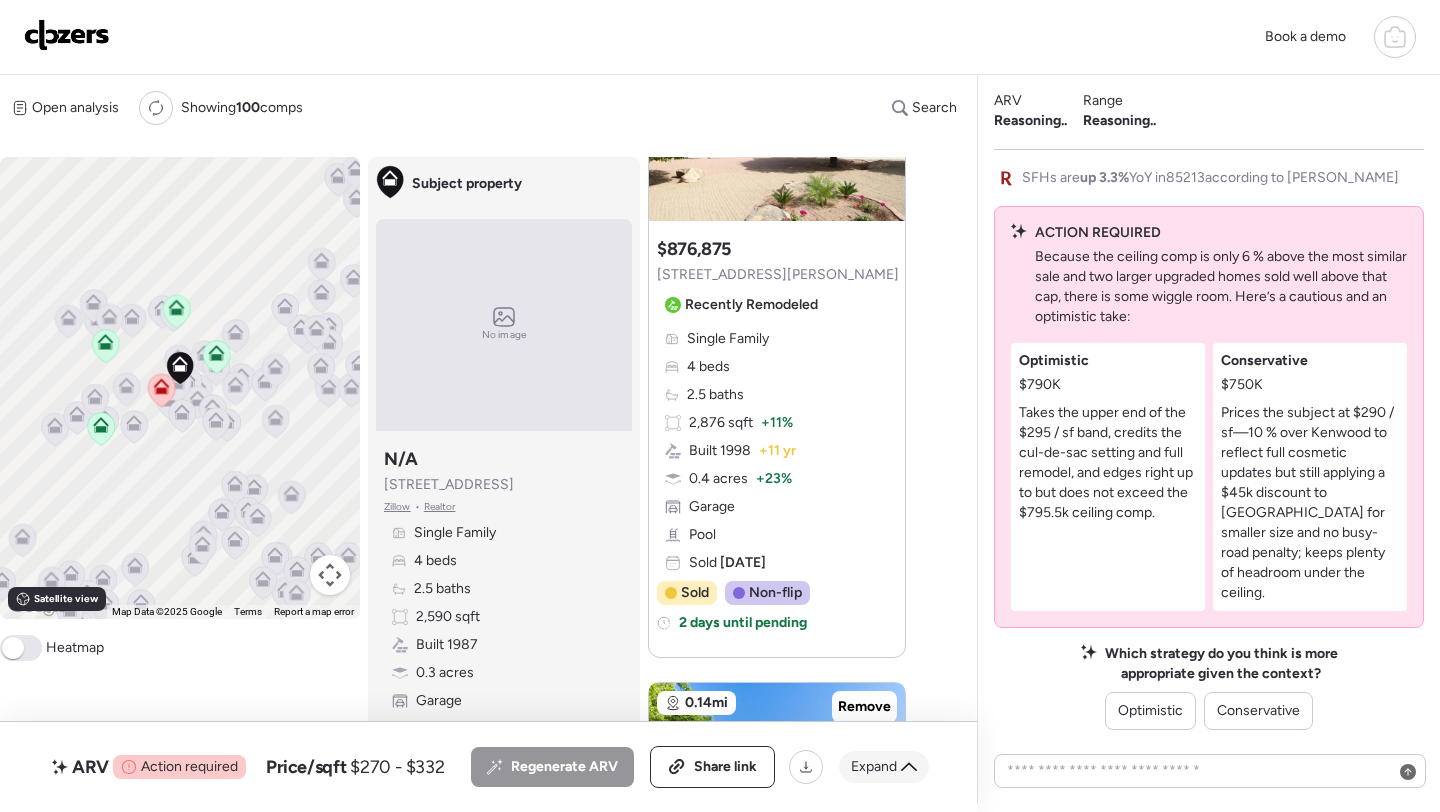 click on "Expand" at bounding box center (884, 767) 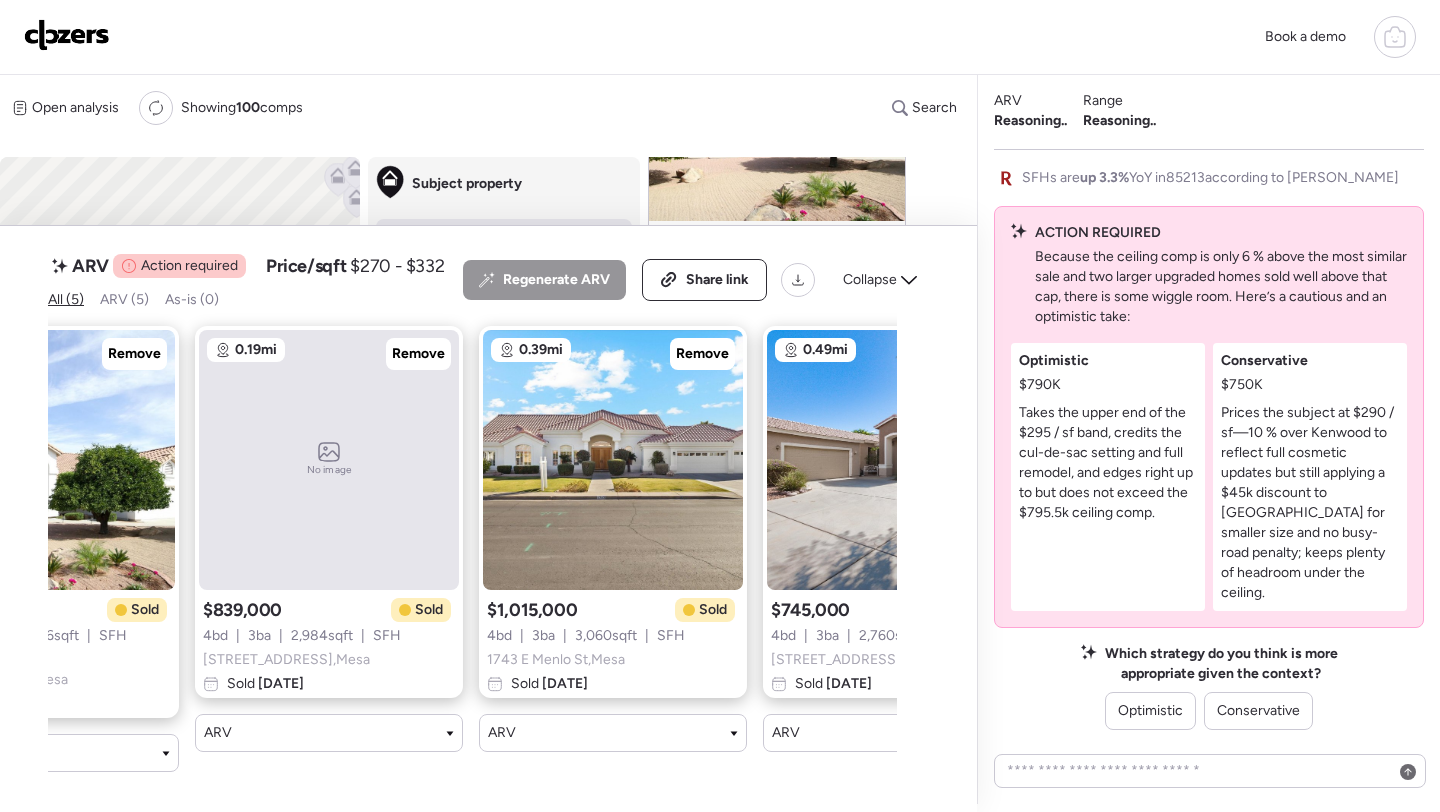 scroll, scrollTop: 0, scrollLeft: 549, axis: horizontal 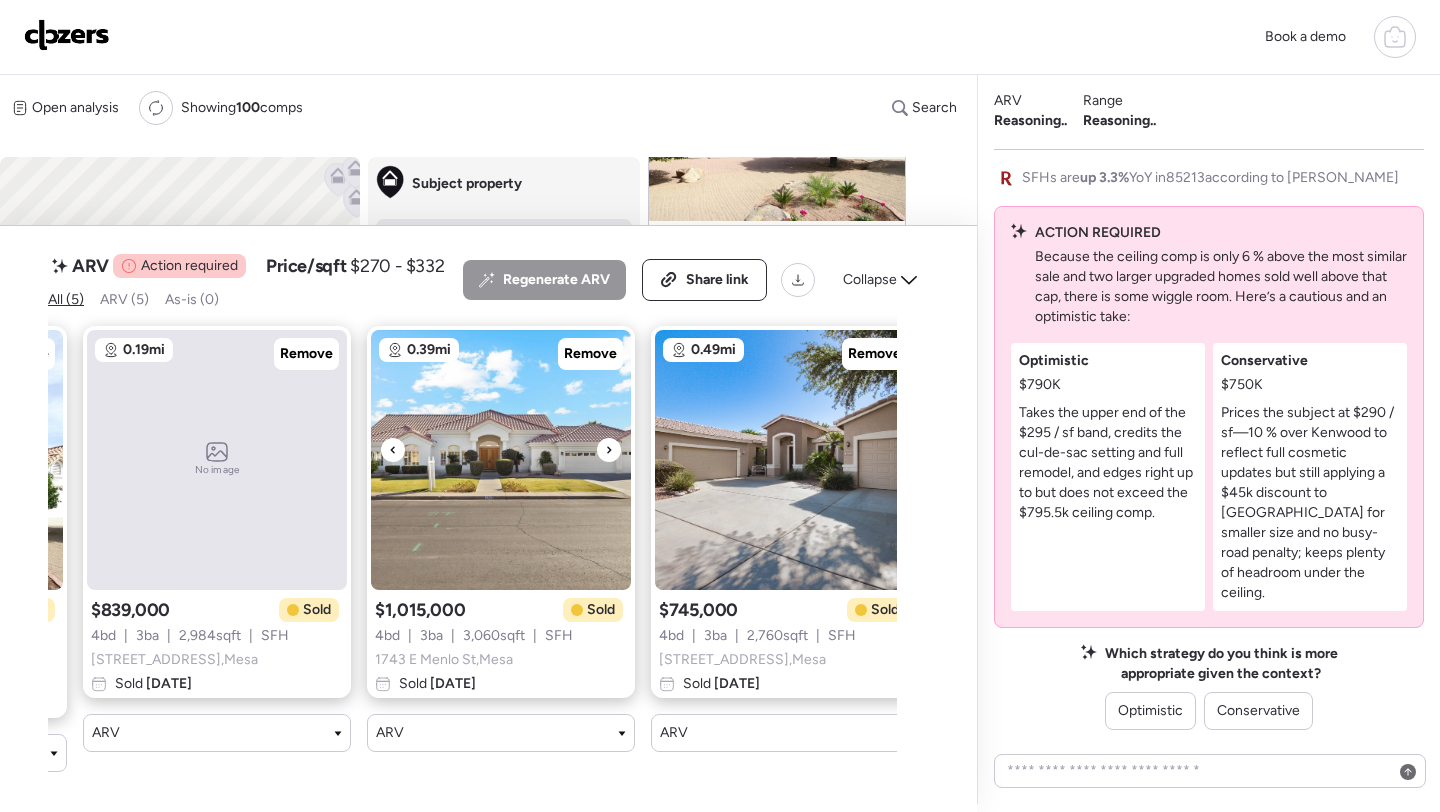 click at bounding box center [501, 460] 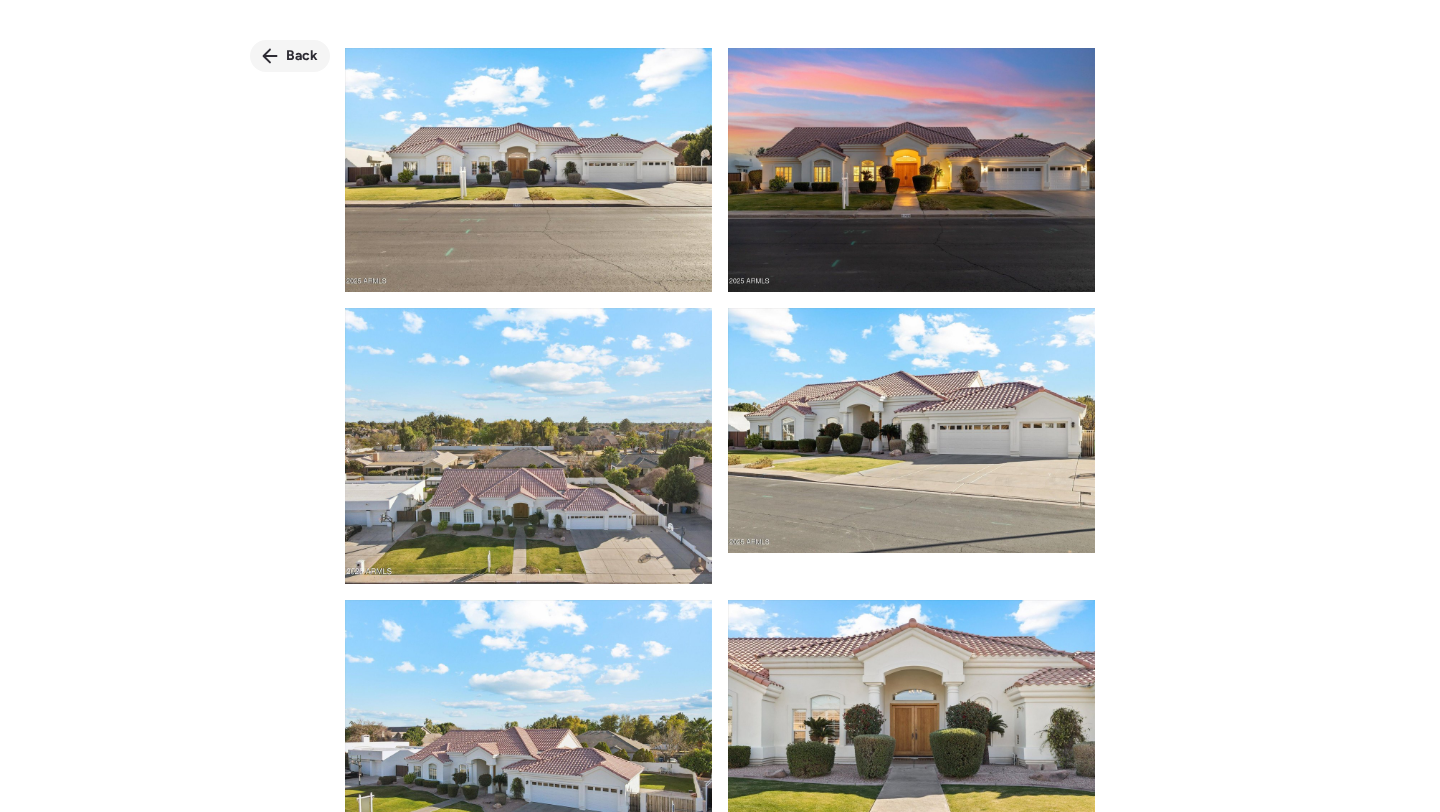 click on "Back" at bounding box center [290, 56] 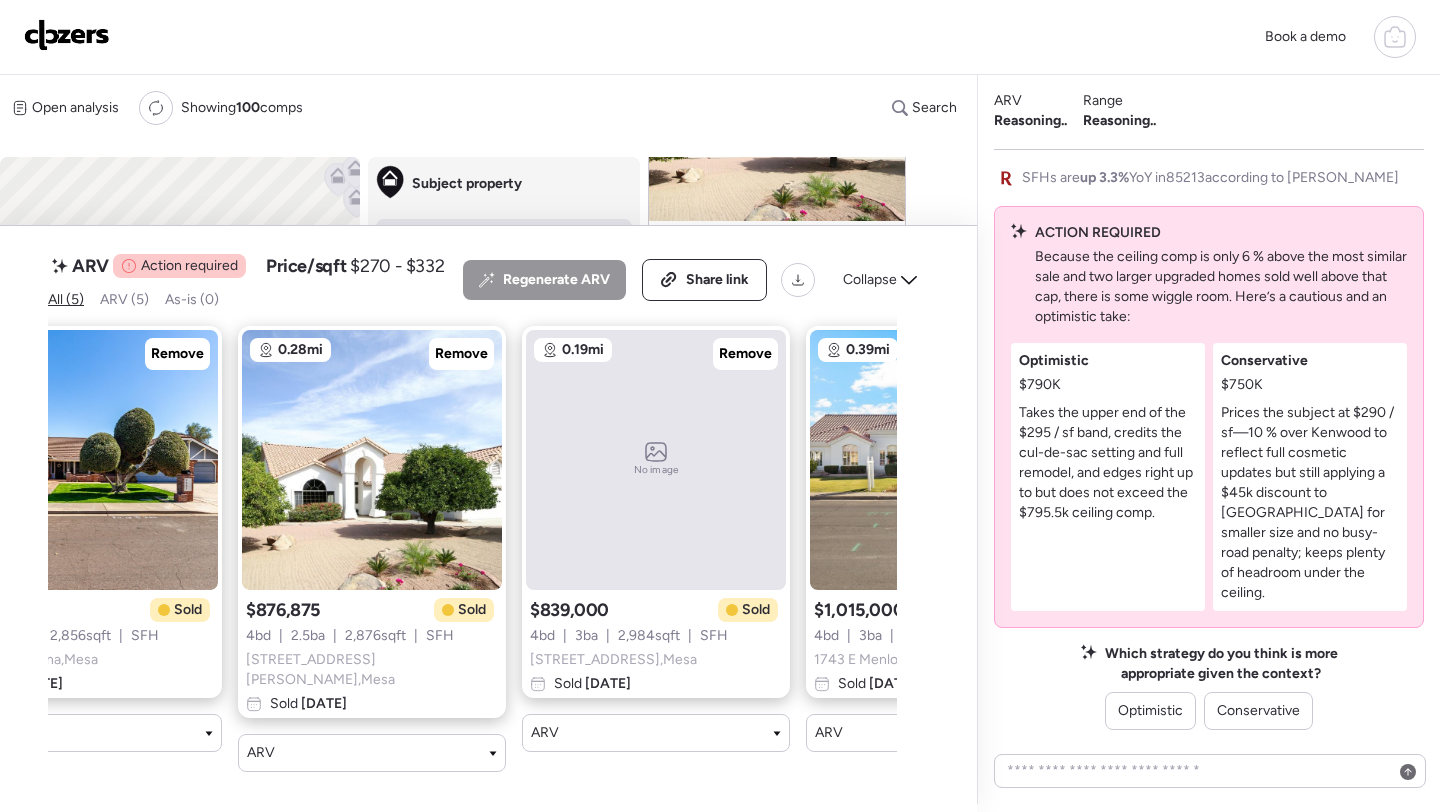 scroll, scrollTop: 0, scrollLeft: 0, axis: both 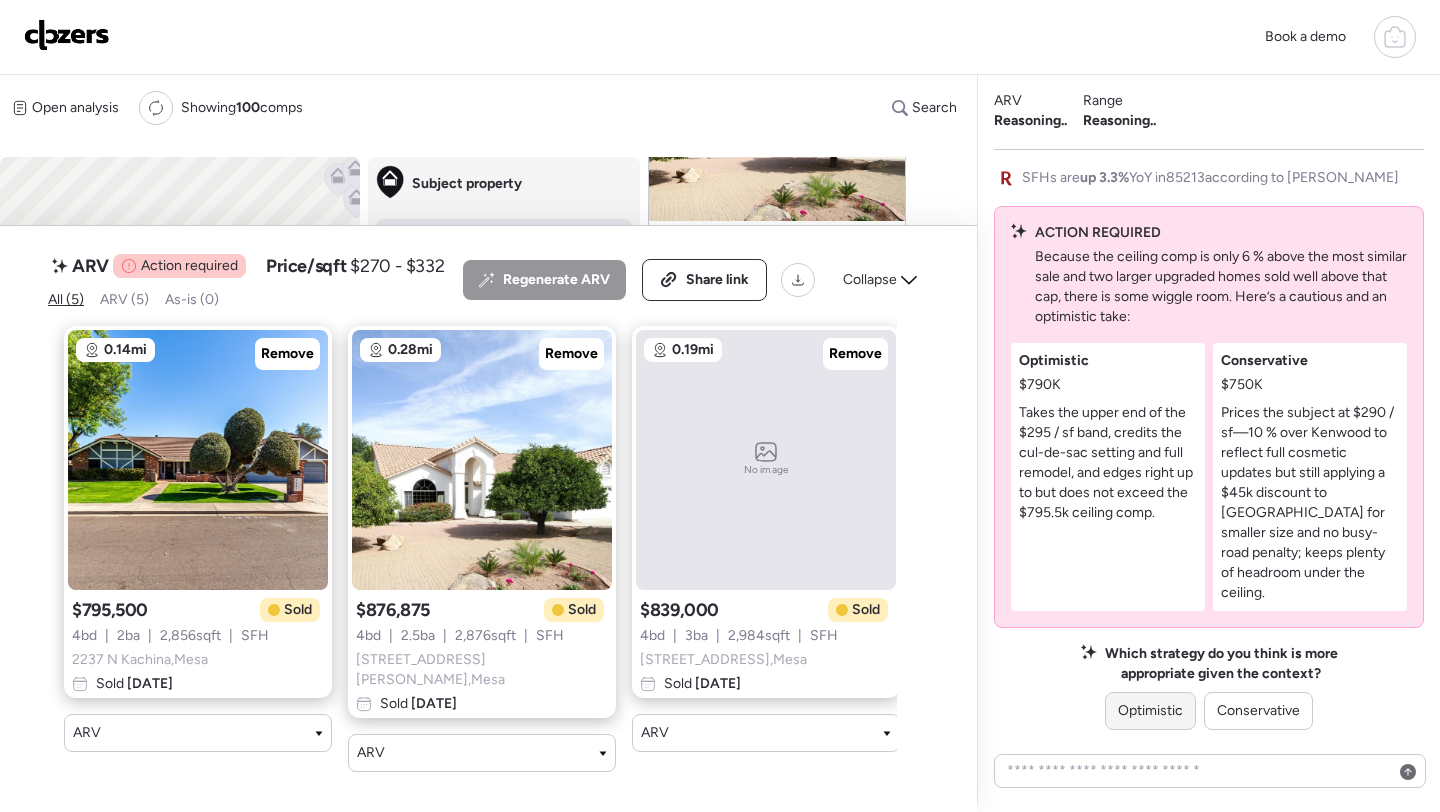 click on "Optimistic" at bounding box center [1150, 711] 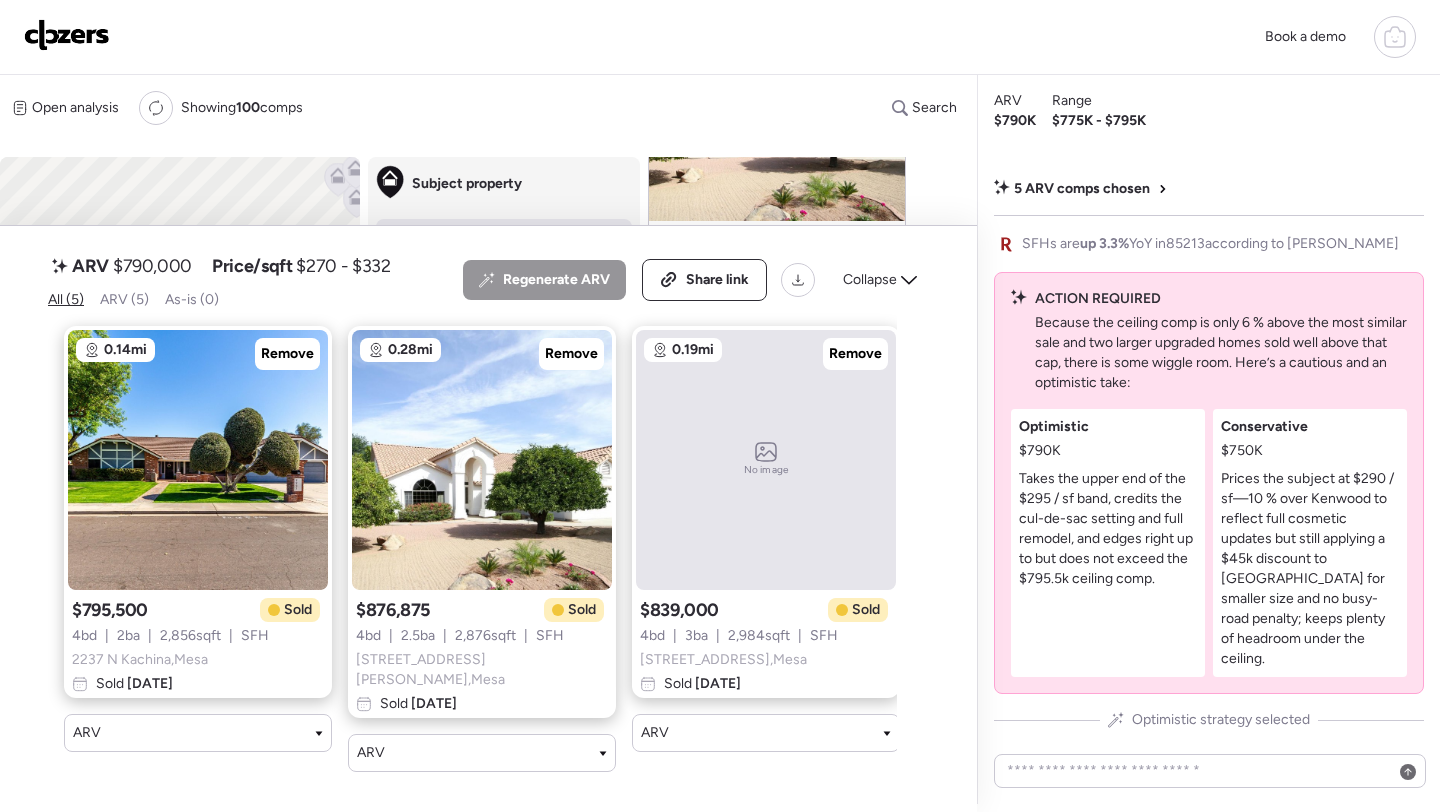 click on "$790,000" at bounding box center (152, 266) 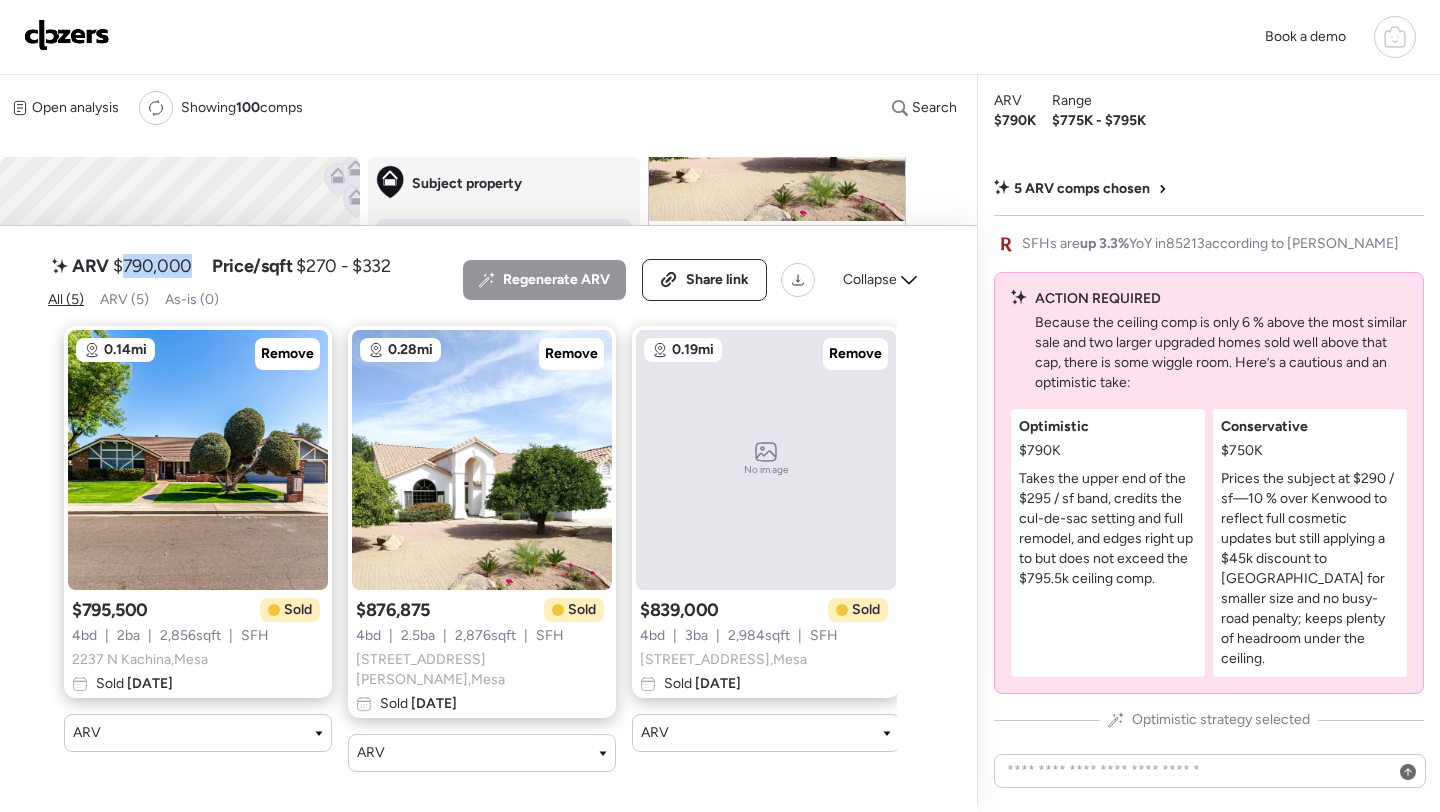 copy on "790,000" 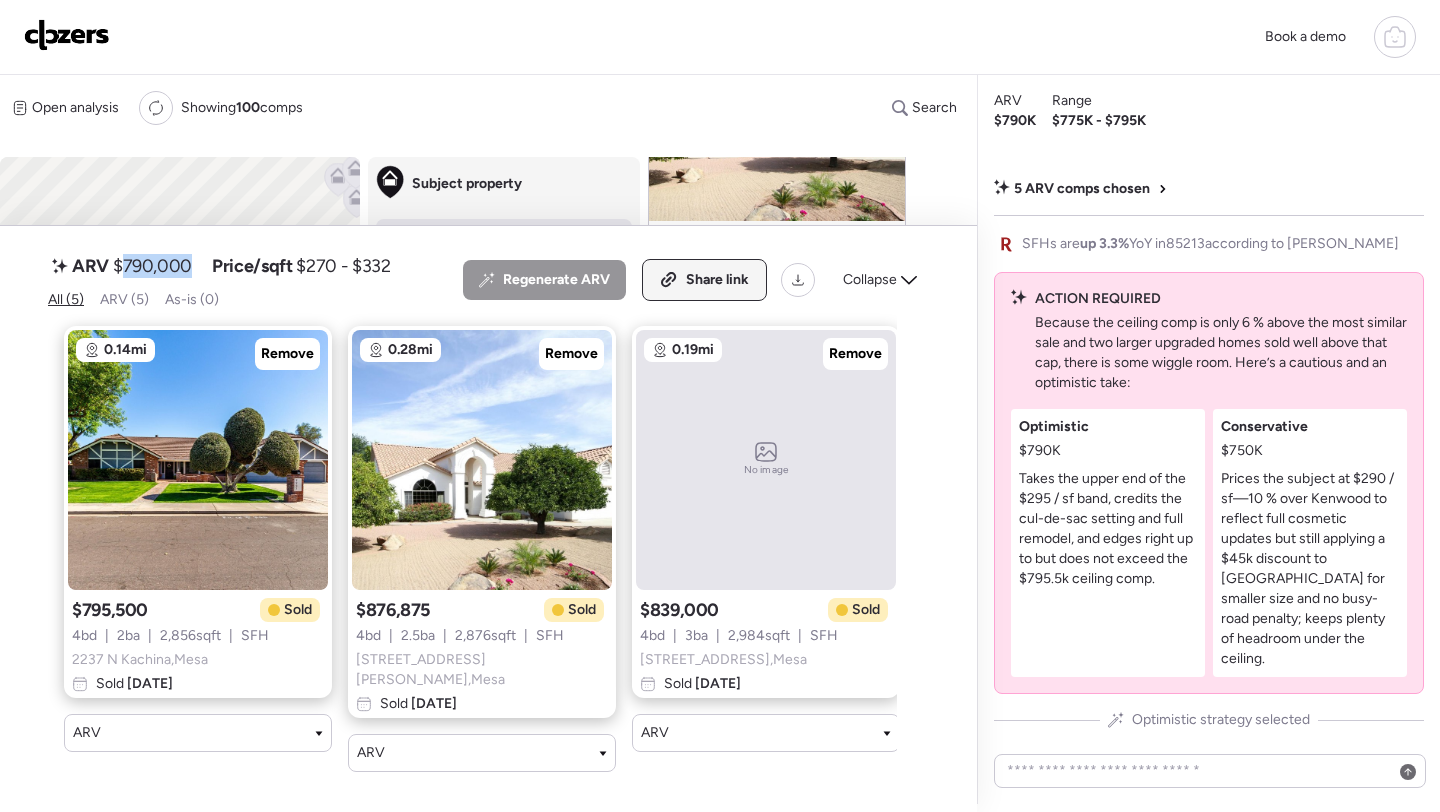 click on "Share link" at bounding box center (717, 280) 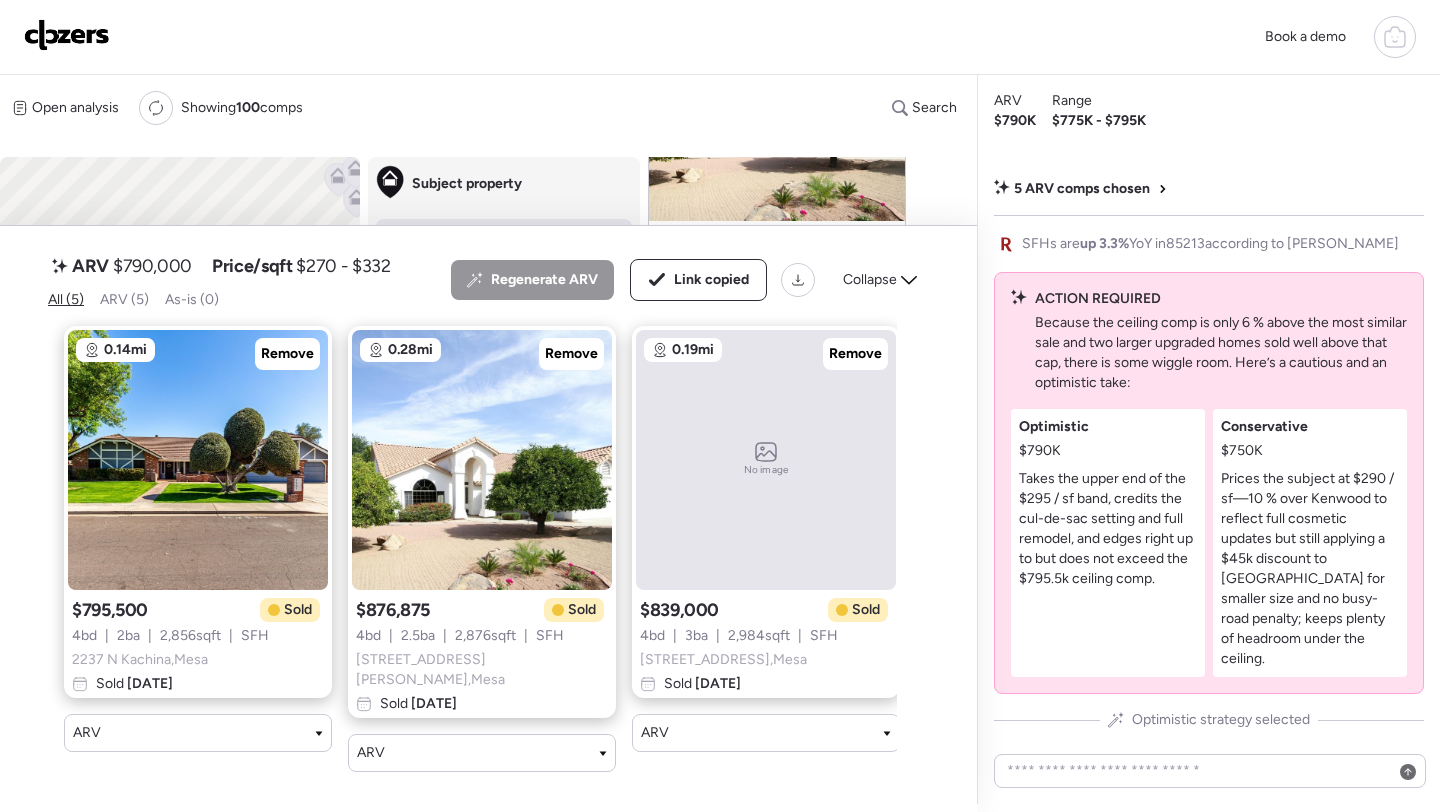 click at bounding box center (67, 35) 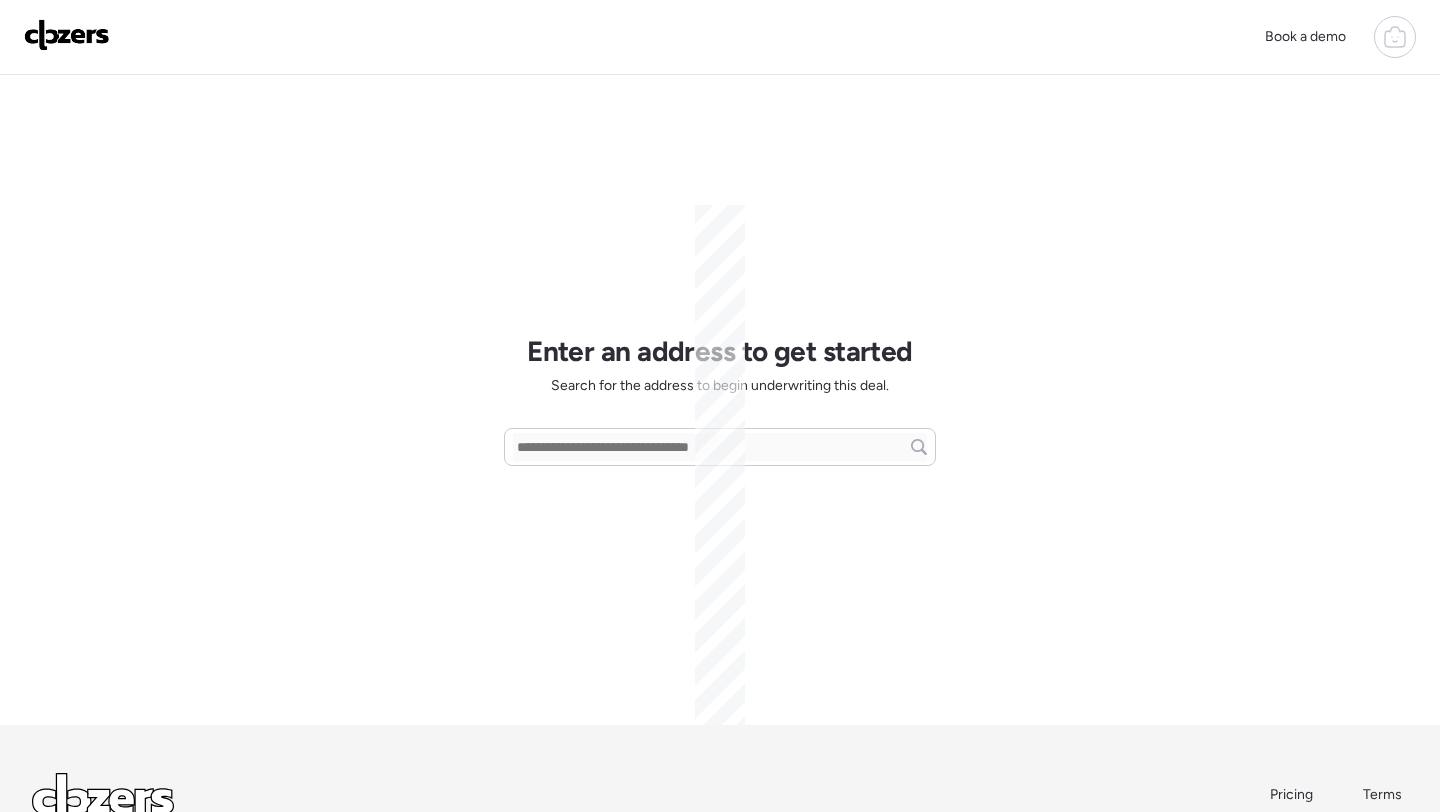 scroll, scrollTop: 0, scrollLeft: 0, axis: both 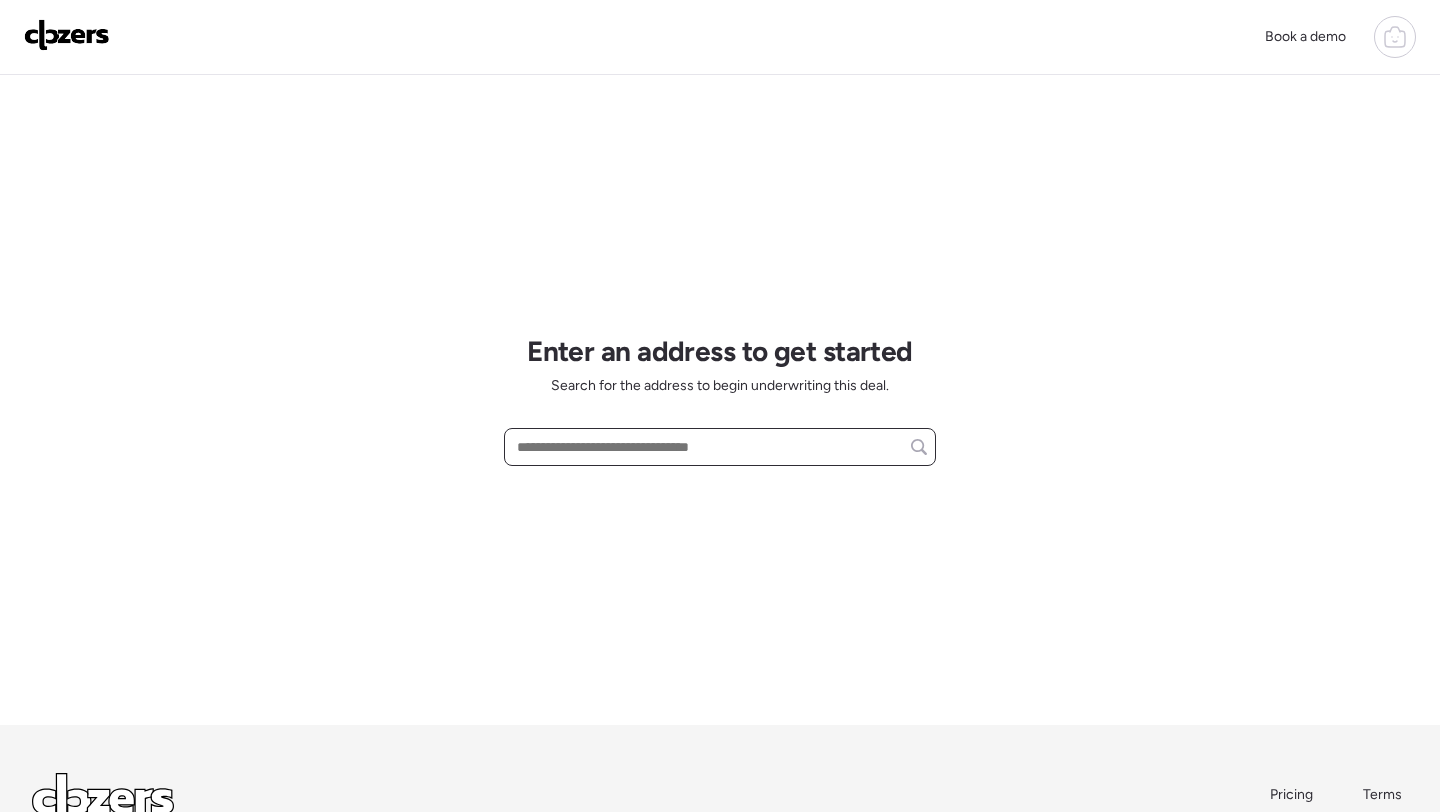 click at bounding box center (720, 447) 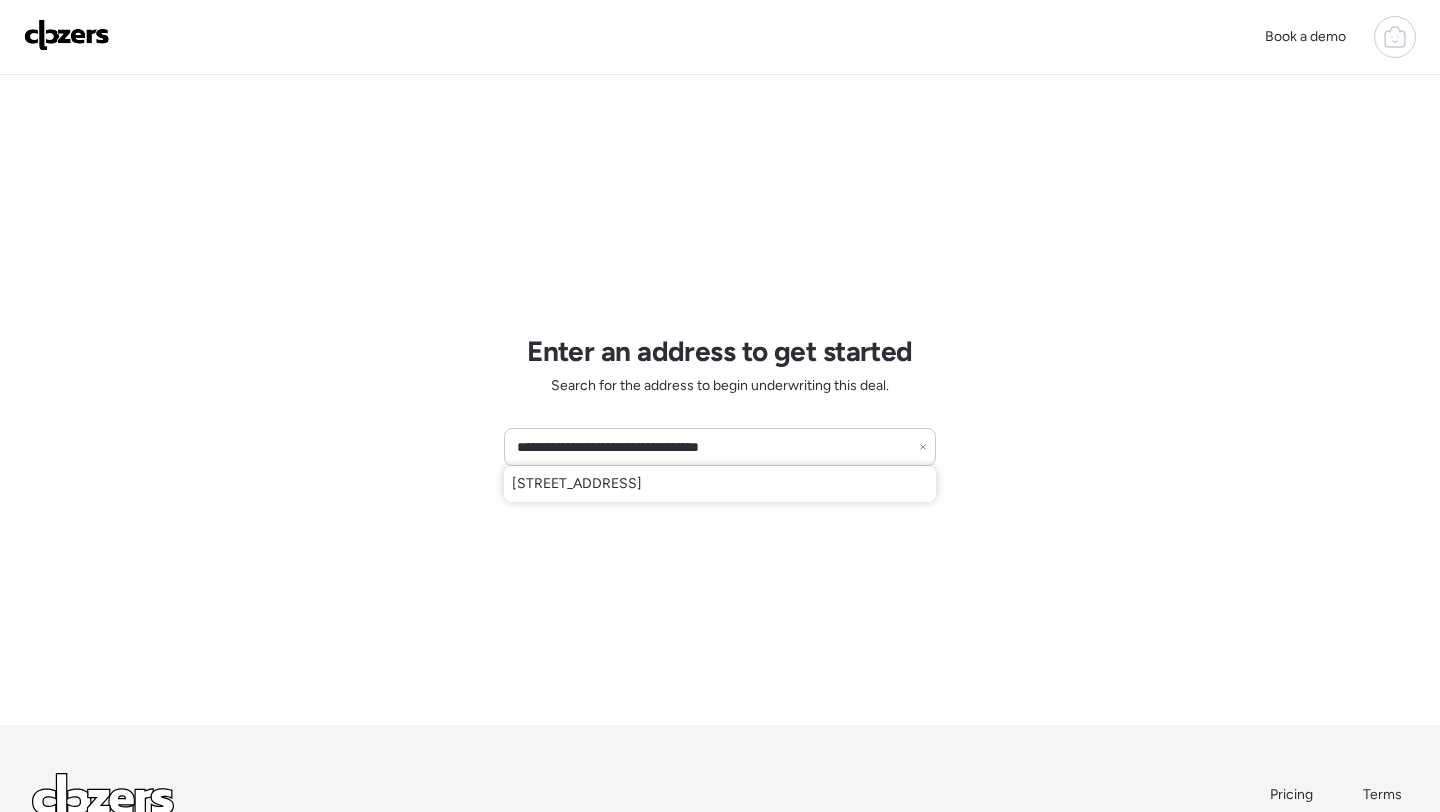 click on "[STREET_ADDRESS]" at bounding box center [577, 484] 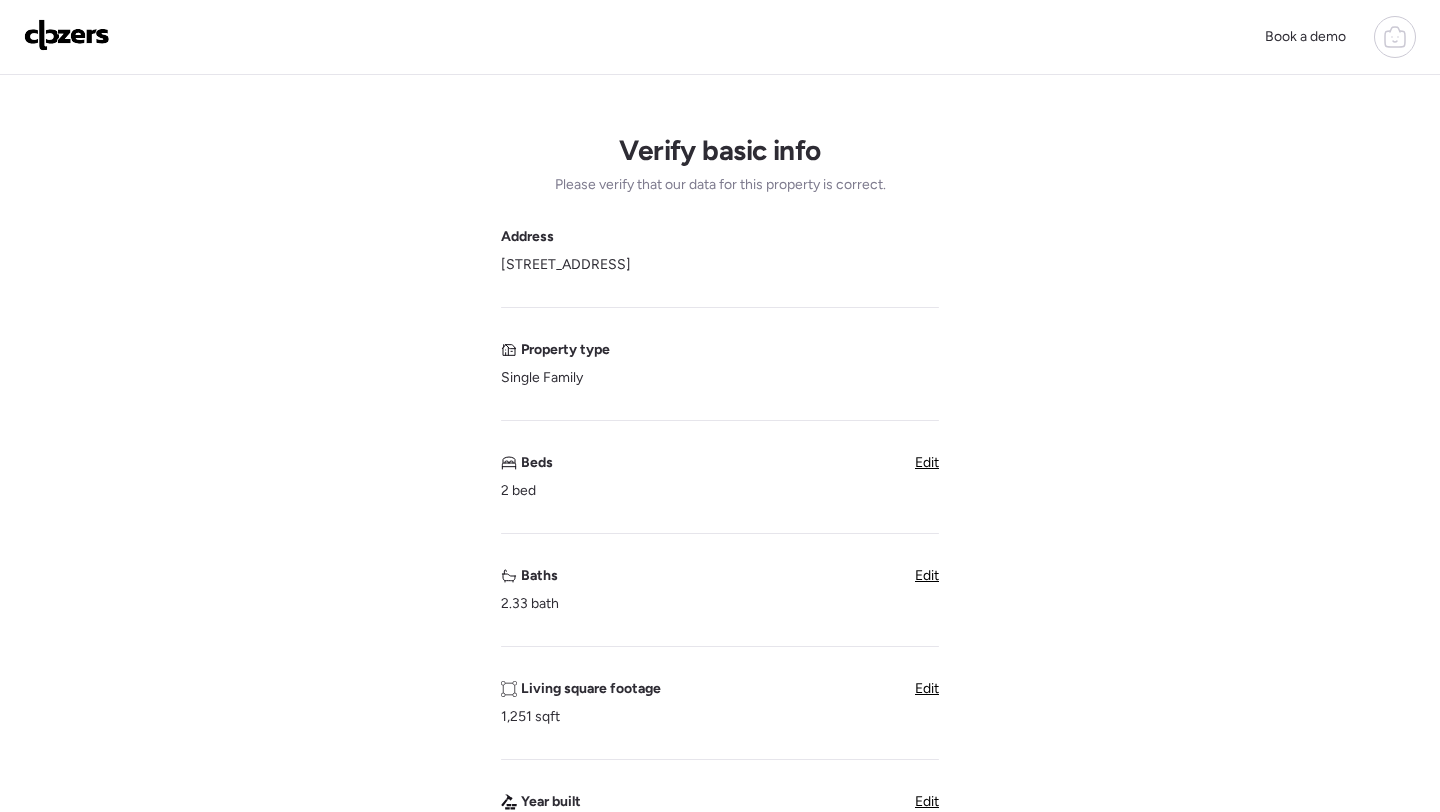 click on "Baths 2.33 bath Edit" at bounding box center (720, 590) 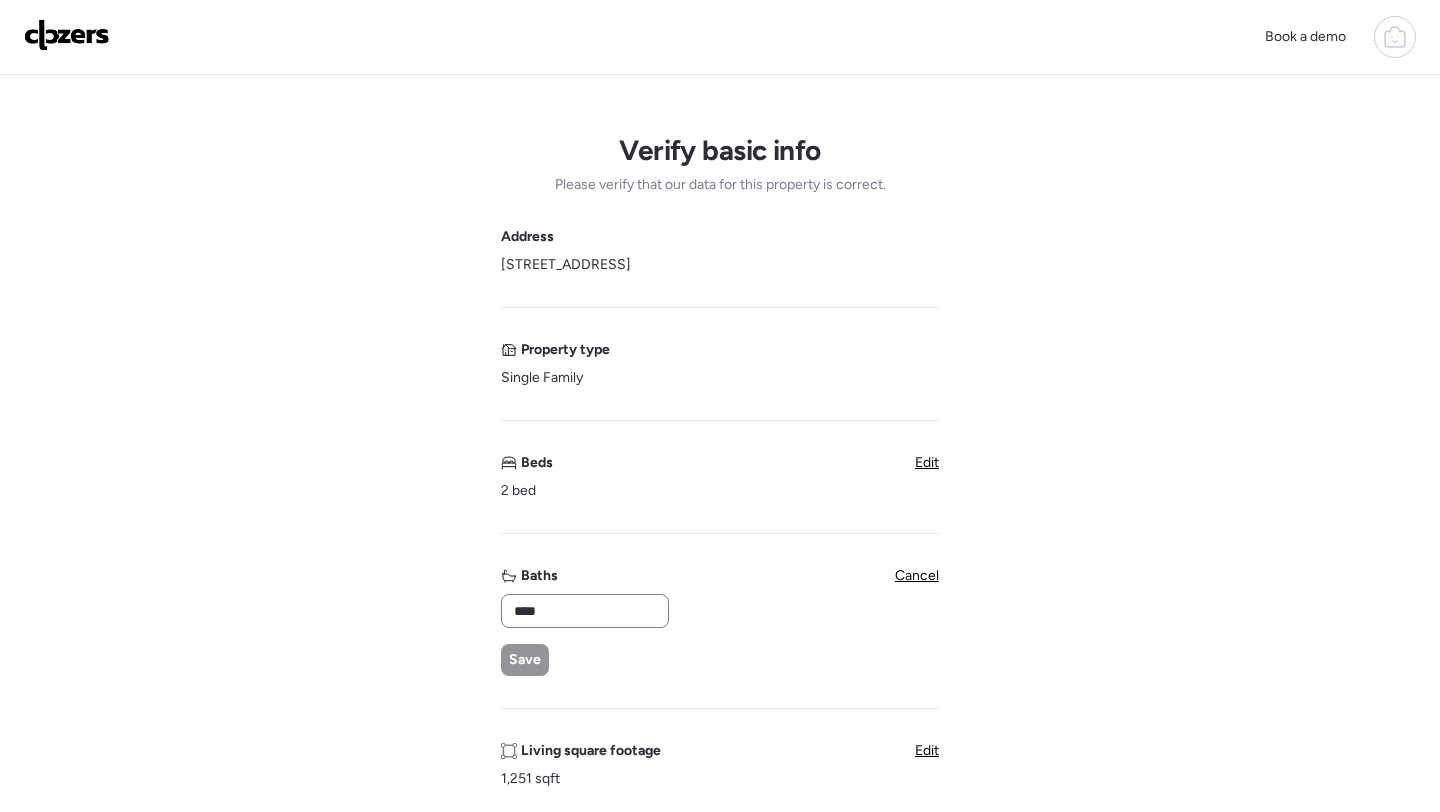 click on "****" at bounding box center [585, 611] 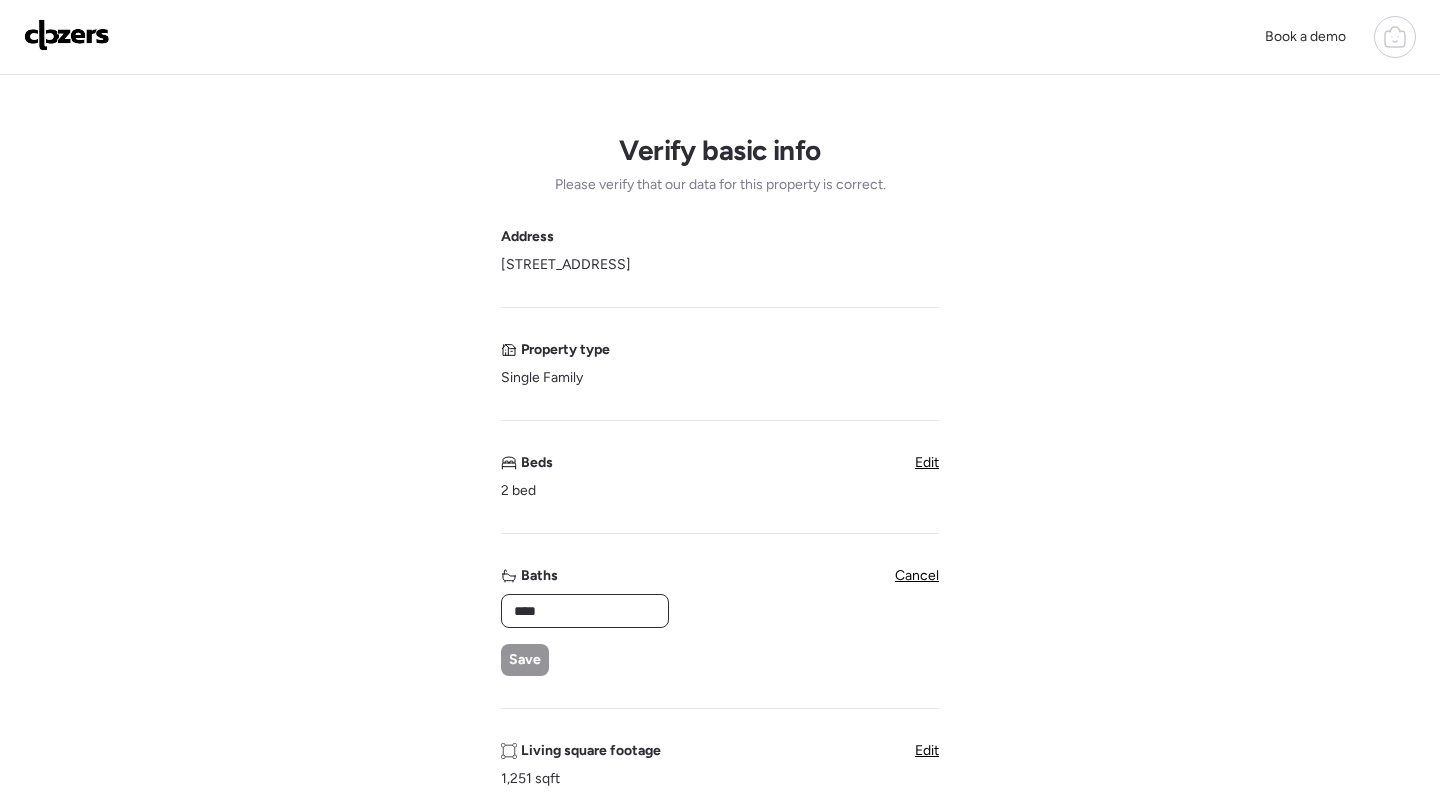 click on "****" at bounding box center (585, 611) 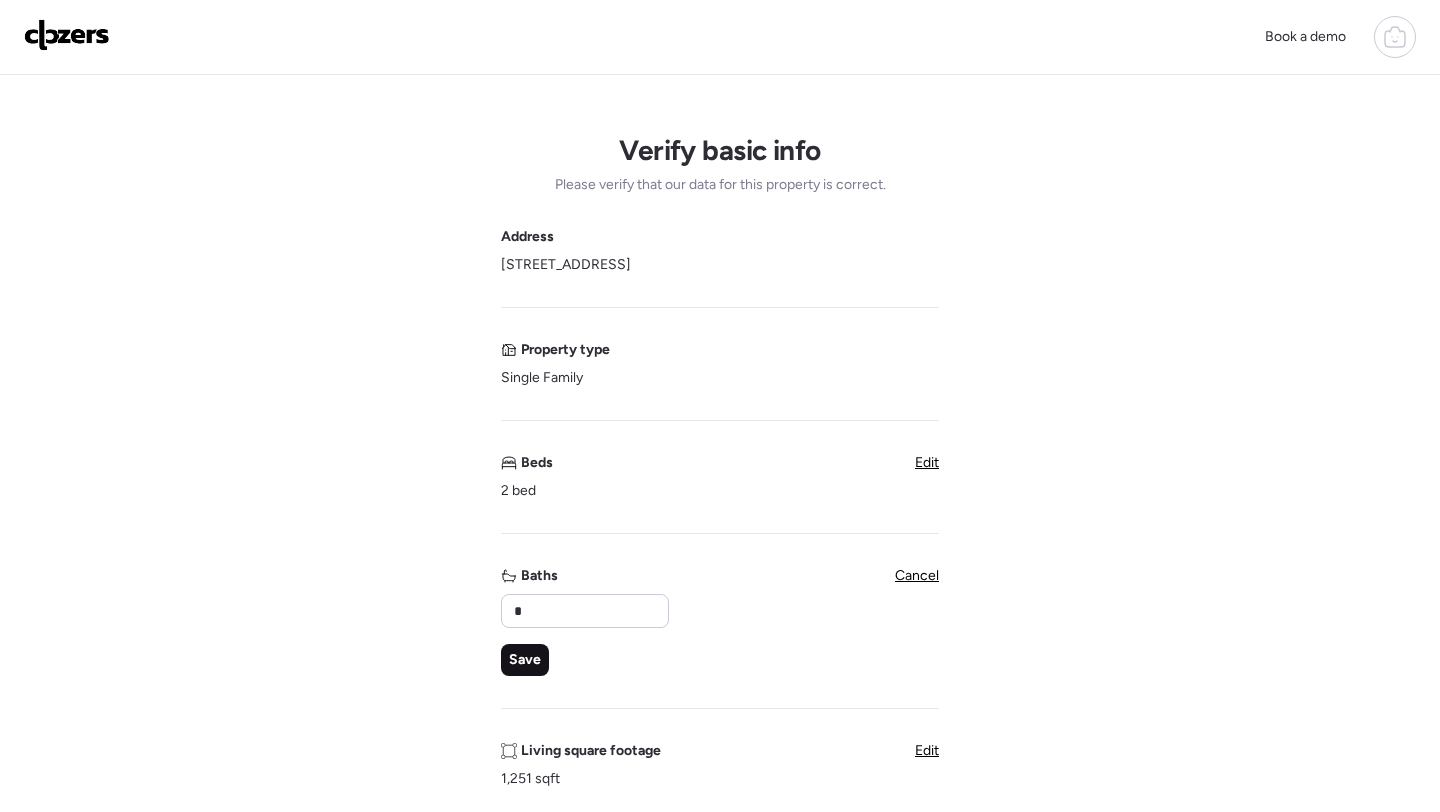 click on "Save" at bounding box center [525, 660] 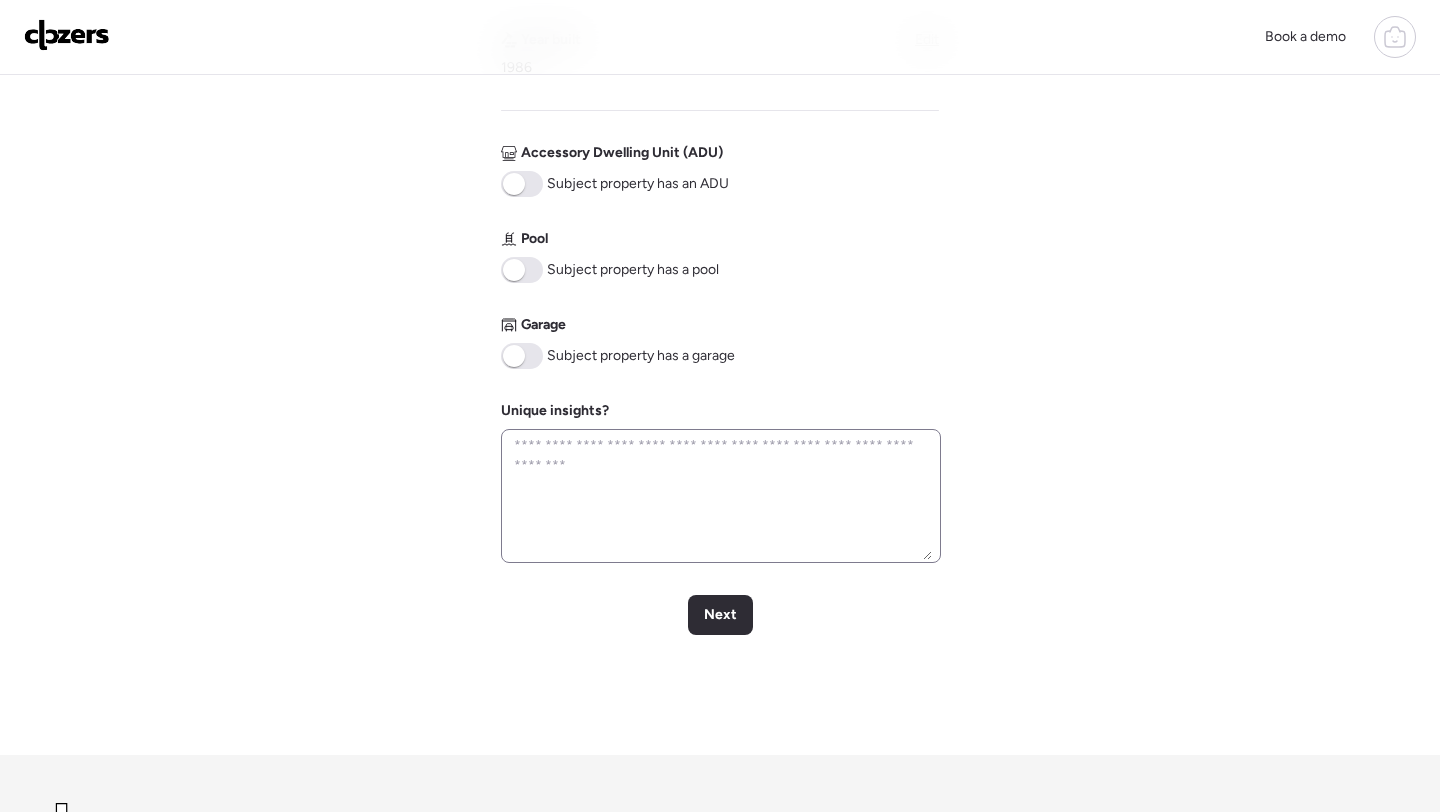 scroll, scrollTop: 801, scrollLeft: 0, axis: vertical 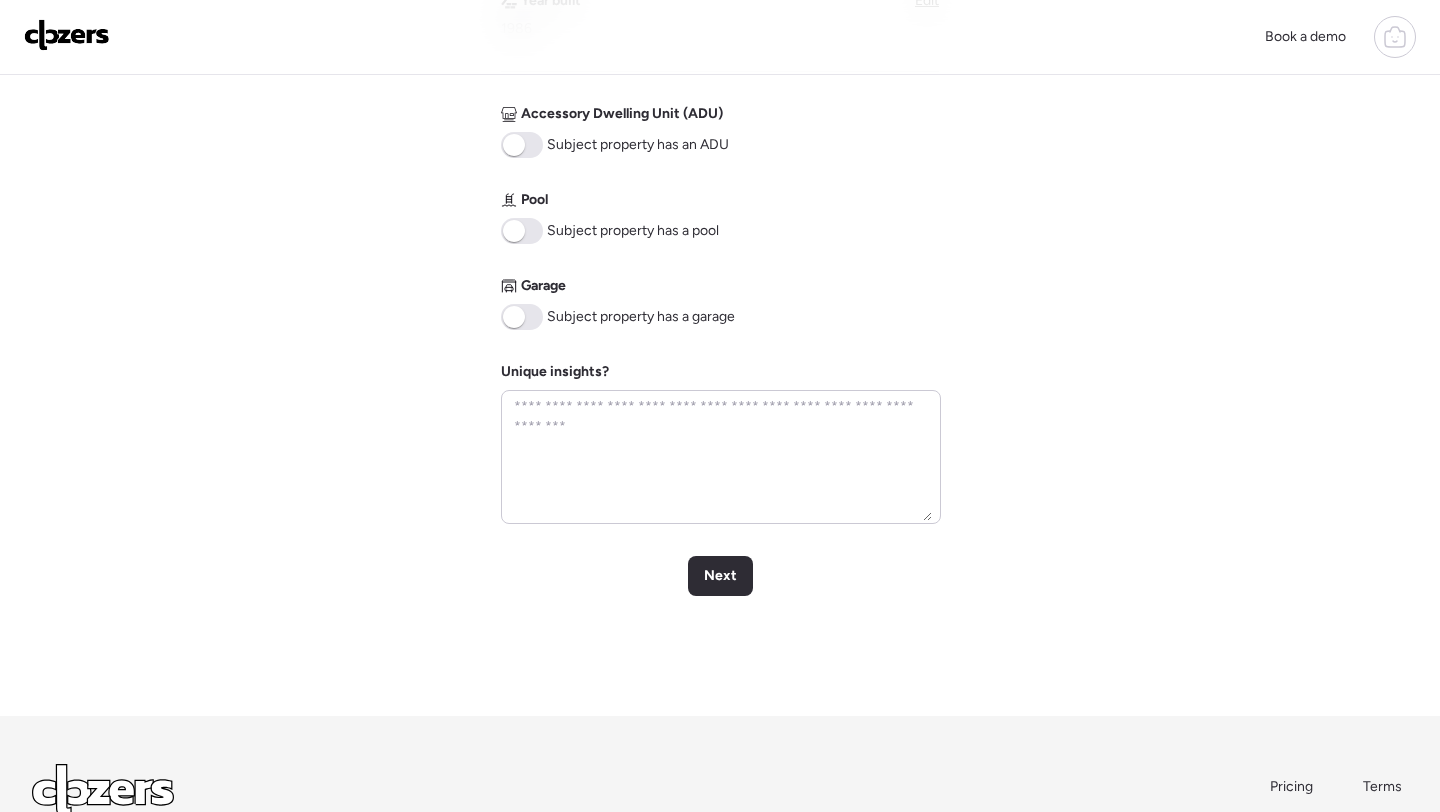 click at bounding box center (522, 317) 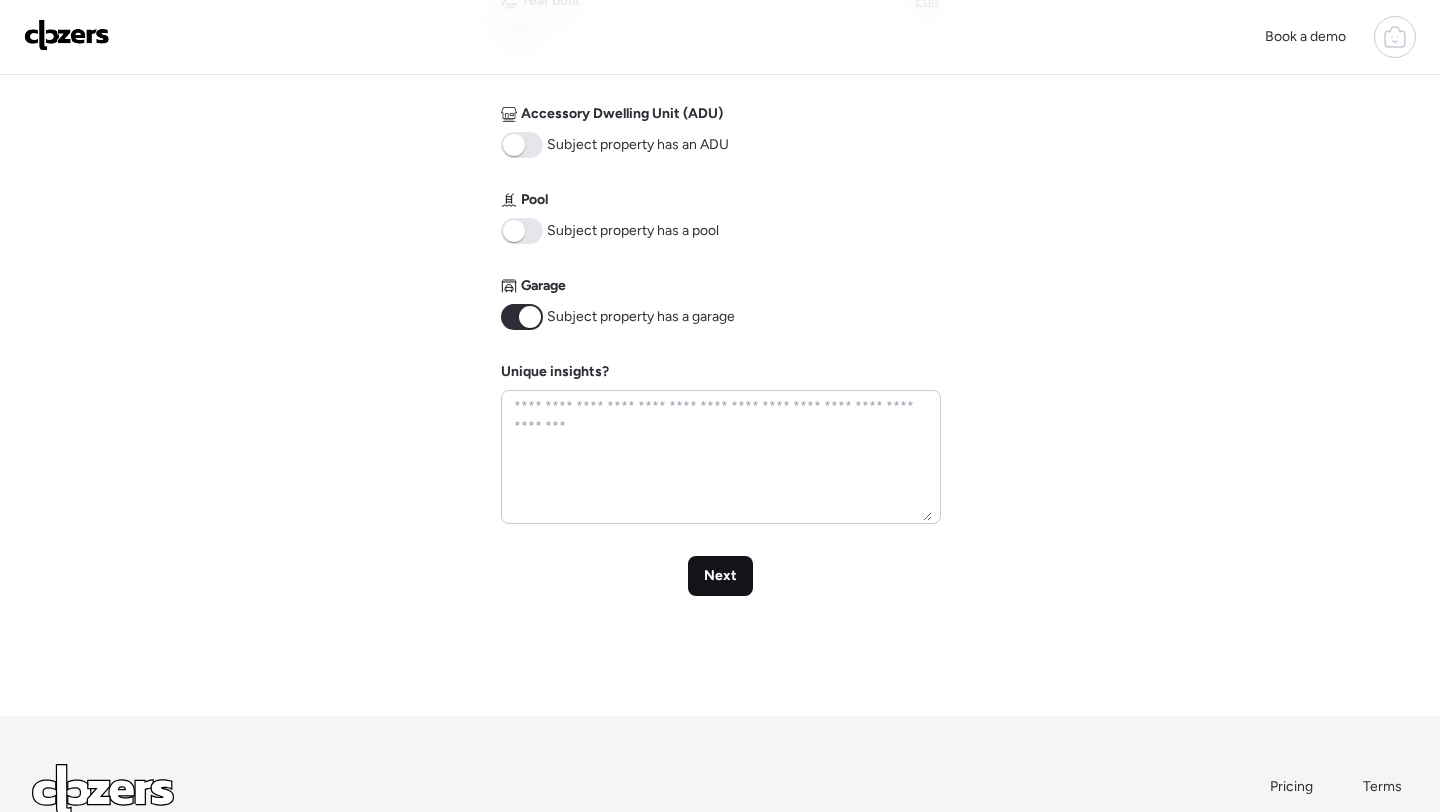 click on "Next" at bounding box center [720, 576] 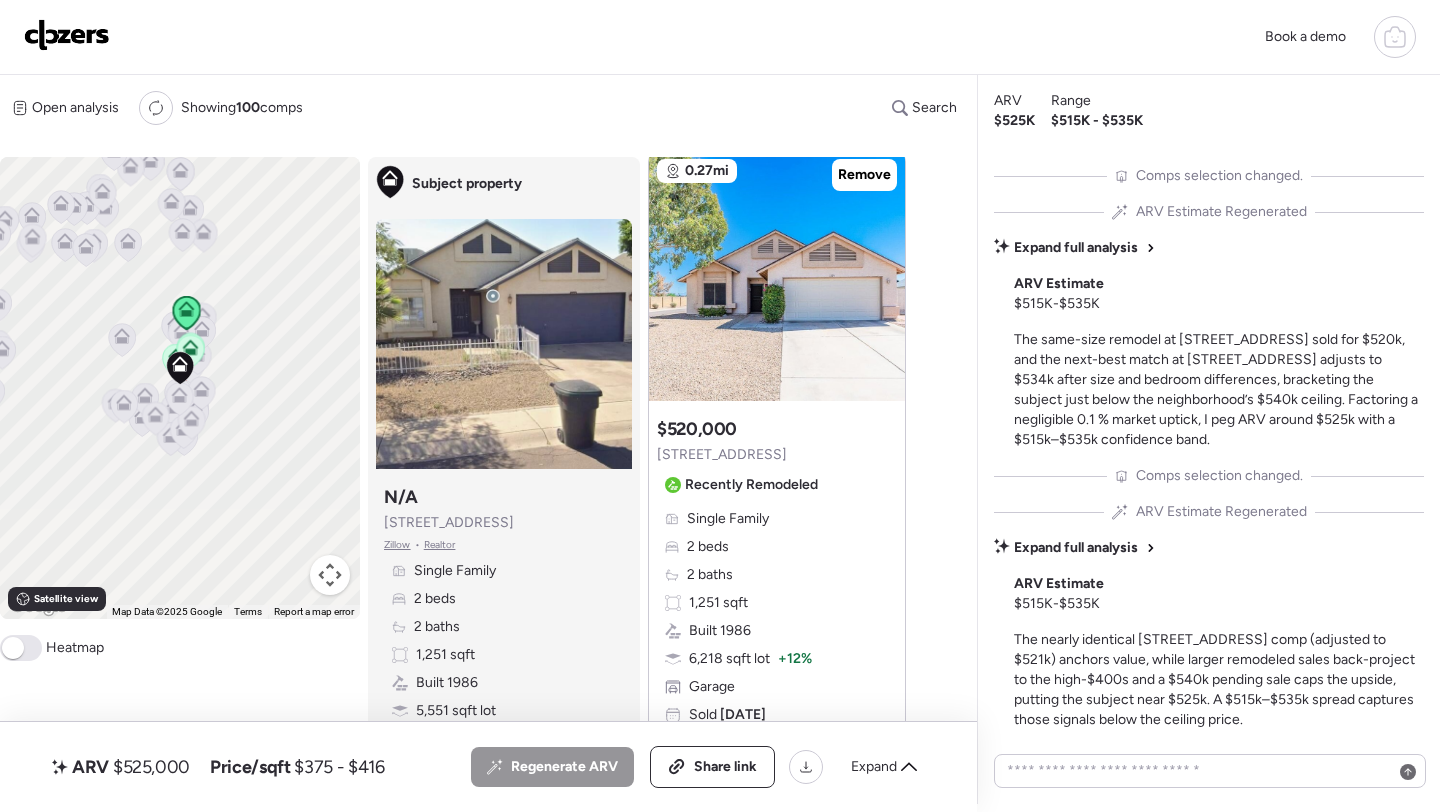 scroll, scrollTop: 0, scrollLeft: 0, axis: both 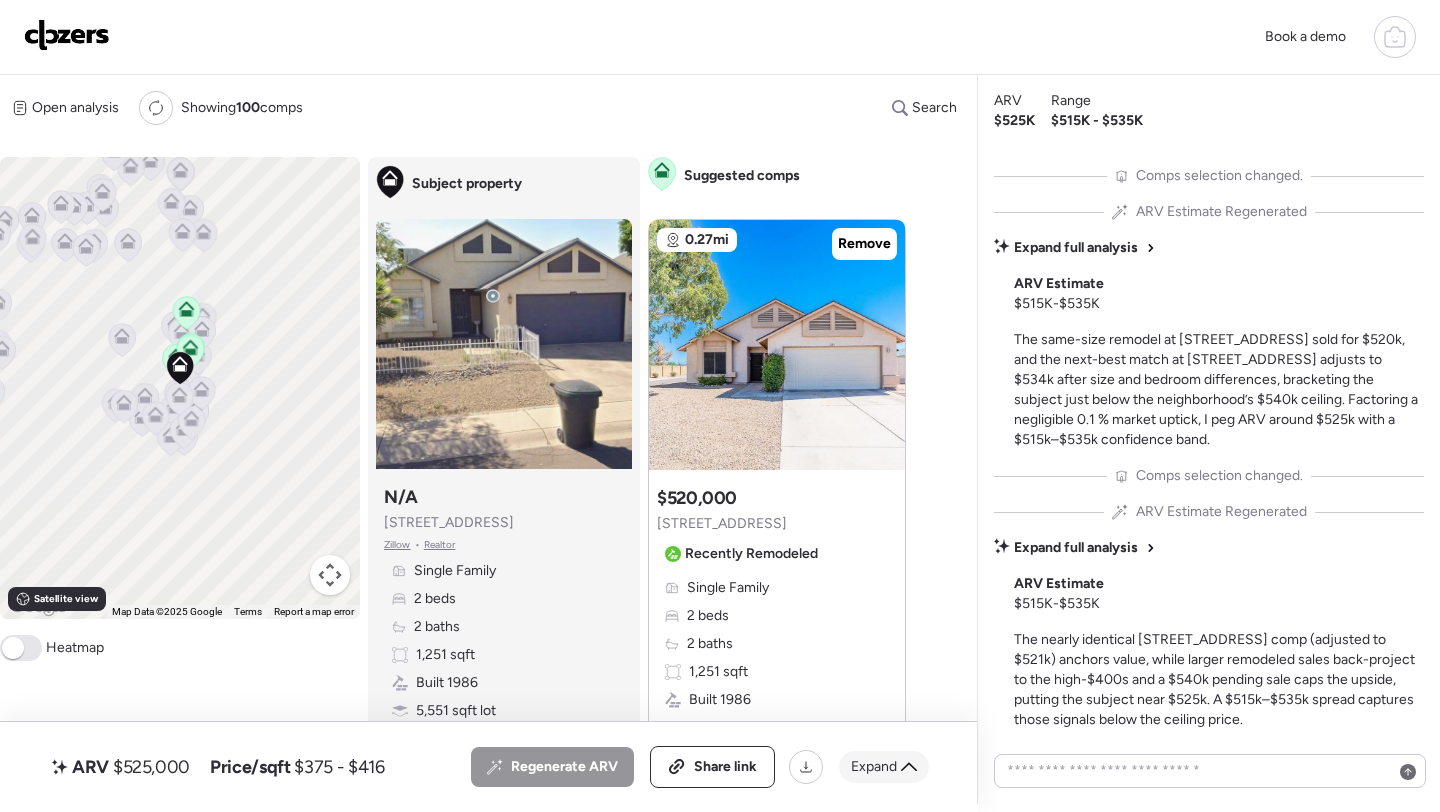 click on "Expand" at bounding box center (884, 767) 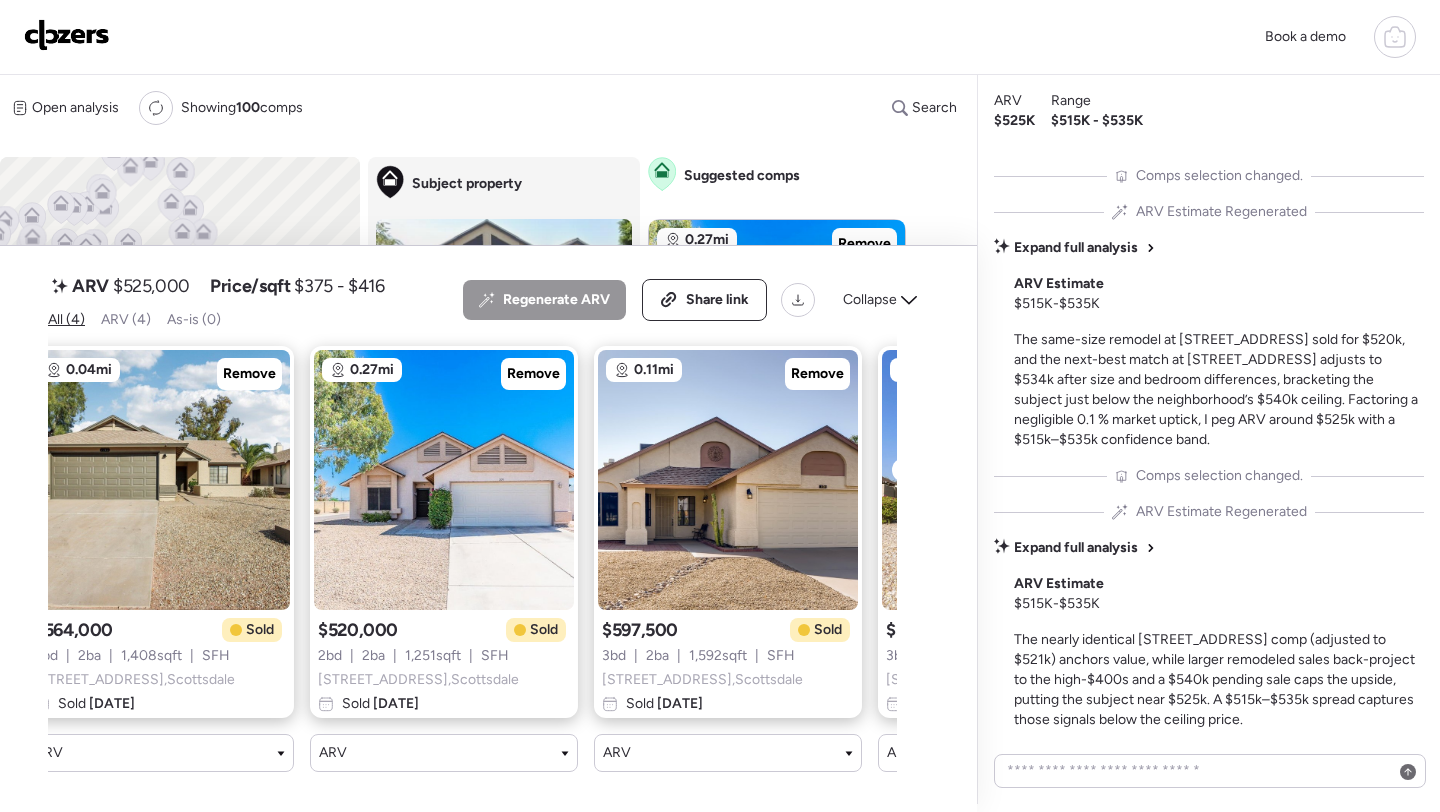 scroll, scrollTop: 0, scrollLeft: 0, axis: both 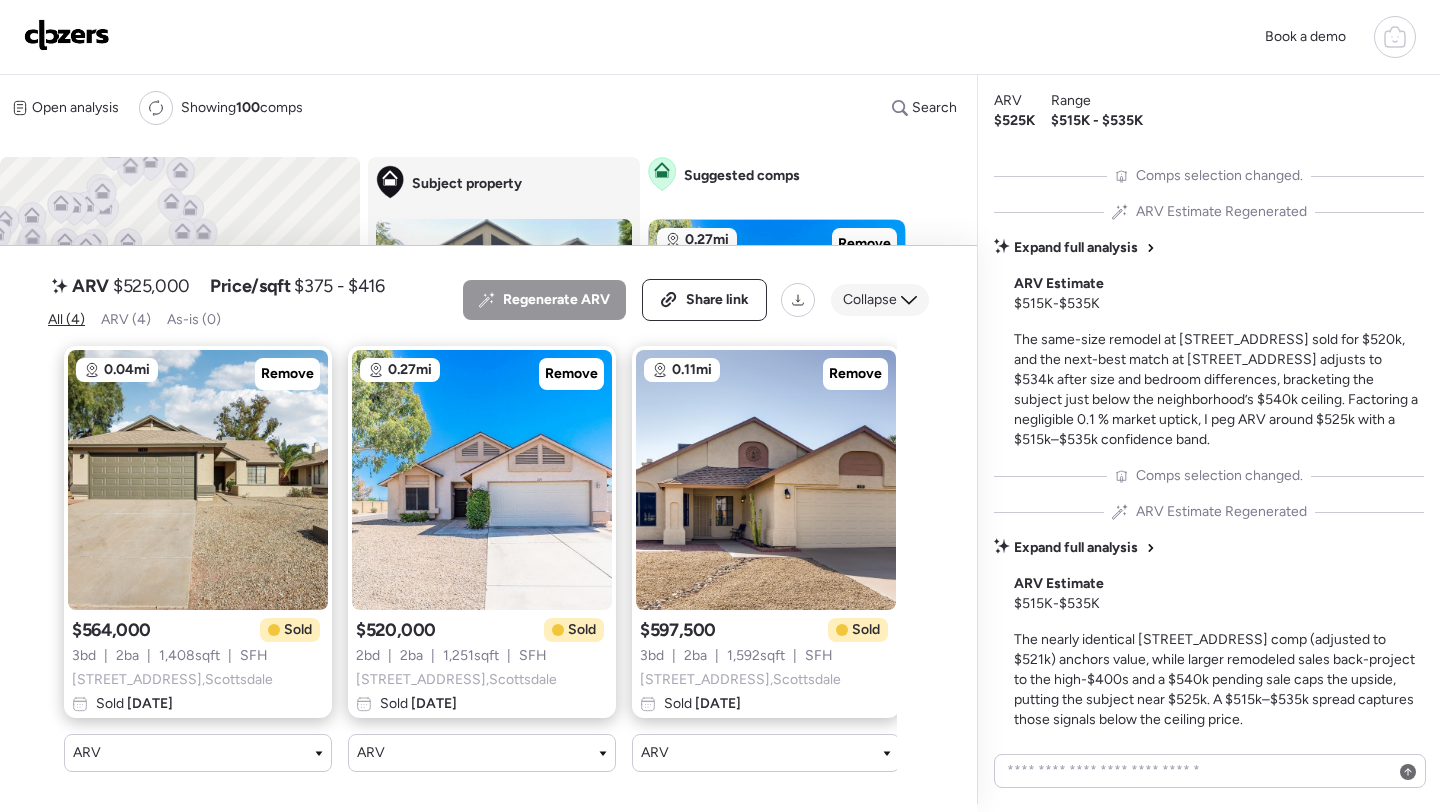 click on "Collapse" at bounding box center (870, 300) 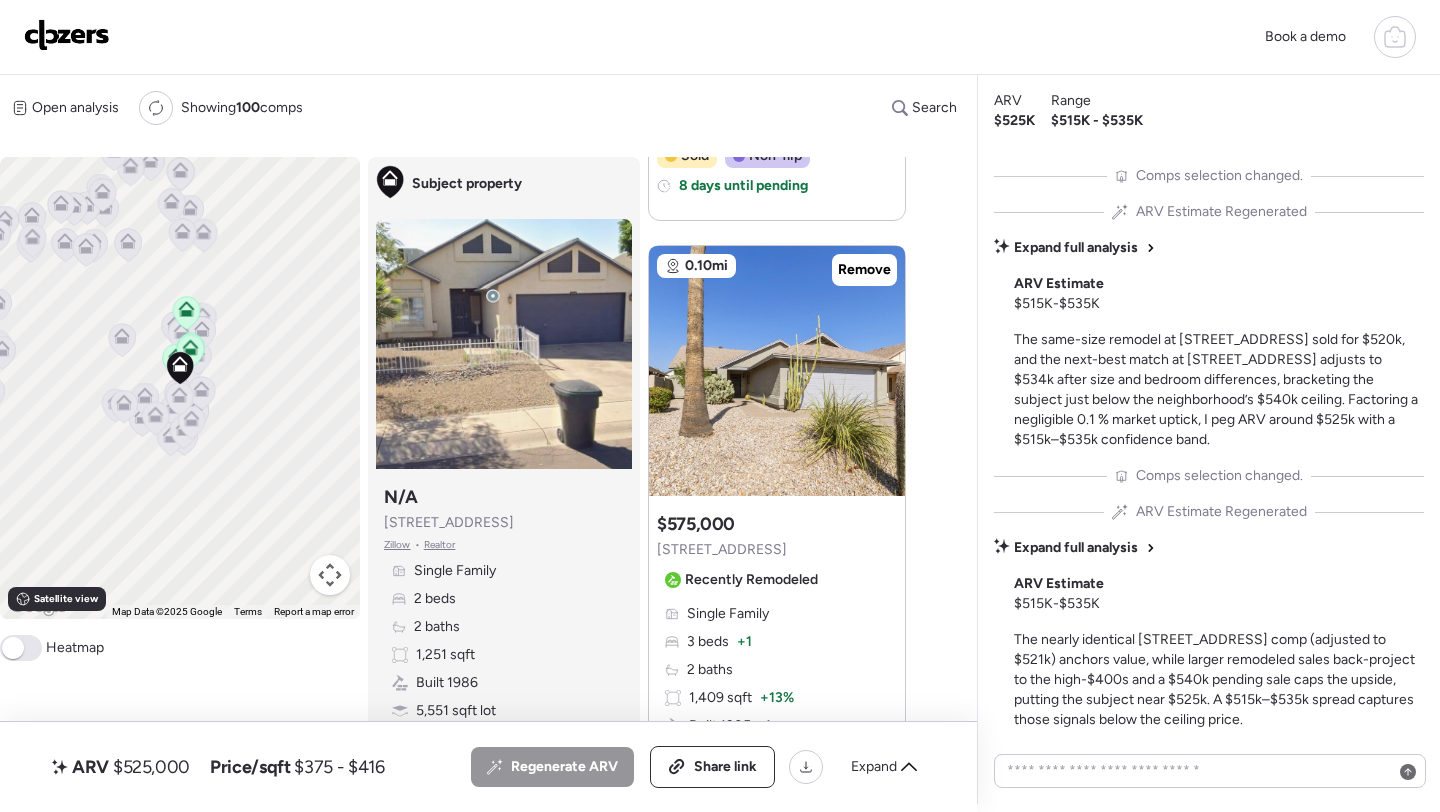 scroll, scrollTop: 1346, scrollLeft: 0, axis: vertical 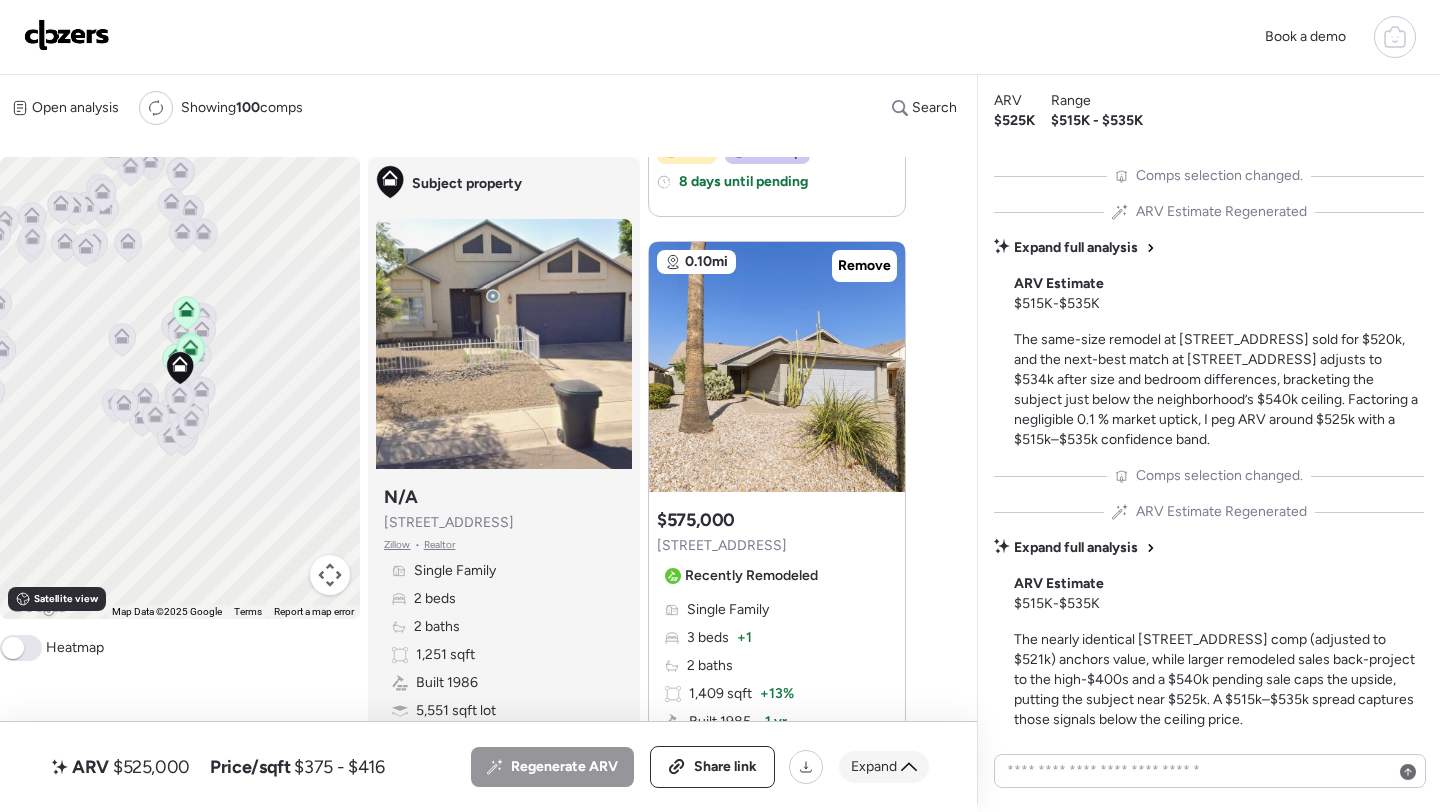 click on "Expand" at bounding box center (874, 767) 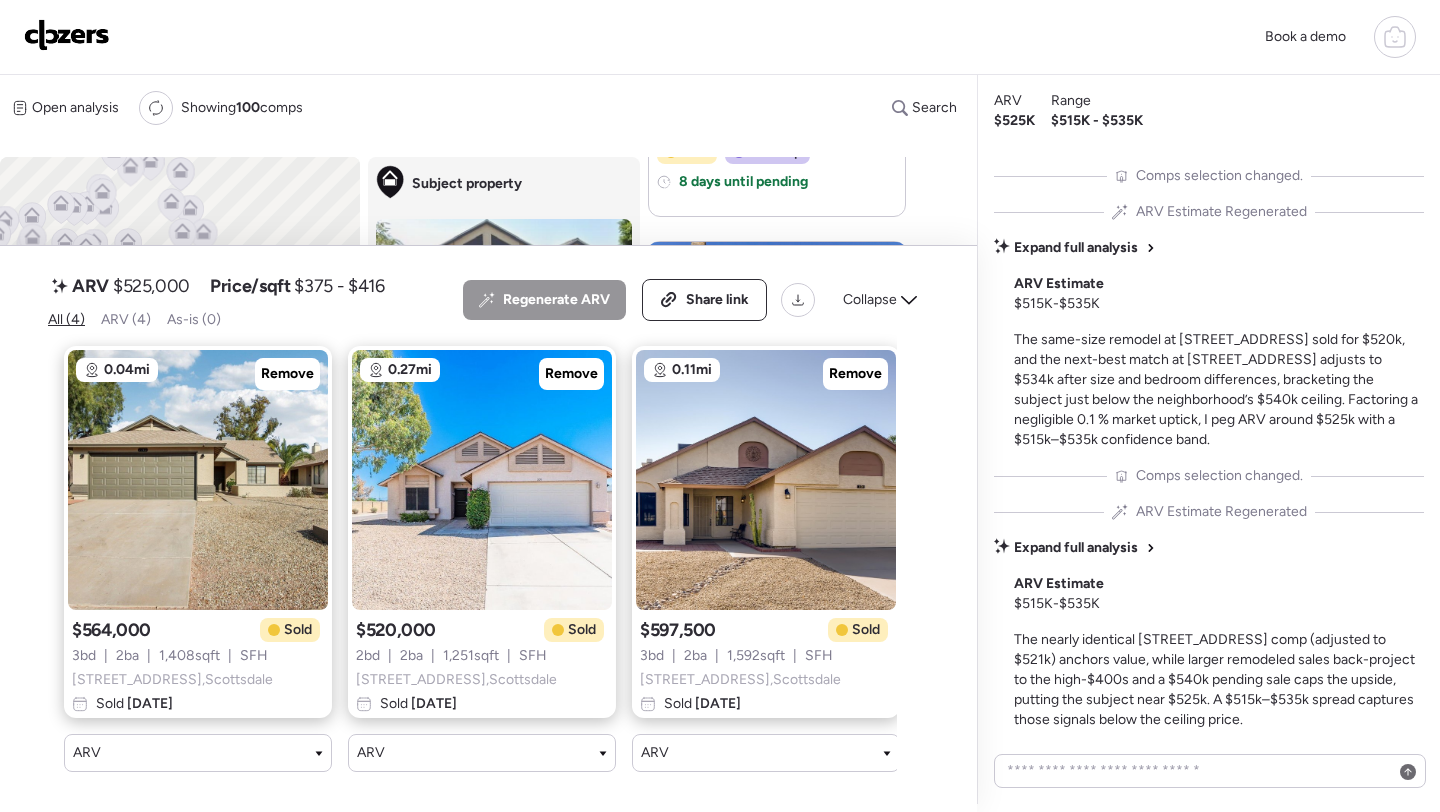 click on "$525,000" at bounding box center (151, 286) 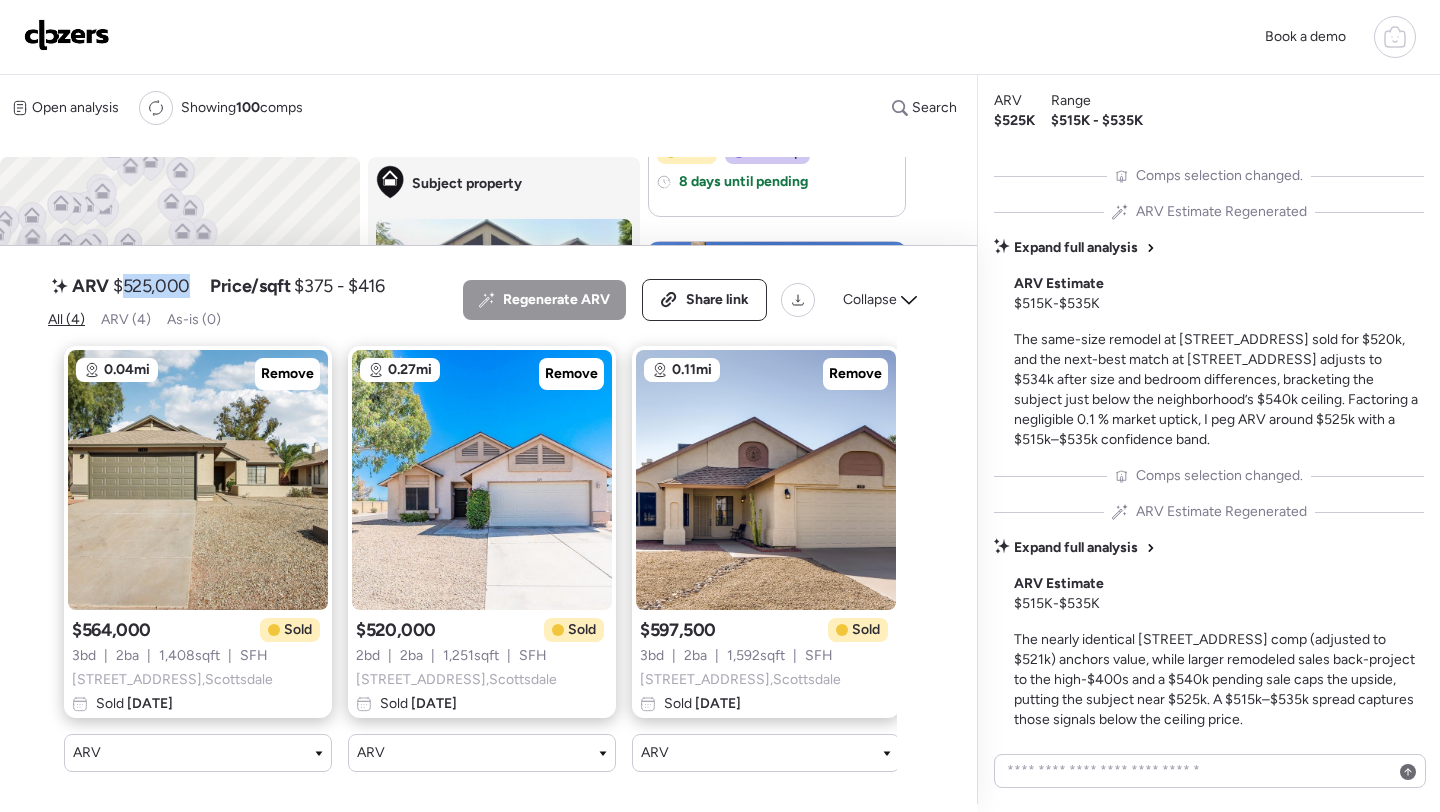 copy on "525,000" 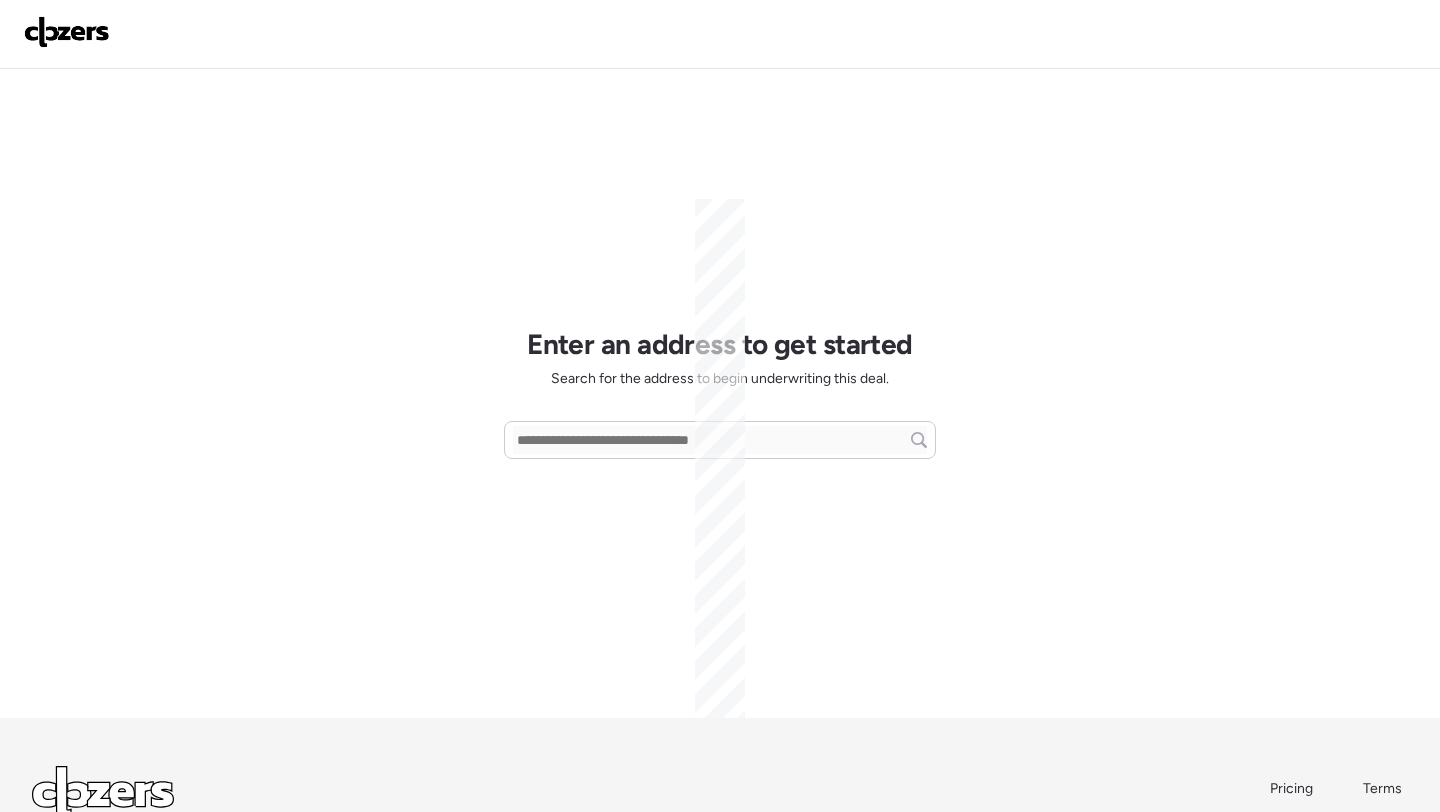 scroll, scrollTop: 0, scrollLeft: 0, axis: both 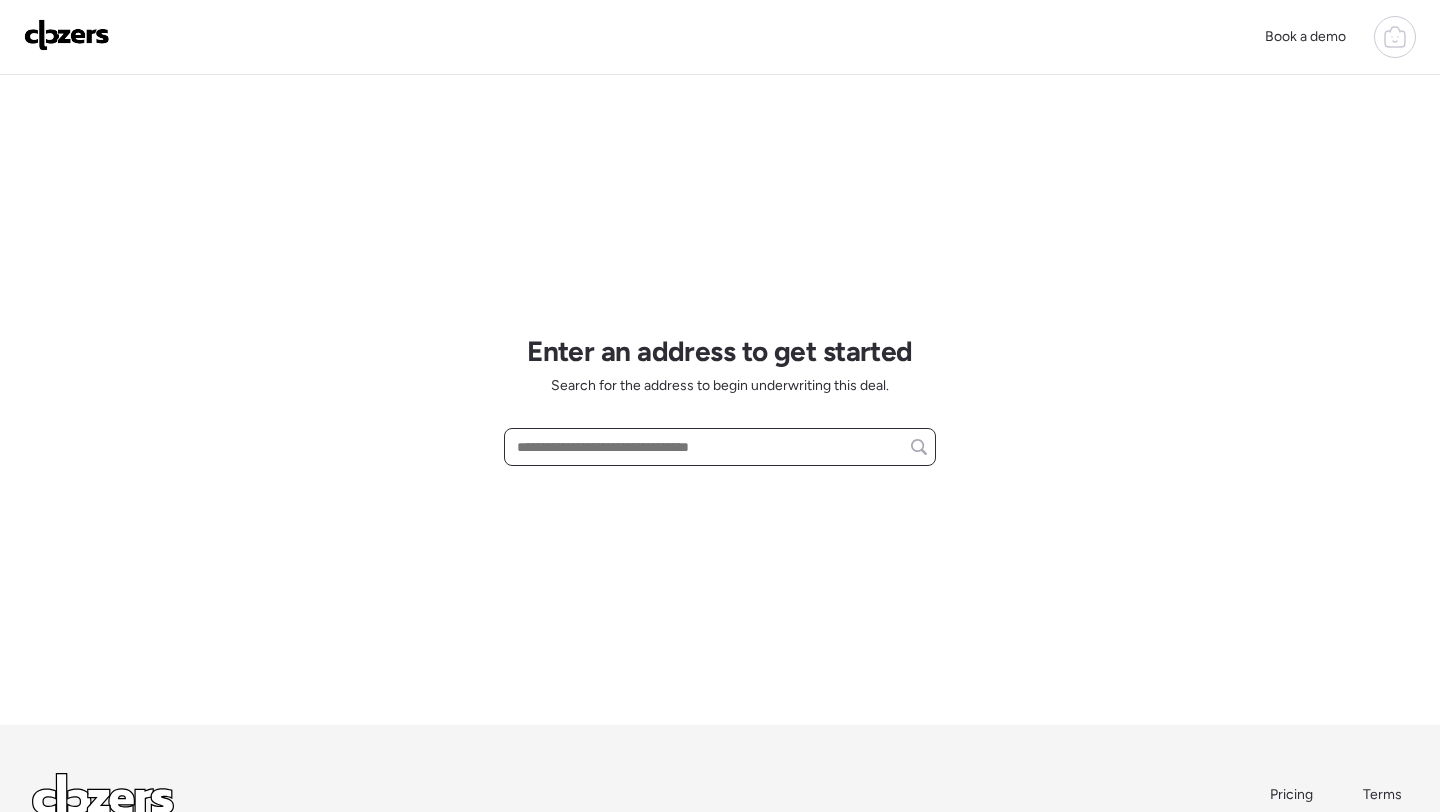 click at bounding box center (720, 447) 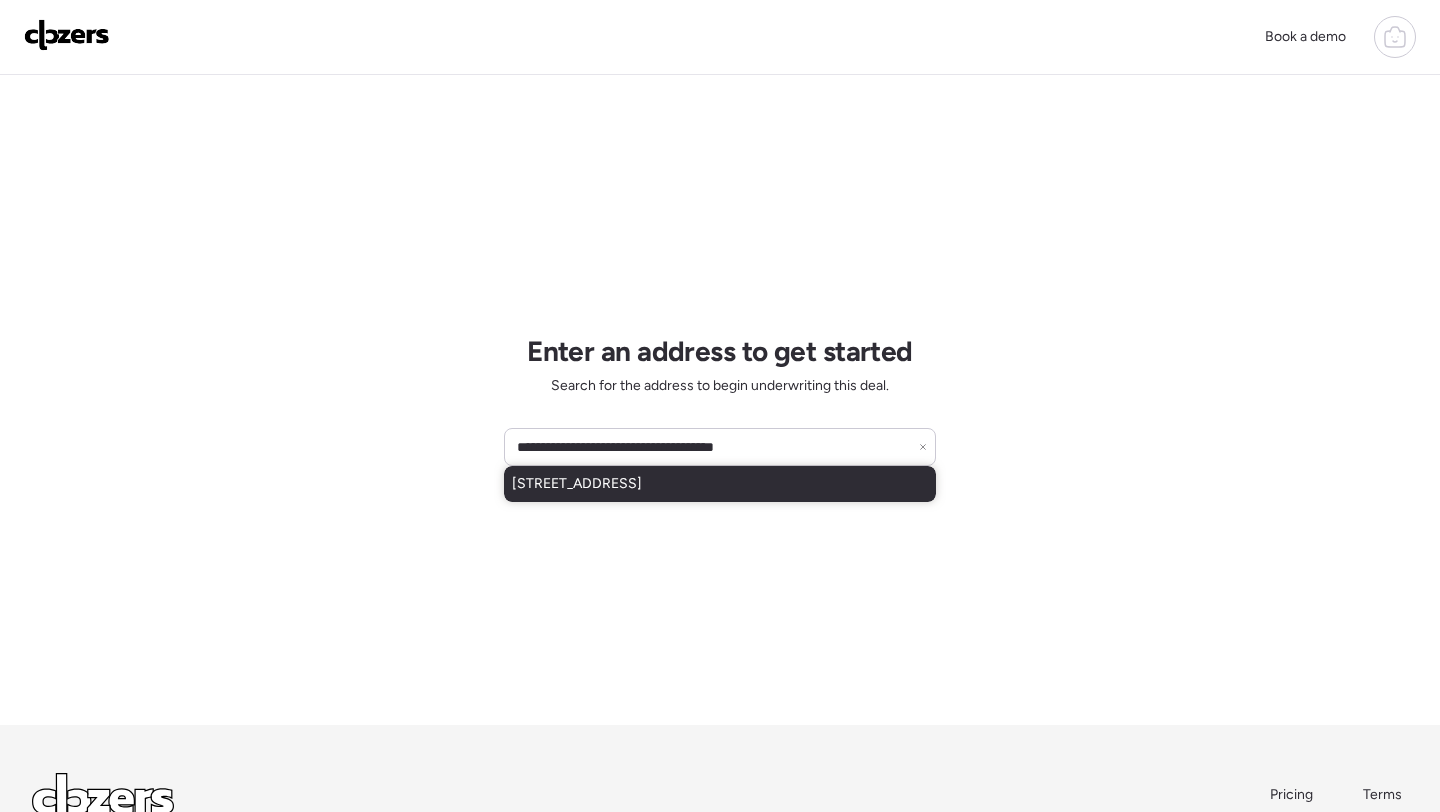 click on "[STREET_ADDRESS]" at bounding box center [577, 484] 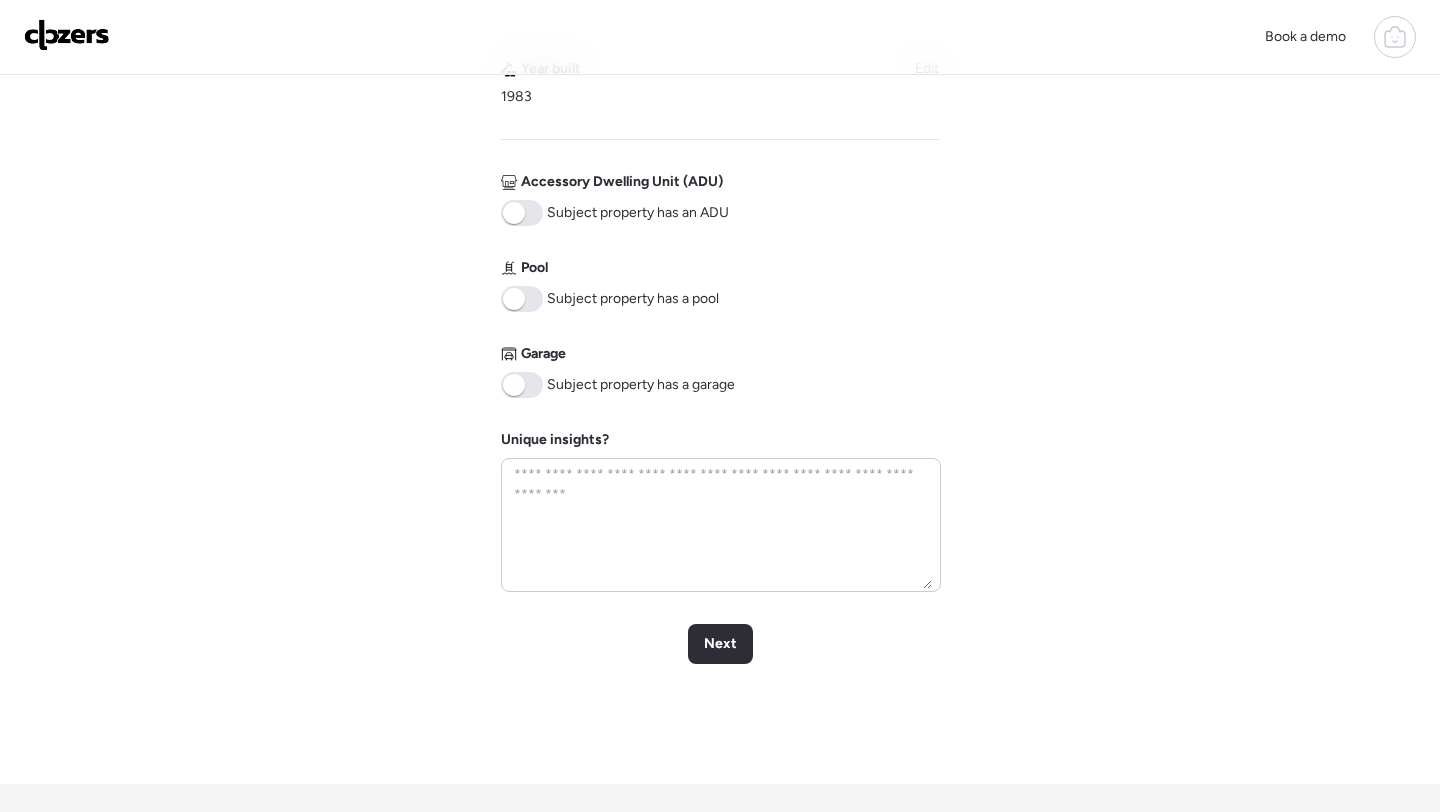 scroll, scrollTop: 900, scrollLeft: 0, axis: vertical 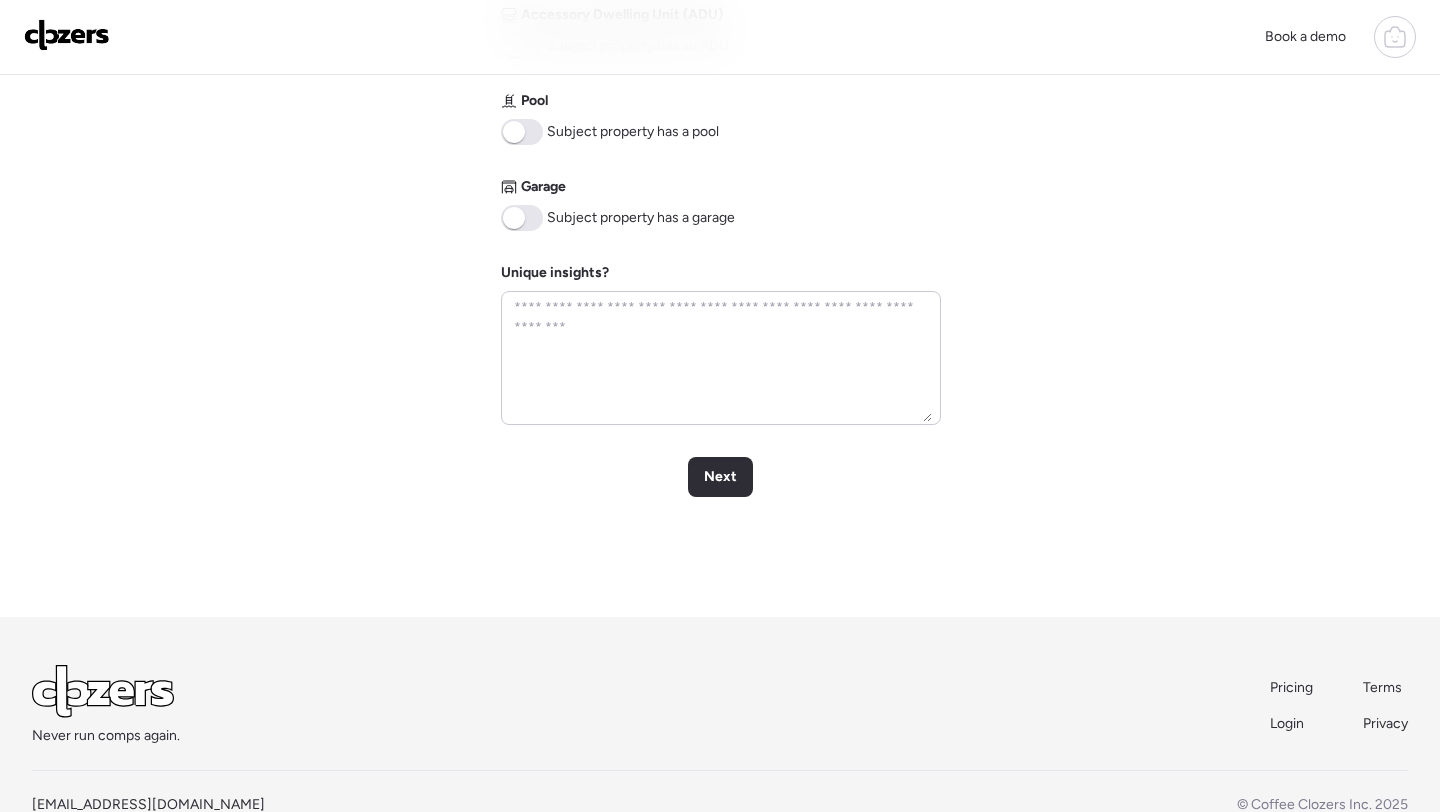 click at bounding box center (522, 218) 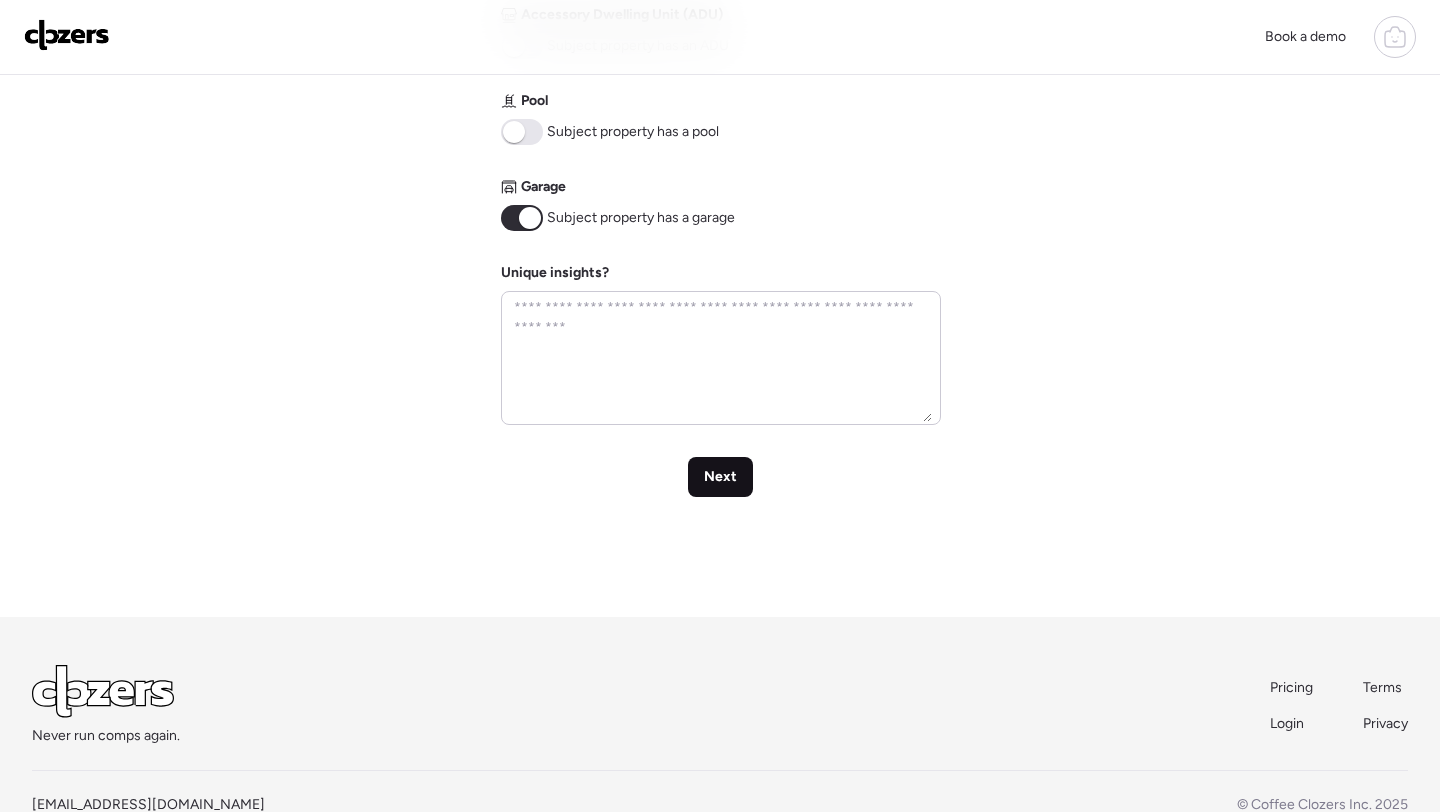 click on "Next" at bounding box center [720, 477] 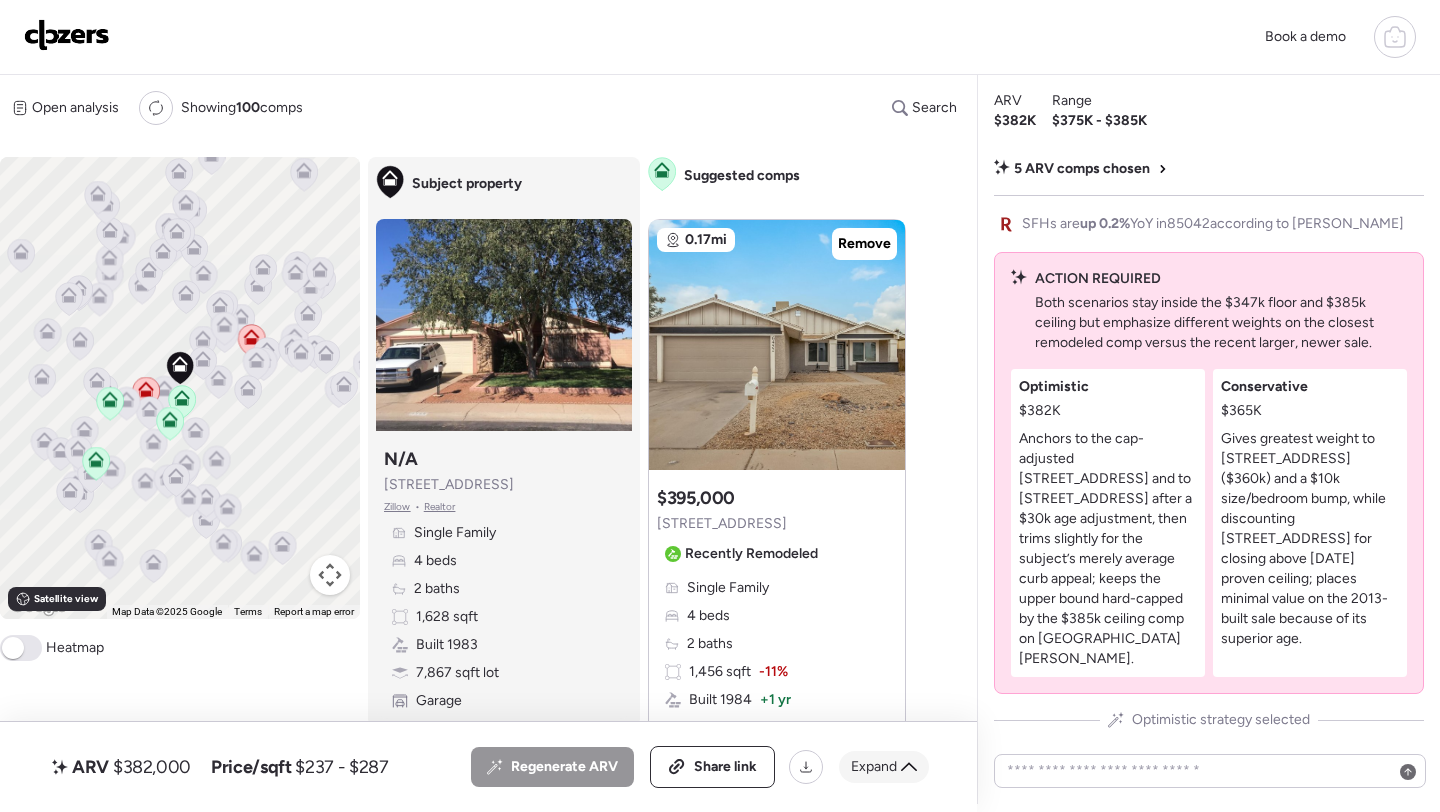 click on "Expand" at bounding box center (874, 767) 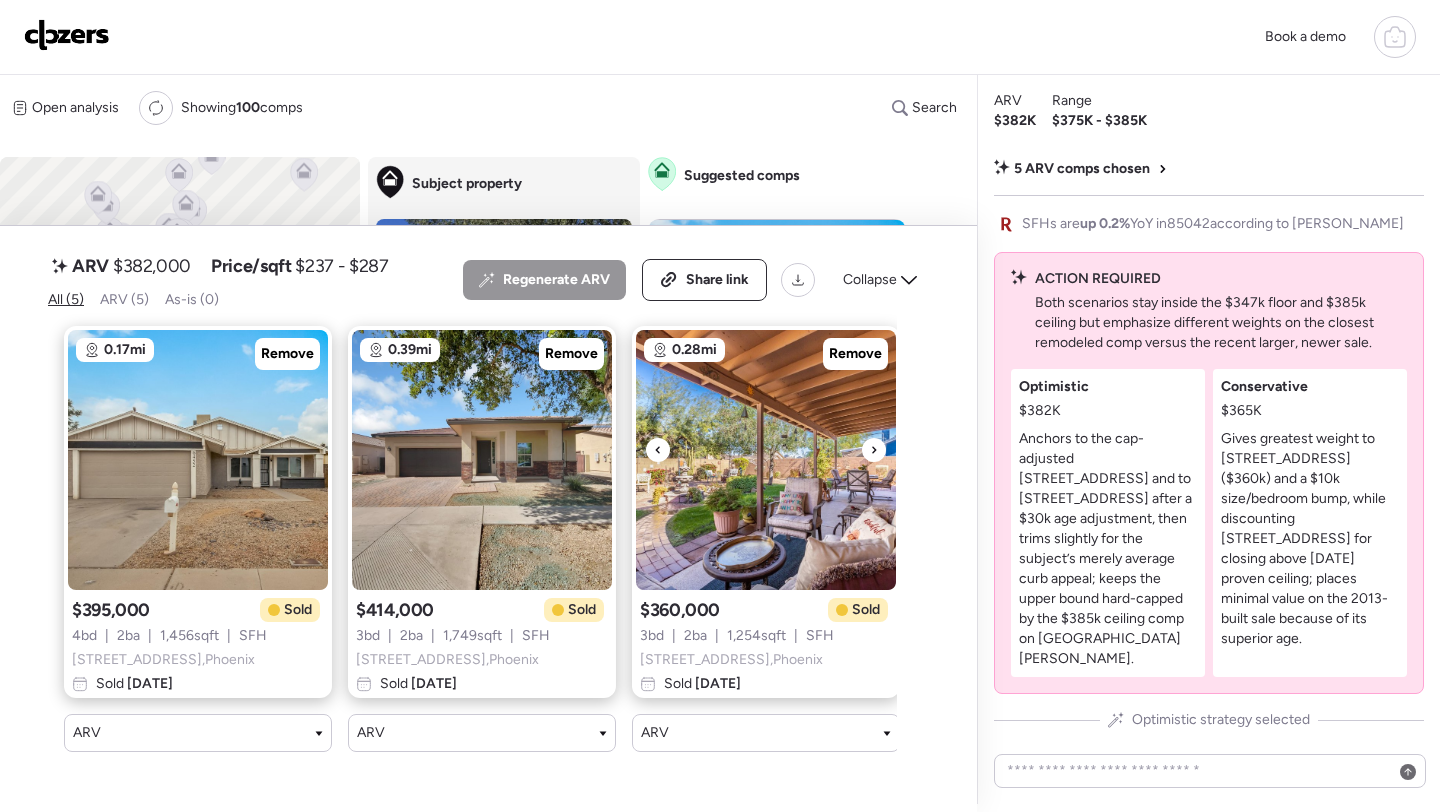 scroll, scrollTop: 0, scrollLeft: 303, axis: horizontal 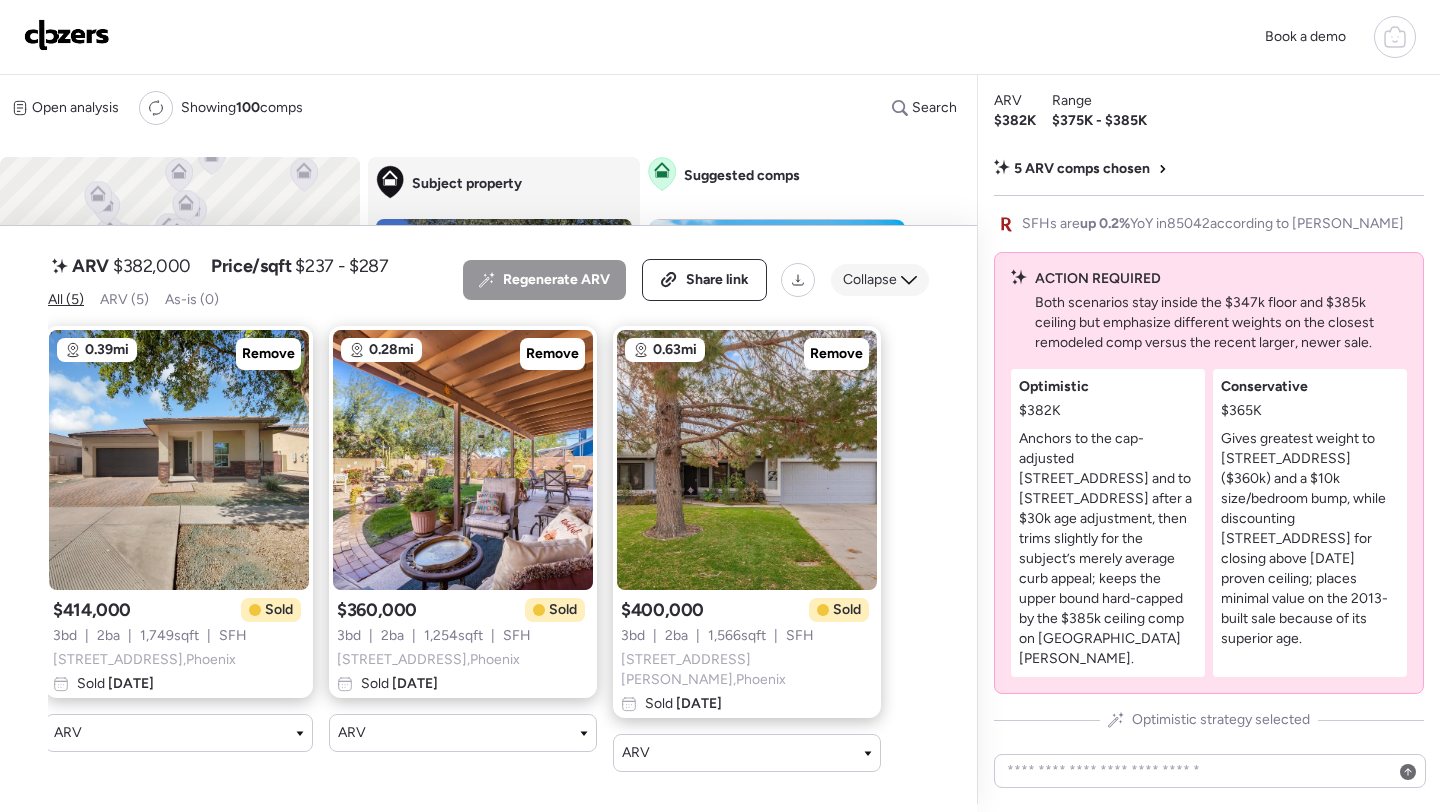 click on "Collapse" at bounding box center [870, 280] 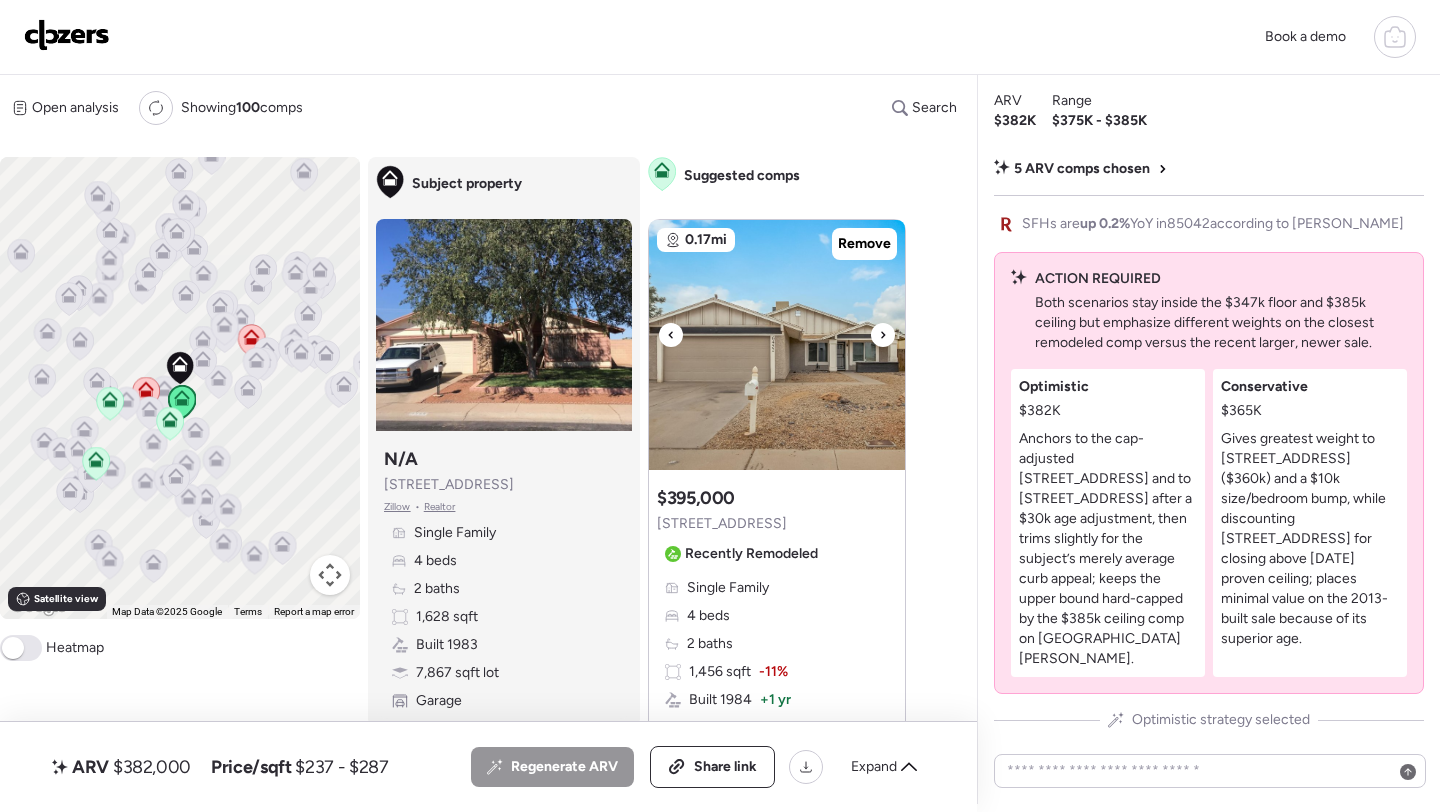 click at bounding box center (777, 345) 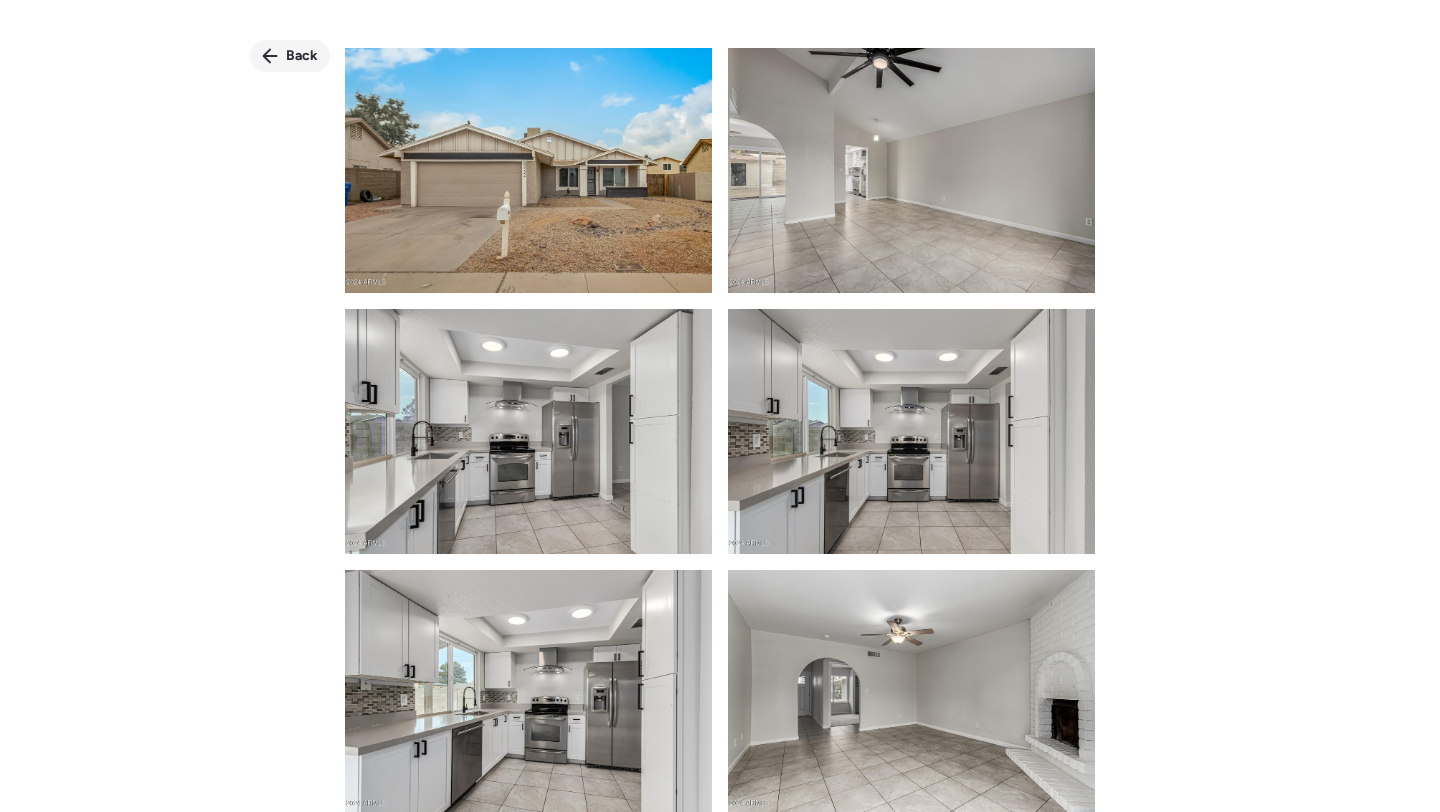 click on "Back" at bounding box center (302, 56) 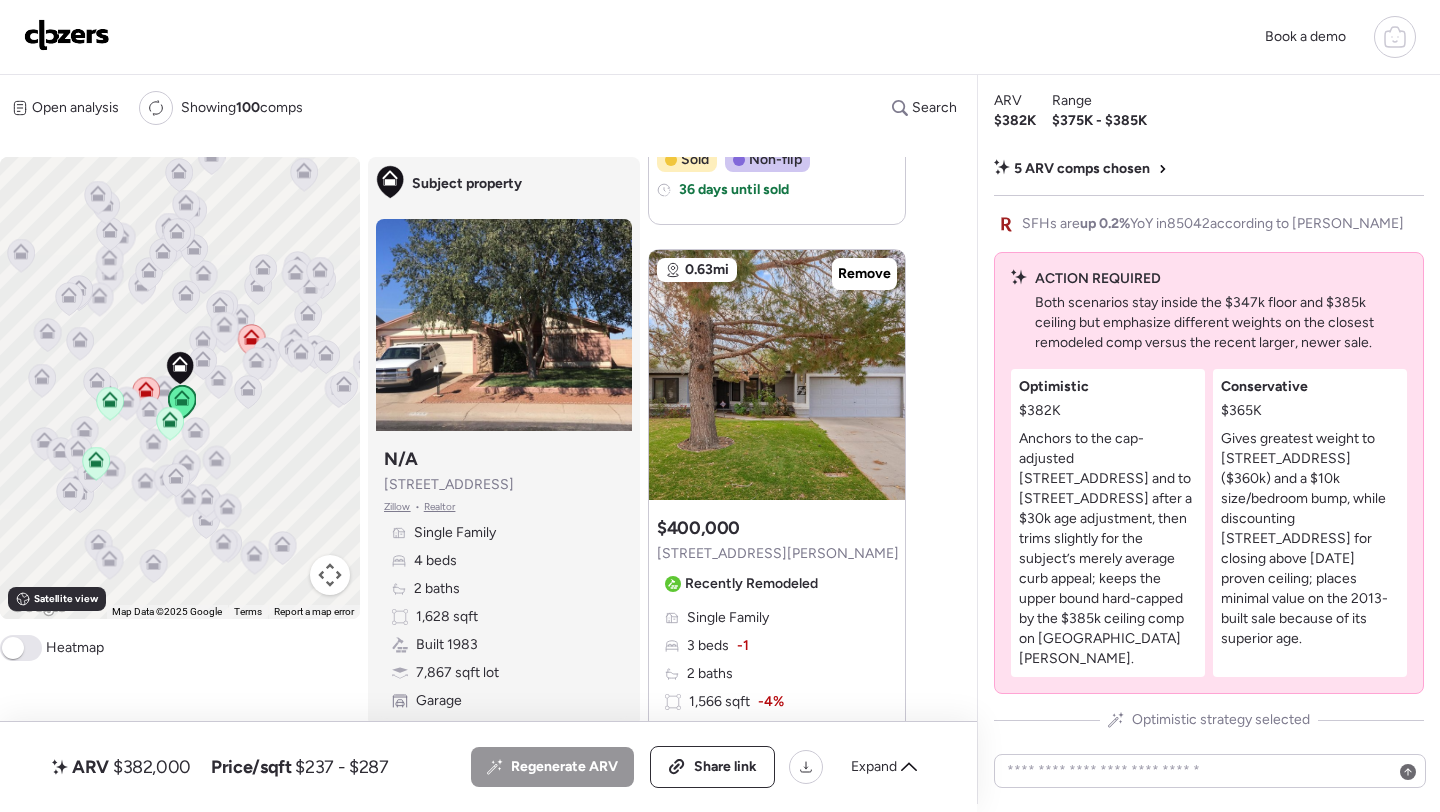 scroll, scrollTop: 710, scrollLeft: 0, axis: vertical 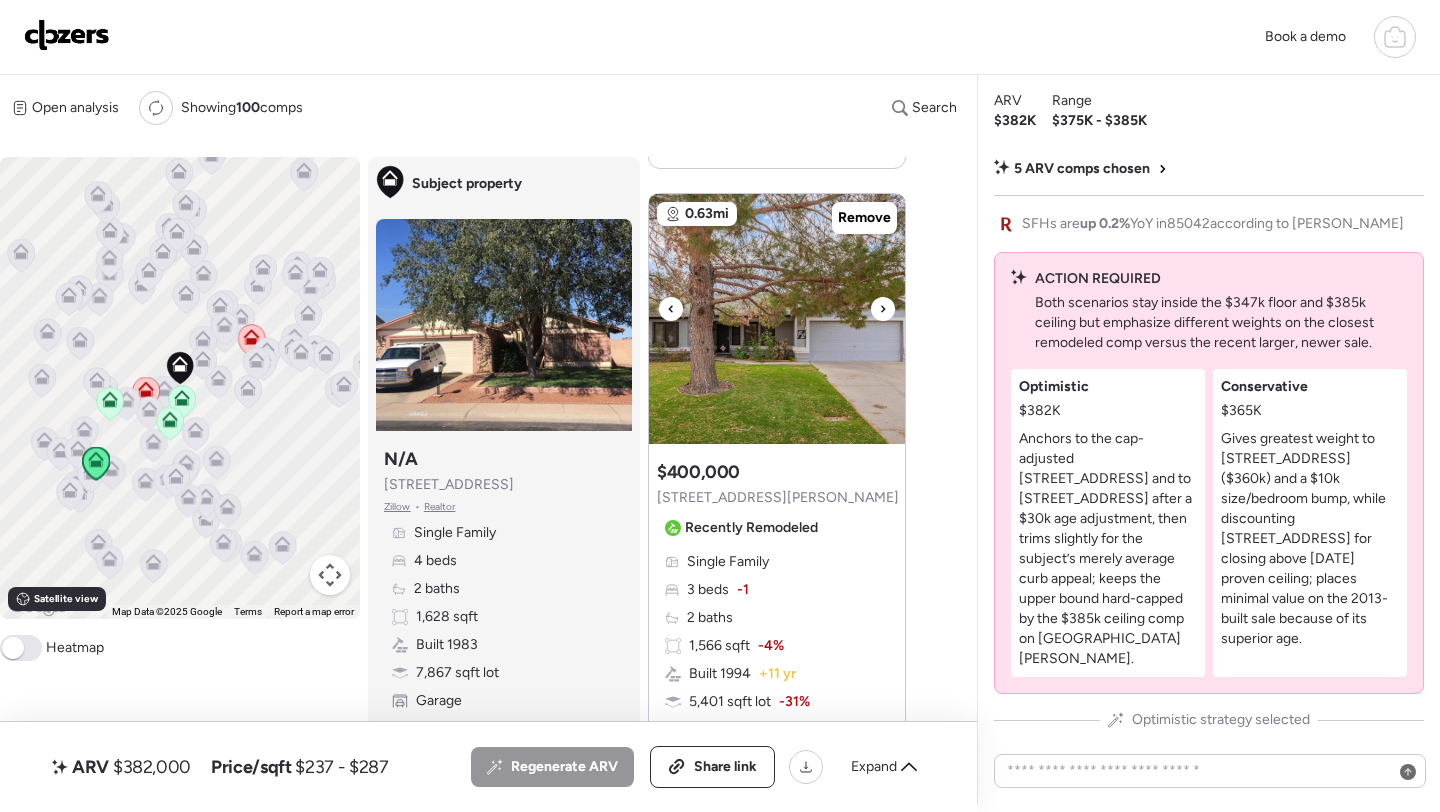 click at bounding box center (777, 319) 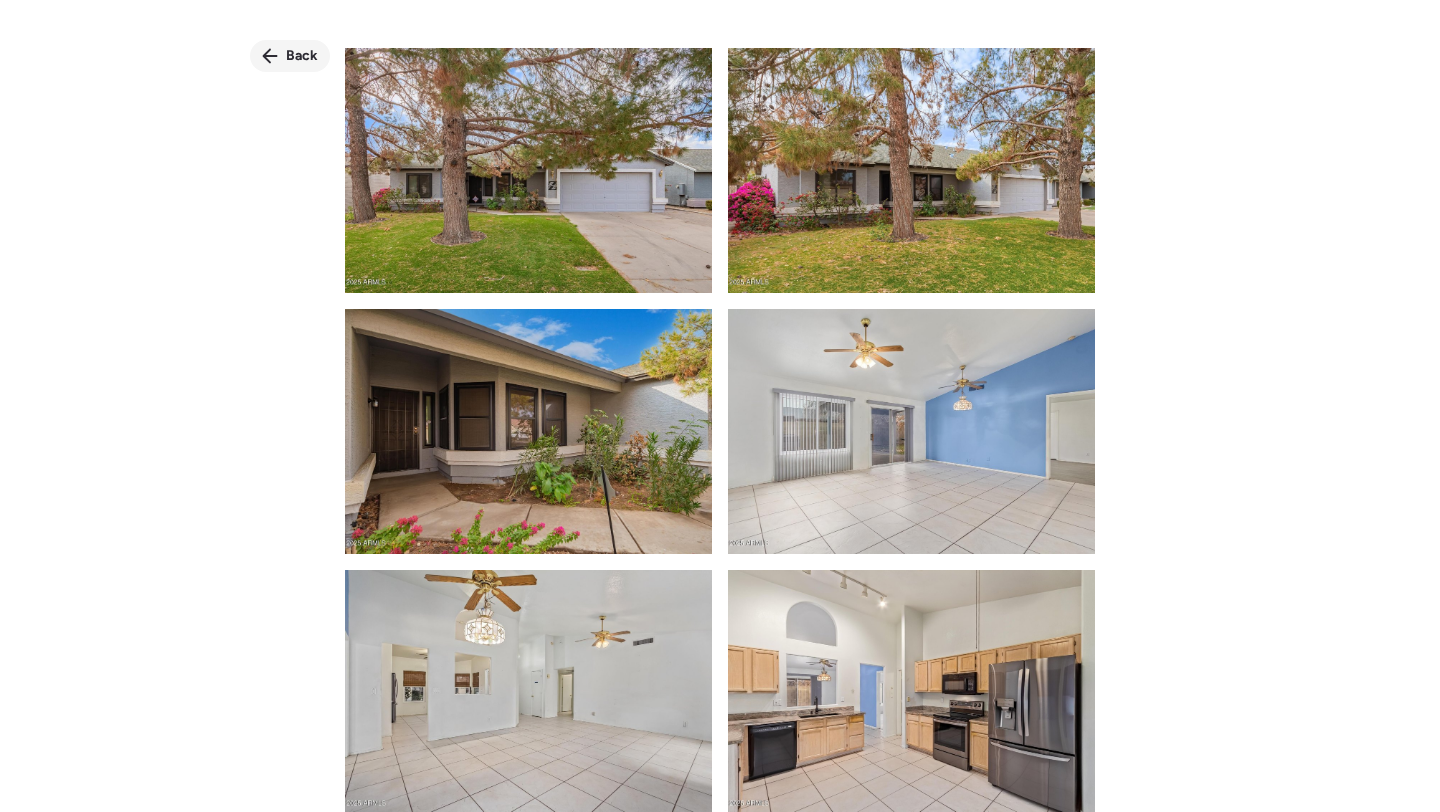 click on "Back" at bounding box center [302, 56] 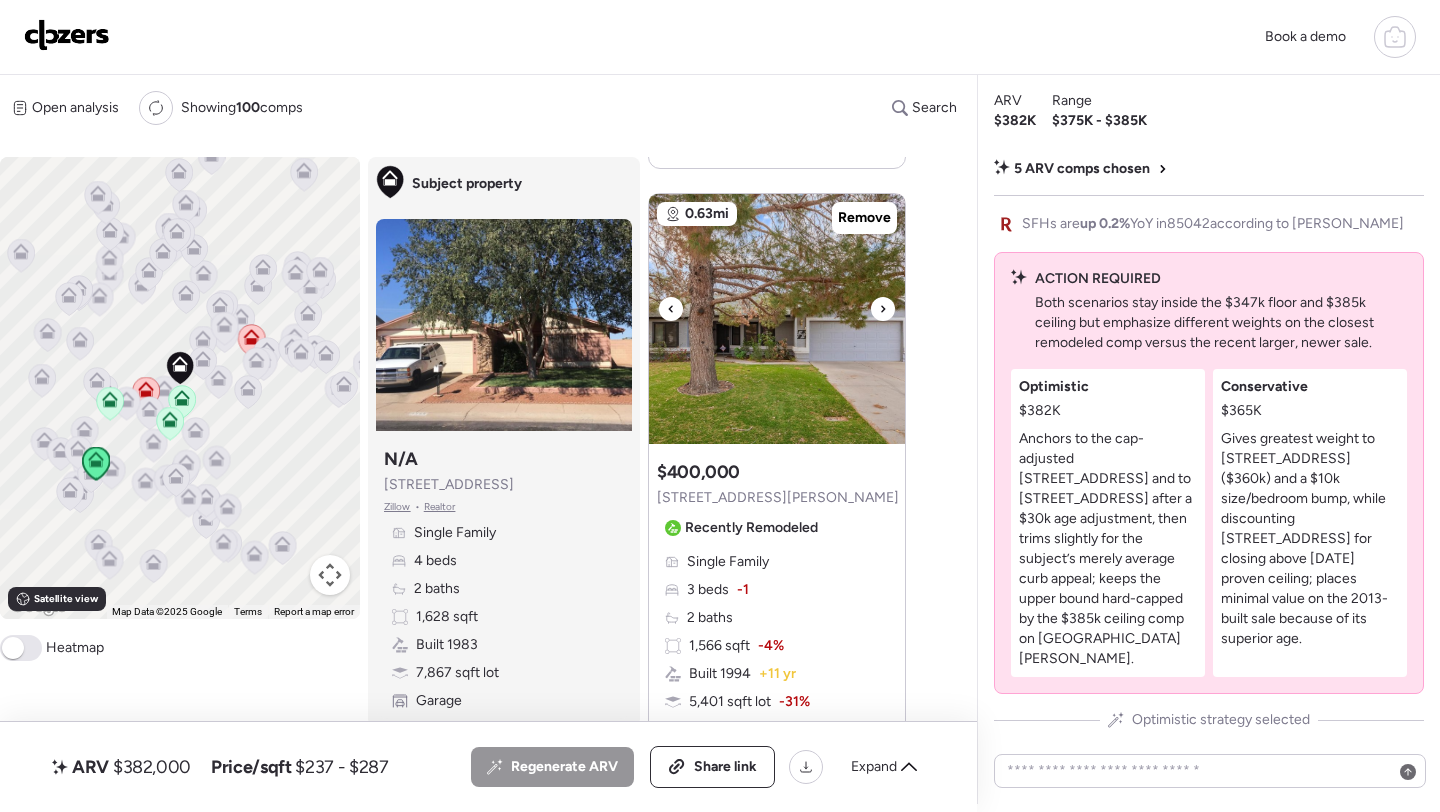 click at bounding box center [777, 319] 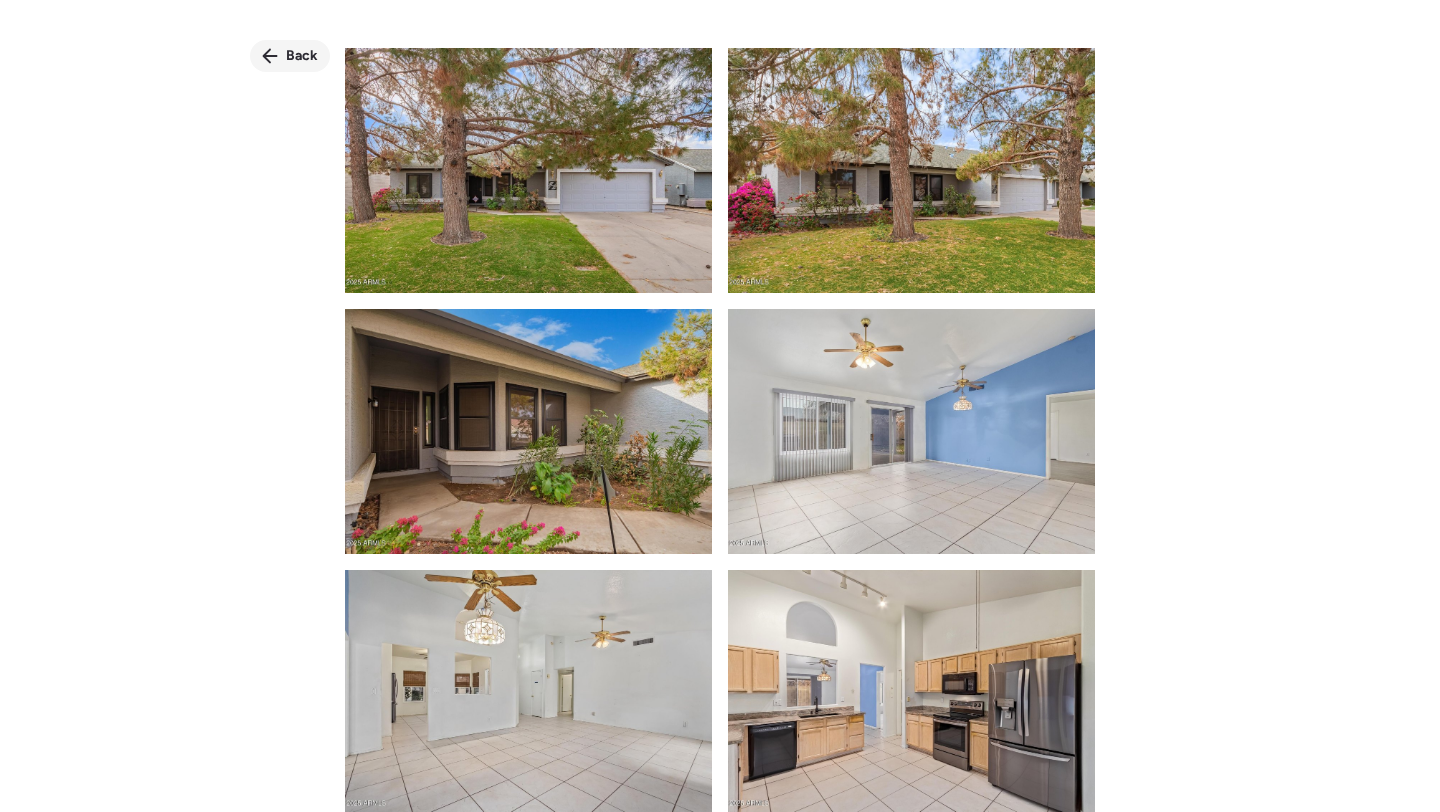 click on "Back" at bounding box center (302, 56) 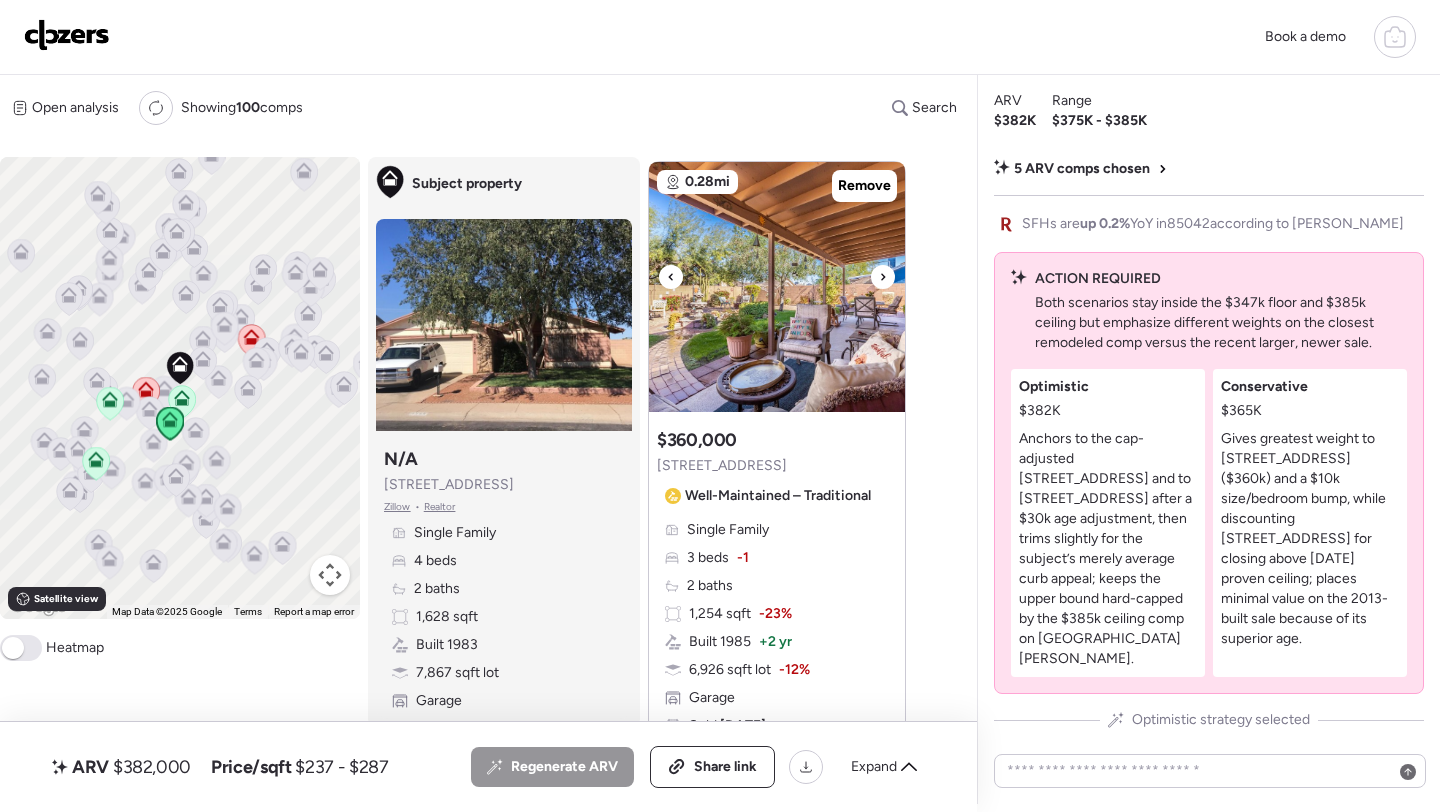 scroll, scrollTop: 1493, scrollLeft: 0, axis: vertical 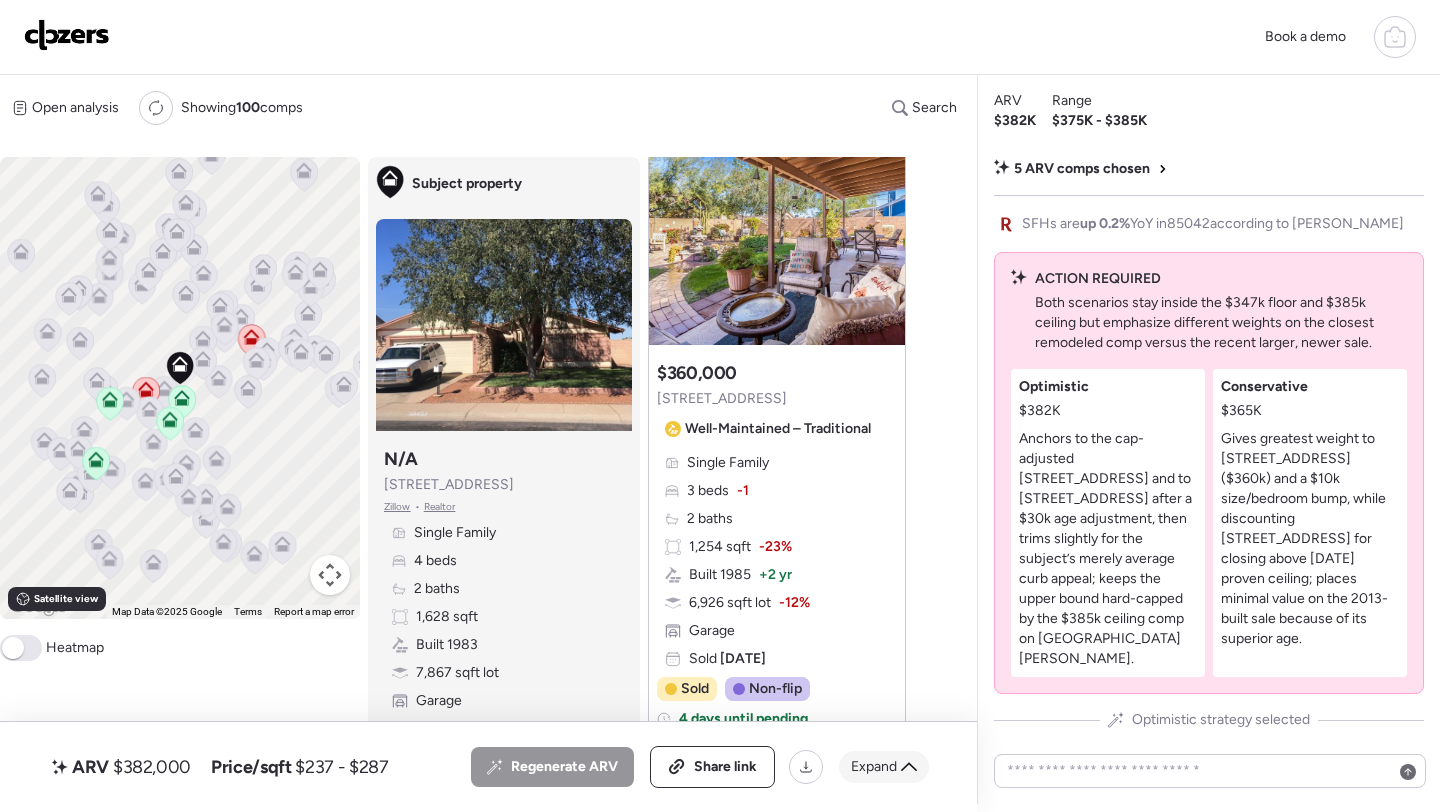 click on "Expand" at bounding box center (884, 767) 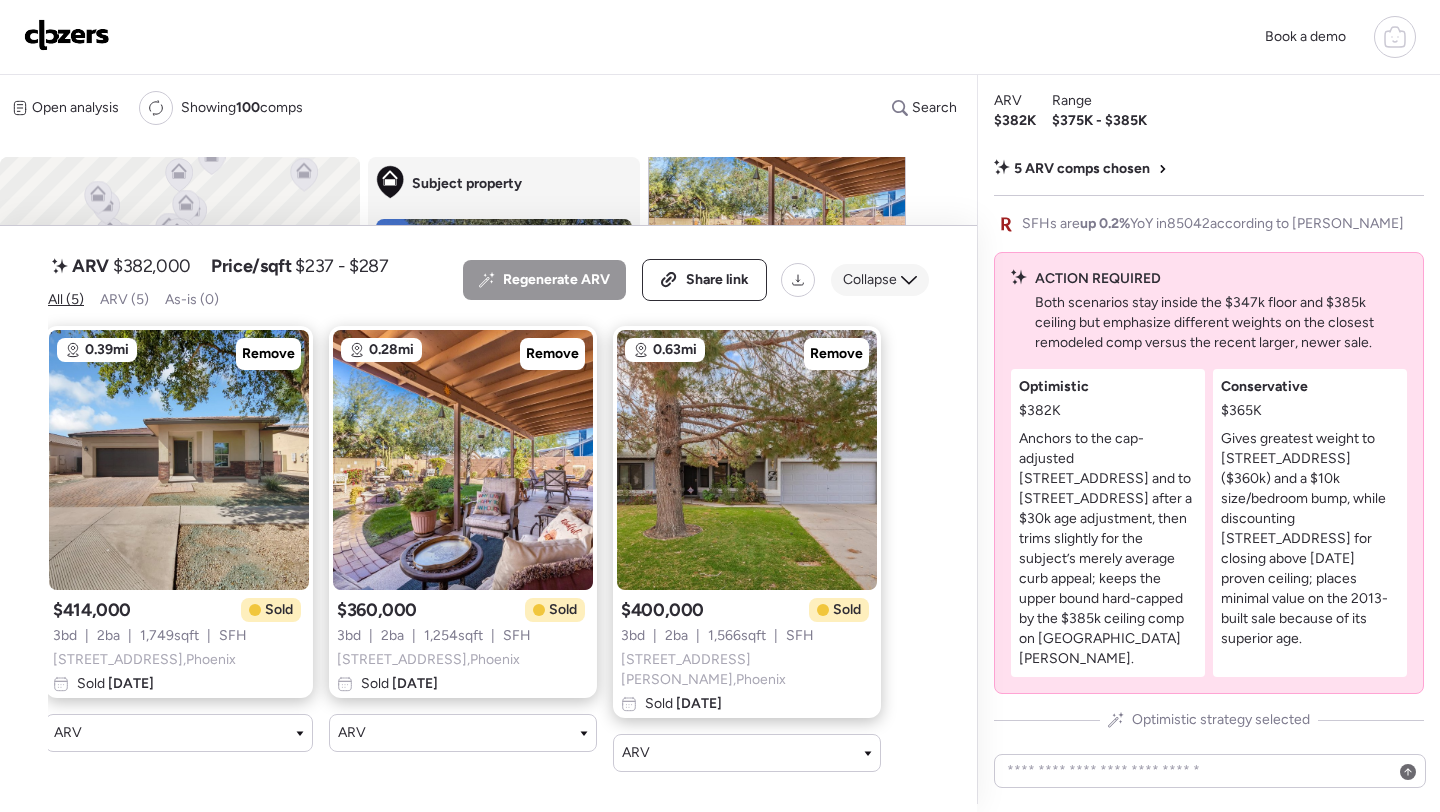 click on "Collapse" at bounding box center (870, 280) 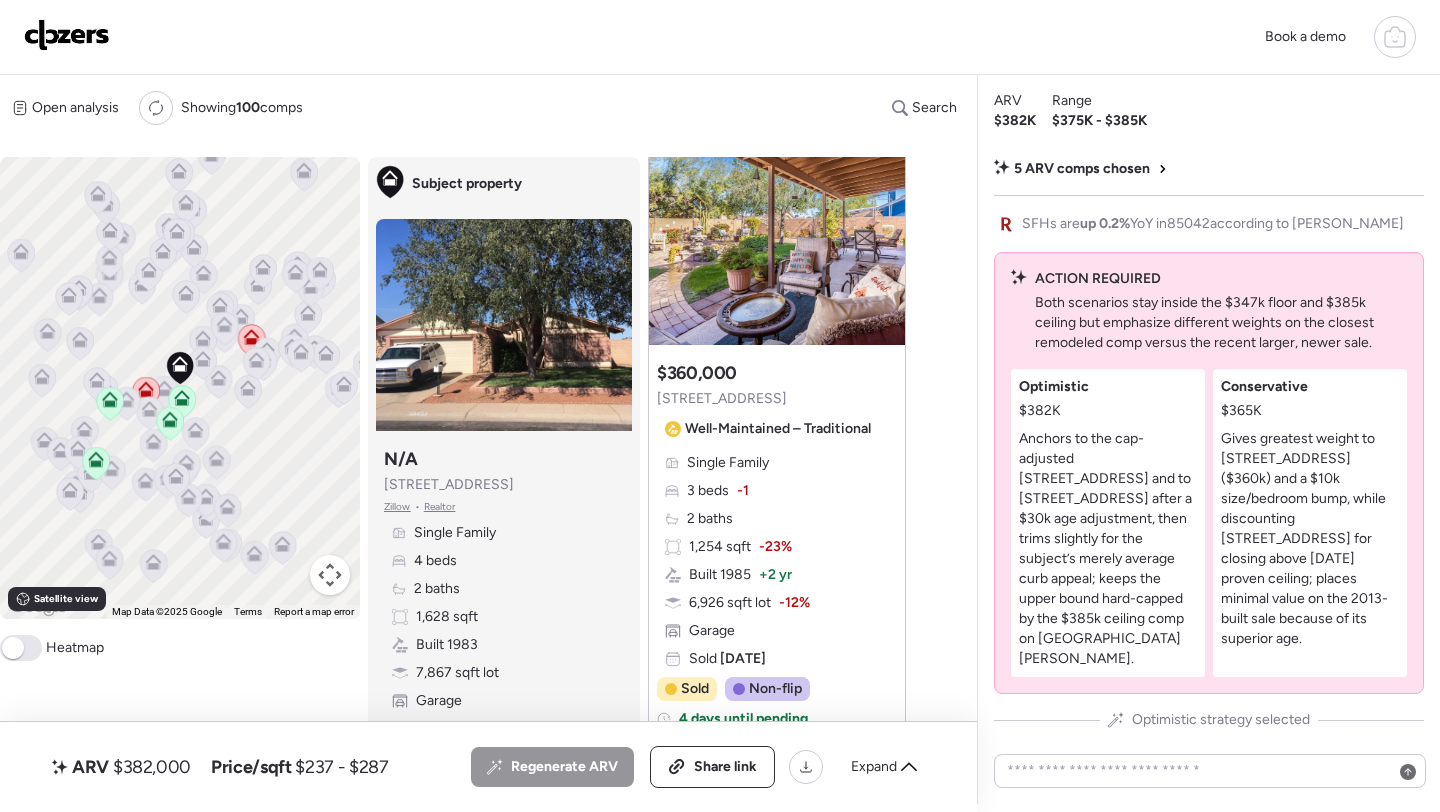 click 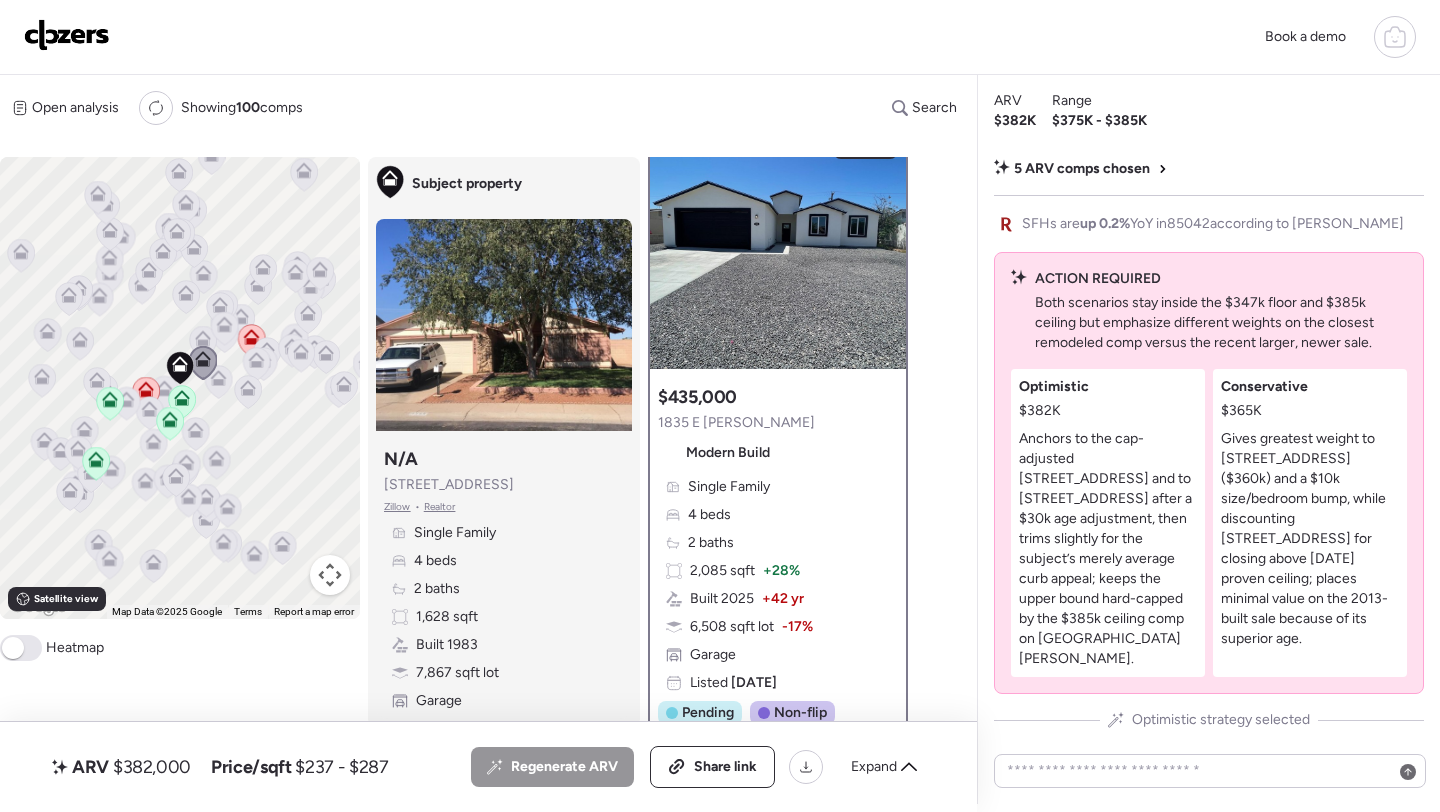 scroll, scrollTop: 0, scrollLeft: 0, axis: both 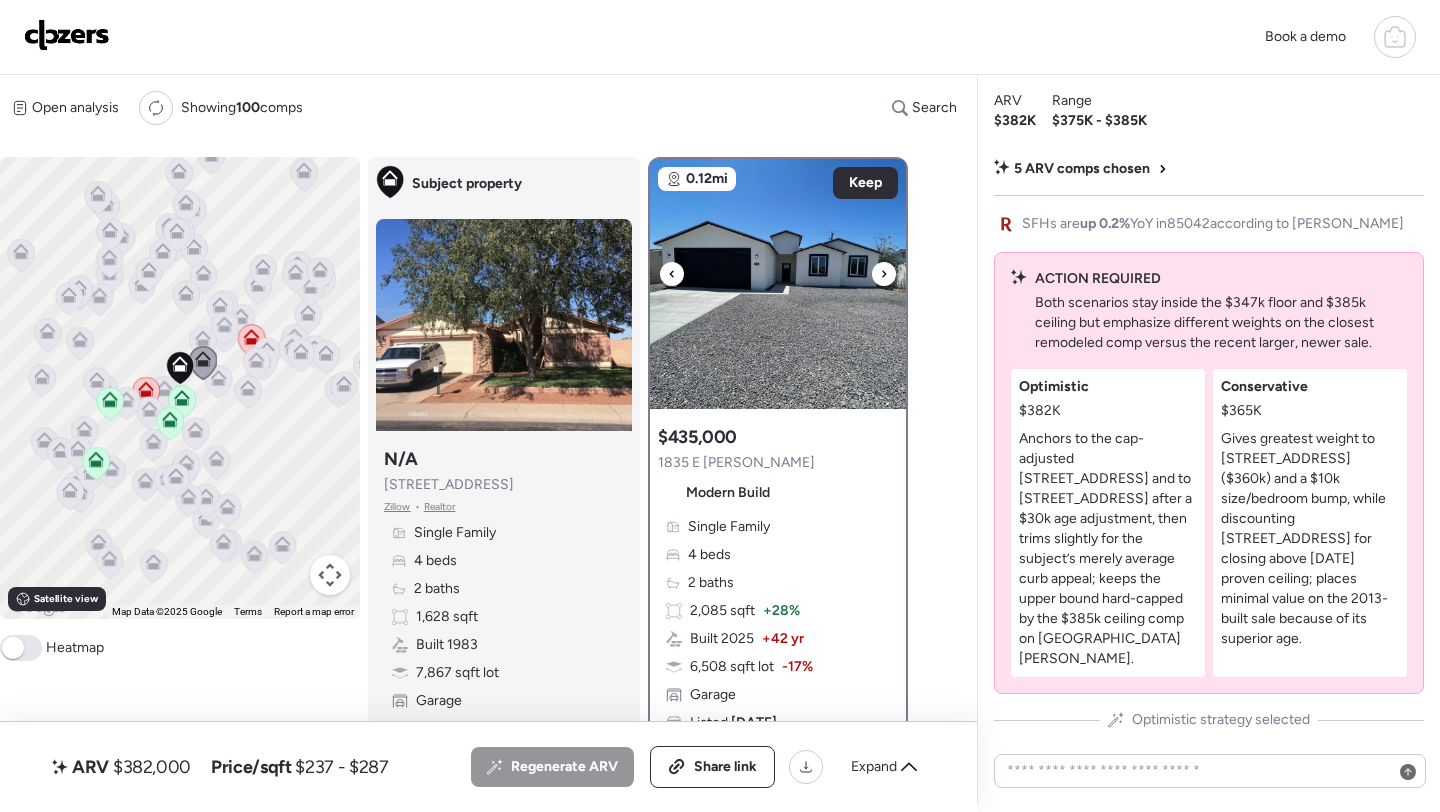 click at bounding box center [778, 284] 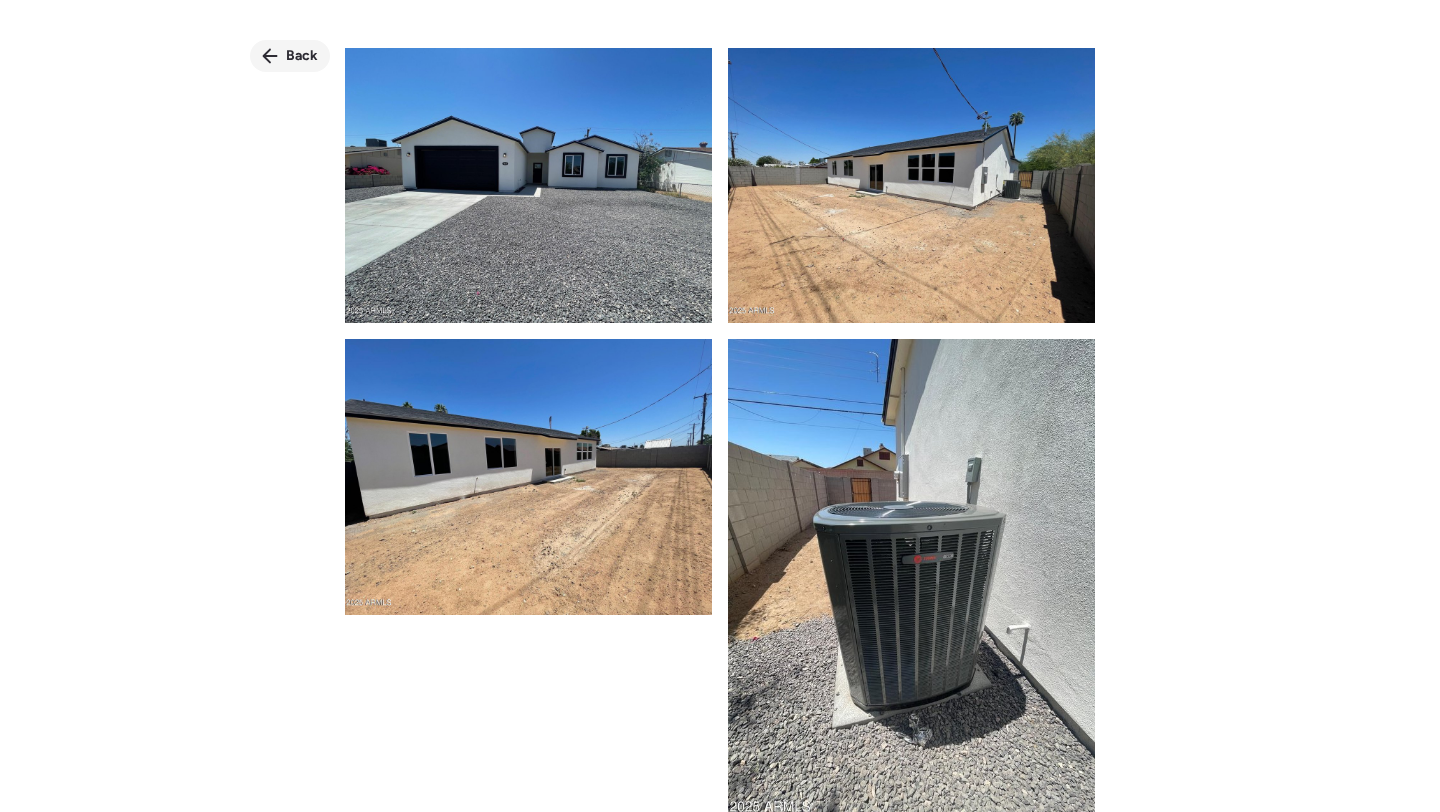 click on "Back" at bounding box center (302, 56) 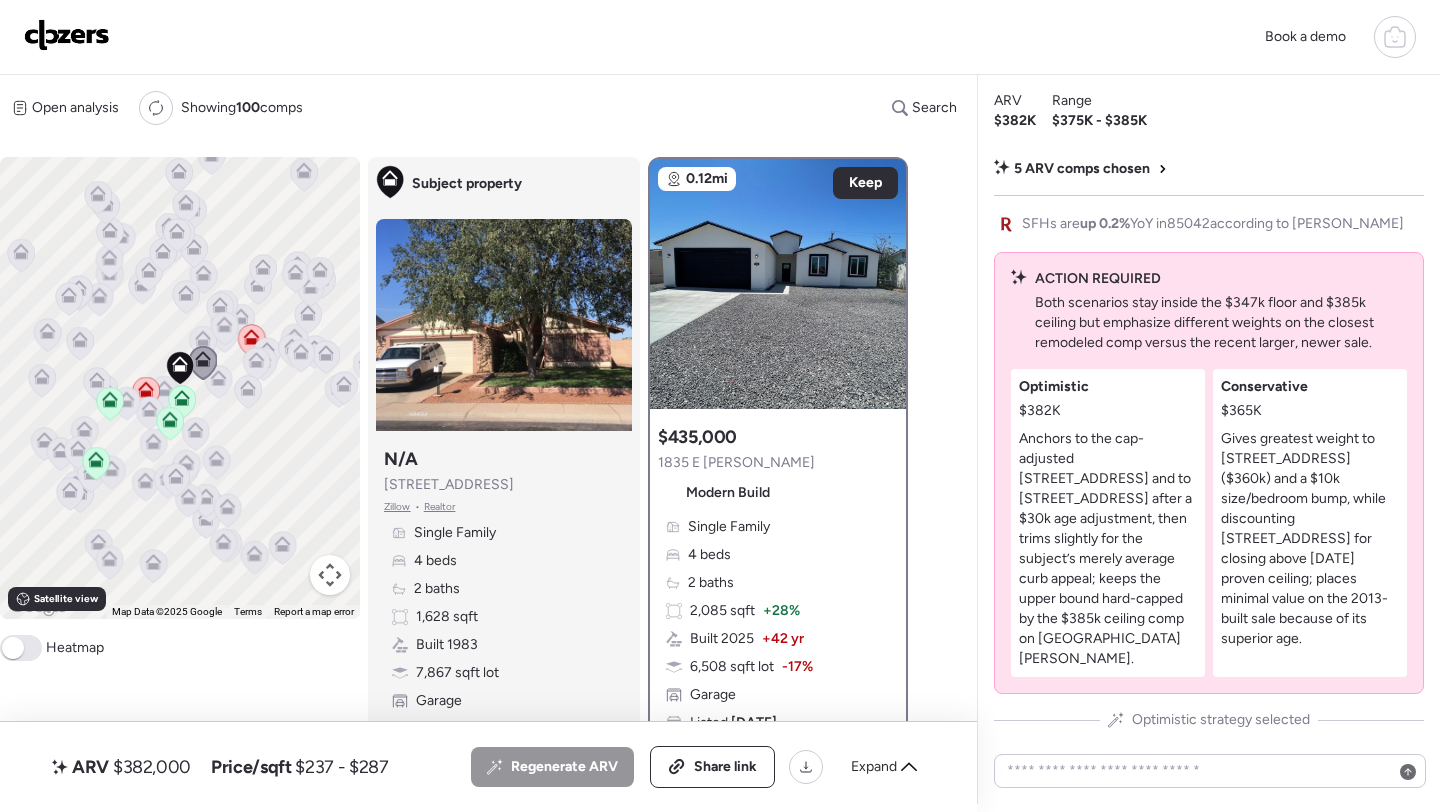 click on "Open analysis Re-run report Showing  100  comps Search" at bounding box center (484, 108) 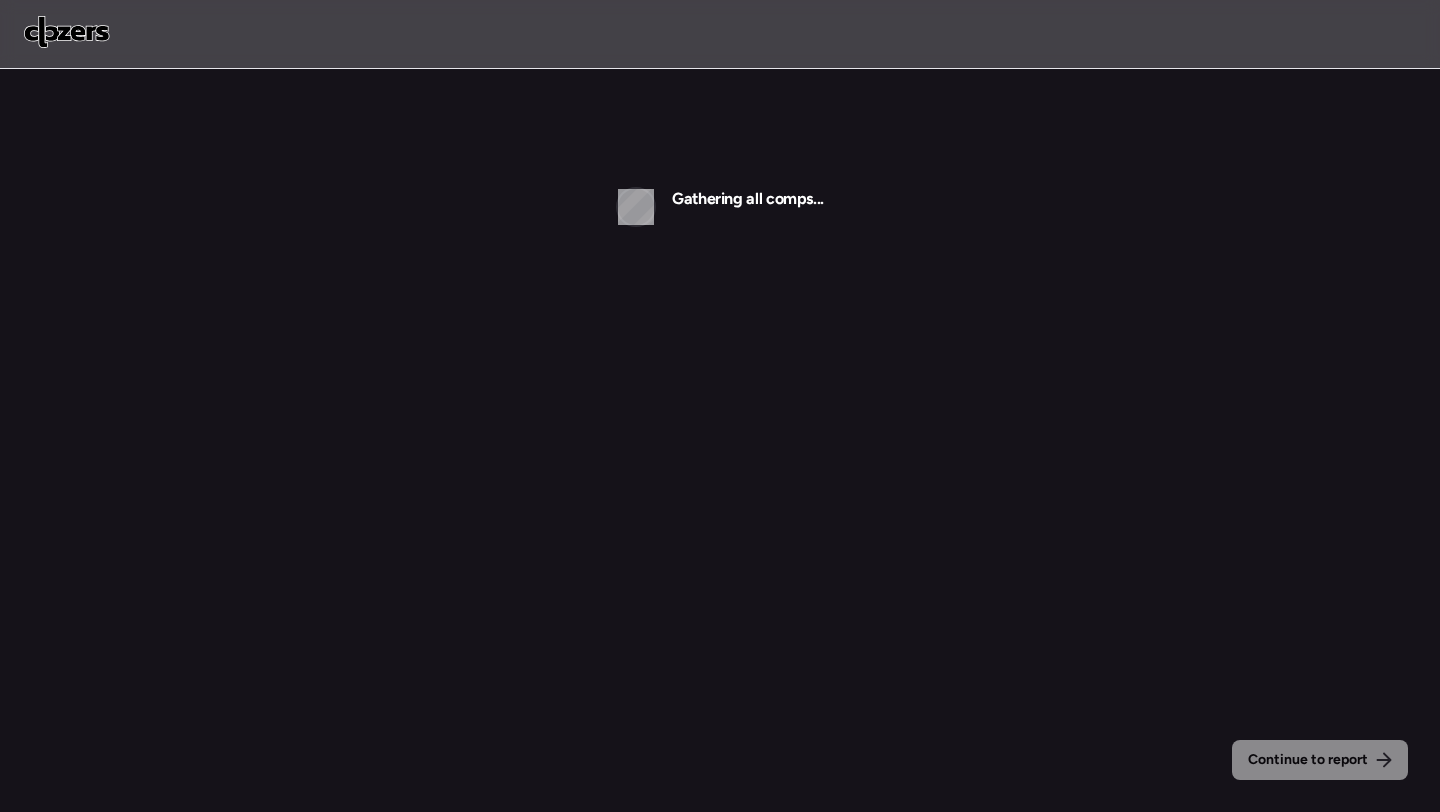 scroll, scrollTop: 0, scrollLeft: 0, axis: both 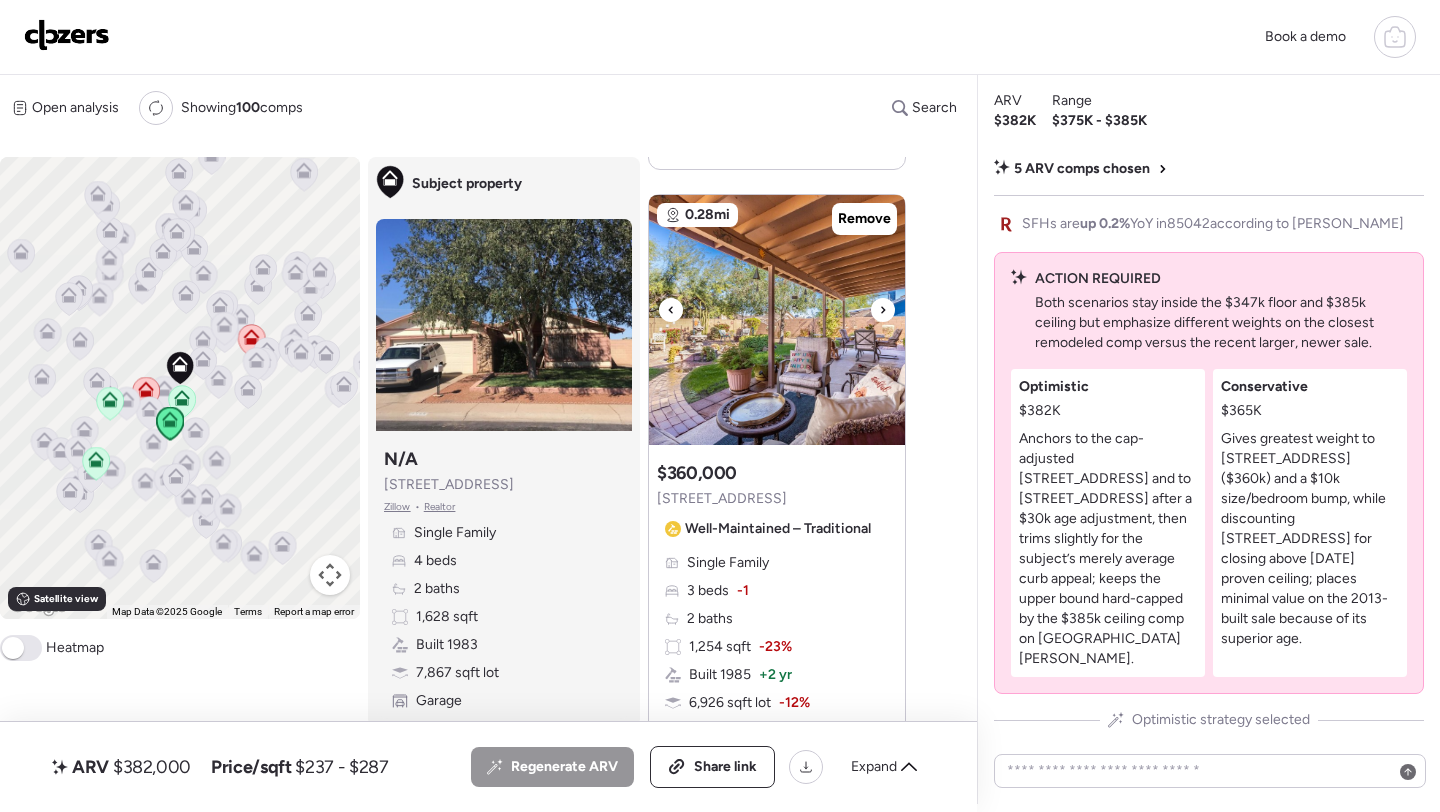 click at bounding box center (777, 320) 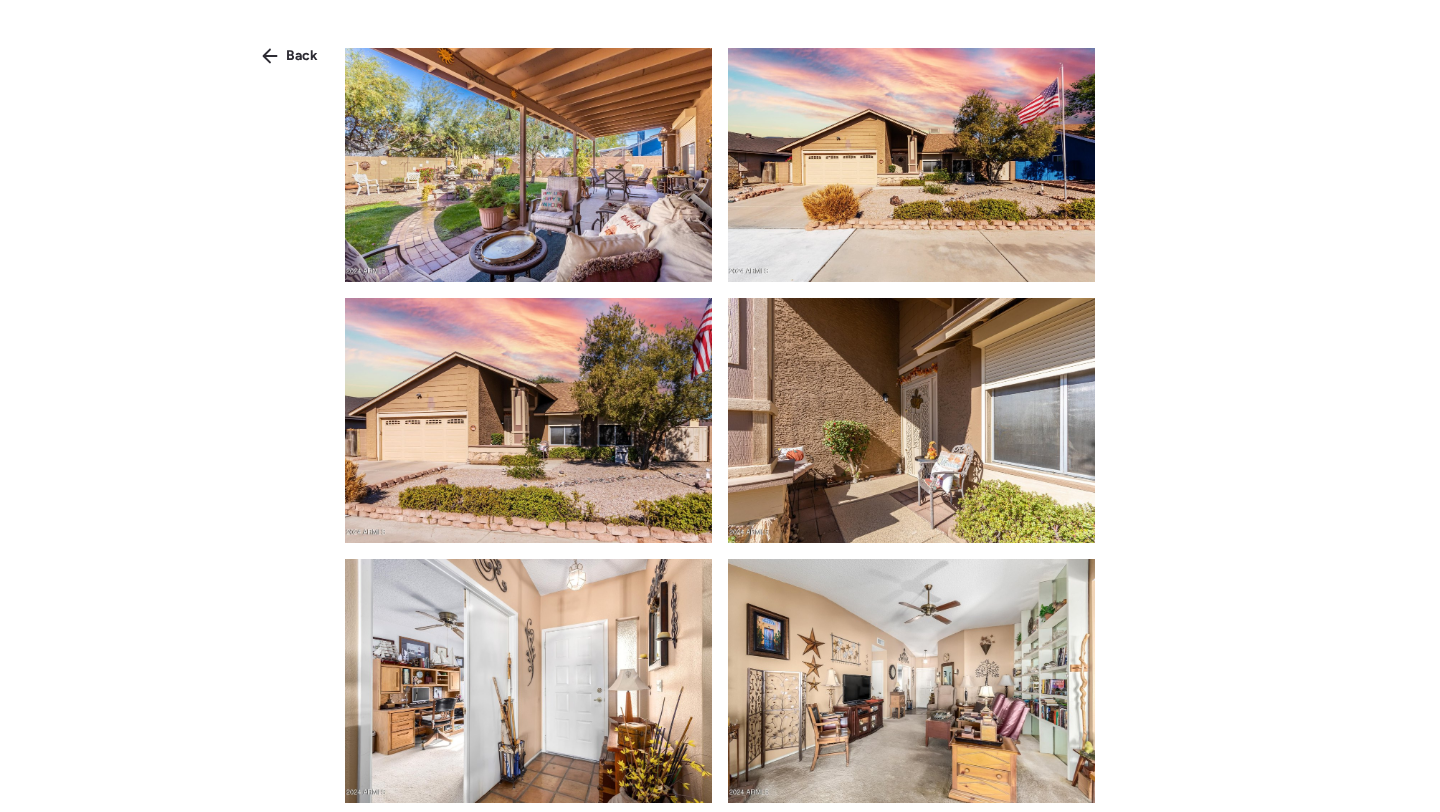 scroll, scrollTop: 12, scrollLeft: 0, axis: vertical 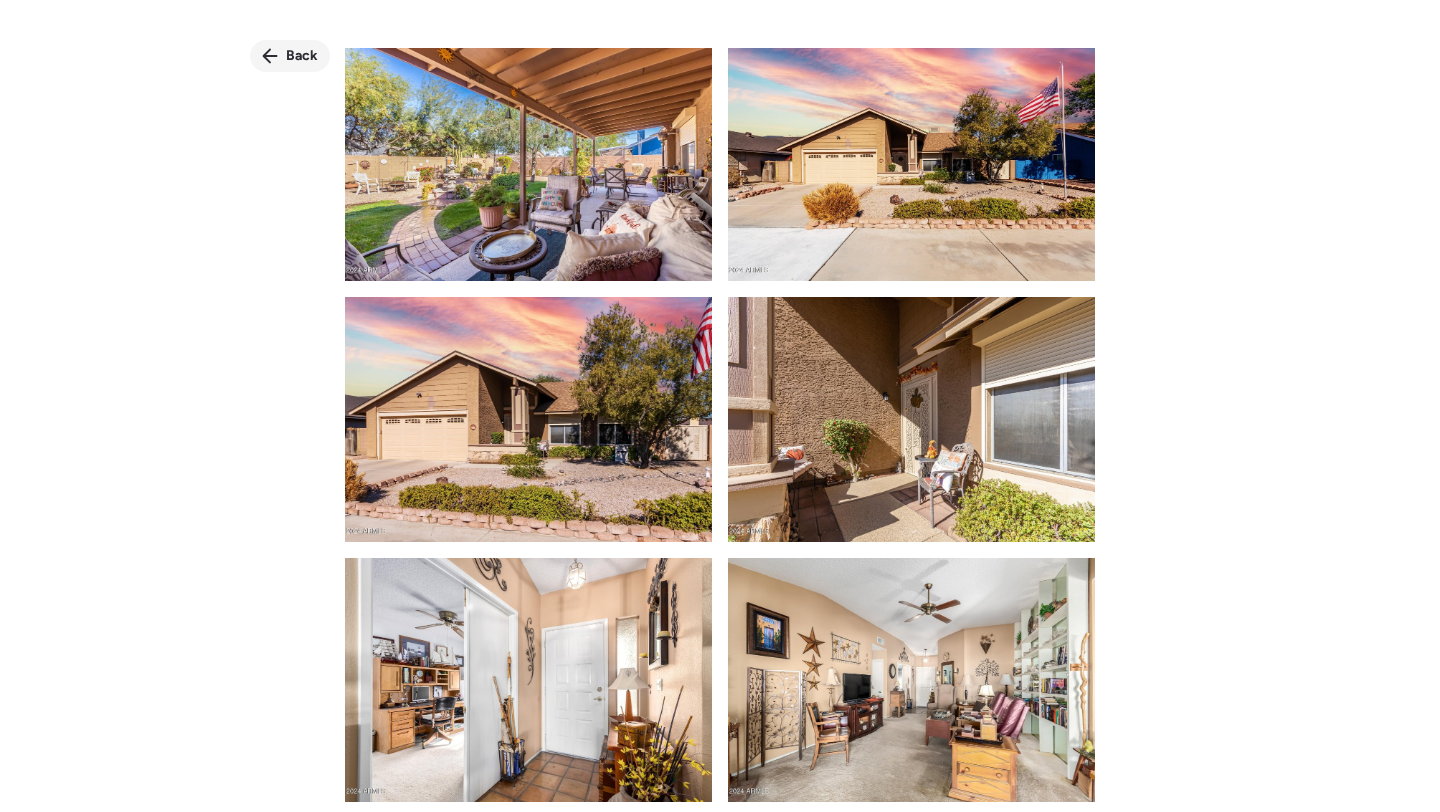 click on "Back" at bounding box center [290, 56] 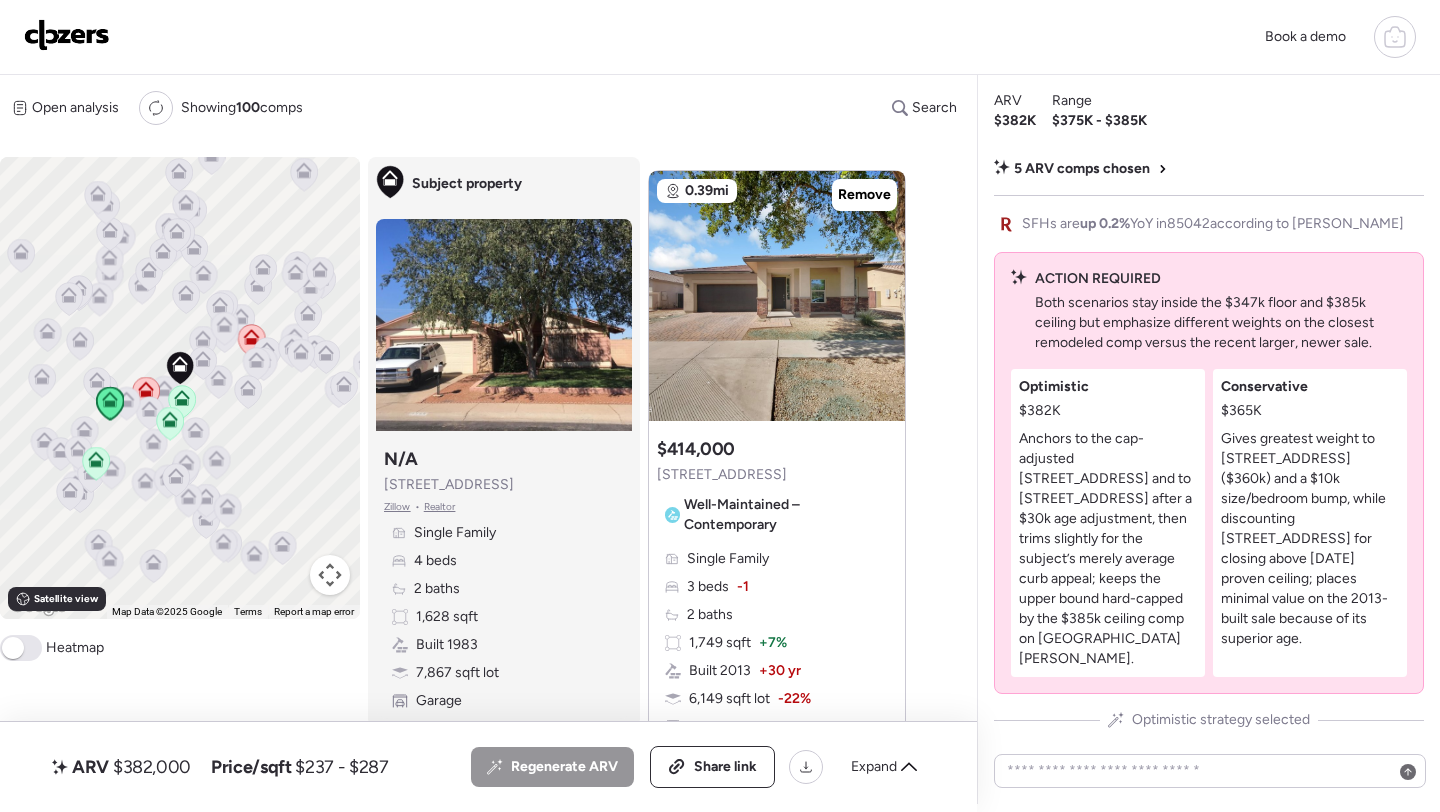 scroll, scrollTop: 2105, scrollLeft: 0, axis: vertical 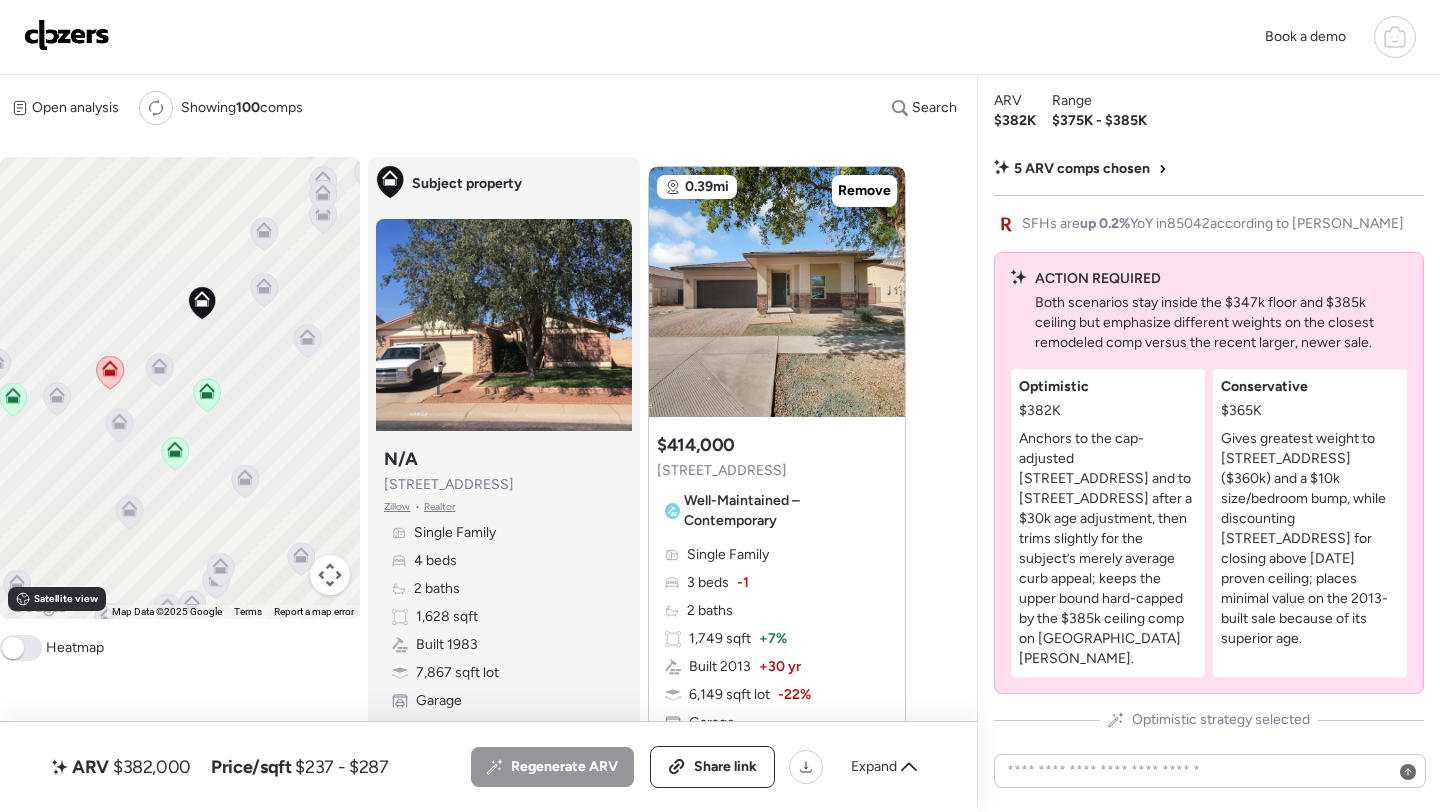 click 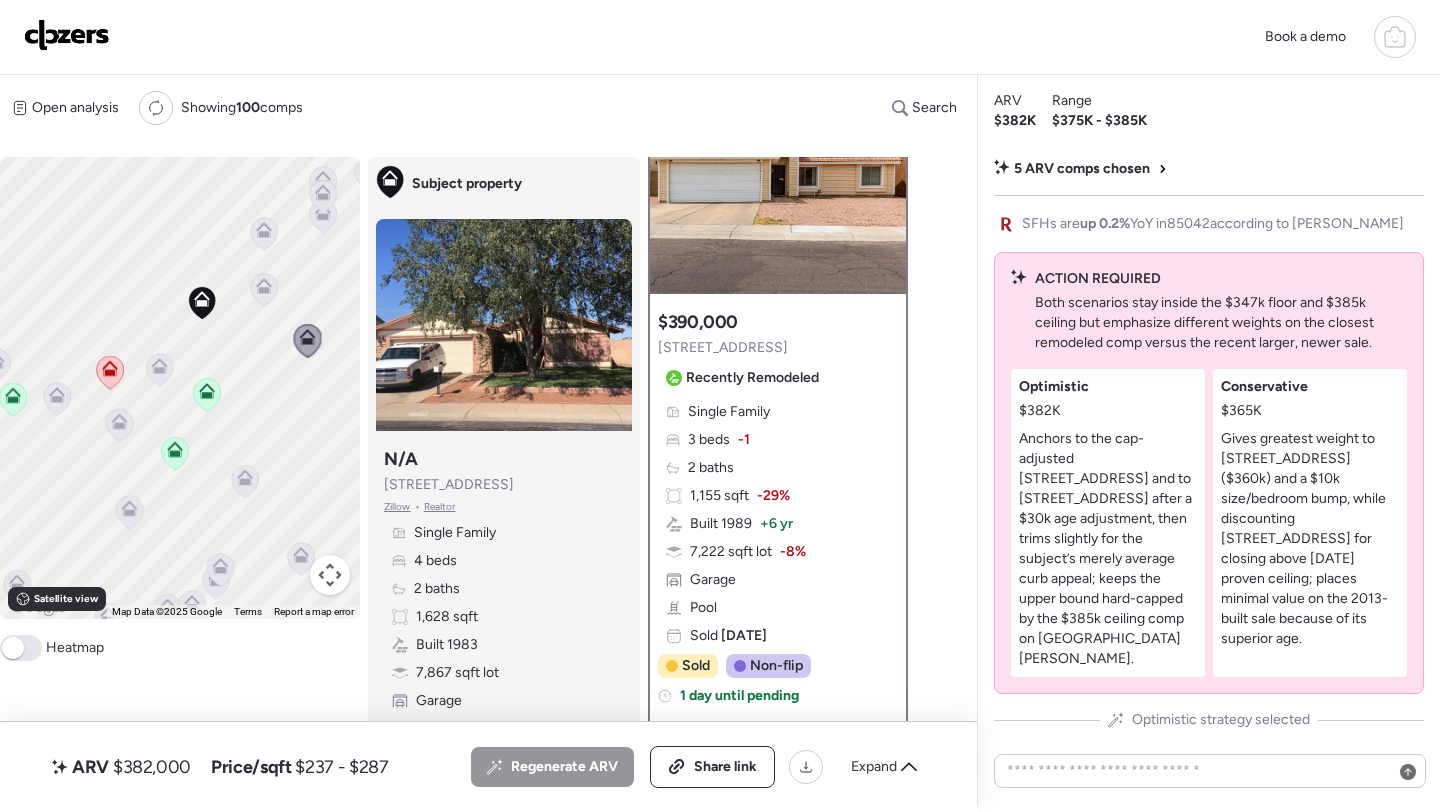 scroll, scrollTop: 0, scrollLeft: 0, axis: both 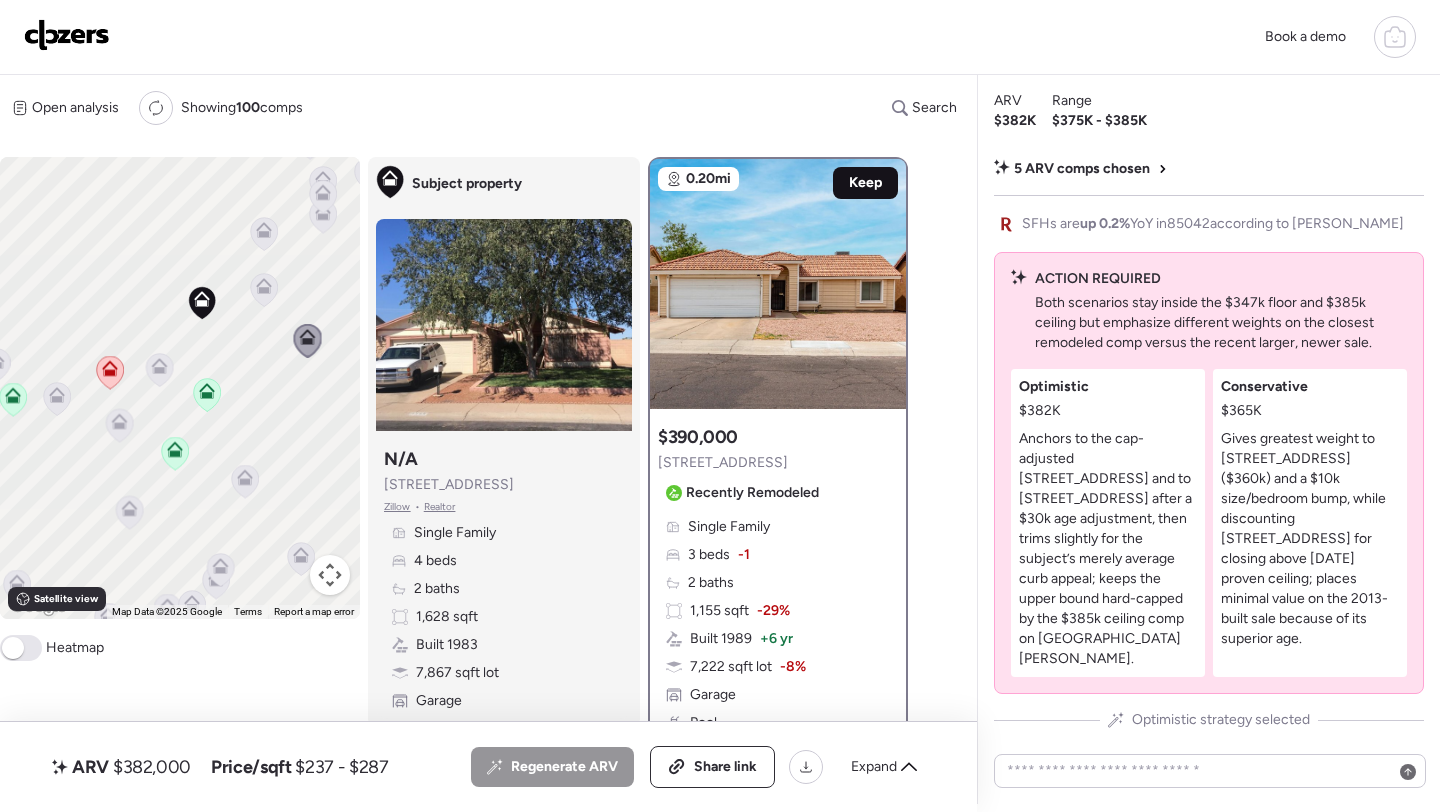 click on "Keep" at bounding box center [865, 183] 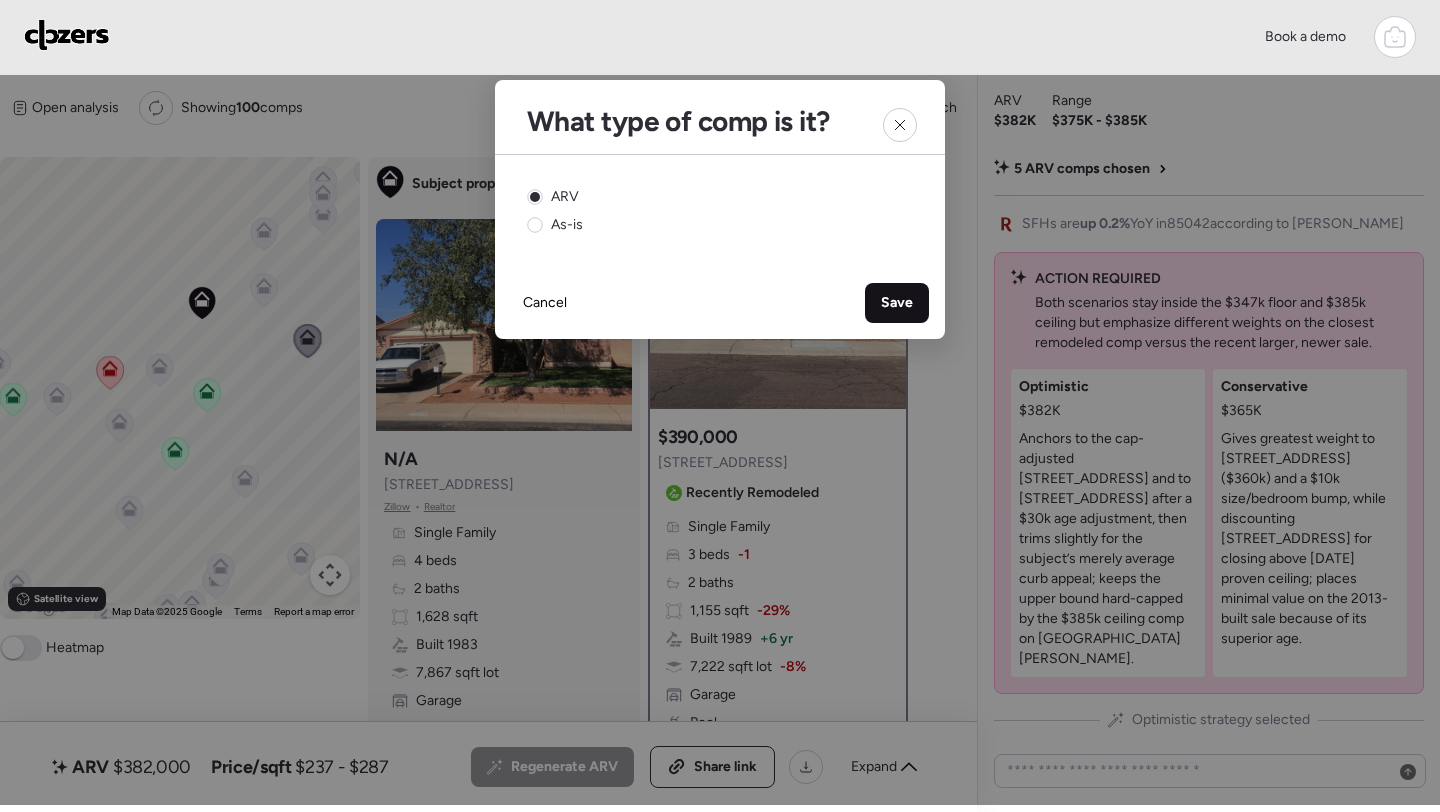 click on "Save" at bounding box center (897, 303) 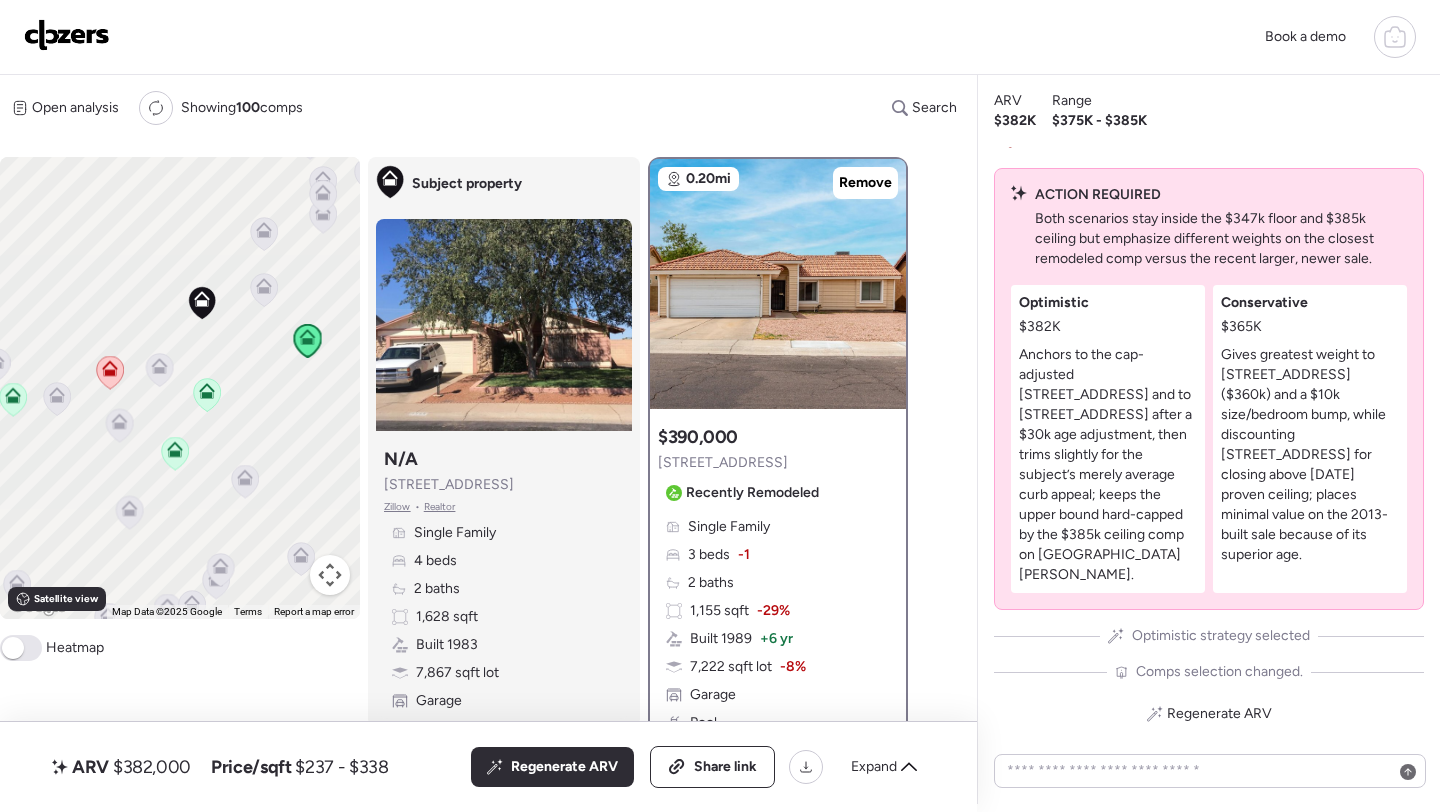 click 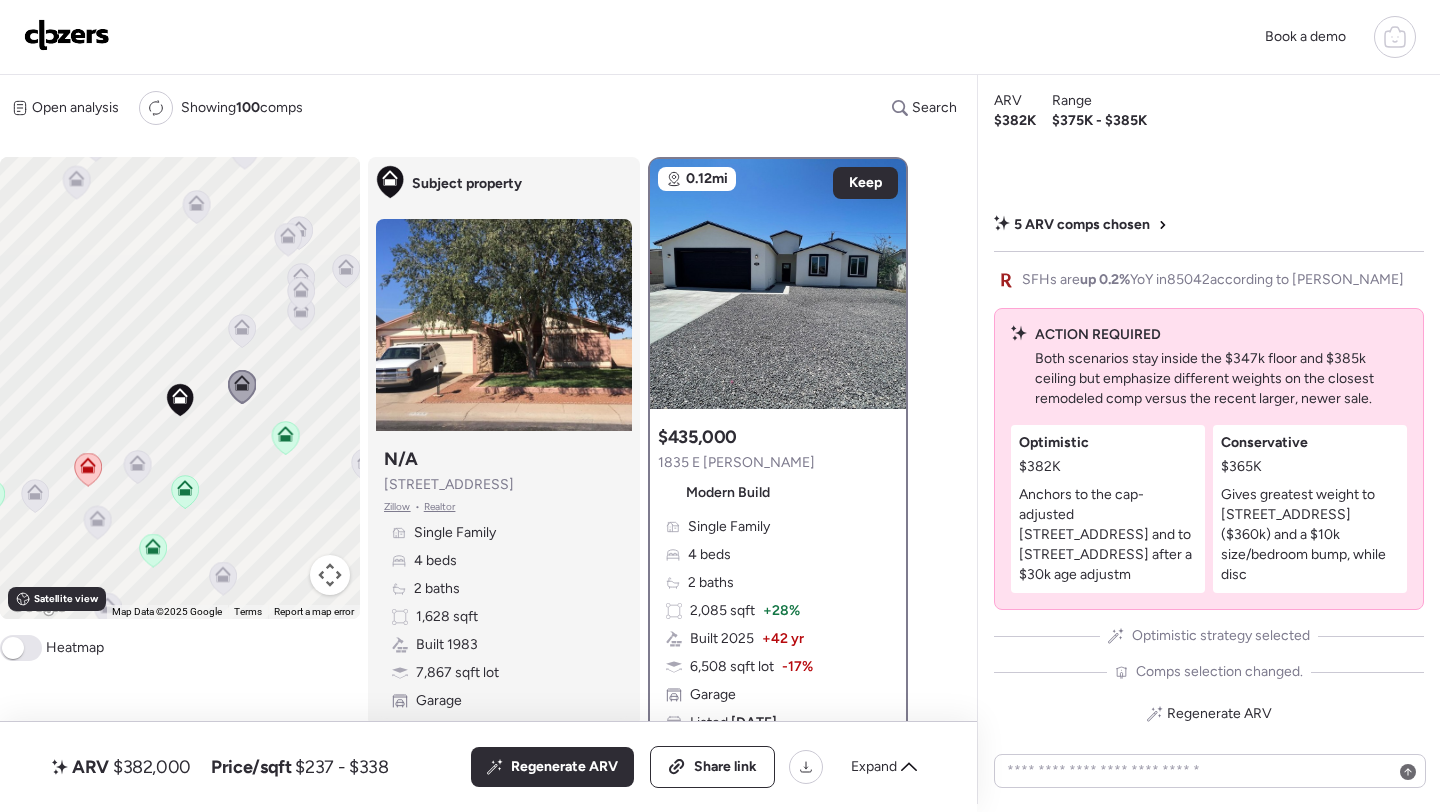 drag, startPoint x: 235, startPoint y: 339, endPoint x: 207, endPoint y: 463, distance: 127.12199 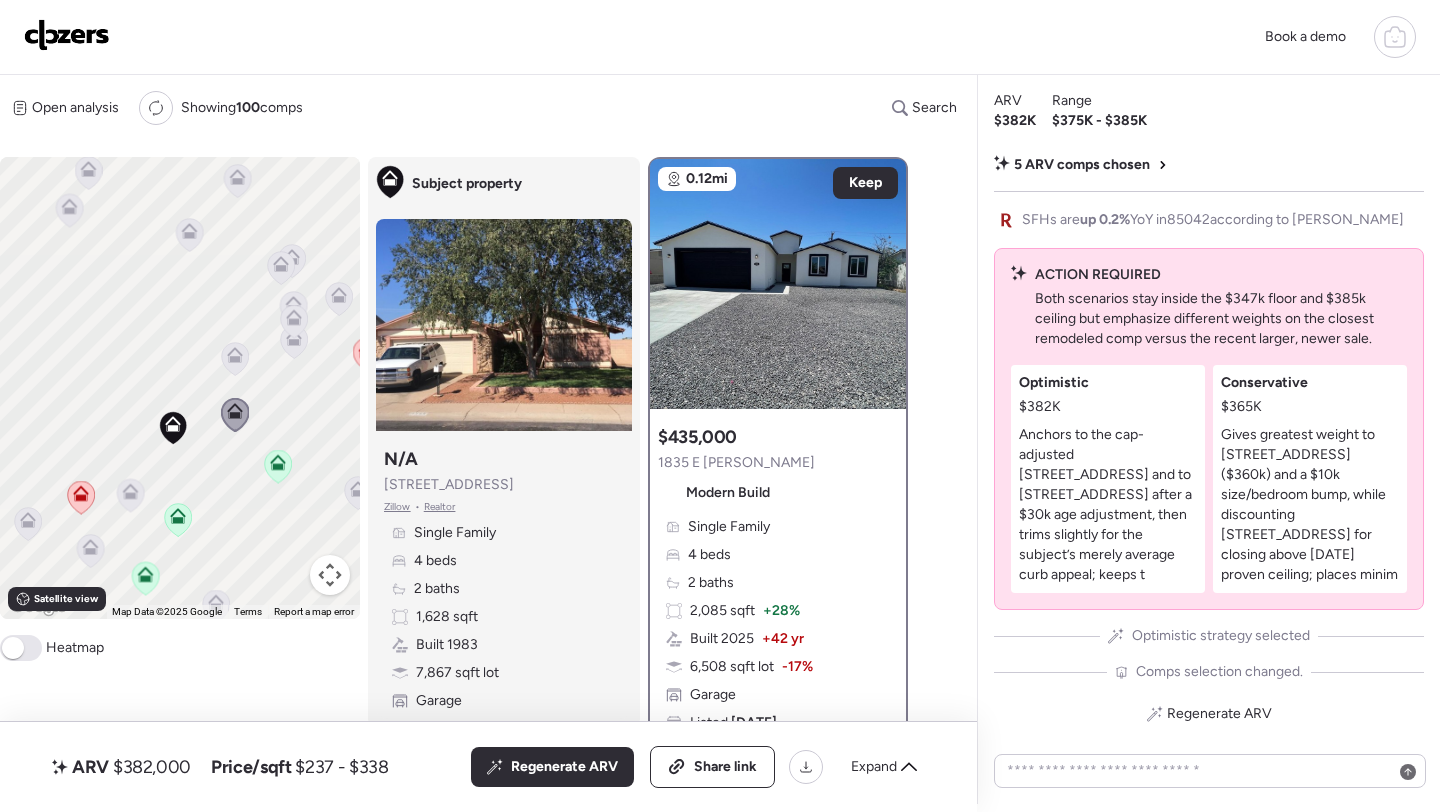 click 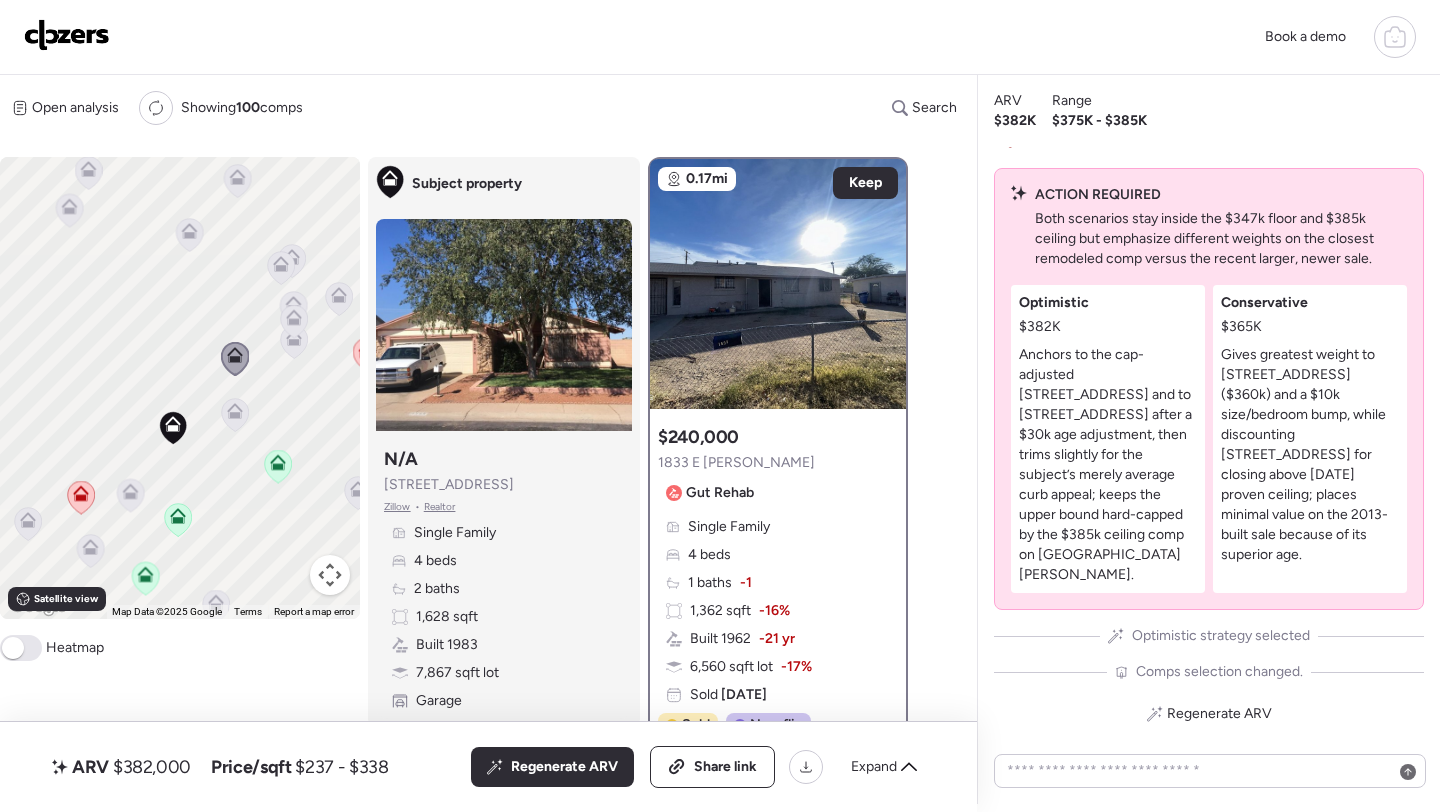 click 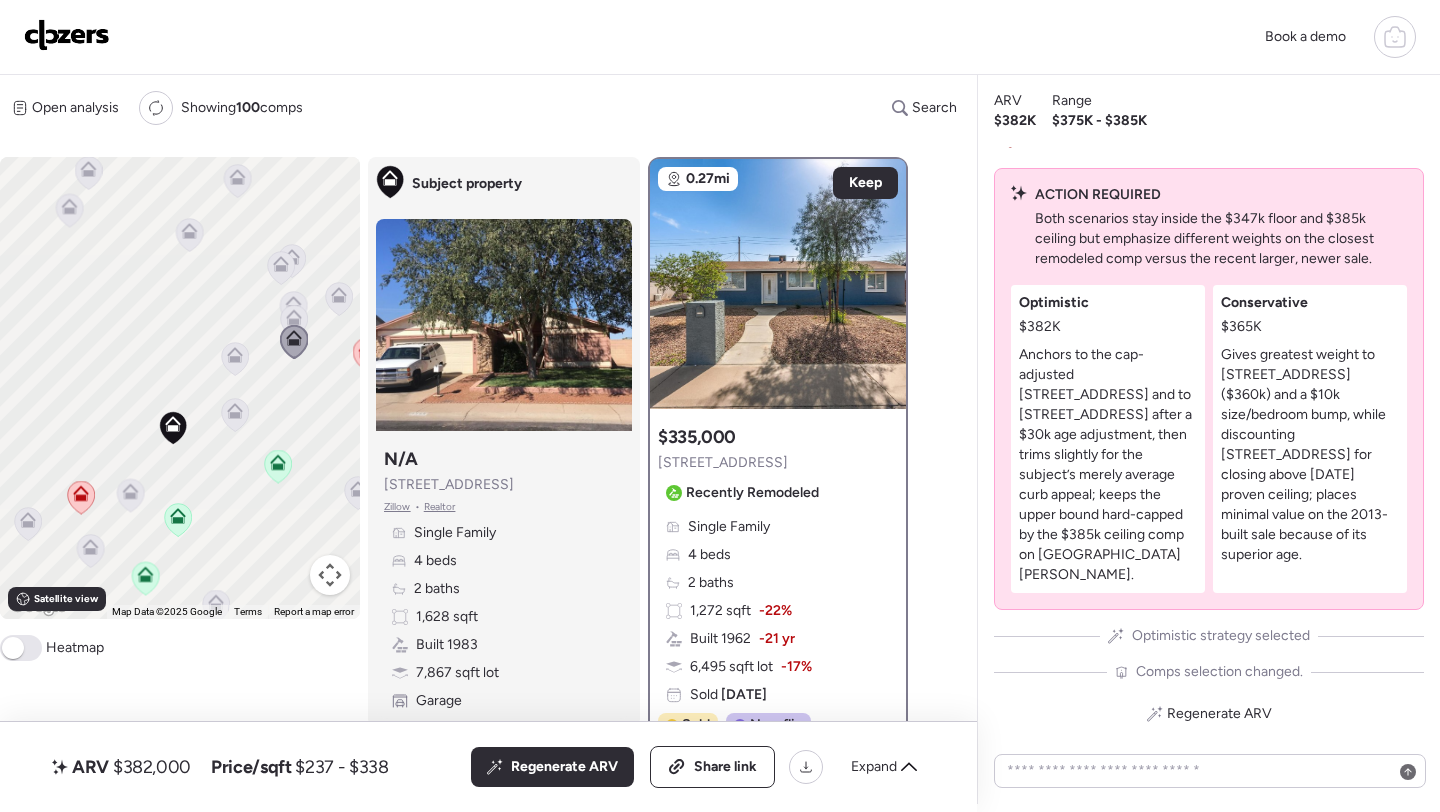 click 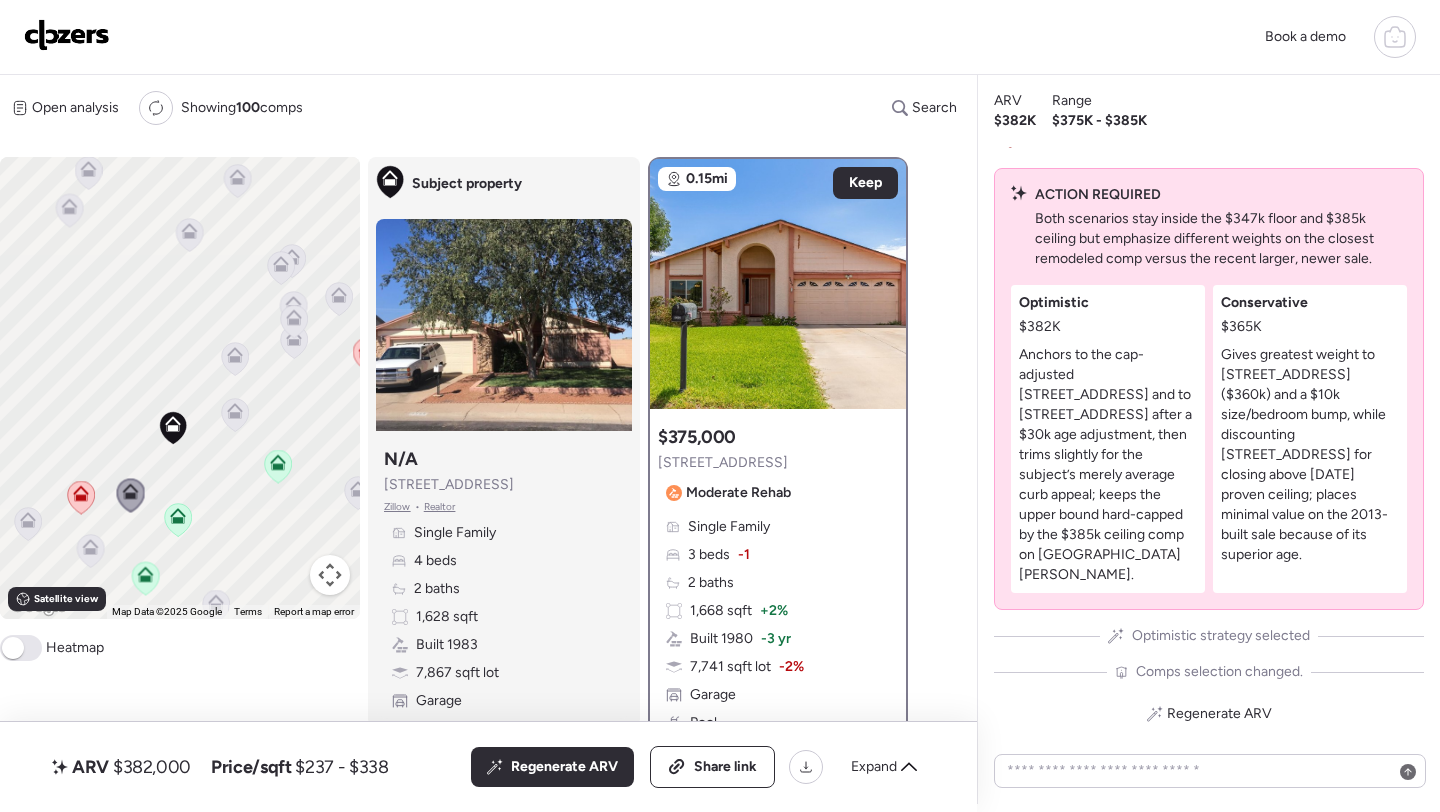 click 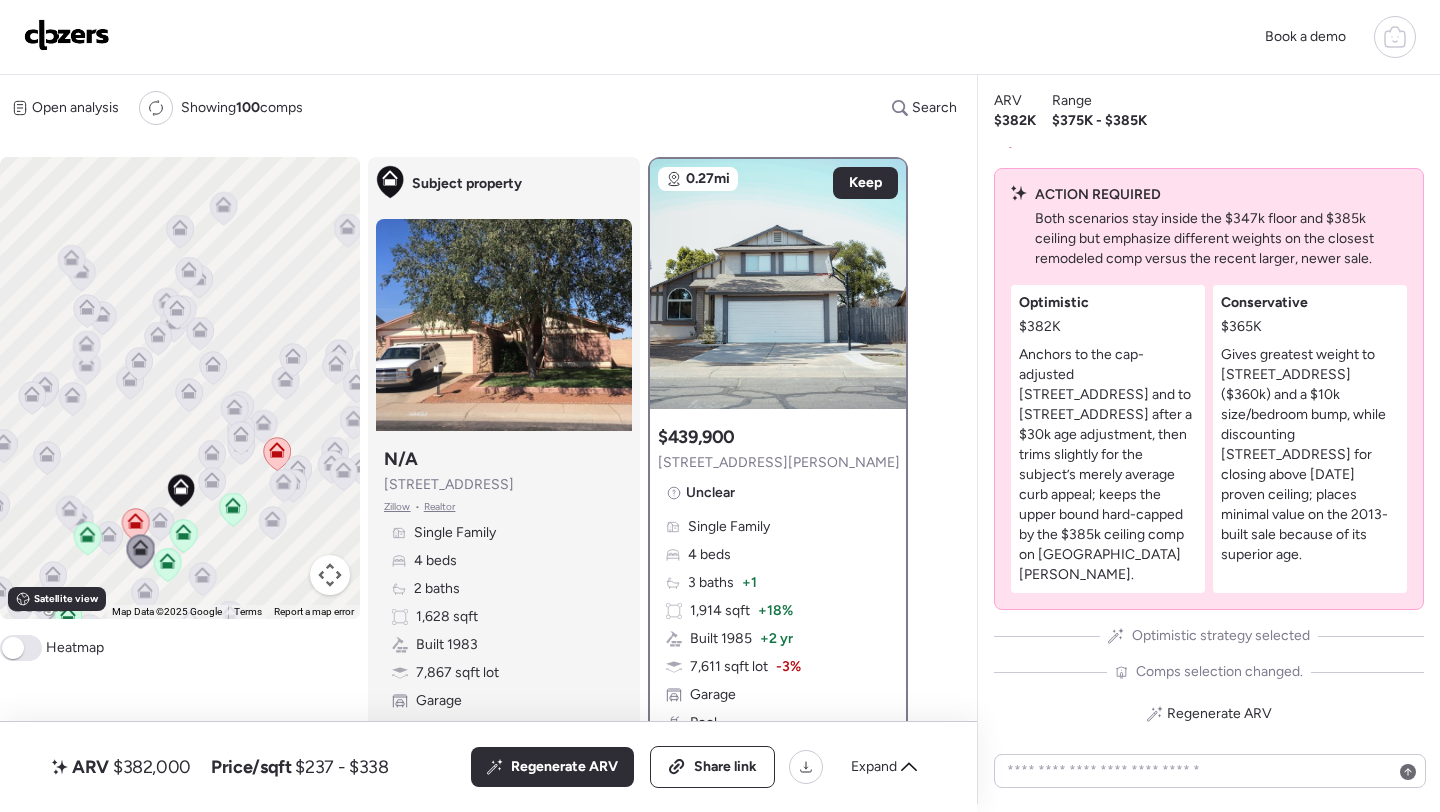 click 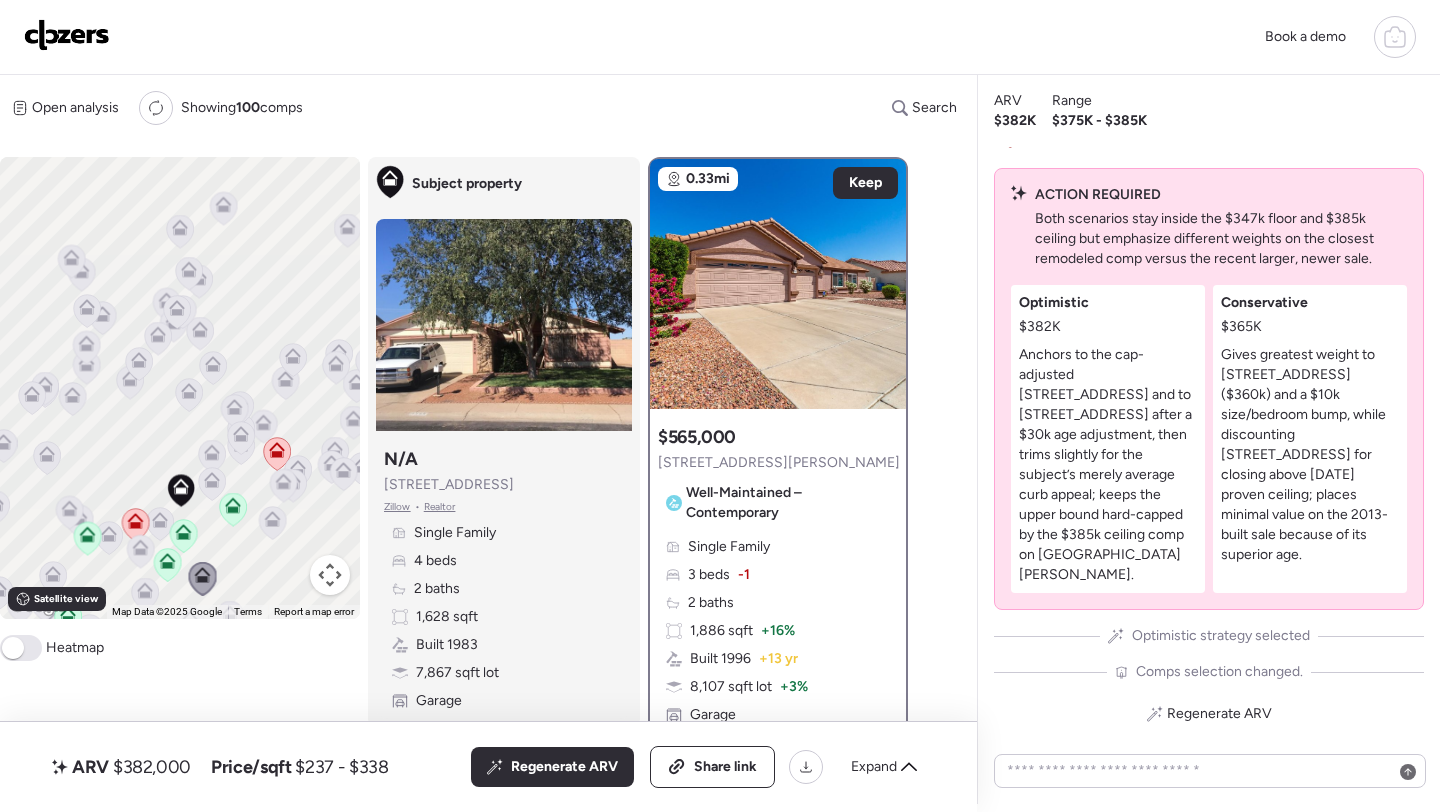 click 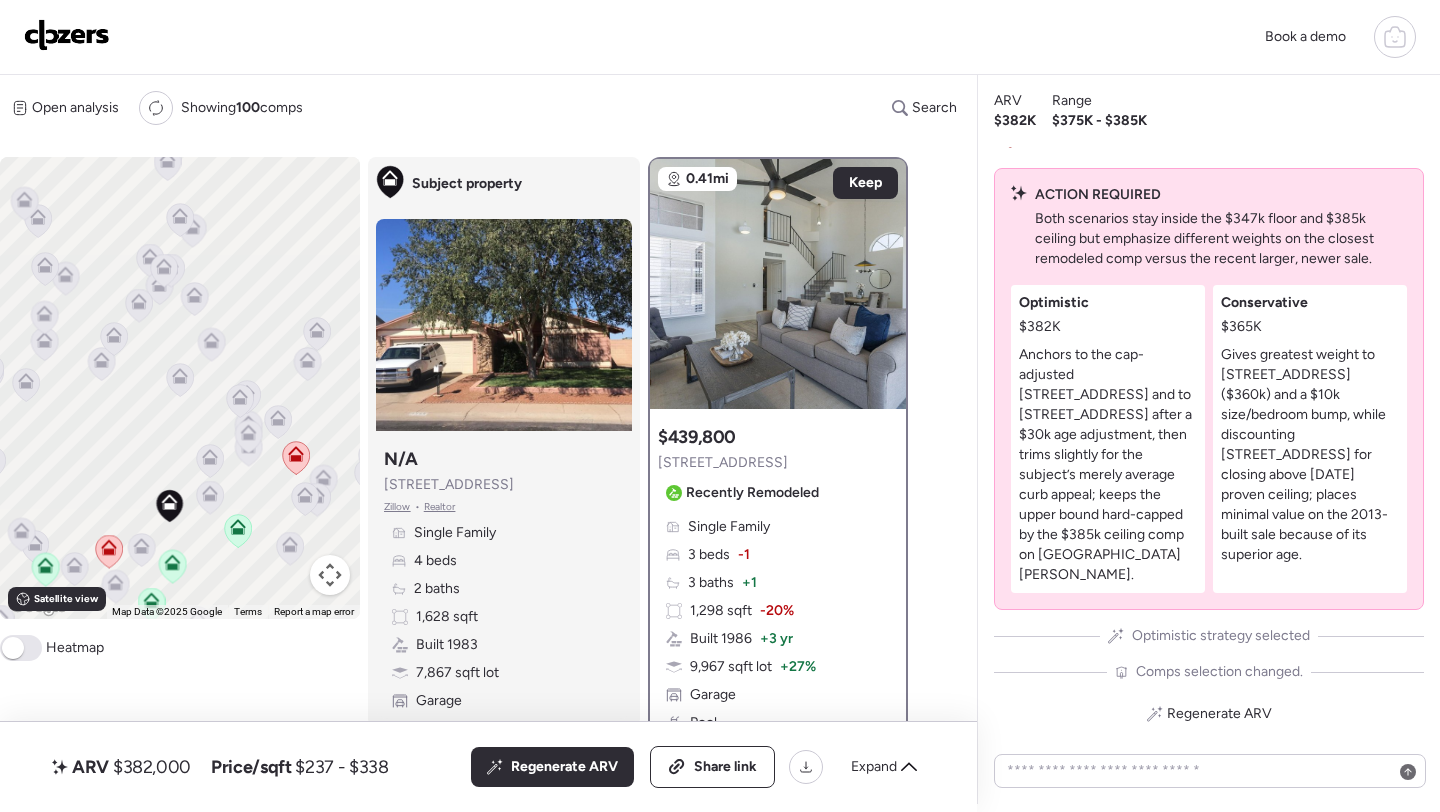 click 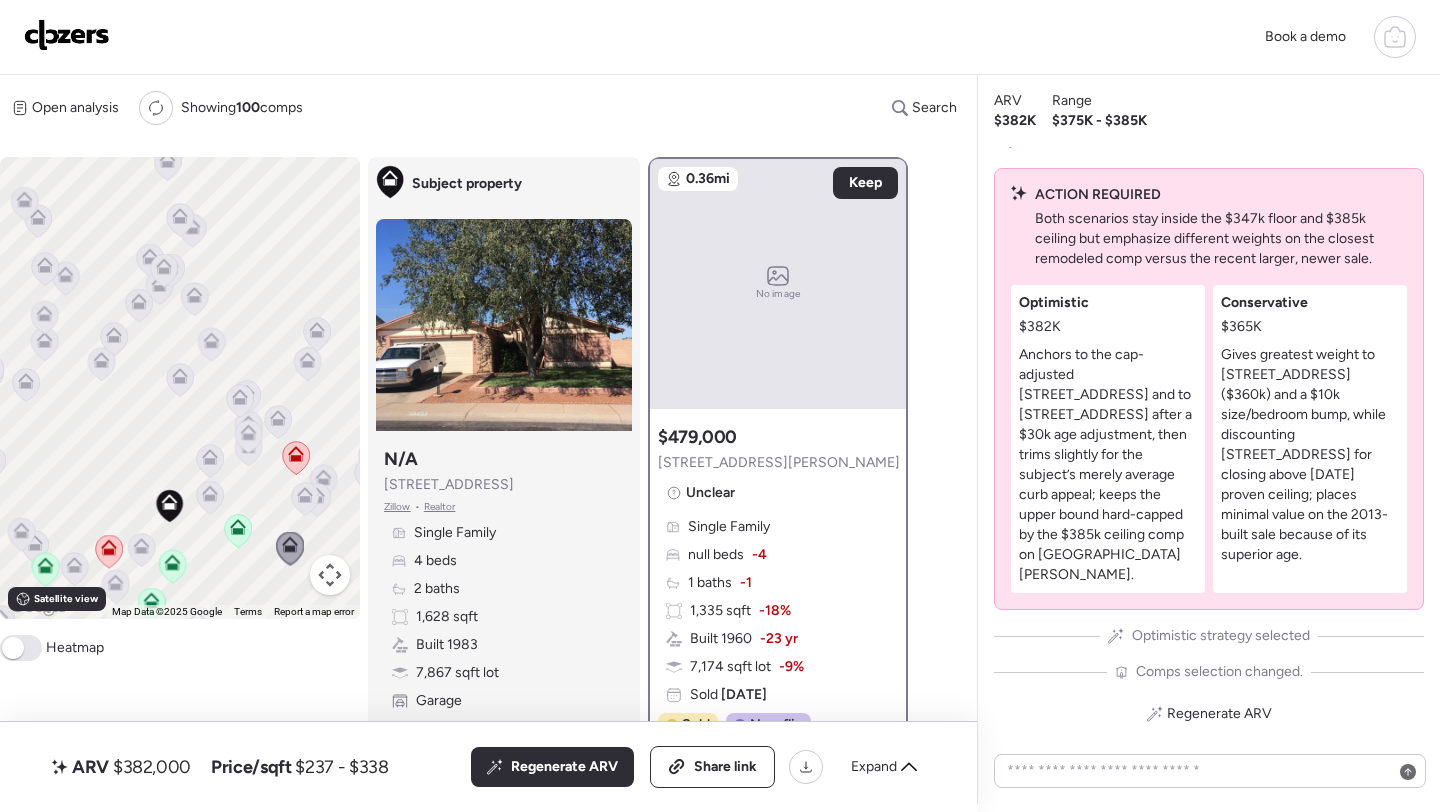 click 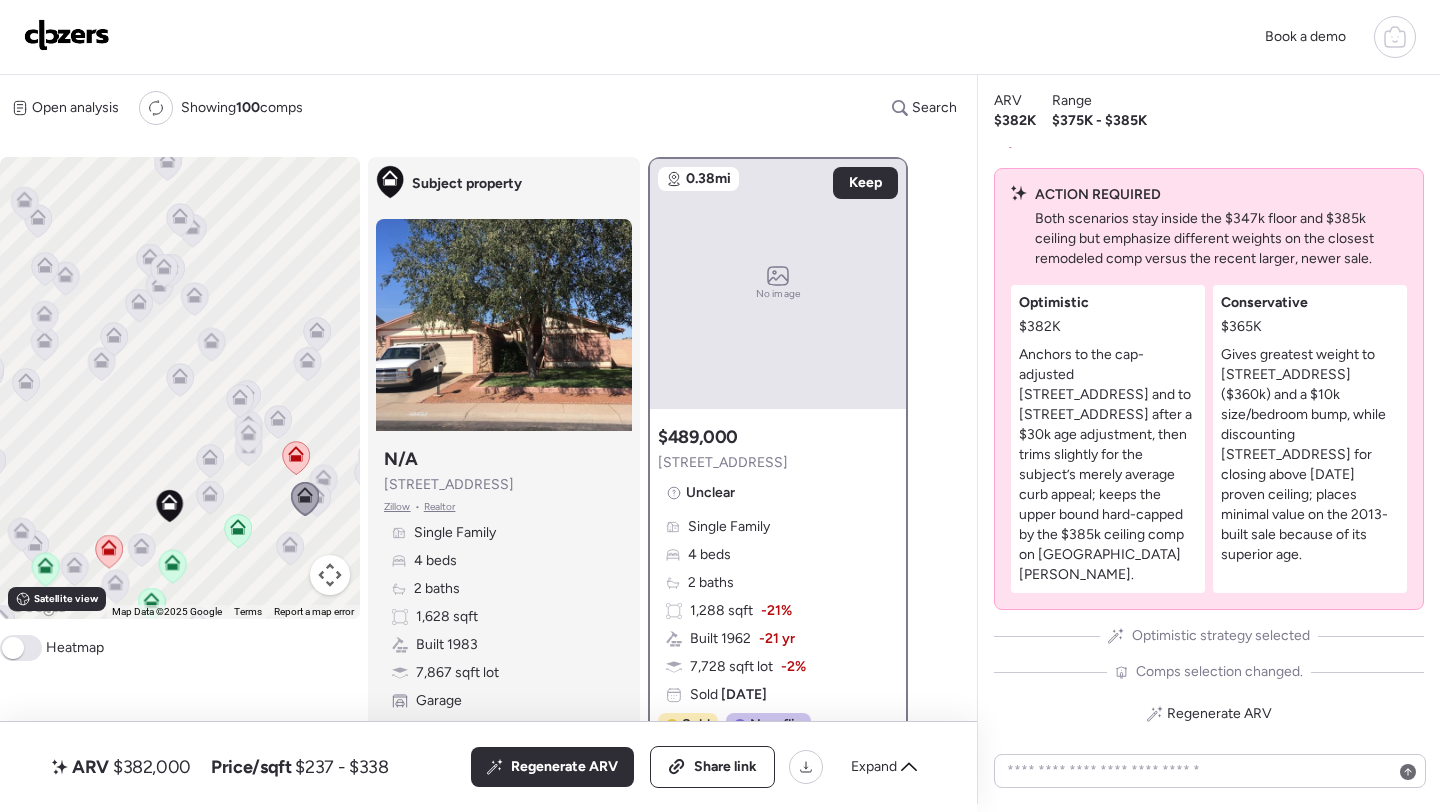 click 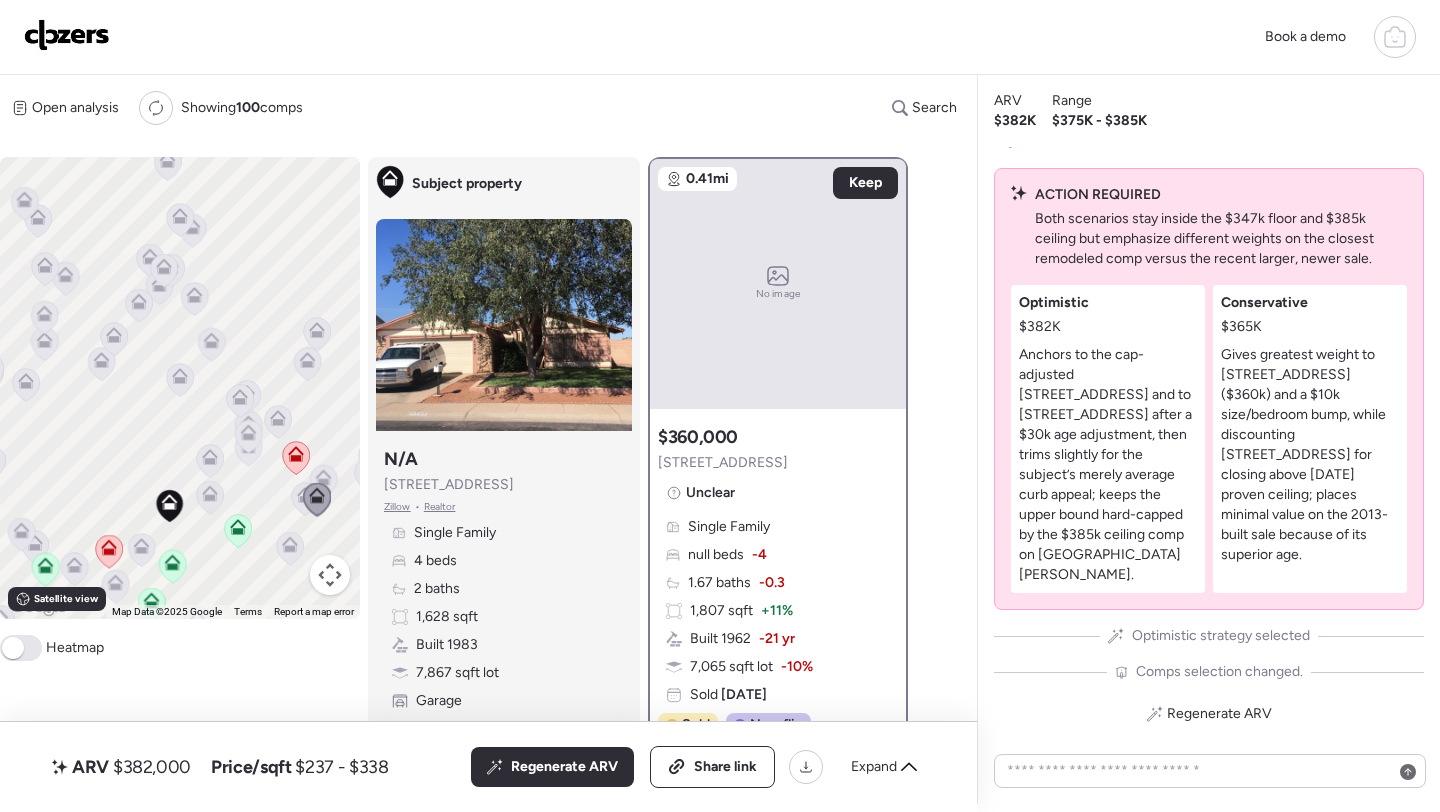 click 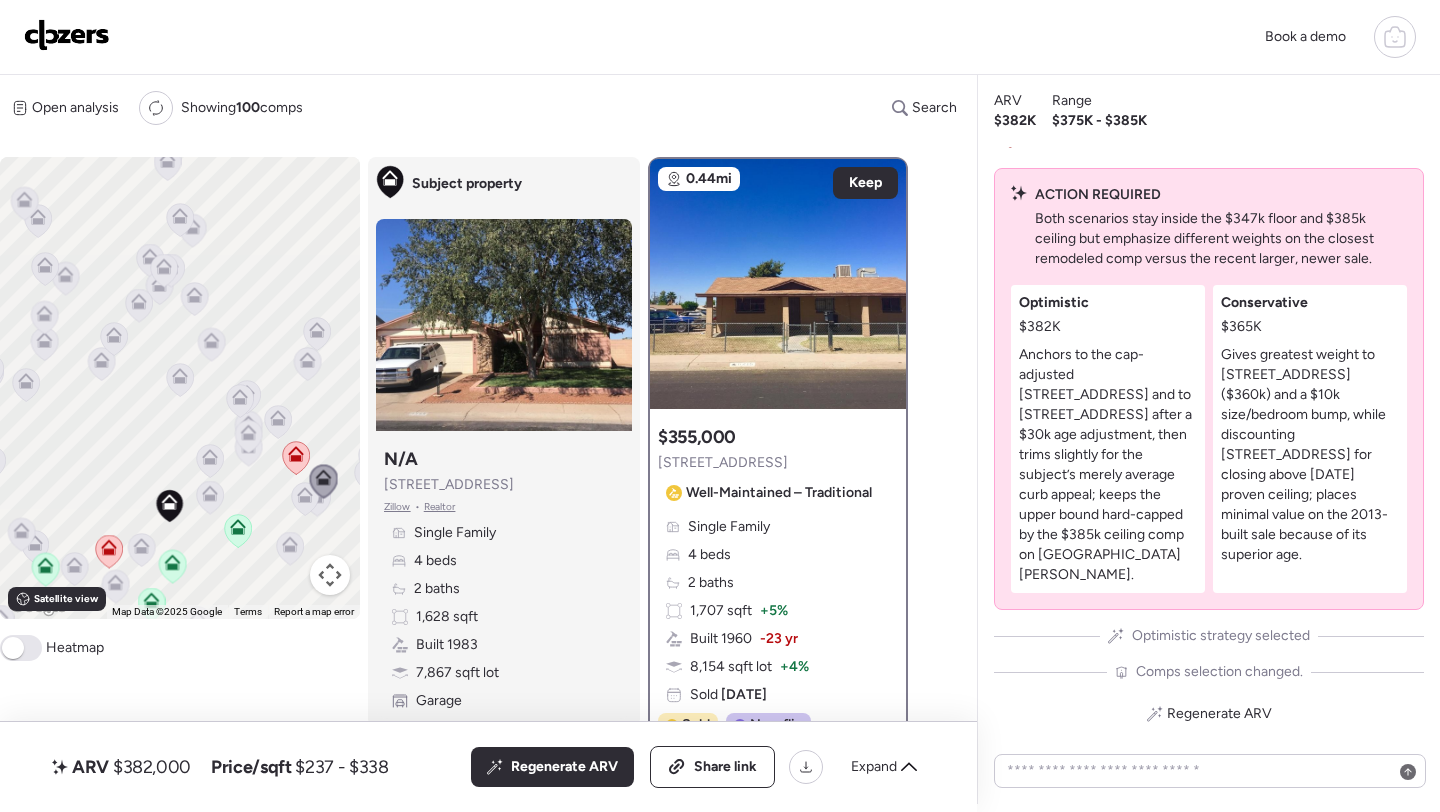 click 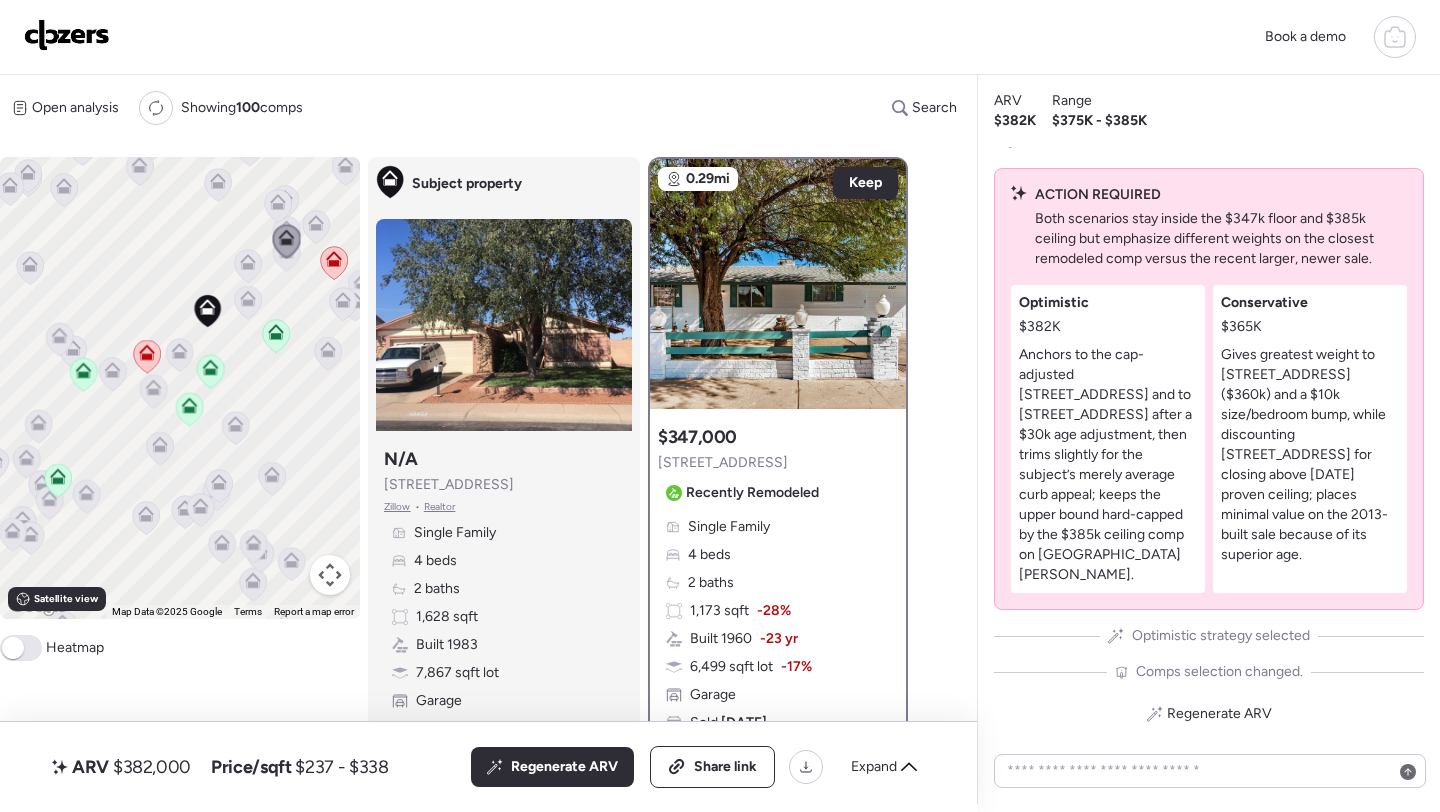 drag, startPoint x: 148, startPoint y: 499, endPoint x: 187, endPoint y: 302, distance: 200.8233 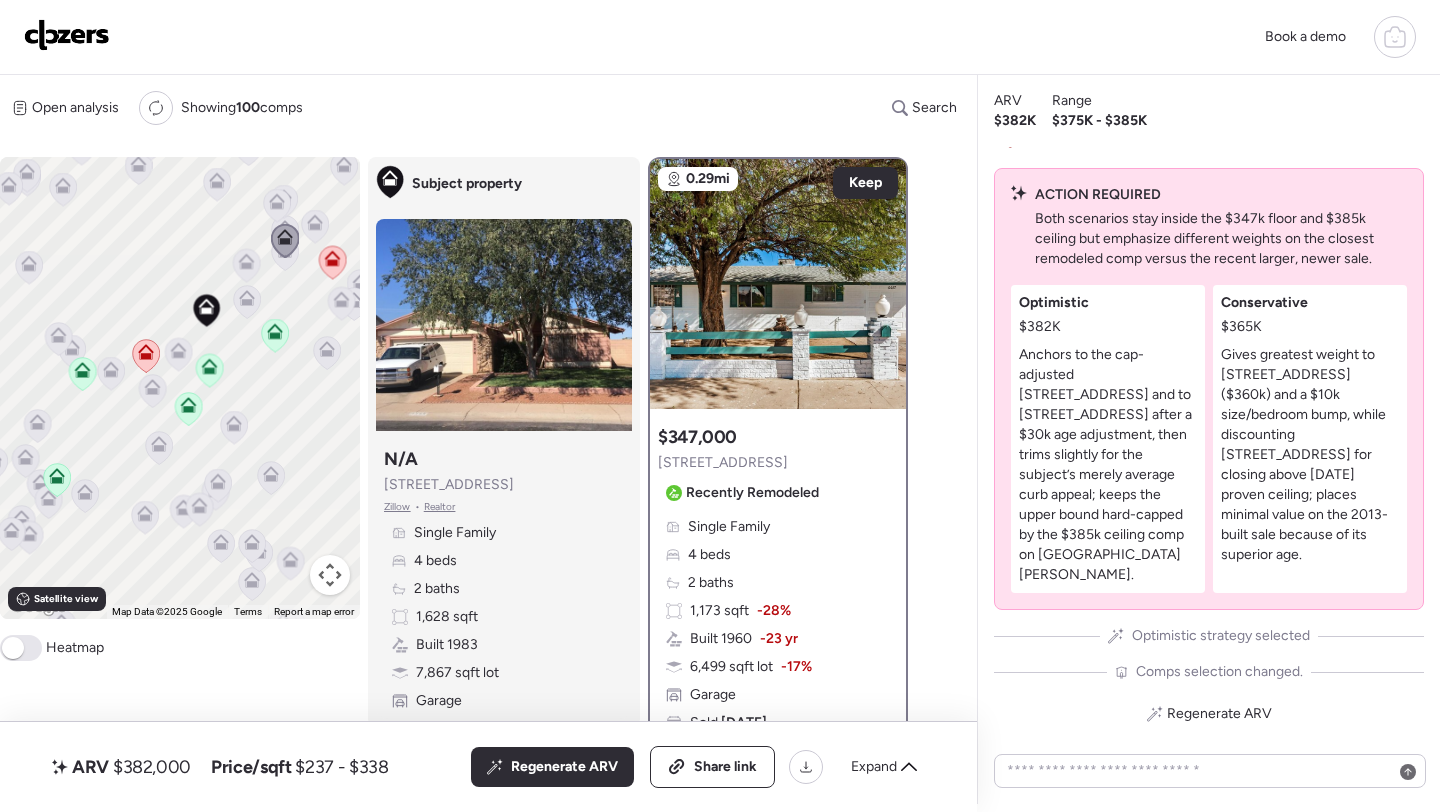 click 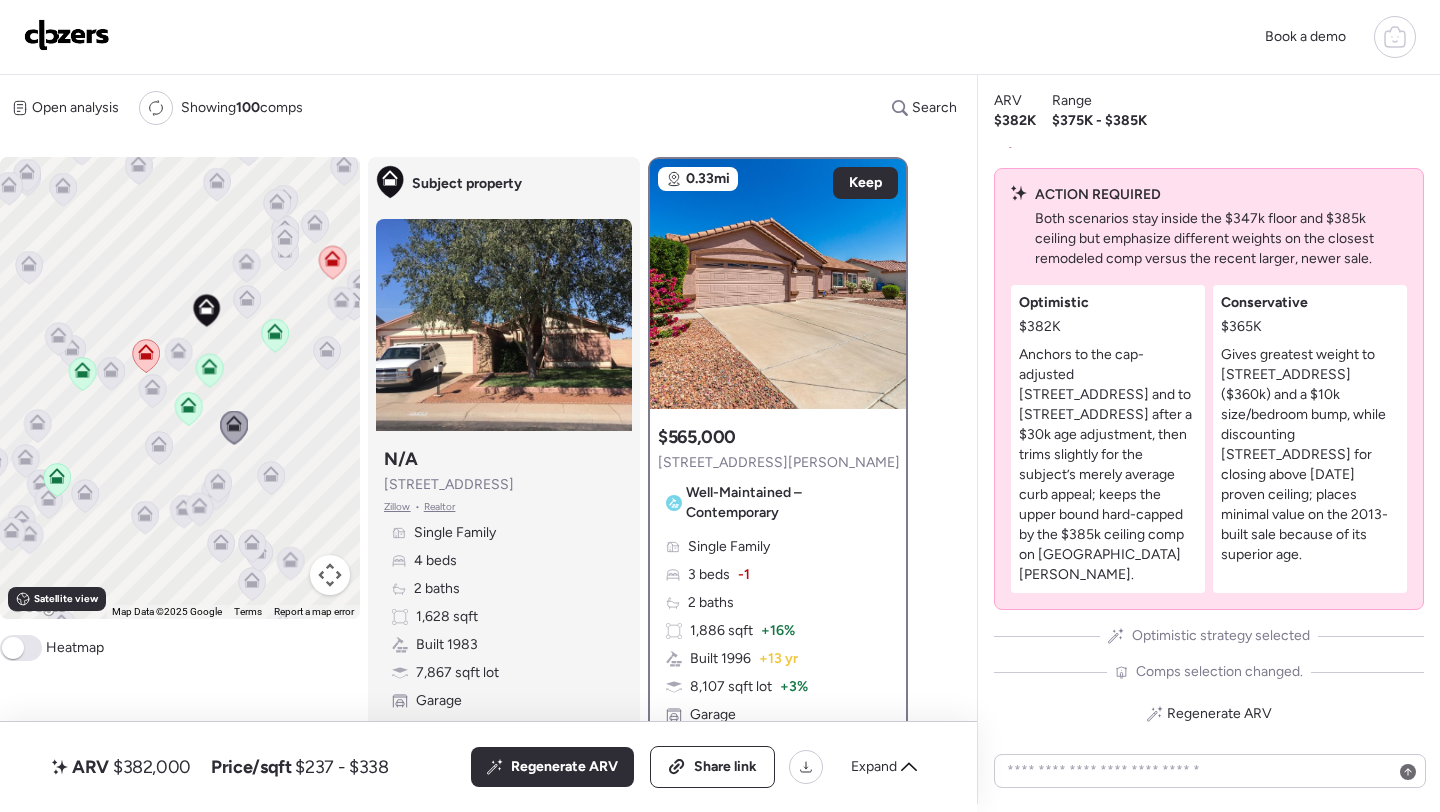 click 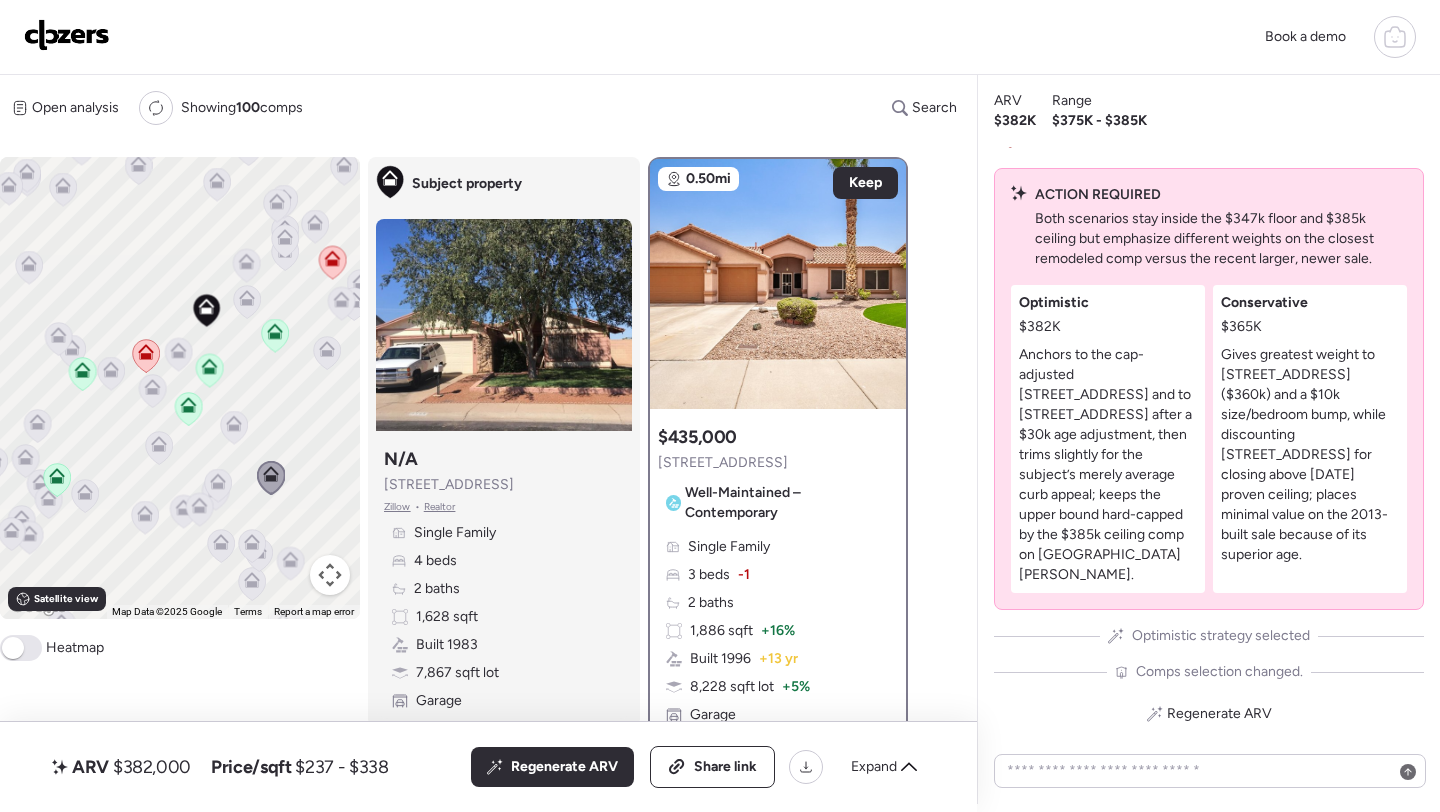 click 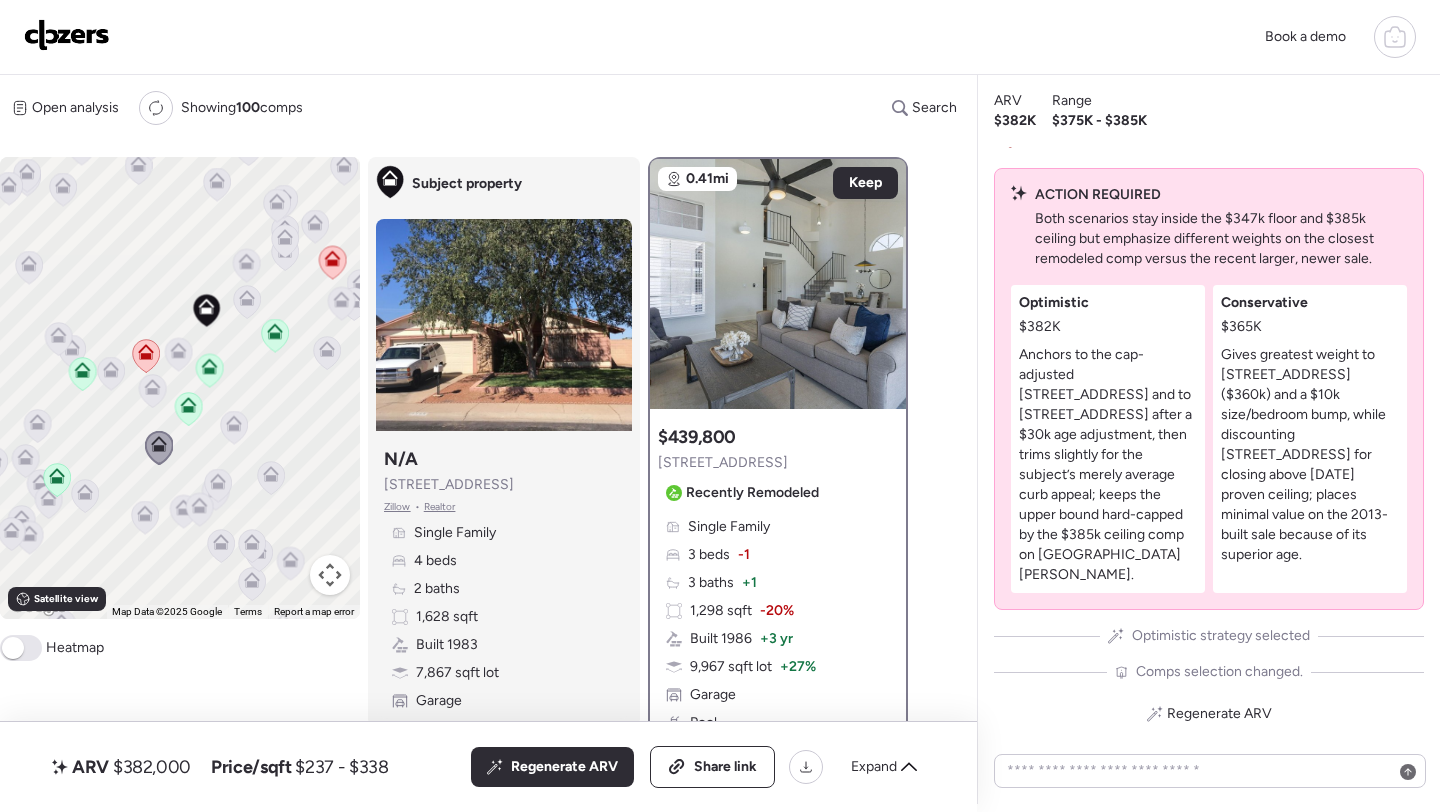 click 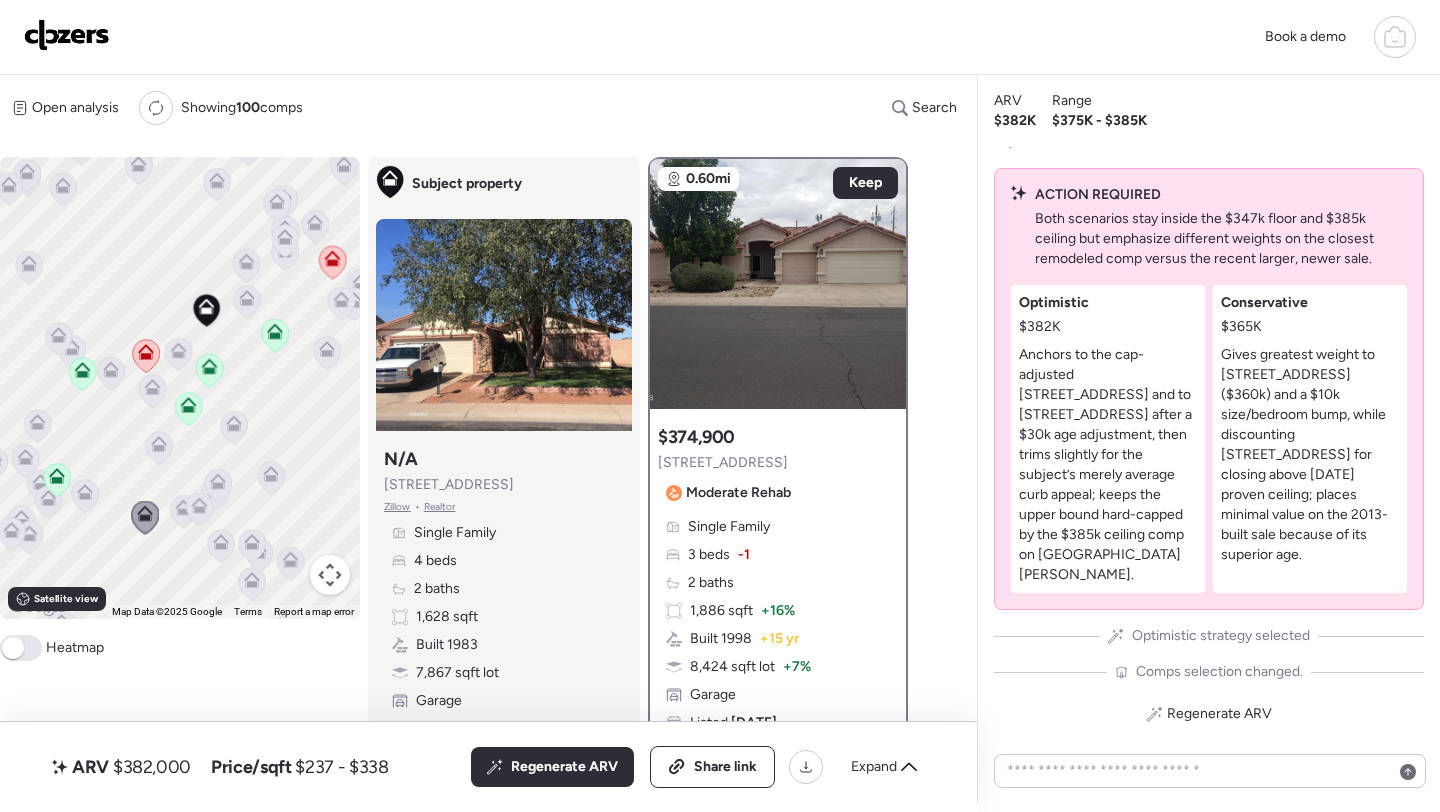 click 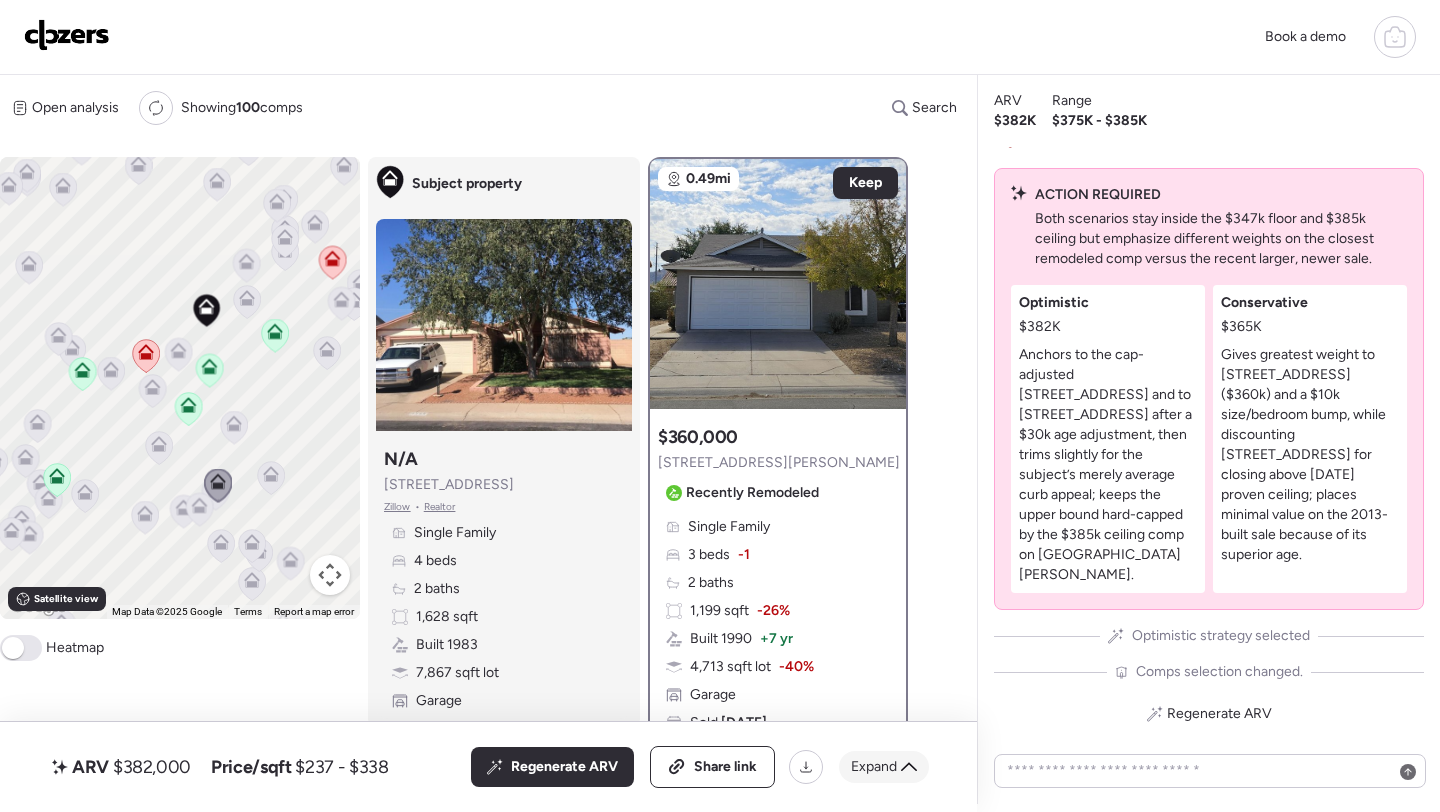 click on "Expand" at bounding box center [874, 767] 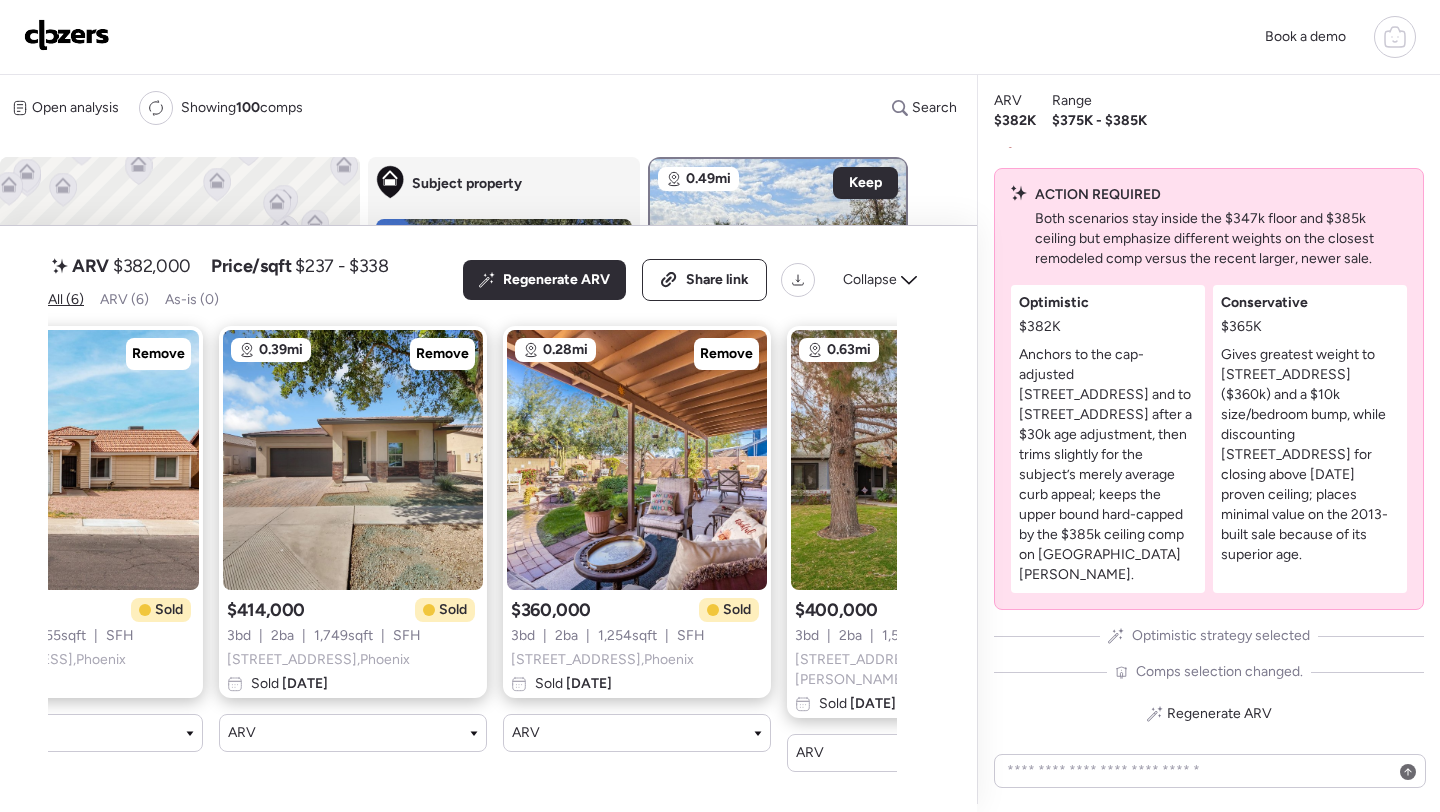 scroll, scrollTop: 0, scrollLeft: 587, axis: horizontal 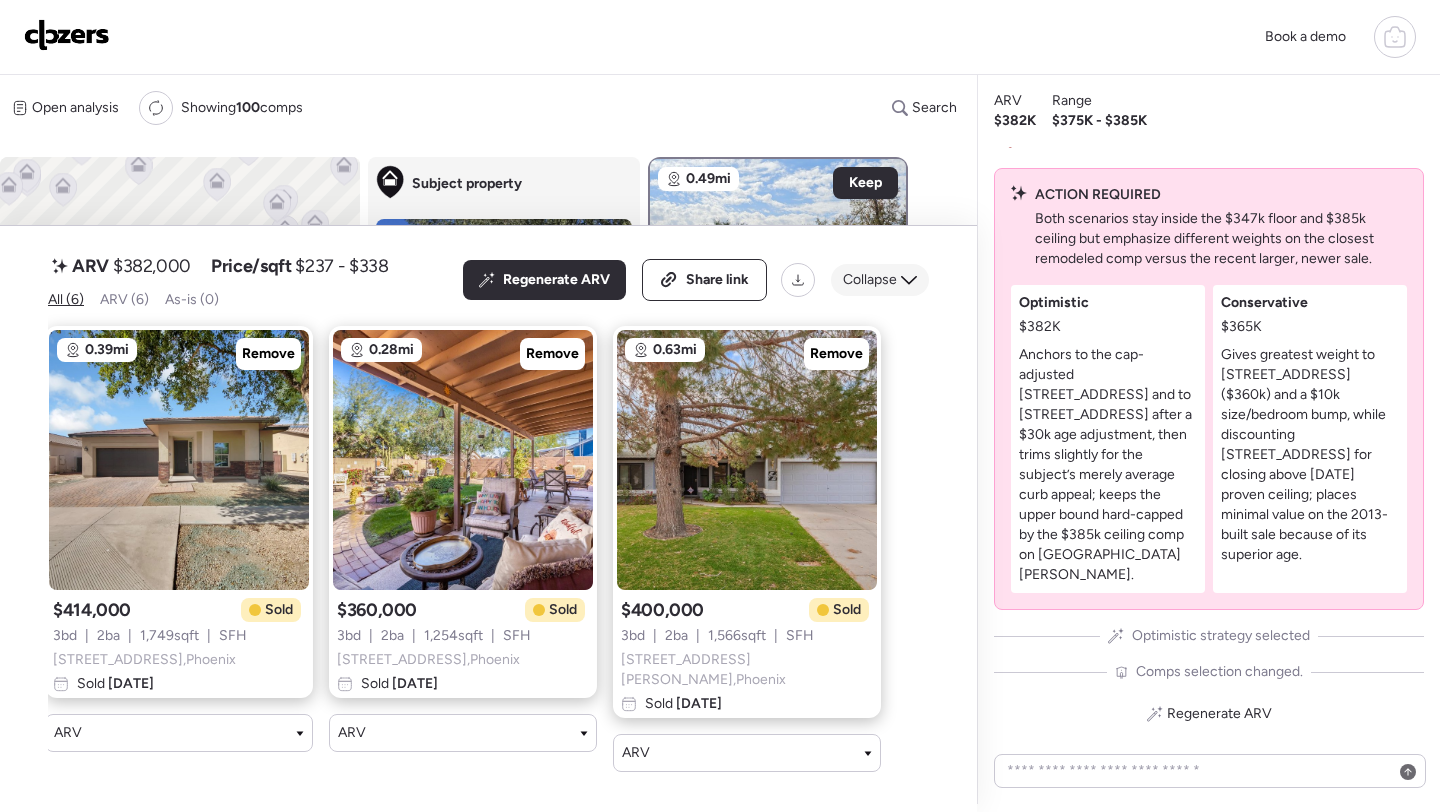 click on "Collapse" at bounding box center [870, 280] 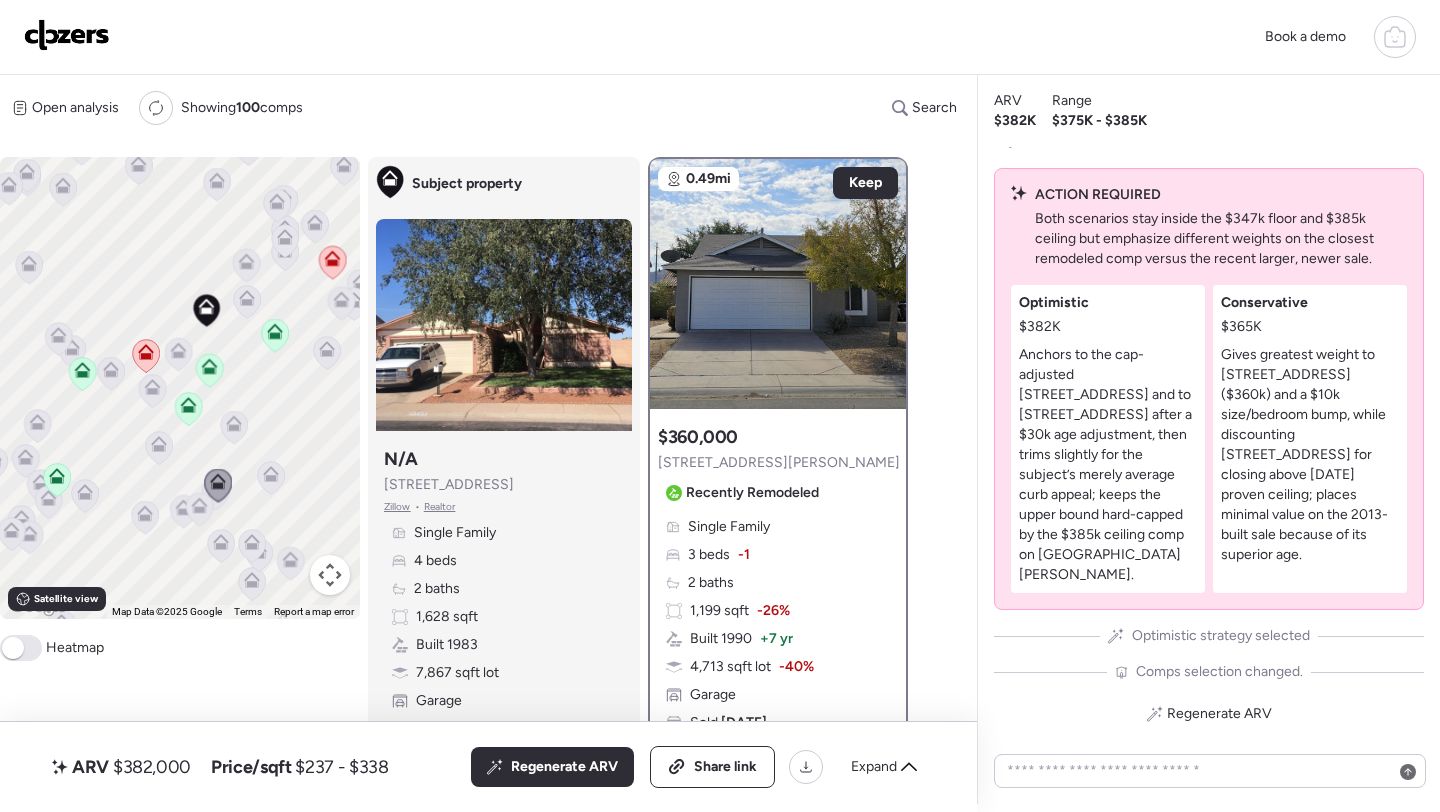click 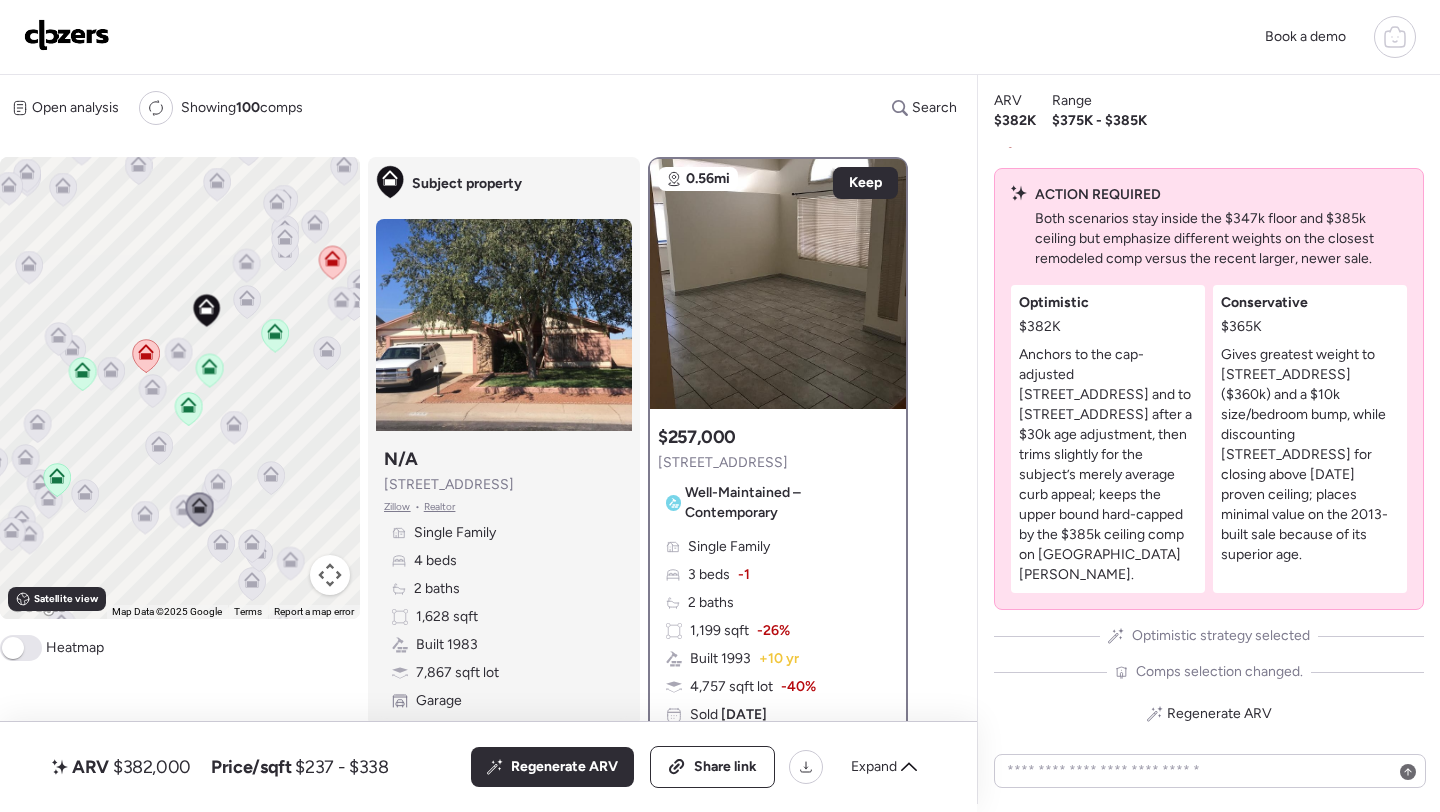 click 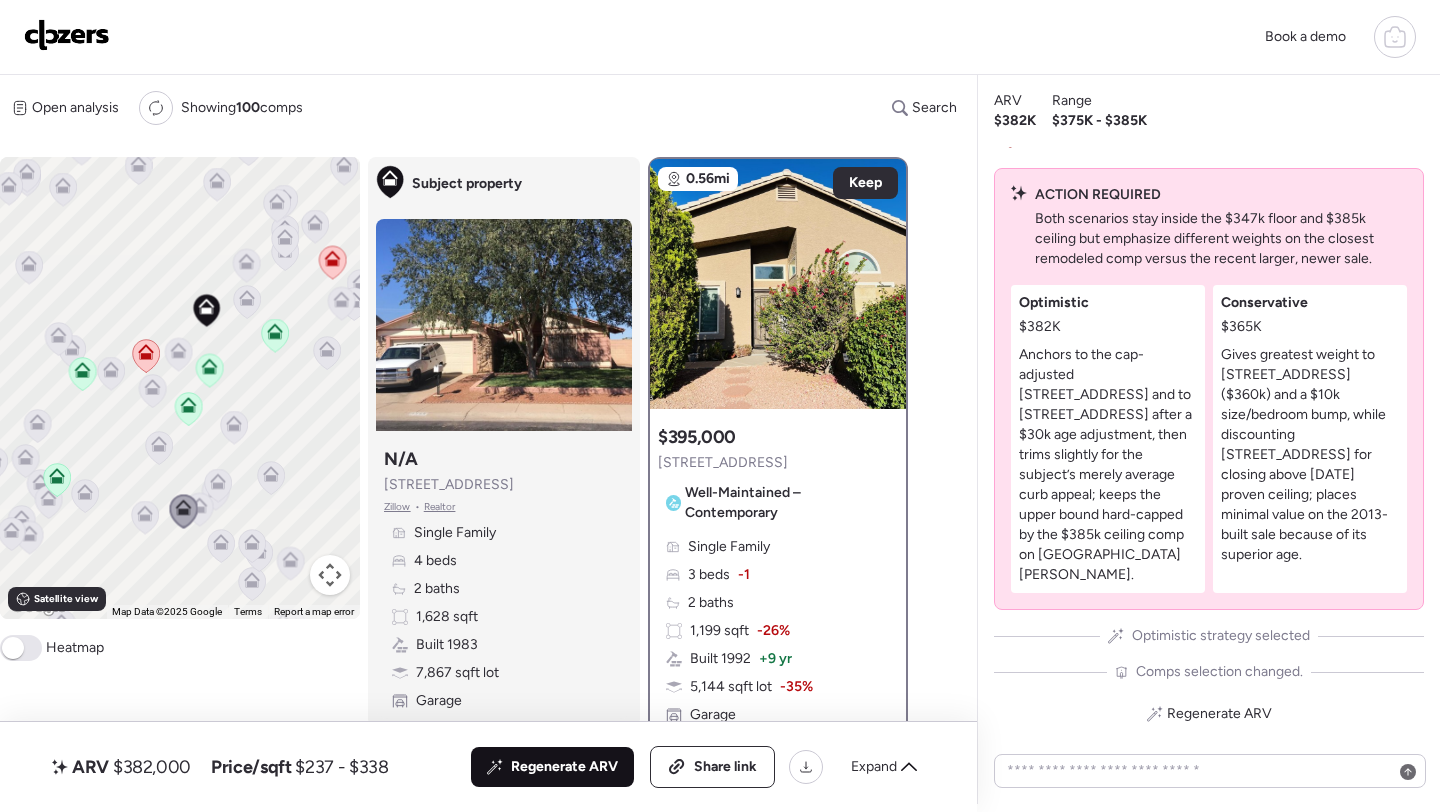 click on "Regenerate ARV" at bounding box center (564, 767) 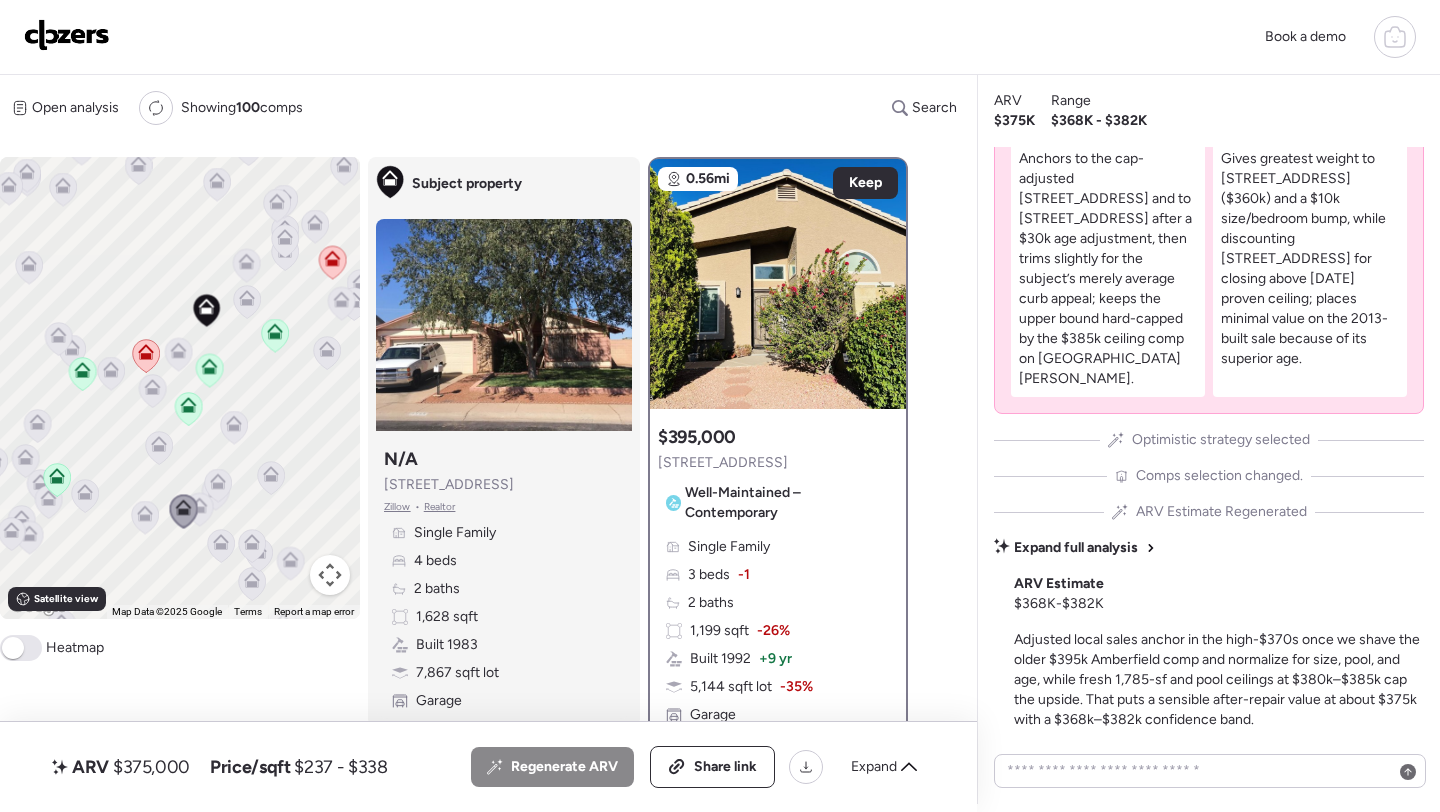 click on "$375,000" at bounding box center [151, 767] 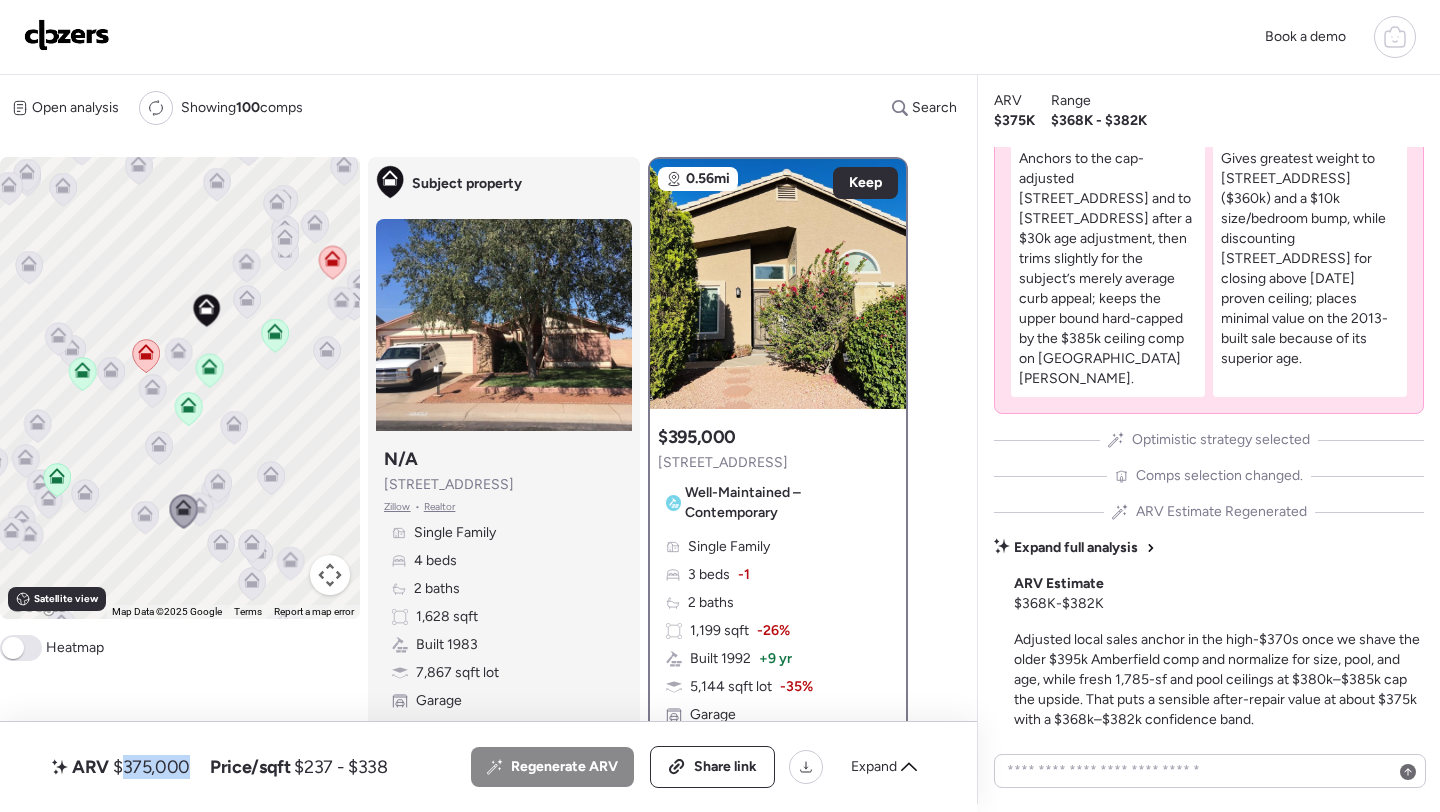 copy on "375,000" 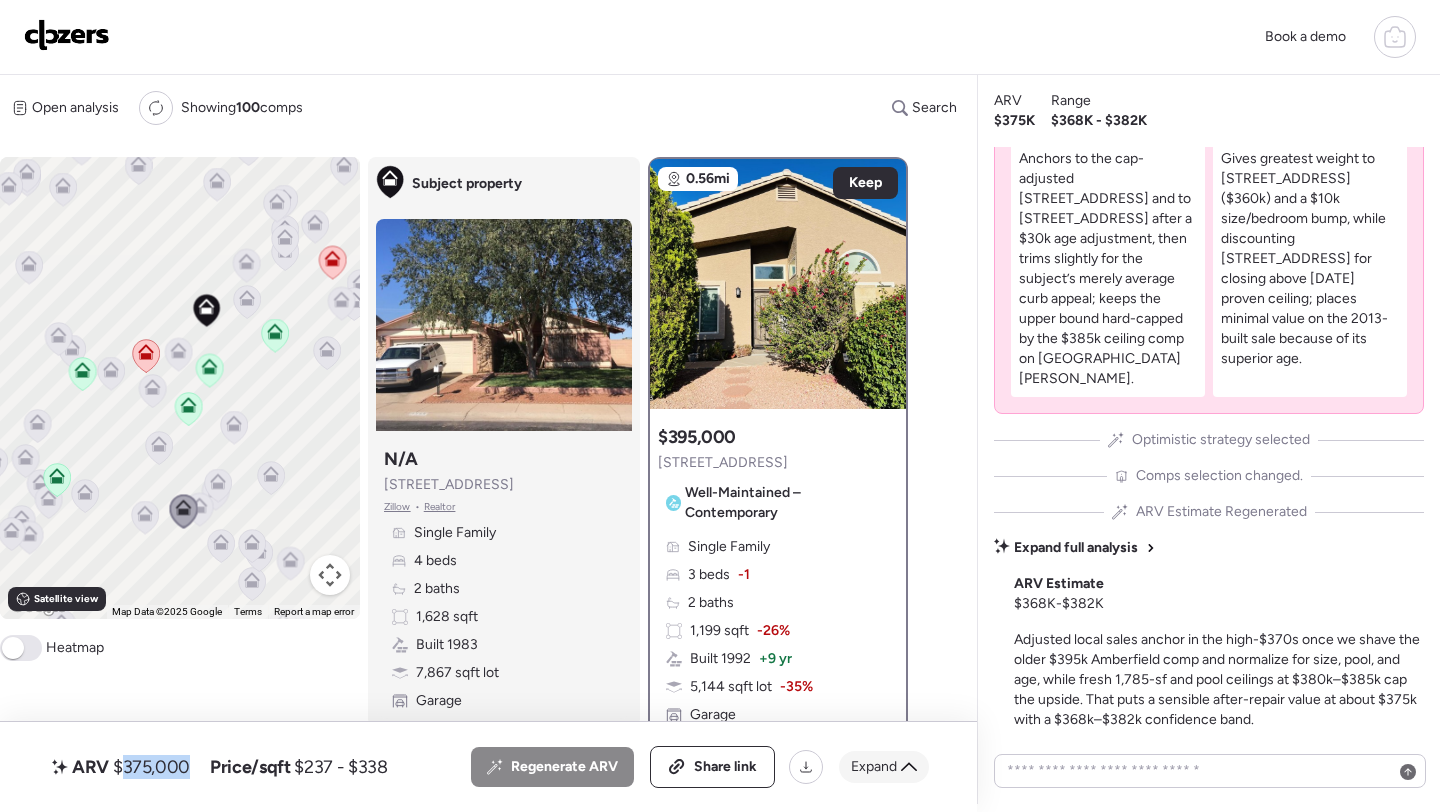 click on "Expand" at bounding box center (884, 767) 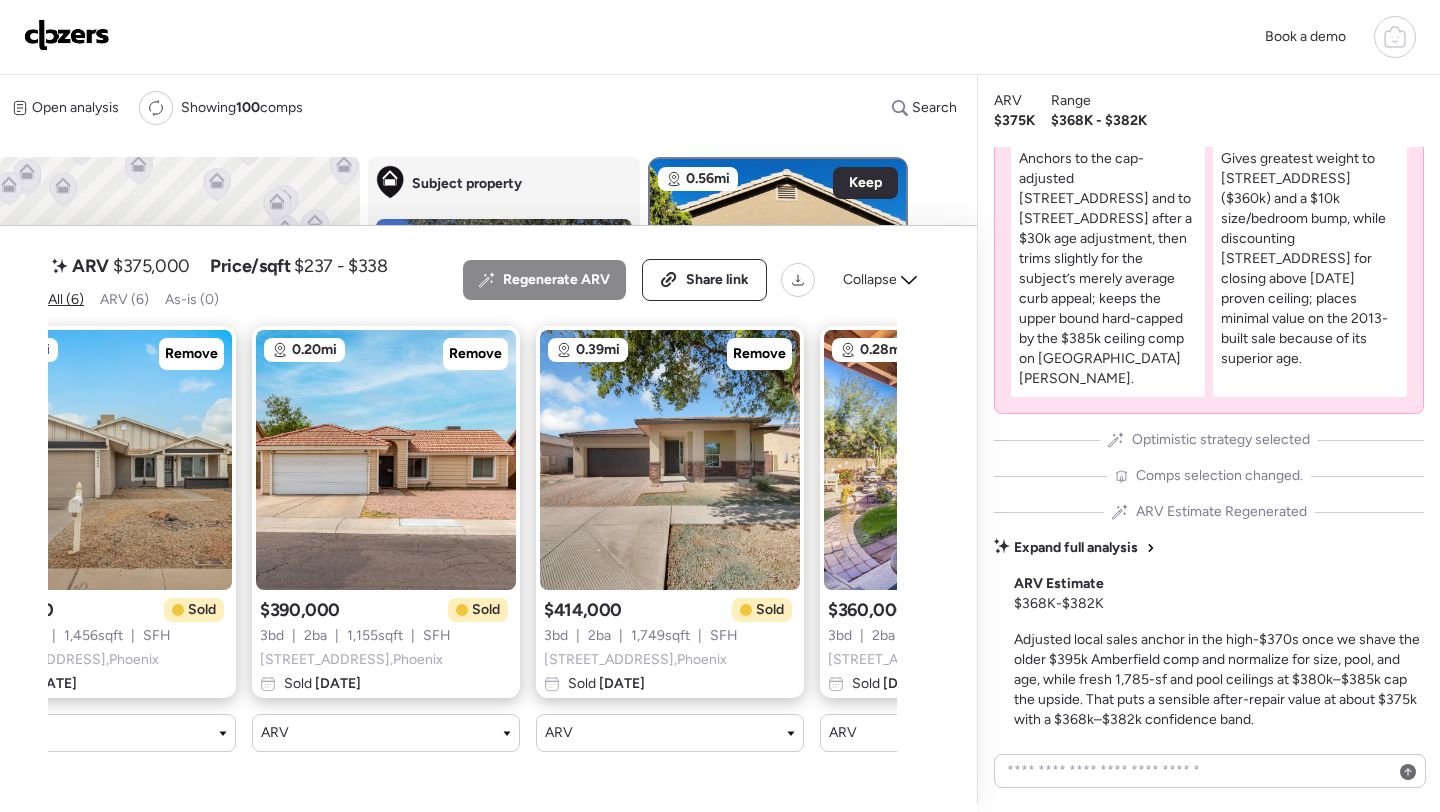 scroll, scrollTop: 0, scrollLeft: 0, axis: both 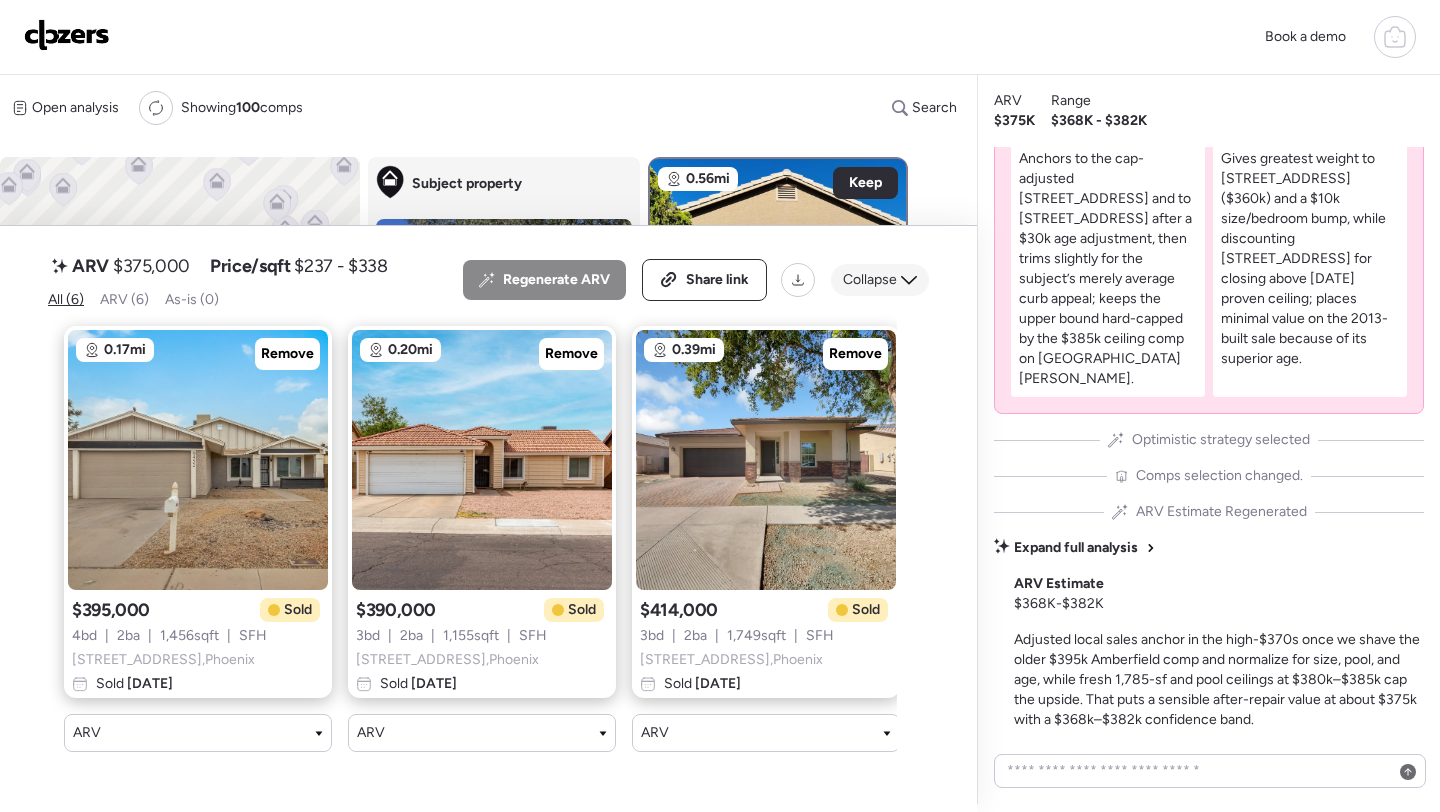 click on "Collapse" at bounding box center [870, 280] 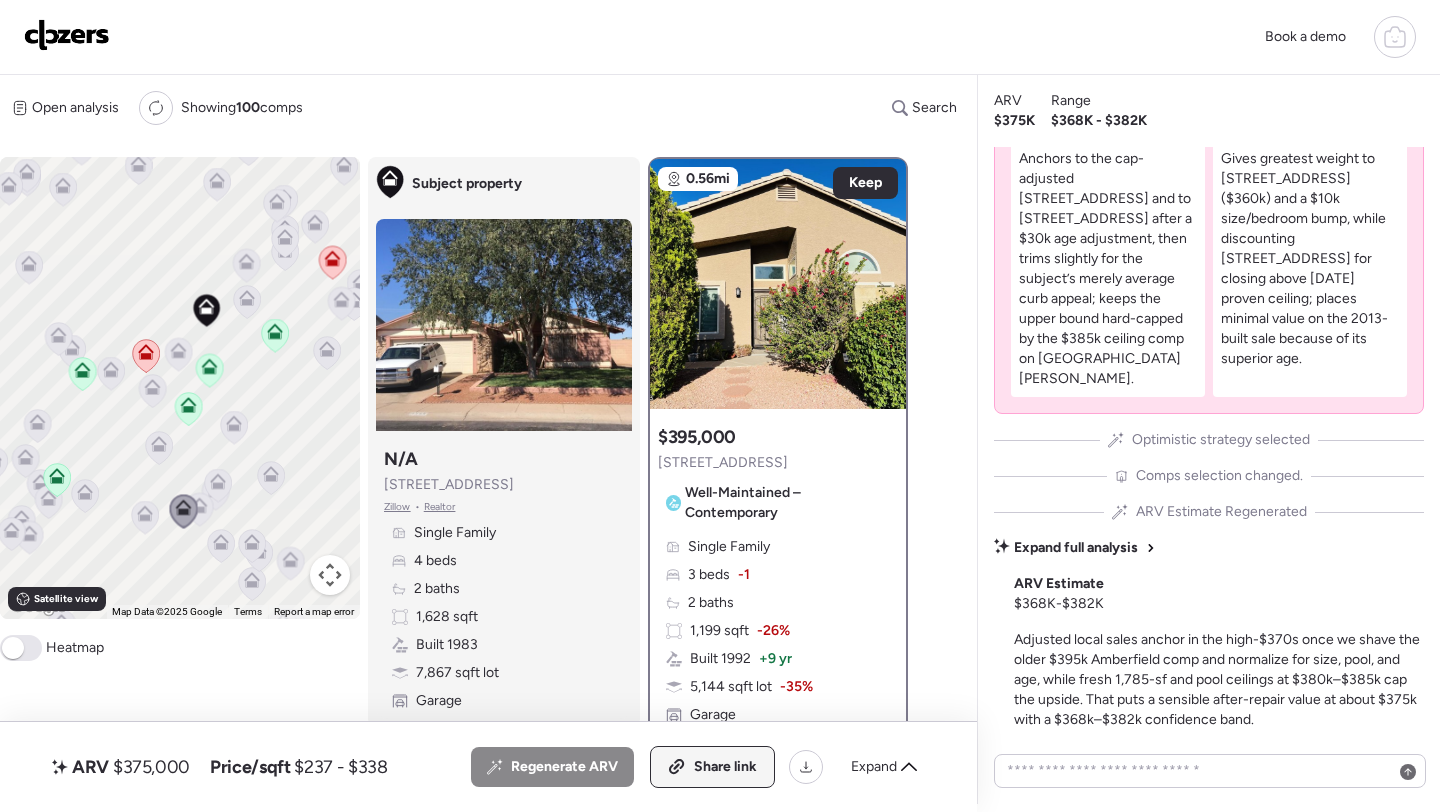 click on "Share link" at bounding box center (712, 767) 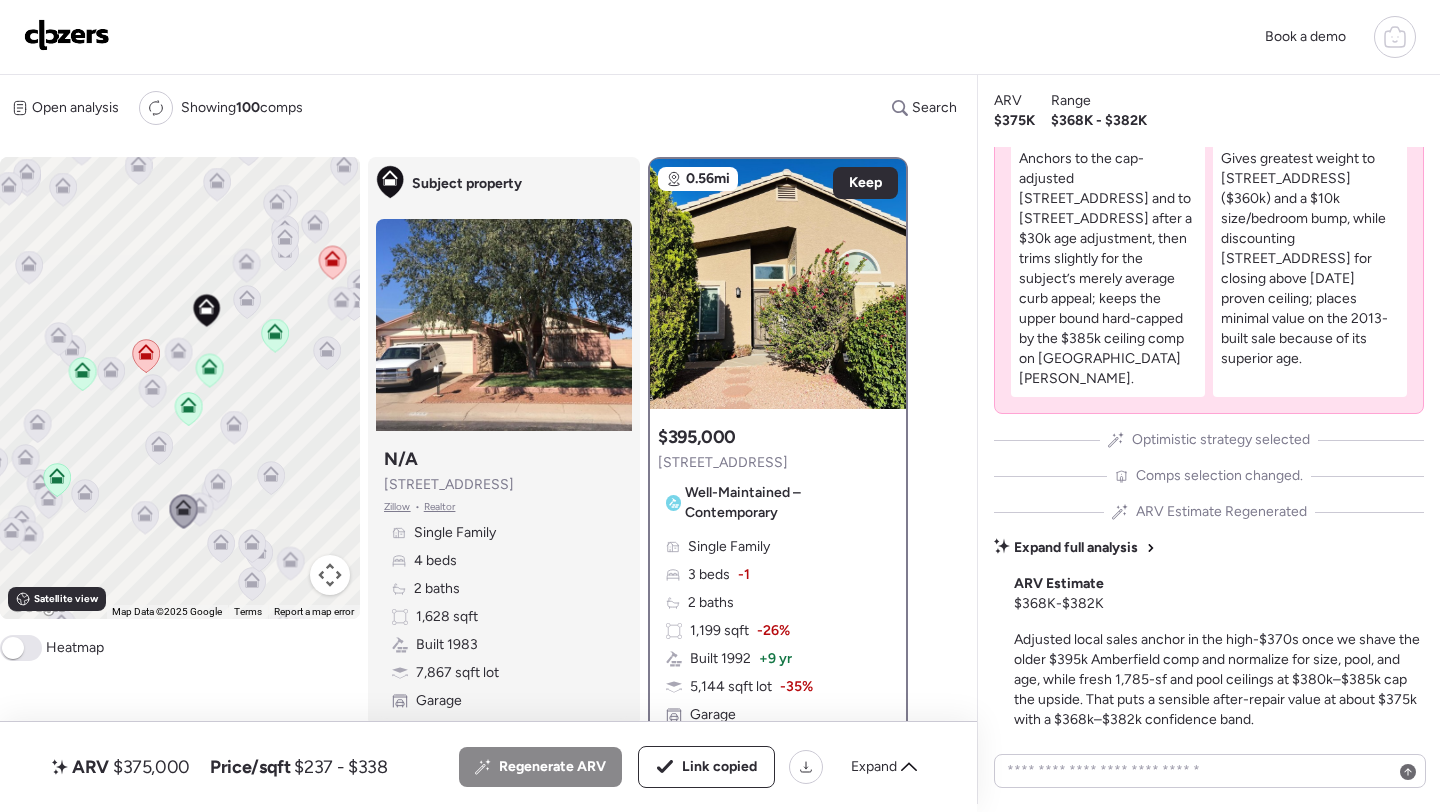 click at bounding box center (67, 35) 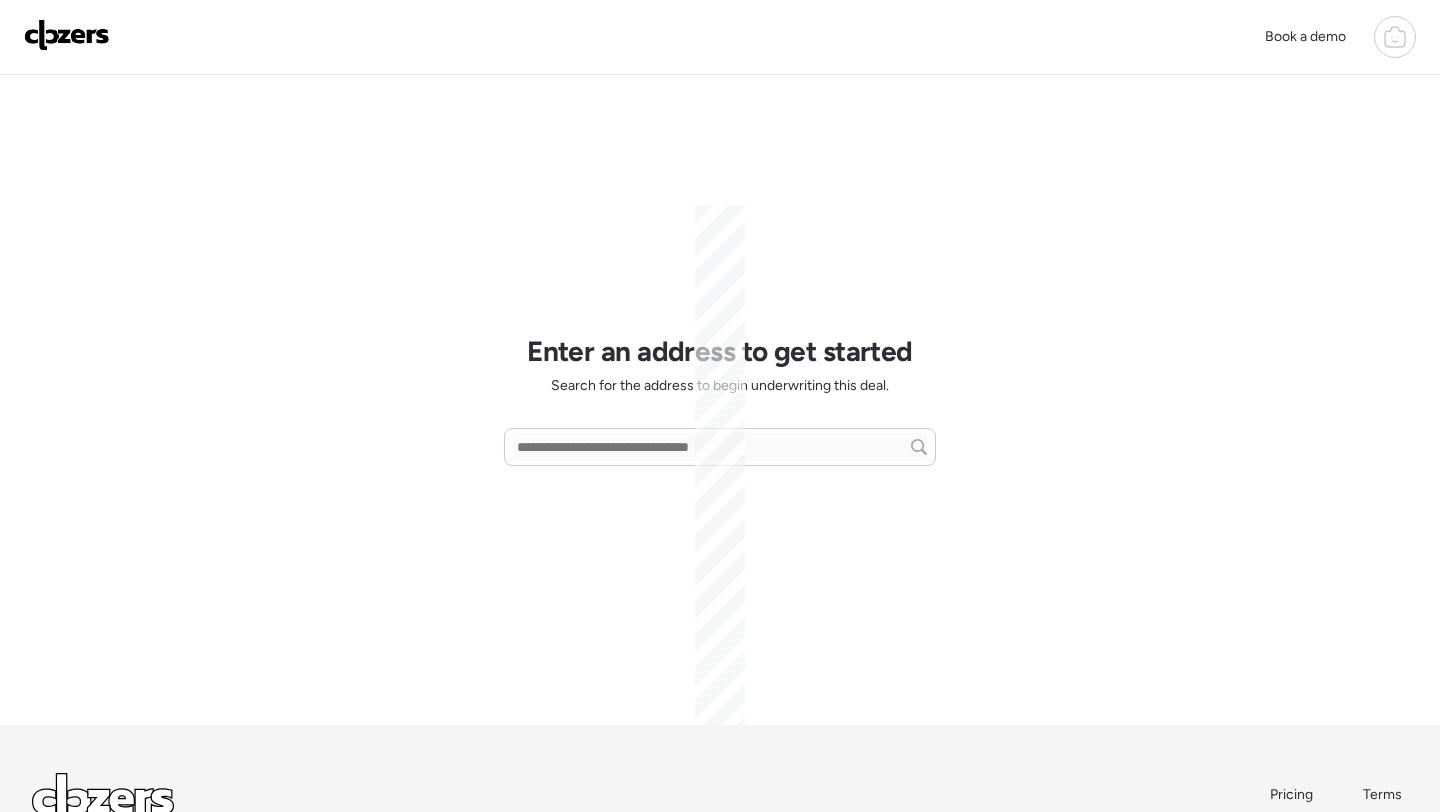scroll, scrollTop: 0, scrollLeft: 0, axis: both 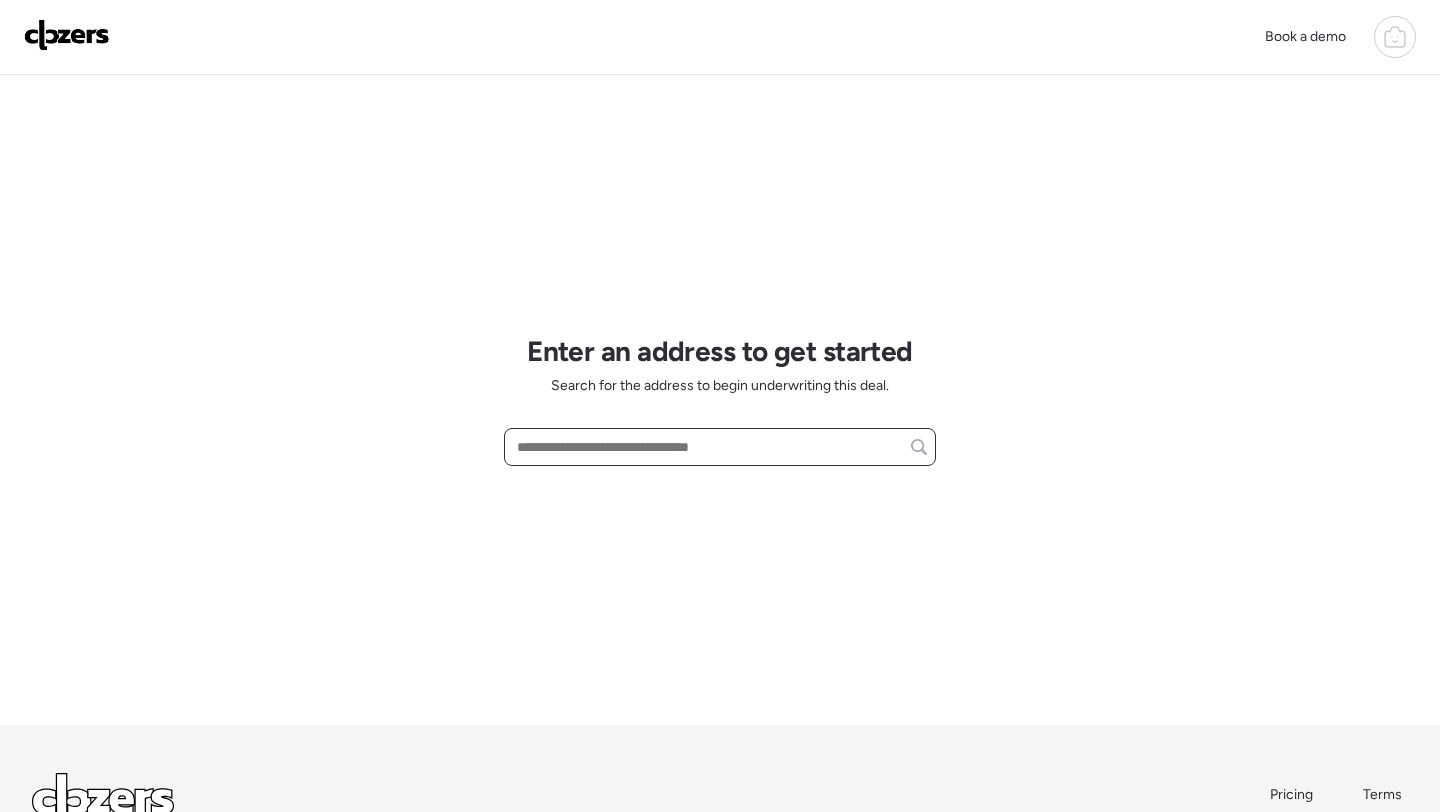 click at bounding box center (720, 447) 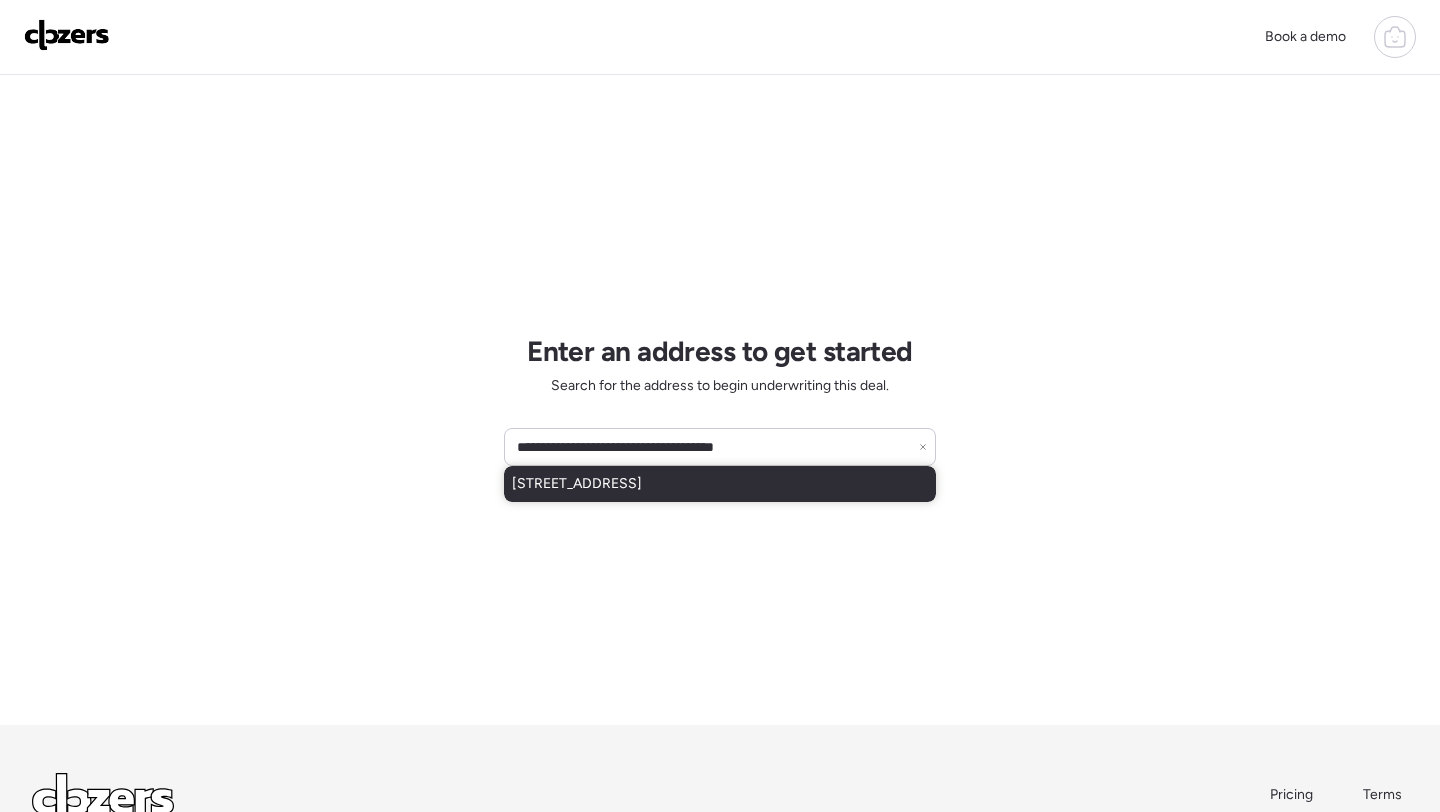 click on "[STREET_ADDRESS]" at bounding box center [577, 484] 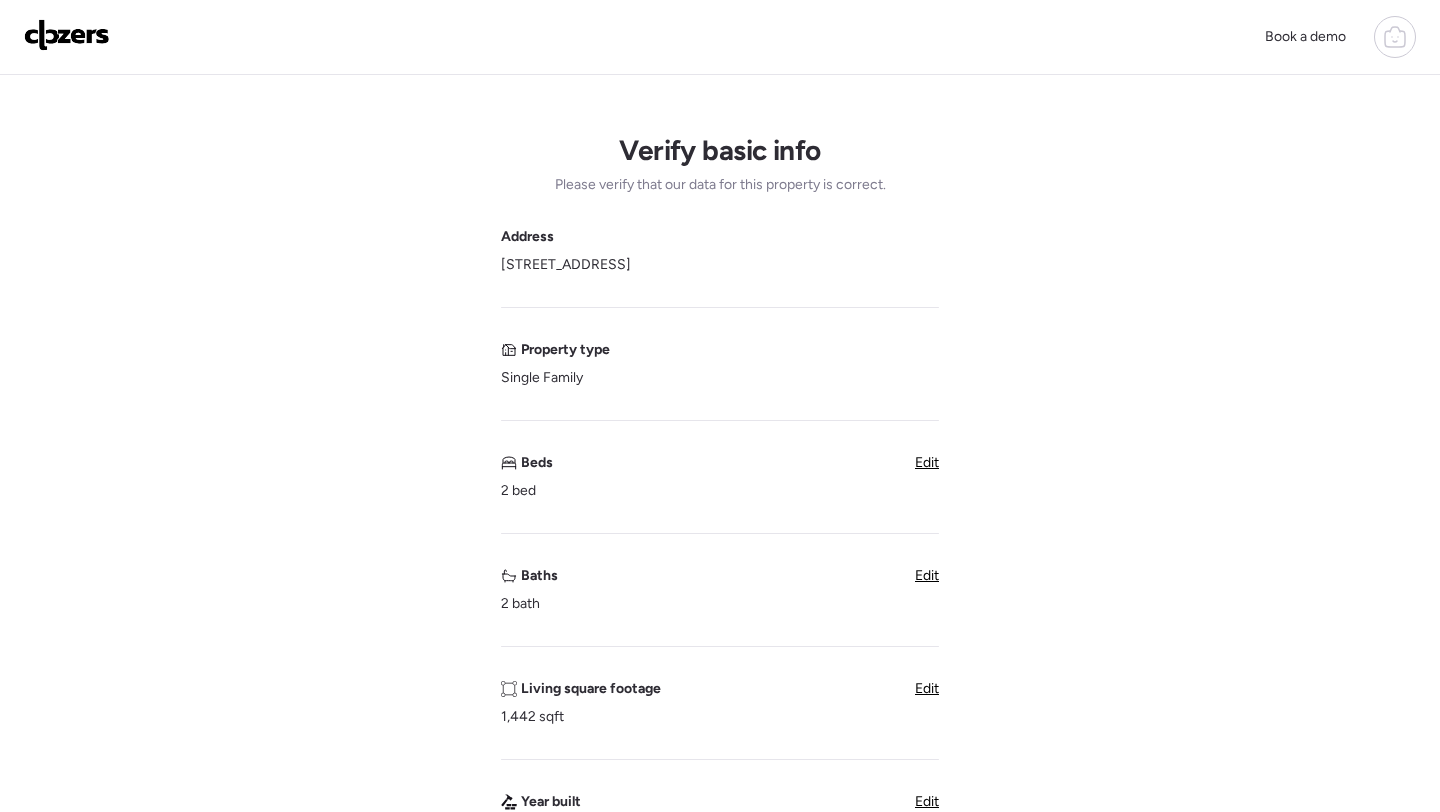 click on "Edit" at bounding box center [927, 462] 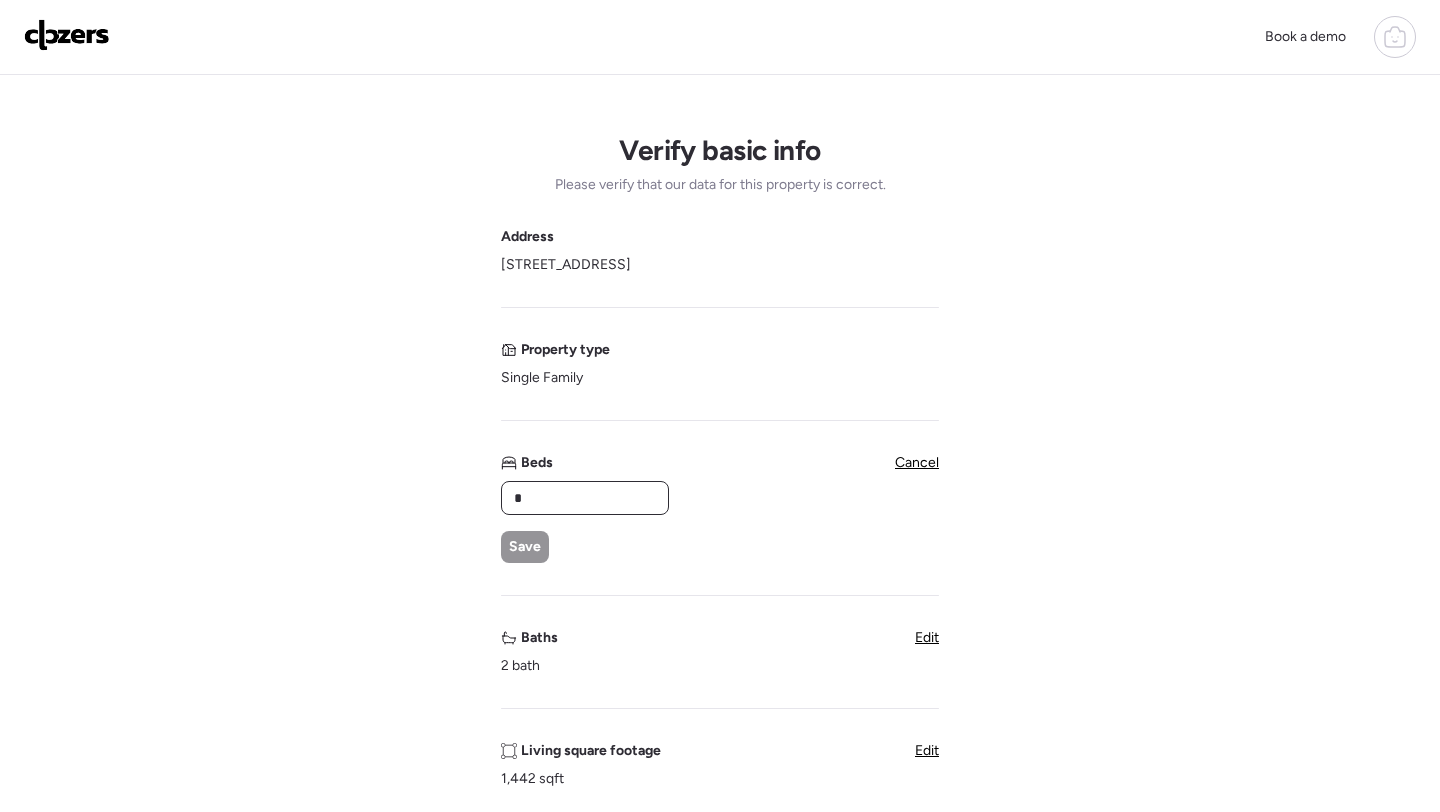 click on "*" at bounding box center [585, 498] 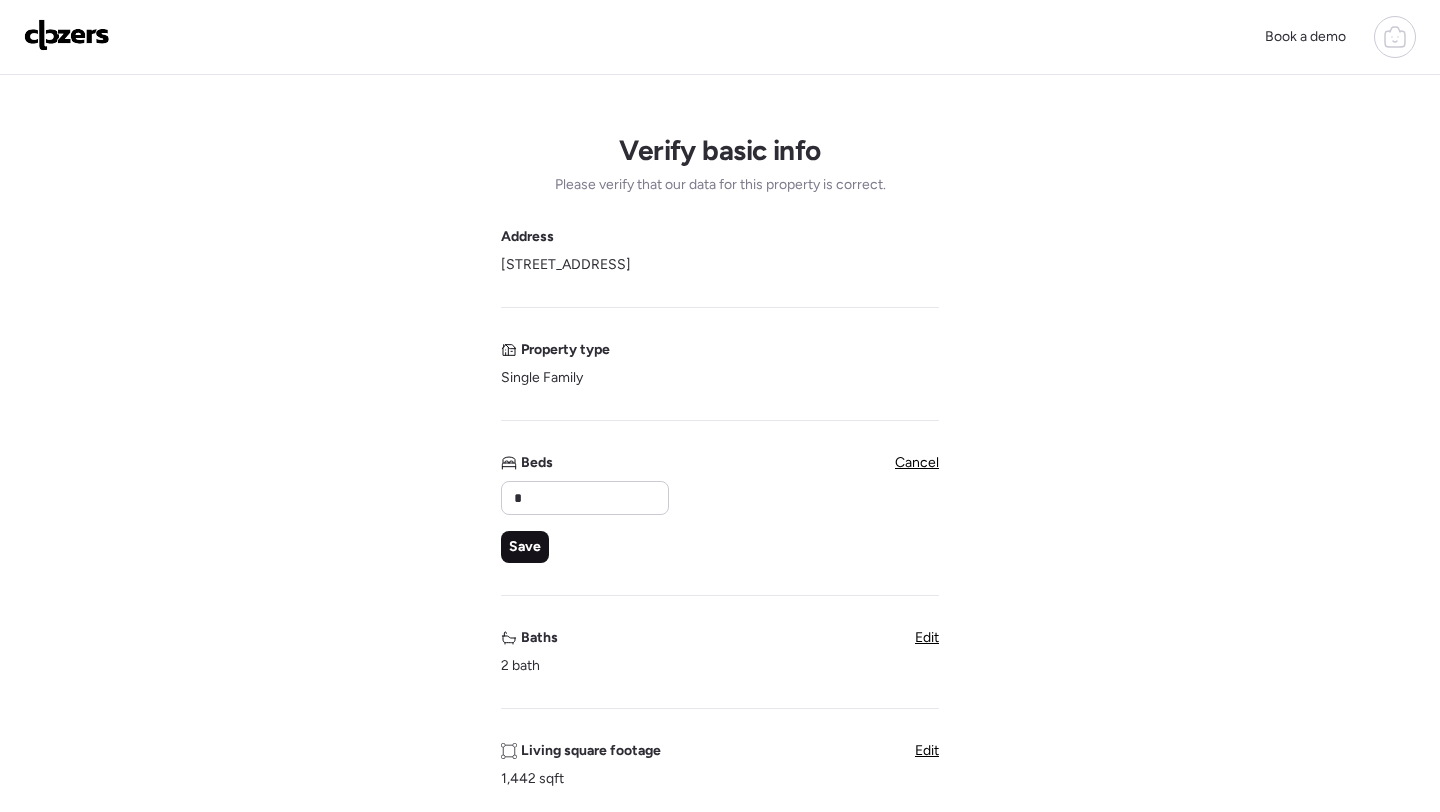 click on "Save" at bounding box center [525, 547] 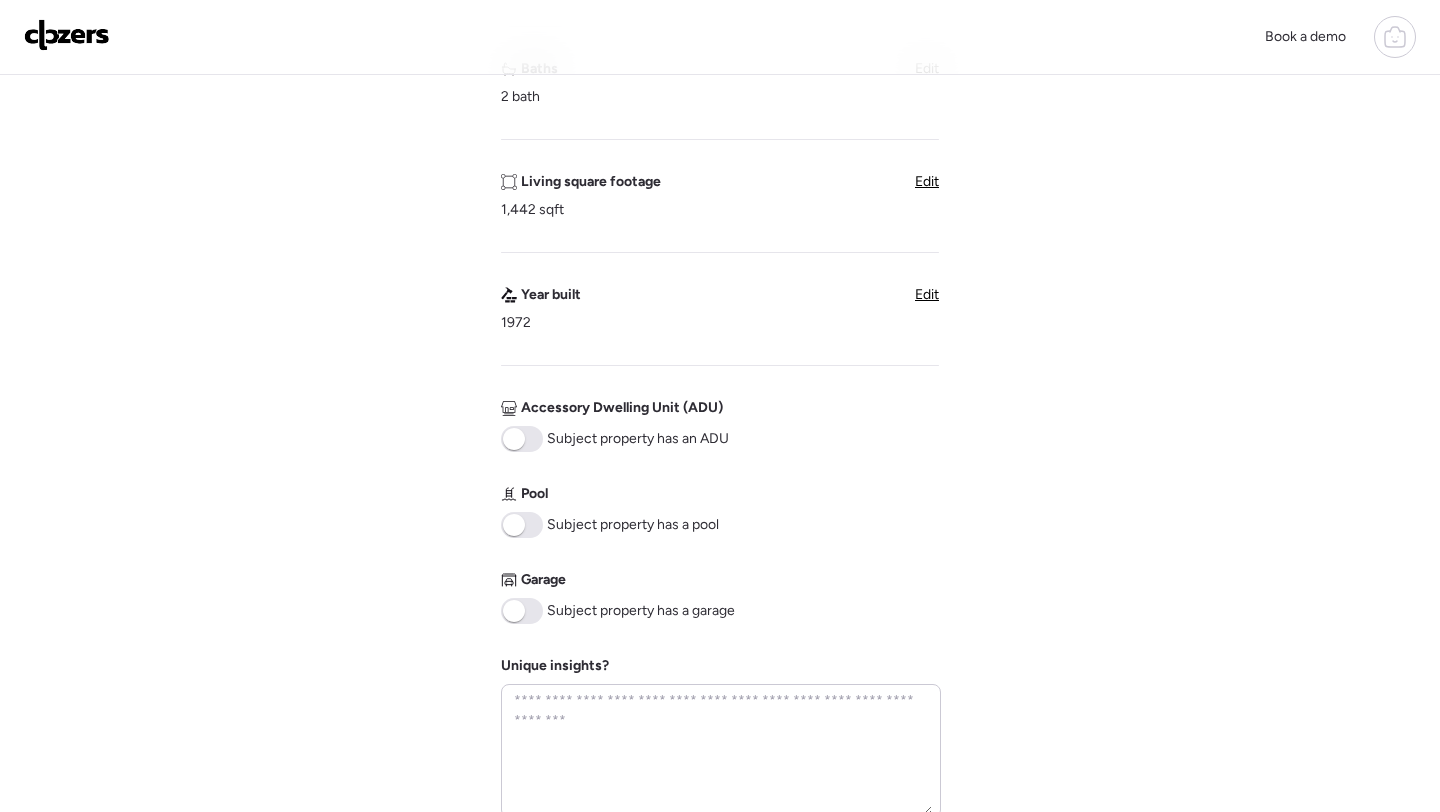 scroll, scrollTop: 598, scrollLeft: 0, axis: vertical 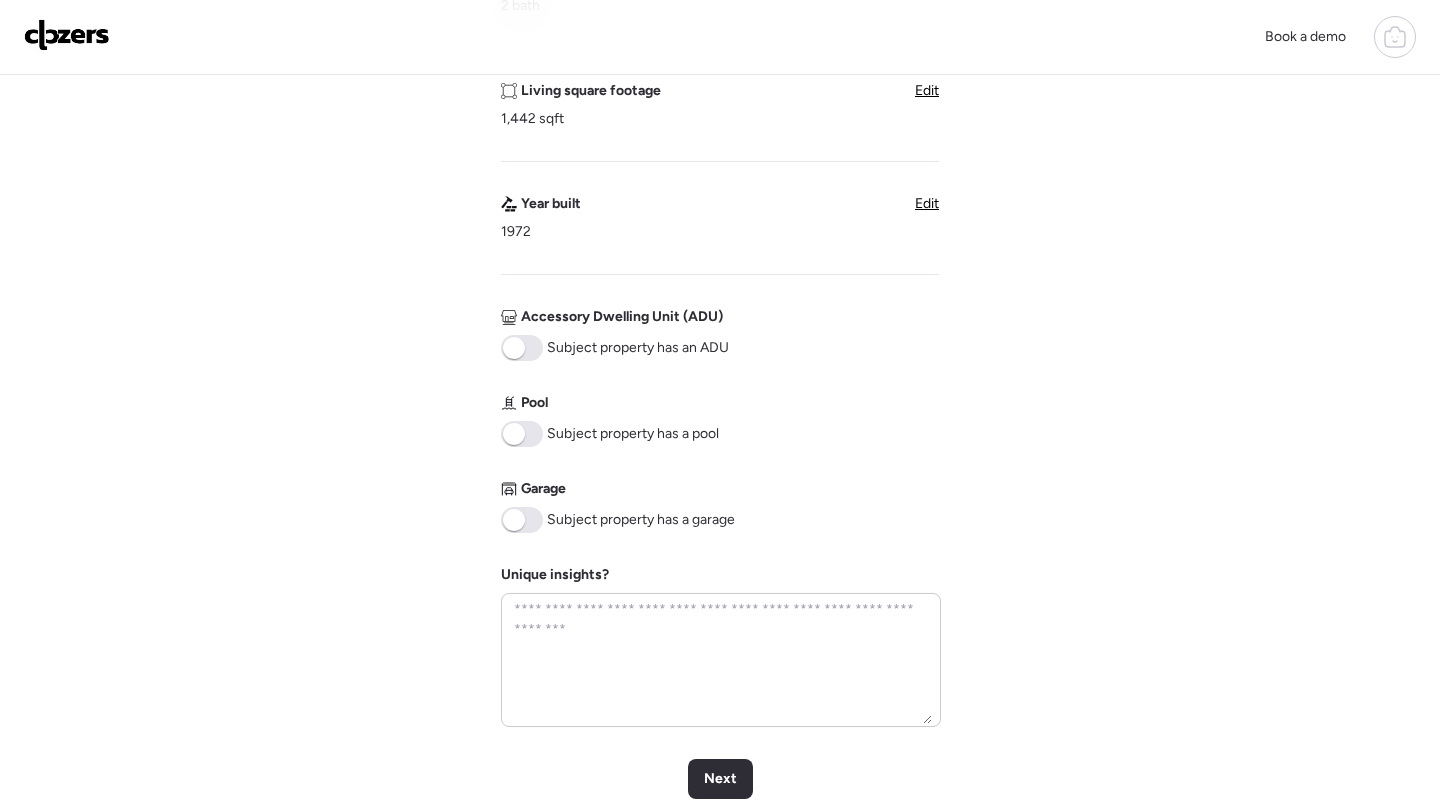 click on "Subject property has a pool" at bounding box center [610, 434] 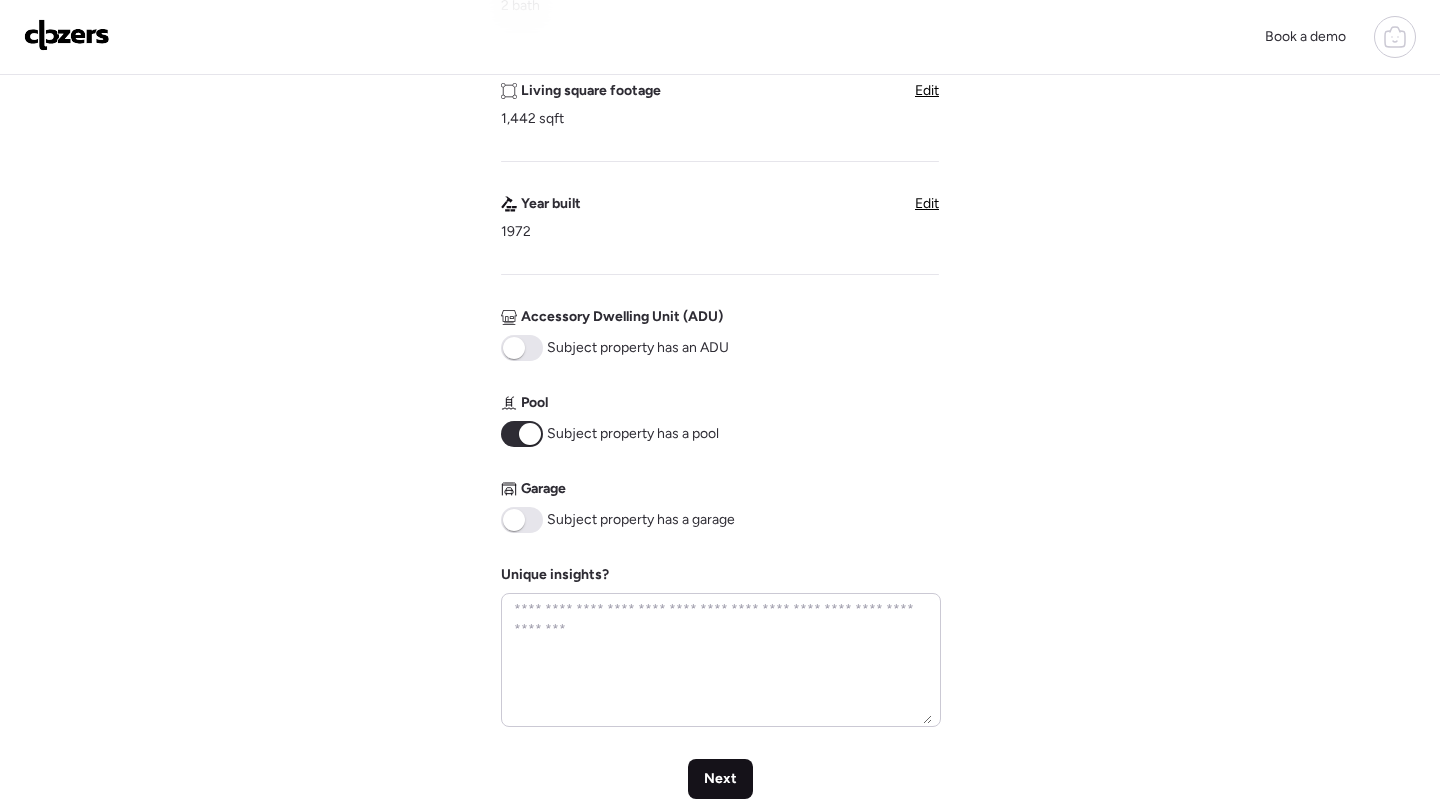 click on "Next" at bounding box center [720, 779] 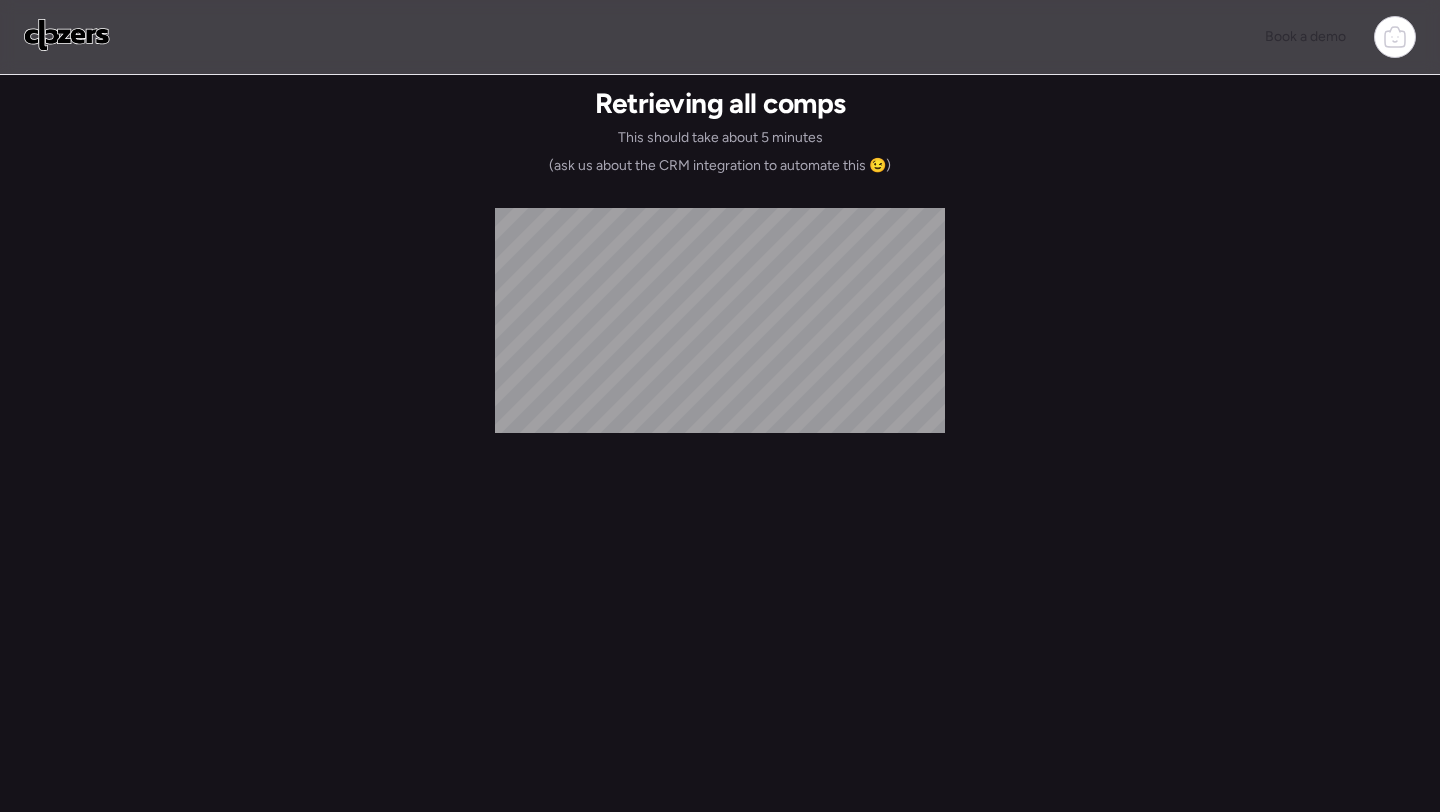 scroll, scrollTop: 0, scrollLeft: 0, axis: both 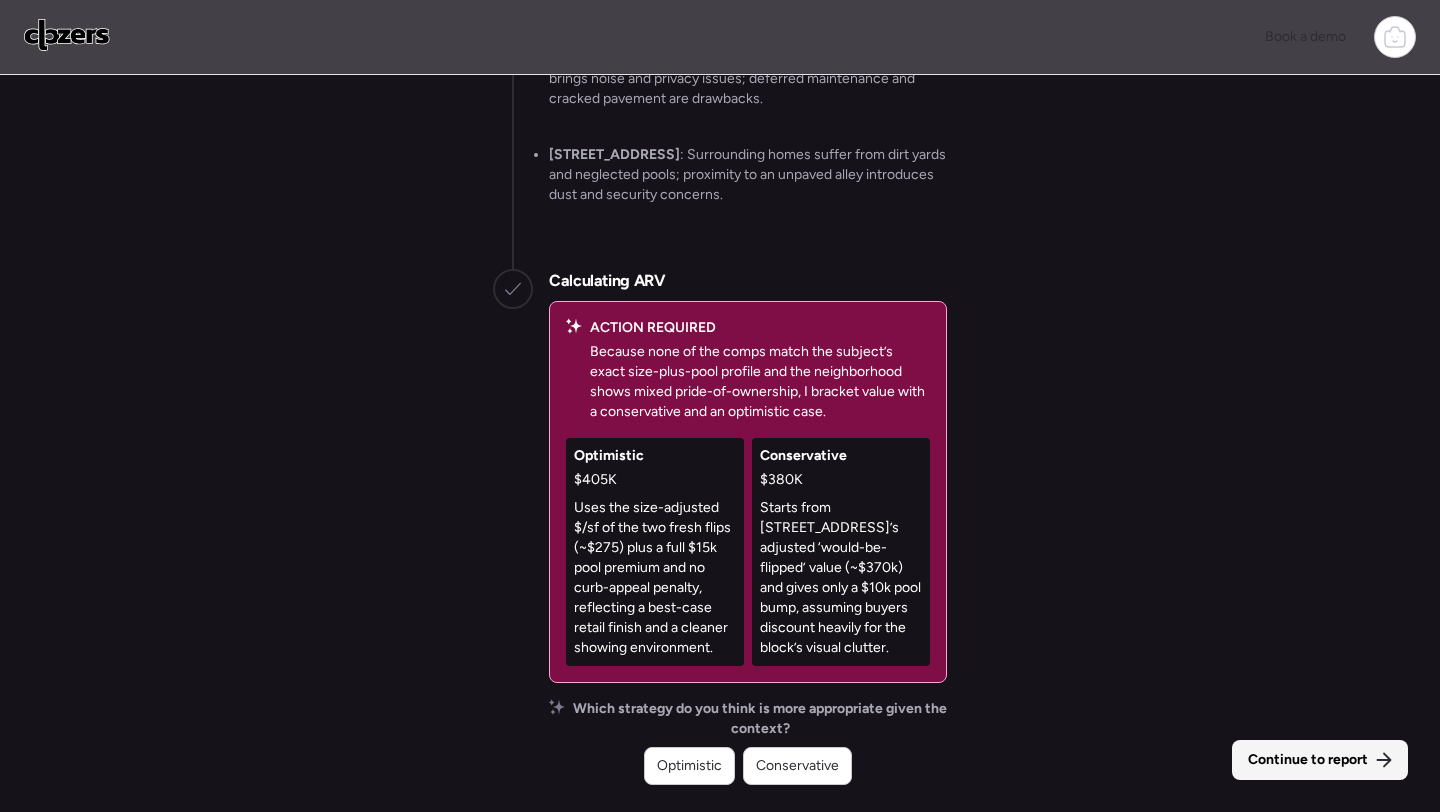 click on "Continue to report" at bounding box center (1308, 760) 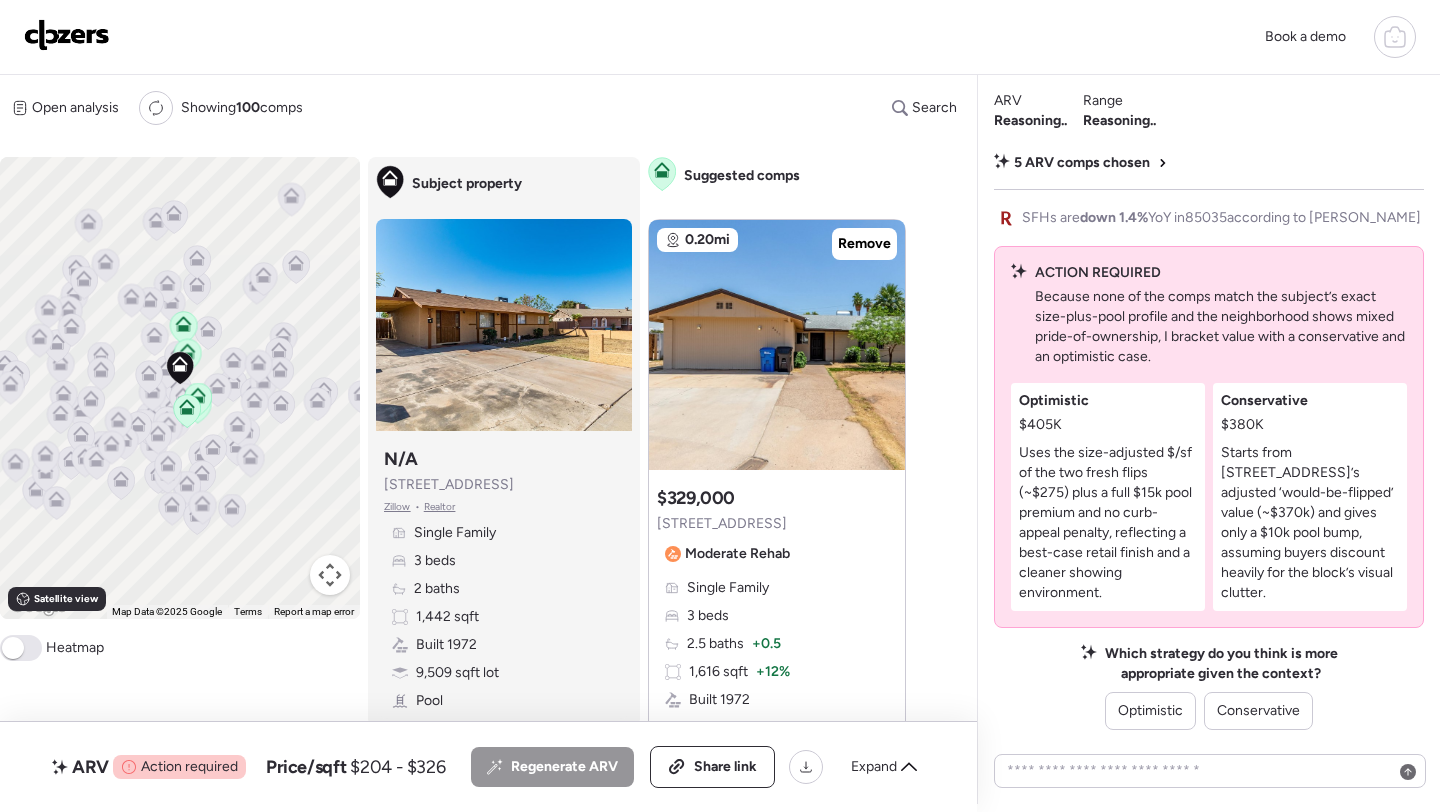 click on "Regenerate ARV Share link Expand" at bounding box center (700, 767) 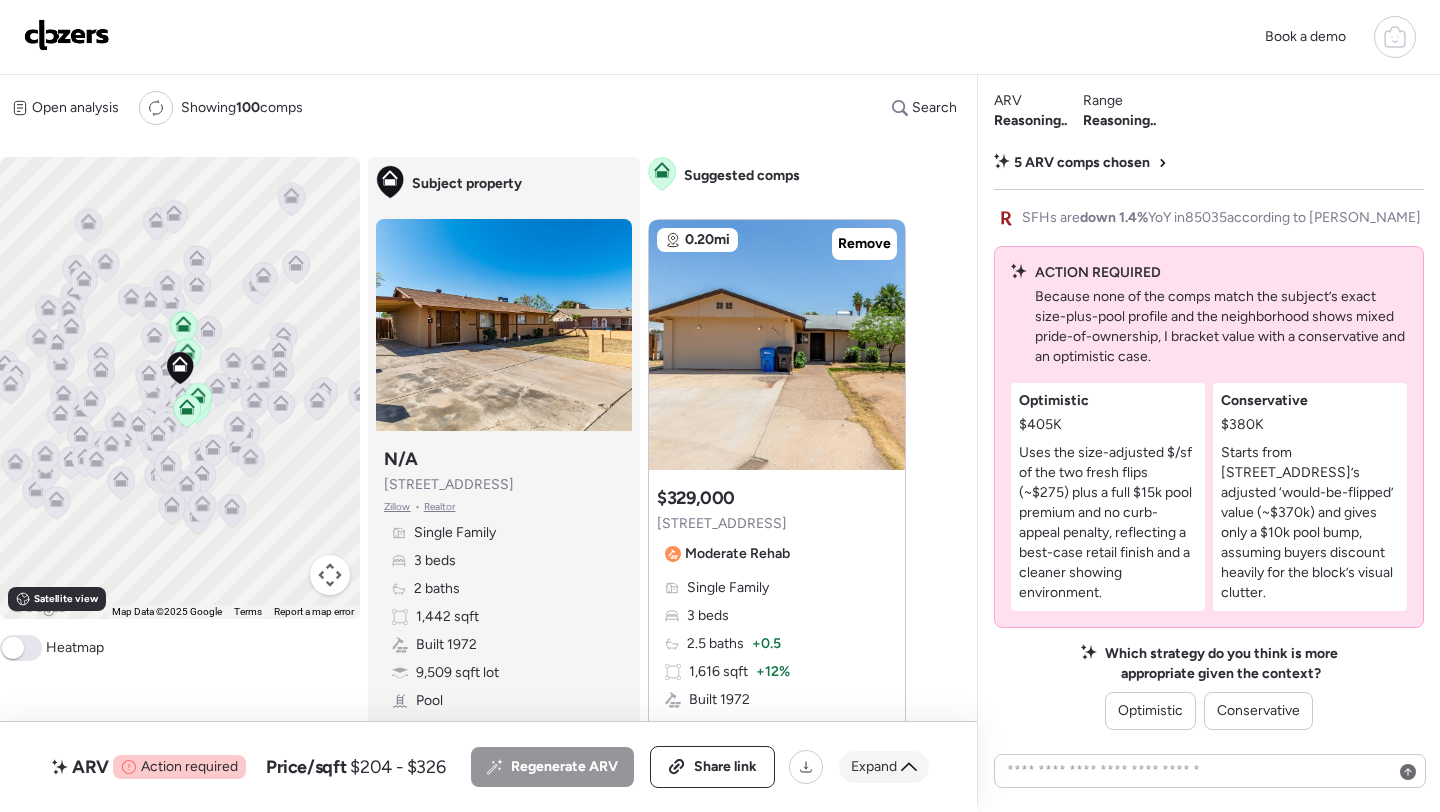 click on "Expand" at bounding box center [874, 767] 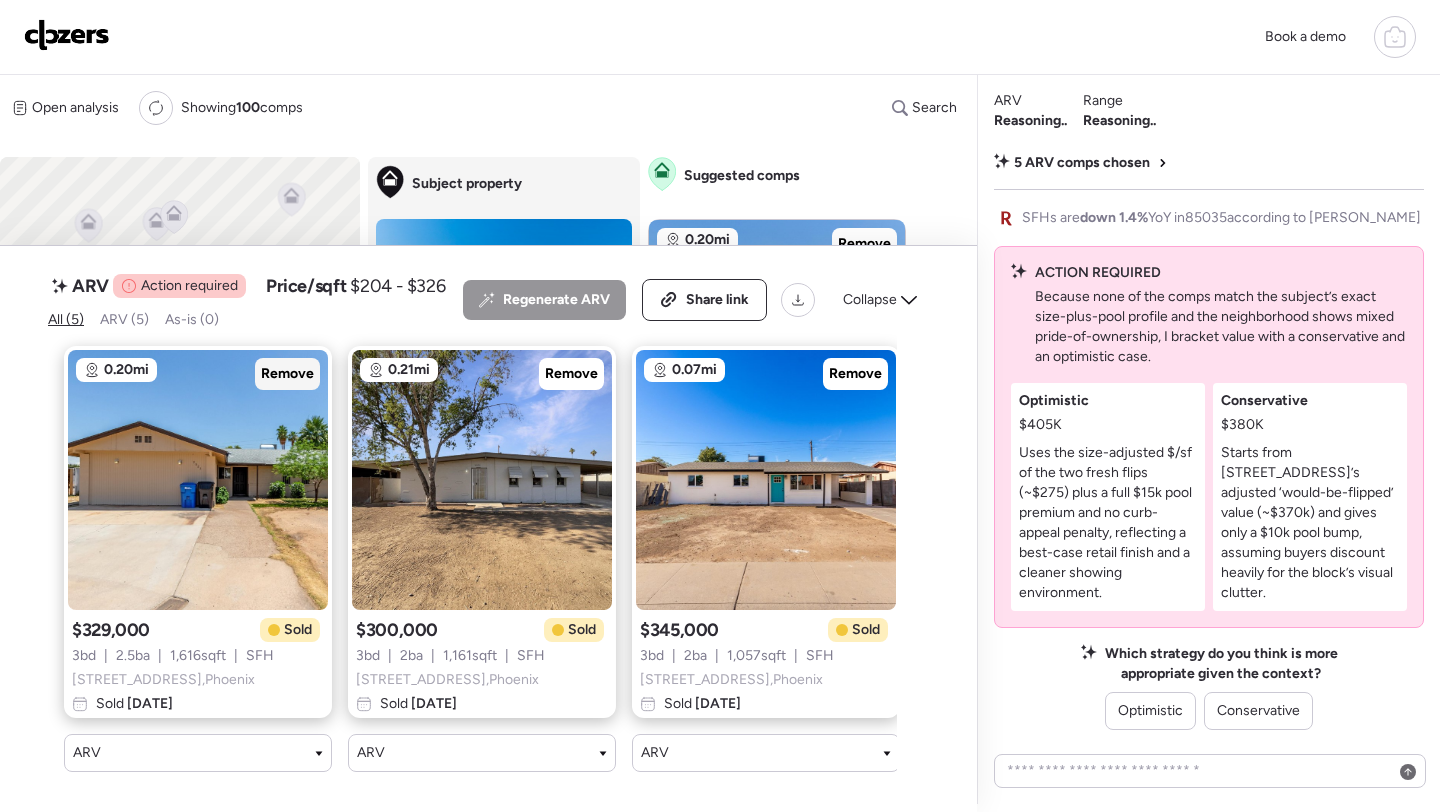 click on "Remove" at bounding box center [287, 374] 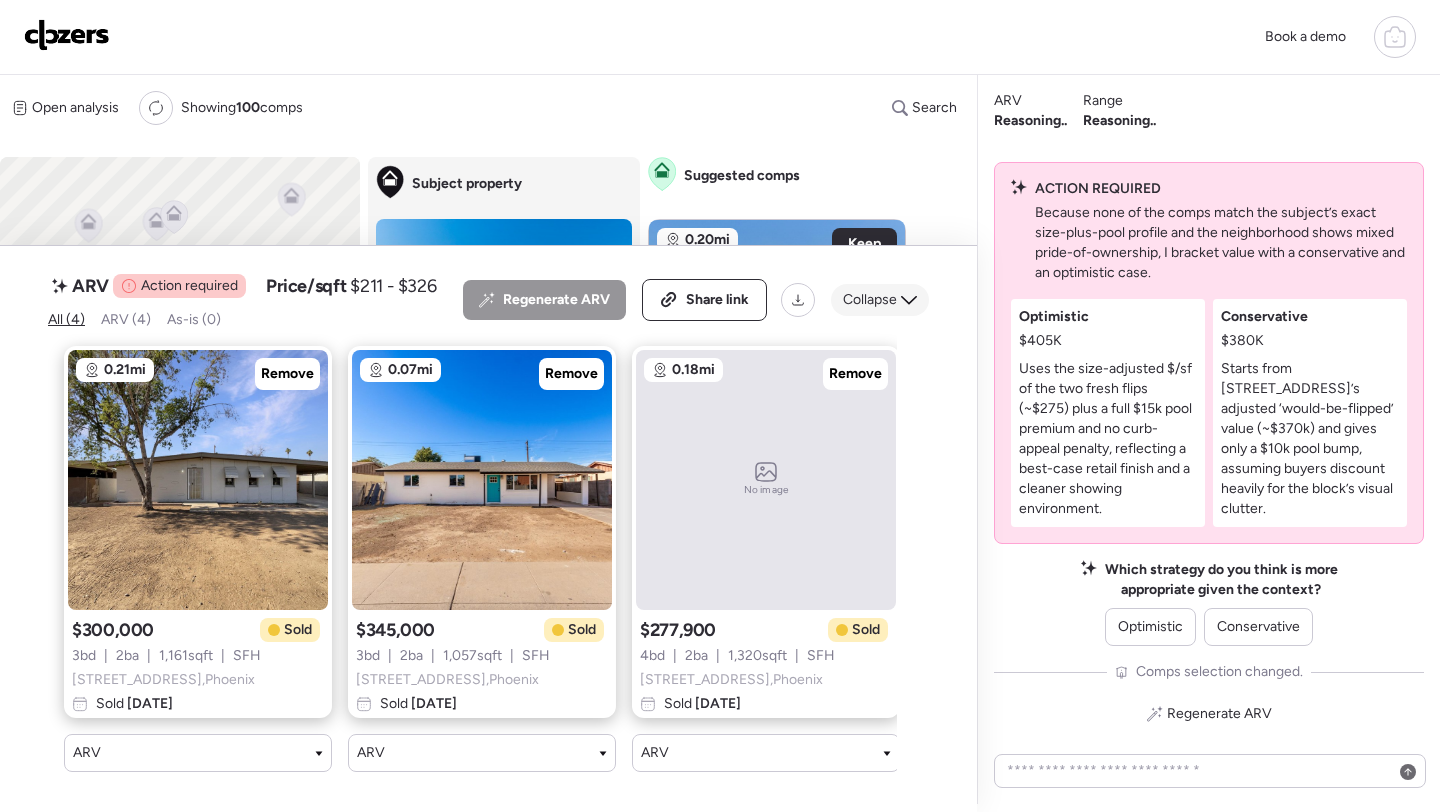 click on "Collapse" at bounding box center (880, 300) 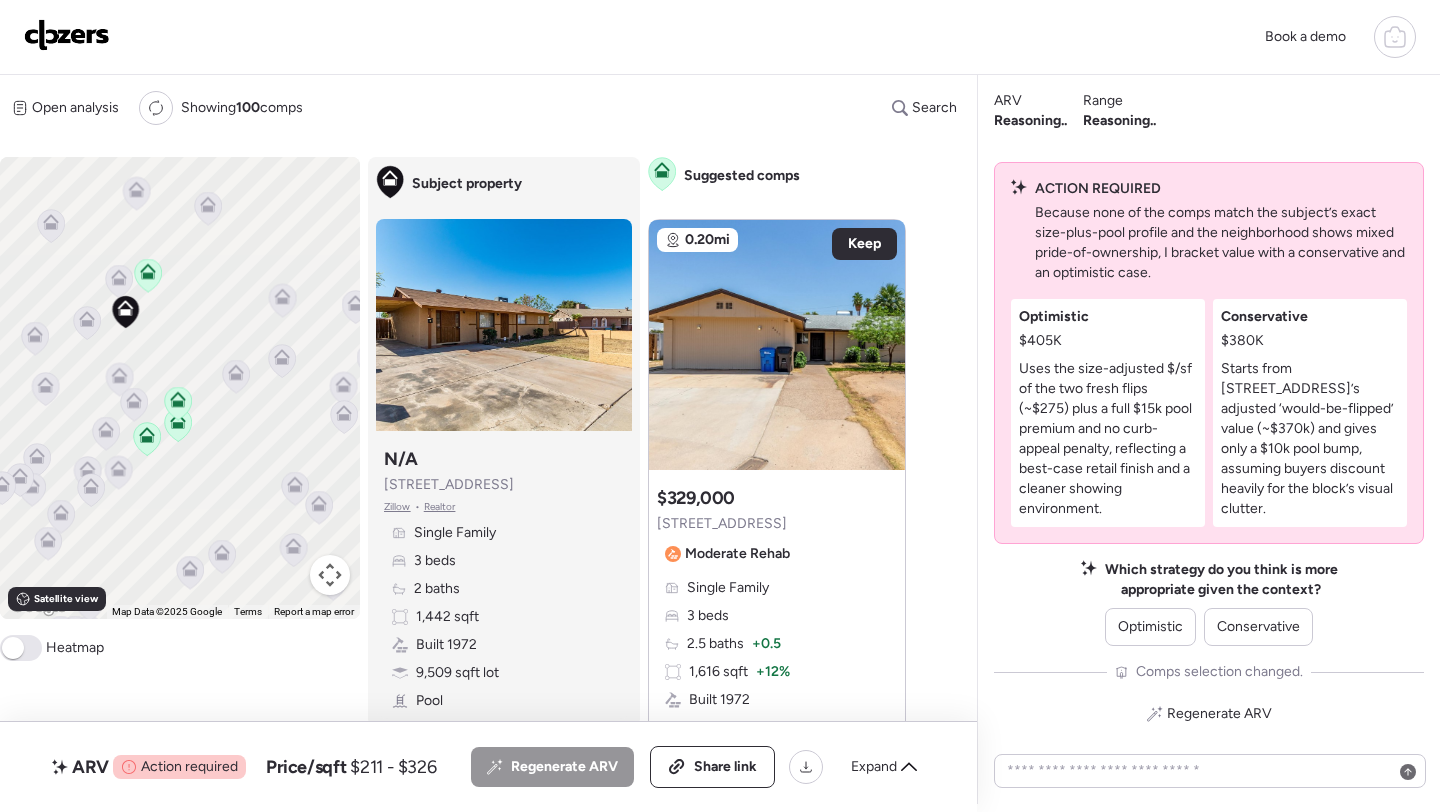 drag, startPoint x: 134, startPoint y: 376, endPoint x: 224, endPoint y: 380, distance: 90.088844 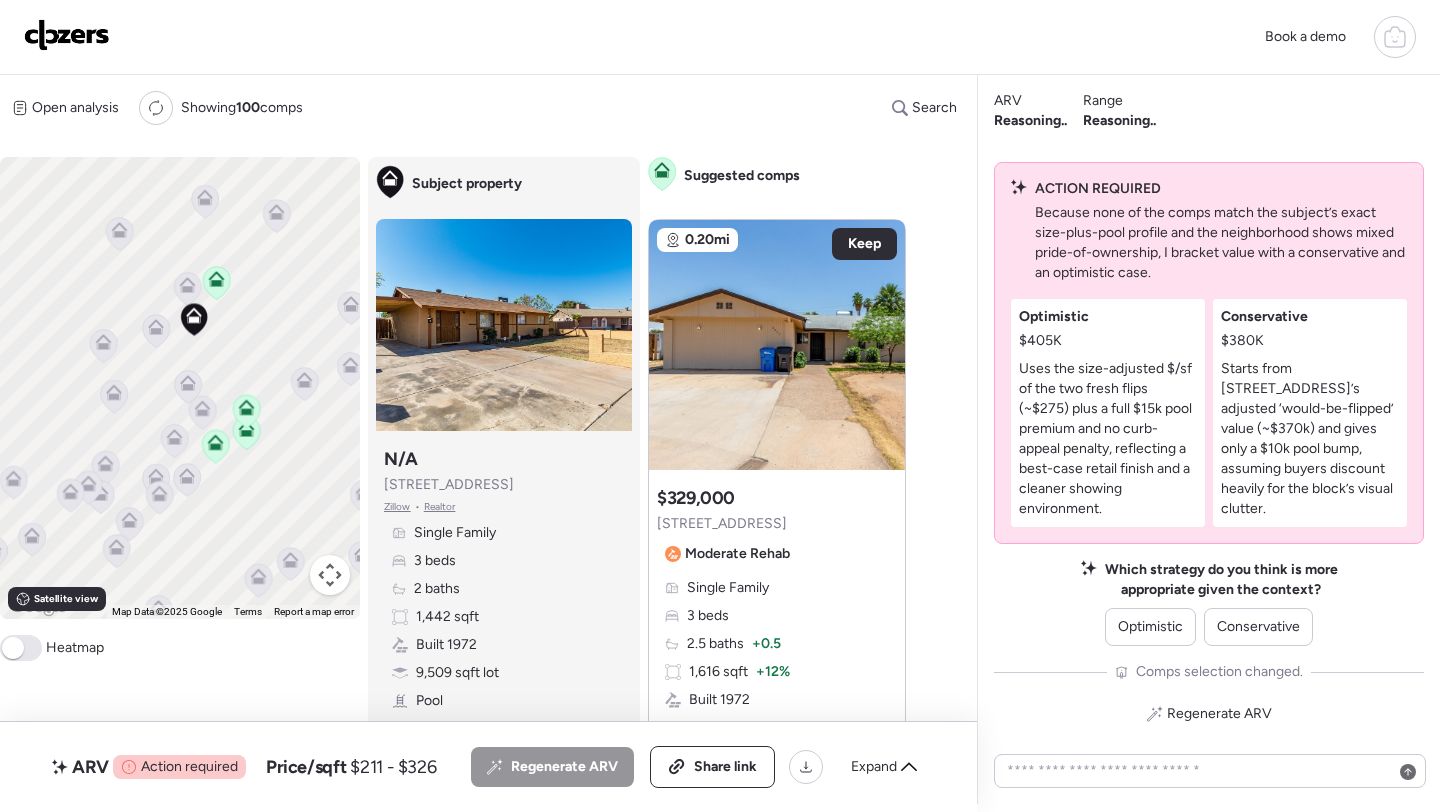 click 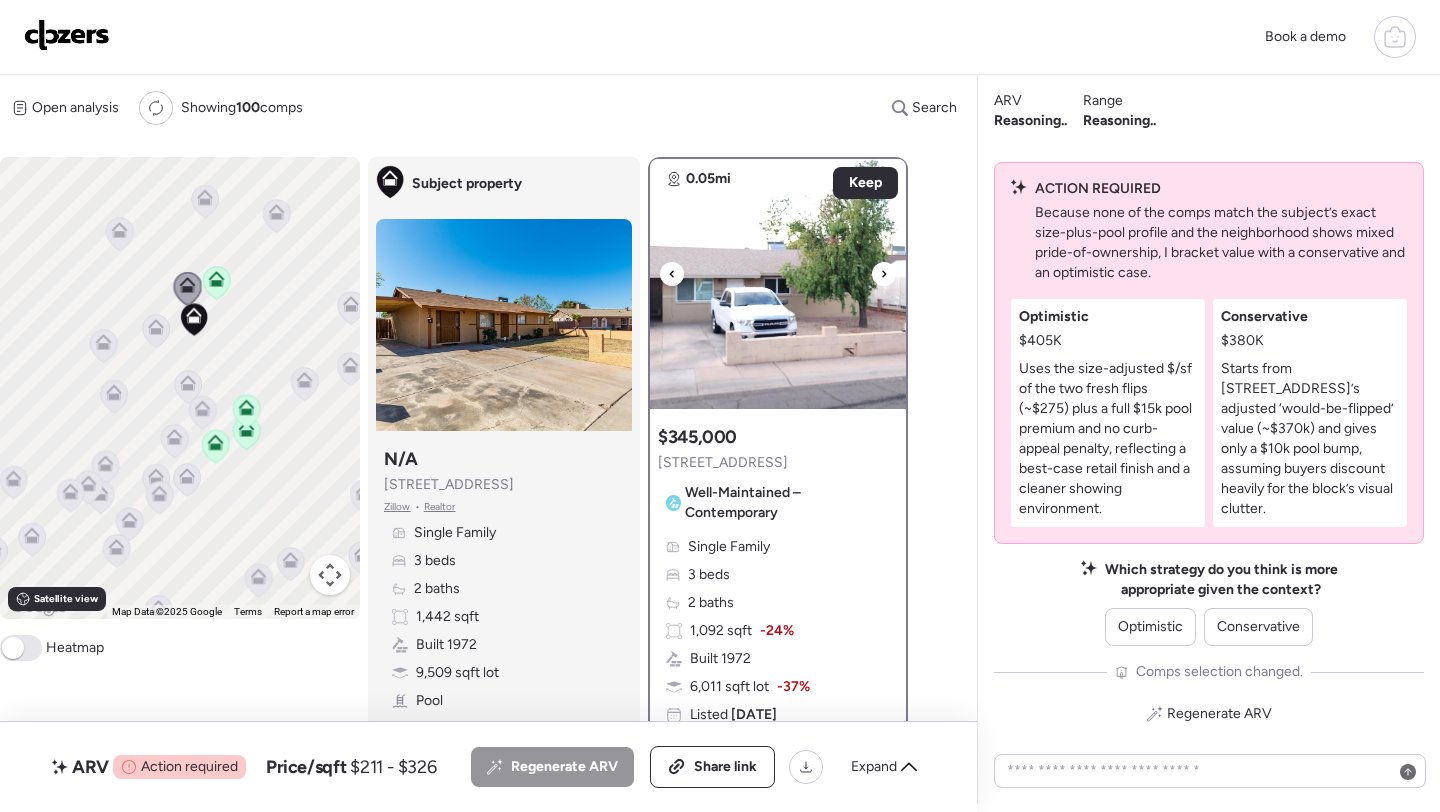 click at bounding box center [778, 284] 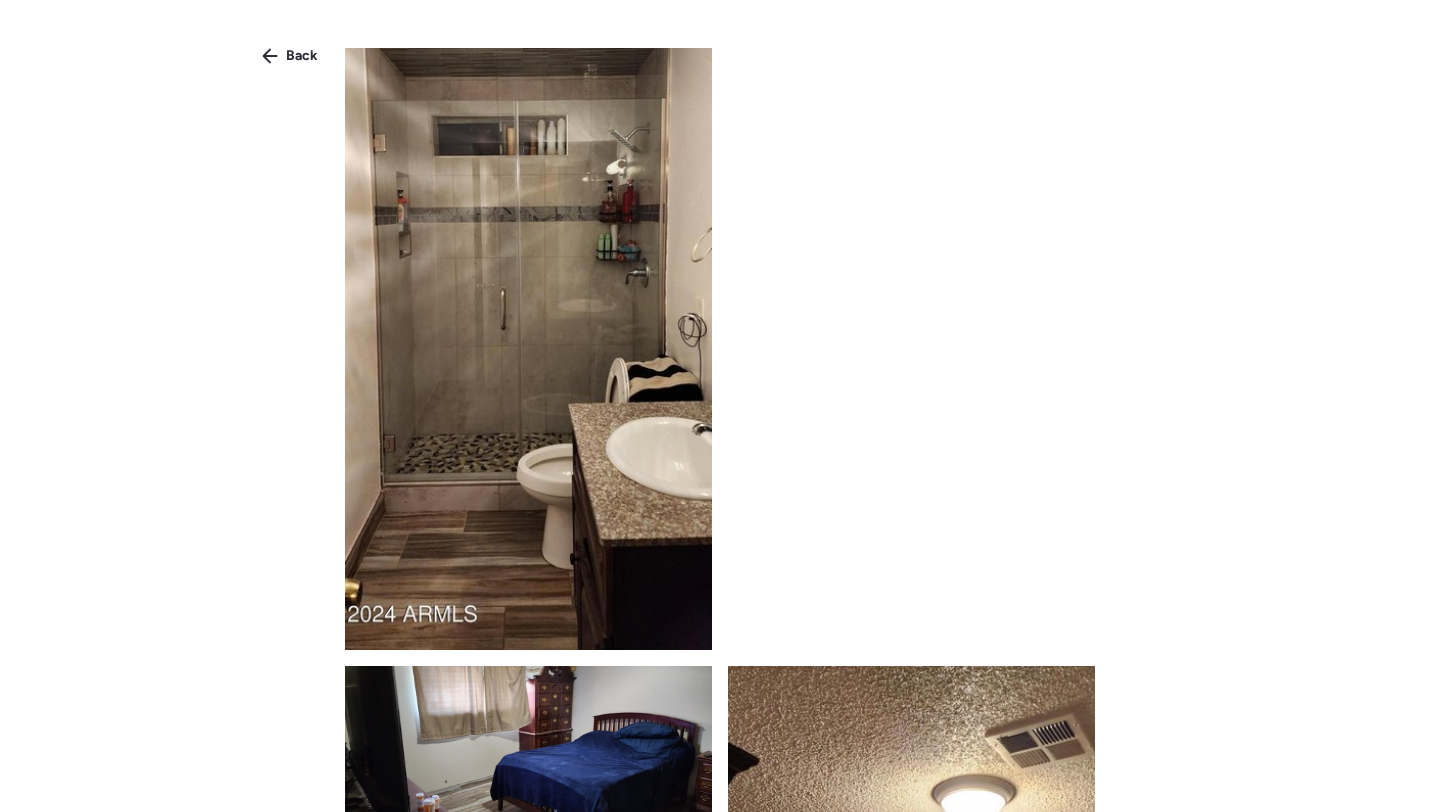 scroll, scrollTop: 0, scrollLeft: 0, axis: both 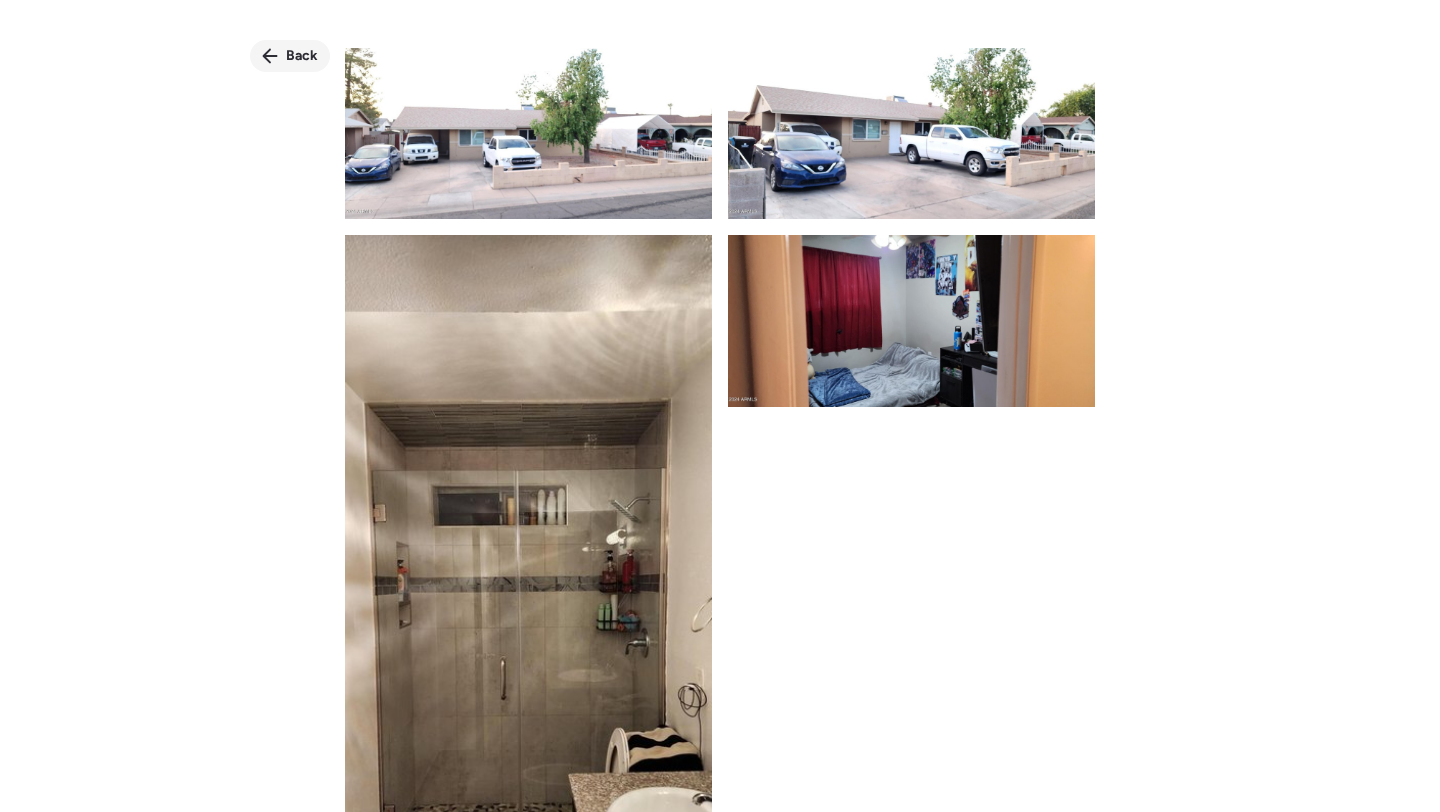 click on "Back" at bounding box center (302, 56) 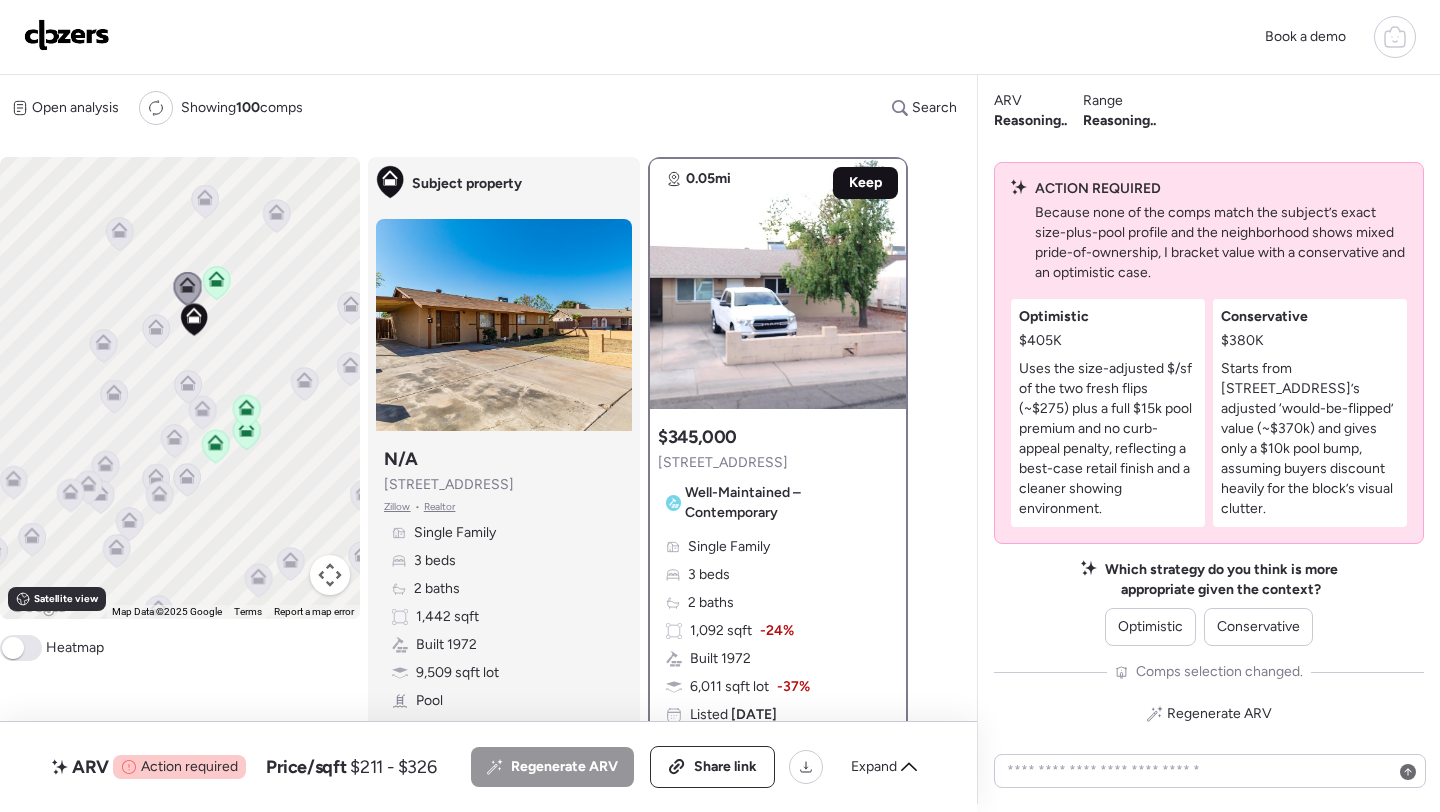 click on "Keep" at bounding box center [865, 183] 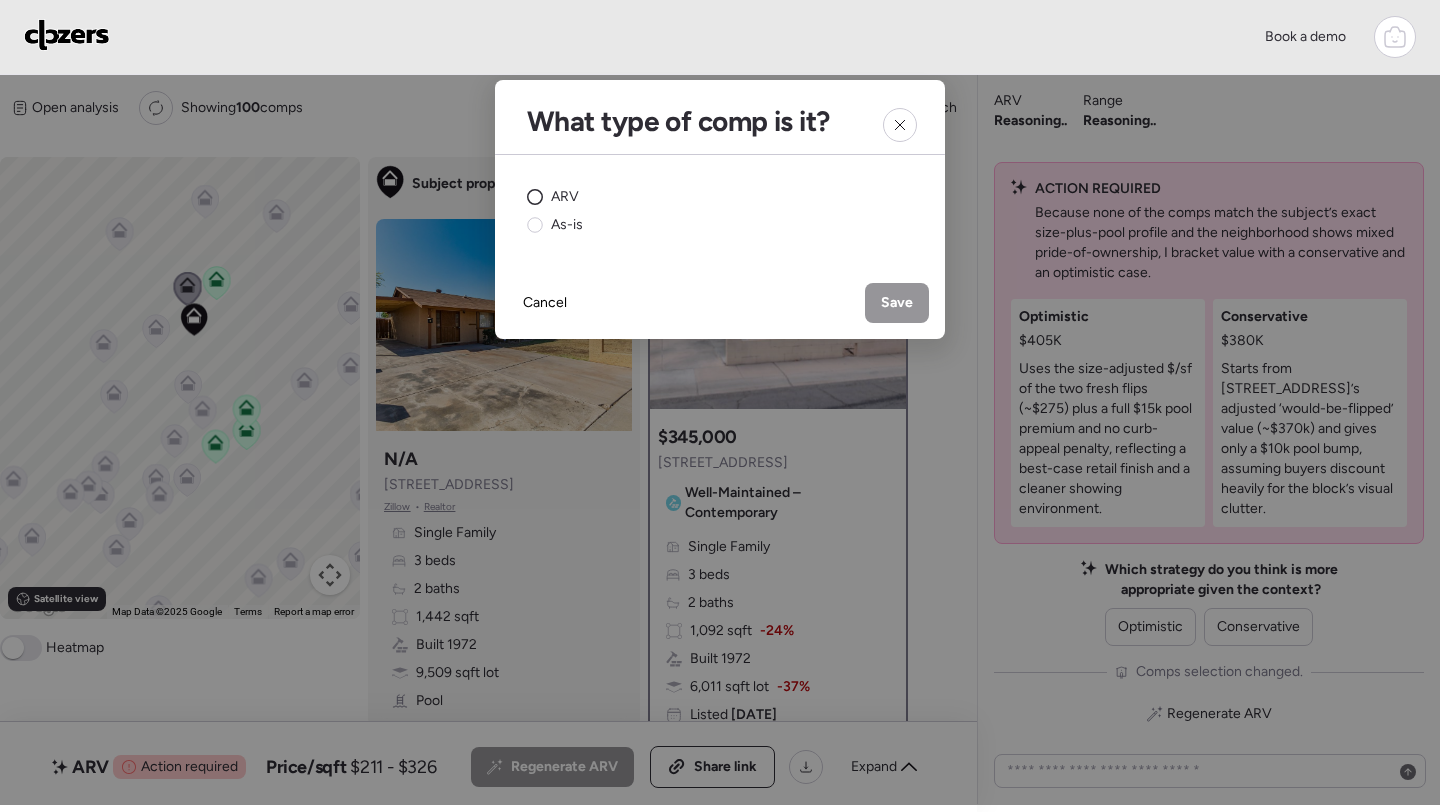 click on "ARV" at bounding box center [565, 197] 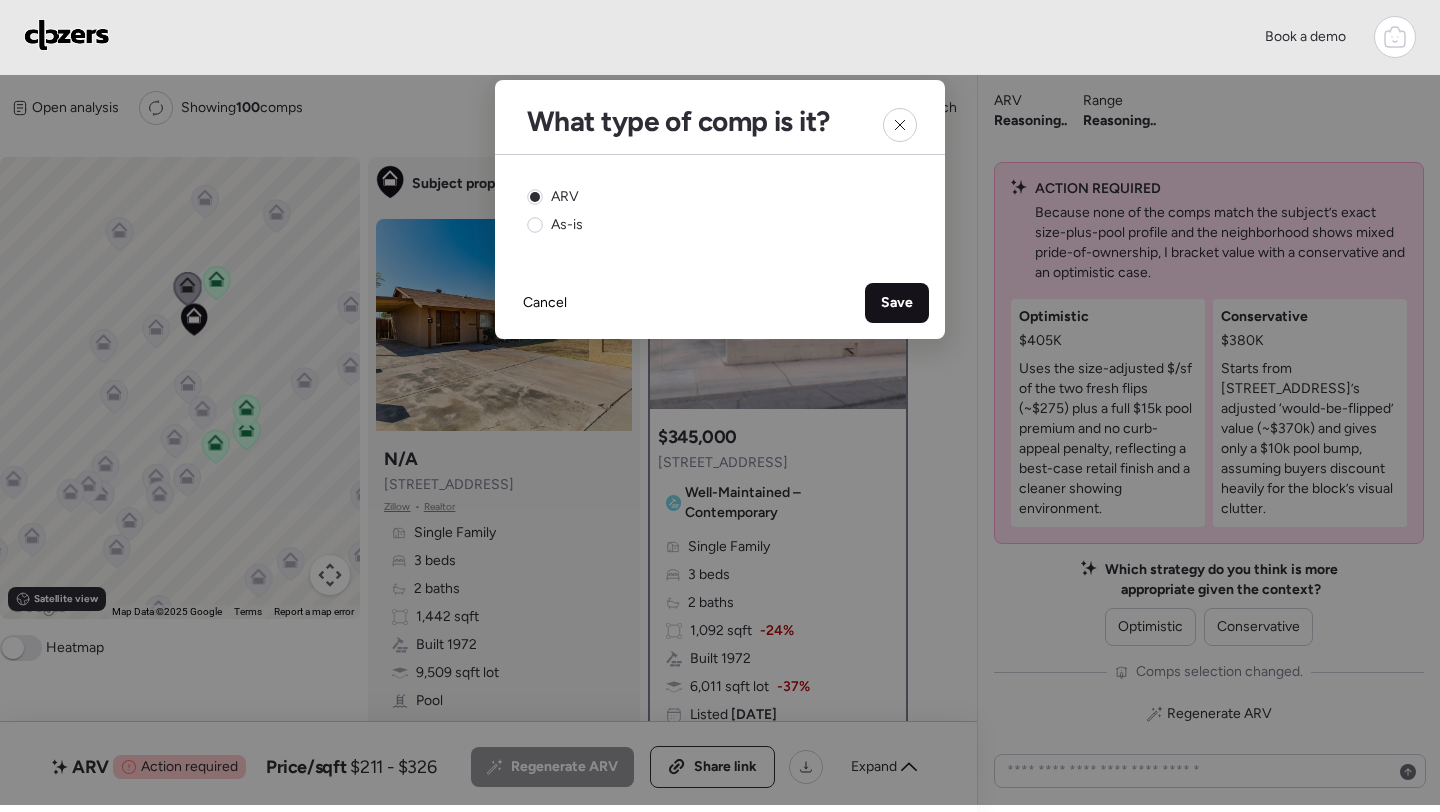 click on "Save" at bounding box center (897, 303) 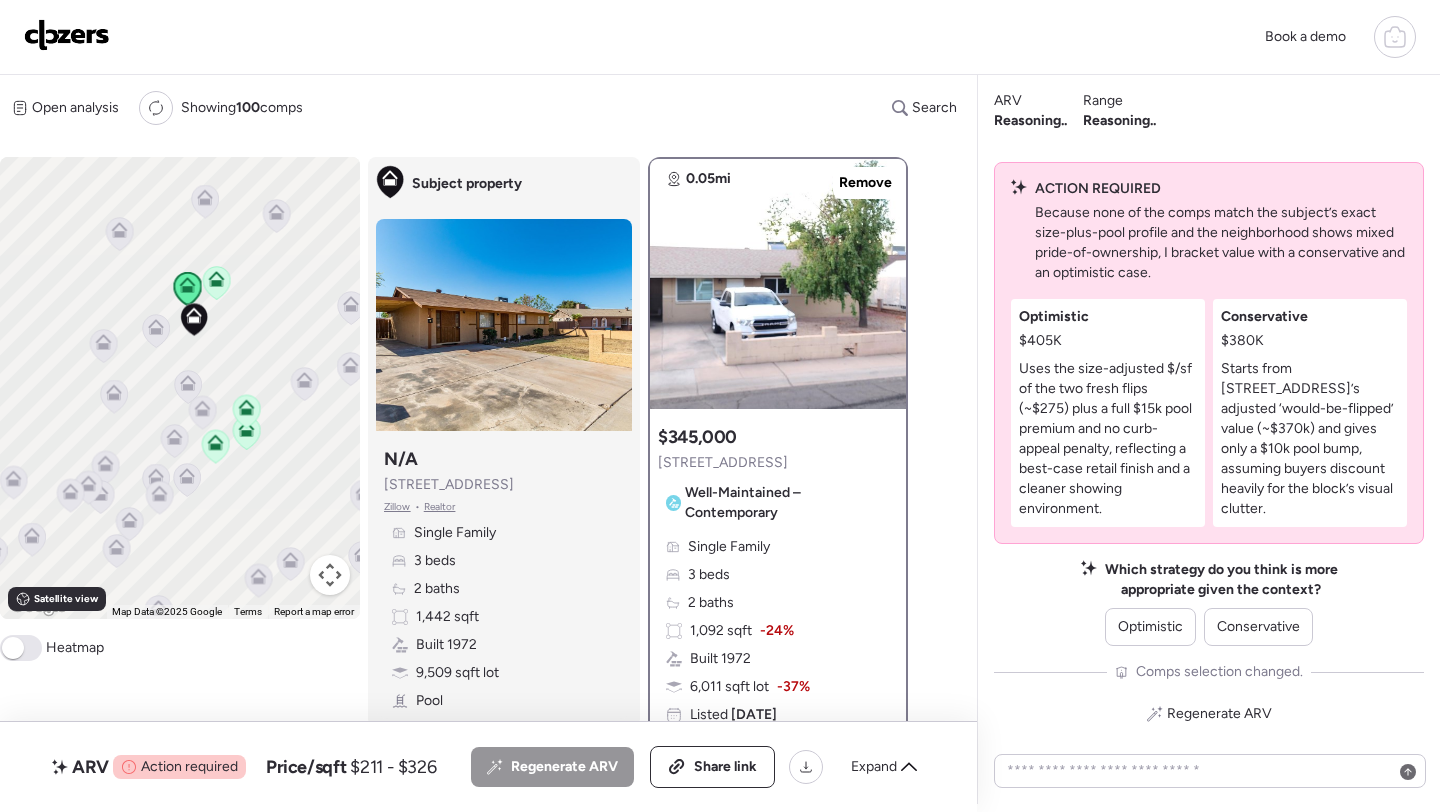 click on "Regenerate ARV Share link Expand" at bounding box center [700, 767] 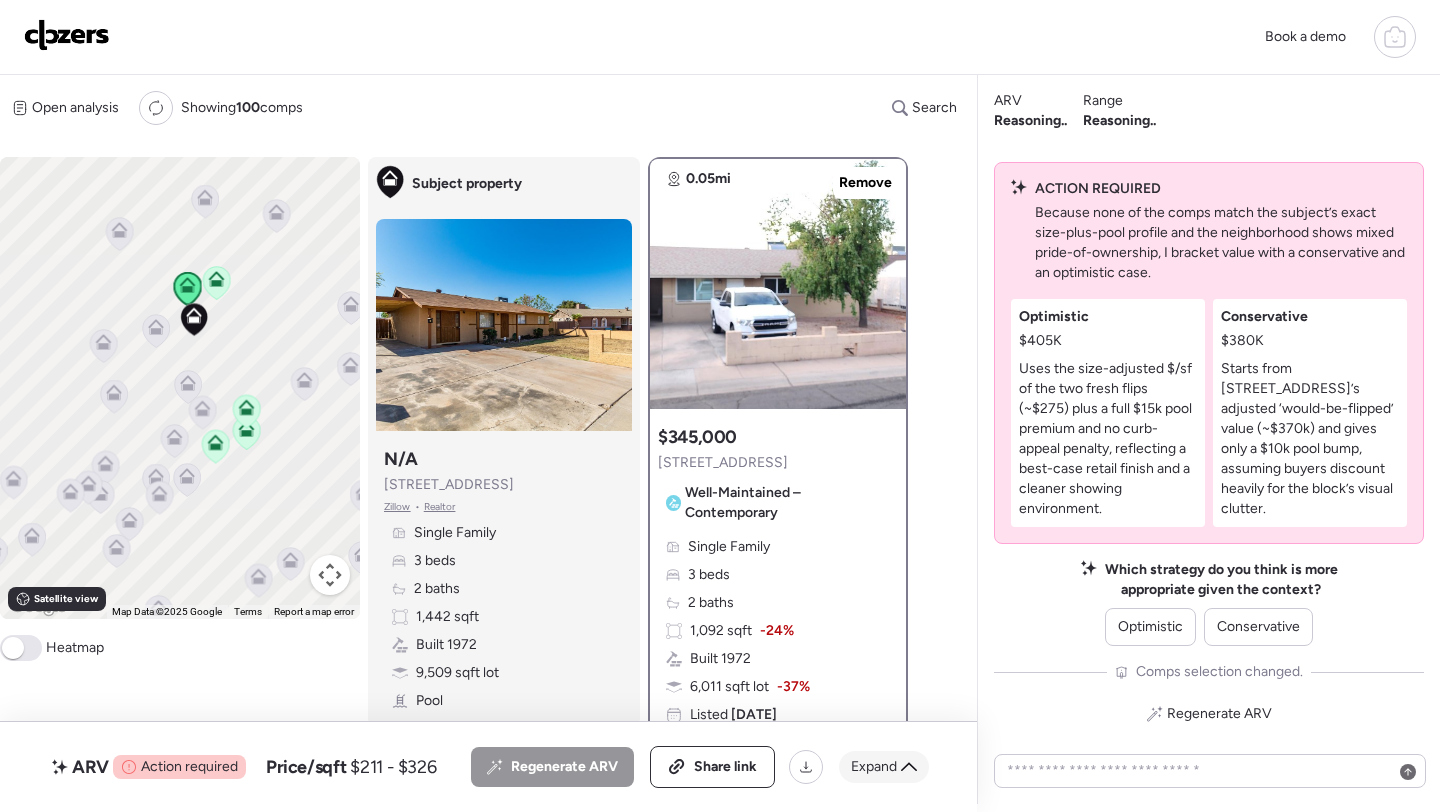 click on "Expand" at bounding box center [874, 767] 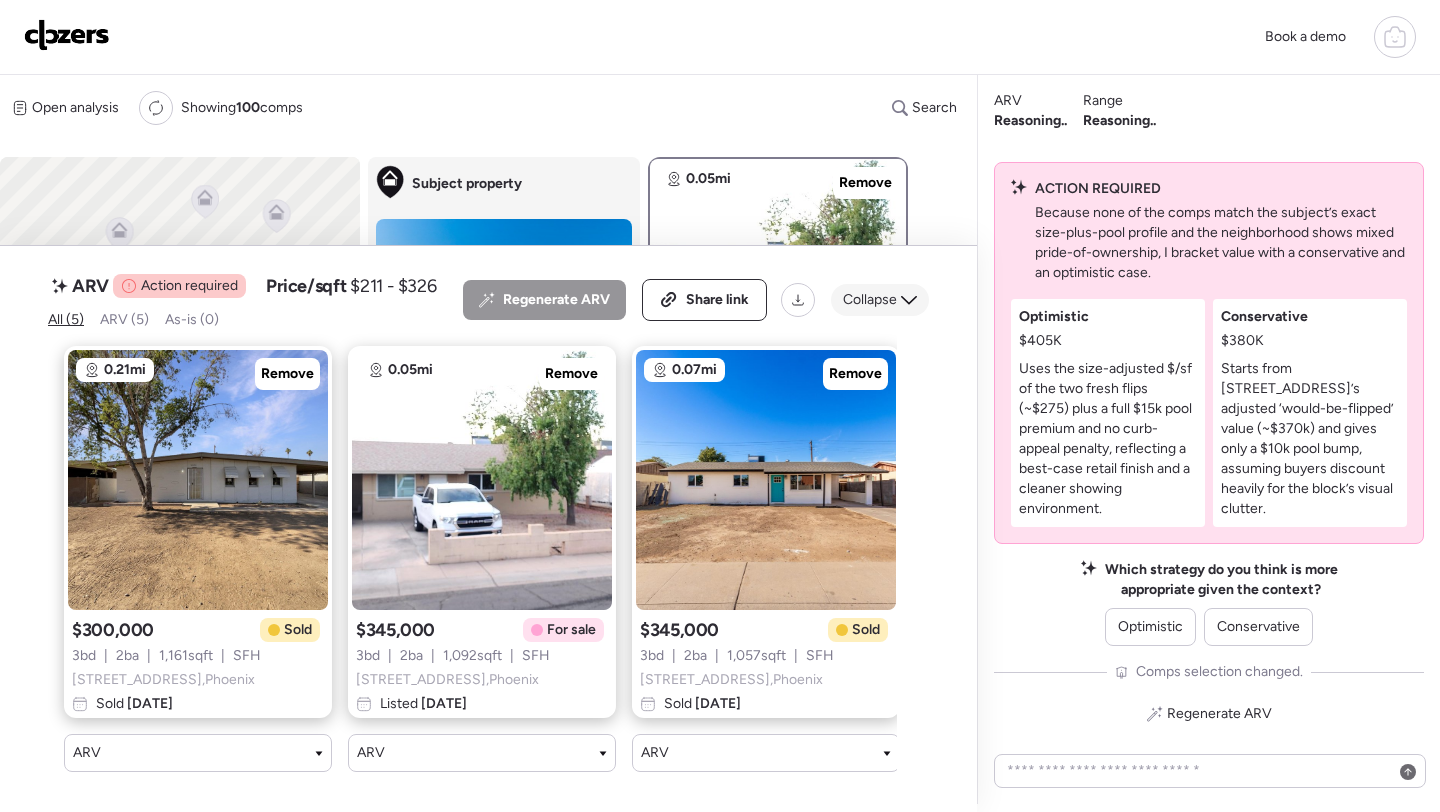 click on "Collapse" at bounding box center [870, 300] 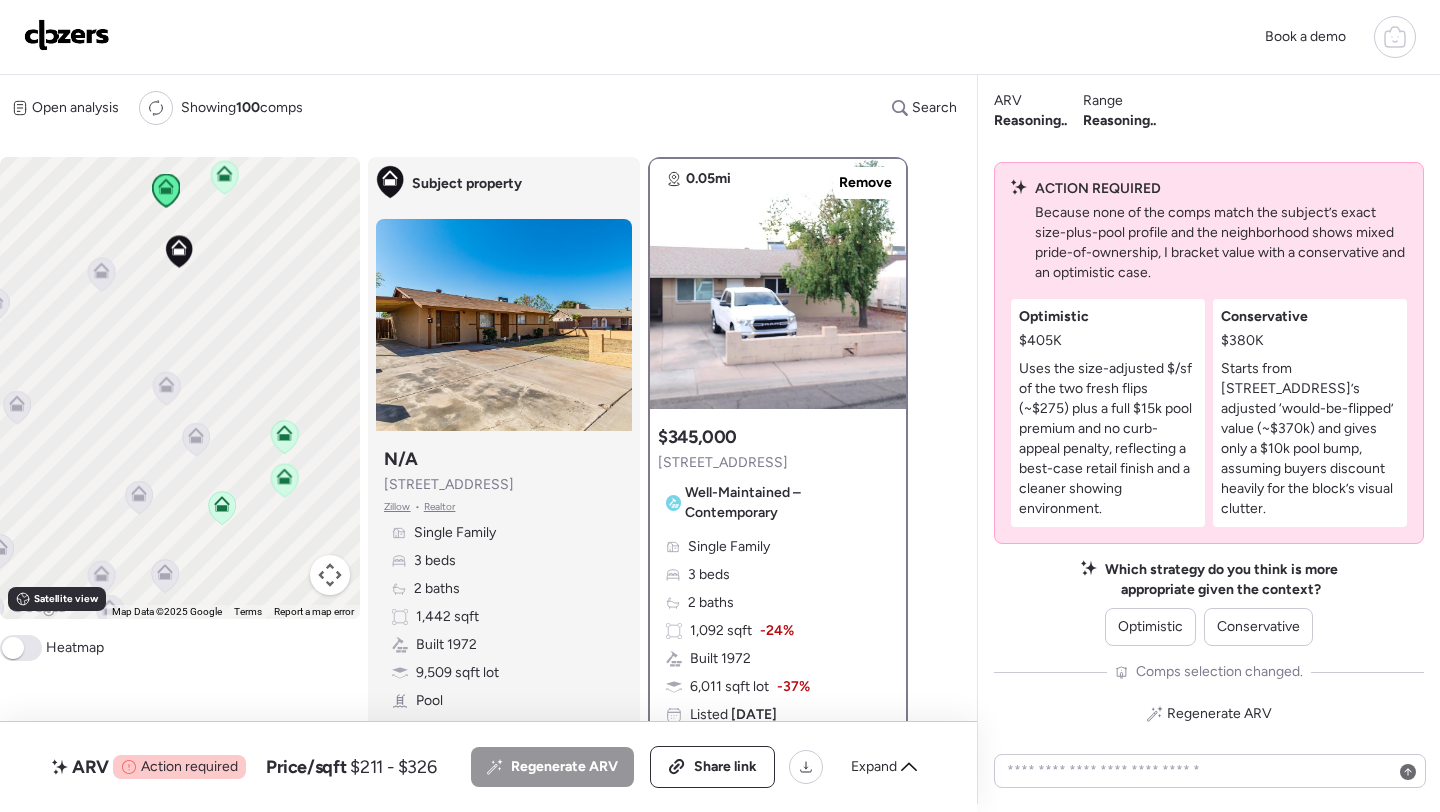 click 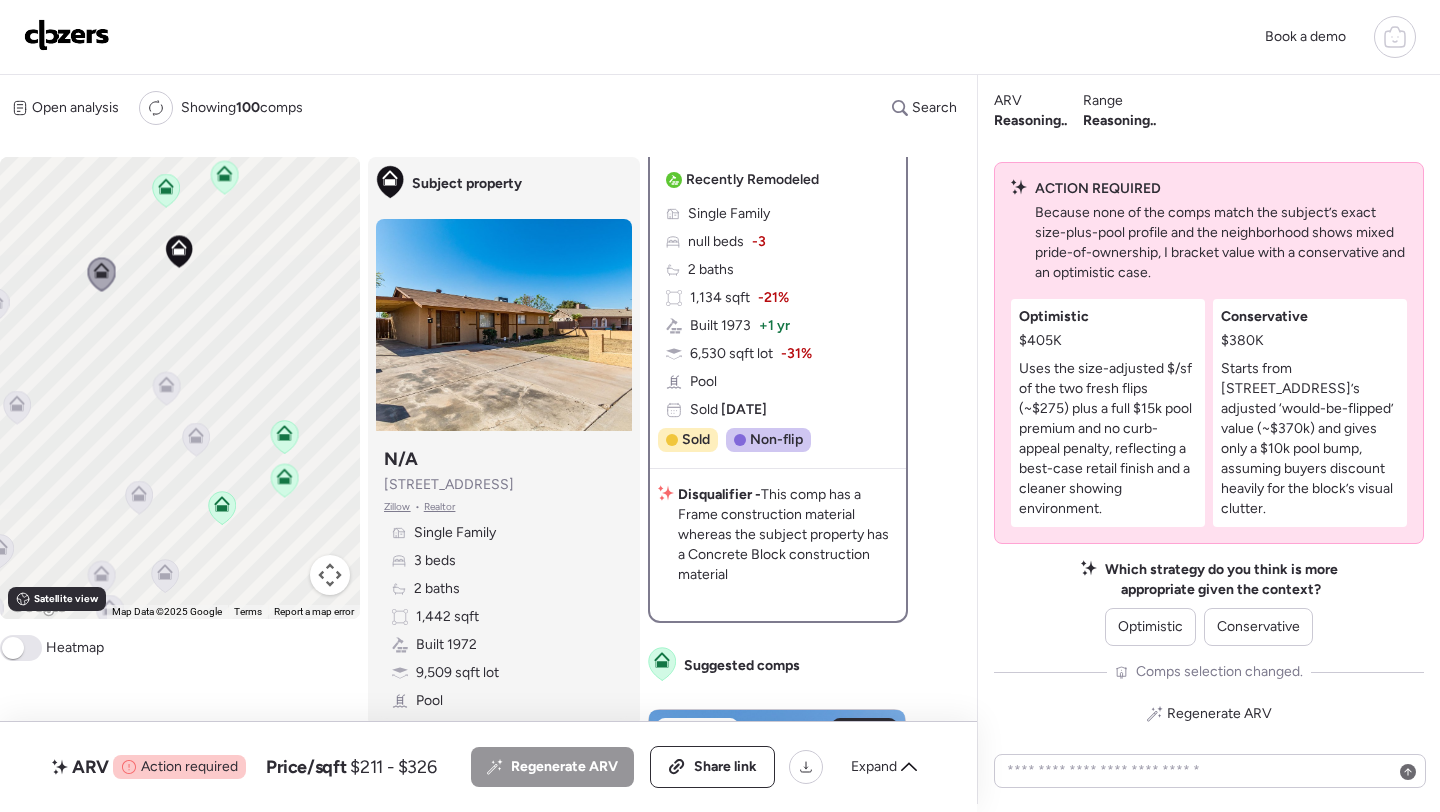scroll, scrollTop: 310, scrollLeft: 0, axis: vertical 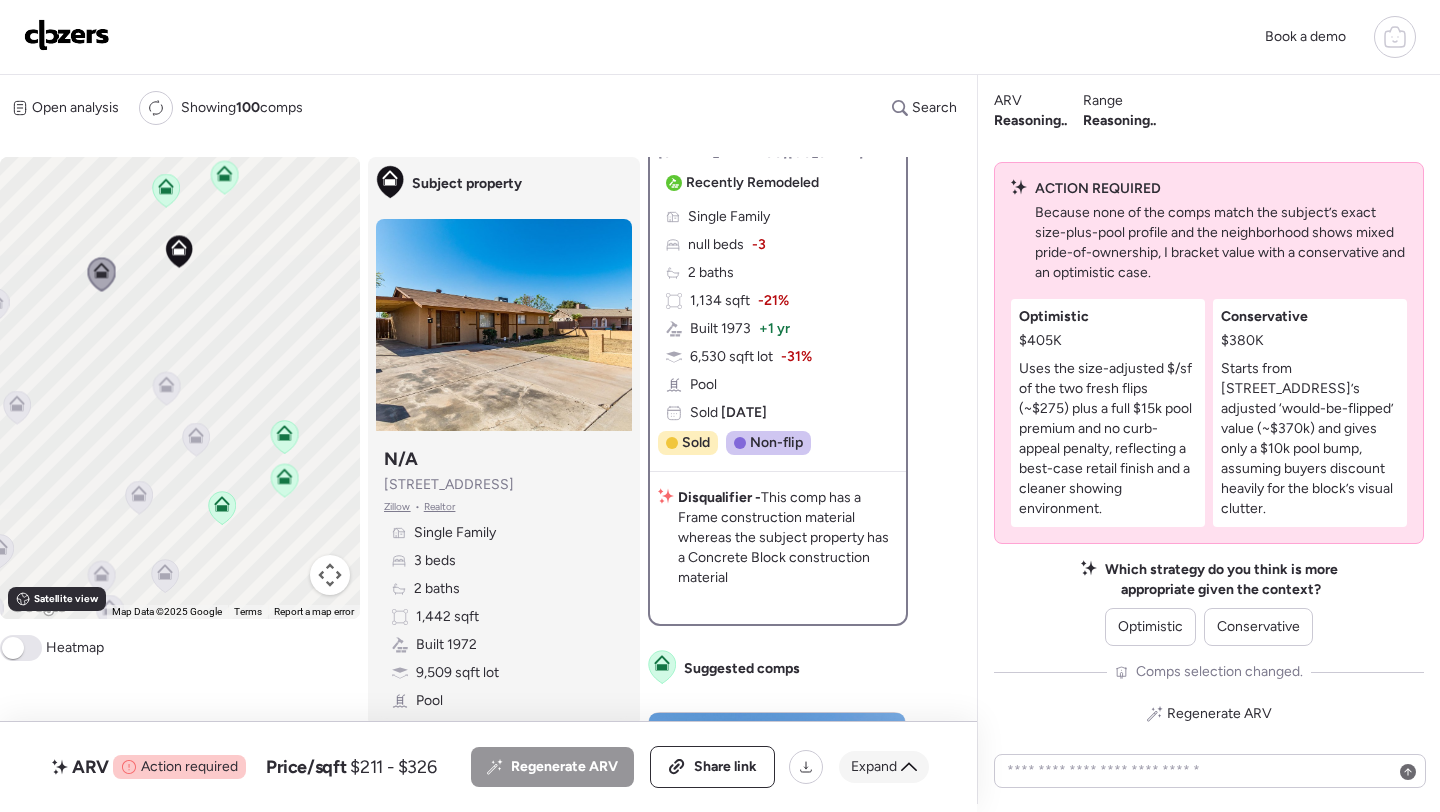 click on "Expand" at bounding box center (874, 767) 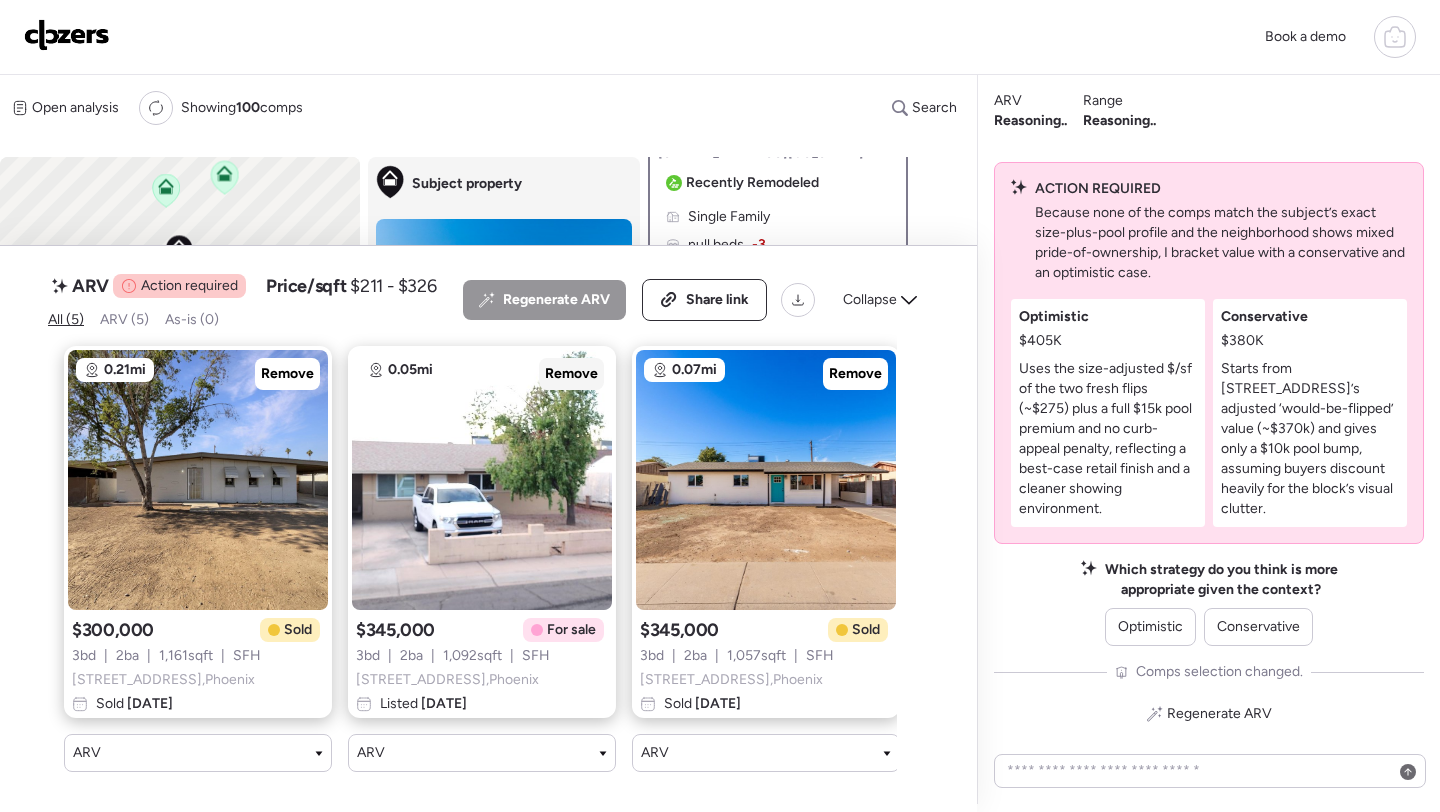 click on "Remove" at bounding box center [571, 374] 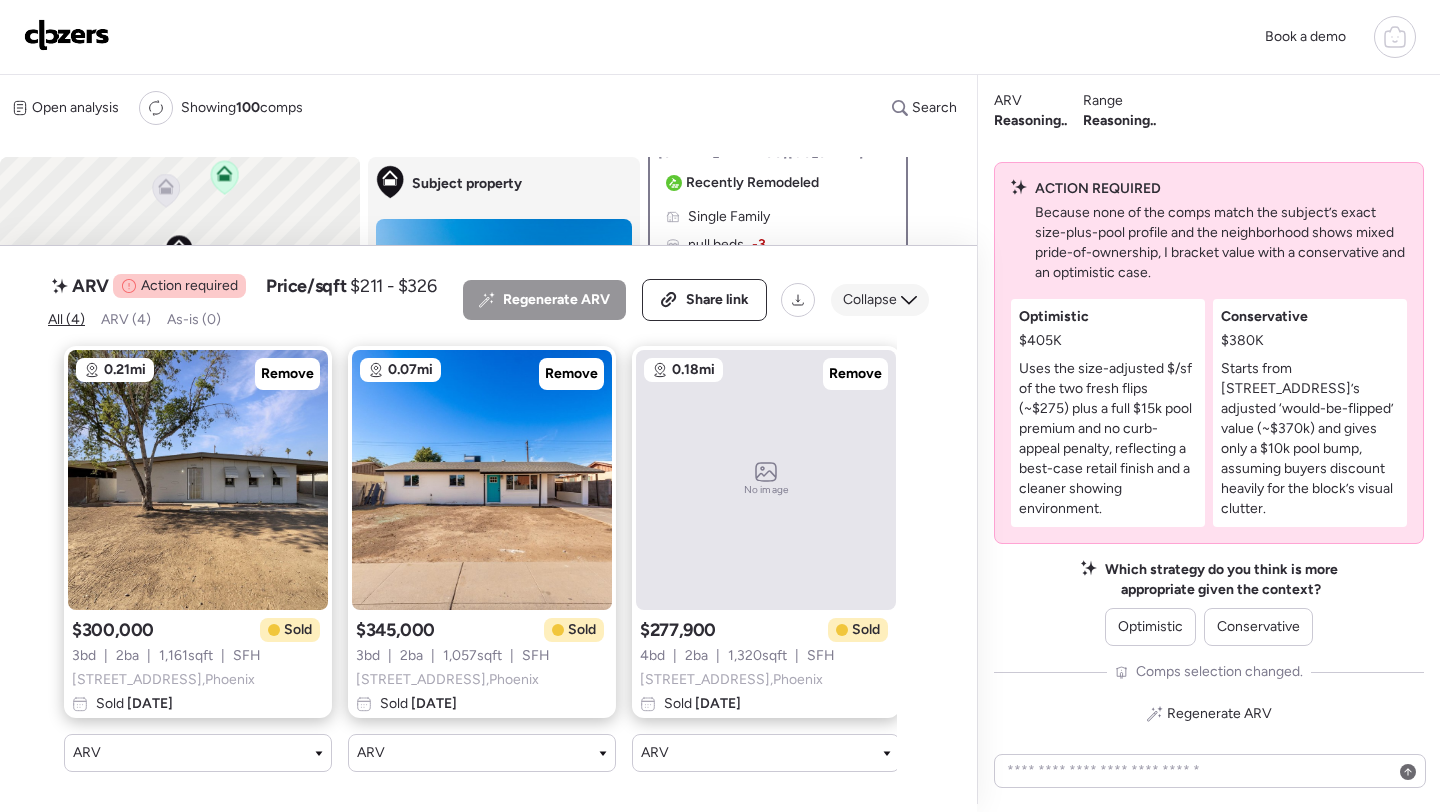 click on "Collapse" at bounding box center [880, 300] 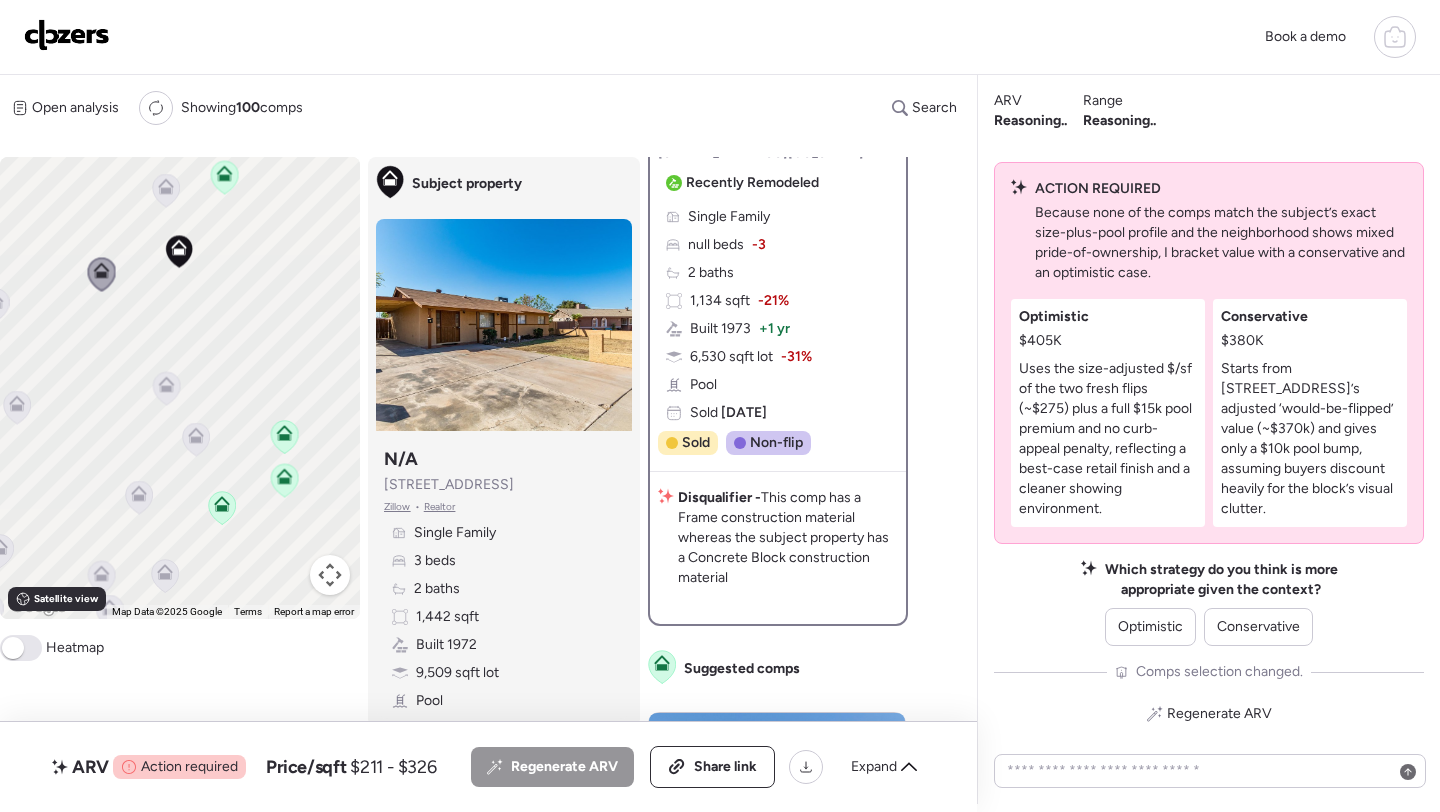 click 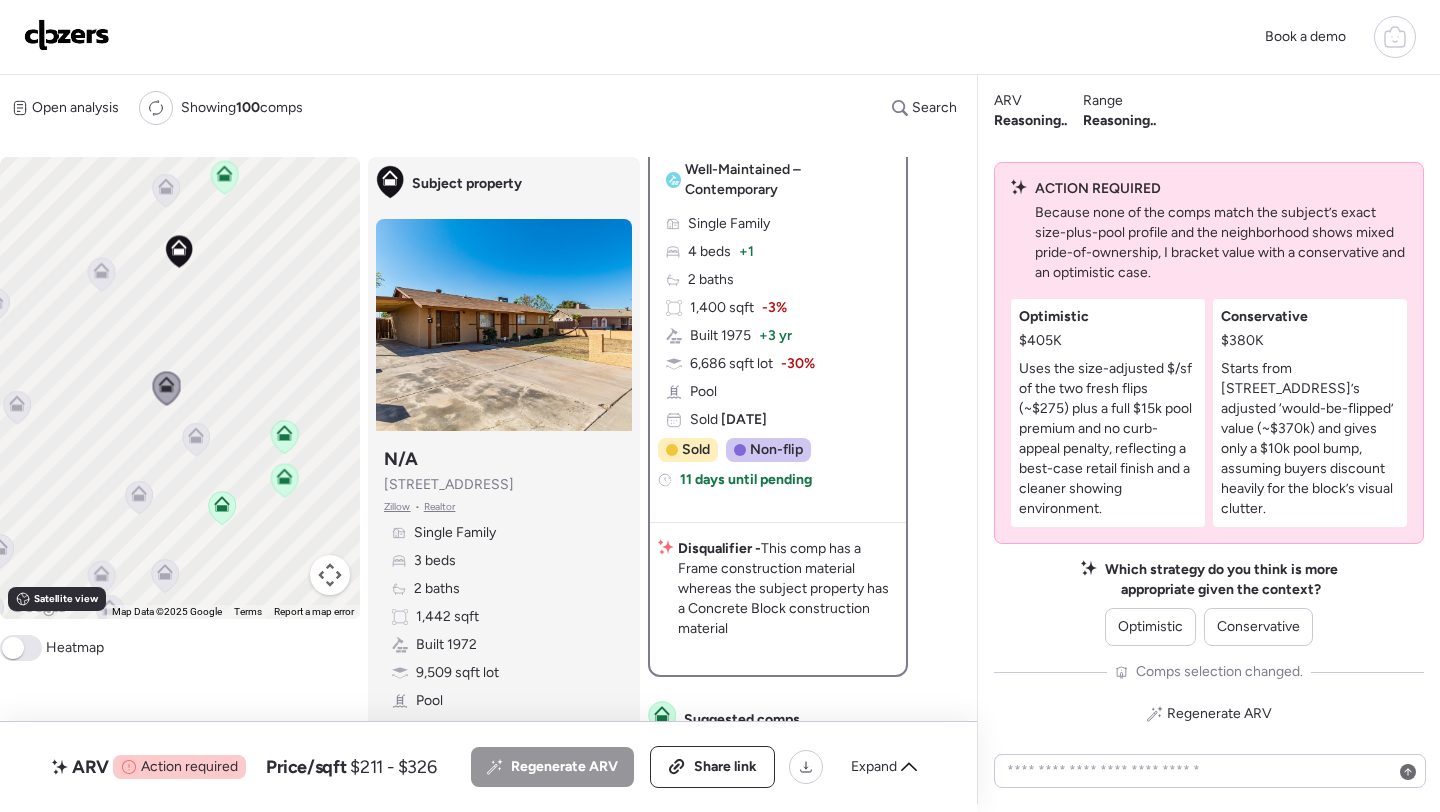 scroll, scrollTop: 0, scrollLeft: 0, axis: both 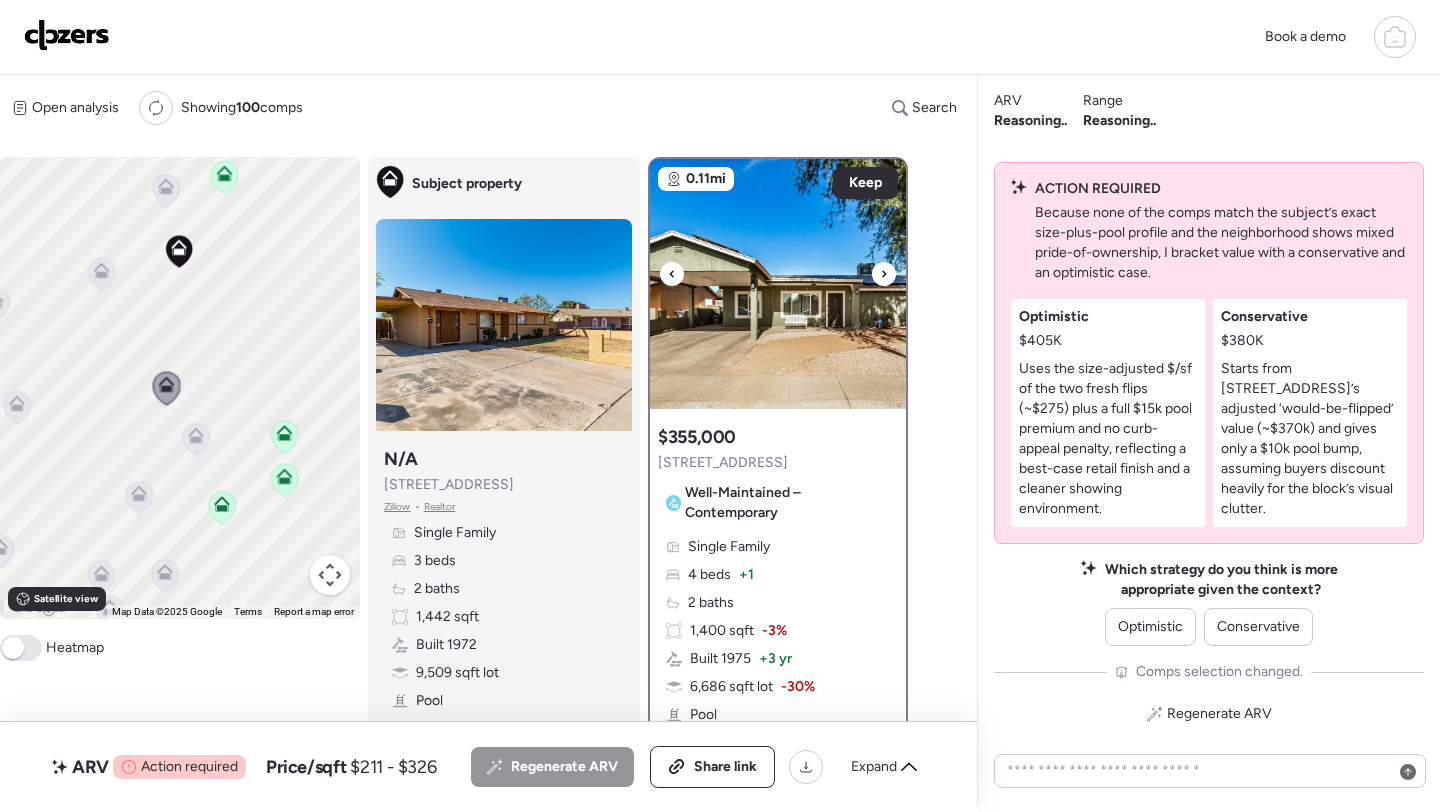 click at bounding box center [778, 284] 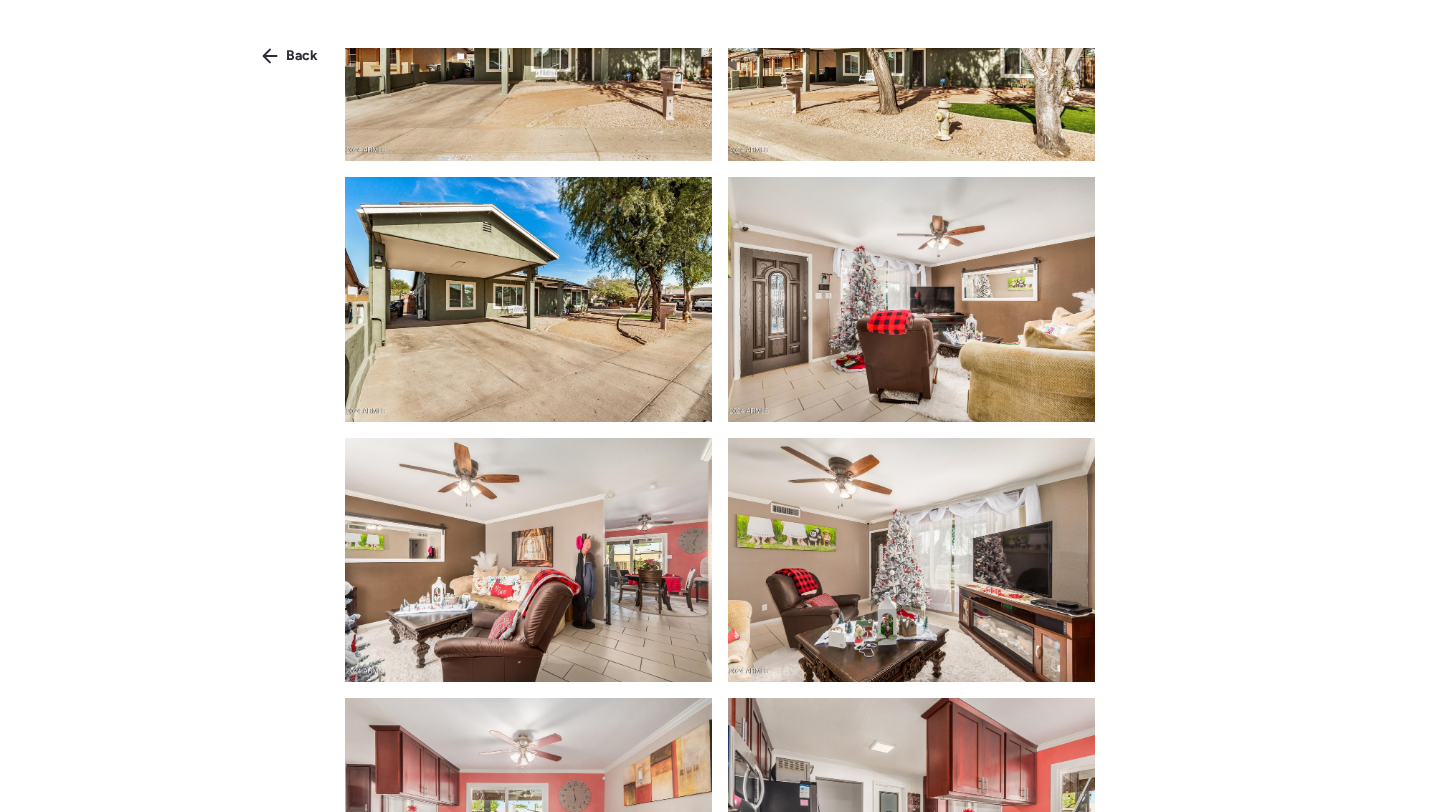 scroll, scrollTop: 0, scrollLeft: 0, axis: both 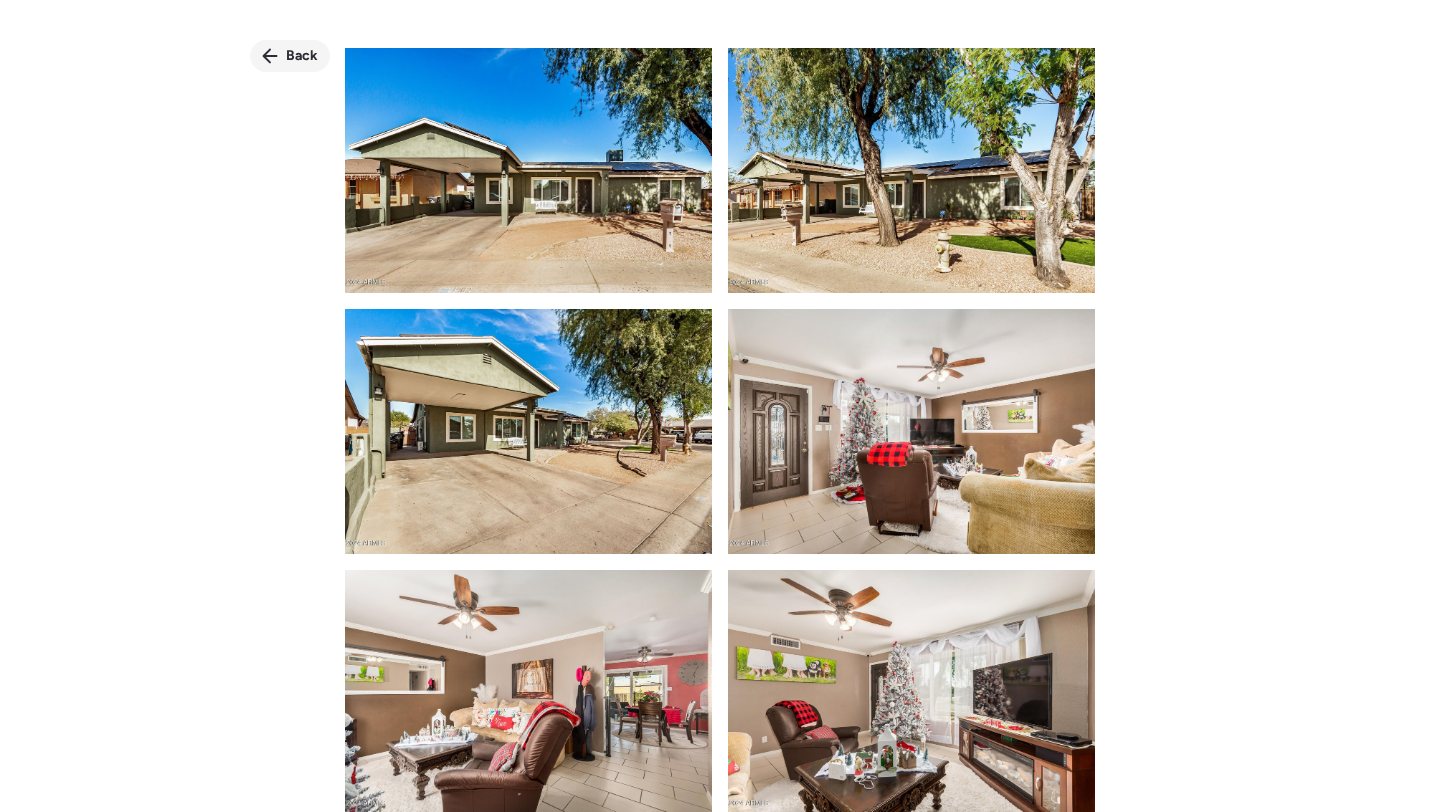 click on "Back" at bounding box center (302, 56) 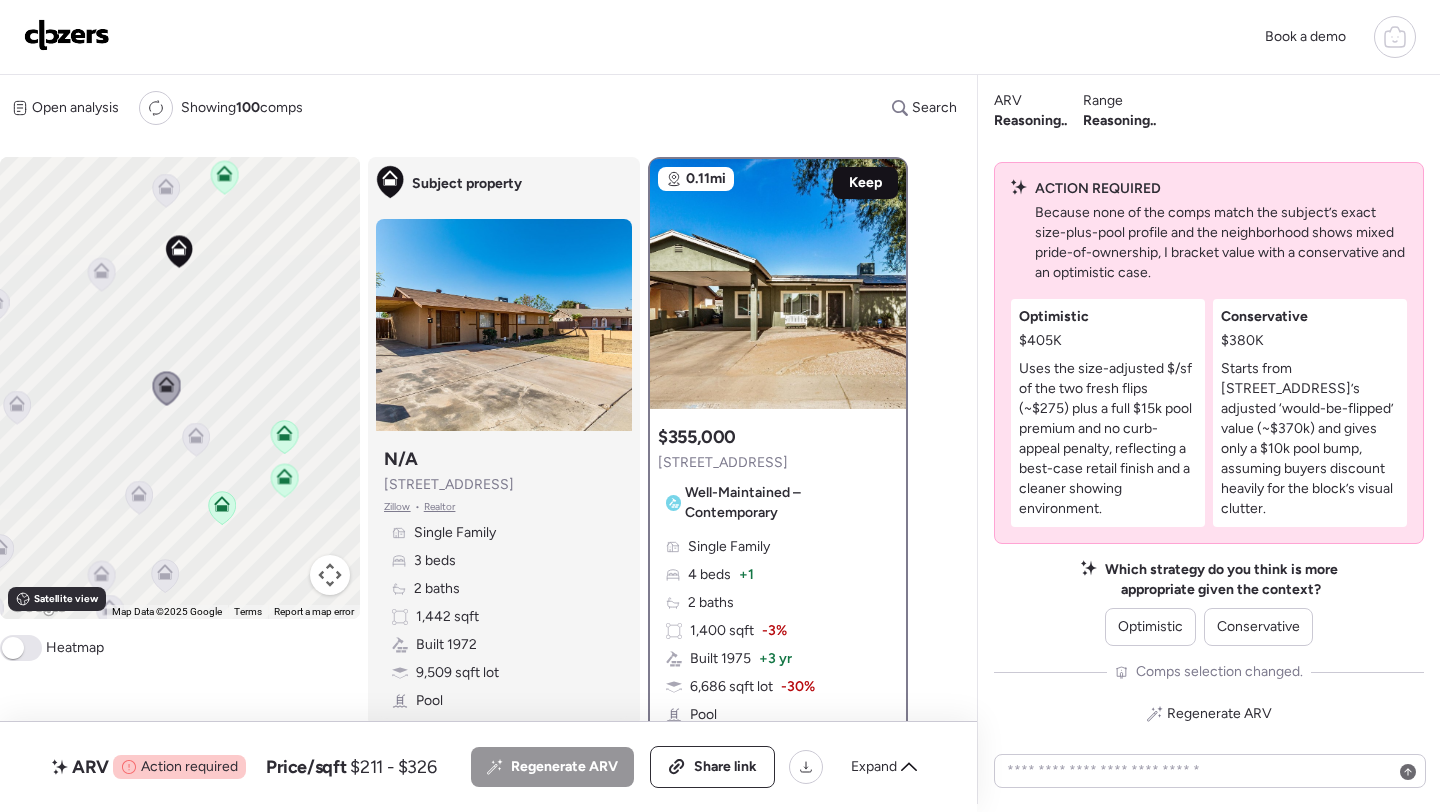 click on "Keep" at bounding box center (865, 183) 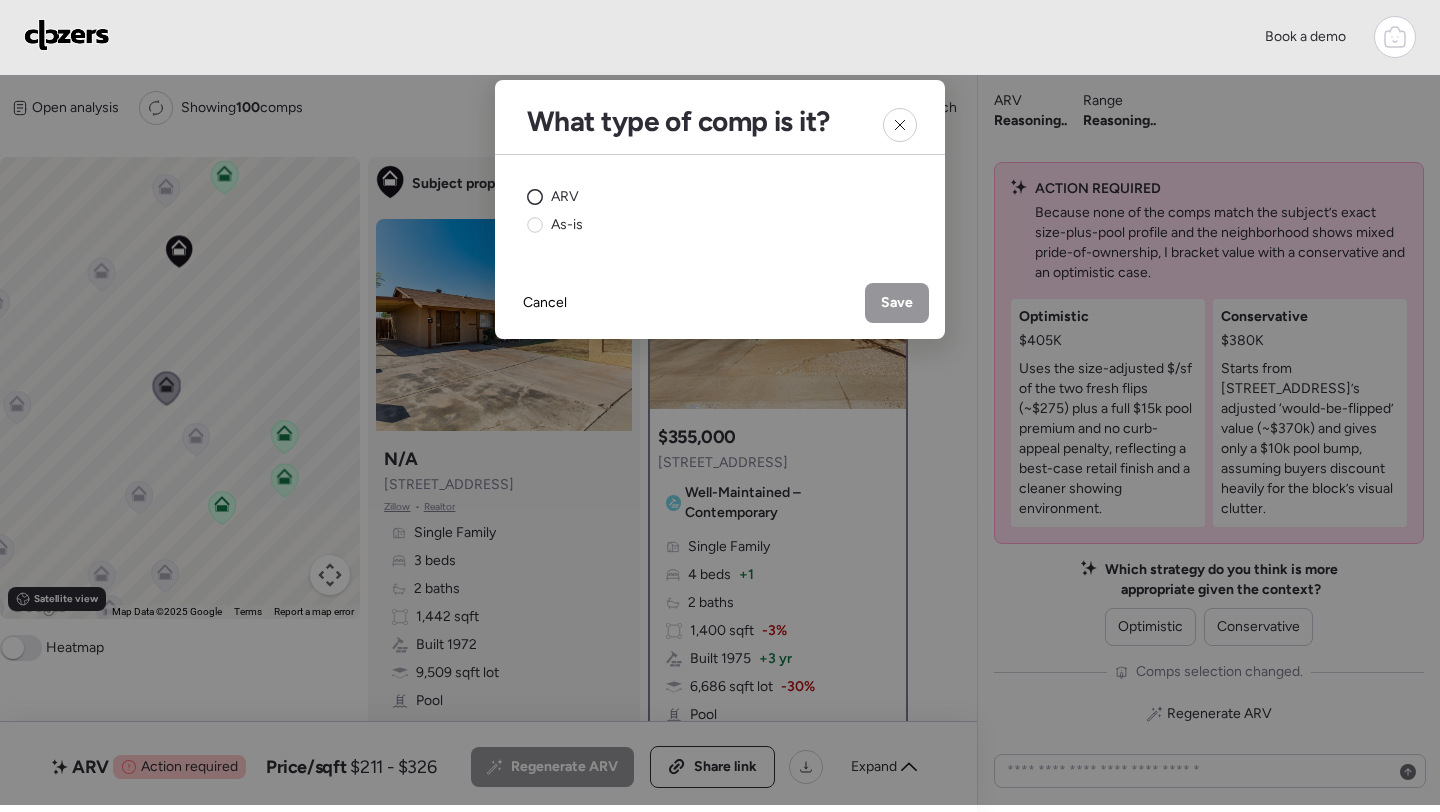 click on "ARV" at bounding box center [565, 197] 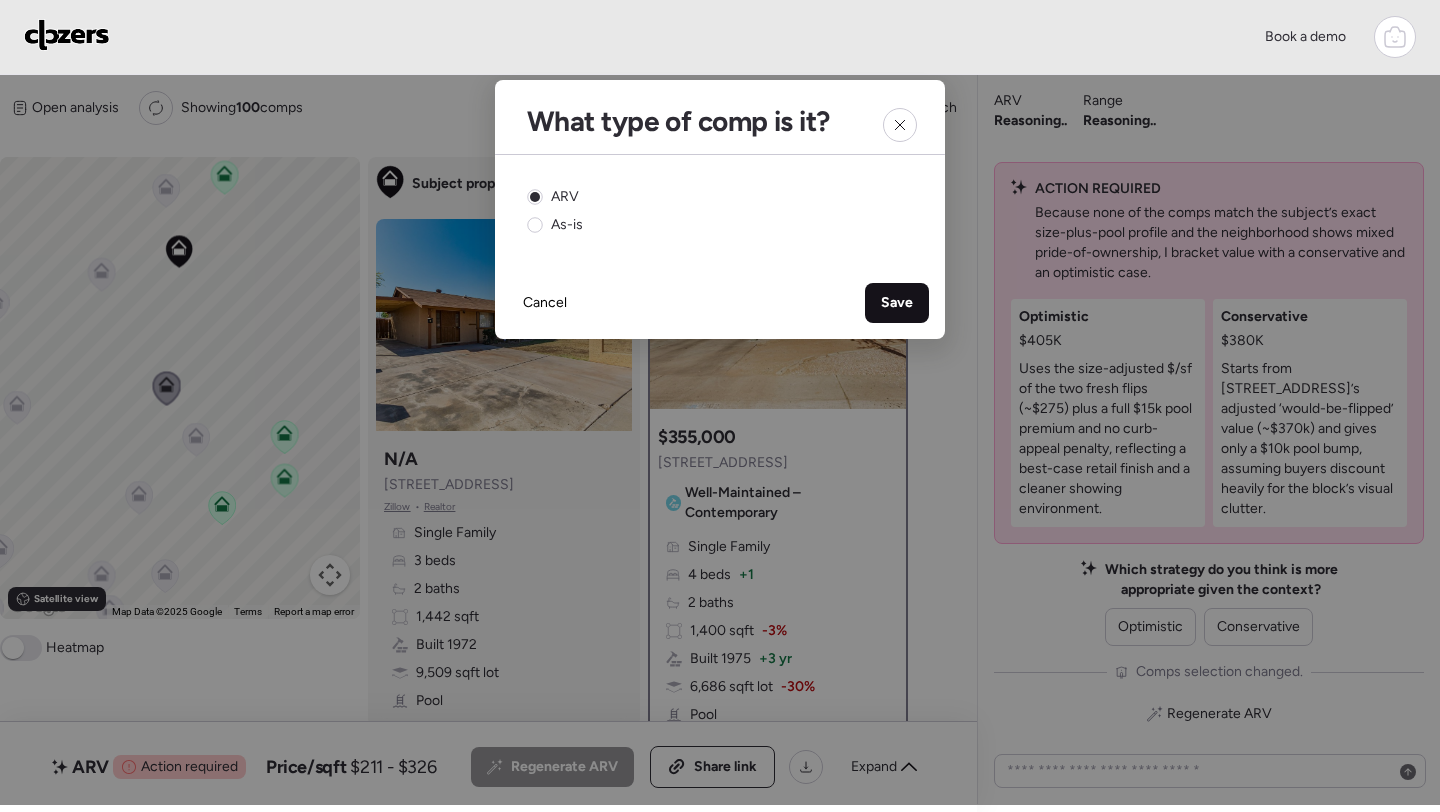 click on "Save" at bounding box center (897, 303) 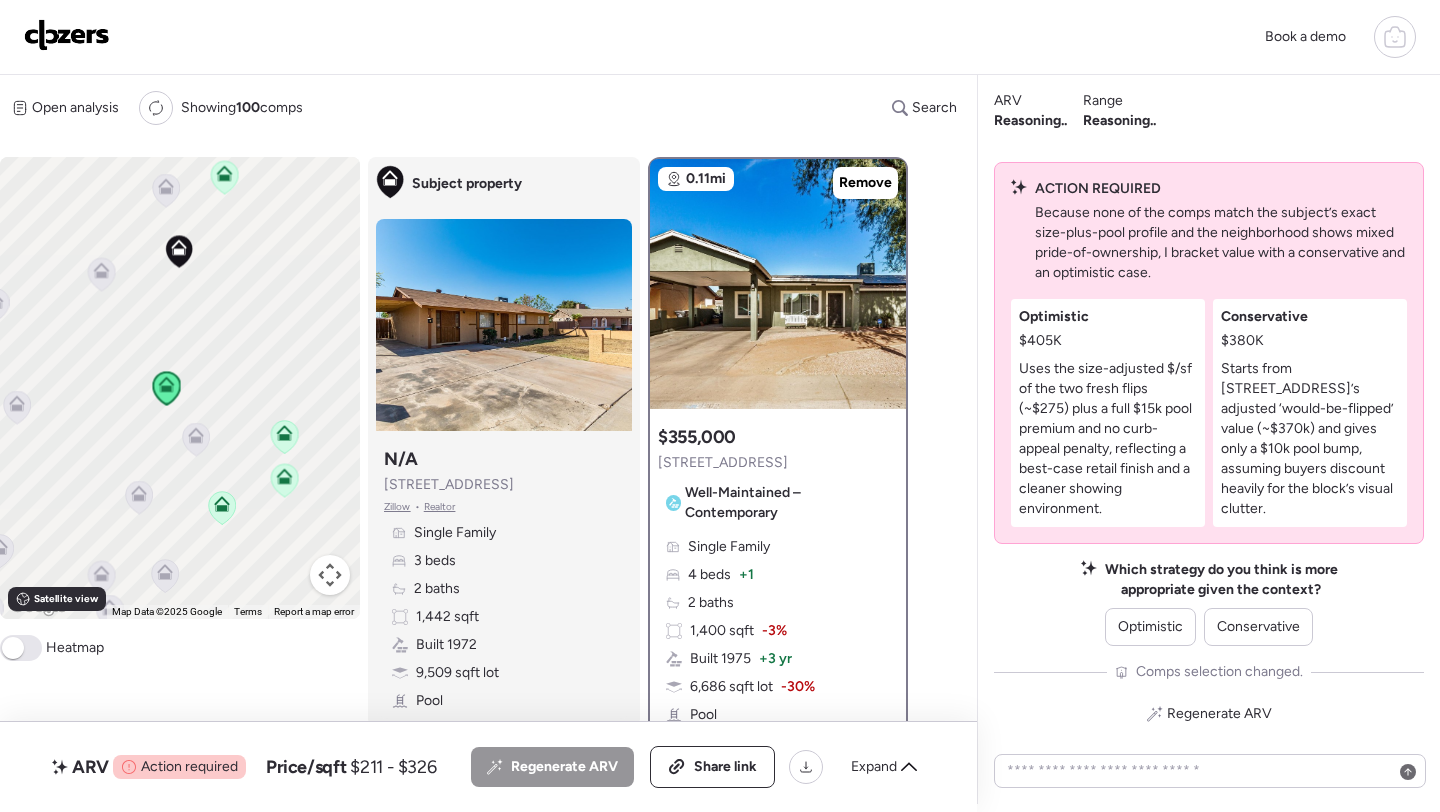 click 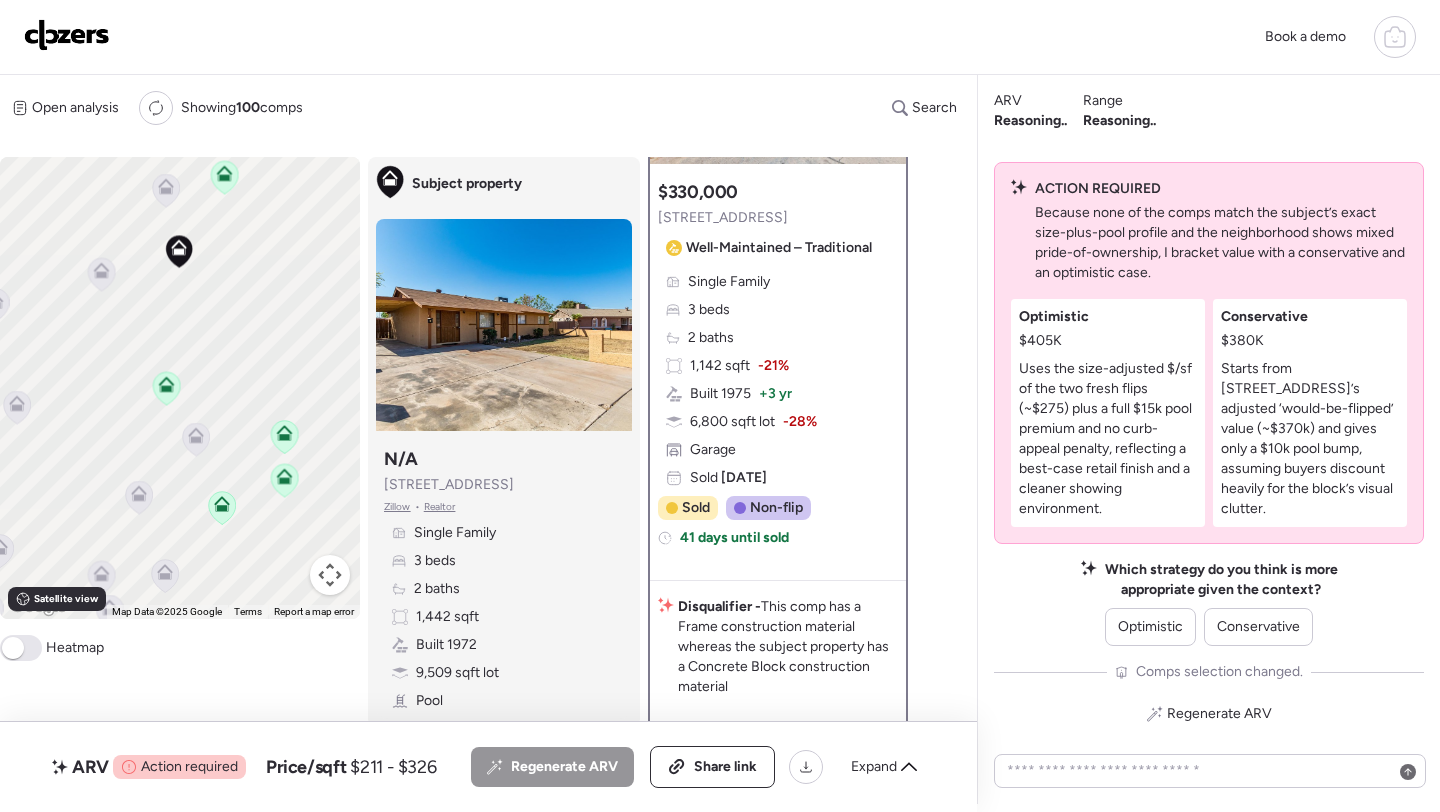 scroll, scrollTop: 0, scrollLeft: 0, axis: both 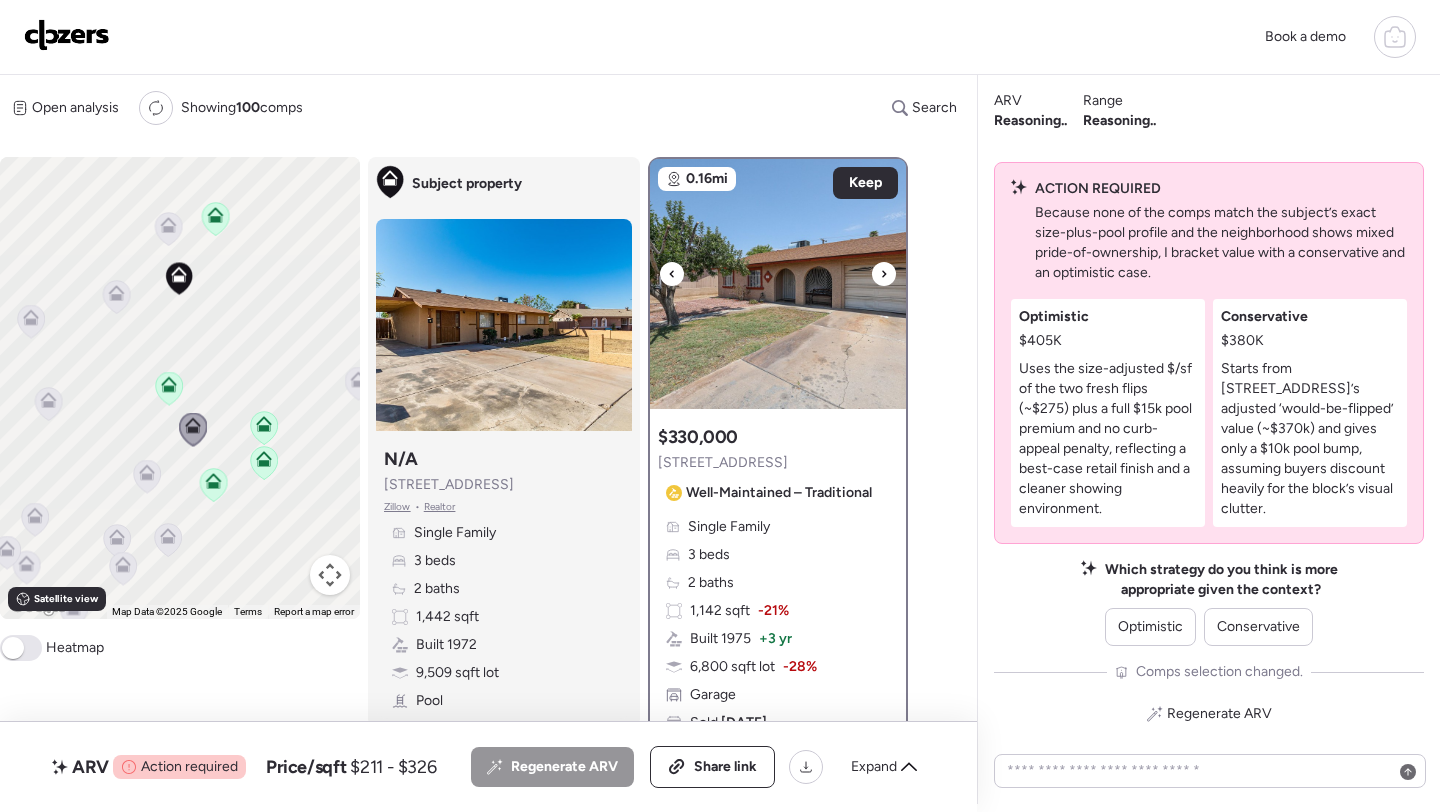 click at bounding box center [778, 284] 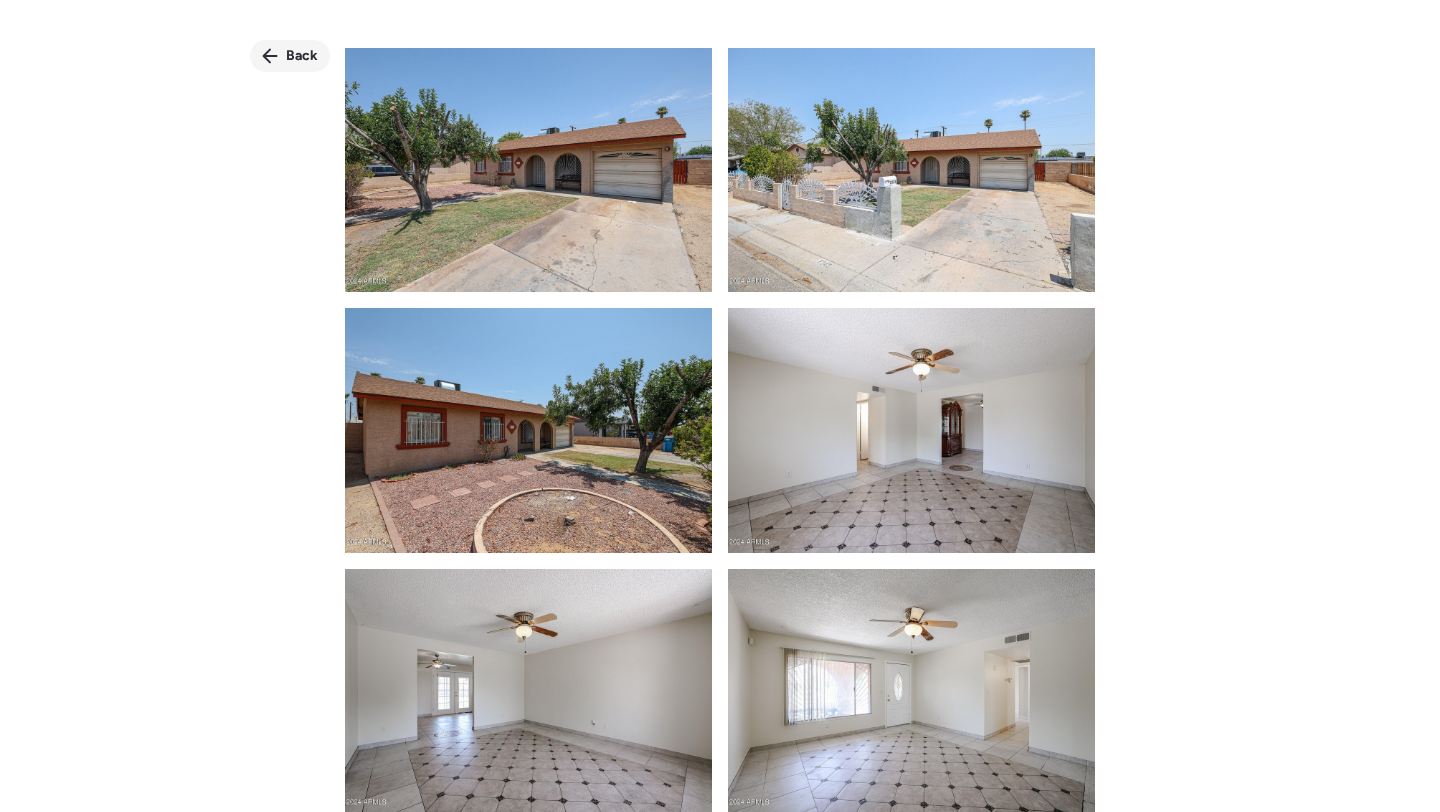 click on "Back" at bounding box center [302, 56] 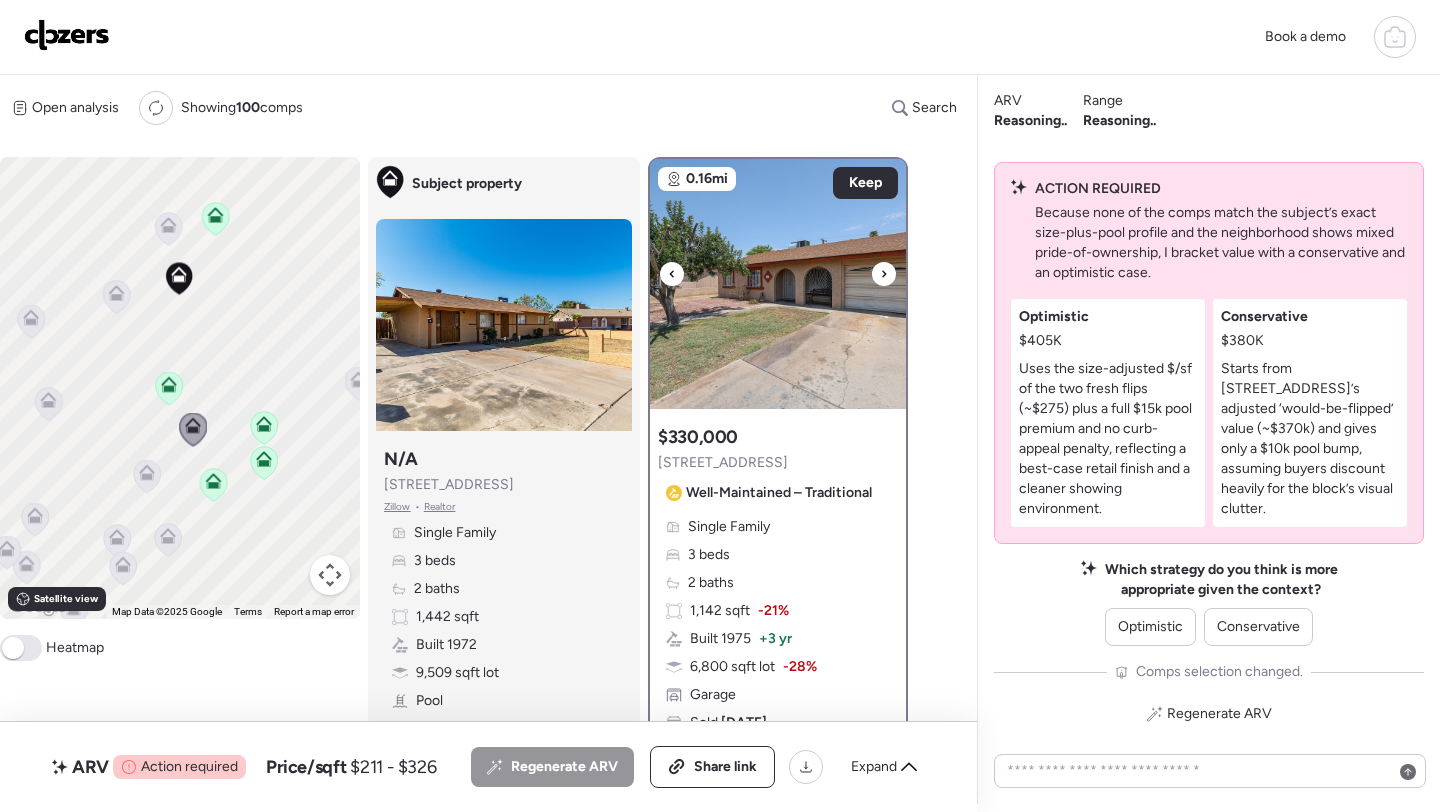 click at bounding box center [778, 401] 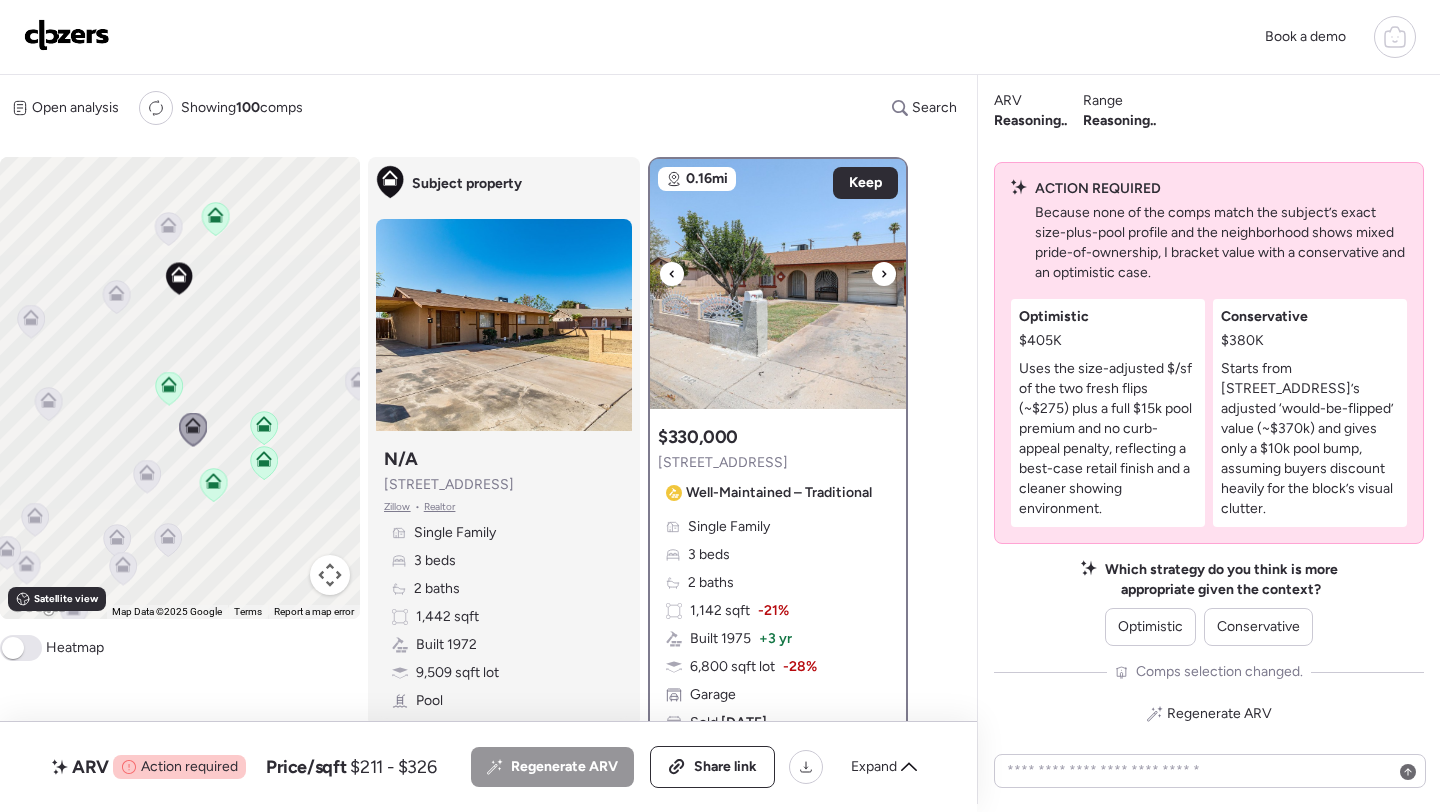 click 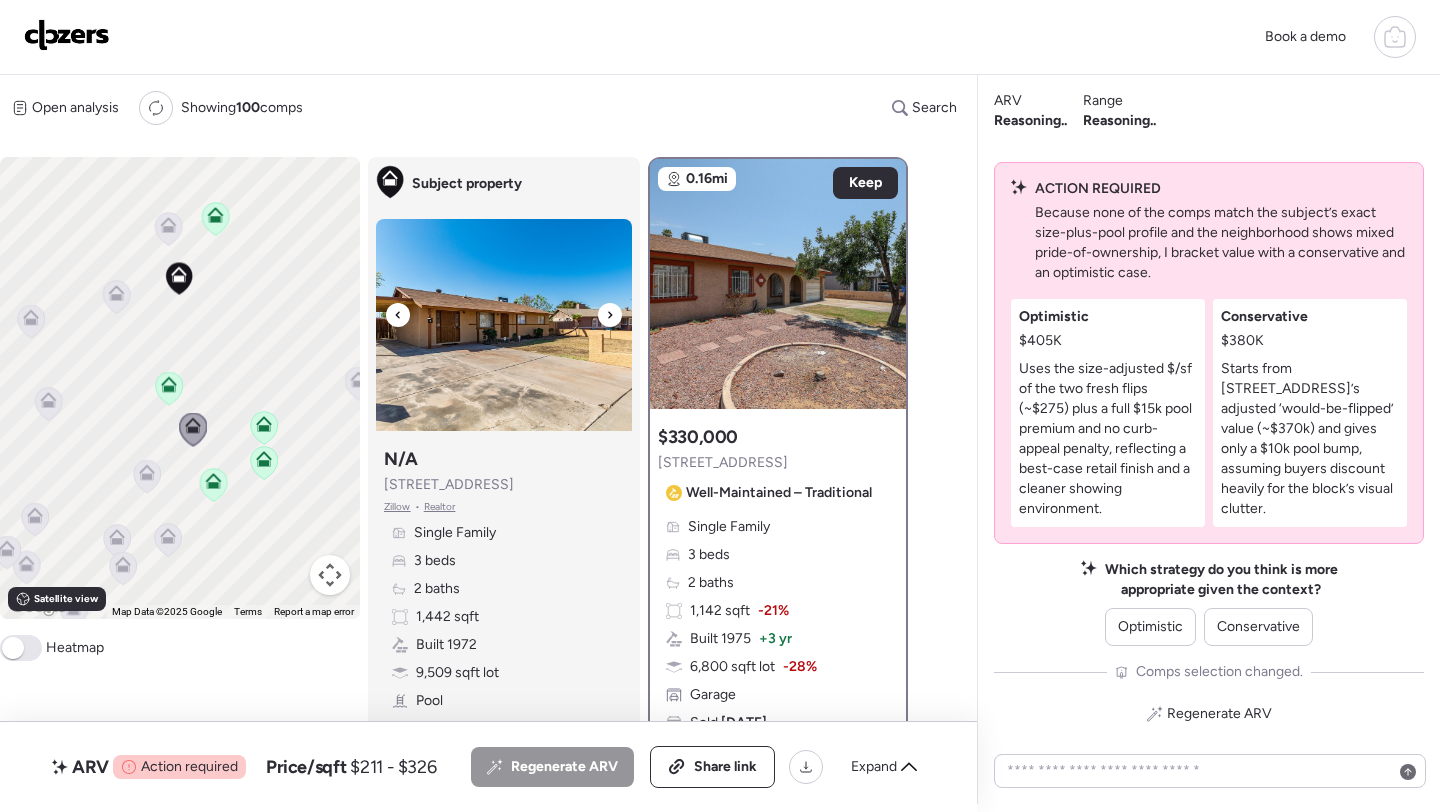 click at bounding box center (610, 315) 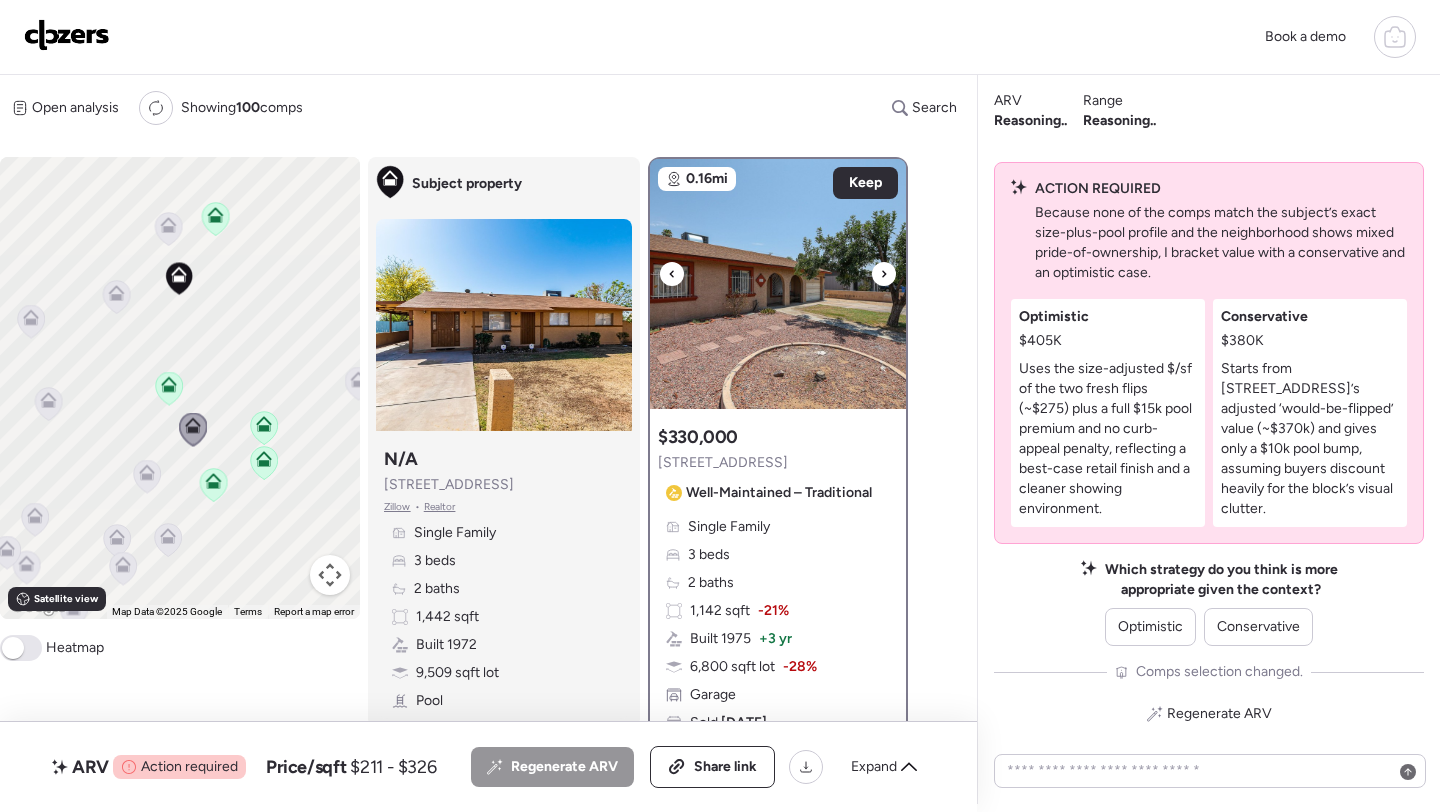 click 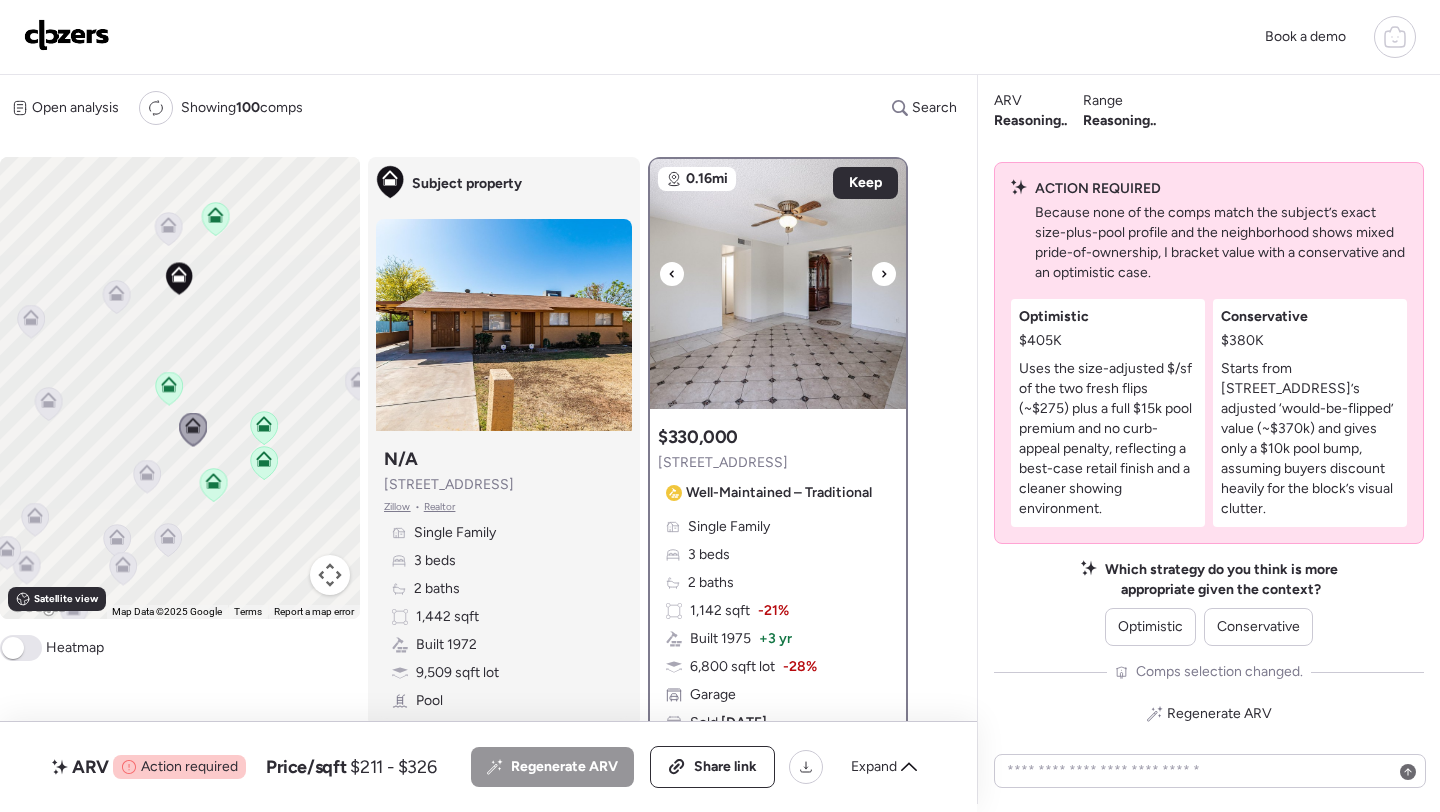 click 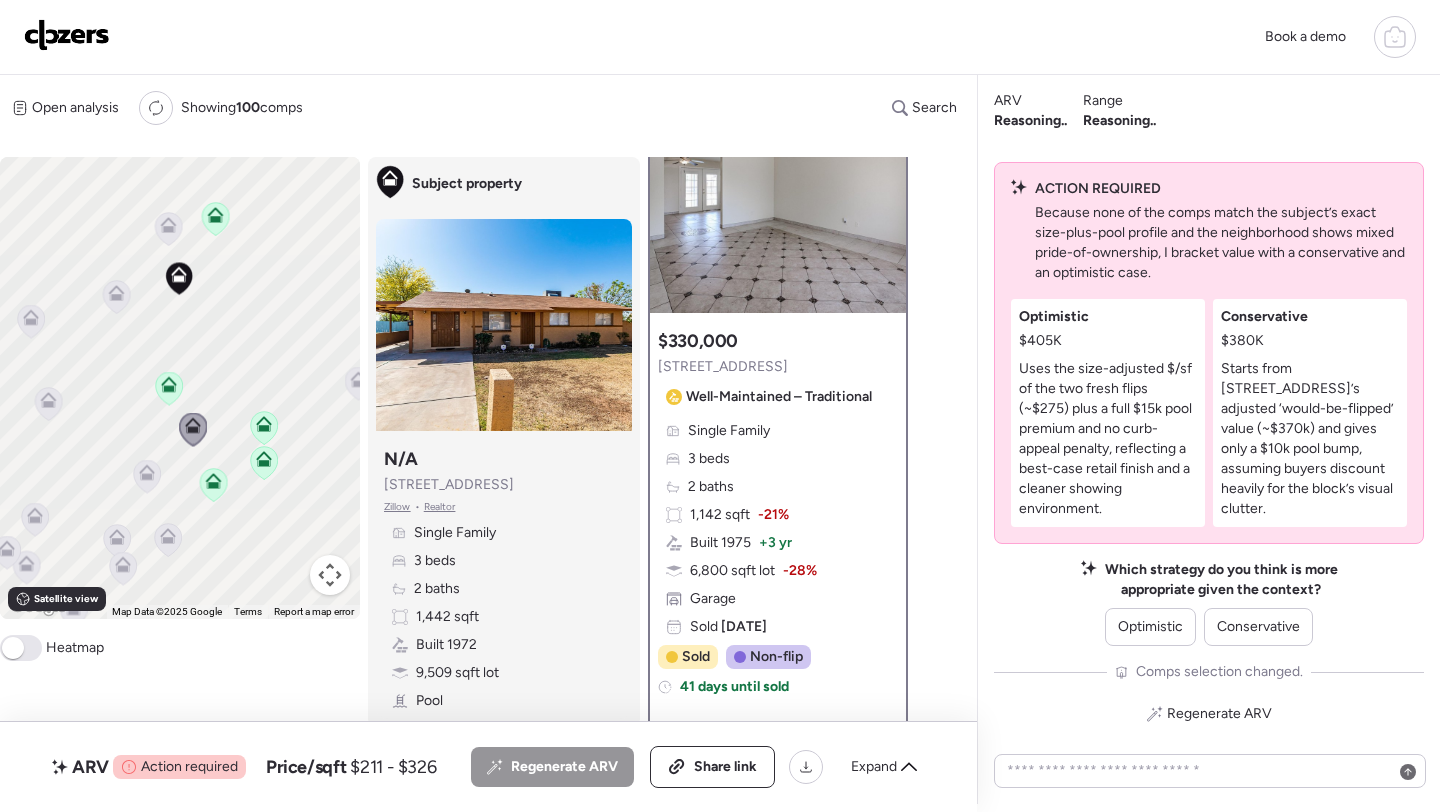 scroll, scrollTop: 107, scrollLeft: 0, axis: vertical 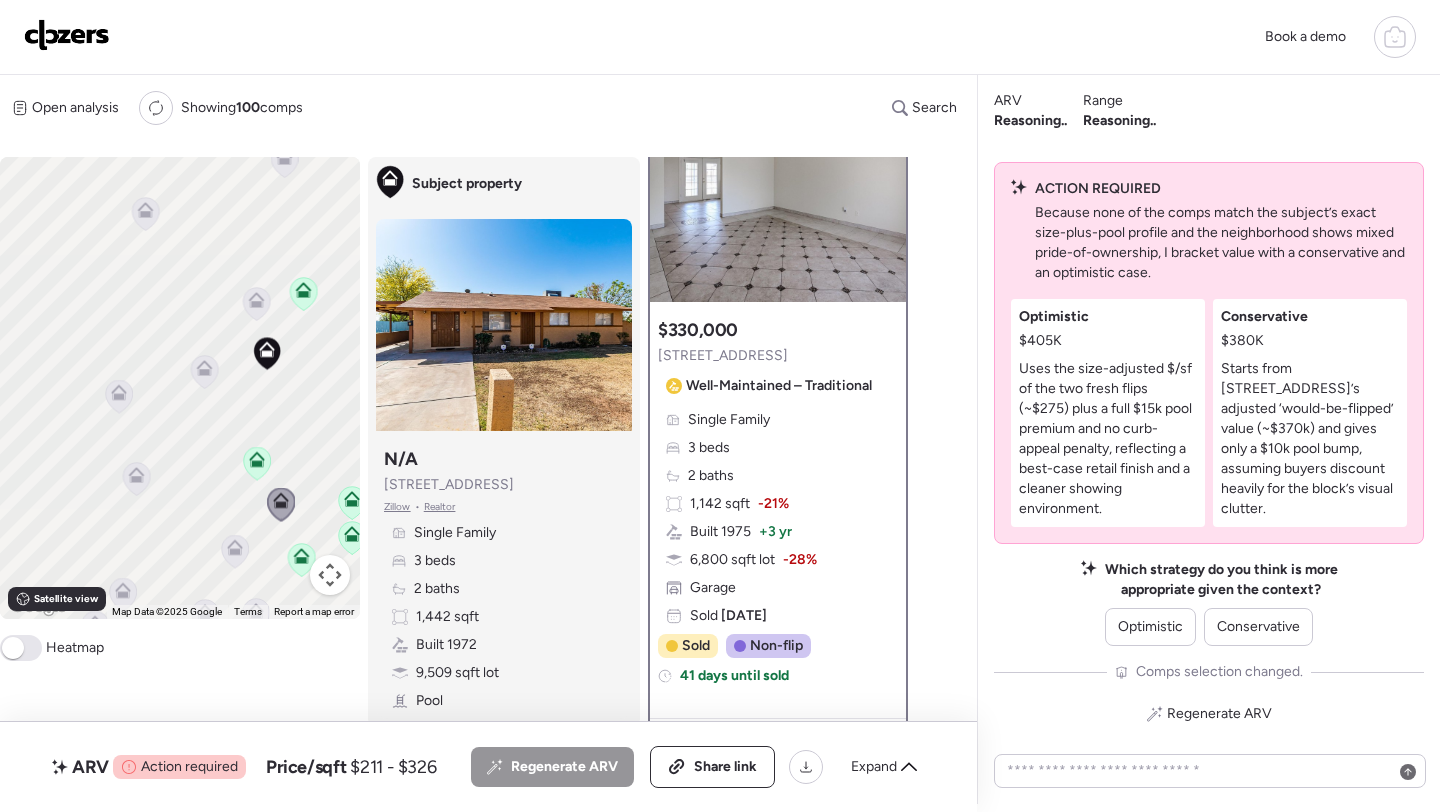 drag, startPoint x: 118, startPoint y: 303, endPoint x: 211, endPoint y: 387, distance: 125.31959 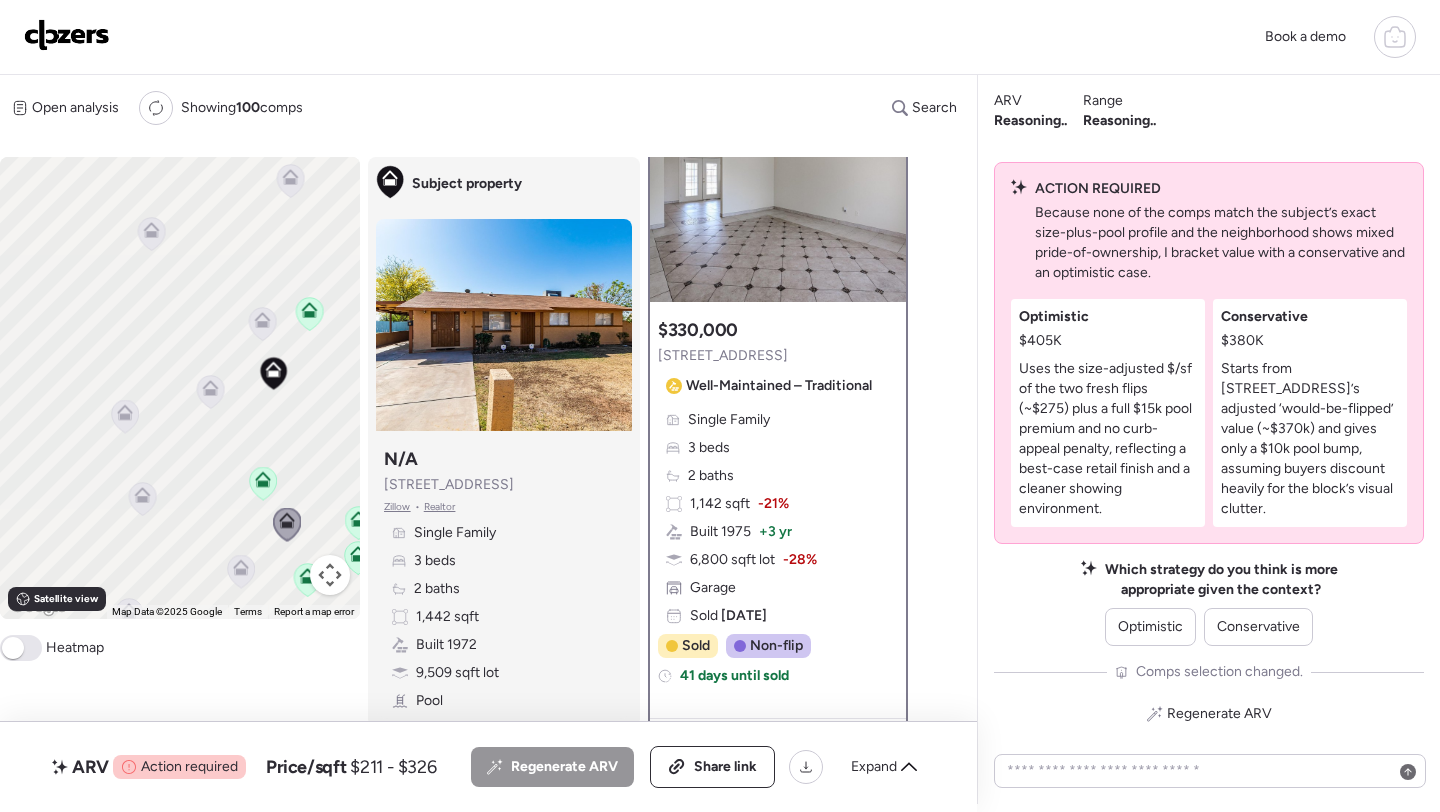 click 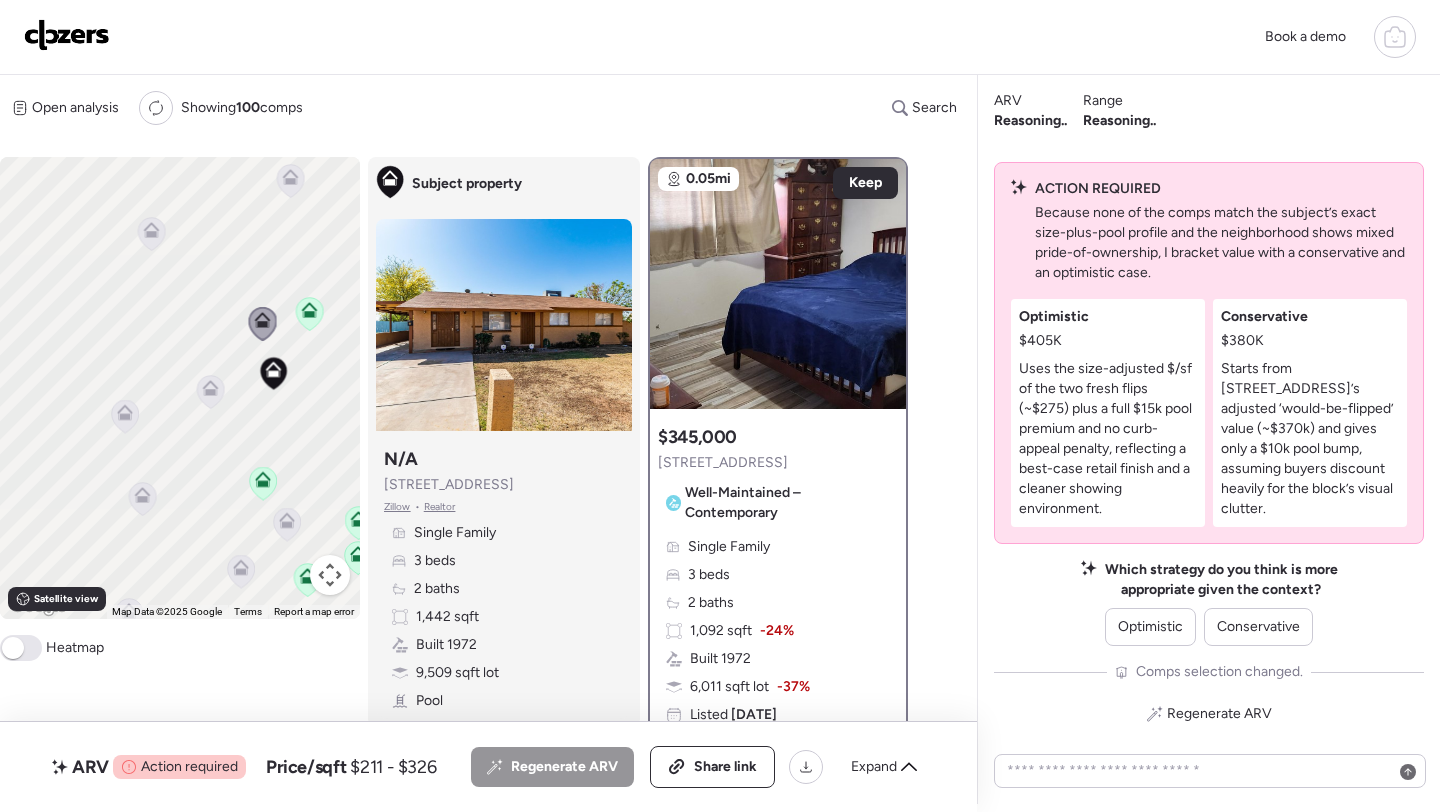scroll, scrollTop: 0, scrollLeft: 0, axis: both 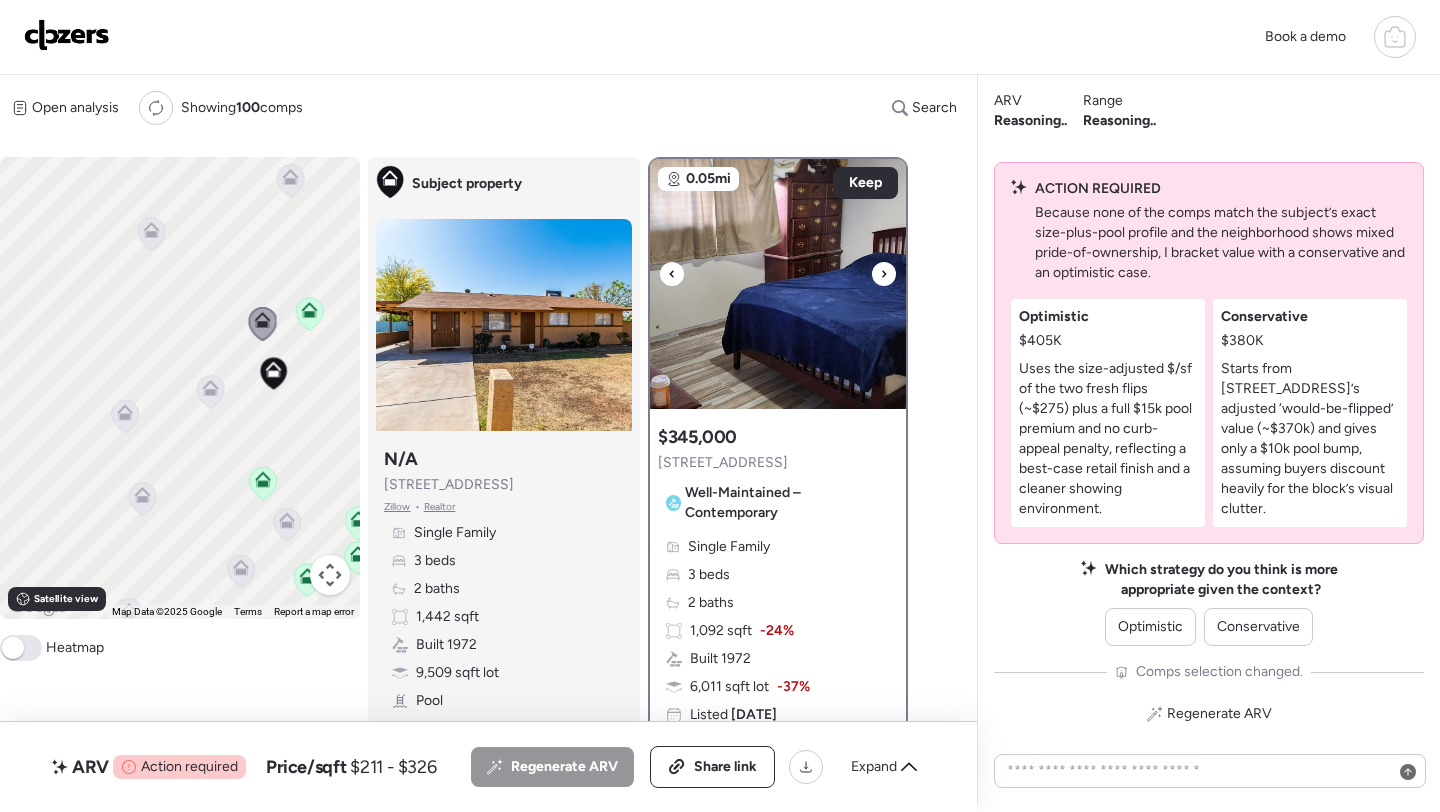 click at bounding box center (778, 284) 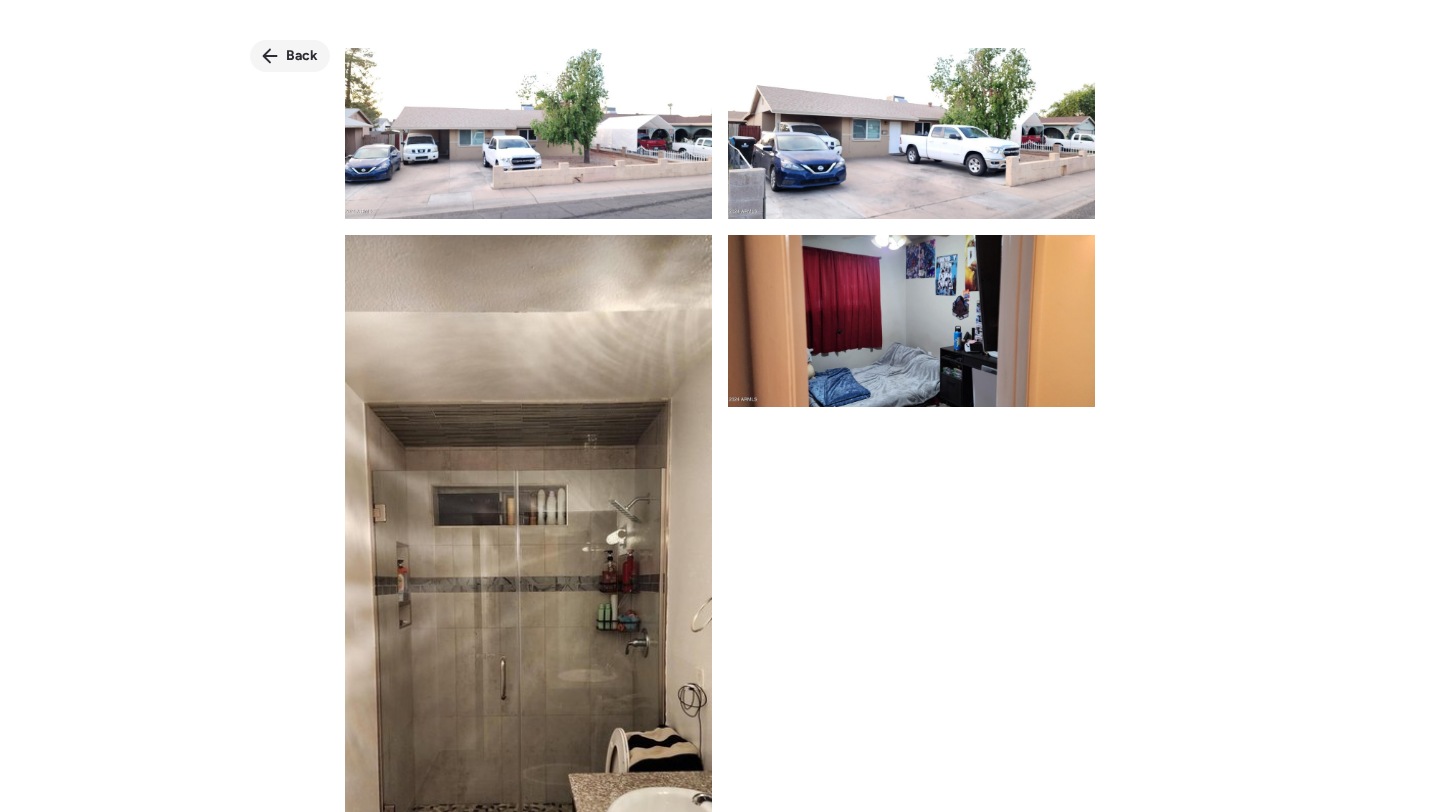 click on "Back" at bounding box center [302, 56] 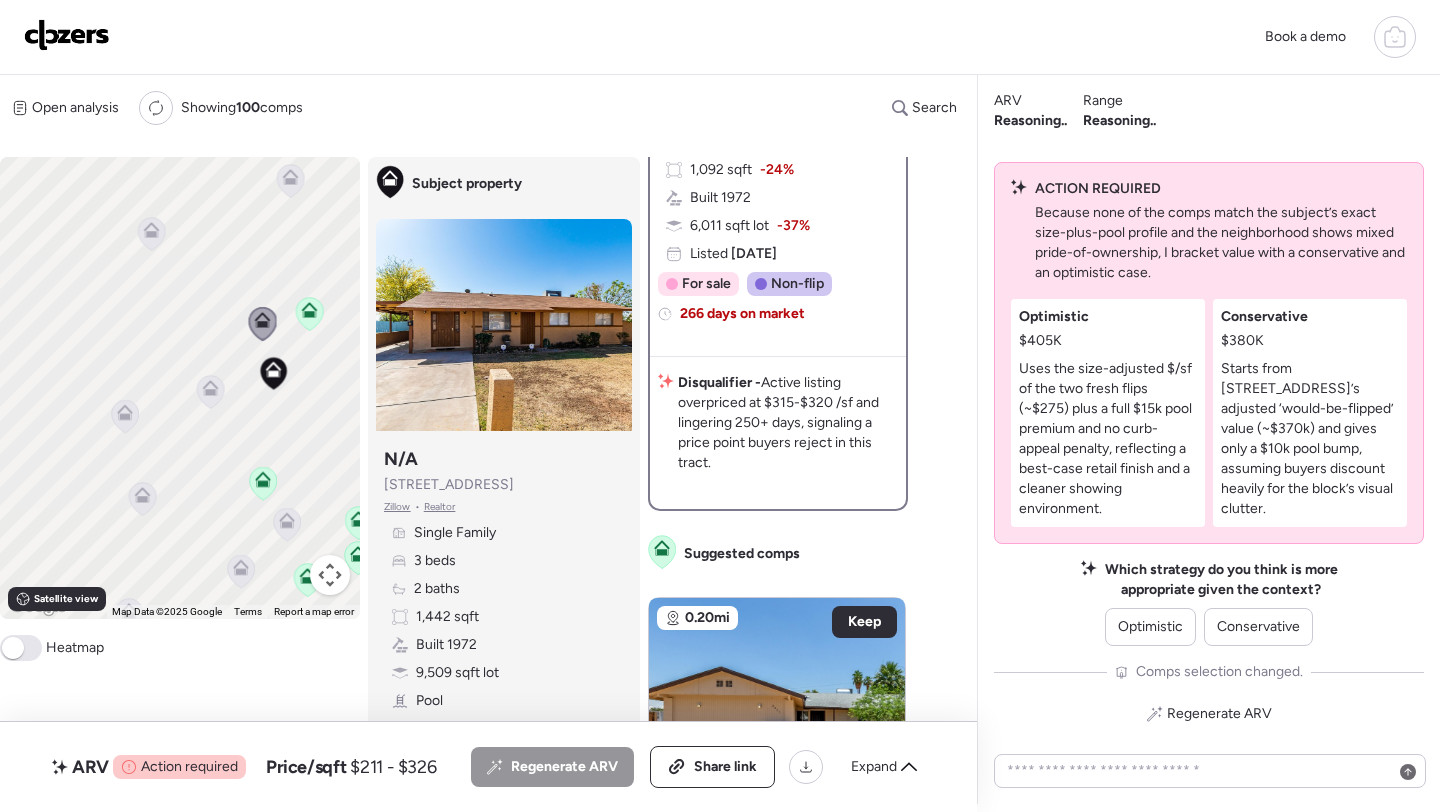 scroll, scrollTop: 455, scrollLeft: 0, axis: vertical 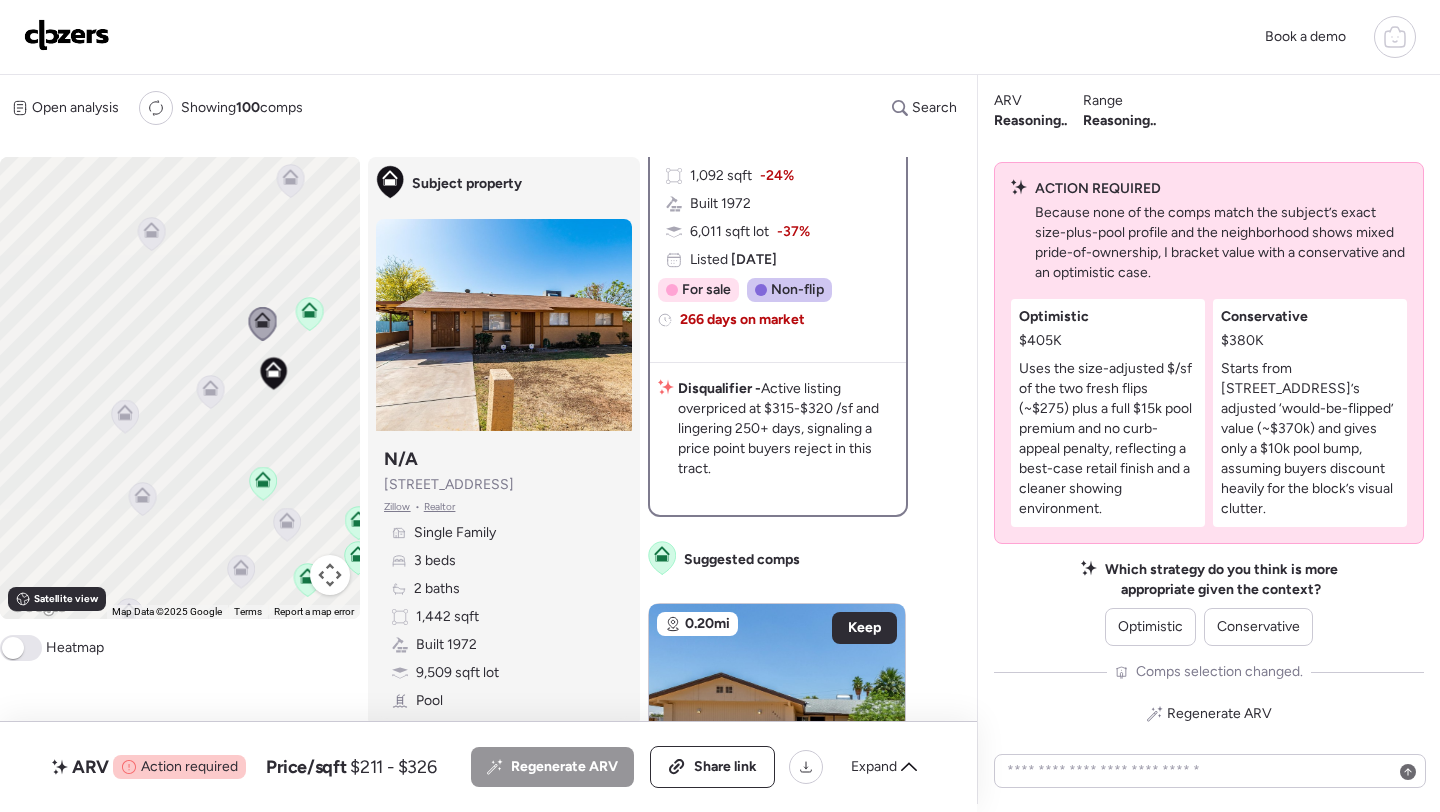 click 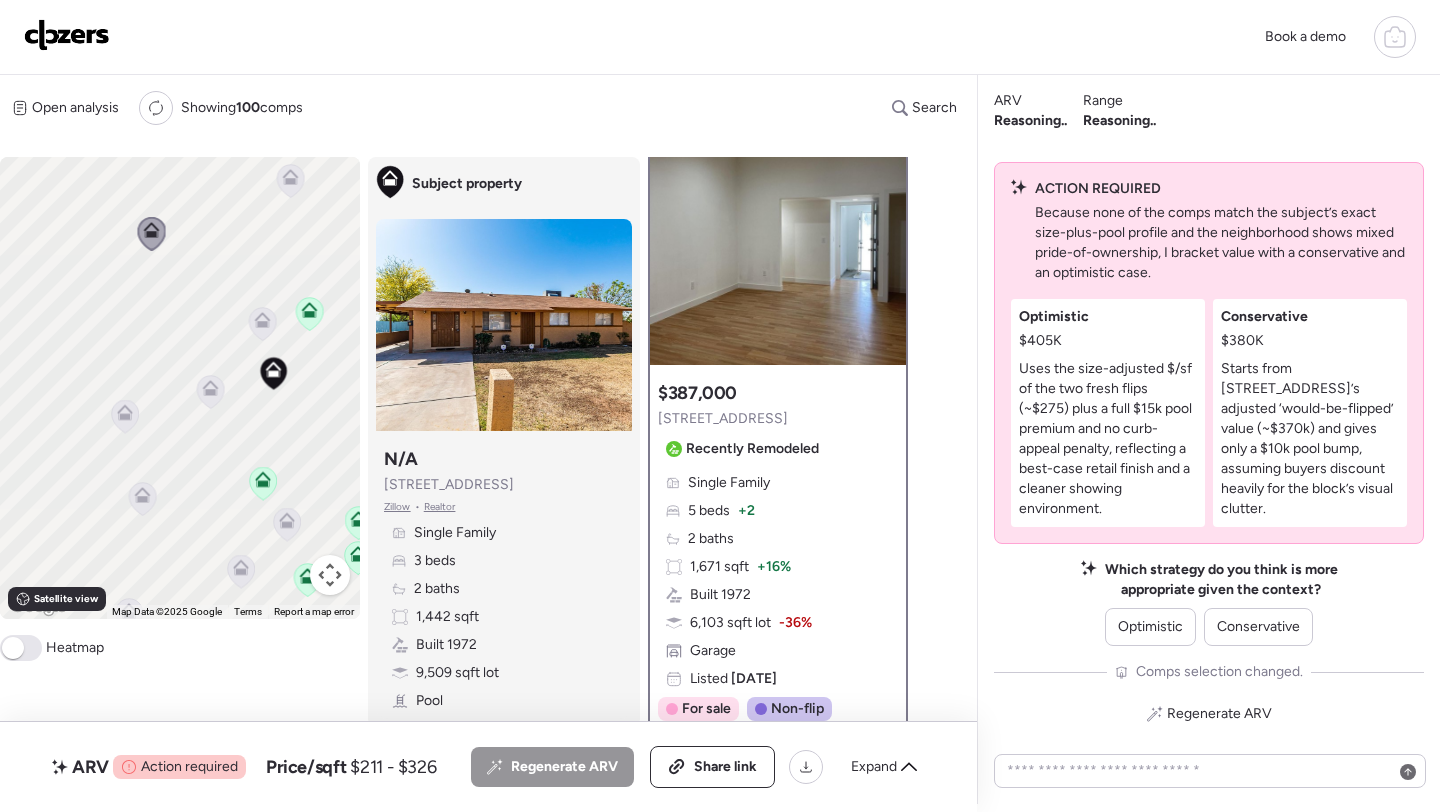 scroll, scrollTop: 0, scrollLeft: 0, axis: both 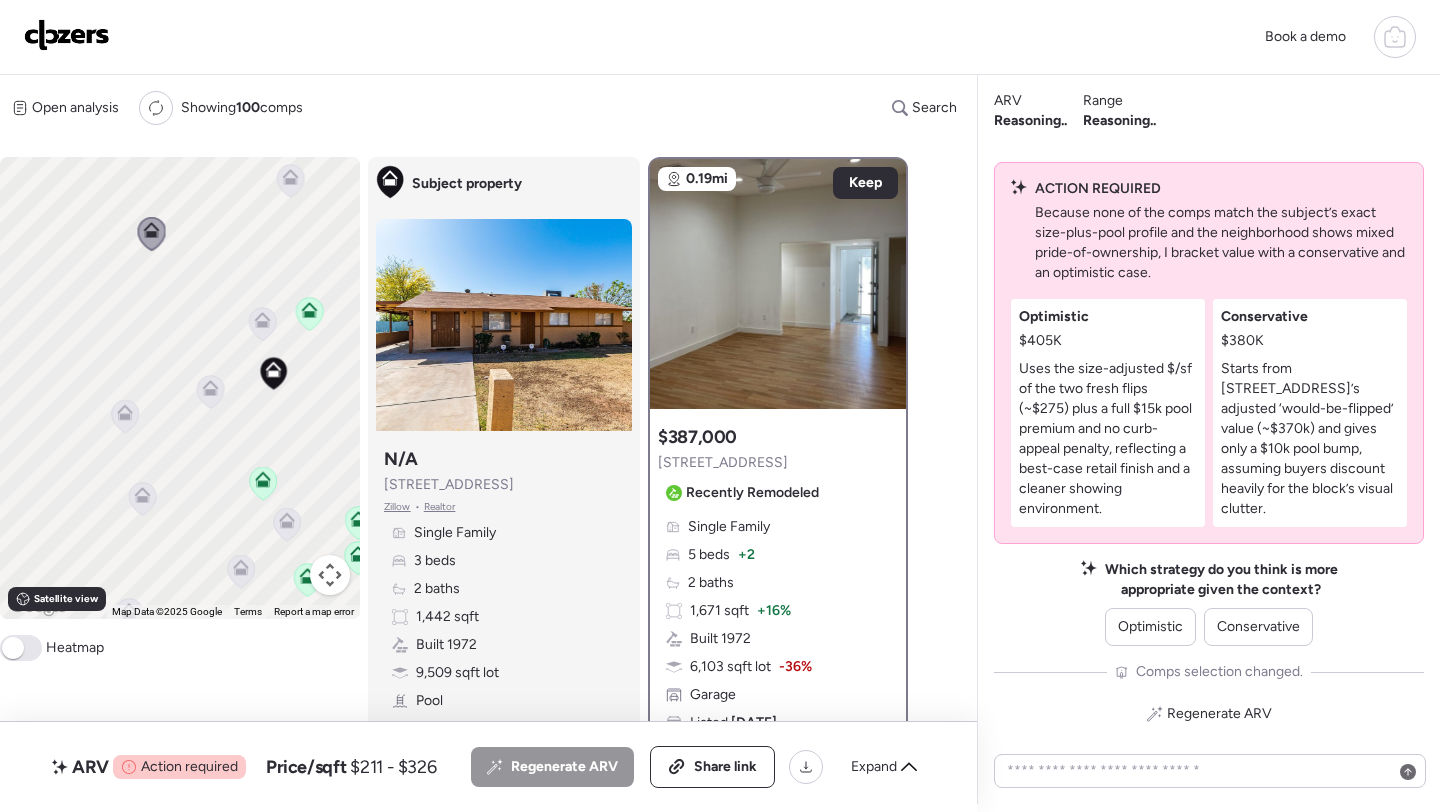 click 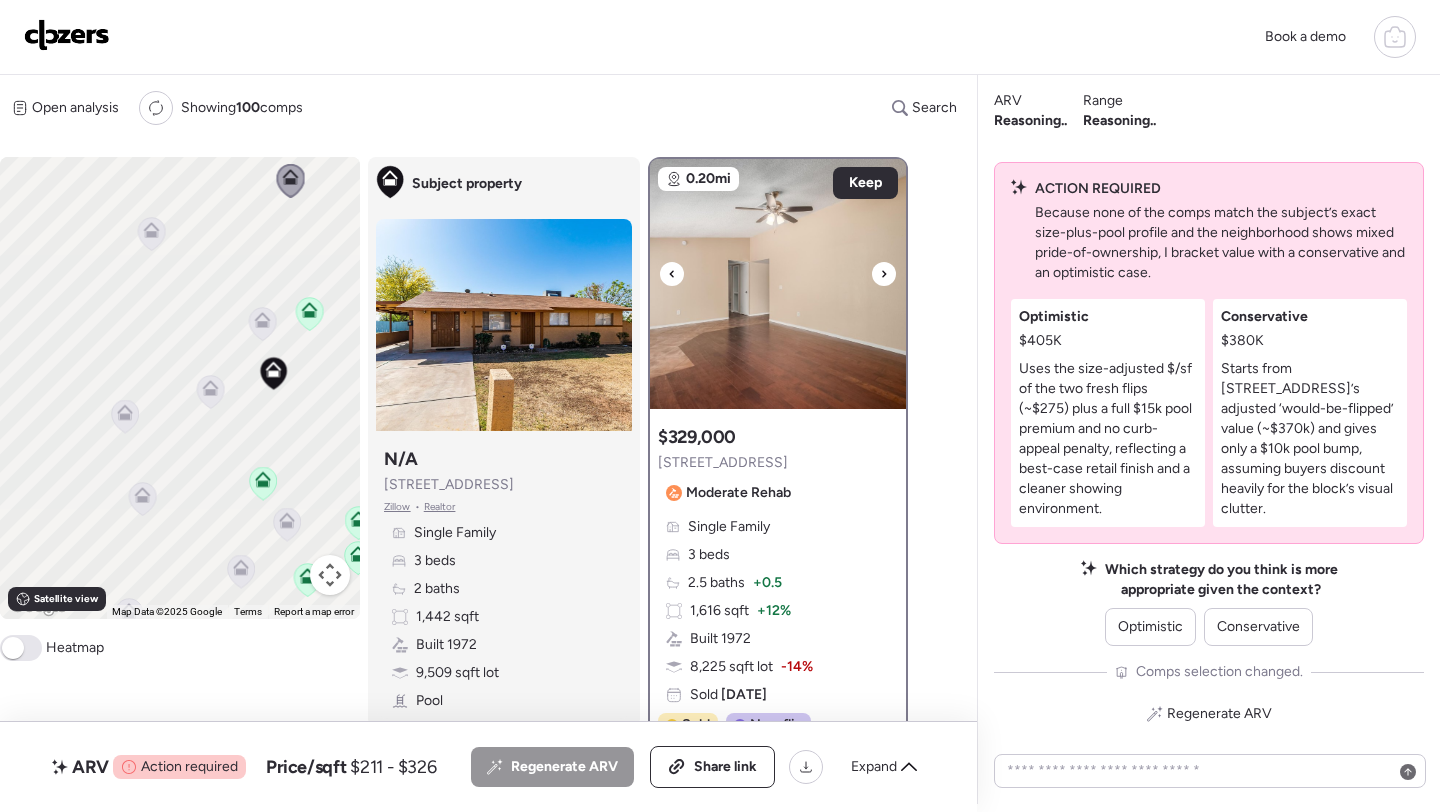 click at bounding box center [778, 284] 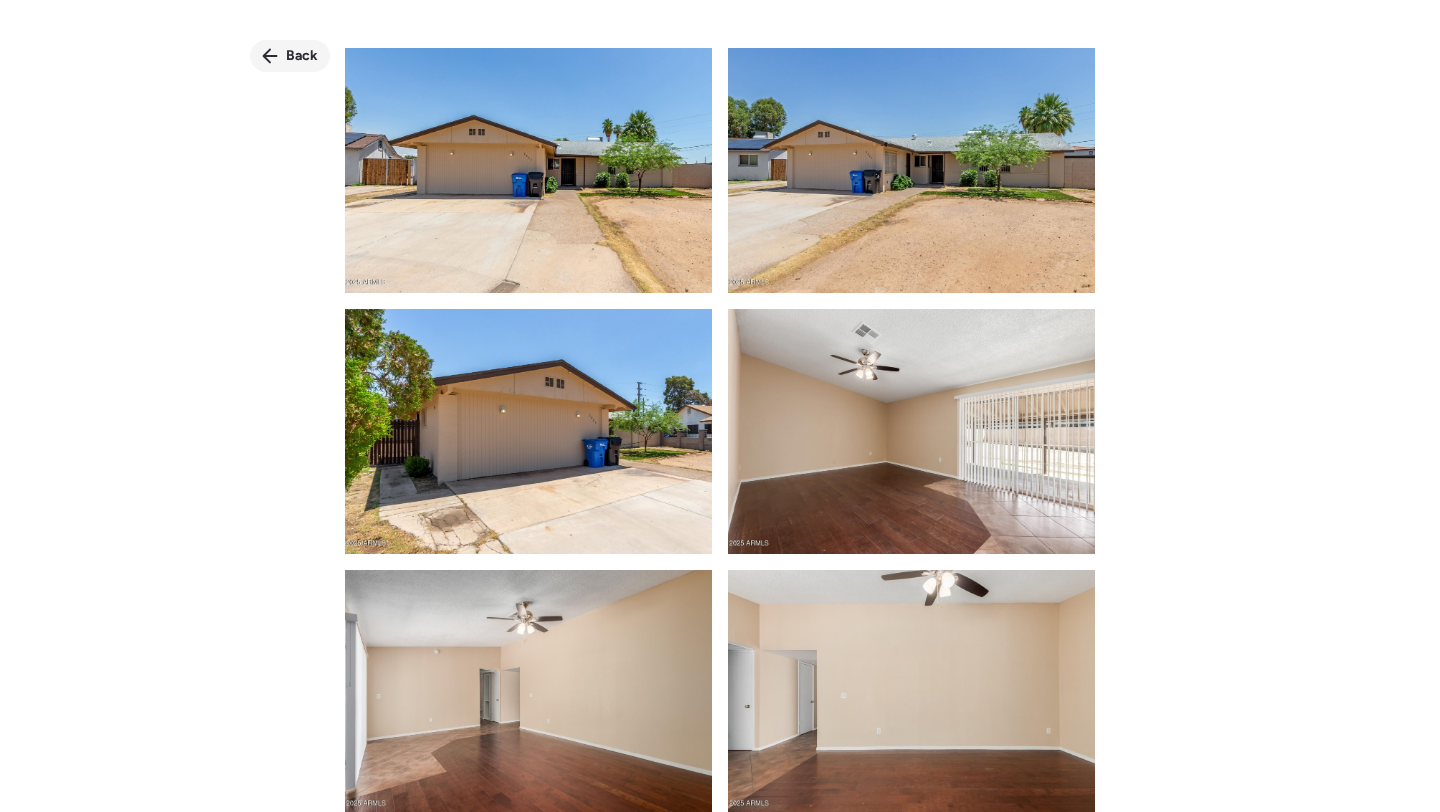 click 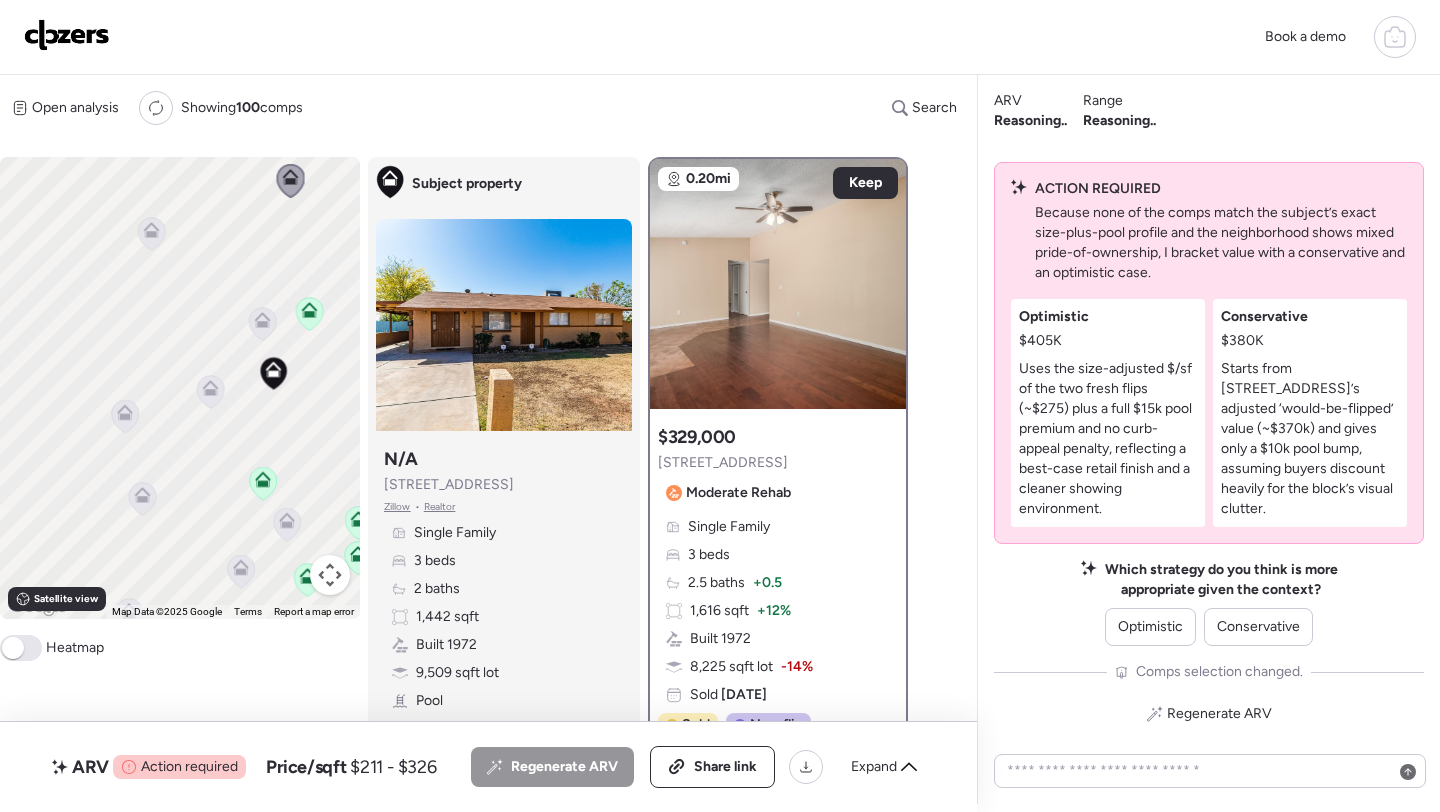 click 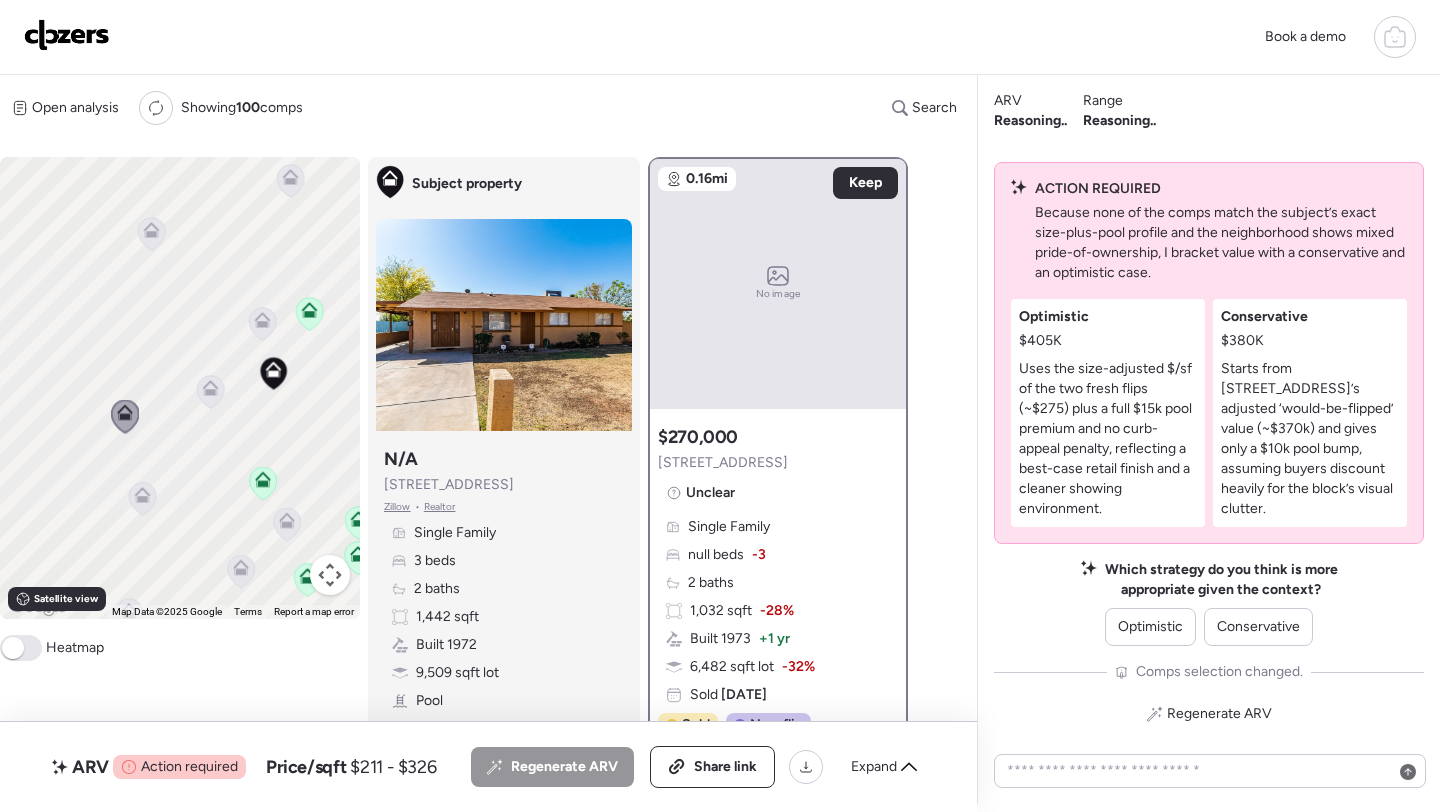 click 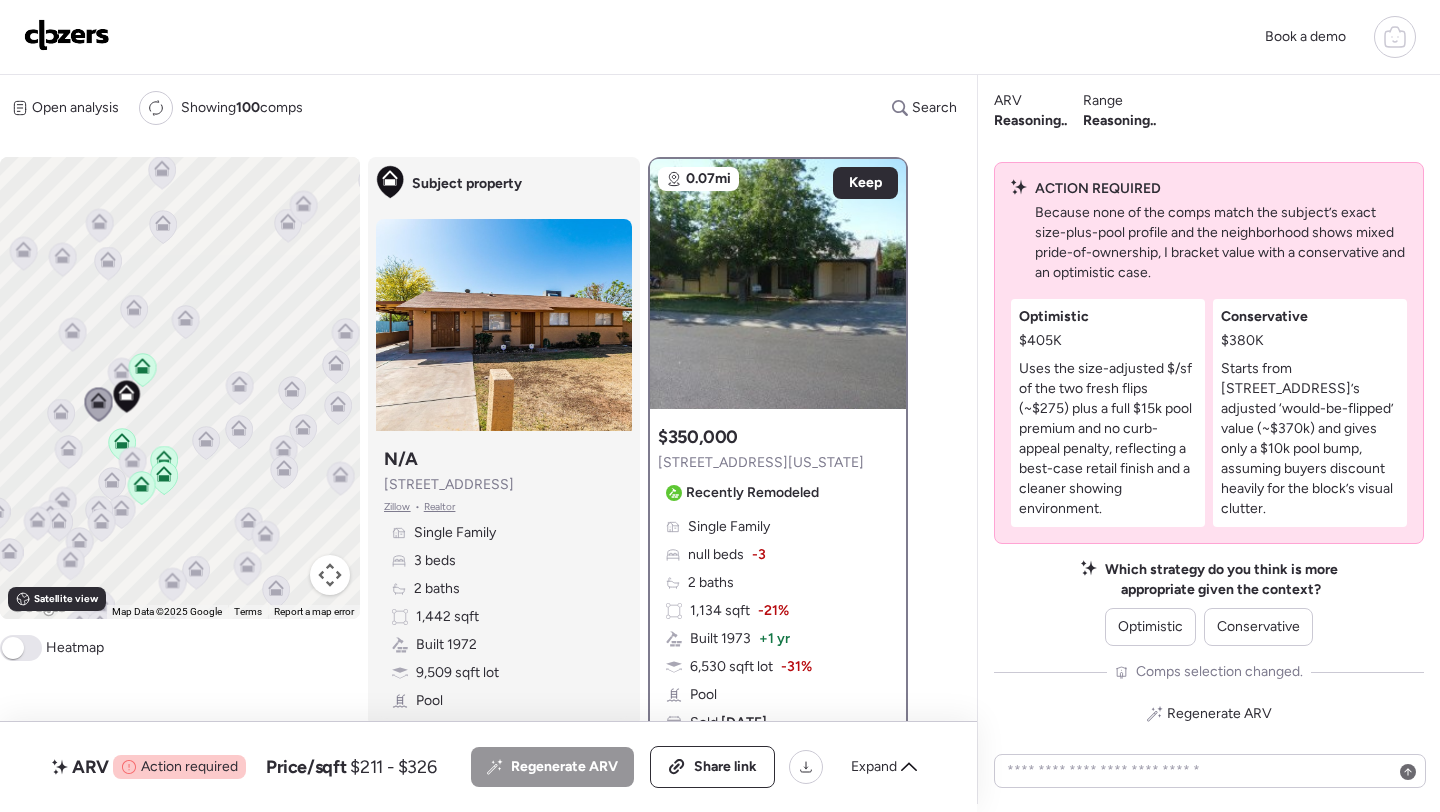 drag, startPoint x: 268, startPoint y: 411, endPoint x: 177, endPoint y: 407, distance: 91.08787 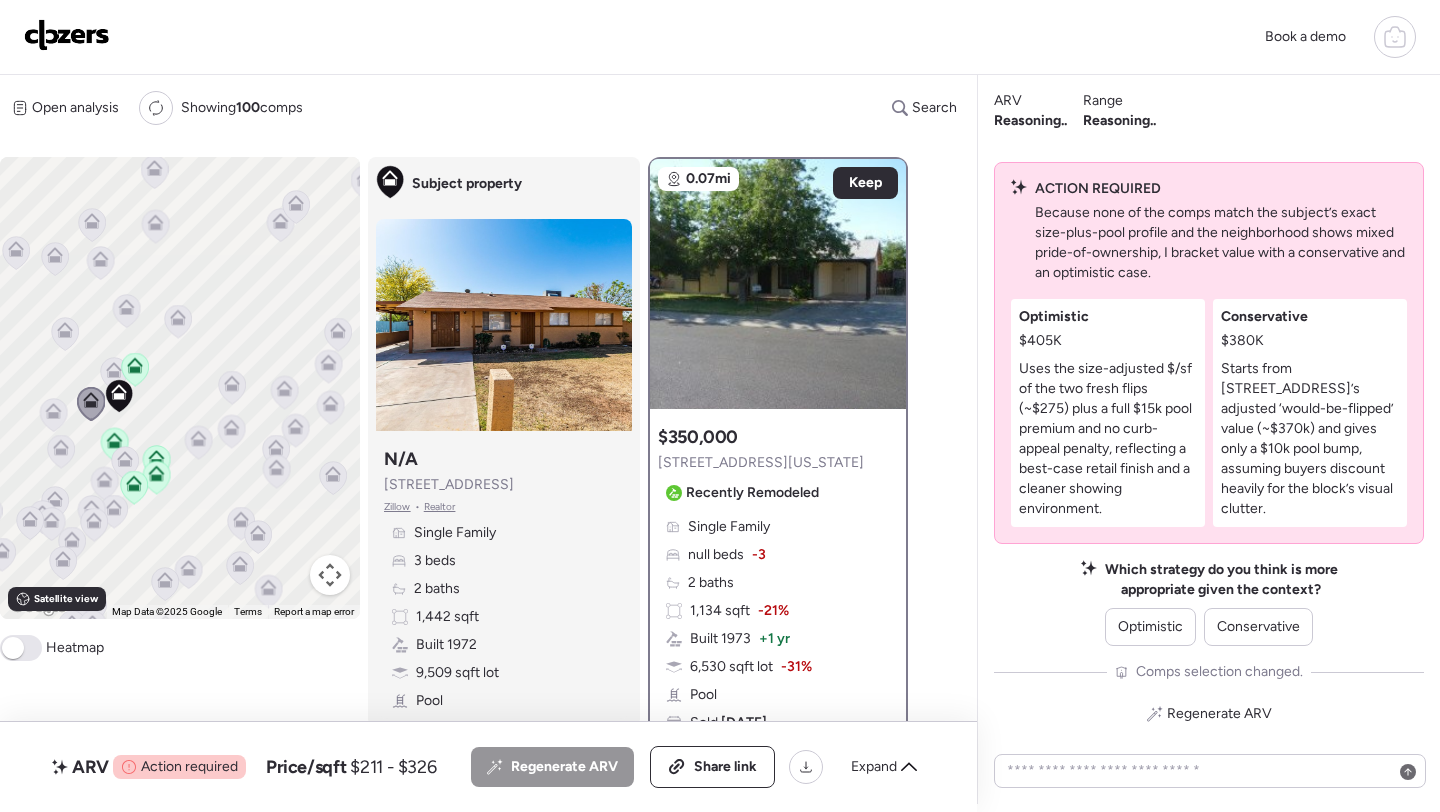 click 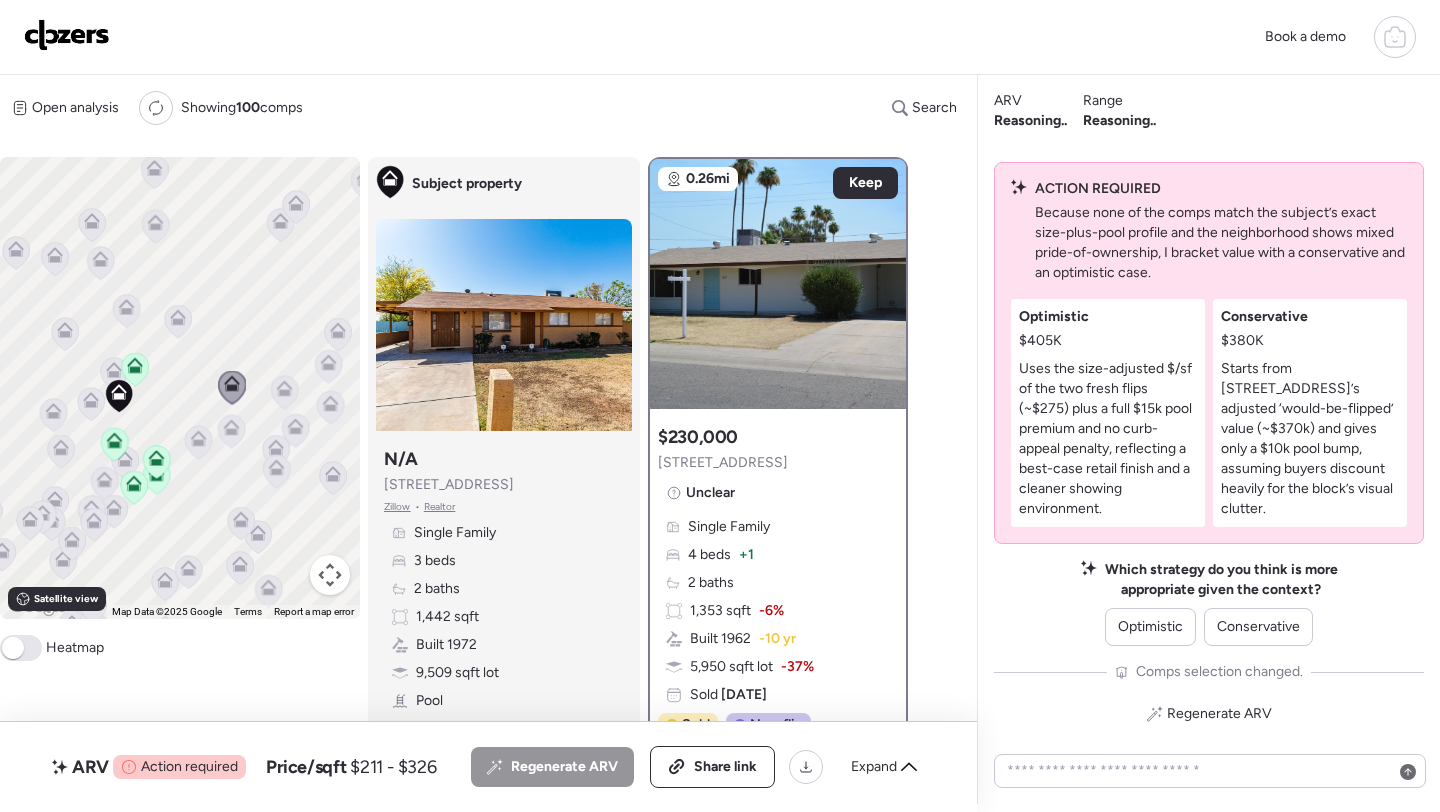 click 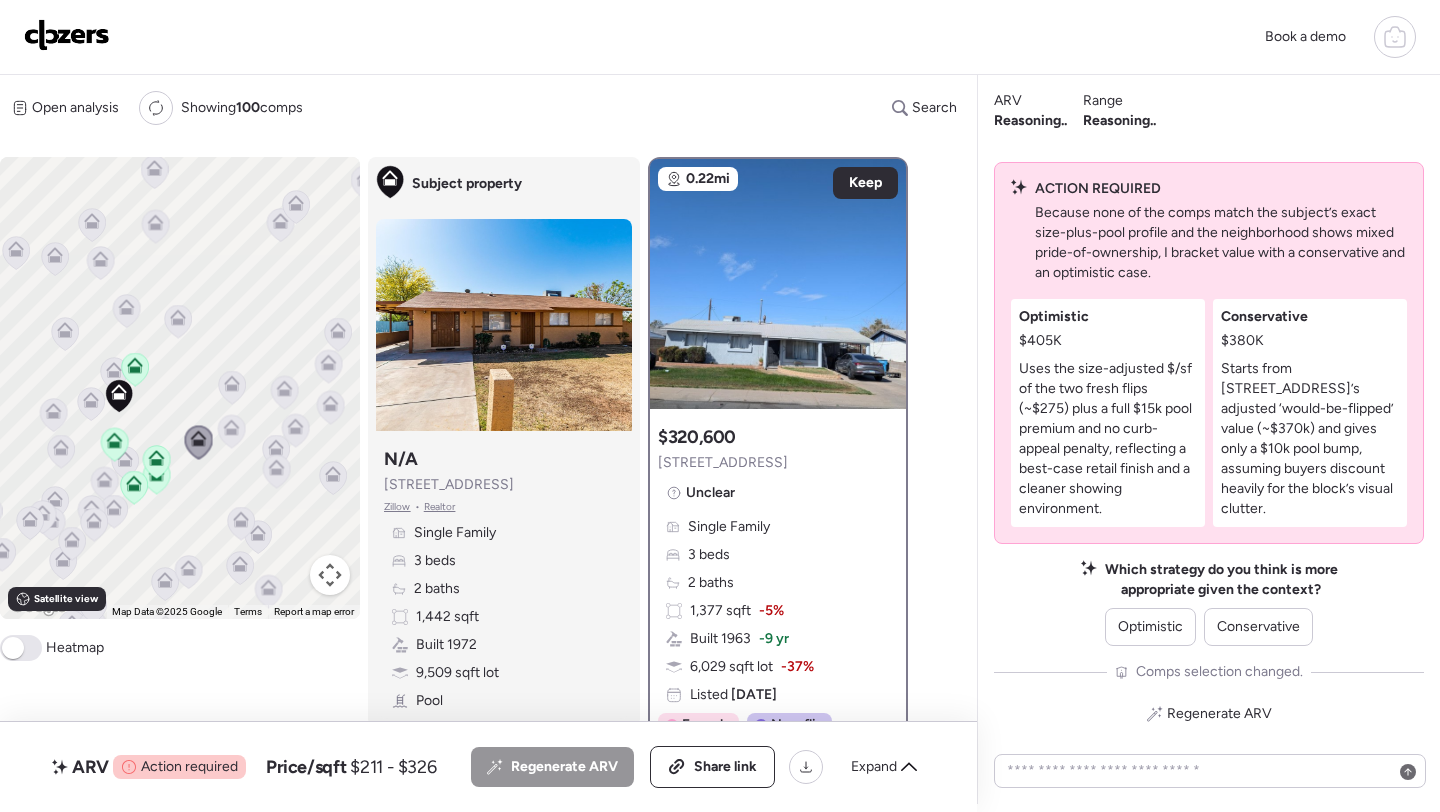 click 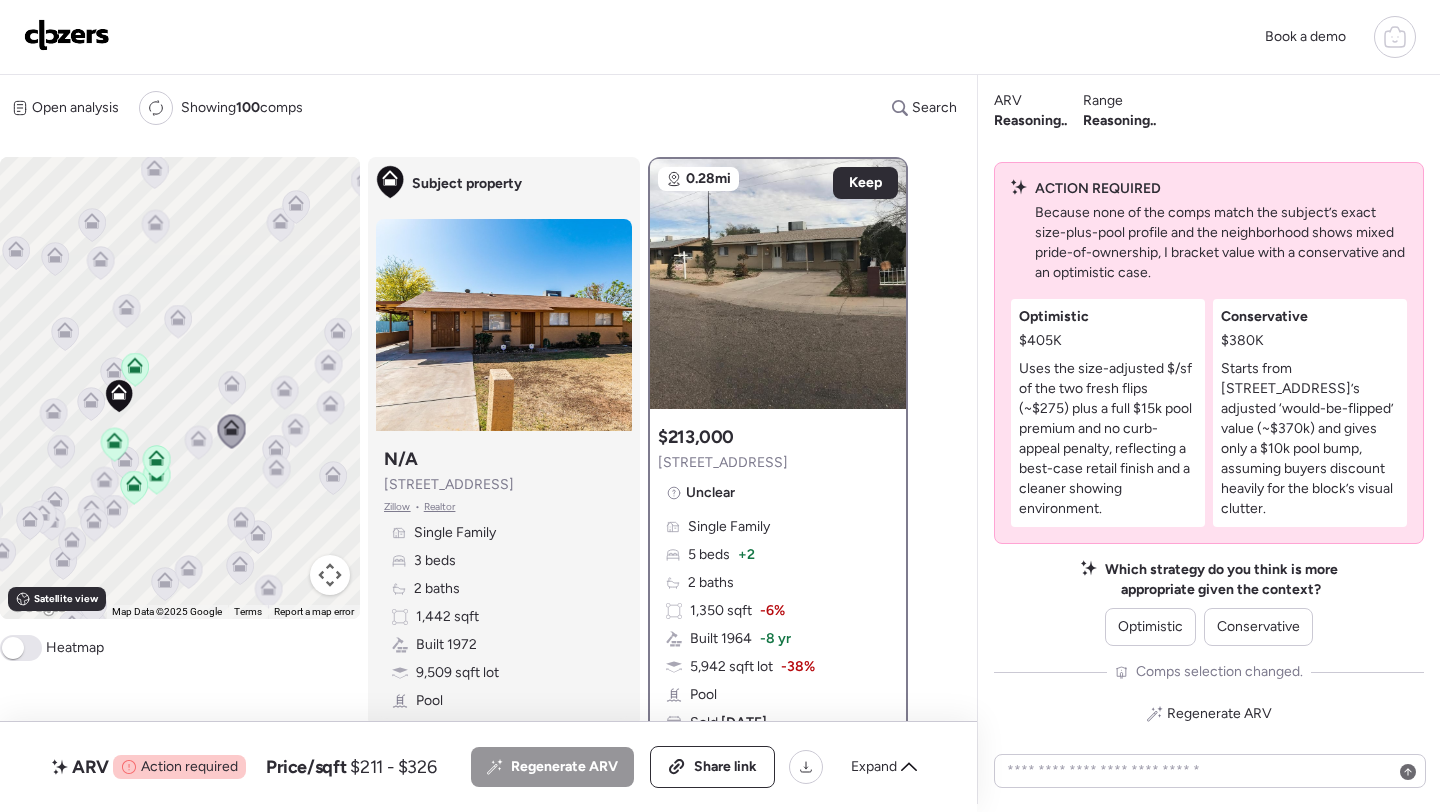 click 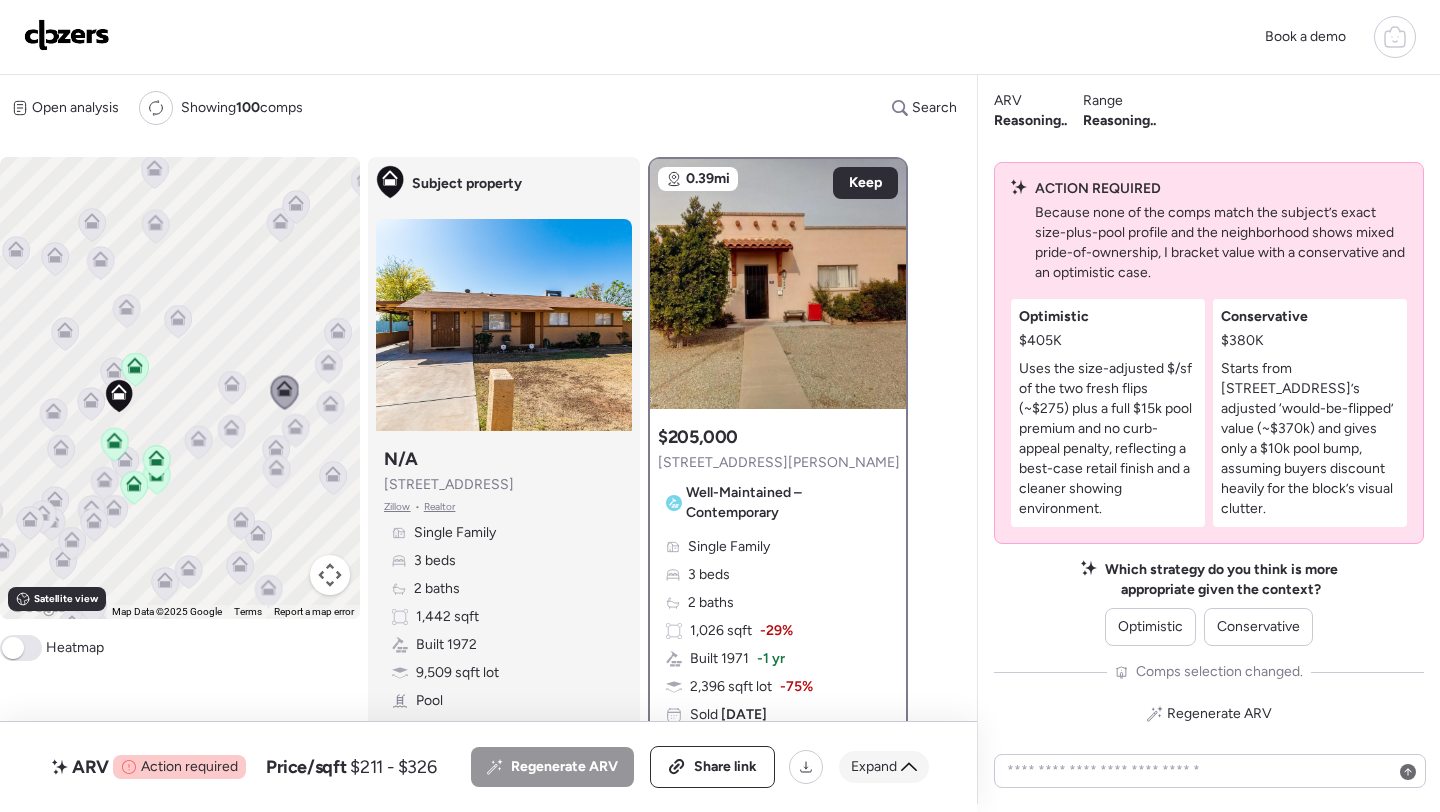 click on "Expand" at bounding box center [874, 767] 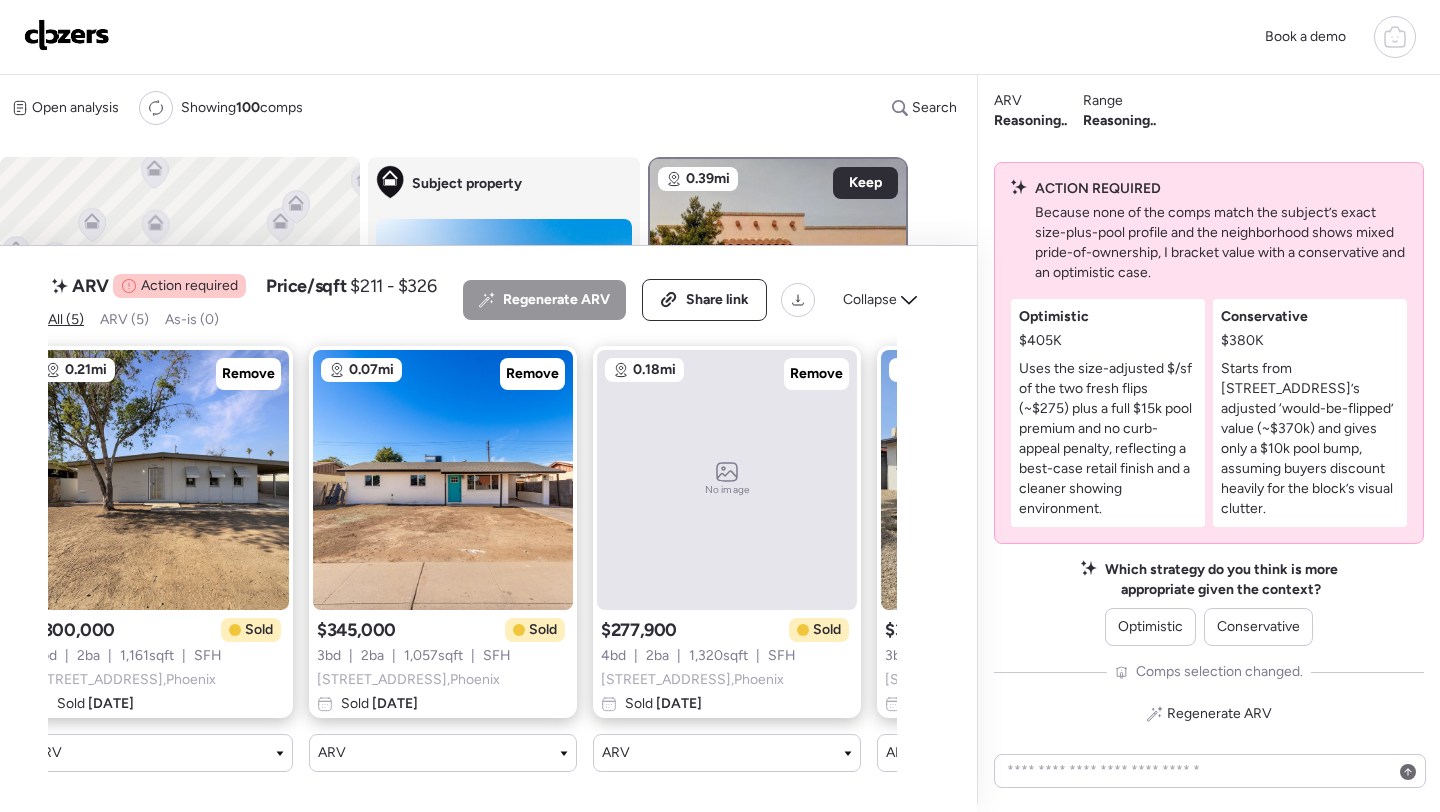 scroll, scrollTop: 0, scrollLeft: 0, axis: both 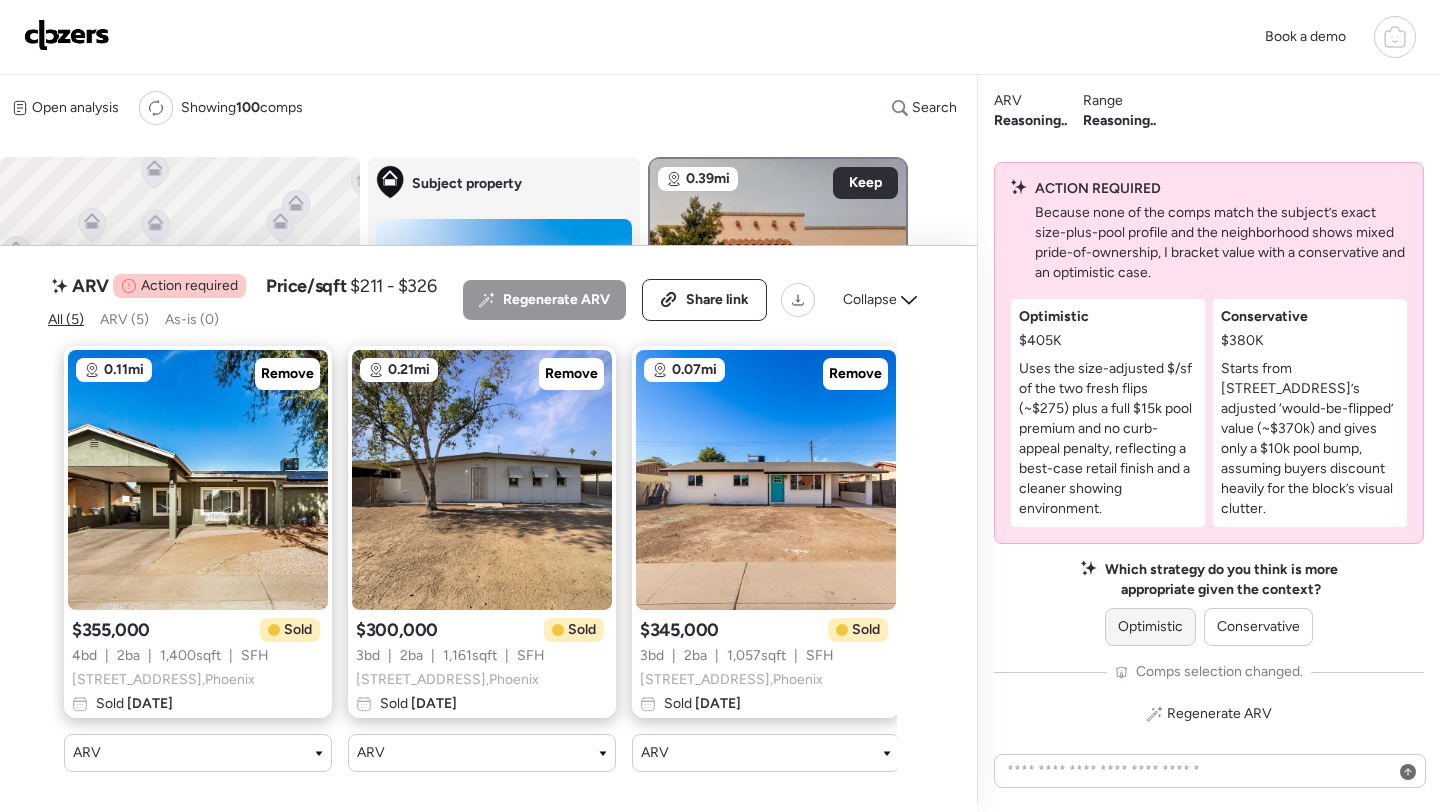 click on "Optimistic" at bounding box center (1150, 627) 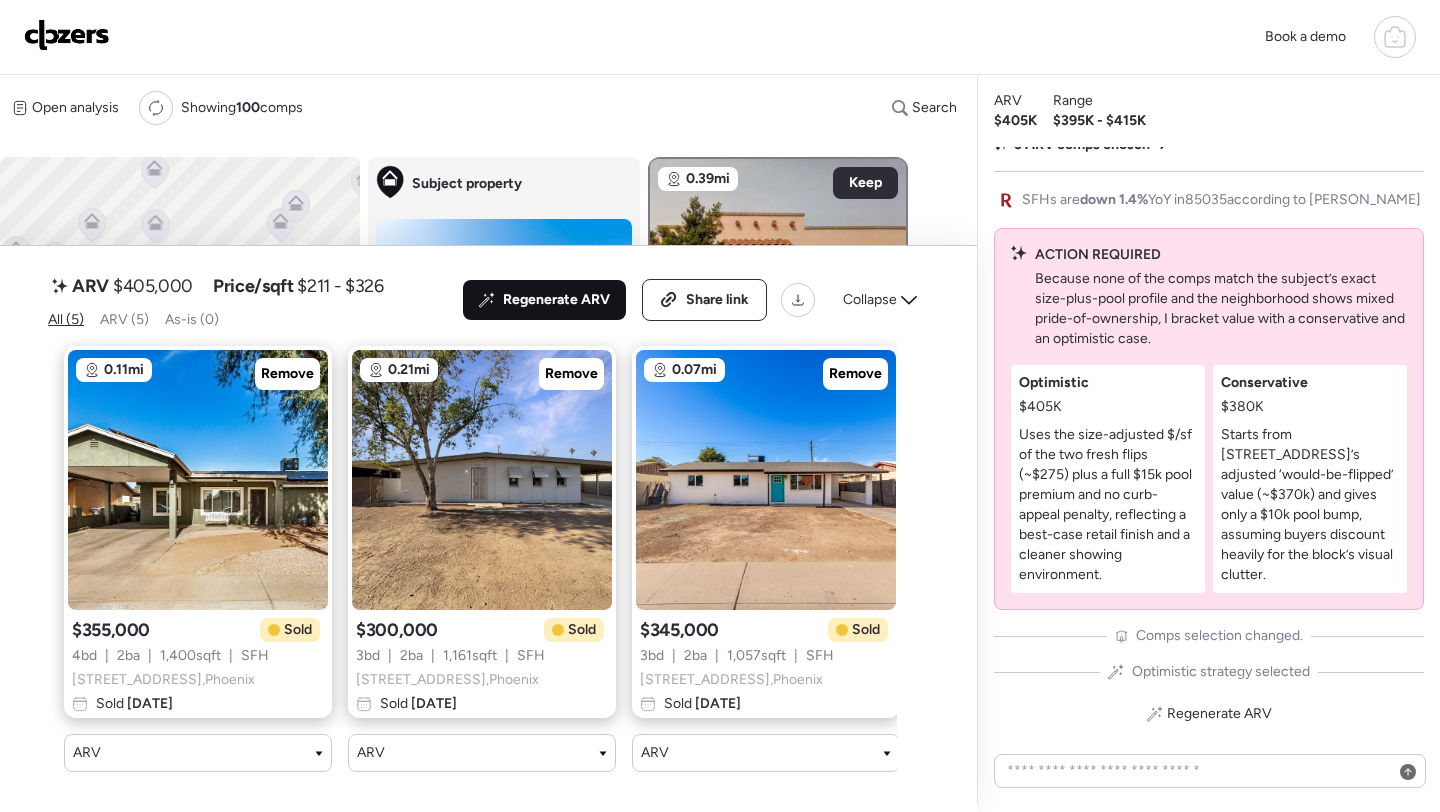 click on "Regenerate ARV" at bounding box center [556, 300] 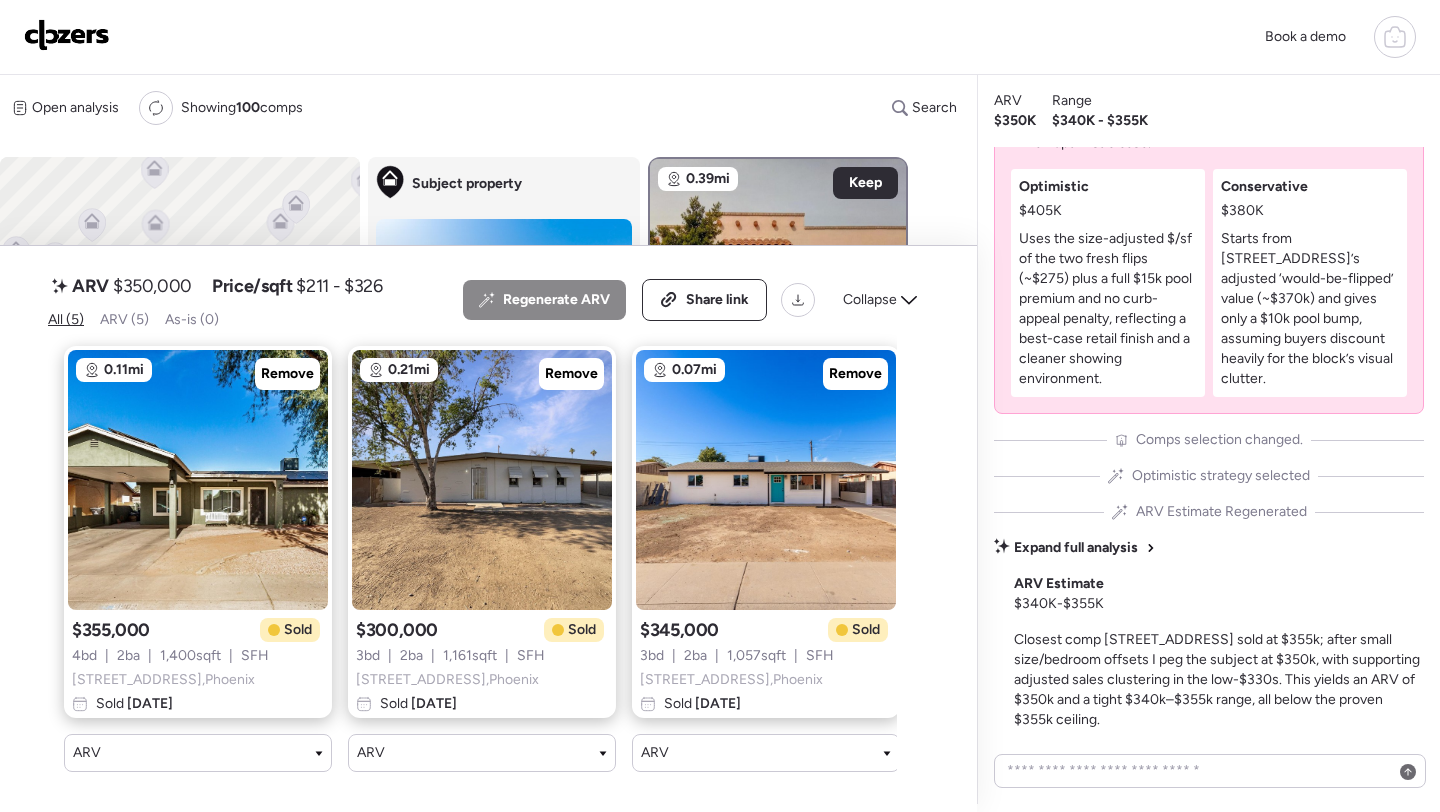 click on "$350,000" at bounding box center [152, 286] 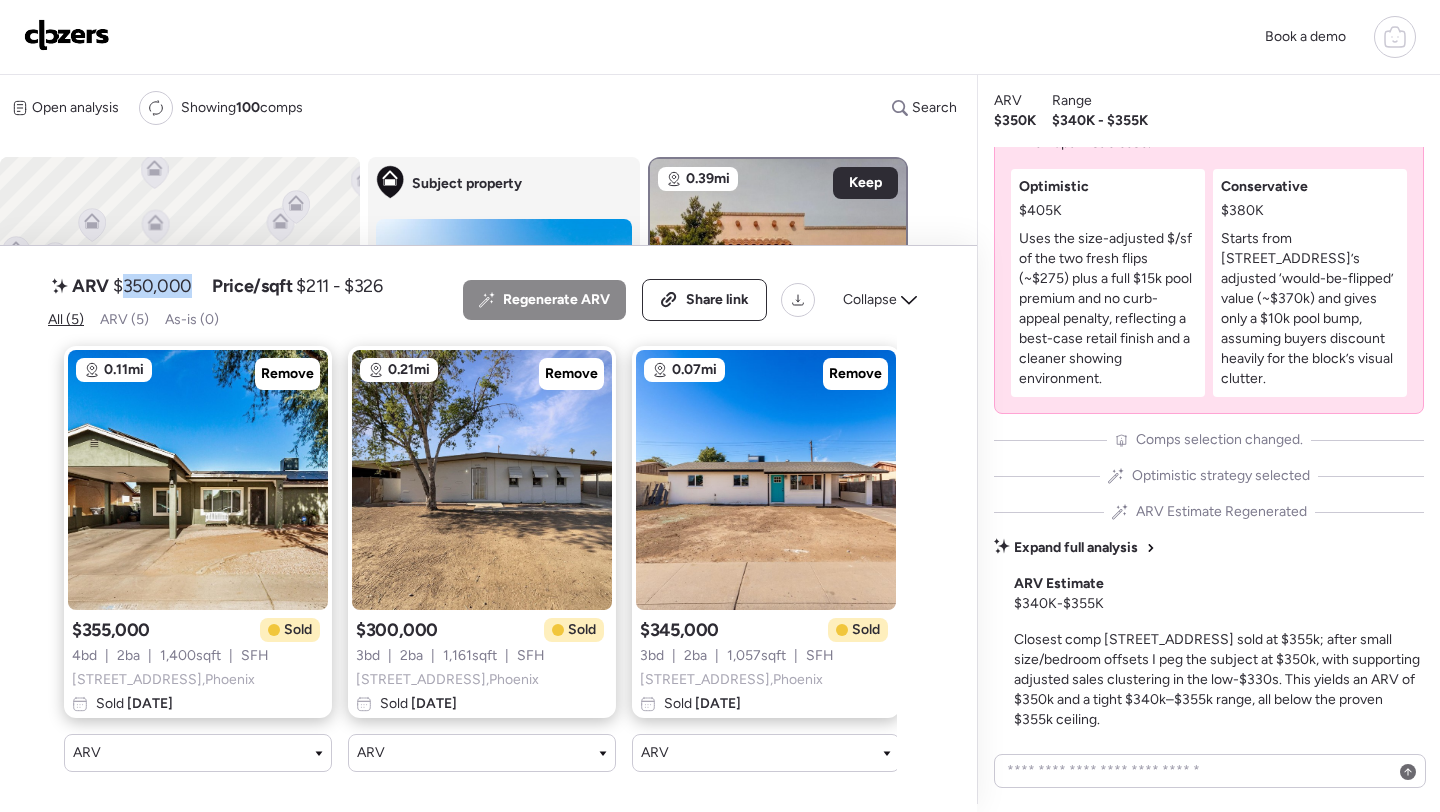 click on "$350,000" at bounding box center [152, 286] 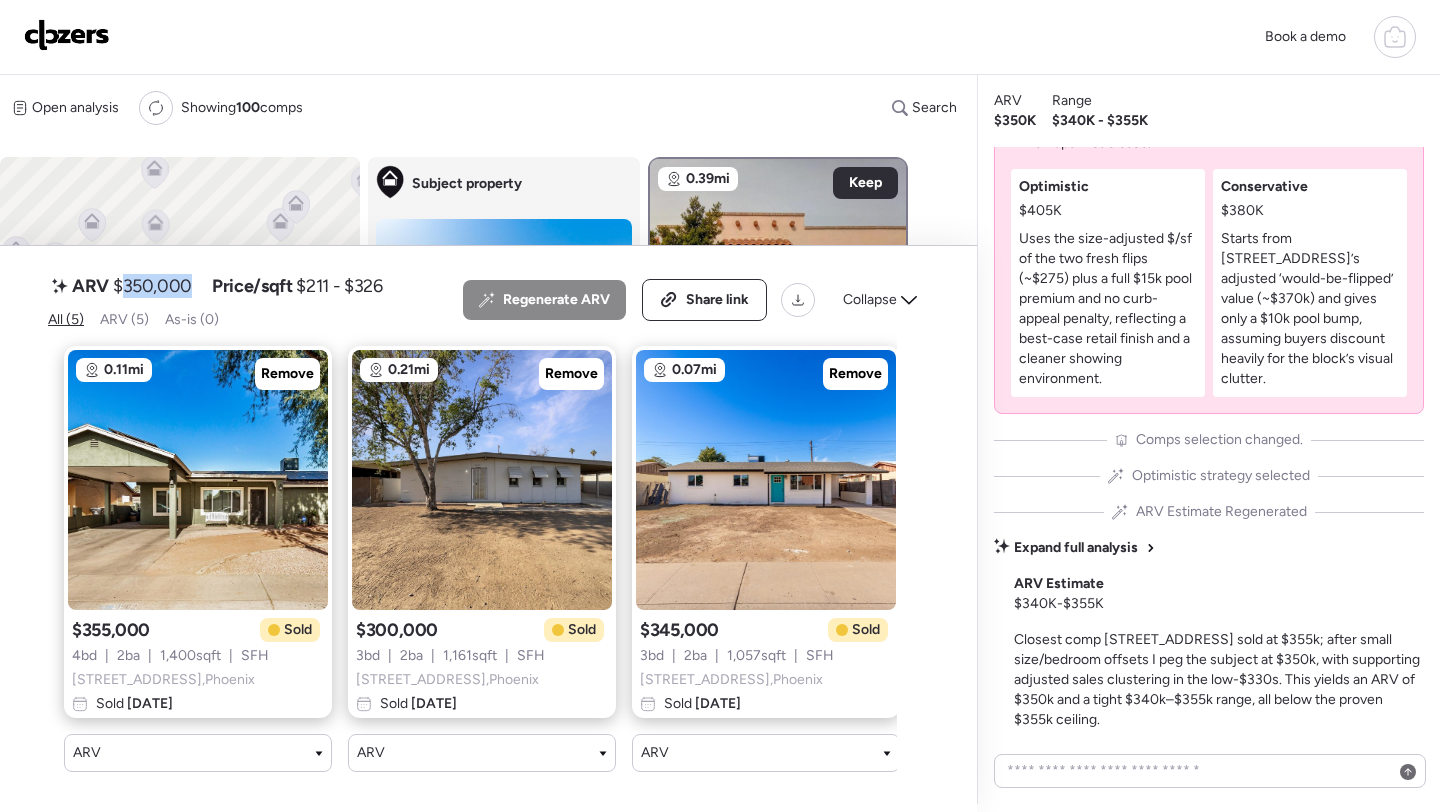 copy on "350,000" 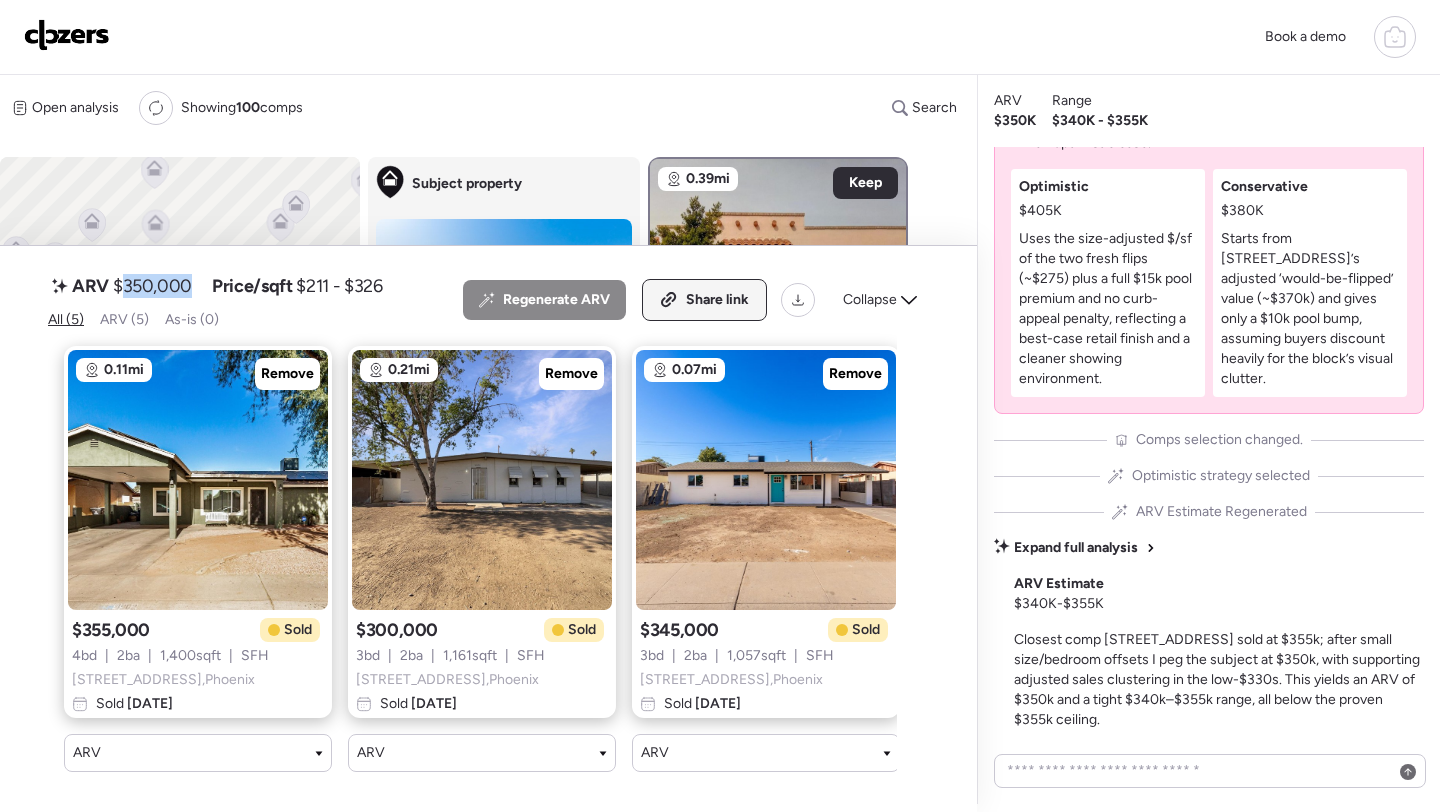 click on "Share link" at bounding box center (717, 300) 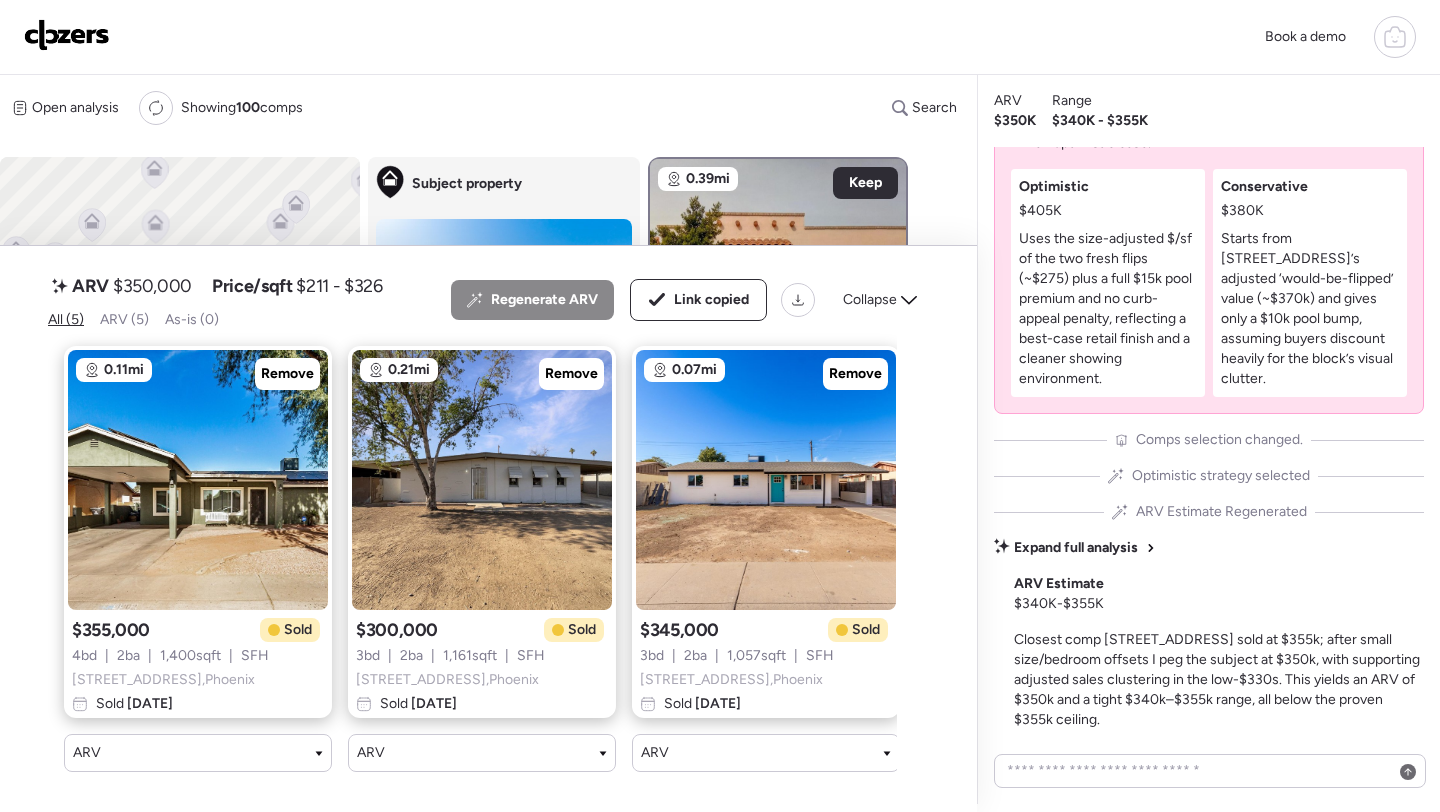 click at bounding box center [67, 35] 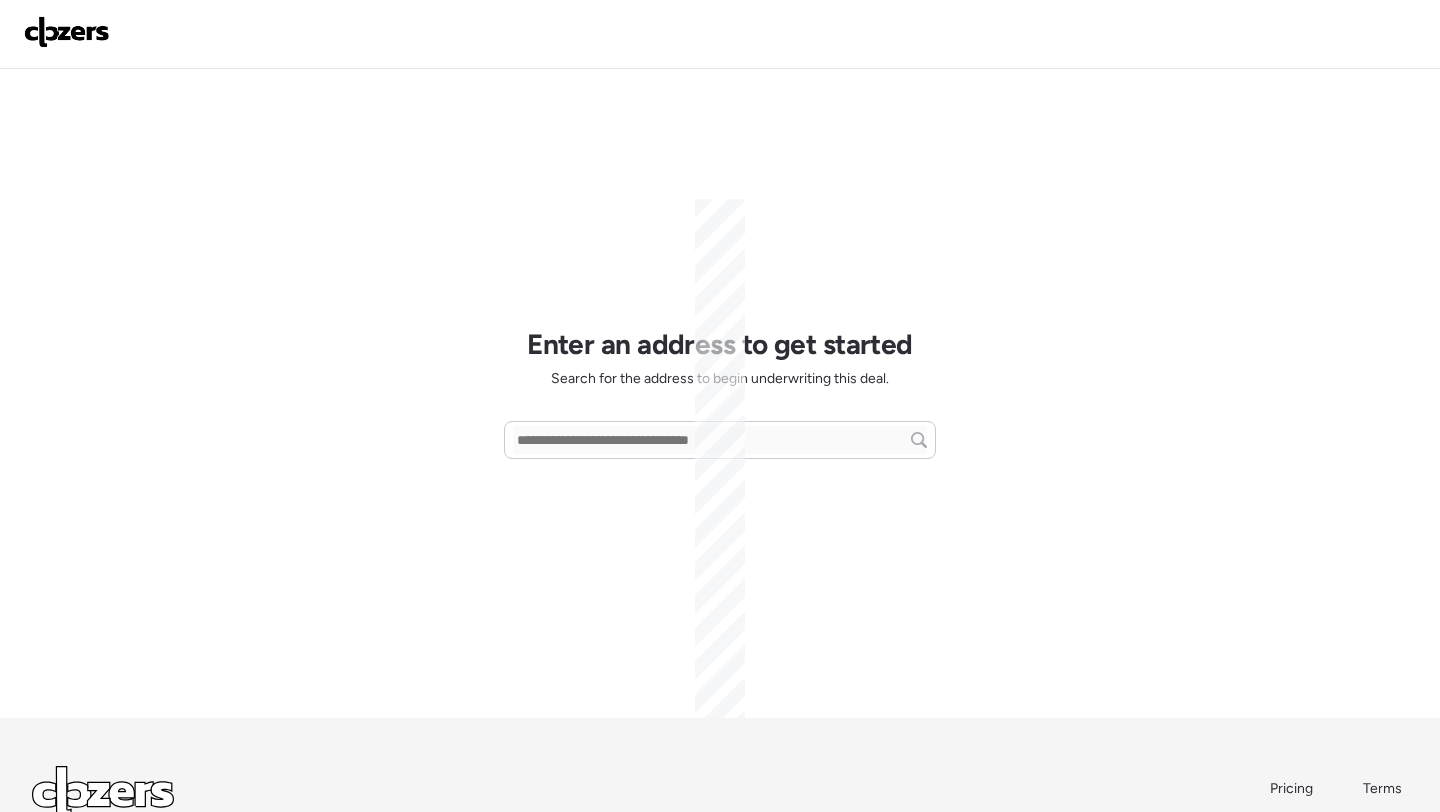 scroll, scrollTop: 0, scrollLeft: 0, axis: both 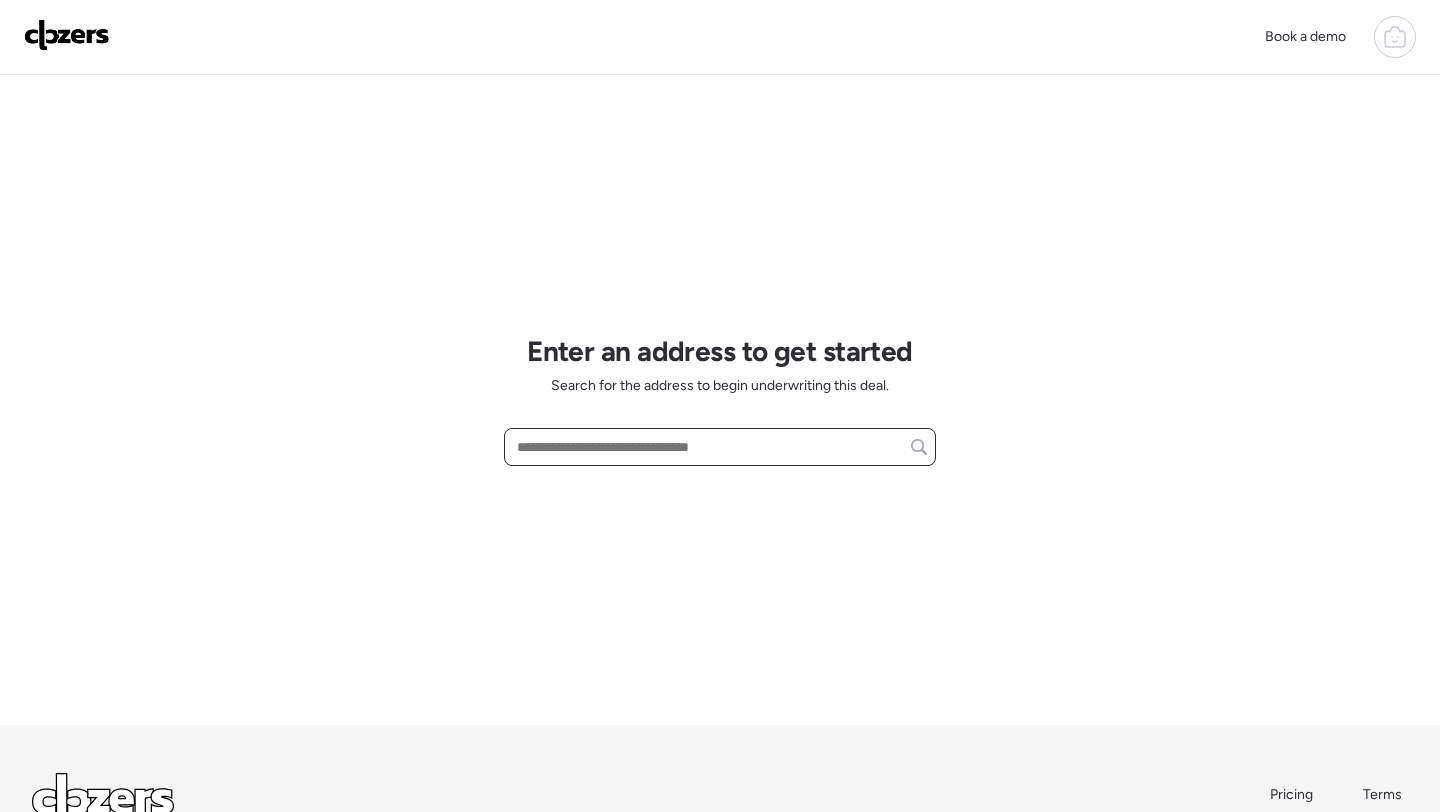 click at bounding box center (720, 447) 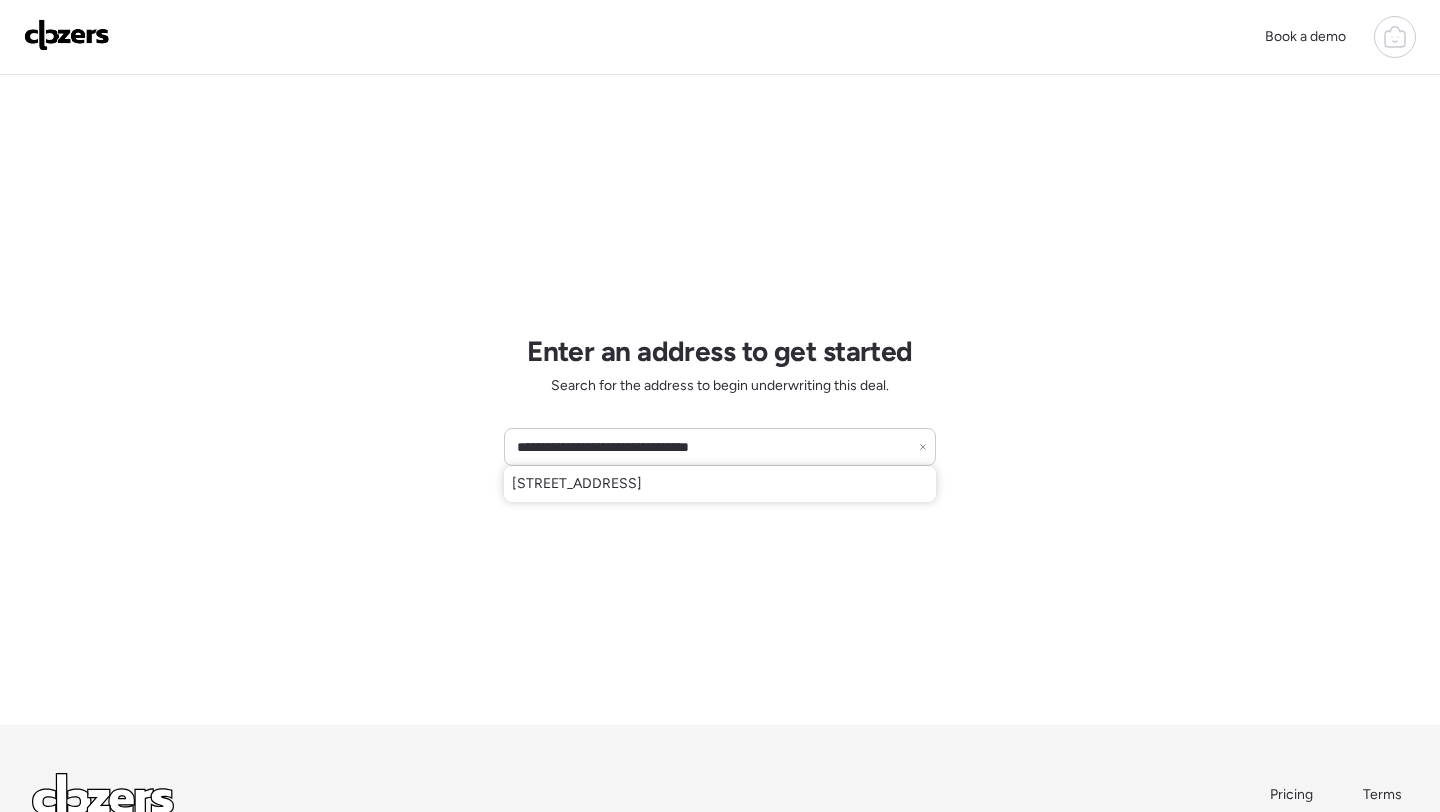 click on "[STREET_ADDRESS]" at bounding box center (577, 484) 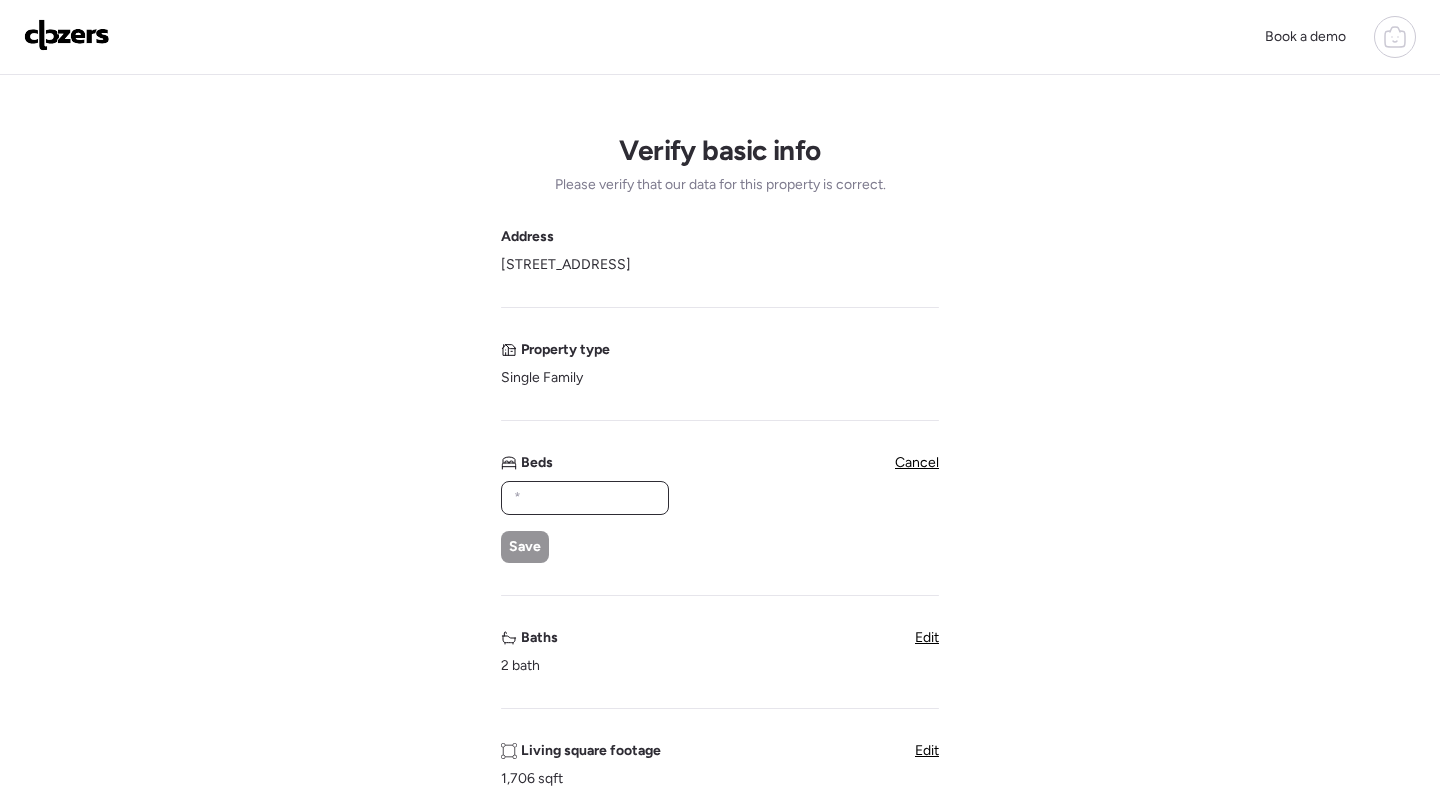 click at bounding box center [585, 498] 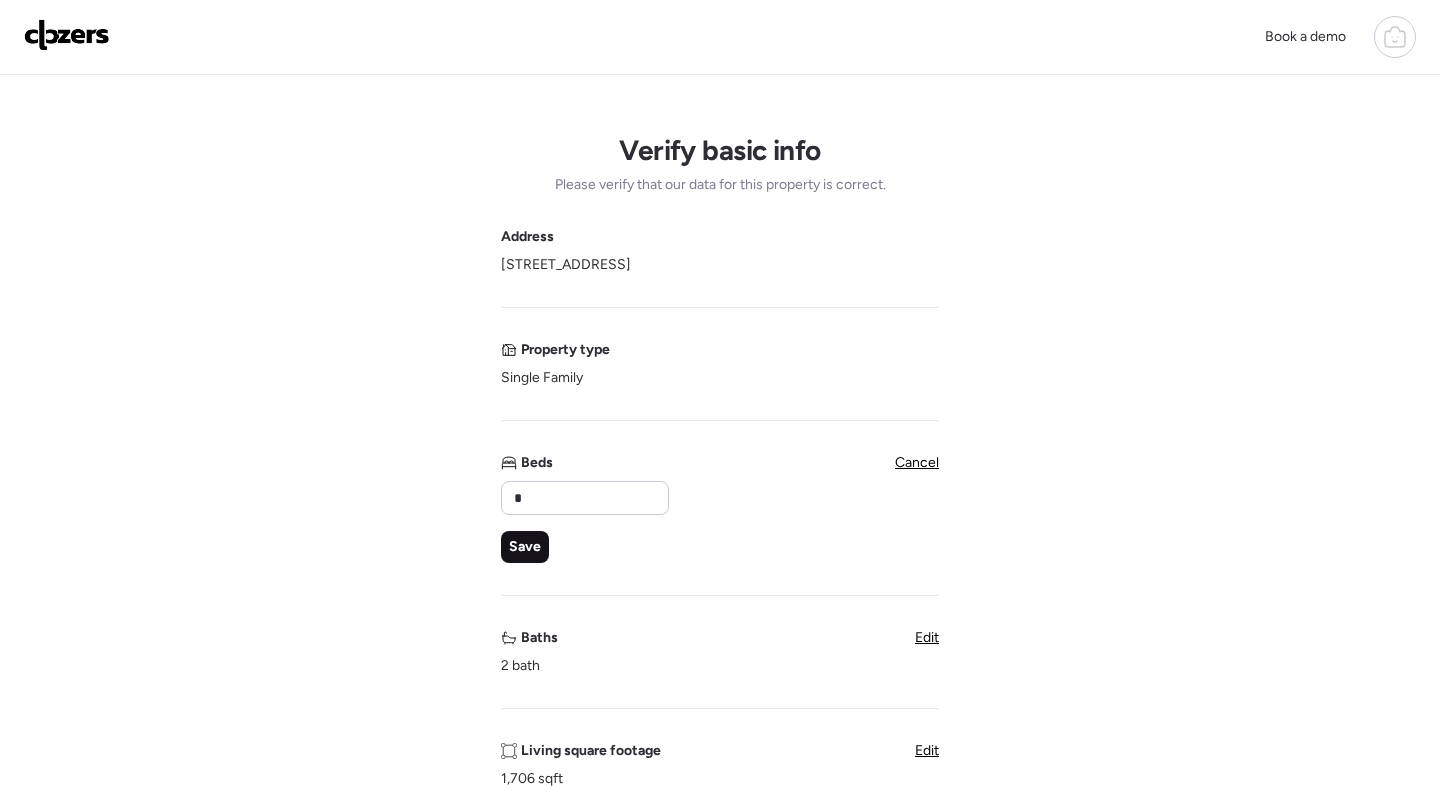 click on "Save" at bounding box center [525, 547] 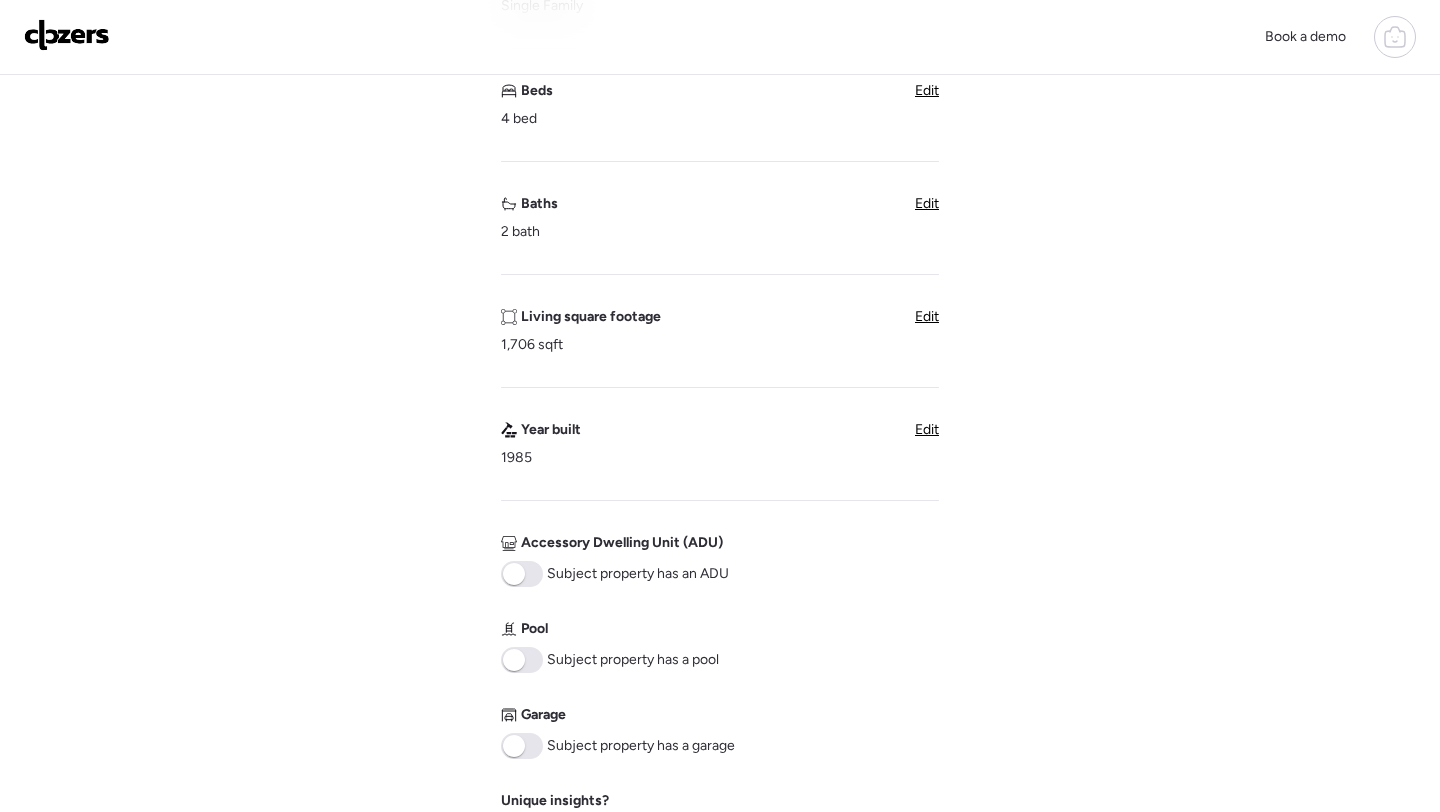 scroll, scrollTop: 622, scrollLeft: 0, axis: vertical 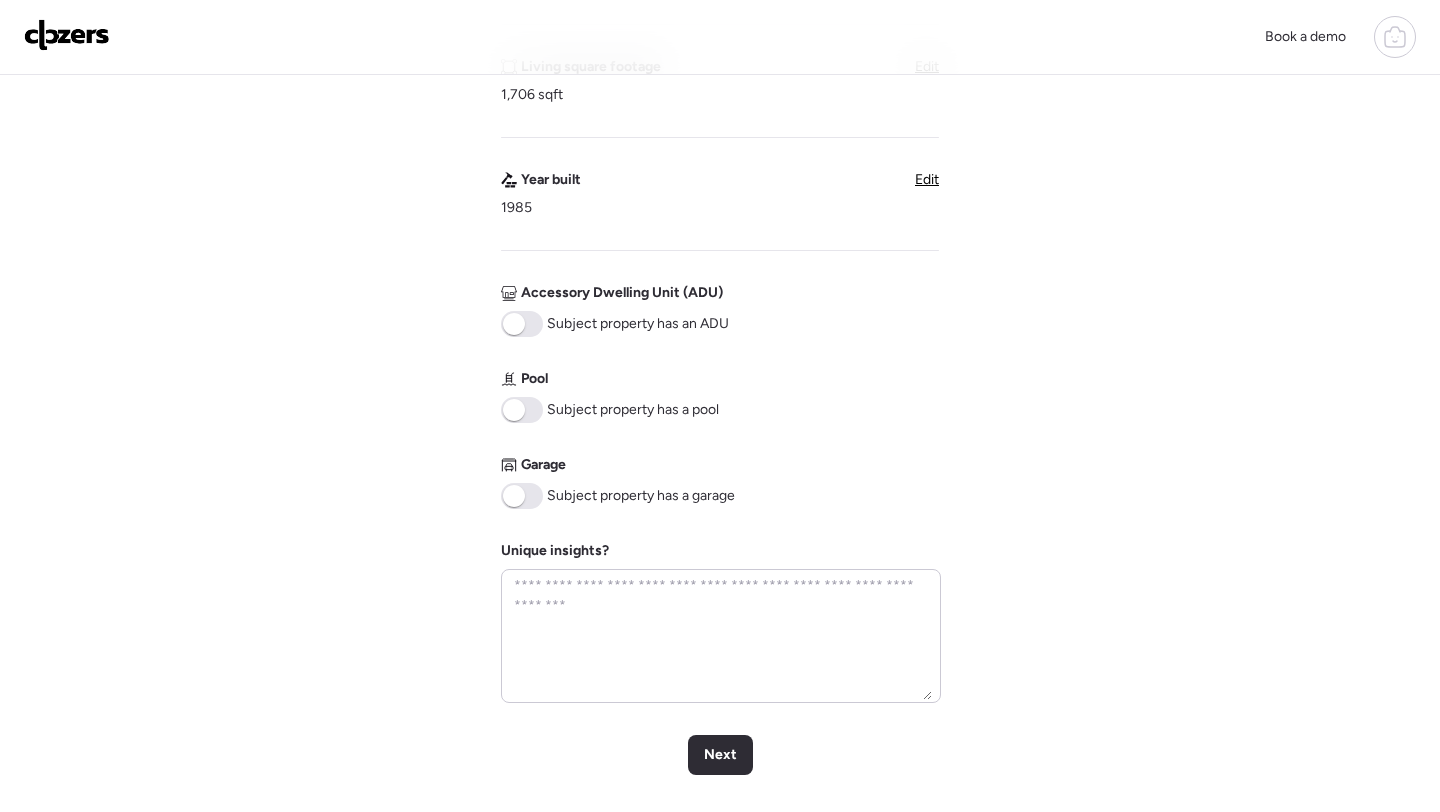 click at bounding box center [522, 496] 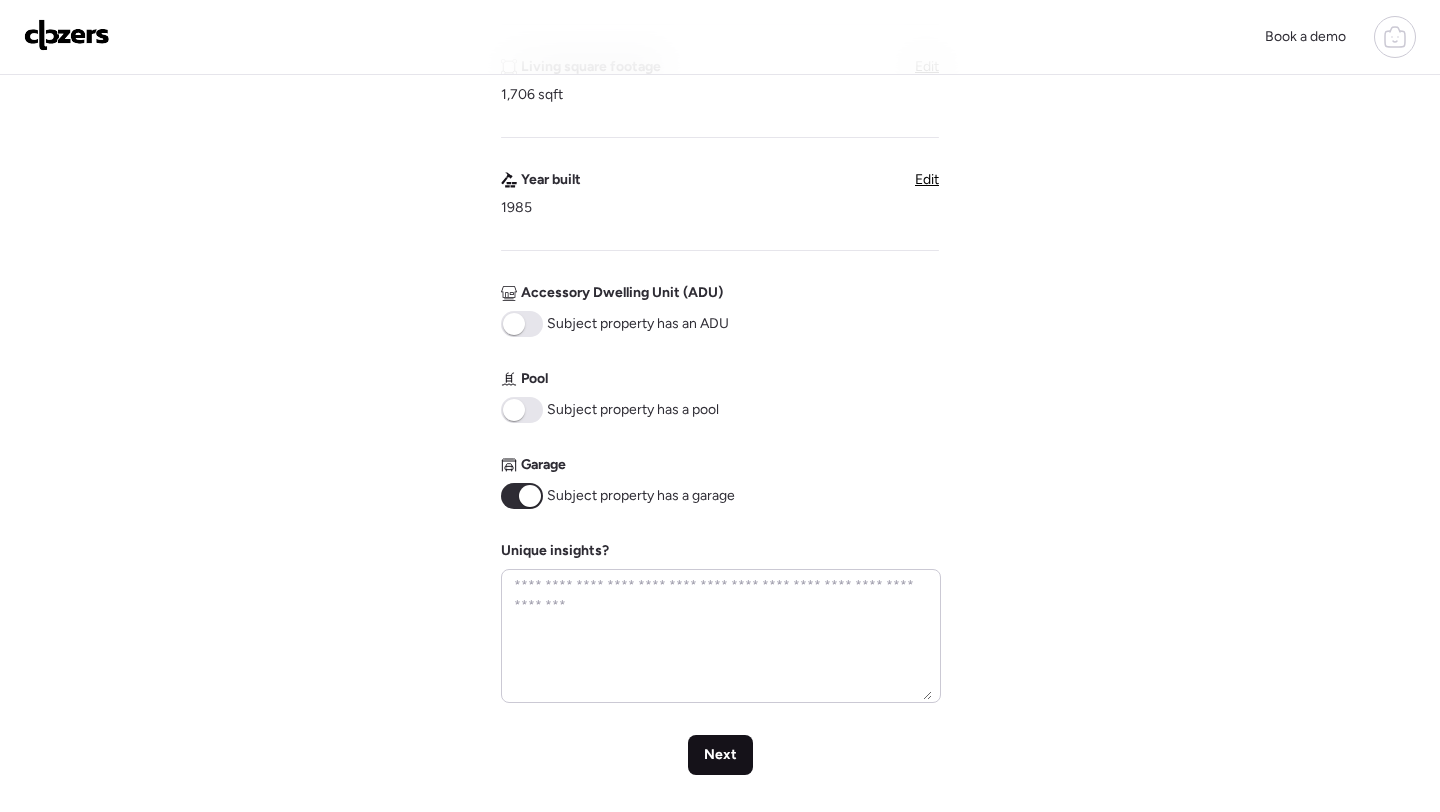 click on "Next" at bounding box center [720, 755] 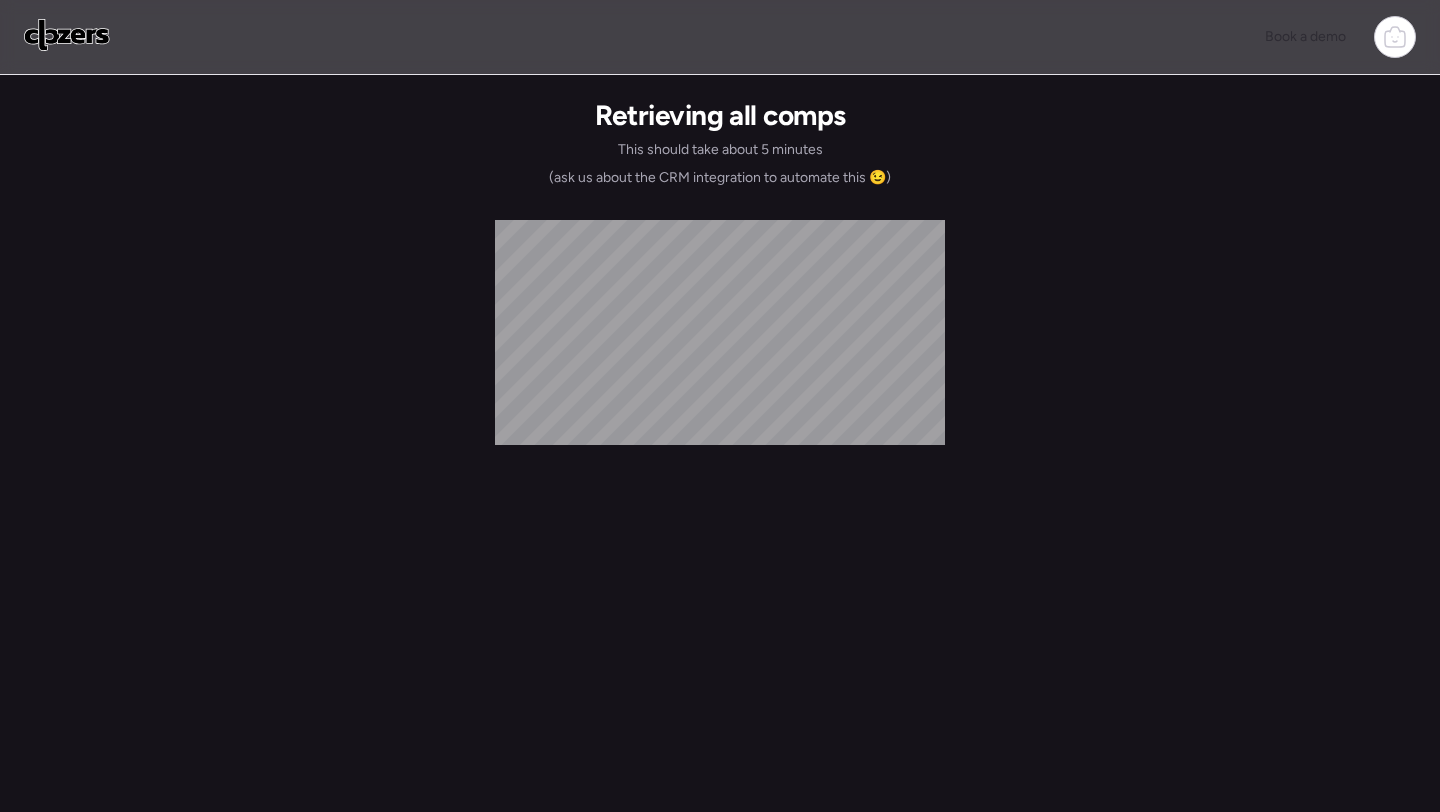scroll, scrollTop: 0, scrollLeft: 0, axis: both 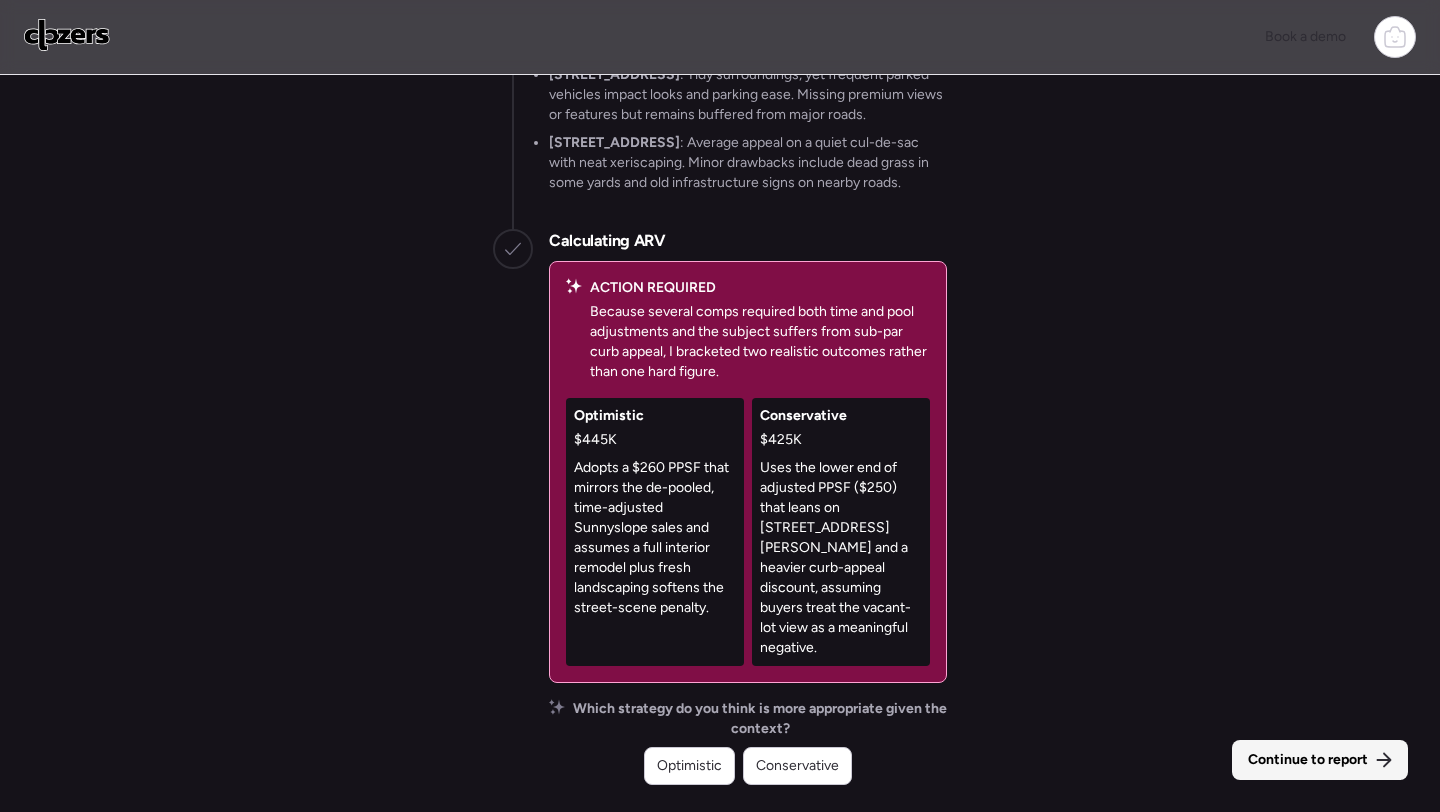 click on "Continue to report" at bounding box center (1320, 760) 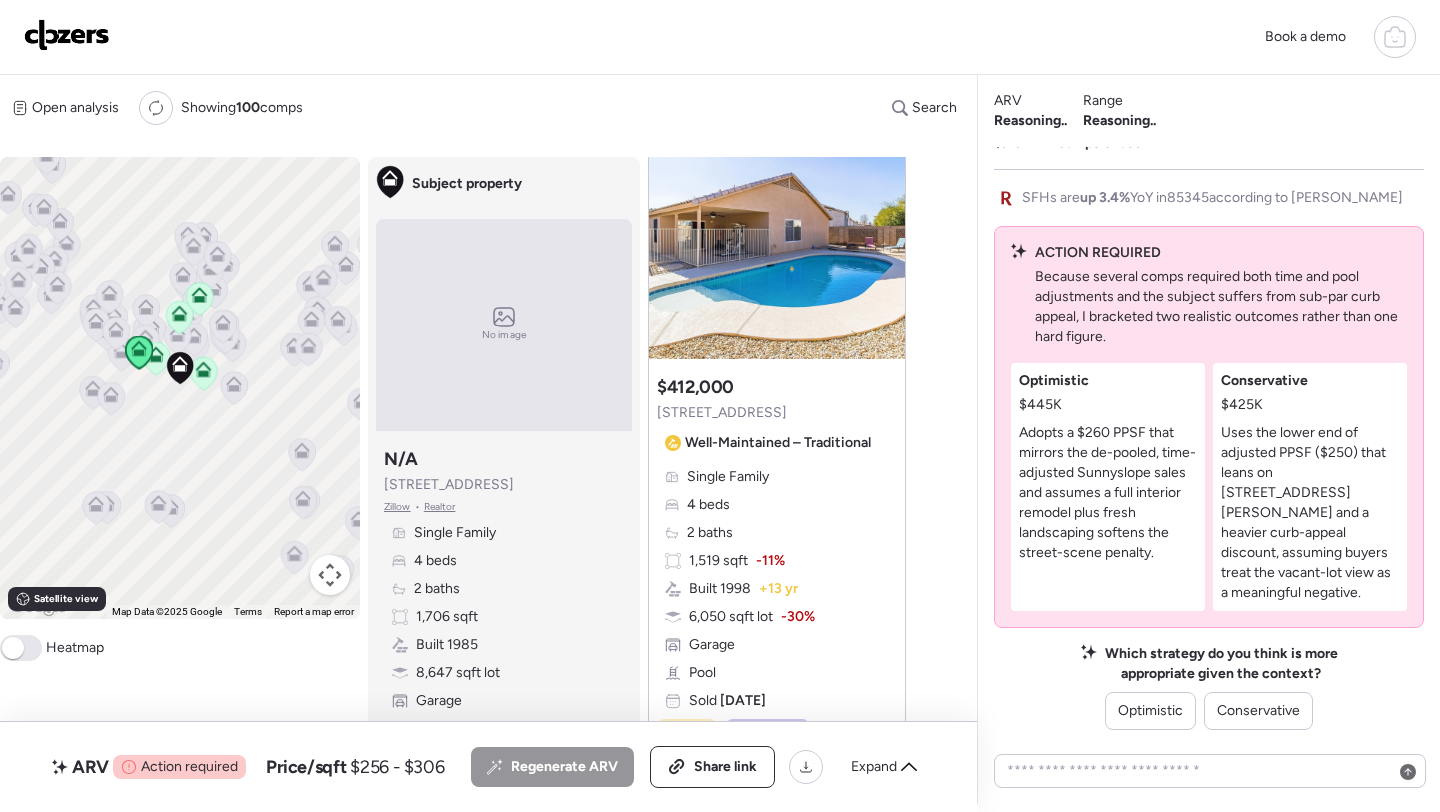 scroll, scrollTop: 1037, scrollLeft: 0, axis: vertical 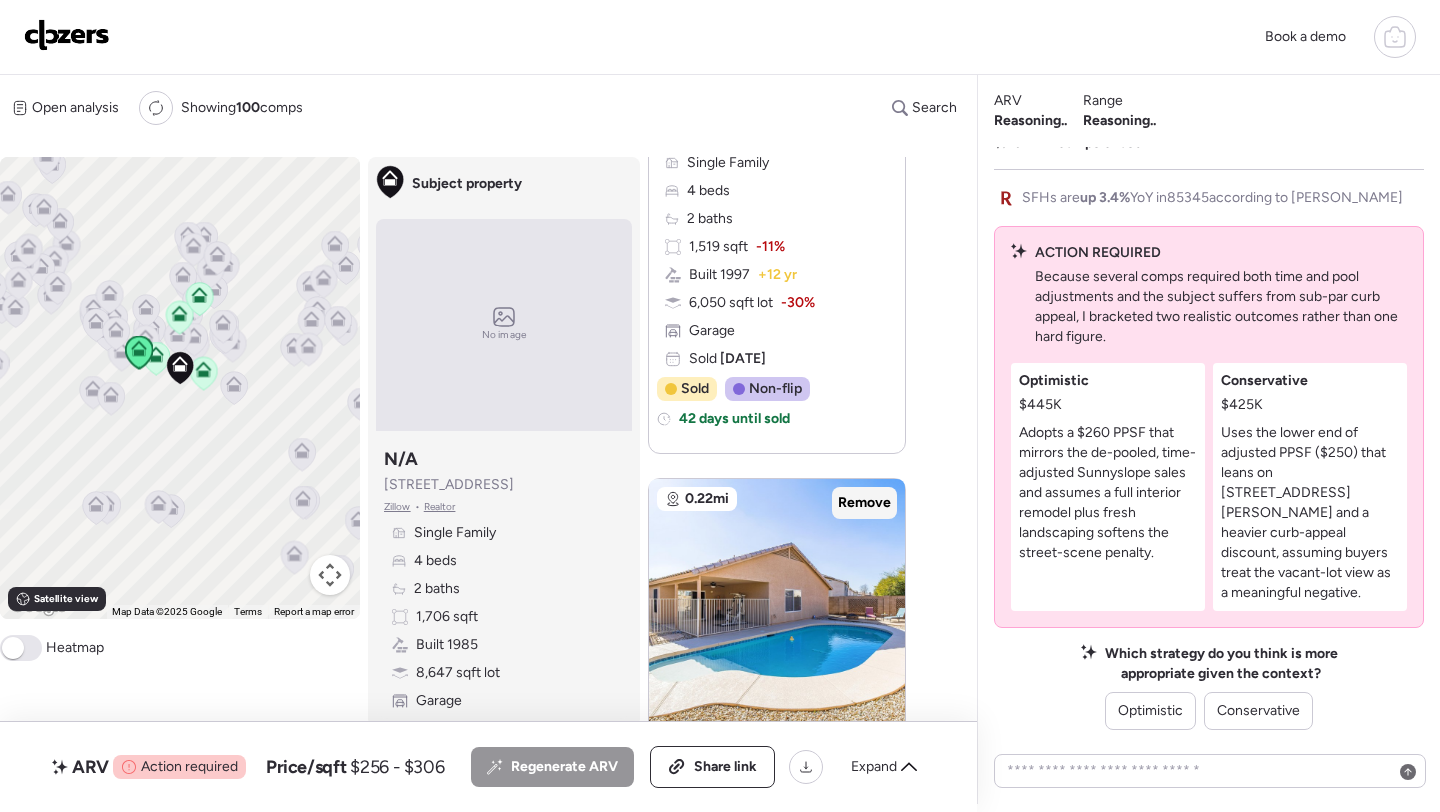 click on "Remove" at bounding box center [864, 503] 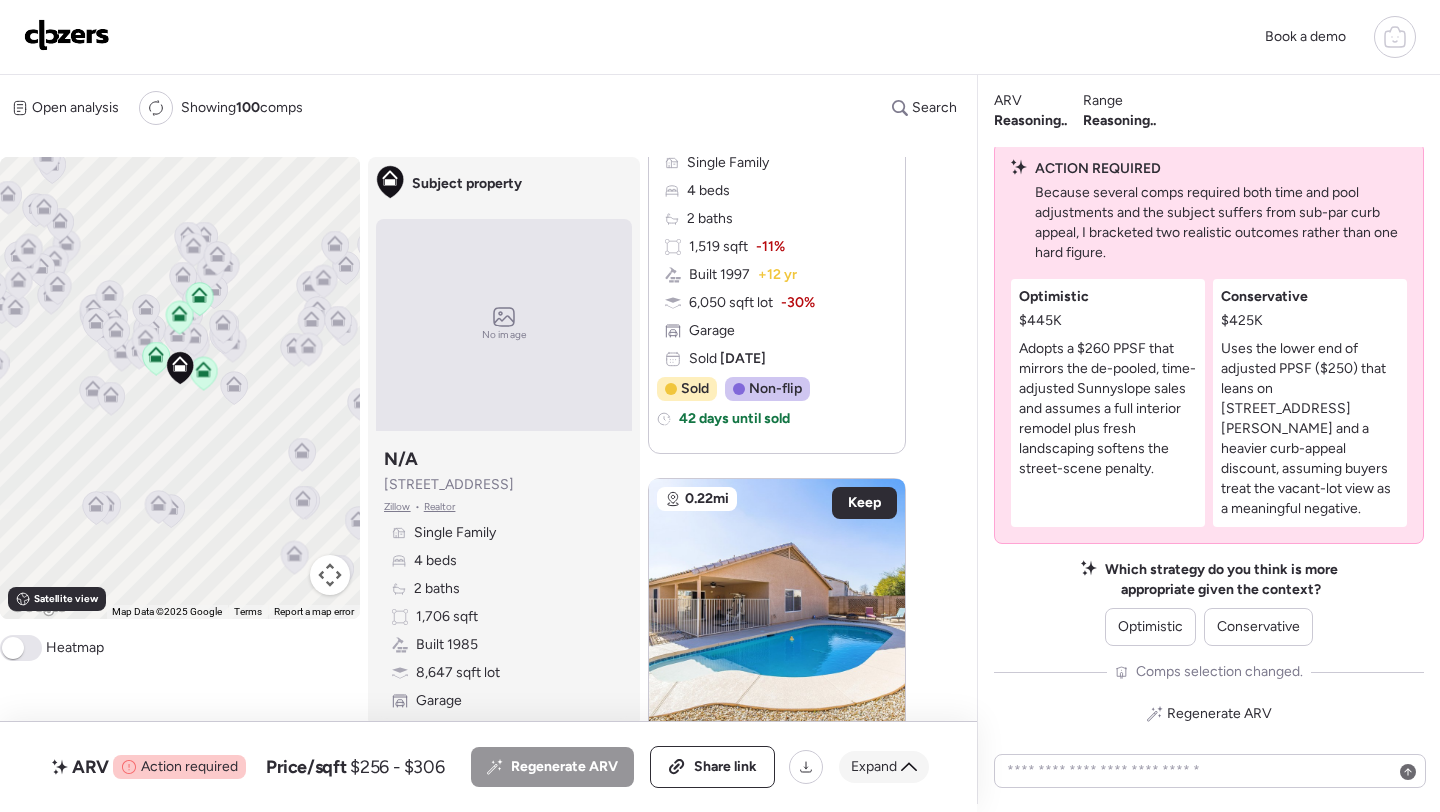 click on "Expand" at bounding box center (874, 767) 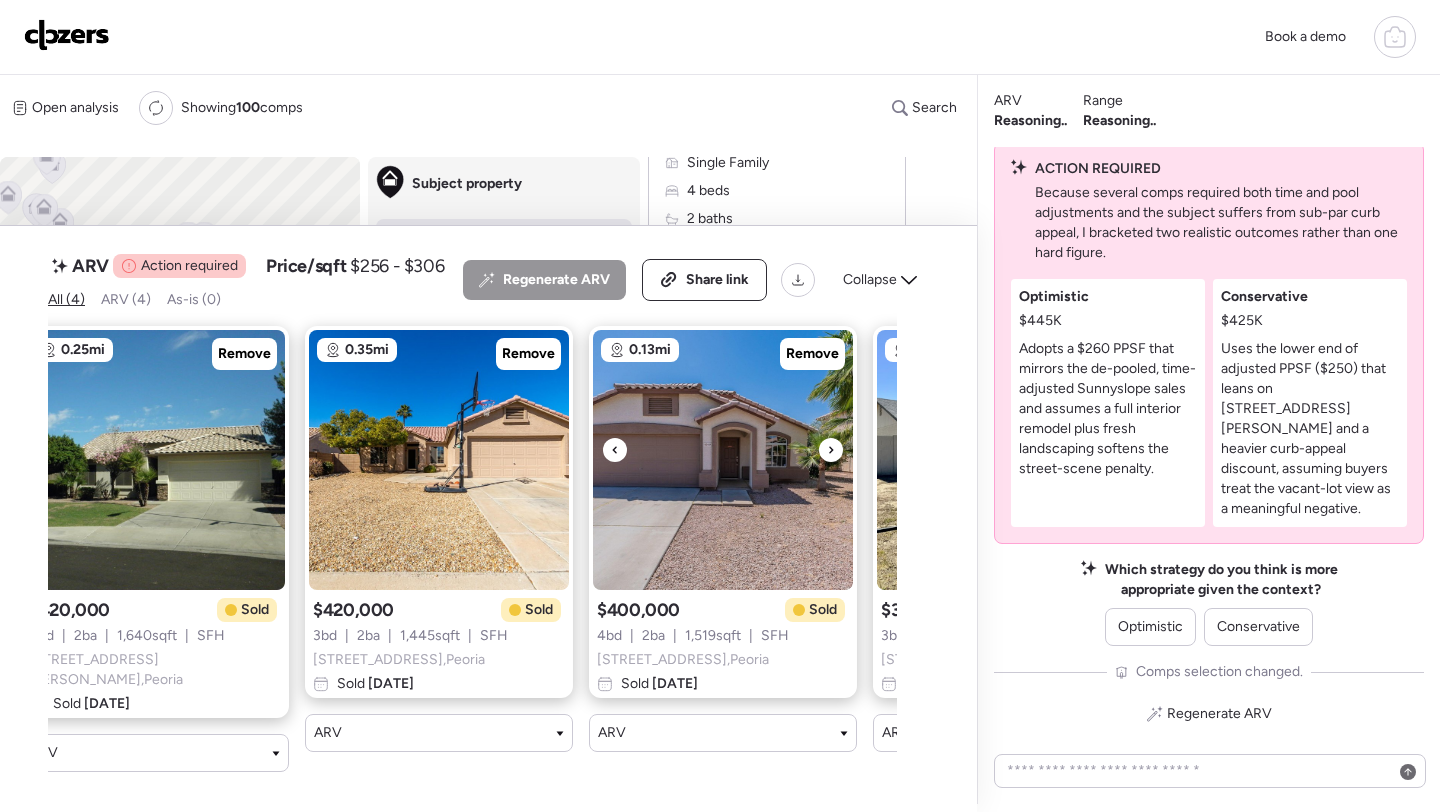scroll, scrollTop: 0, scrollLeft: 303, axis: horizontal 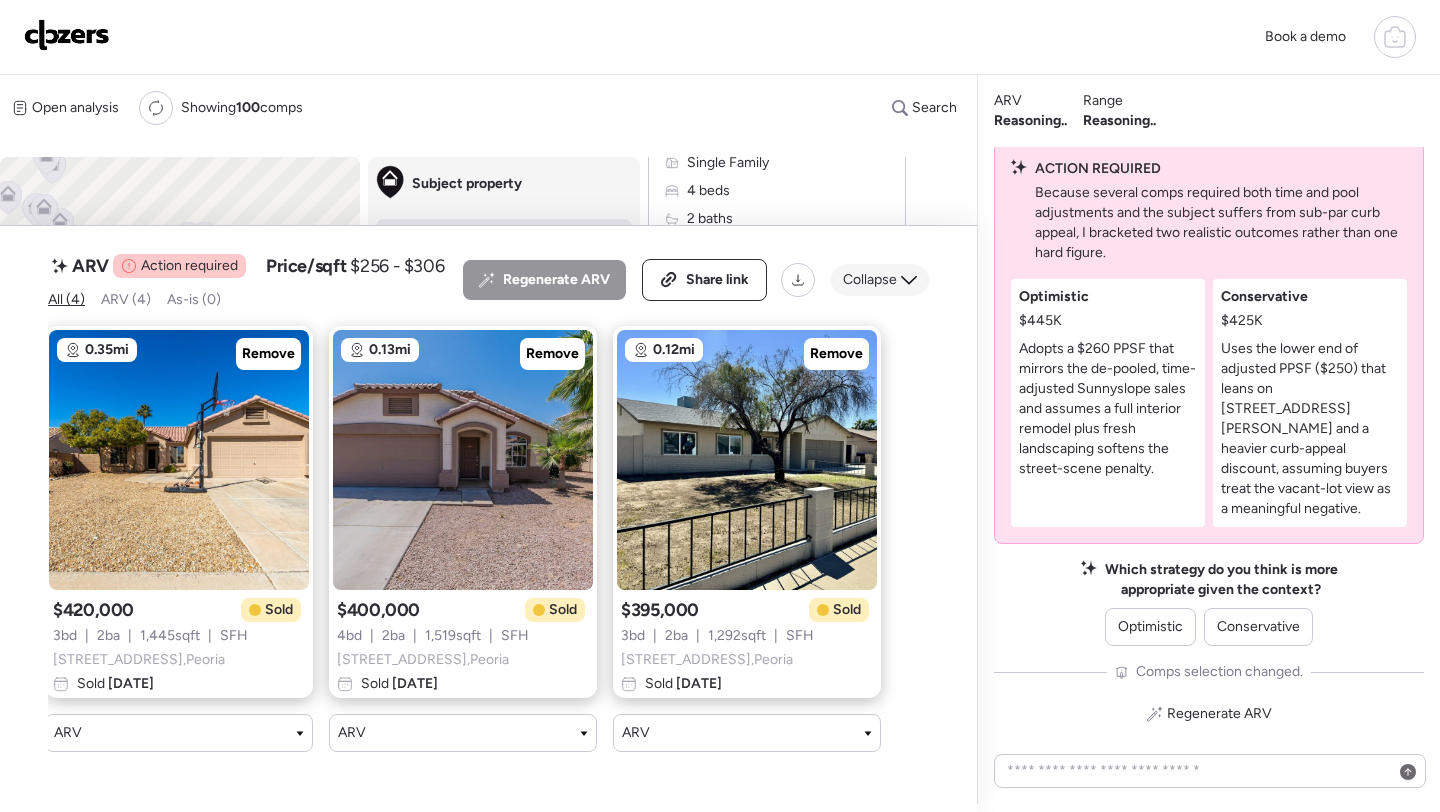 click on "Collapse" at bounding box center (870, 280) 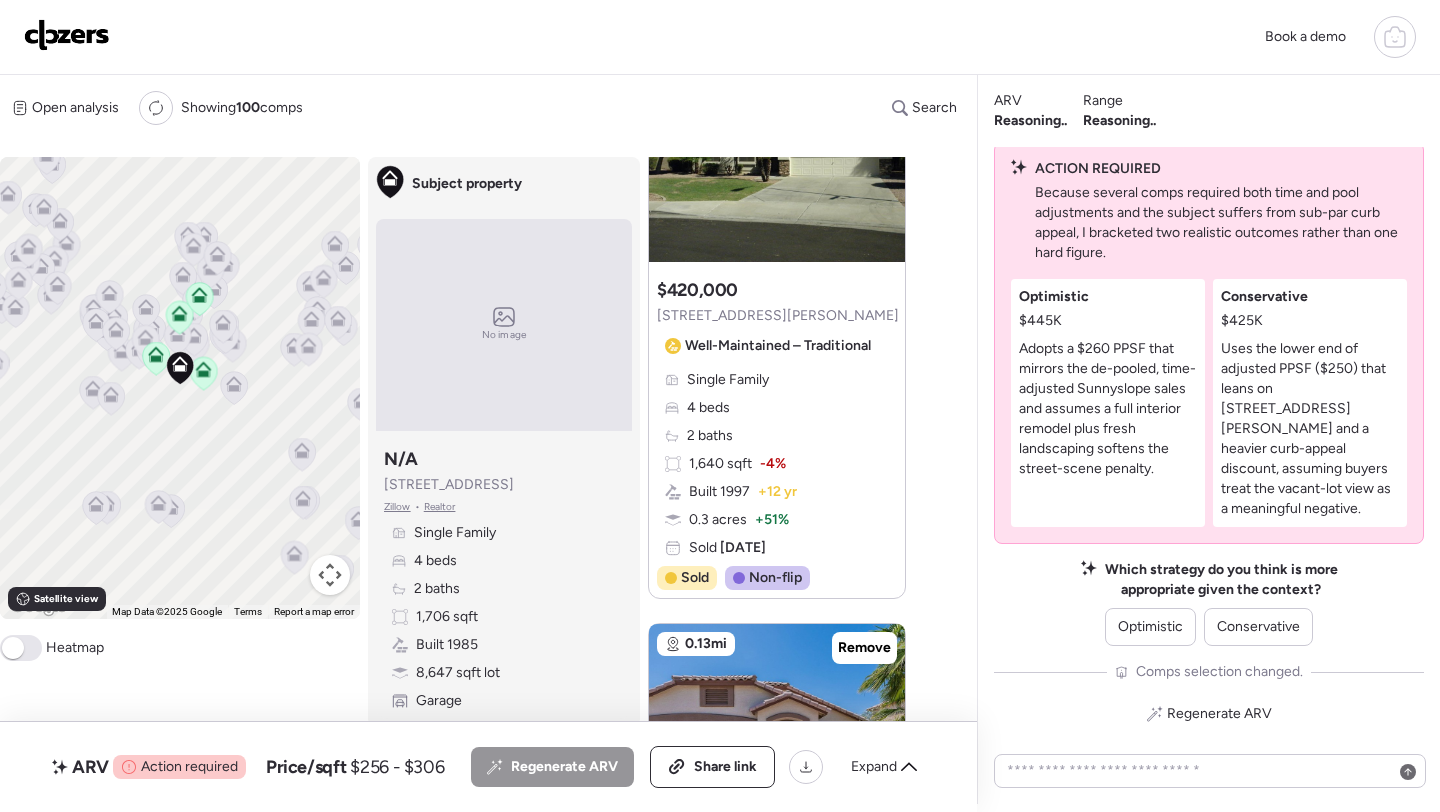 scroll, scrollTop: 0, scrollLeft: 0, axis: both 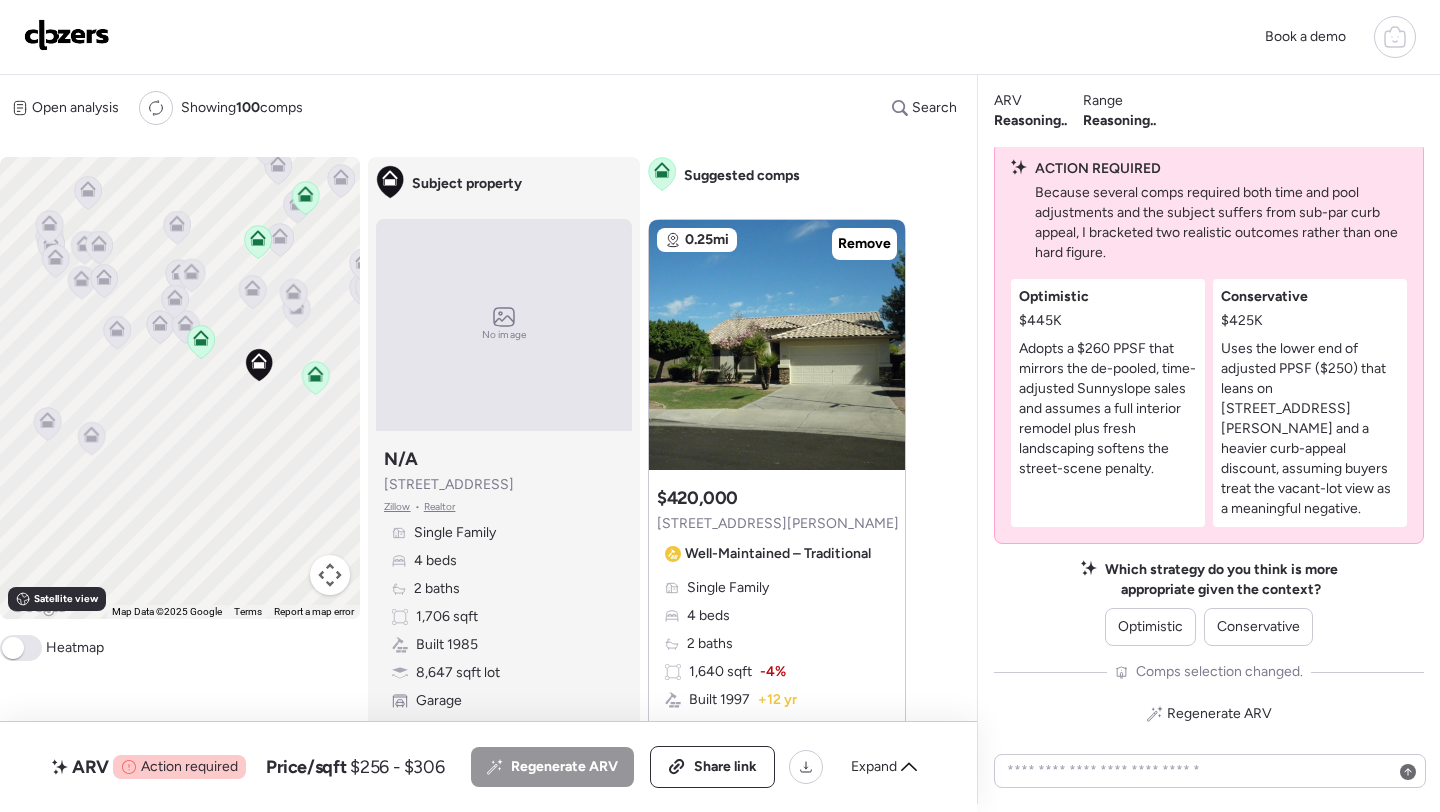 click 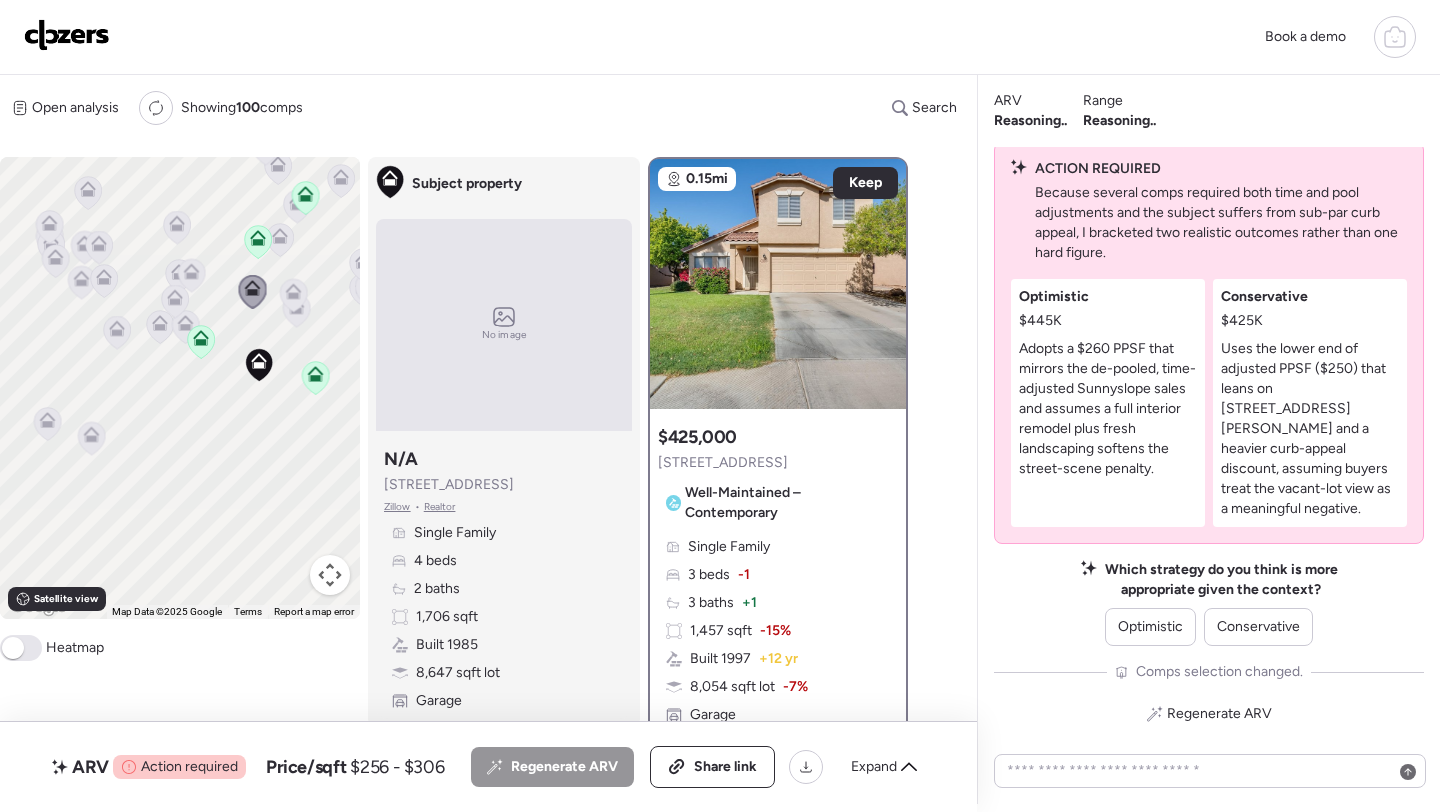 click 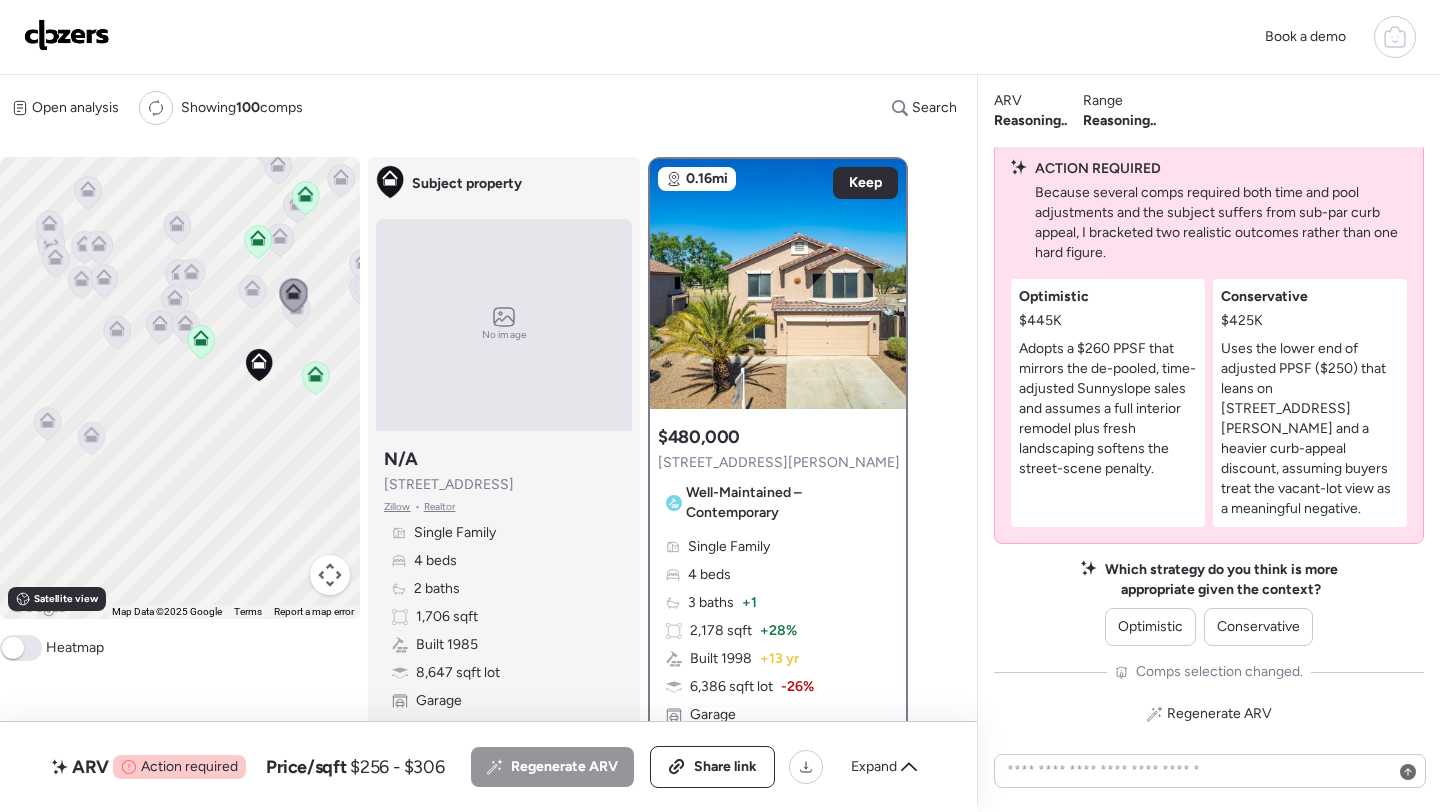 click 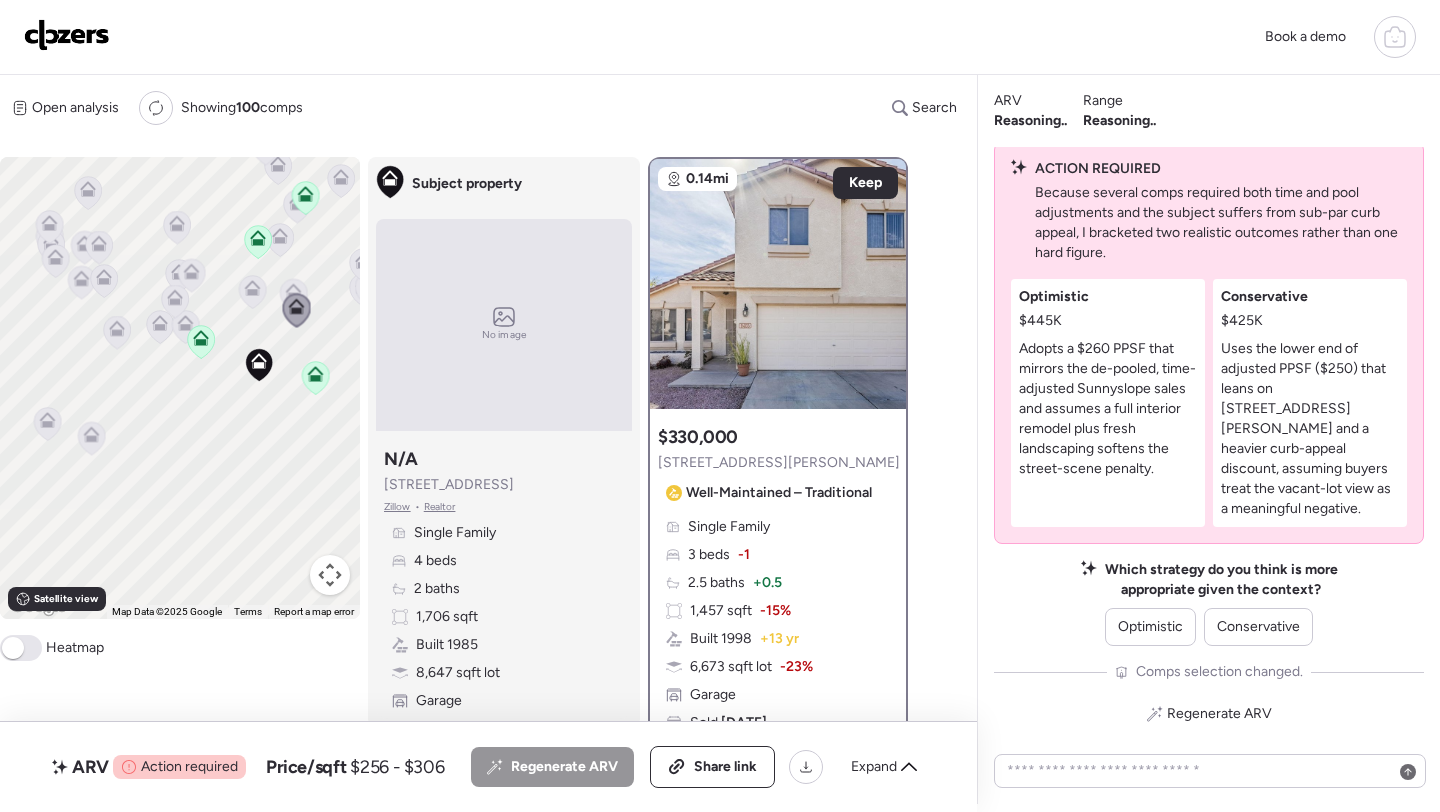 click 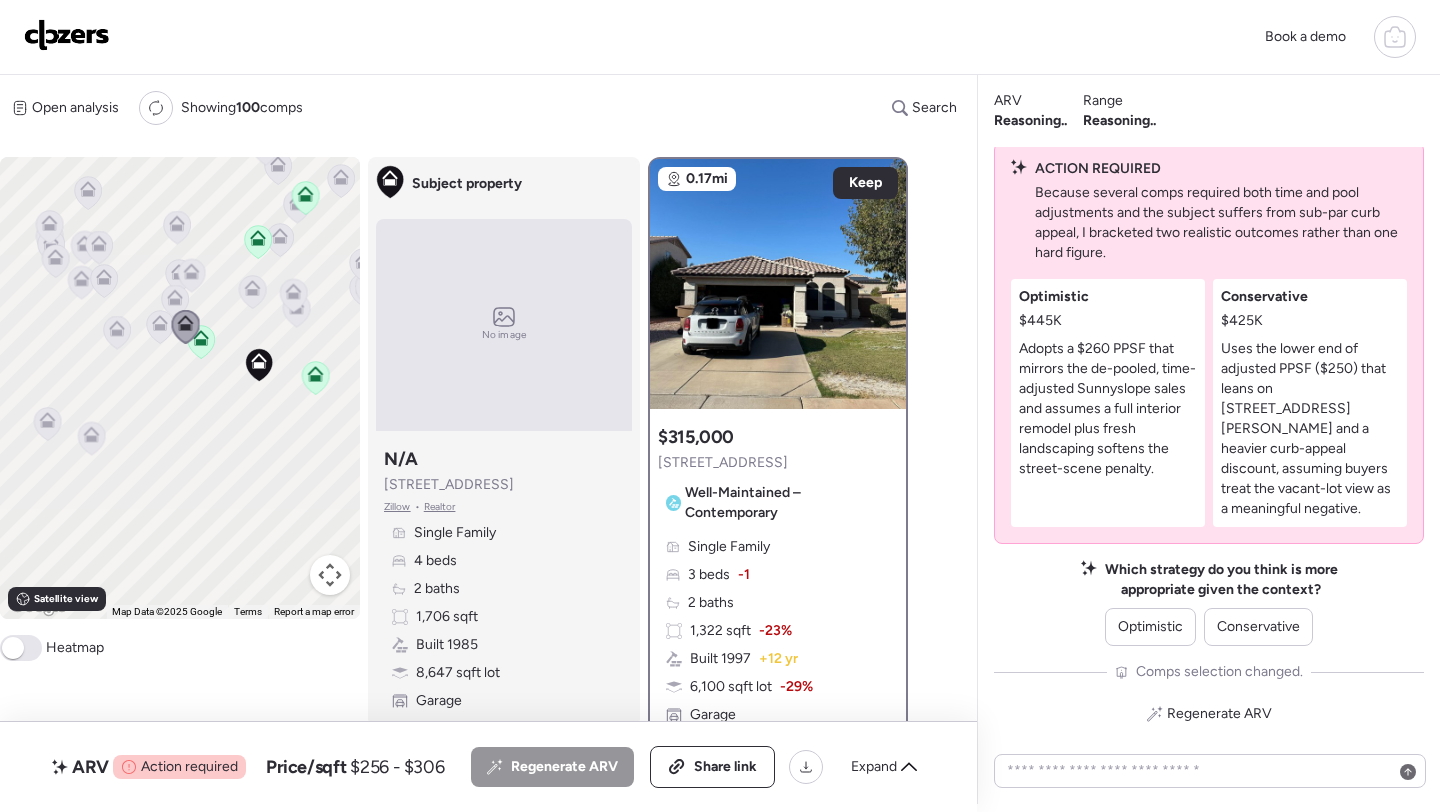 click 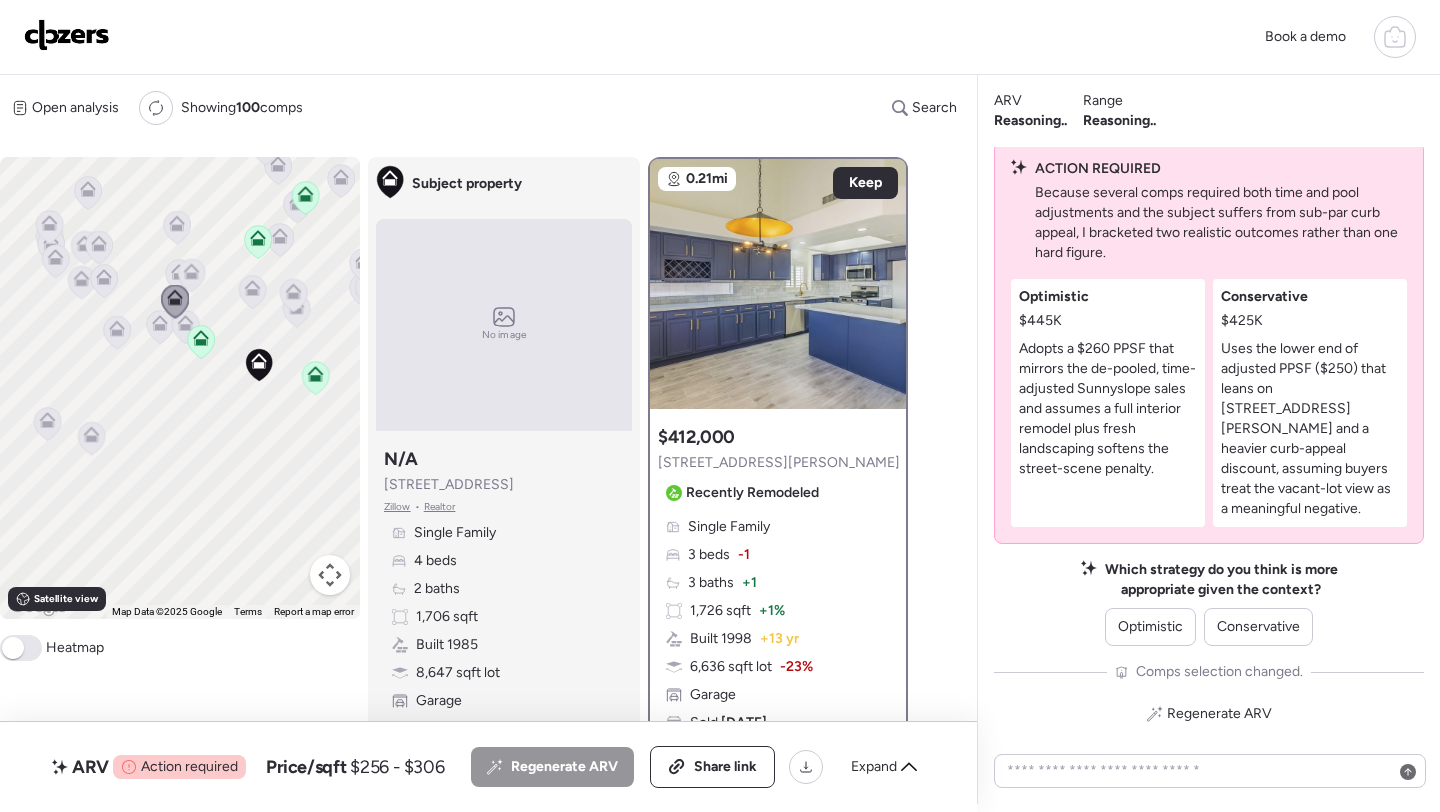 click 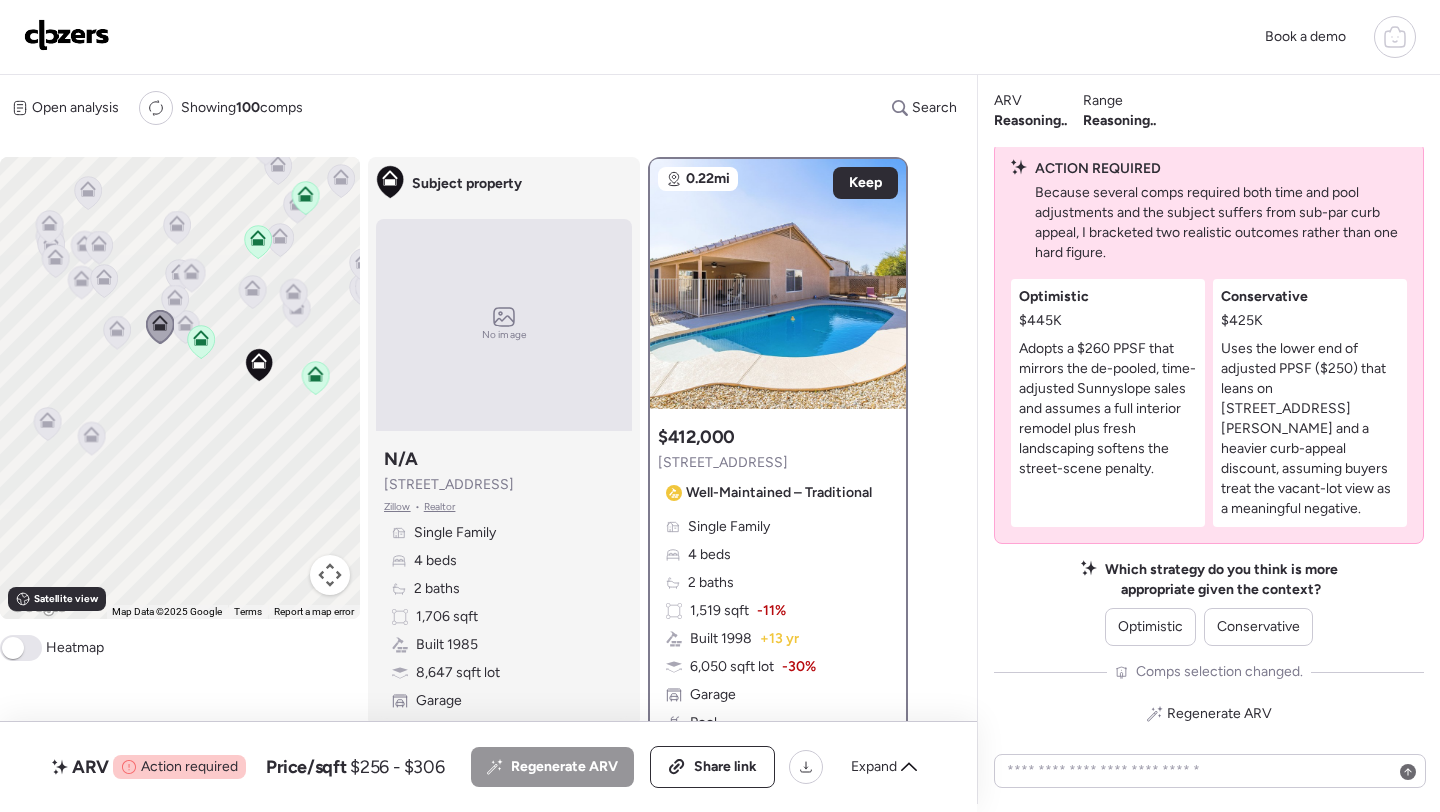 click at bounding box center (175, 303) 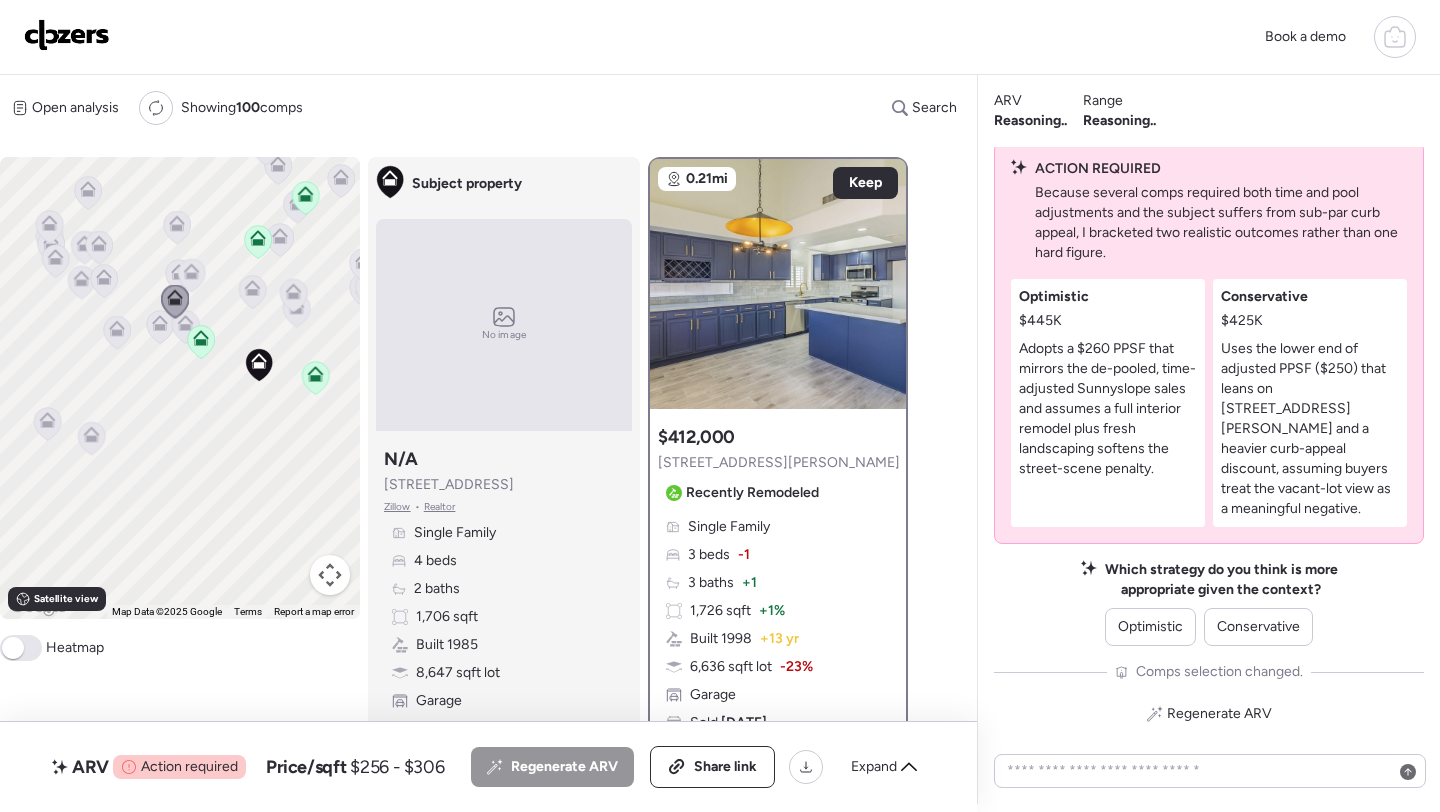 click 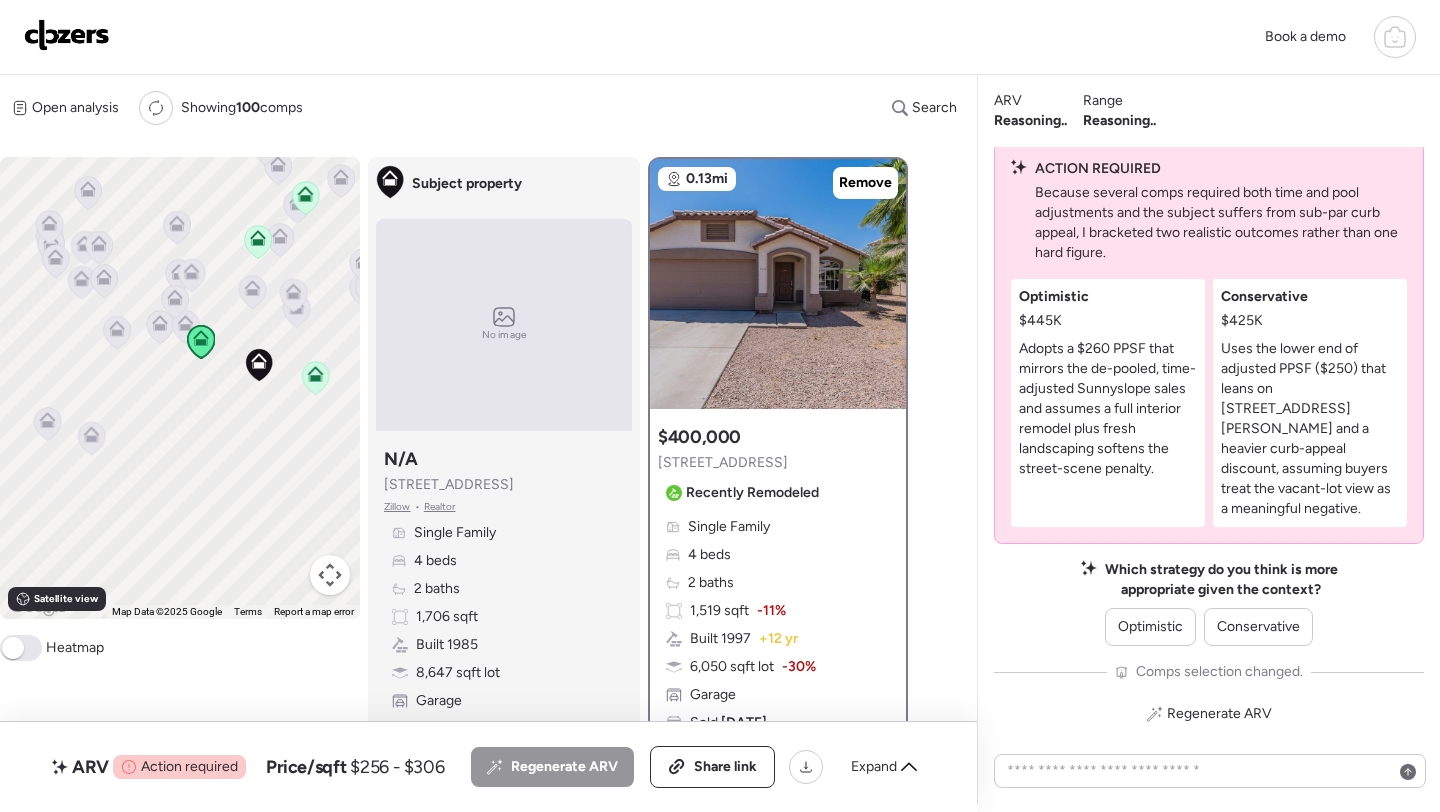 click 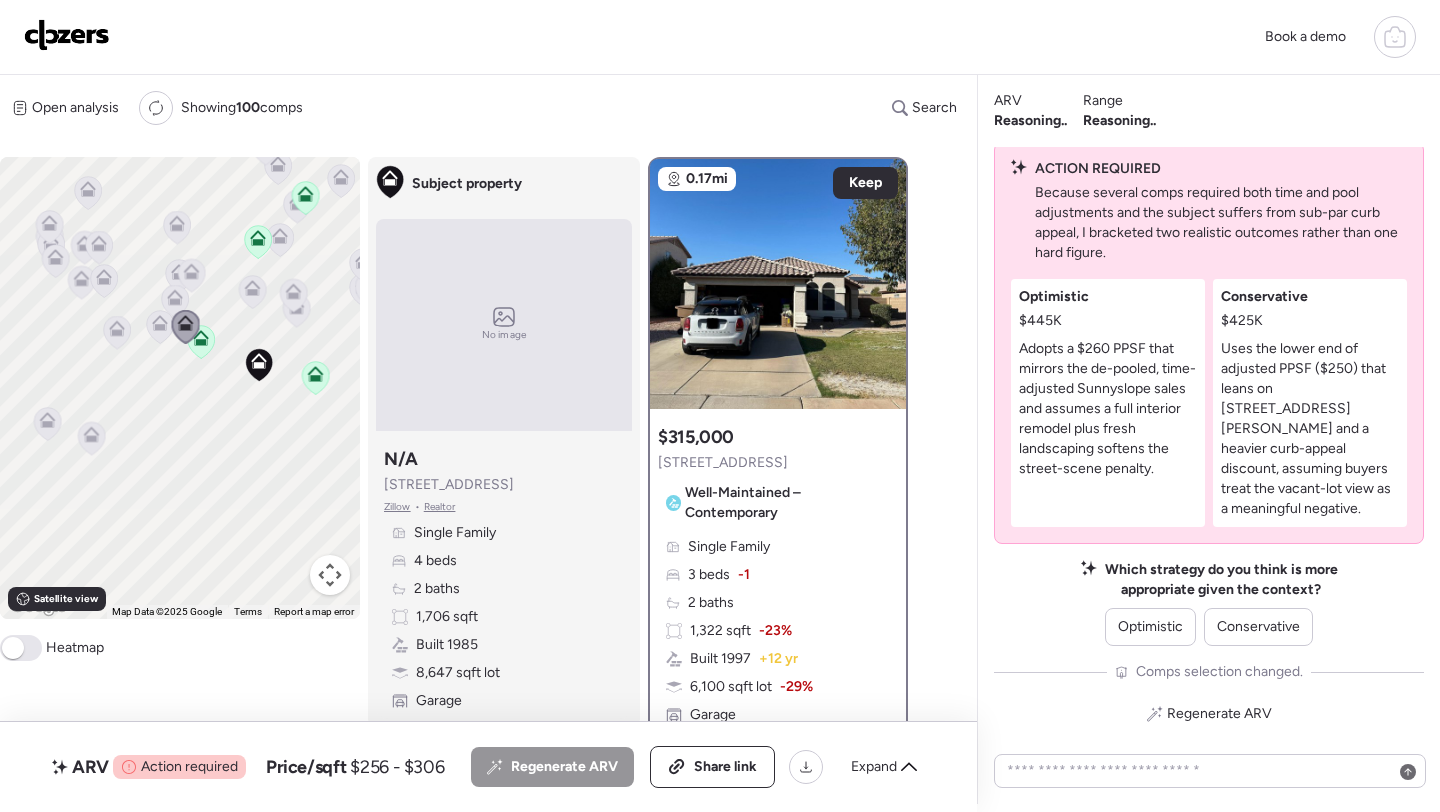 click 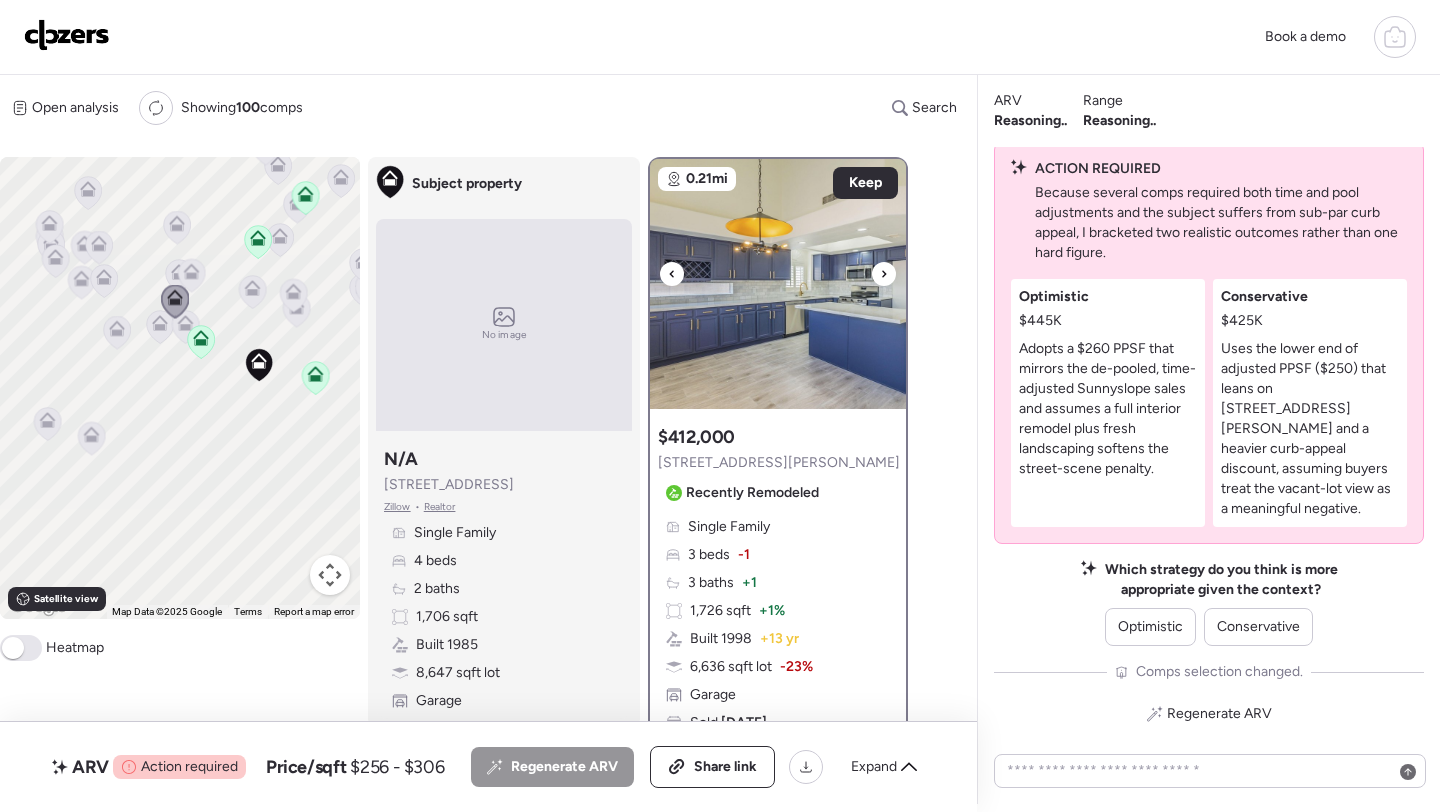 click 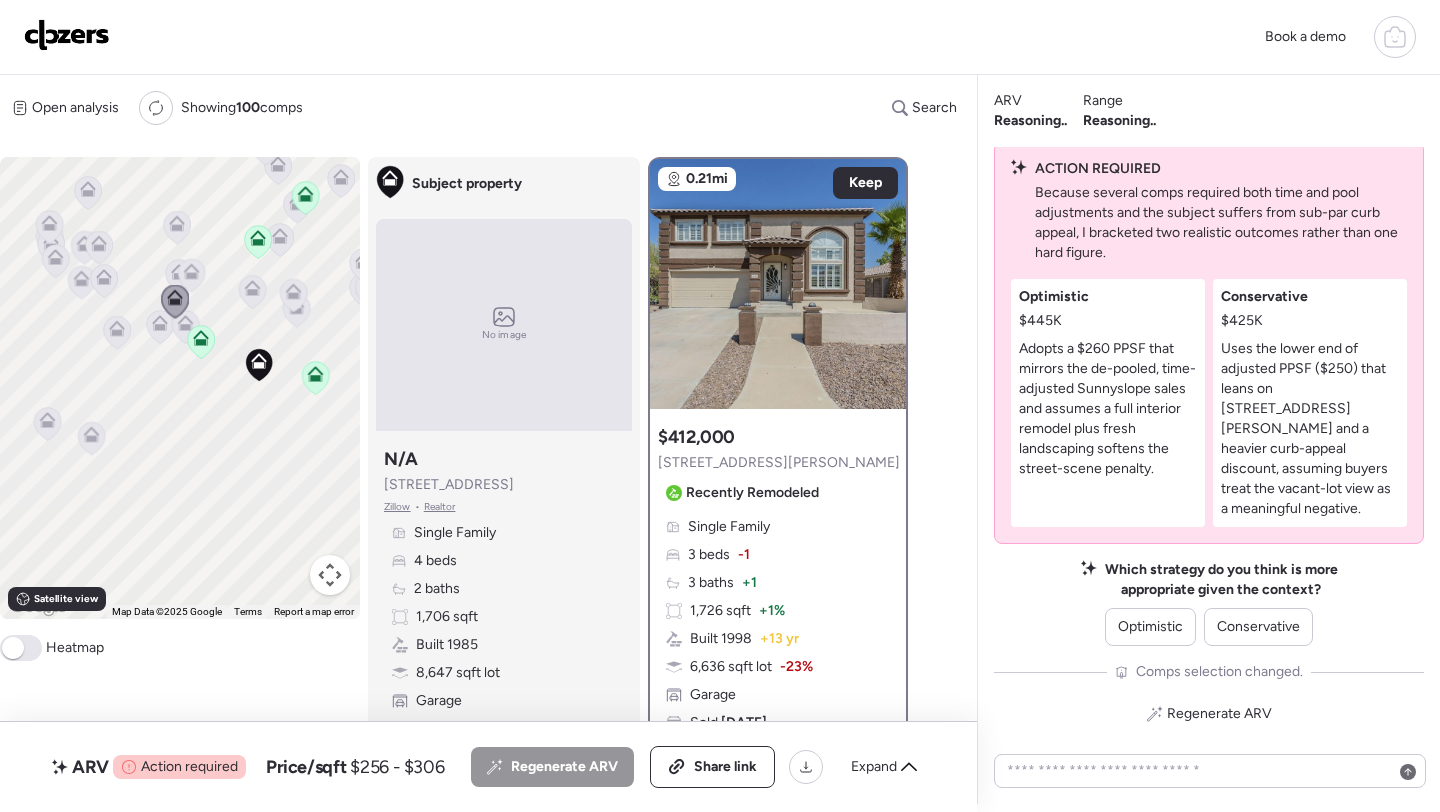 click 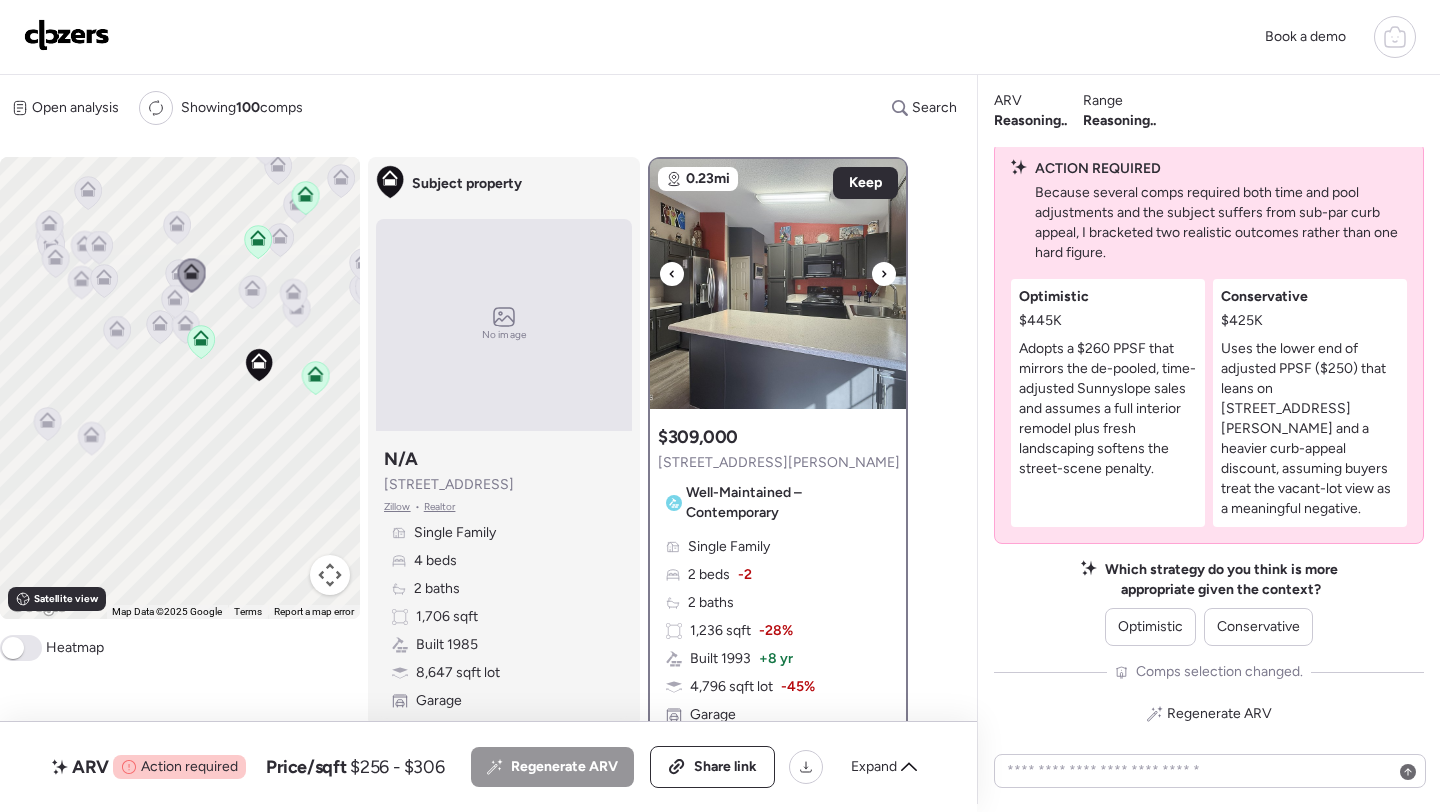click 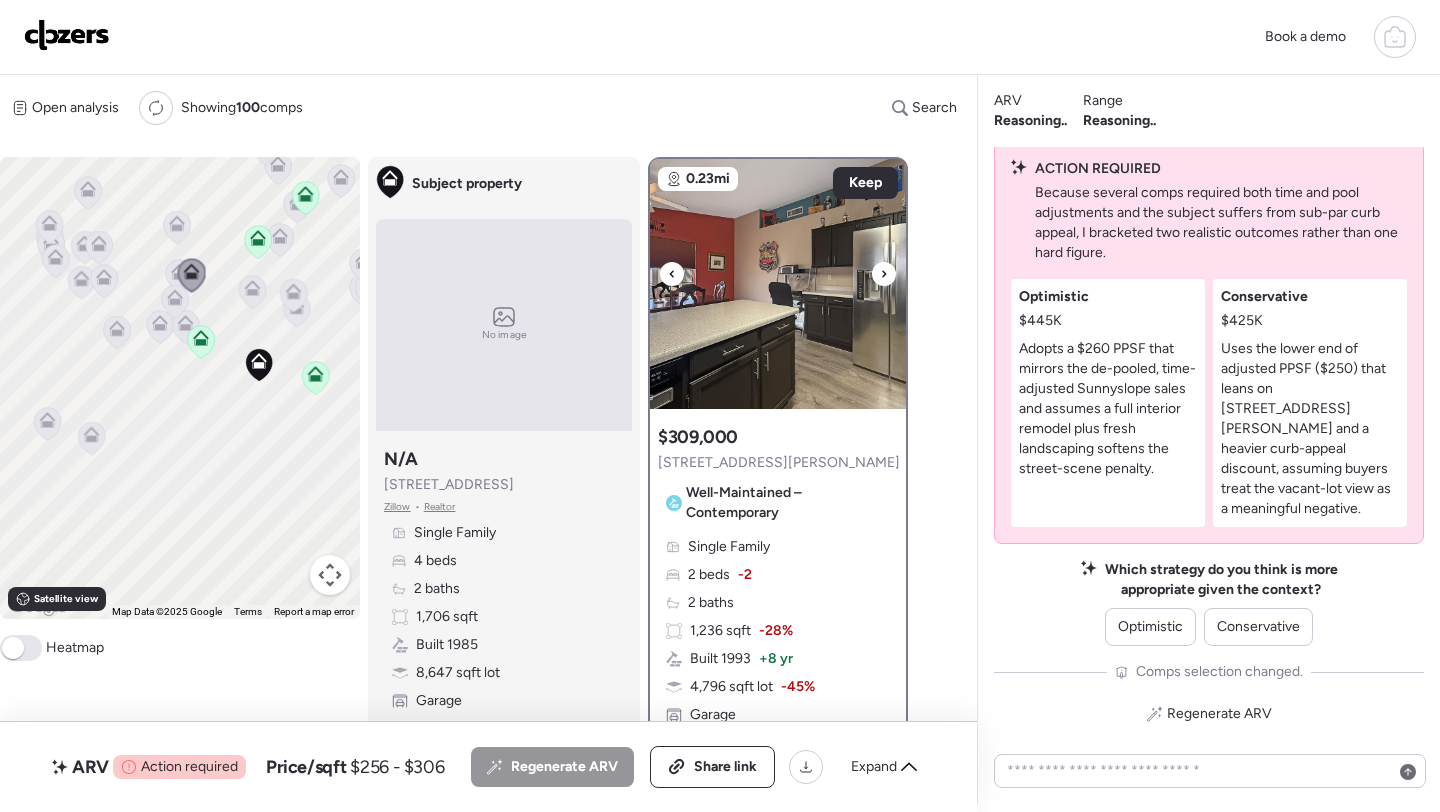 click 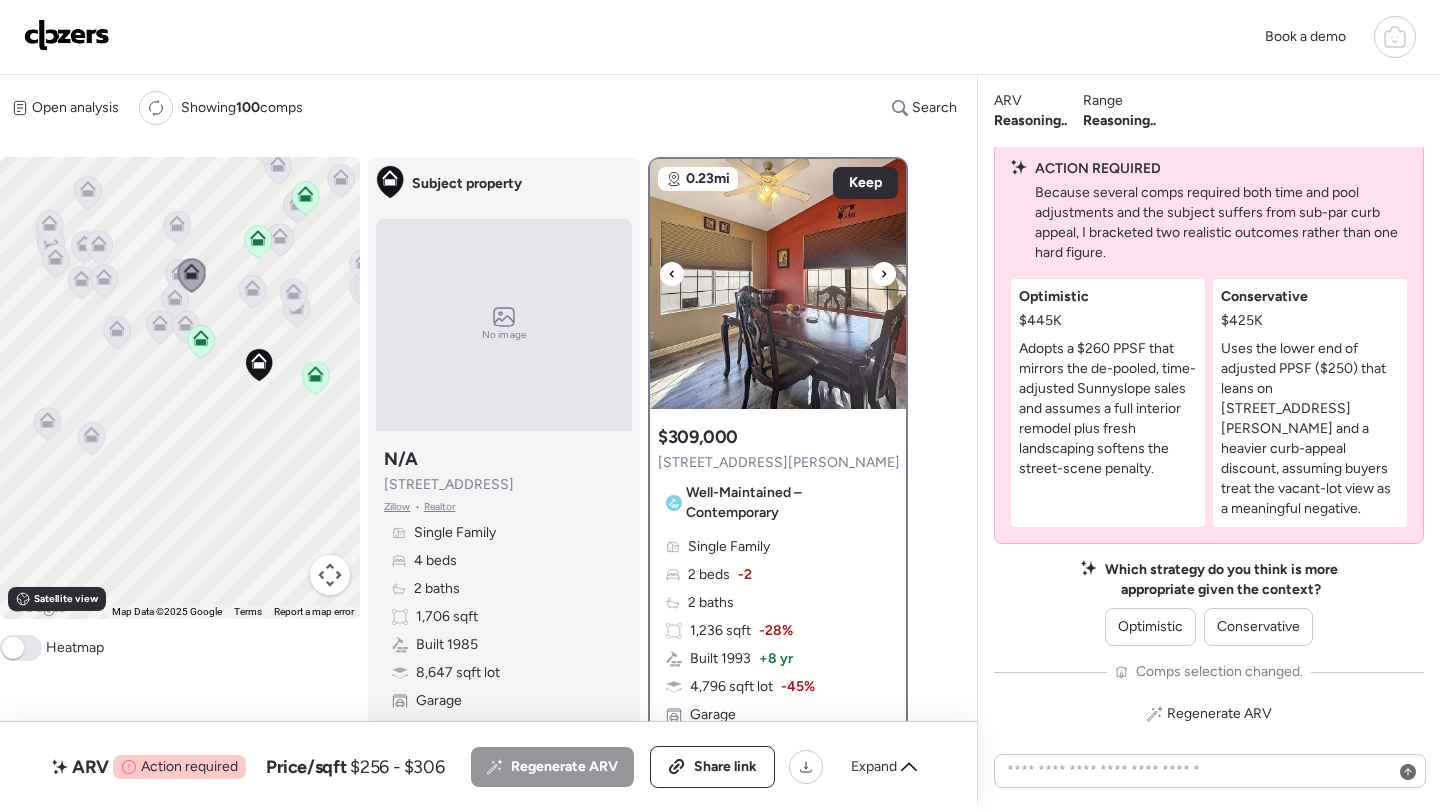 click 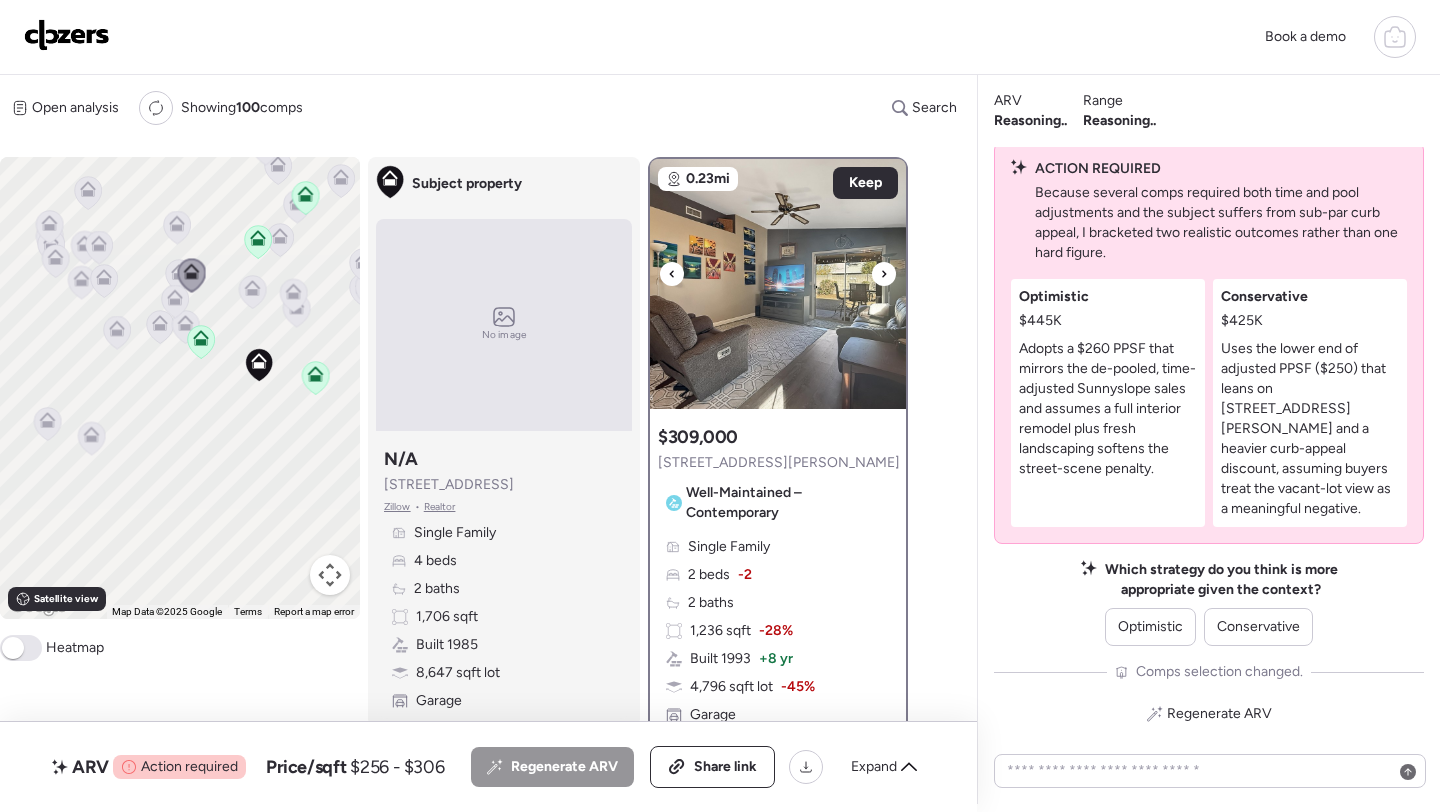 click at bounding box center (778, 284) 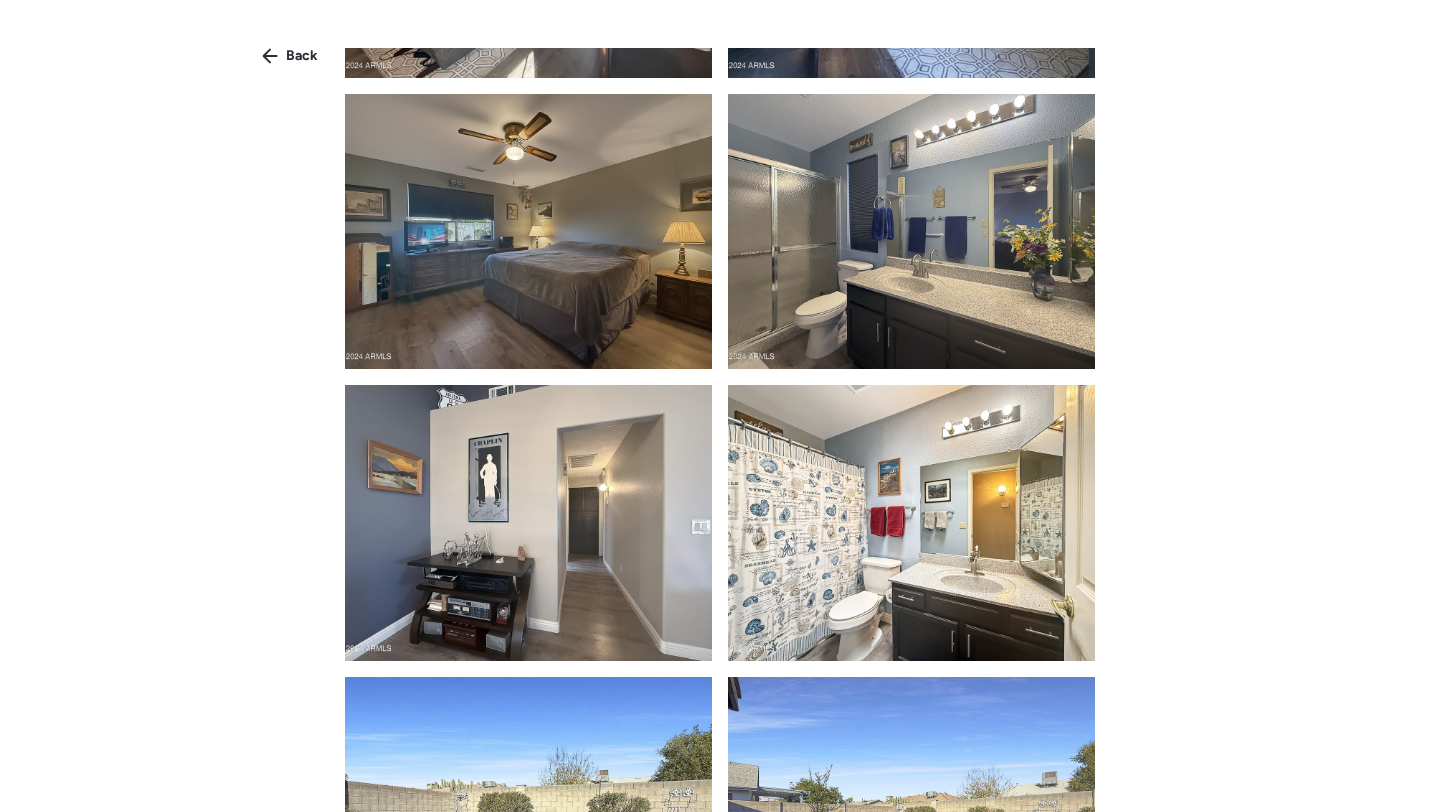 scroll, scrollTop: 210, scrollLeft: 0, axis: vertical 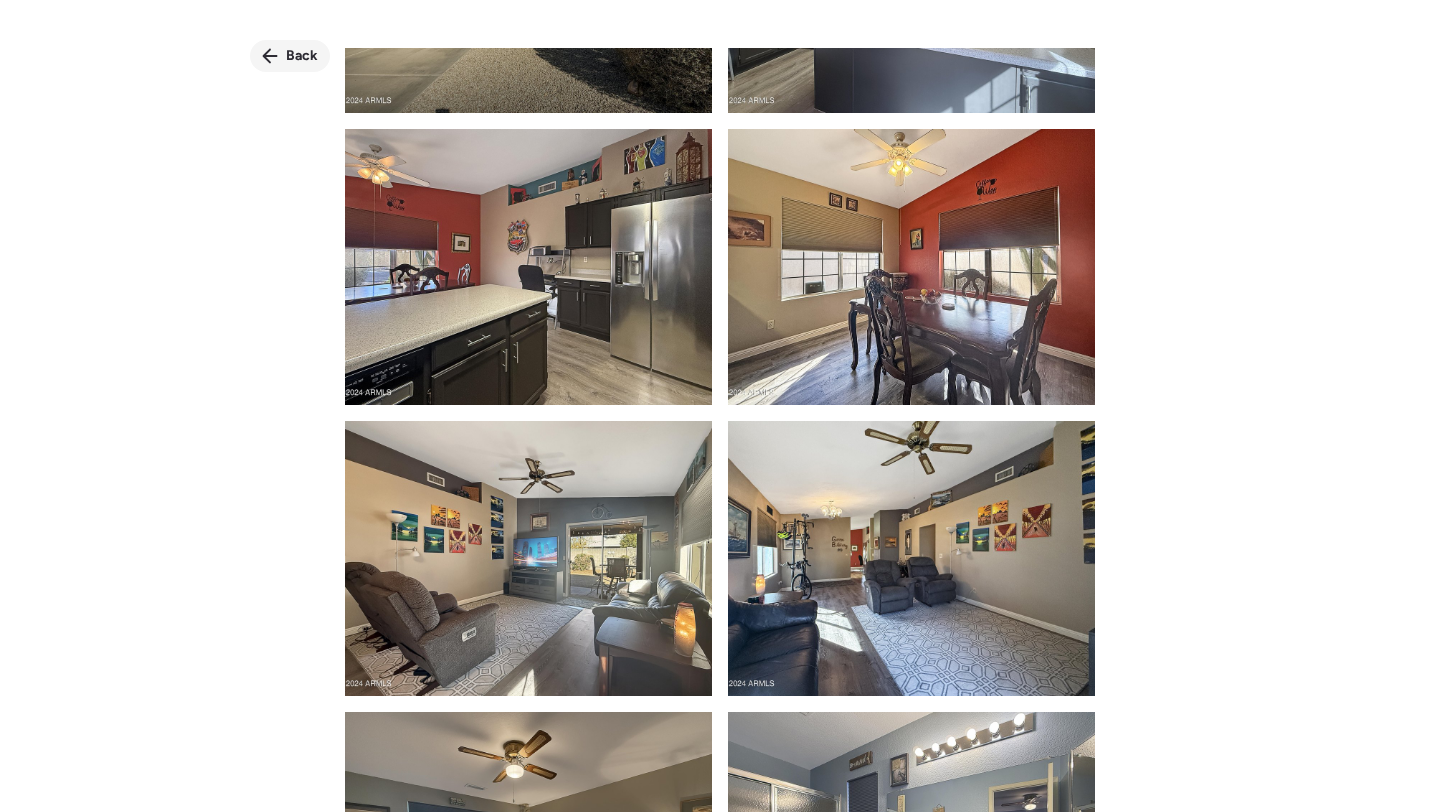 click on "Back" at bounding box center [302, 56] 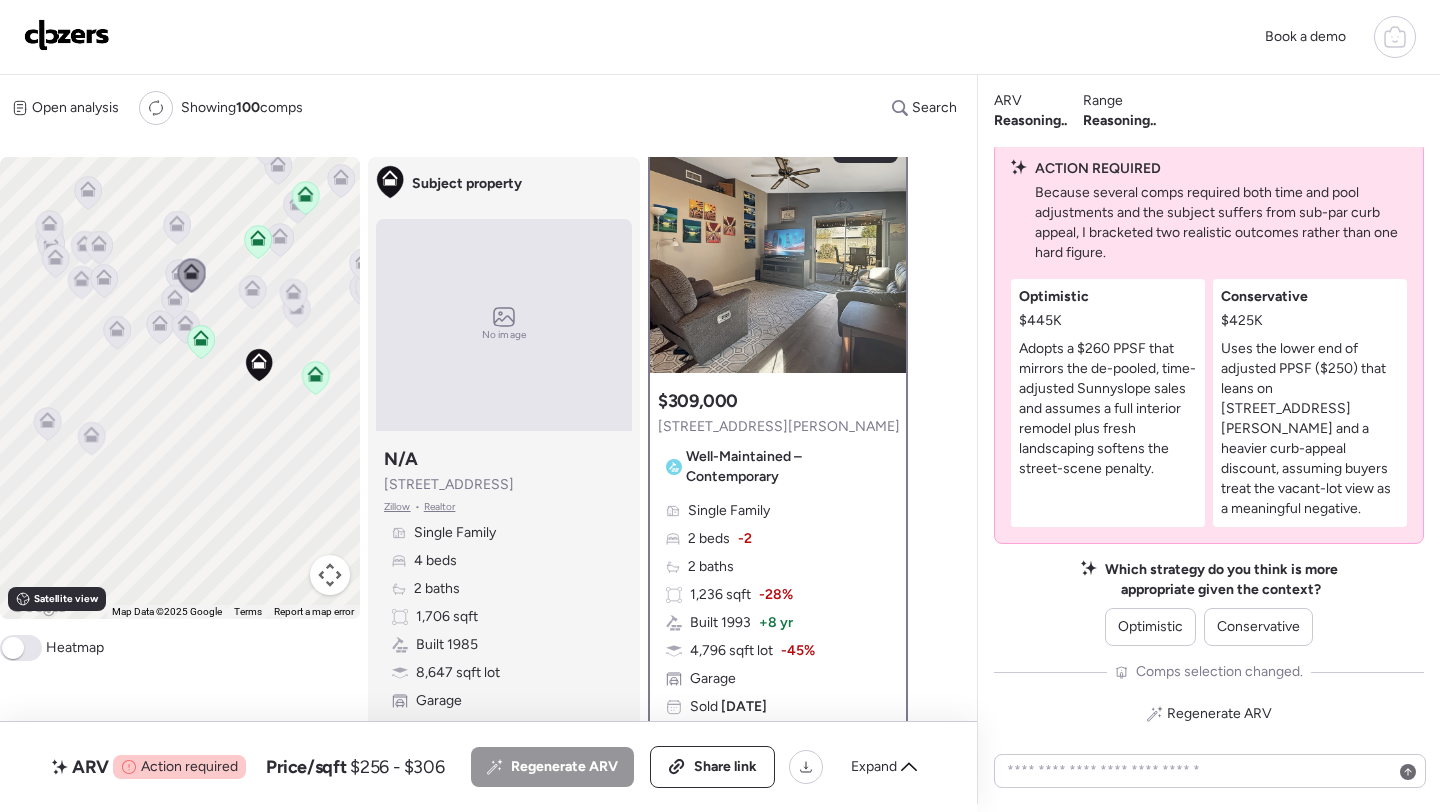 scroll, scrollTop: 61, scrollLeft: 0, axis: vertical 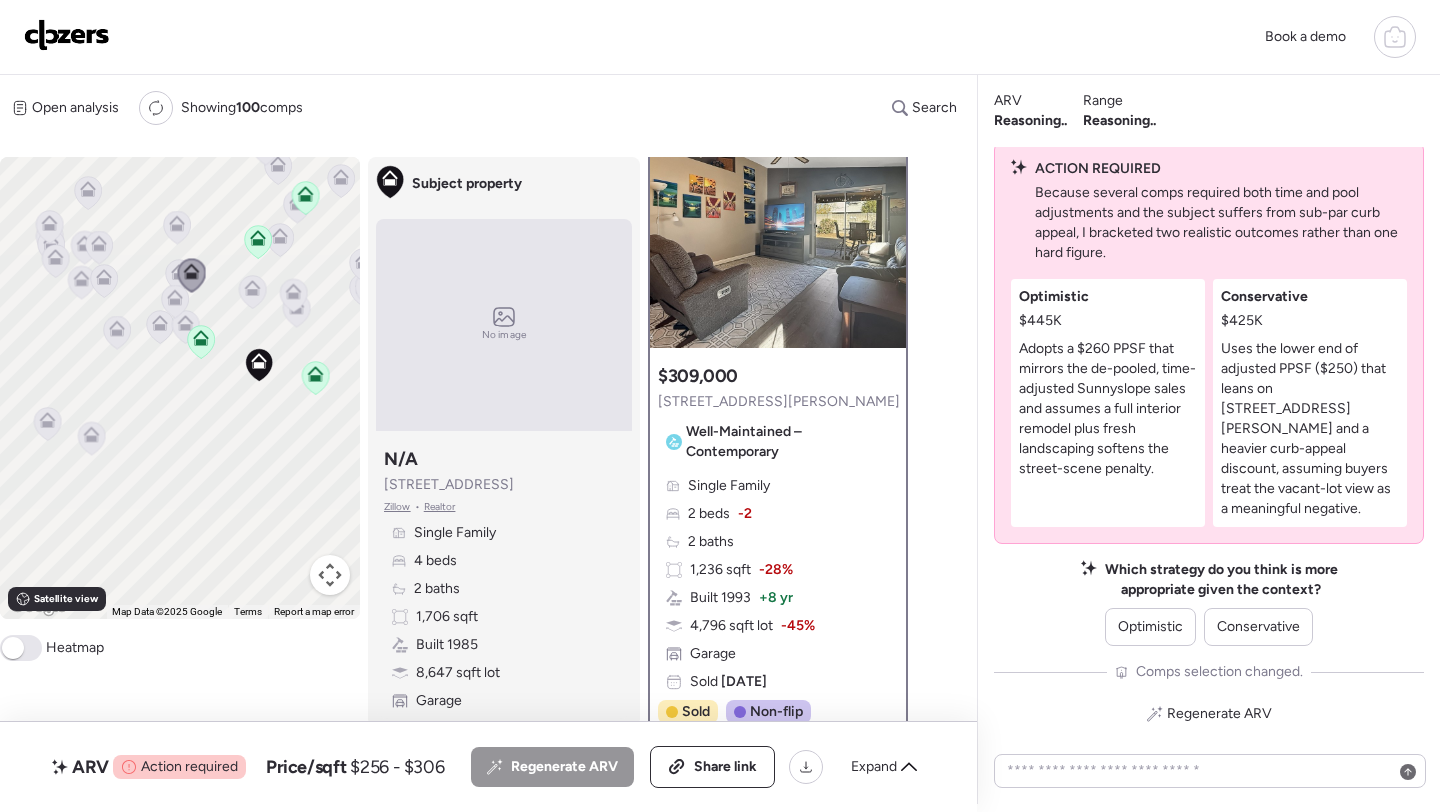 click 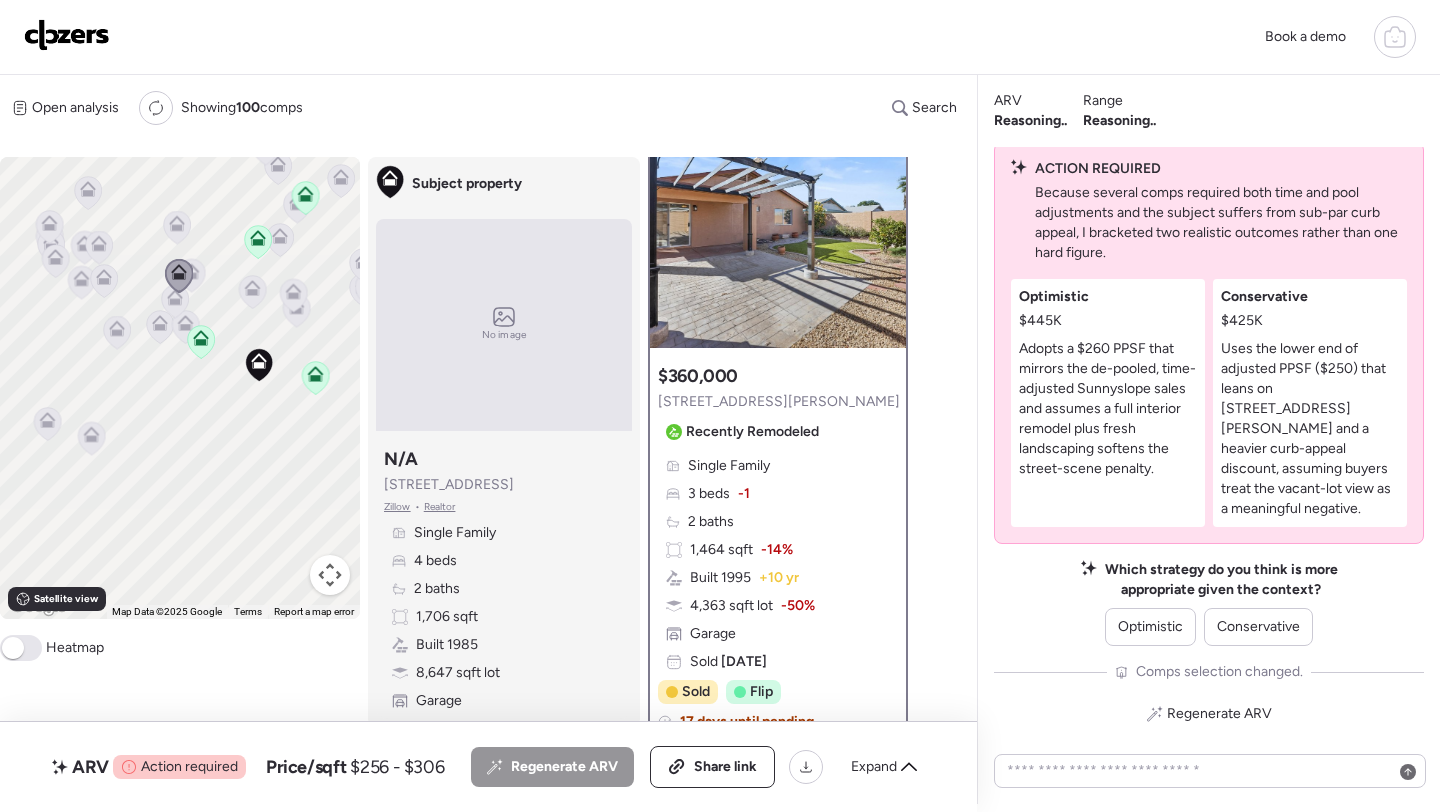 scroll, scrollTop: 0, scrollLeft: 0, axis: both 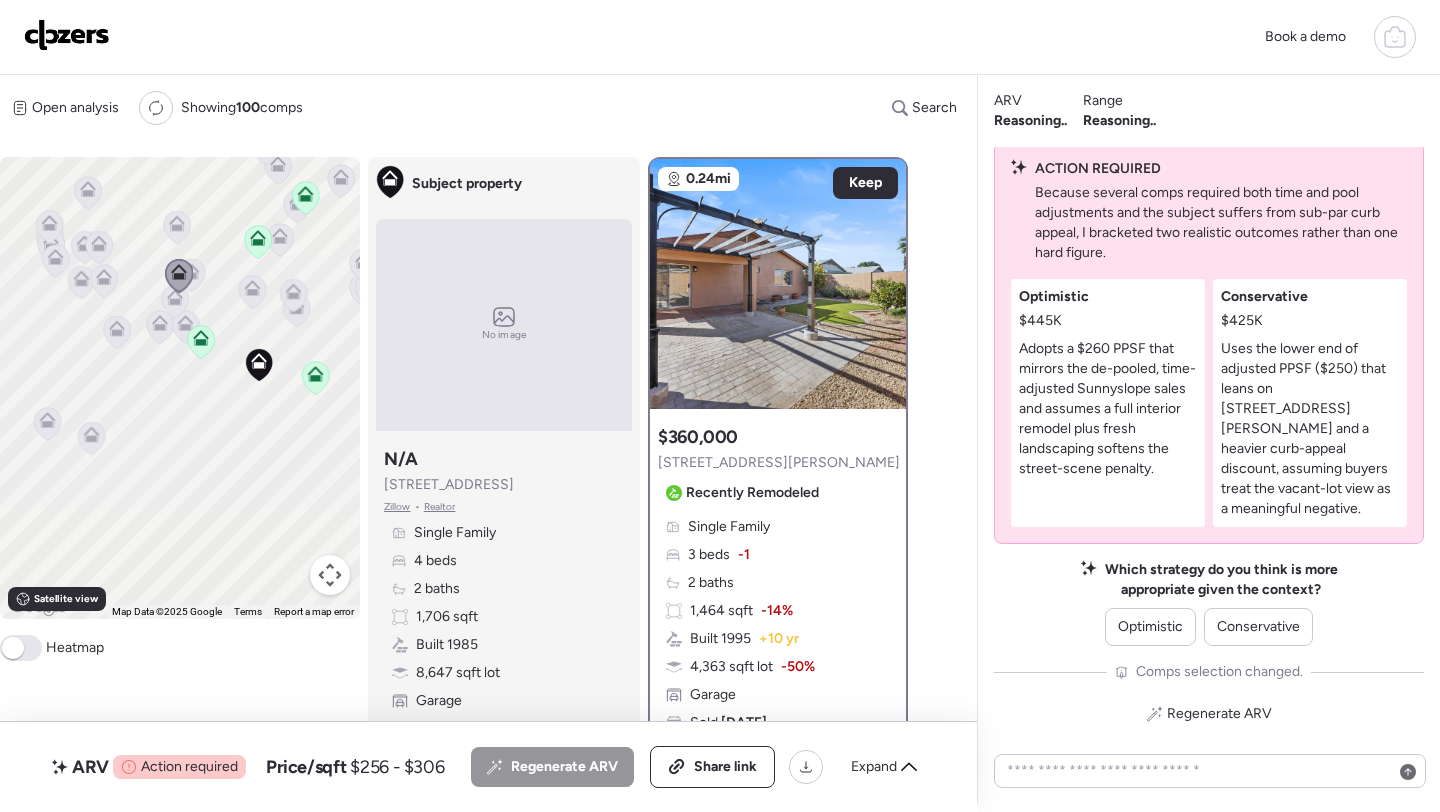 click 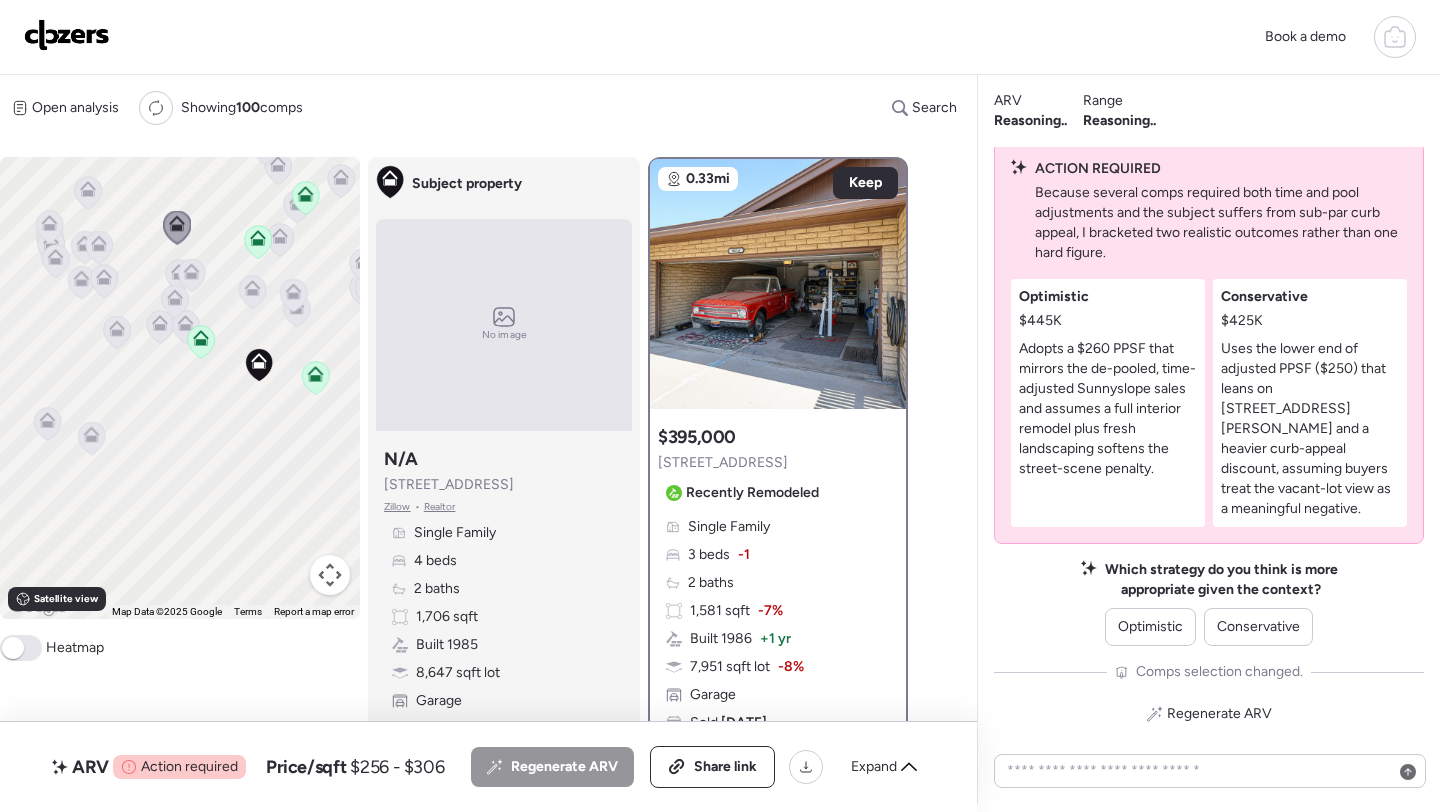 click 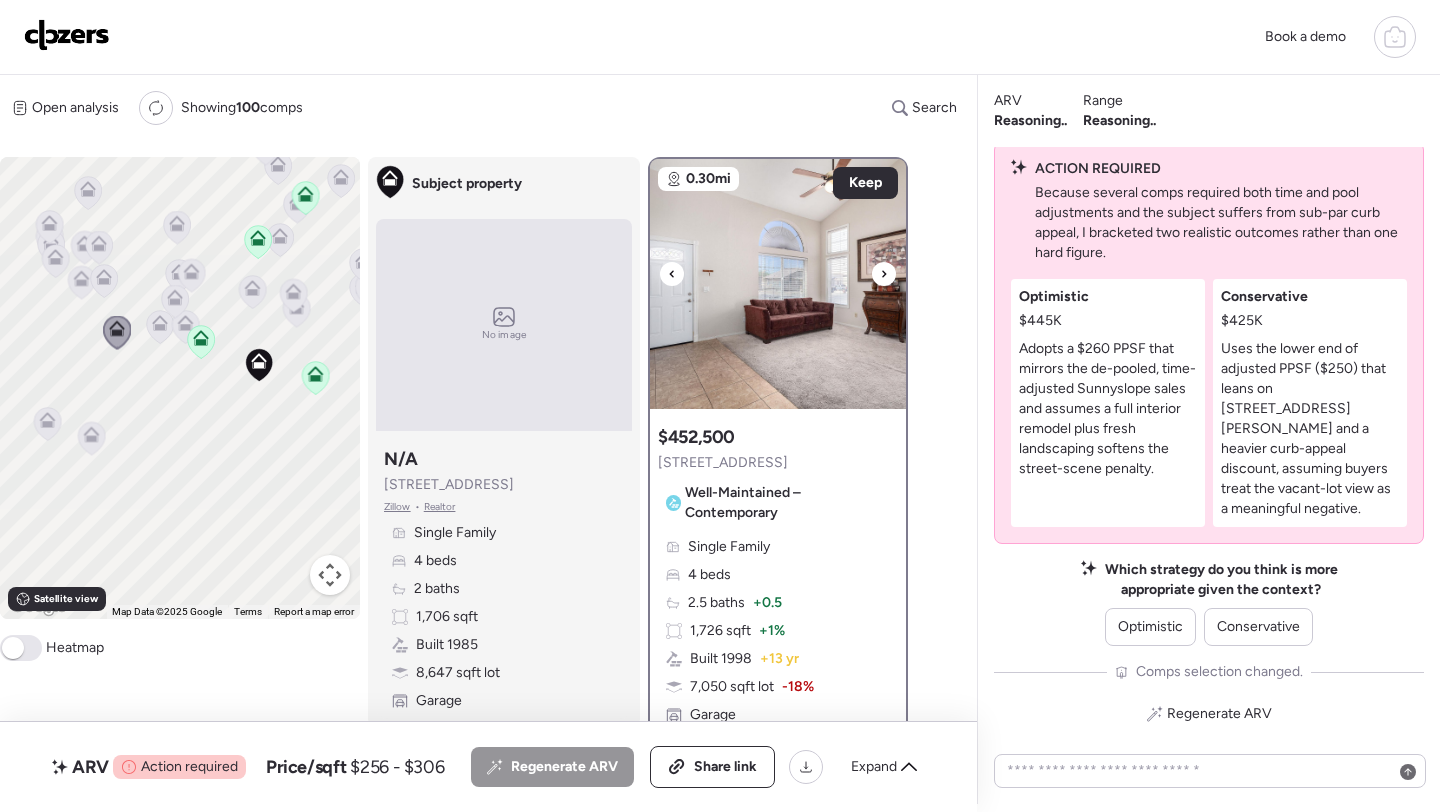 click at bounding box center (778, 284) 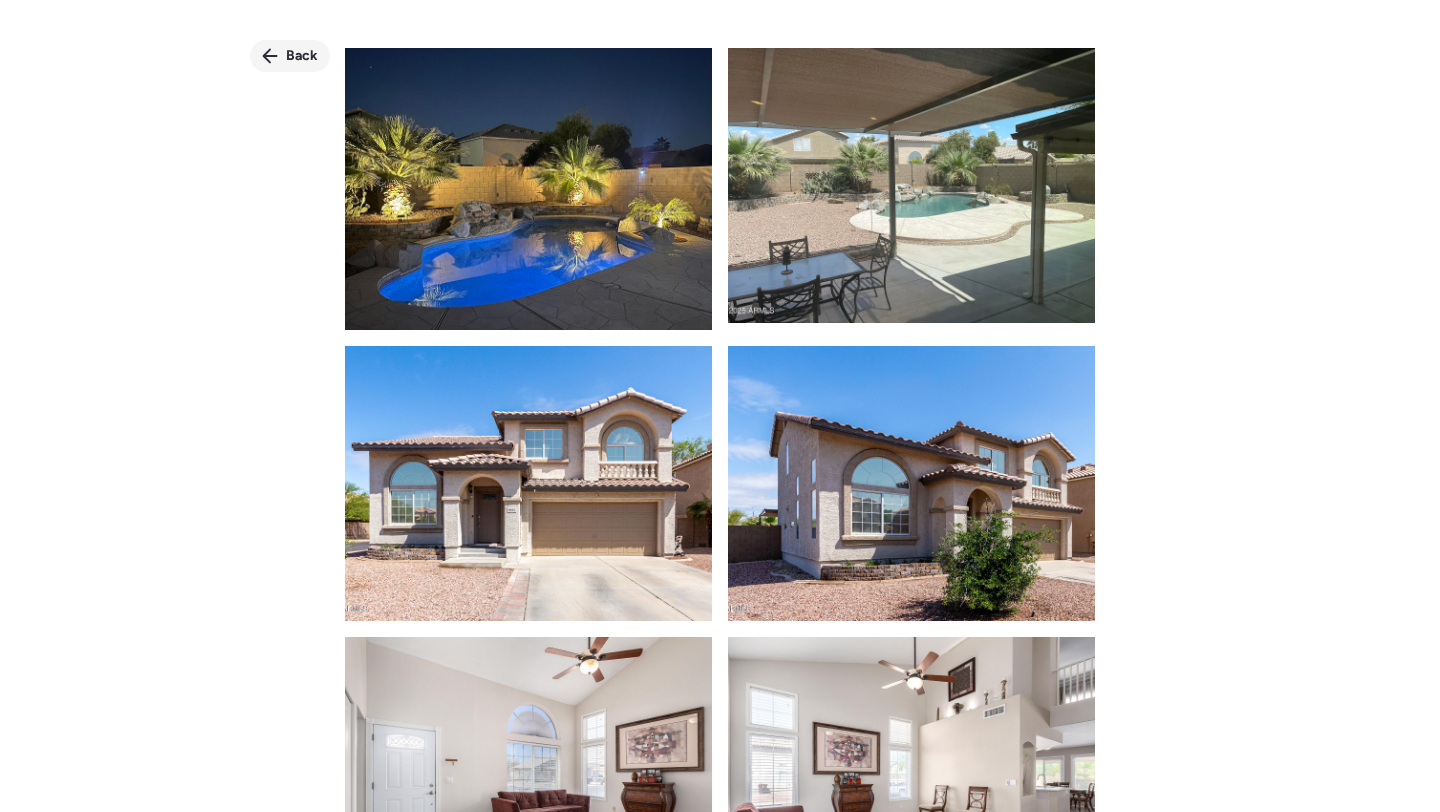 click on "Back" at bounding box center [302, 56] 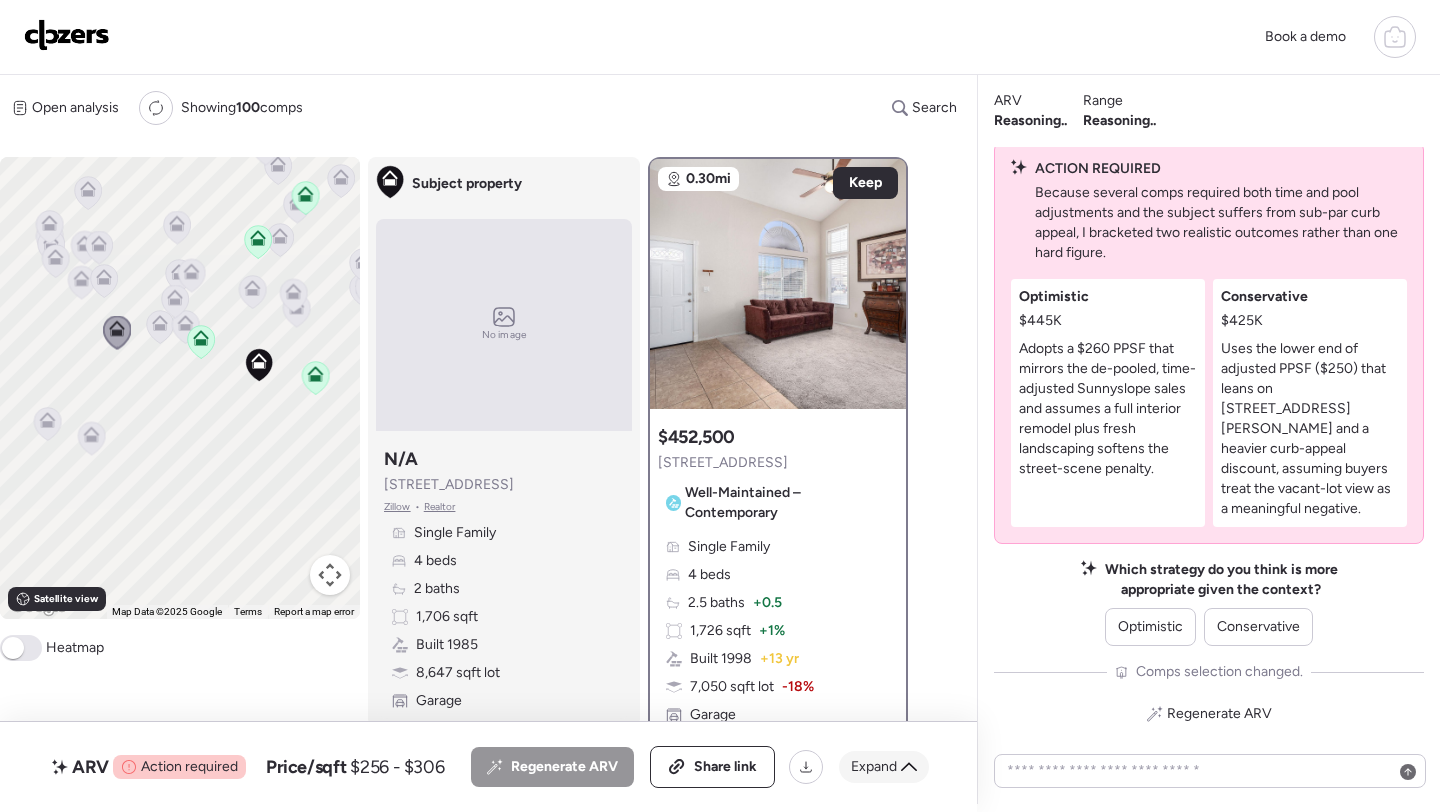 click on "Expand" at bounding box center [874, 767] 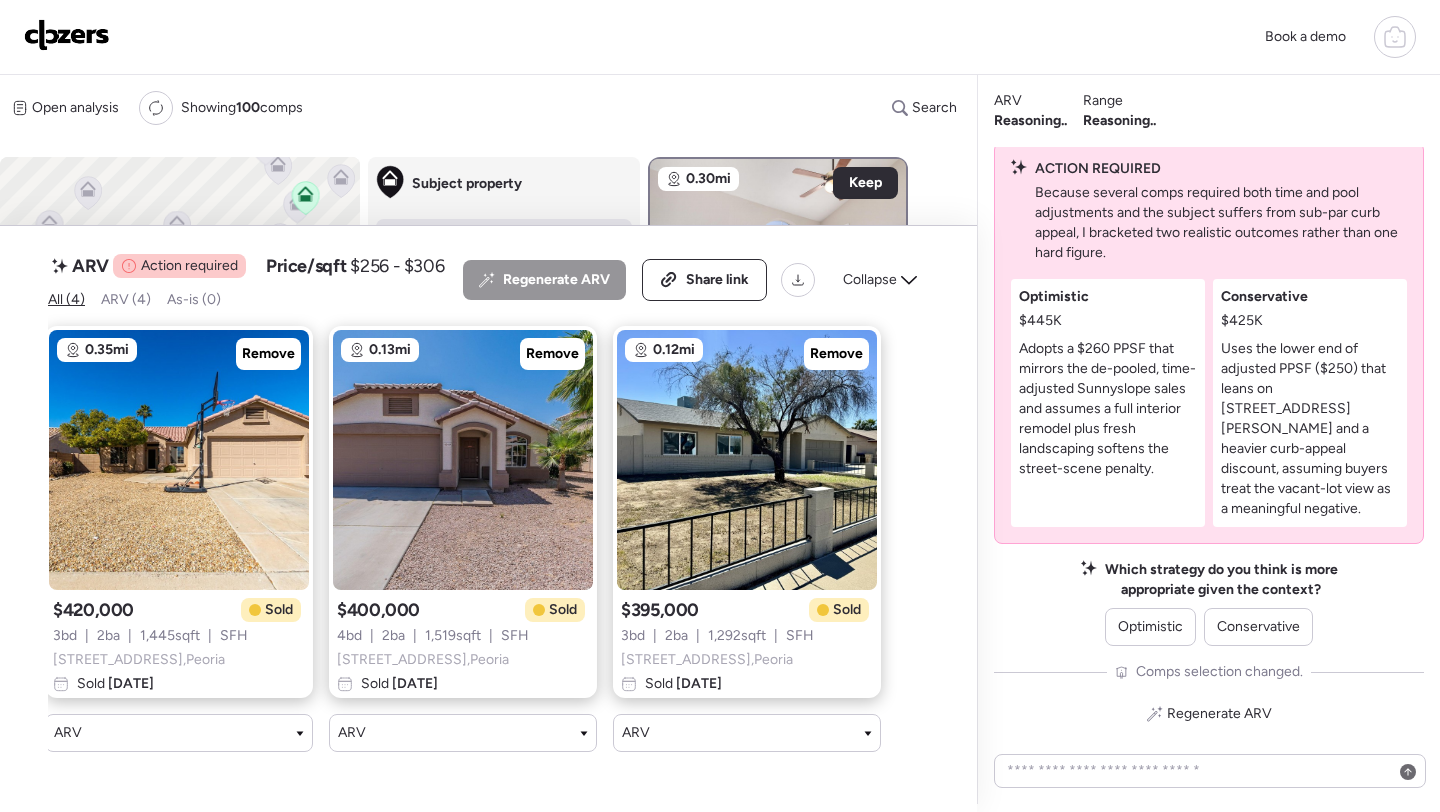 click on "To activate drag with keyboard, press Alt + Enter. Once in keyboard drag state, use the arrow keys to move the marker. To complete the drag, press the Enter key. To cancel, press Escape. Keyboard shortcuts Map Data Map Data ©2025 Google Map data ©2025 Google 200 m  Click to toggle between metric and imperial units Terms Report a map error Satellite view A B+ B B- C+ C C- D Heatmap Subject property No image Subject property N/A 9450 W Mission Ln Zillow • Realtor Single Family 4 beds 2 baths 1,706 sqft Built 1985 8,647 sqft lot Garage 0.30mi Keep $452,500 9662 W Sunnyslope Ln Well-Maintained – Contemporary Single Family 4 beds 2.5 baths + 0.5 1,726 sqft + 1% Built 1998 + 13 yr 7,050 sqft lot -18% Garage Pool Sold   28 days ago Sold Non-flip Non-flip Excellent condition comp, but not remodeled specifically for re-sale. 37 days until sold May 21, 2025 Last price change $450,000 37 days until sold Jun 27, 2025 Sold $452,500 -0.5% below initial list price Disqualifier -
Suggested comps 0.25mi Remove 4 beds" at bounding box center [462, 481] 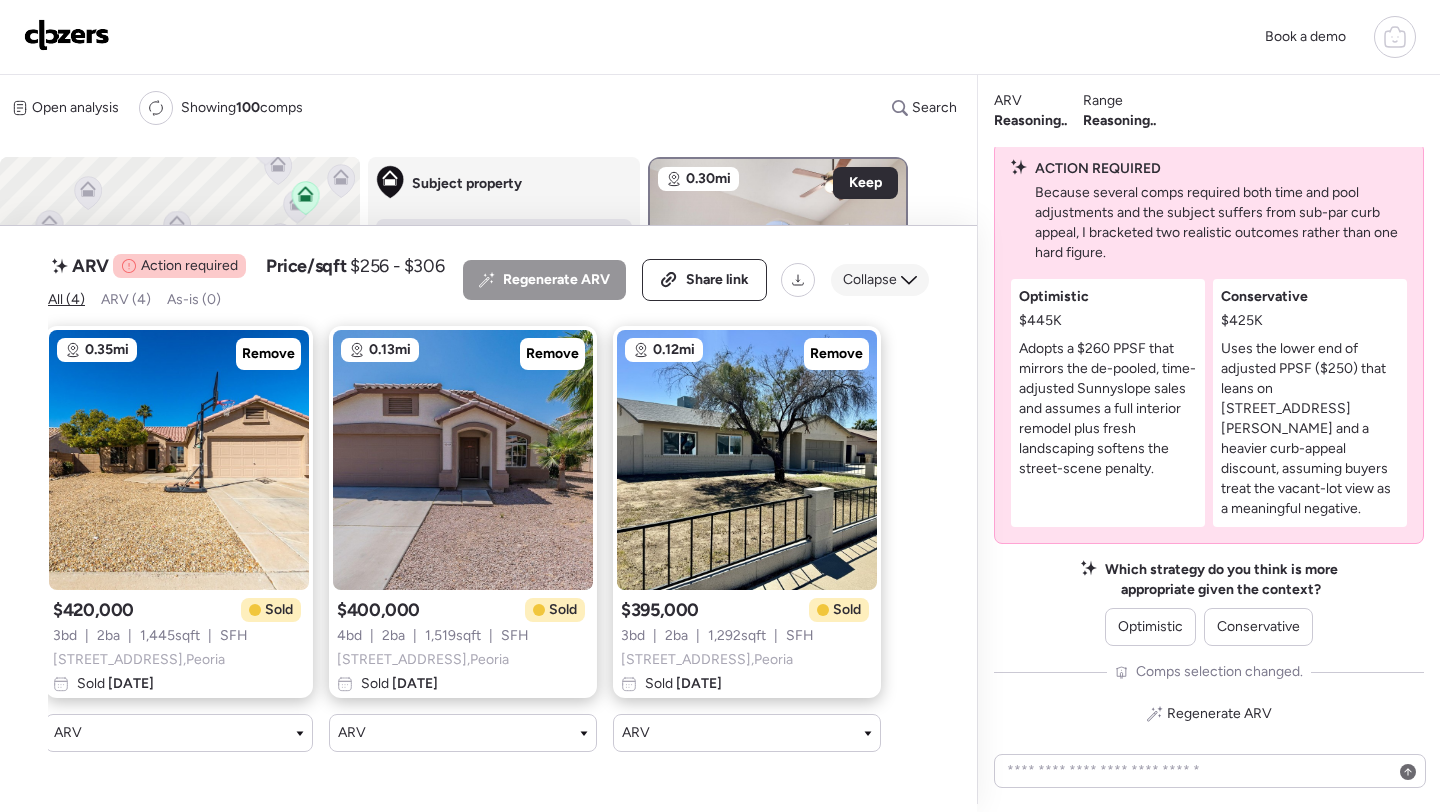 click on "Collapse" at bounding box center [870, 280] 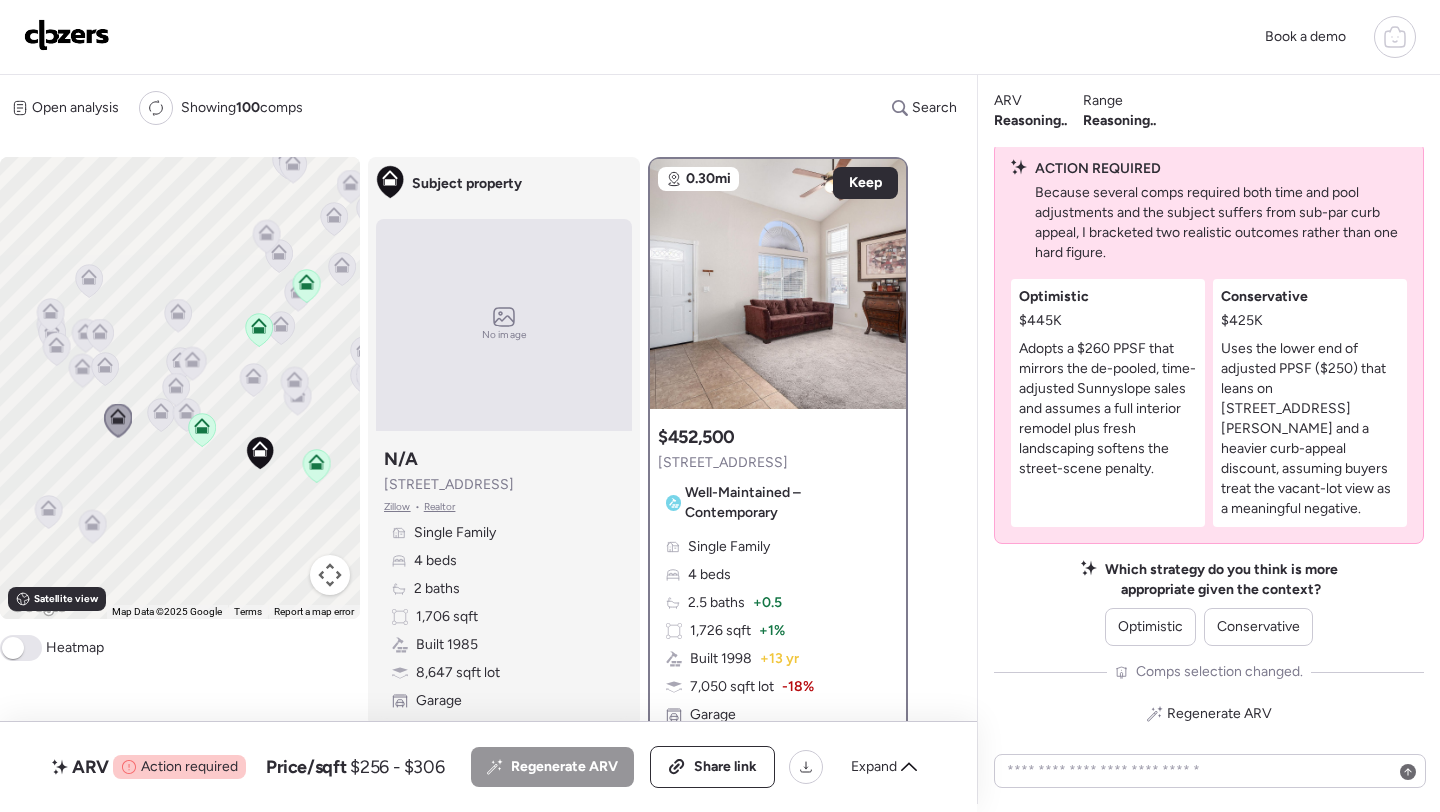 drag, startPoint x: 203, startPoint y: 405, endPoint x: 204, endPoint y: 495, distance: 90.005554 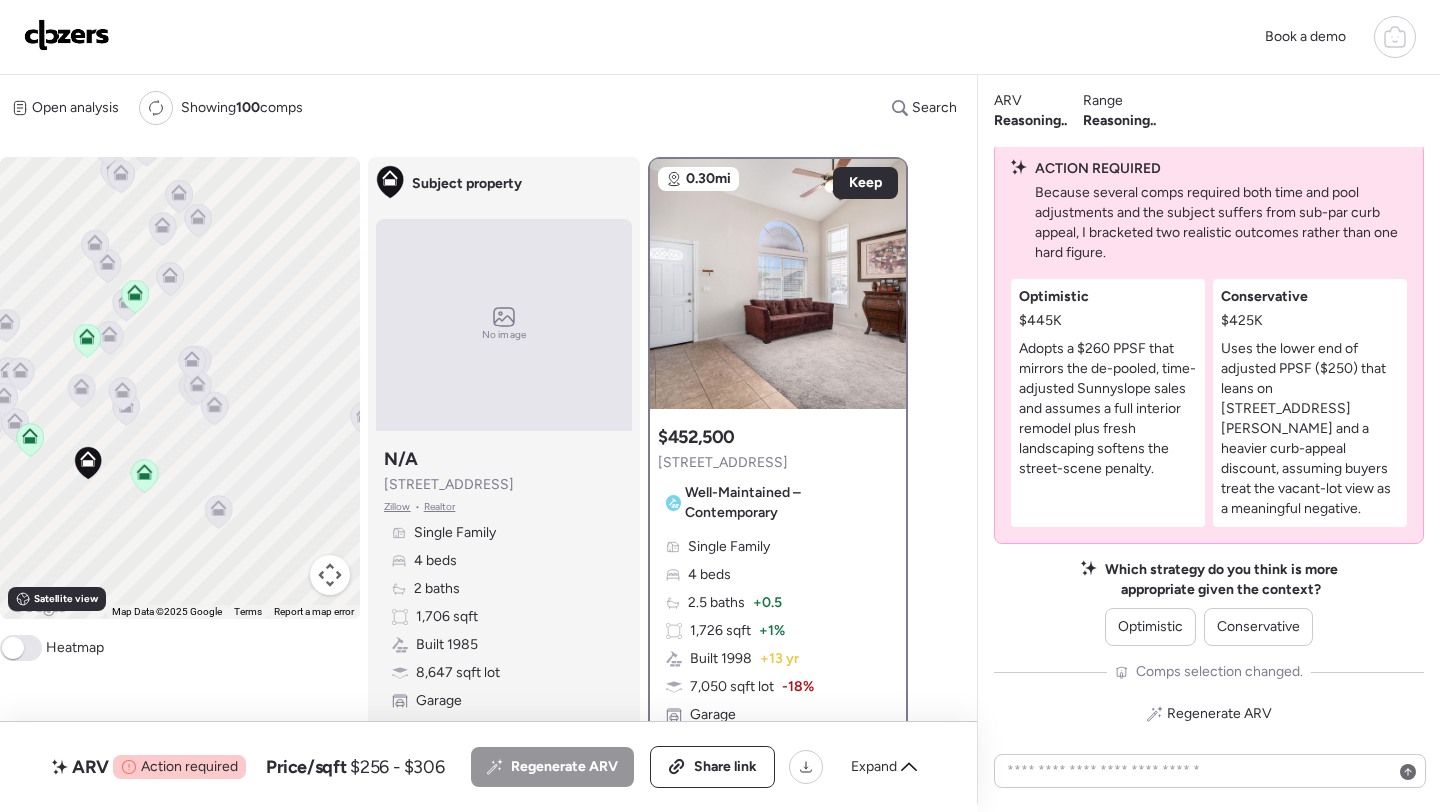 drag, startPoint x: 209, startPoint y: 493, endPoint x: 34, endPoint y: 502, distance: 175.23128 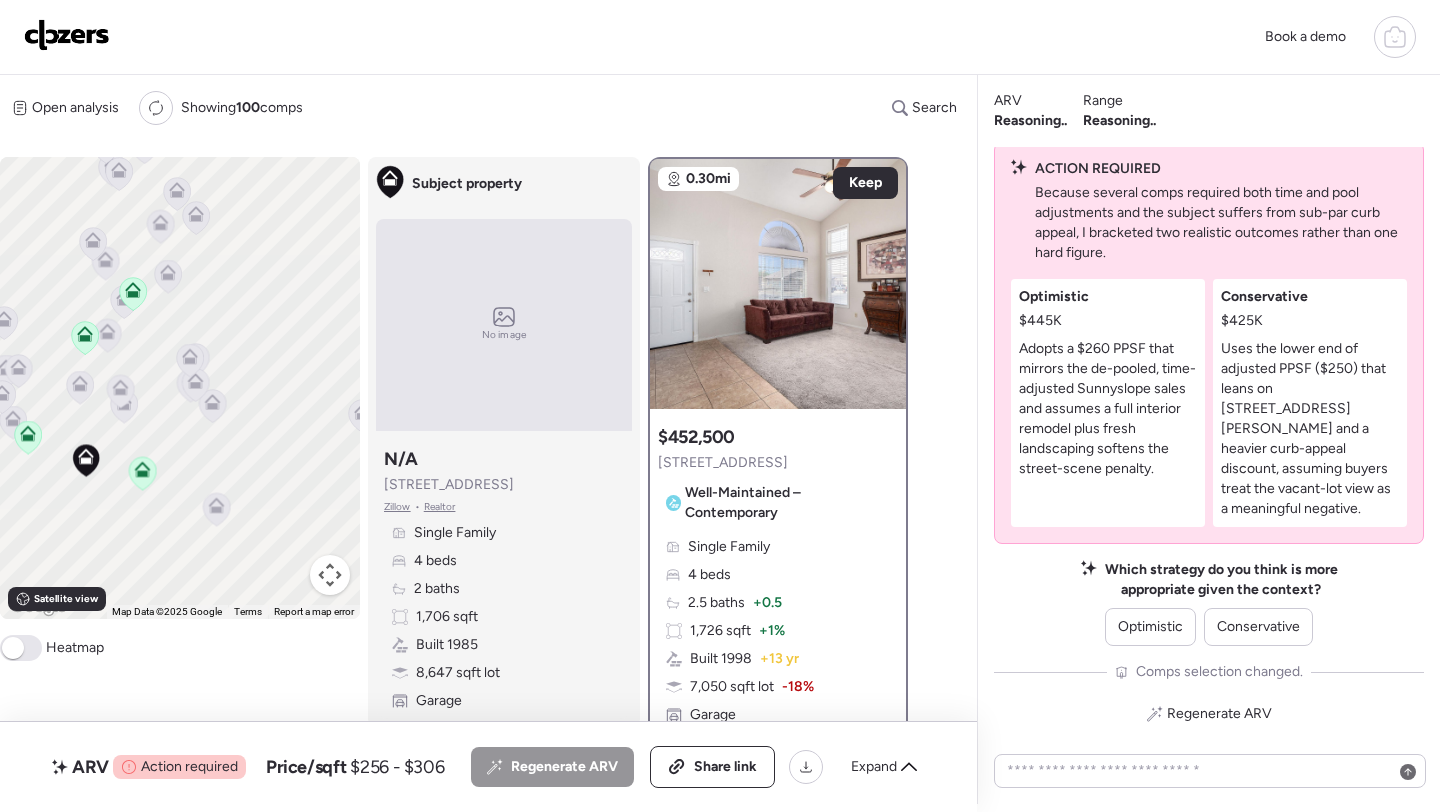 click 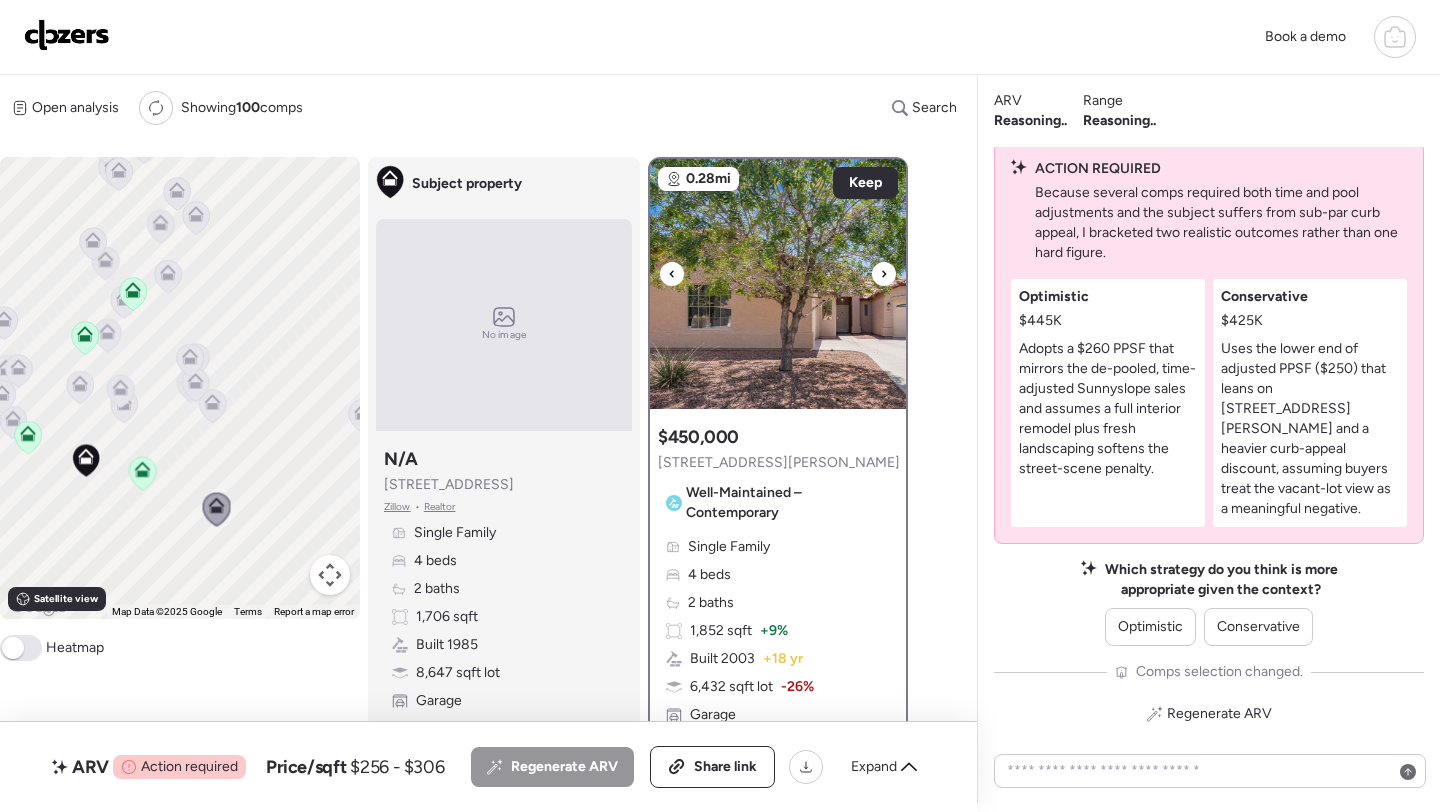 click at bounding box center (778, 284) 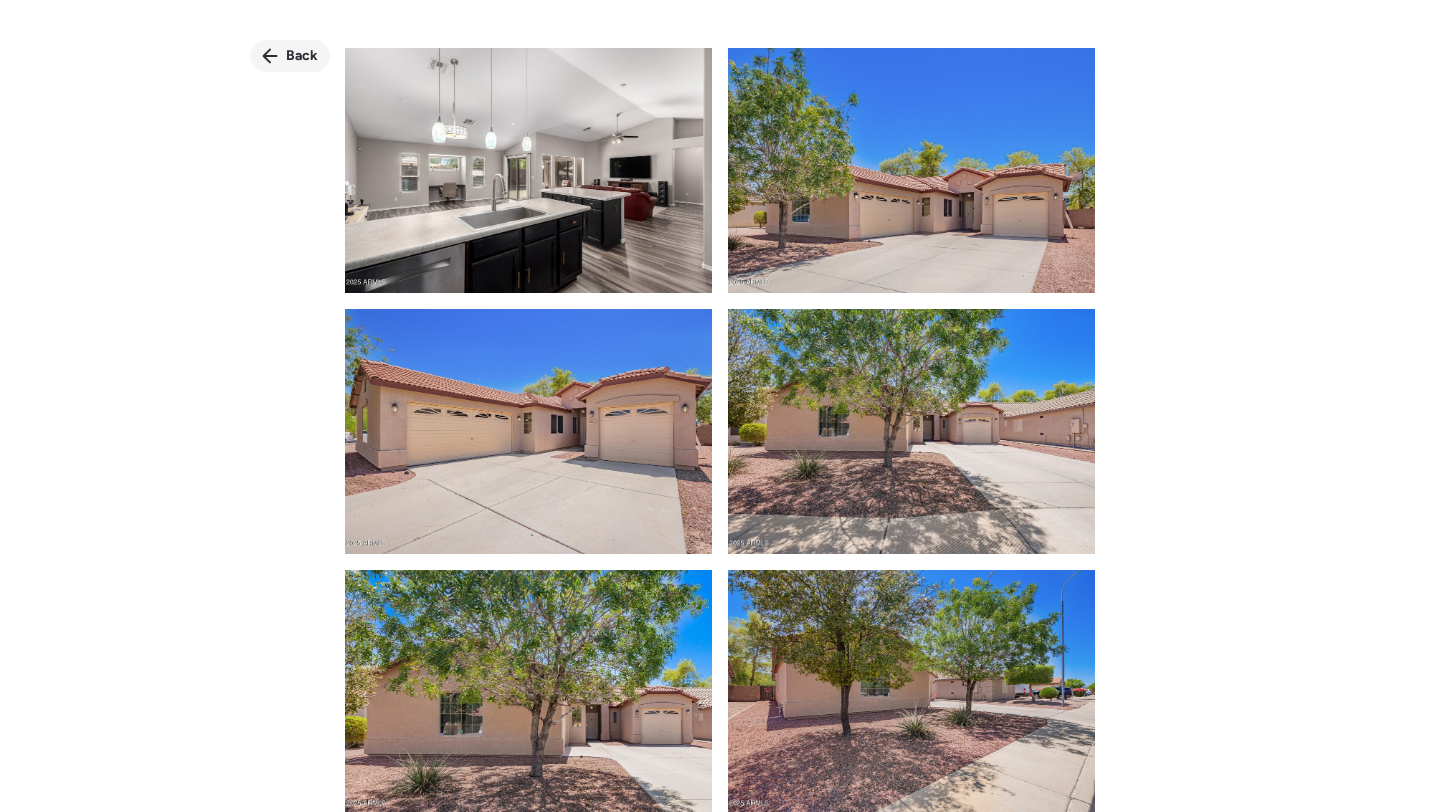 click on "Back" at bounding box center [302, 56] 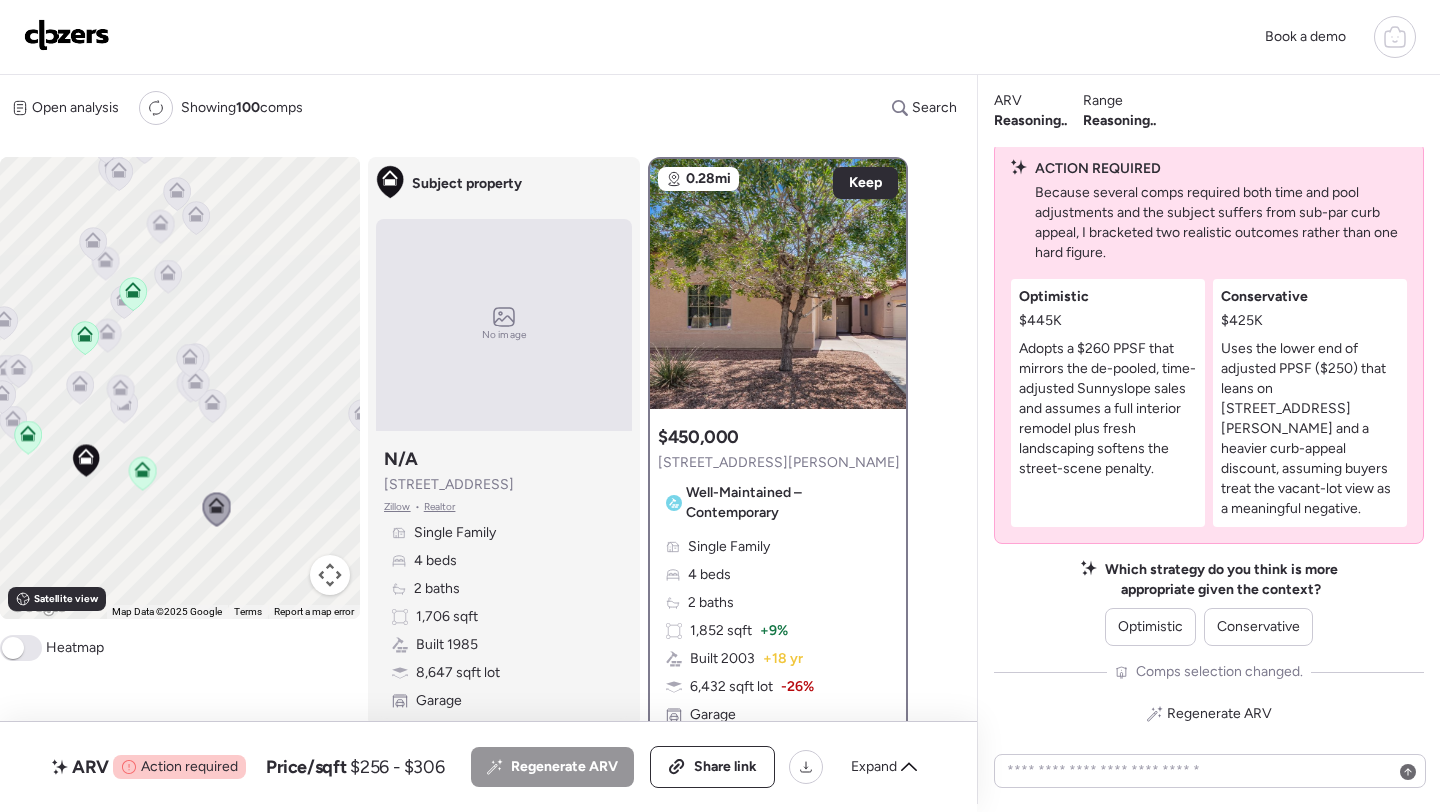click 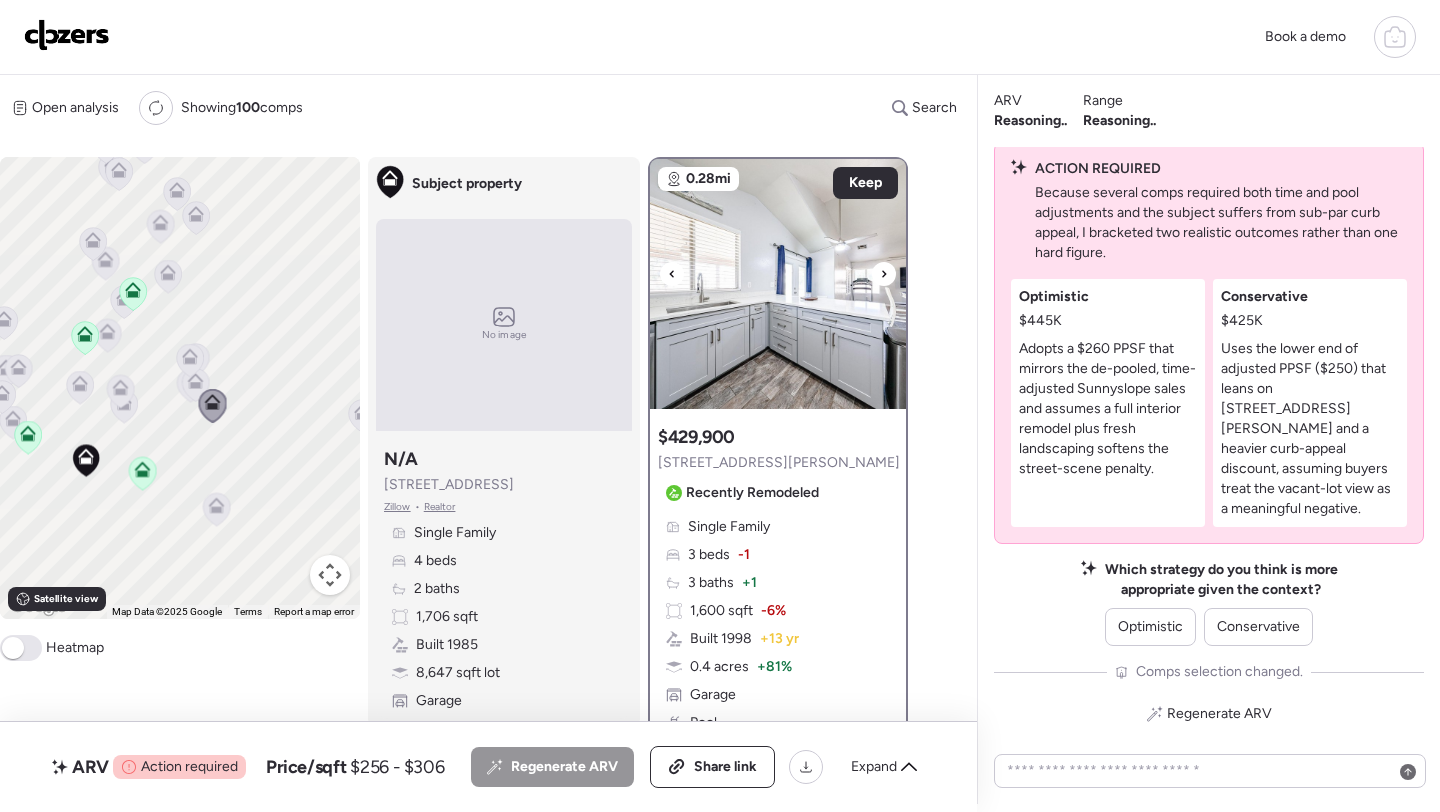 click at bounding box center [884, 274] 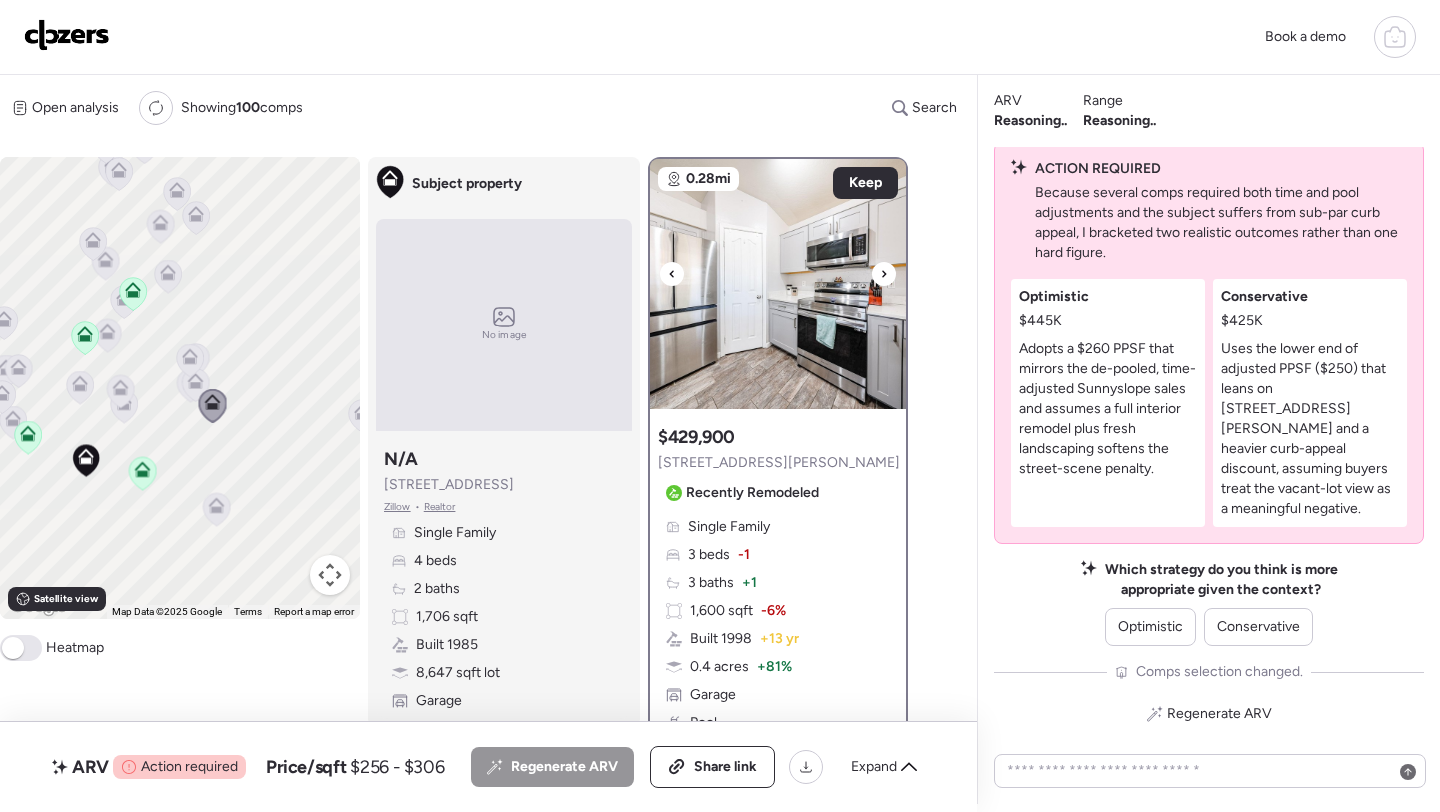 click at bounding box center (884, 274) 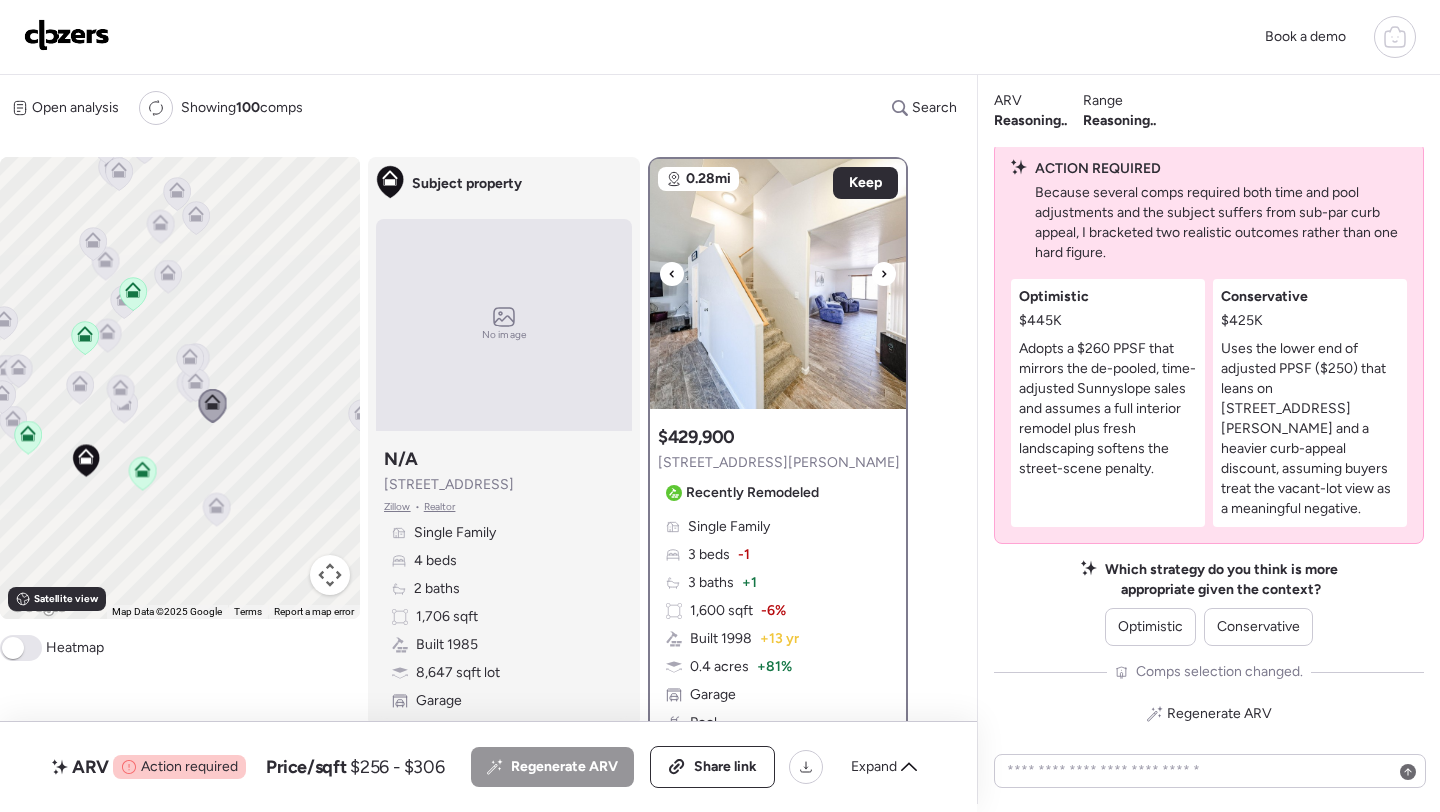 click at bounding box center [778, 284] 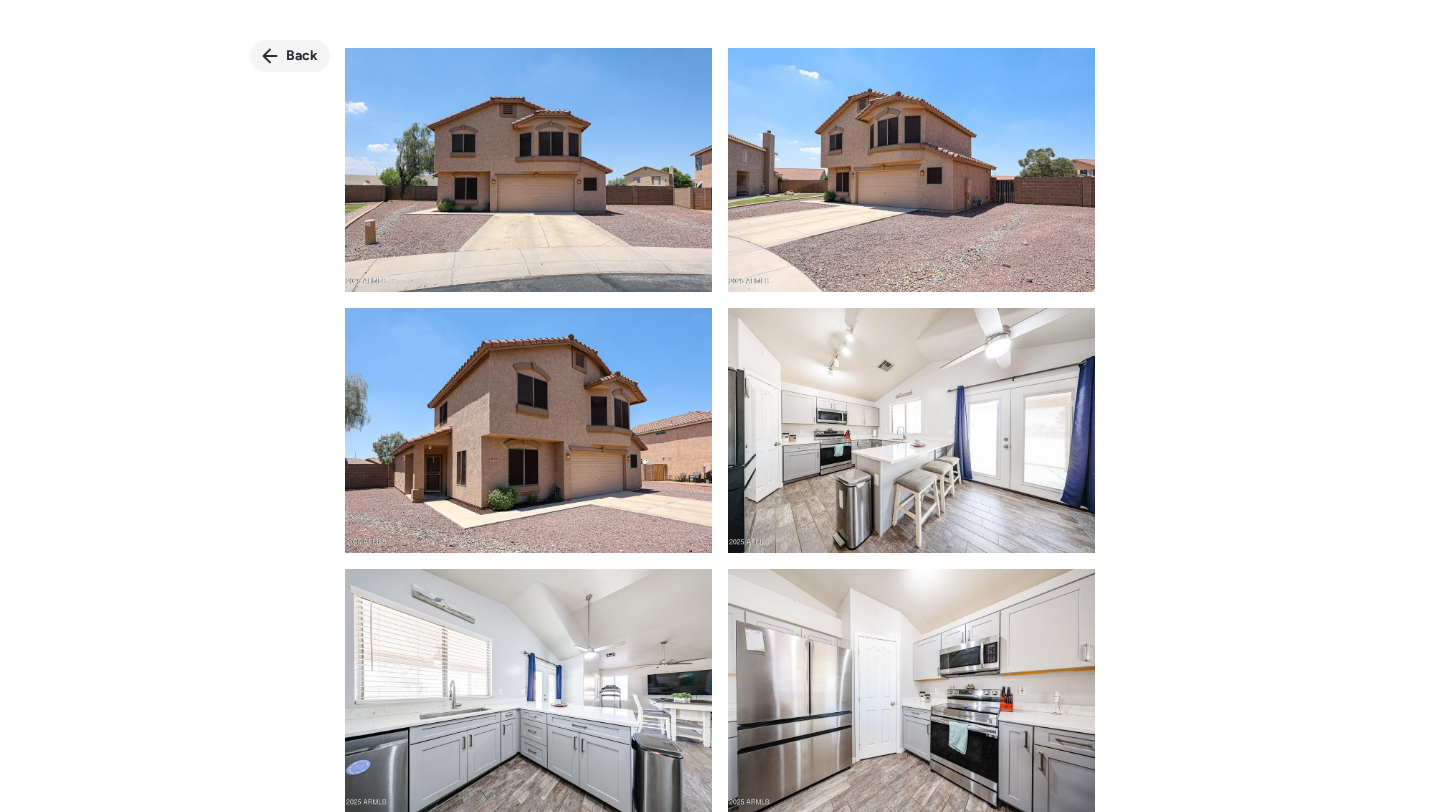 click on "Back" at bounding box center (302, 56) 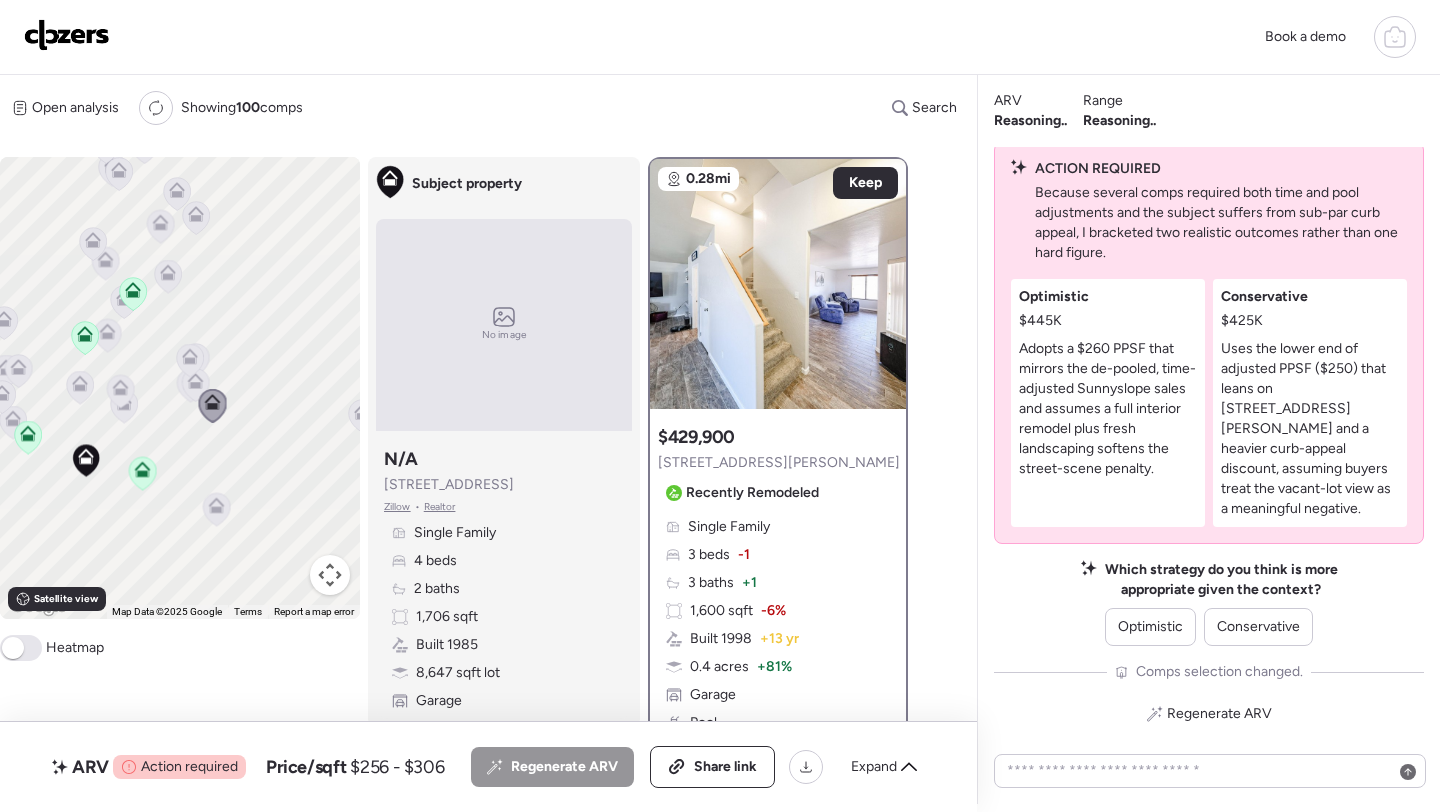 click 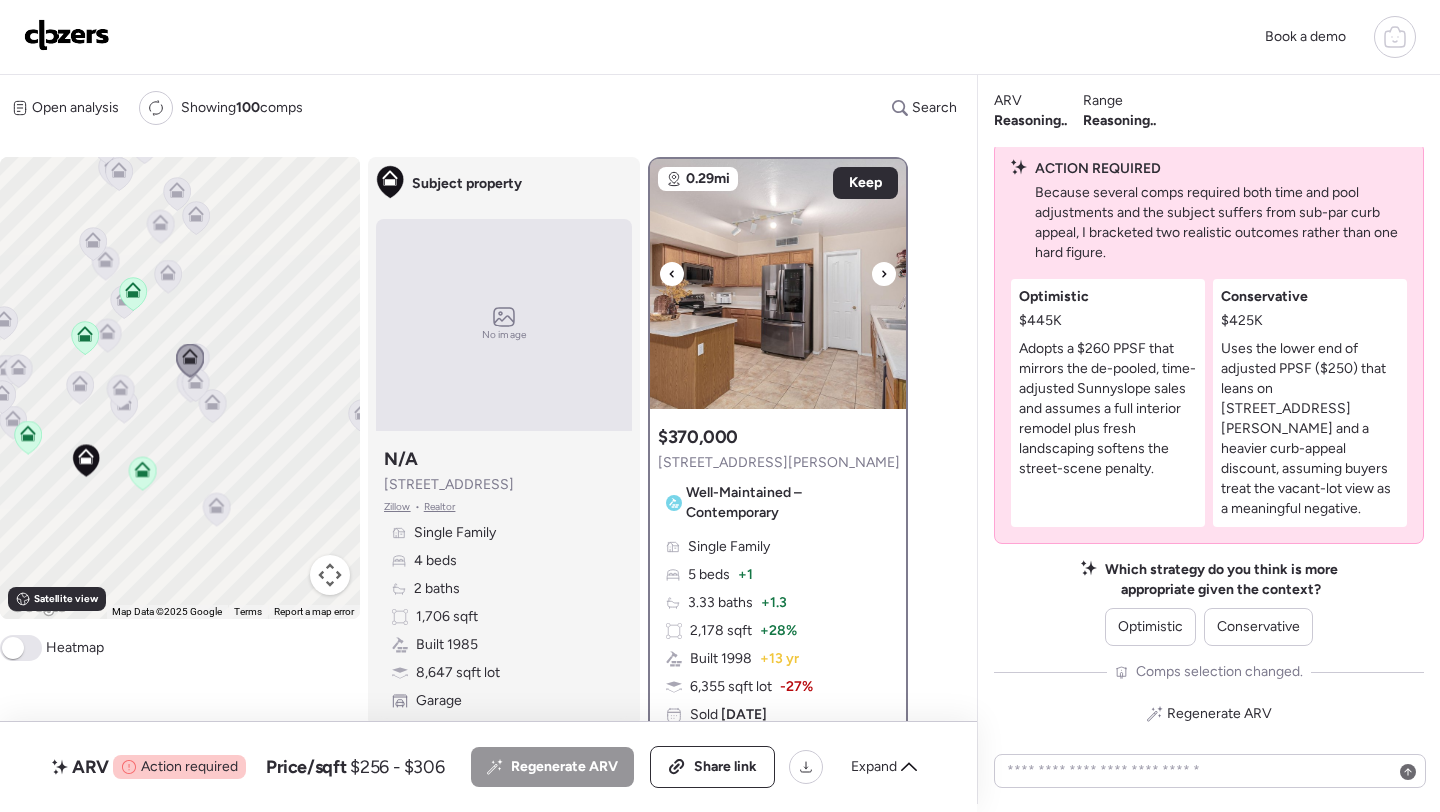 click 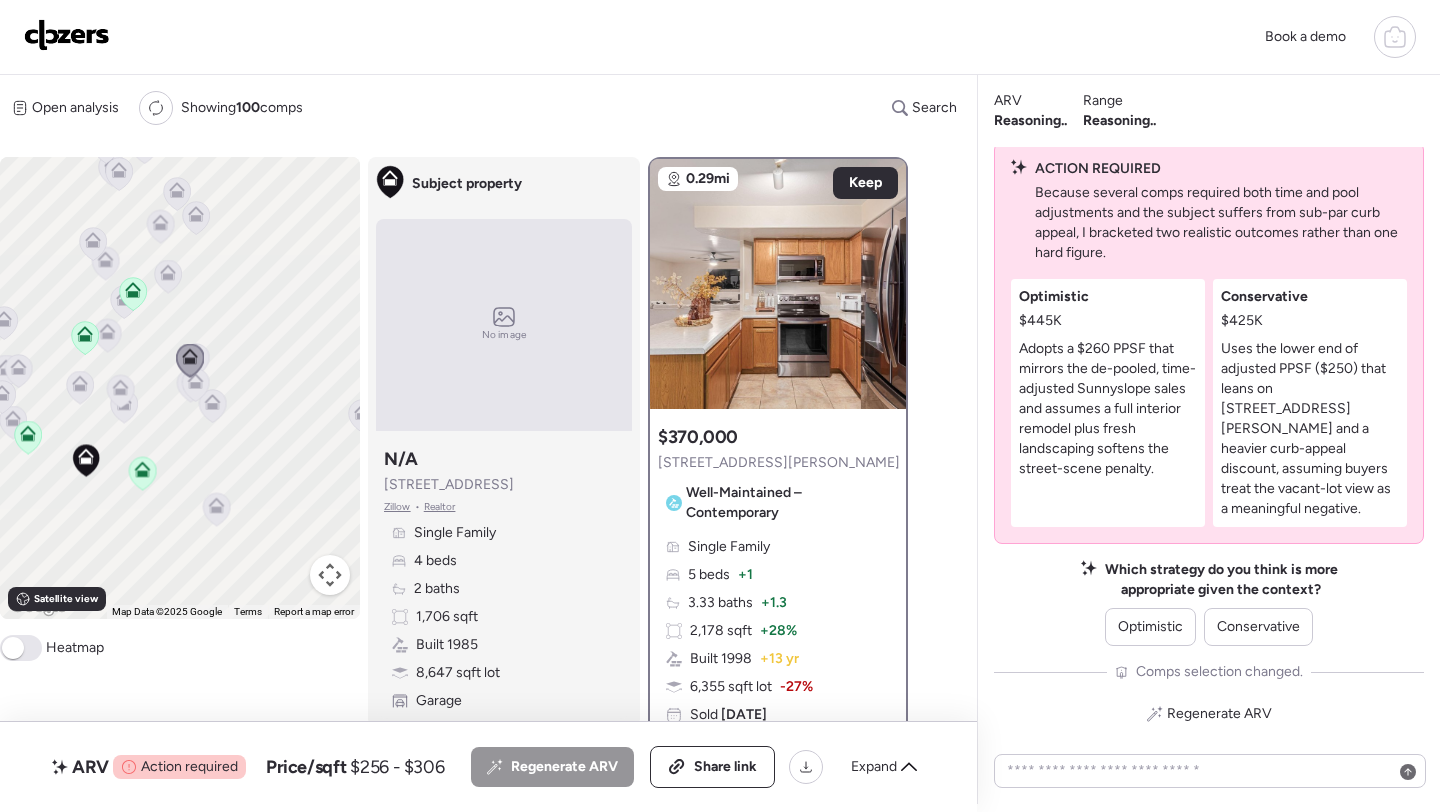 click 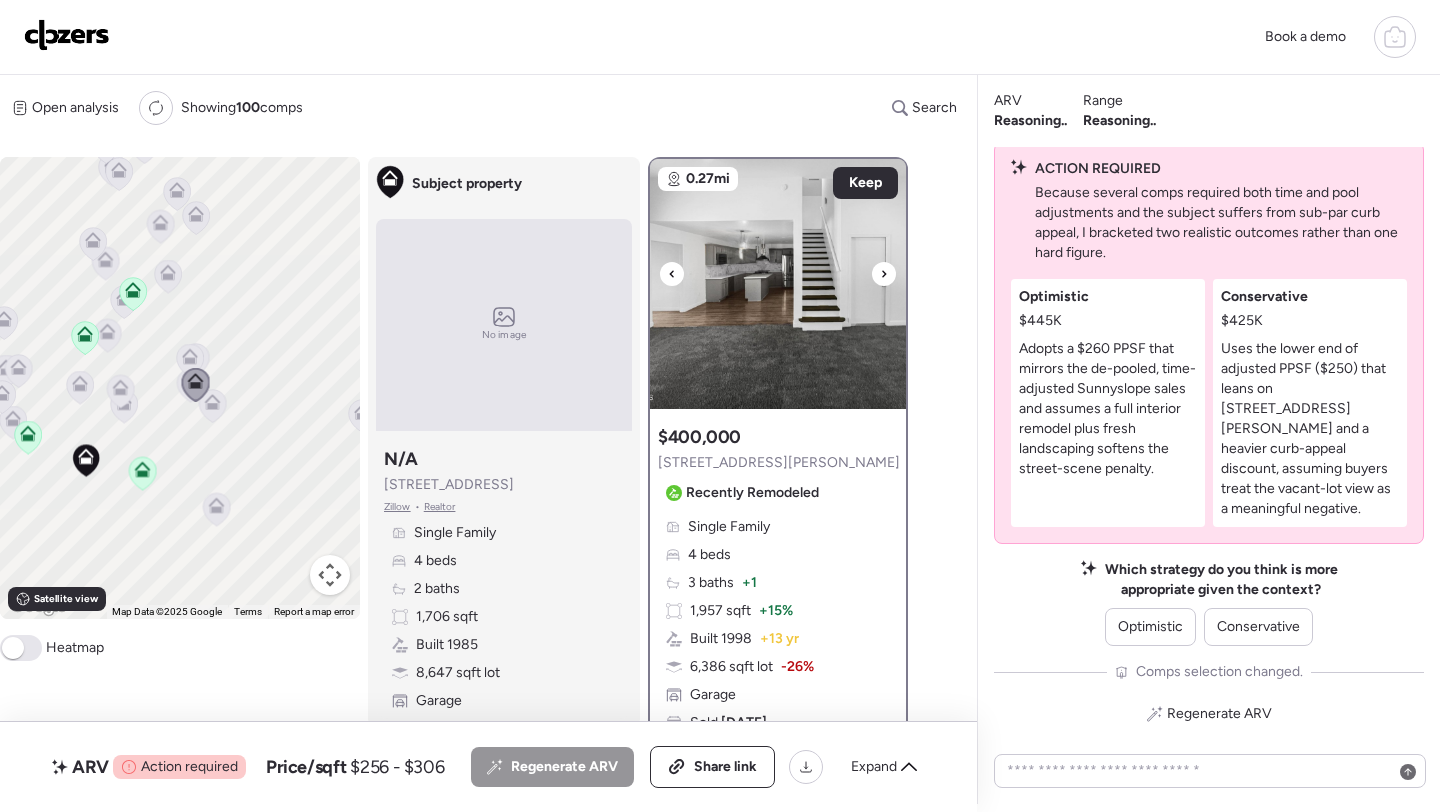click 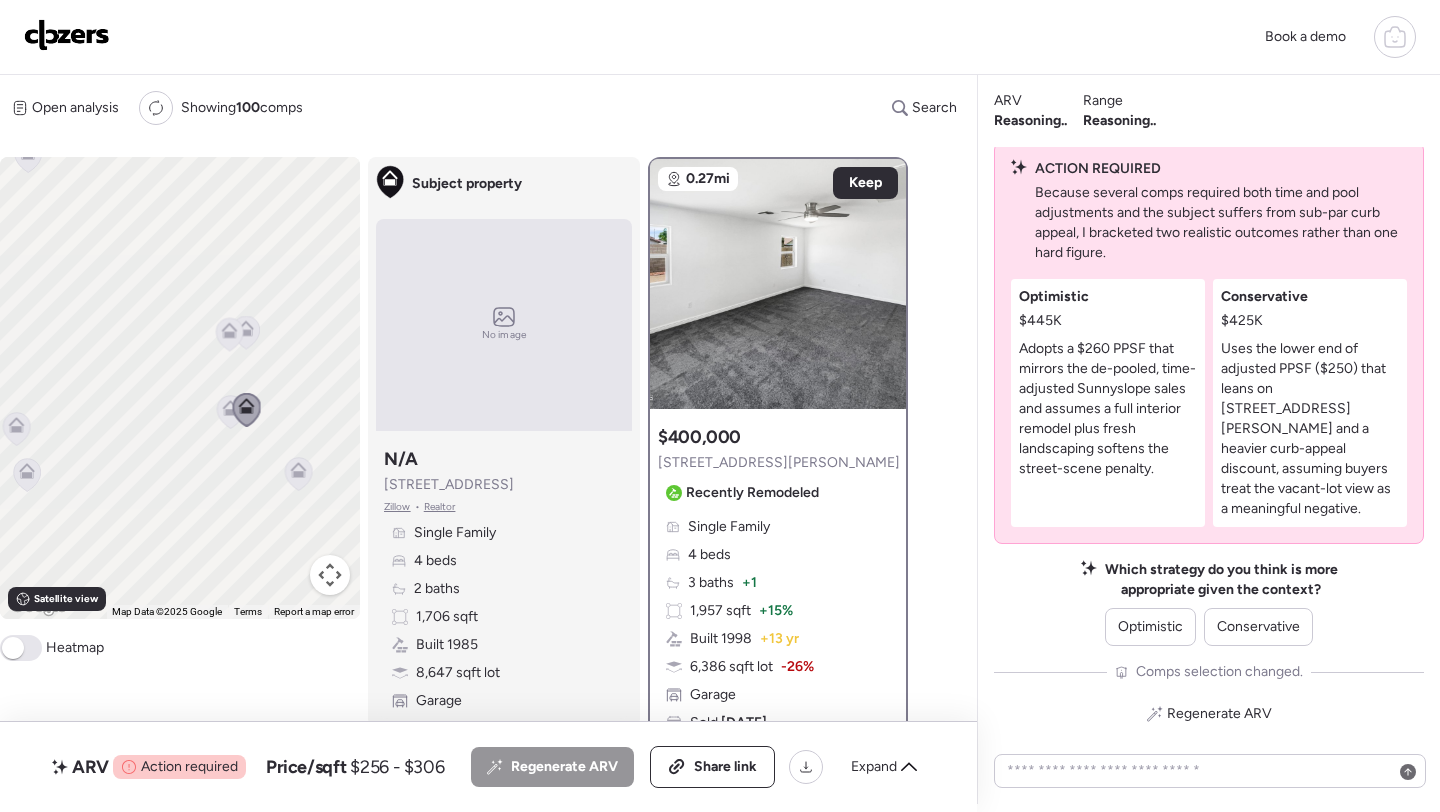 click 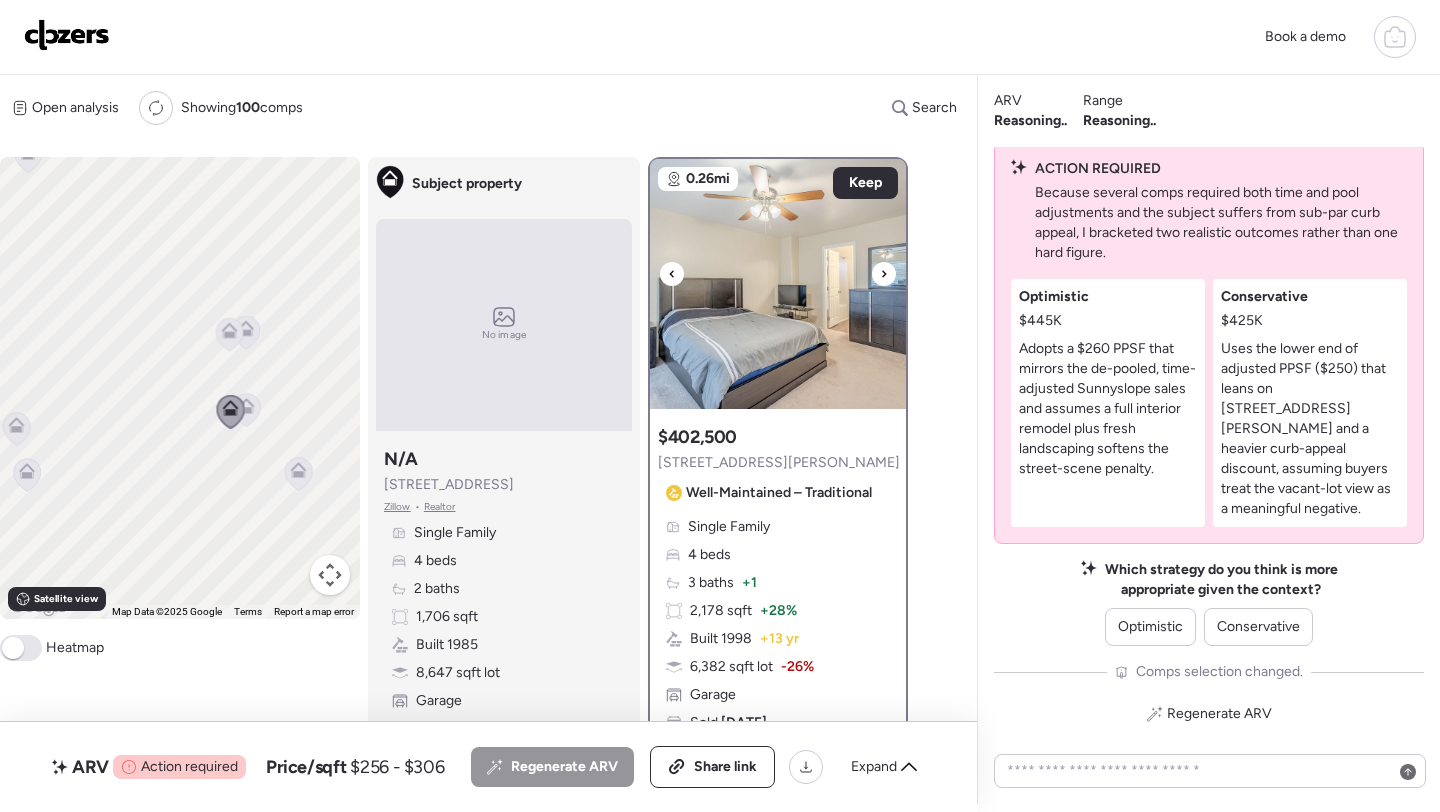 click at bounding box center (884, 274) 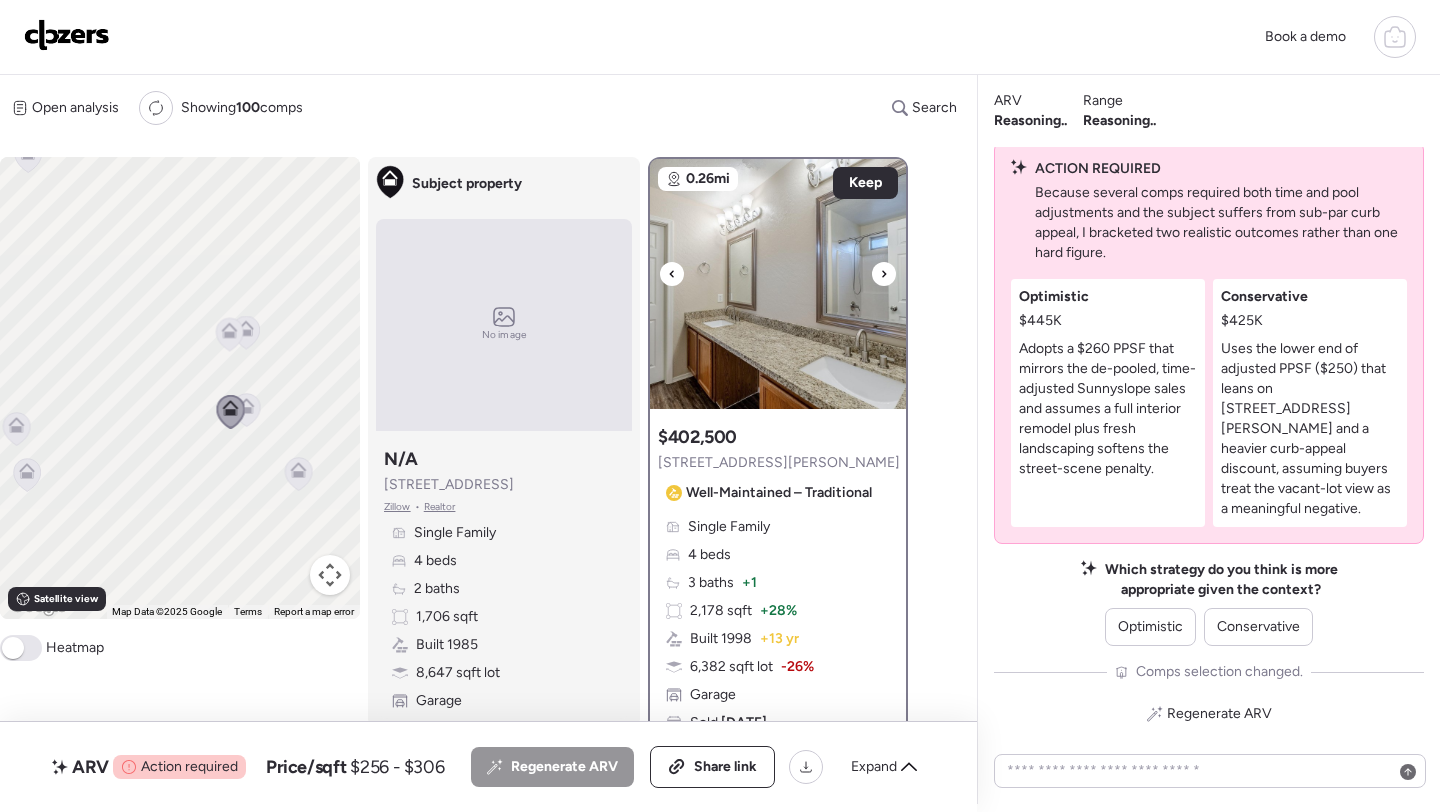 click at bounding box center [884, 274] 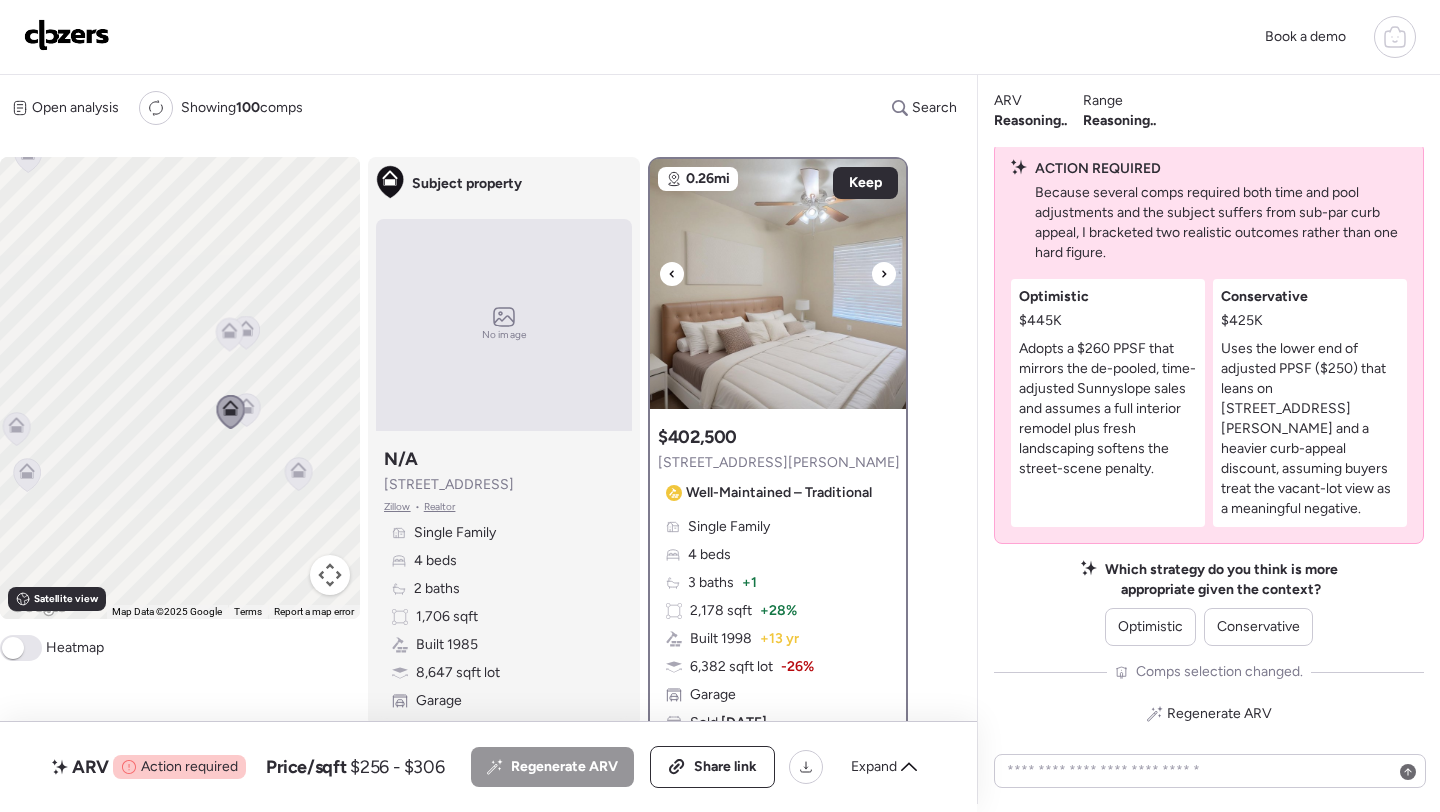 click at bounding box center (884, 274) 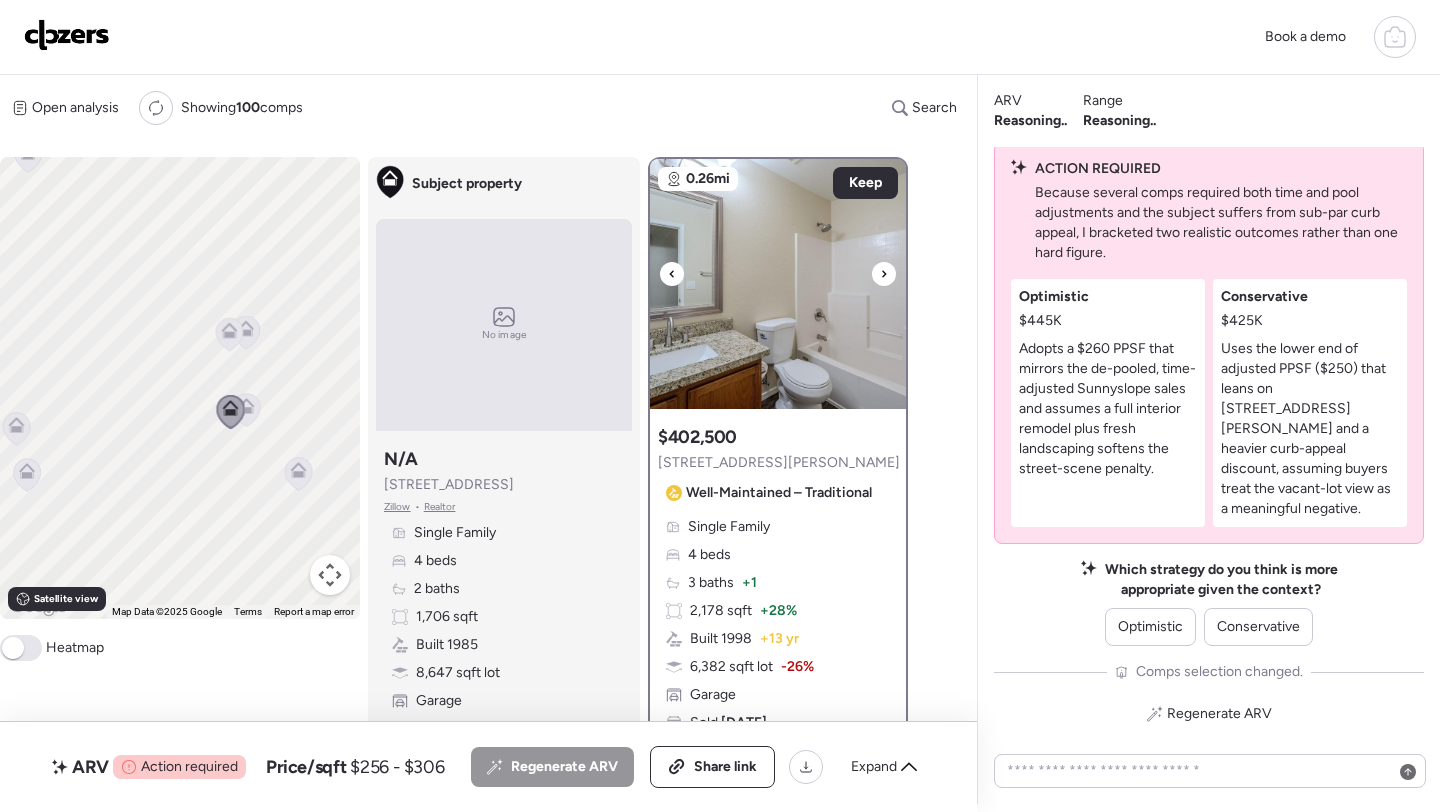 click at bounding box center (884, 274) 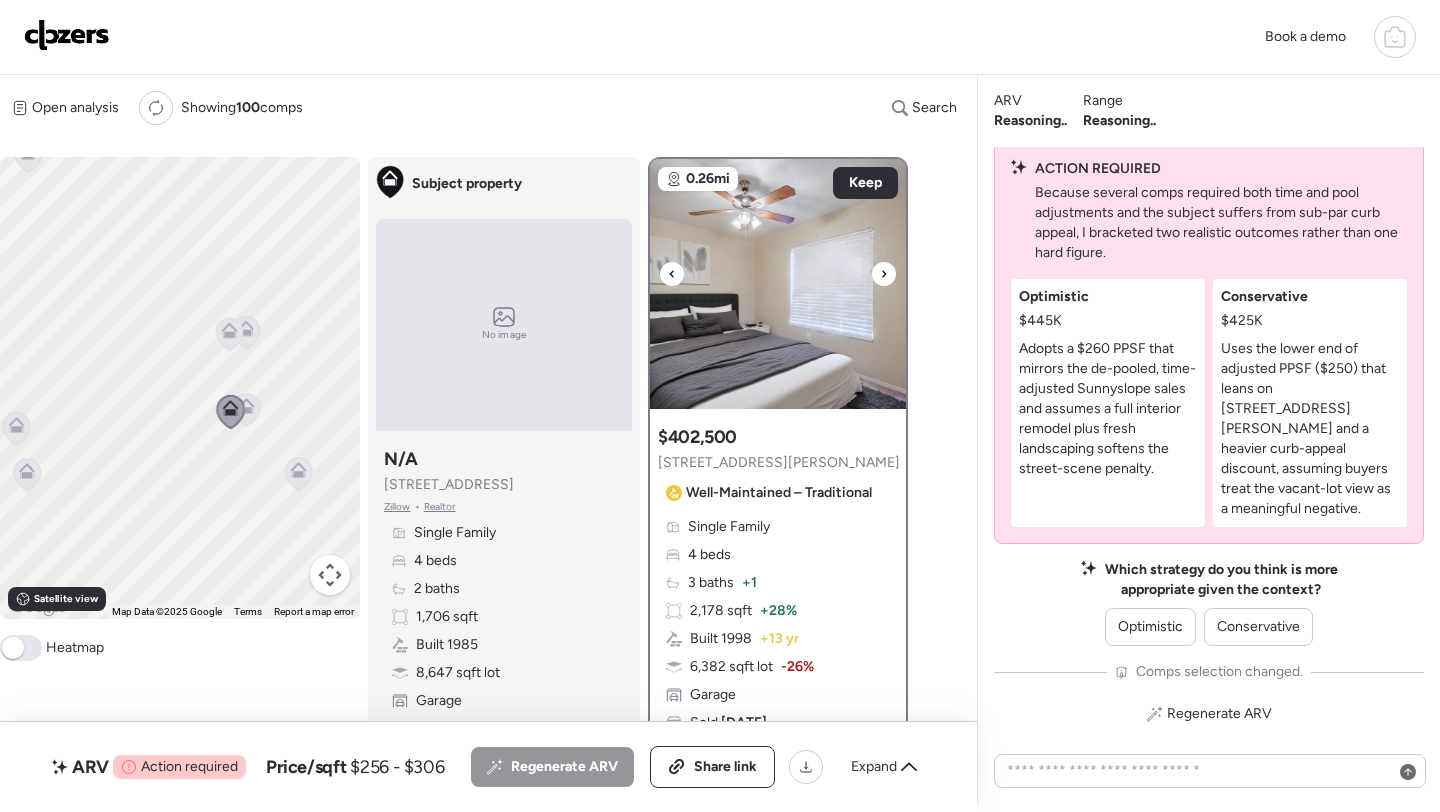 click at bounding box center (778, 284) 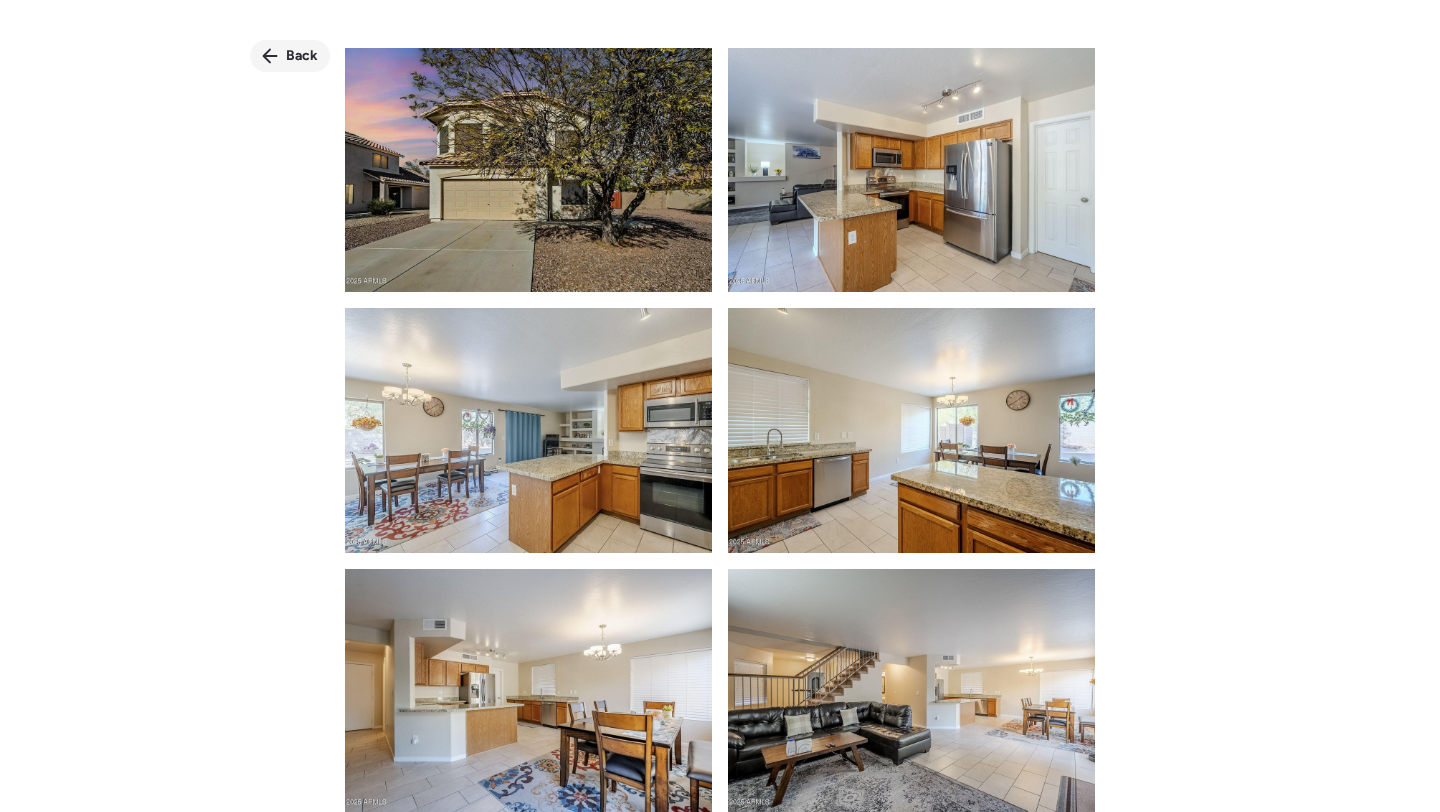 click 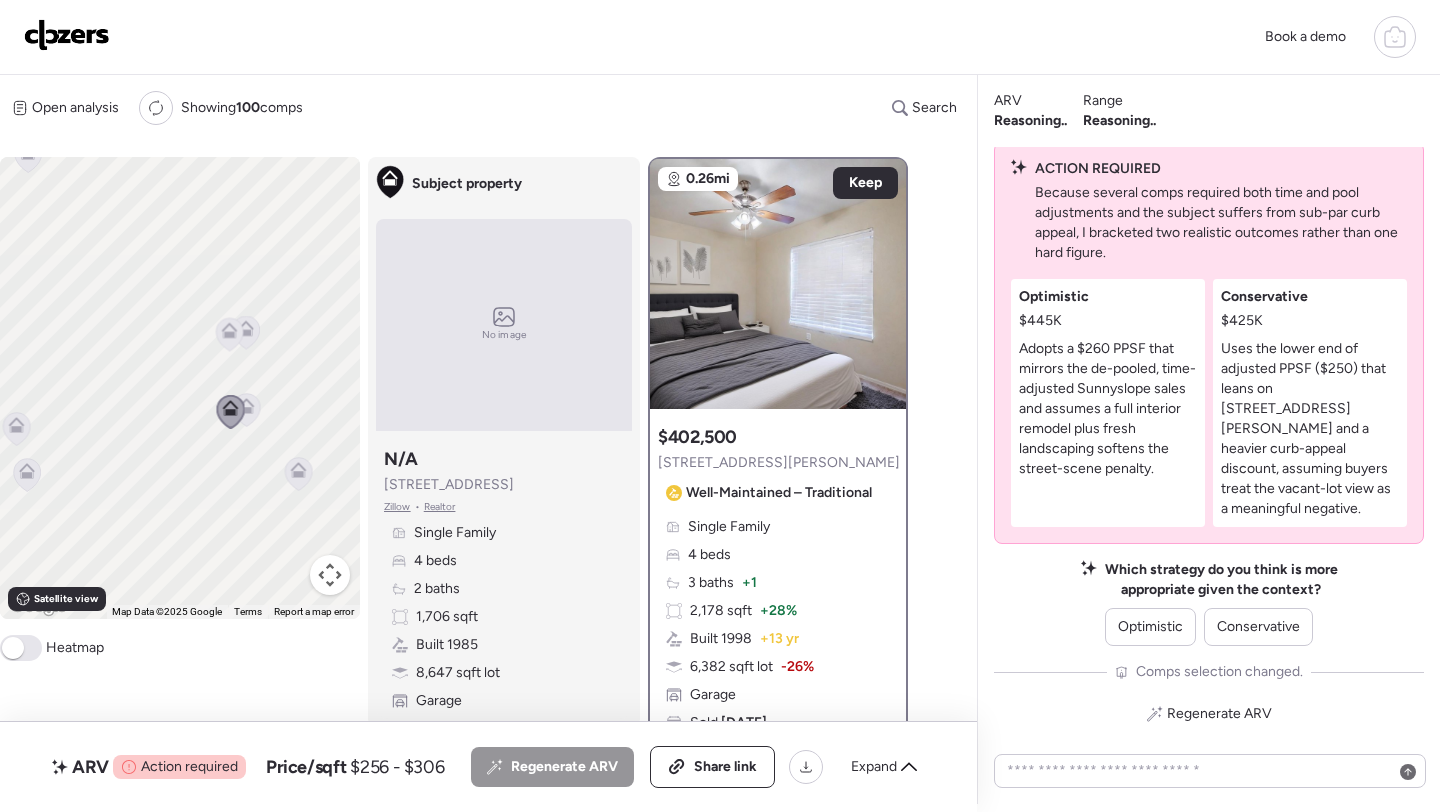 click 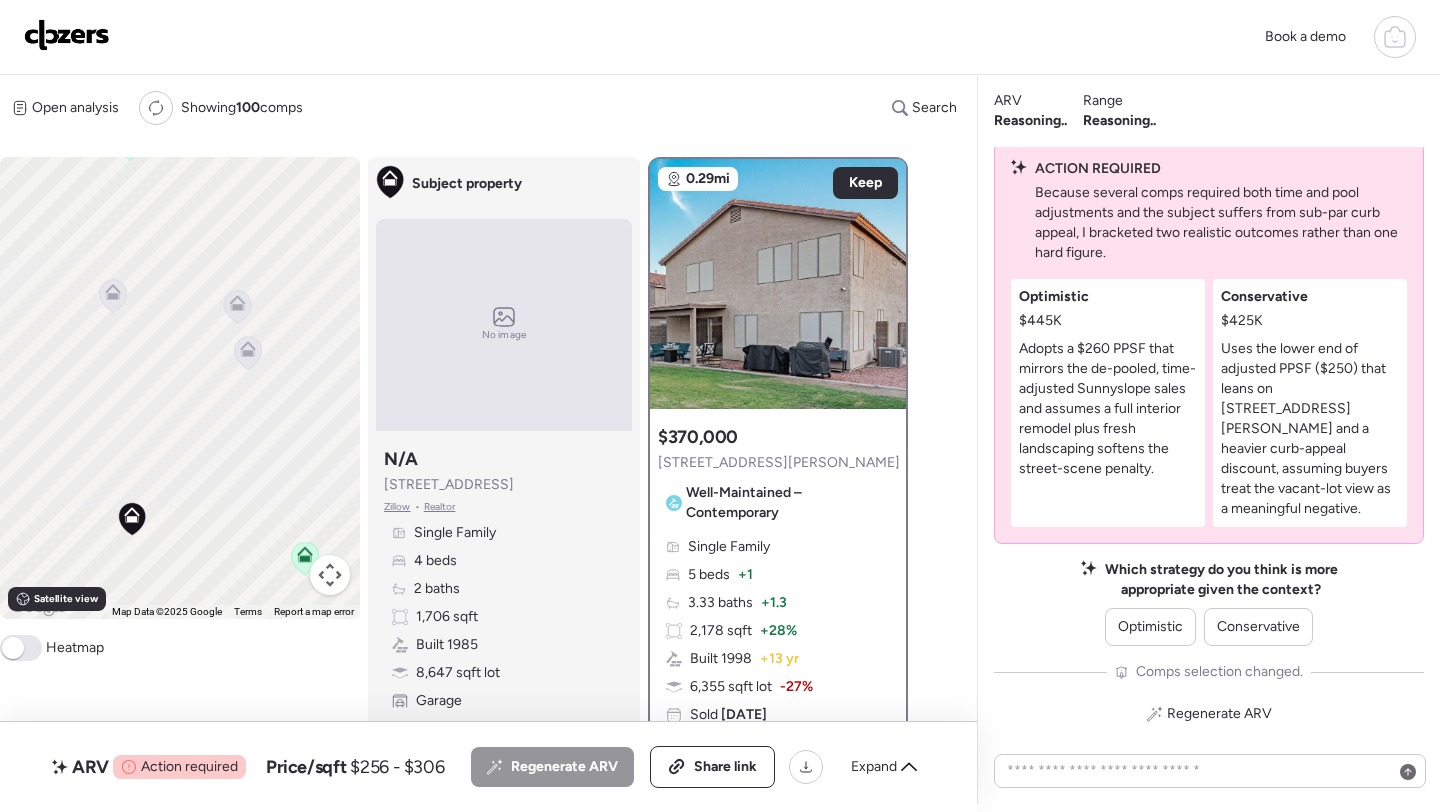 drag, startPoint x: 156, startPoint y: 414, endPoint x: 433, endPoint y: 300, distance: 299.54132 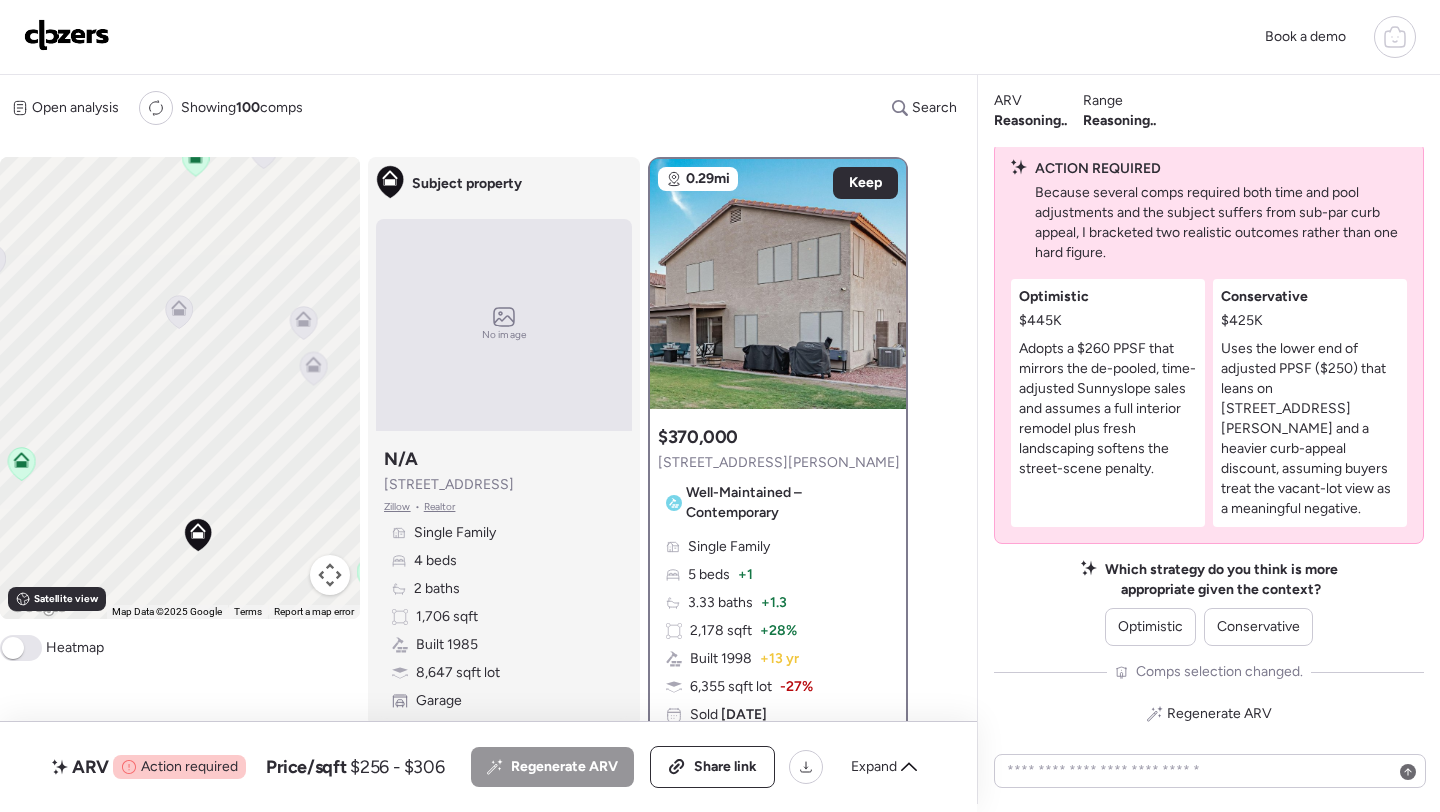 click 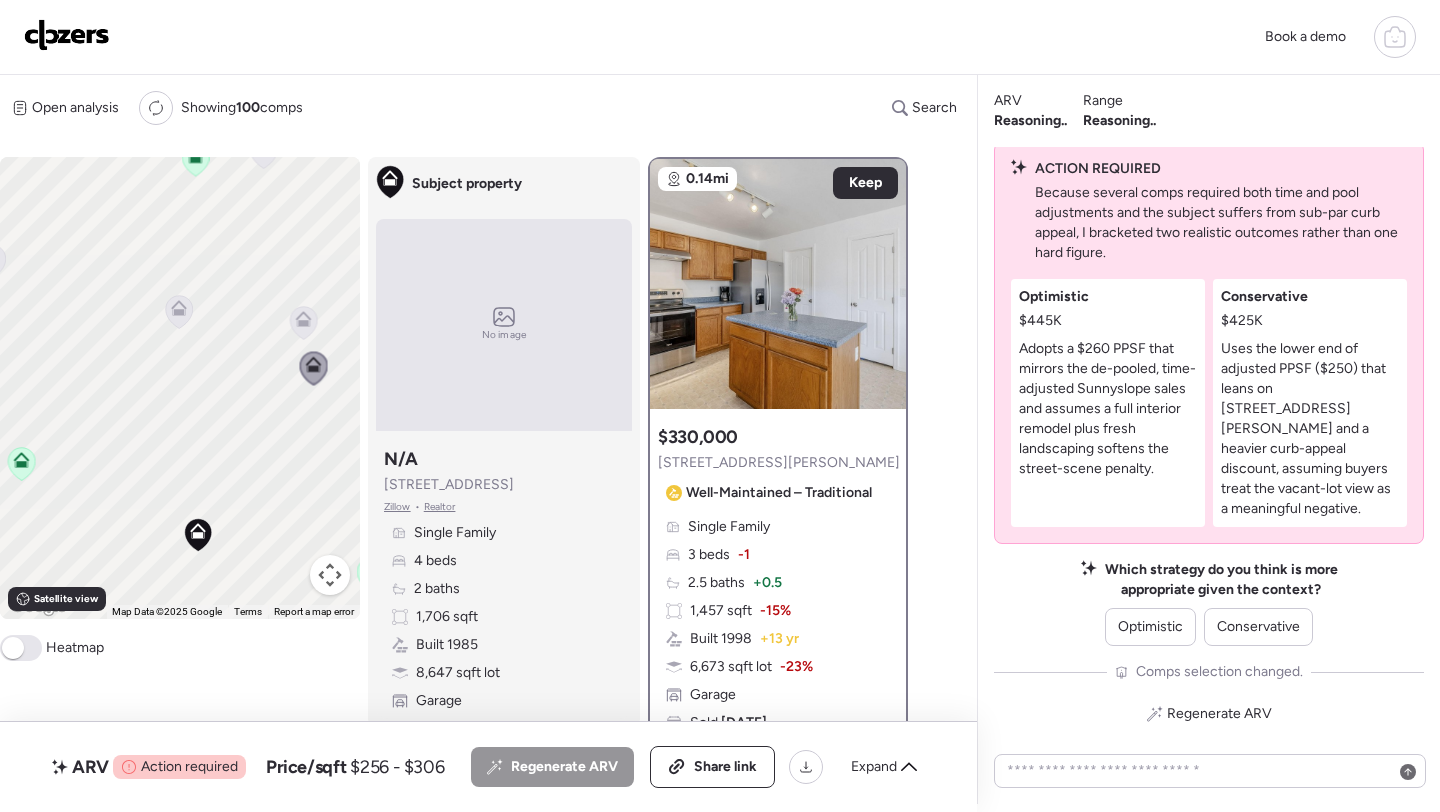 click 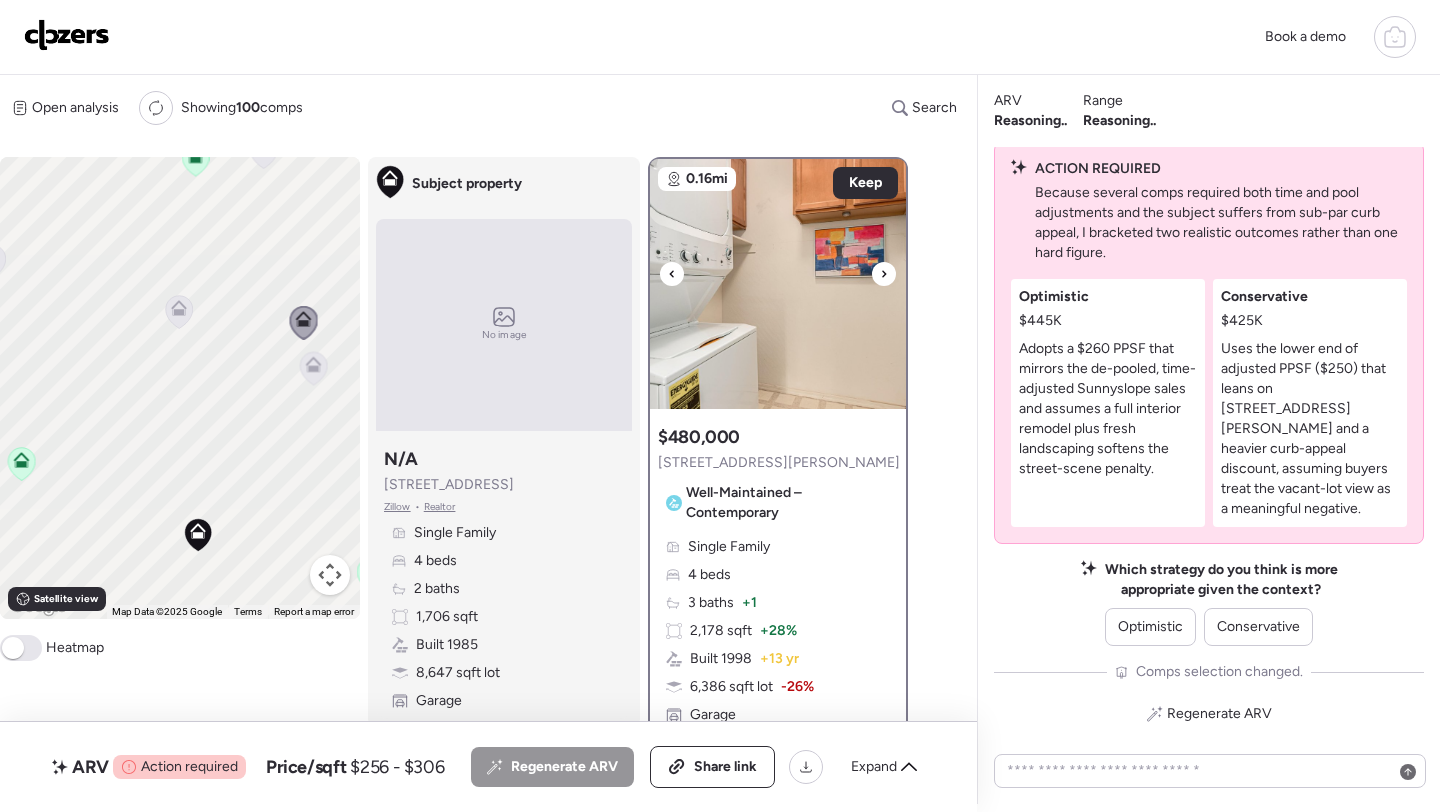 click at bounding box center [778, 284] 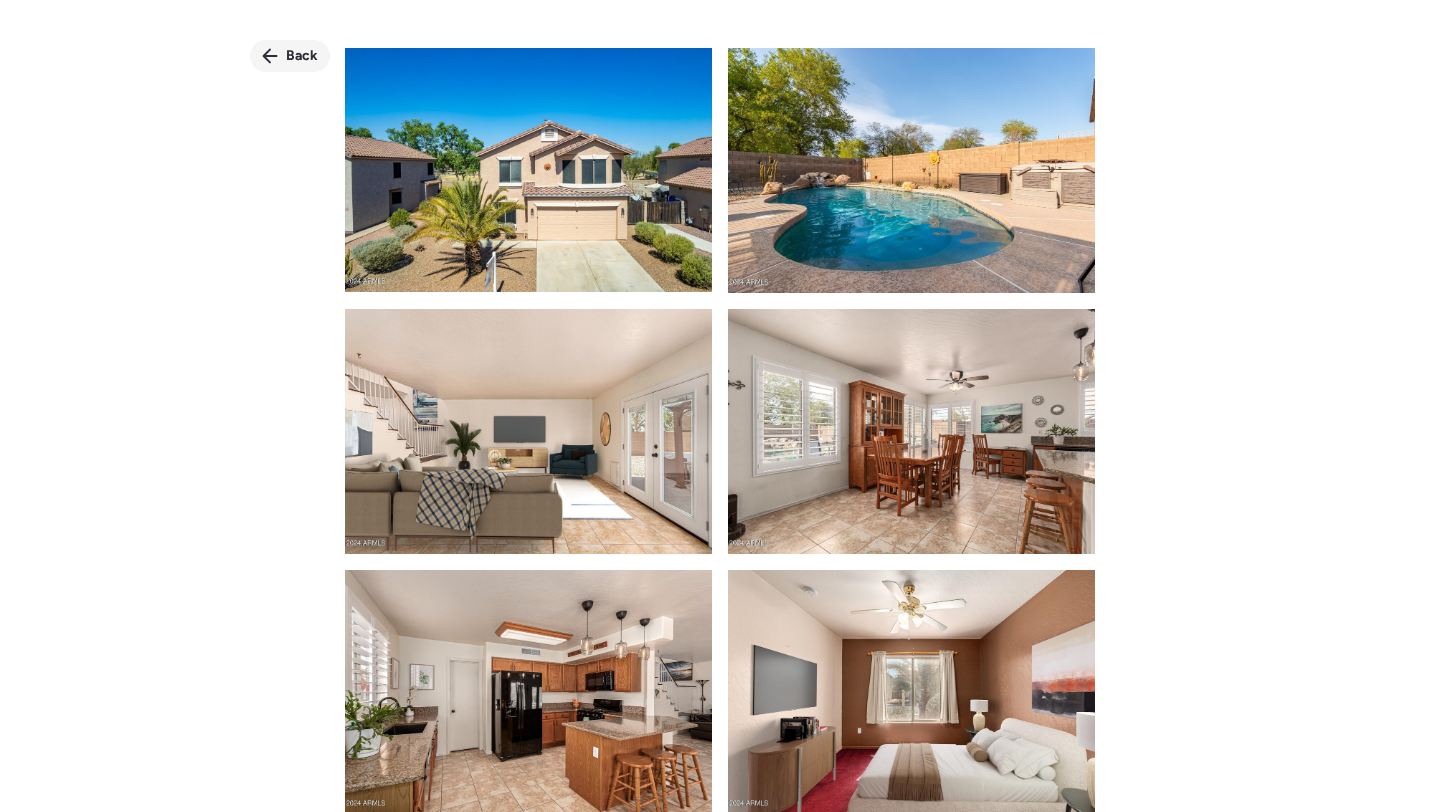 click on "Back" at bounding box center (302, 56) 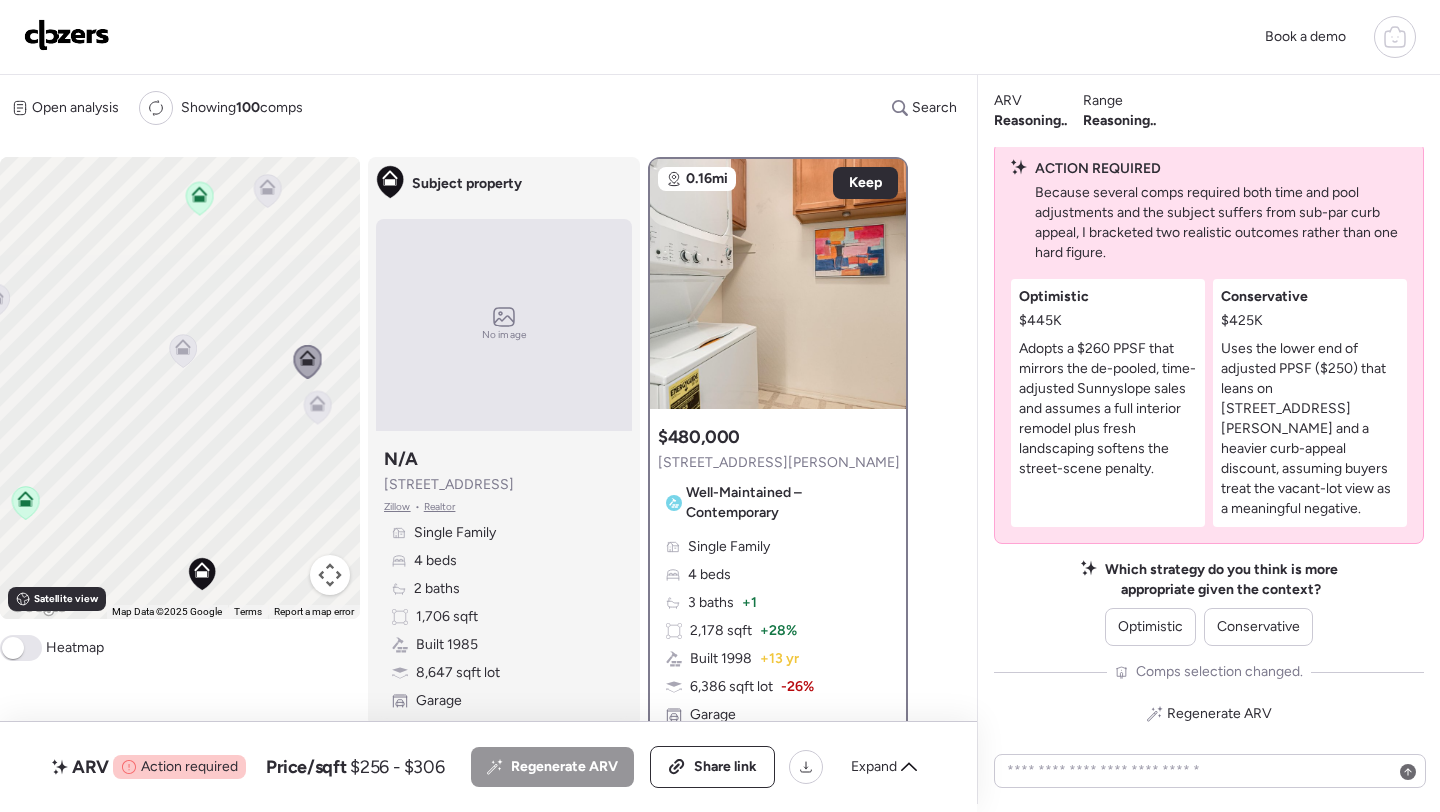drag, startPoint x: 206, startPoint y: 253, endPoint x: 225, endPoint y: 353, distance: 101.788994 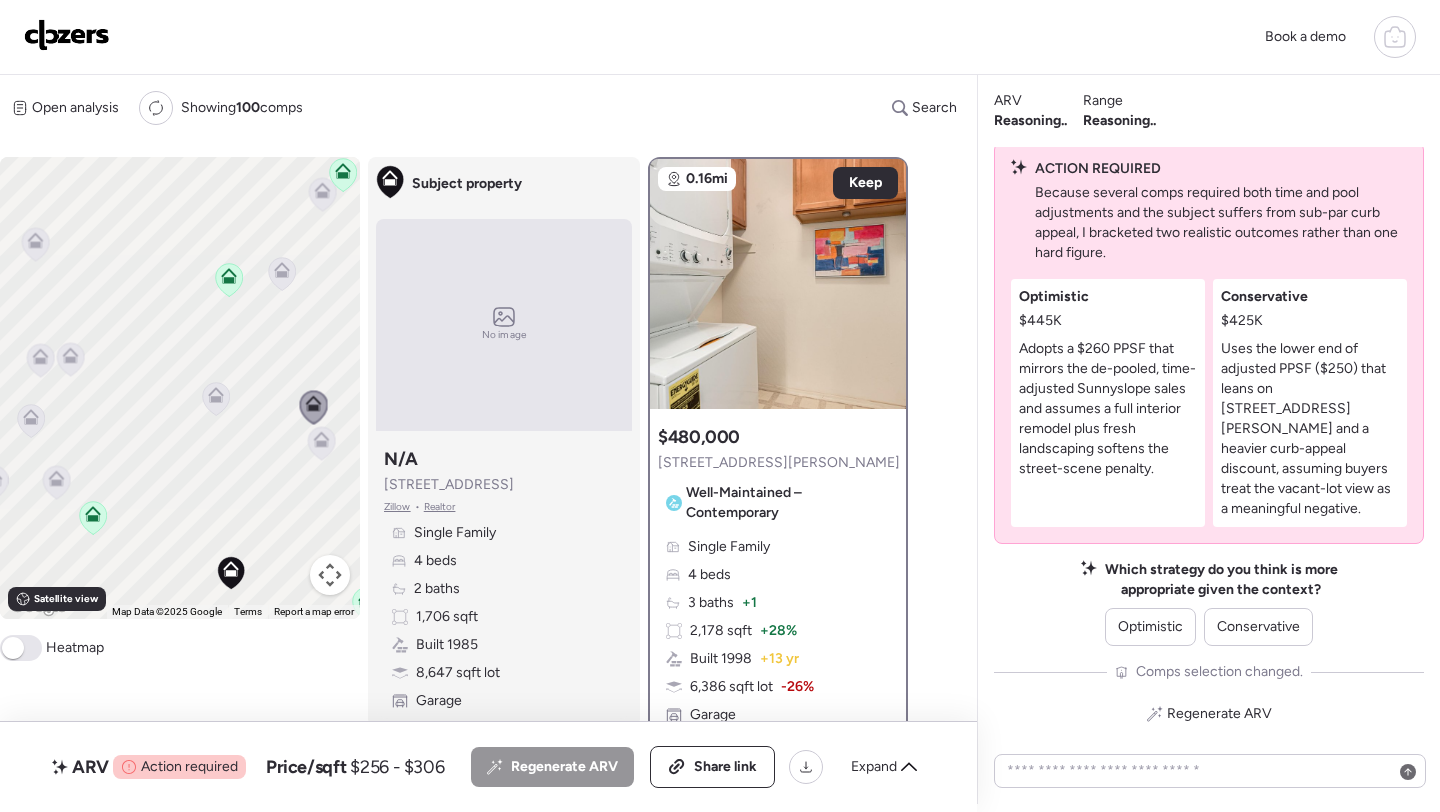 click 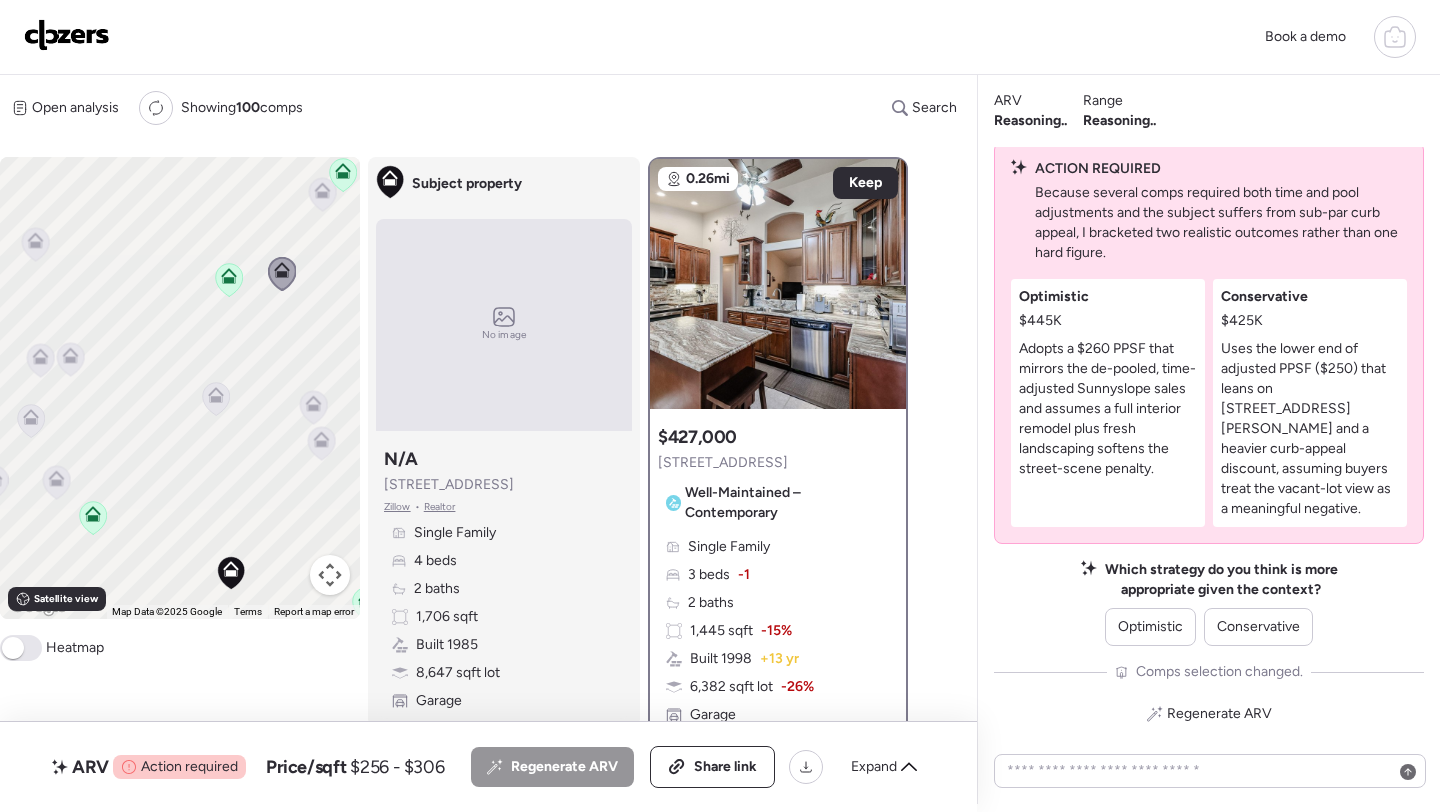 click 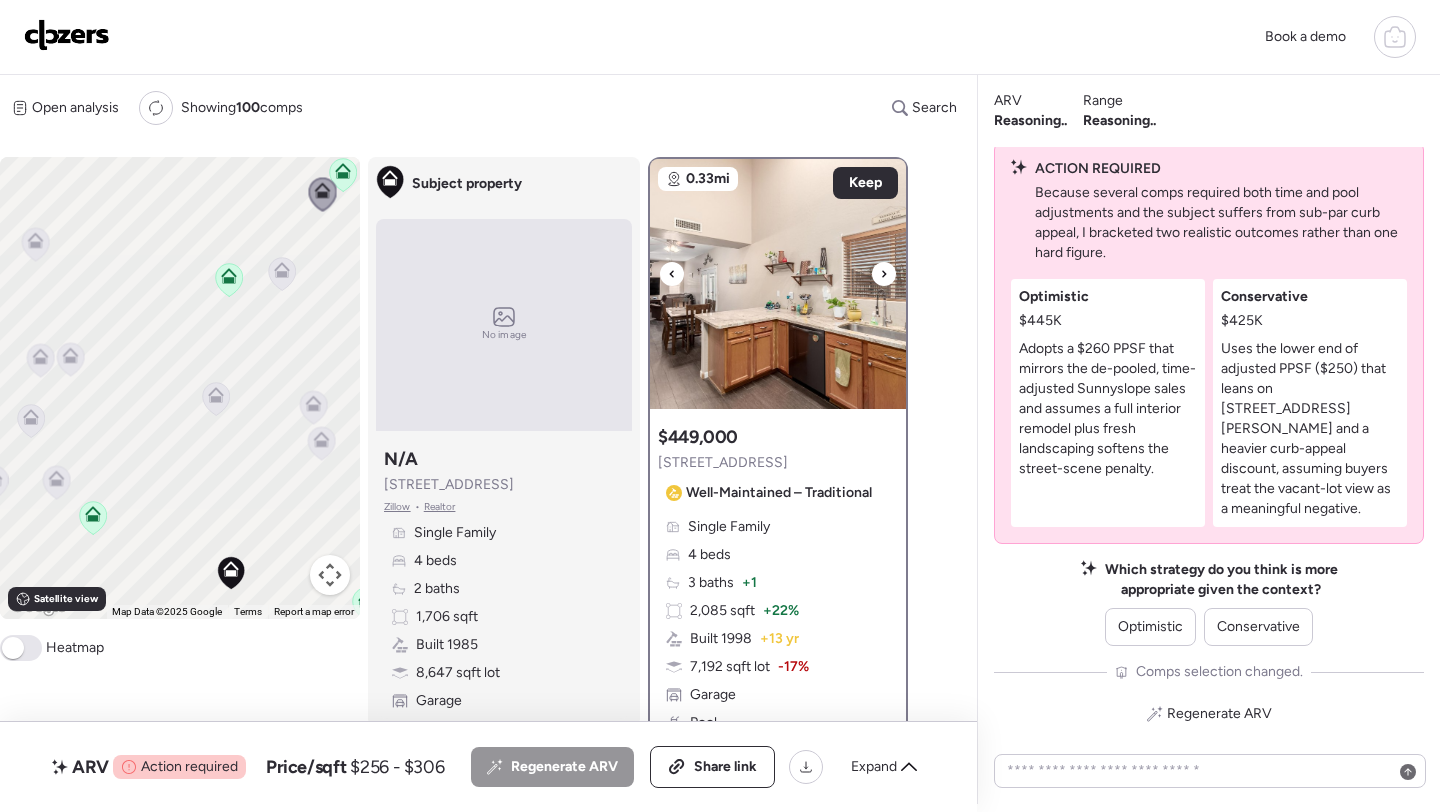 click at bounding box center [778, 284] 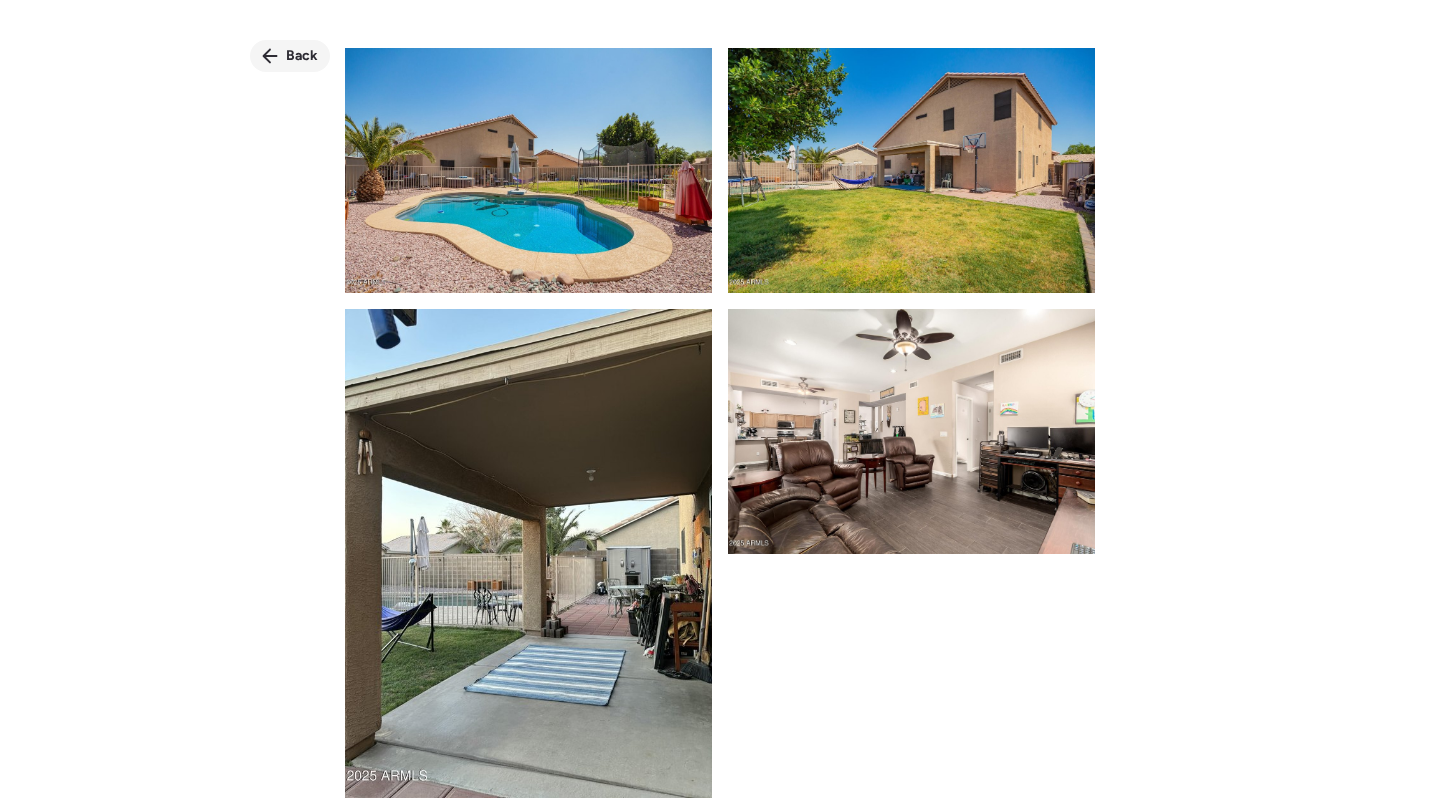 click on "Back" at bounding box center (302, 56) 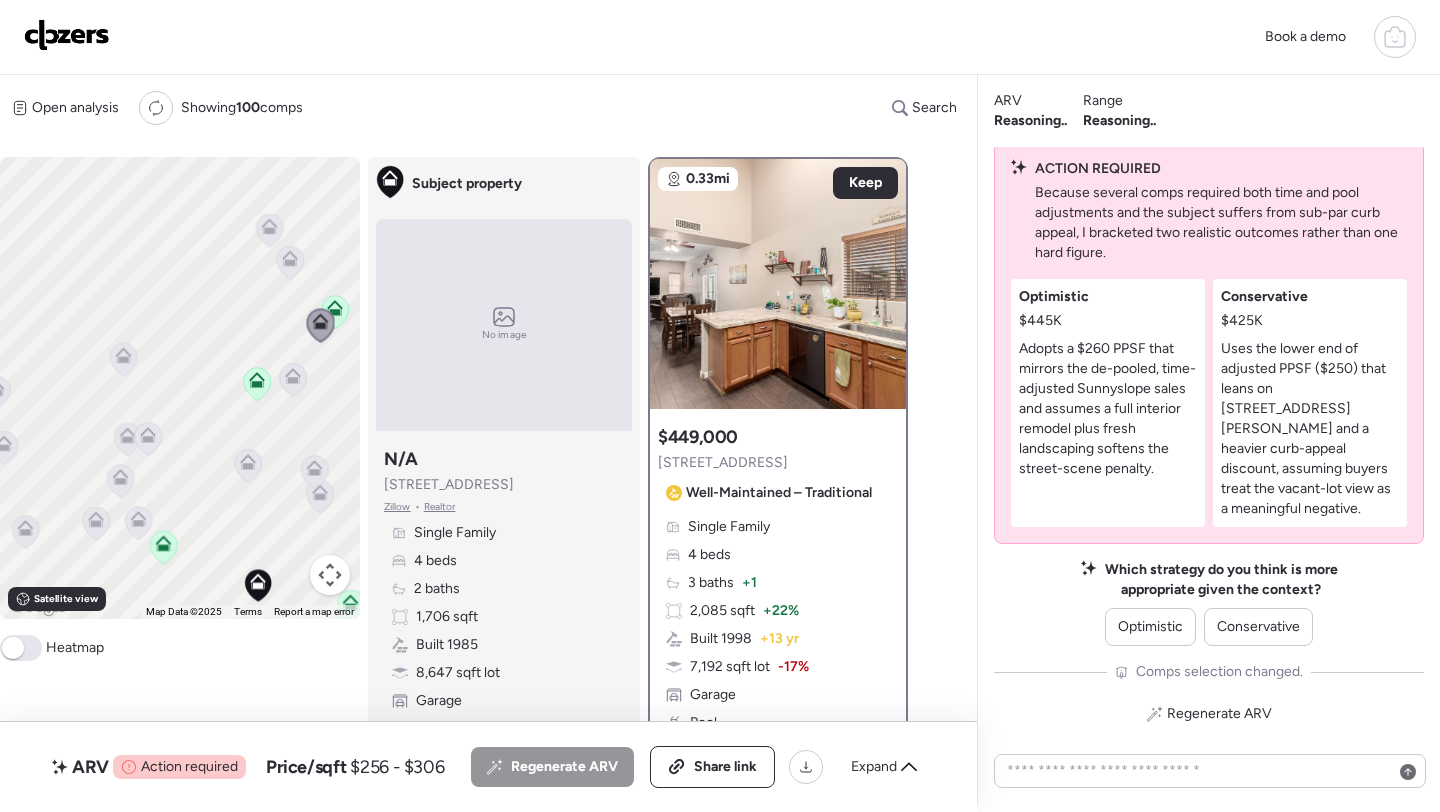 drag, startPoint x: 314, startPoint y: 273, endPoint x: 315, endPoint y: 390, distance: 117.00427 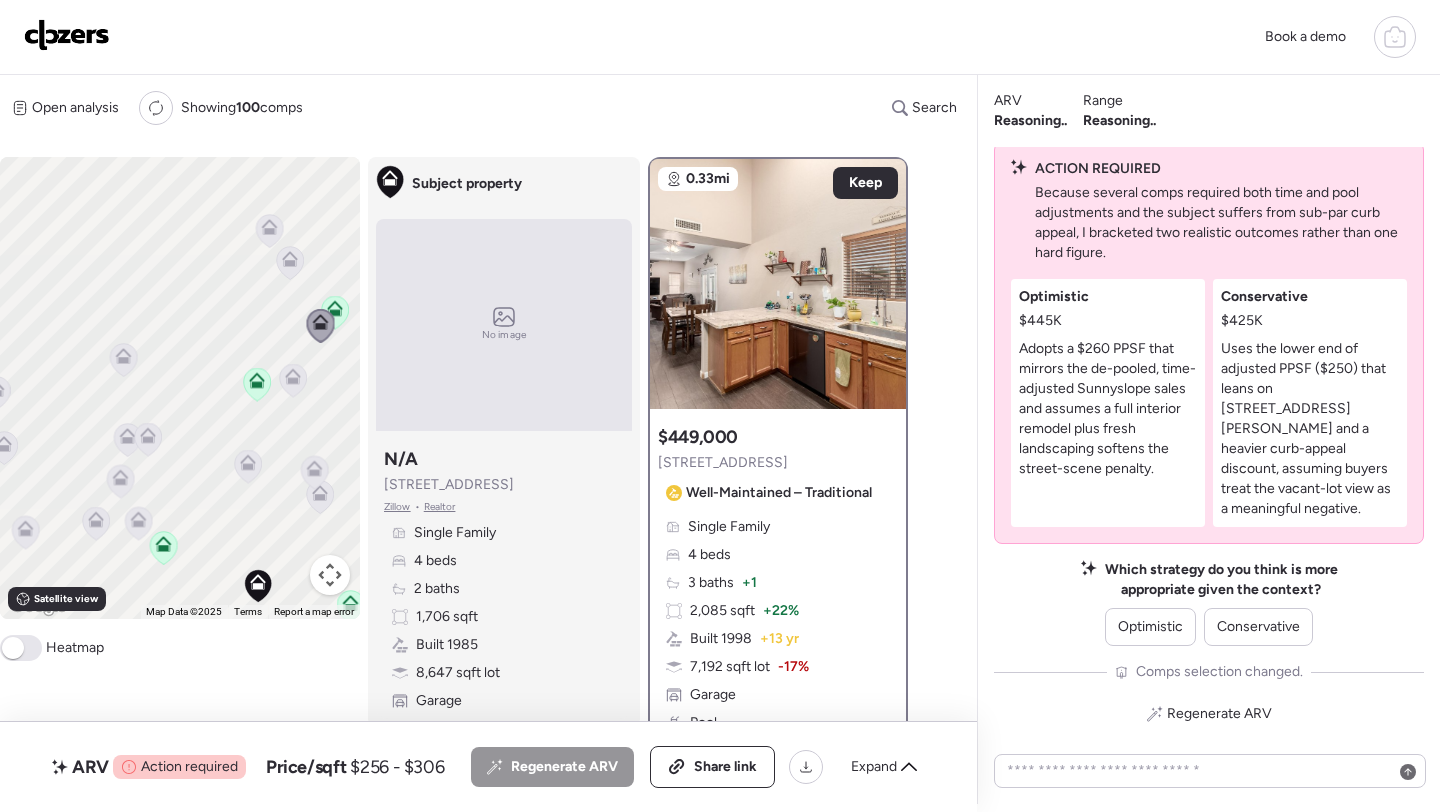 click 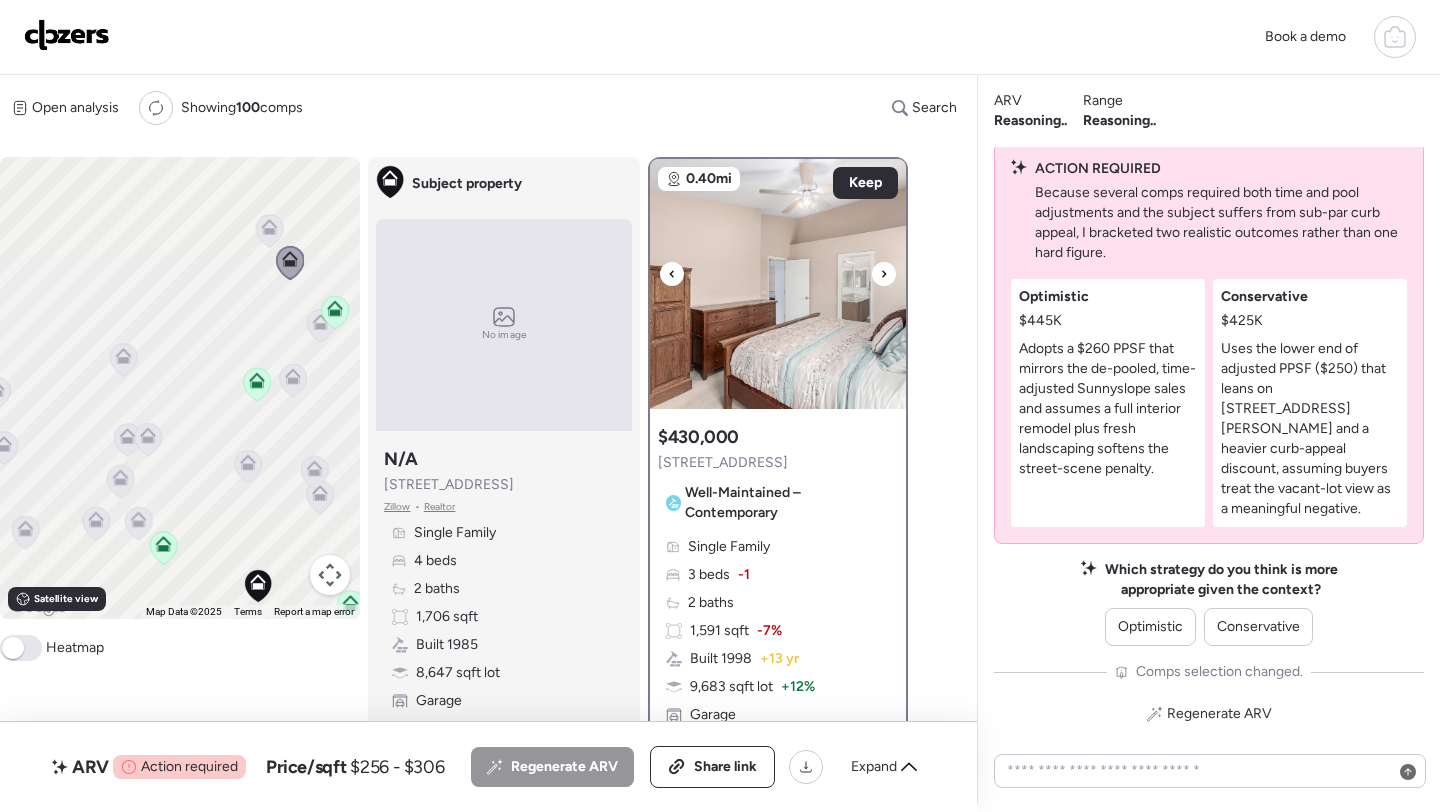 click at bounding box center [778, 284] 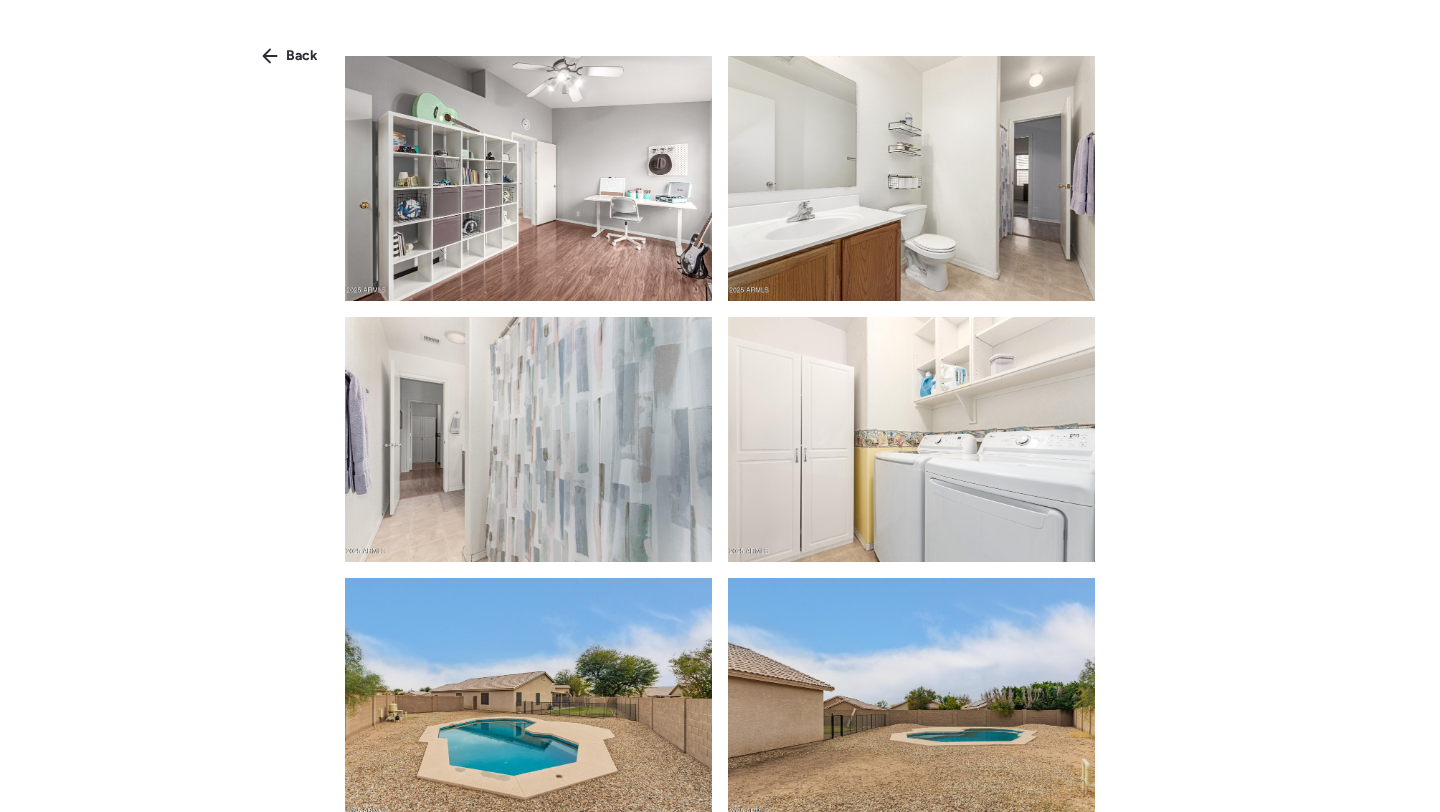 scroll, scrollTop: 2871, scrollLeft: 0, axis: vertical 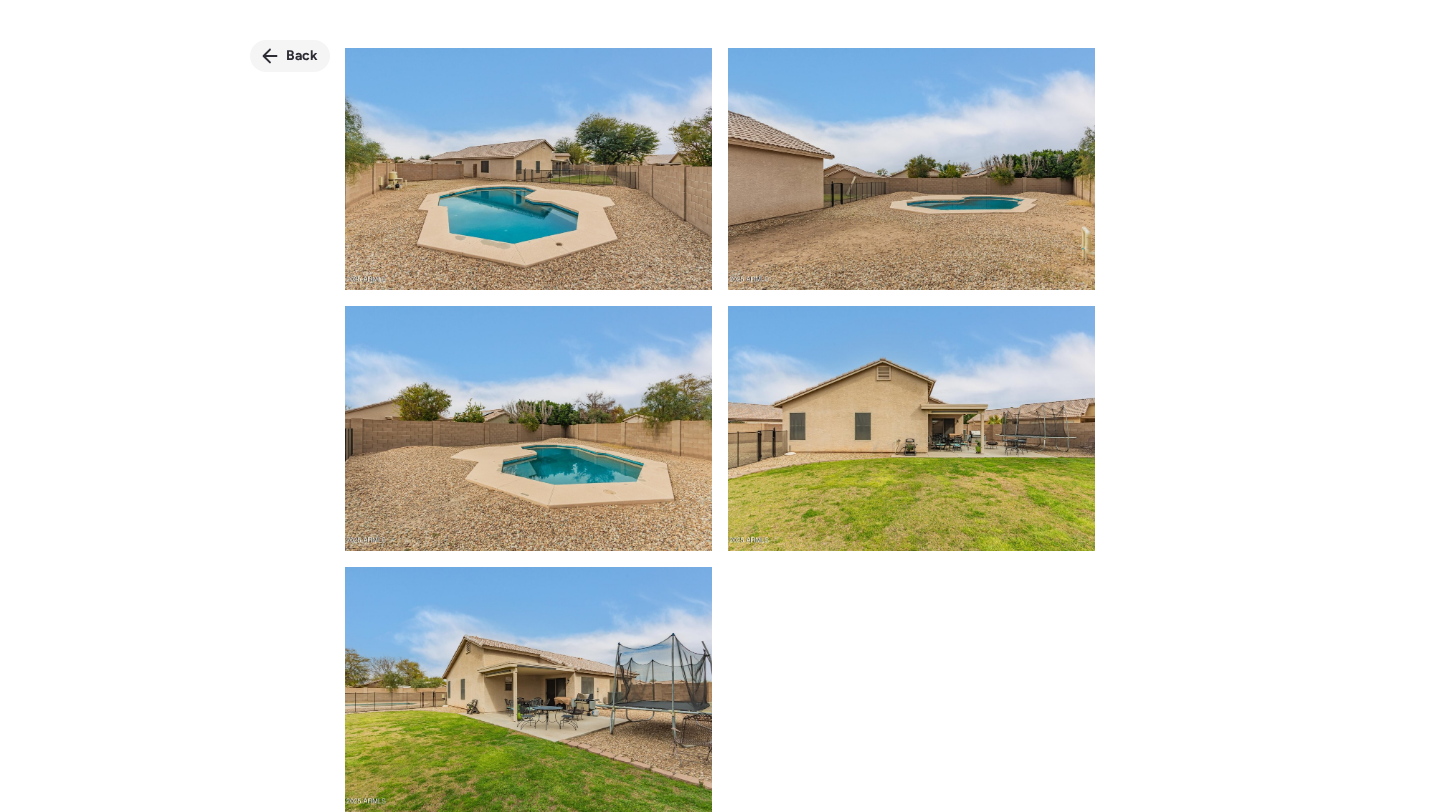 click on "Back" at bounding box center (302, 56) 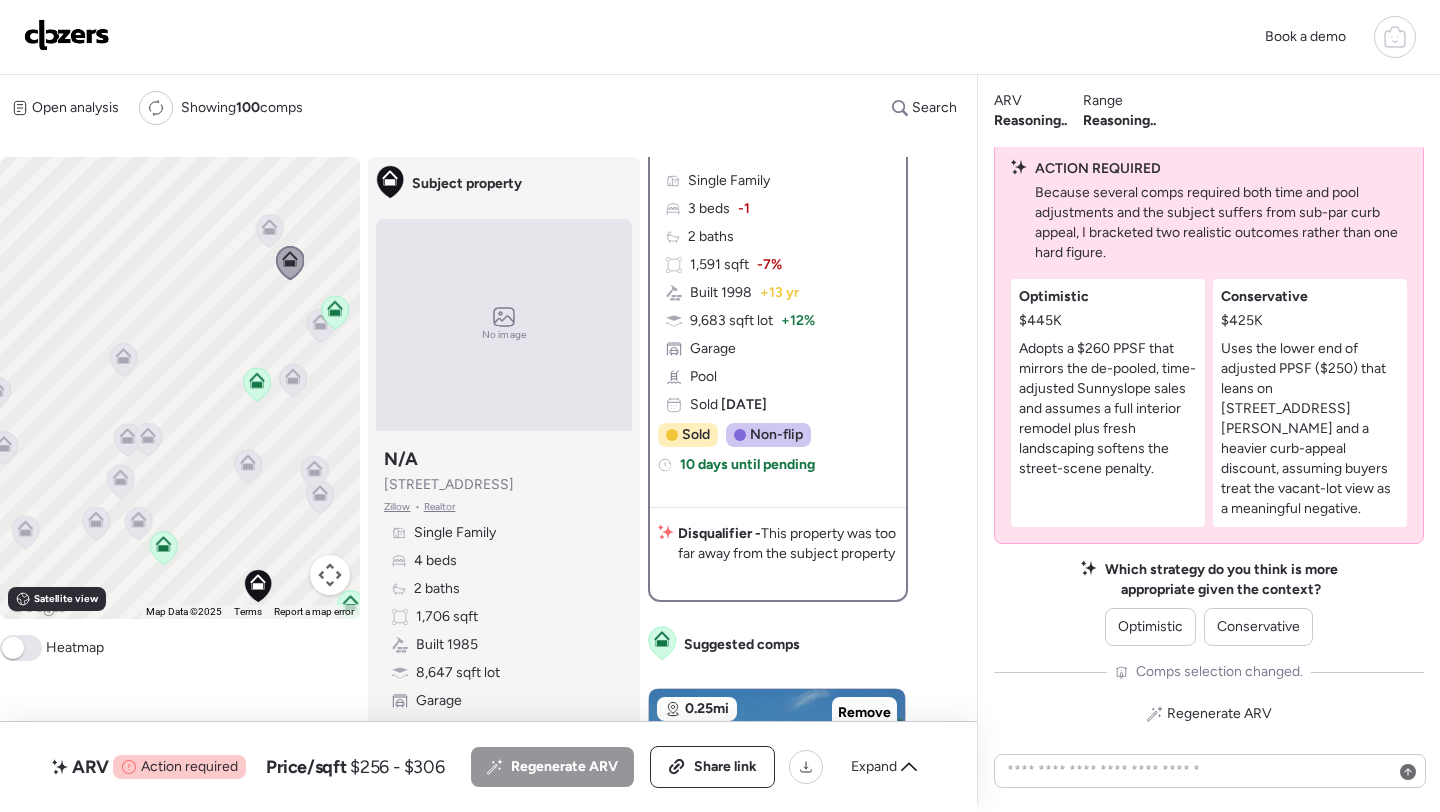 scroll, scrollTop: 355, scrollLeft: 0, axis: vertical 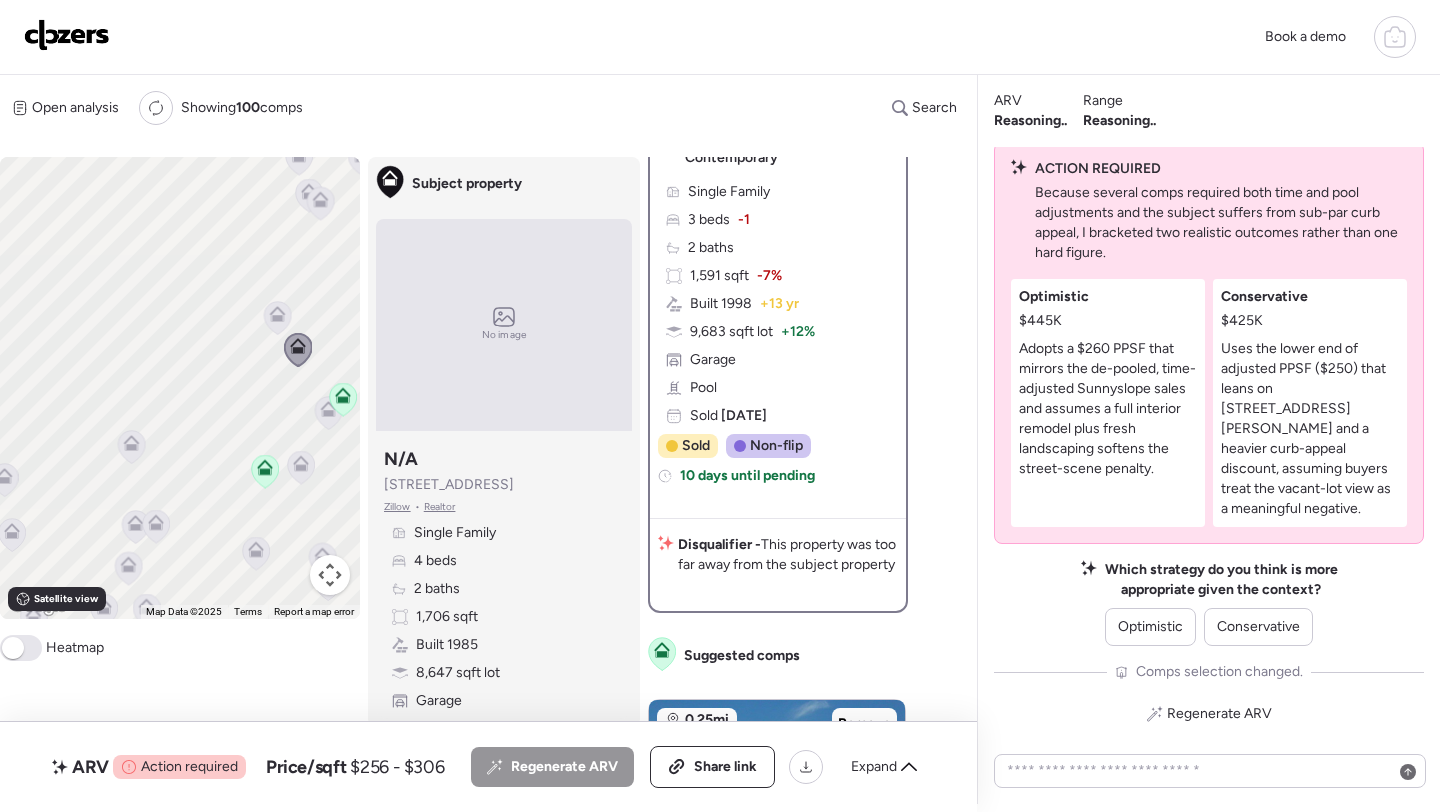 drag, startPoint x: 308, startPoint y: 328, endPoint x: 316, endPoint y: 419, distance: 91.350975 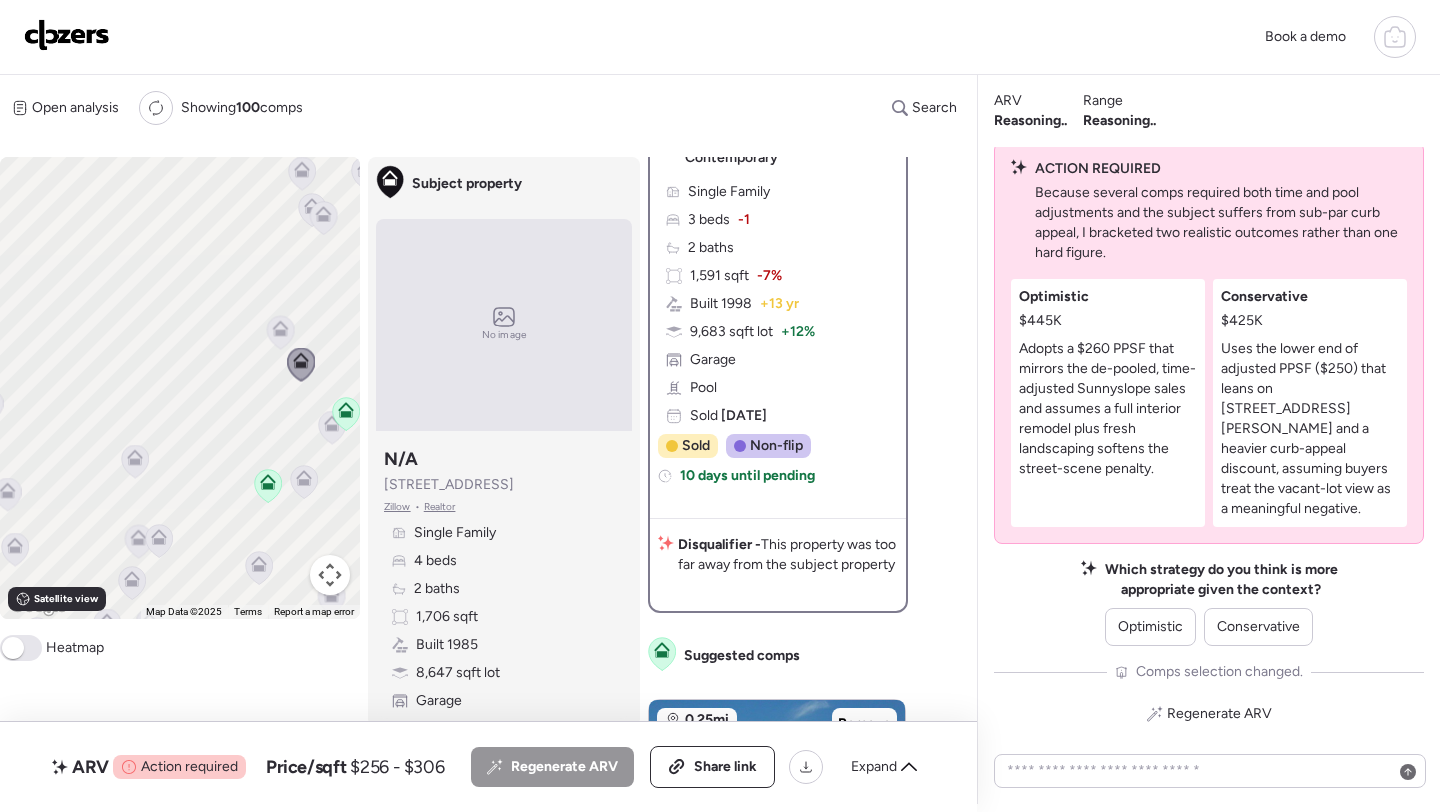 click 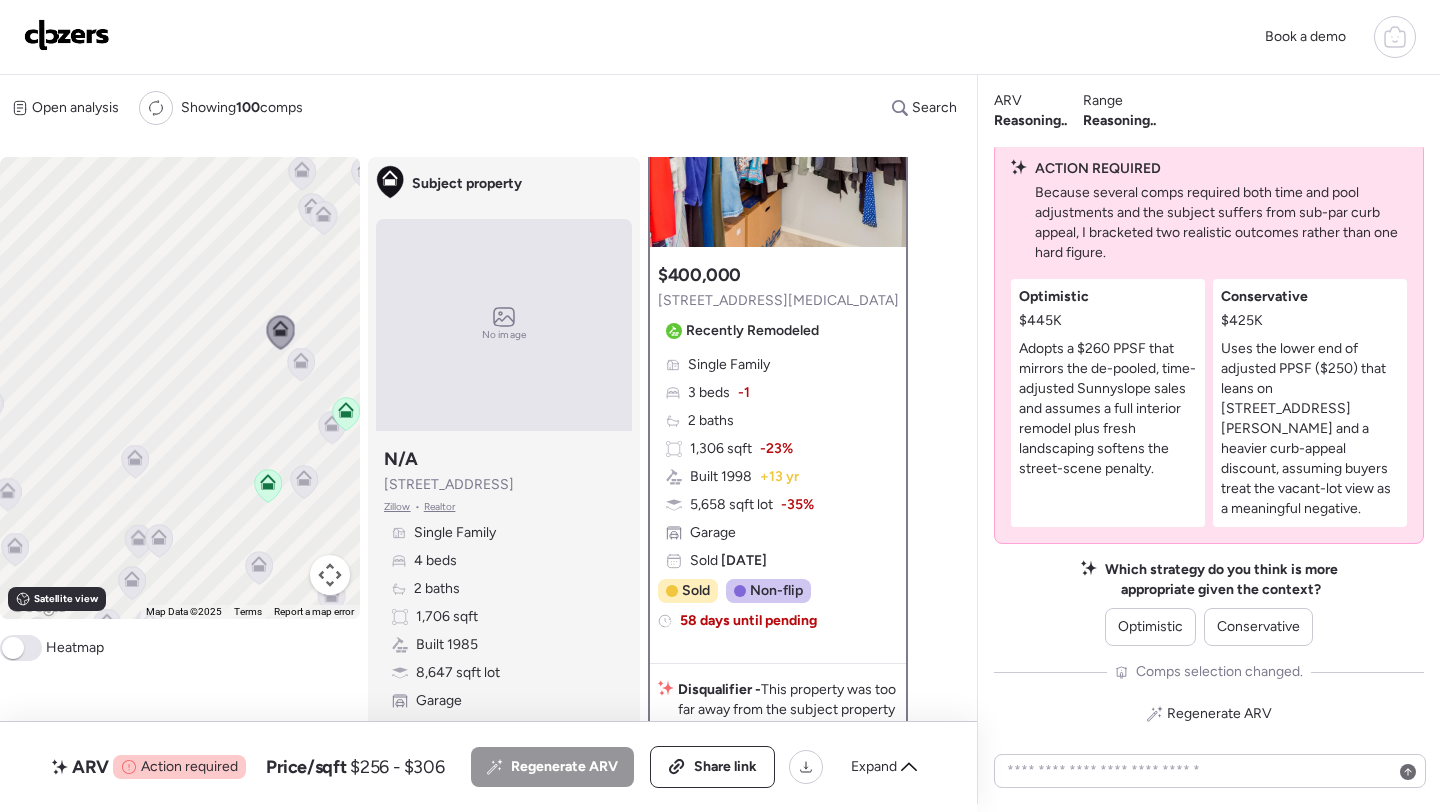 scroll, scrollTop: 0, scrollLeft: 0, axis: both 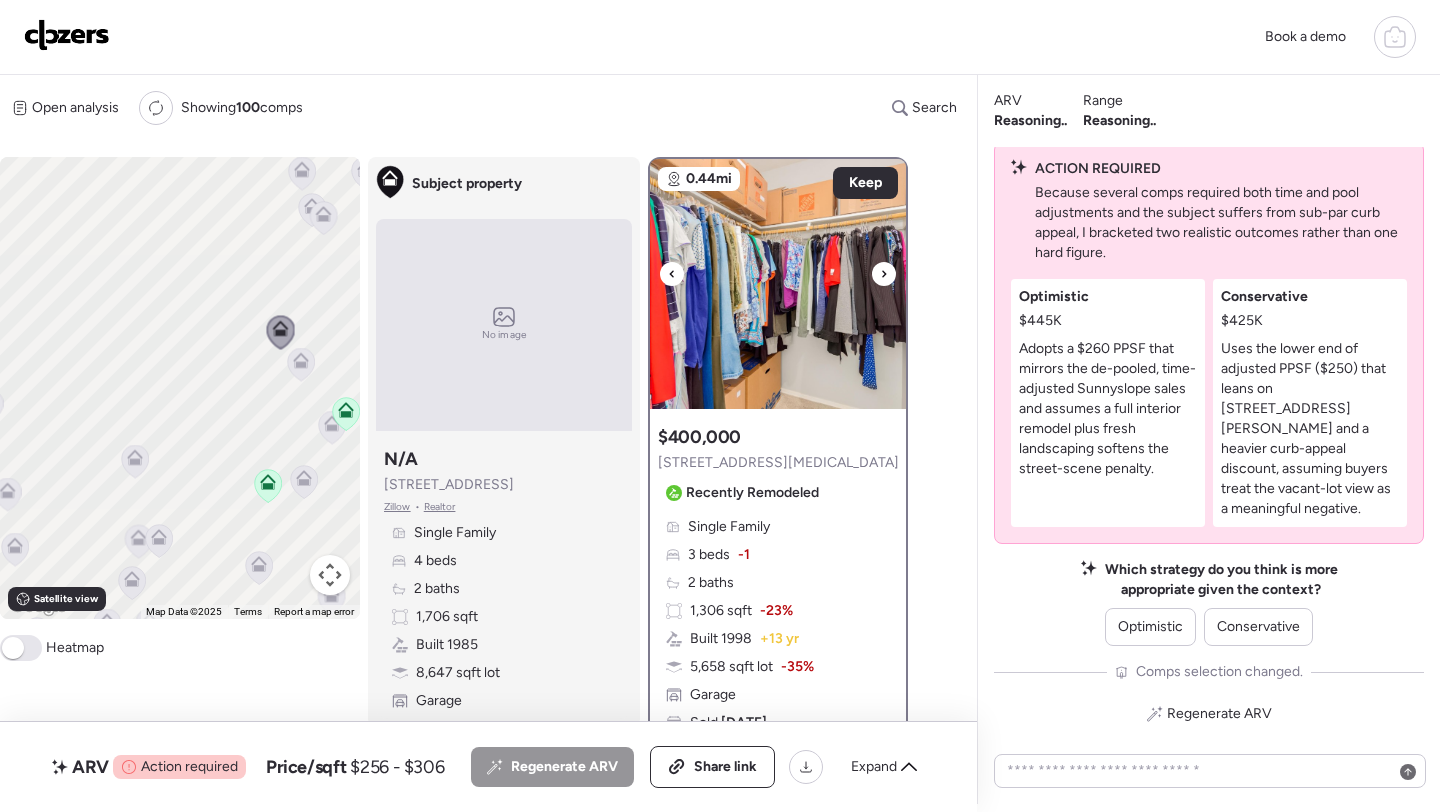 click at bounding box center (778, 284) 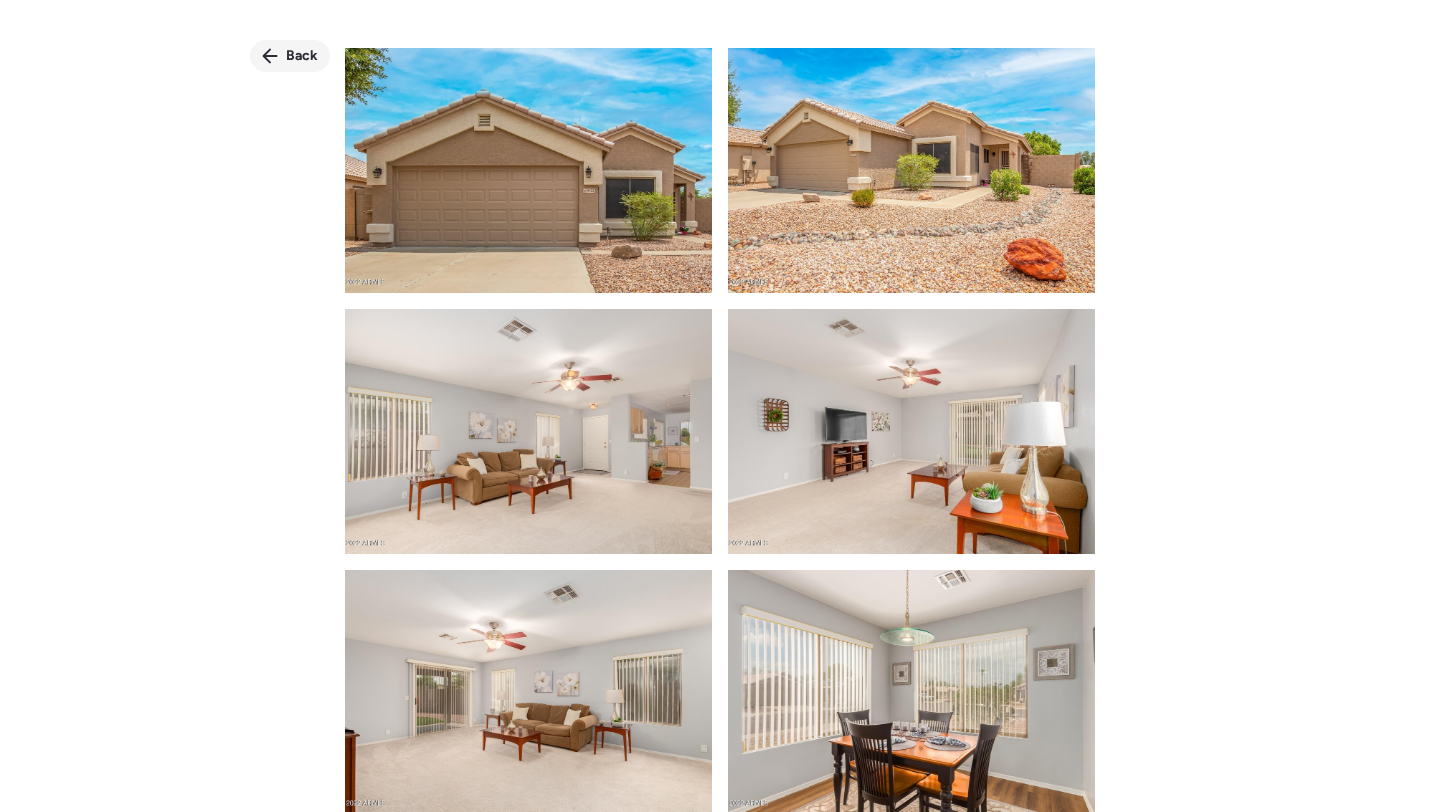 click on "Back" at bounding box center (302, 56) 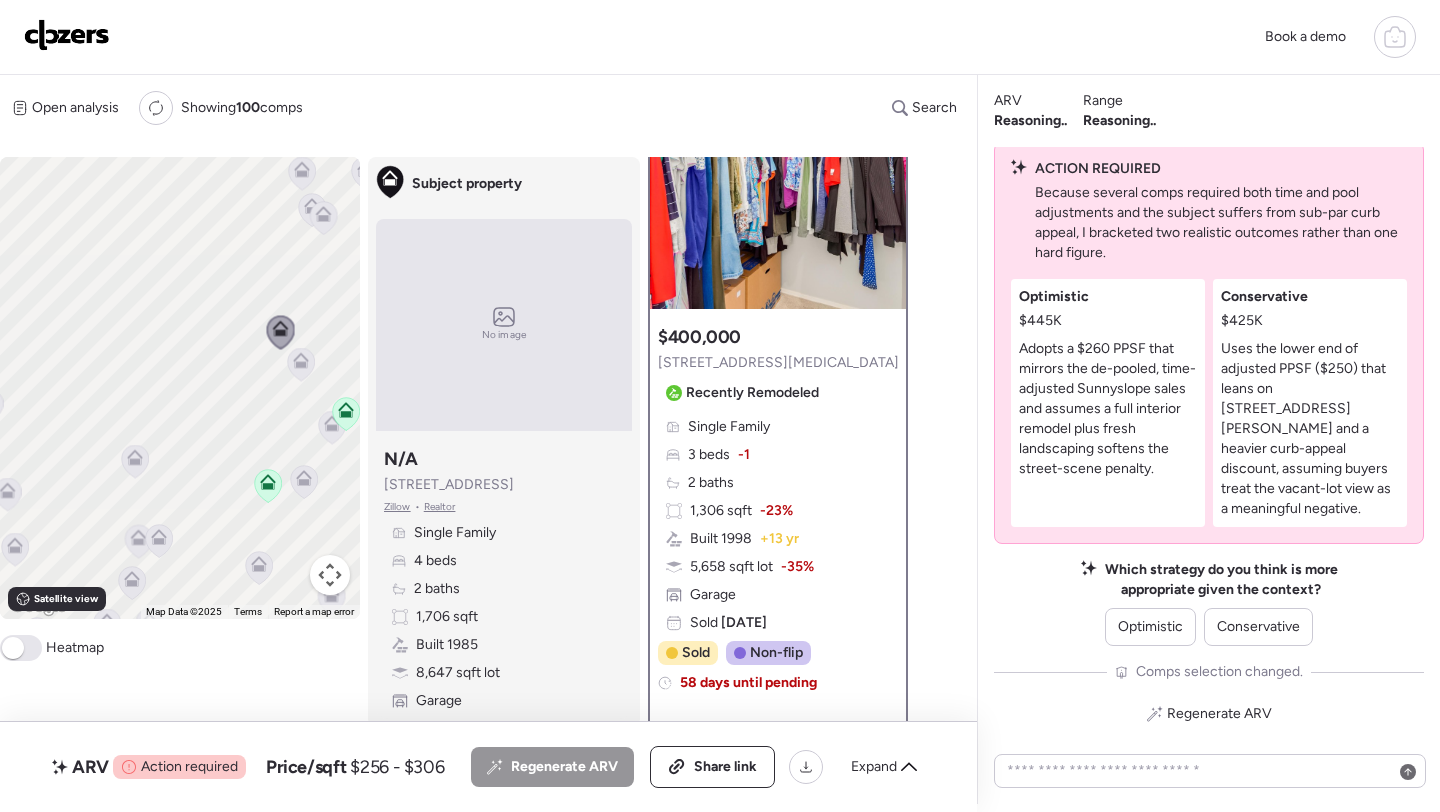 scroll, scrollTop: 0, scrollLeft: 0, axis: both 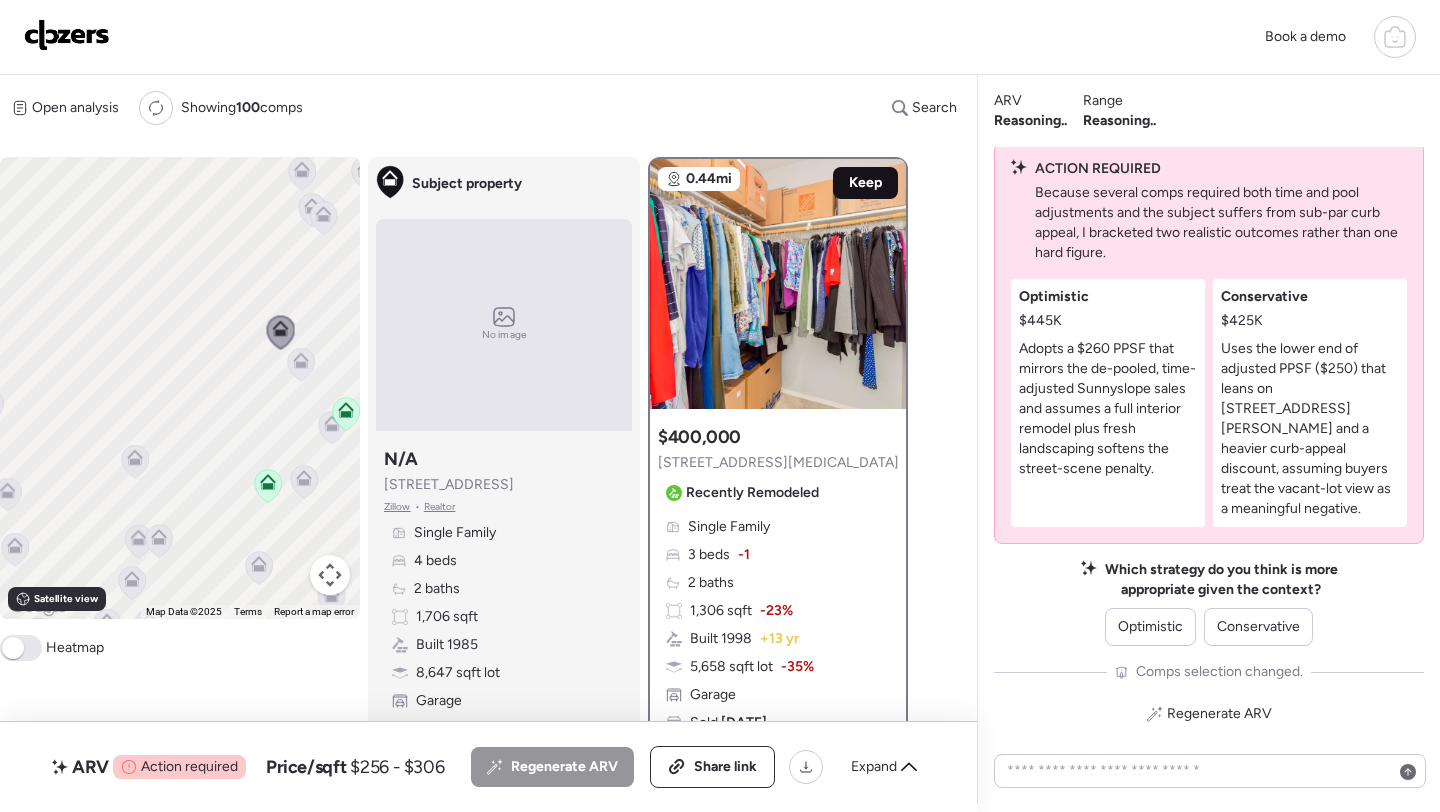 click on "Keep" at bounding box center (865, 183) 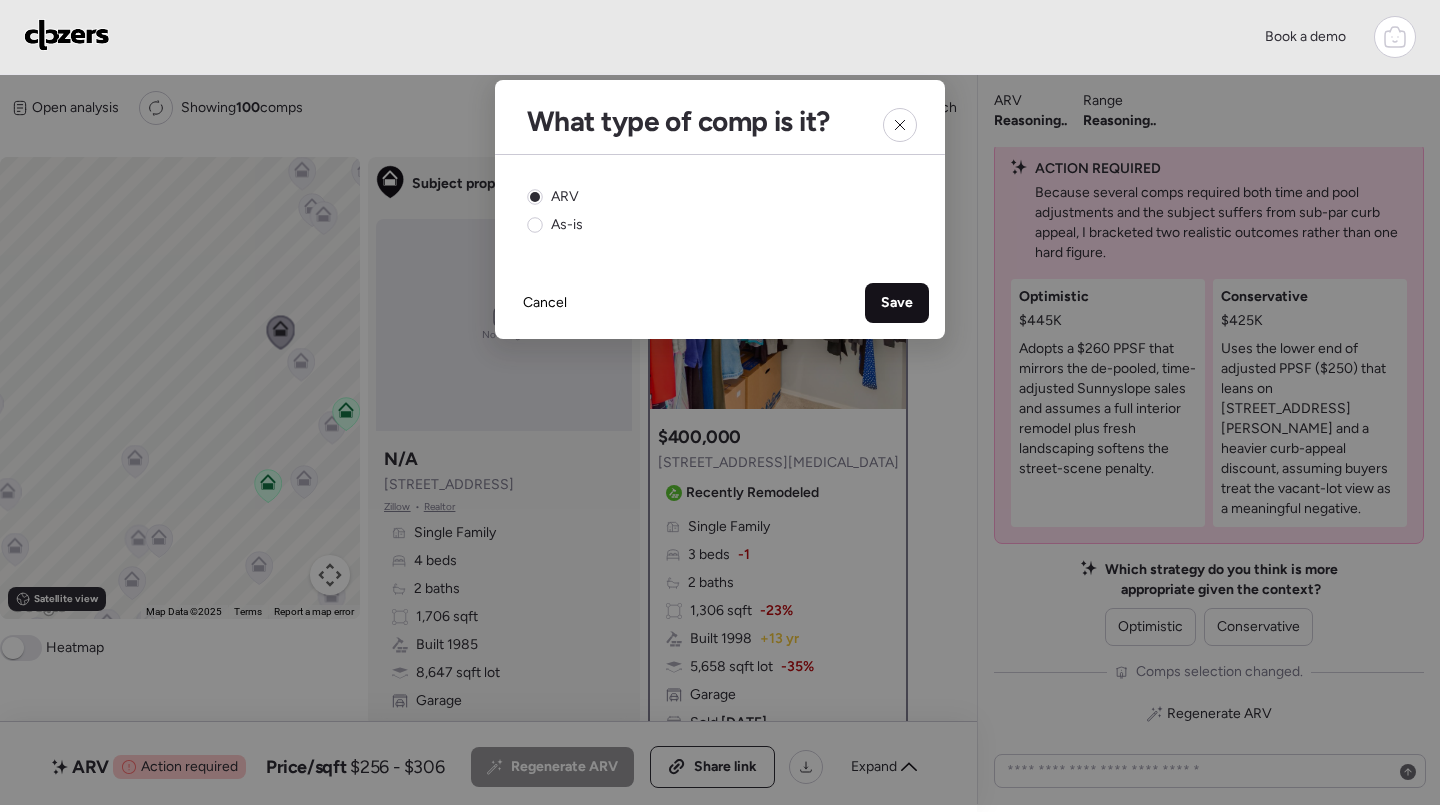 click on "Save" at bounding box center (897, 303) 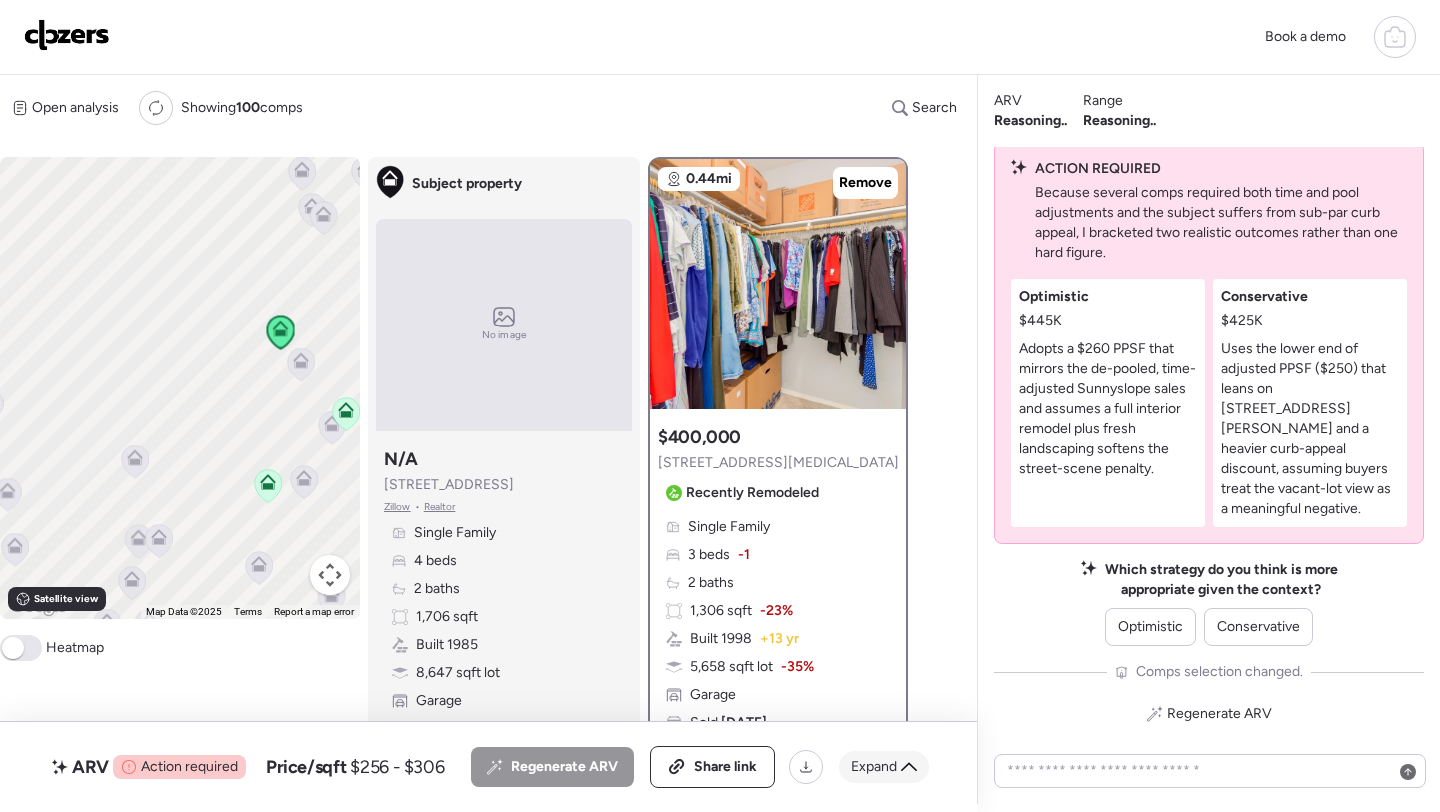 click on "Expand" at bounding box center [874, 767] 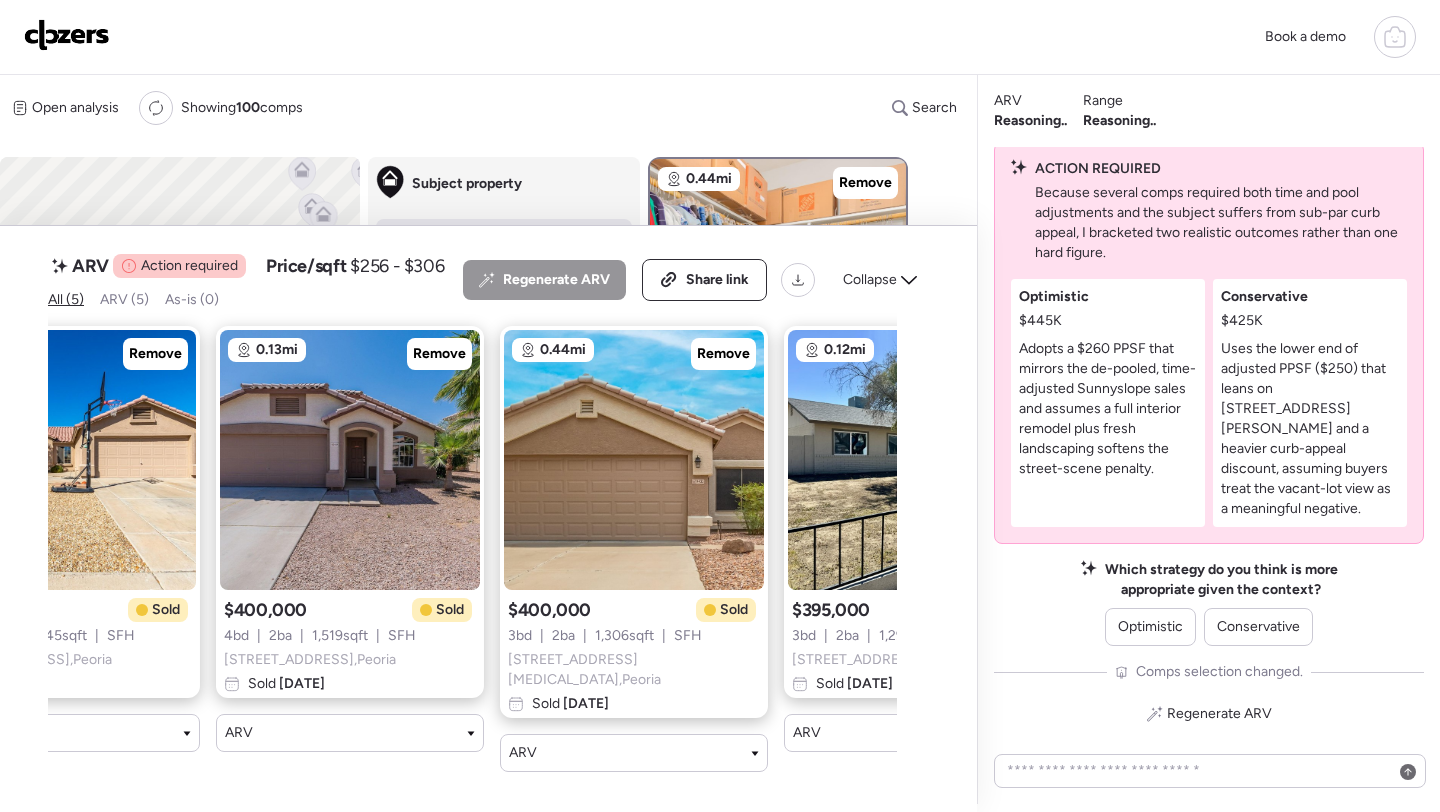 scroll, scrollTop: 0, scrollLeft: 0, axis: both 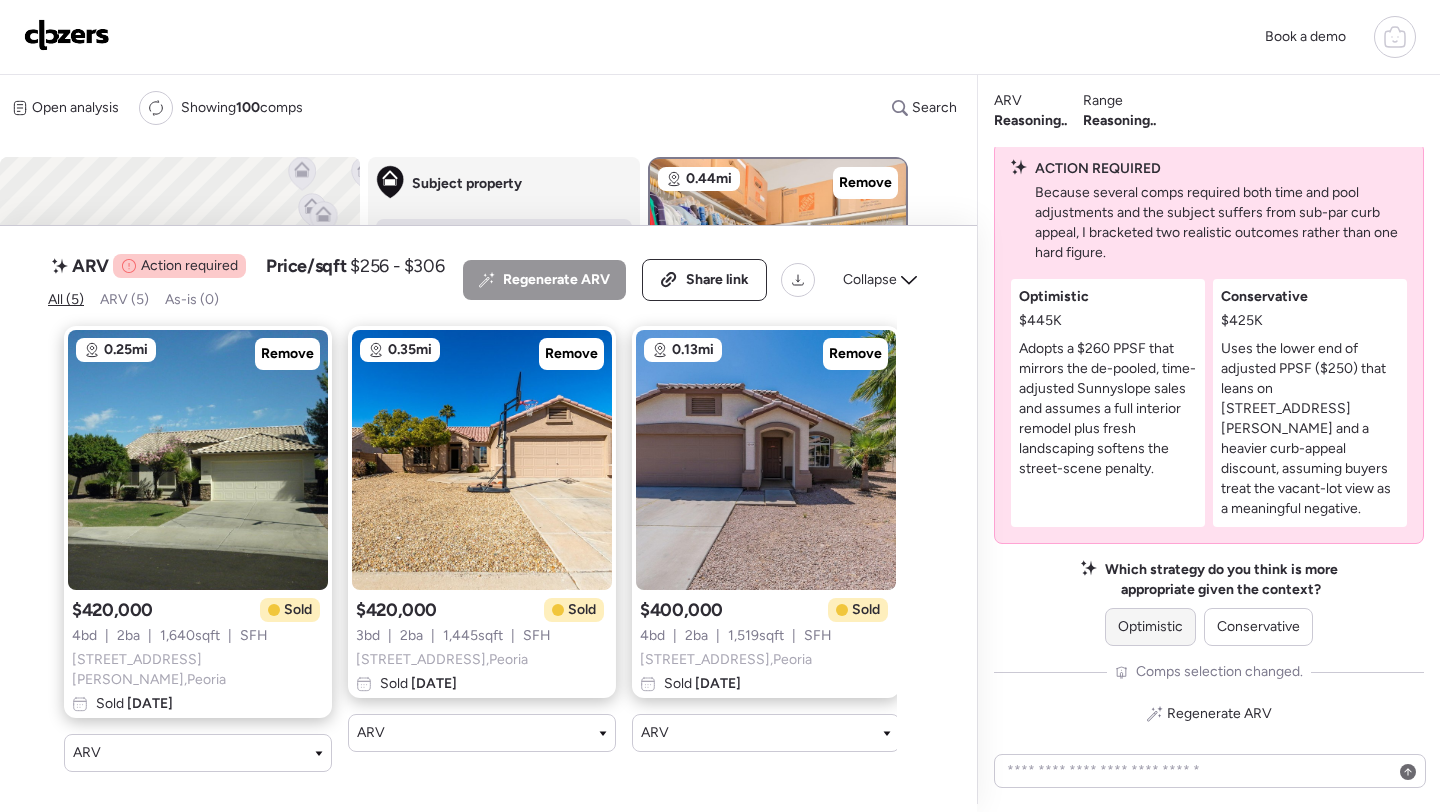 click on "Optimistic" at bounding box center [1150, 627] 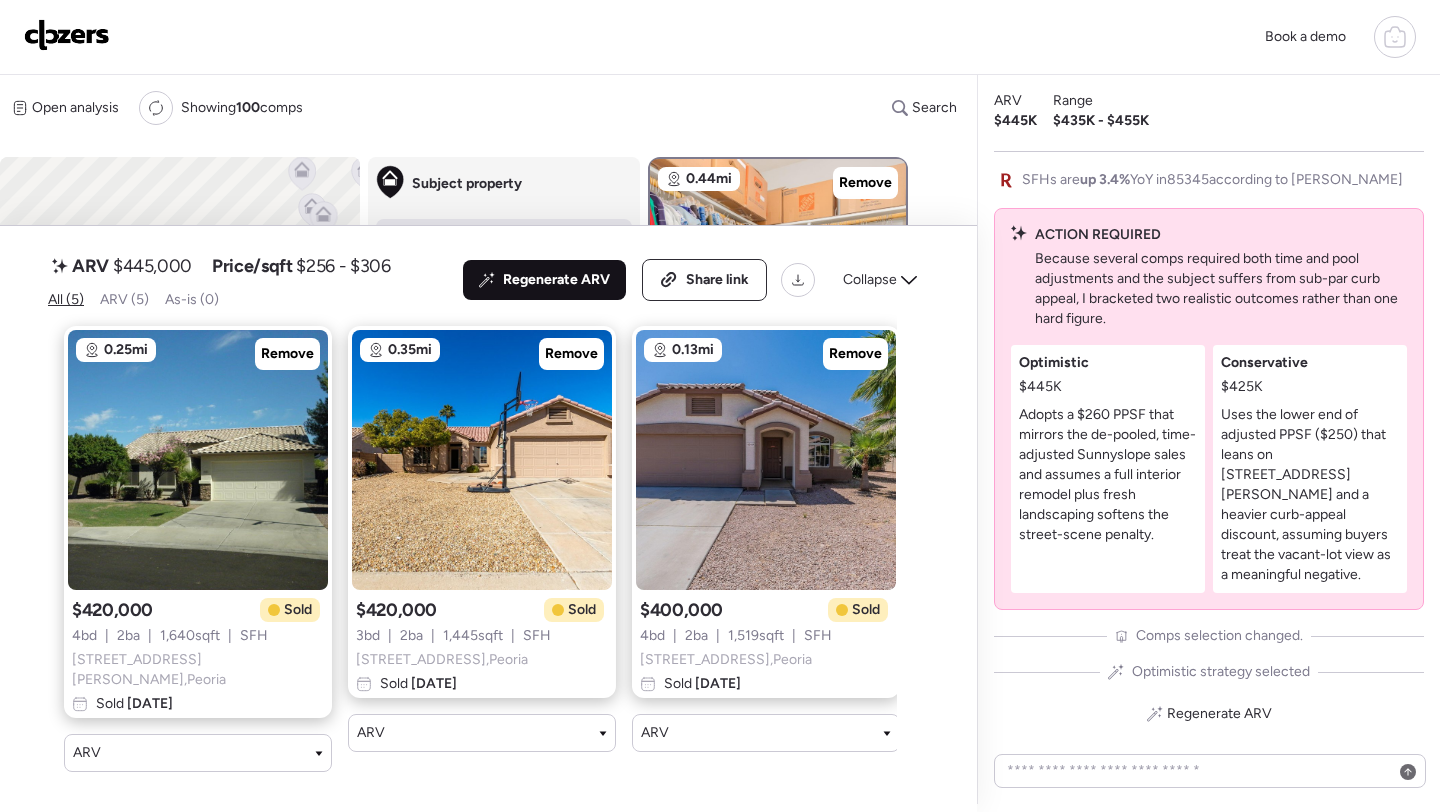 click on "Regenerate ARV" at bounding box center (544, 280) 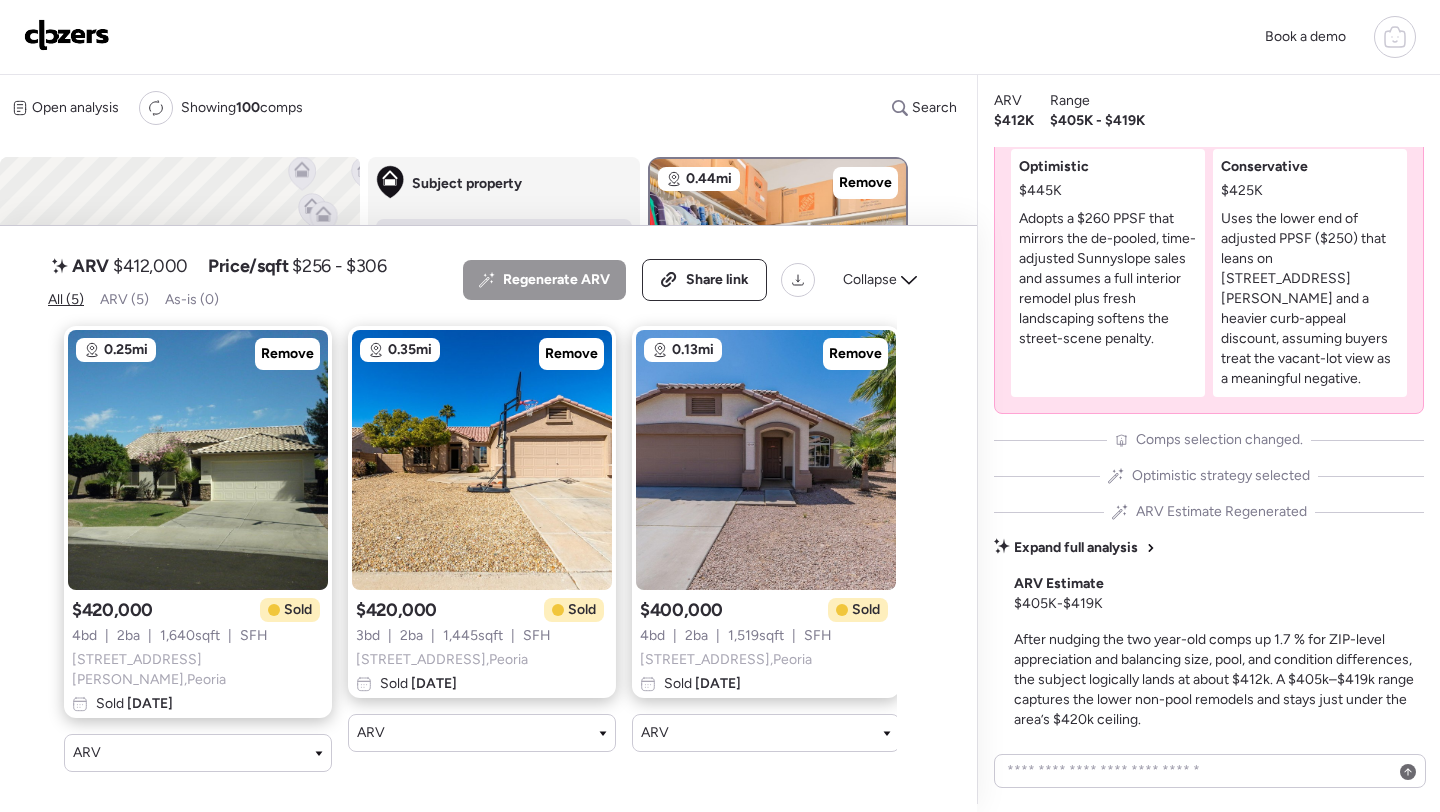 click on "$412,000" at bounding box center [150, 266] 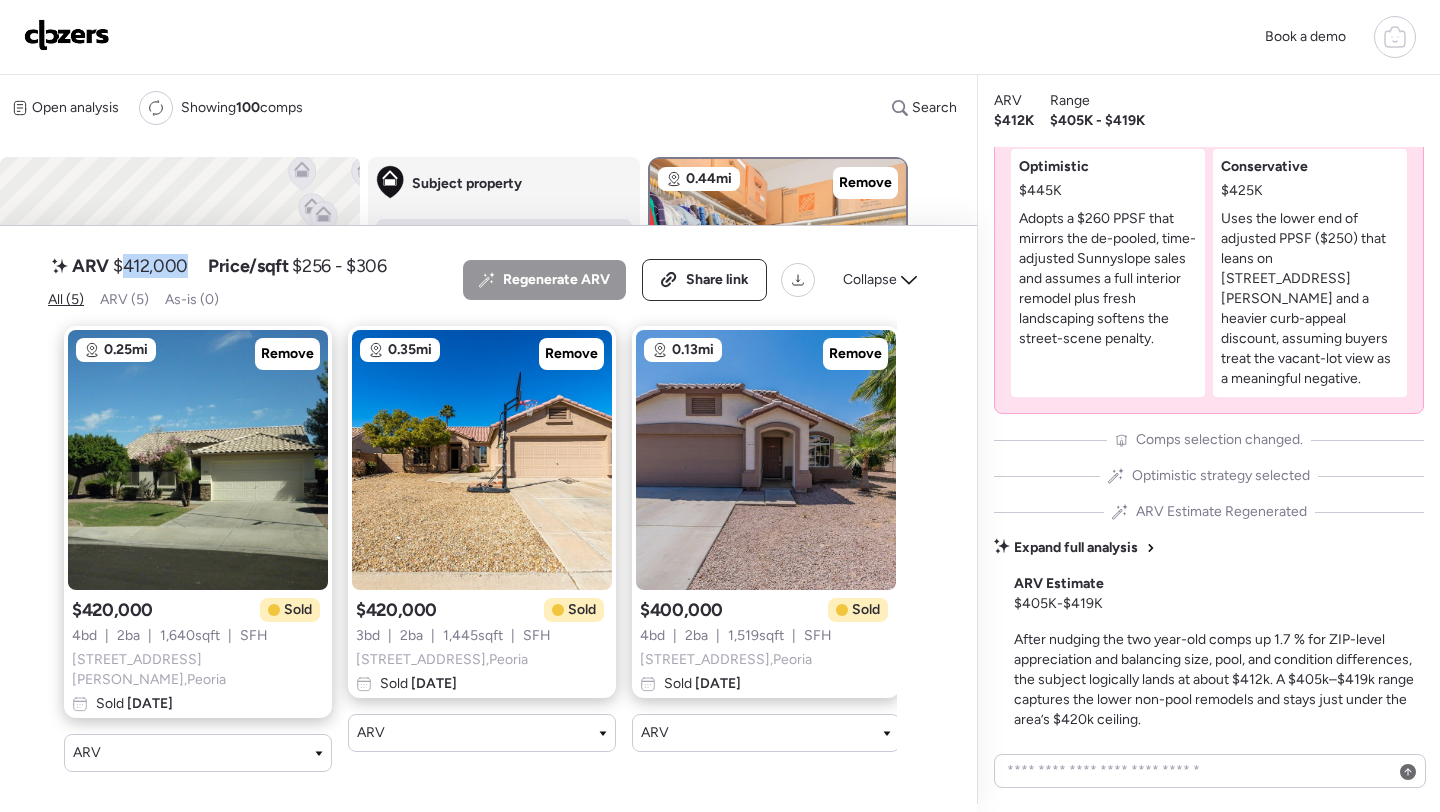 copy on "412,000" 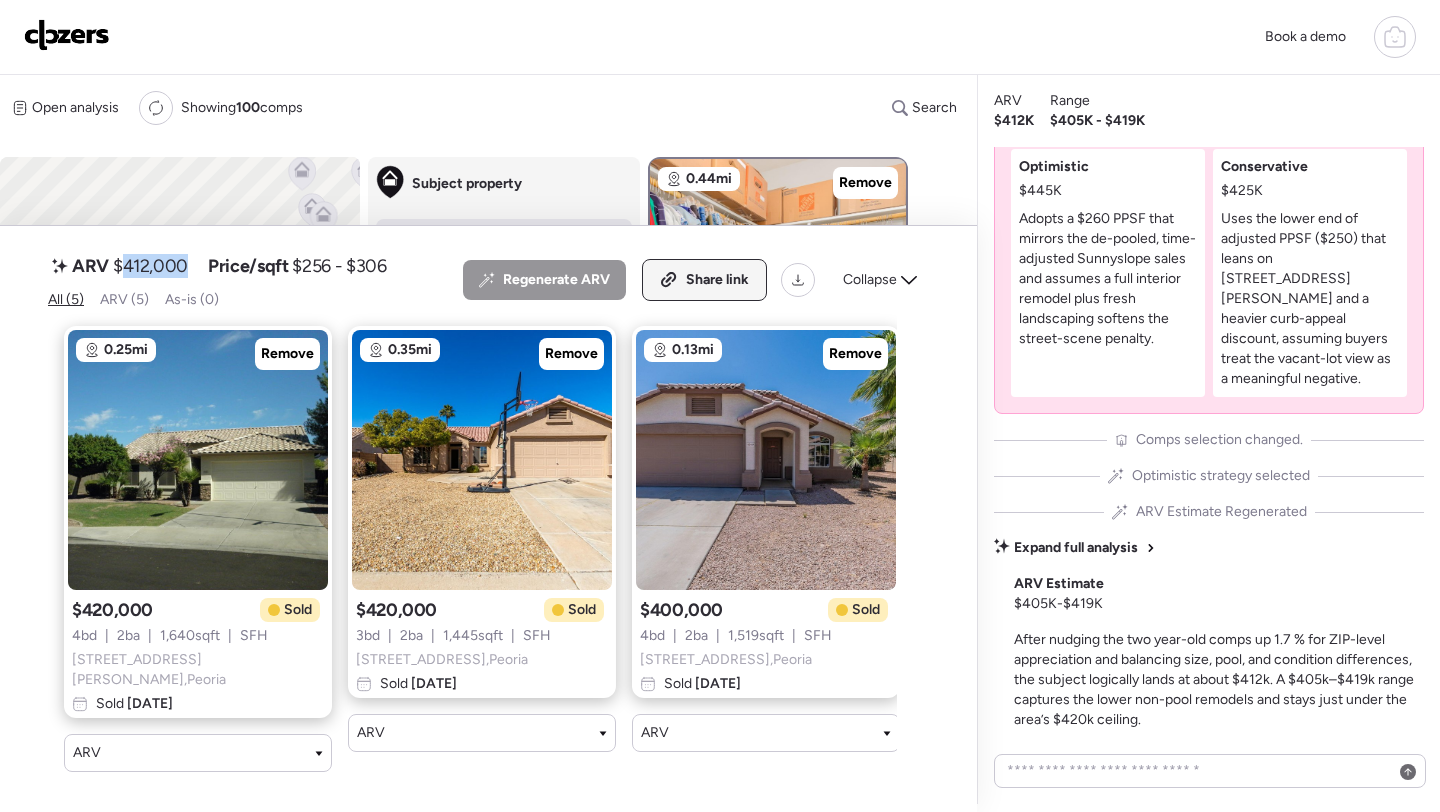 click on "Share link" at bounding box center [717, 280] 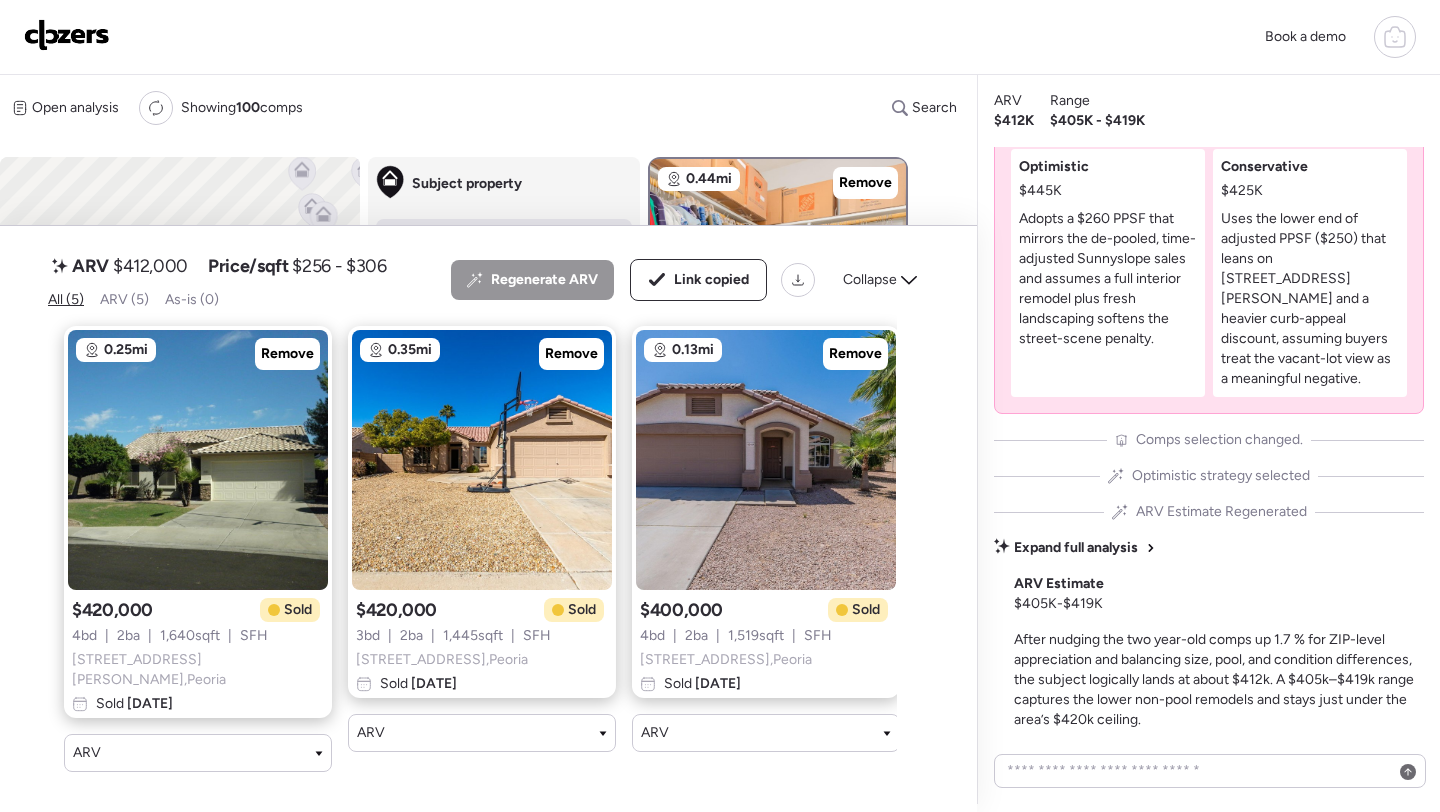 click at bounding box center (67, 35) 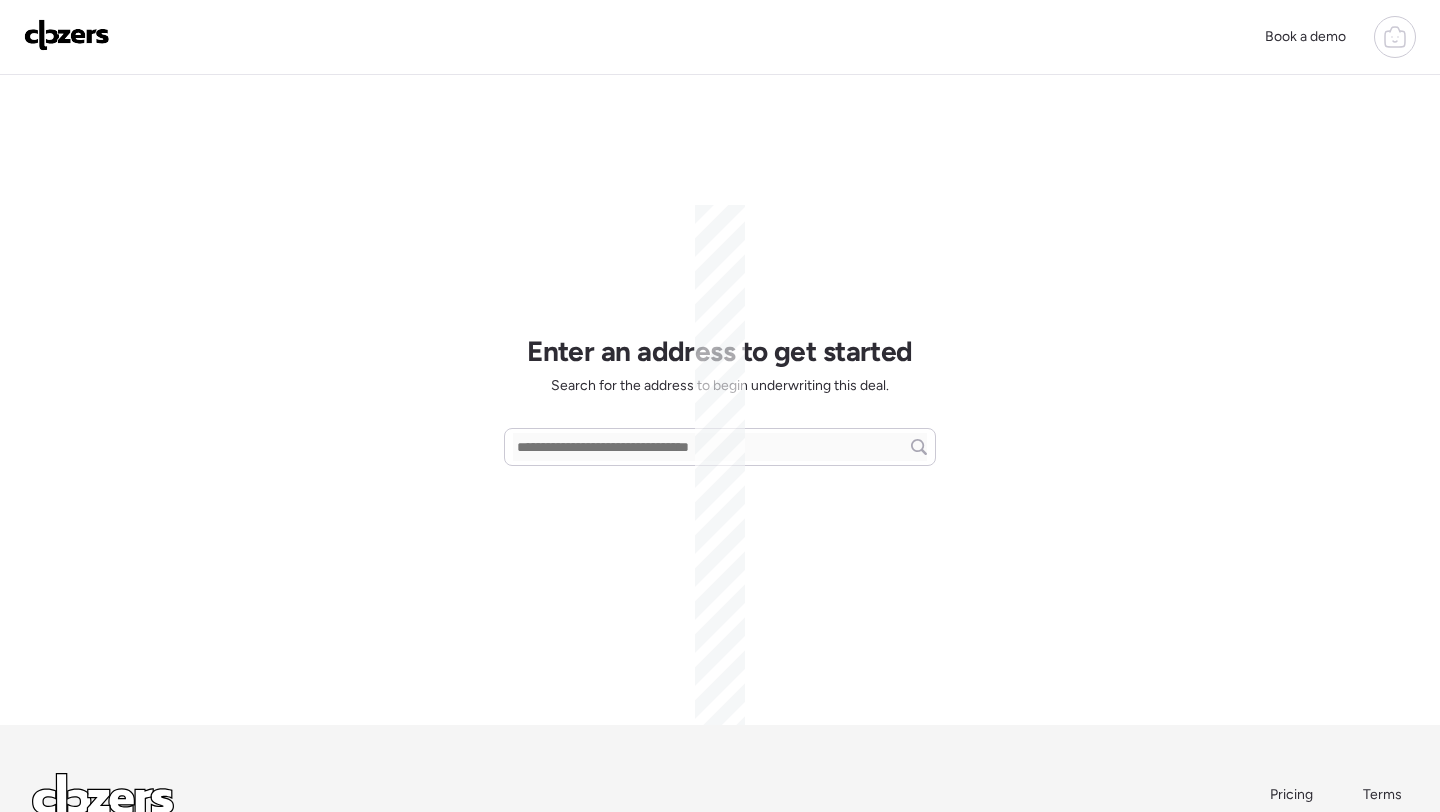 scroll, scrollTop: 0, scrollLeft: 0, axis: both 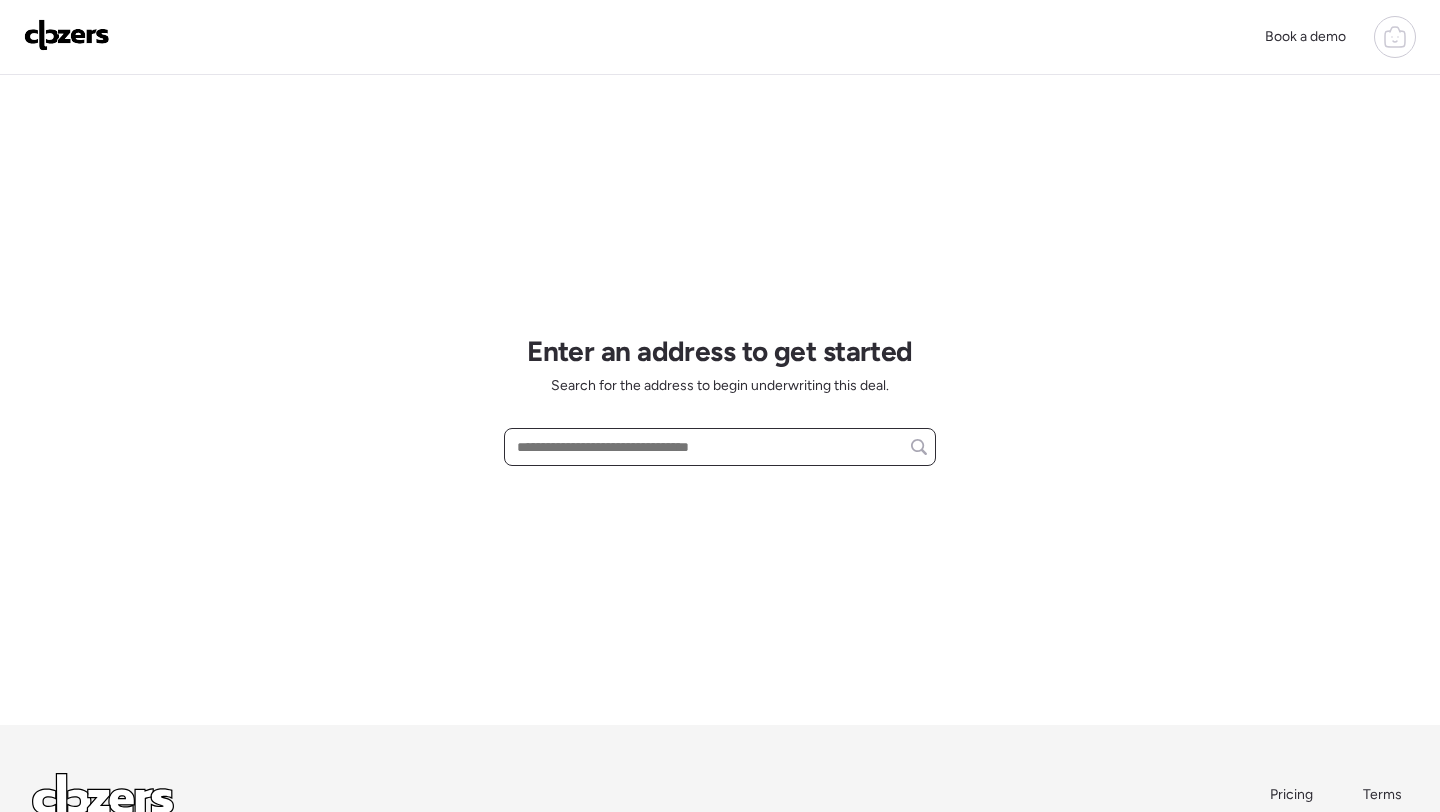 click at bounding box center [720, 447] 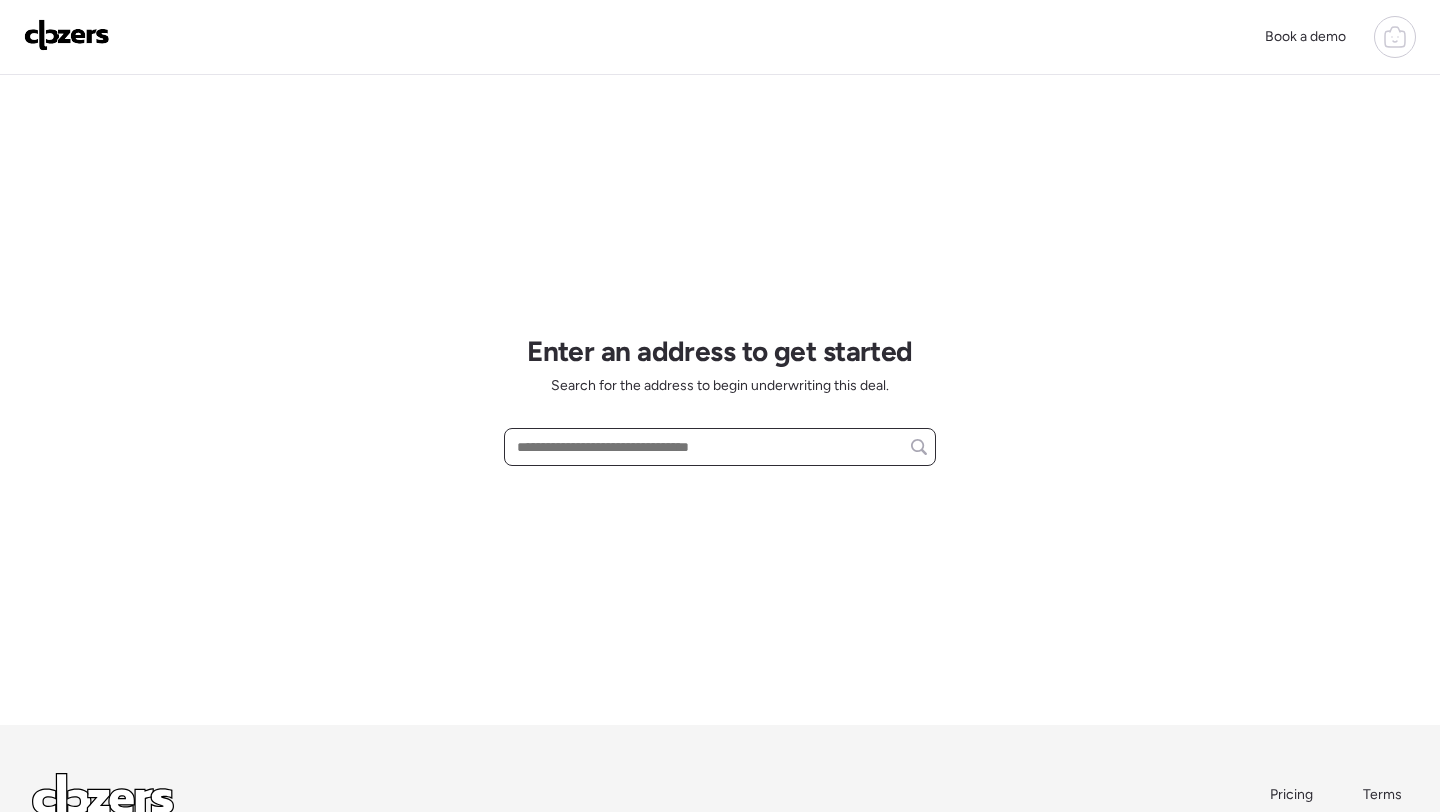 paste on "**********" 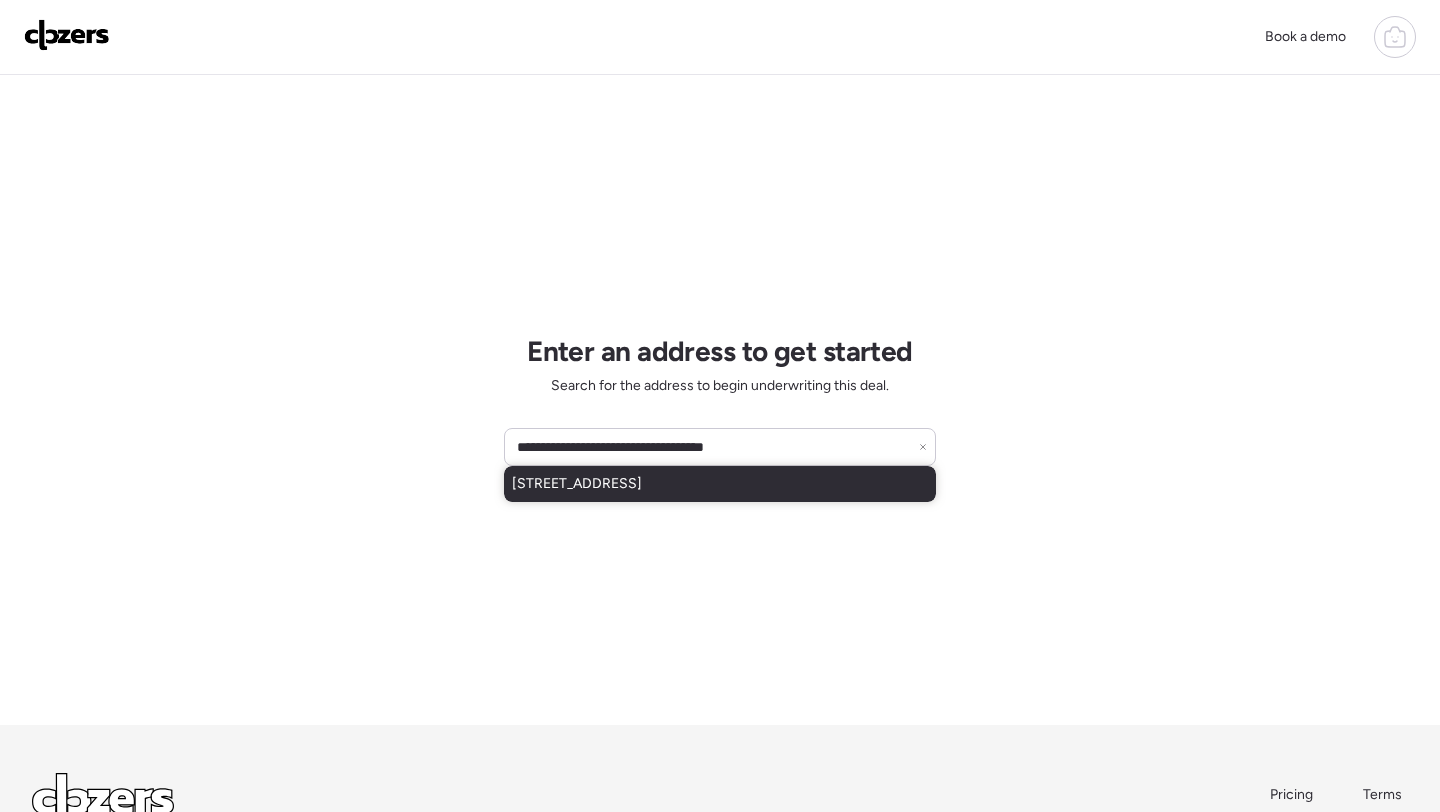 click on "[STREET_ADDRESS]" at bounding box center [577, 484] 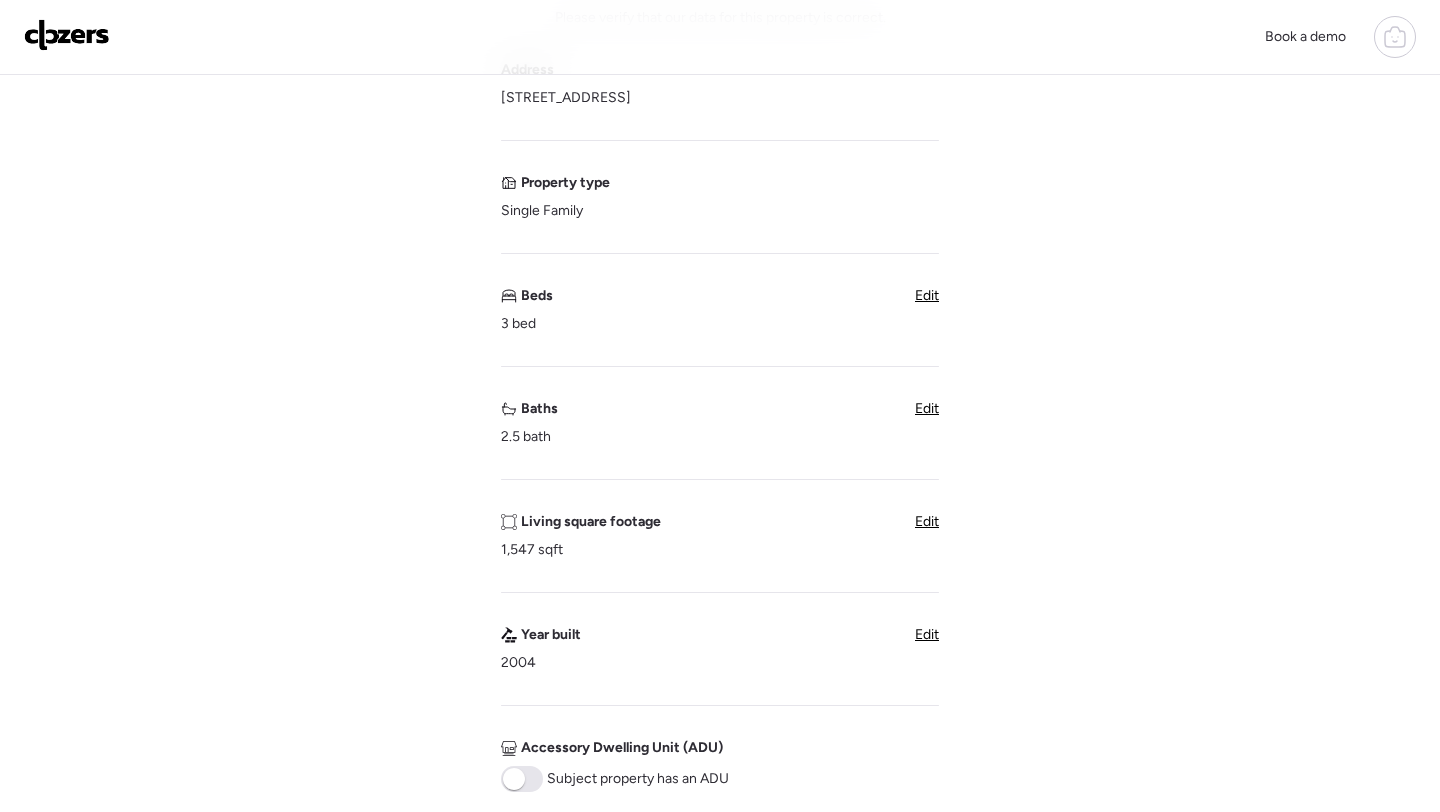 scroll, scrollTop: 306, scrollLeft: 0, axis: vertical 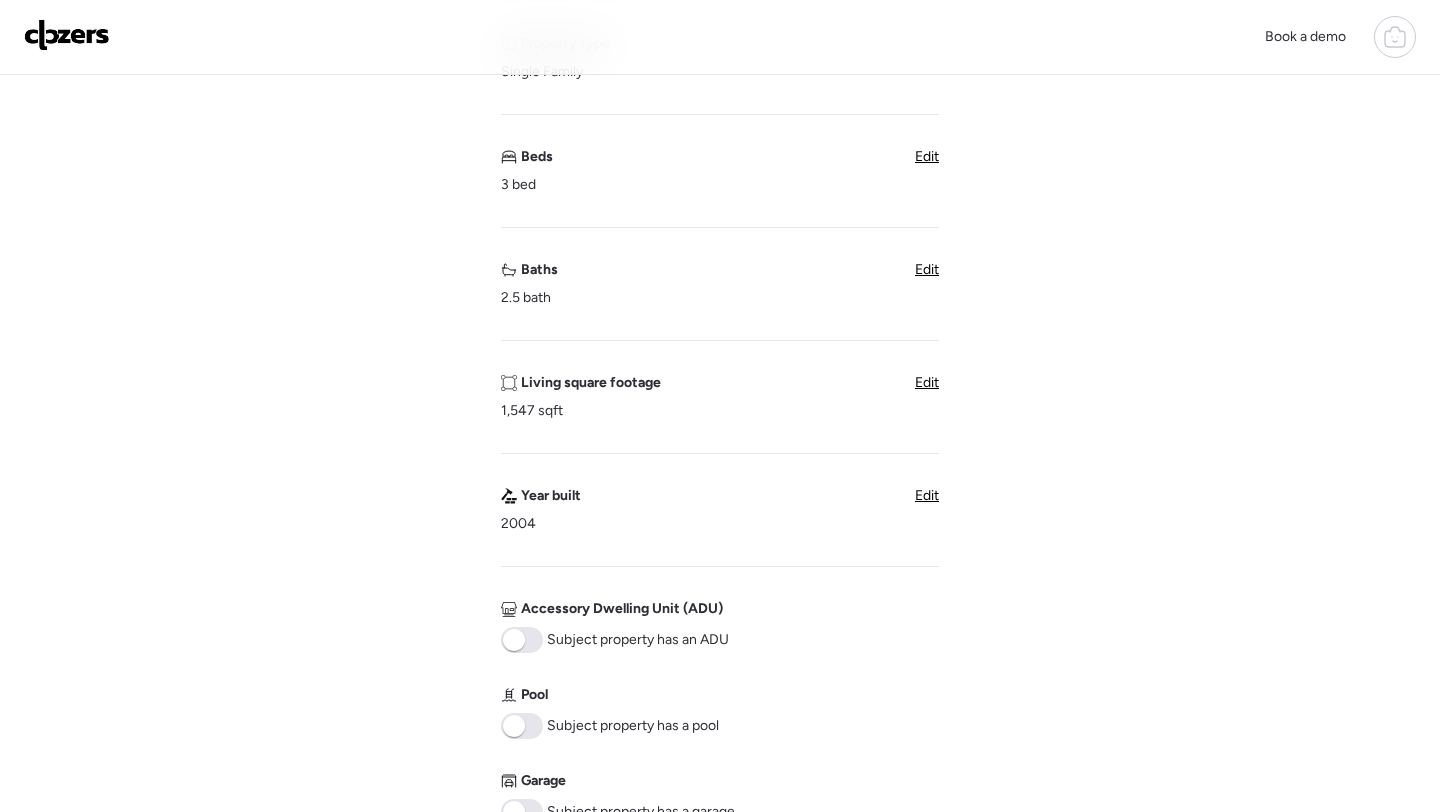 click on "Edit" at bounding box center (927, 382) 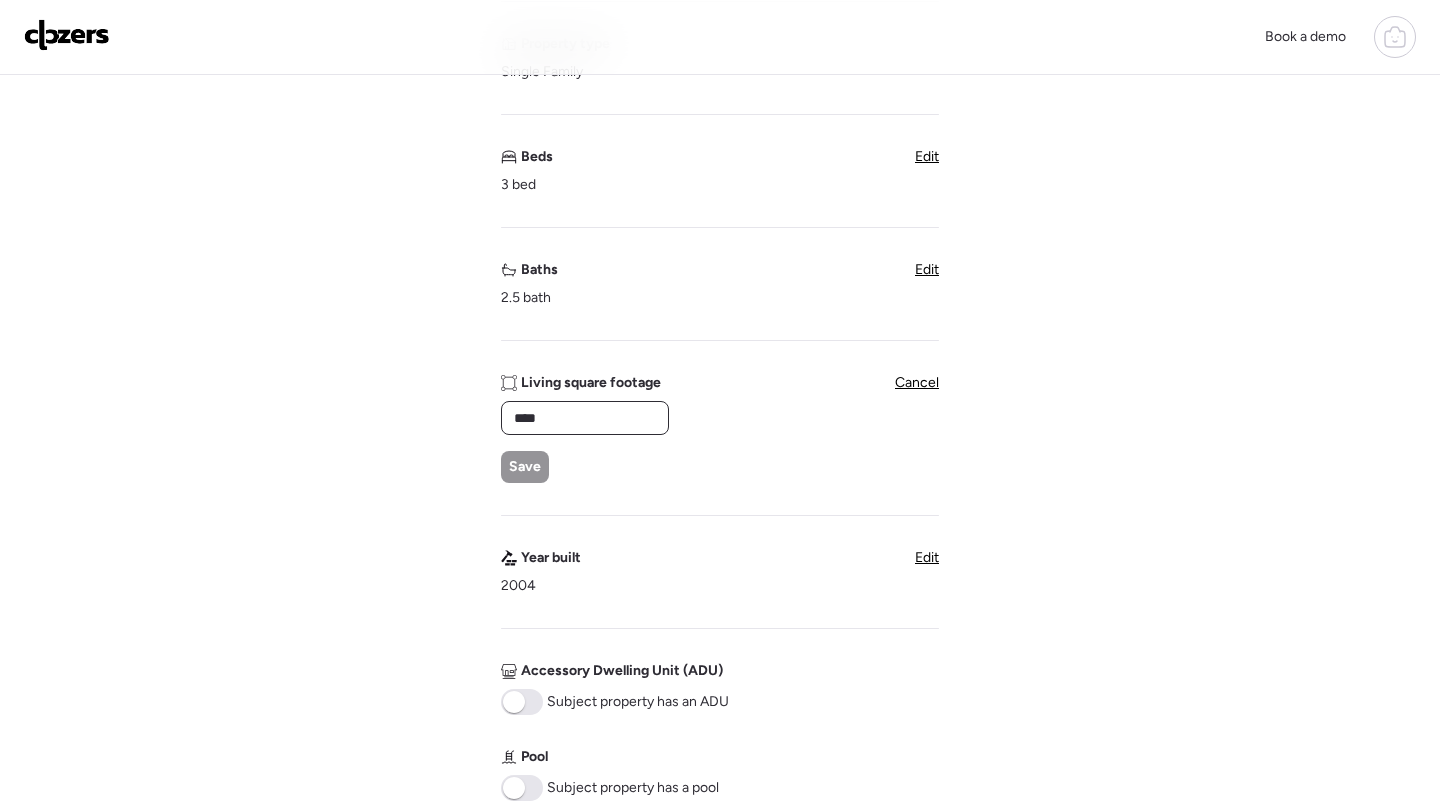 click on "****" at bounding box center [585, 418] 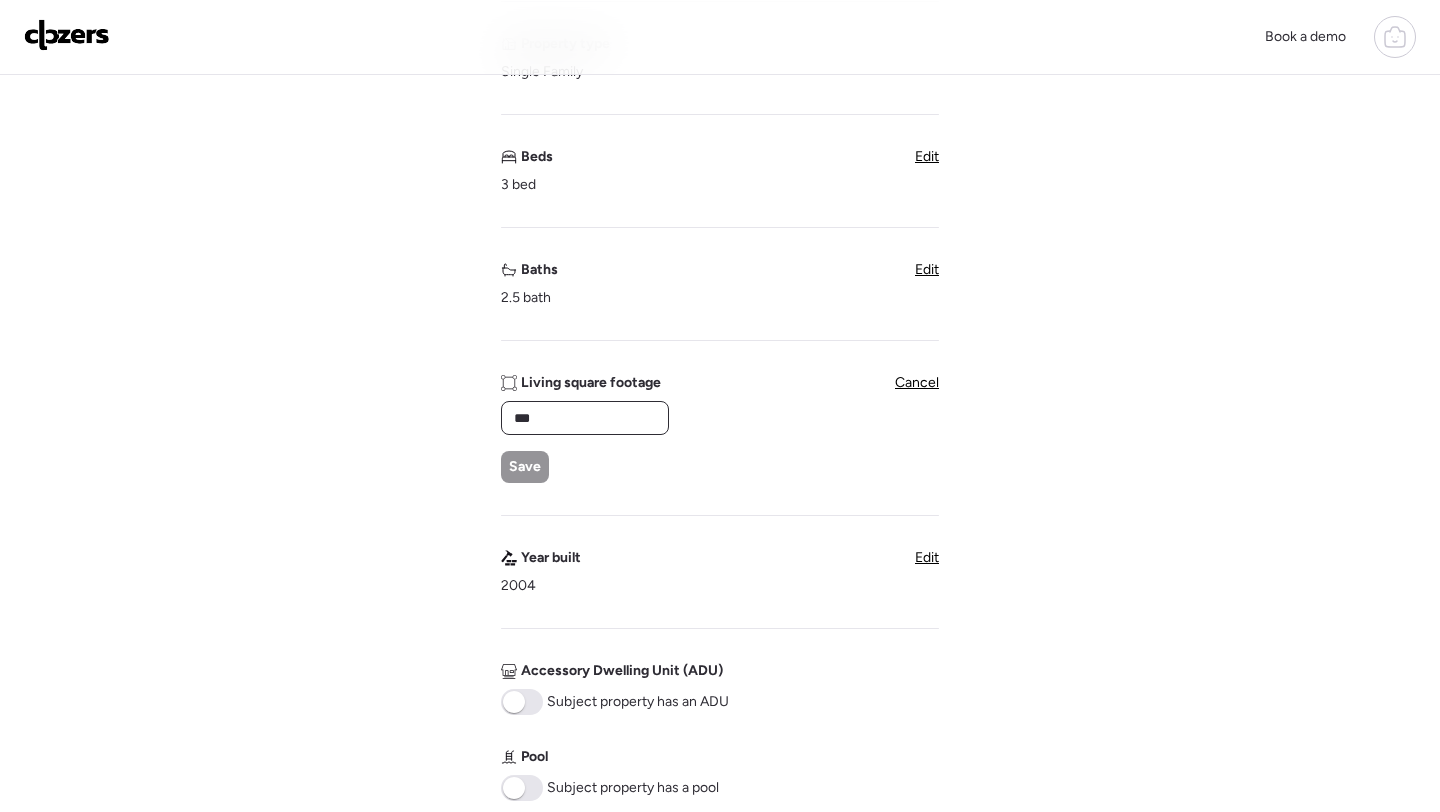 type on "****" 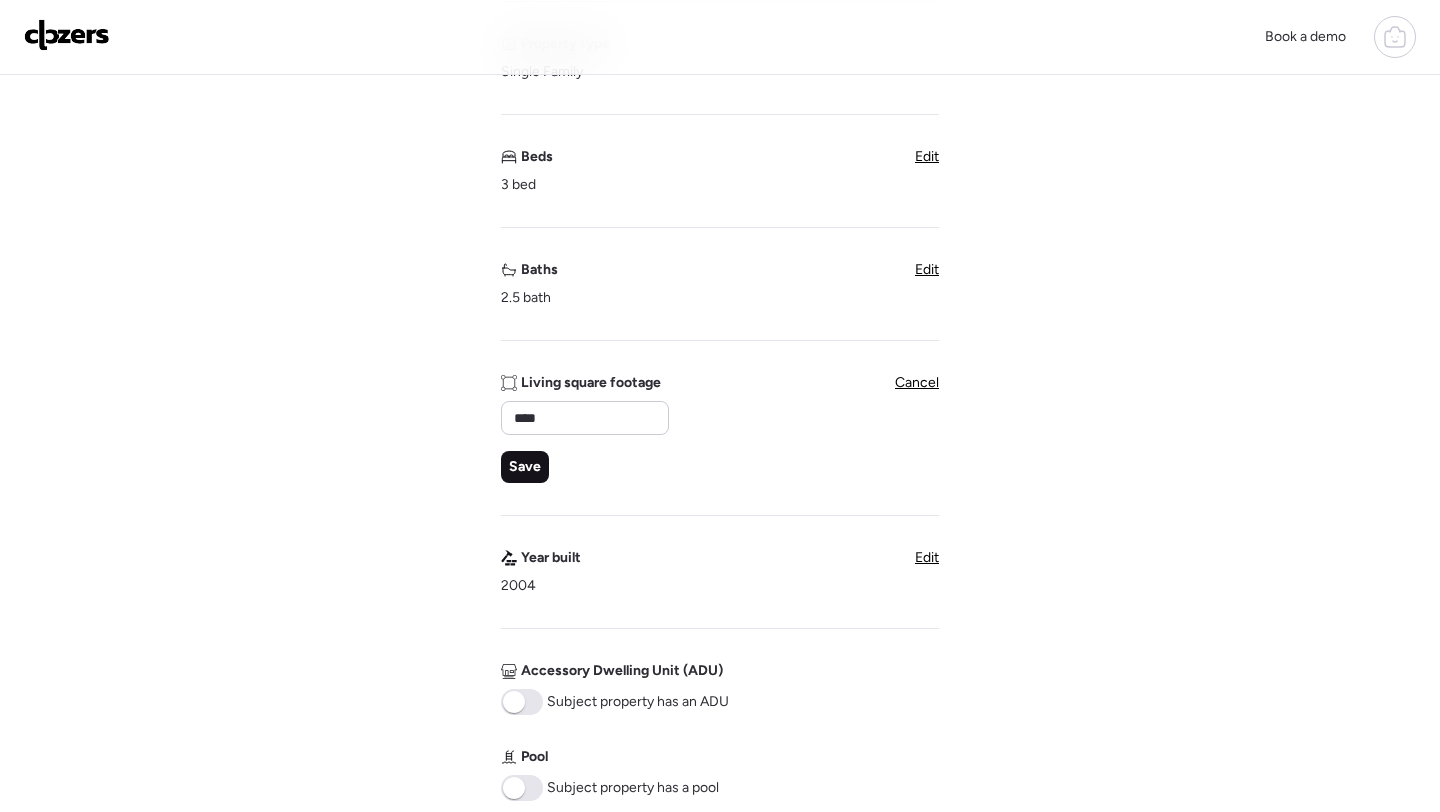 click on "Save" at bounding box center (525, 467) 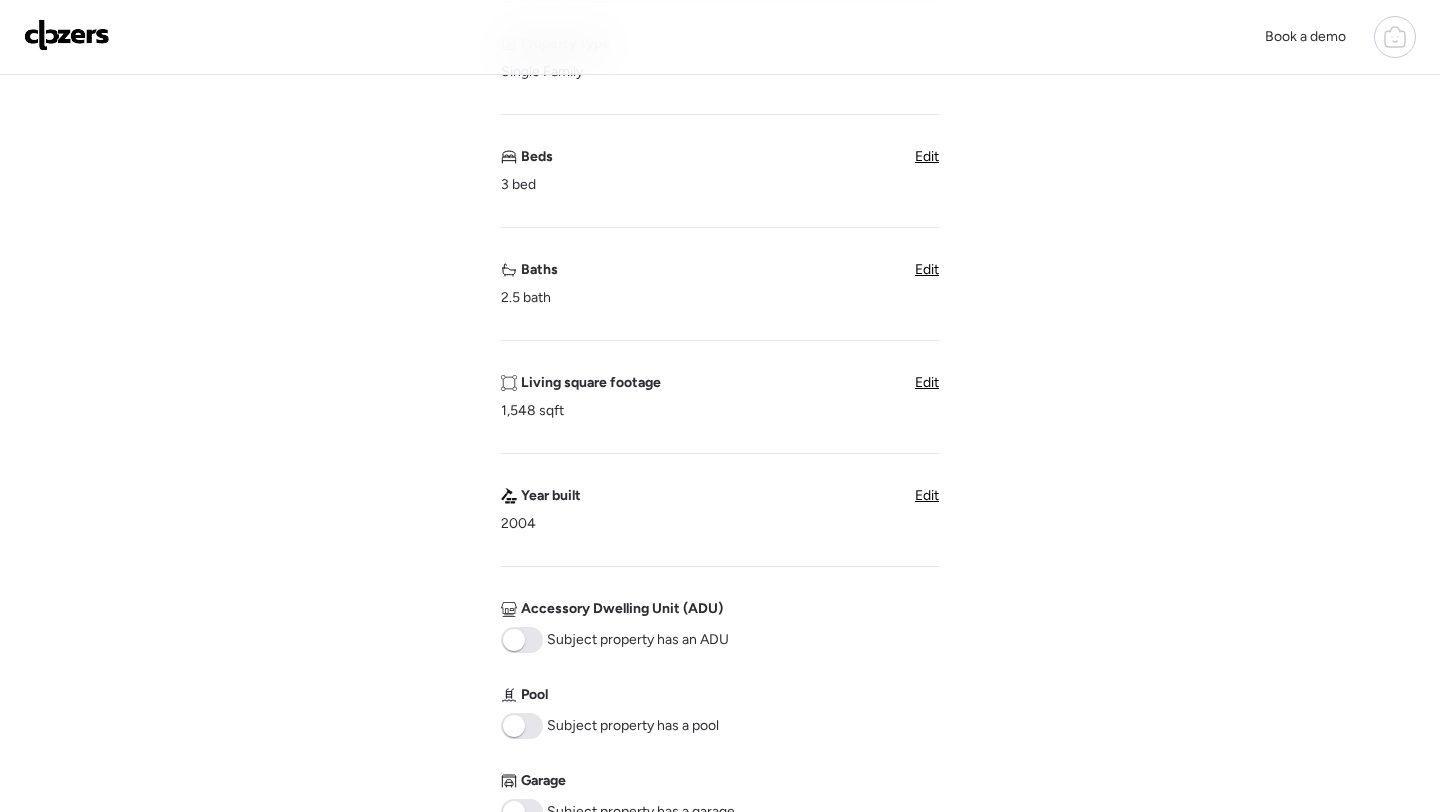 scroll, scrollTop: 456, scrollLeft: 0, axis: vertical 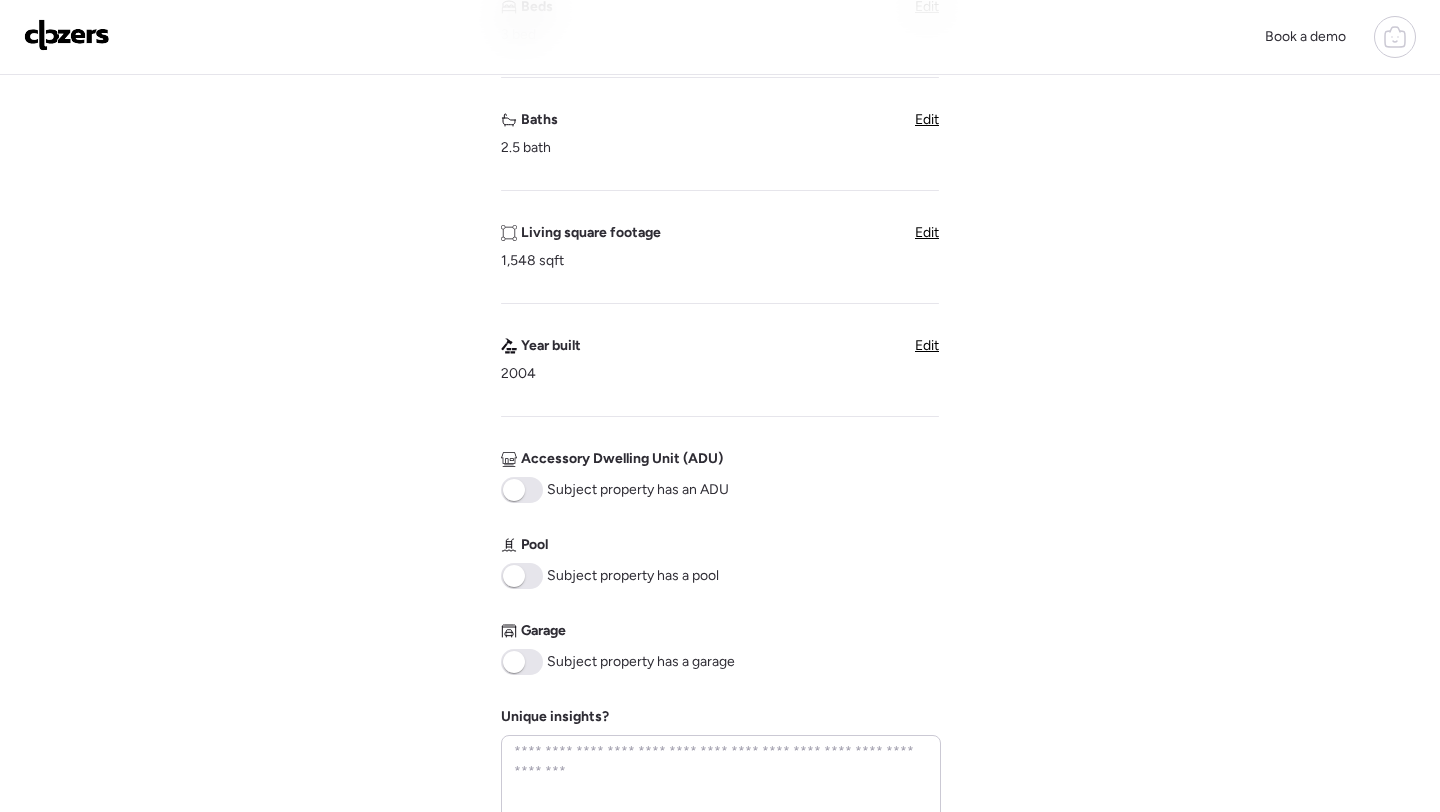 click at bounding box center (514, 662) 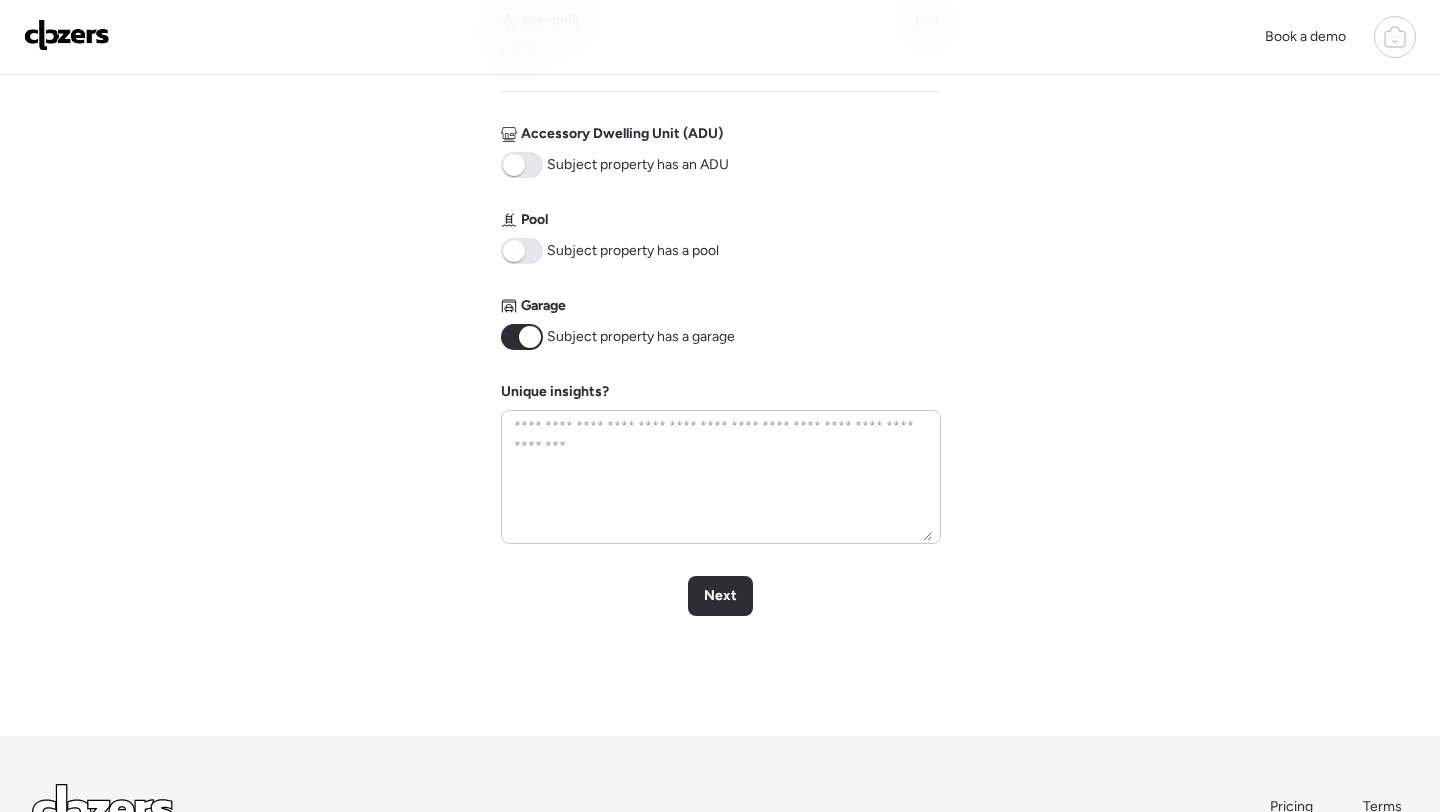 scroll, scrollTop: 868, scrollLeft: 0, axis: vertical 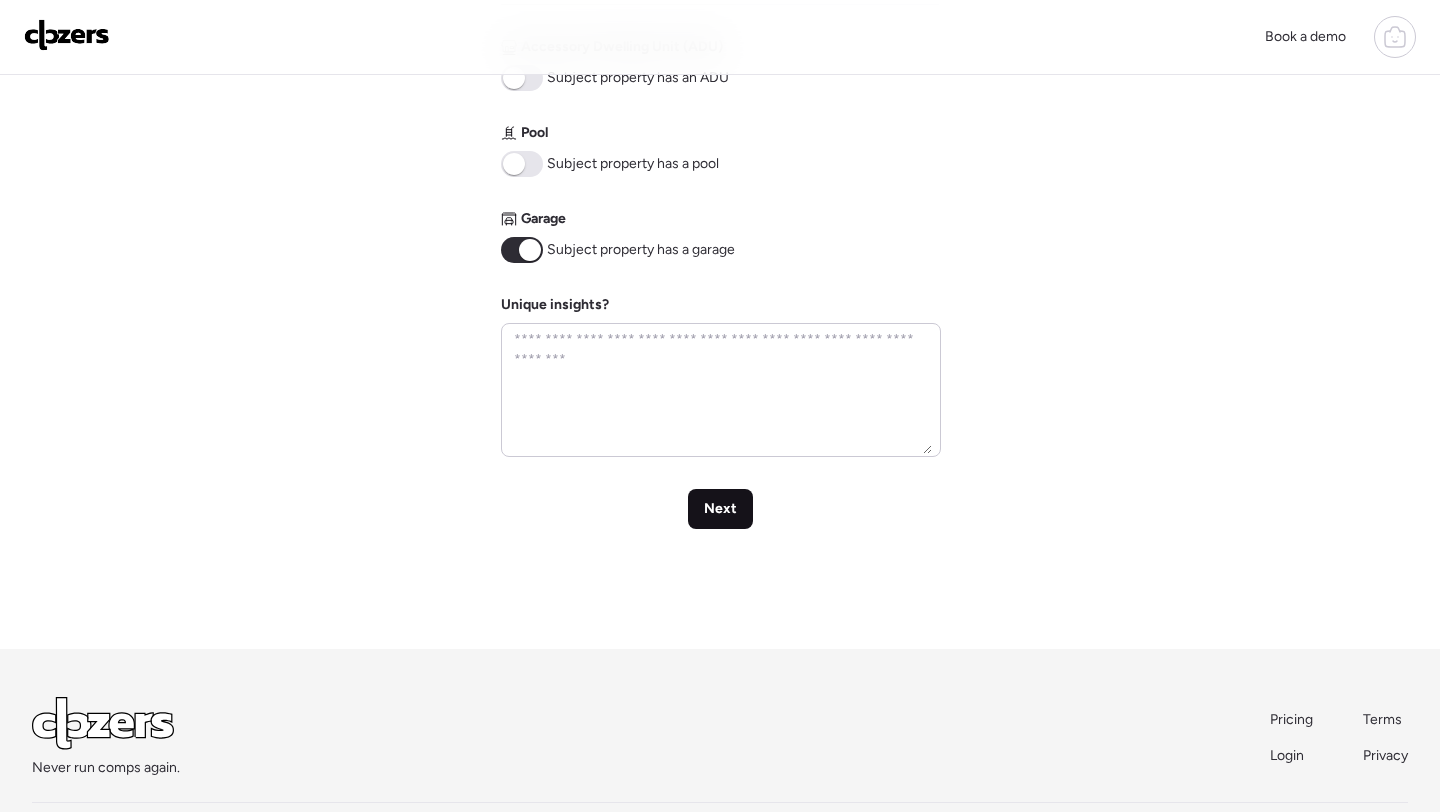 click on "Next" at bounding box center [720, 509] 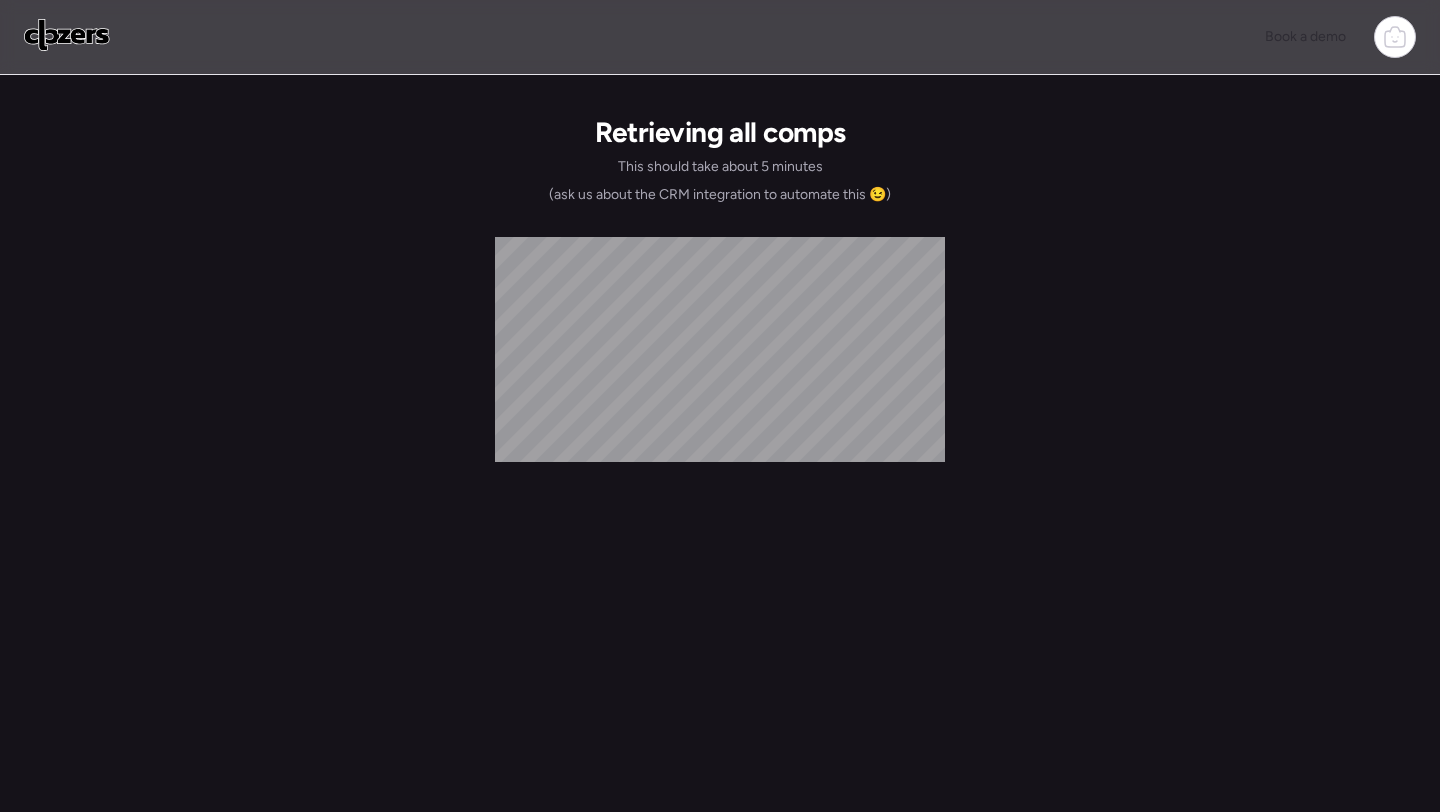 scroll, scrollTop: 0, scrollLeft: 0, axis: both 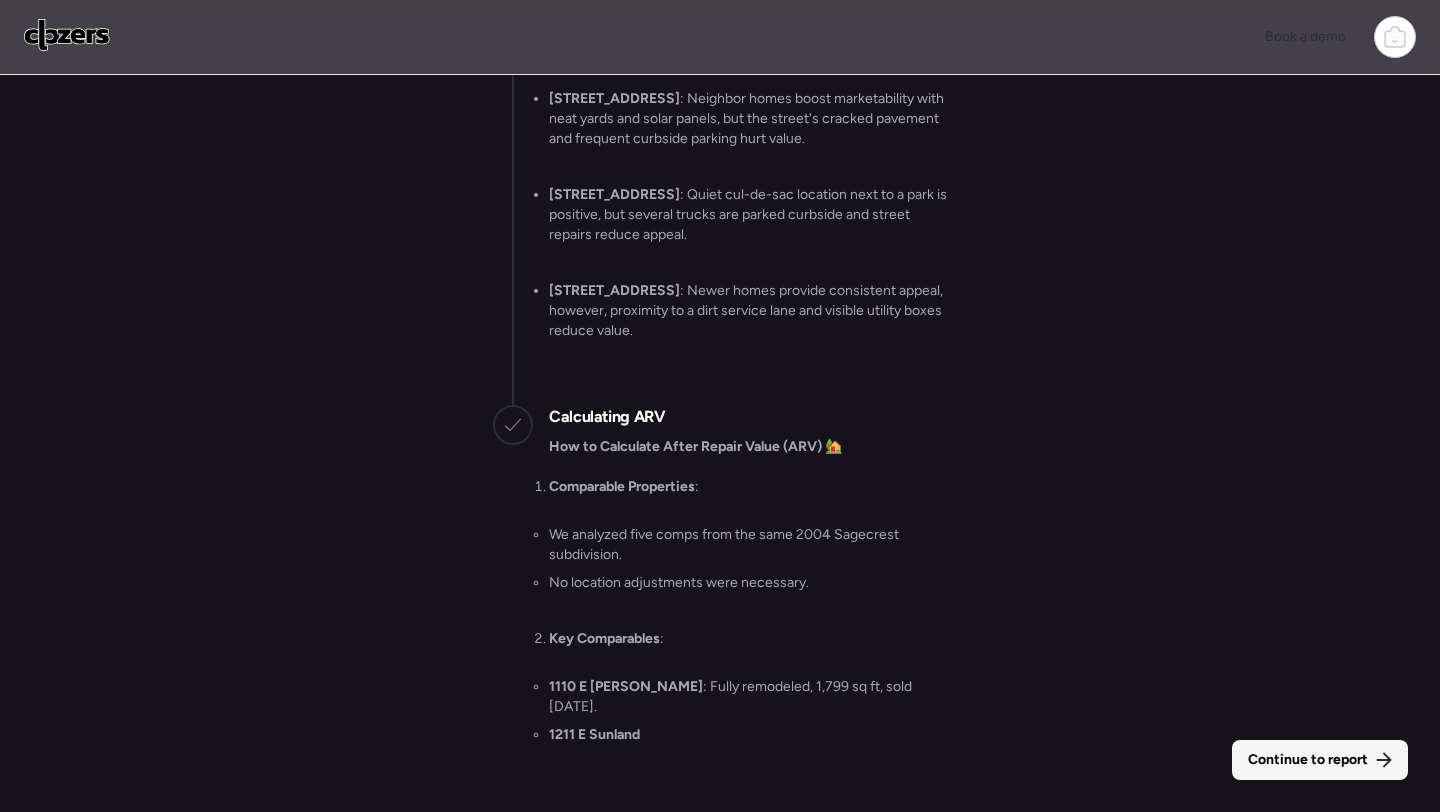click on "Continue to report" at bounding box center [1308, 760] 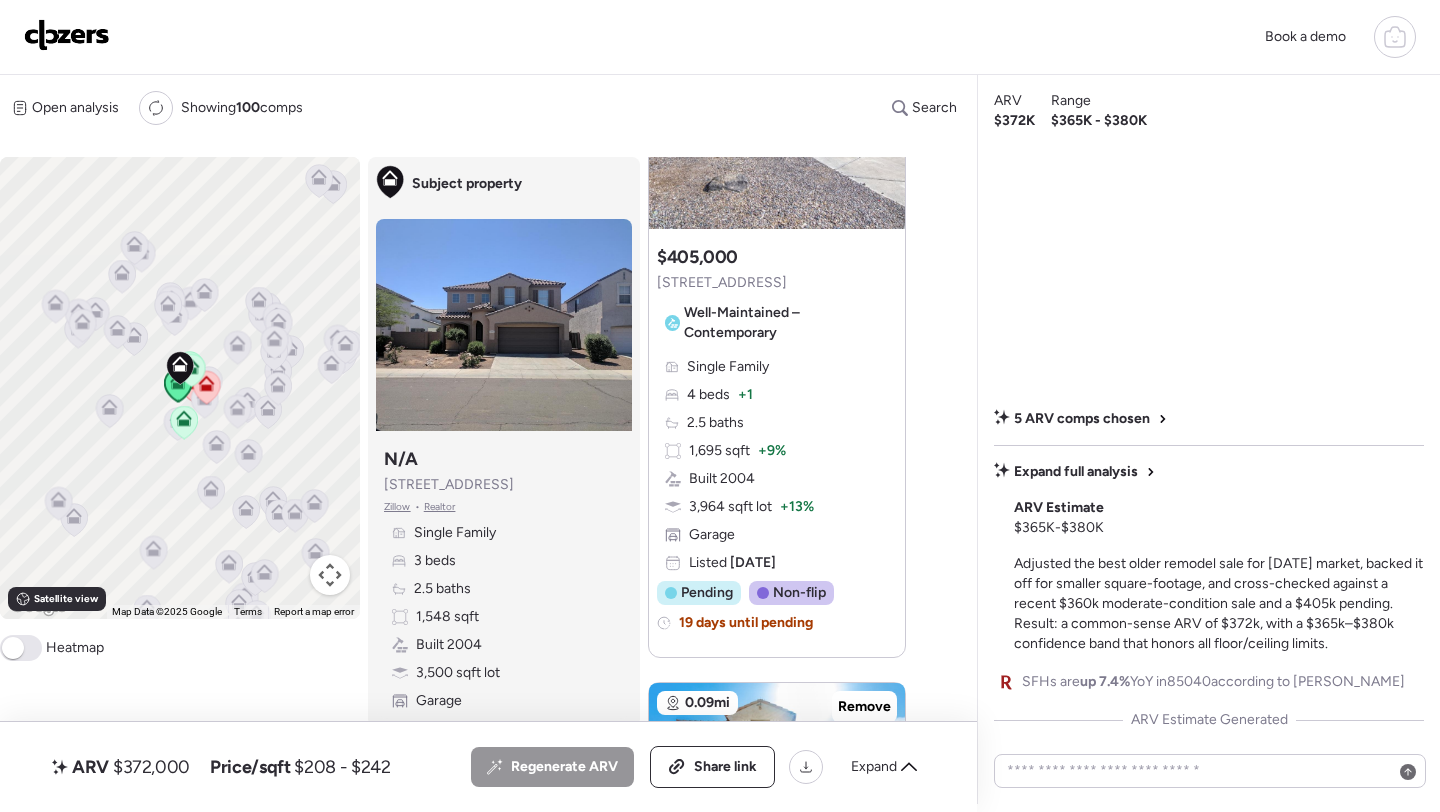 scroll, scrollTop: 1734, scrollLeft: 0, axis: vertical 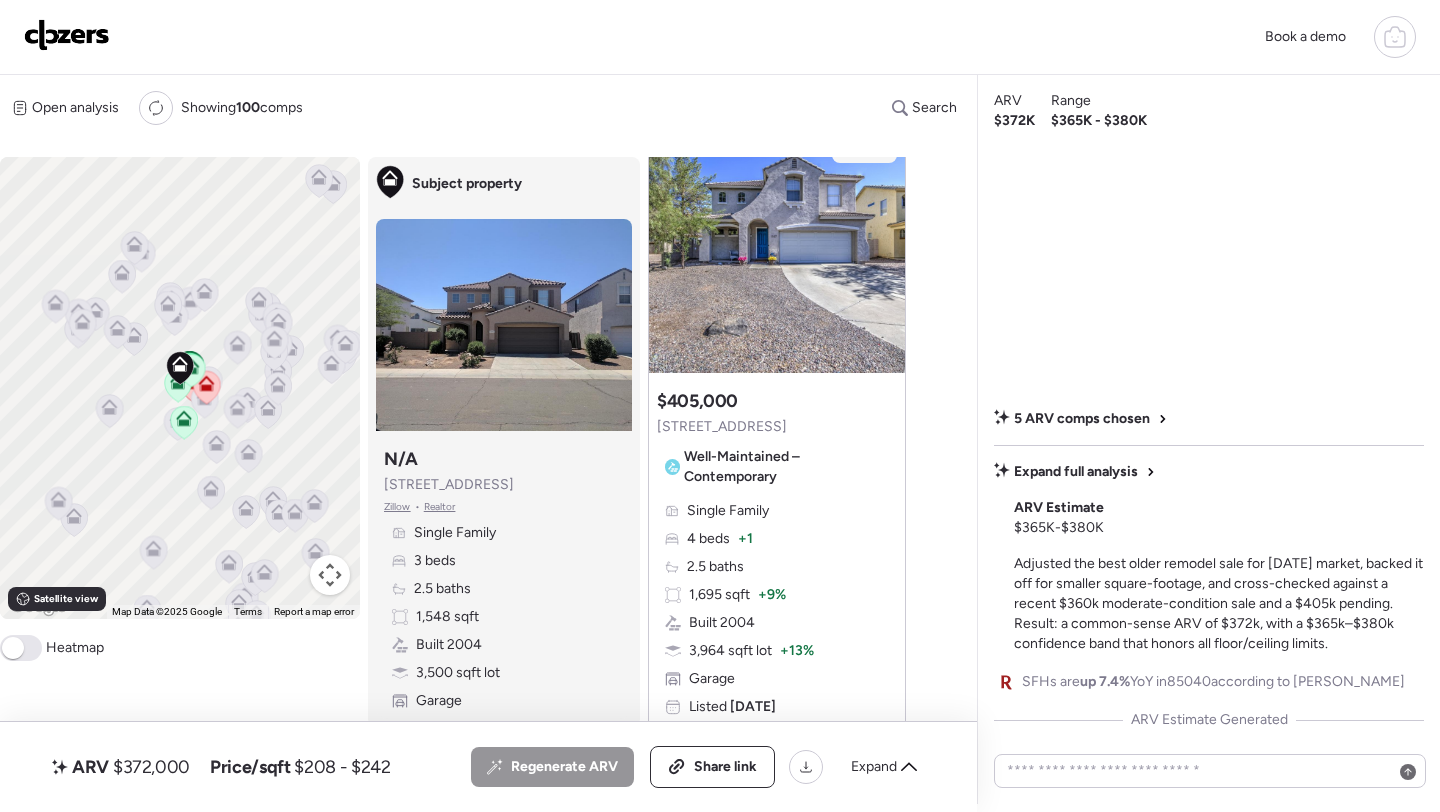 click on "Remove" at bounding box center [864, 147] 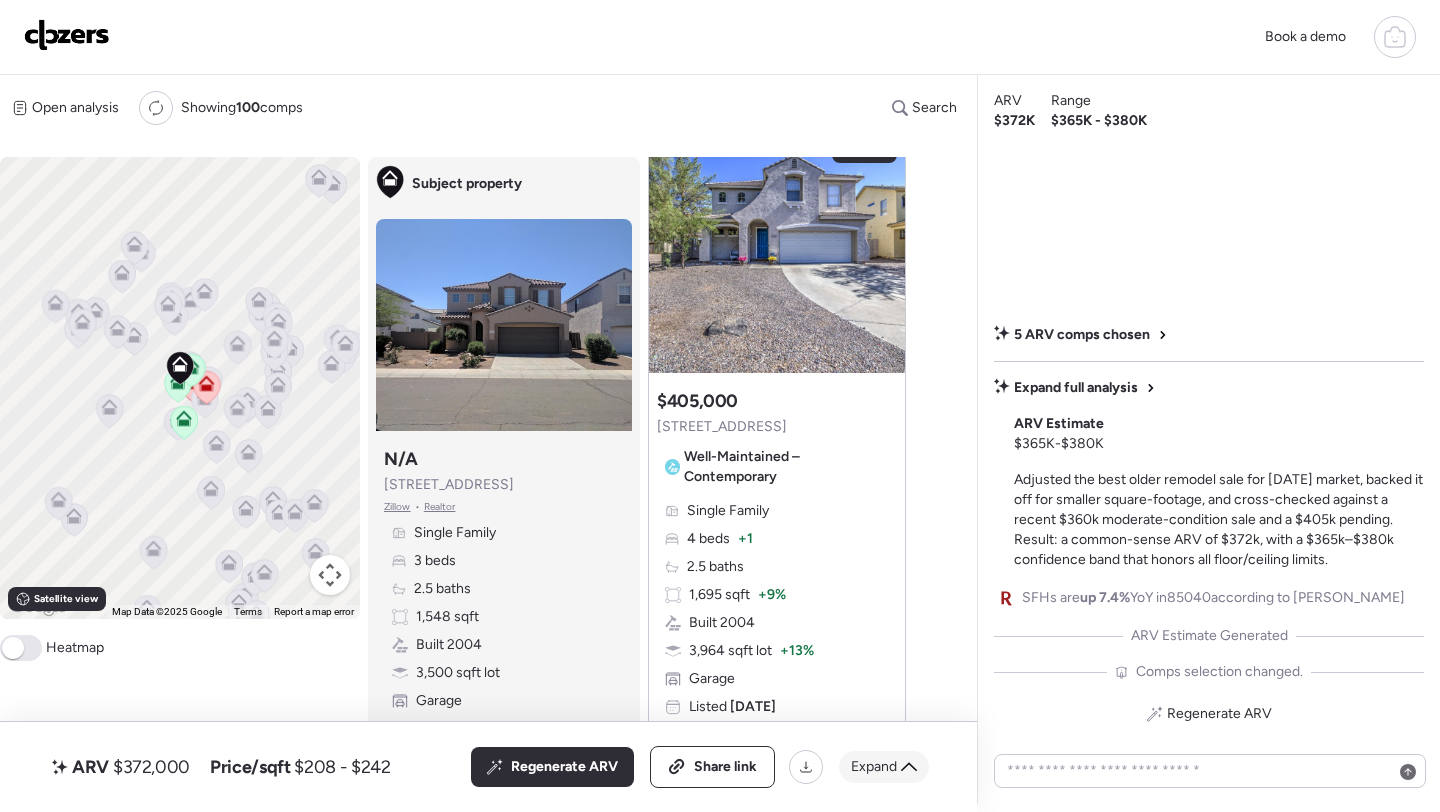 click on "Expand" at bounding box center (874, 767) 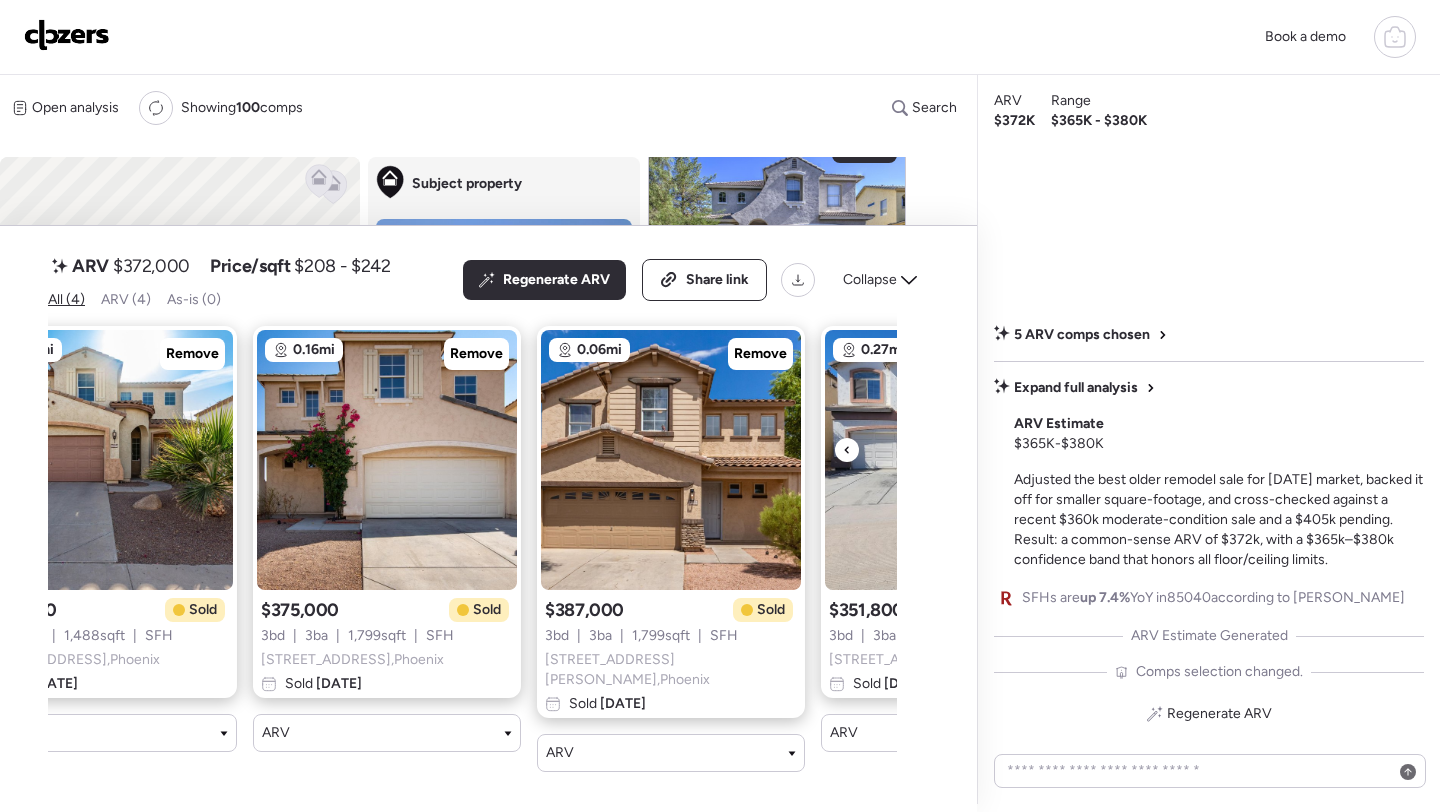scroll, scrollTop: 0, scrollLeft: 0, axis: both 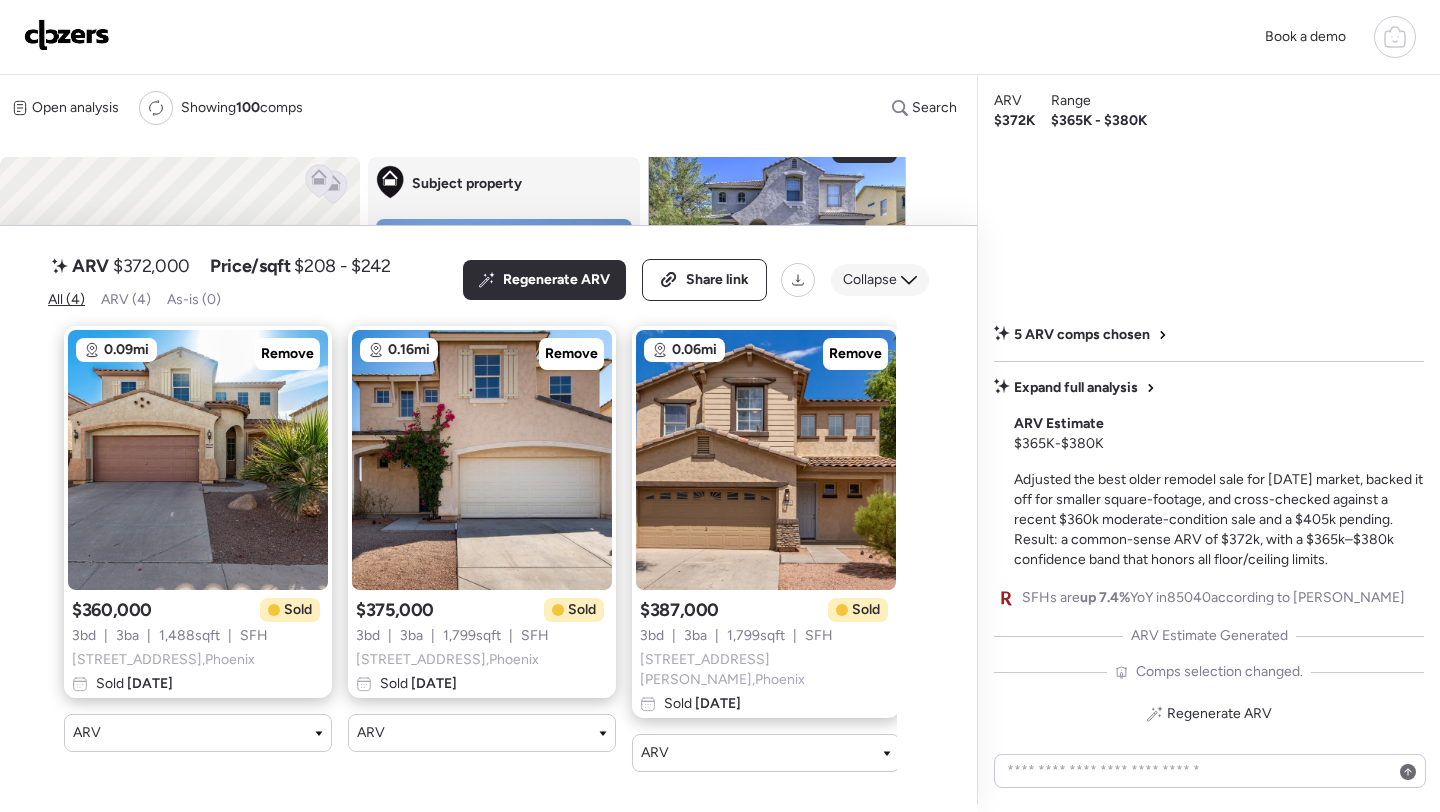 click on "Collapse" at bounding box center [870, 280] 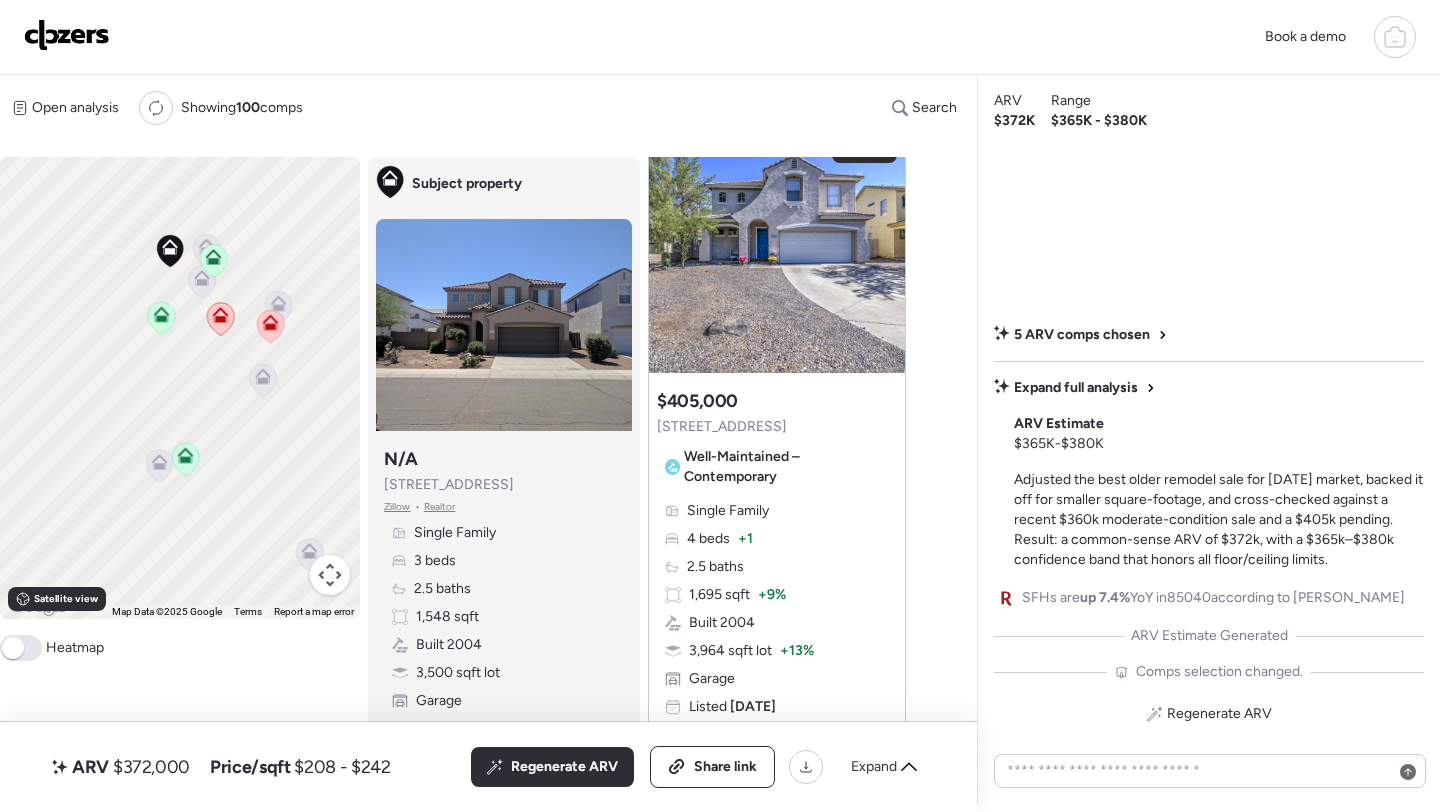 drag, startPoint x: 196, startPoint y: 276, endPoint x: 222, endPoint y: 372, distance: 99.458534 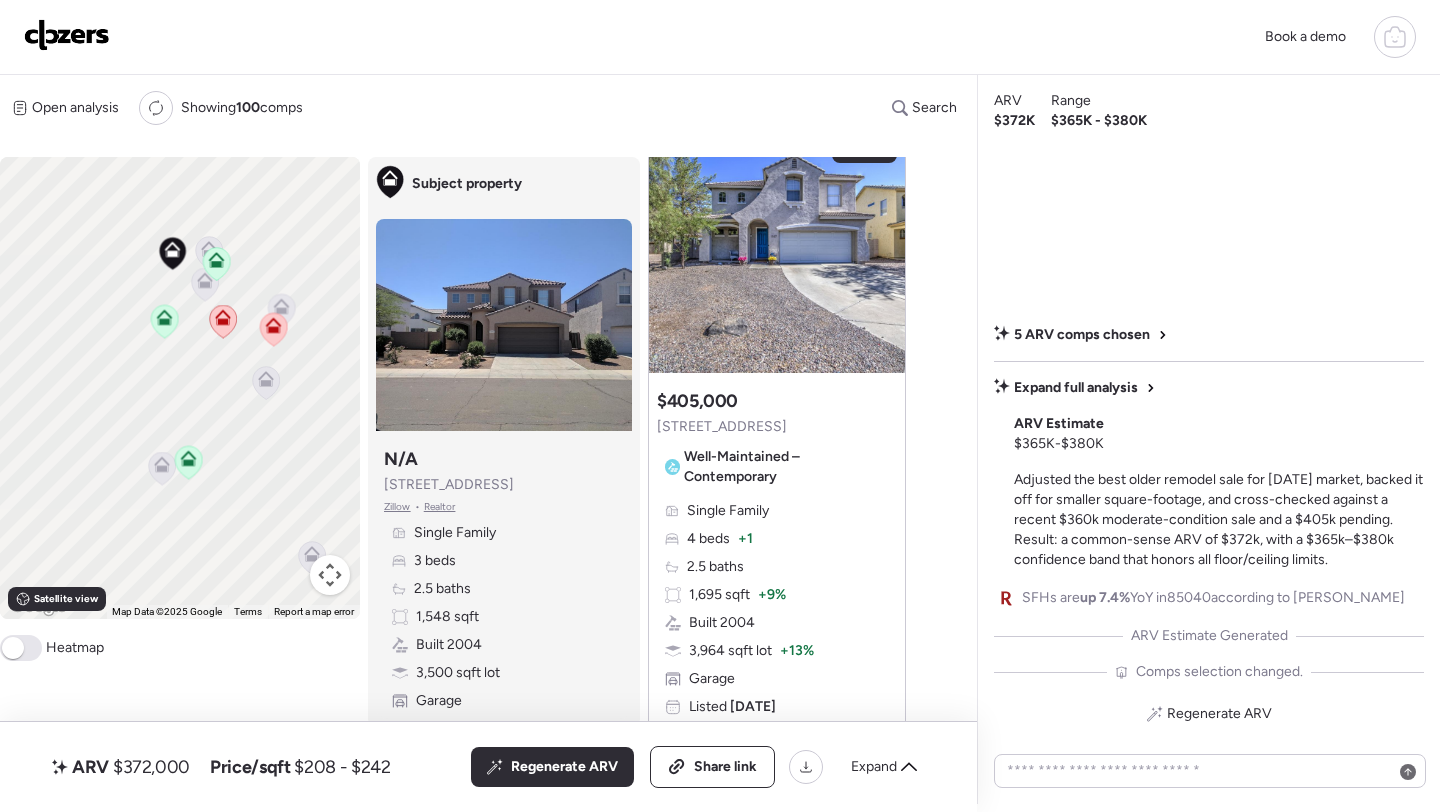 click 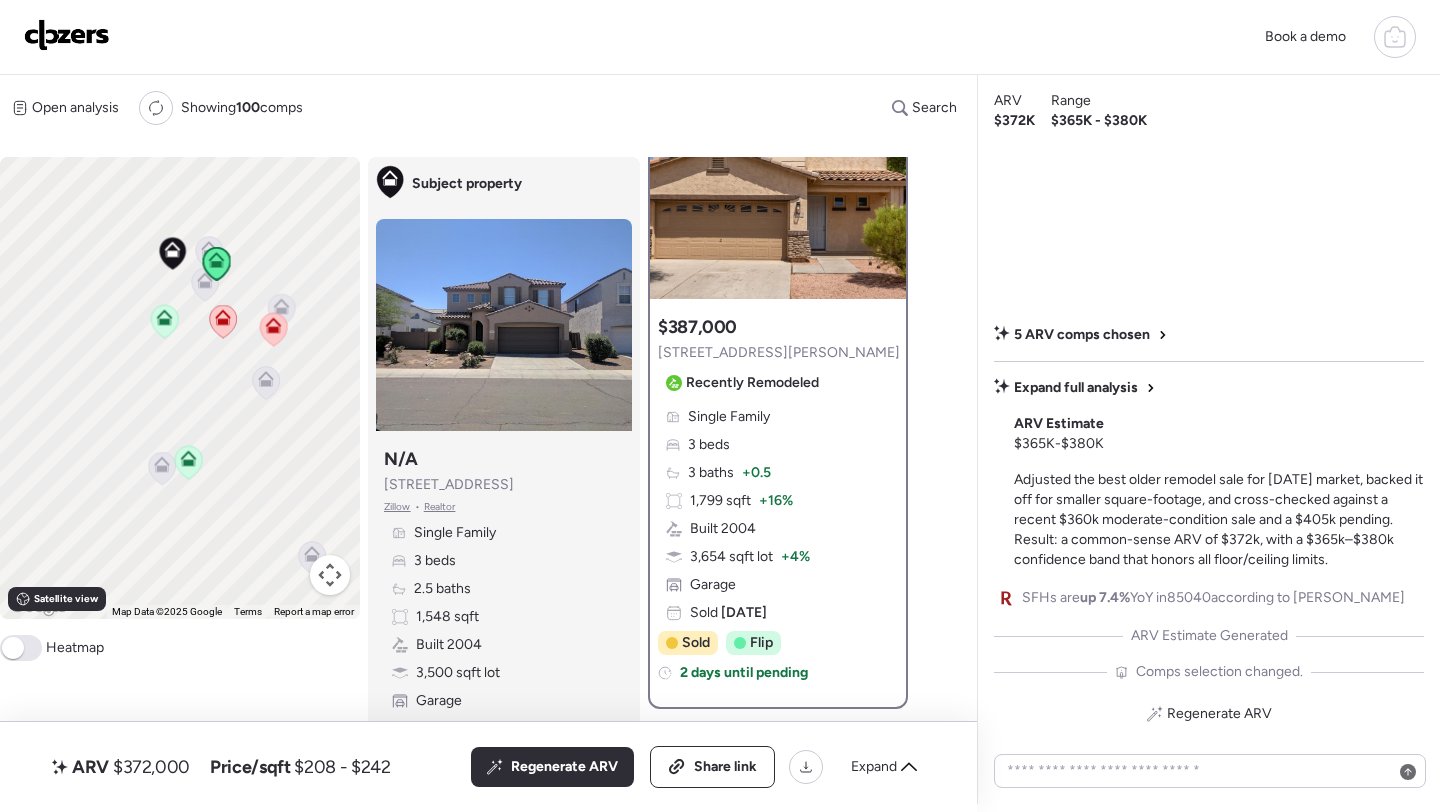 scroll, scrollTop: 121, scrollLeft: 0, axis: vertical 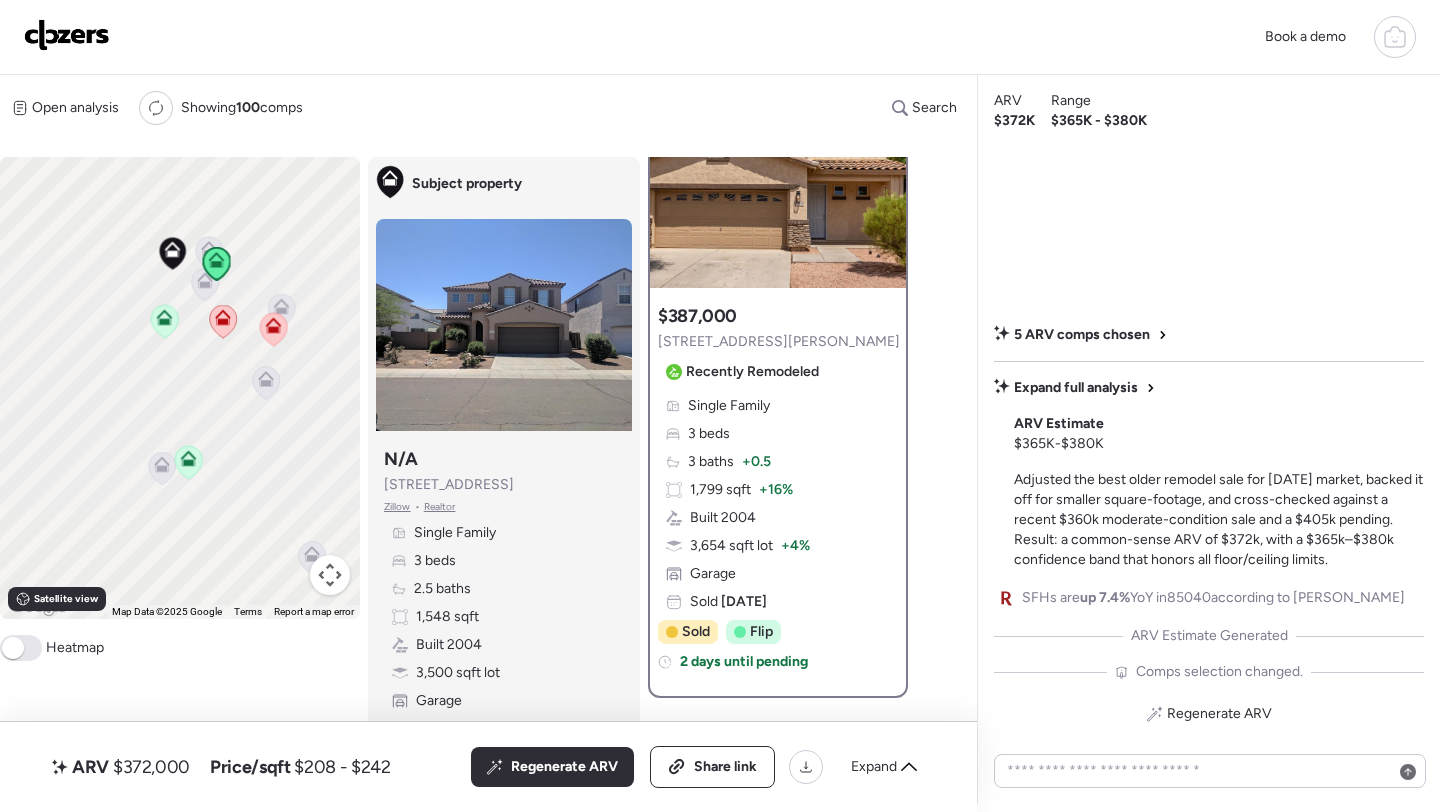 click 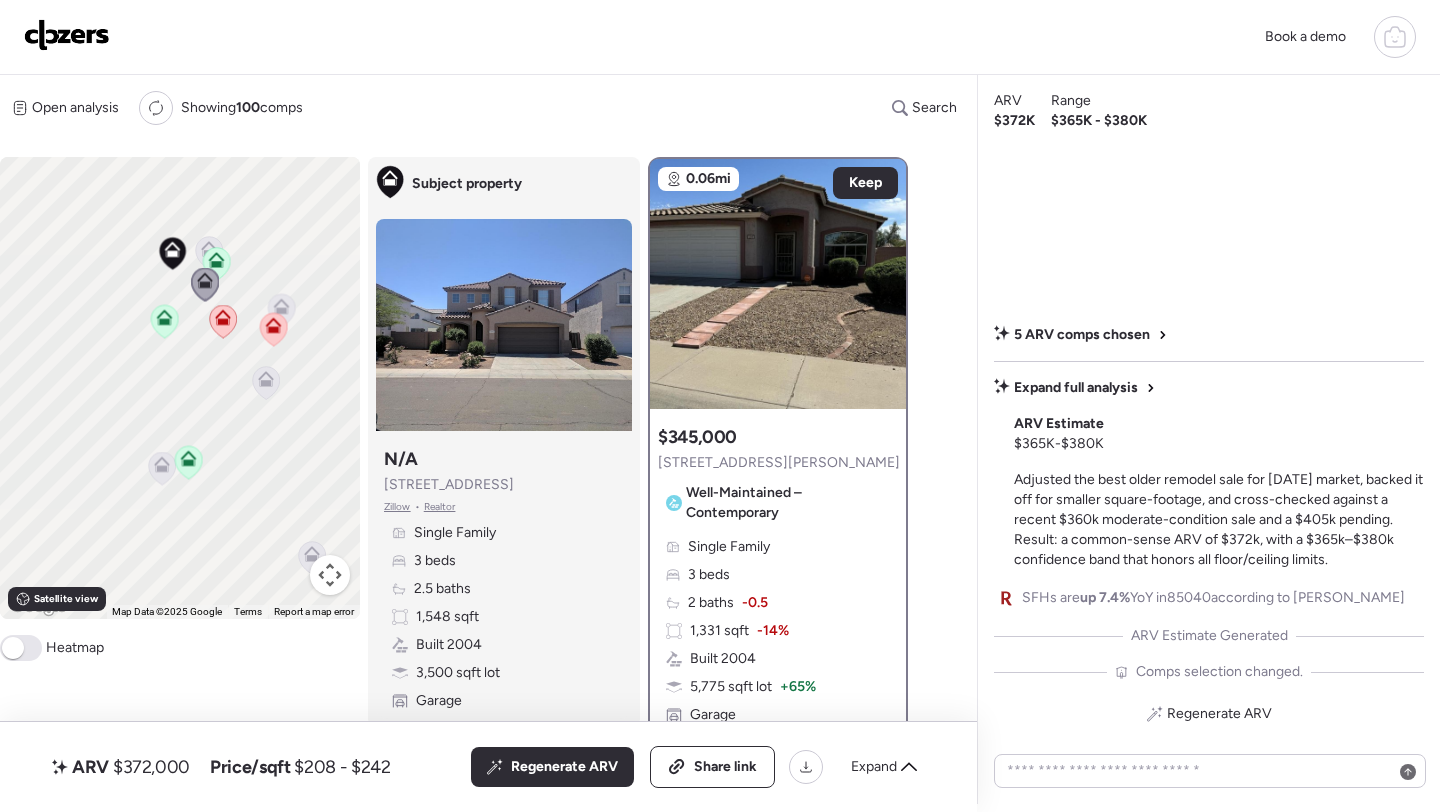 scroll, scrollTop: 0, scrollLeft: 0, axis: both 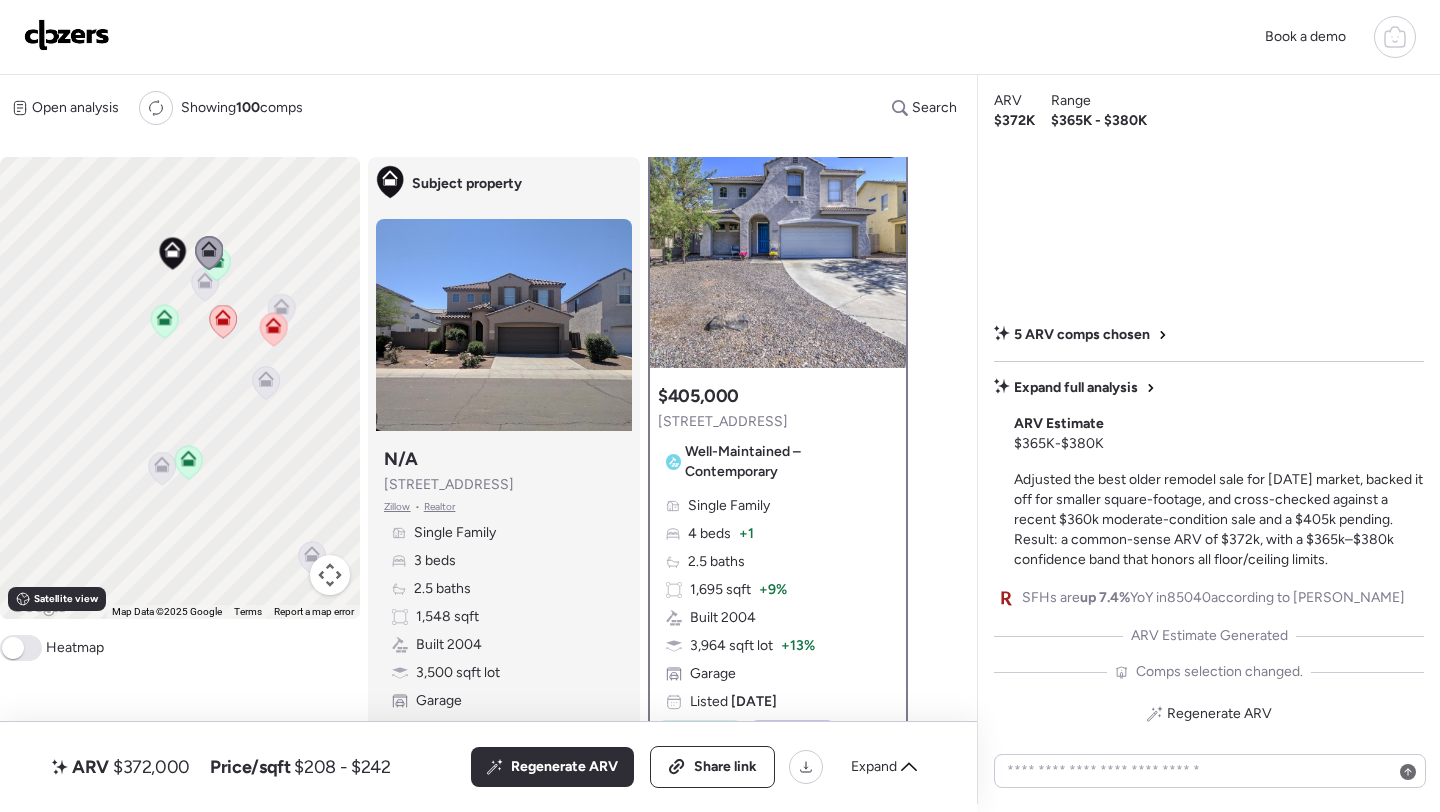 click 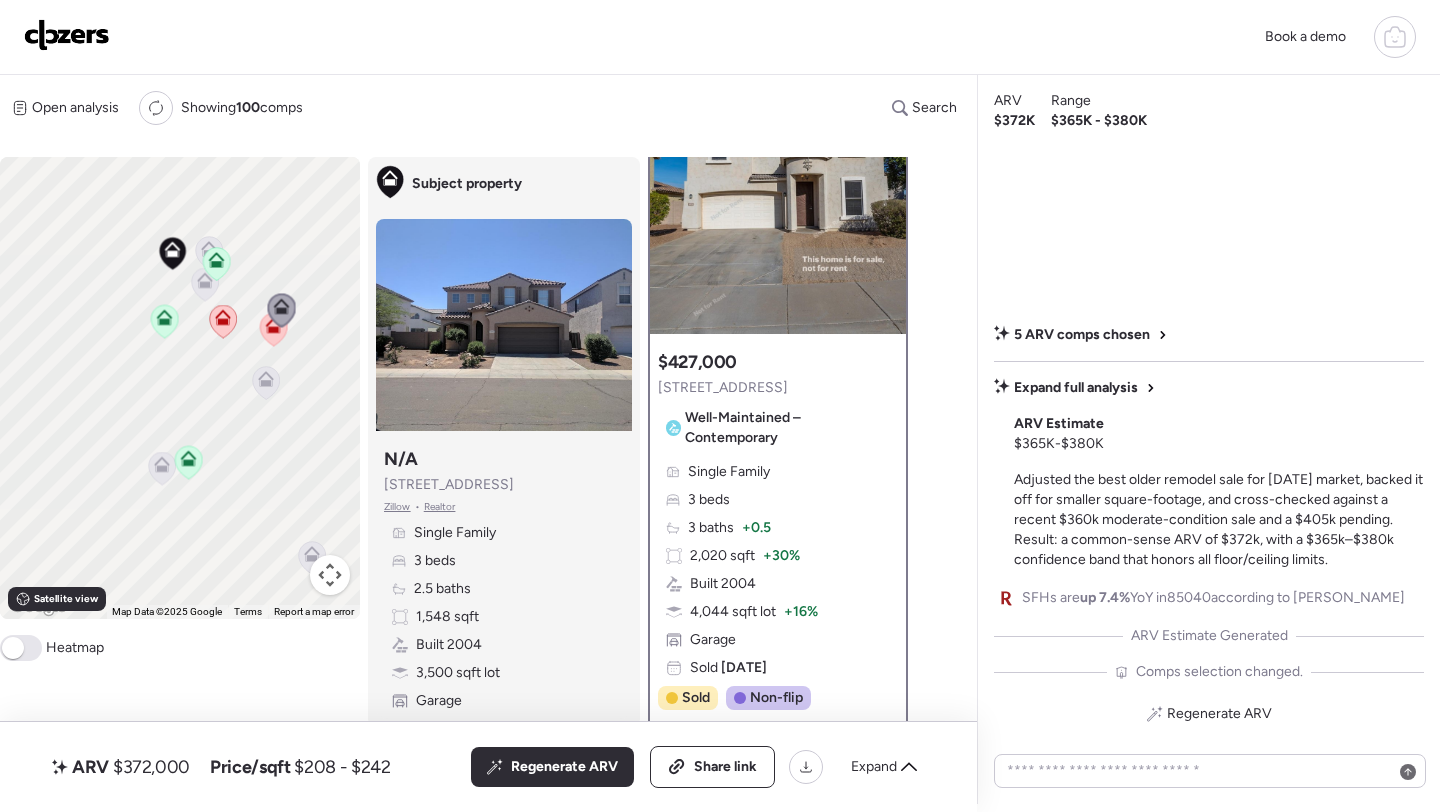 scroll, scrollTop: 0, scrollLeft: 0, axis: both 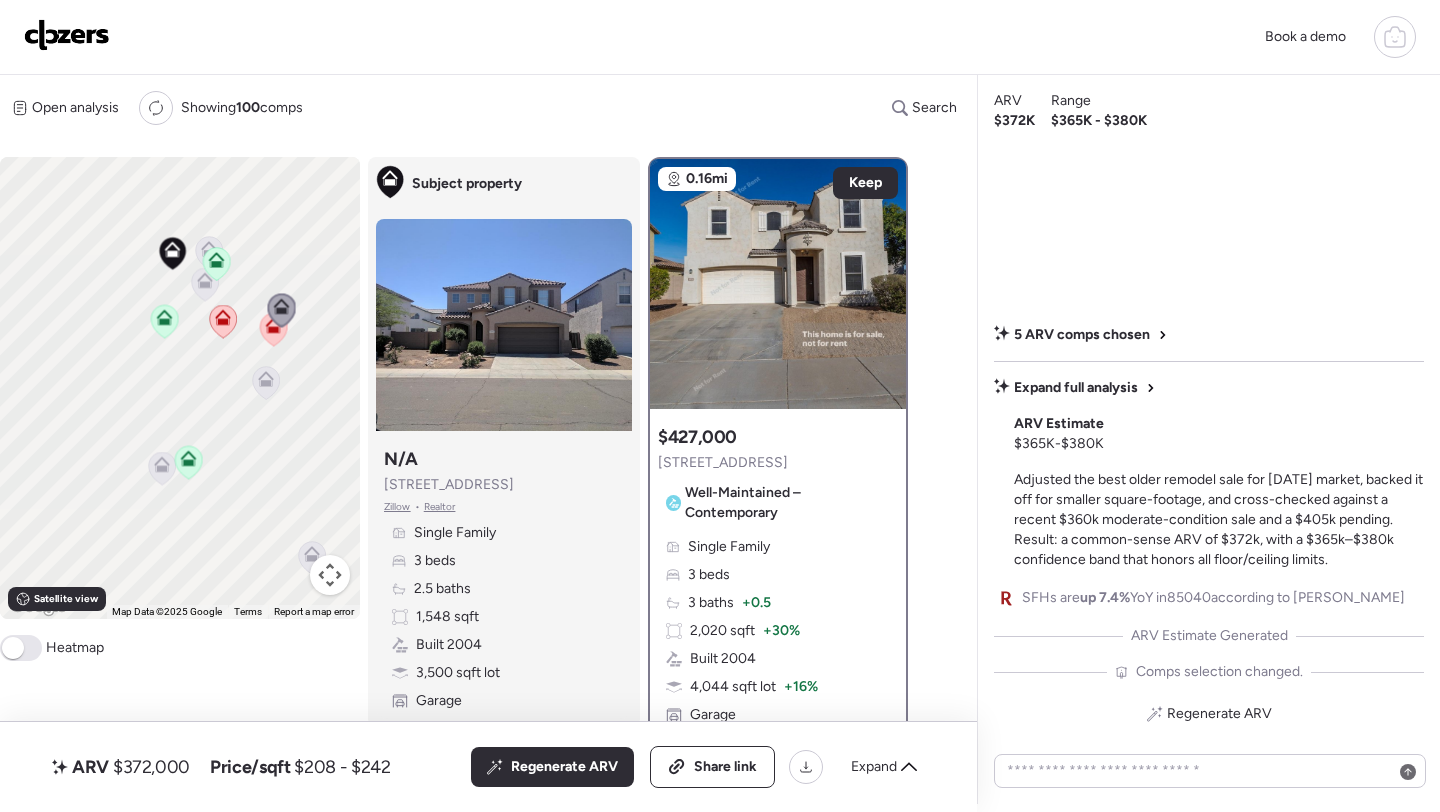 click 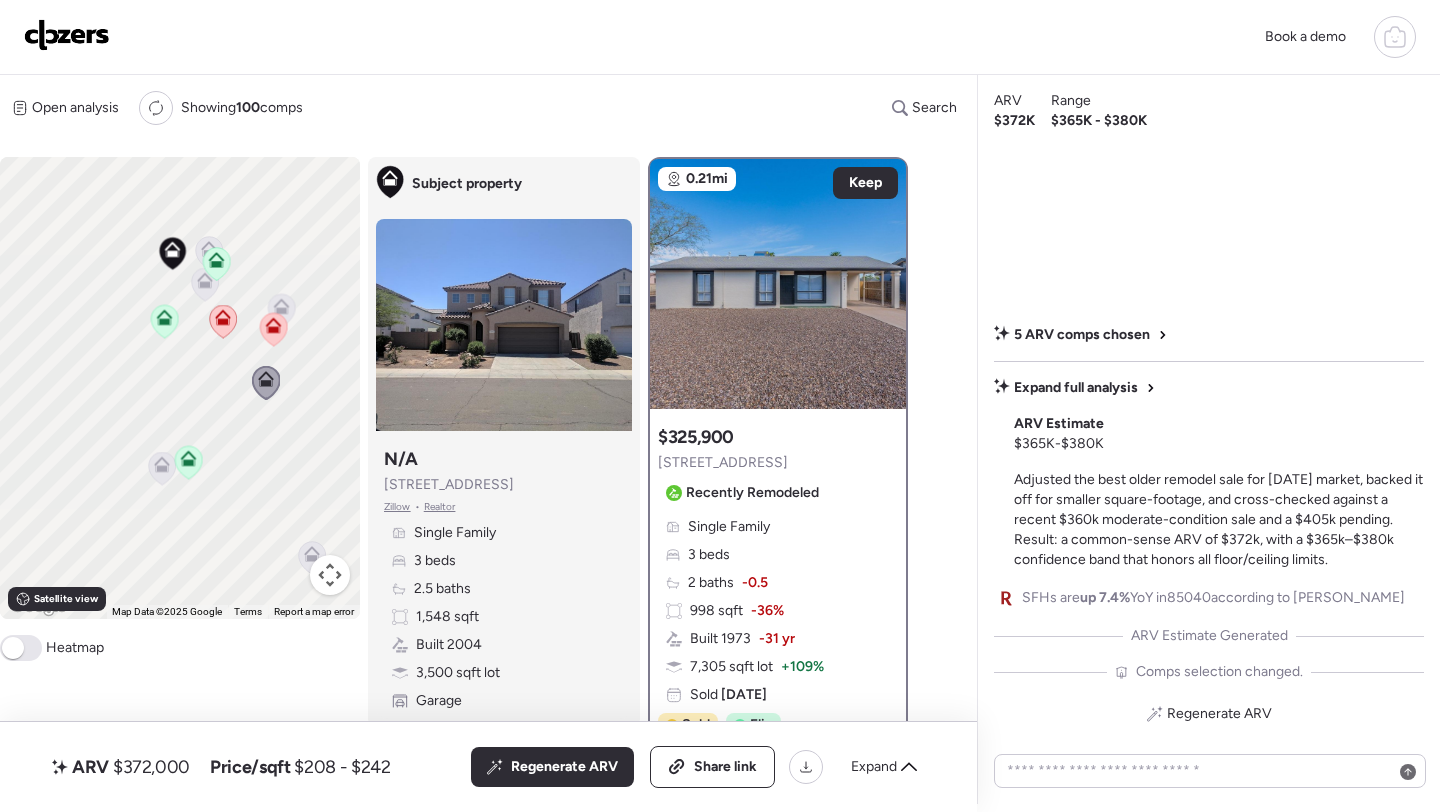 click 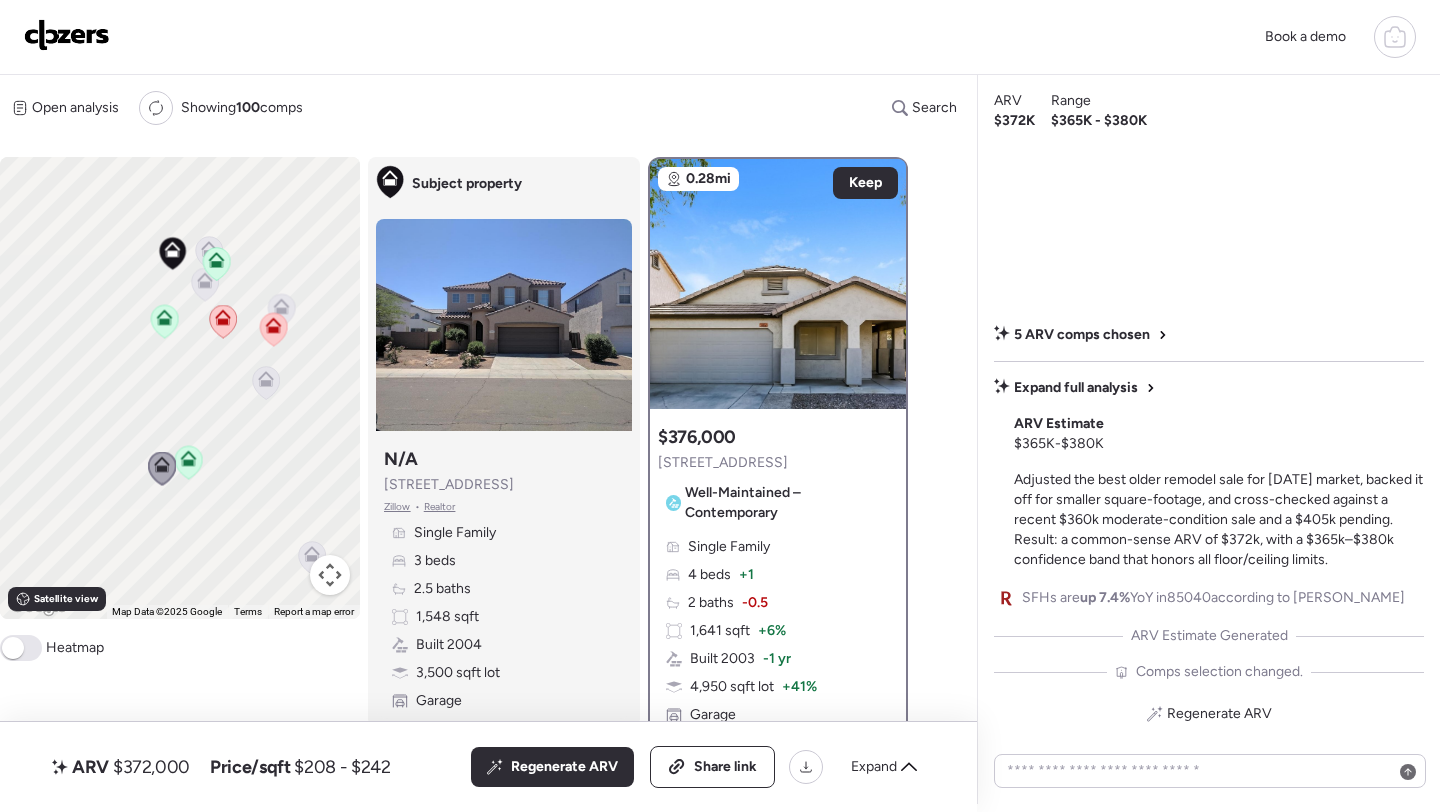 click 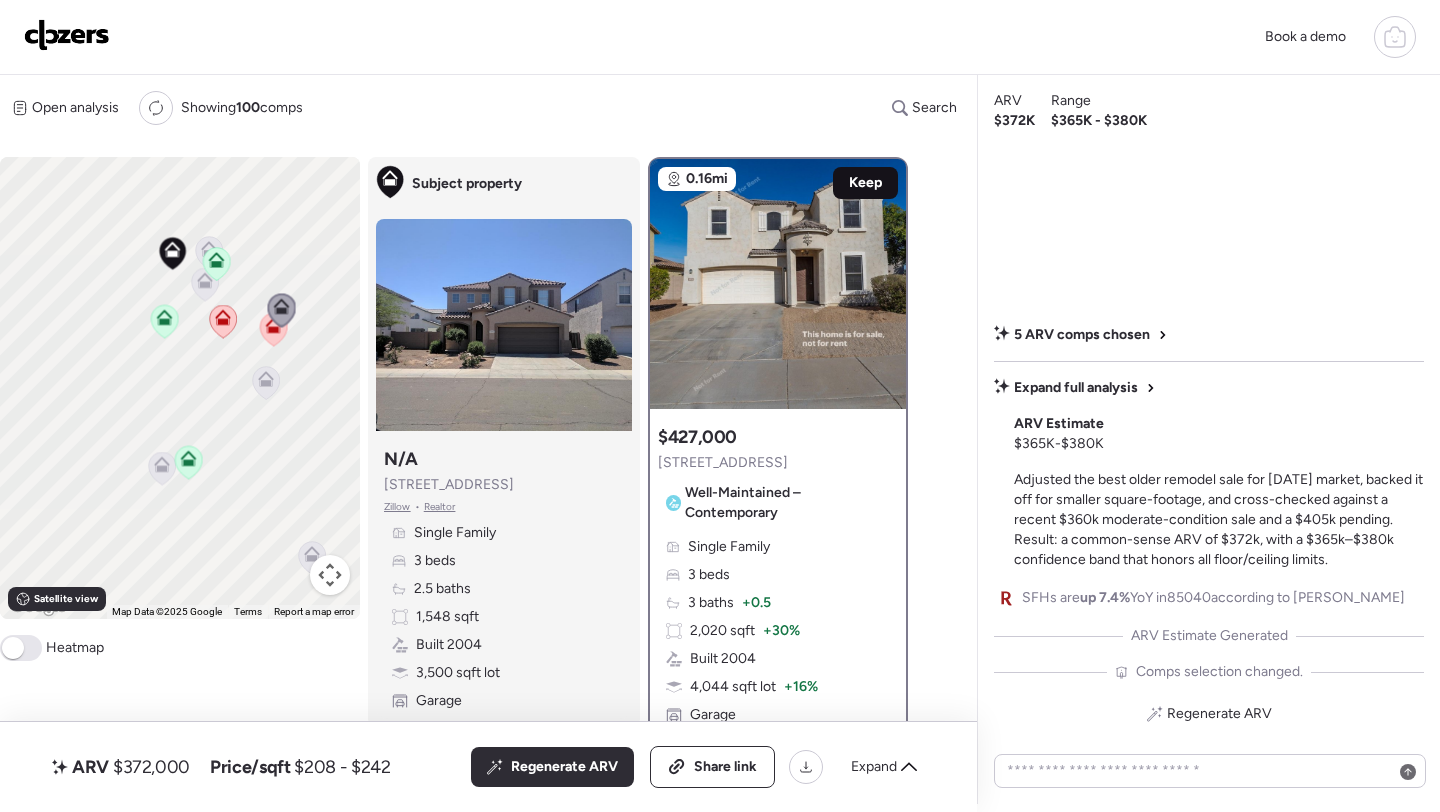click on "Keep" at bounding box center [865, 183] 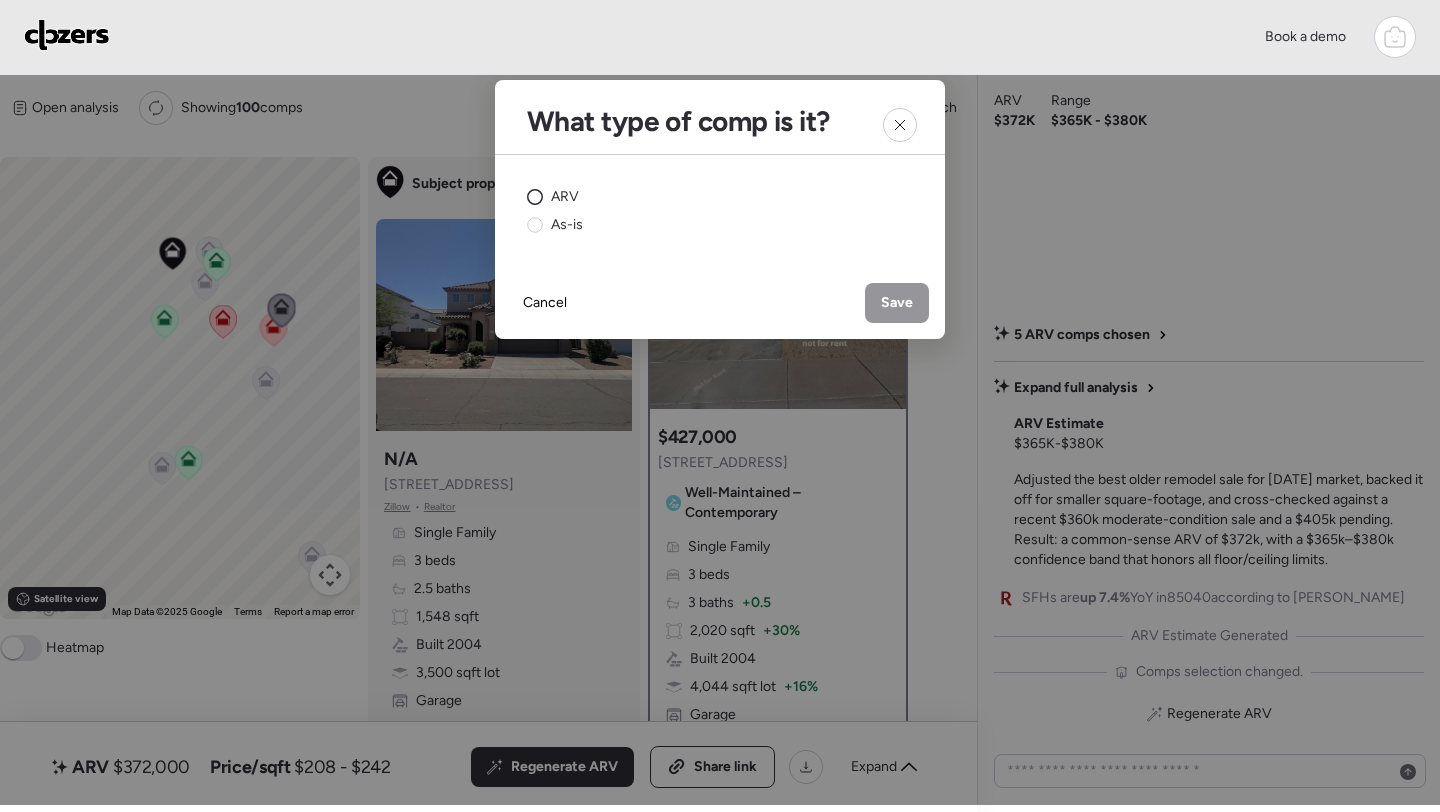 click on "ARV" at bounding box center [553, 197] 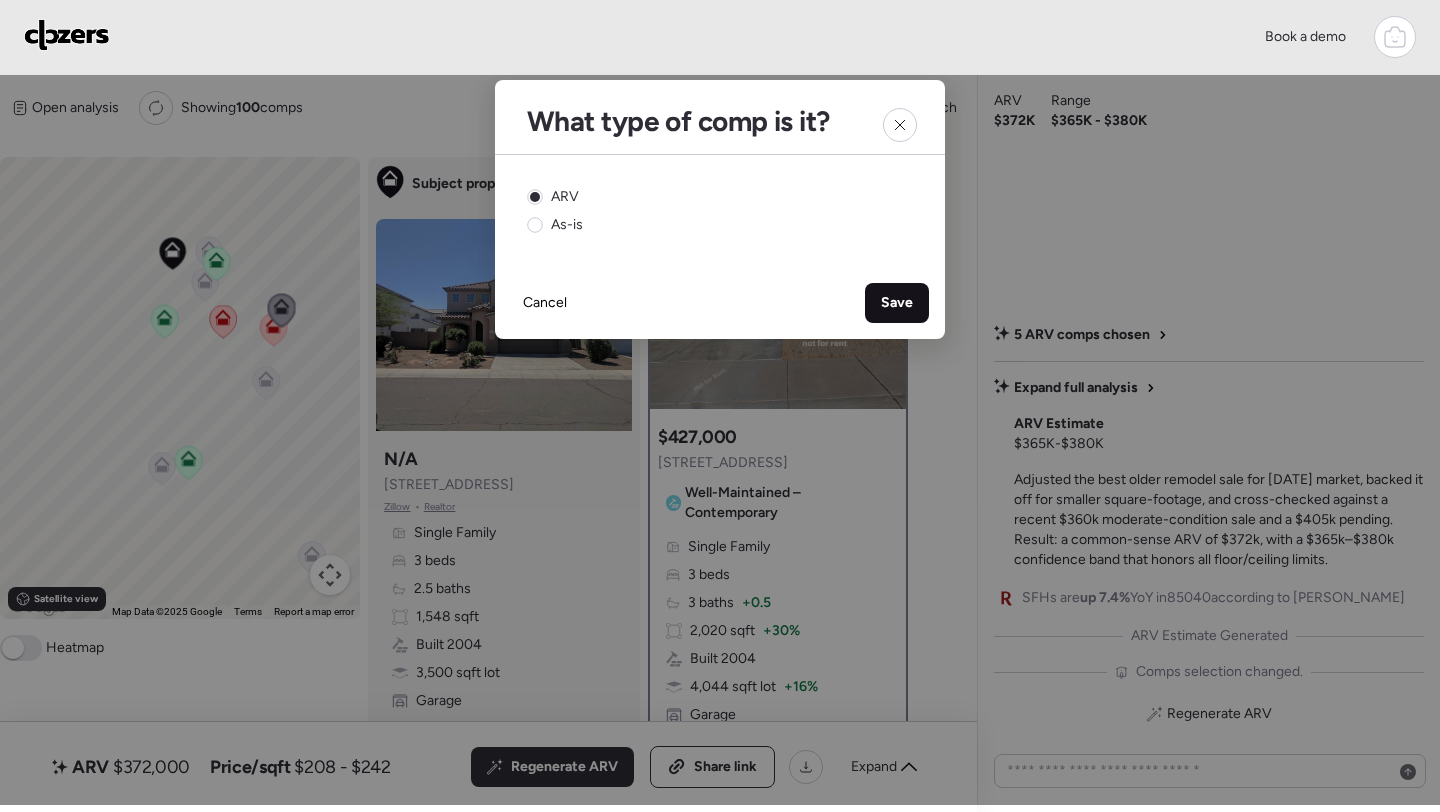 click on "Save" at bounding box center (897, 303) 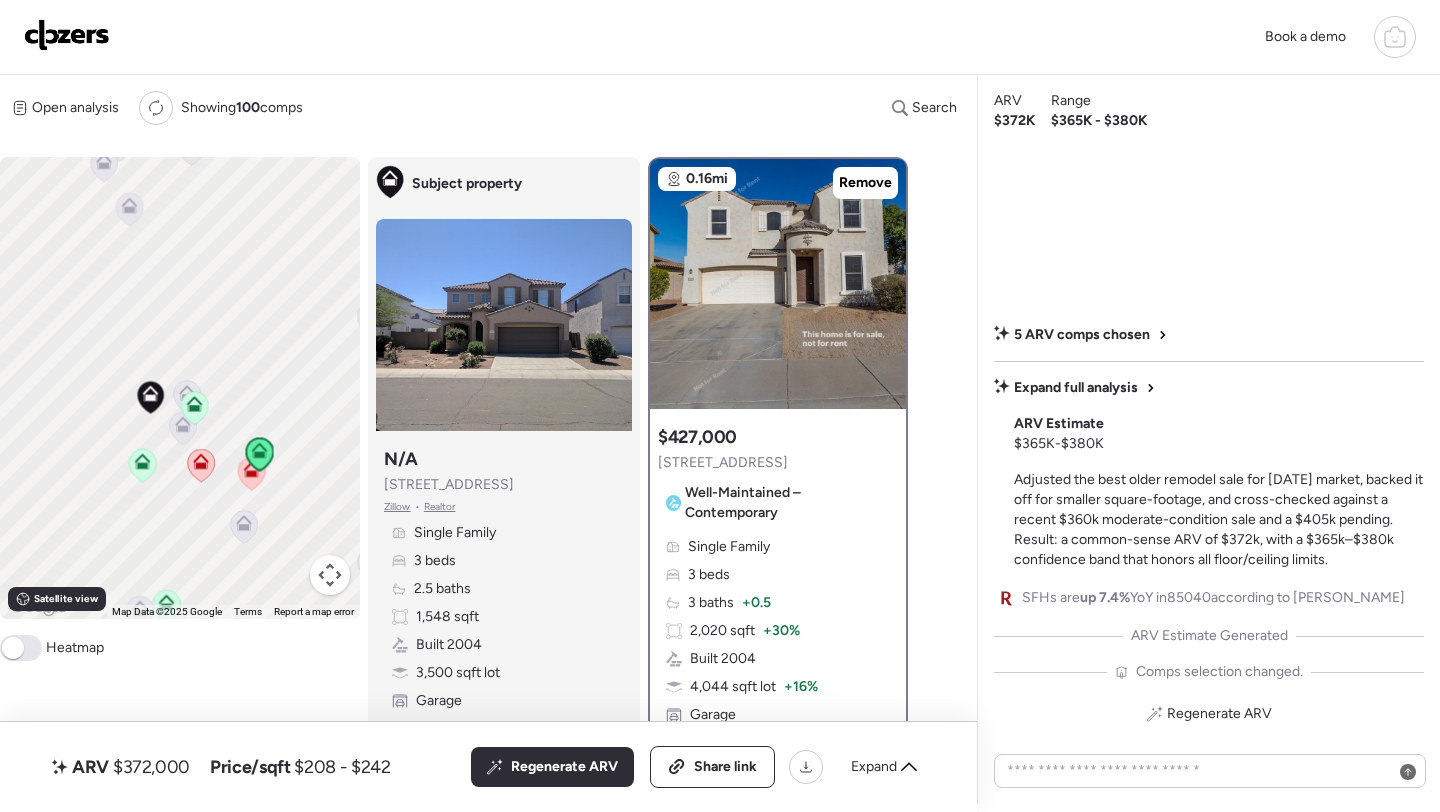 drag, startPoint x: 215, startPoint y: 348, endPoint x: 193, endPoint y: 494, distance: 147.64822 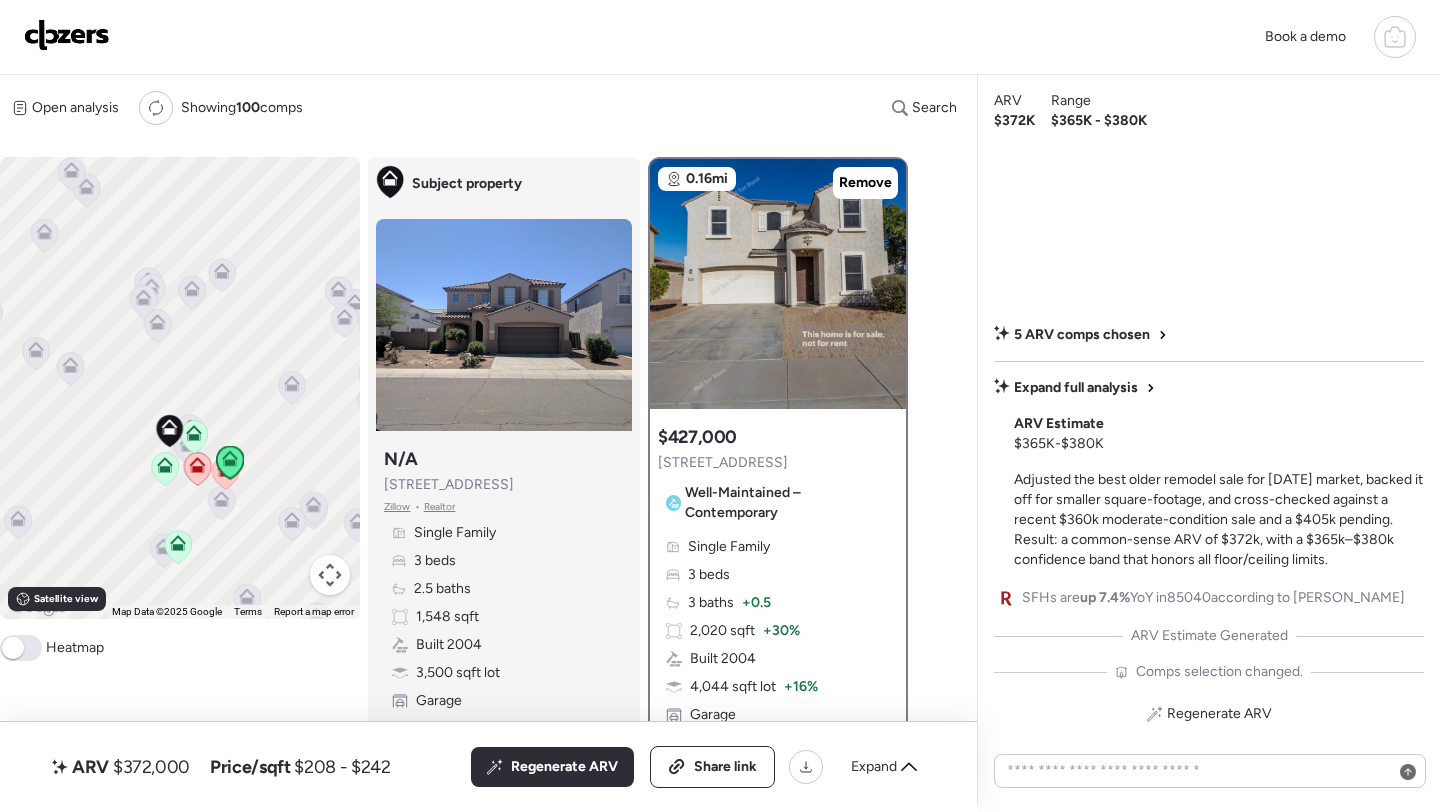 click 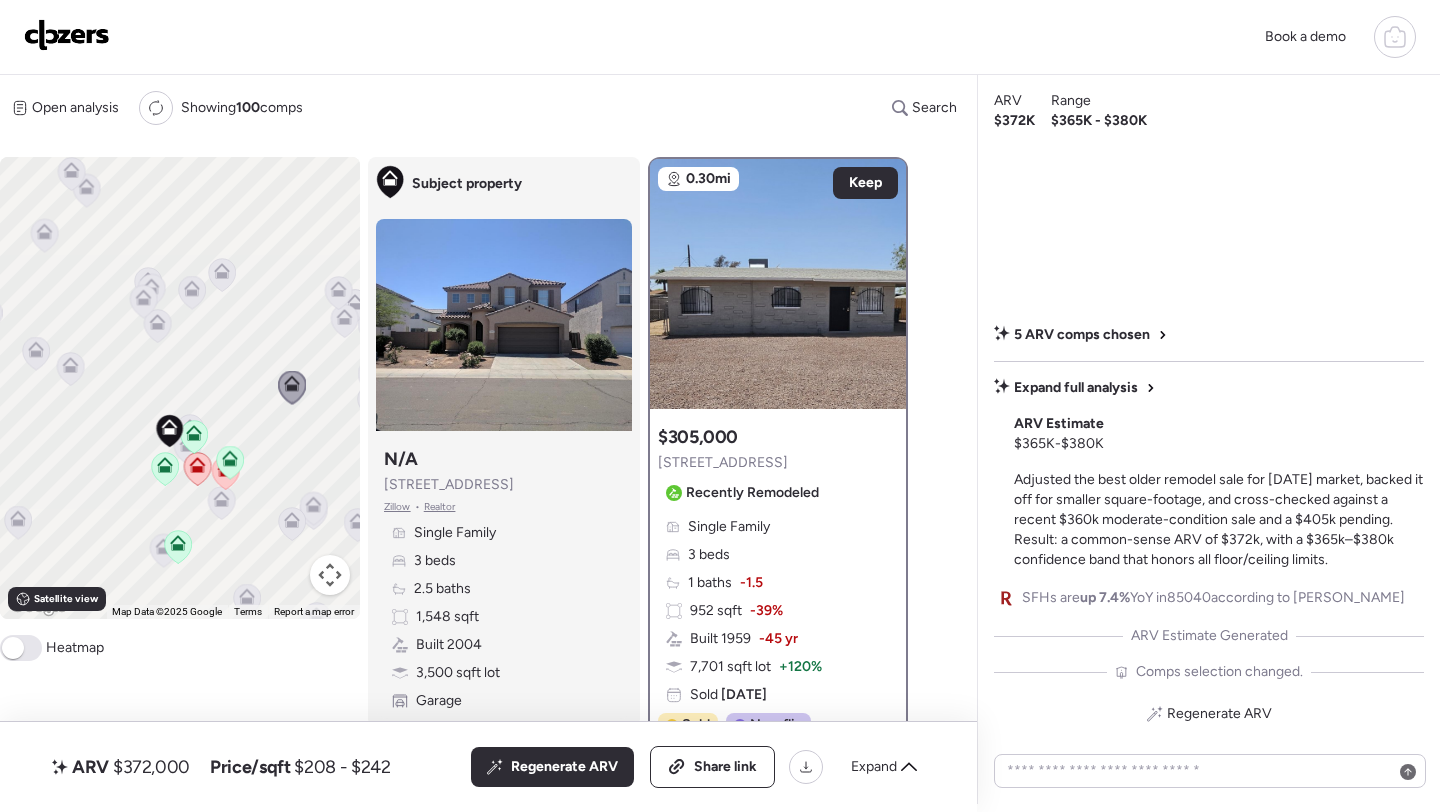 click 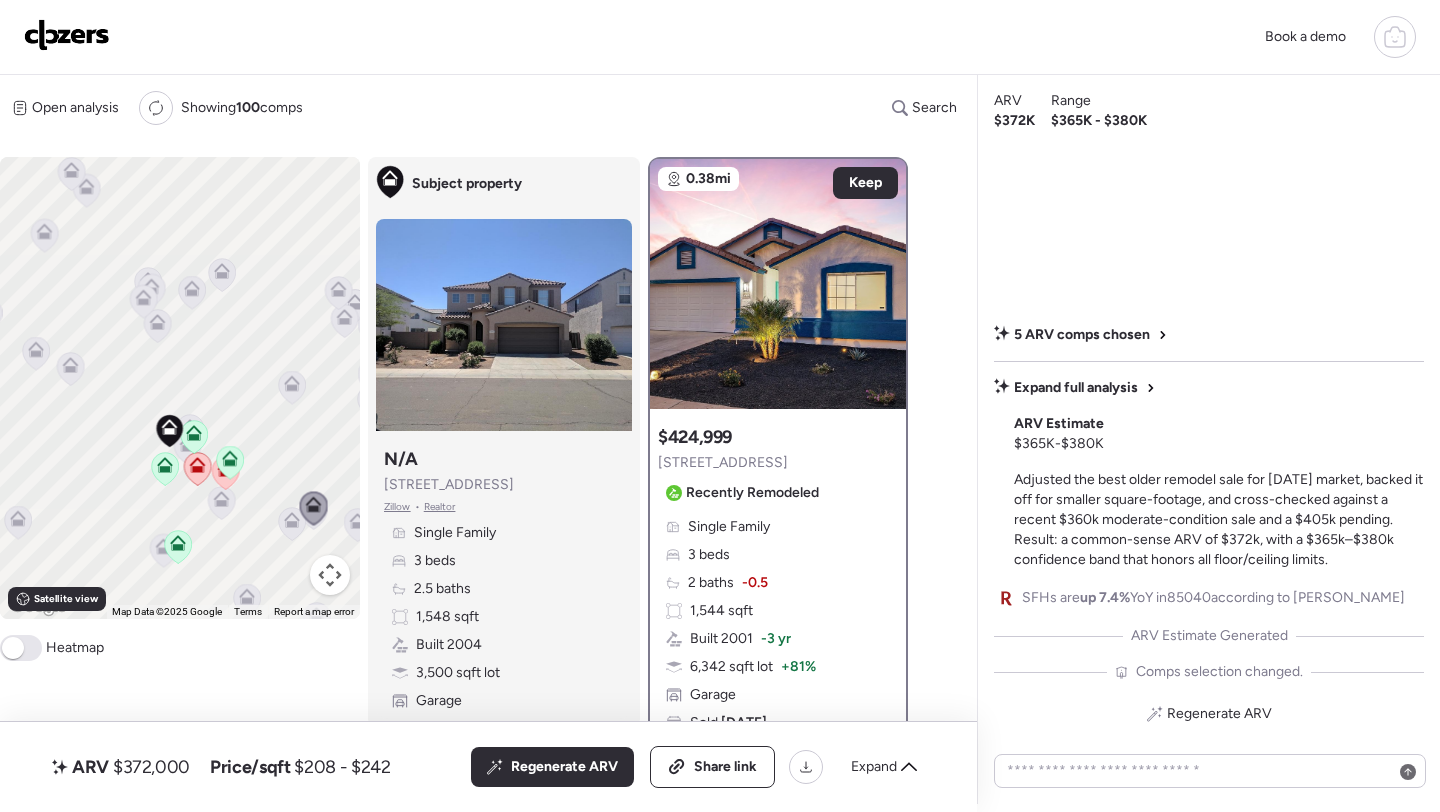 click 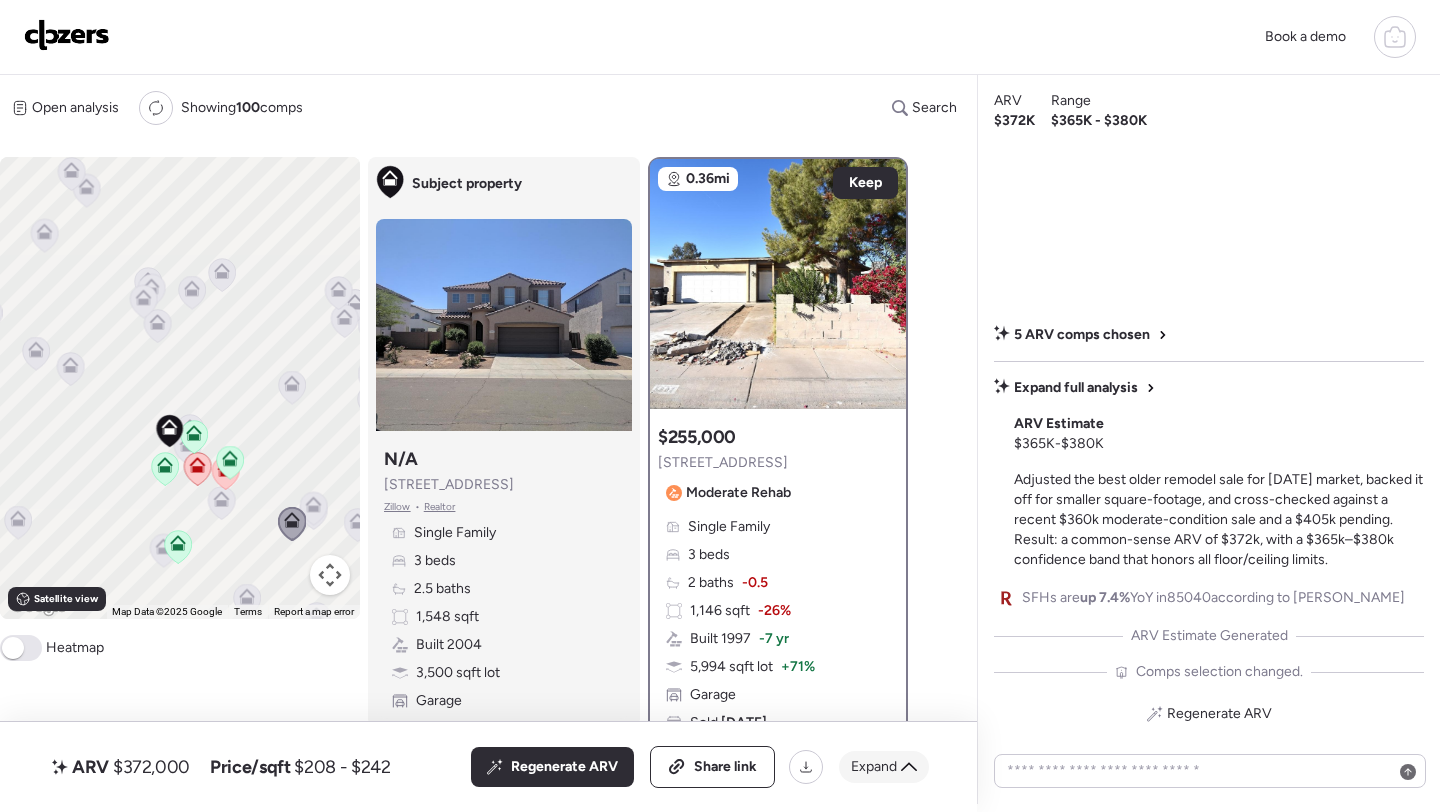 click 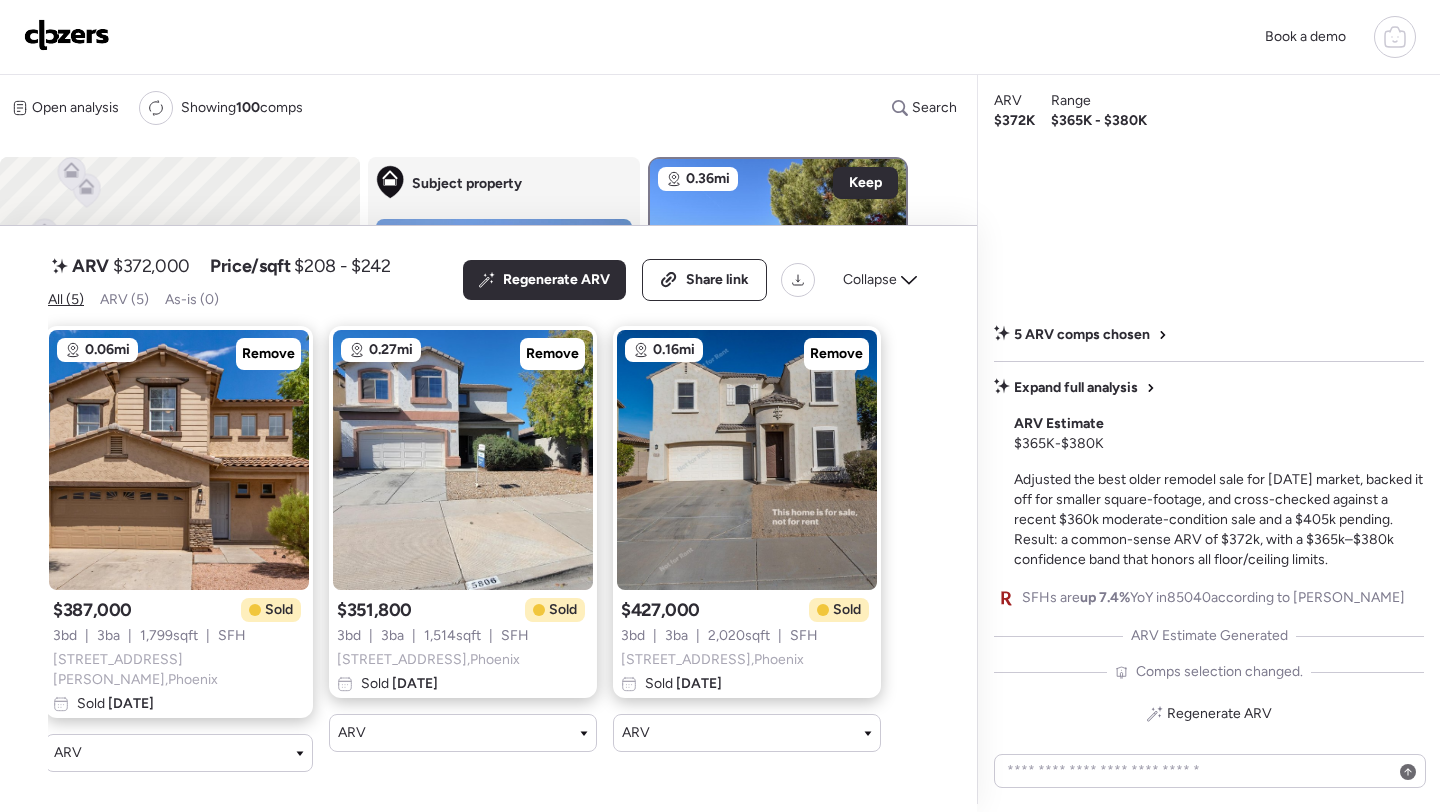 scroll, scrollTop: 0, scrollLeft: 0, axis: both 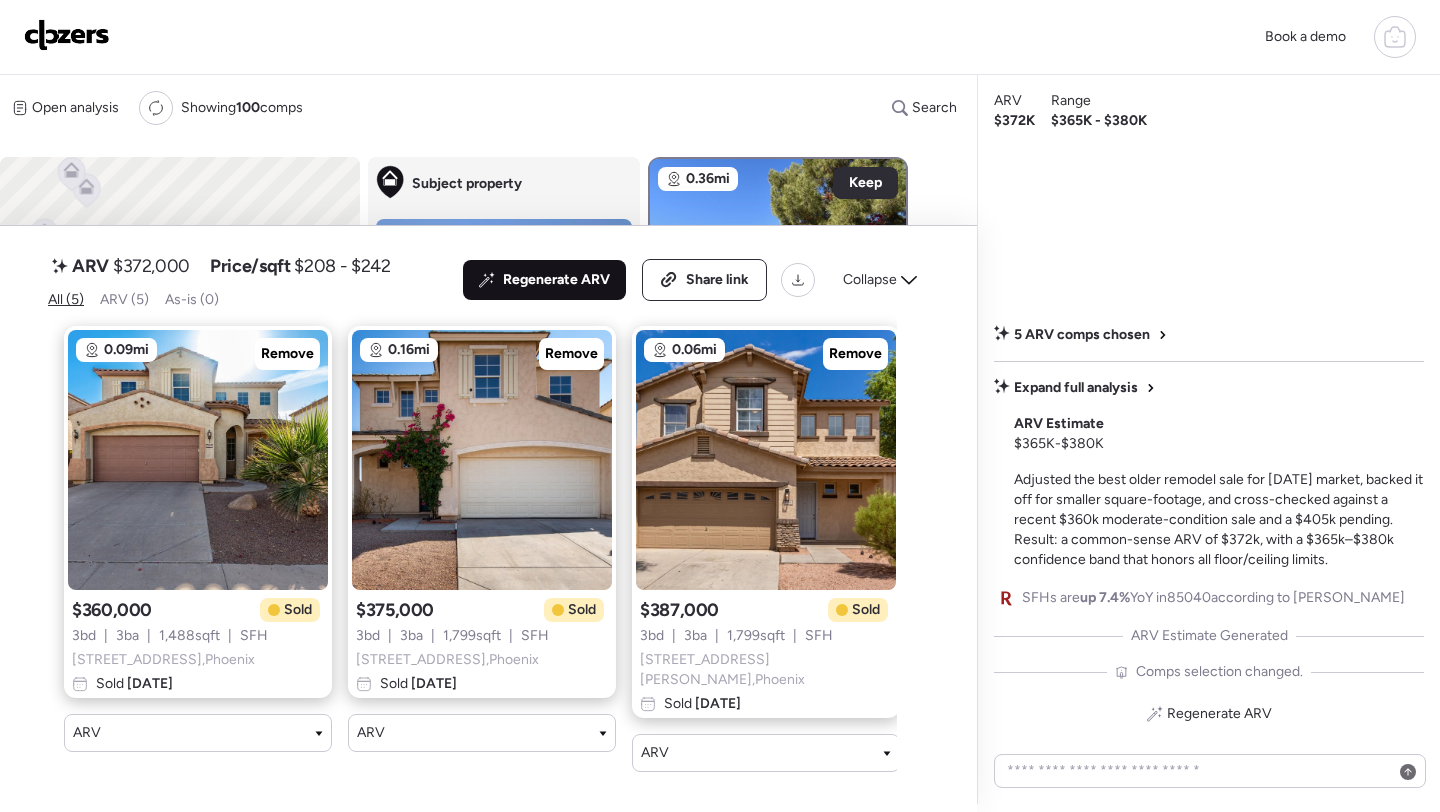 click on "Regenerate ARV" at bounding box center (544, 280) 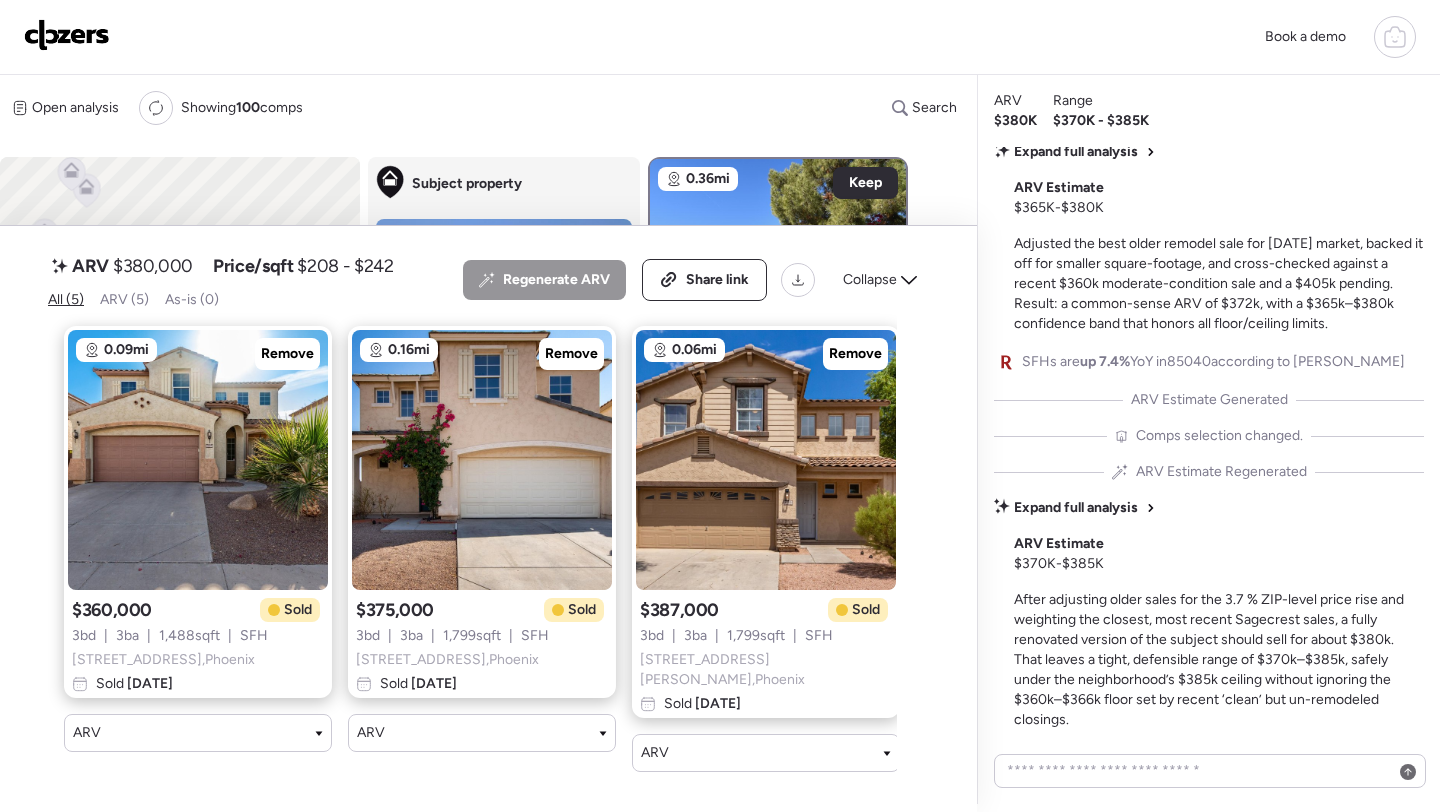 click on "$380,000" at bounding box center (153, 266) 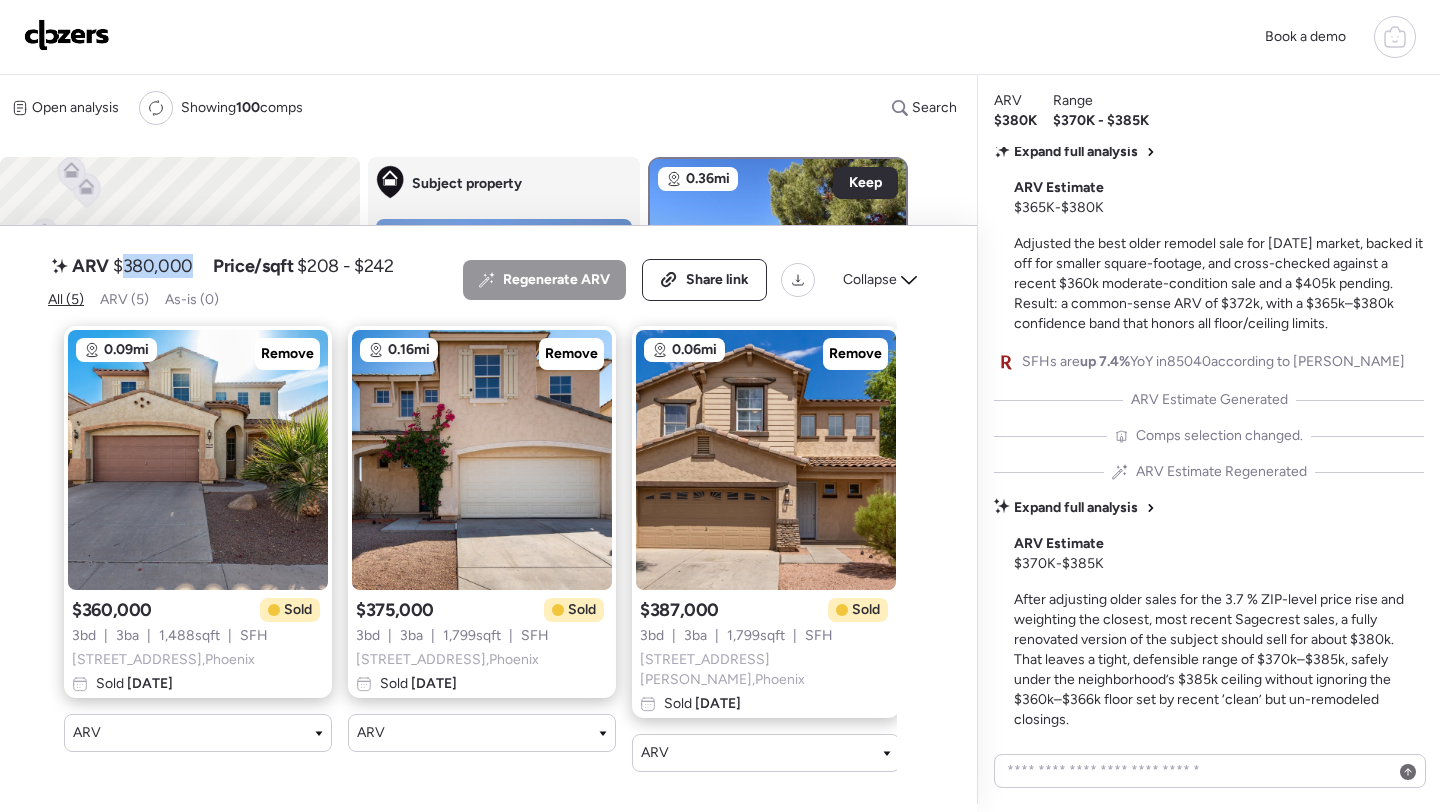 copy on "380,000" 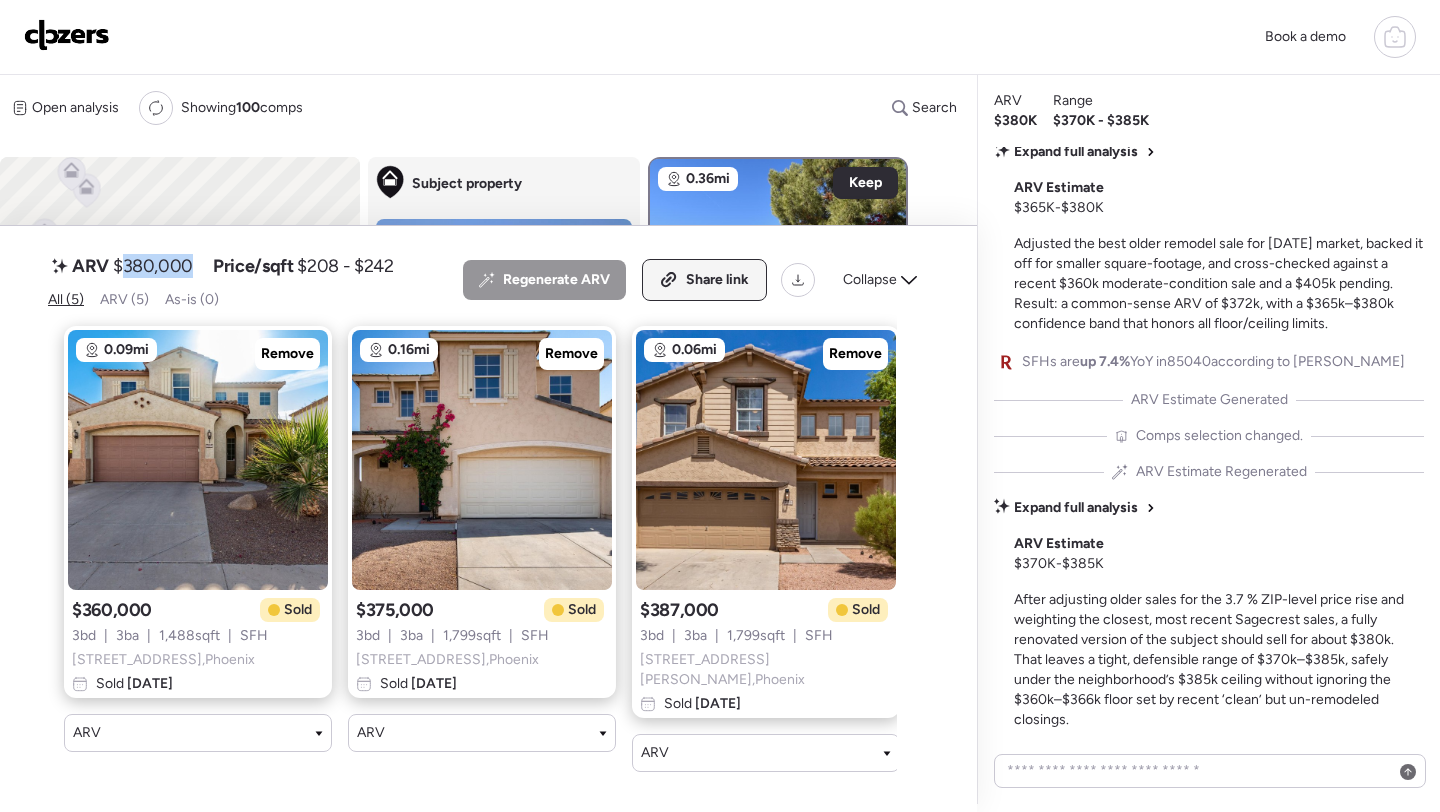 click on "Share link" at bounding box center (717, 280) 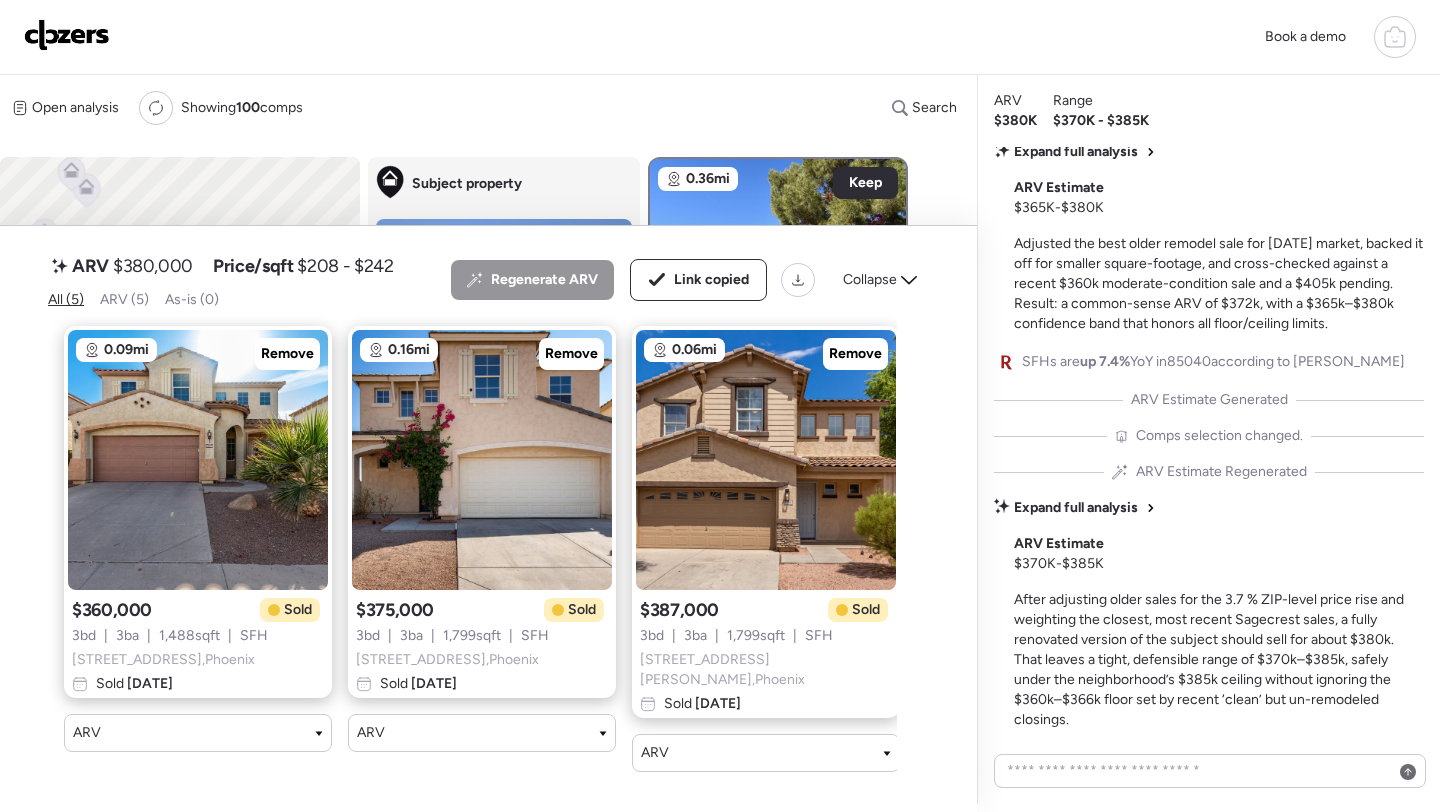 click at bounding box center (67, 35) 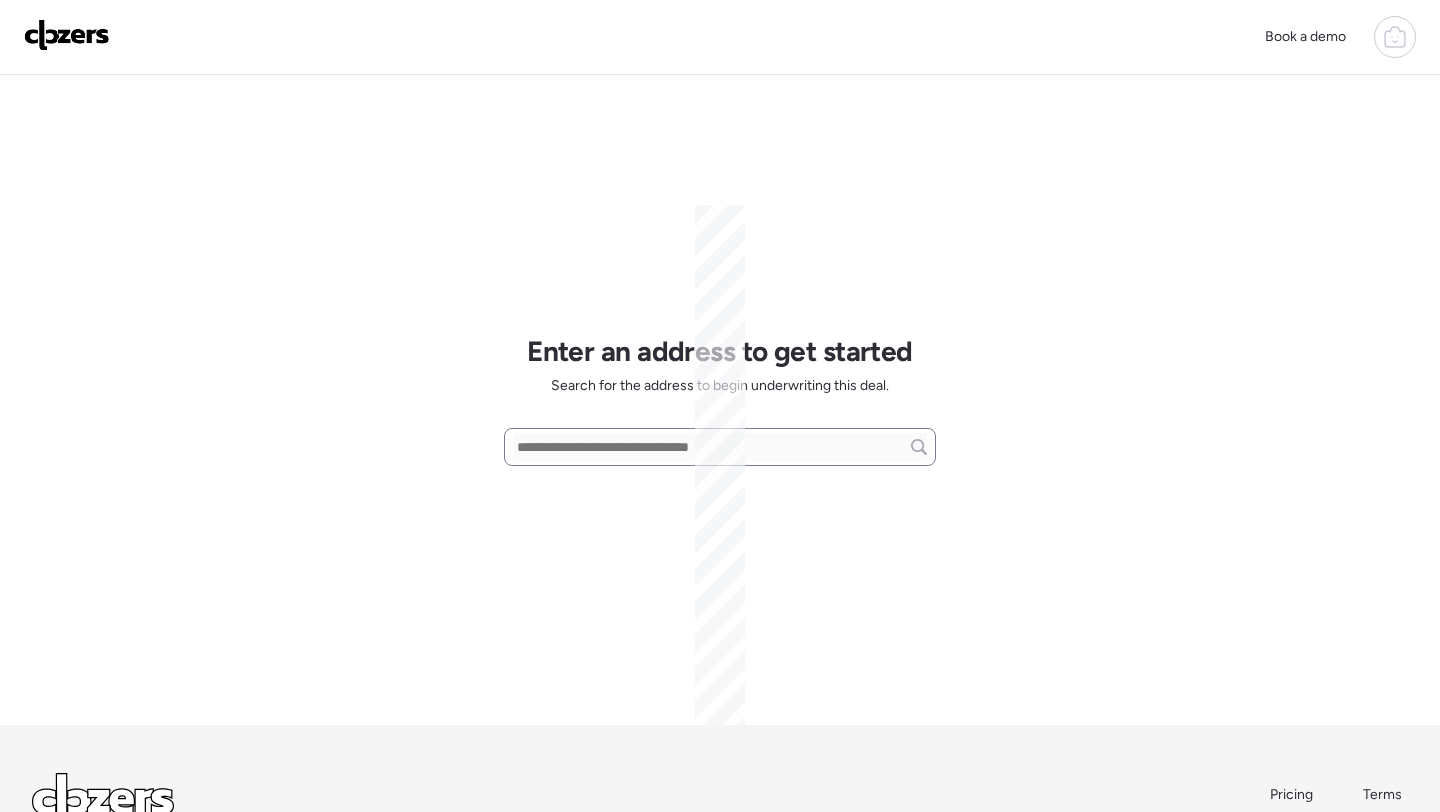 scroll, scrollTop: 0, scrollLeft: 0, axis: both 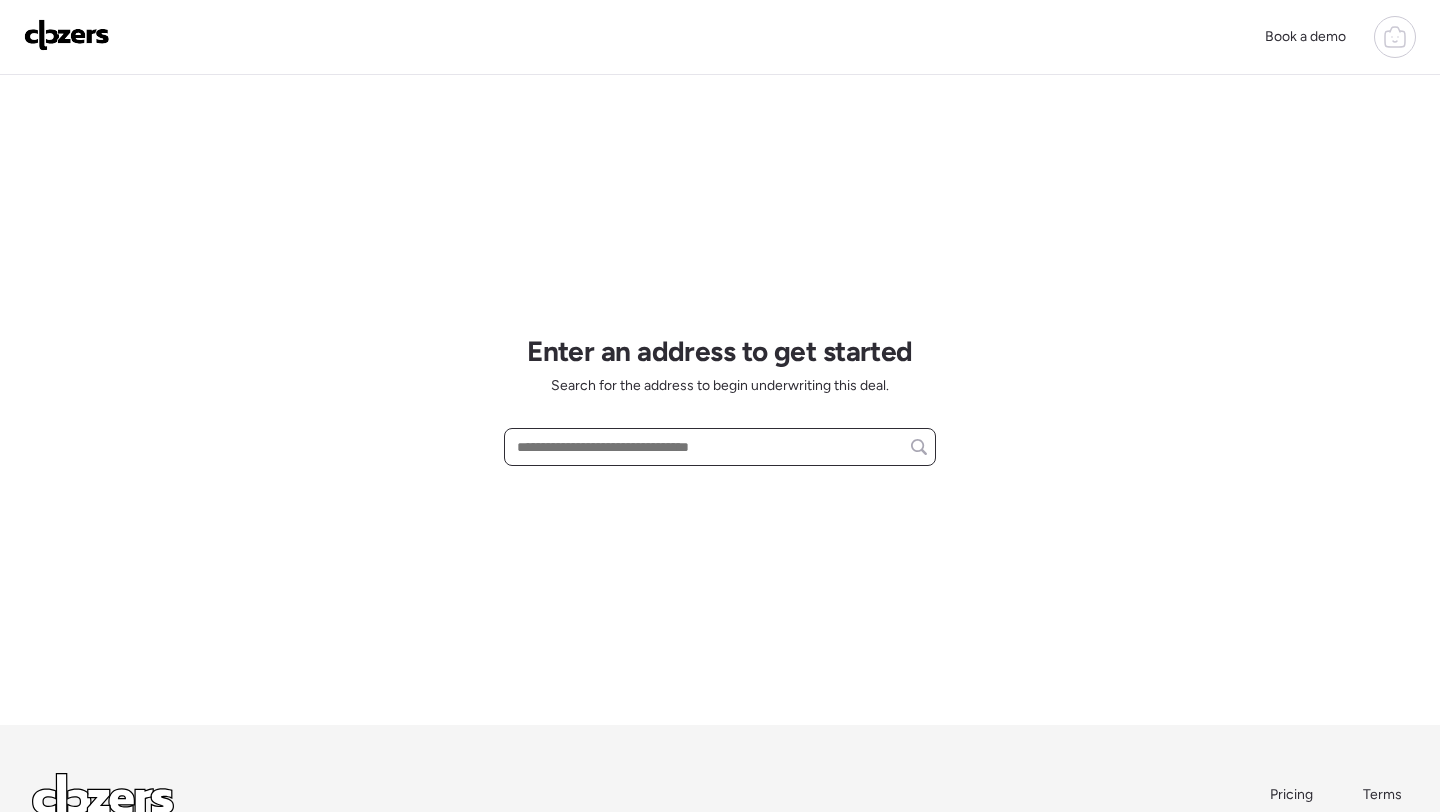 click at bounding box center [720, 447] 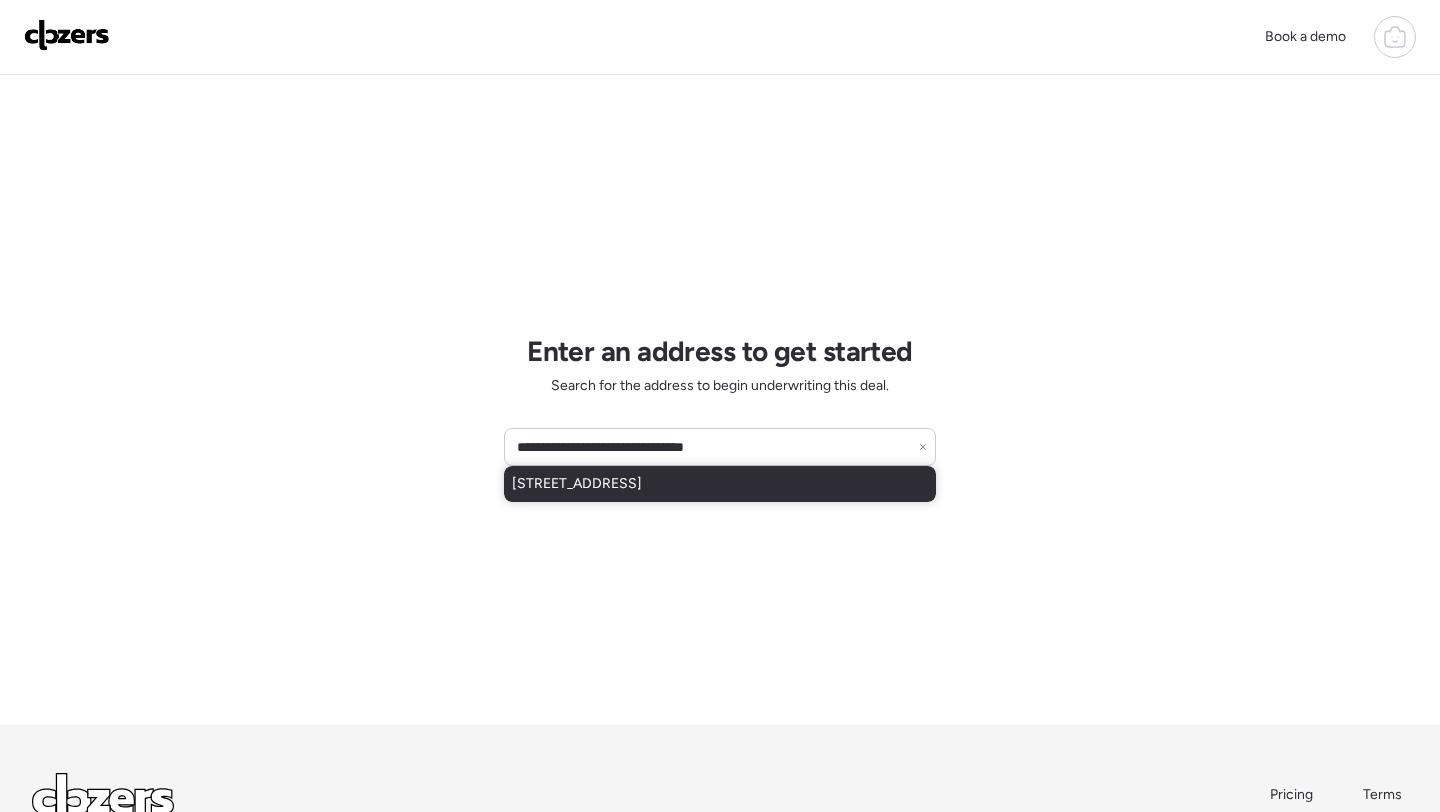 click on "[STREET_ADDRESS]" at bounding box center (577, 484) 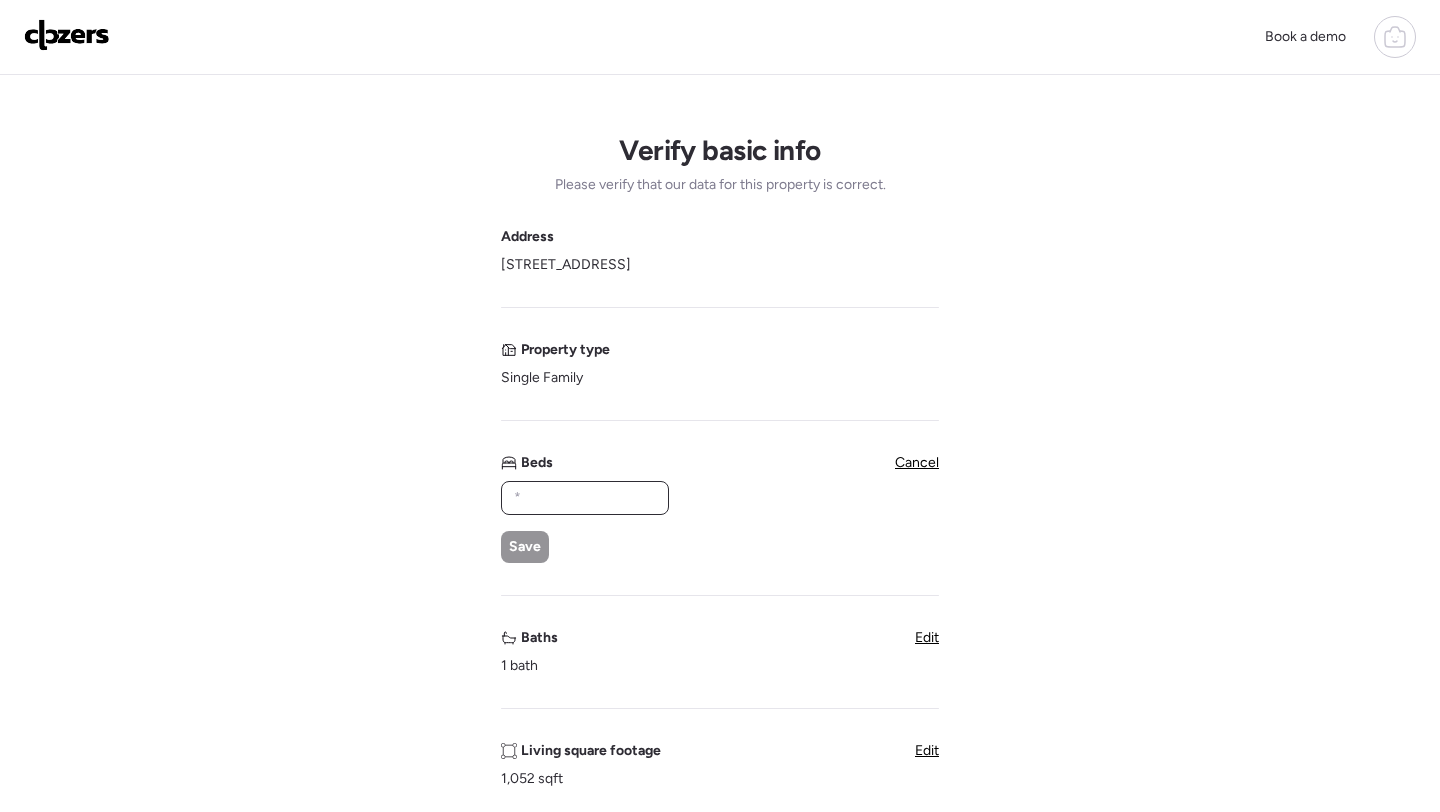 click at bounding box center (585, 498) 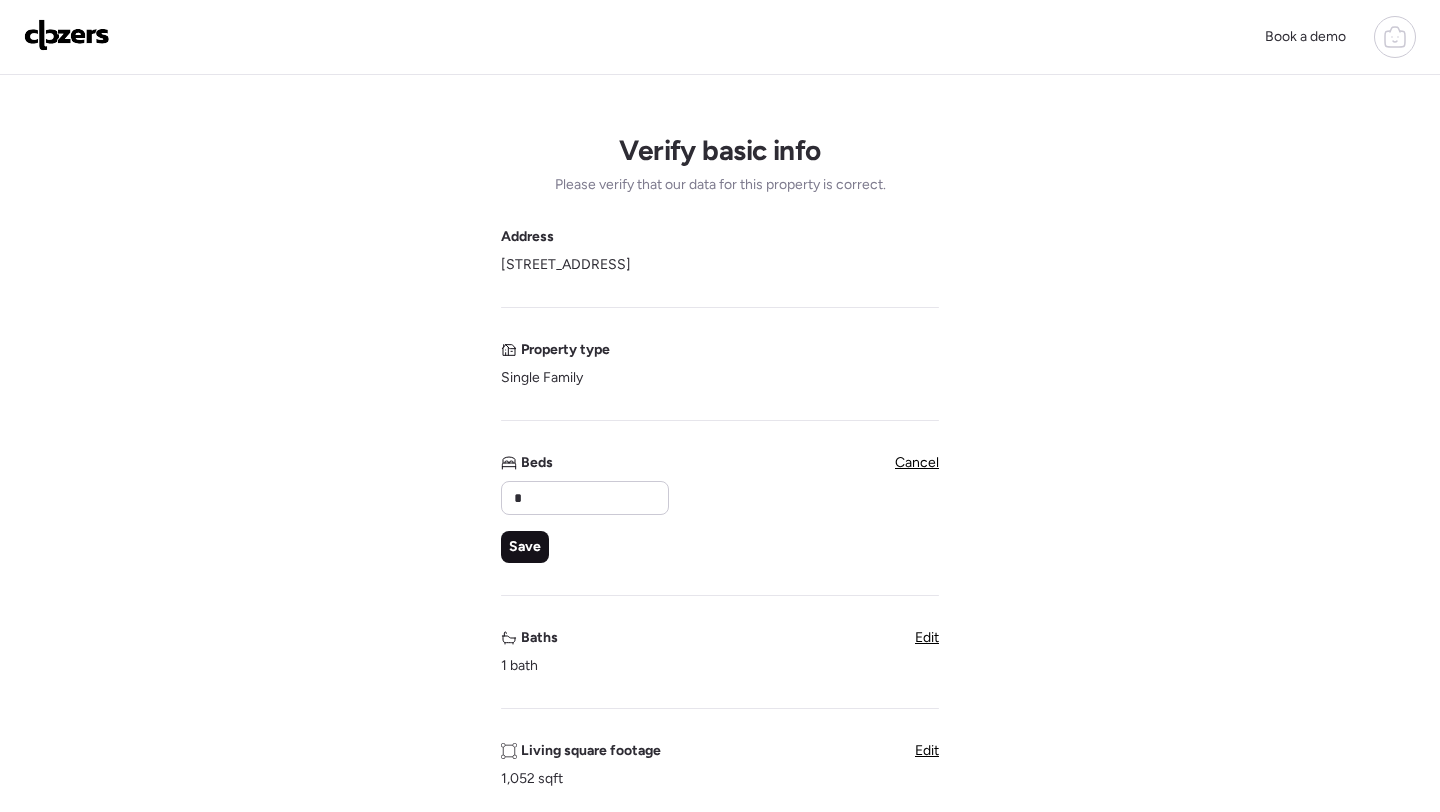 click on "Save" at bounding box center [525, 547] 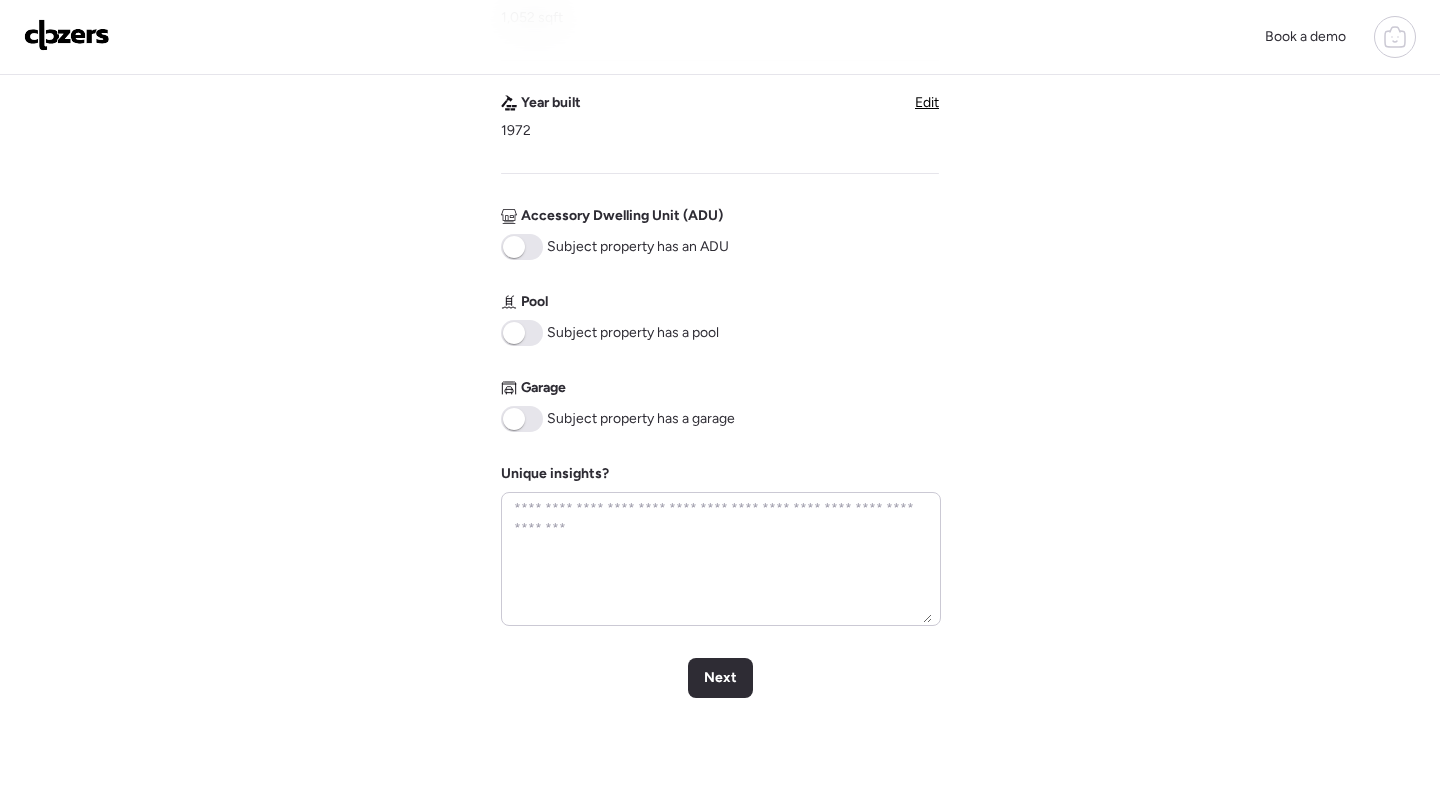 scroll, scrollTop: 690, scrollLeft: 0, axis: vertical 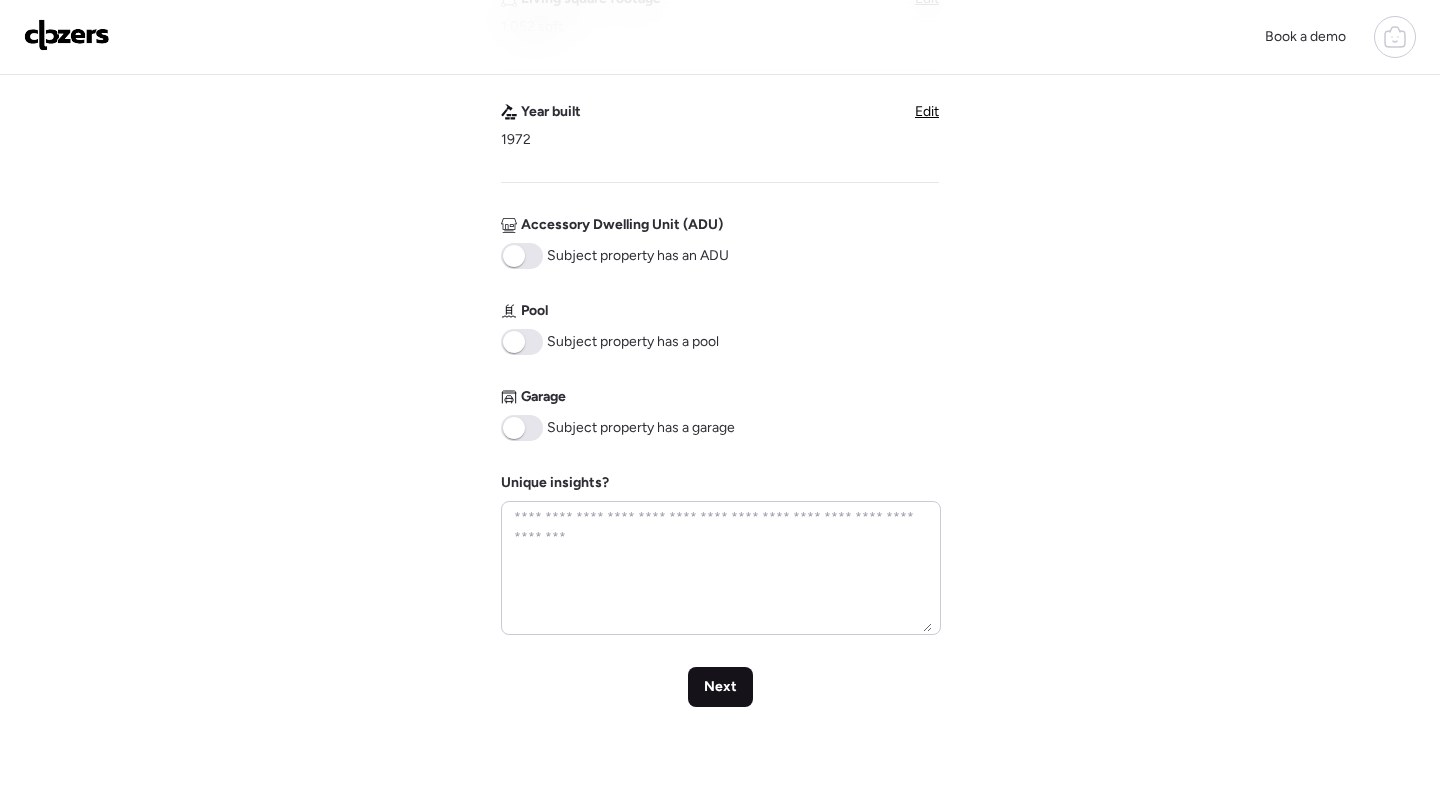 click on "Next" at bounding box center (720, 687) 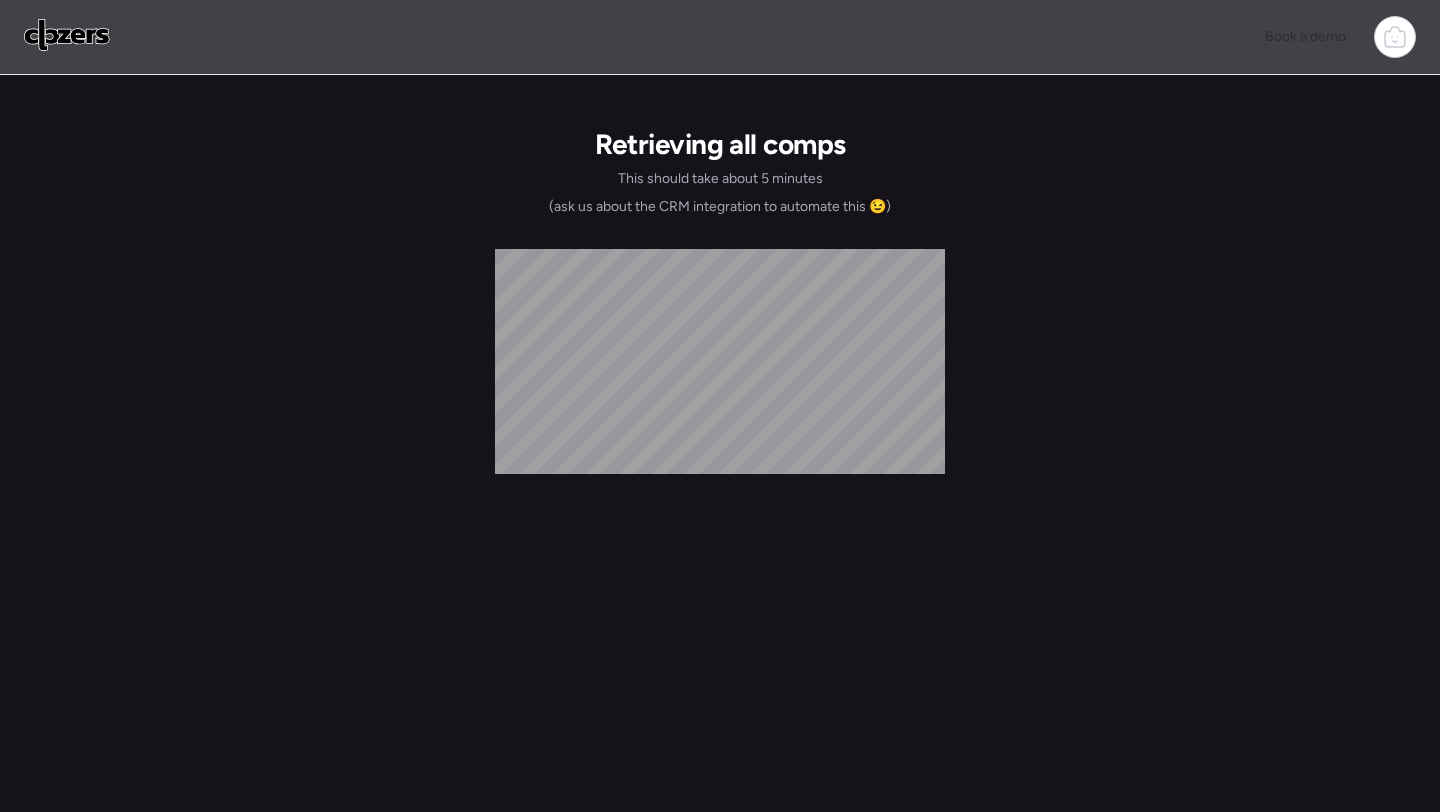 scroll, scrollTop: 0, scrollLeft: 0, axis: both 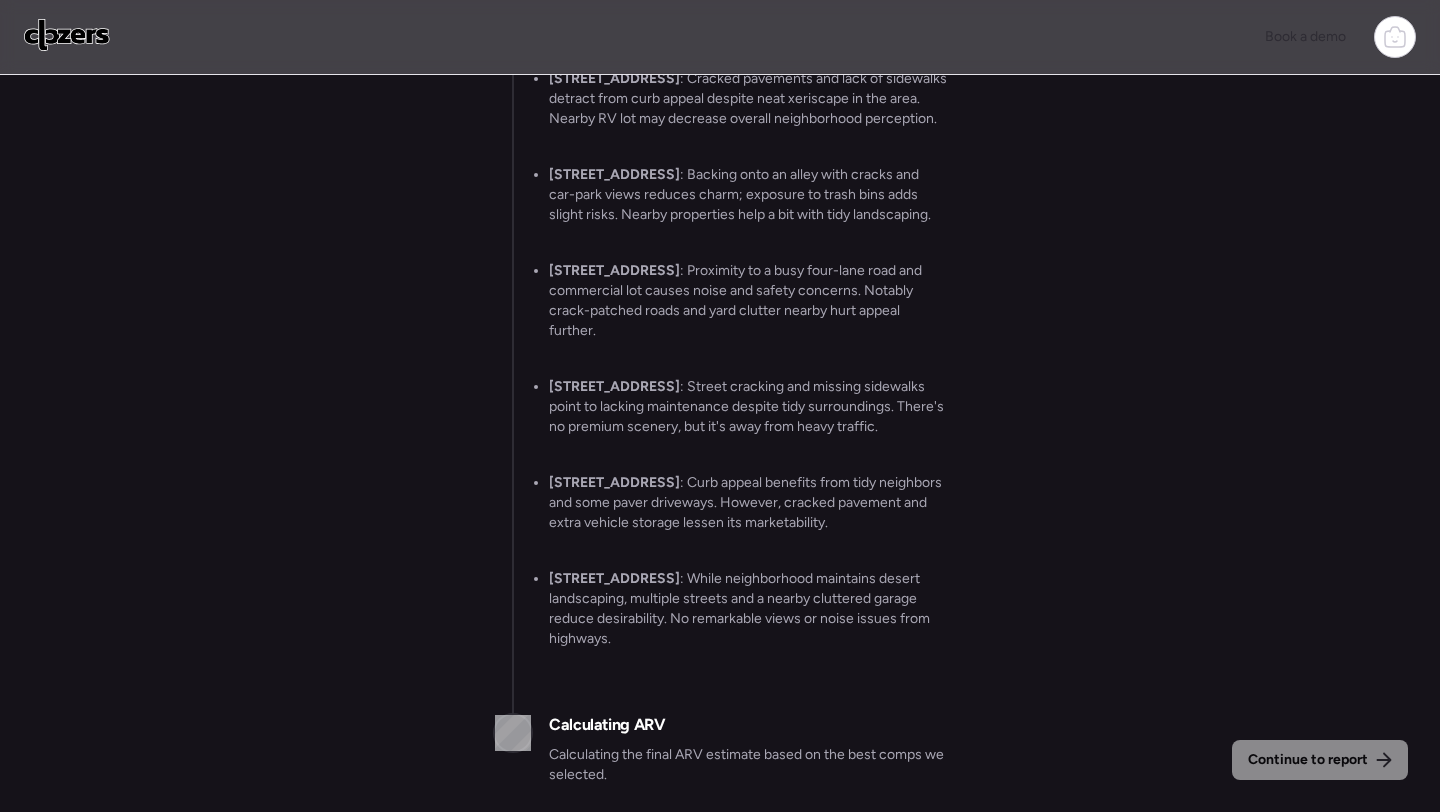 click on "6109 E Boise St : Street cracking and missing sidewalks point to lacking maintenance despite tidy surroundings. There's no premium scenery, but it's away from heavy traffic." at bounding box center [748, 407] 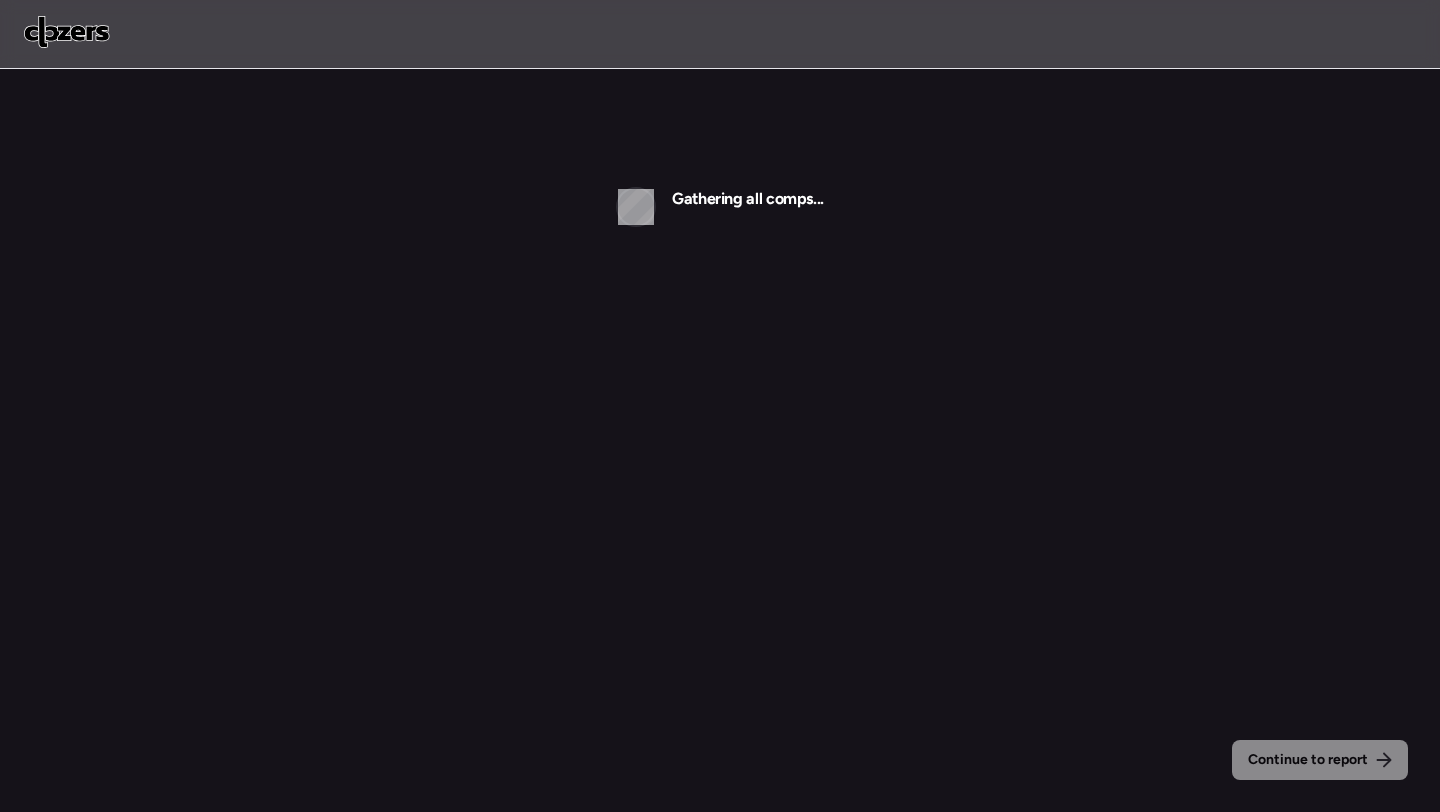scroll, scrollTop: 0, scrollLeft: 0, axis: both 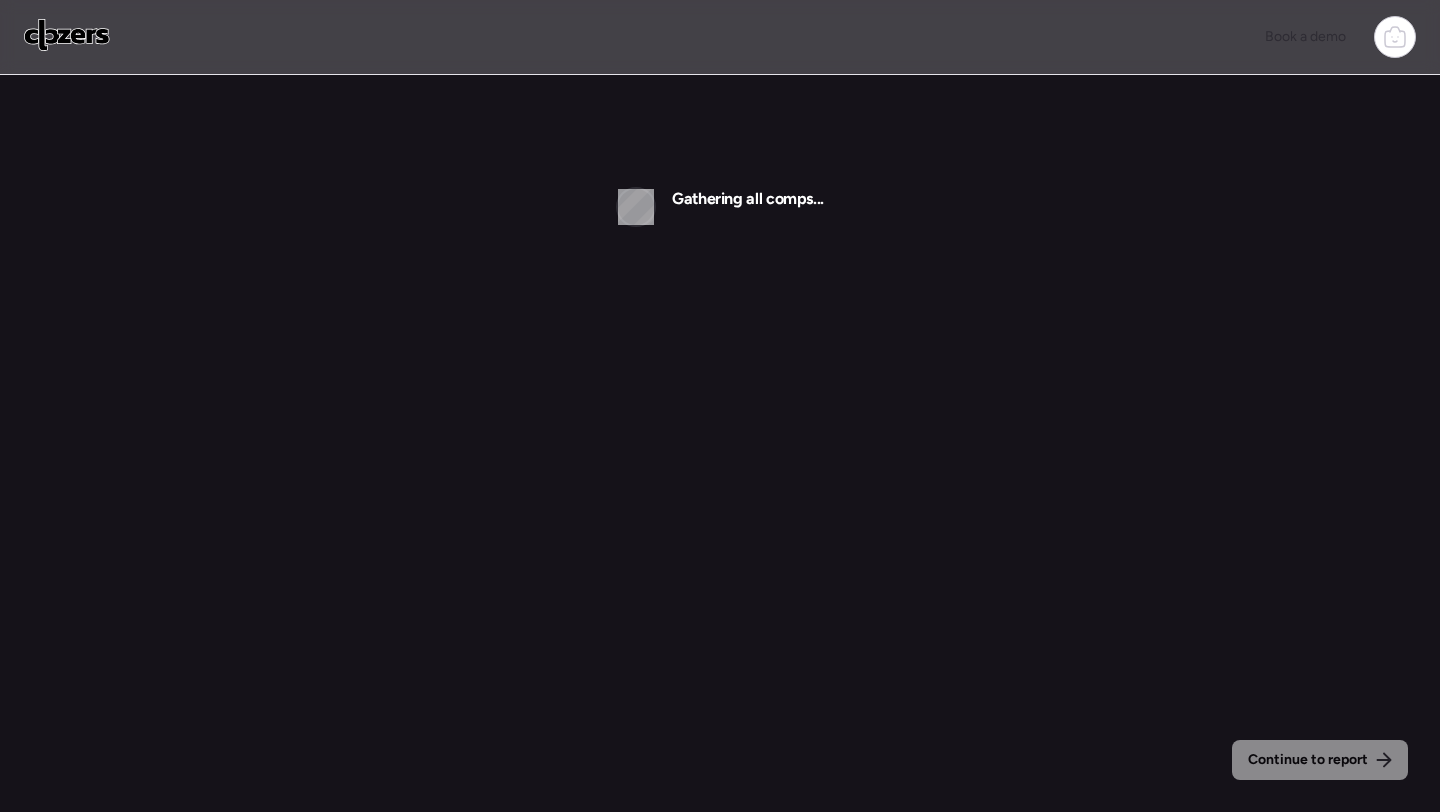 click on "Continue to report Gathering all comps..." at bounding box center (720, 443) 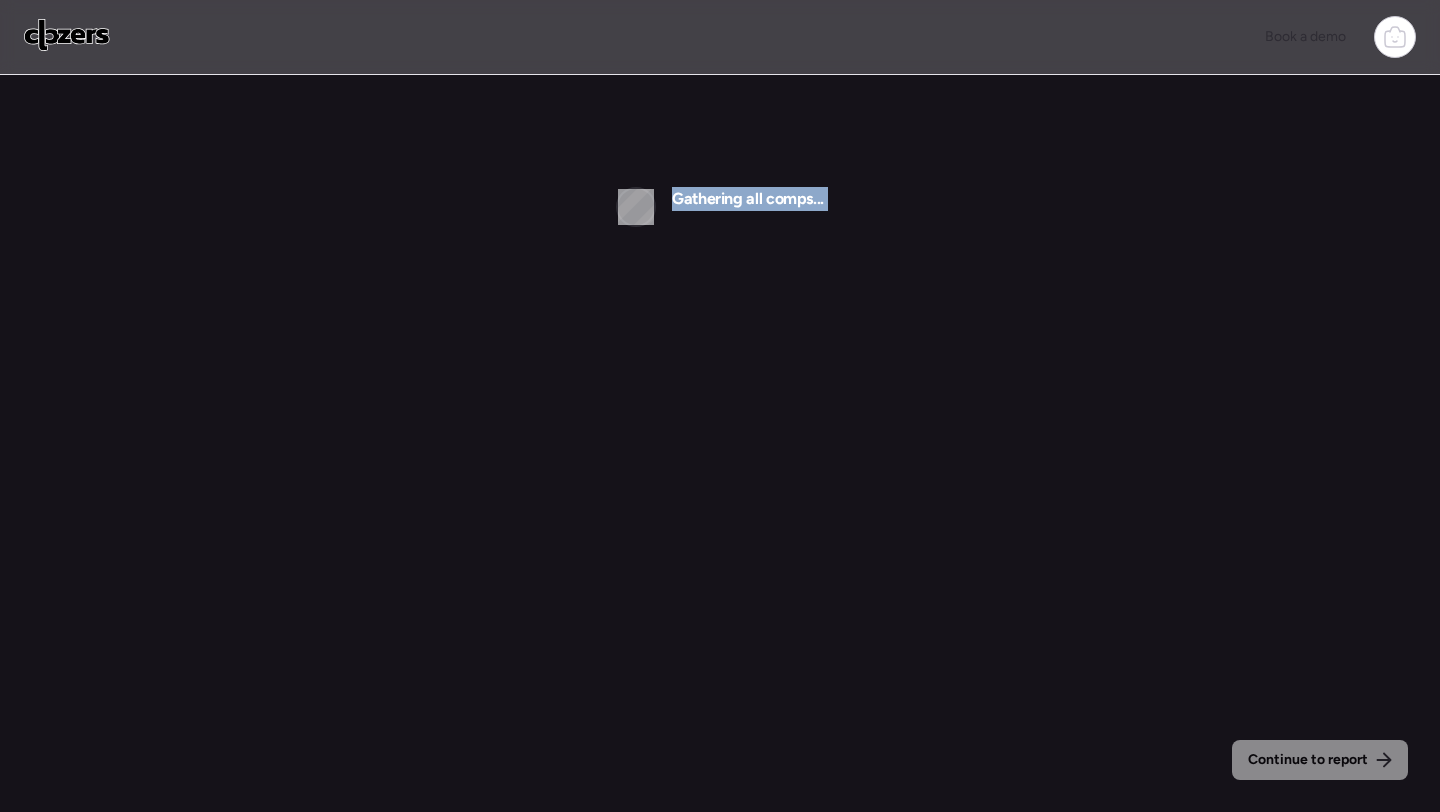 click on "Continue to report Gathering all comps..." at bounding box center (720, 443) 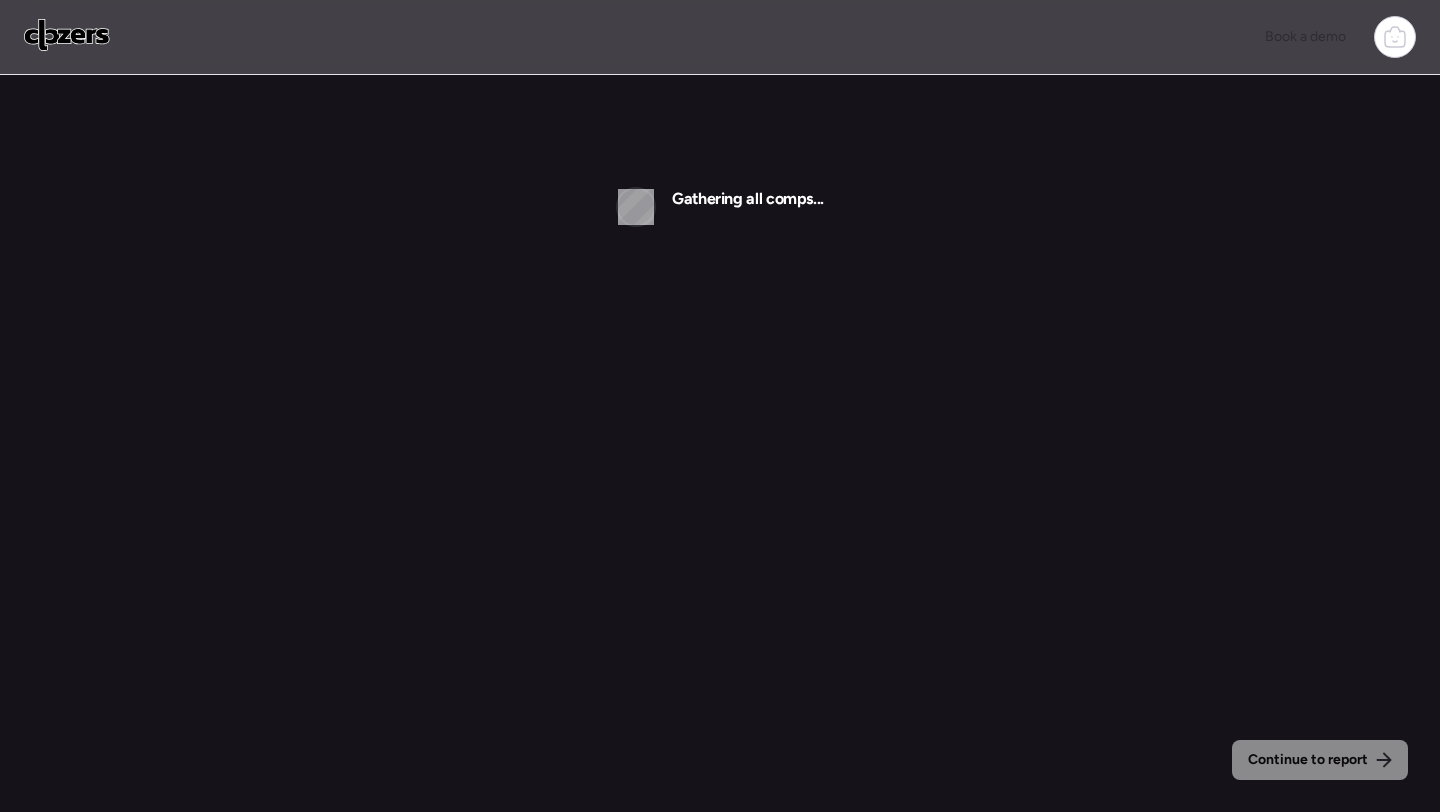 click at bounding box center [67, 37] 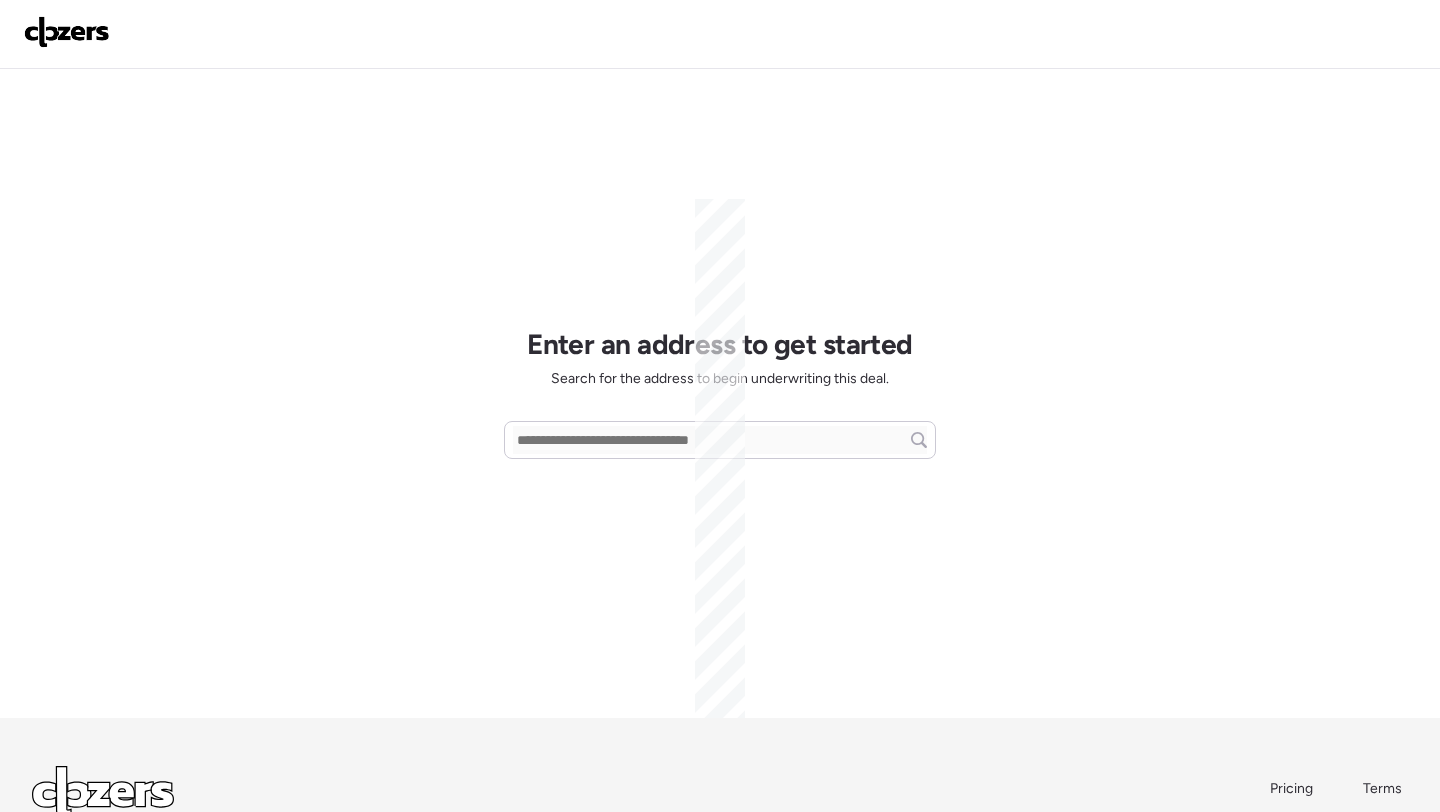 scroll, scrollTop: 0, scrollLeft: 0, axis: both 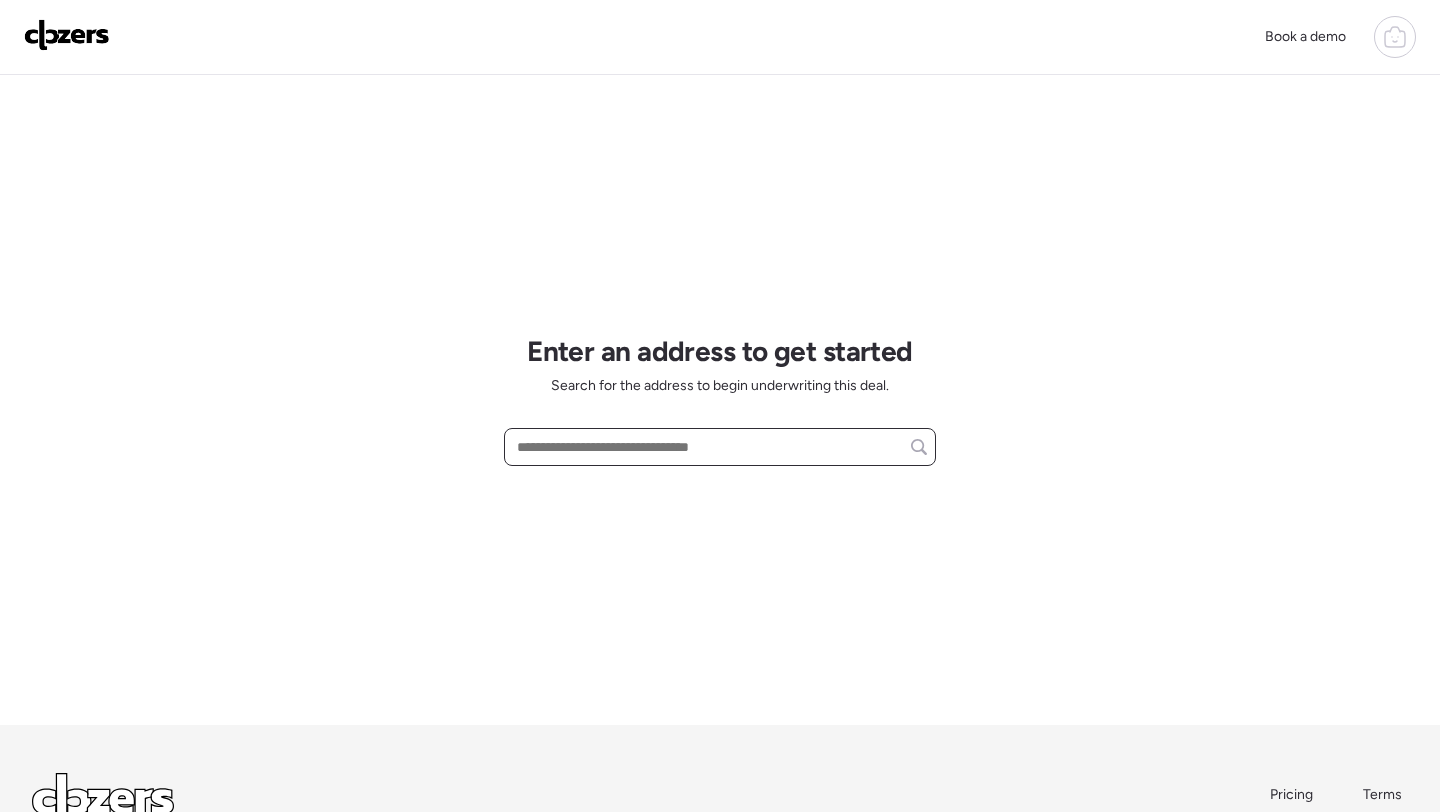 click at bounding box center [720, 447] 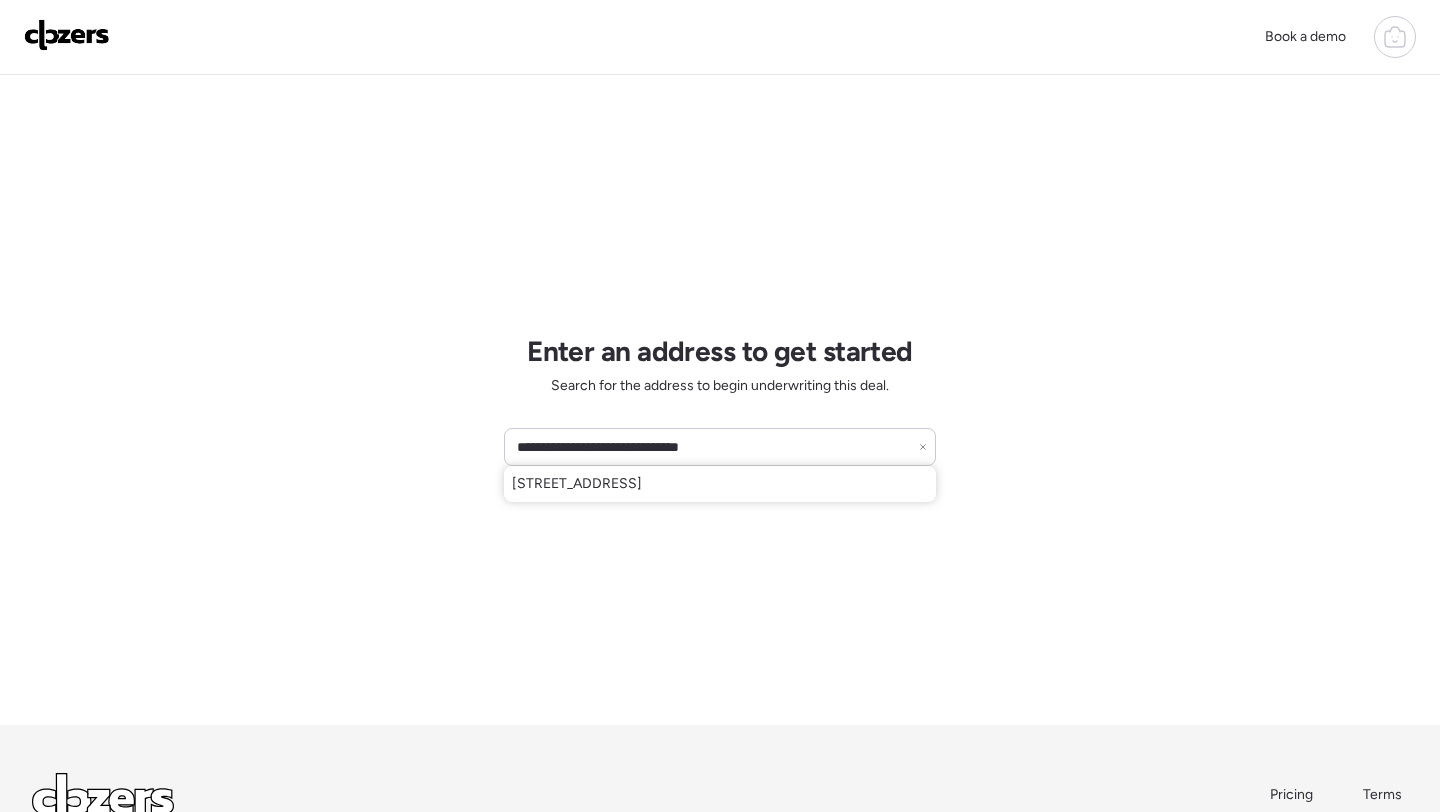 click on "[STREET_ADDRESS]" at bounding box center [577, 484] 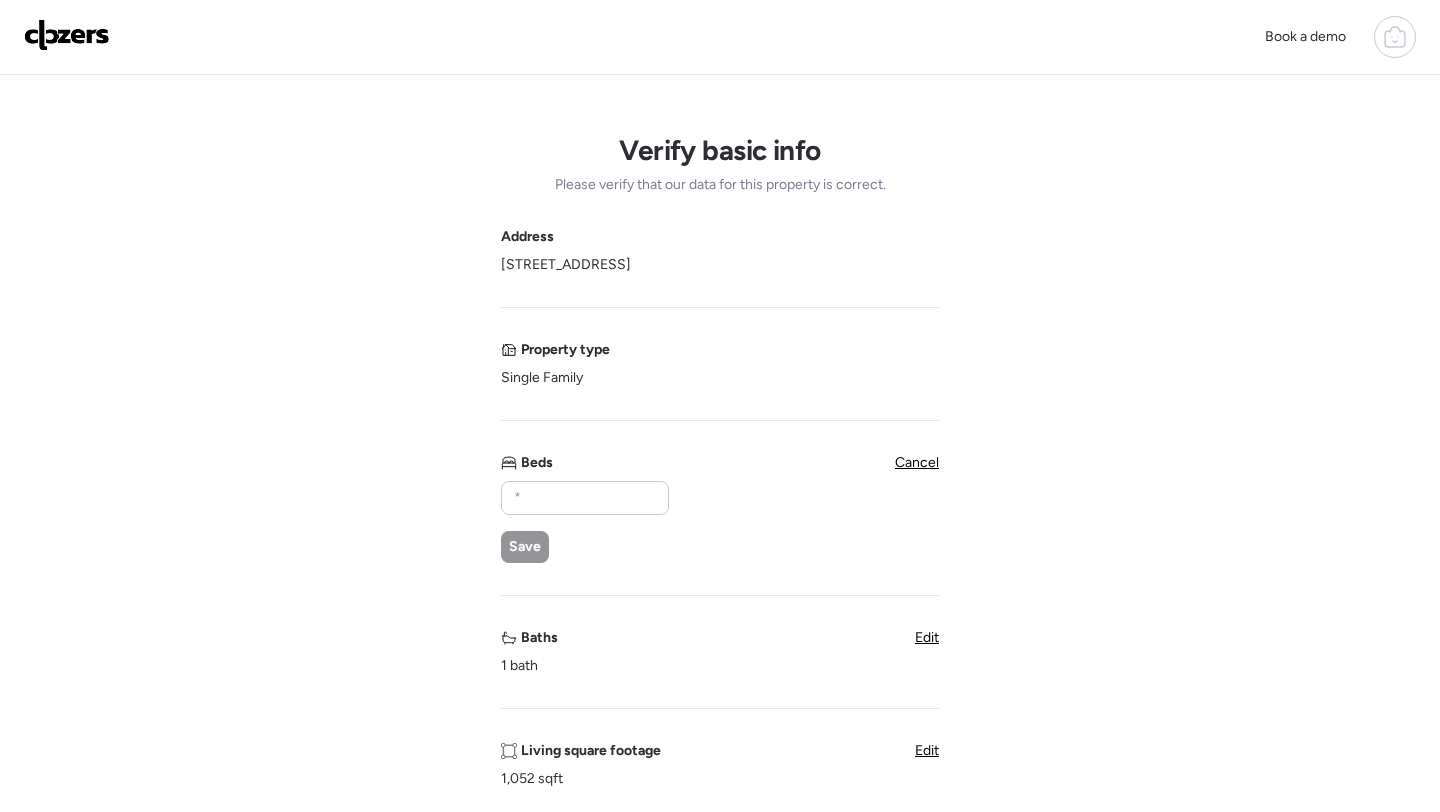 click on "Save" at bounding box center (584, 522) 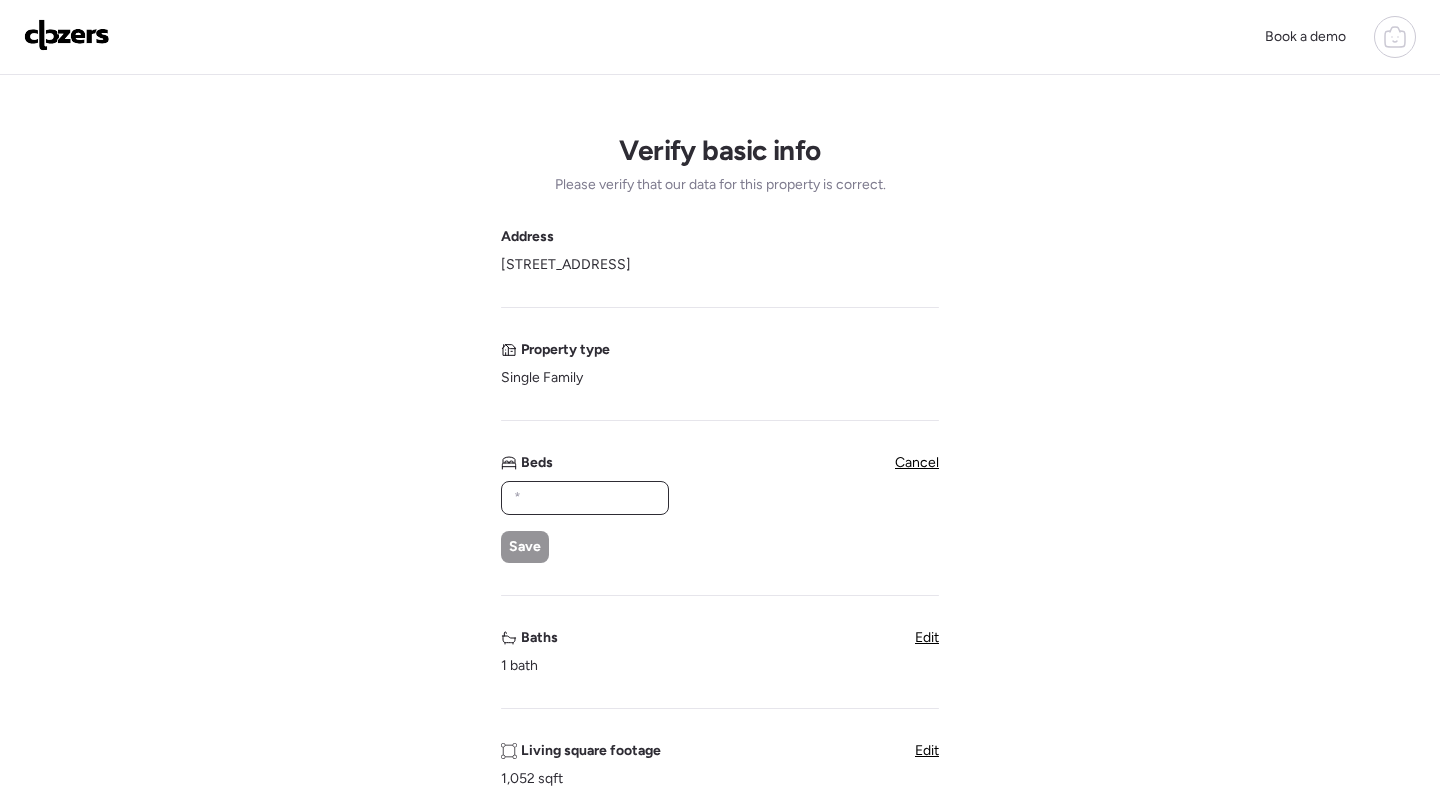 click at bounding box center (585, 498) 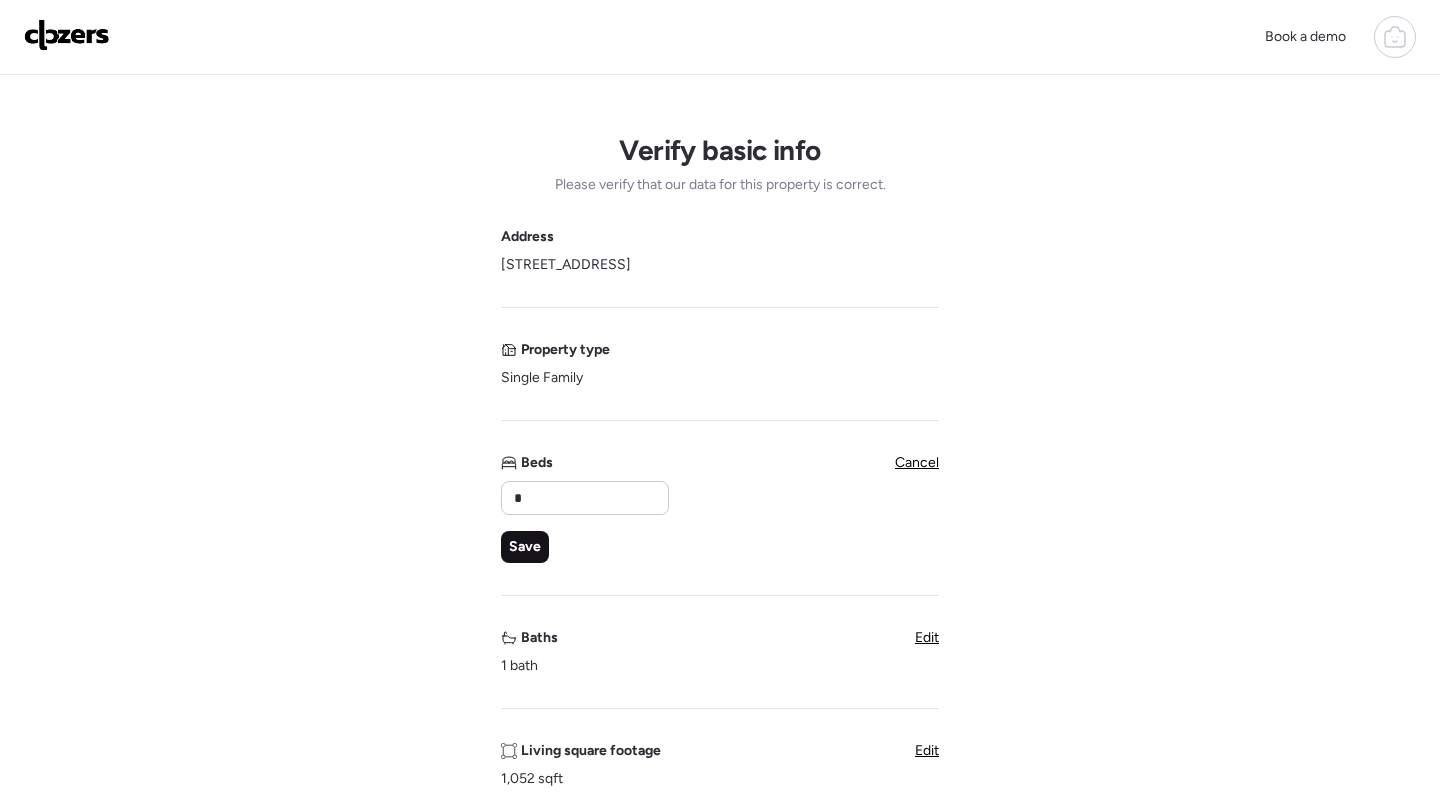 click on "Save" at bounding box center [525, 547] 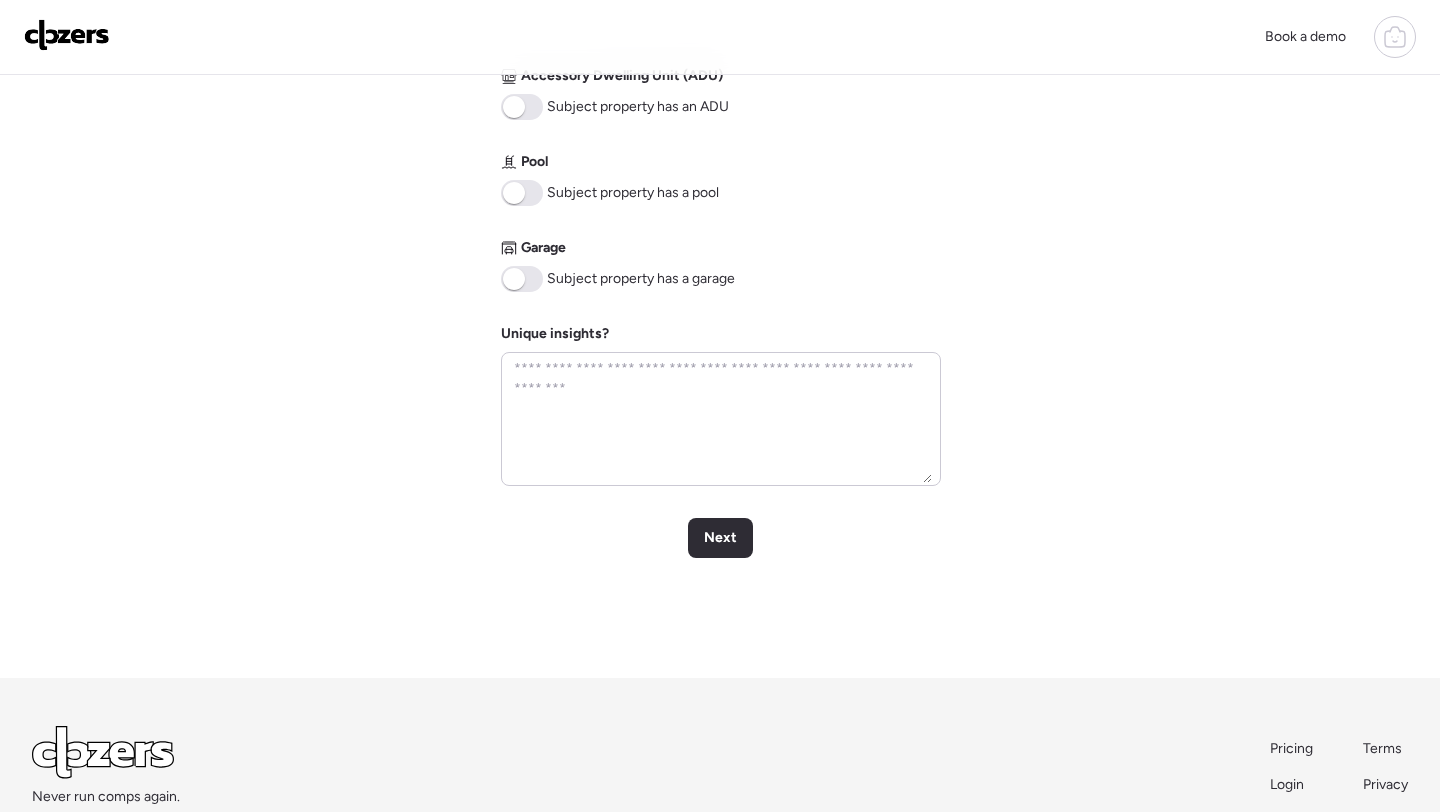 scroll, scrollTop: 874, scrollLeft: 0, axis: vertical 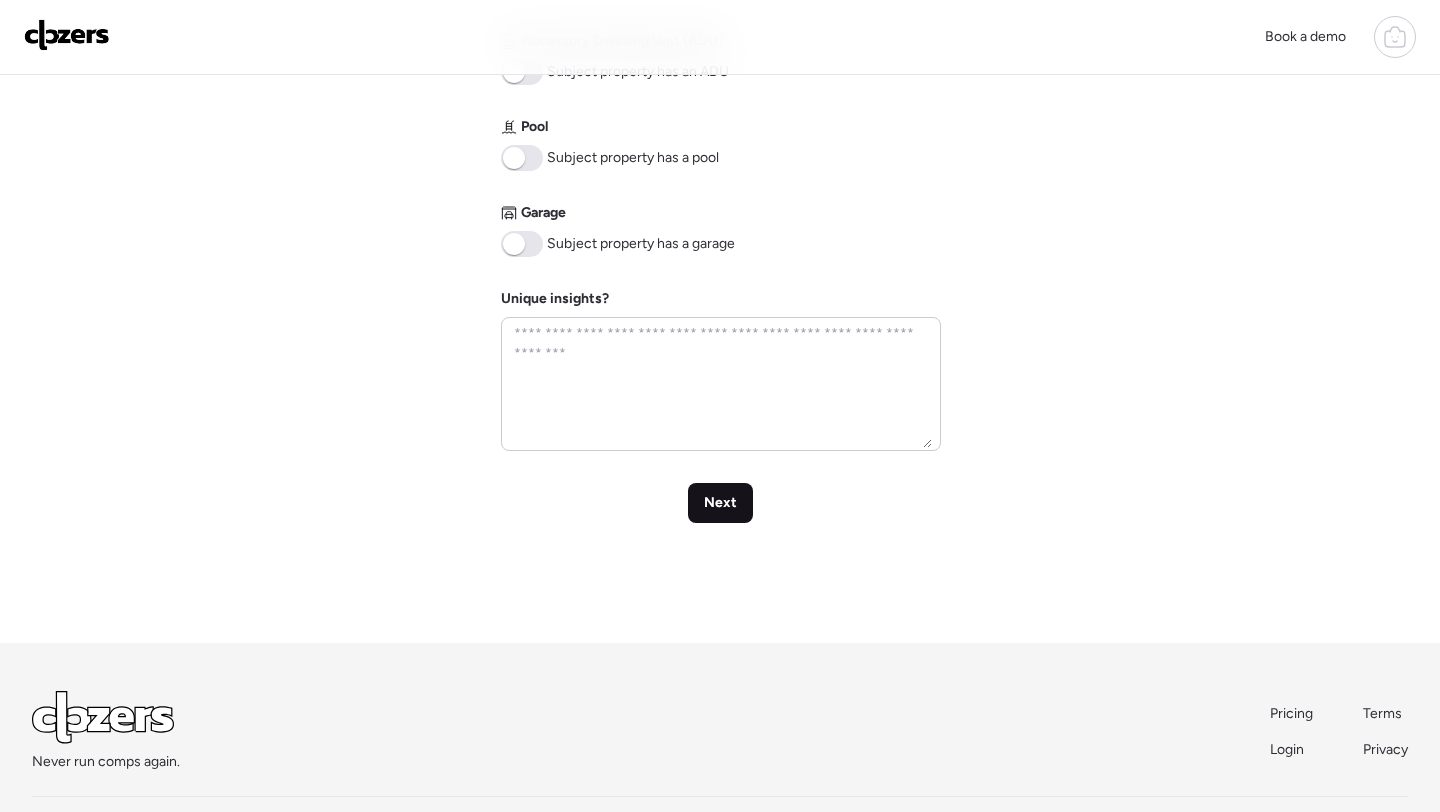 click on "Next" at bounding box center [720, 503] 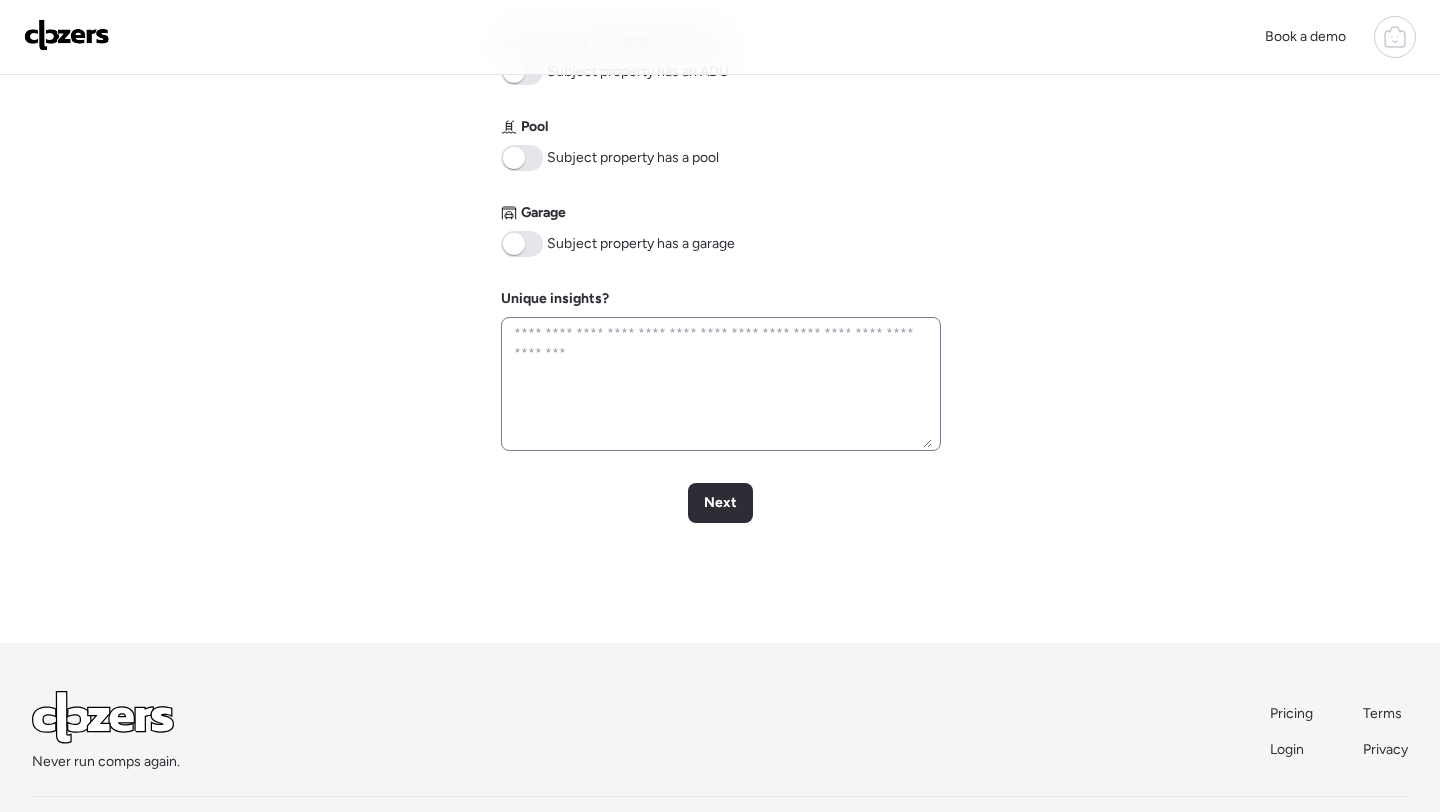 scroll, scrollTop: 0, scrollLeft: 0, axis: both 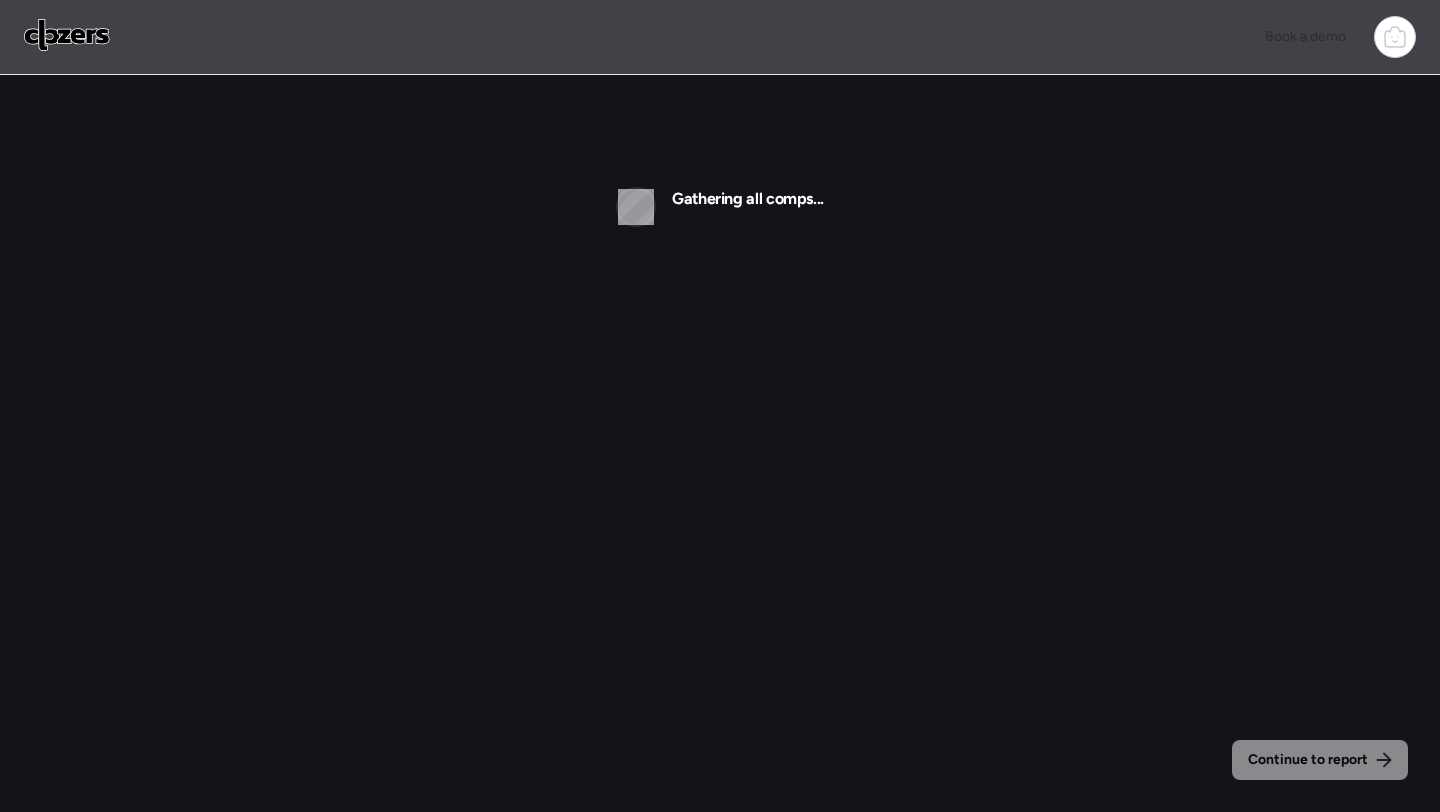 click on "Continue to report" at bounding box center (1308, 760) 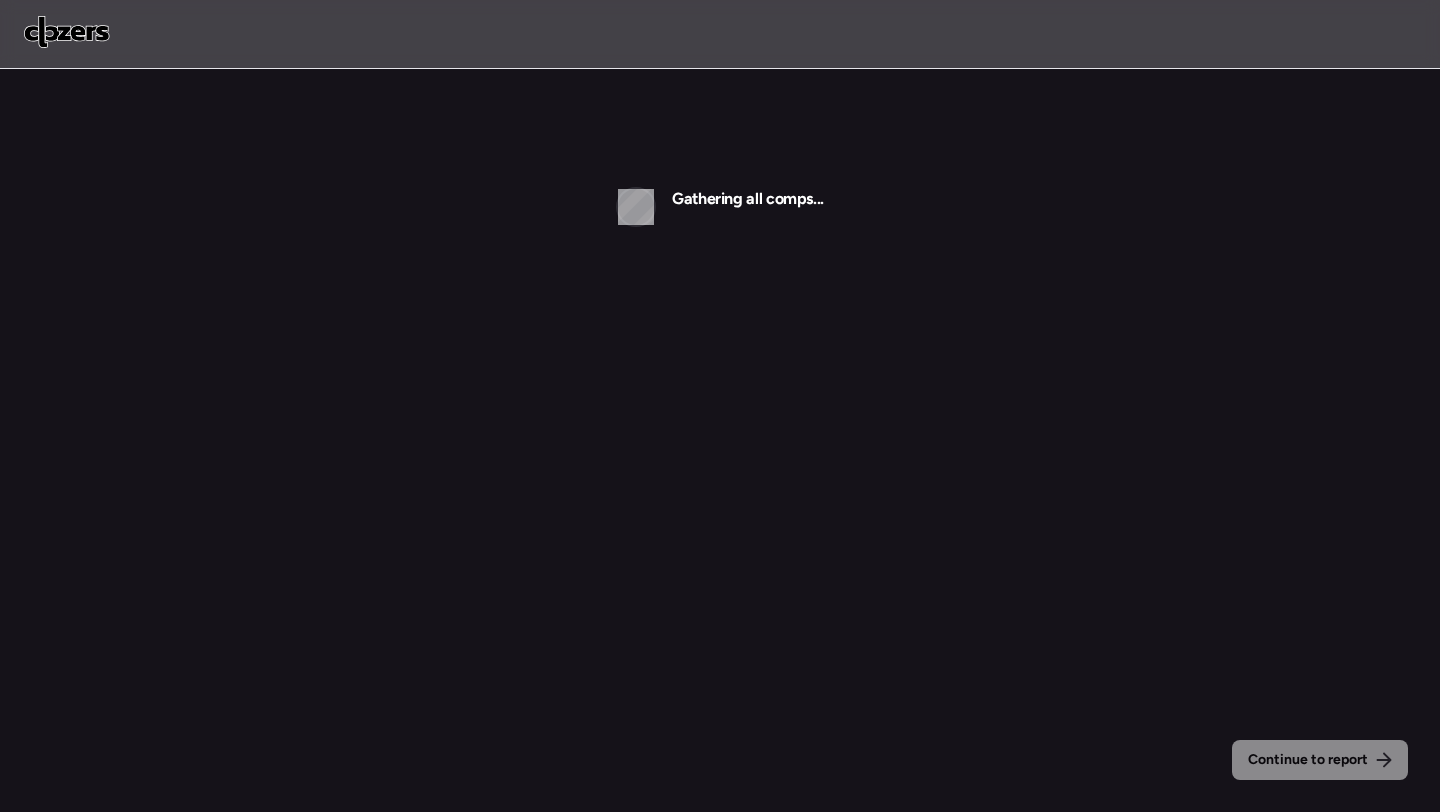 scroll, scrollTop: 0, scrollLeft: 0, axis: both 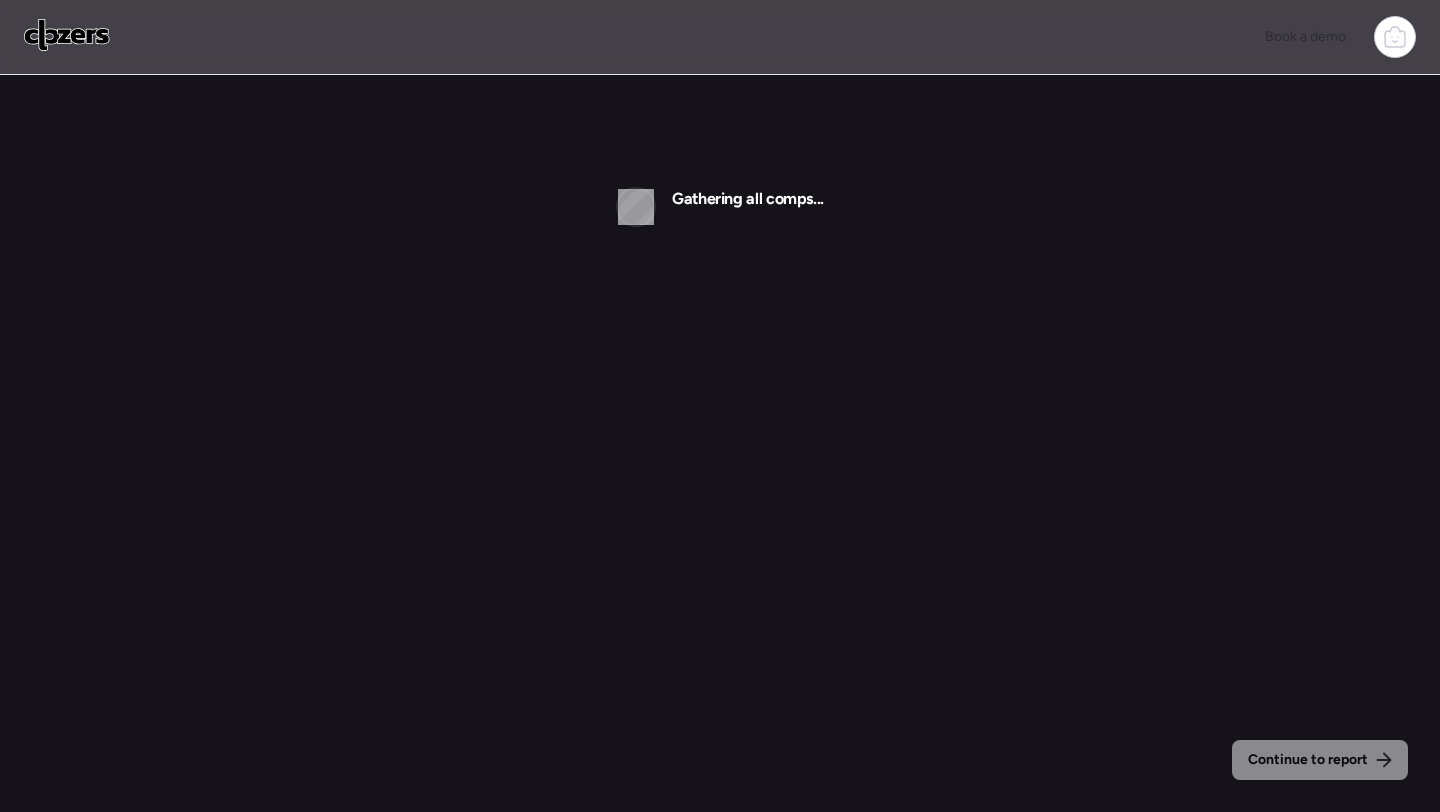 click at bounding box center (67, 35) 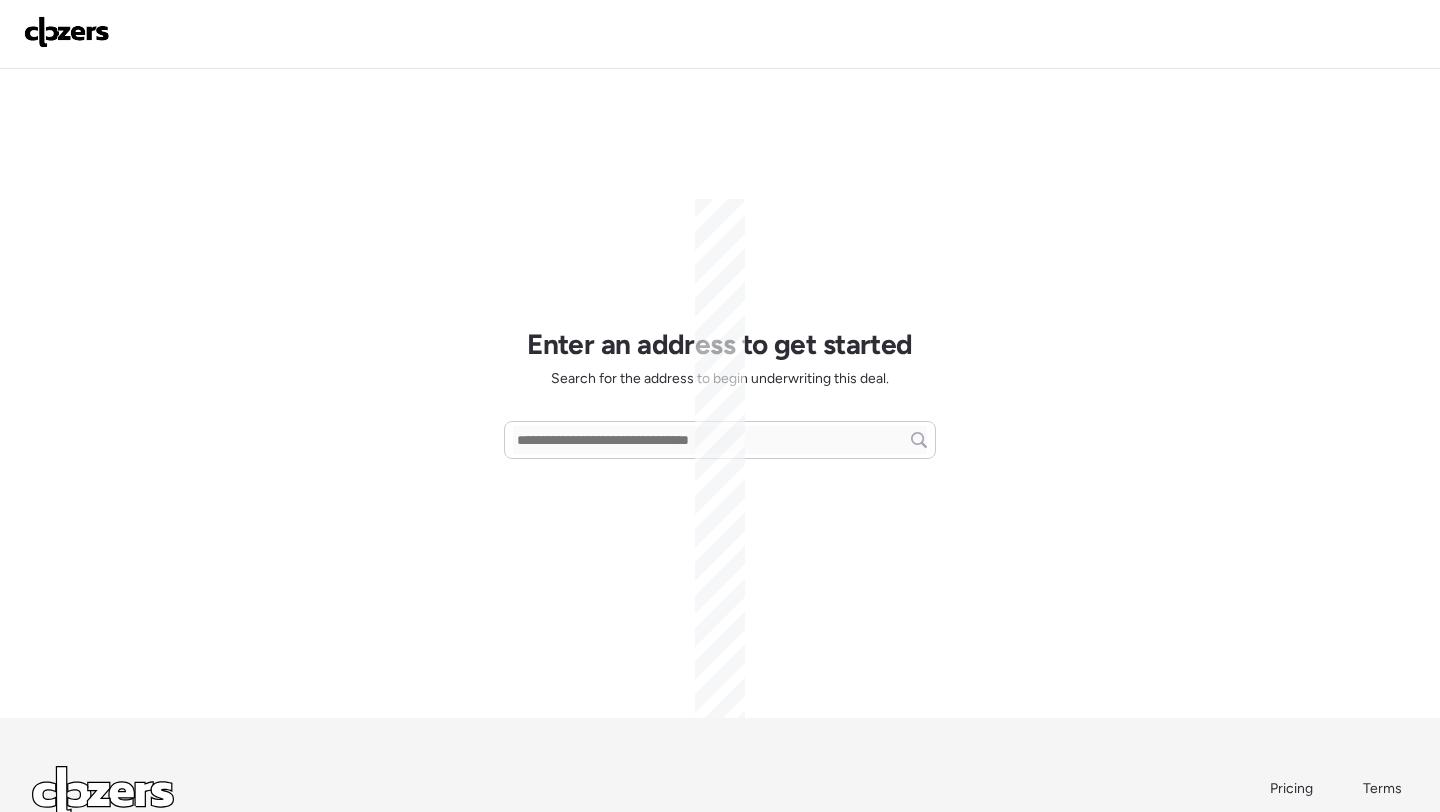 scroll, scrollTop: 0, scrollLeft: 0, axis: both 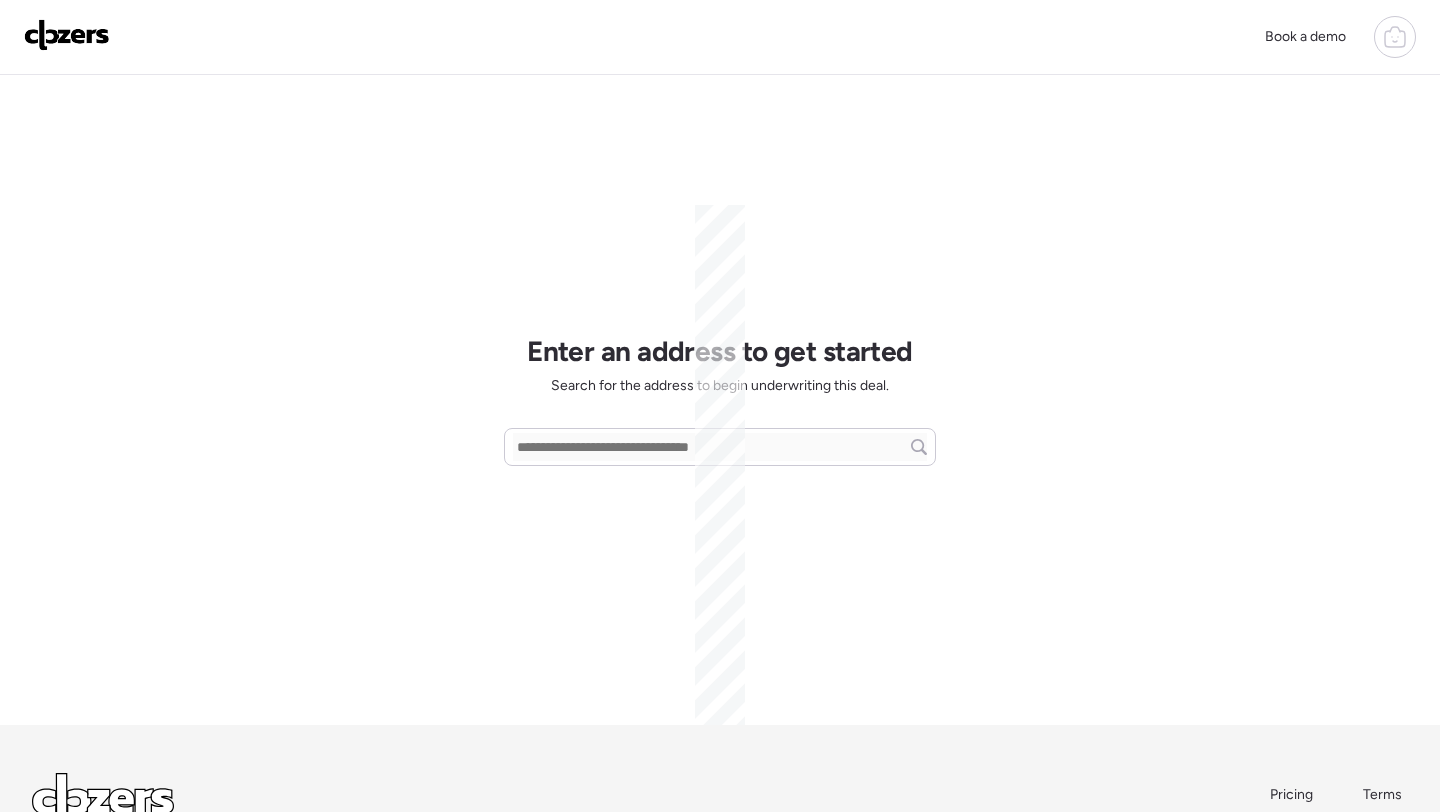 click 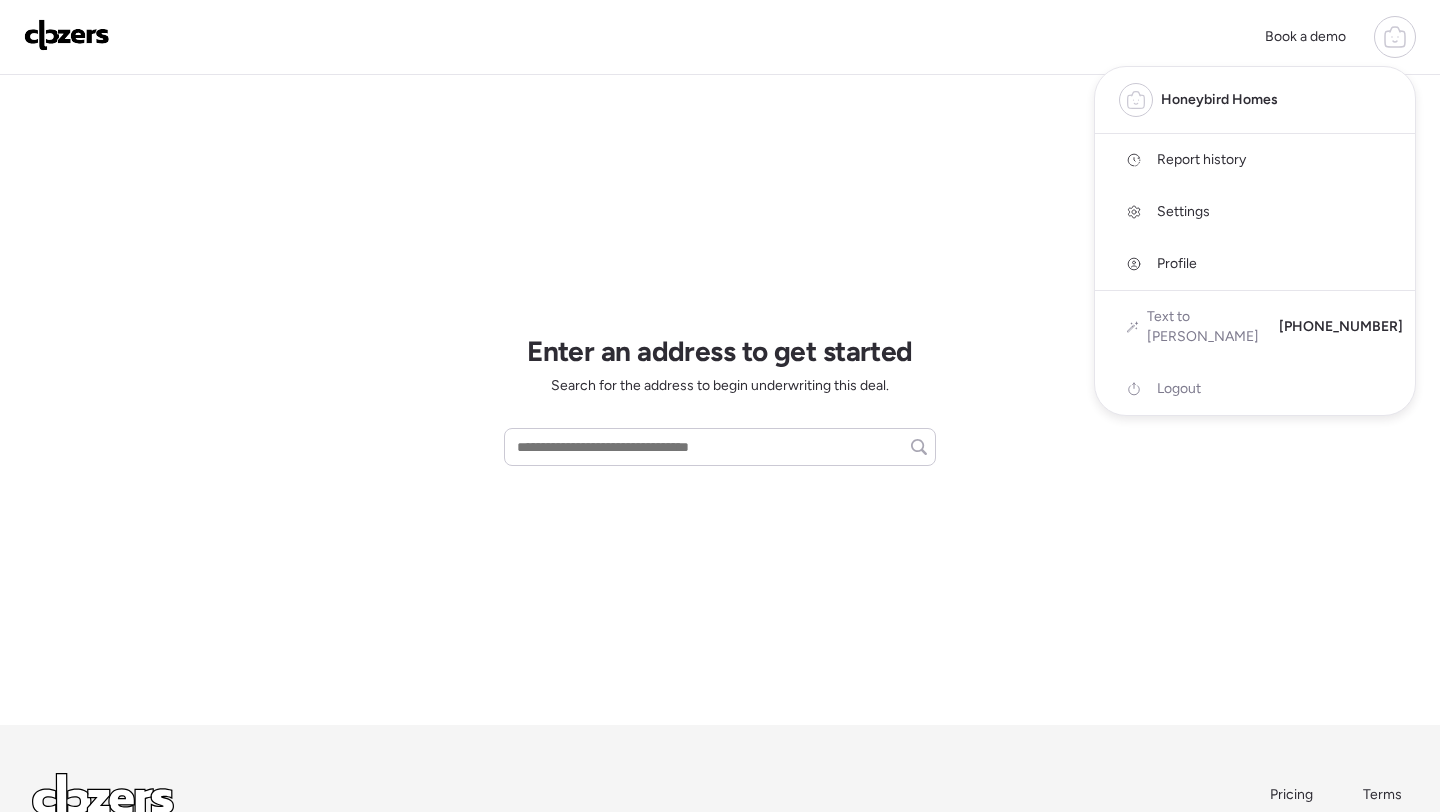 click on "Report history" at bounding box center [1201, 160] 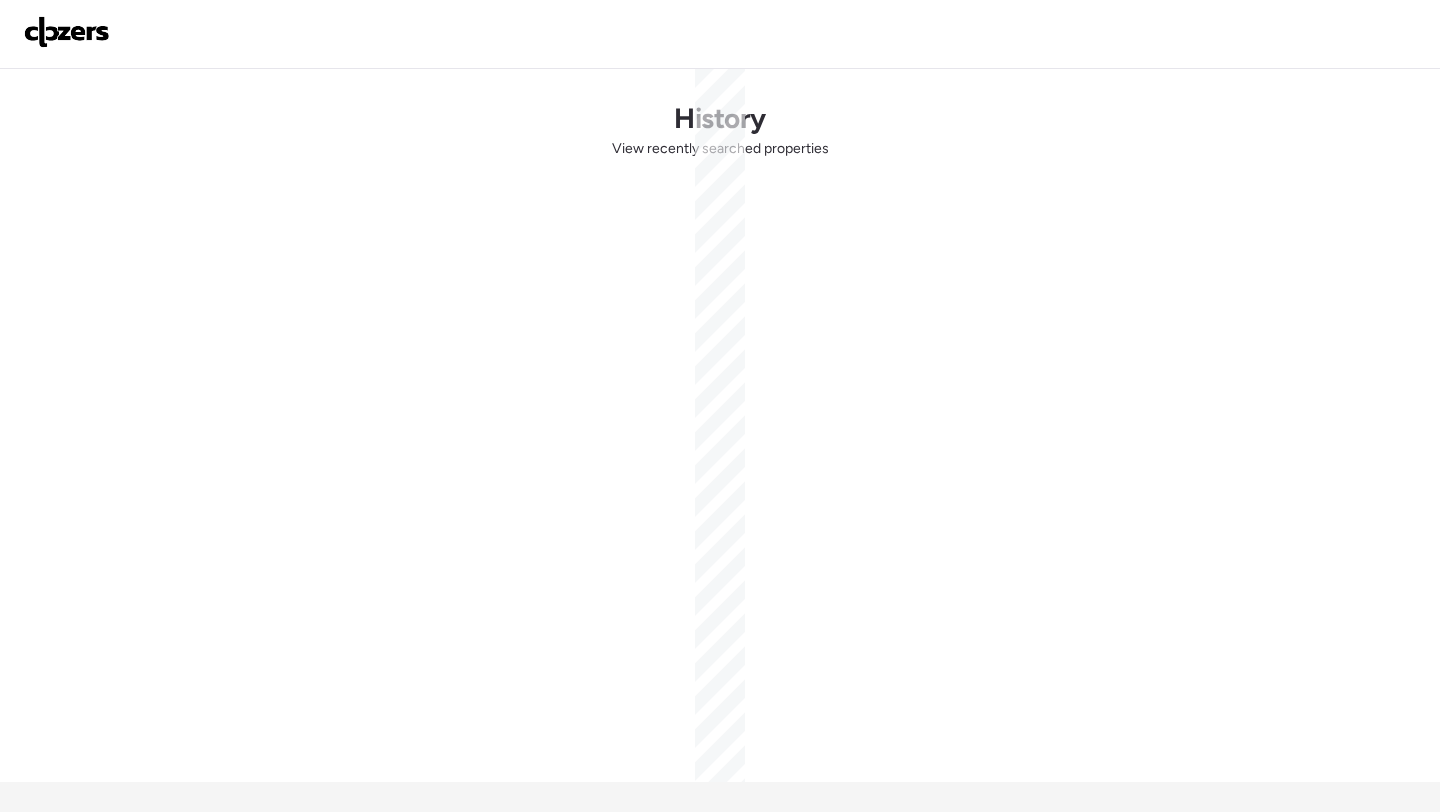 scroll, scrollTop: 0, scrollLeft: 0, axis: both 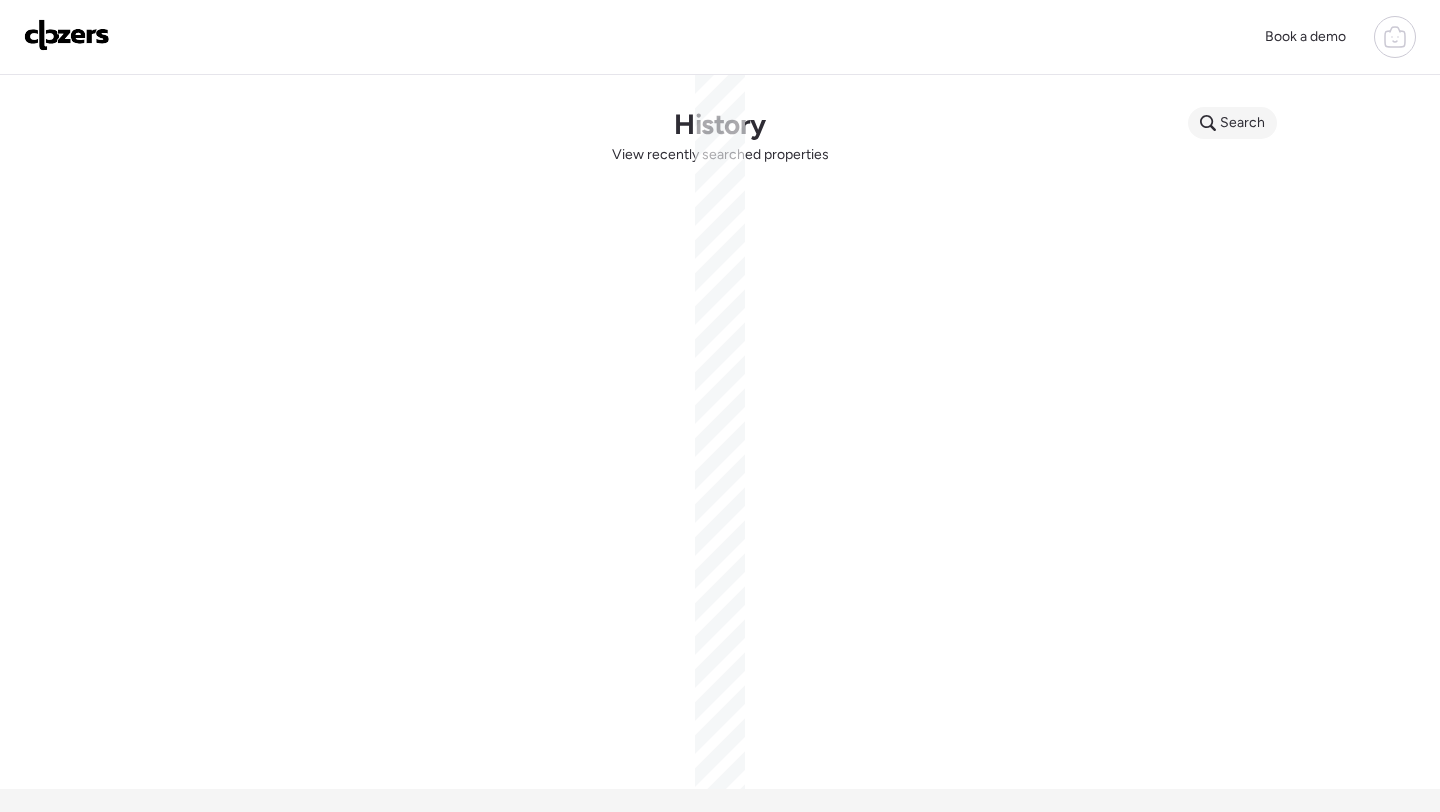 click on "Search" at bounding box center [1242, 123] 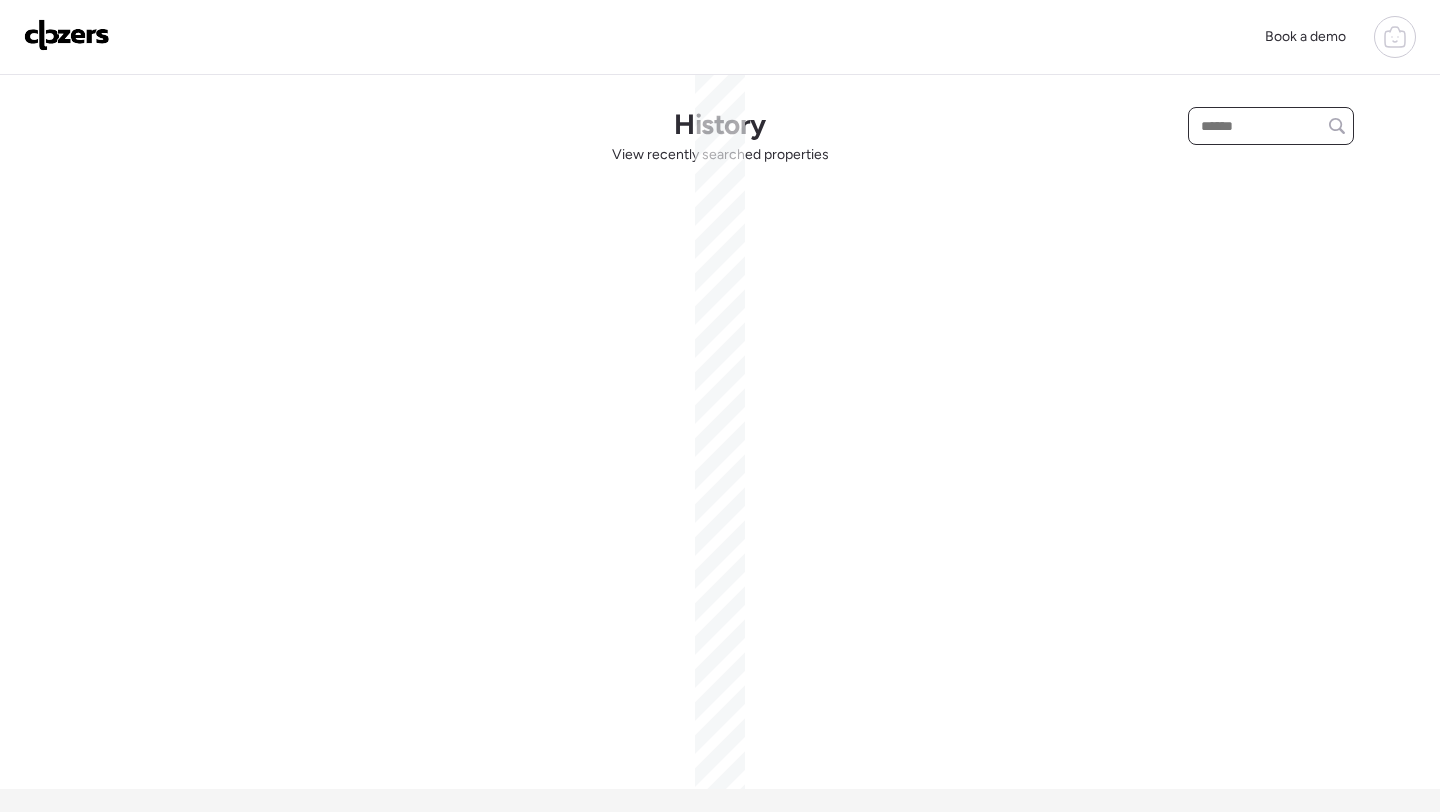 click at bounding box center (1271, 126) 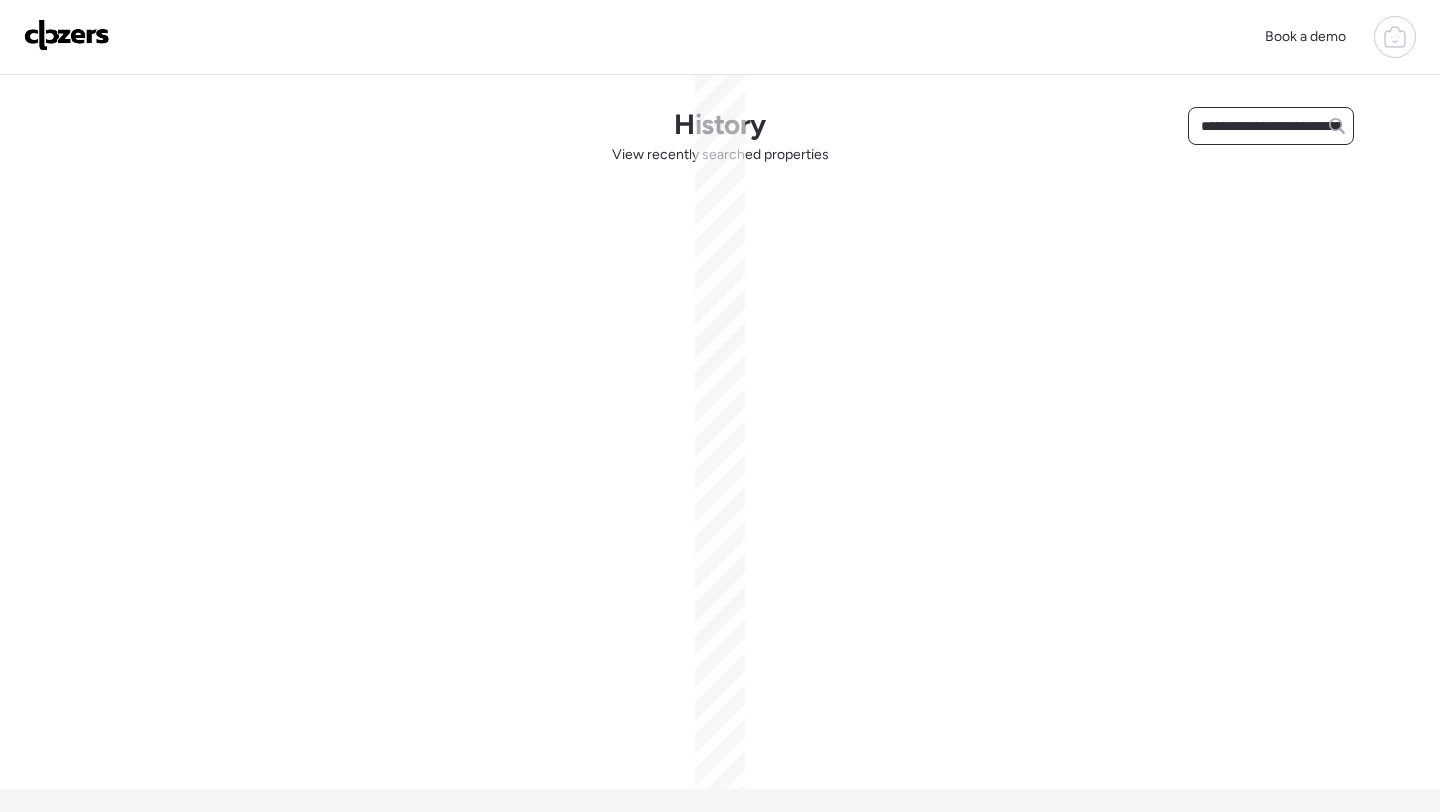 scroll, scrollTop: 0, scrollLeft: 90, axis: horizontal 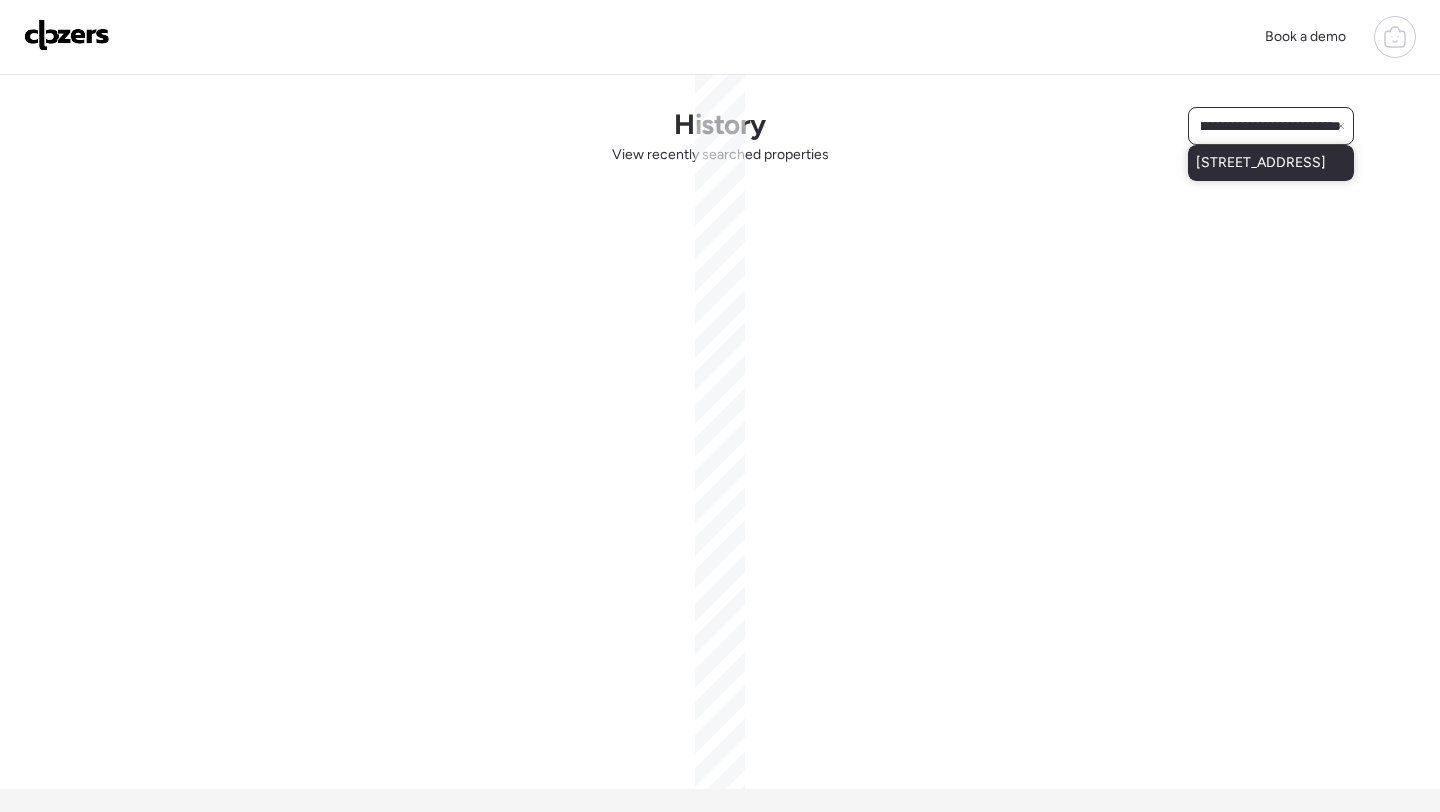 type on "**********" 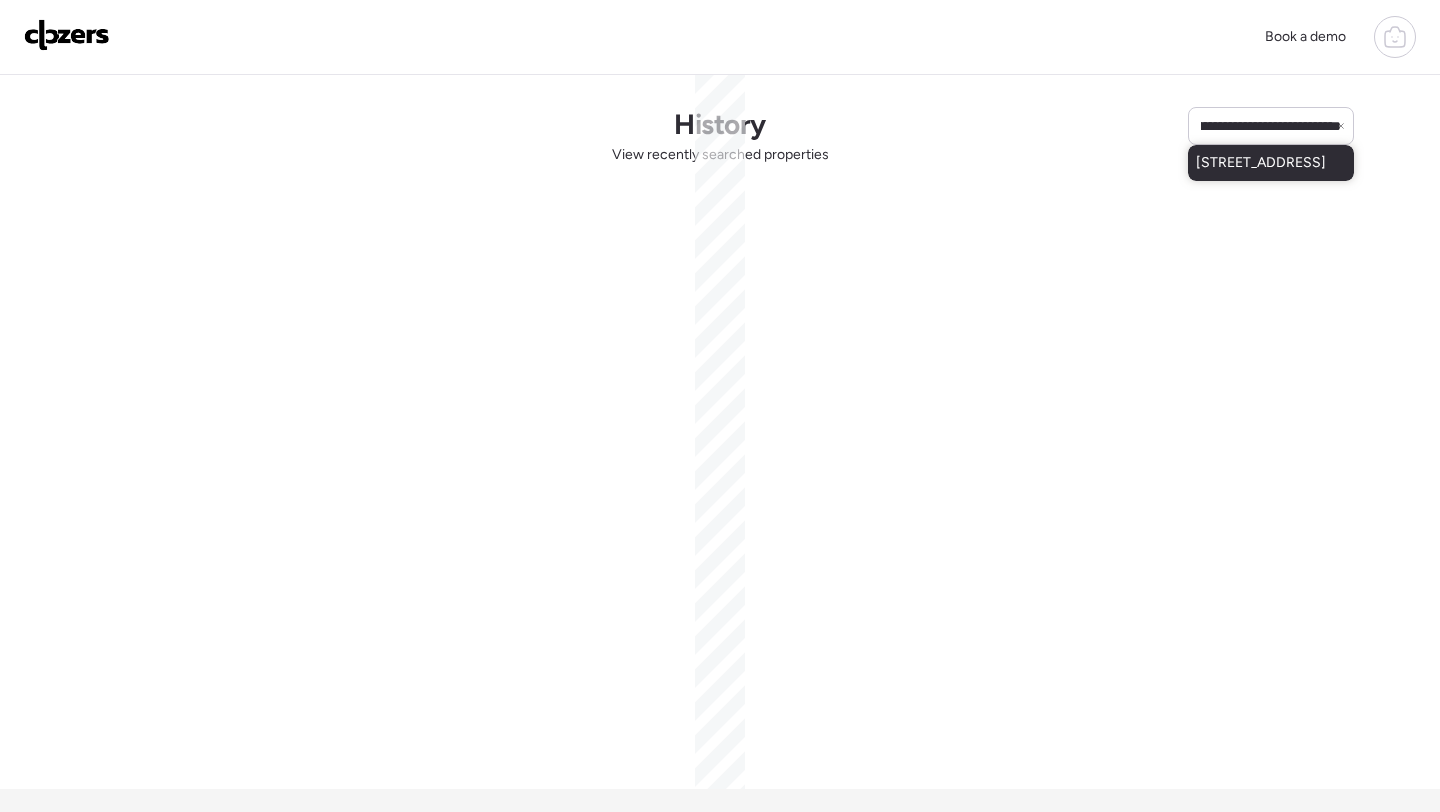 click on "[STREET_ADDRESS]" at bounding box center [1261, 163] 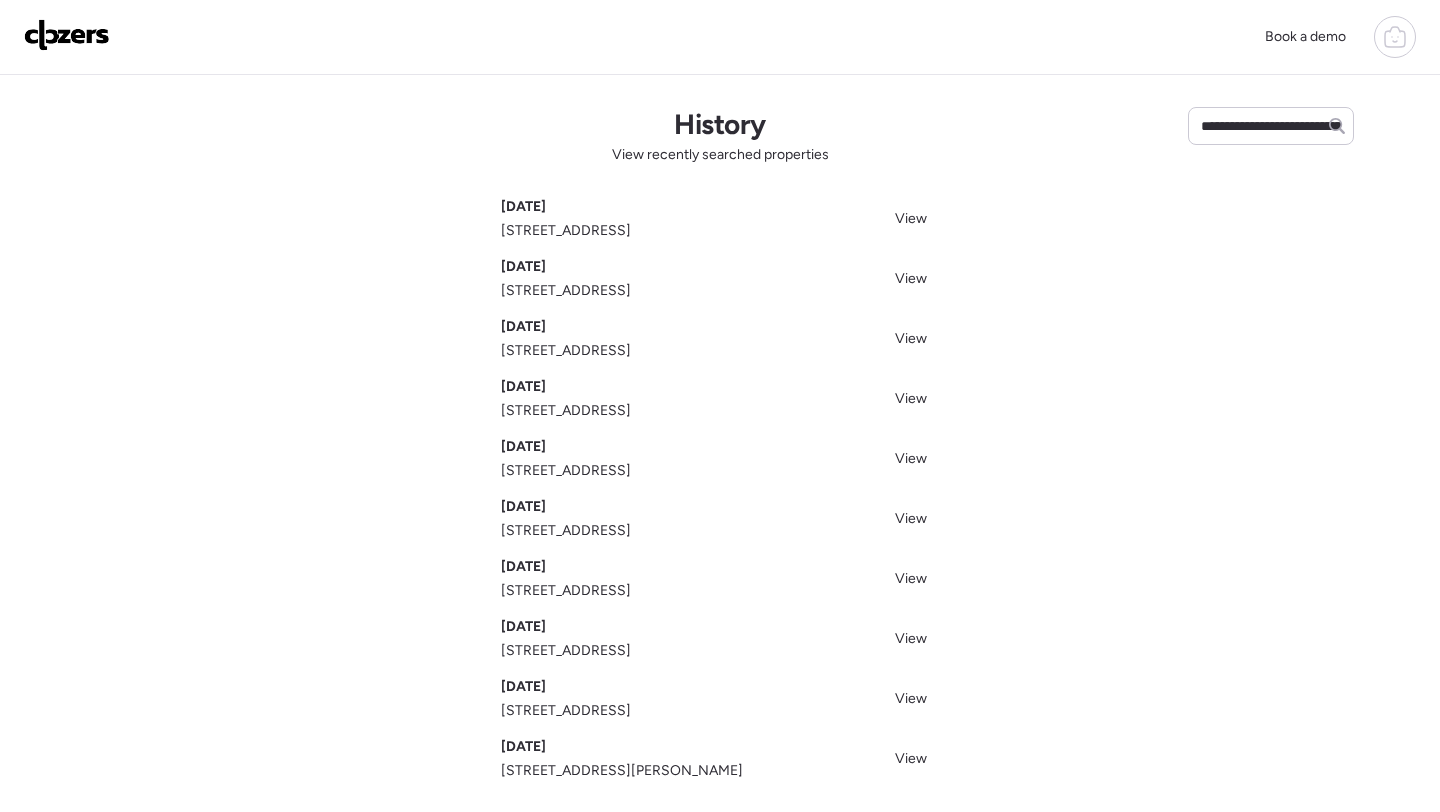 type 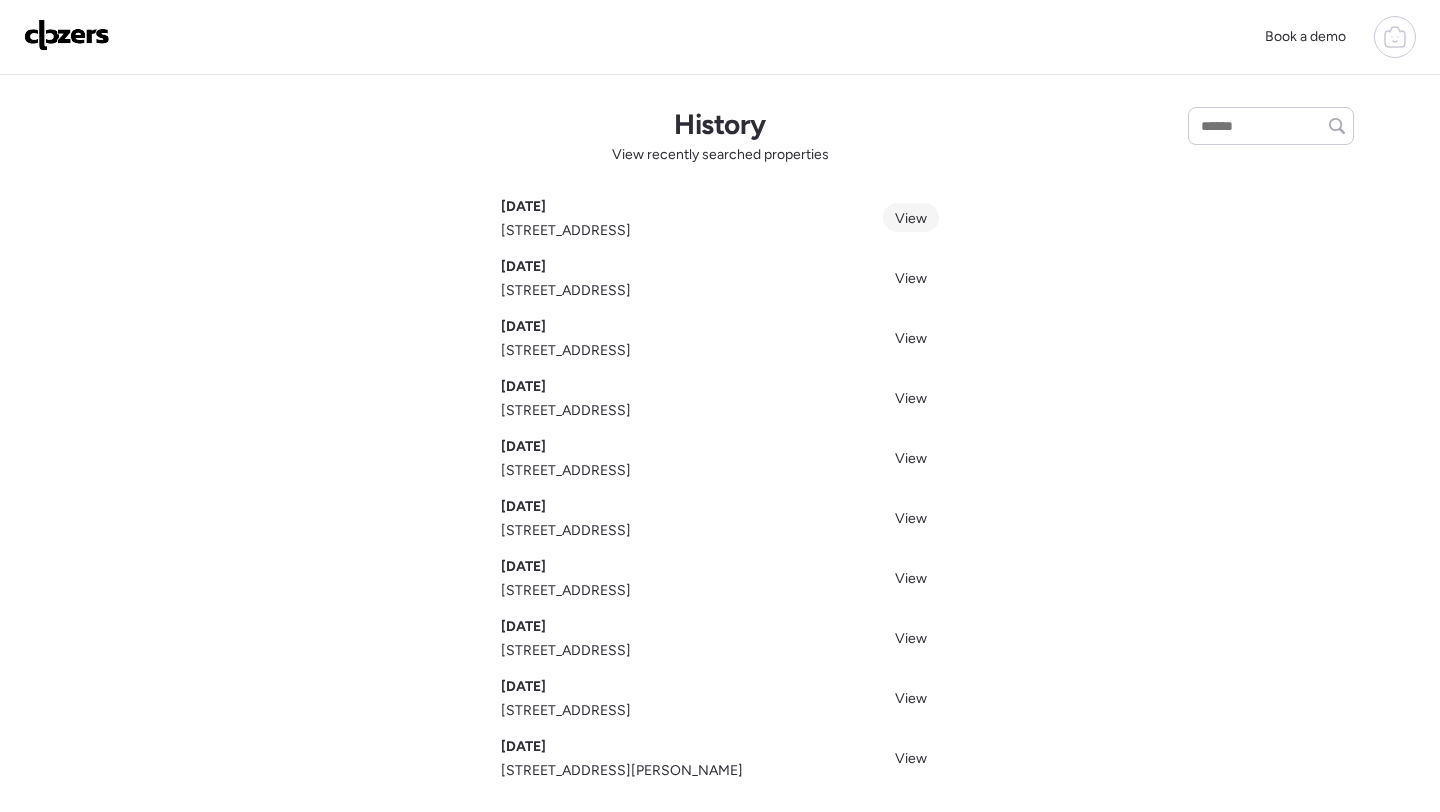 click on "View" at bounding box center [911, 218] 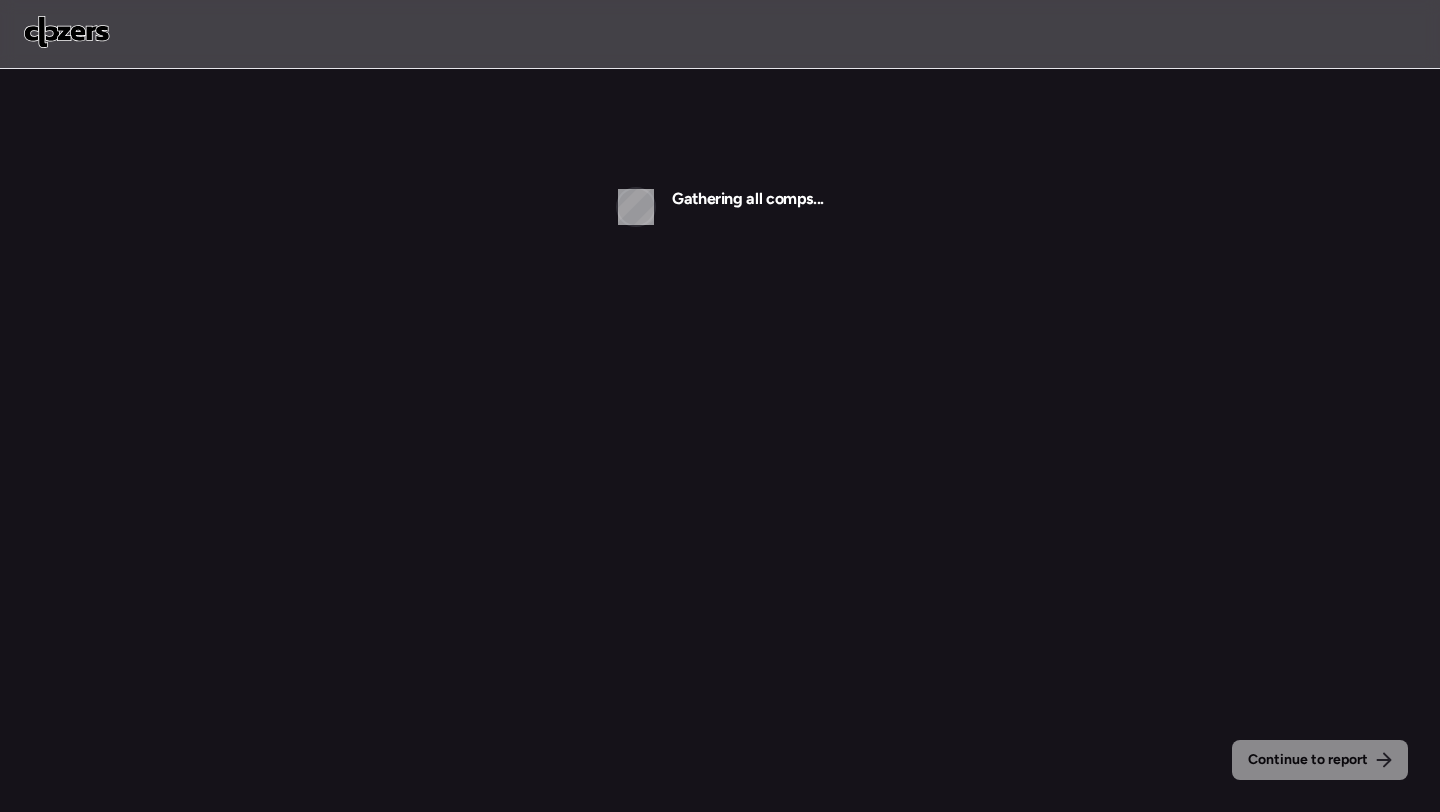 scroll, scrollTop: 0, scrollLeft: 0, axis: both 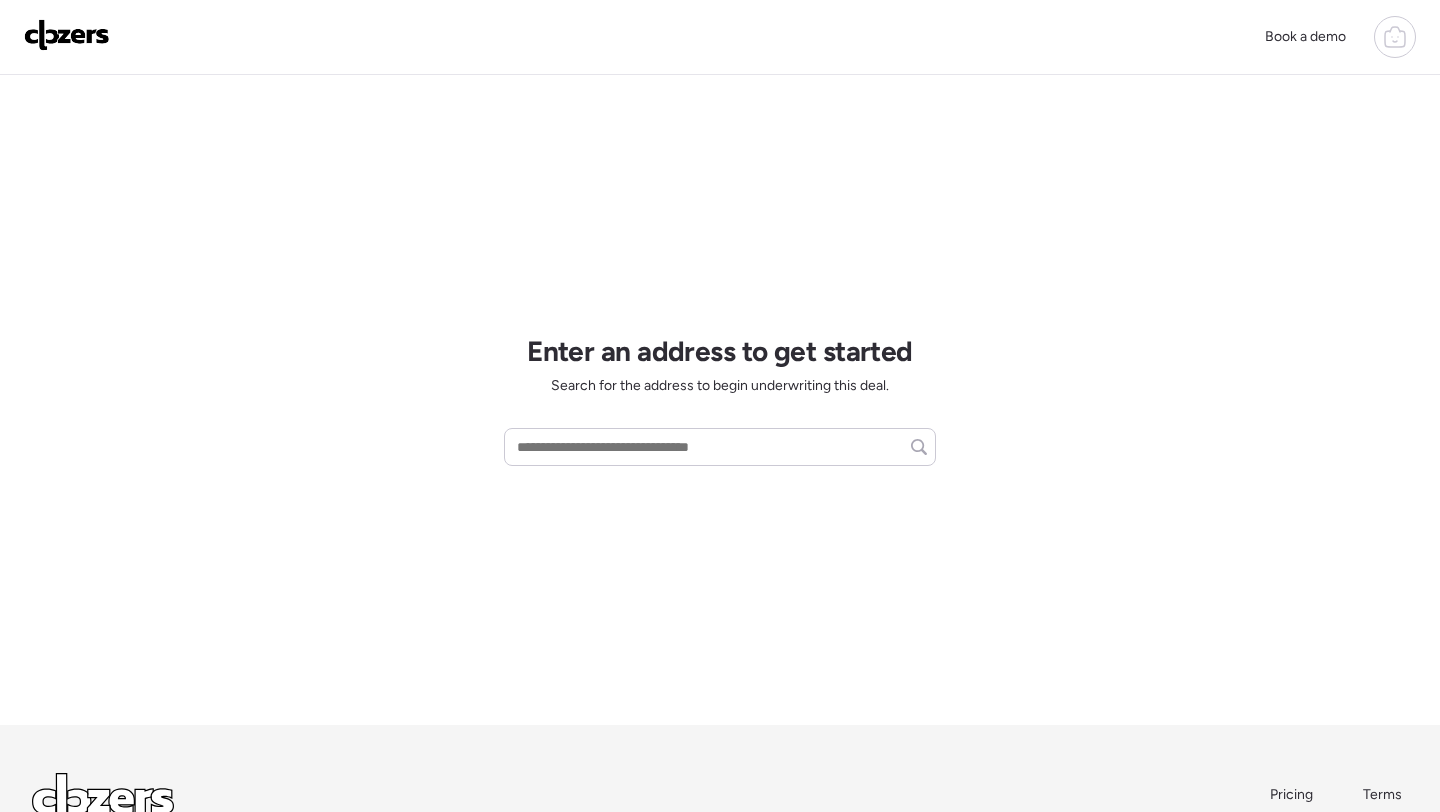 click 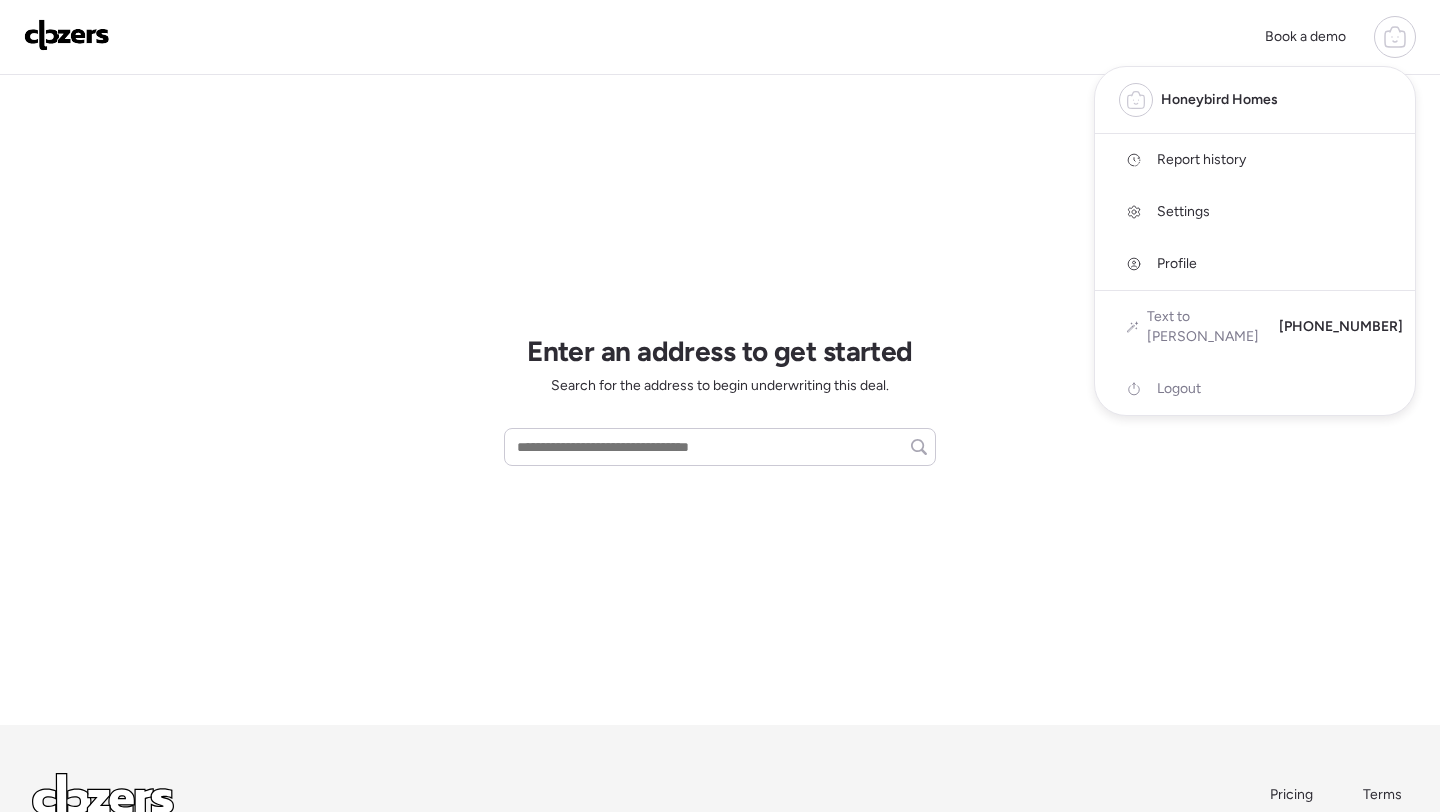 click on "Report history" at bounding box center (1201, 160) 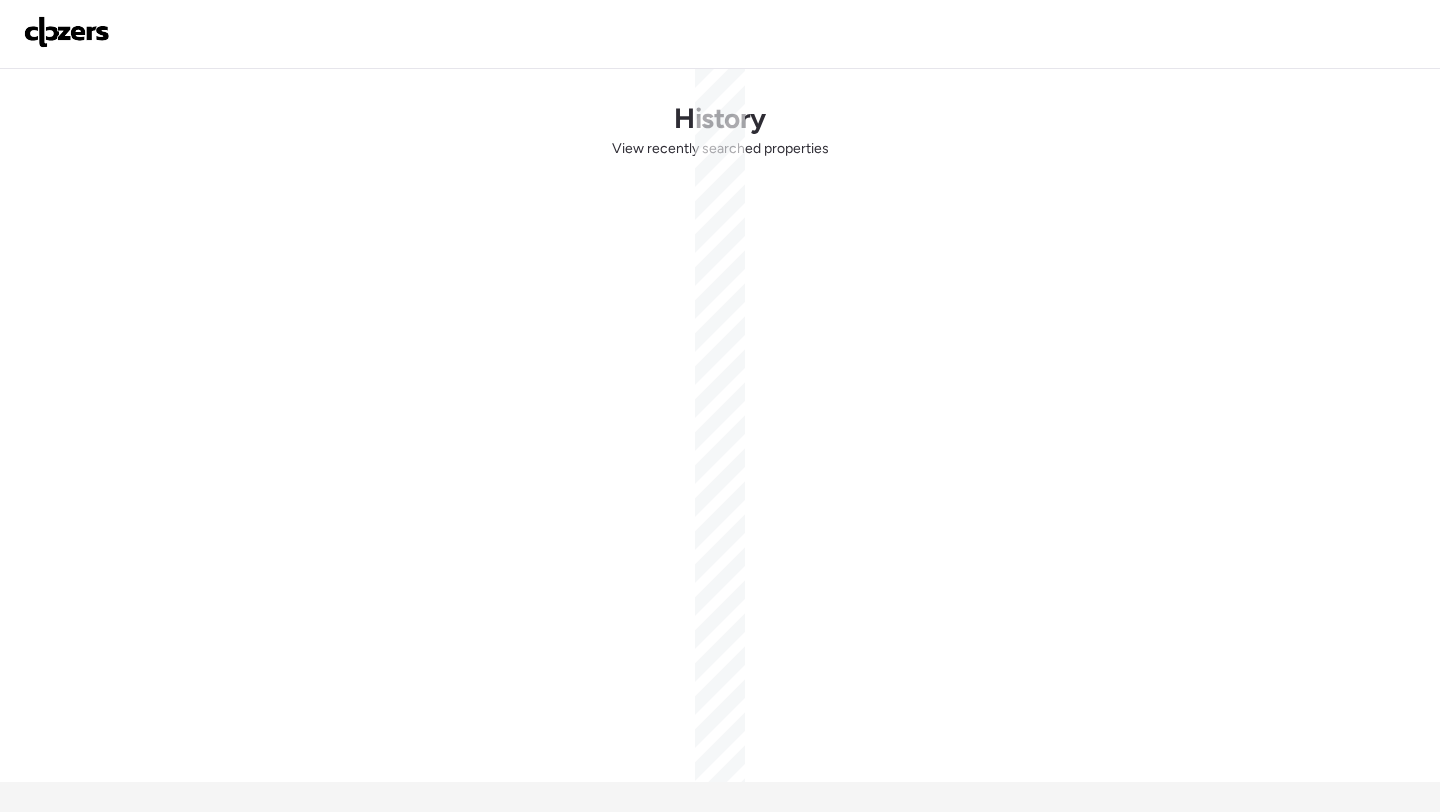 scroll, scrollTop: 0, scrollLeft: 0, axis: both 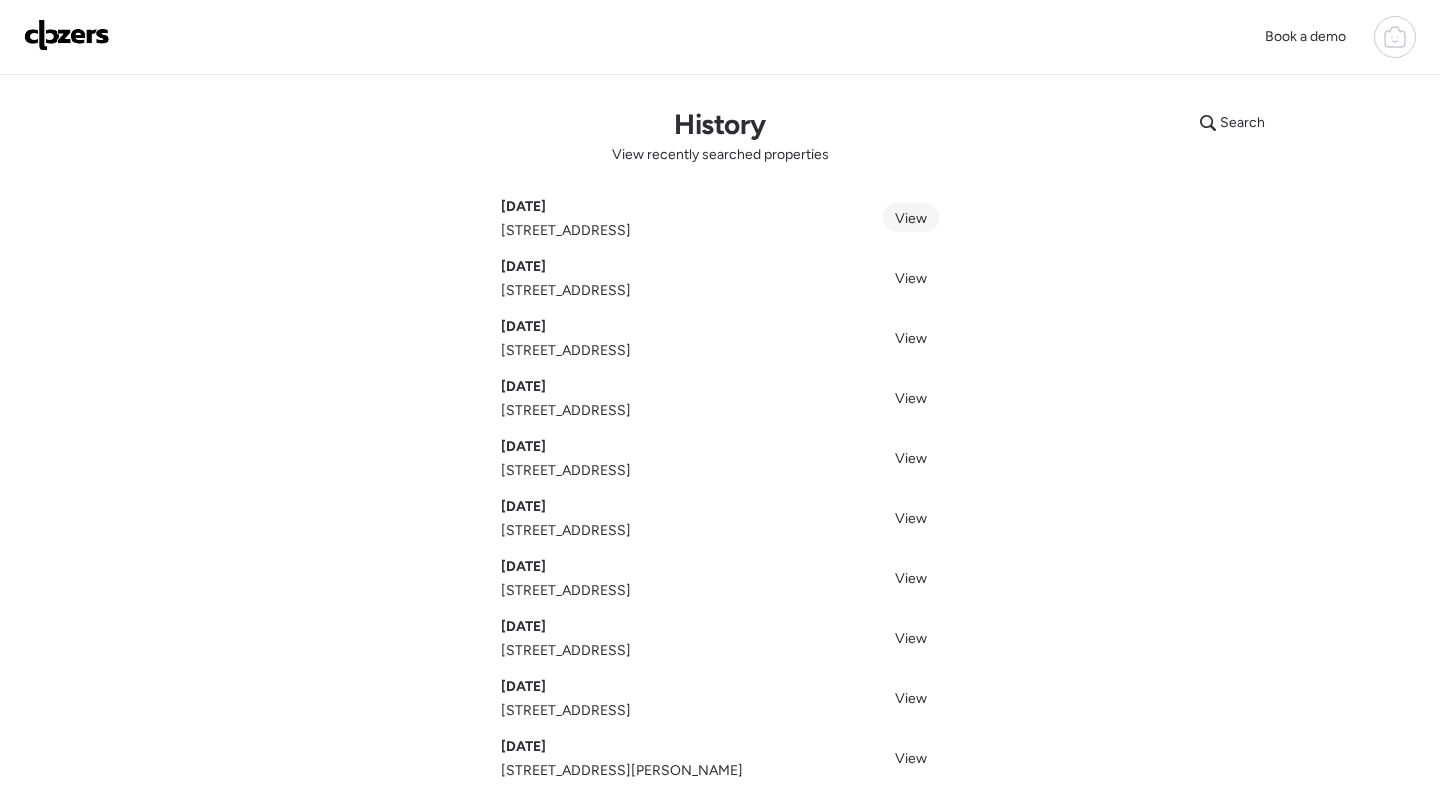 click on "View" at bounding box center [911, 217] 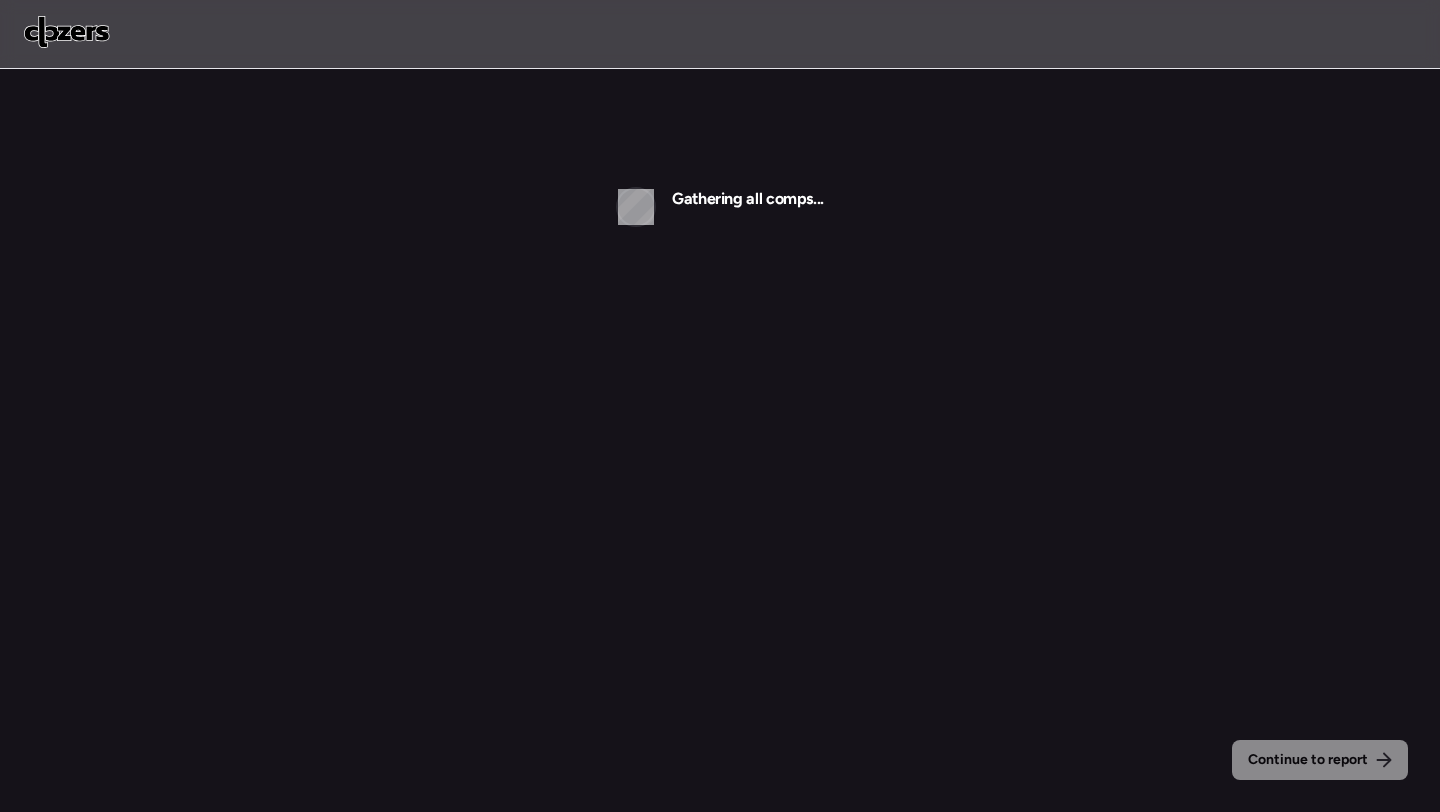 scroll, scrollTop: 0, scrollLeft: 0, axis: both 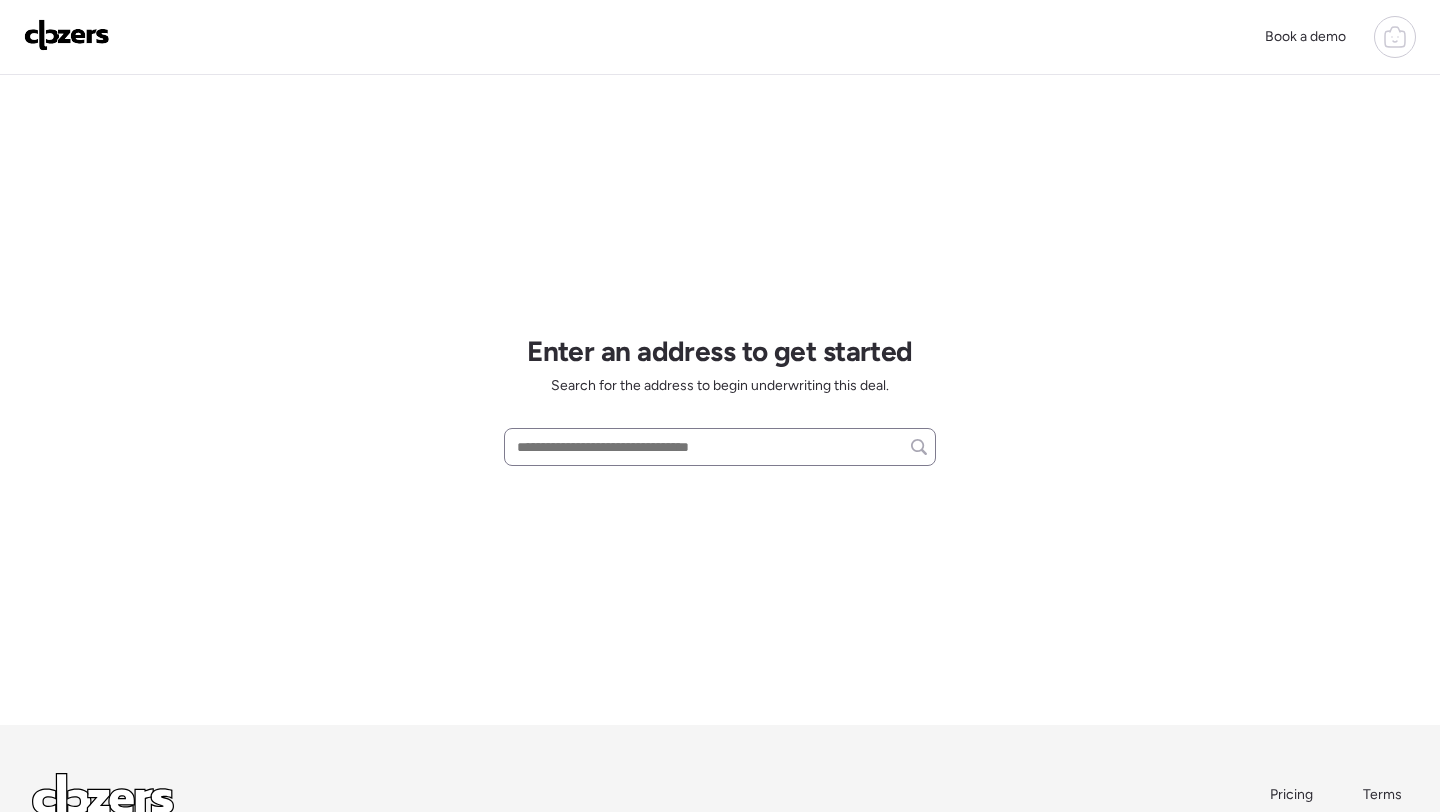 click at bounding box center [720, 447] 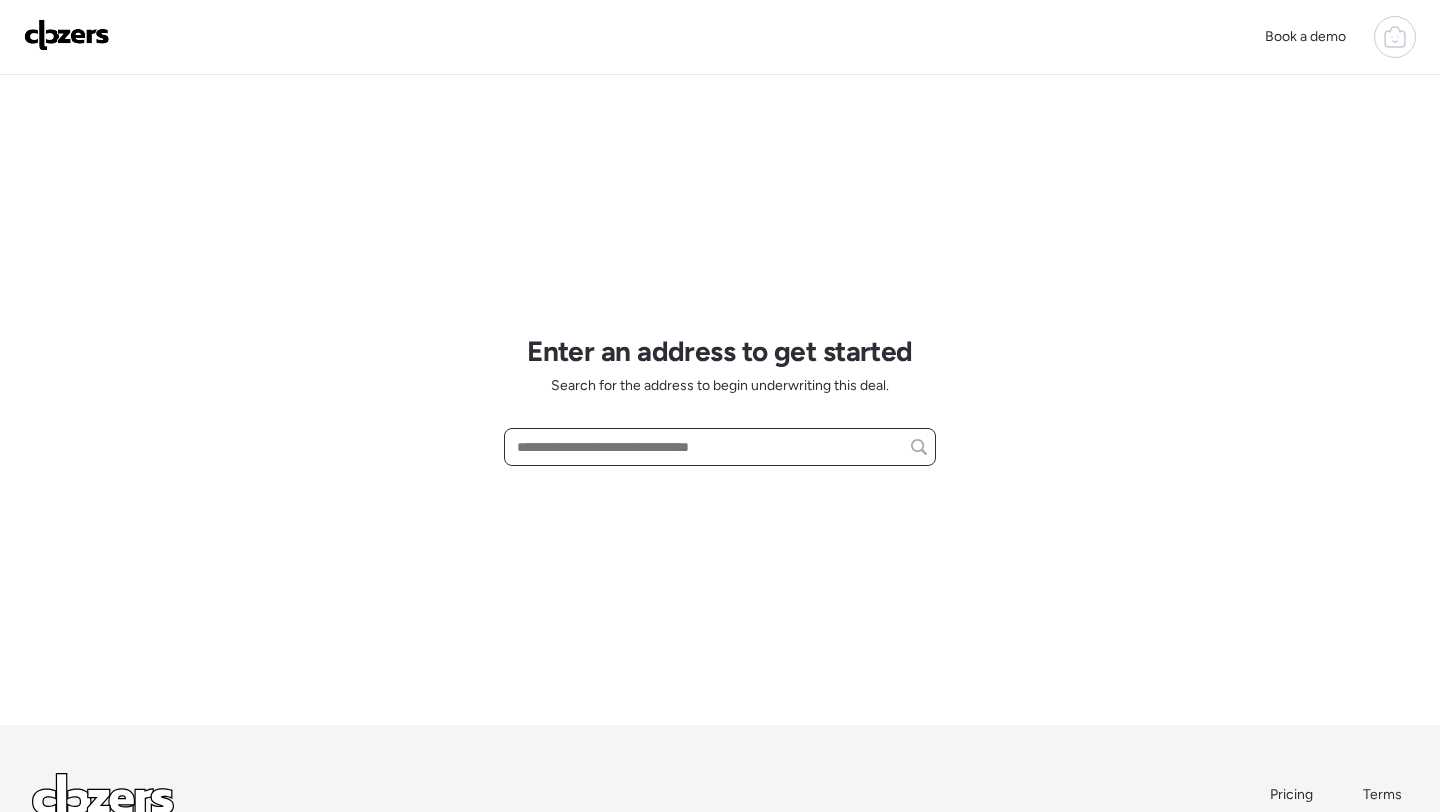 click at bounding box center (720, 447) 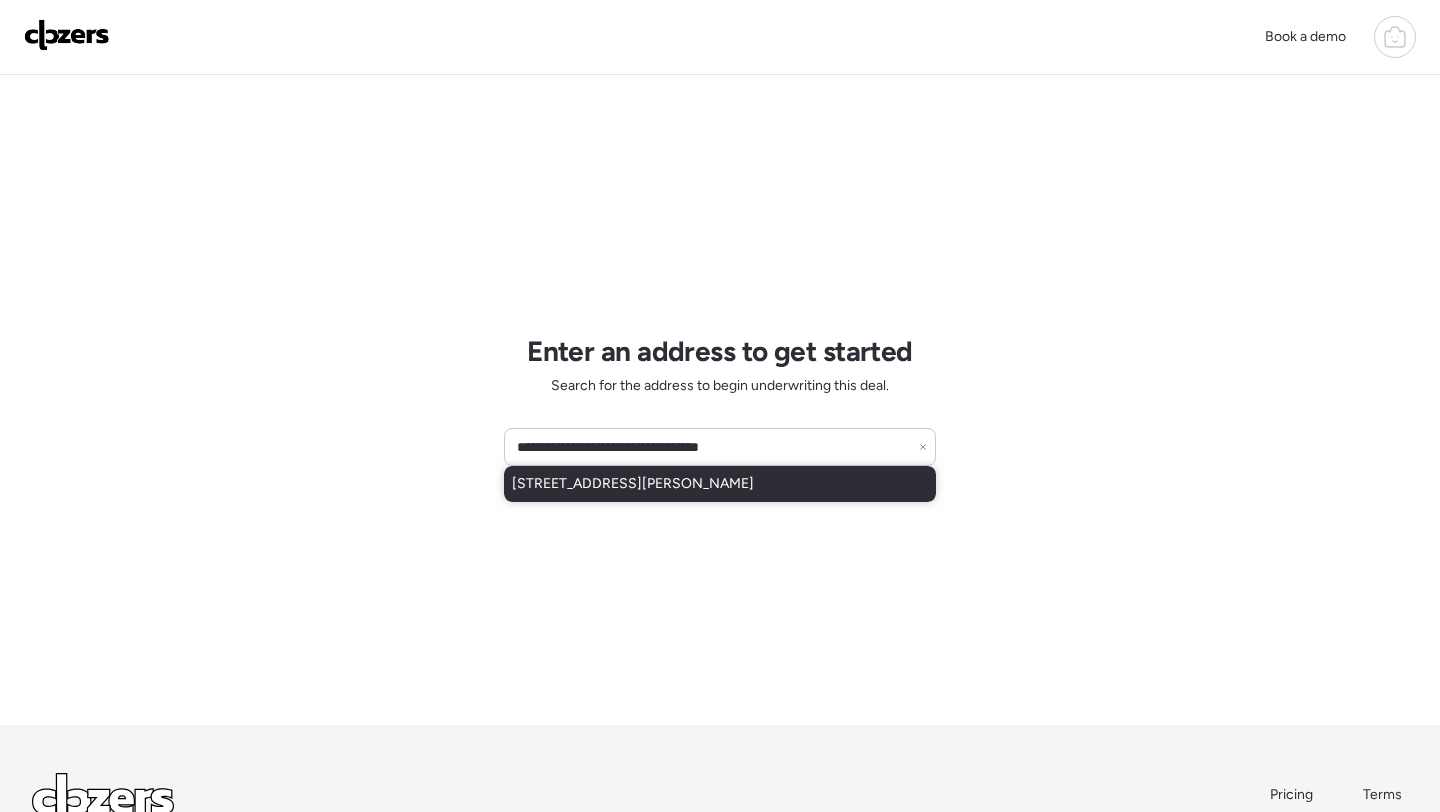 click on "4313 W Butler Dr, Glendale, AZ, 85302" at bounding box center [633, 484] 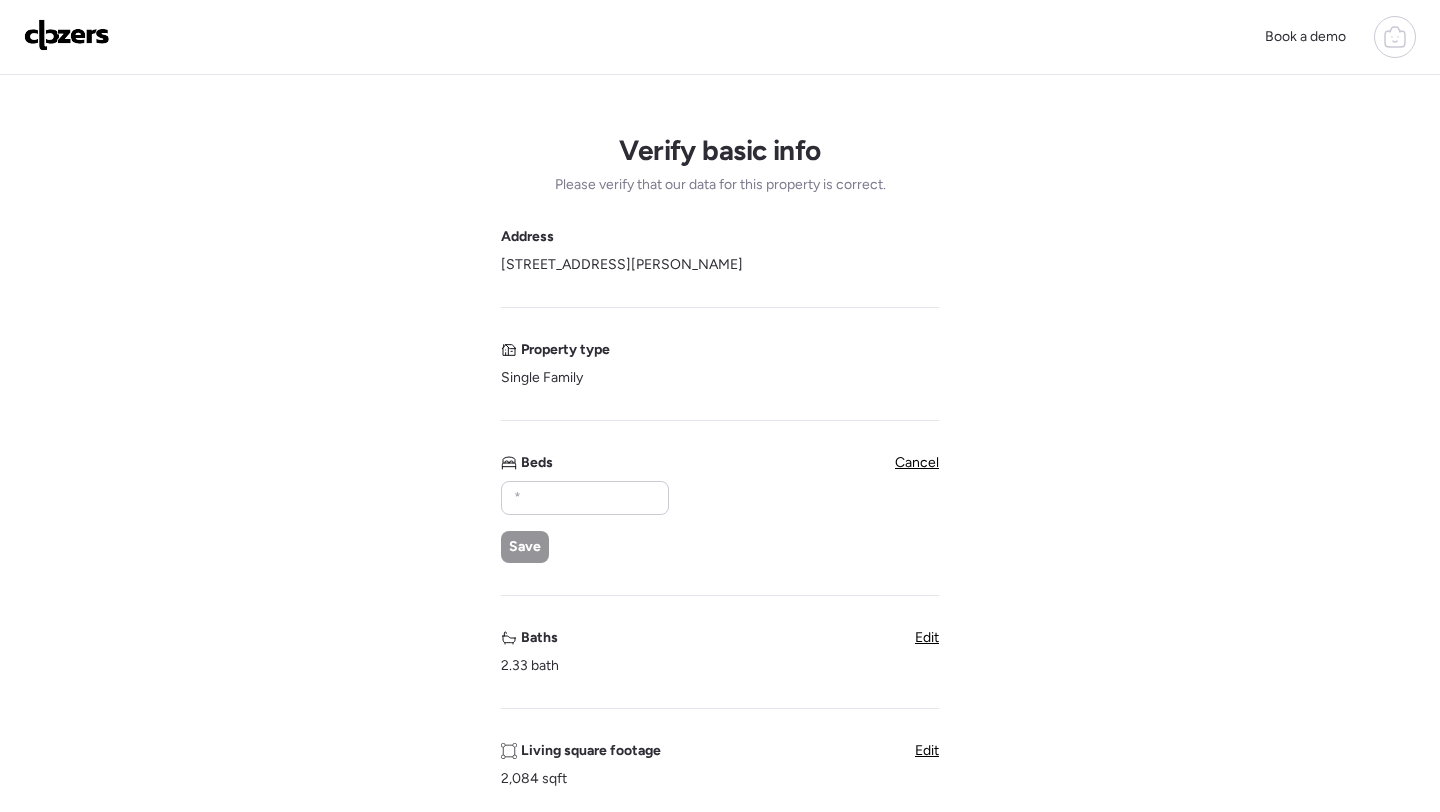click on "Save" at bounding box center (584, 522) 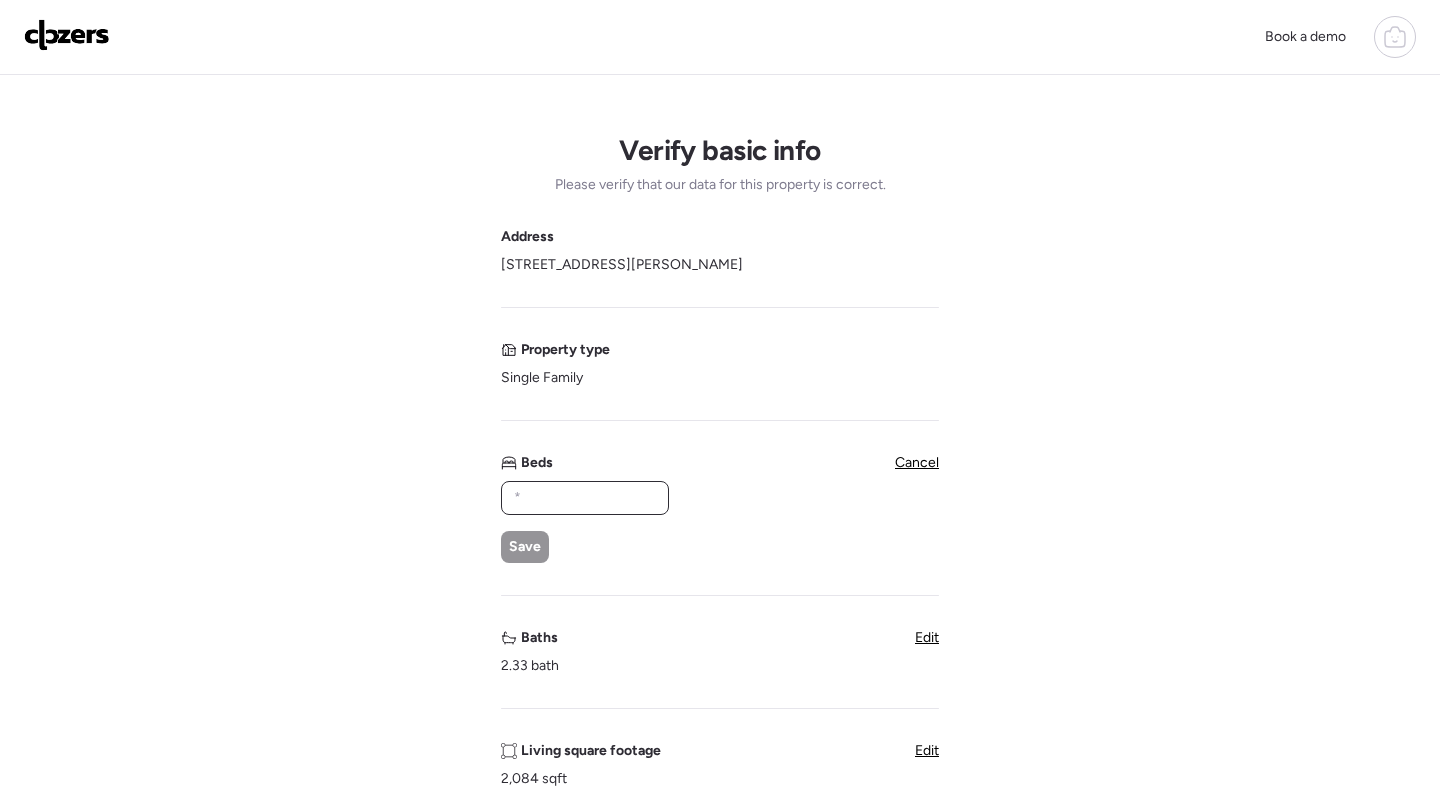 click at bounding box center [585, 498] 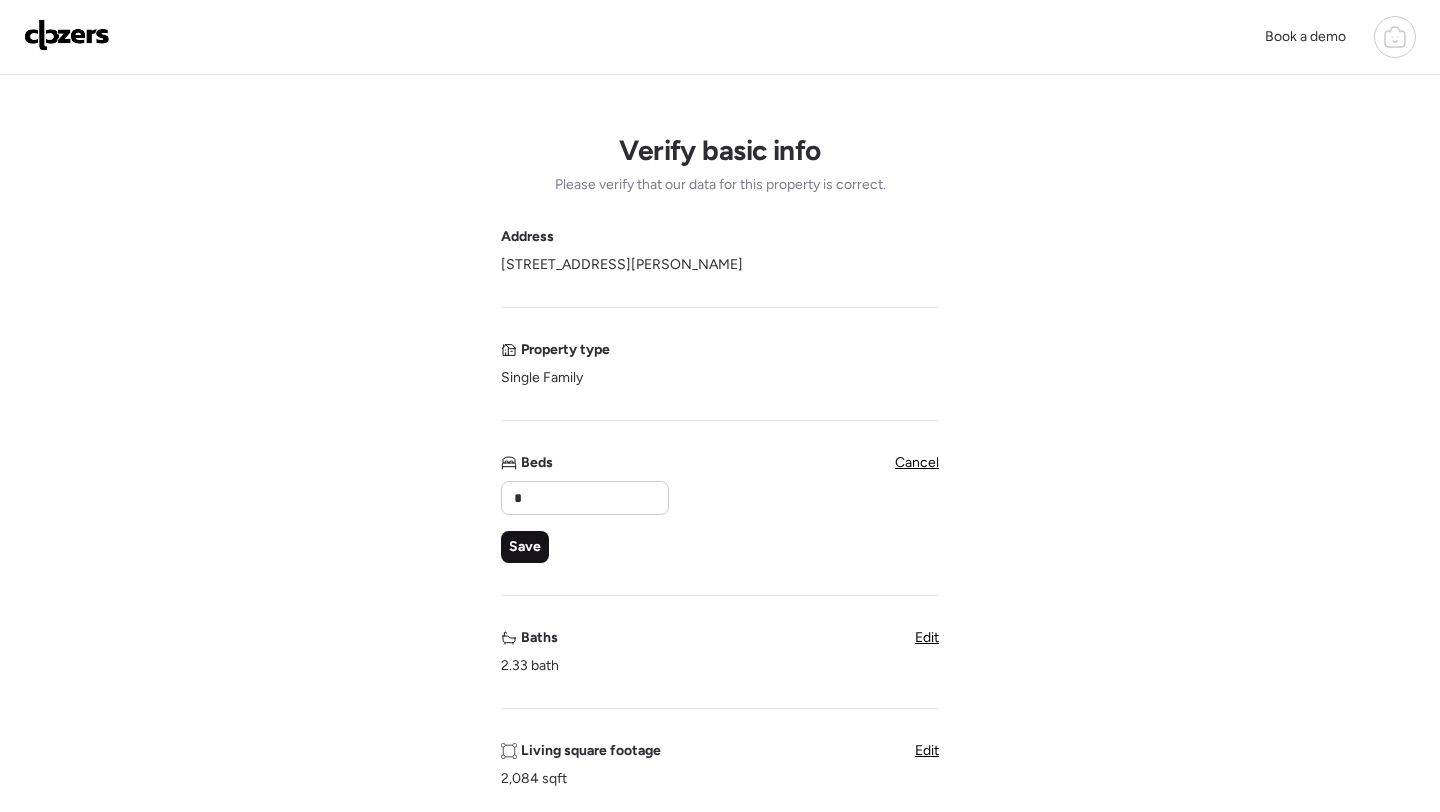 click on "Save" at bounding box center [525, 547] 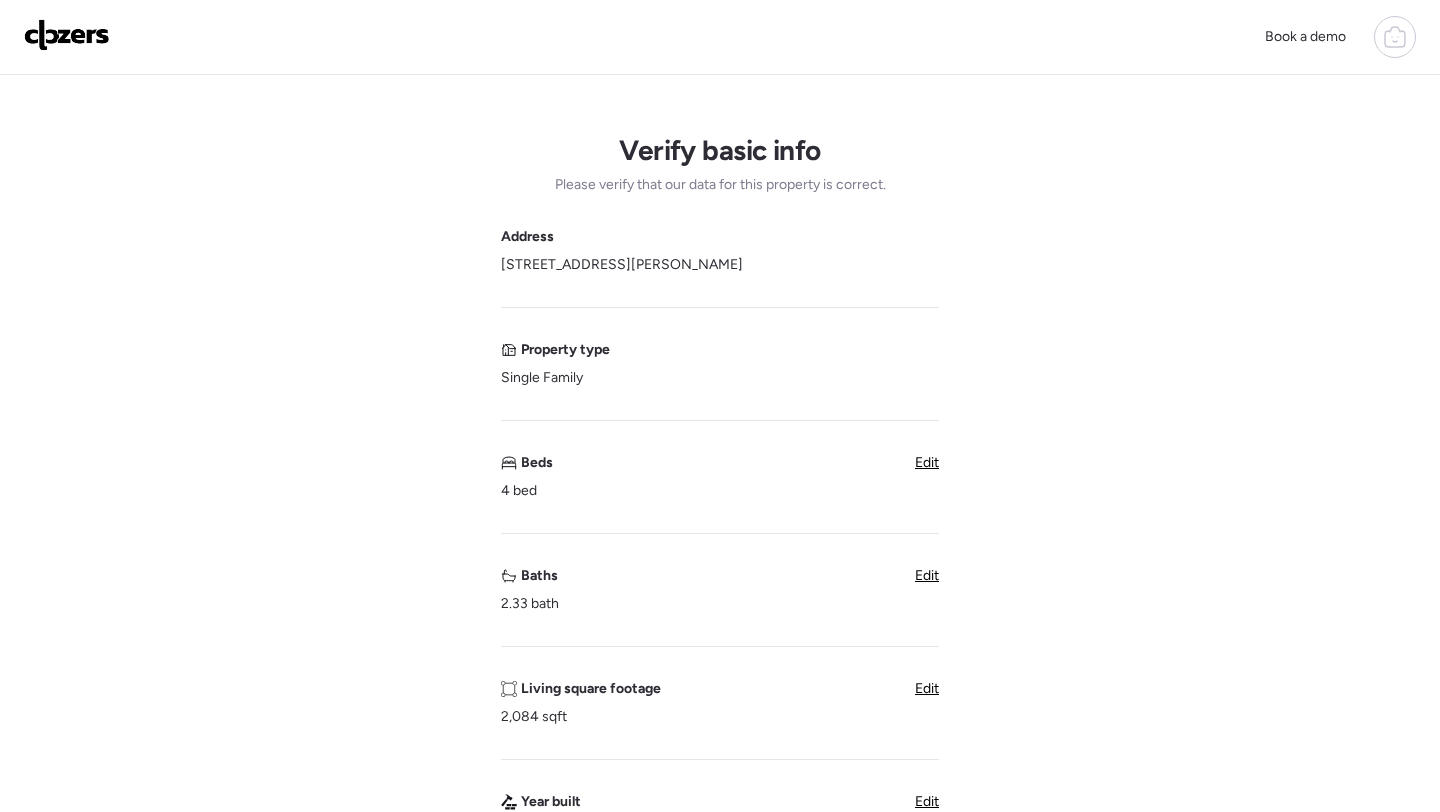 click on "Edit" at bounding box center [927, 575] 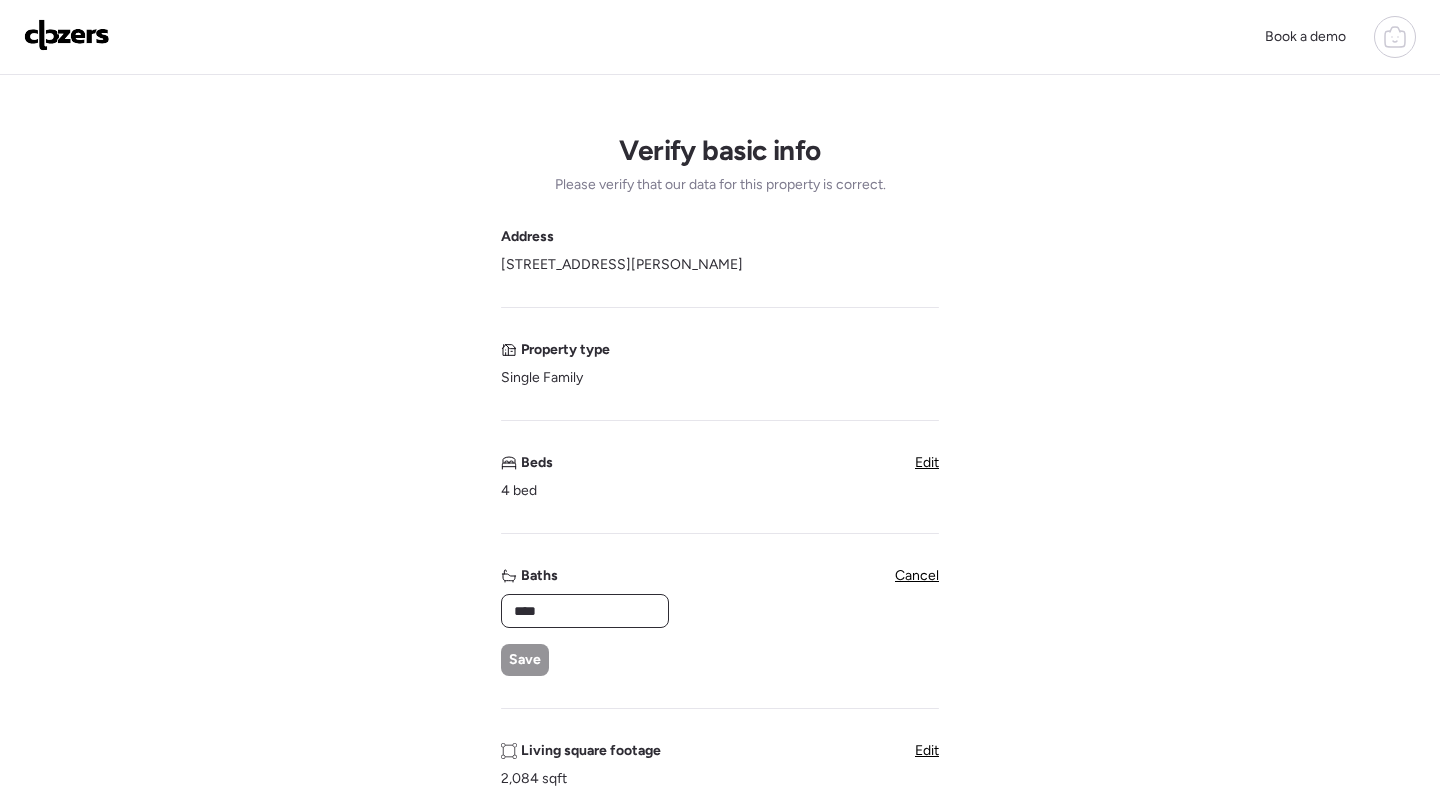 click on "****" at bounding box center [585, 611] 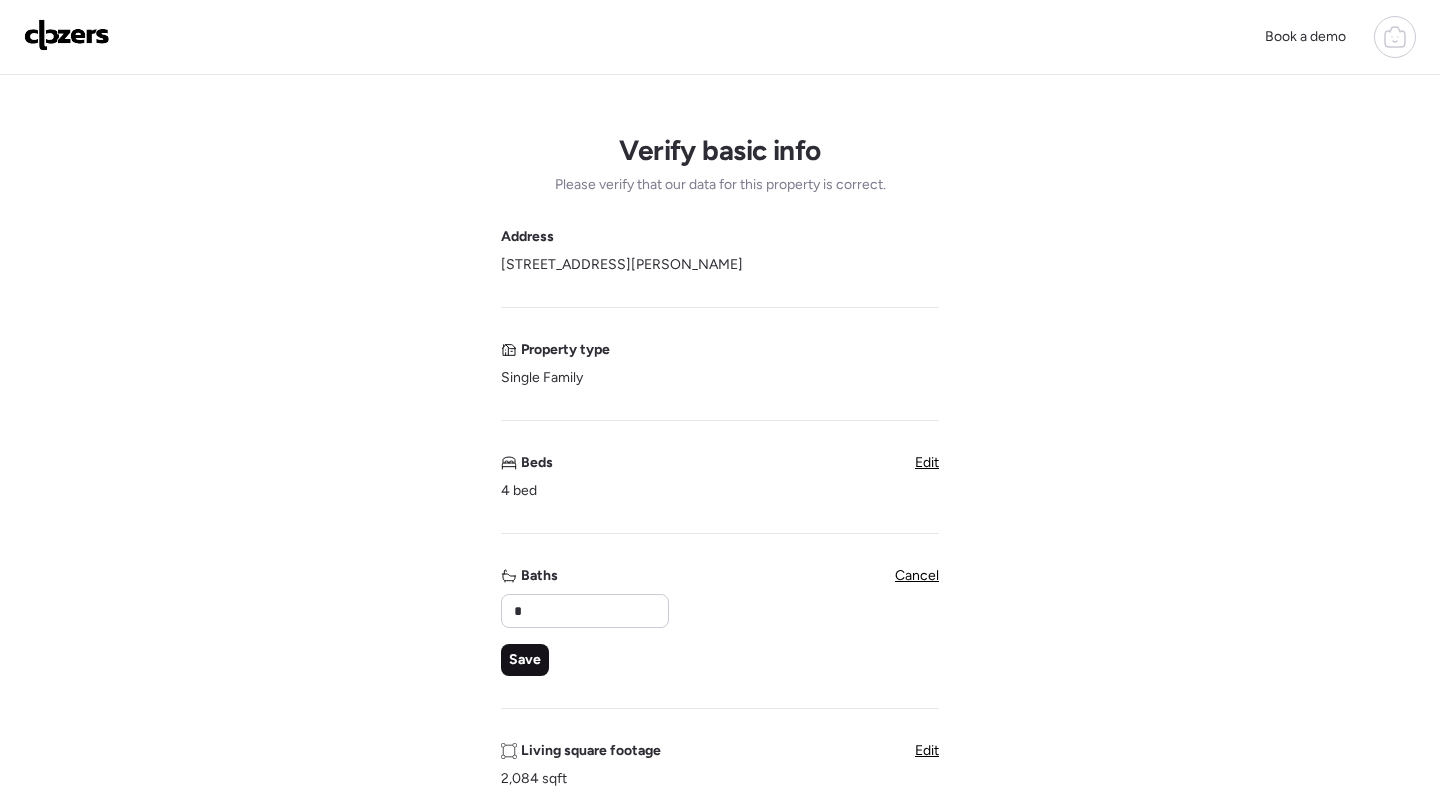 click on "Save" at bounding box center [525, 660] 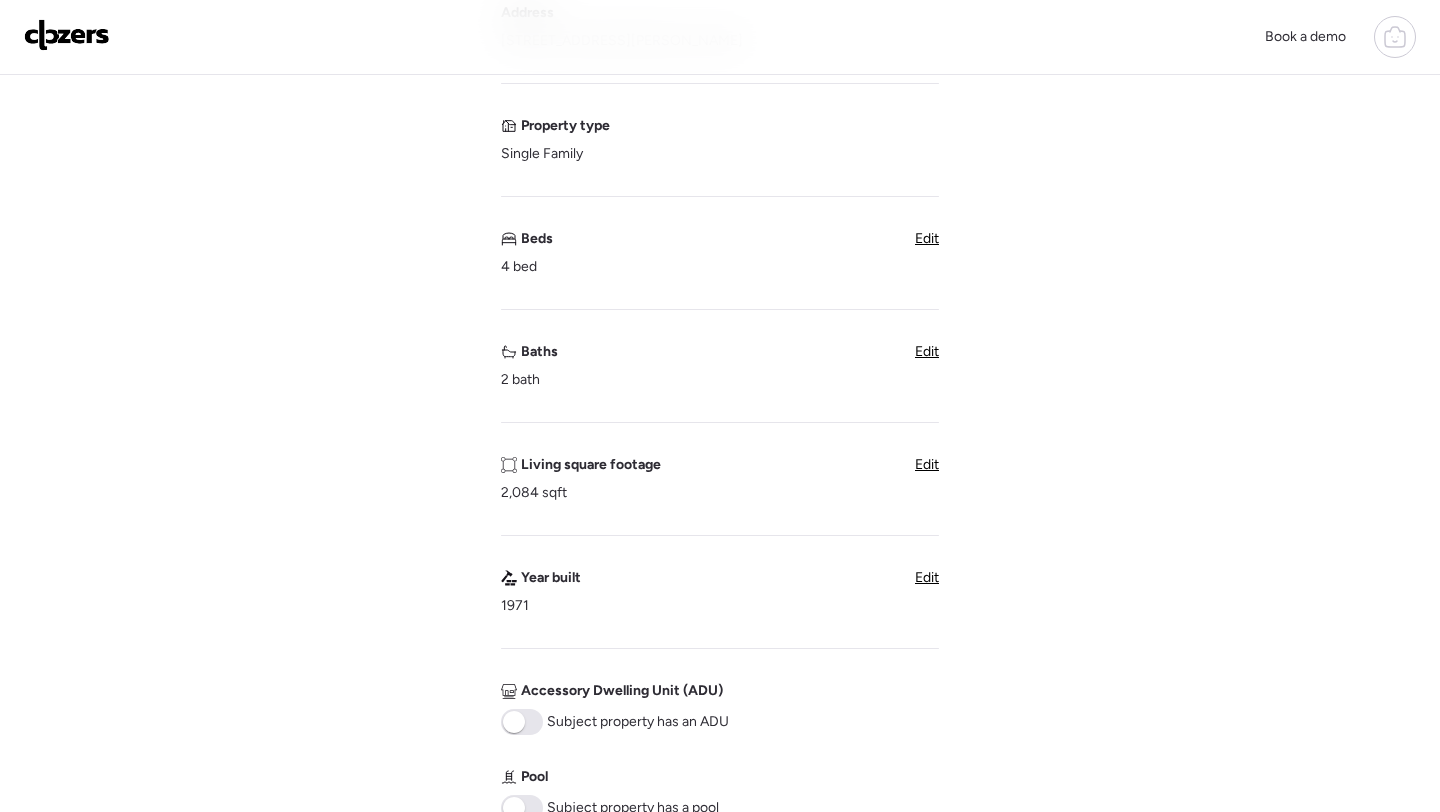 scroll, scrollTop: 252, scrollLeft: 0, axis: vertical 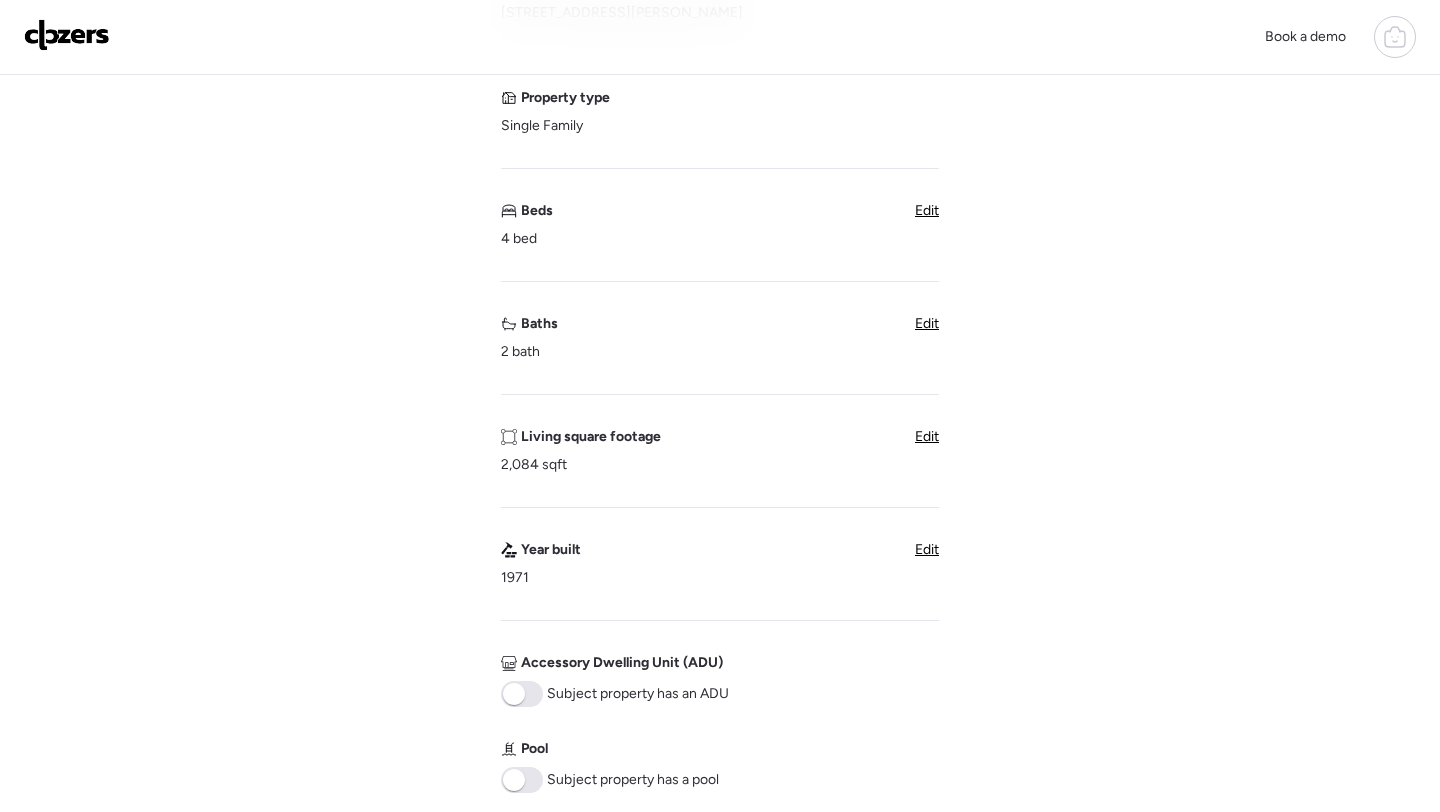 click on "Edit" at bounding box center (927, 436) 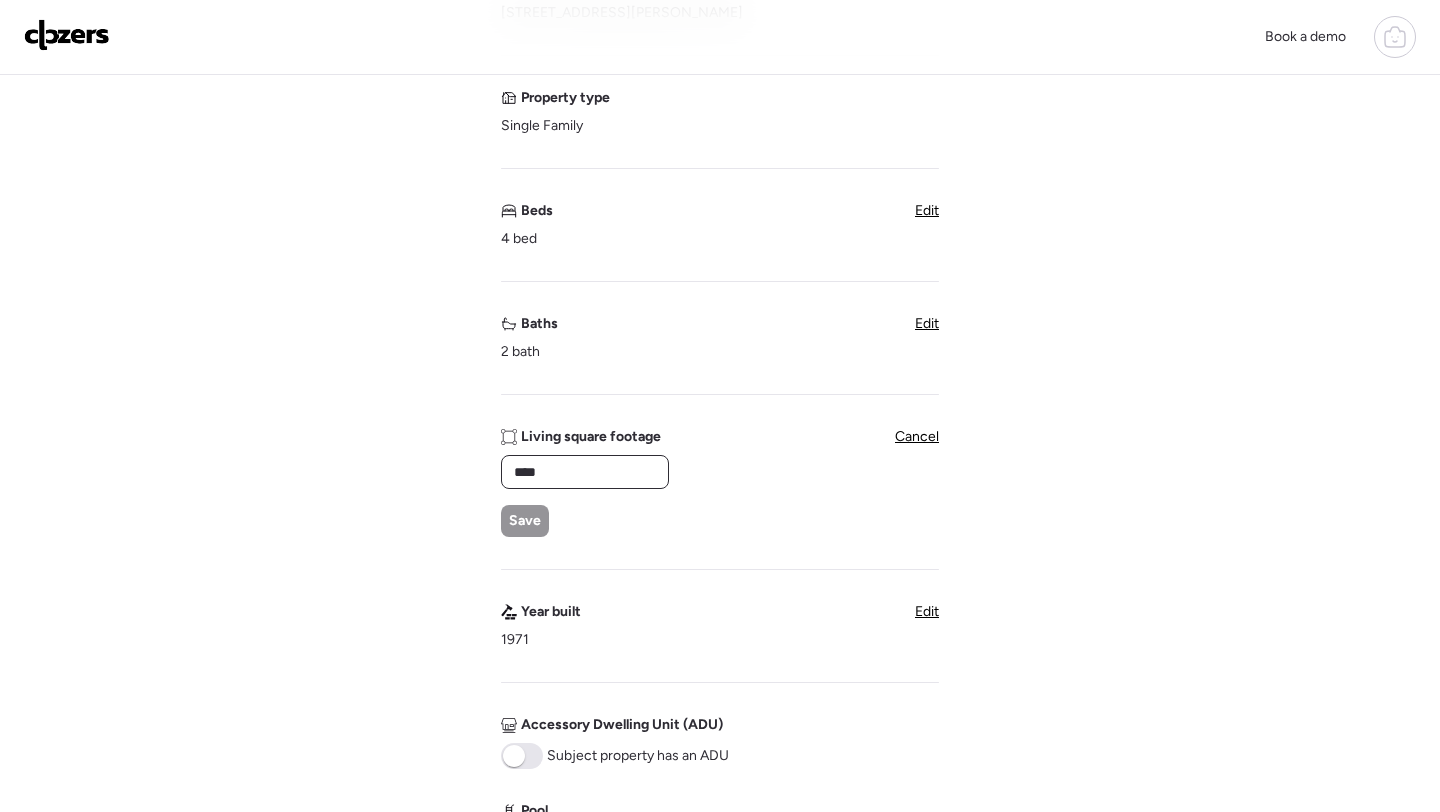 click on "****" at bounding box center (585, 472) 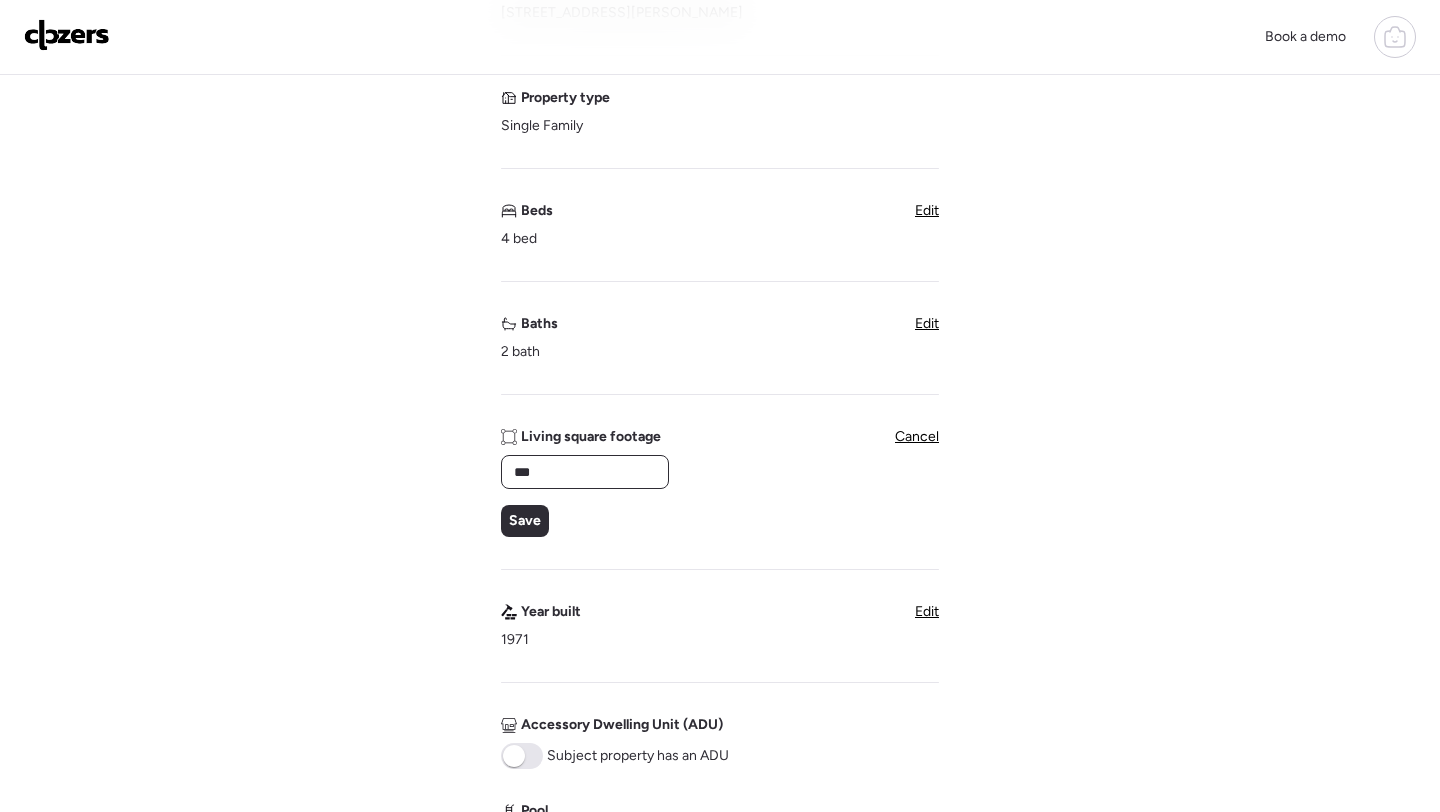 type on "****" 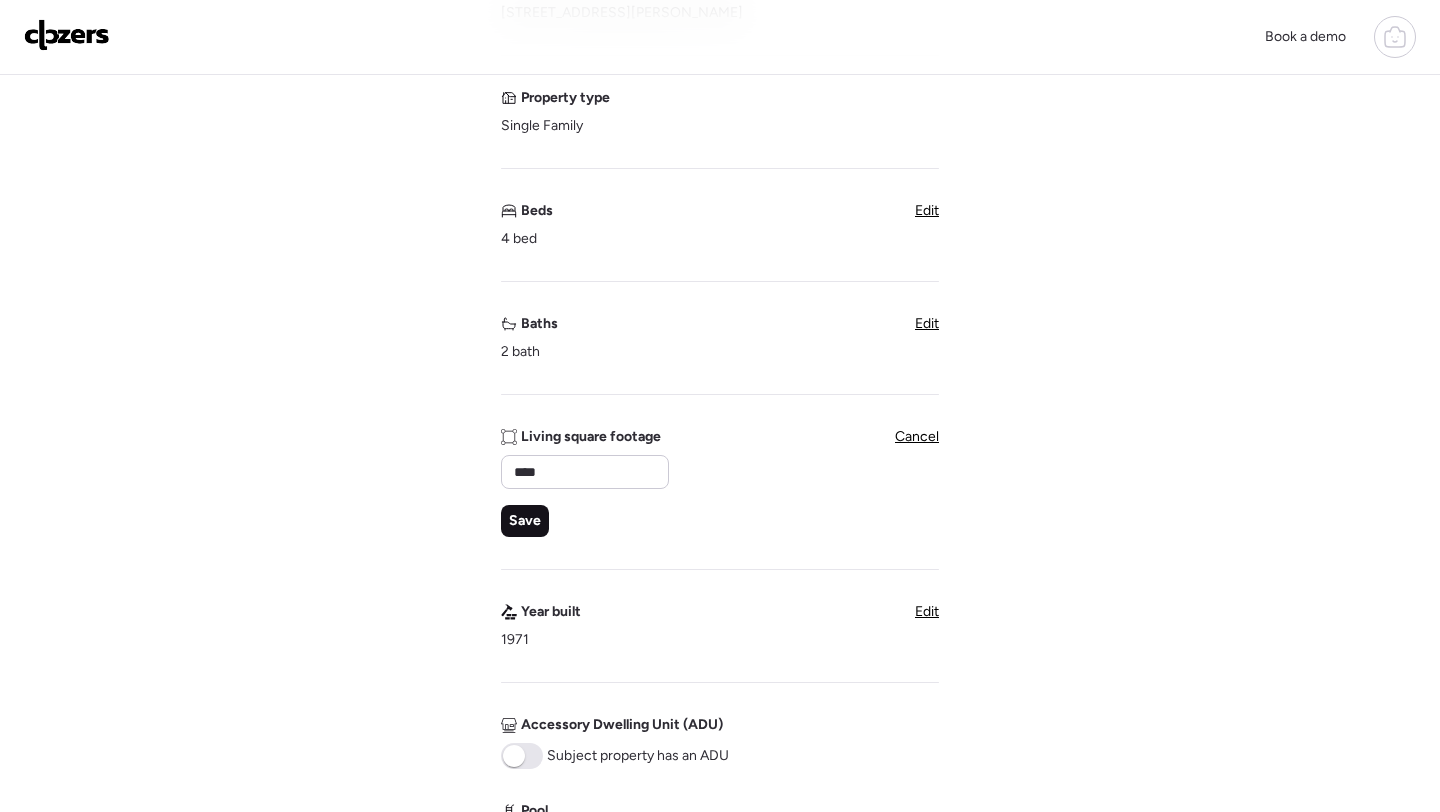click on "Save" at bounding box center (525, 521) 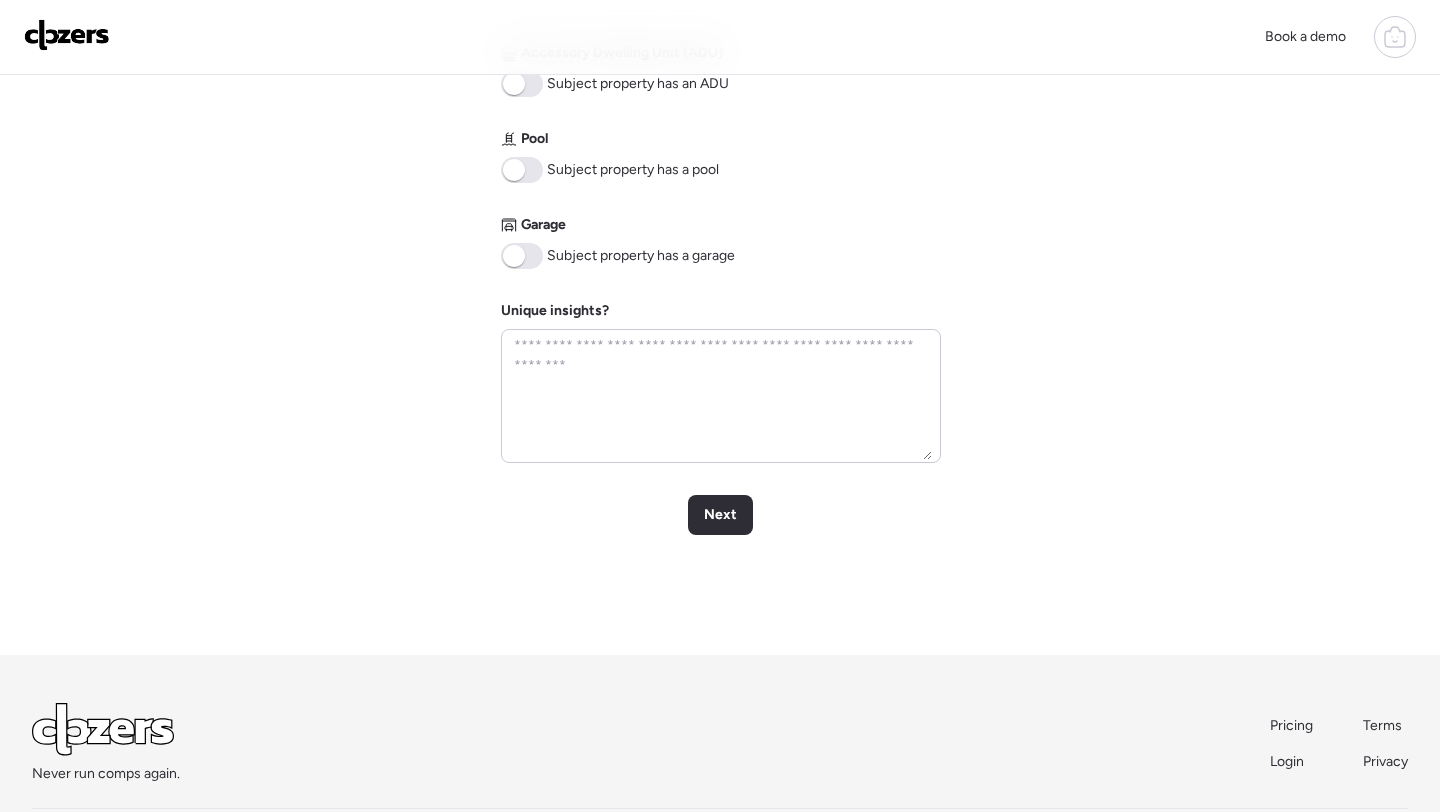 scroll, scrollTop: 827, scrollLeft: 0, axis: vertical 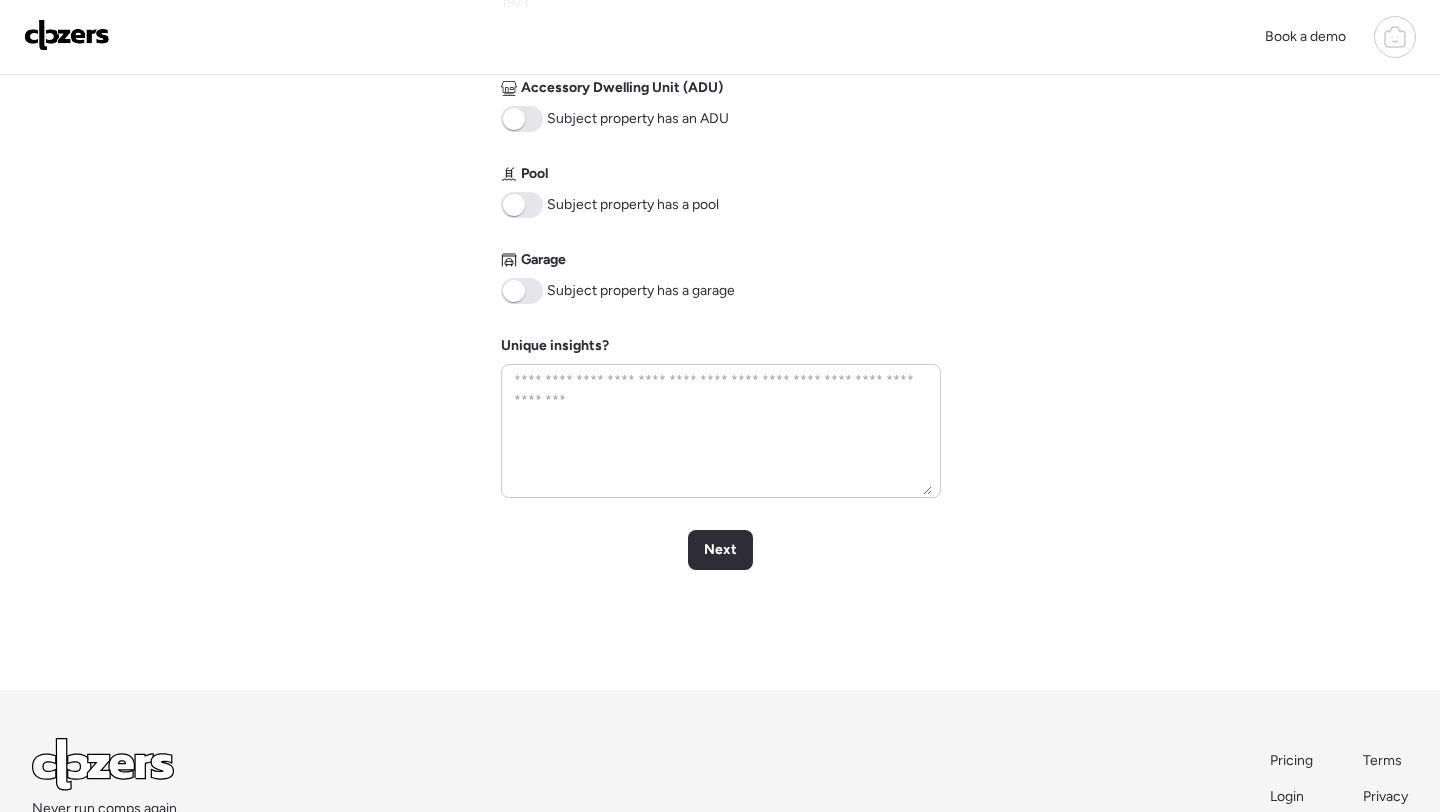 click at bounding box center (522, 205) 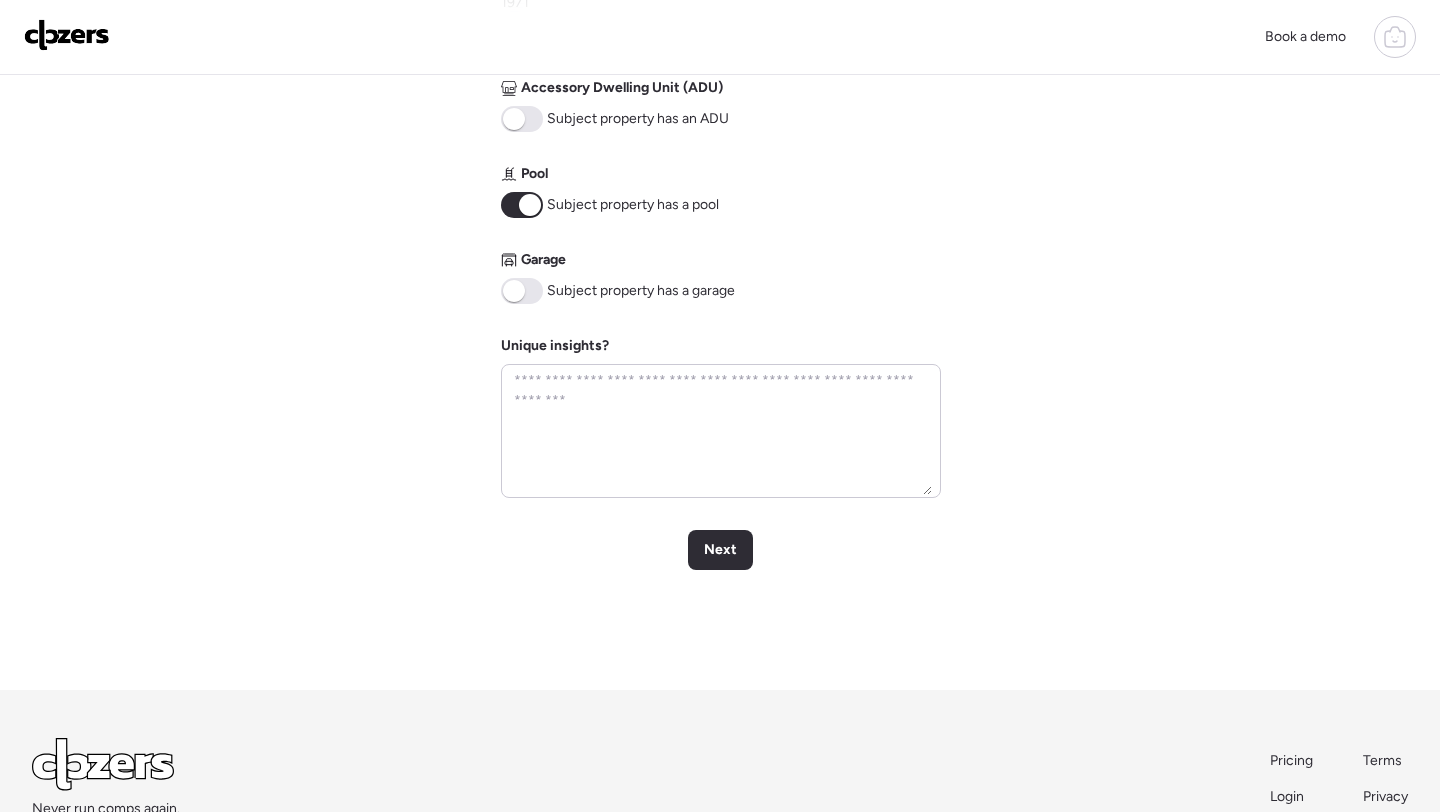 click at bounding box center (522, 291) 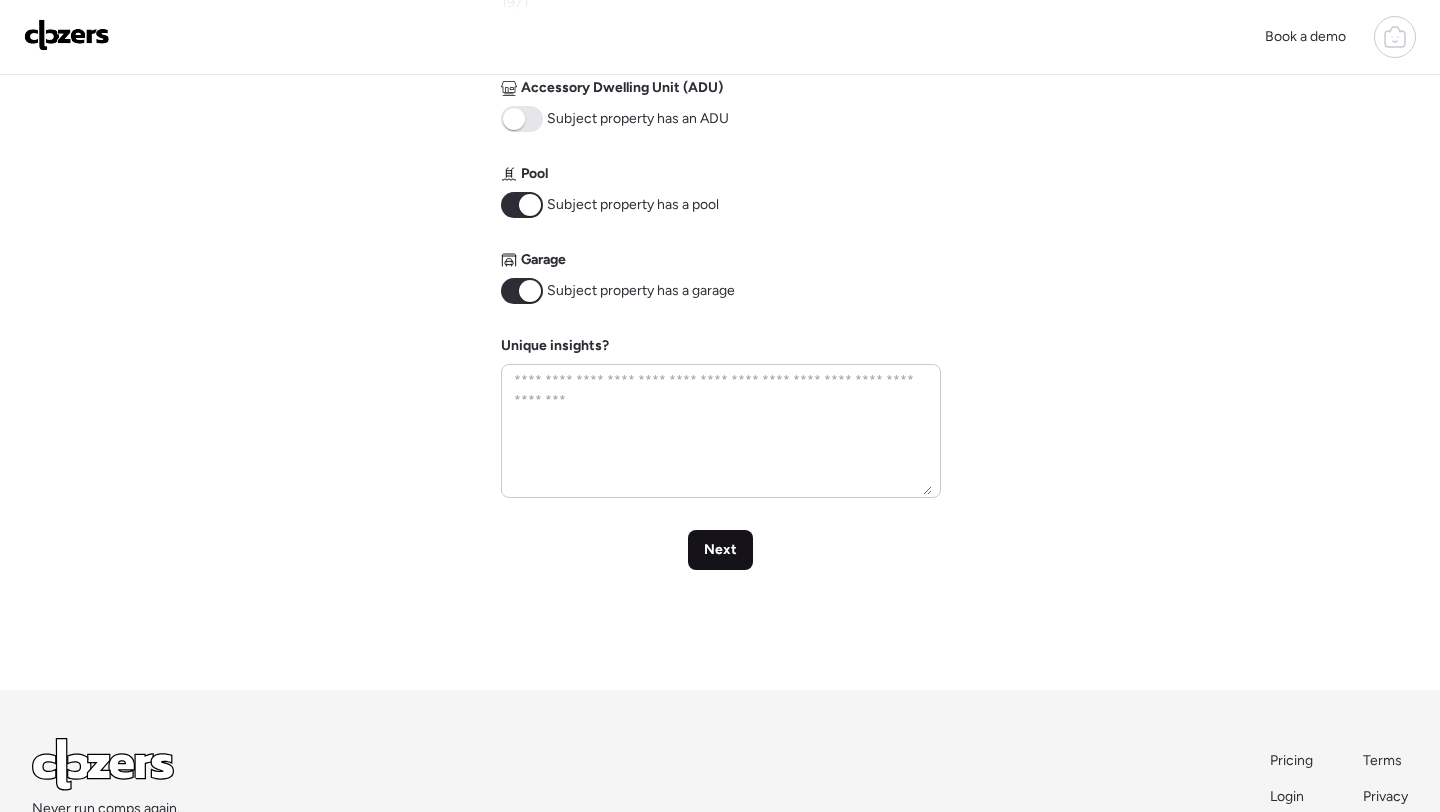 click on "Next" at bounding box center (720, 550) 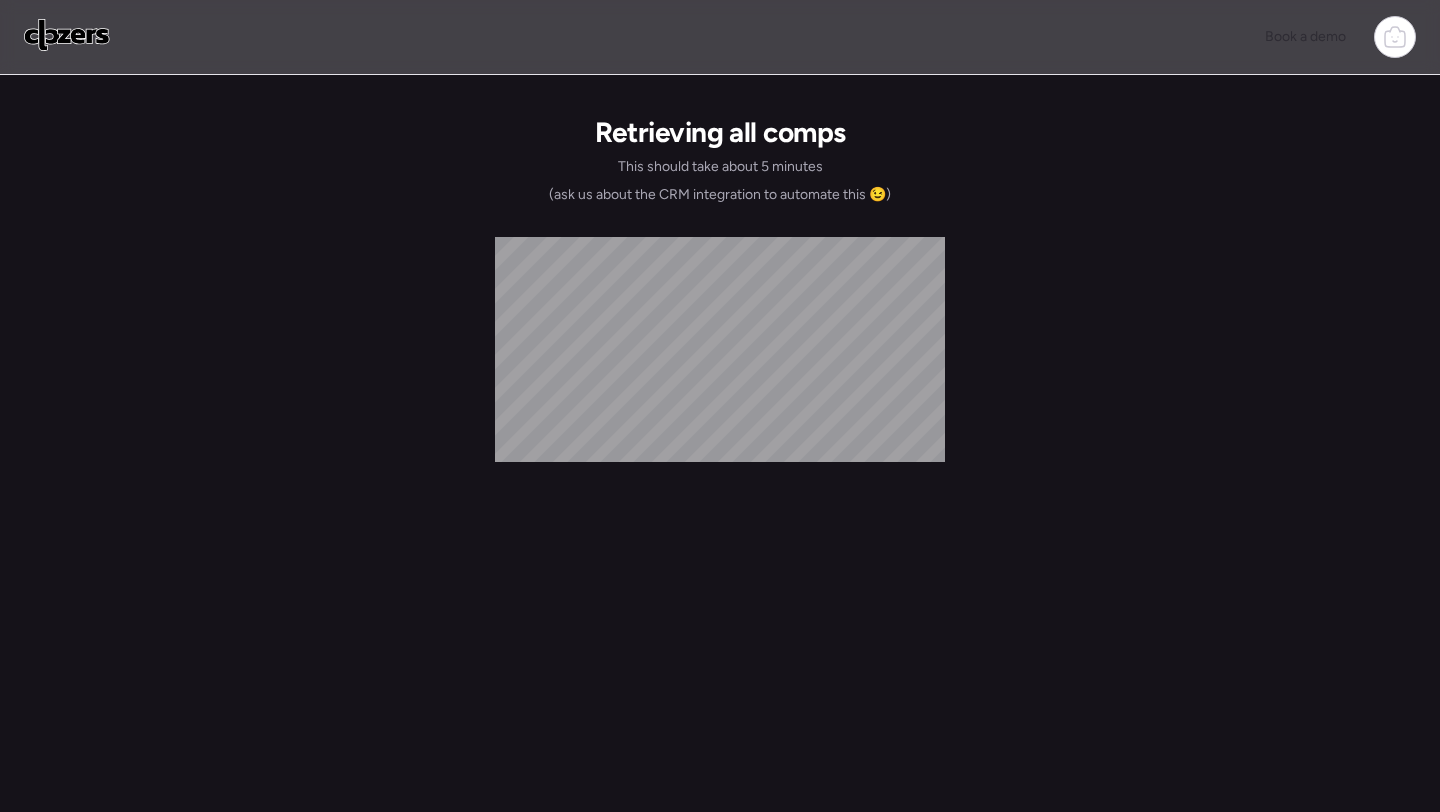 scroll, scrollTop: 0, scrollLeft: 0, axis: both 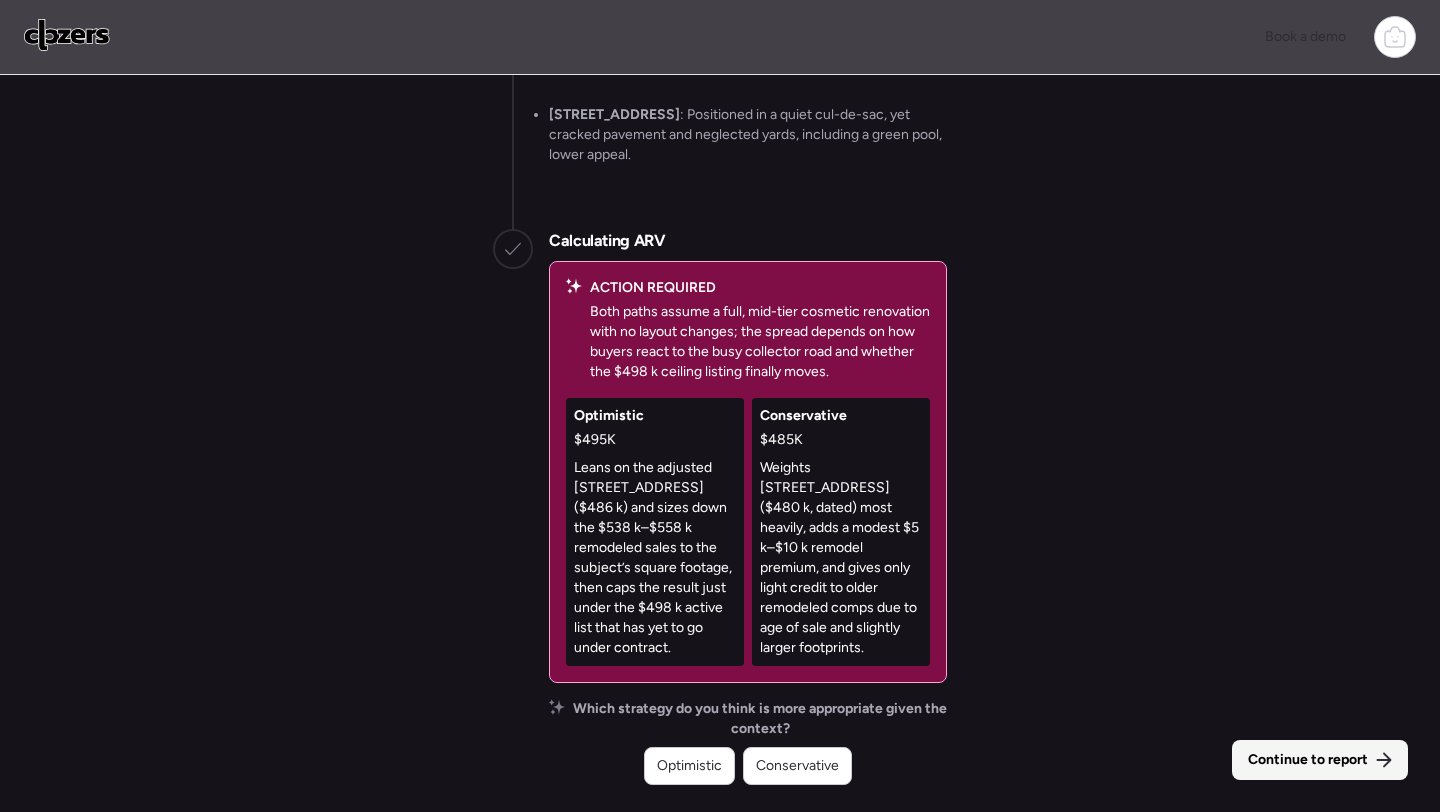 click on "Continue to report" at bounding box center (1320, 760) 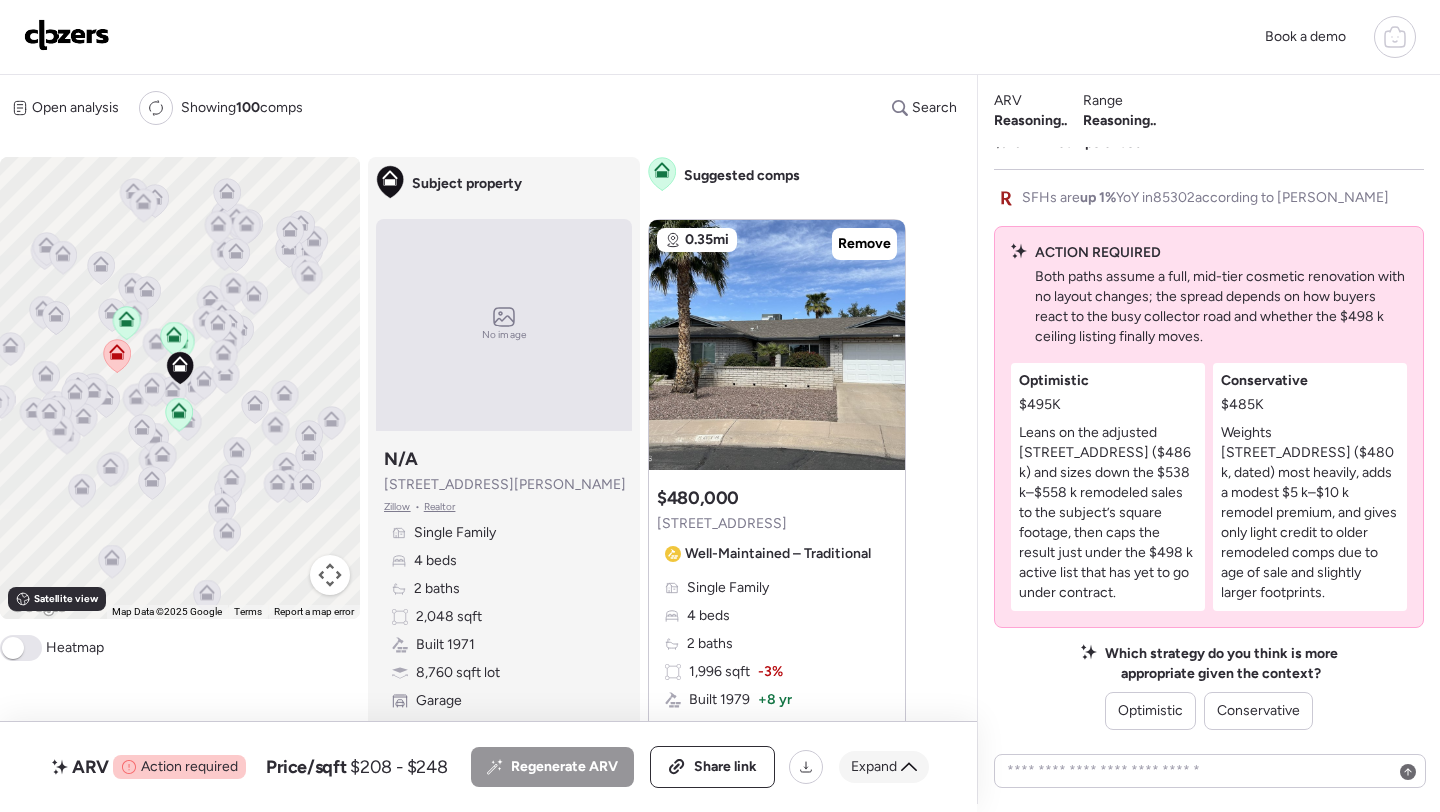 click on "Expand" at bounding box center [874, 767] 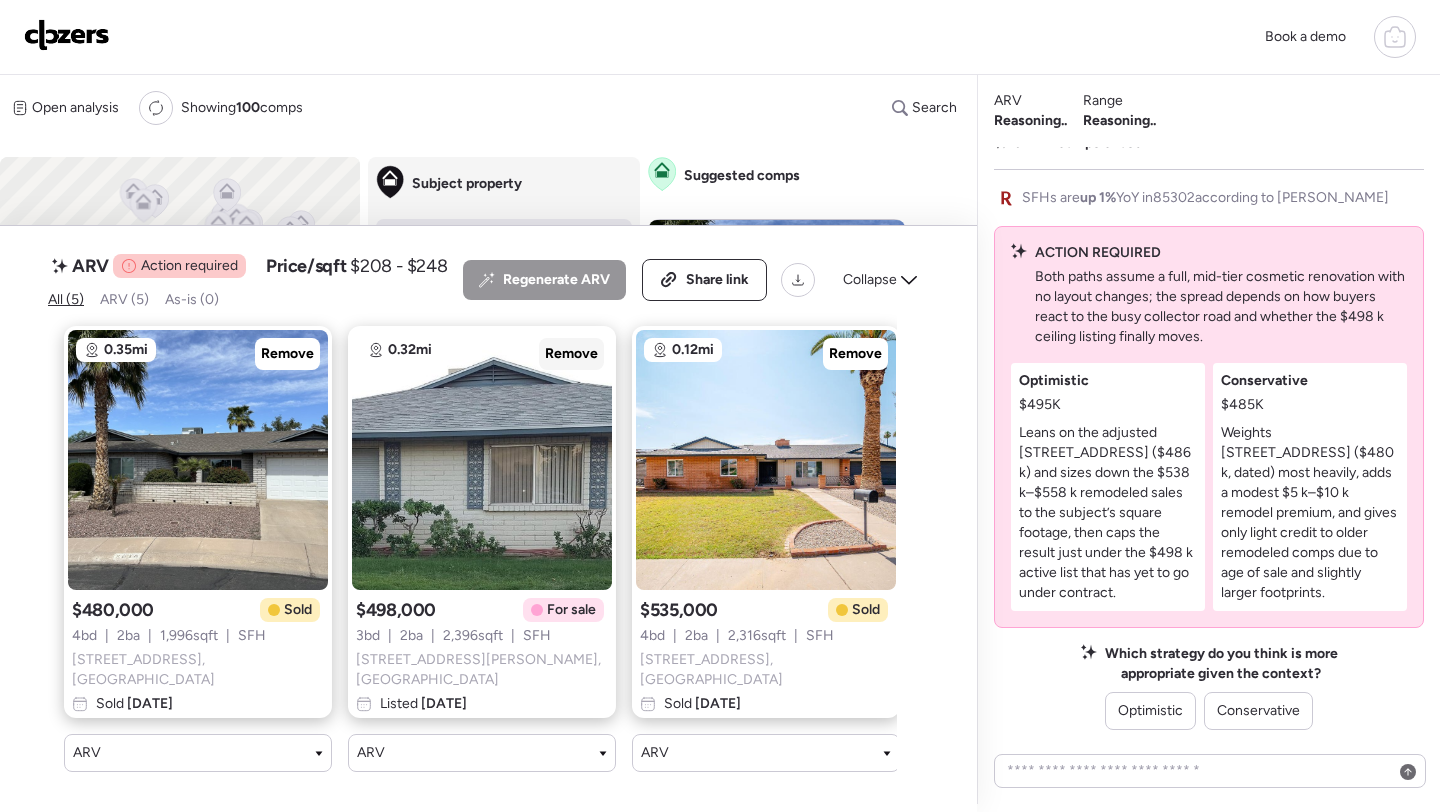 click on "Remove" at bounding box center (571, 354) 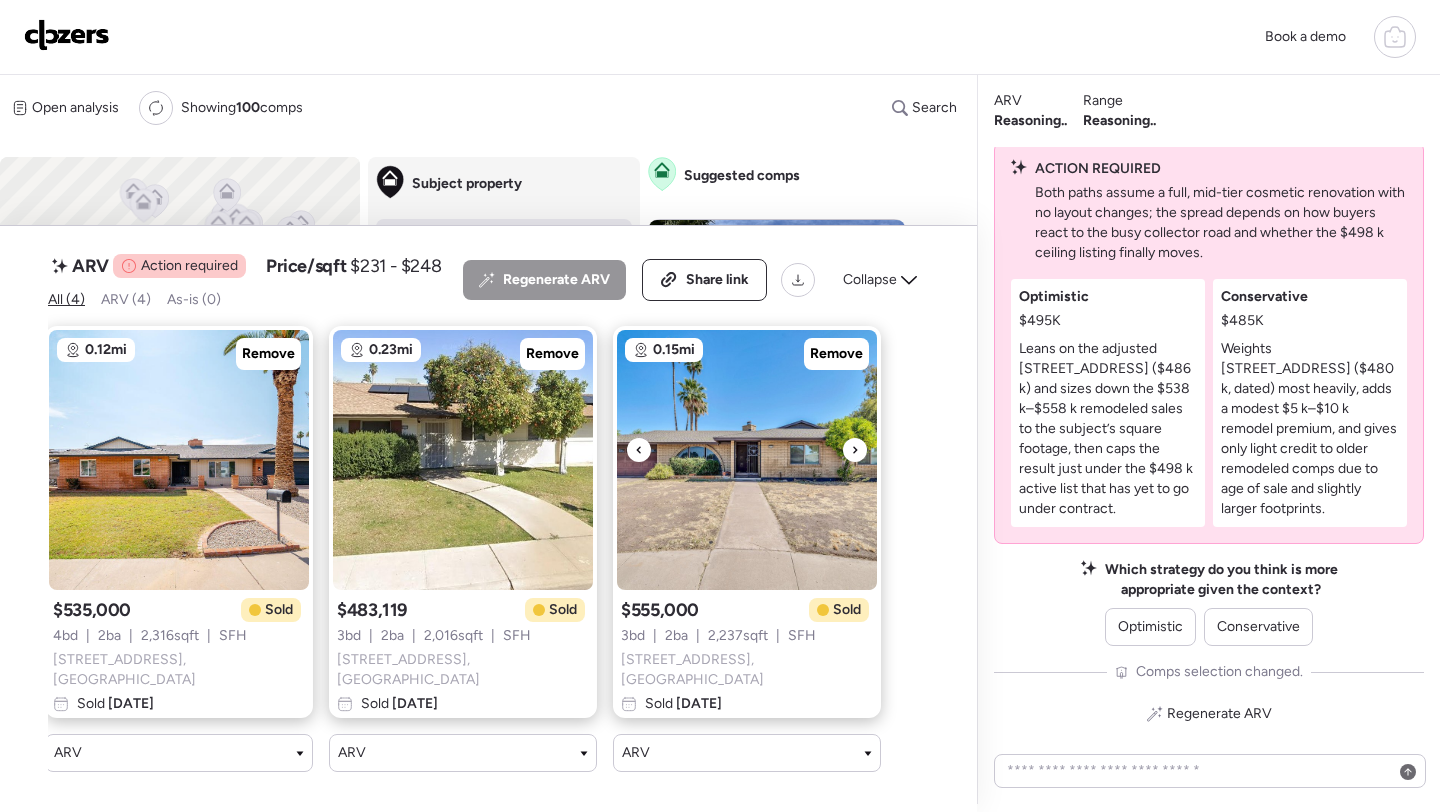 scroll, scrollTop: 0, scrollLeft: 0, axis: both 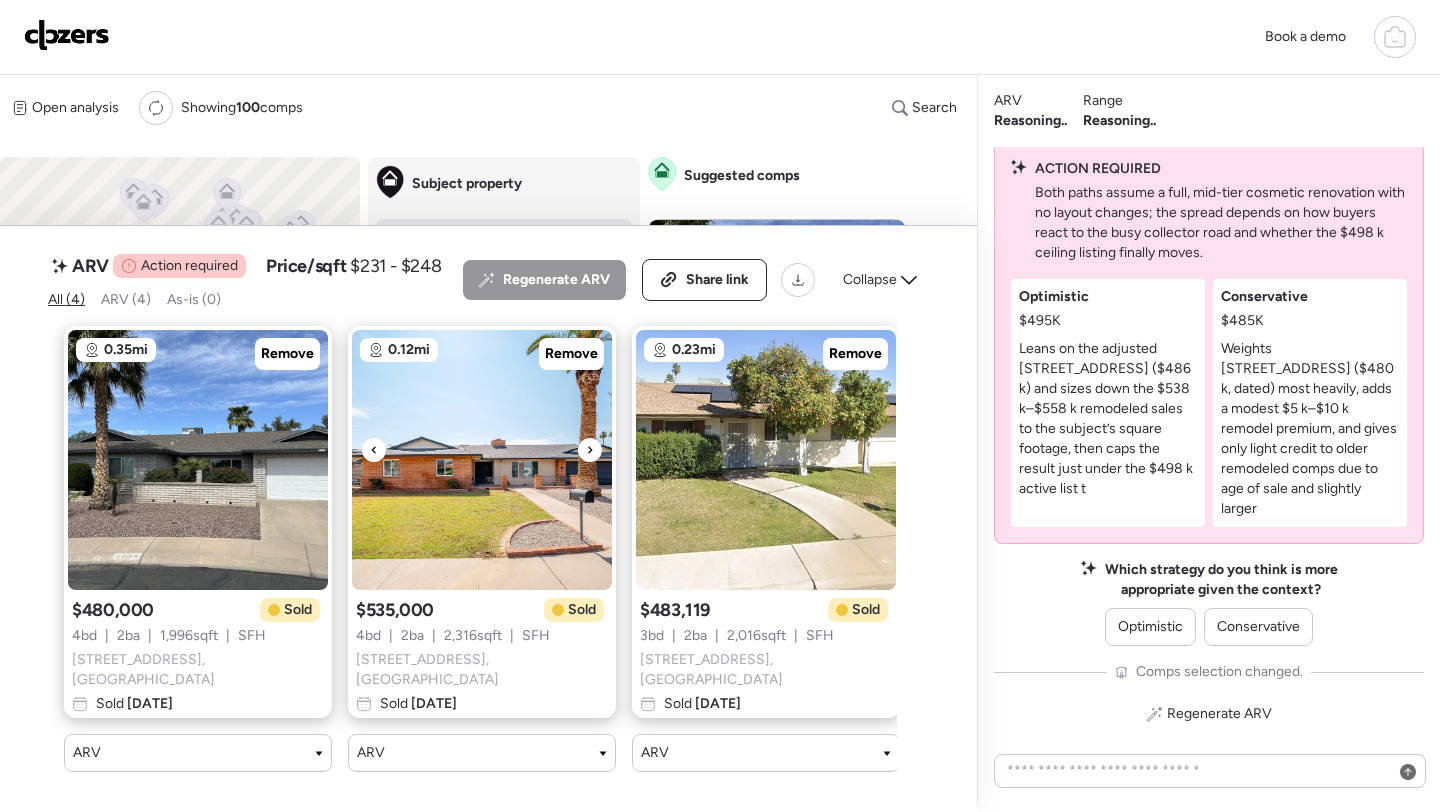 click at bounding box center (482, 460) 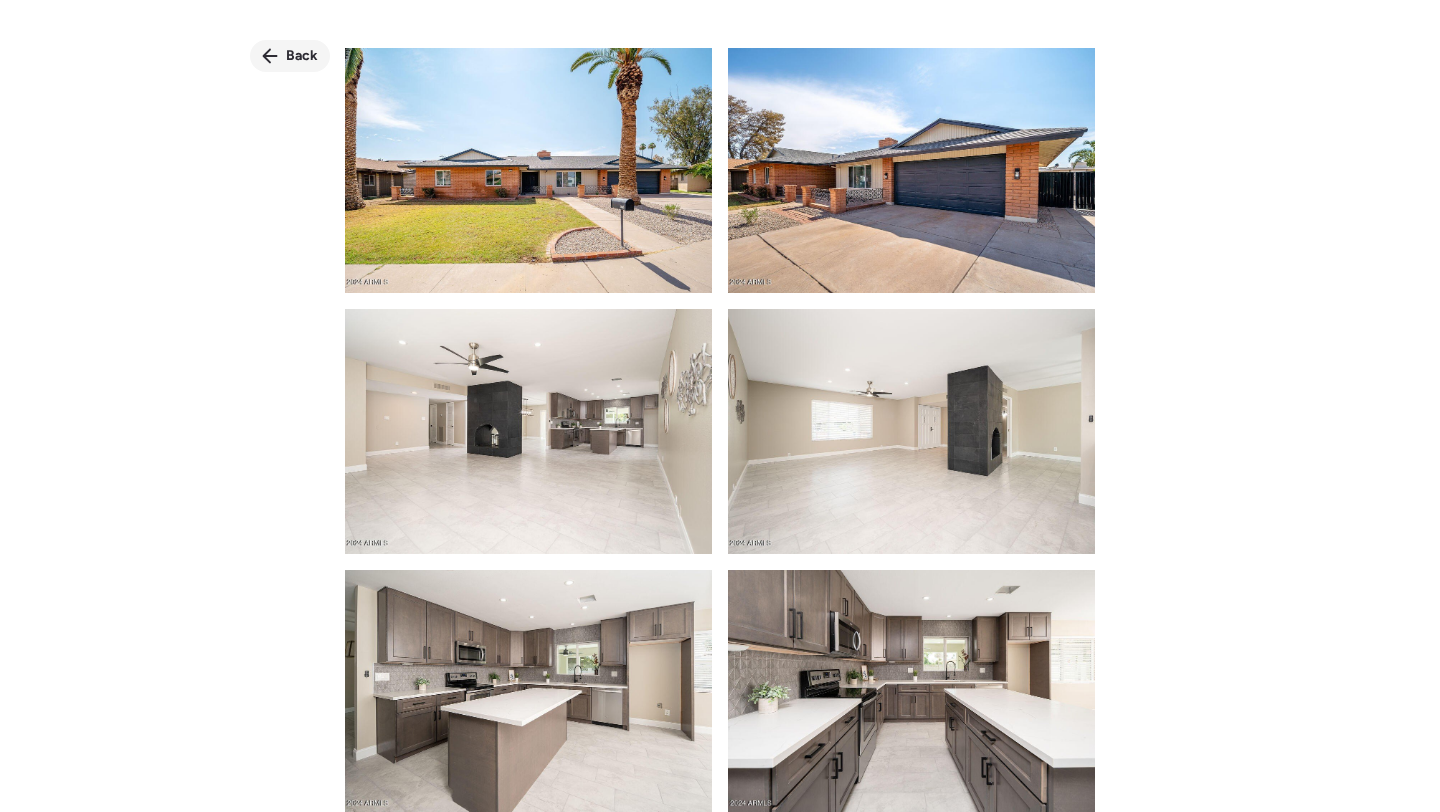 click on "Back" at bounding box center [290, 56] 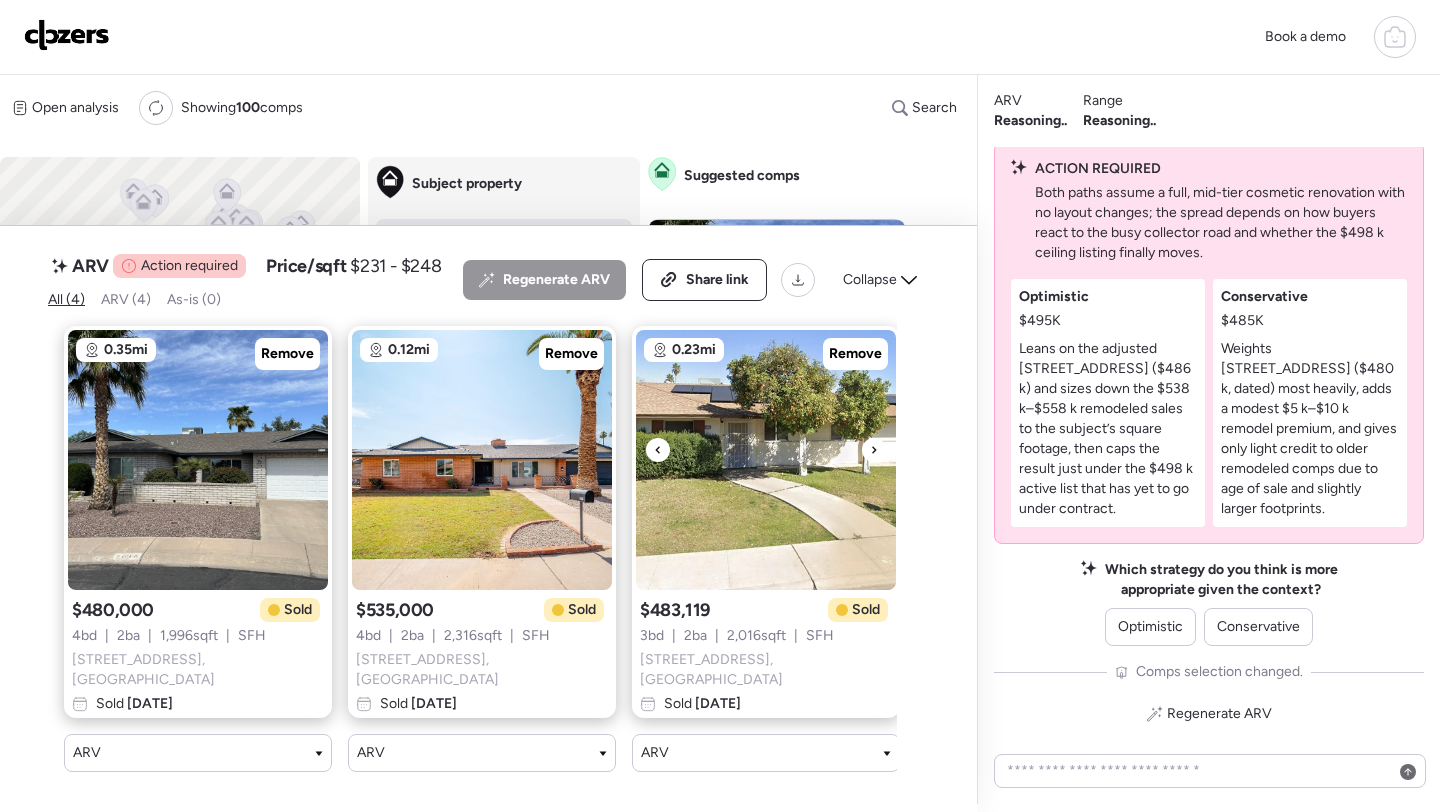 click at bounding box center (766, 460) 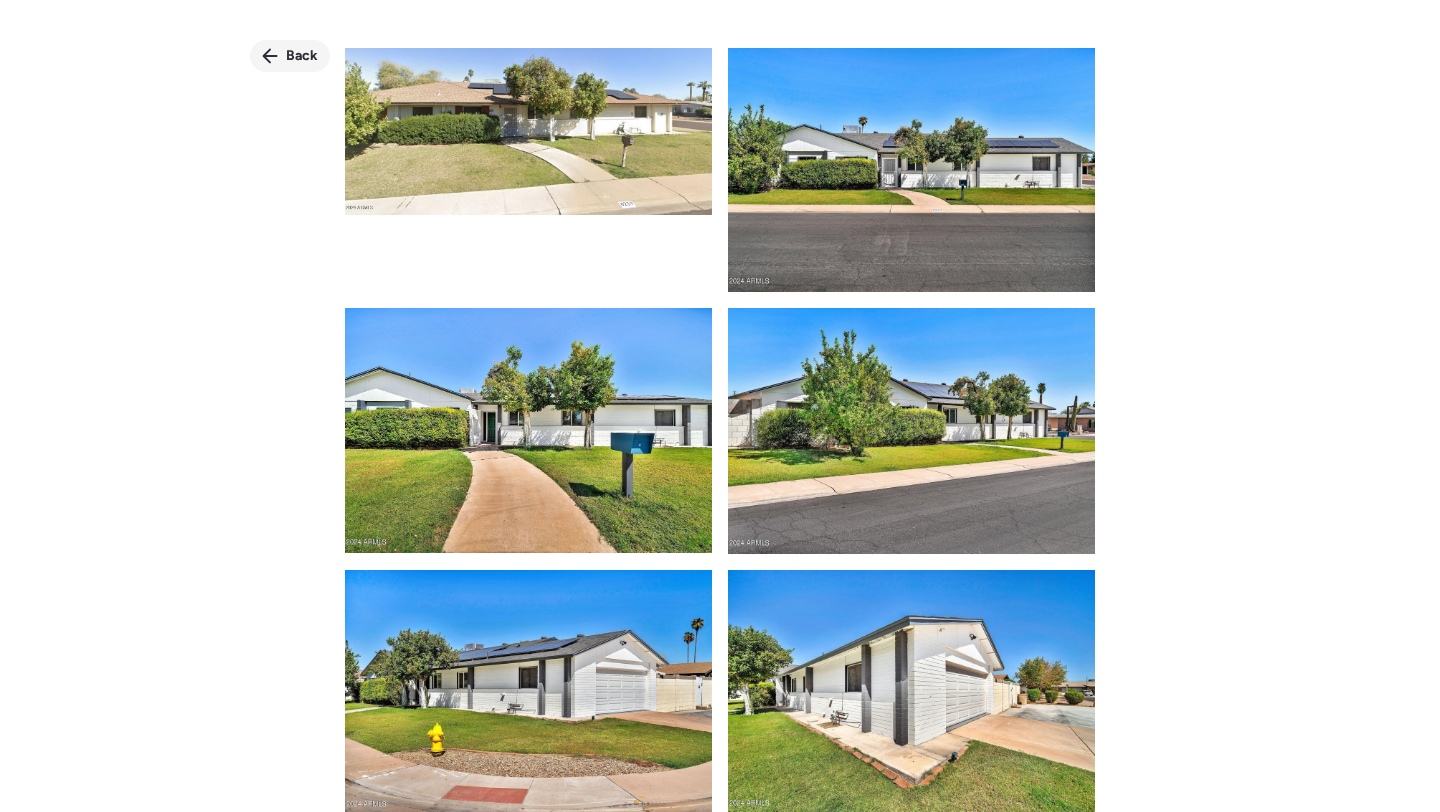 click on "Back" at bounding box center (302, 56) 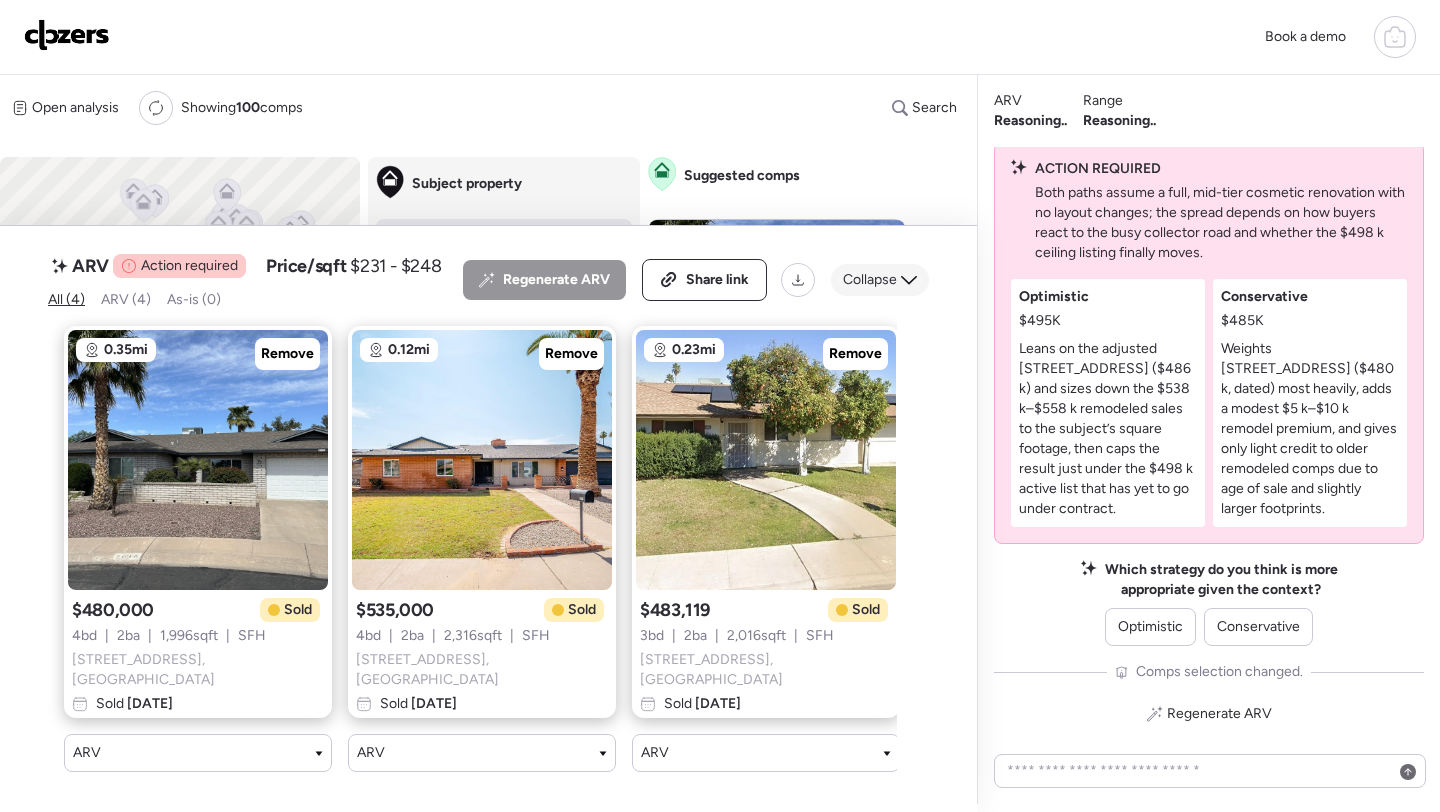 click on "Collapse" at bounding box center [870, 280] 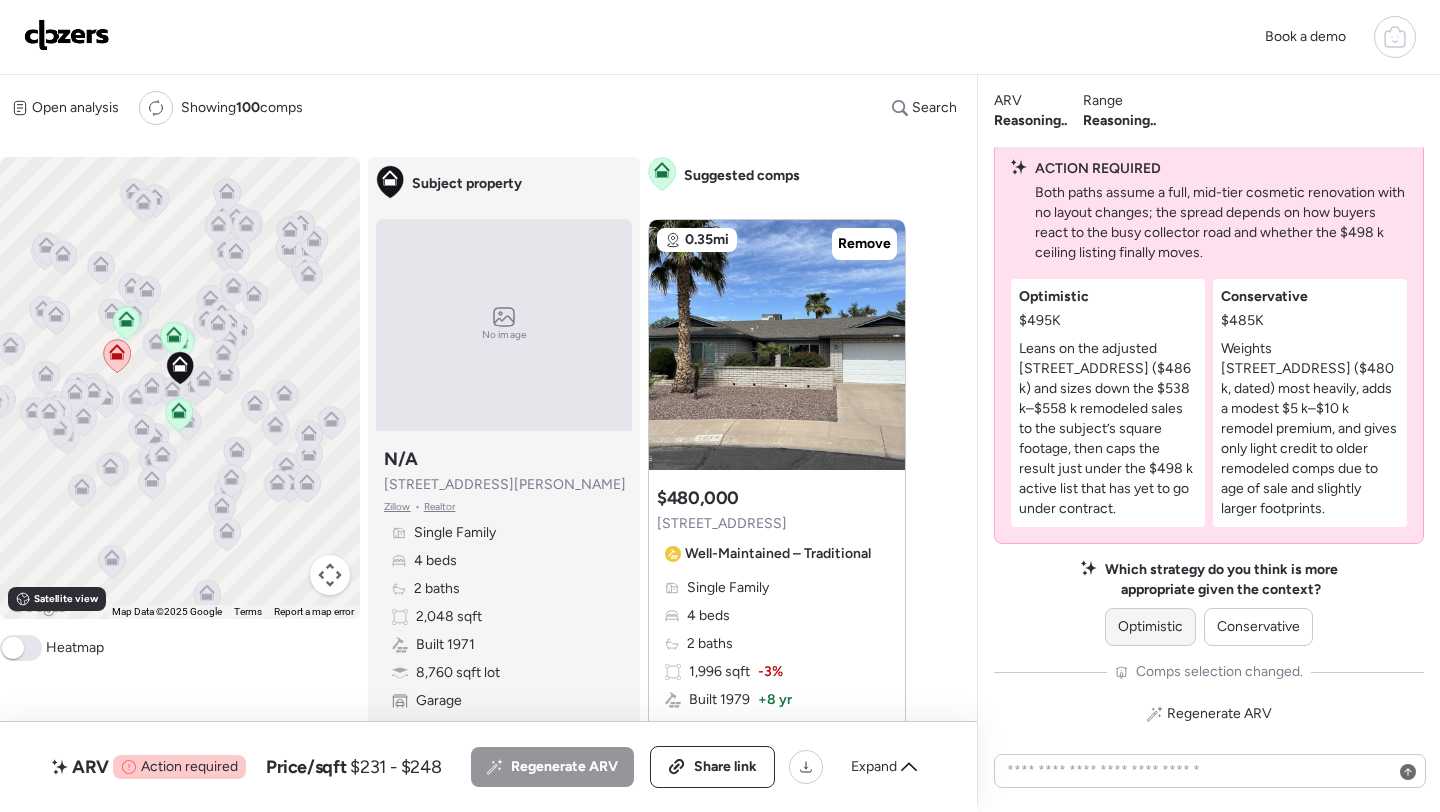 click on "Optimistic" at bounding box center (1150, 627) 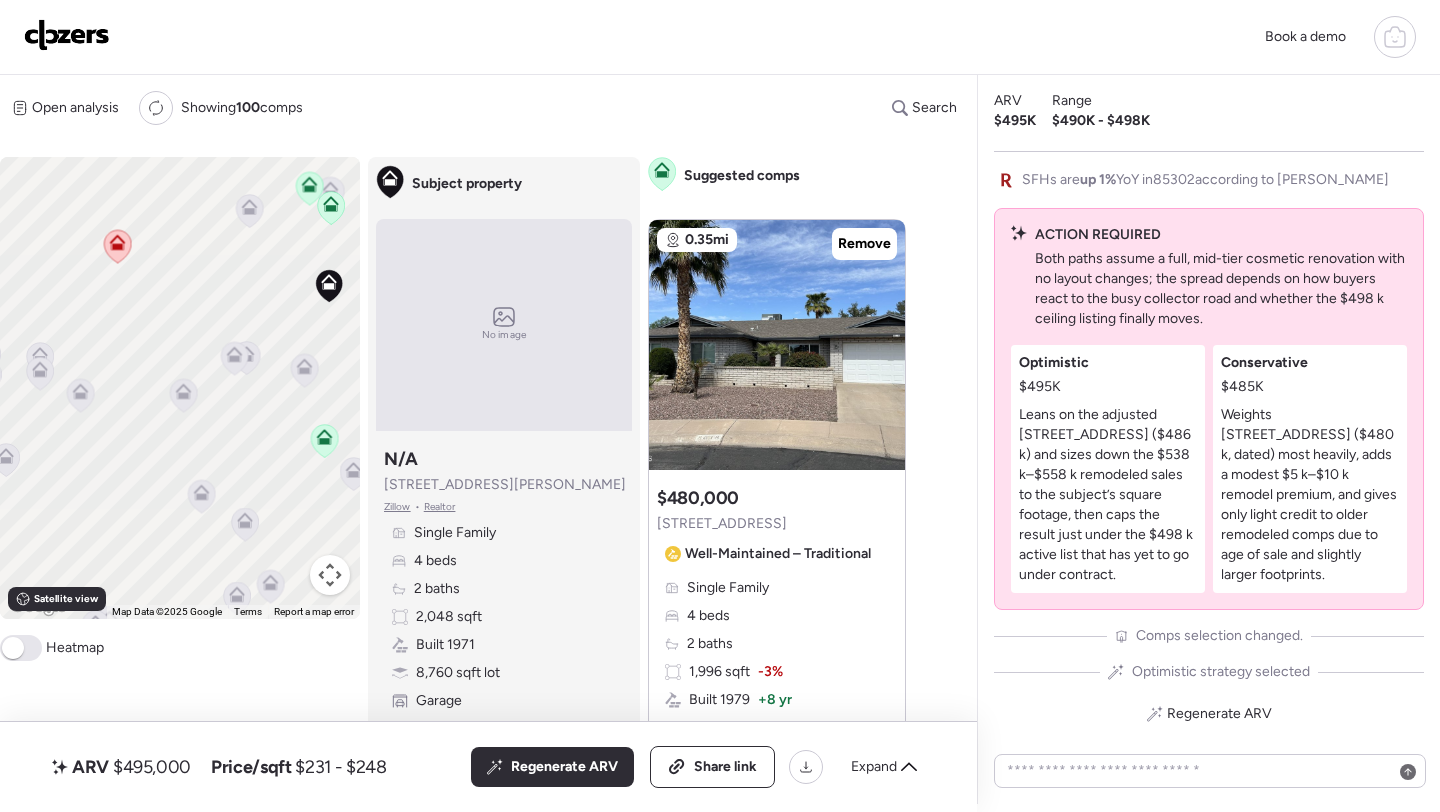 drag, startPoint x: 64, startPoint y: 424, endPoint x: 279, endPoint y: 312, distance: 242.42319 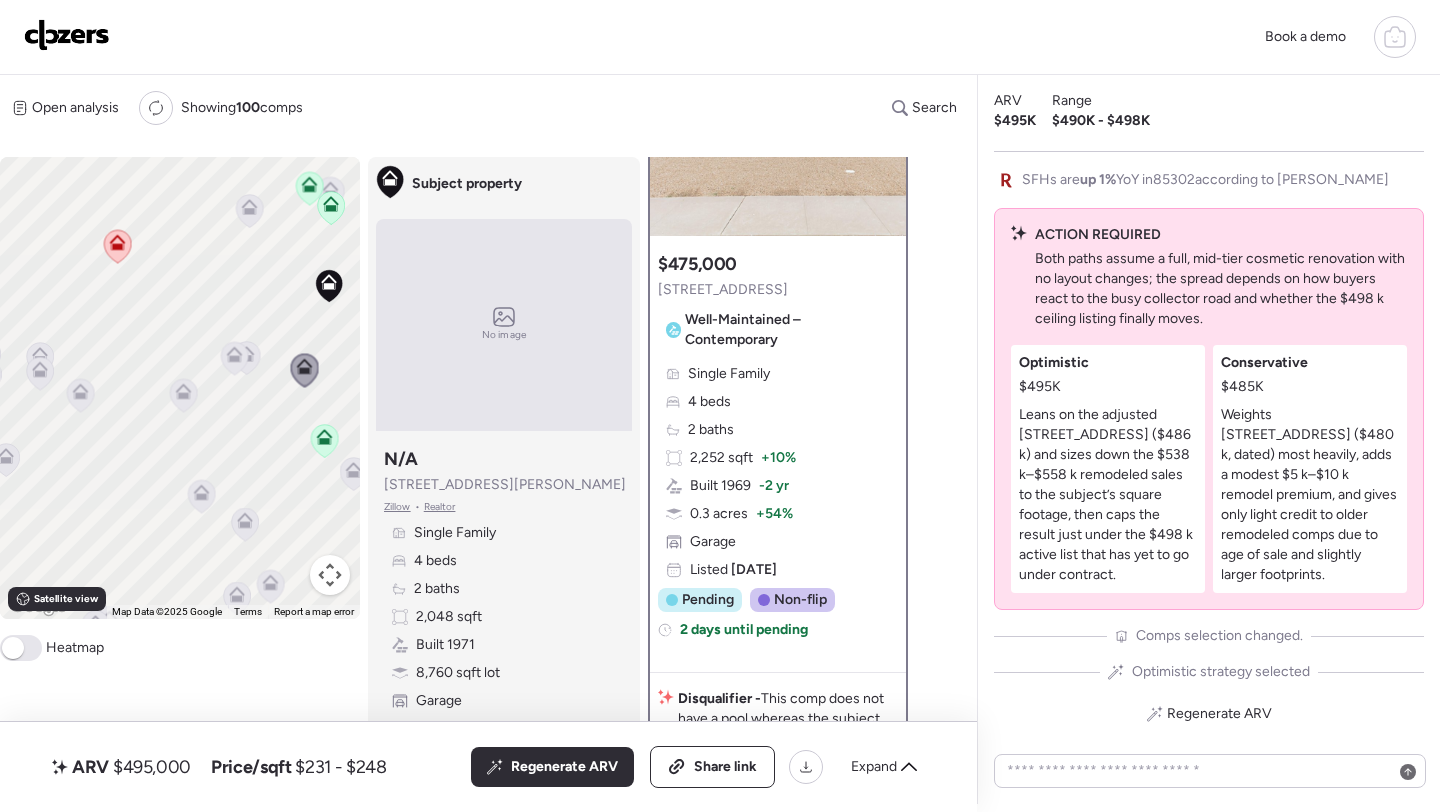 scroll, scrollTop: 161, scrollLeft: 0, axis: vertical 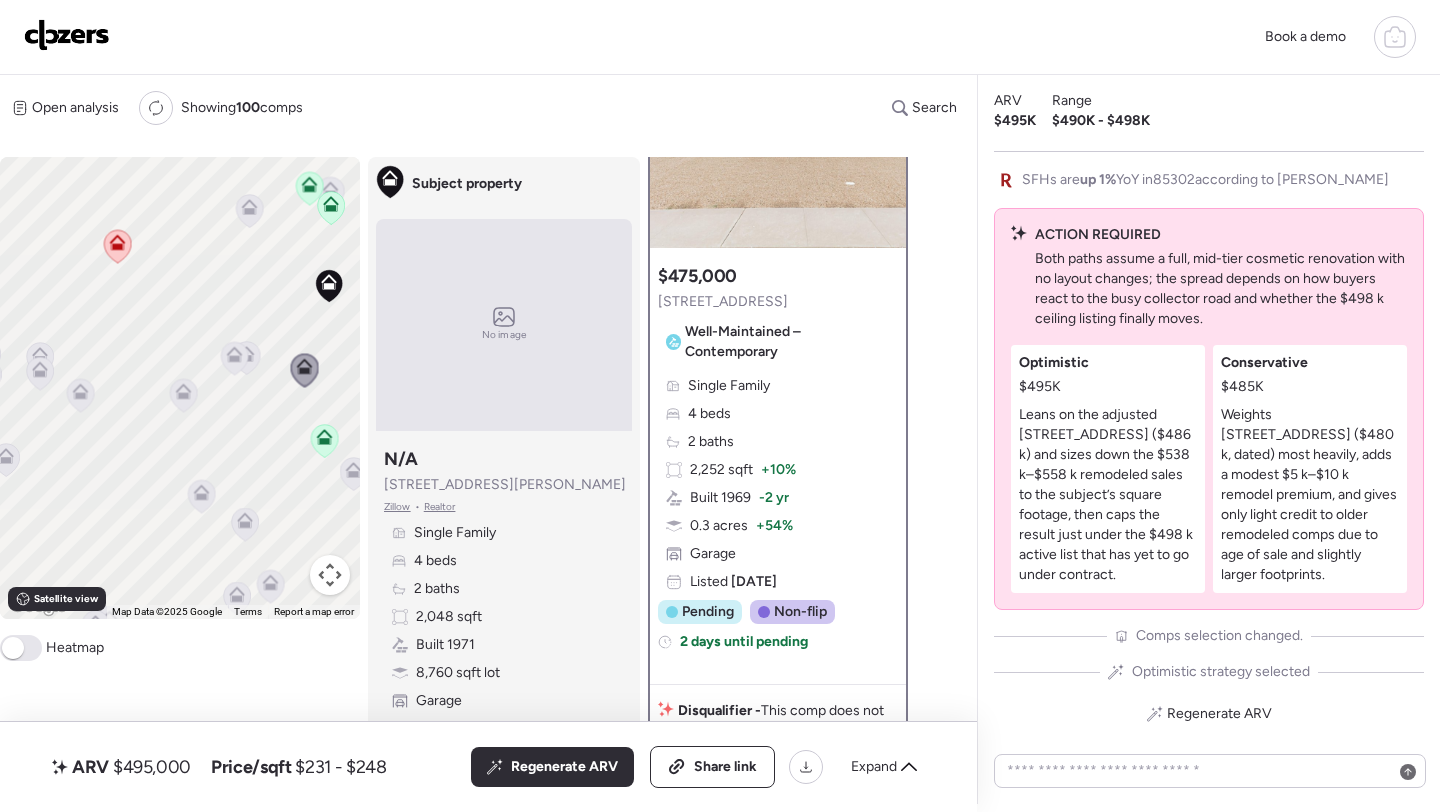 click 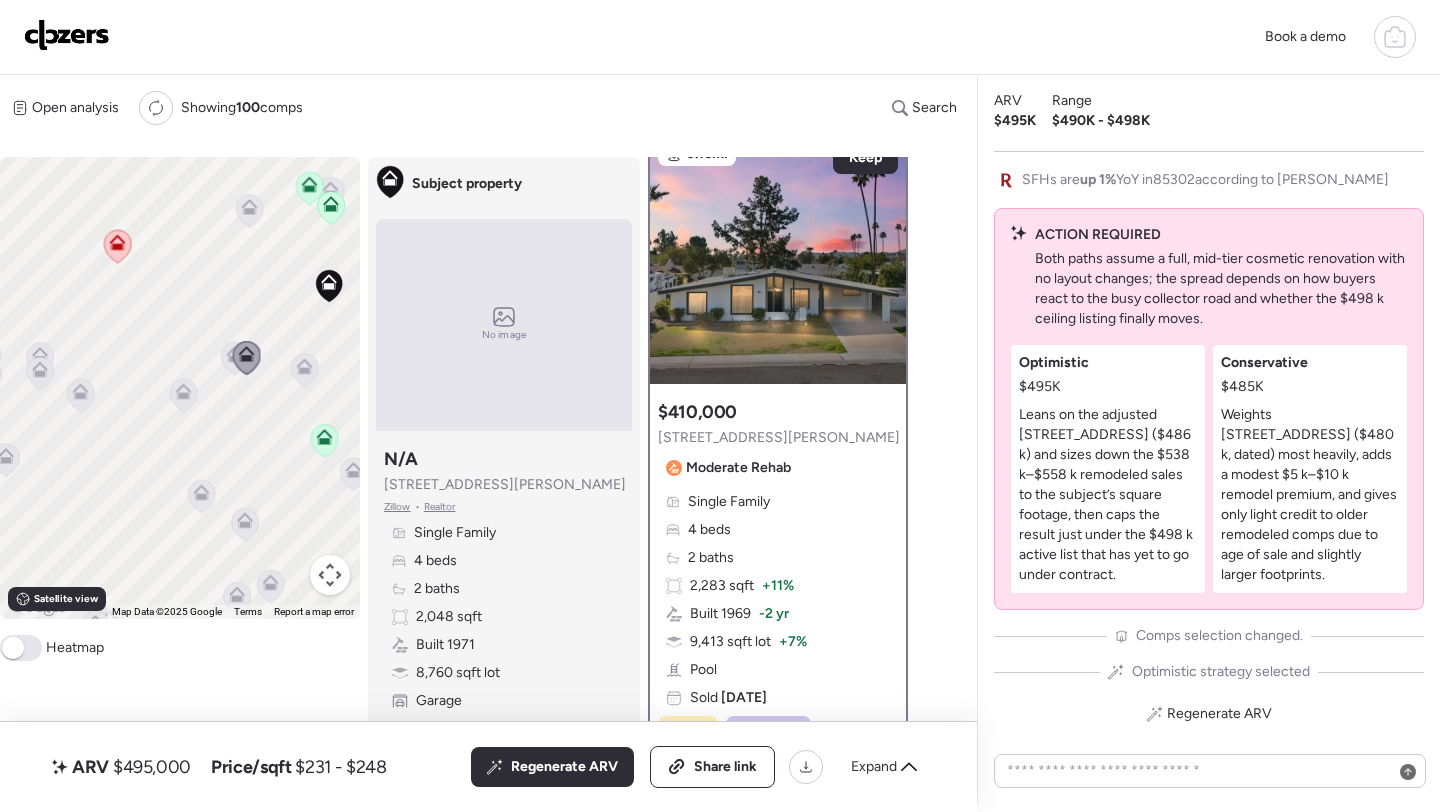 scroll, scrollTop: 0, scrollLeft: 0, axis: both 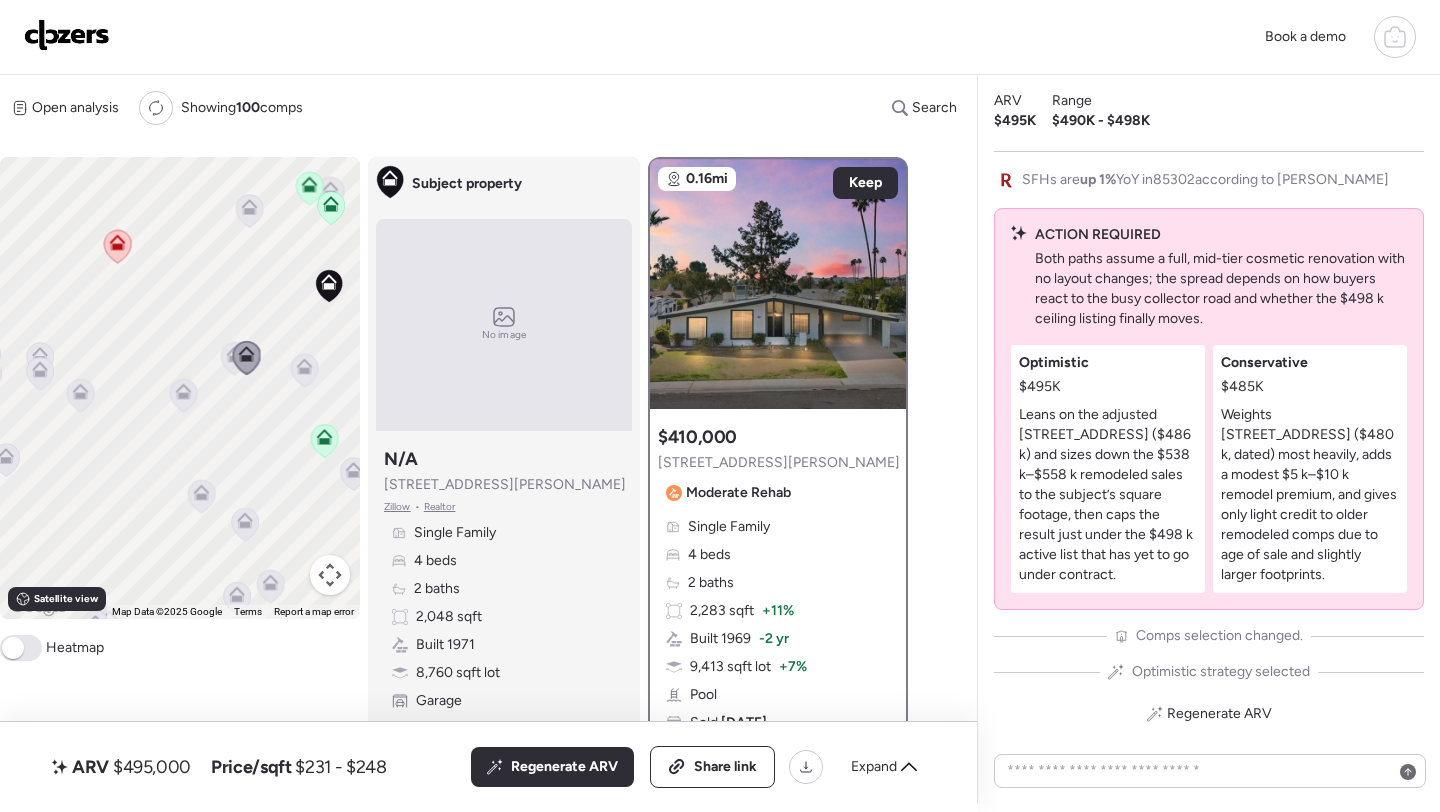 click 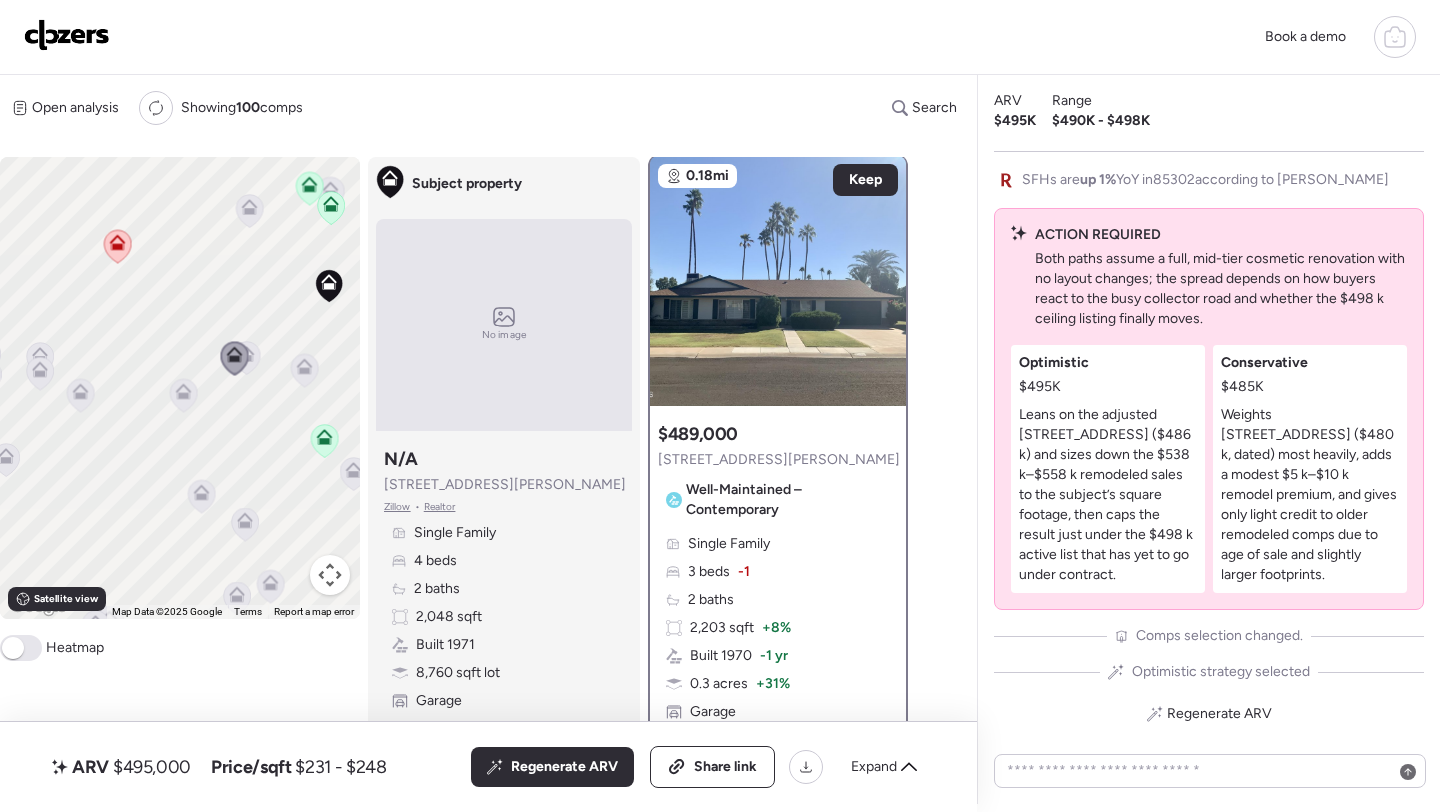 scroll, scrollTop: 0, scrollLeft: 0, axis: both 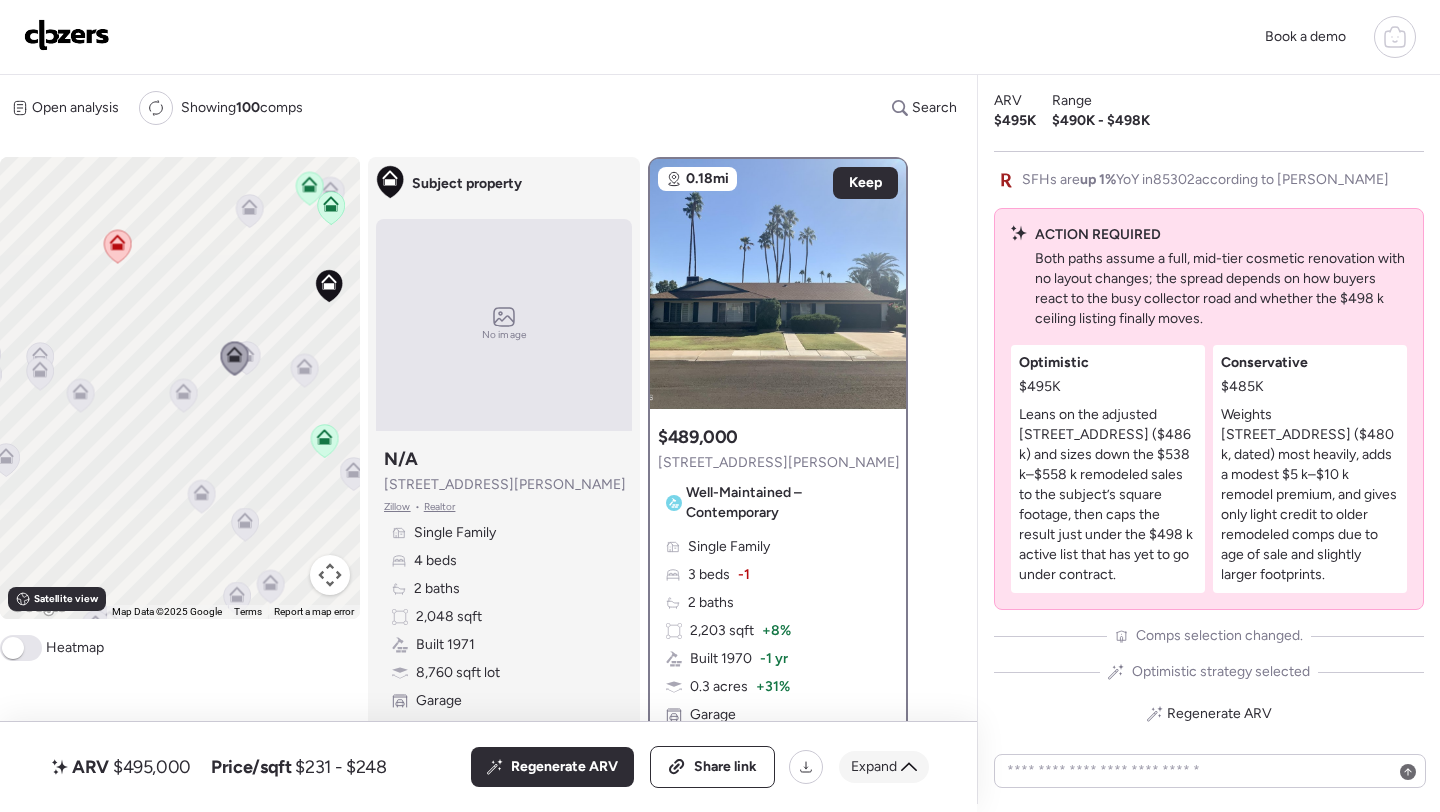 click on "Expand" at bounding box center (884, 767) 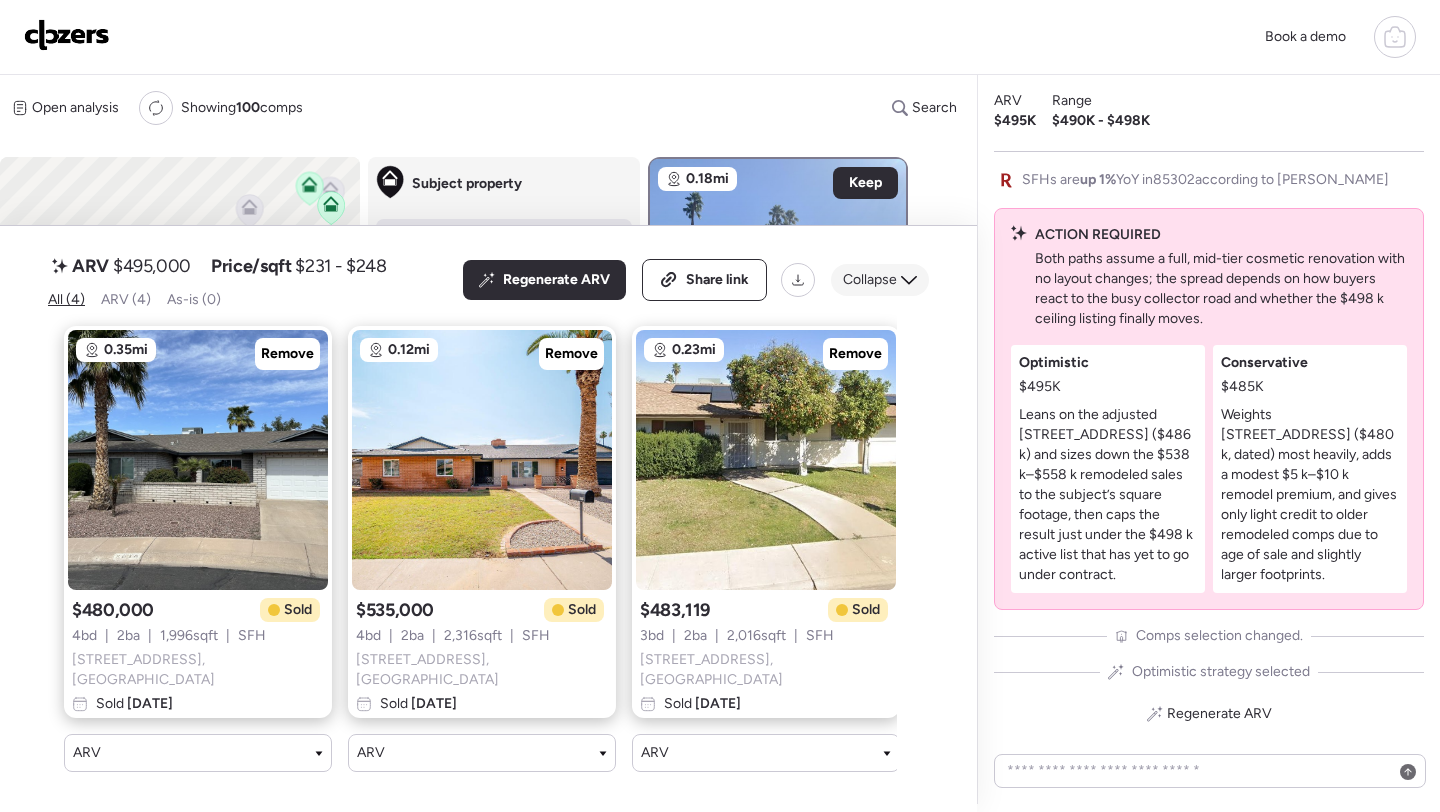 click 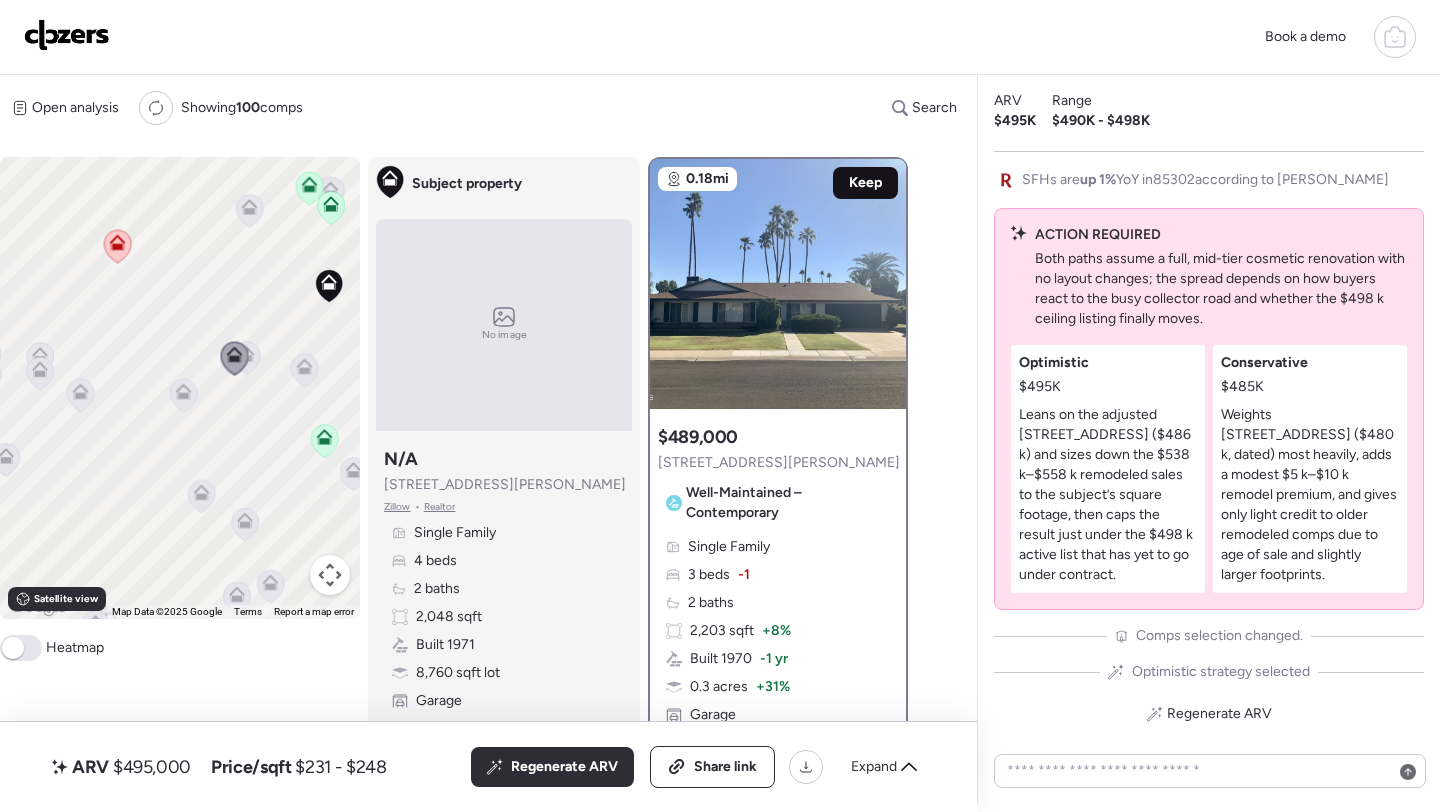 click on "Keep" at bounding box center (865, 183) 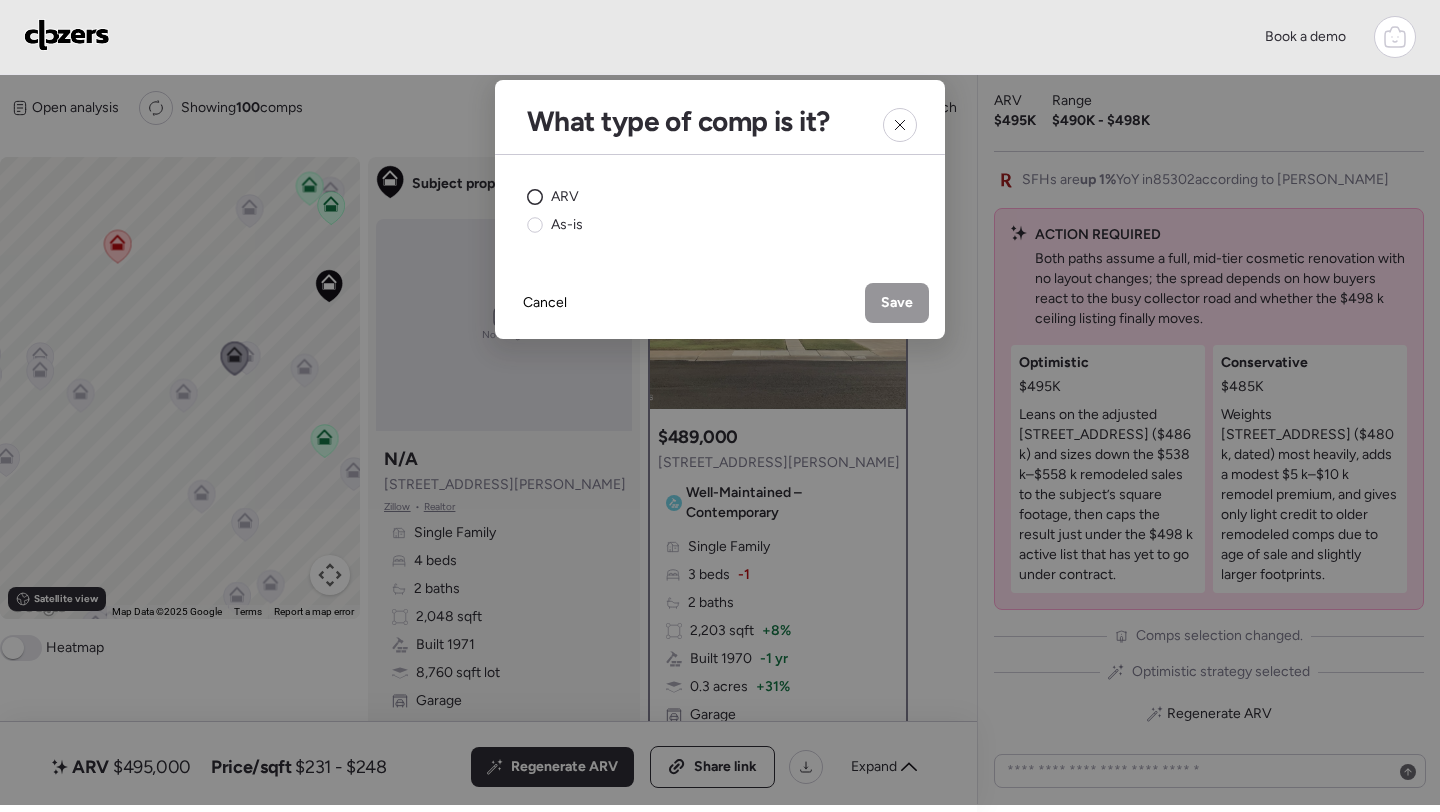 click on "ARV" at bounding box center [565, 197] 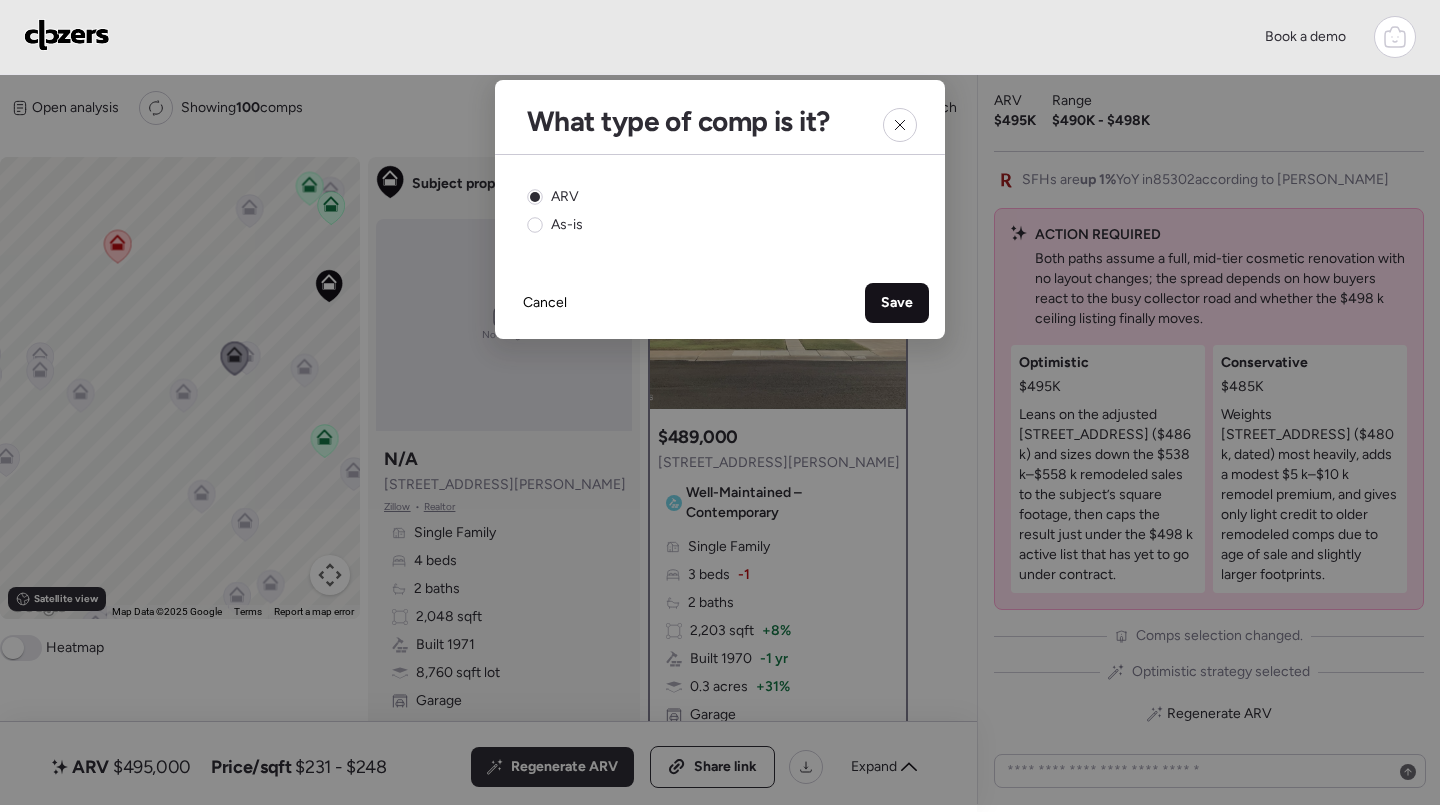click on "Save" at bounding box center [897, 303] 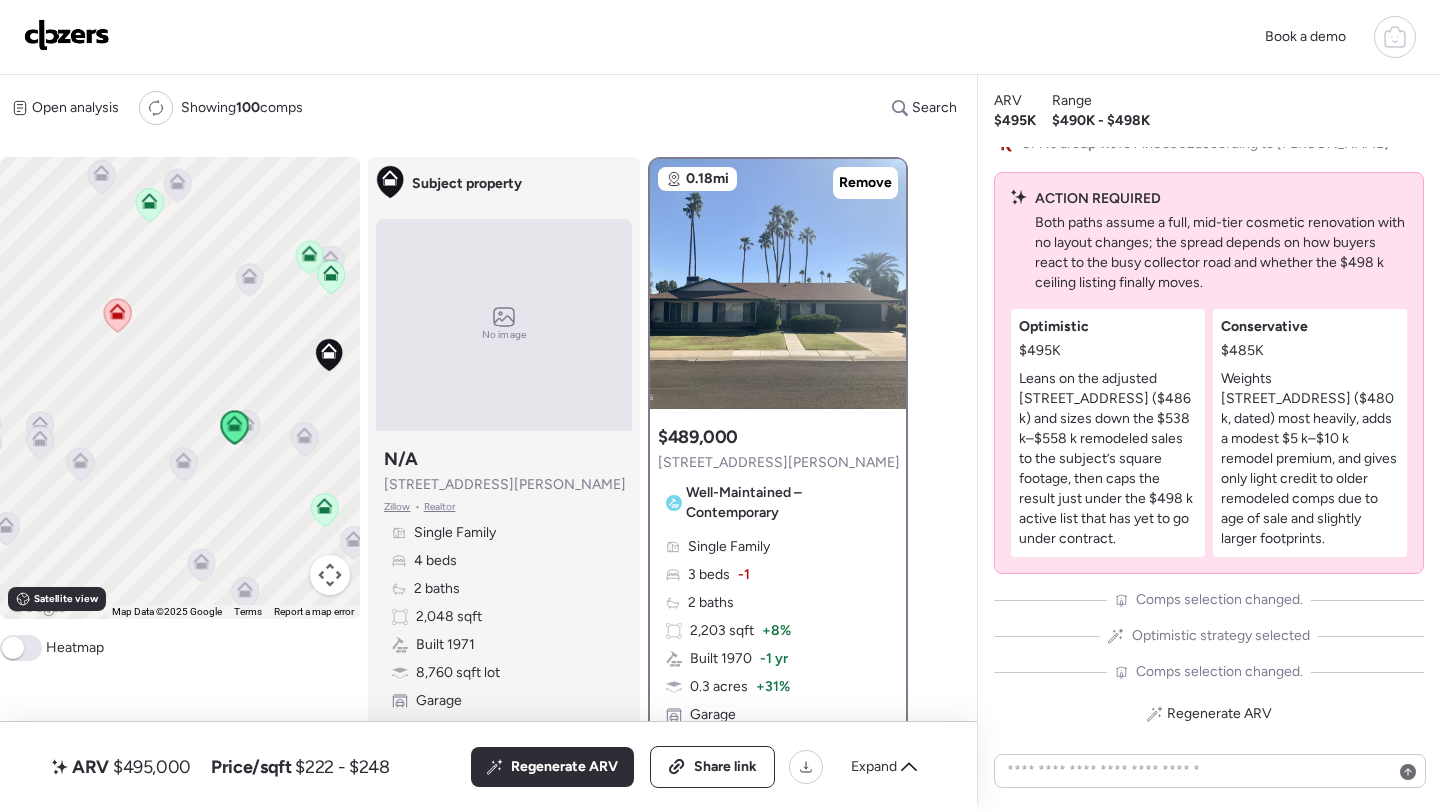 drag, startPoint x: 275, startPoint y: 297, endPoint x: 275, endPoint y: 376, distance: 79 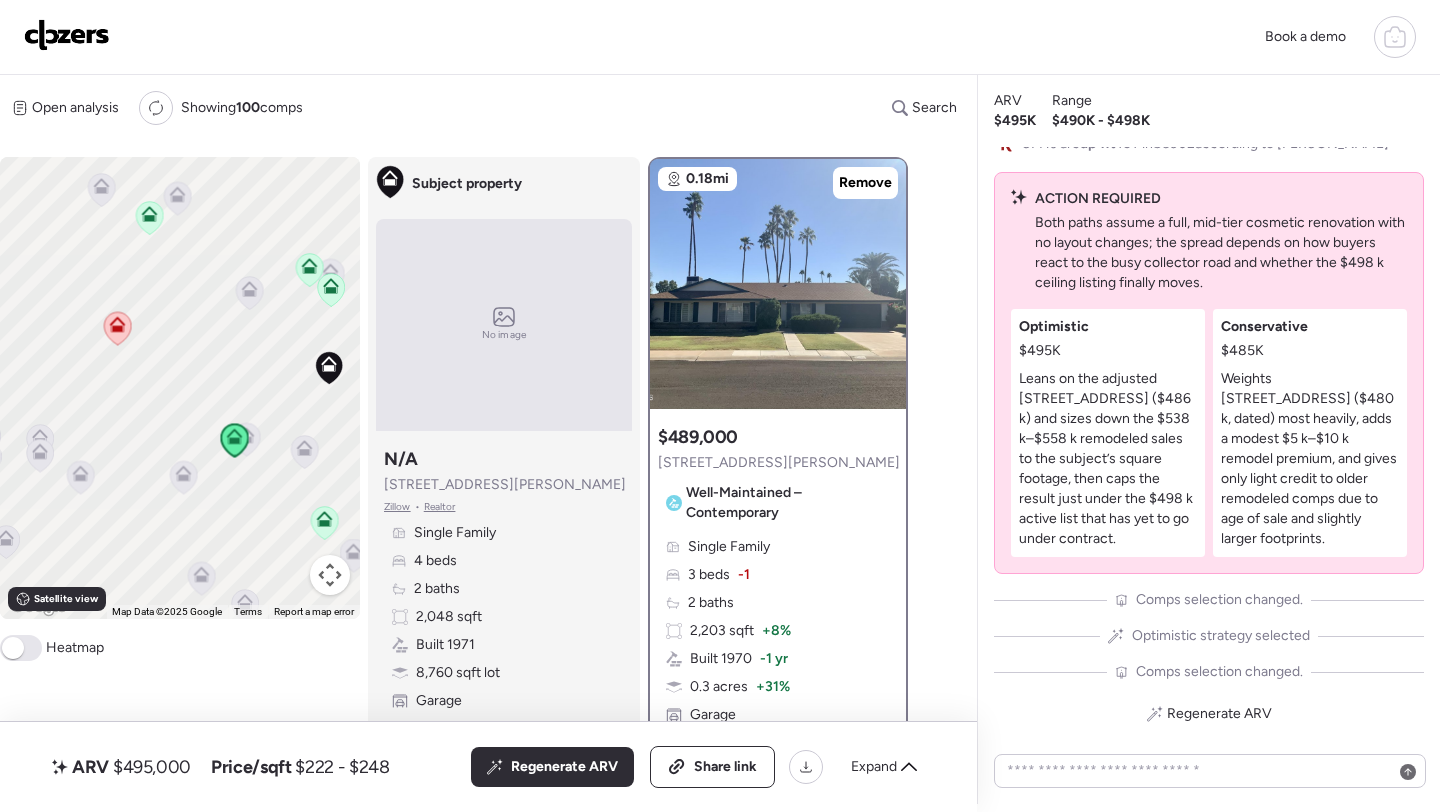click 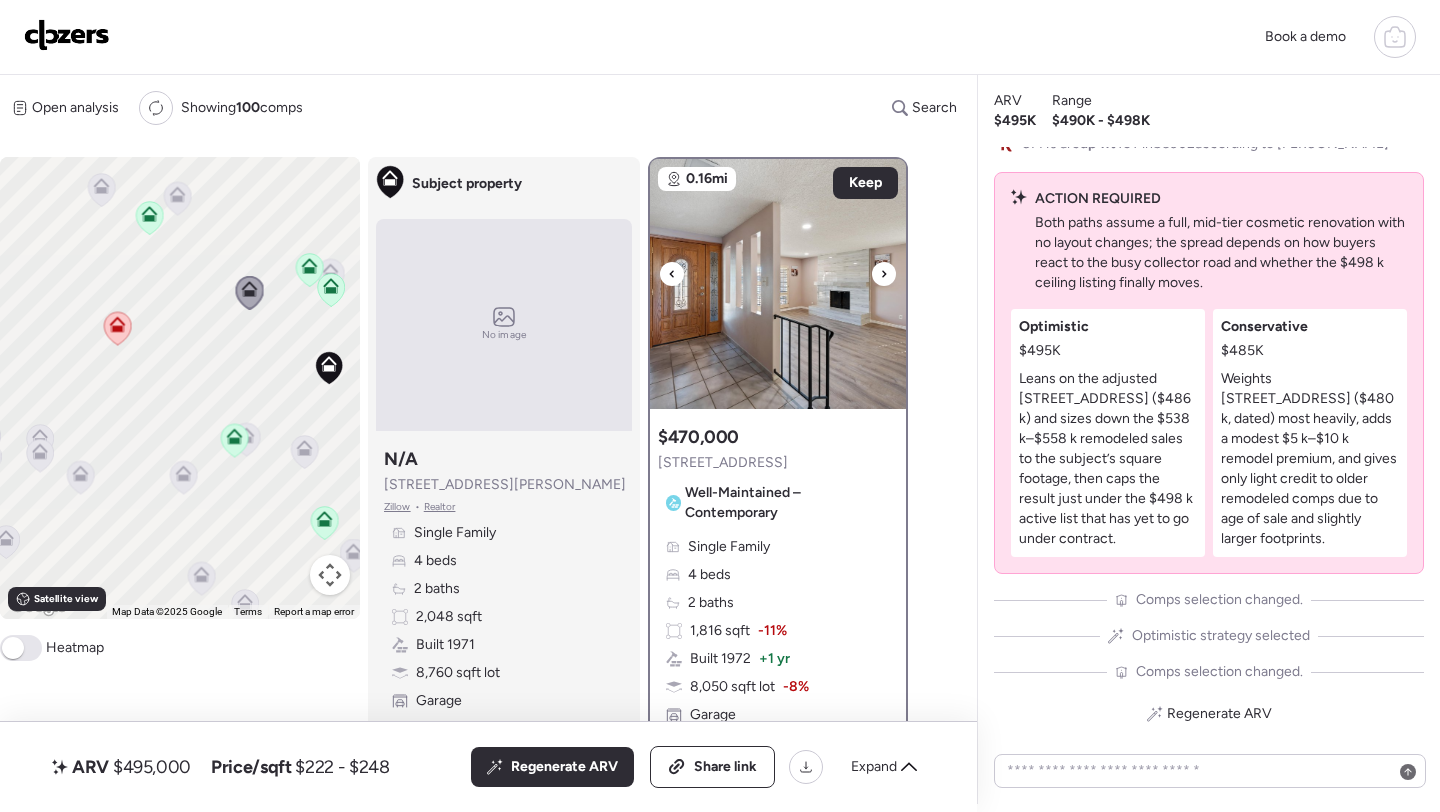 click at bounding box center (778, 284) 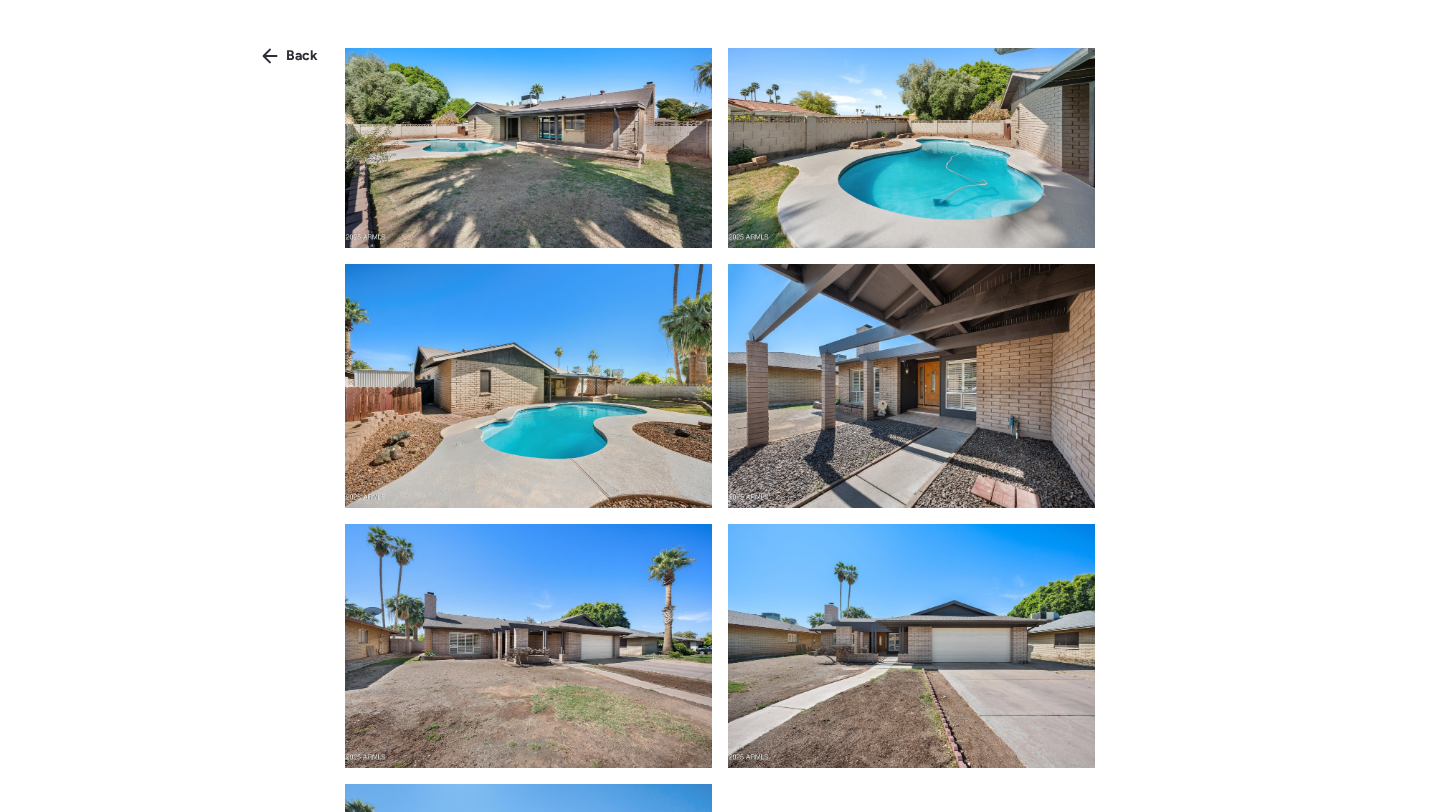 scroll, scrollTop: 3071, scrollLeft: 0, axis: vertical 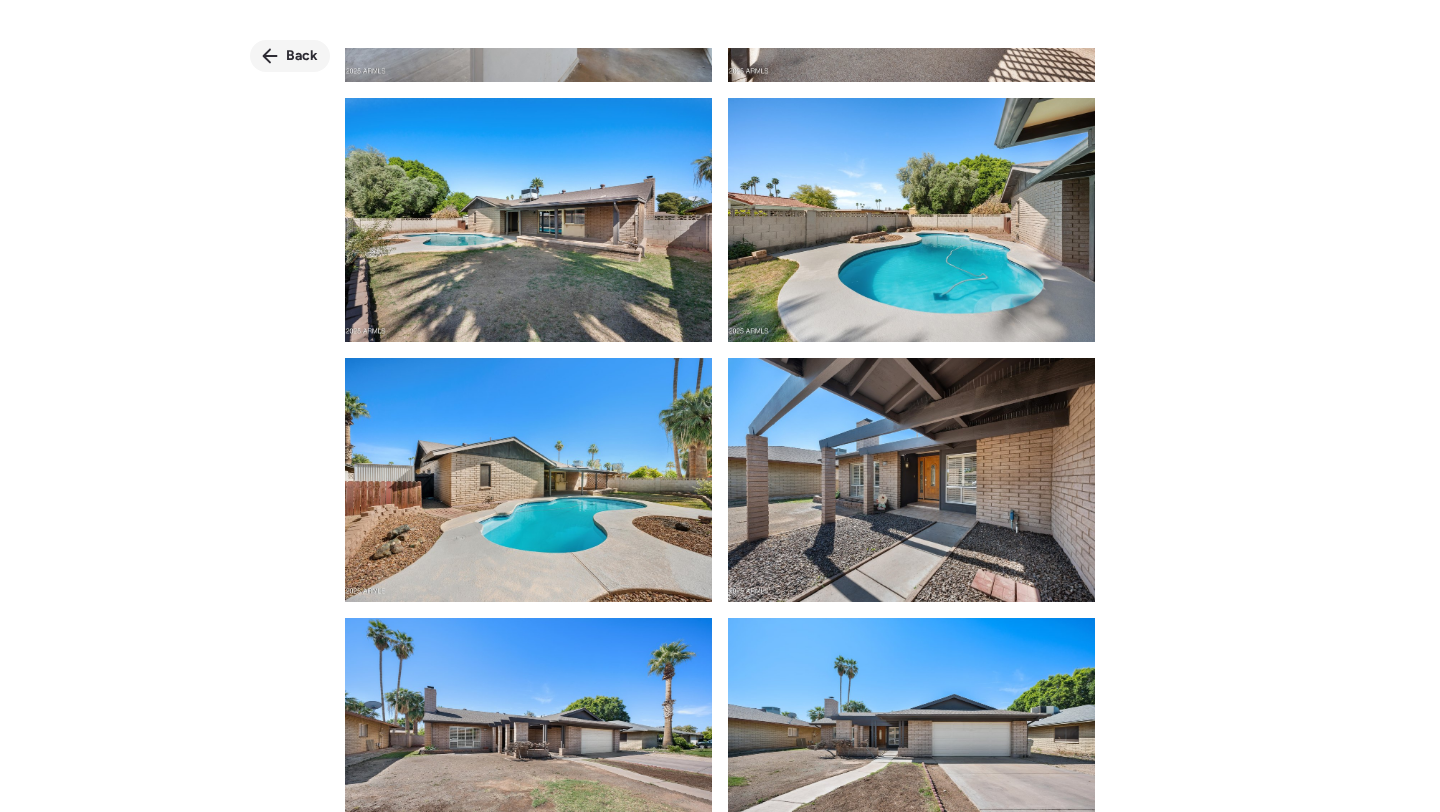 click on "Back" at bounding box center (302, 56) 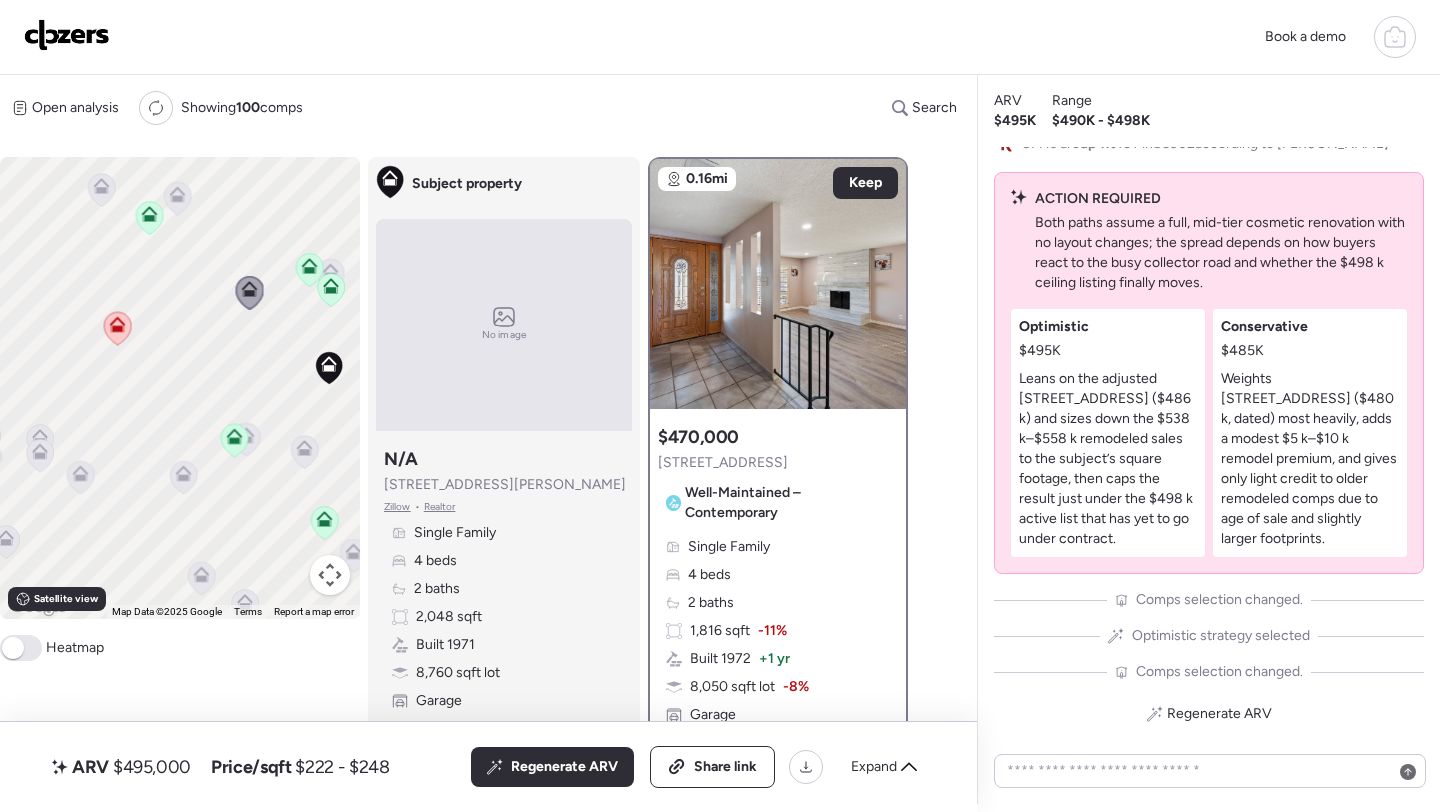 click 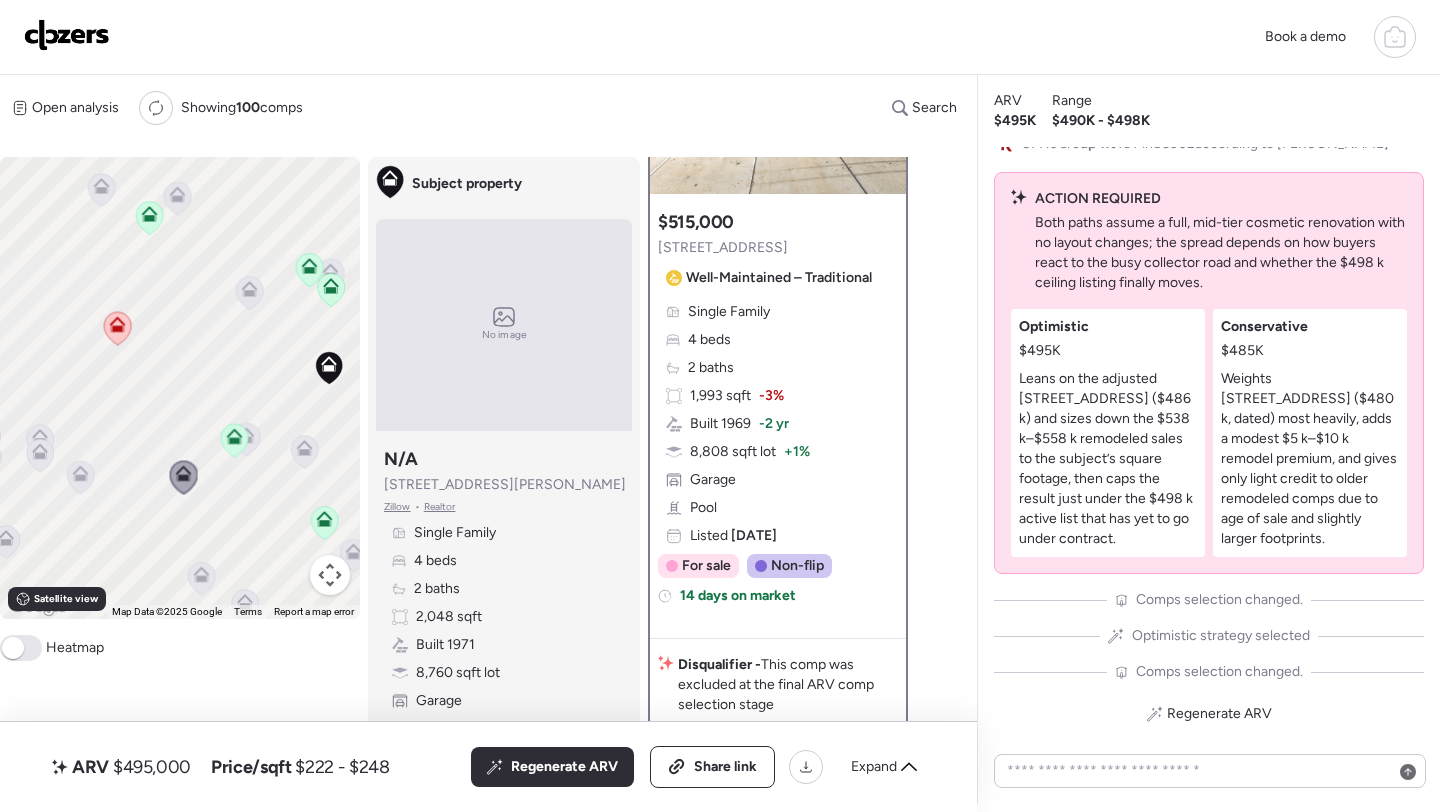 scroll, scrollTop: 216, scrollLeft: 0, axis: vertical 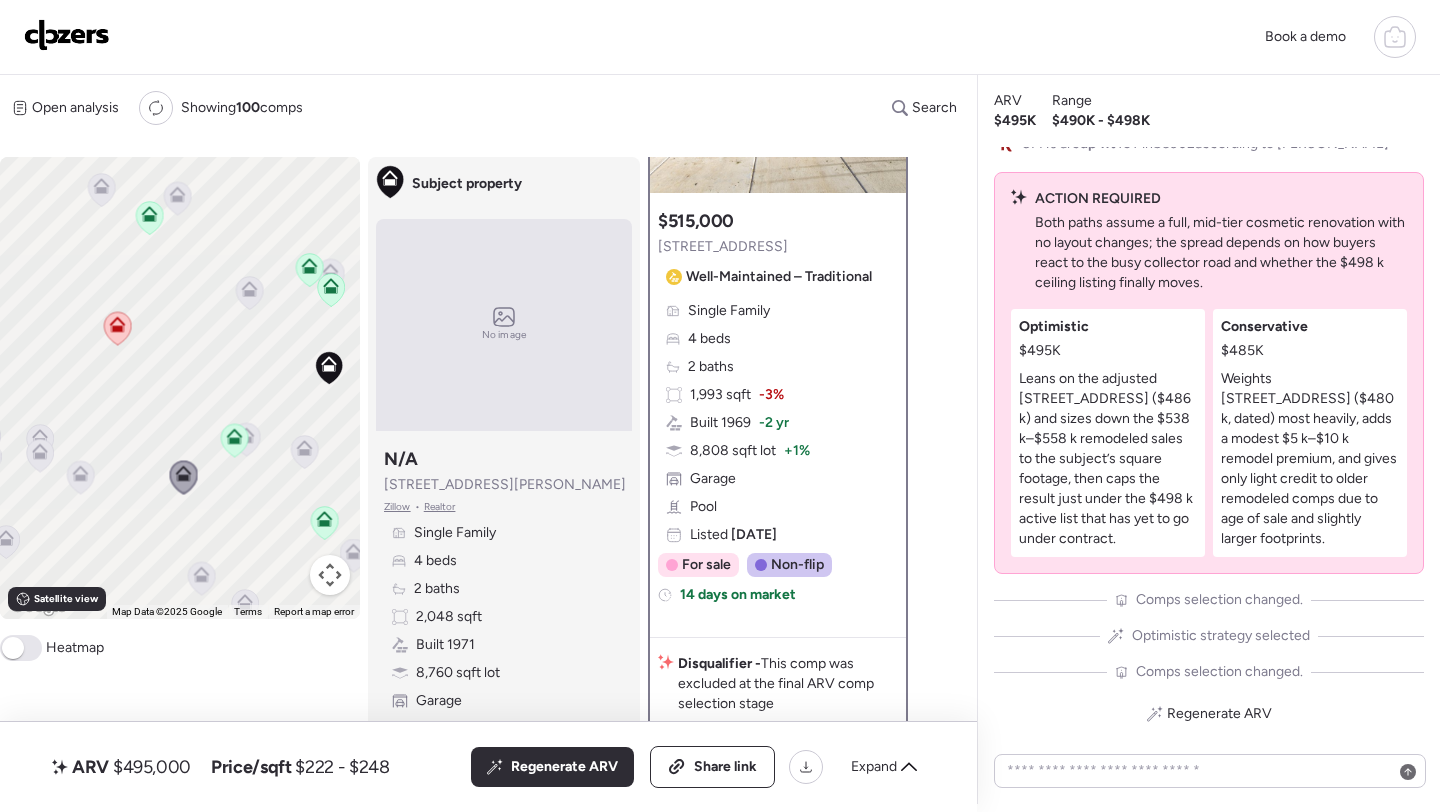 click 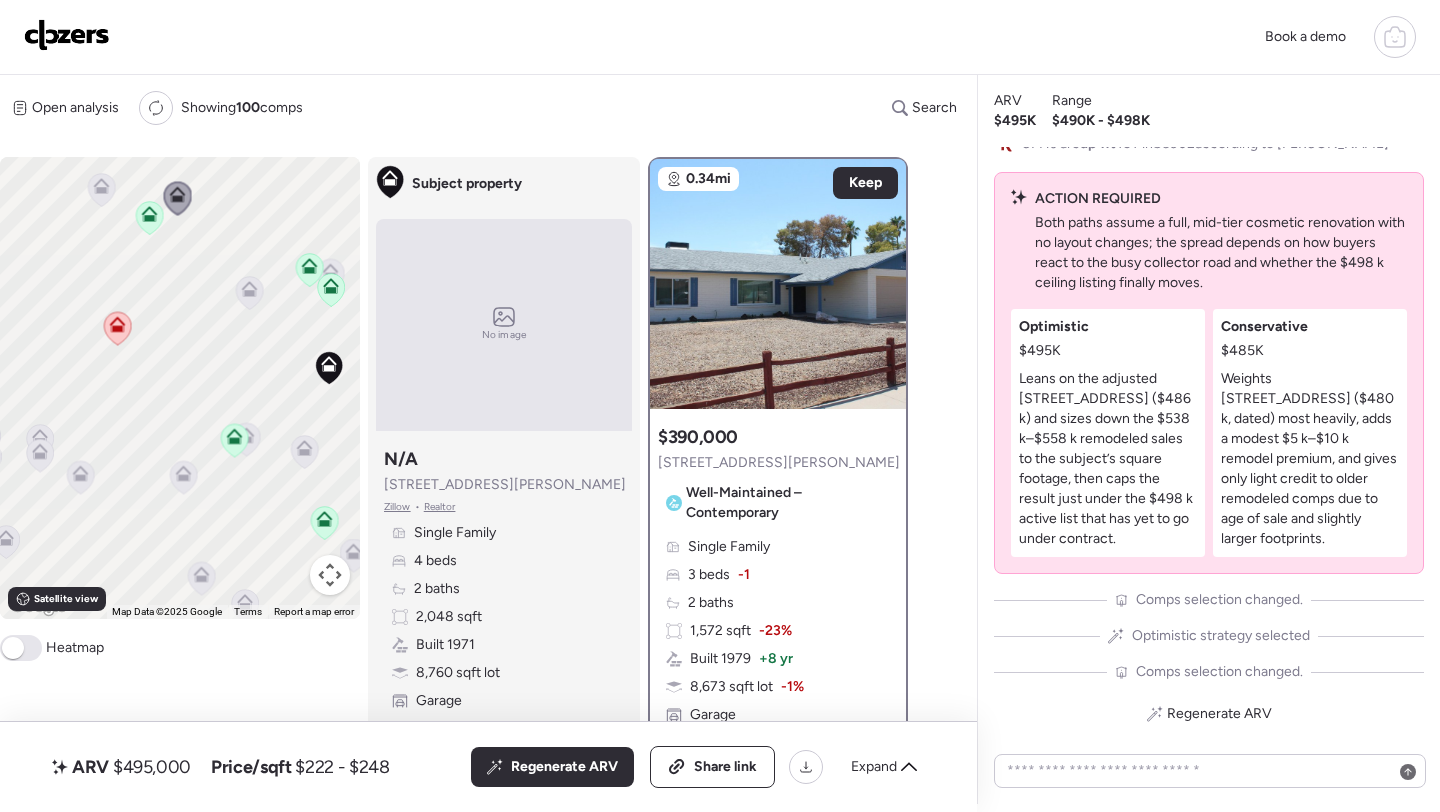 scroll, scrollTop: 0, scrollLeft: 0, axis: both 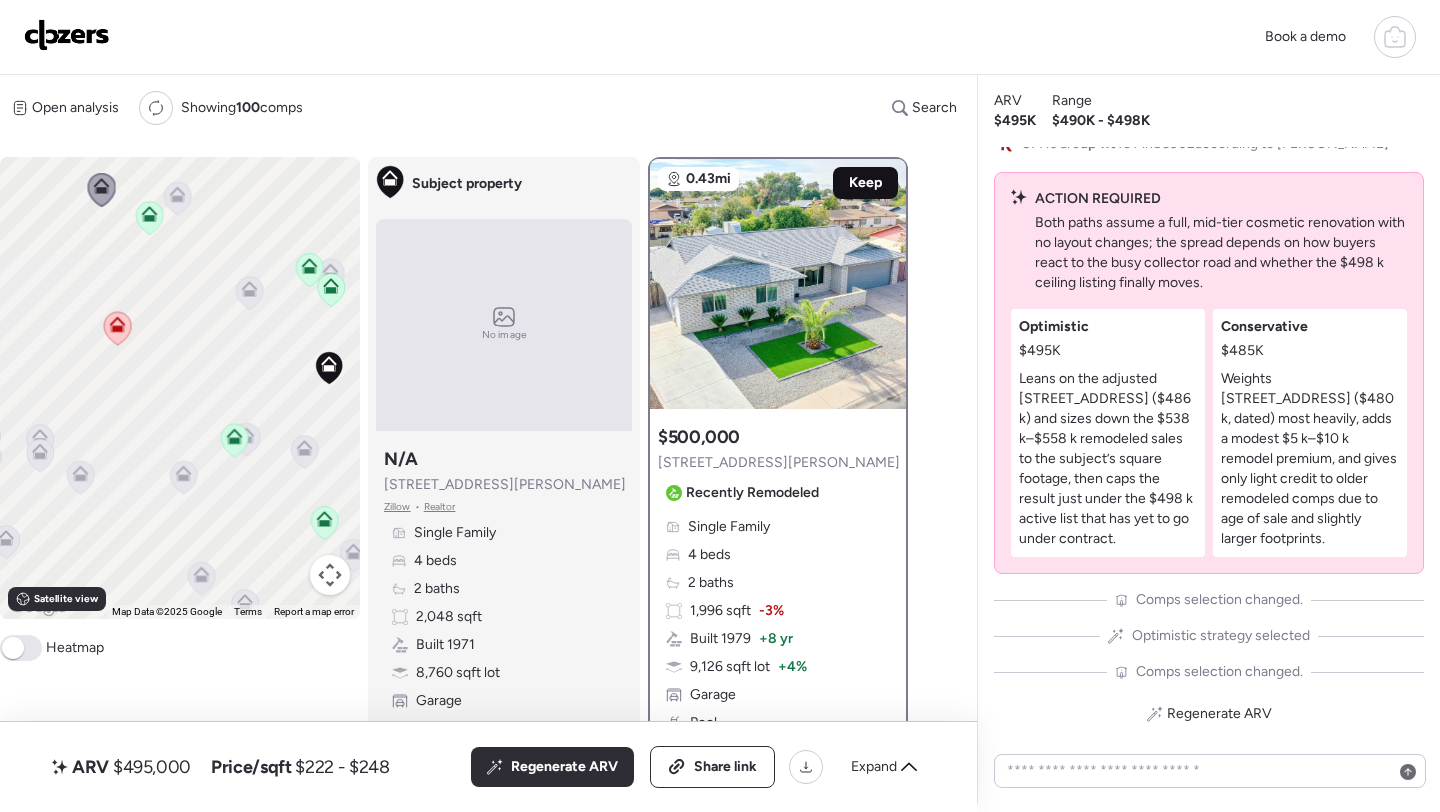 click on "Keep" at bounding box center [865, 183] 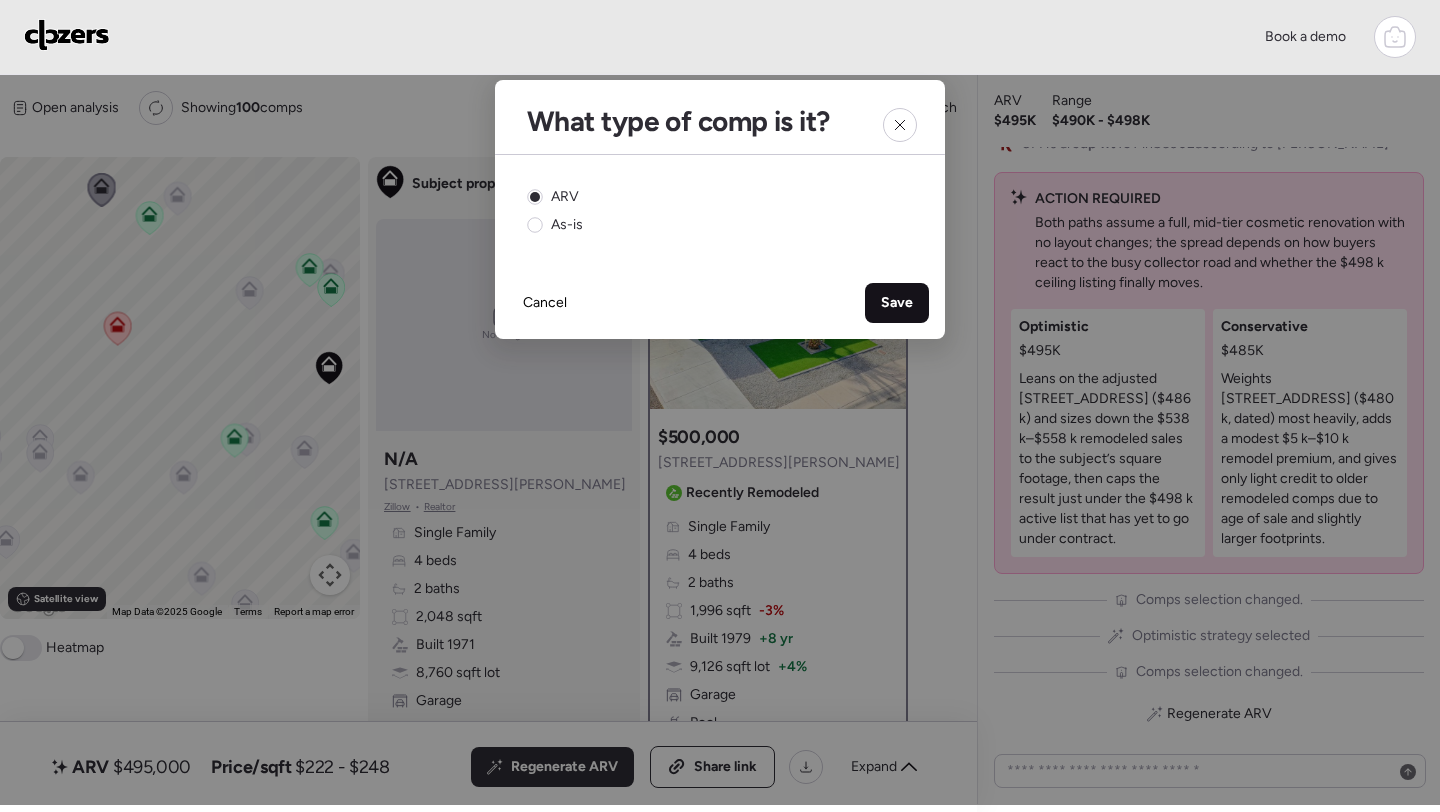 click on "Save" at bounding box center (897, 303) 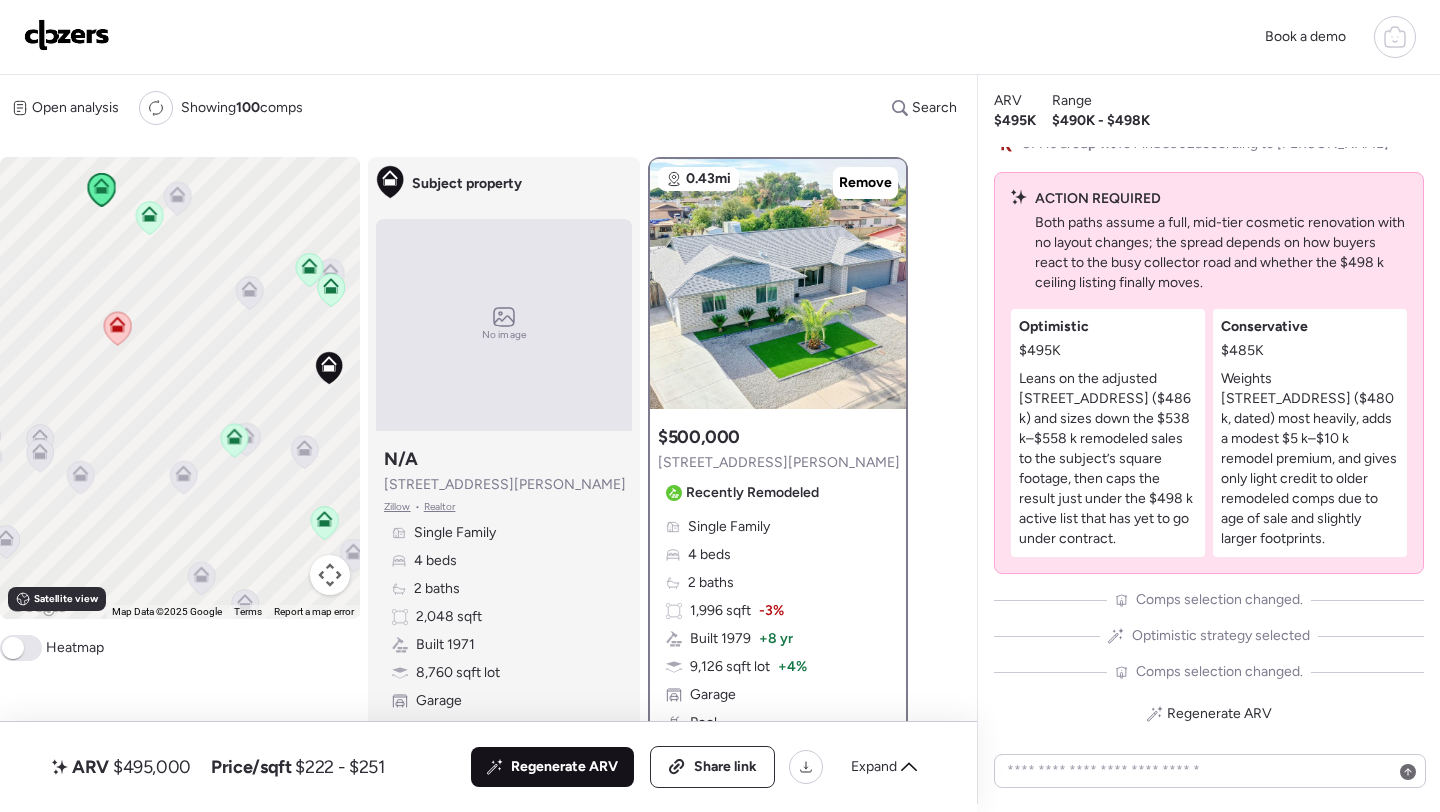 click on "Regenerate ARV" at bounding box center (564, 767) 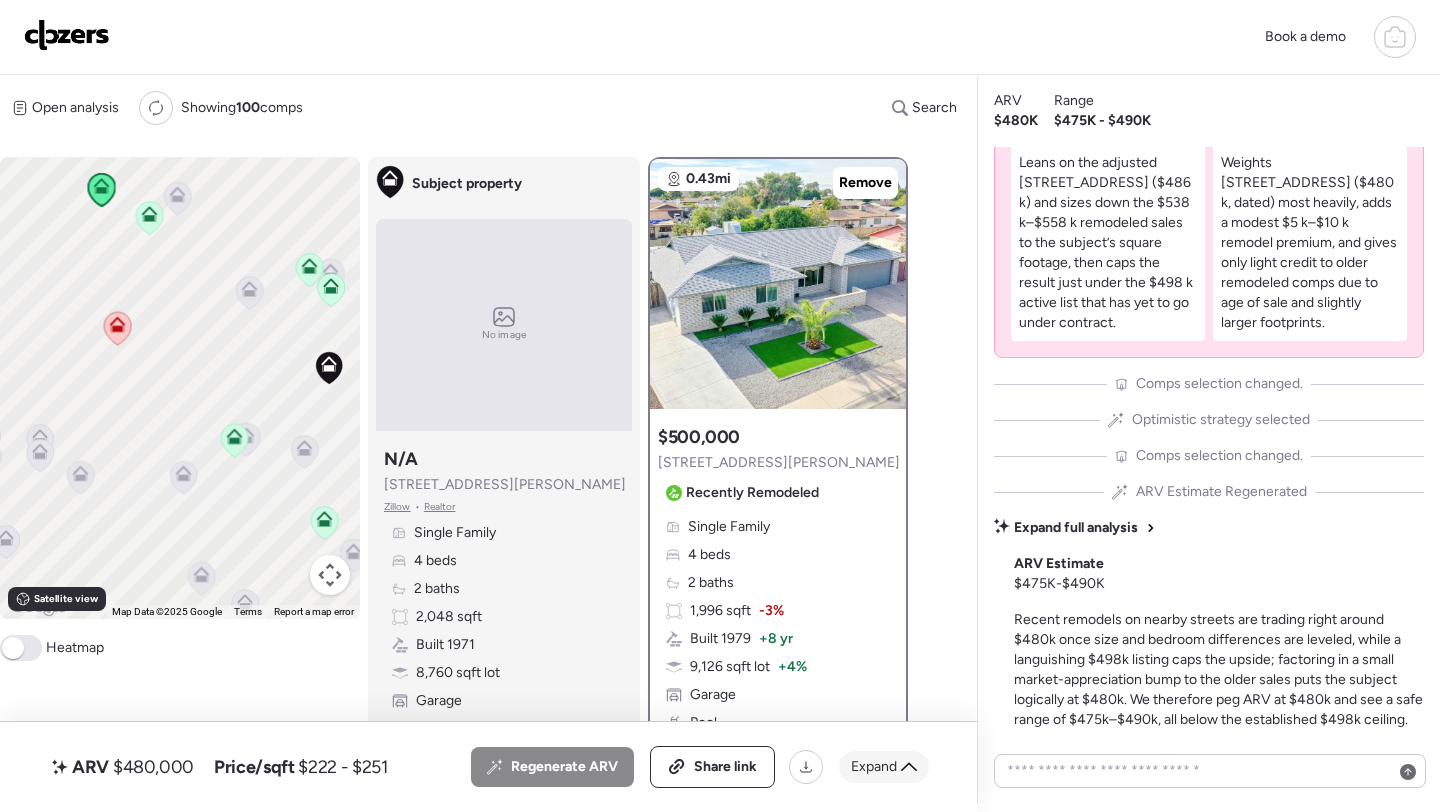 click on "Expand" at bounding box center [874, 767] 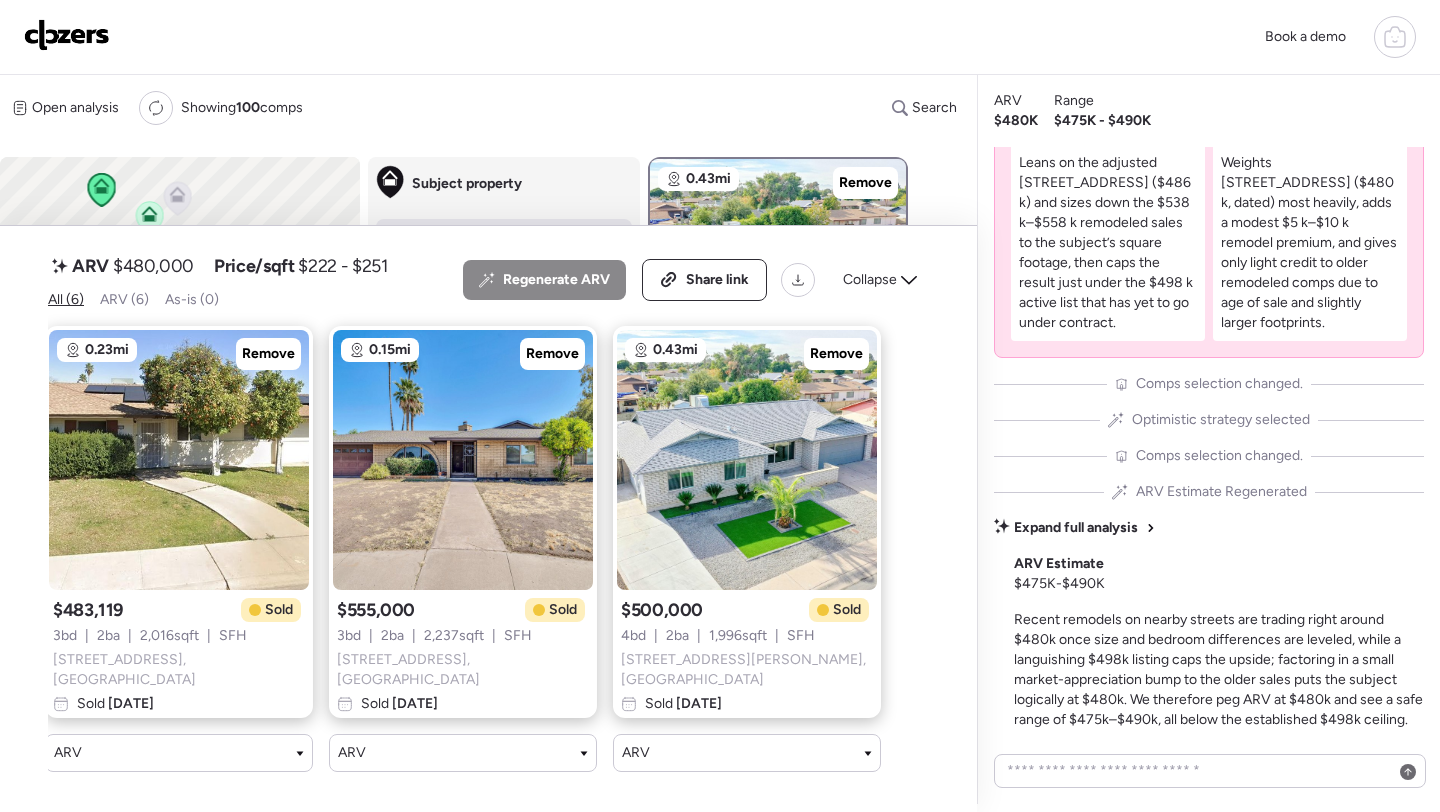 scroll, scrollTop: 0, scrollLeft: 0, axis: both 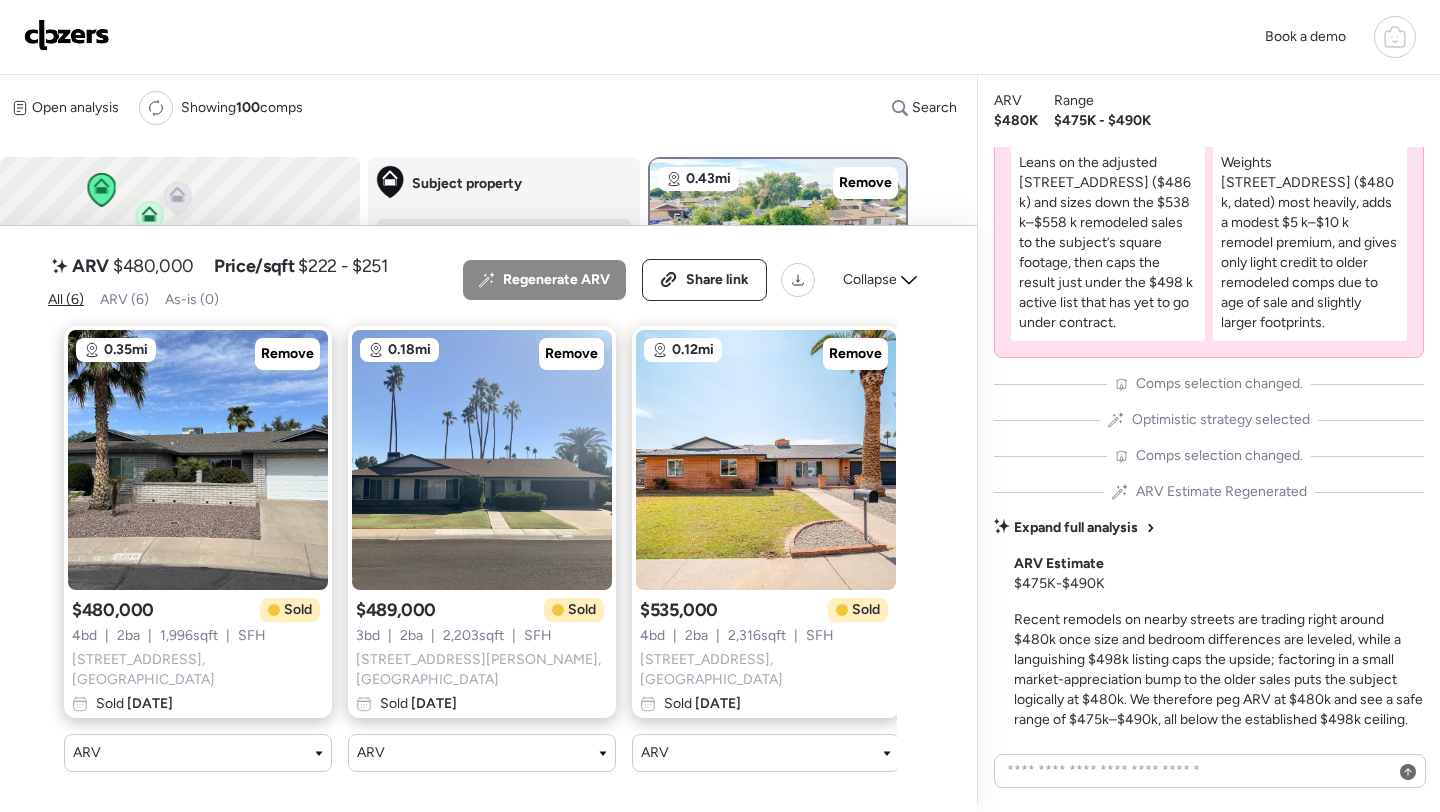 click on "Regenerate ARV Share link Collapse" at bounding box center [696, 280] 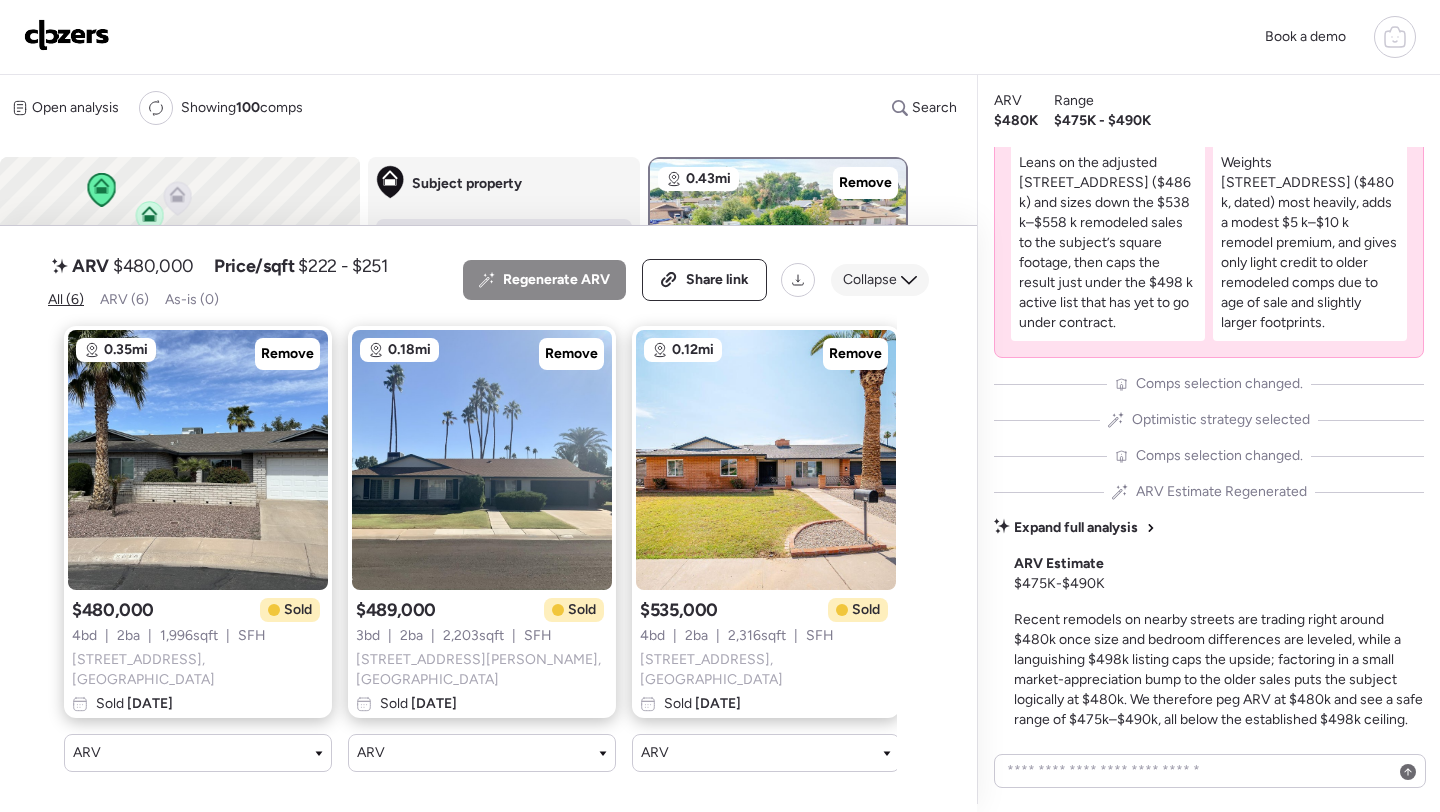 click 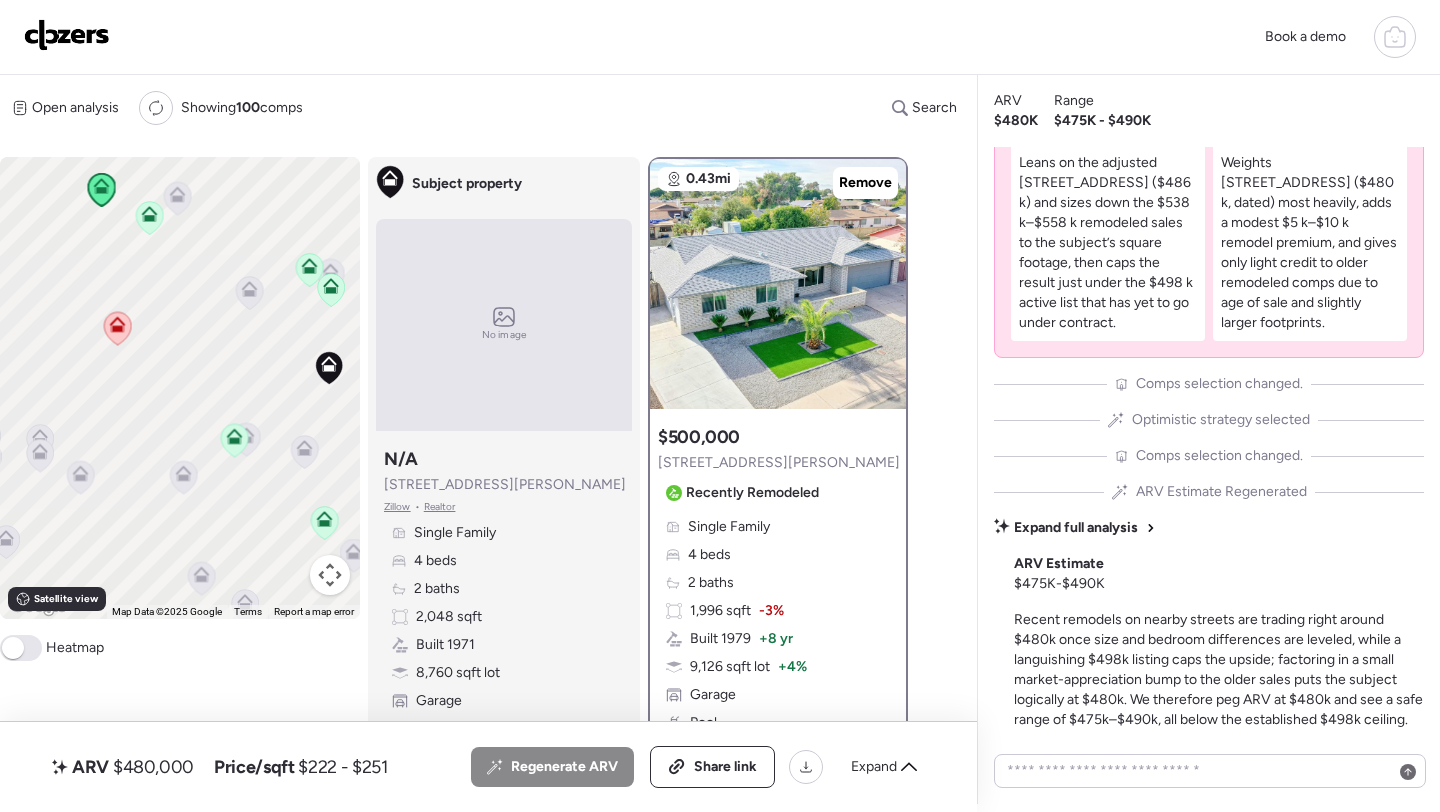 click on "$480,000" at bounding box center (153, 767) 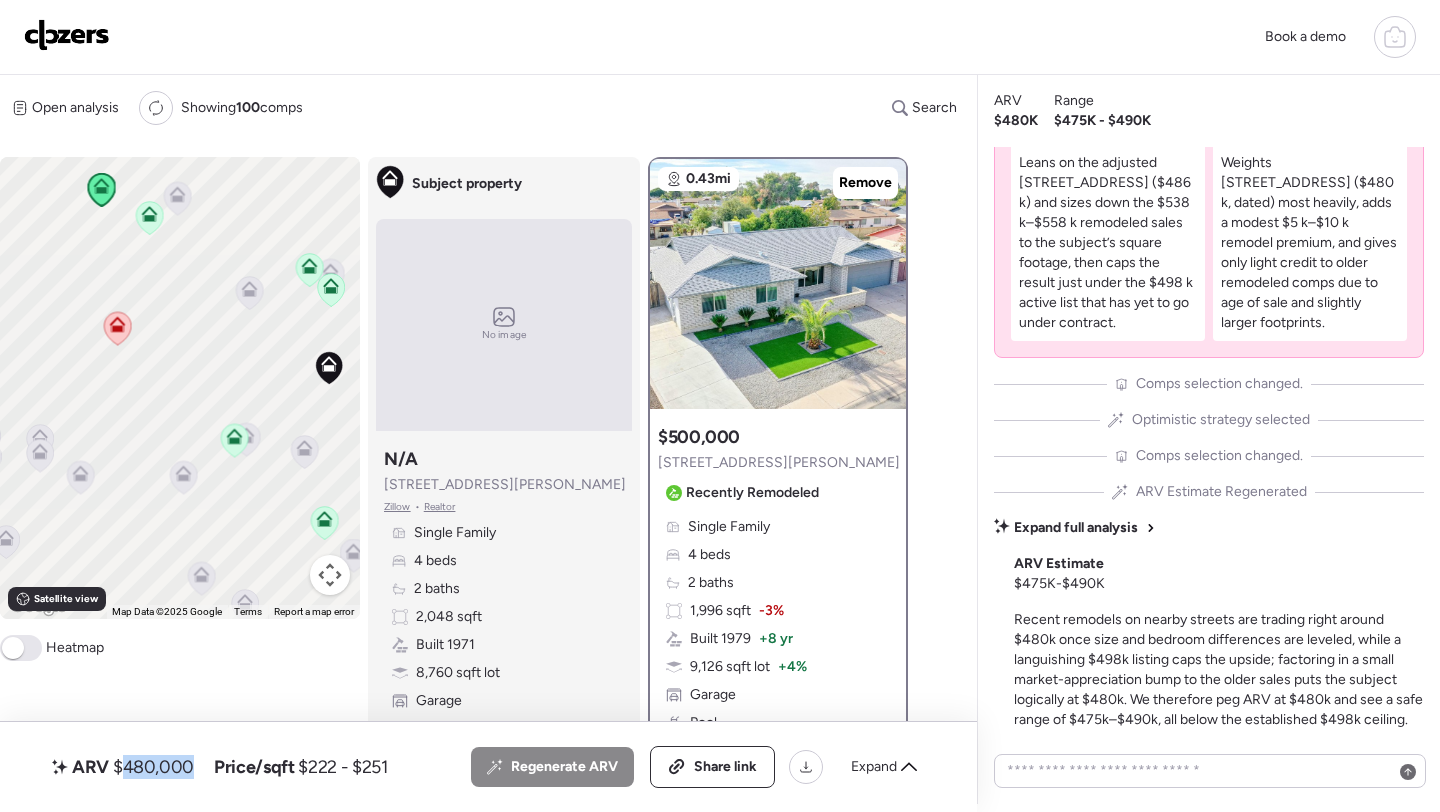 copy on "480,000" 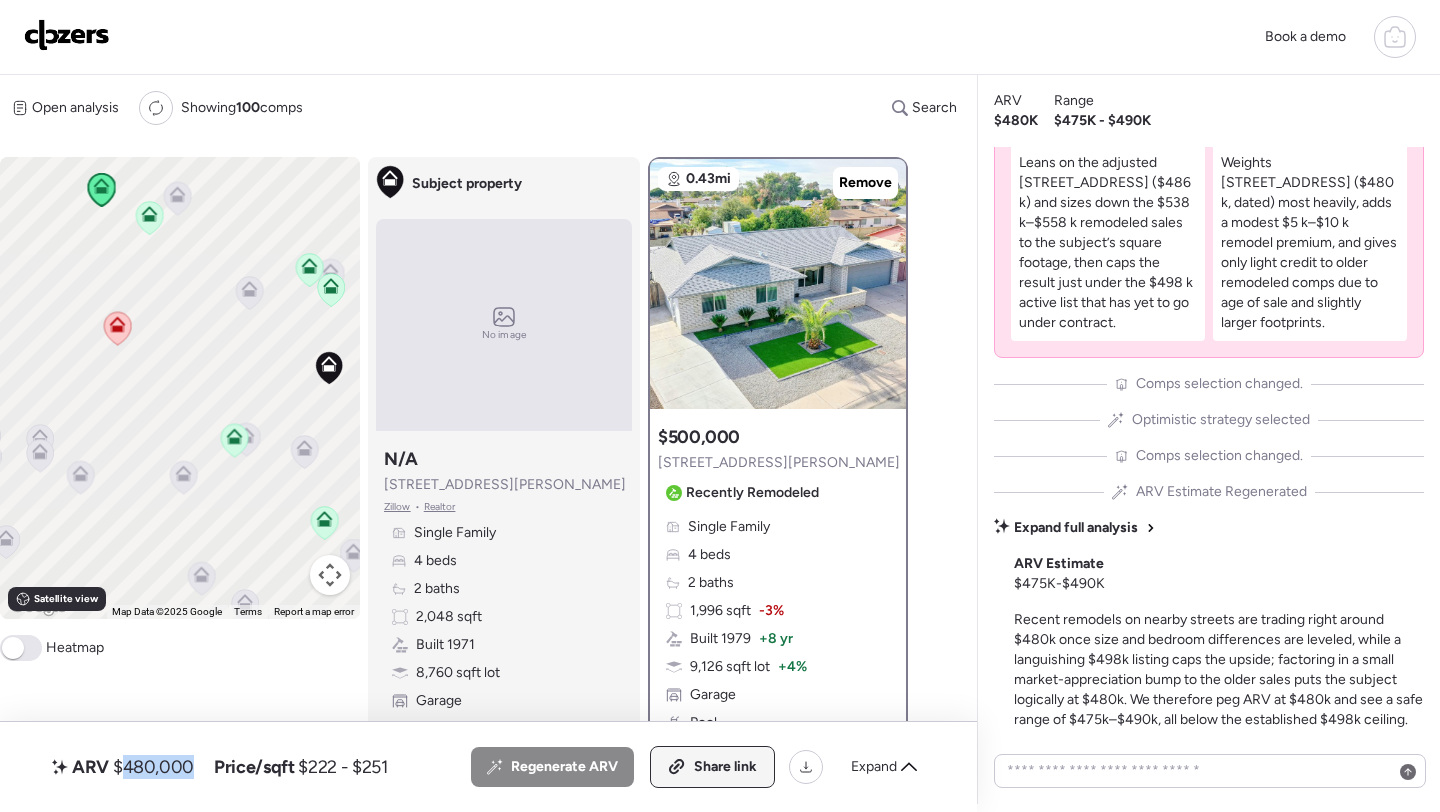 click on "Share link" at bounding box center [712, 767] 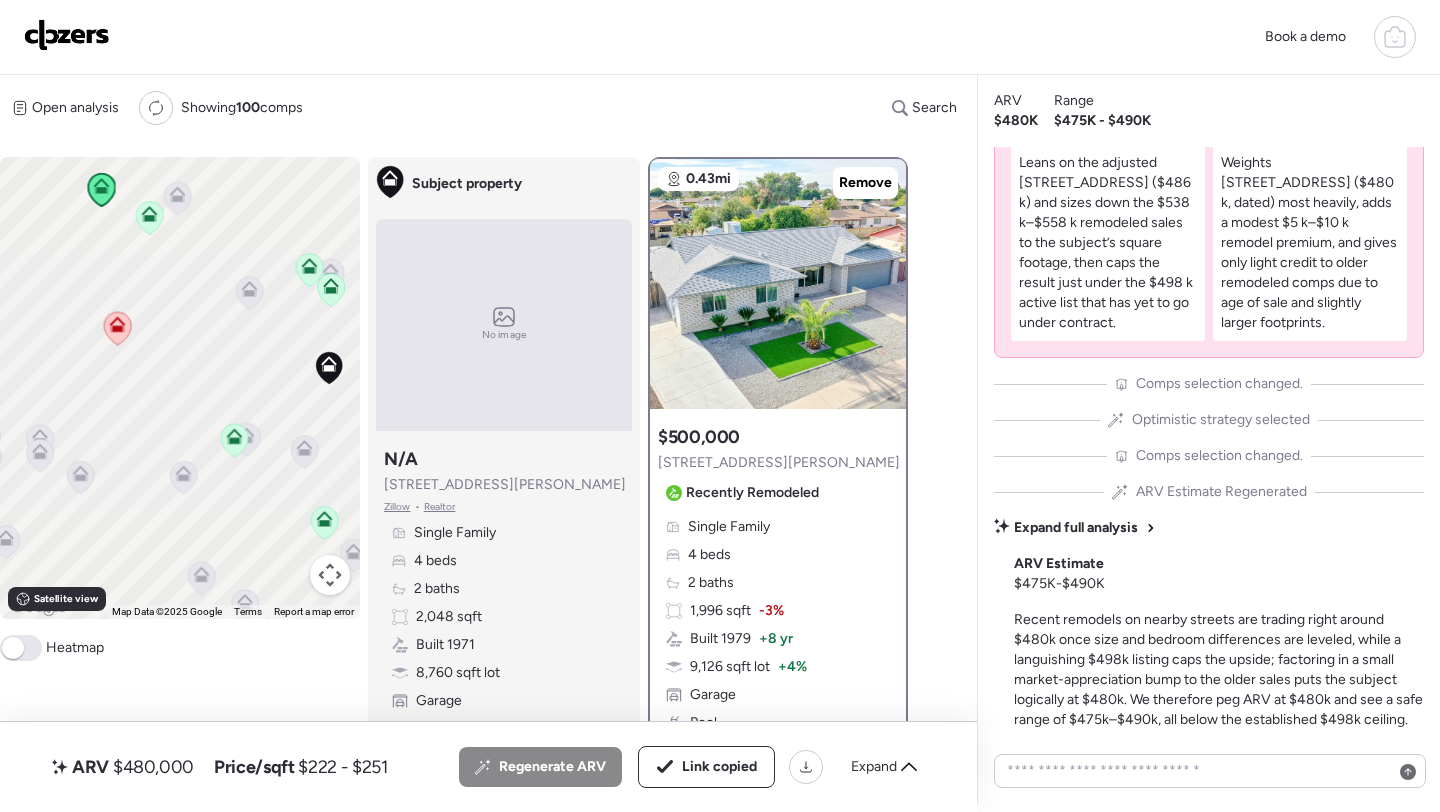 click at bounding box center [67, 35] 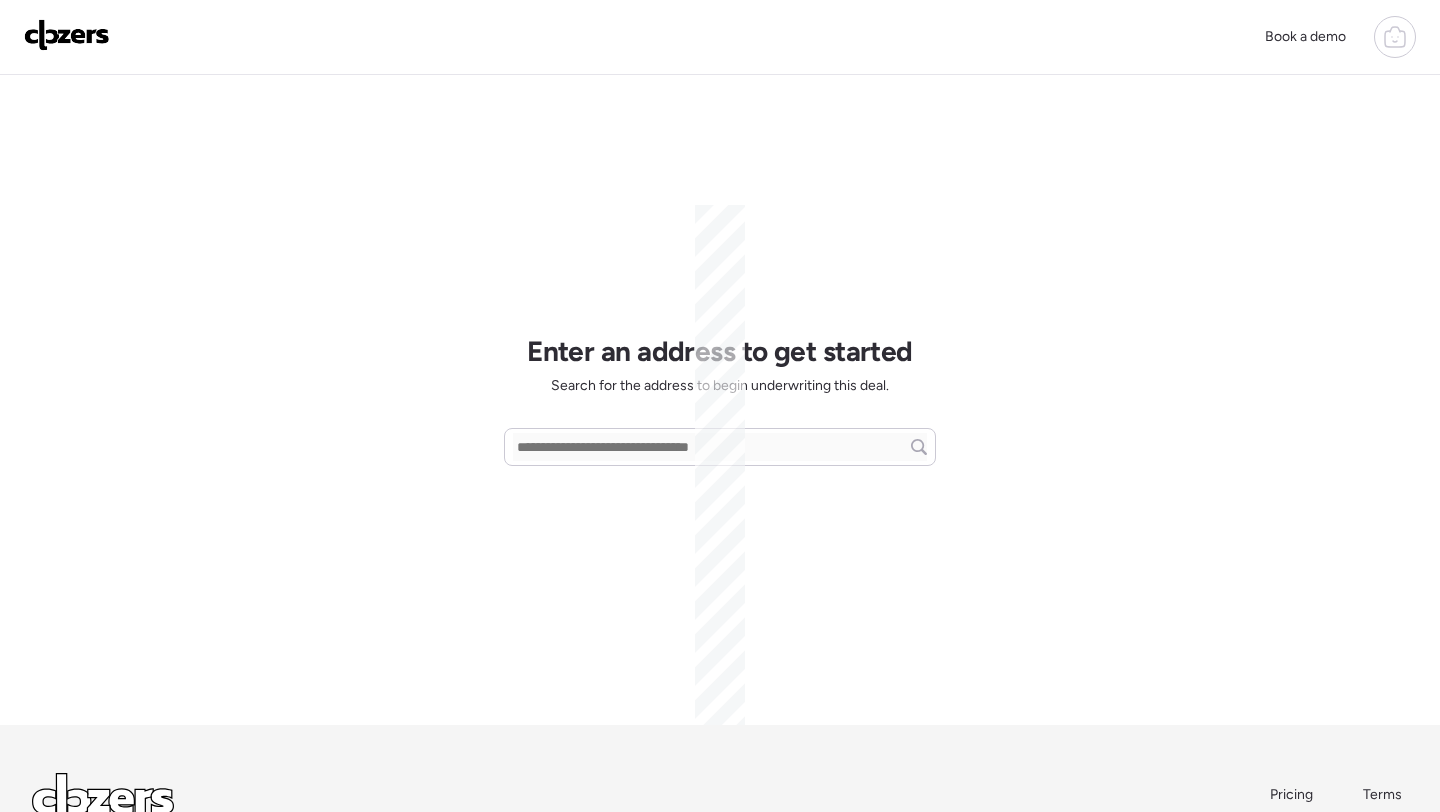 scroll, scrollTop: 0, scrollLeft: 0, axis: both 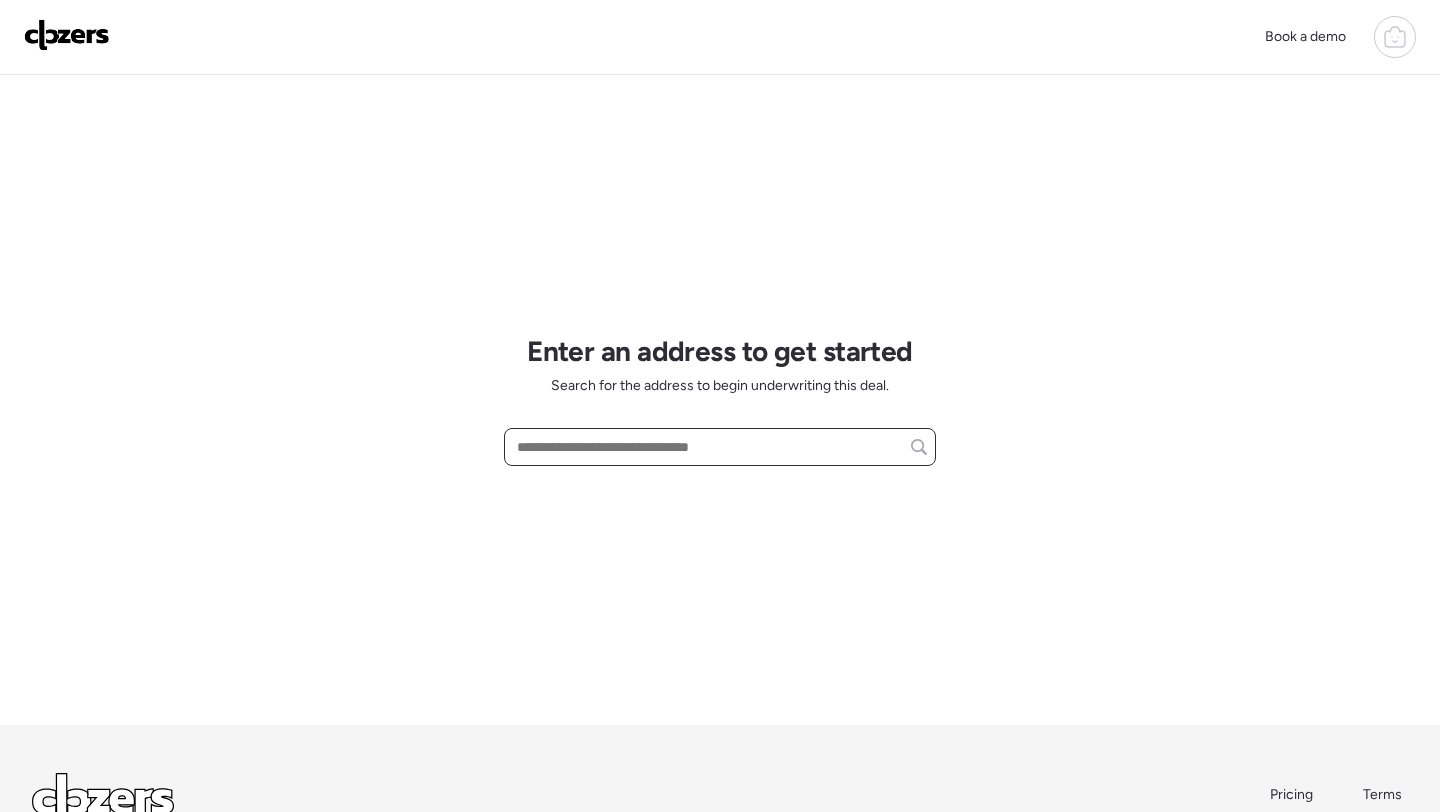 click at bounding box center [720, 447] 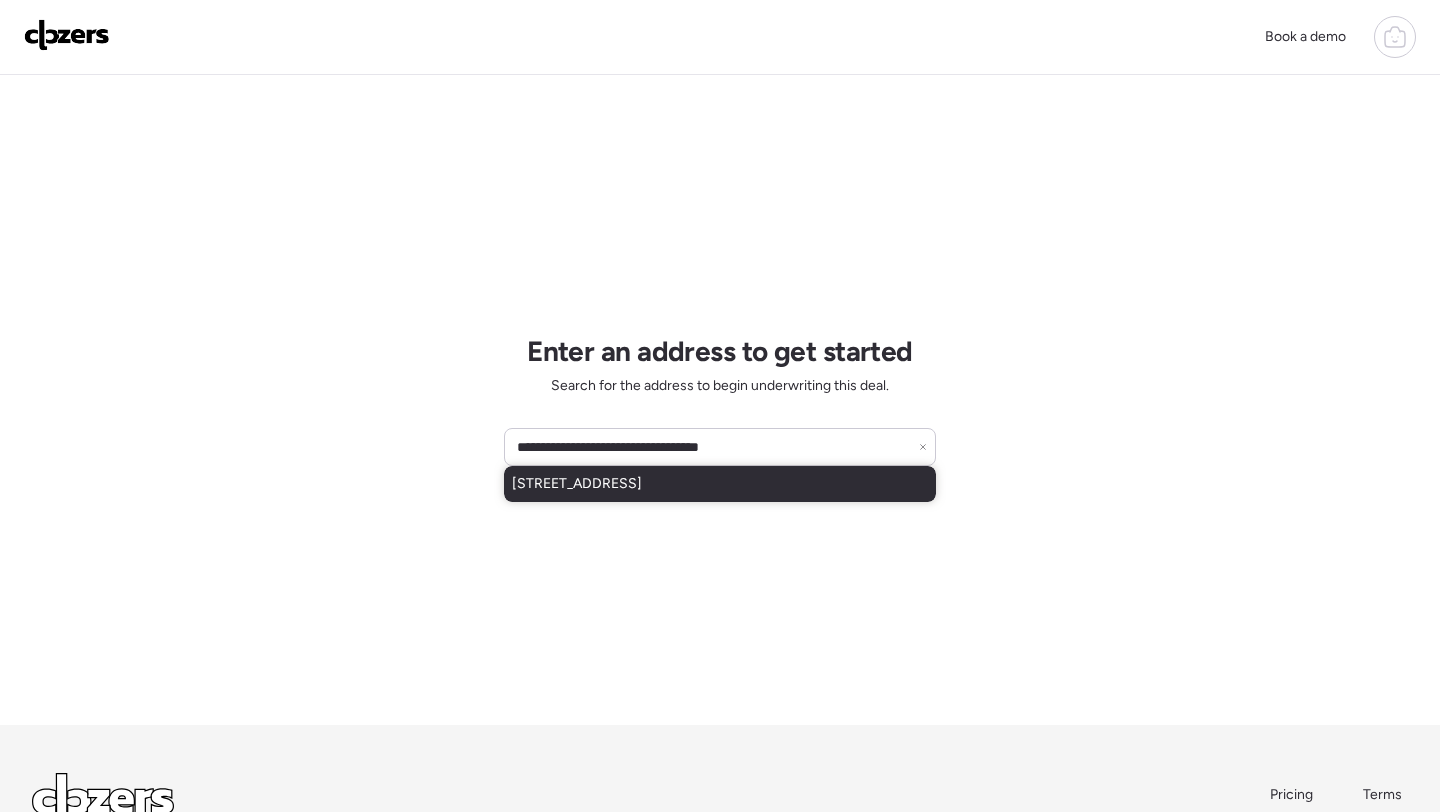 click on "[STREET_ADDRESS]" at bounding box center (577, 484) 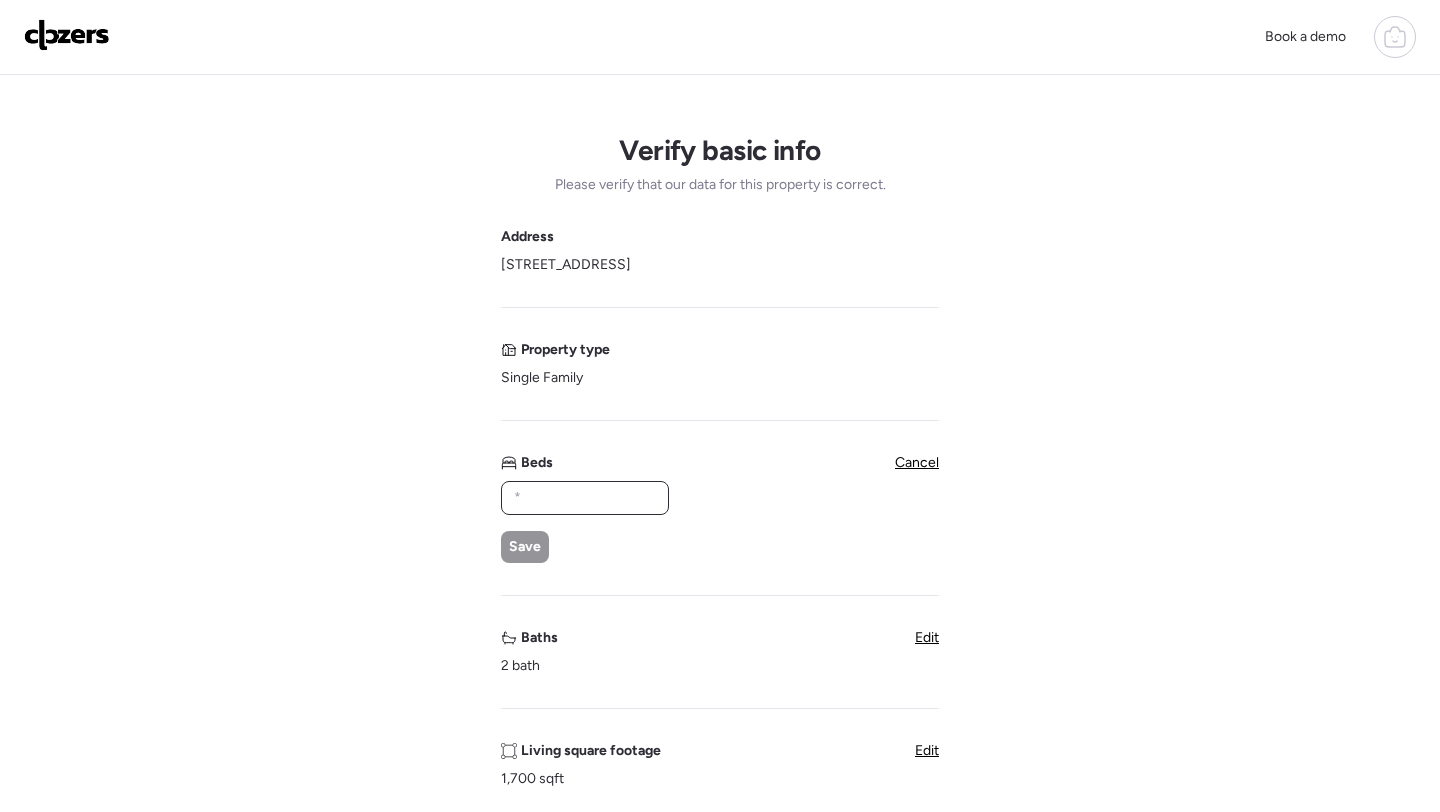 click at bounding box center [585, 498] 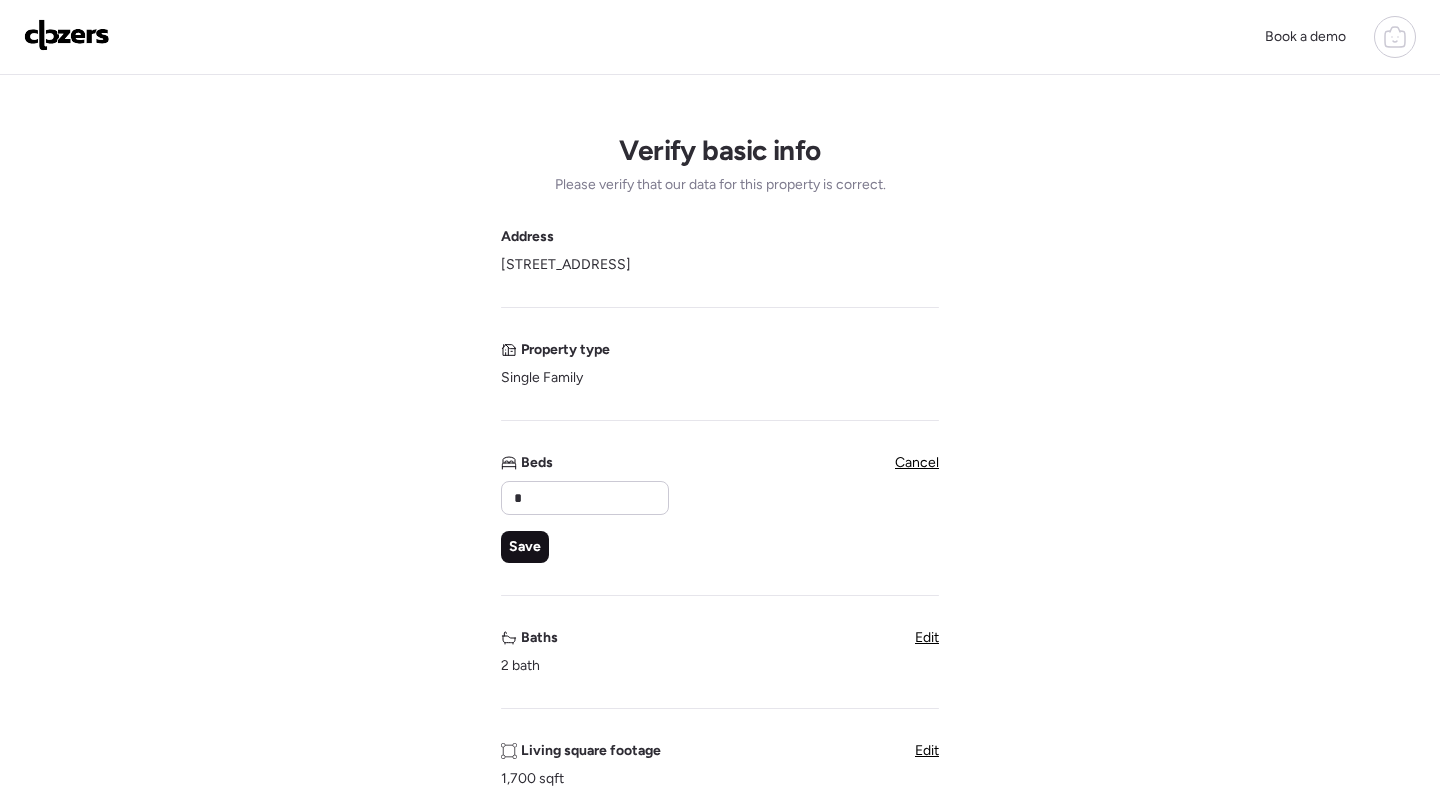 click on "Save" at bounding box center (525, 547) 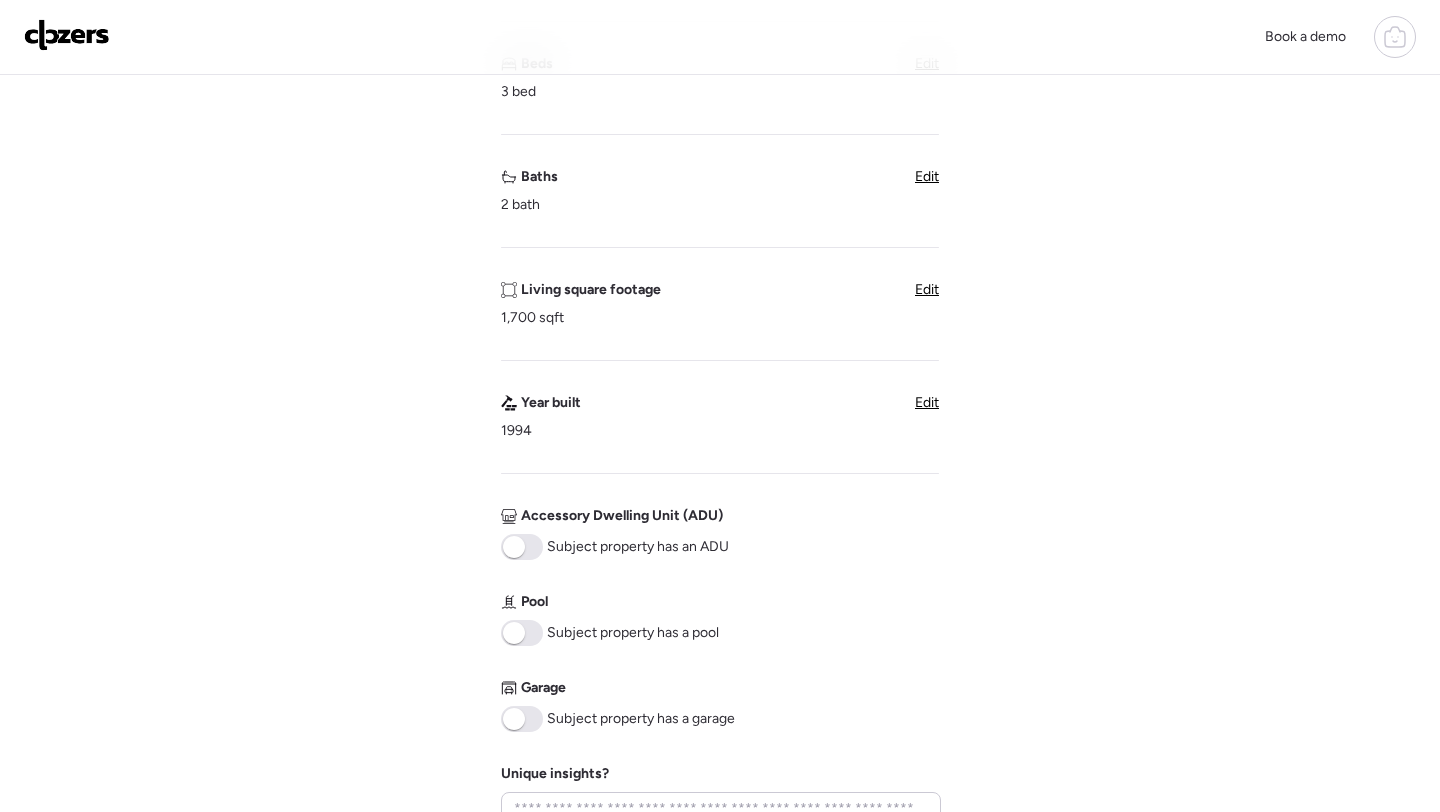 scroll, scrollTop: 413, scrollLeft: 0, axis: vertical 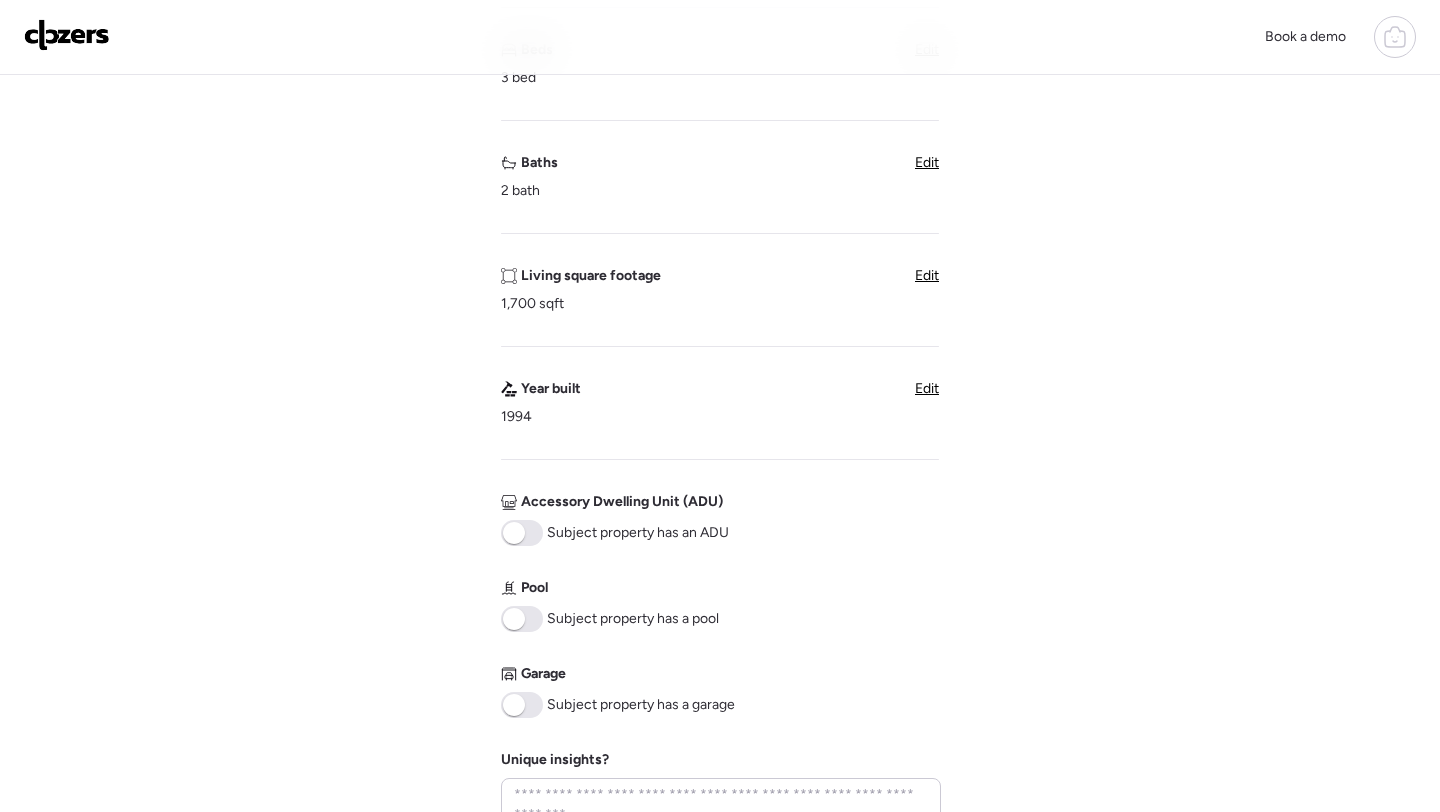 click at bounding box center [522, 705] 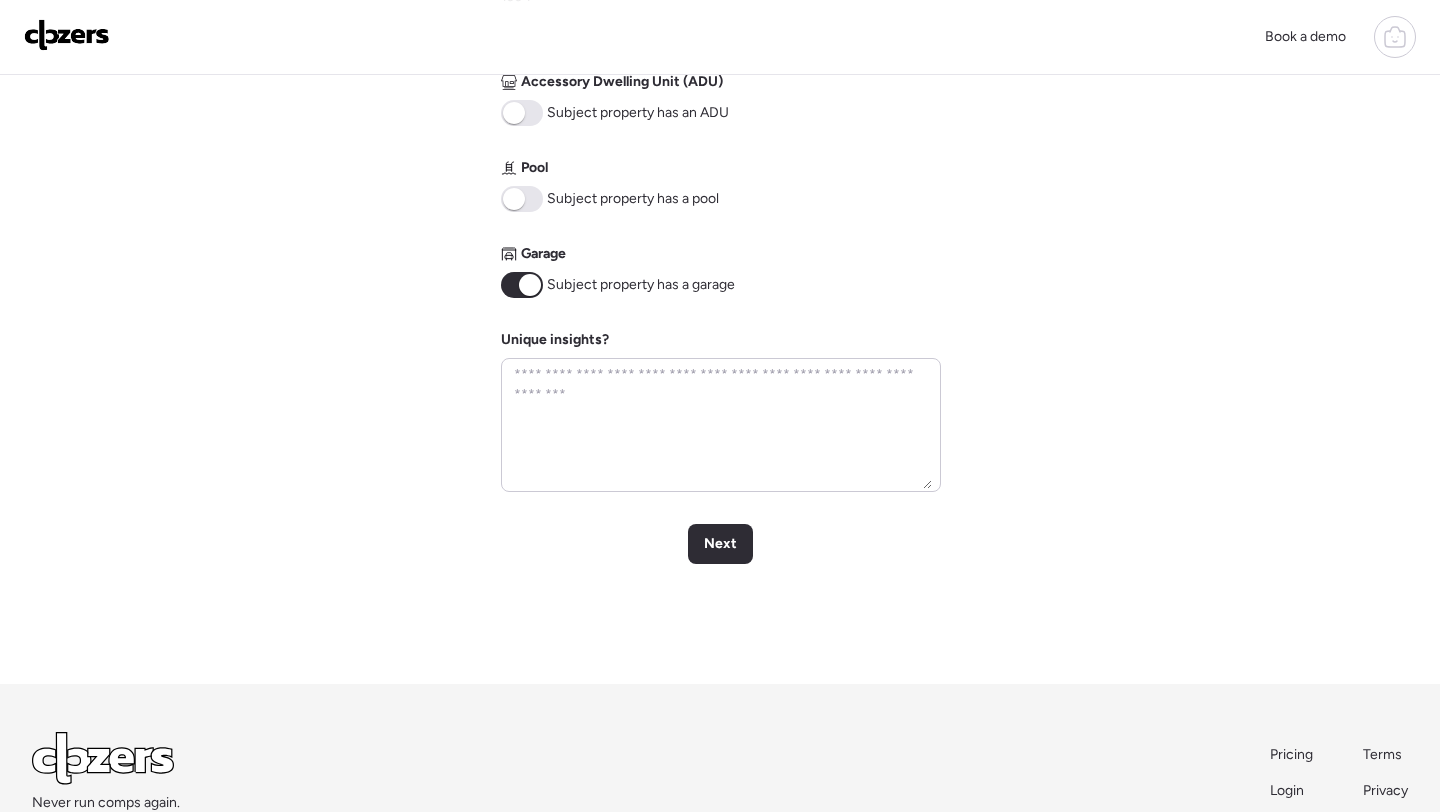 scroll, scrollTop: 952, scrollLeft: 0, axis: vertical 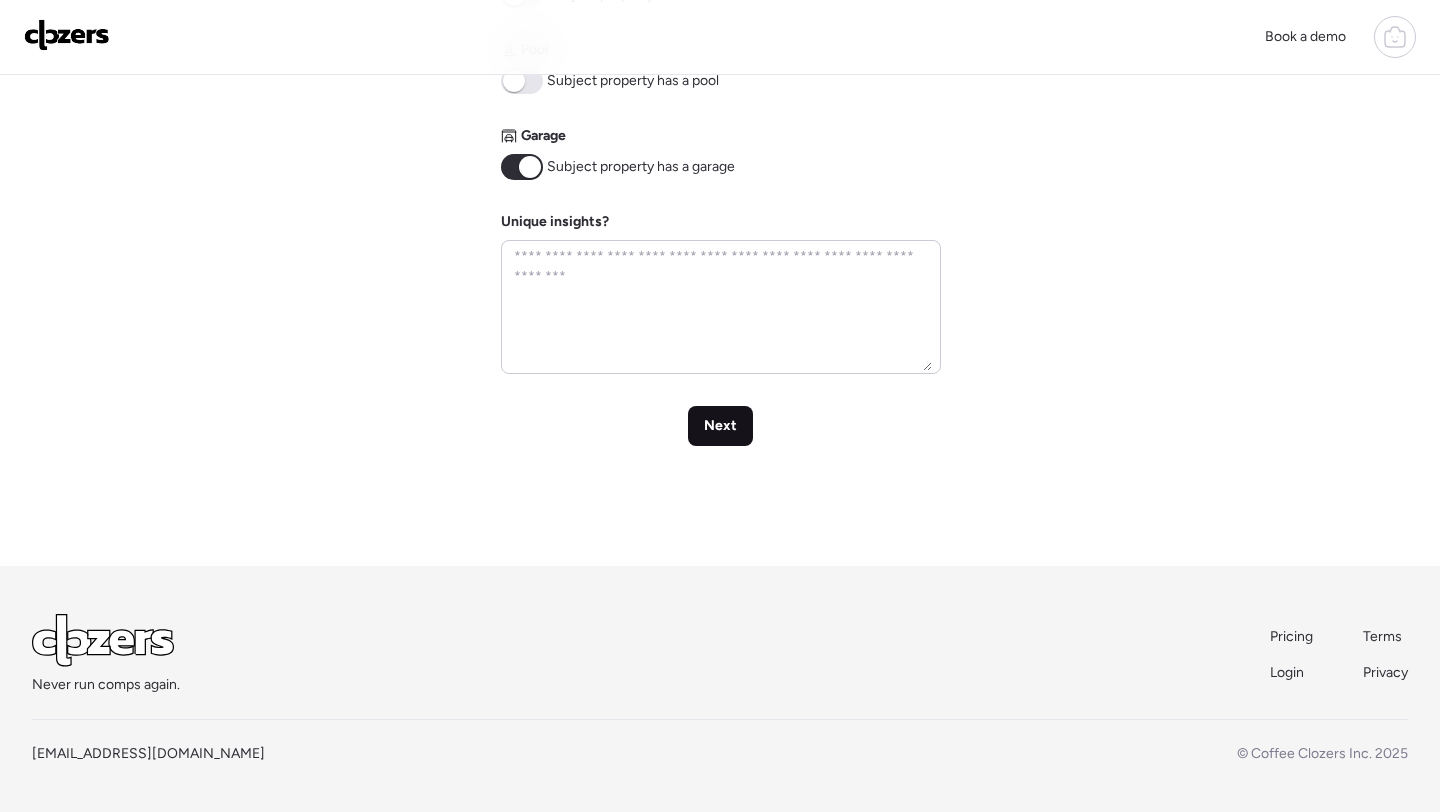 click on "Next" at bounding box center (720, 426) 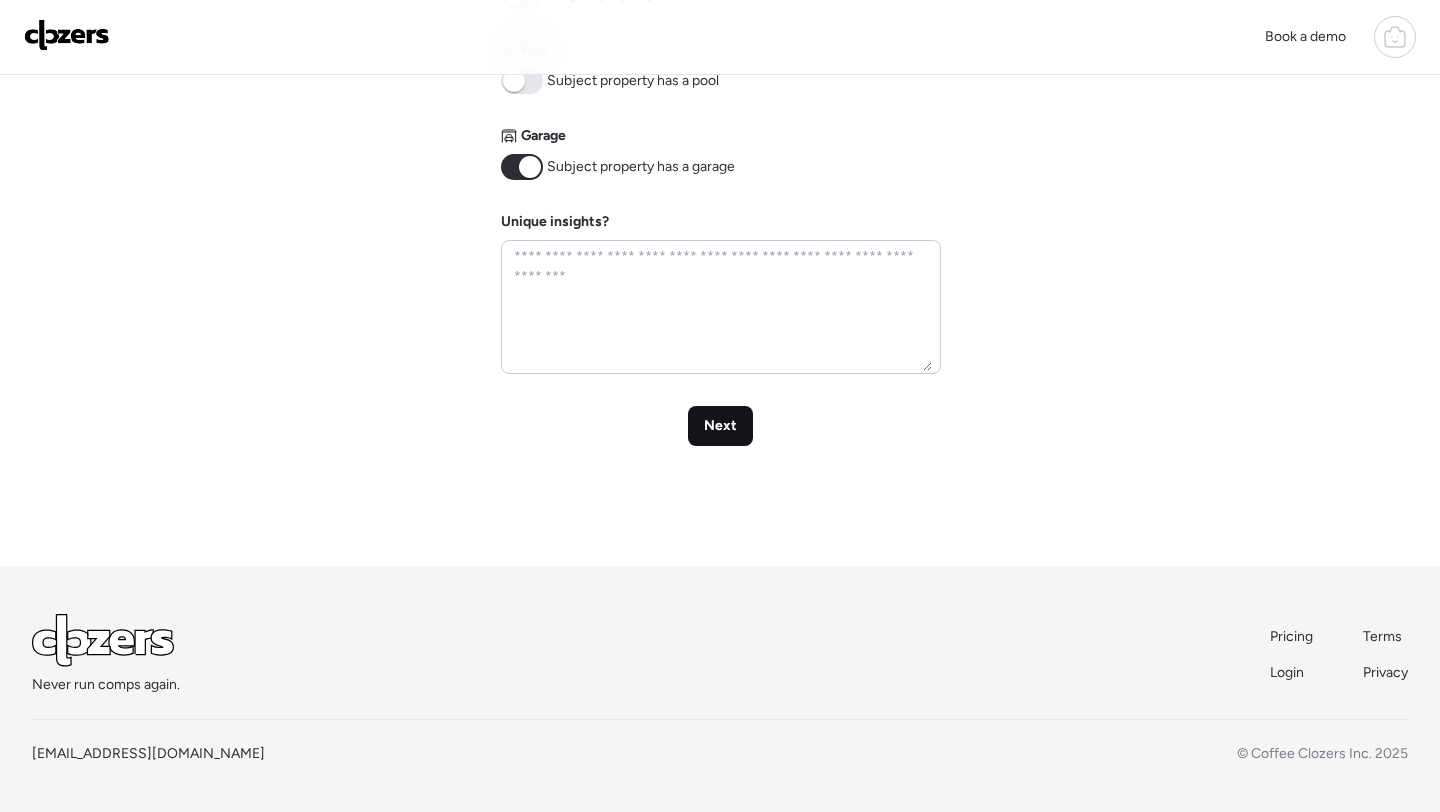 click on "Next" at bounding box center (720, 426) 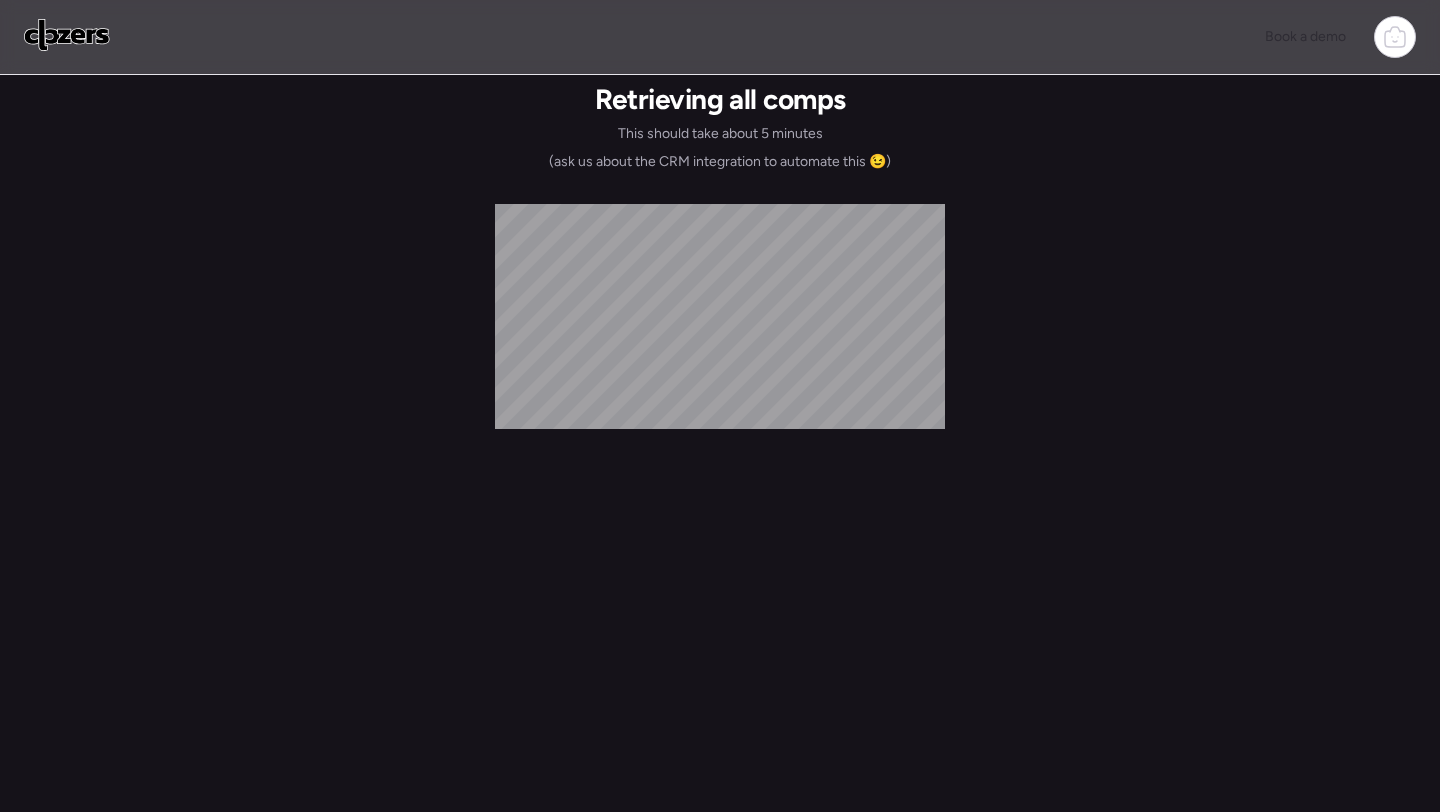 scroll, scrollTop: 0, scrollLeft: 0, axis: both 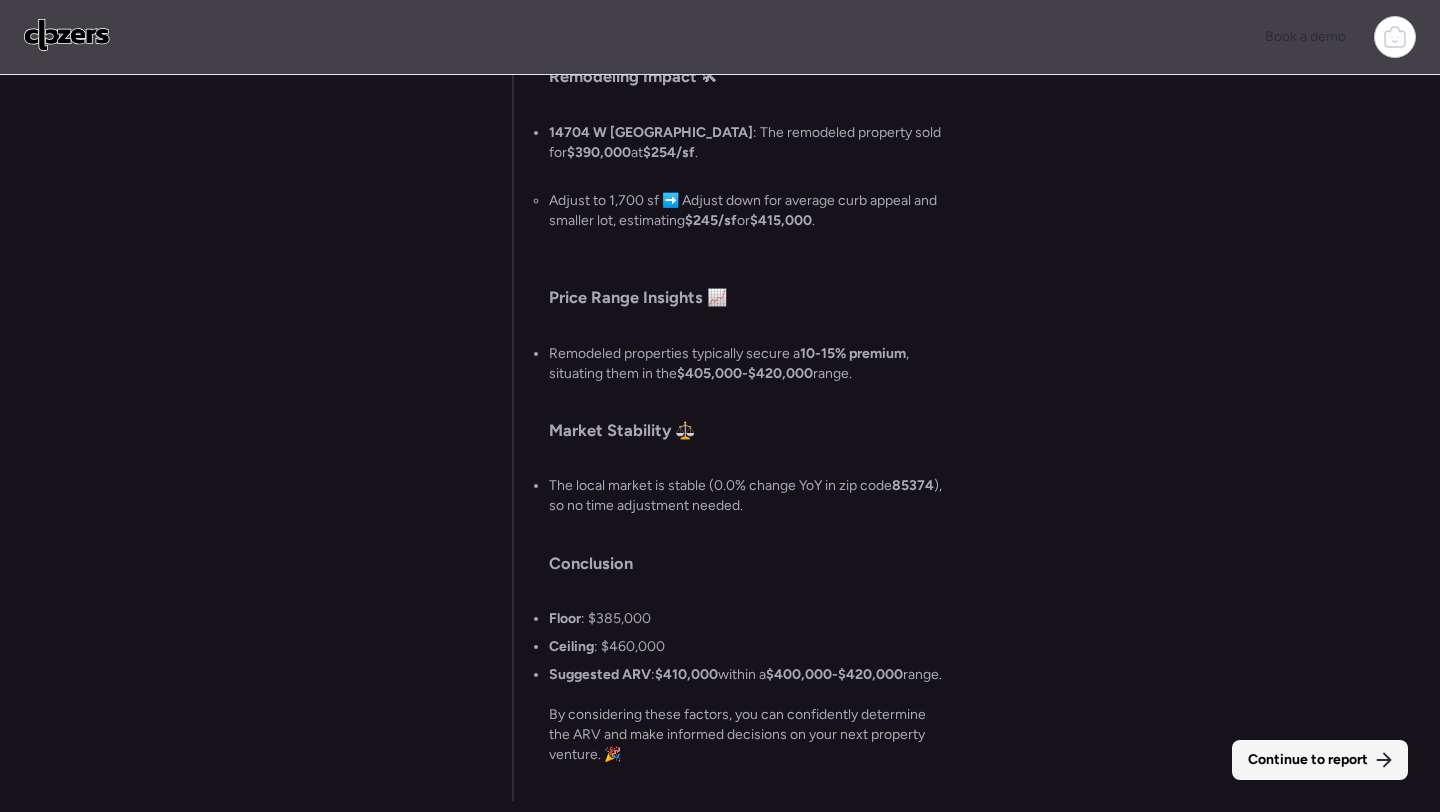 click on "Continue to report" at bounding box center [1308, 760] 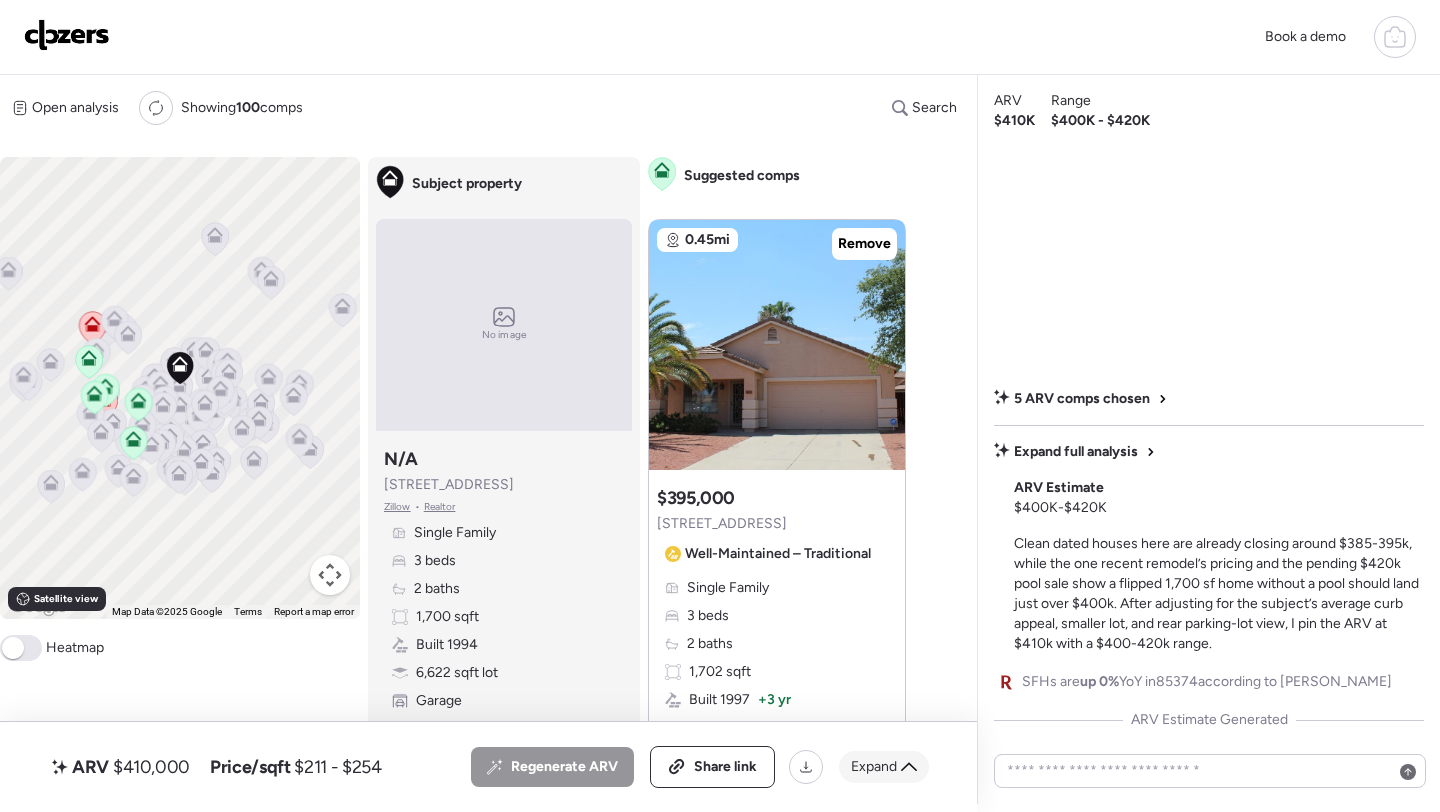 click on "Expand" at bounding box center (874, 767) 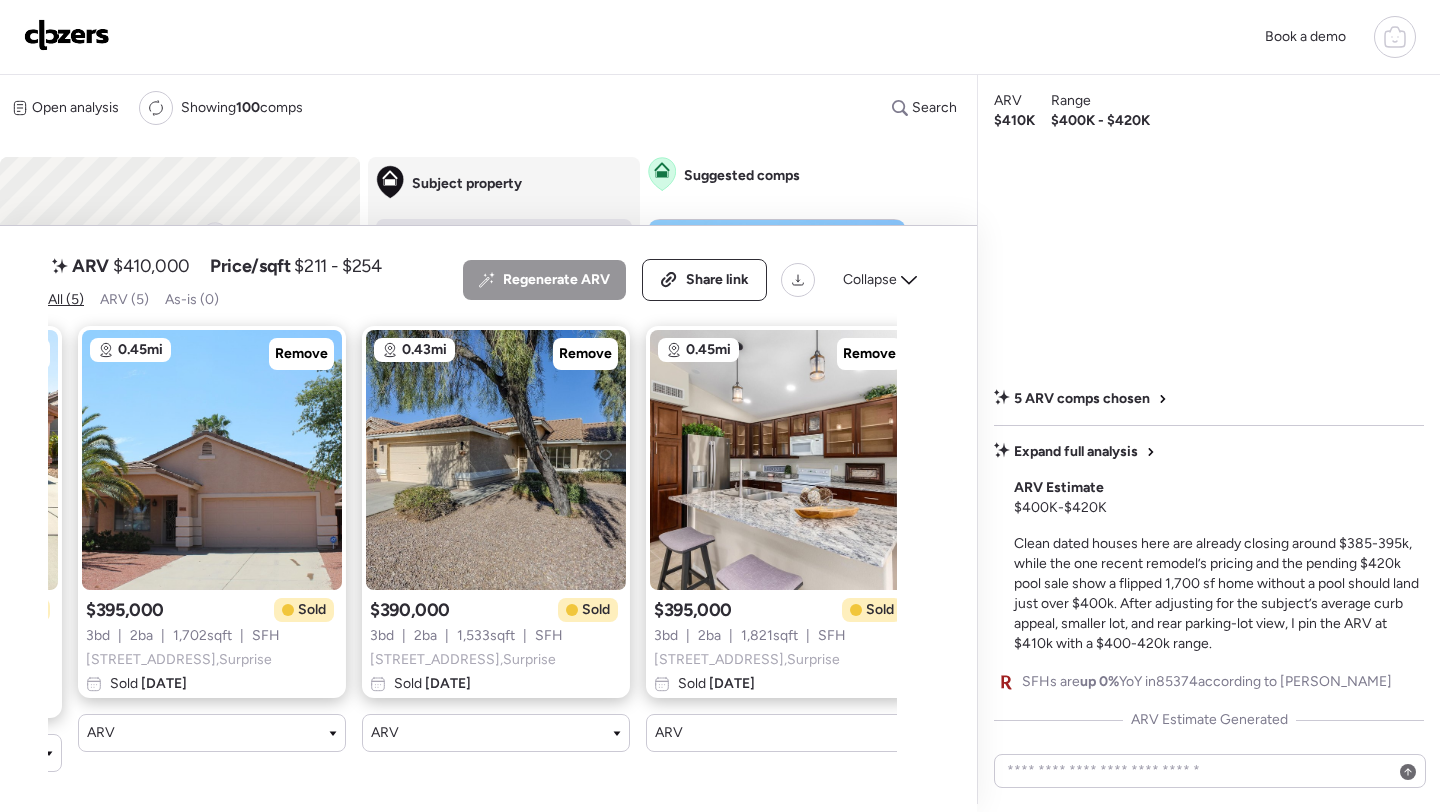 scroll, scrollTop: 0, scrollLeft: 587, axis: horizontal 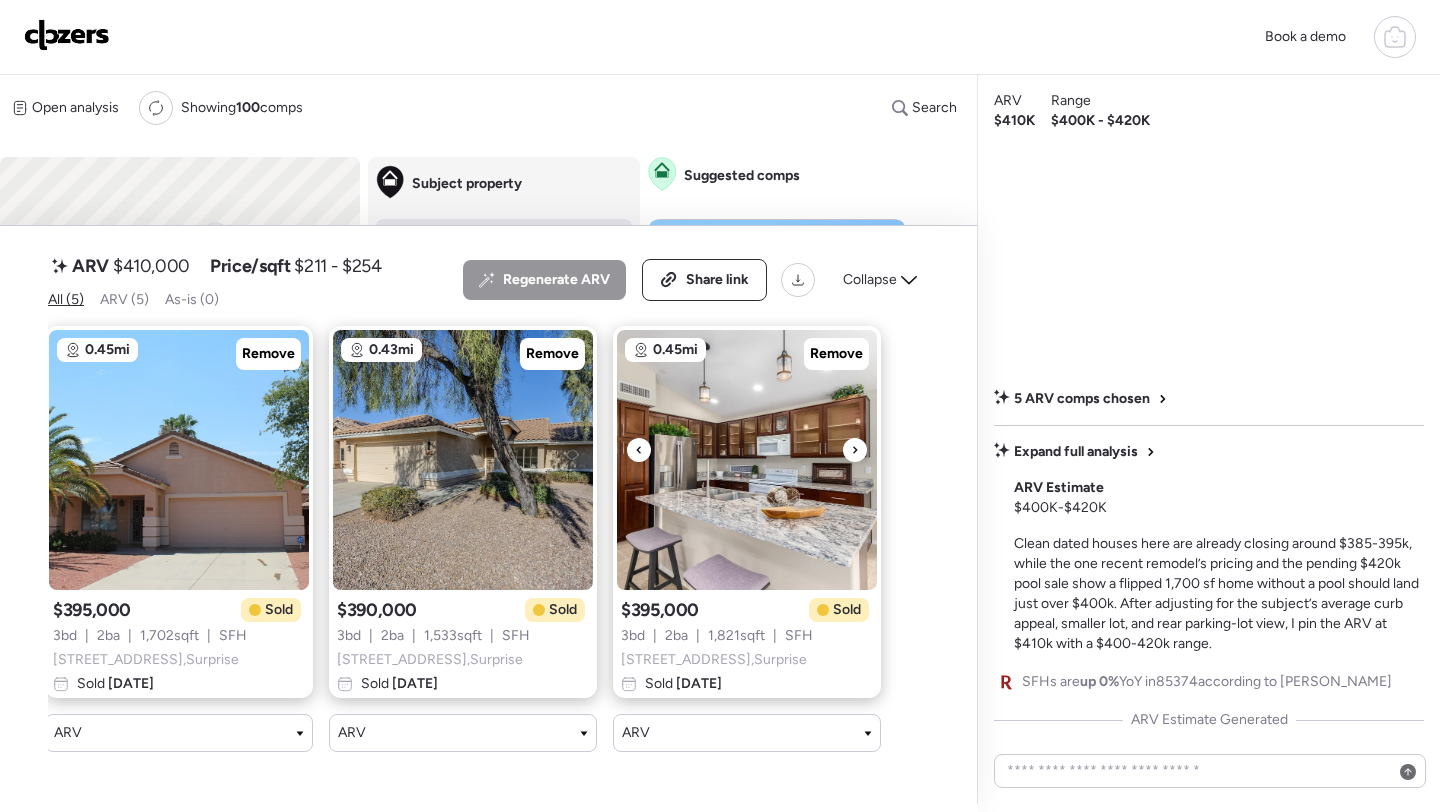 click at bounding box center (747, 460) 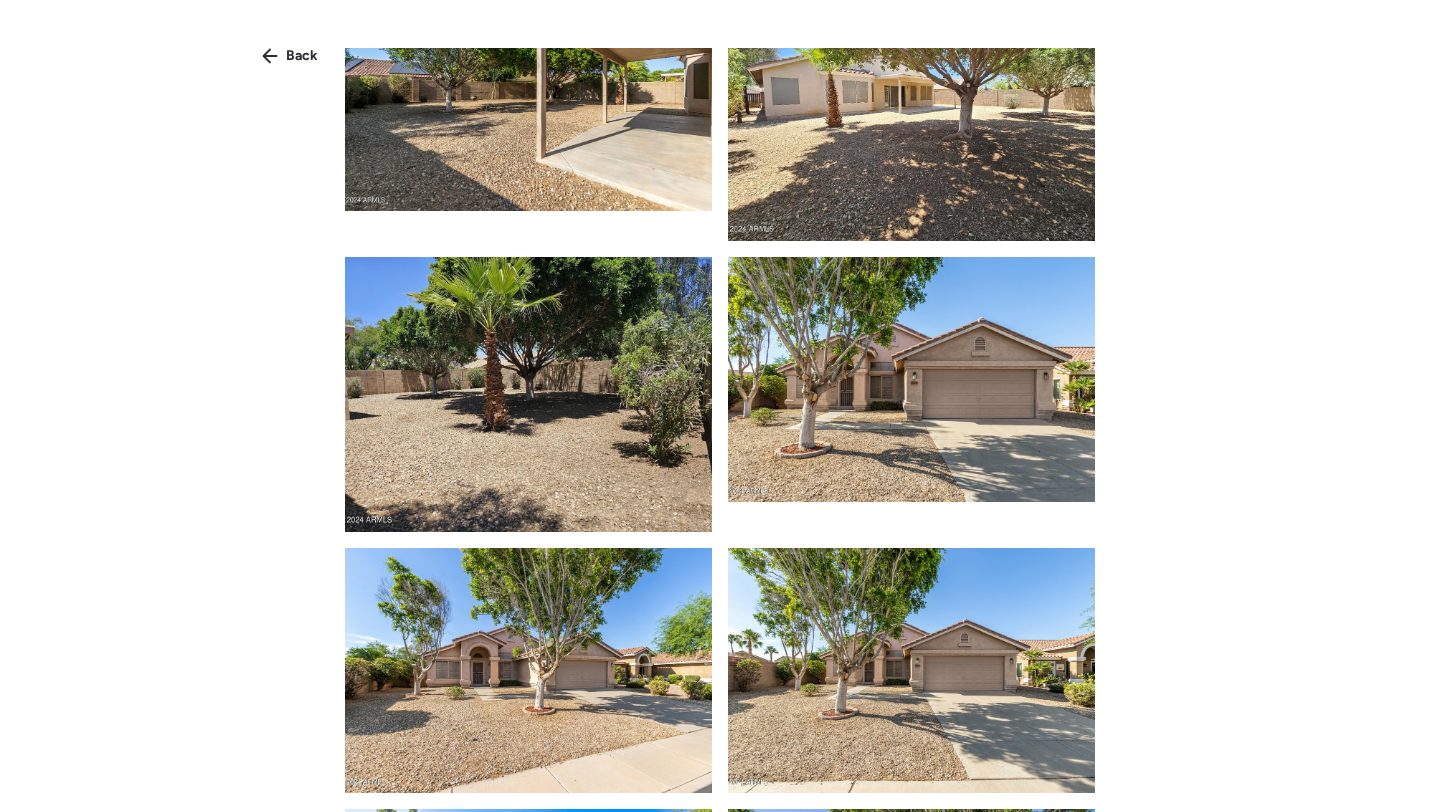 scroll, scrollTop: 4035, scrollLeft: 0, axis: vertical 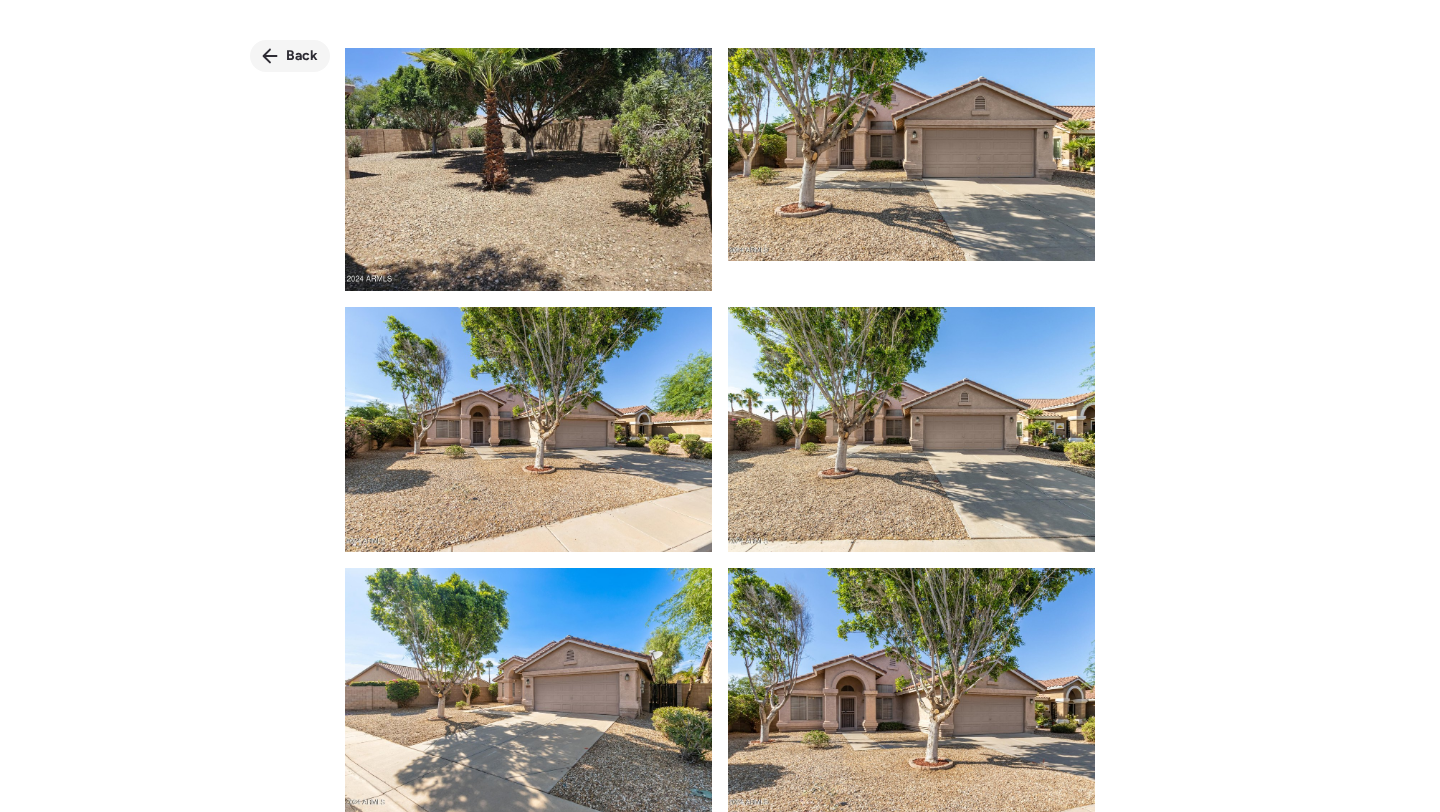 click on "Back" at bounding box center (290, 56) 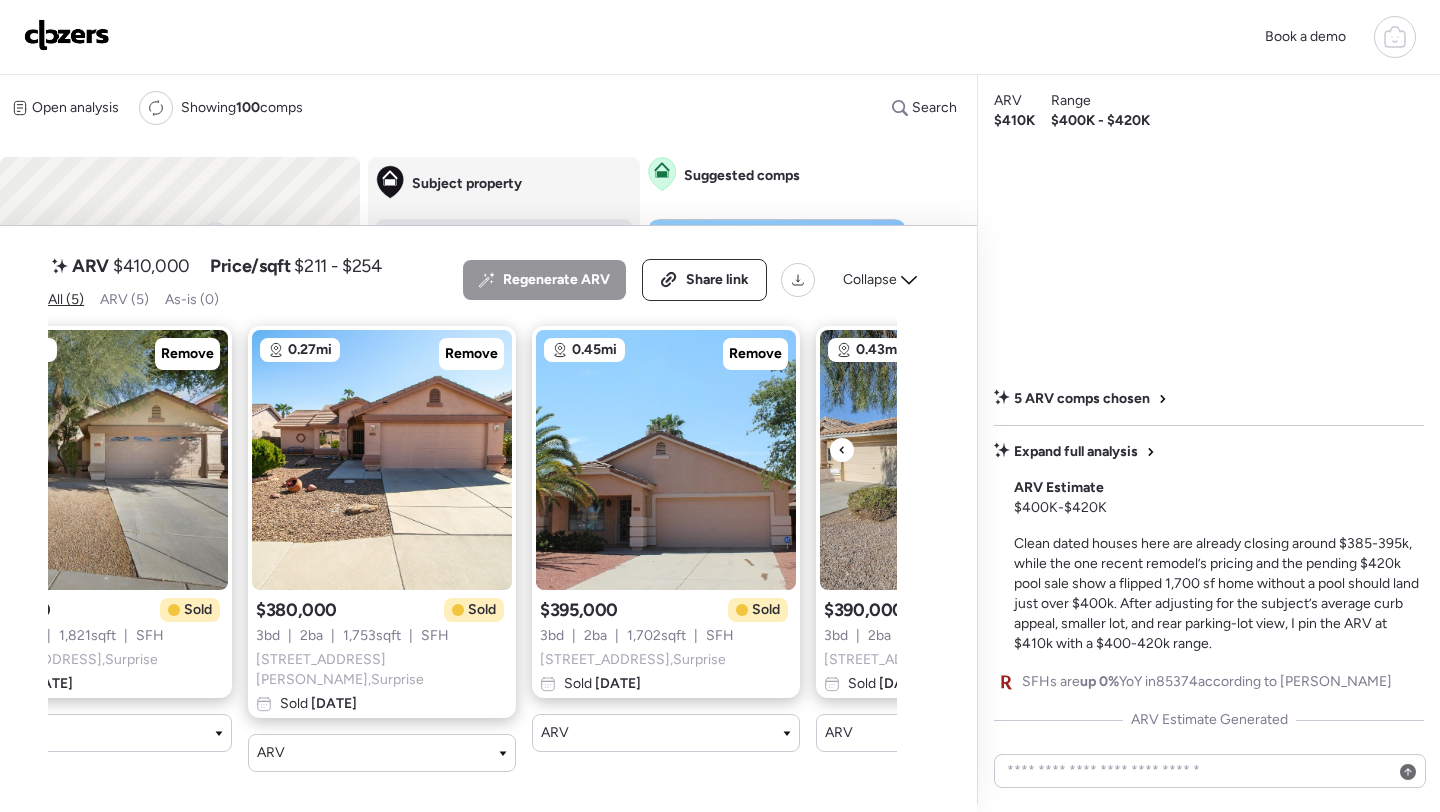 scroll, scrollTop: 0, scrollLeft: 0, axis: both 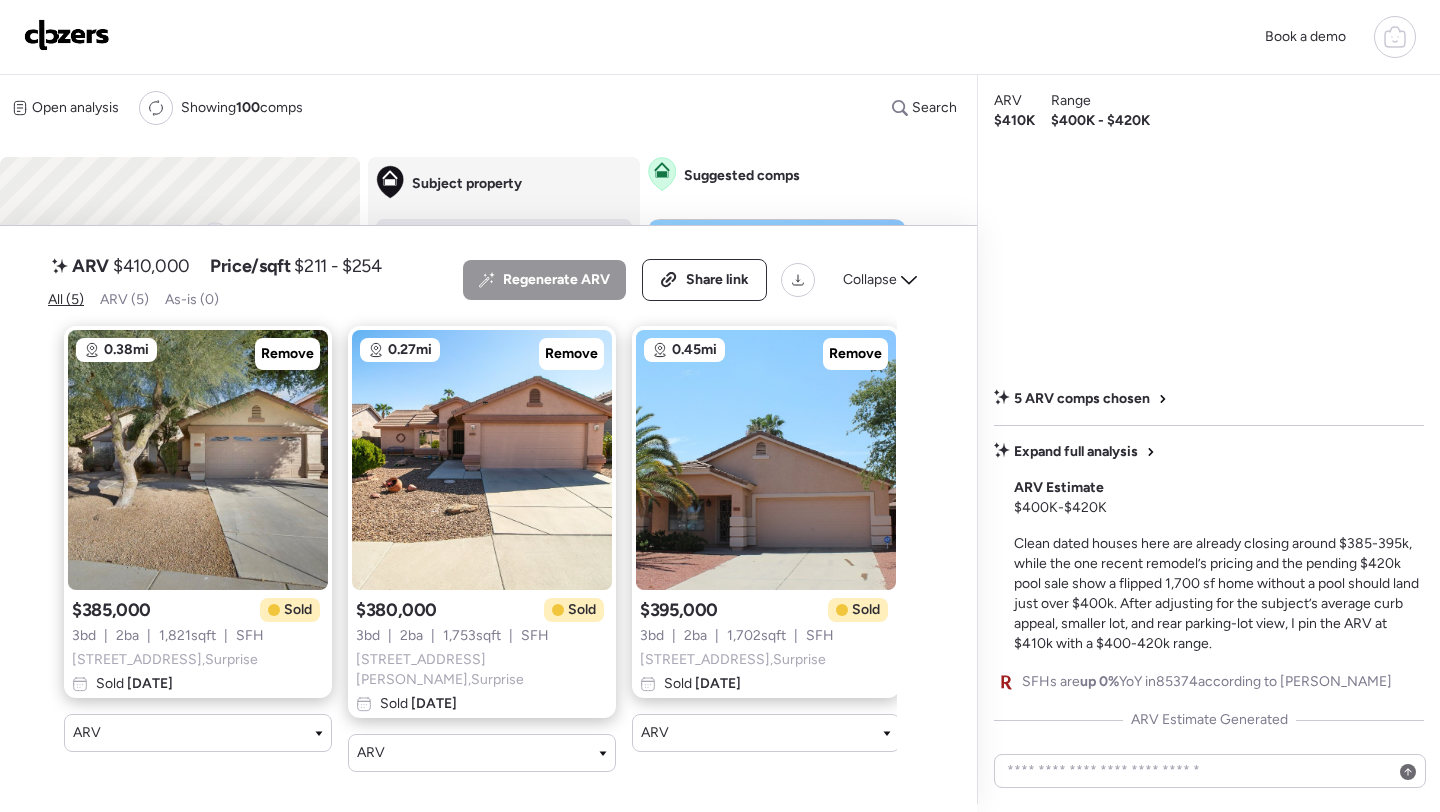 click on "$410,000" at bounding box center [151, 266] 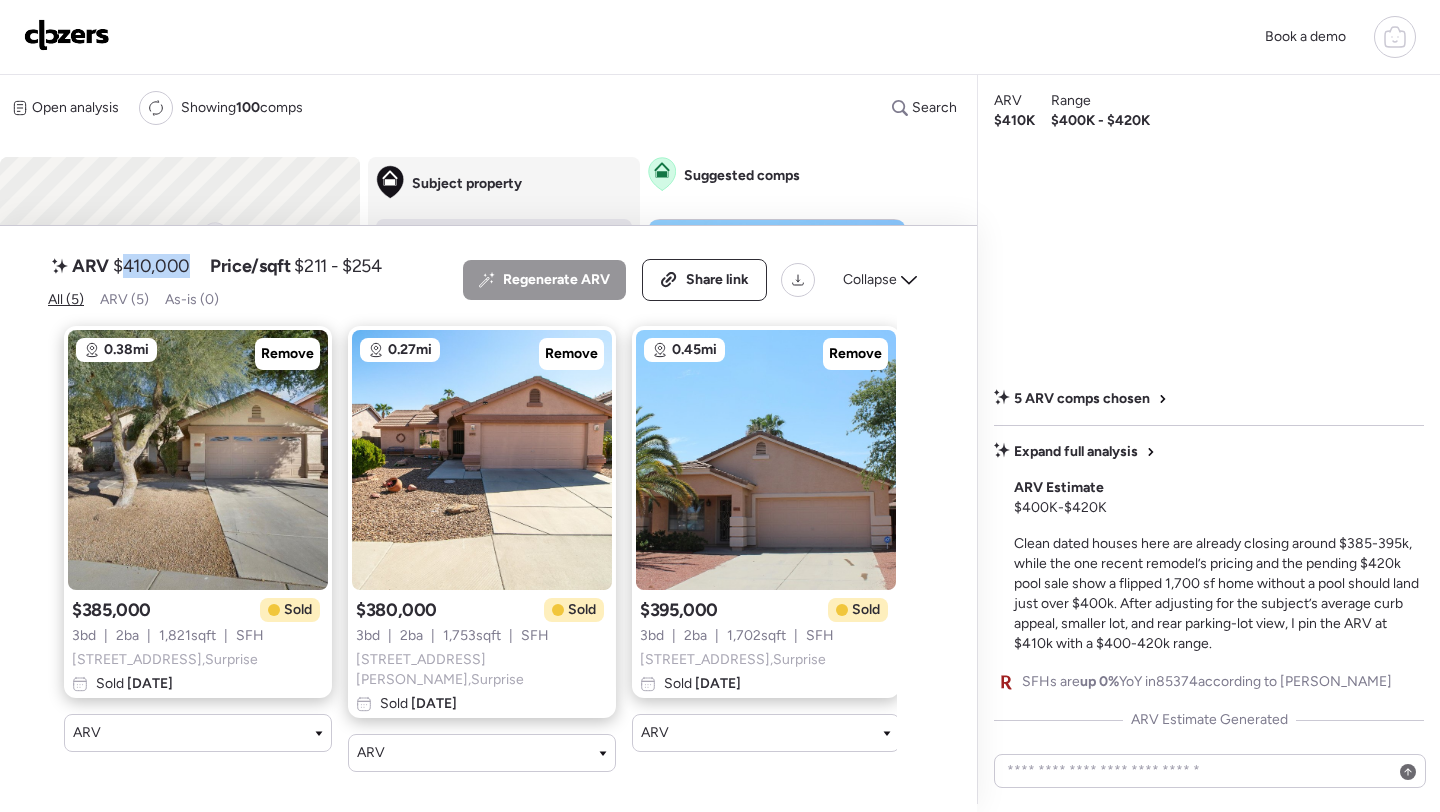 copy on "410,000" 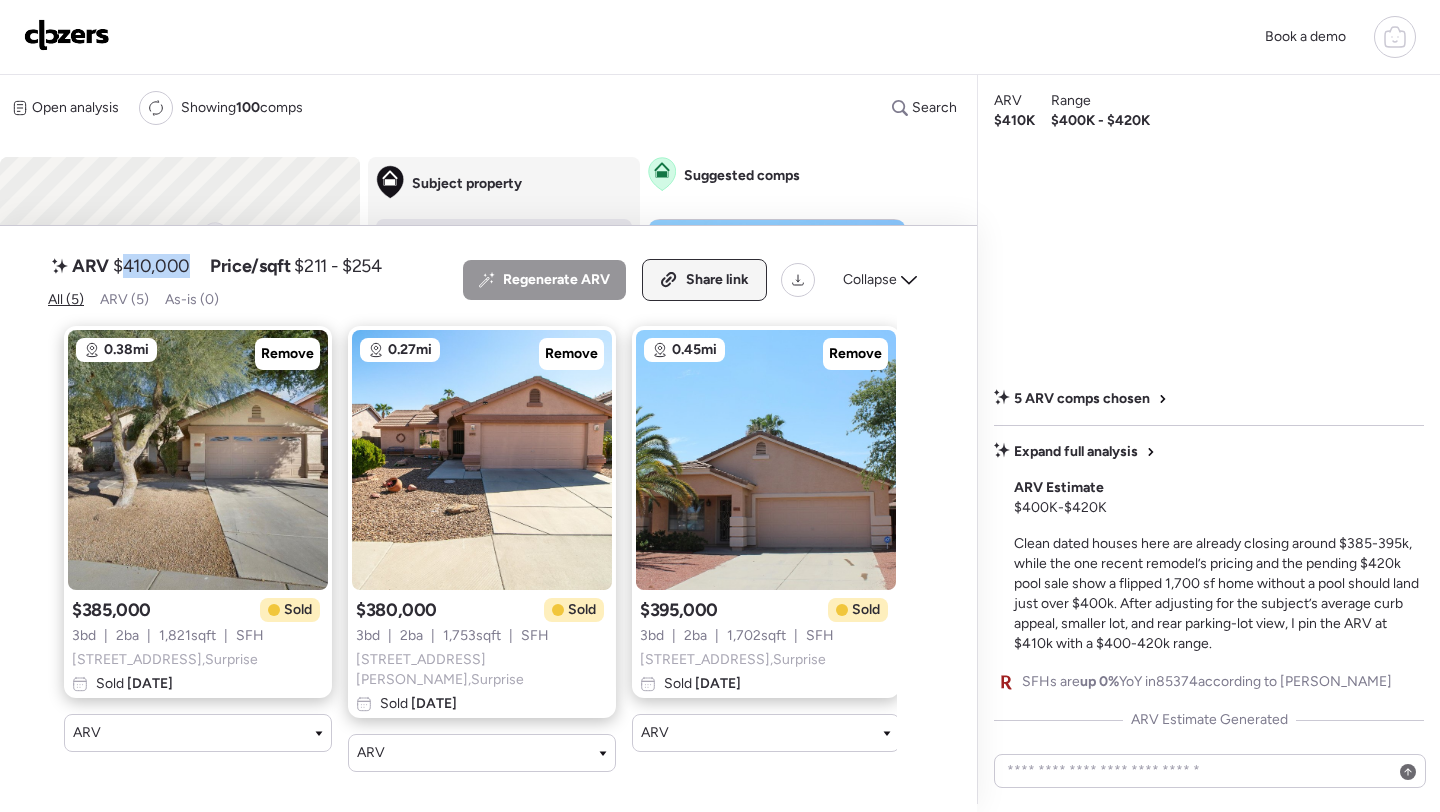 click on "Share link" at bounding box center [717, 280] 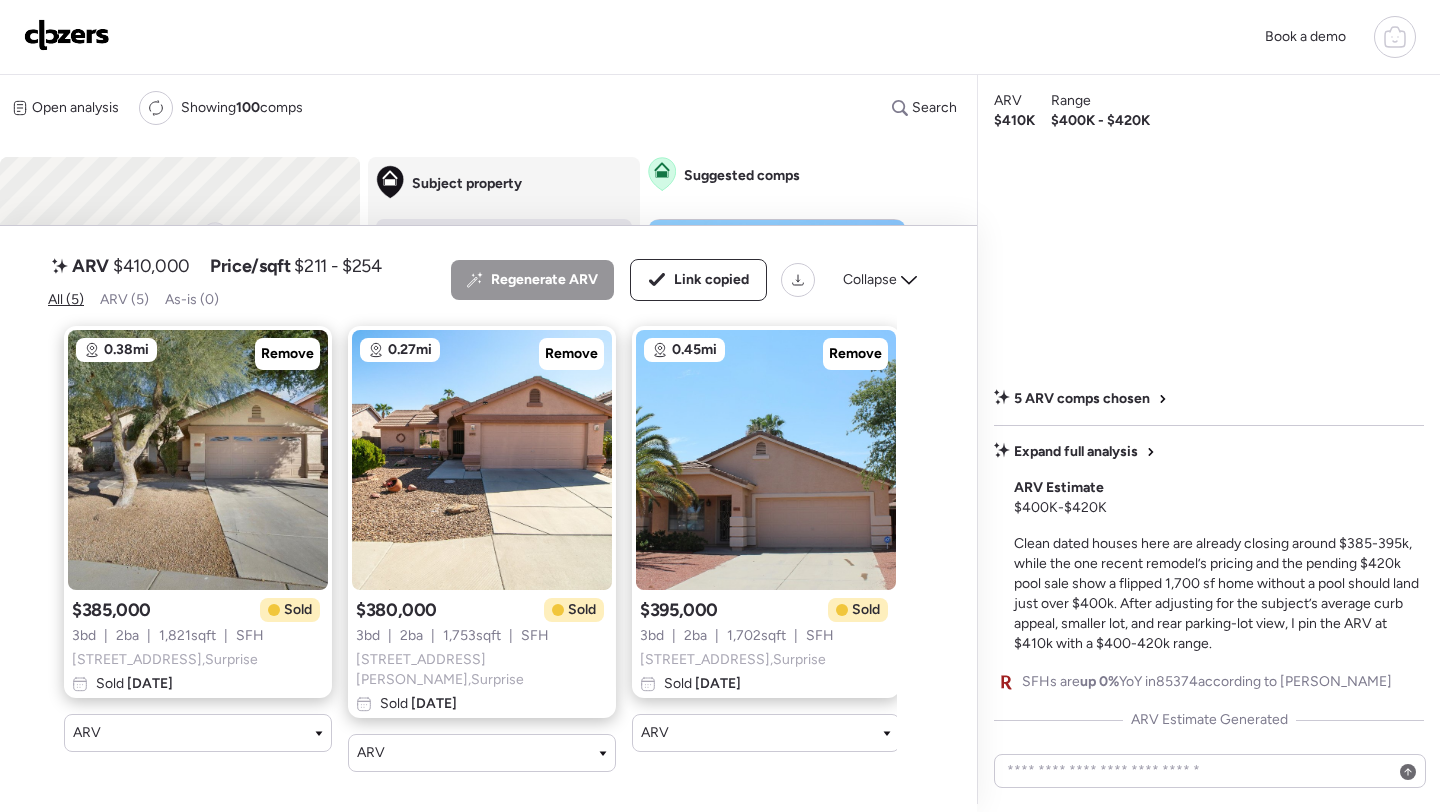 click at bounding box center (67, 35) 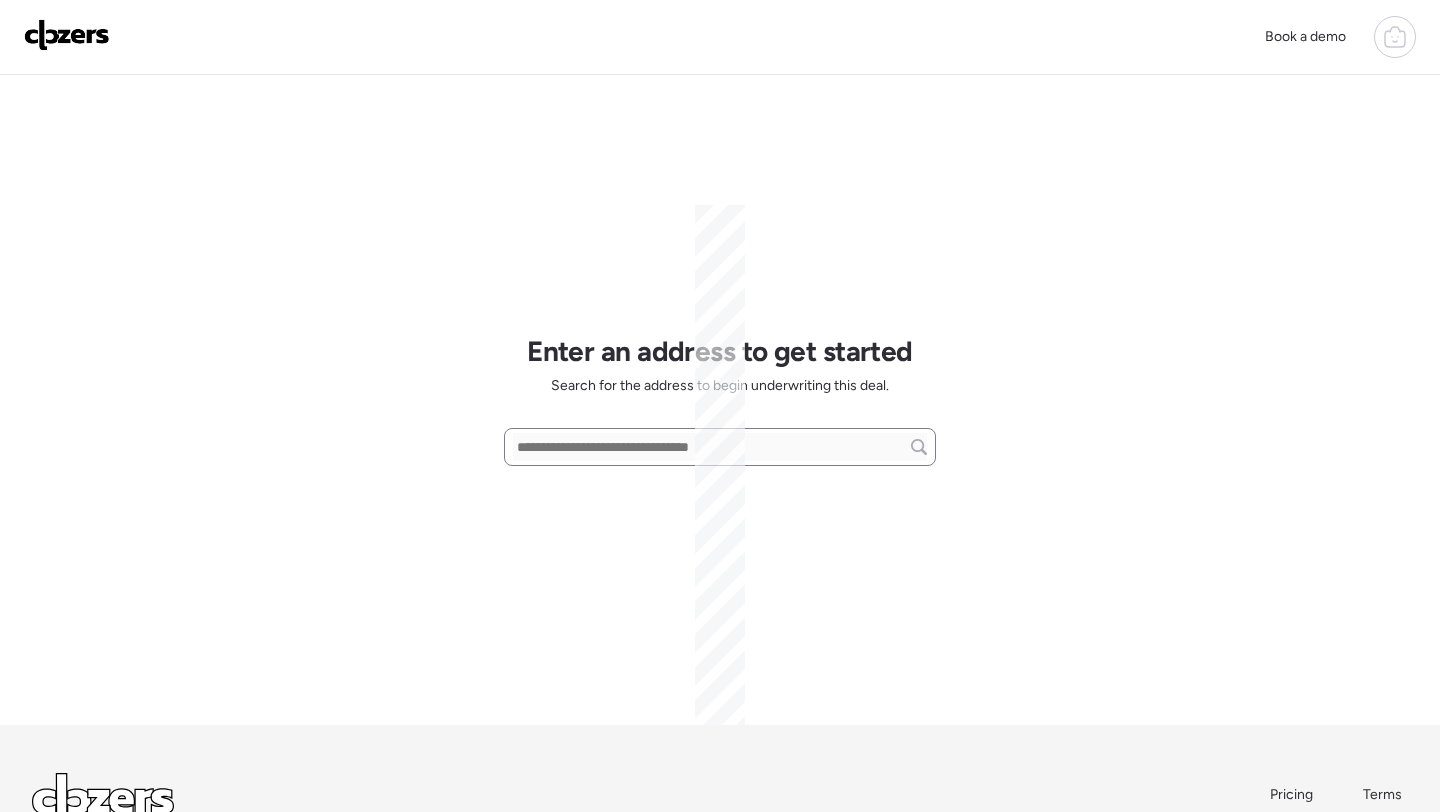 scroll, scrollTop: 0, scrollLeft: 0, axis: both 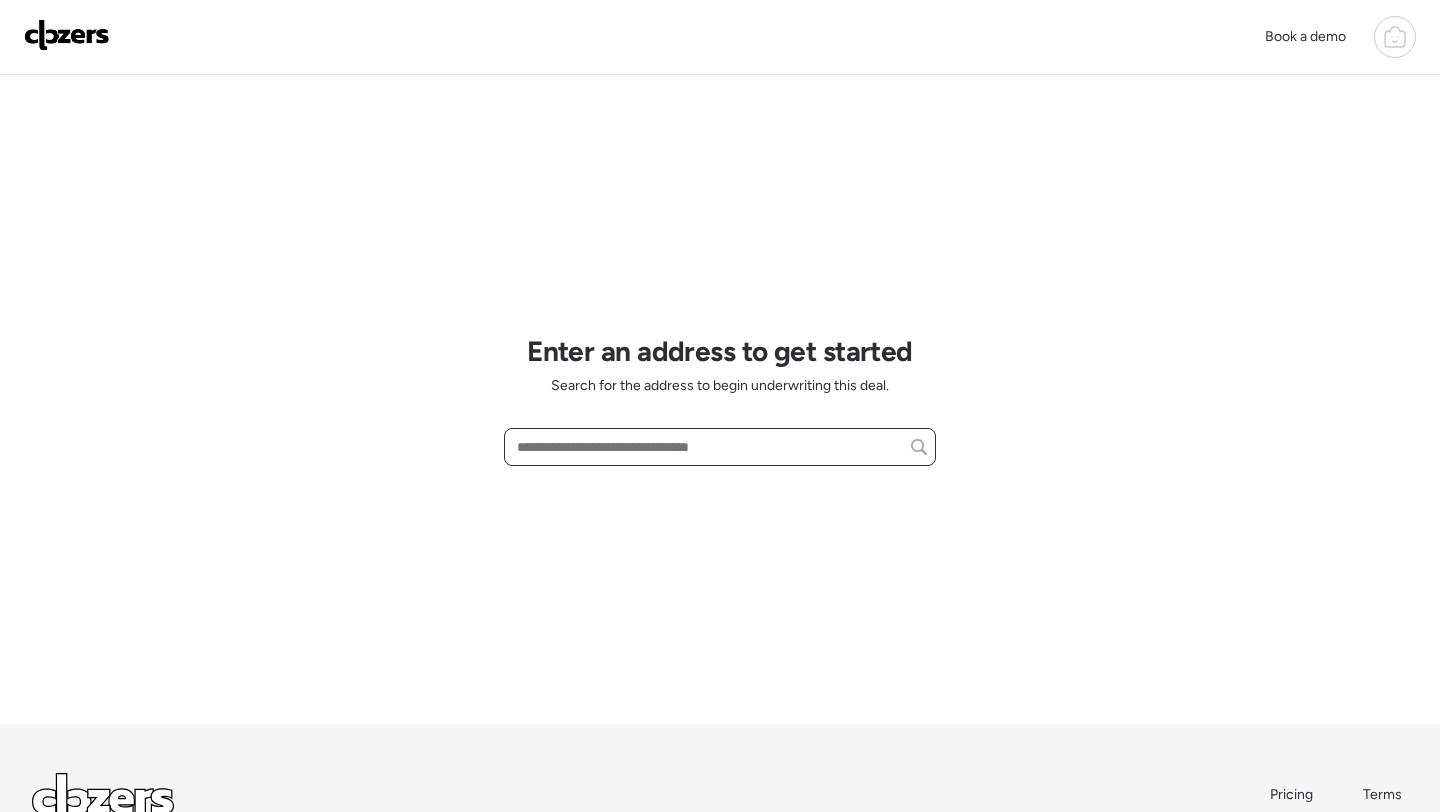 click at bounding box center (720, 447) 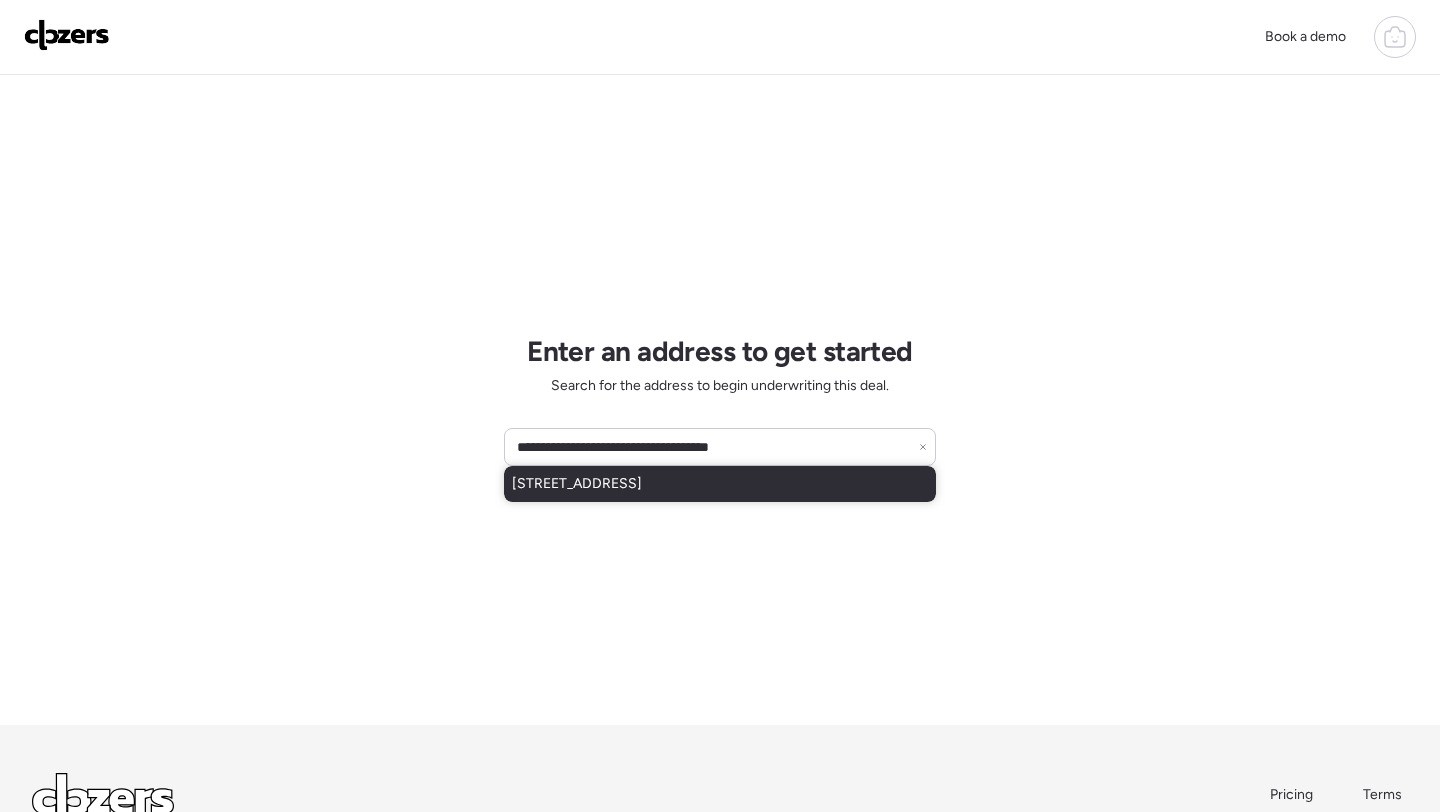 click on "[STREET_ADDRESS]" at bounding box center (577, 484) 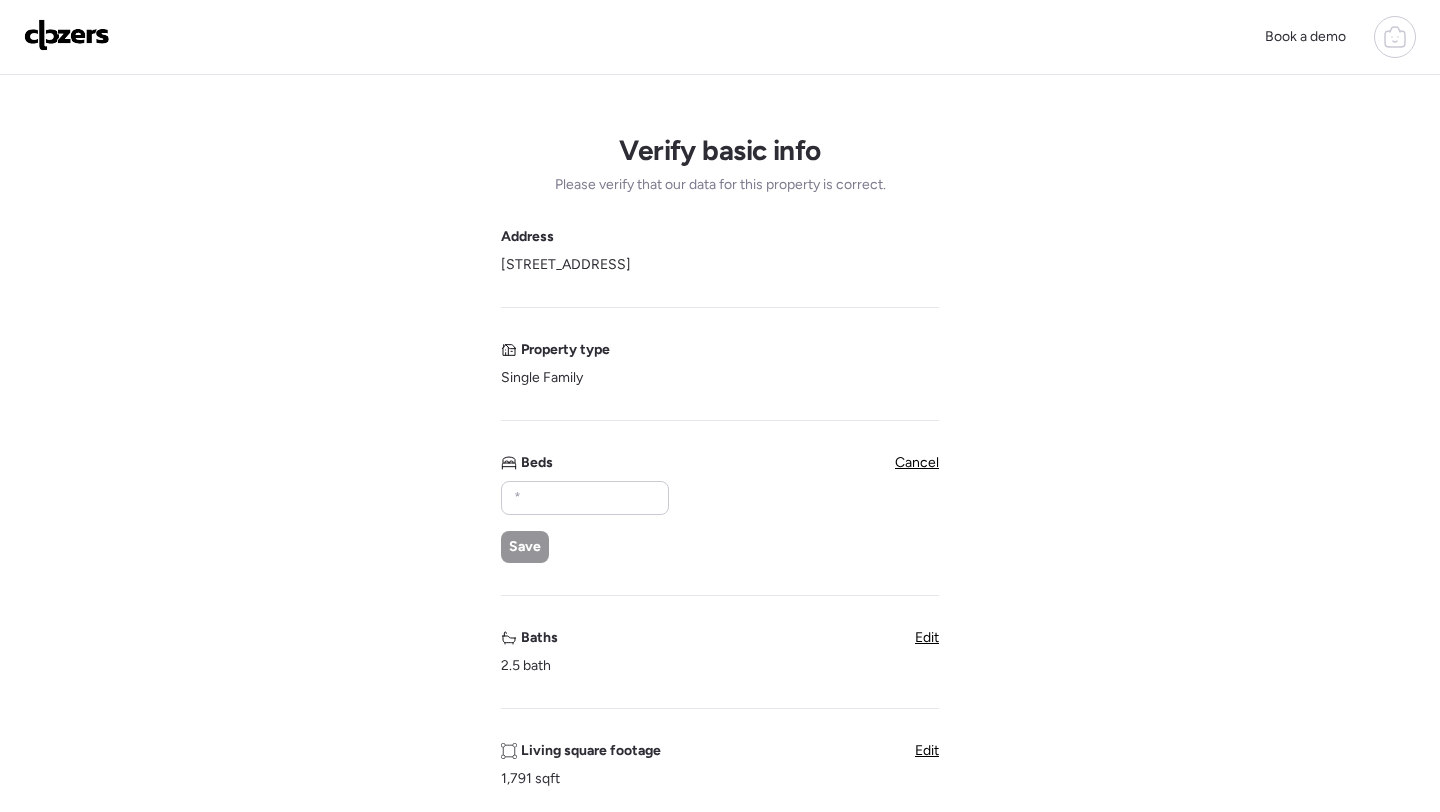 click on "Save" at bounding box center (584, 522) 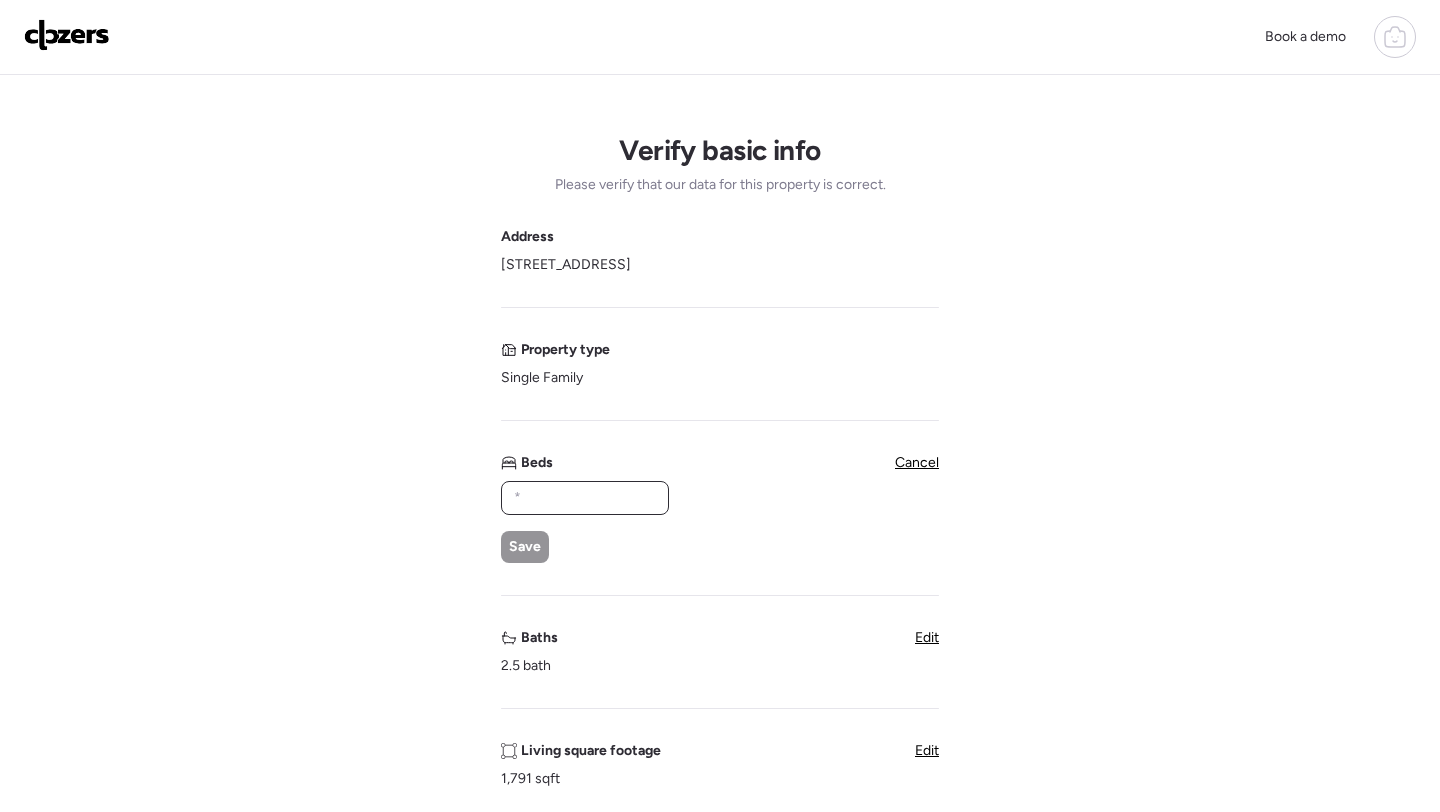 click at bounding box center [585, 498] 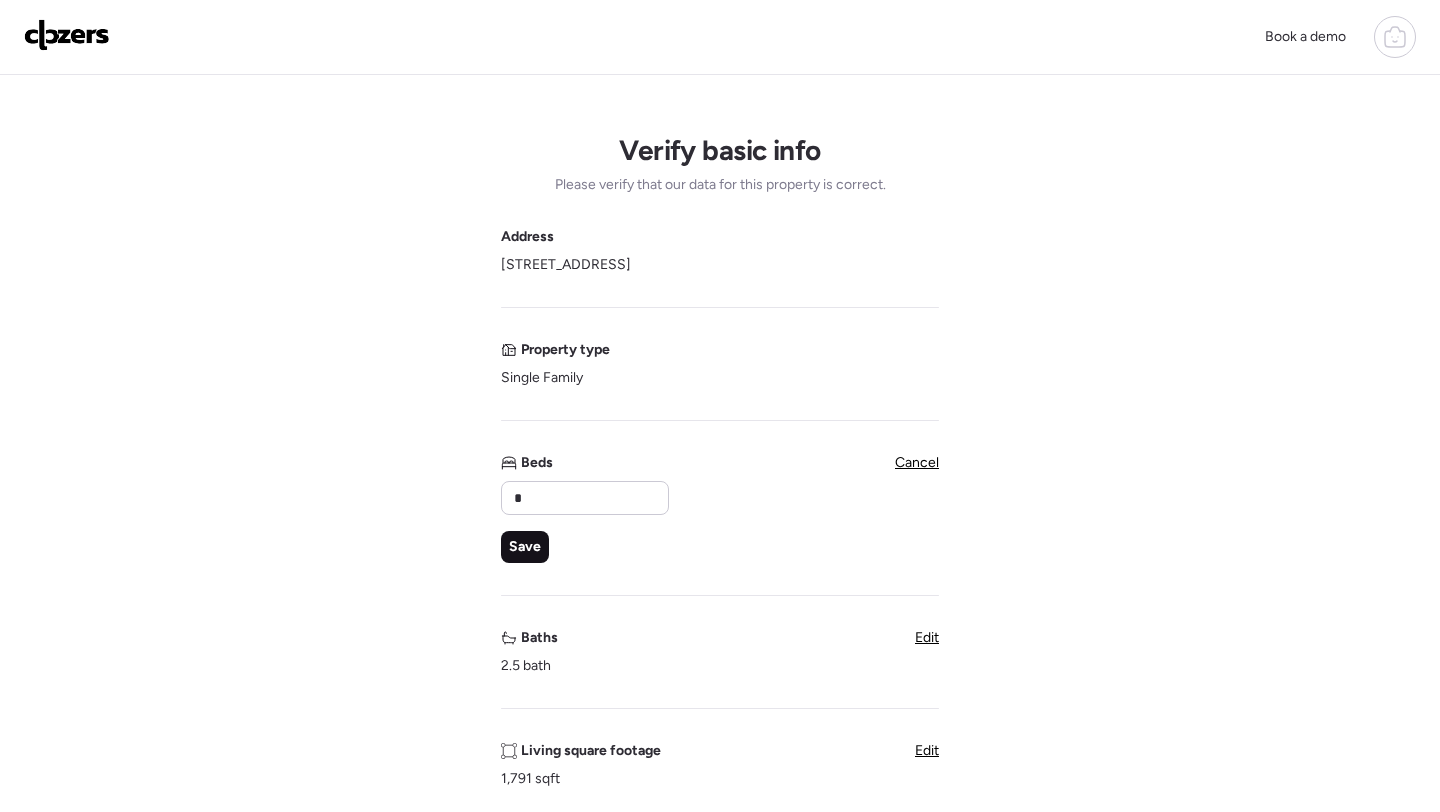 click on "Save" at bounding box center (525, 547) 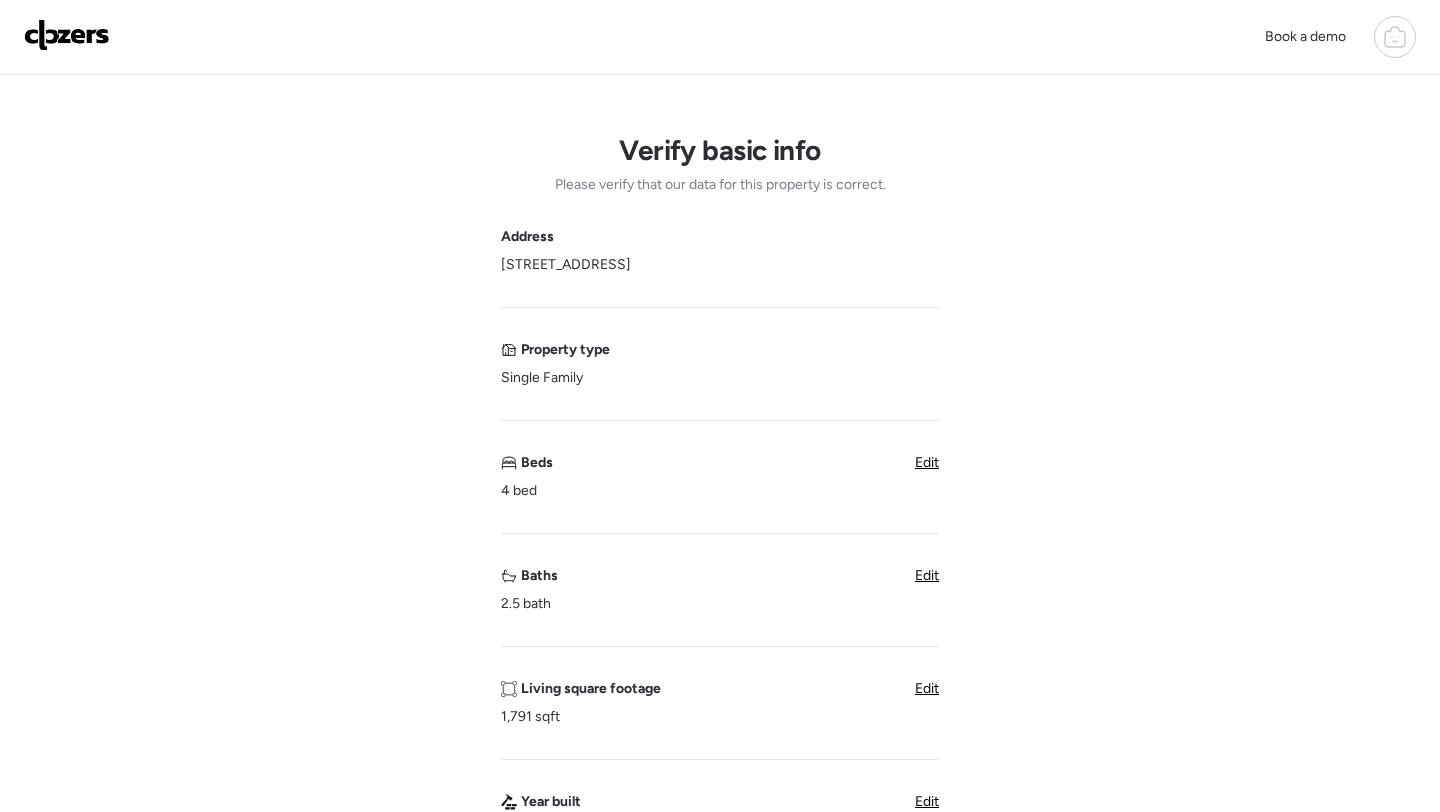click on "Edit" at bounding box center [927, 575] 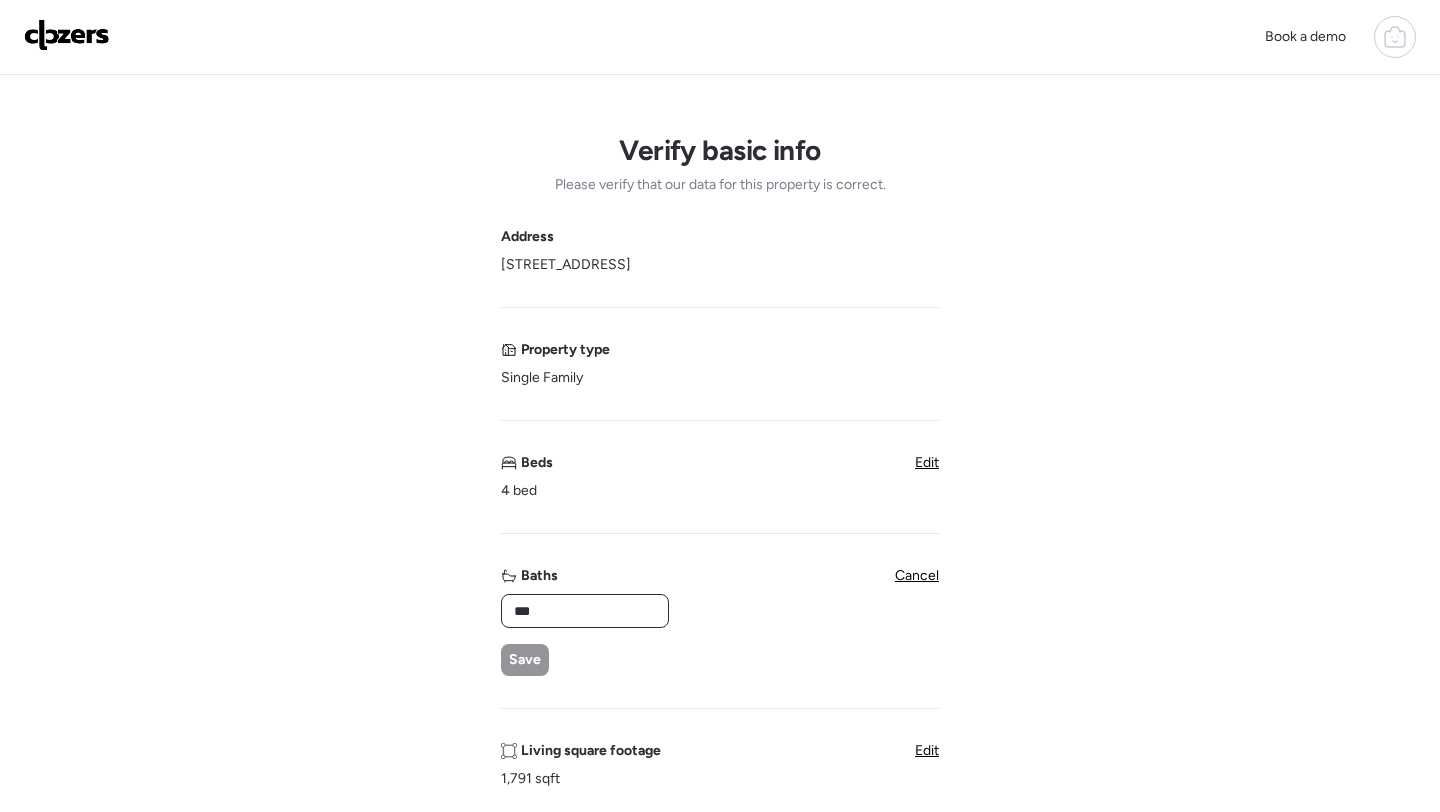 click on "***" at bounding box center (585, 611) 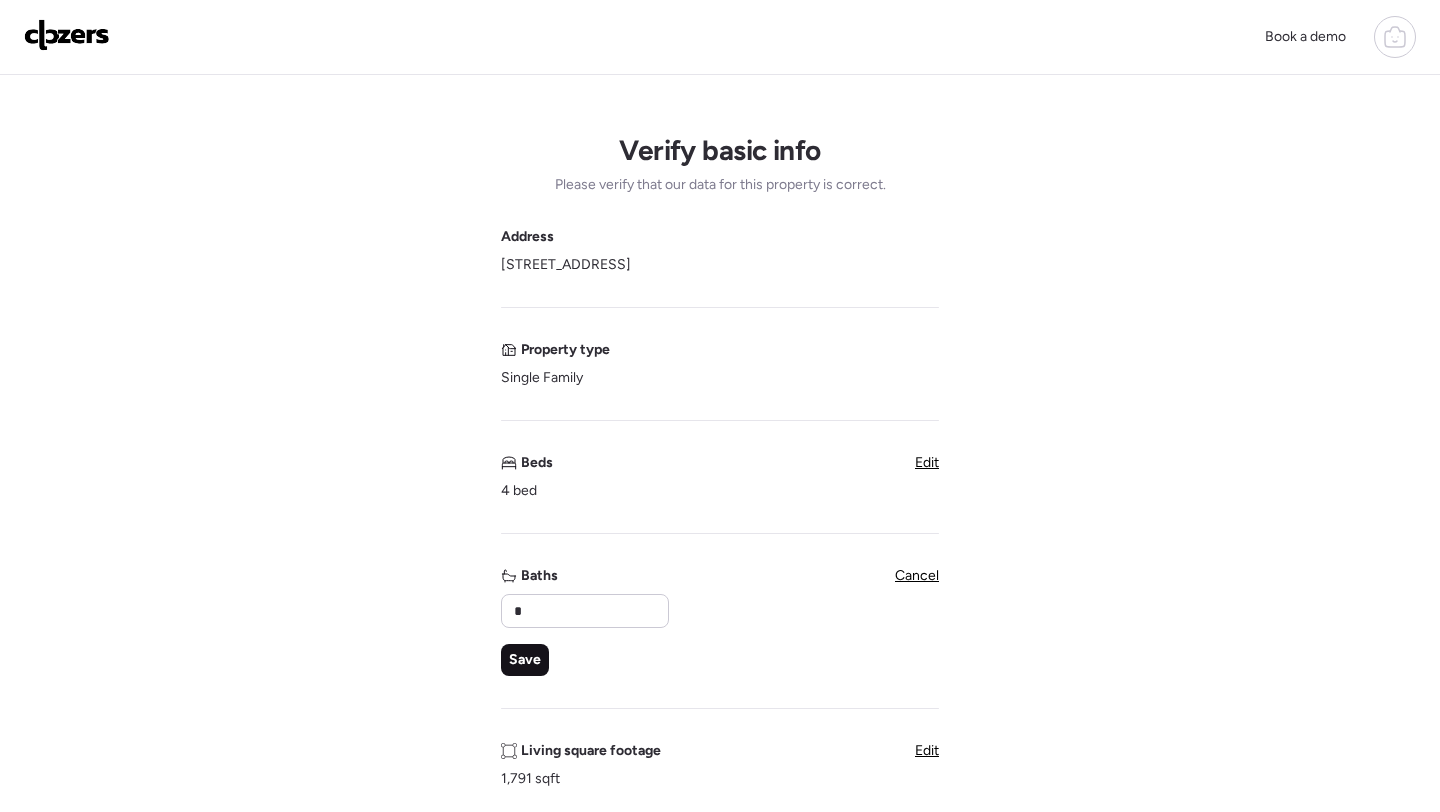 click on "Save" at bounding box center [525, 660] 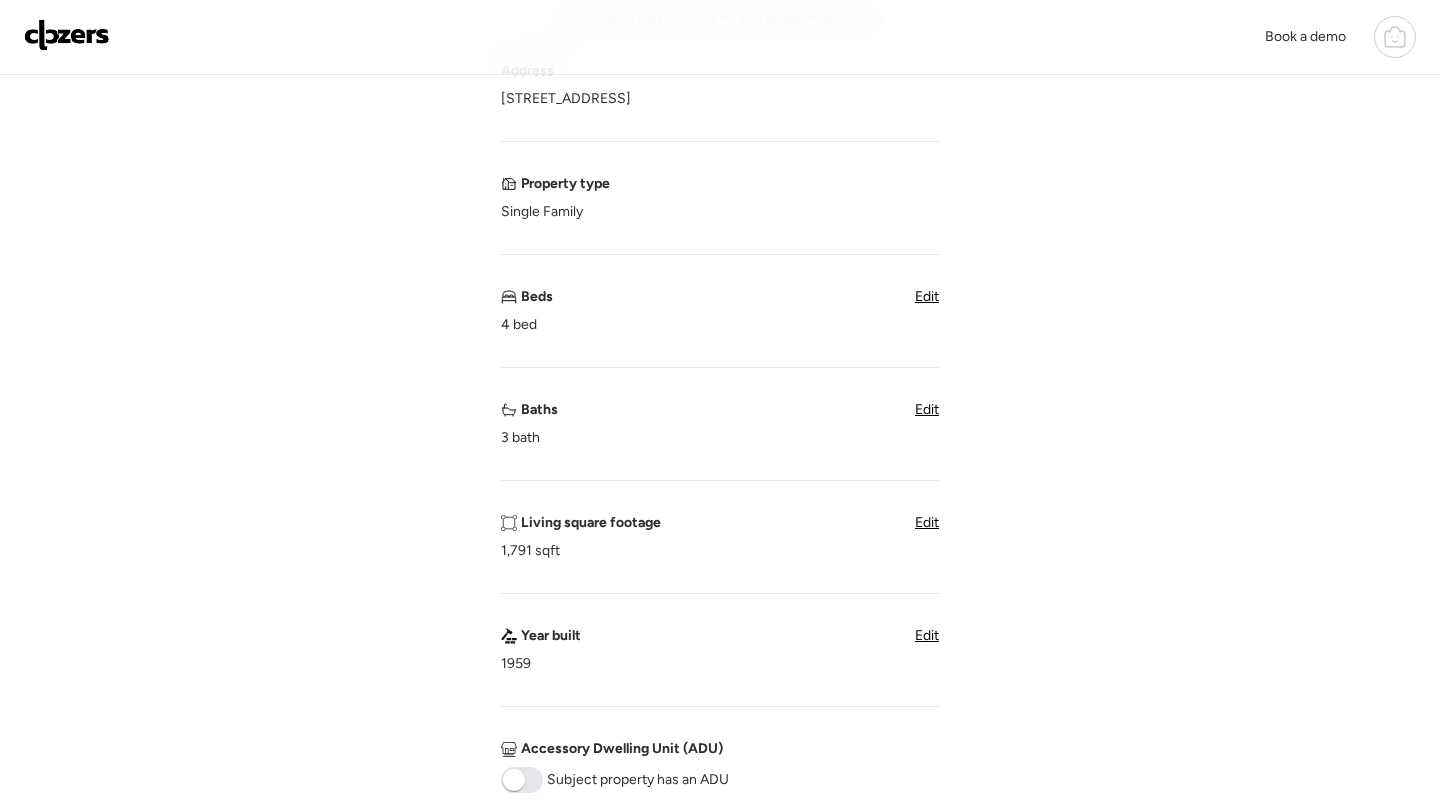 scroll, scrollTop: 564, scrollLeft: 0, axis: vertical 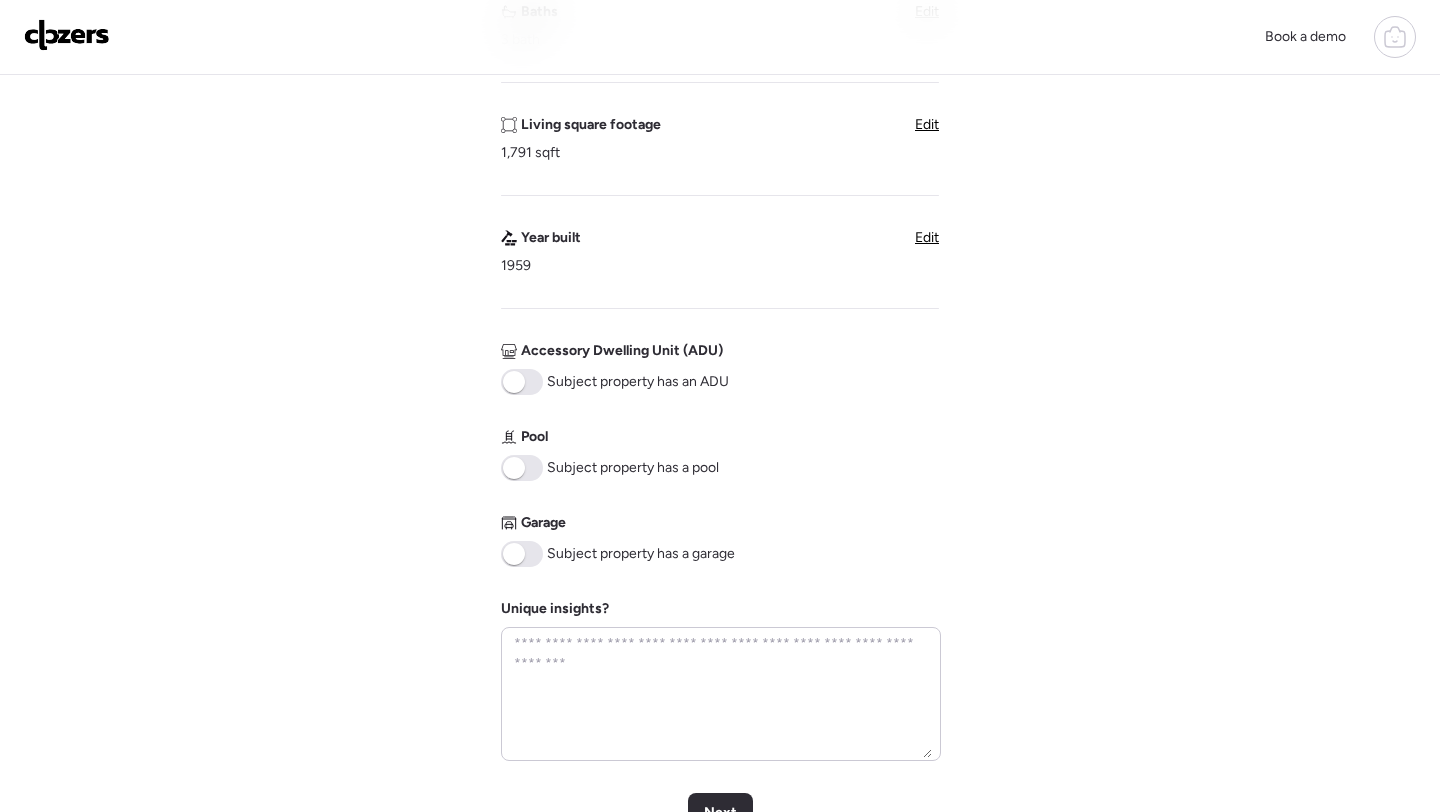 click at bounding box center [522, 554] 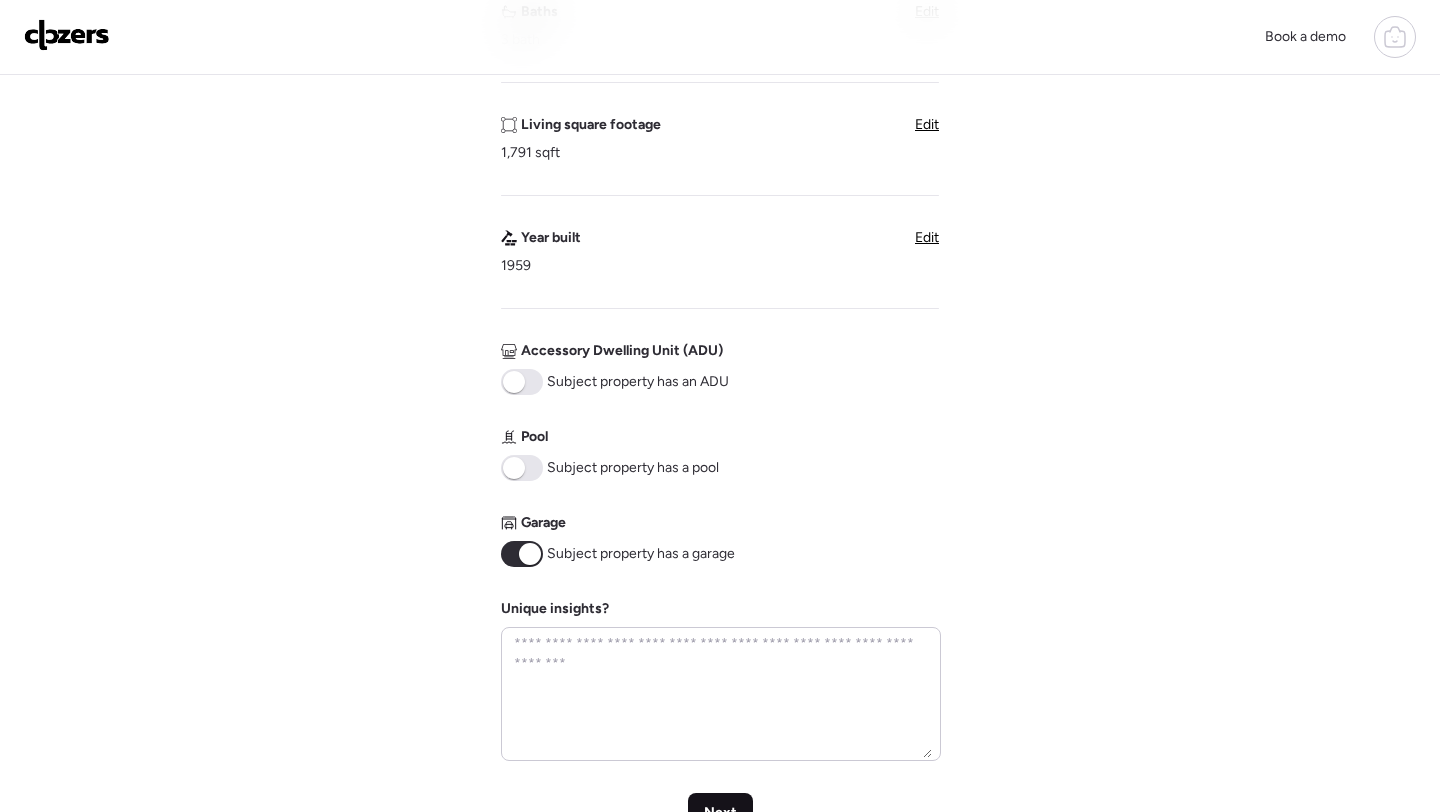 click on "Next" at bounding box center (720, 813) 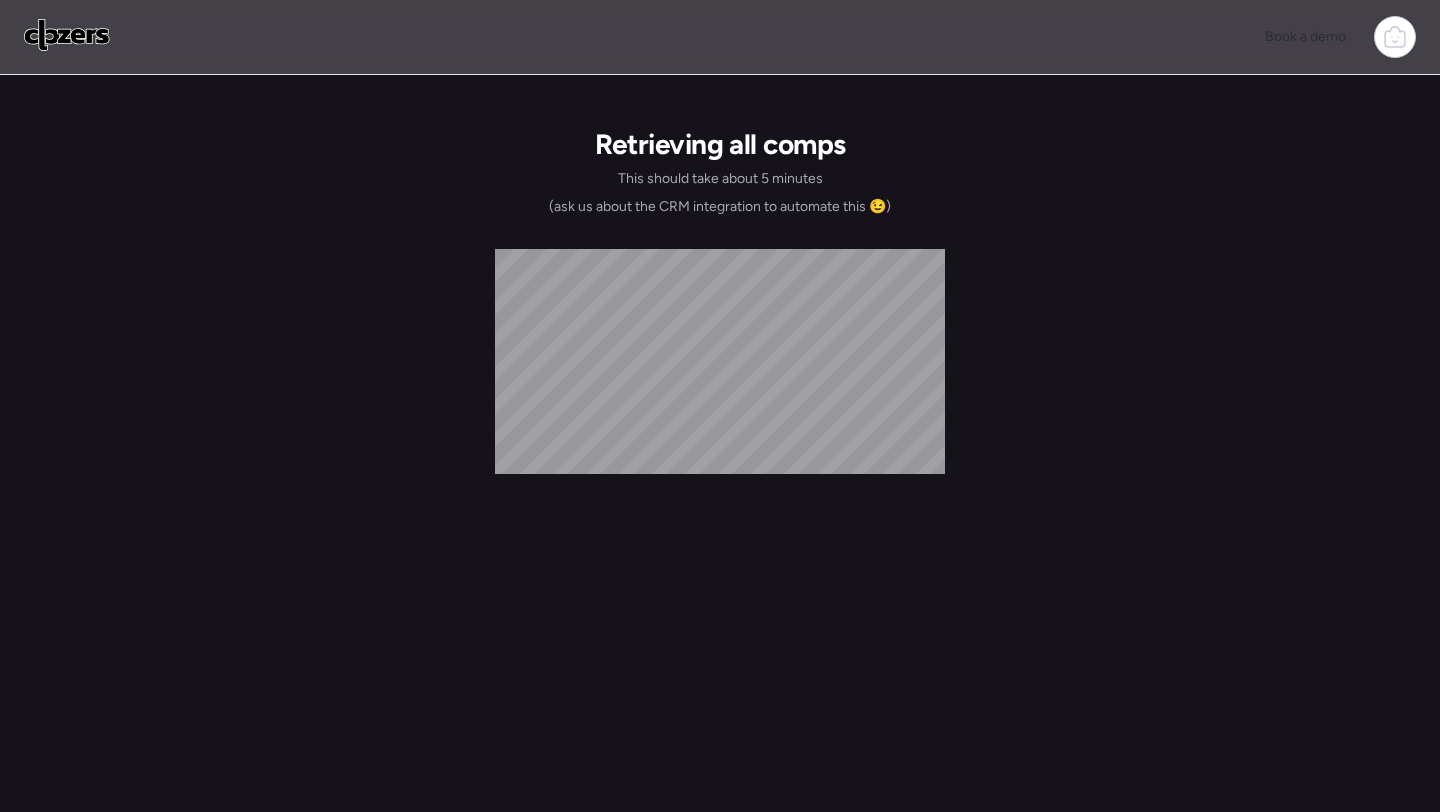 scroll, scrollTop: 0, scrollLeft: 0, axis: both 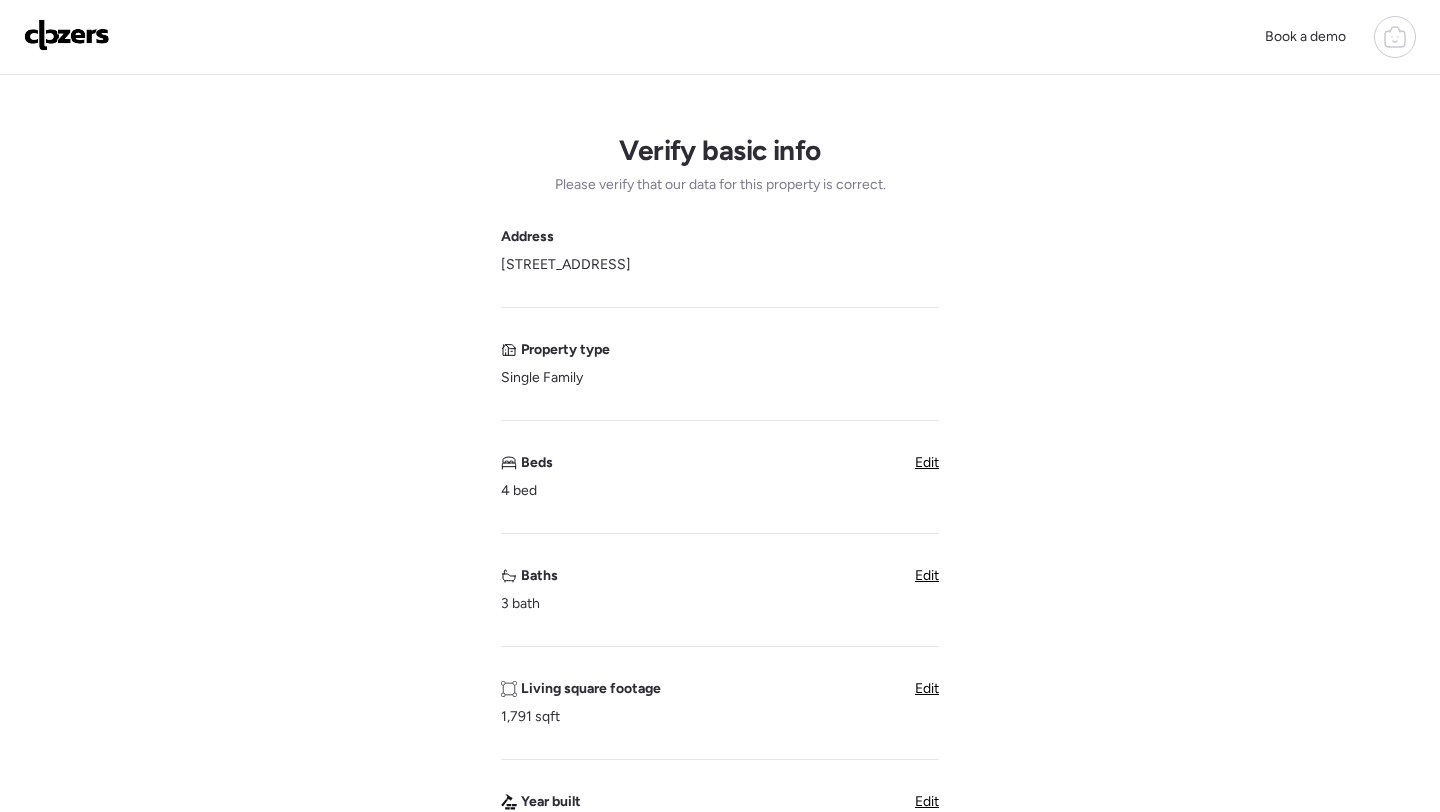 click on "[STREET_ADDRESS]" at bounding box center [566, 265] 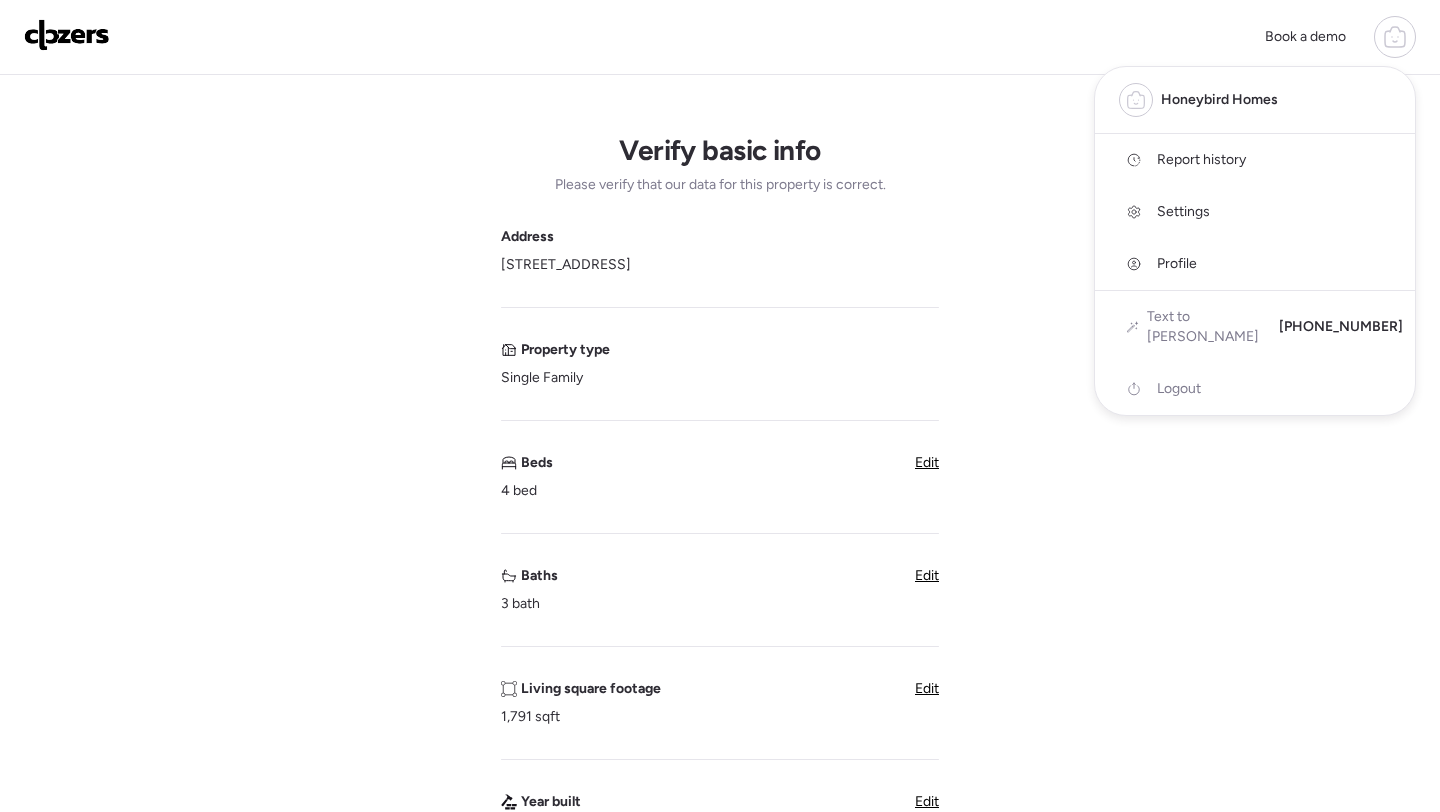 click on "Report history" at bounding box center (1201, 160) 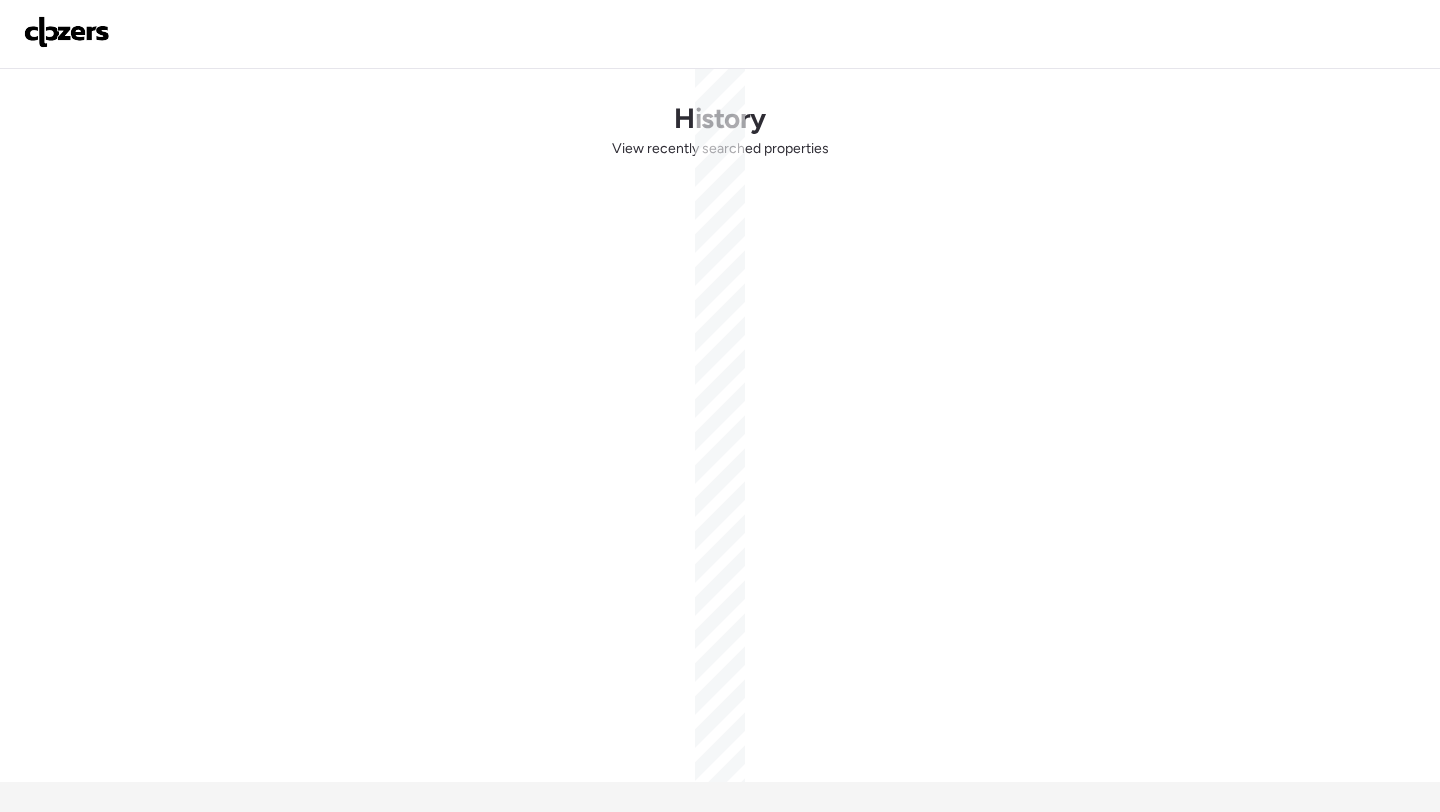 scroll, scrollTop: 0, scrollLeft: 0, axis: both 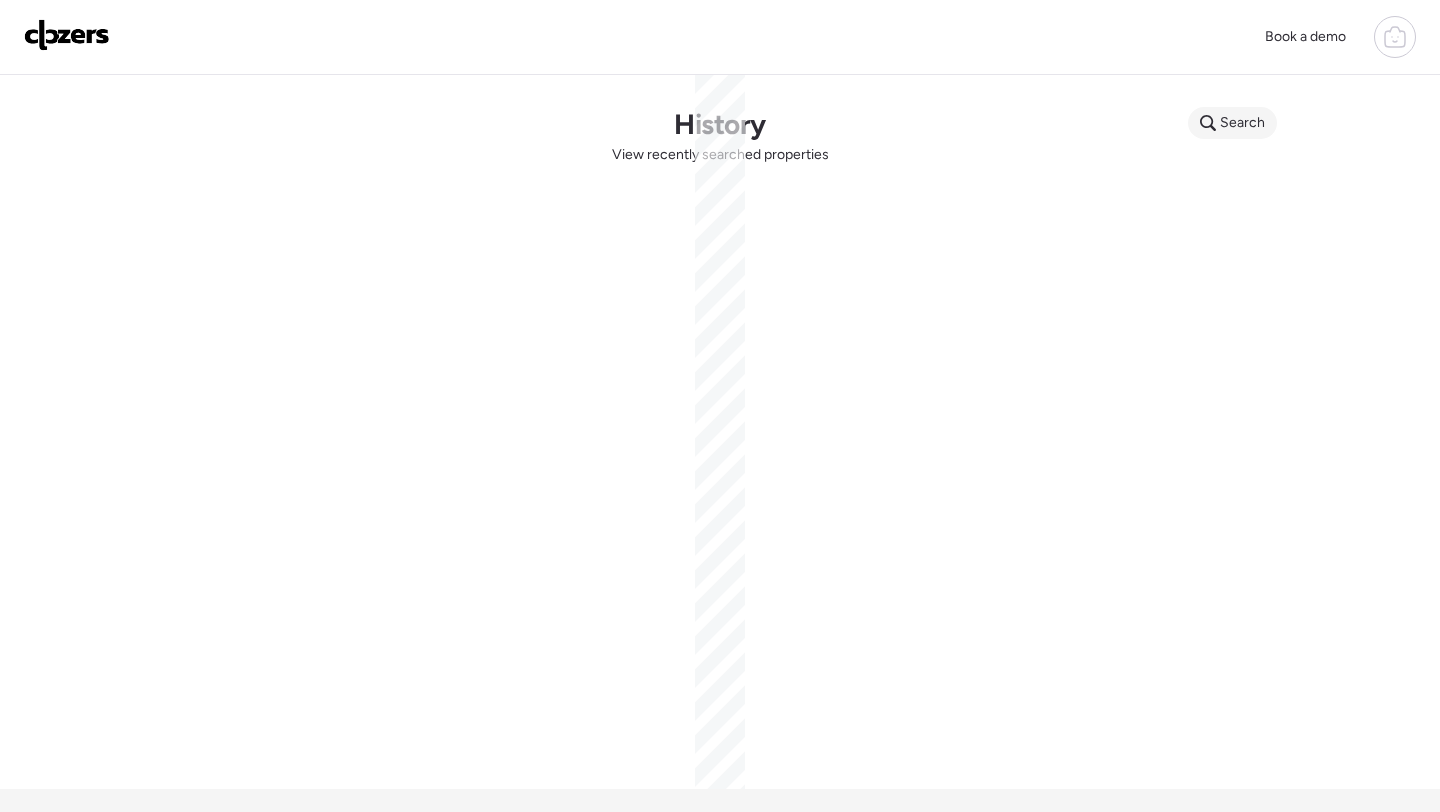 click on "Search" at bounding box center (1242, 123) 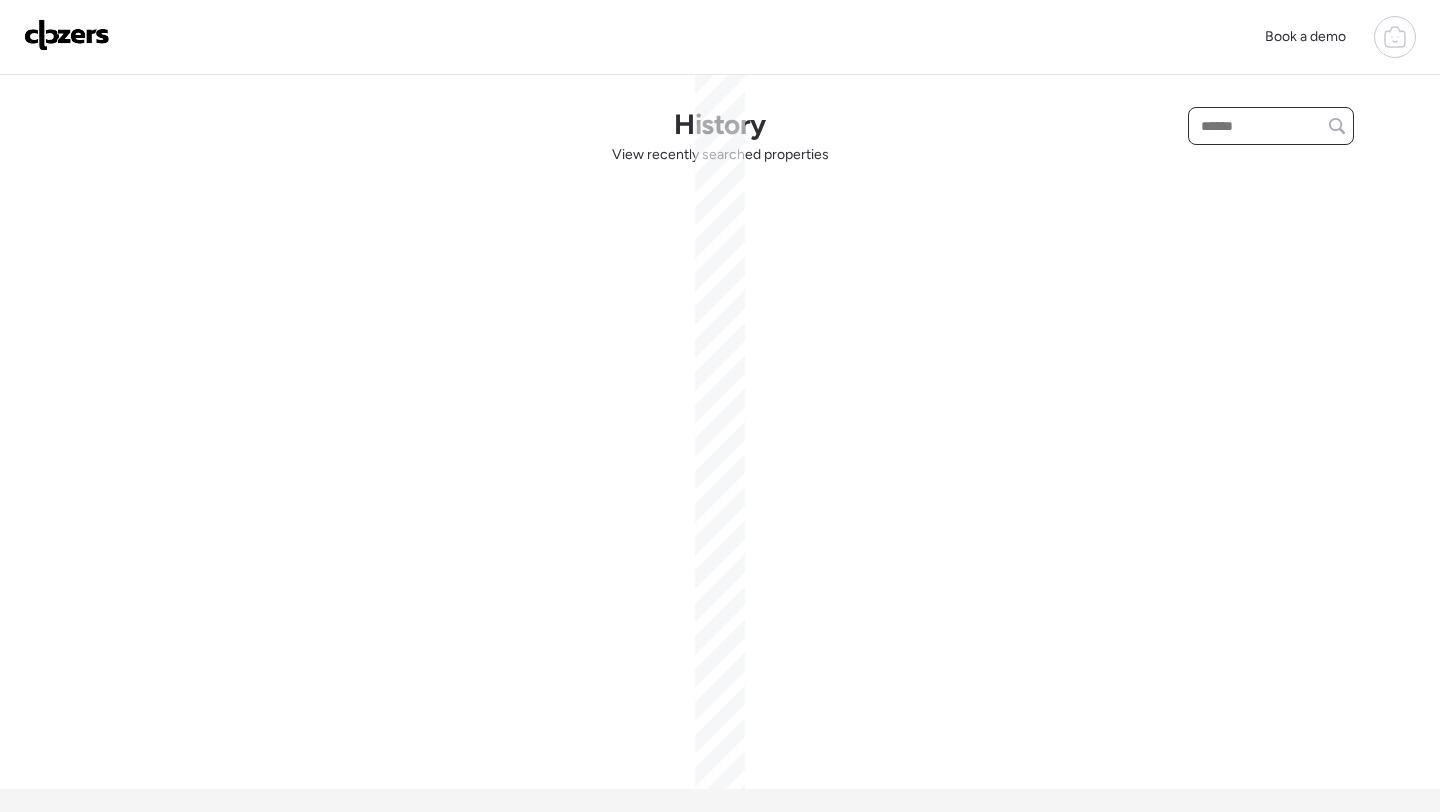 click at bounding box center [1271, 126] 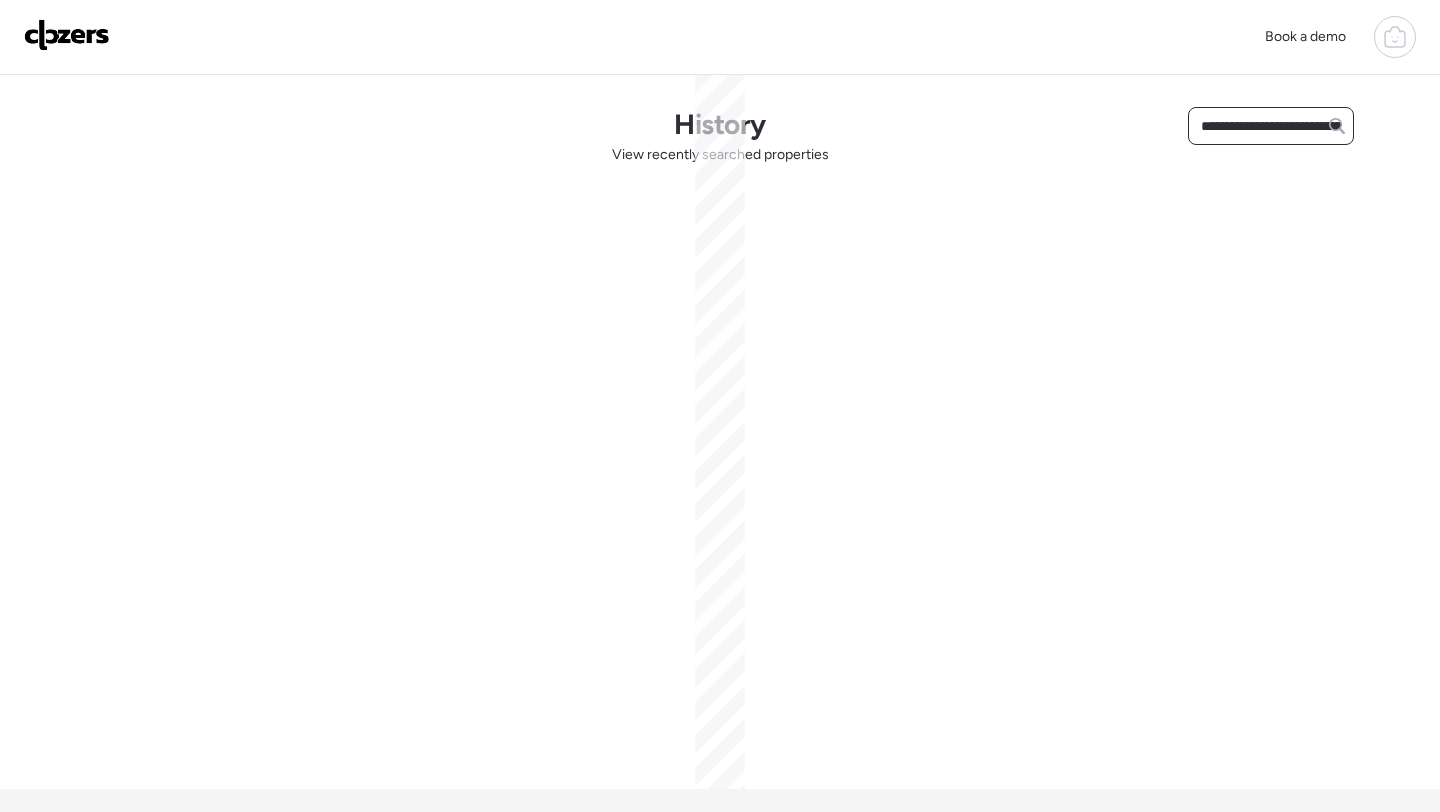 scroll, scrollTop: 0, scrollLeft: 128, axis: horizontal 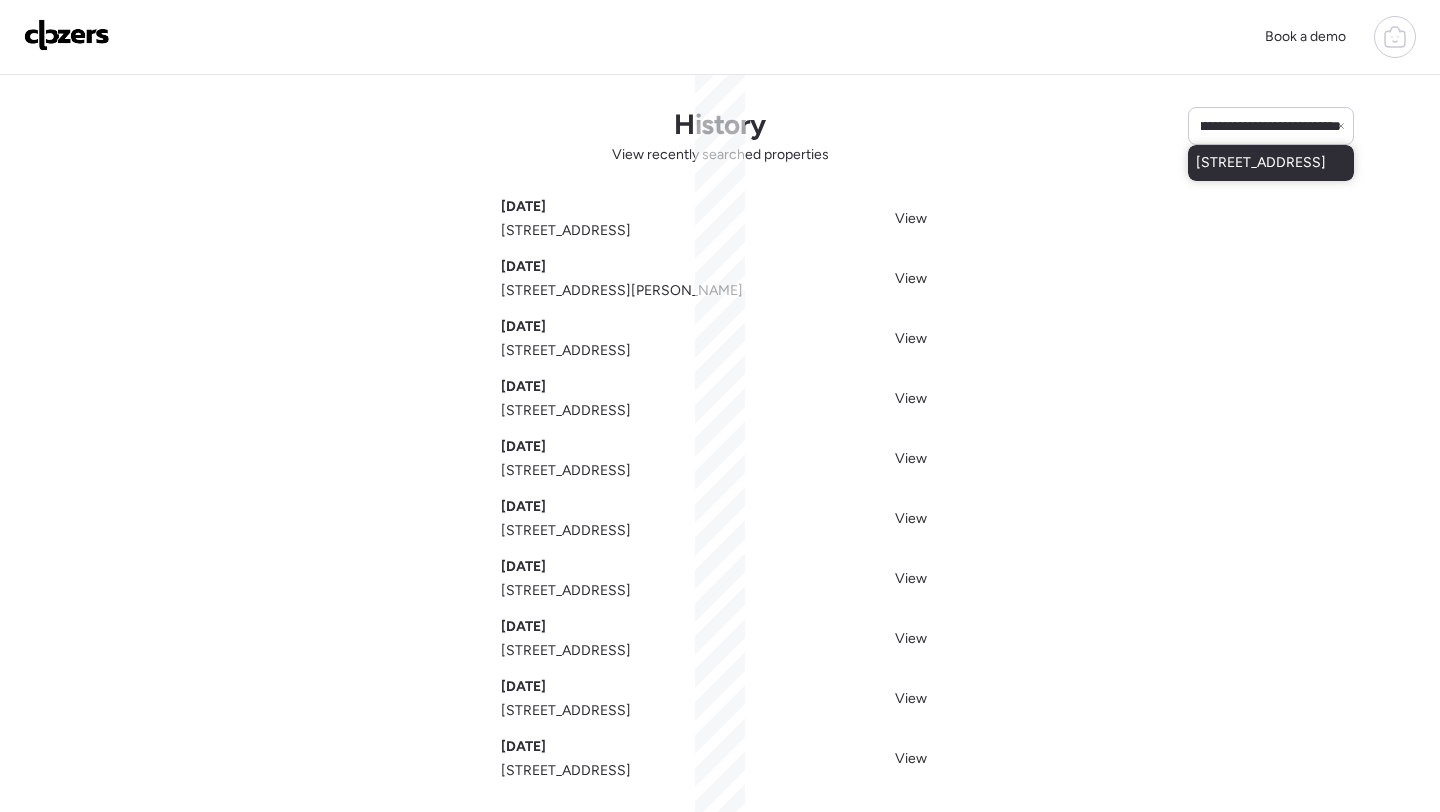 click on "[STREET_ADDRESS]" at bounding box center (1261, 163) 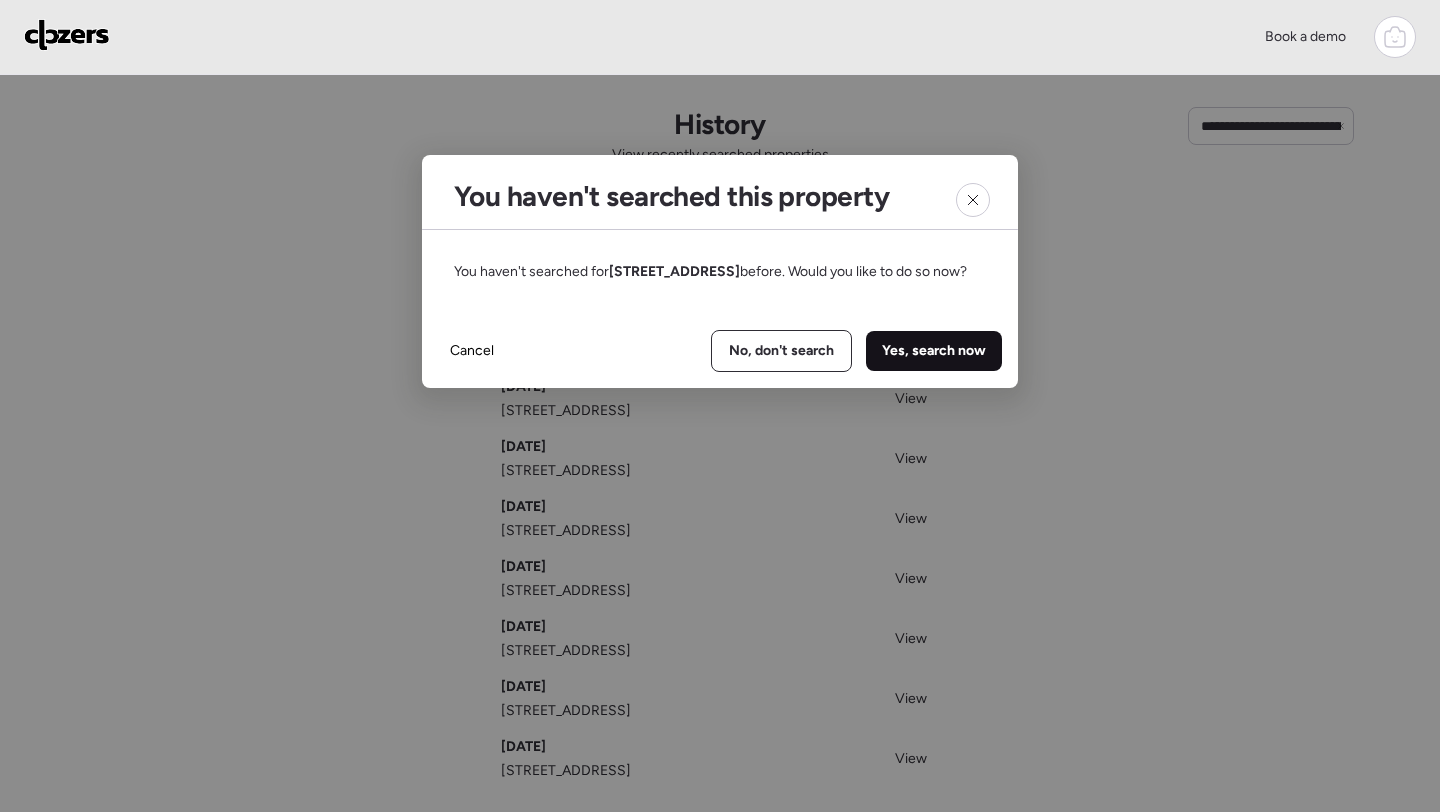 click on "Yes, search now" at bounding box center [934, 351] 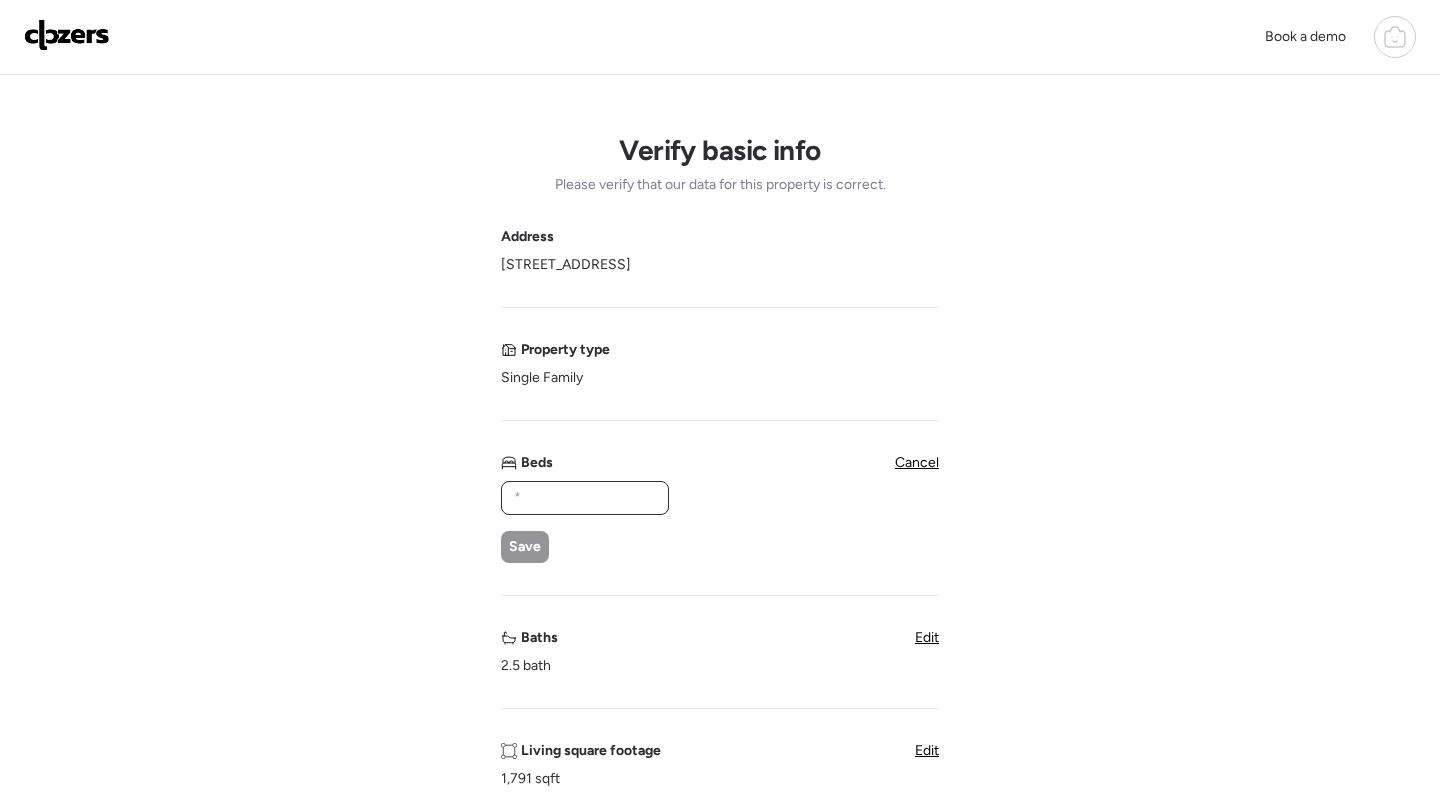 click at bounding box center (585, 498) 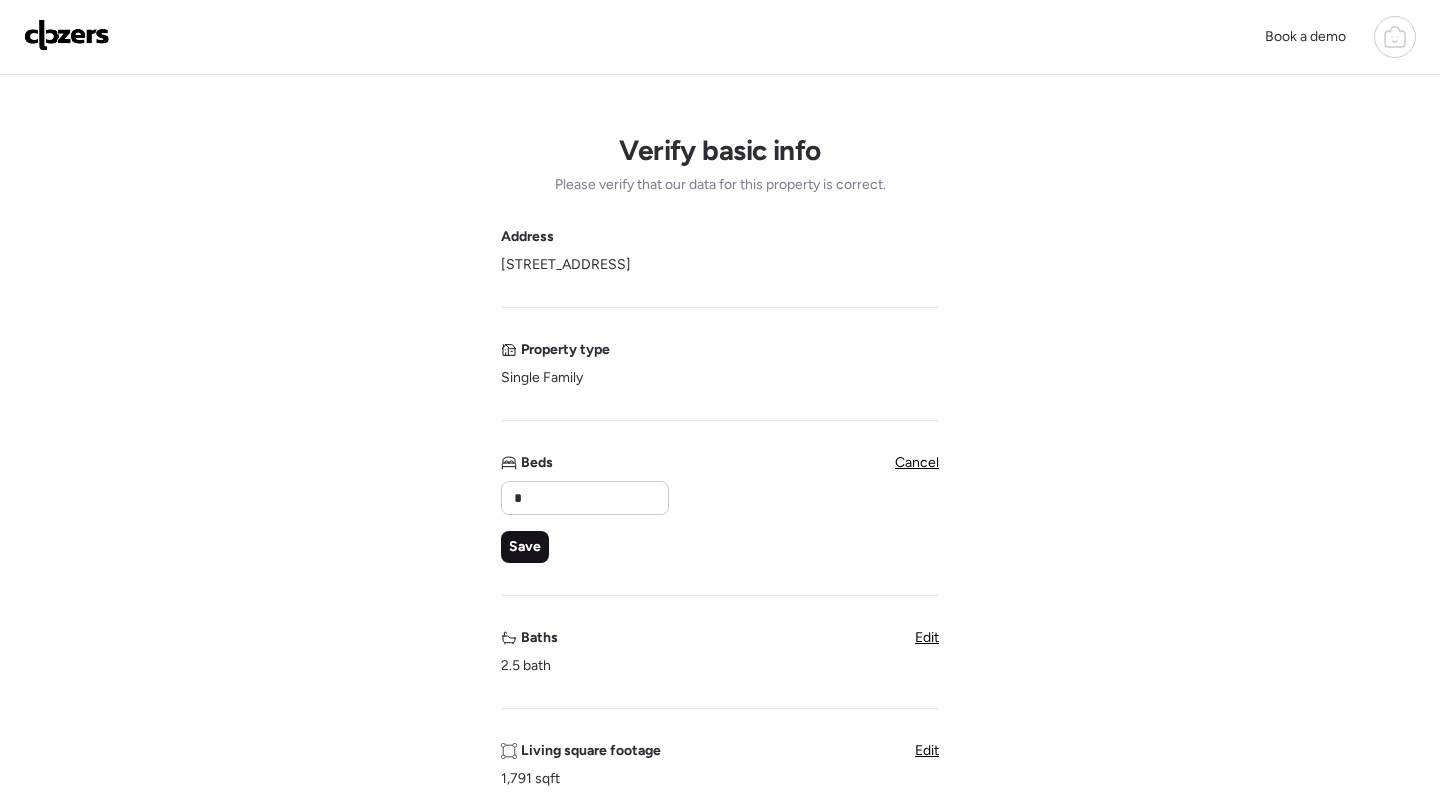 click on "Save" at bounding box center [525, 547] 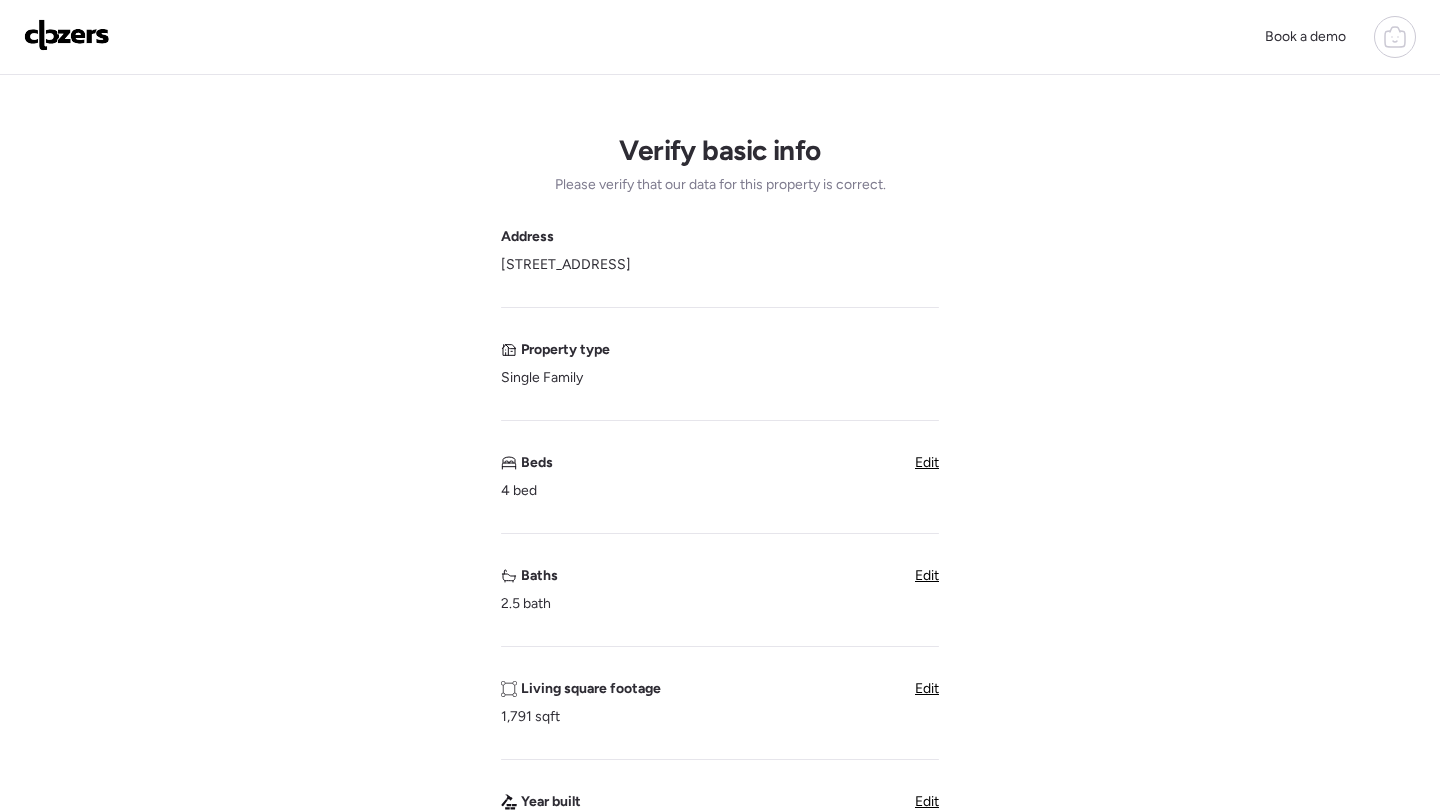 click on "Edit" at bounding box center [927, 575] 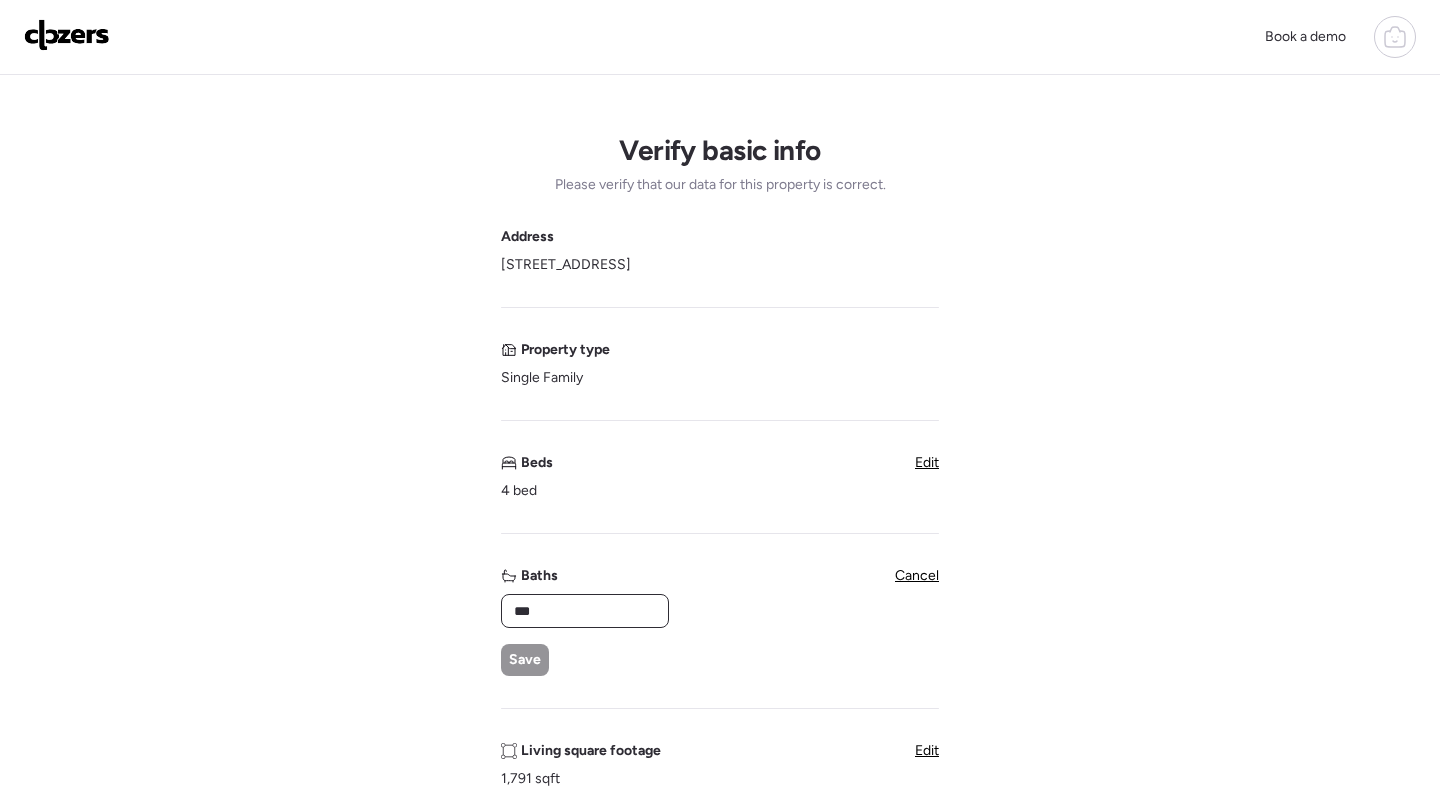 click on "***" at bounding box center [585, 611] 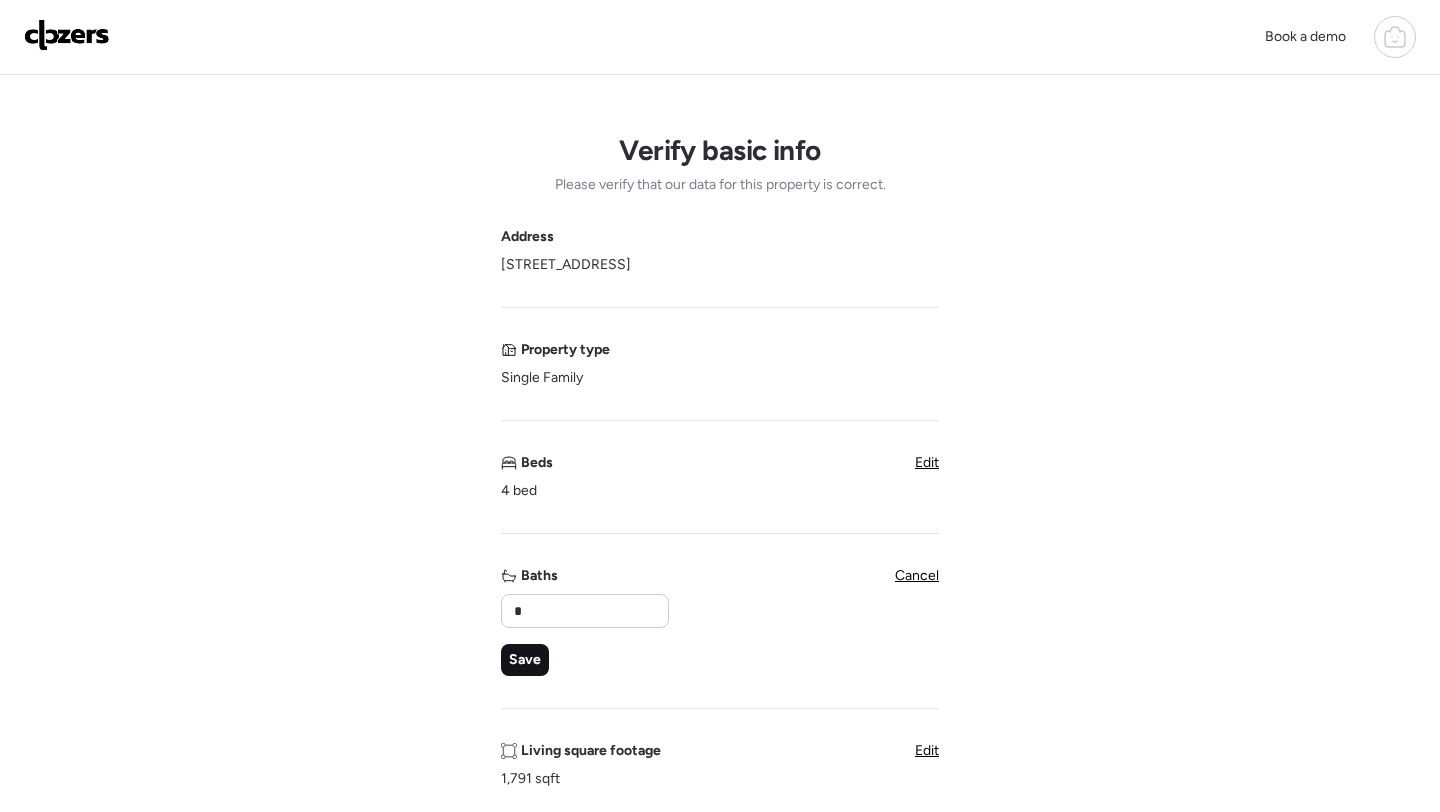 click on "Save" at bounding box center (525, 660) 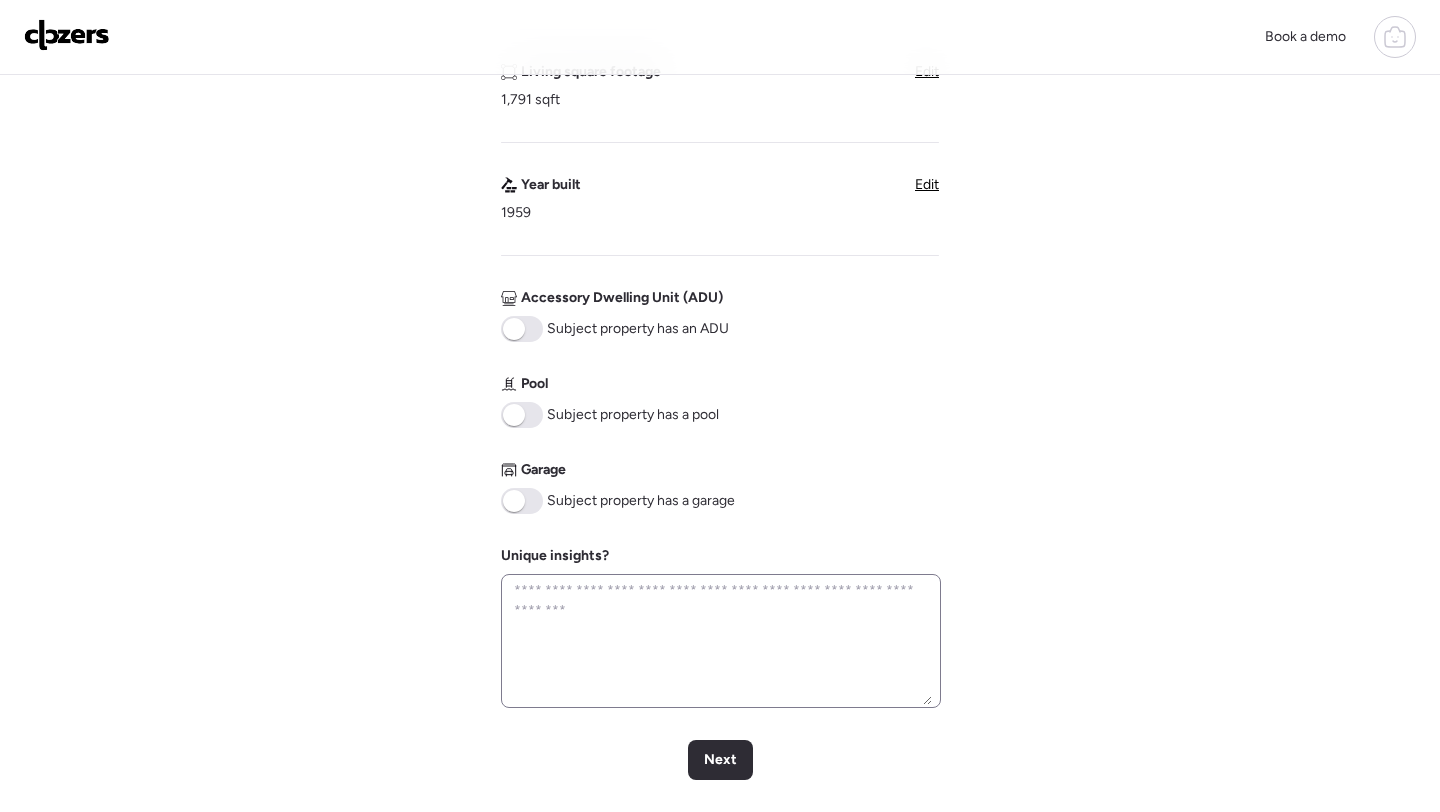 scroll, scrollTop: 623, scrollLeft: 0, axis: vertical 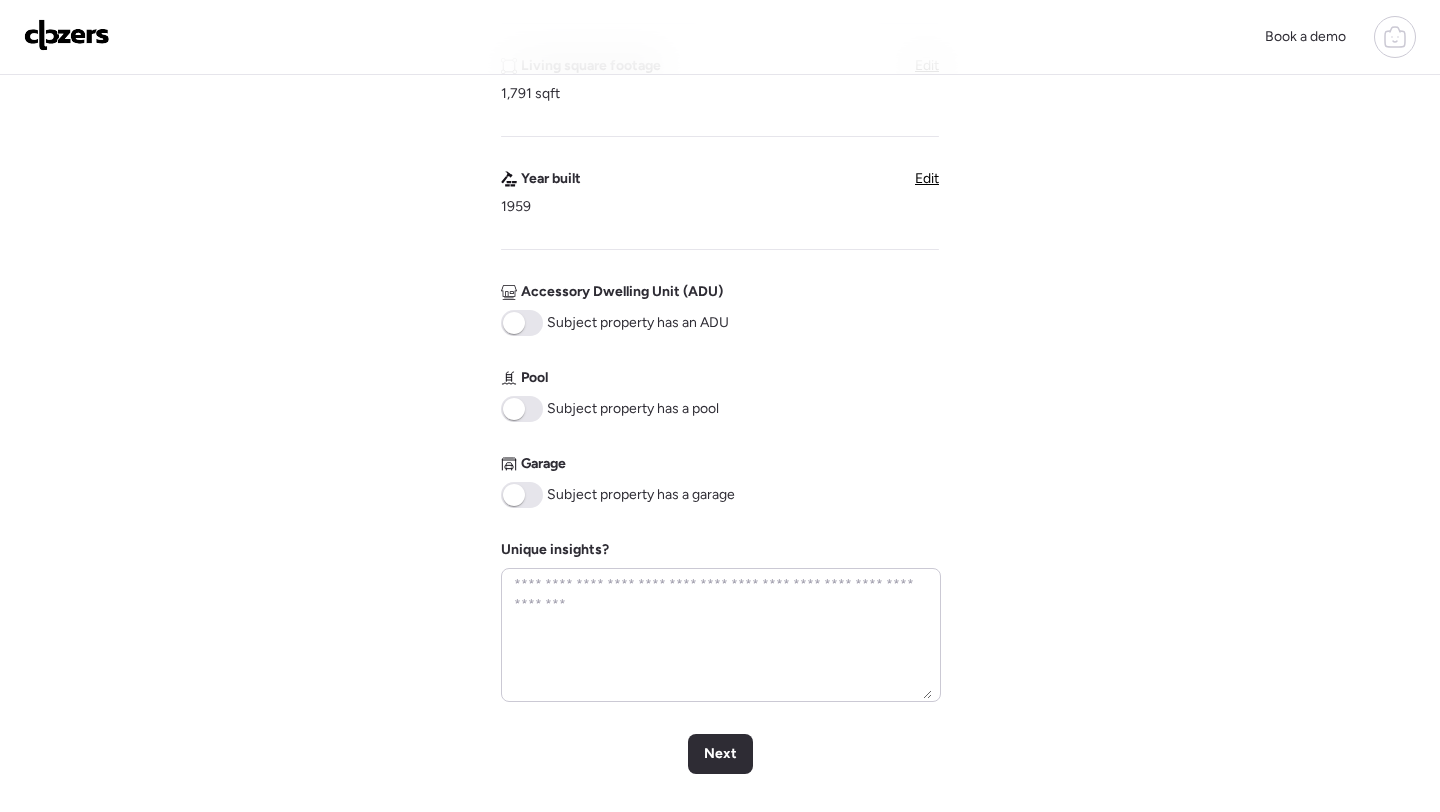 click at bounding box center (522, 495) 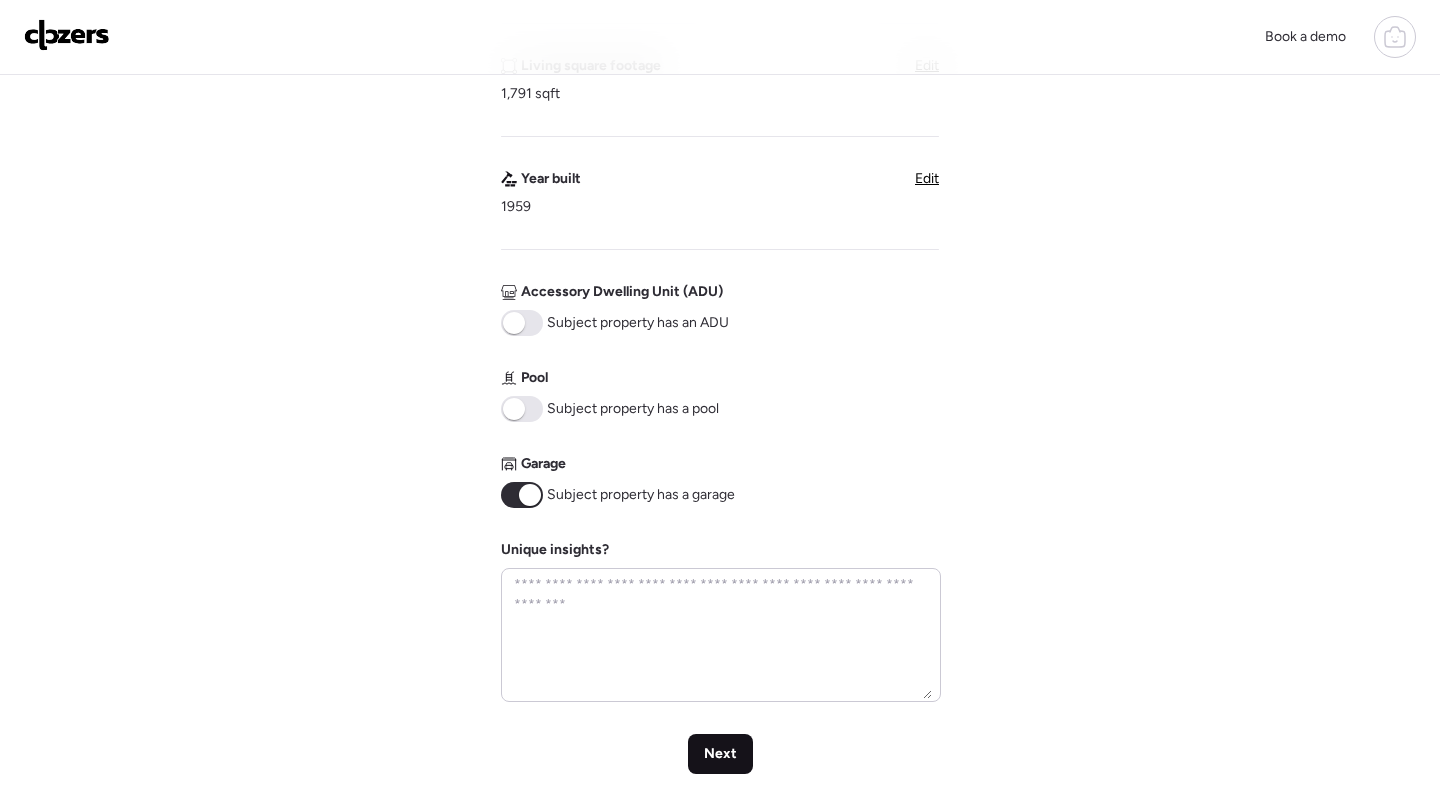 click on "Next" at bounding box center (720, 754) 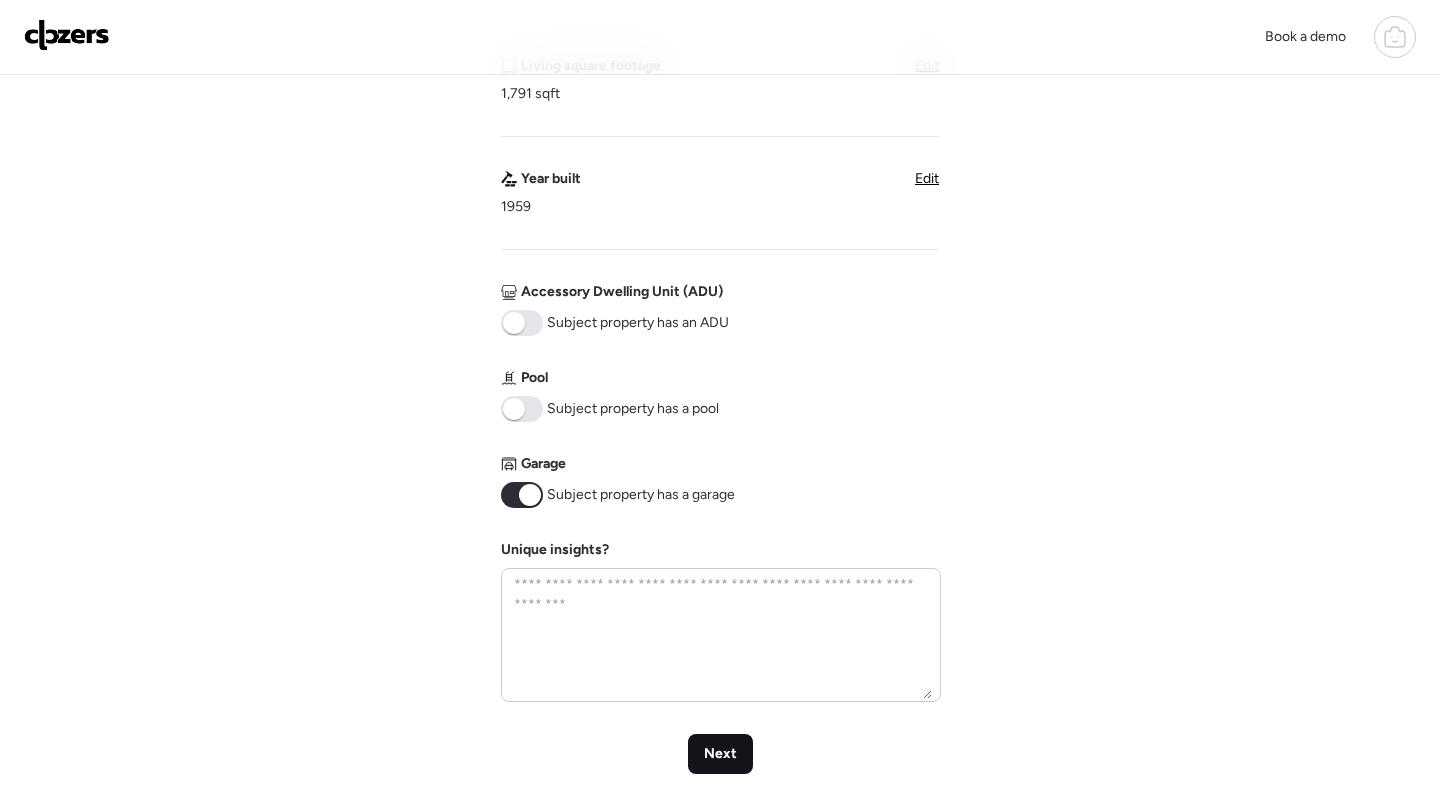 click on "Next" at bounding box center [720, 754] 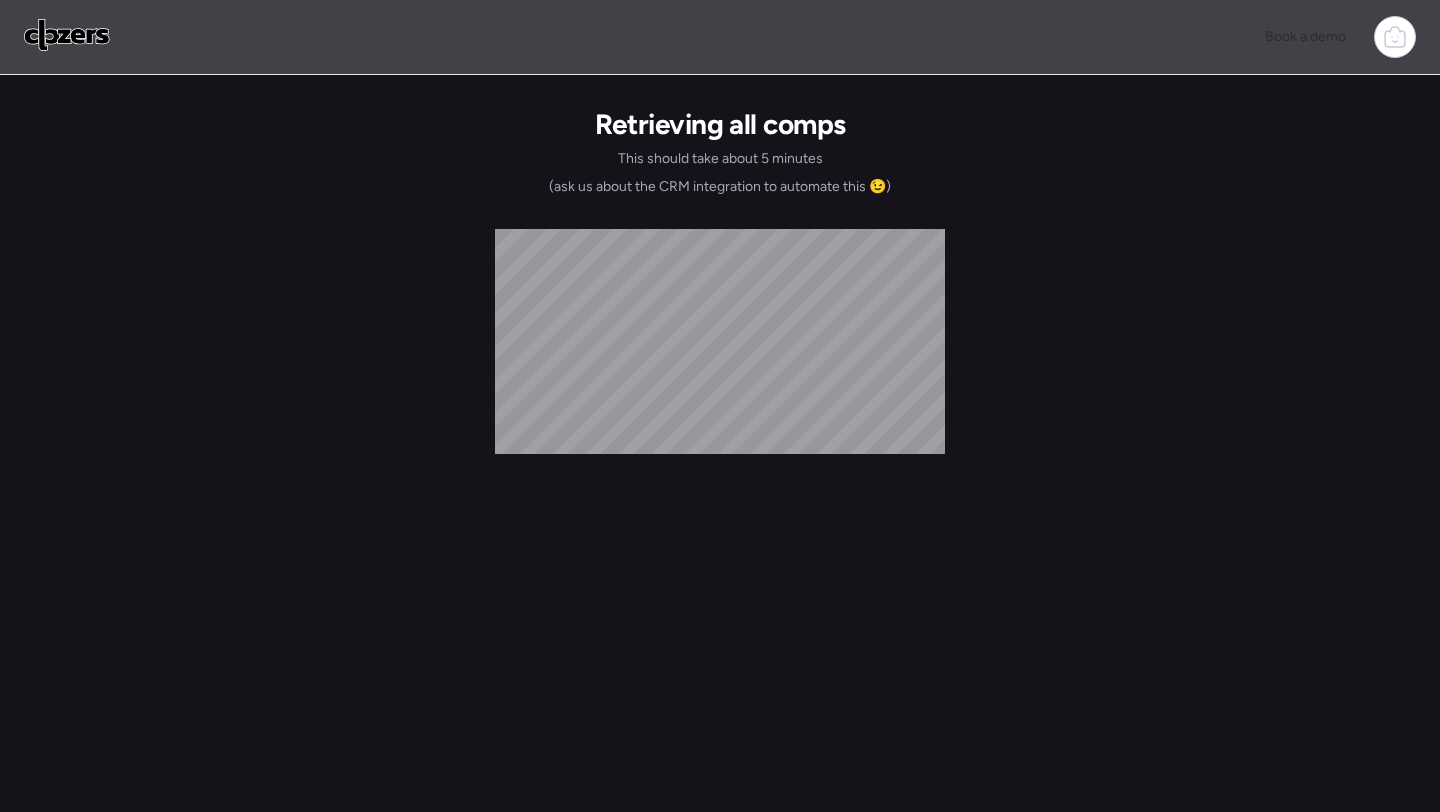 scroll, scrollTop: 0, scrollLeft: 0, axis: both 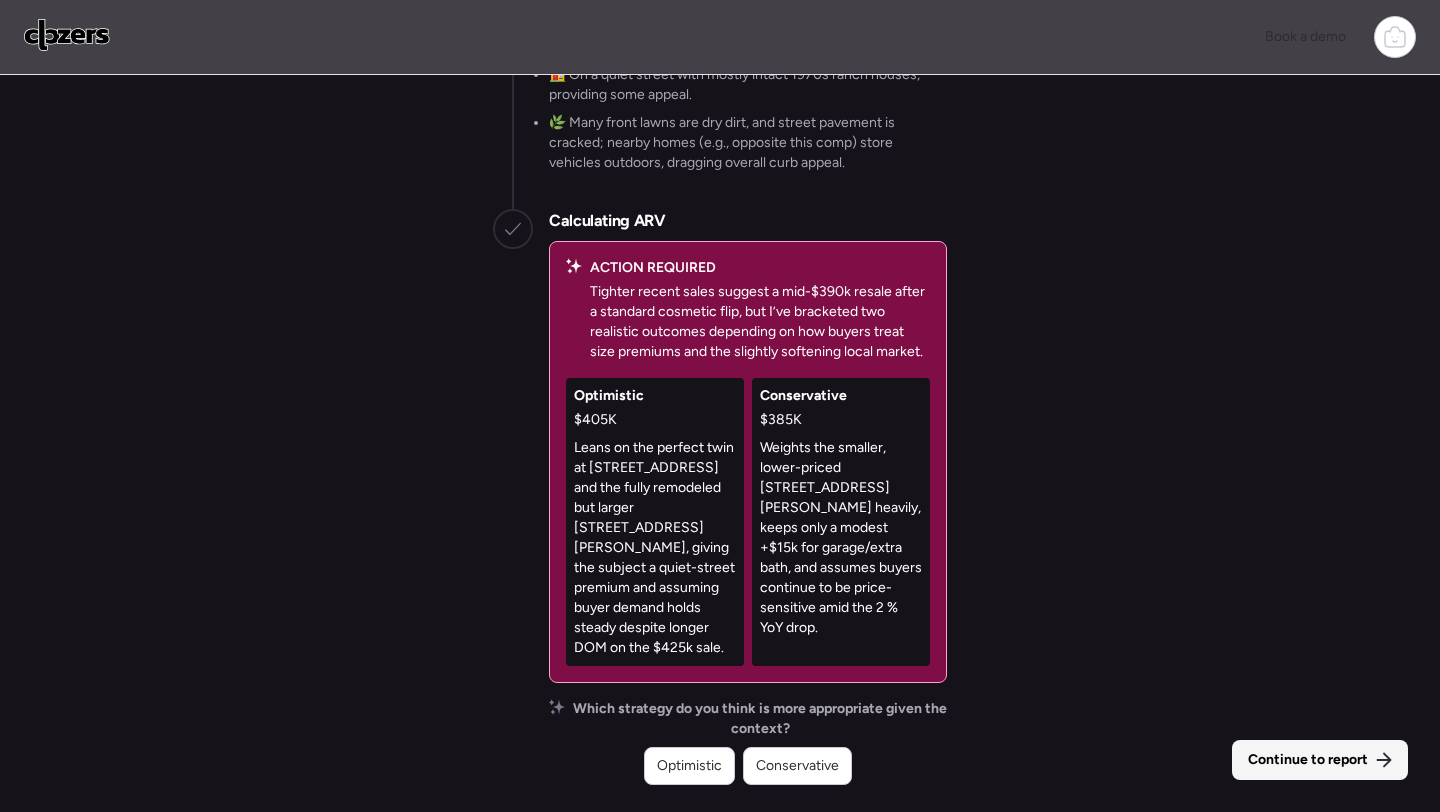 click on "Continue to report" at bounding box center [1308, 760] 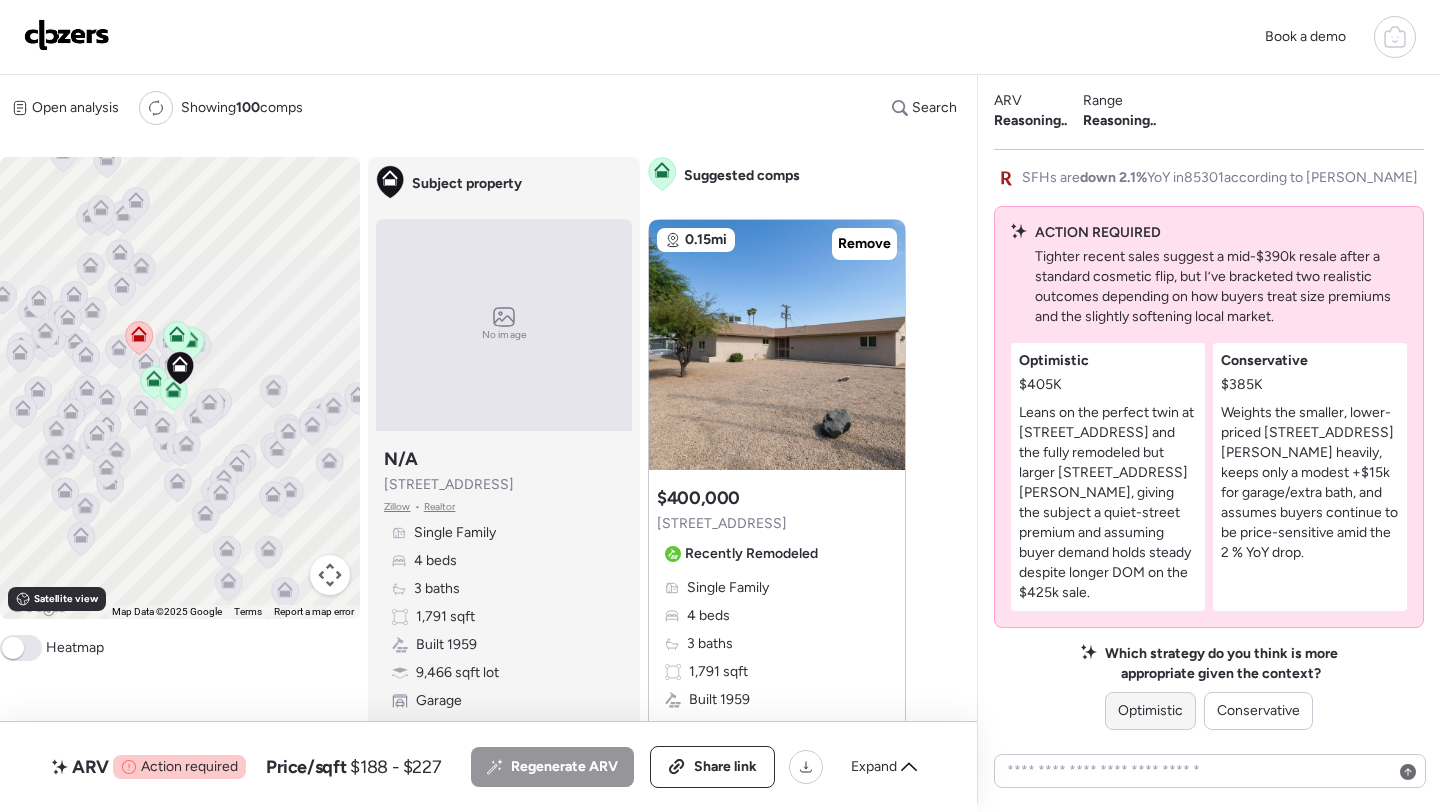 click on "Optimistic" at bounding box center [1150, 711] 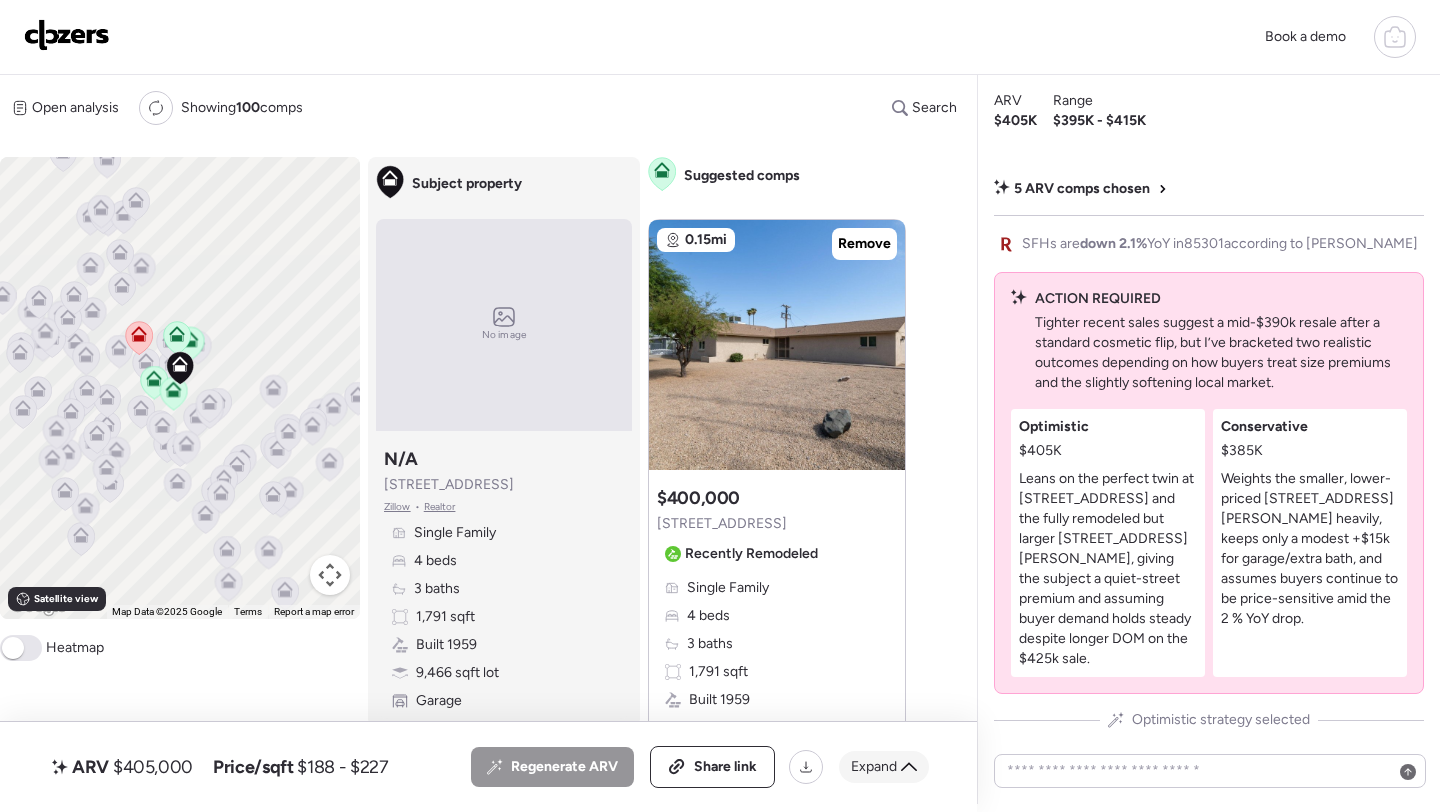 click on "Expand" at bounding box center (874, 767) 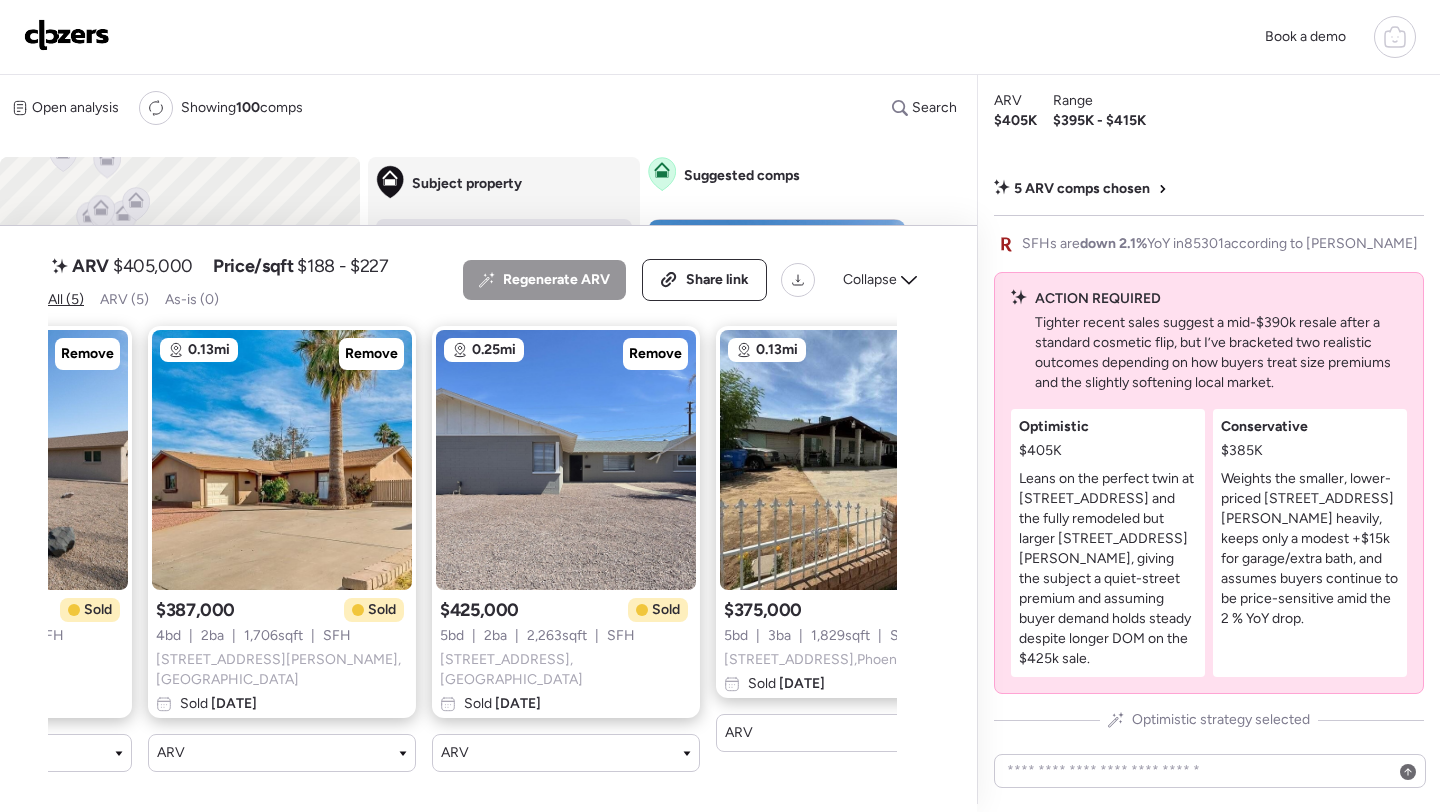 scroll, scrollTop: 0, scrollLeft: 0, axis: both 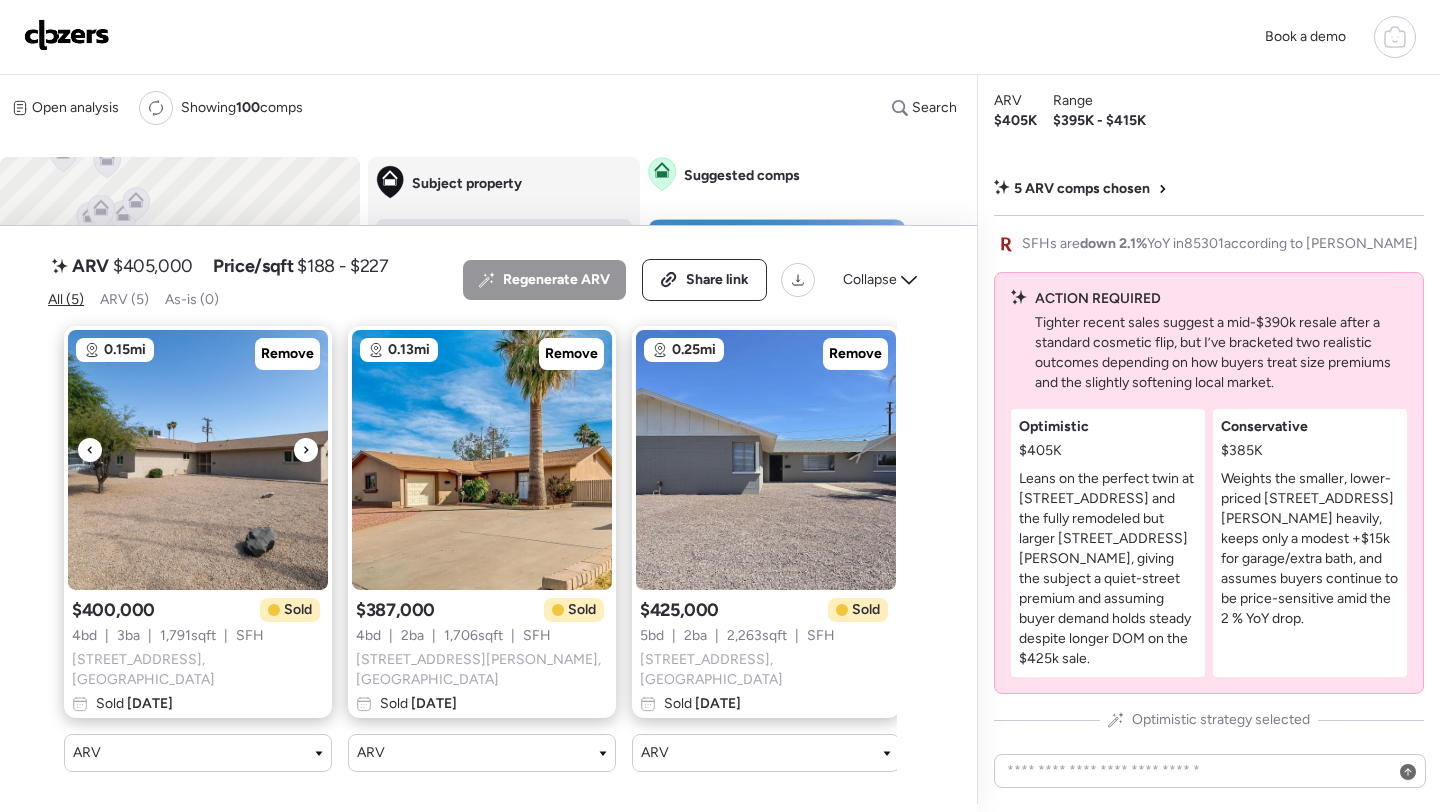 click at bounding box center (198, 460) 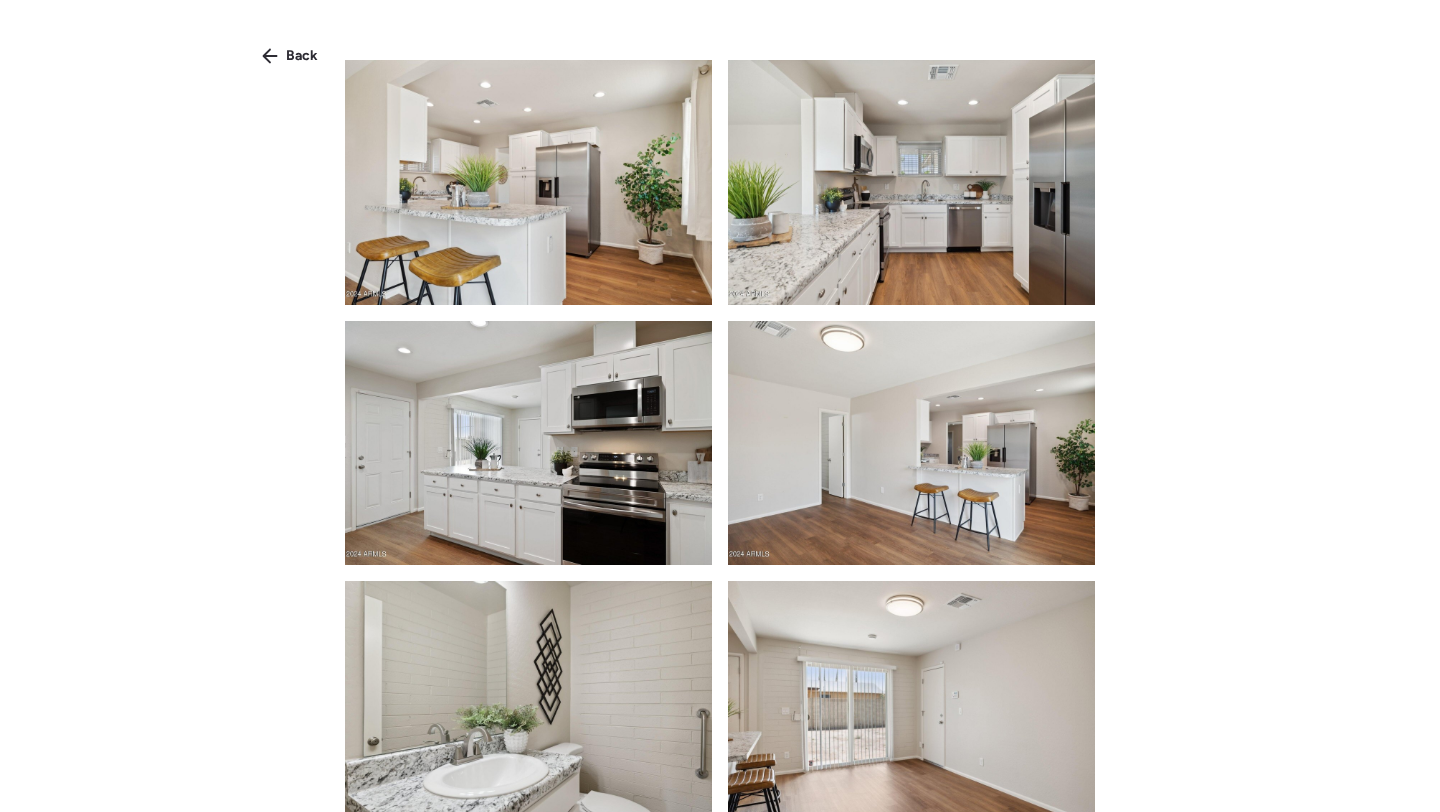 scroll, scrollTop: 0, scrollLeft: 0, axis: both 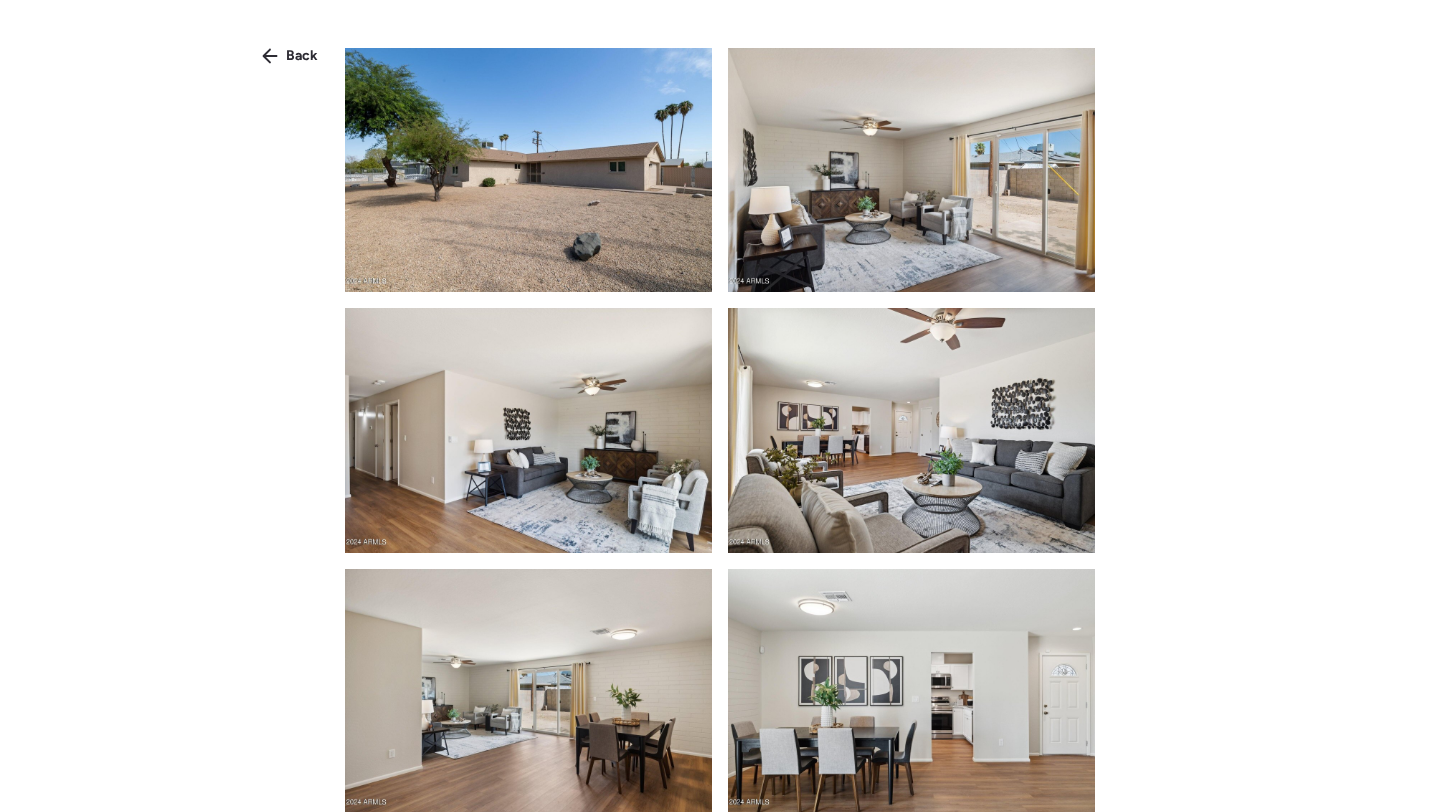 click at bounding box center [528, 170] 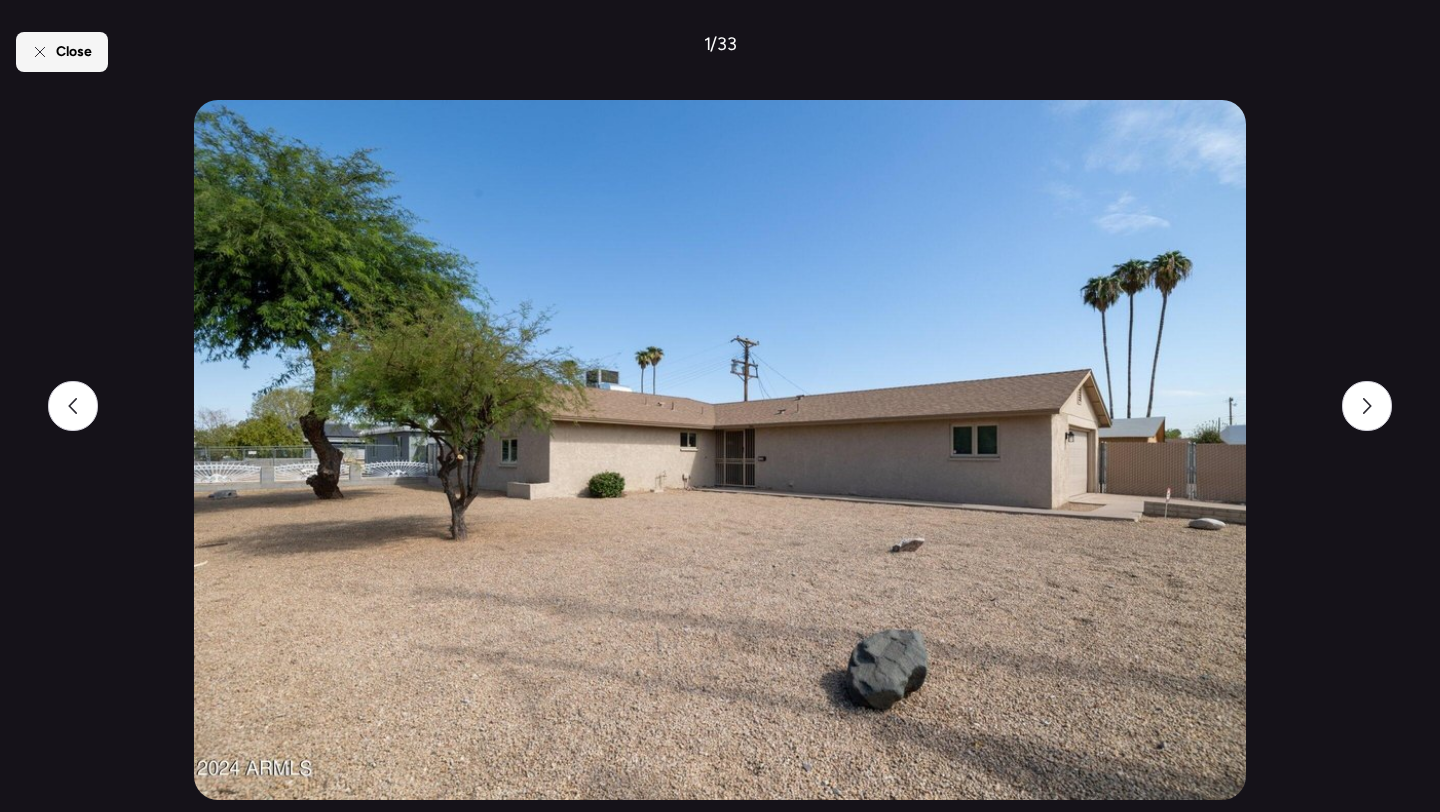 click on "Close" at bounding box center (74, 52) 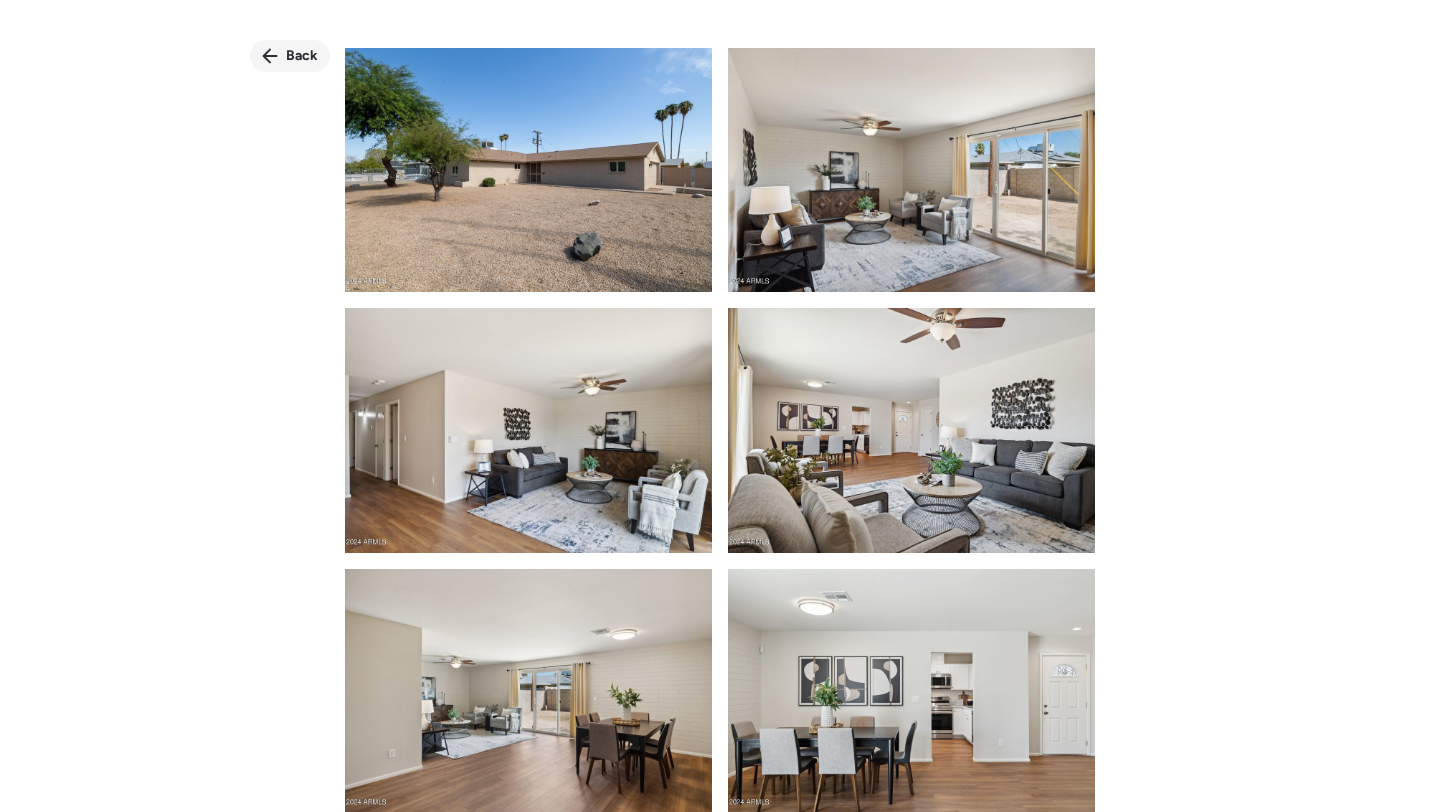 click on "Back" at bounding box center [302, 56] 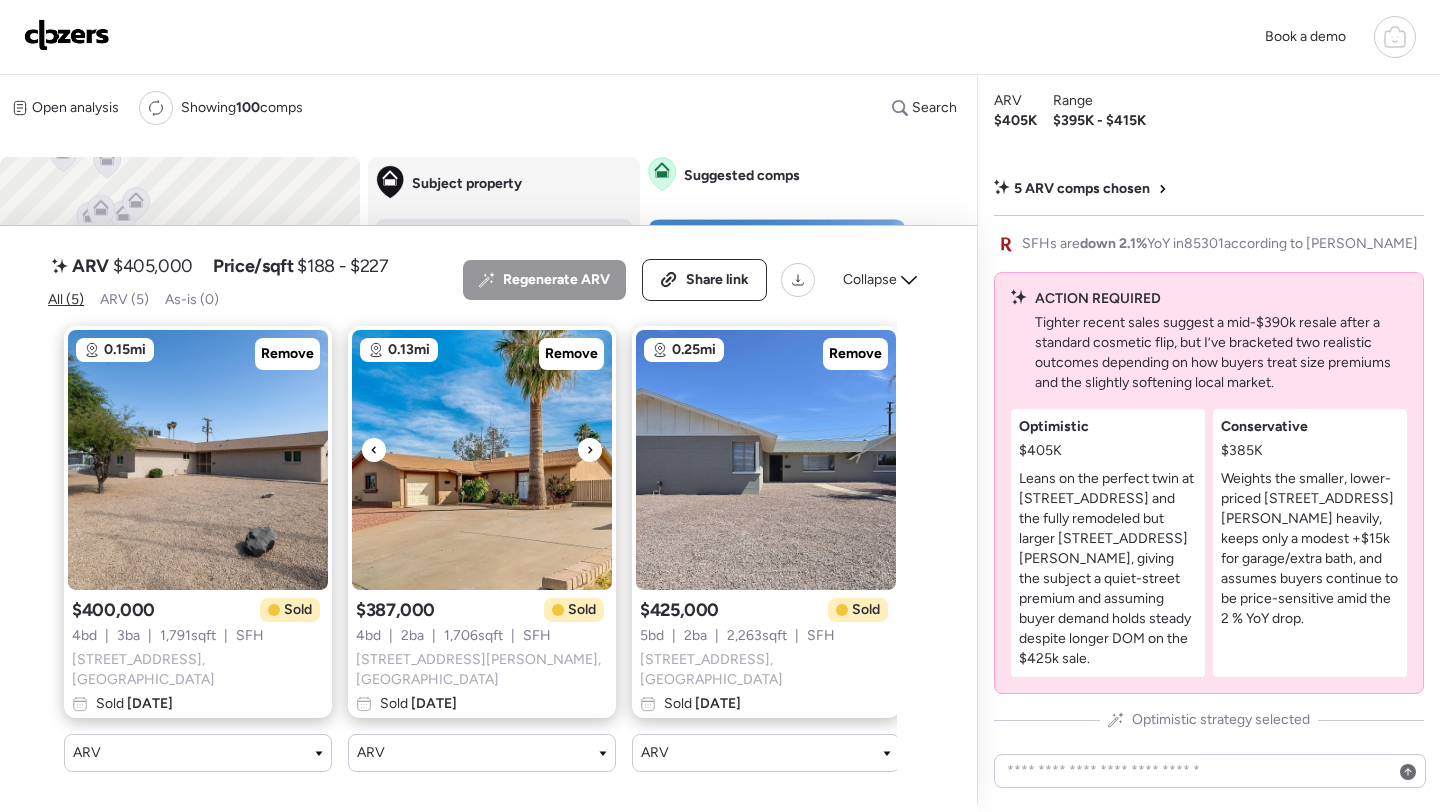 click at bounding box center (482, 460) 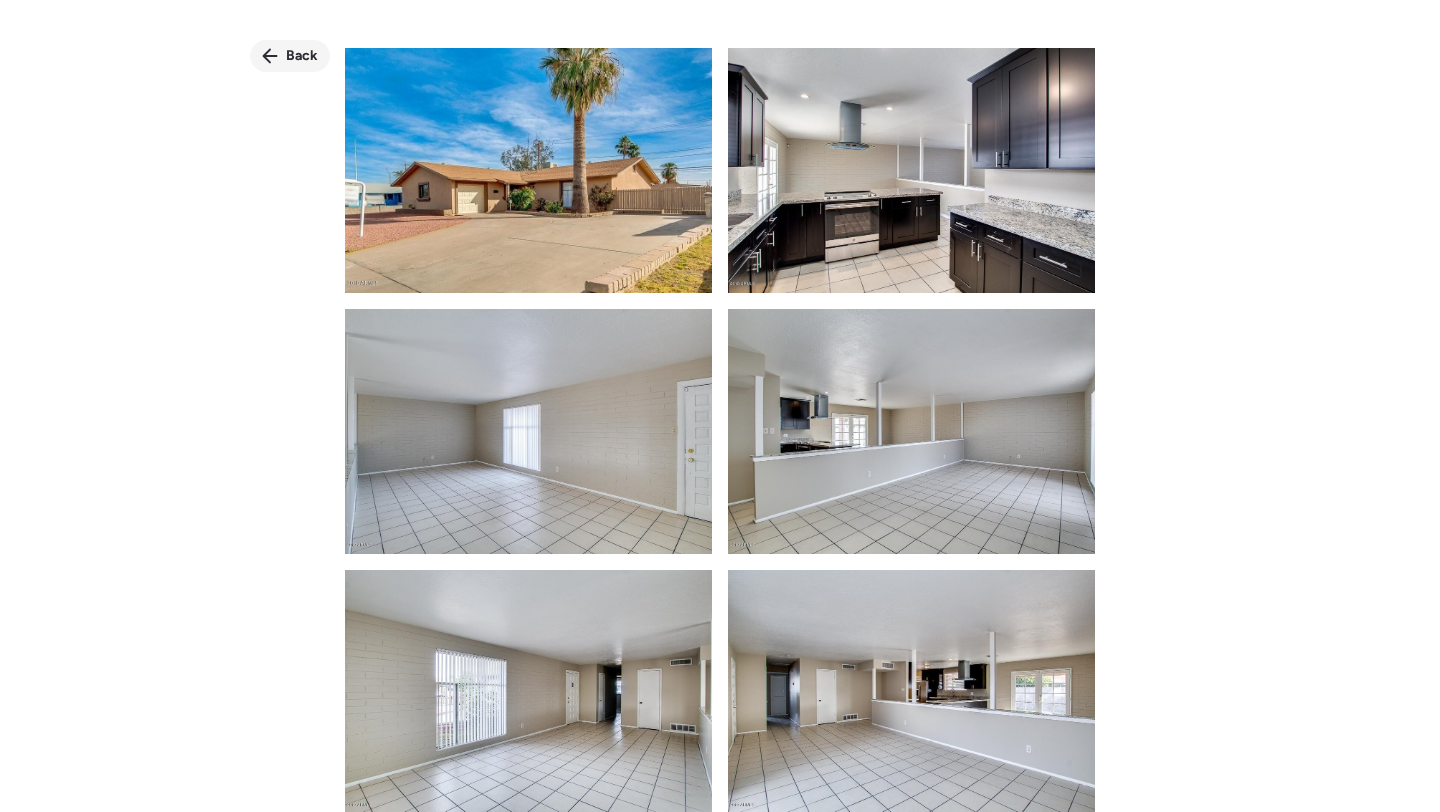 click on "Back" at bounding box center [302, 56] 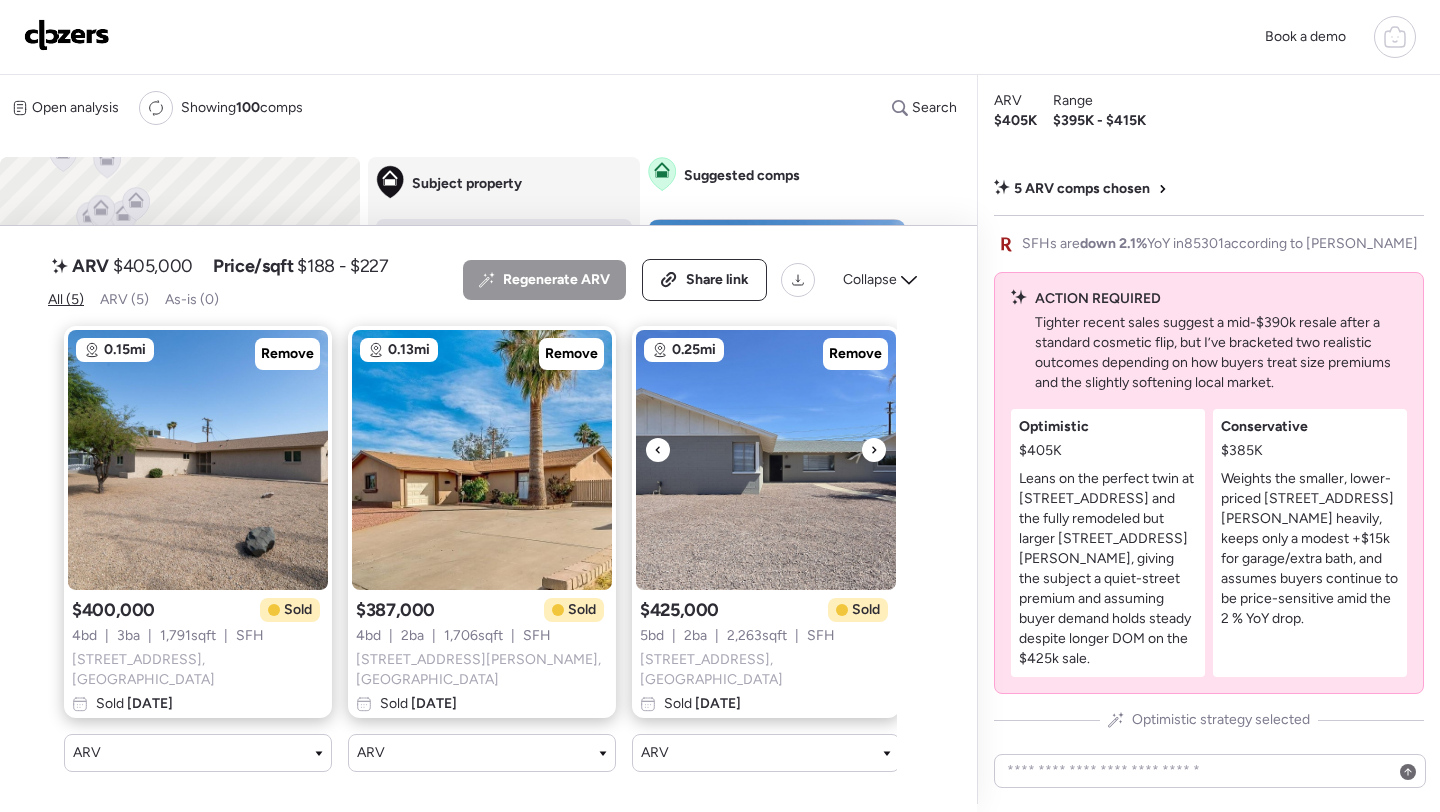 scroll, scrollTop: 0, scrollLeft: 587, axis: horizontal 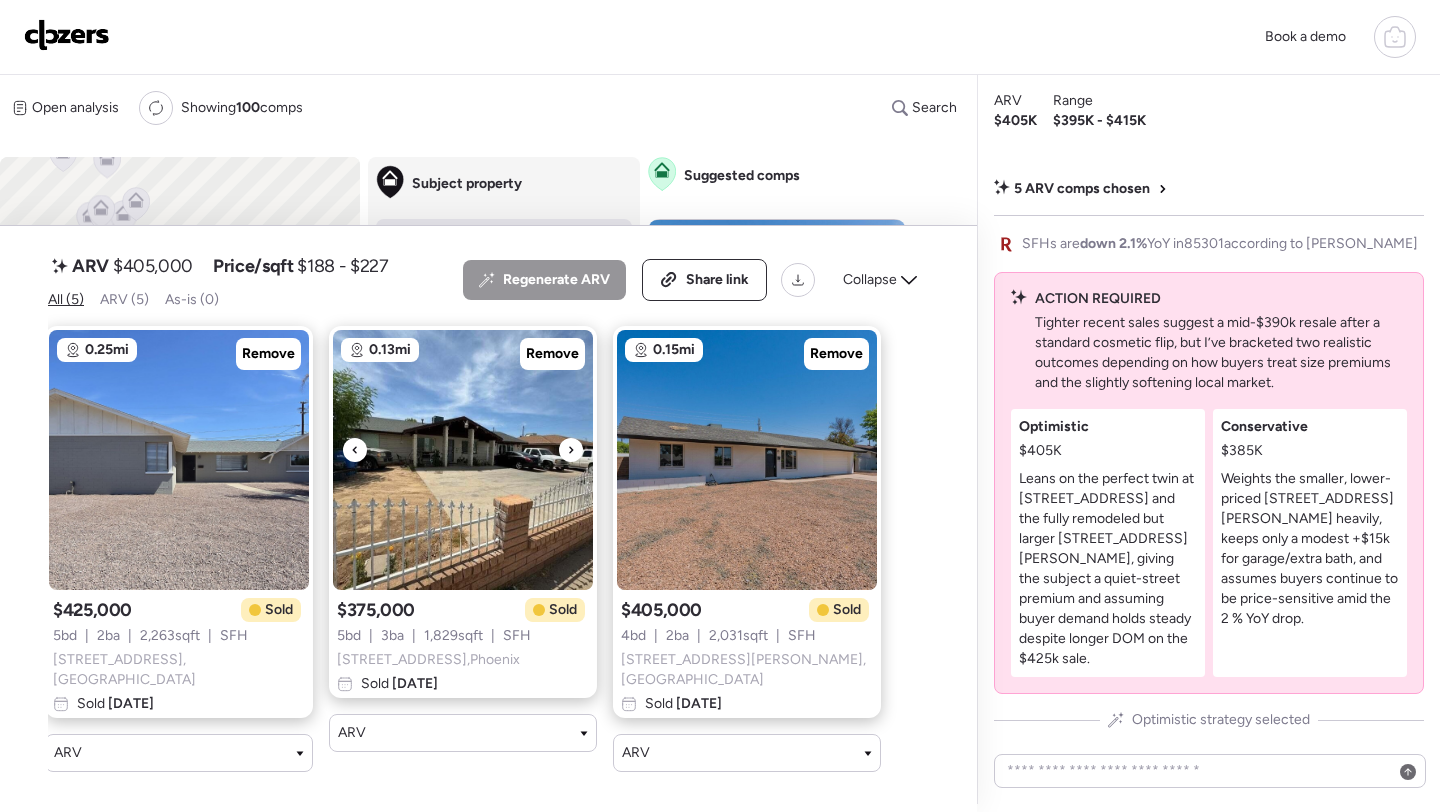 click at bounding box center (463, 460) 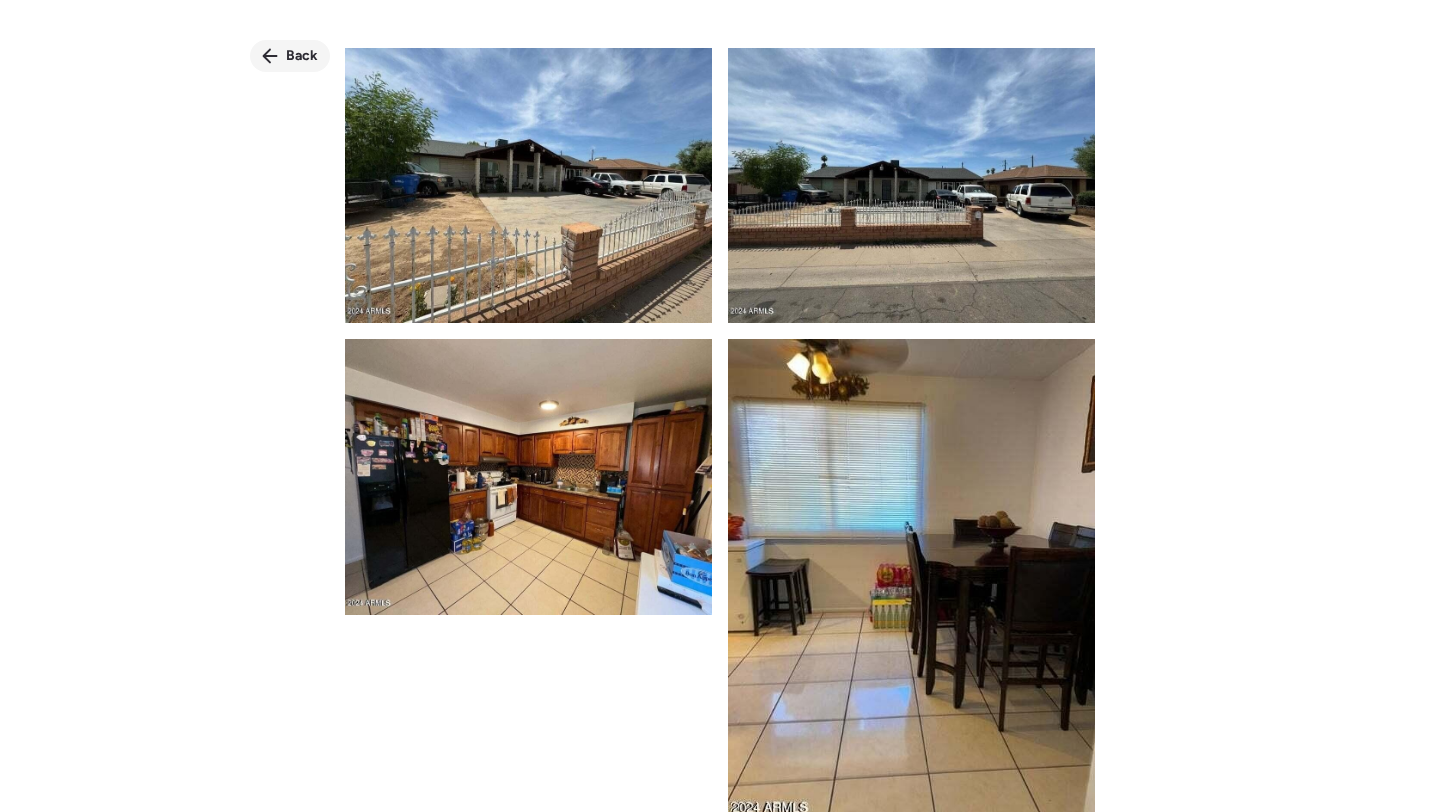click 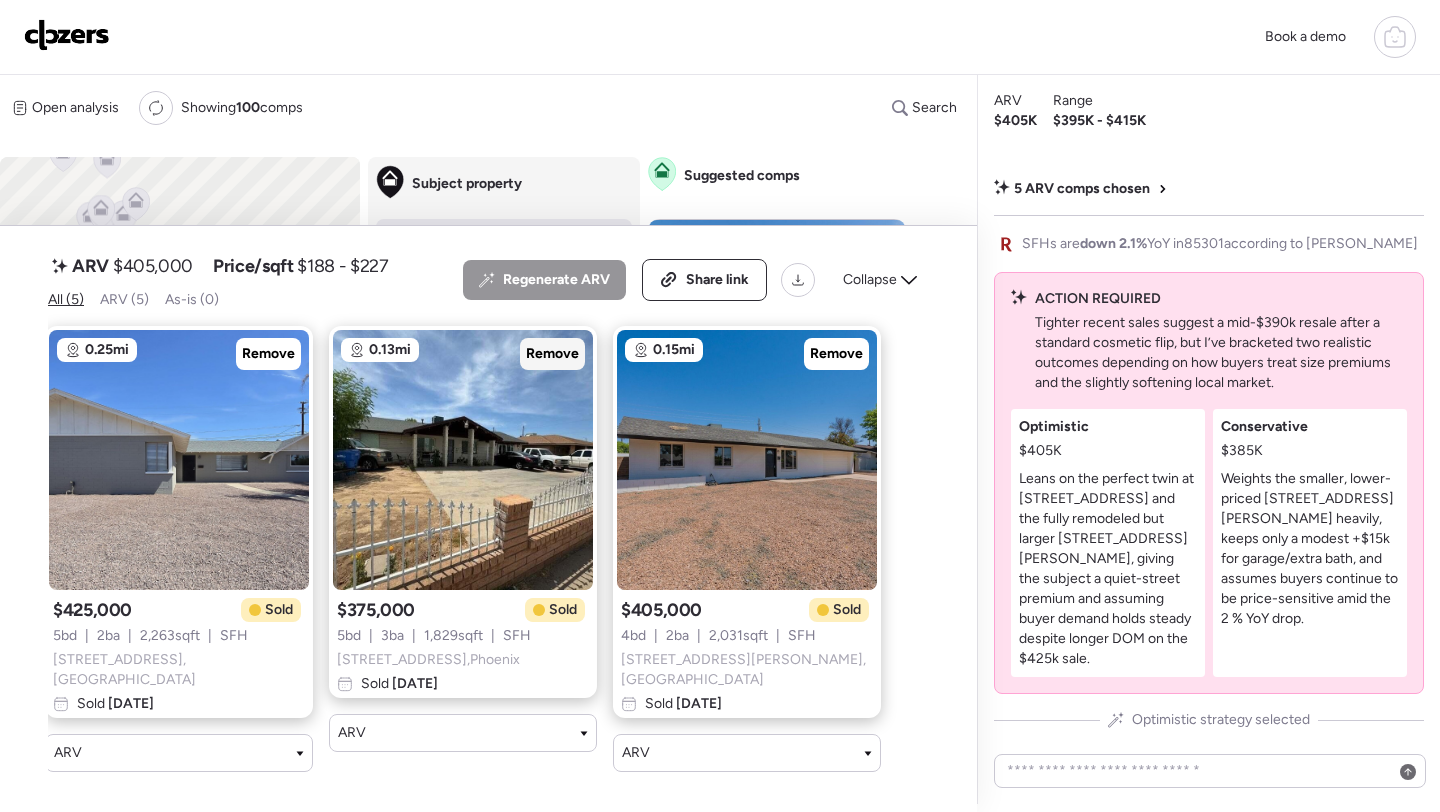 click on "Remove" at bounding box center [552, 354] 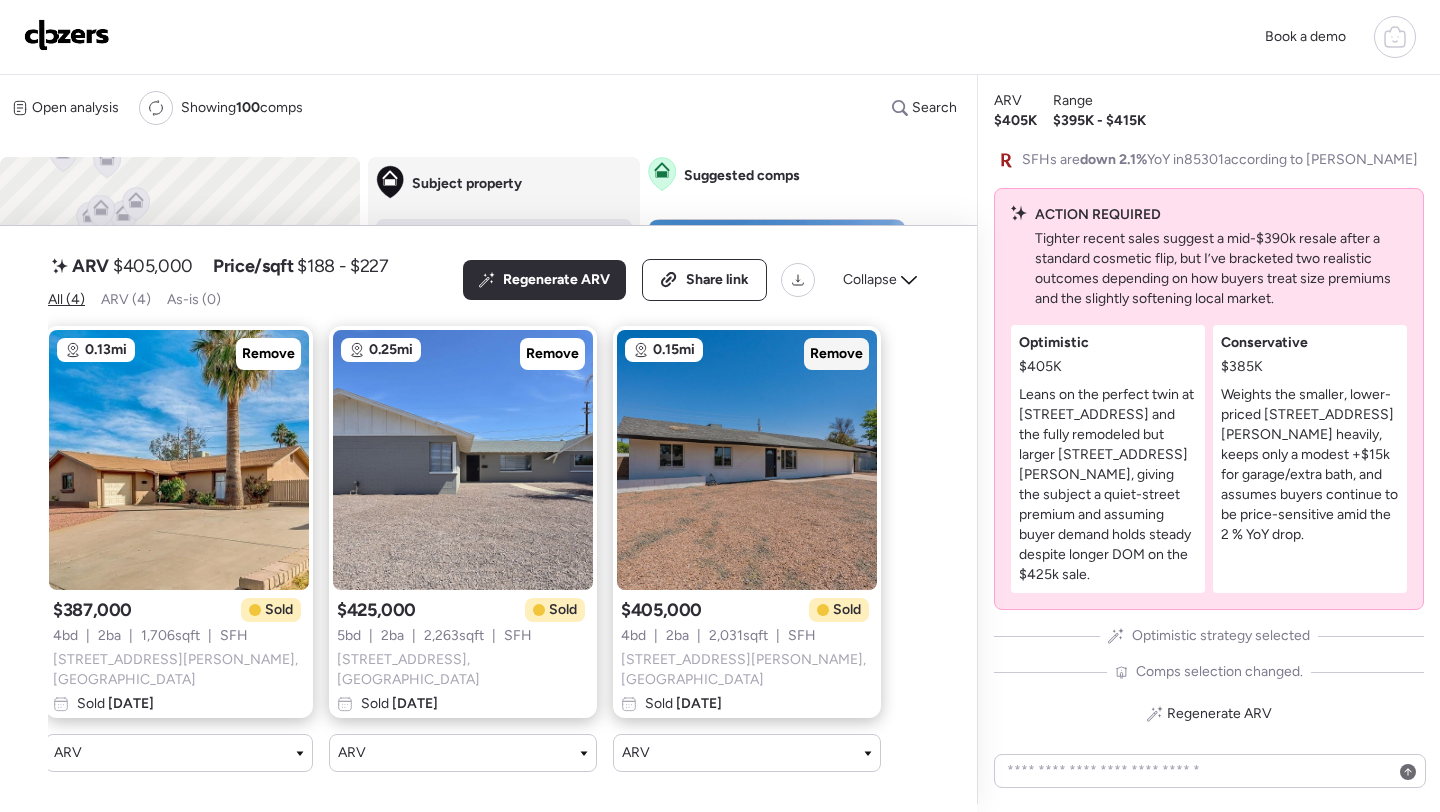 scroll, scrollTop: 0, scrollLeft: 303, axis: horizontal 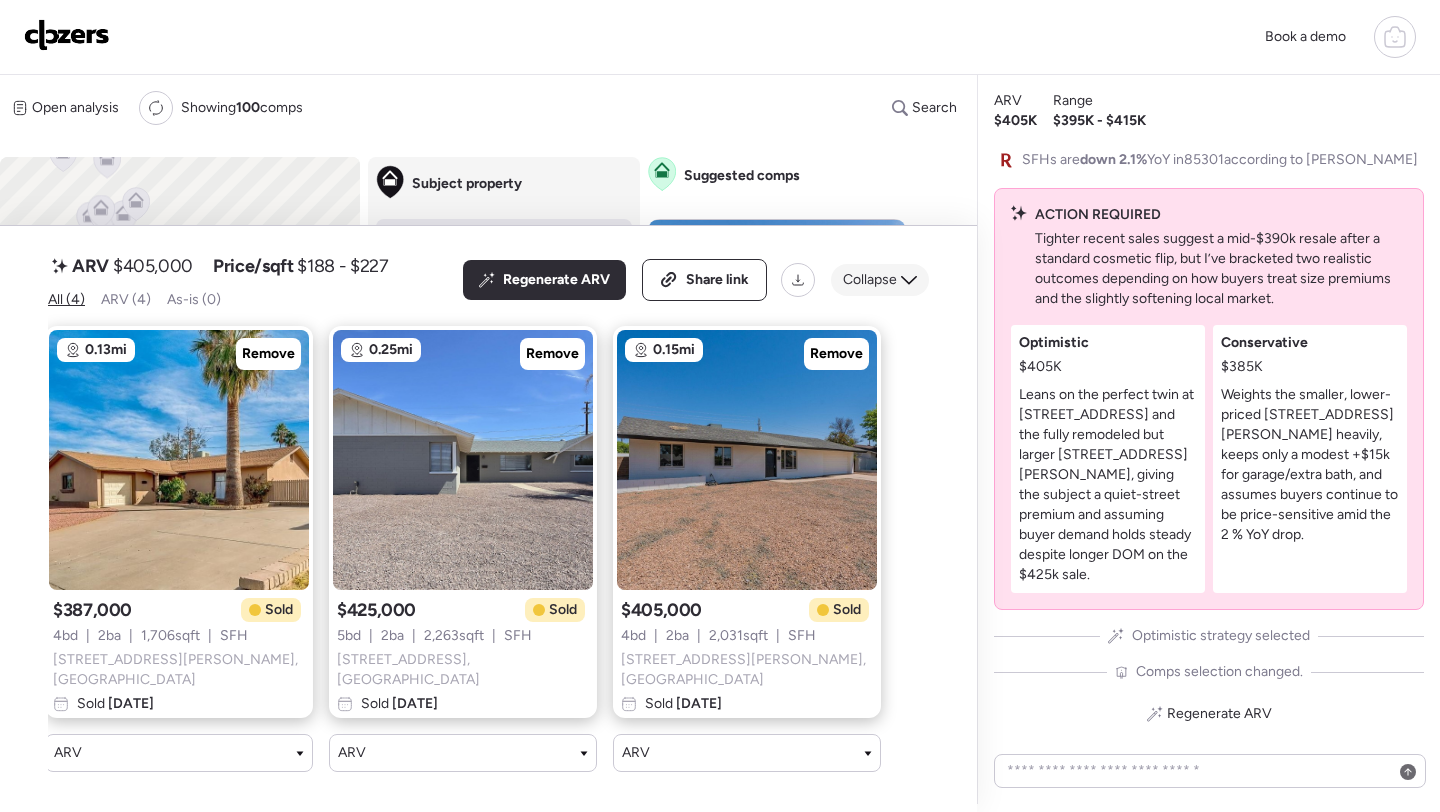 click on "Collapse" at bounding box center [870, 280] 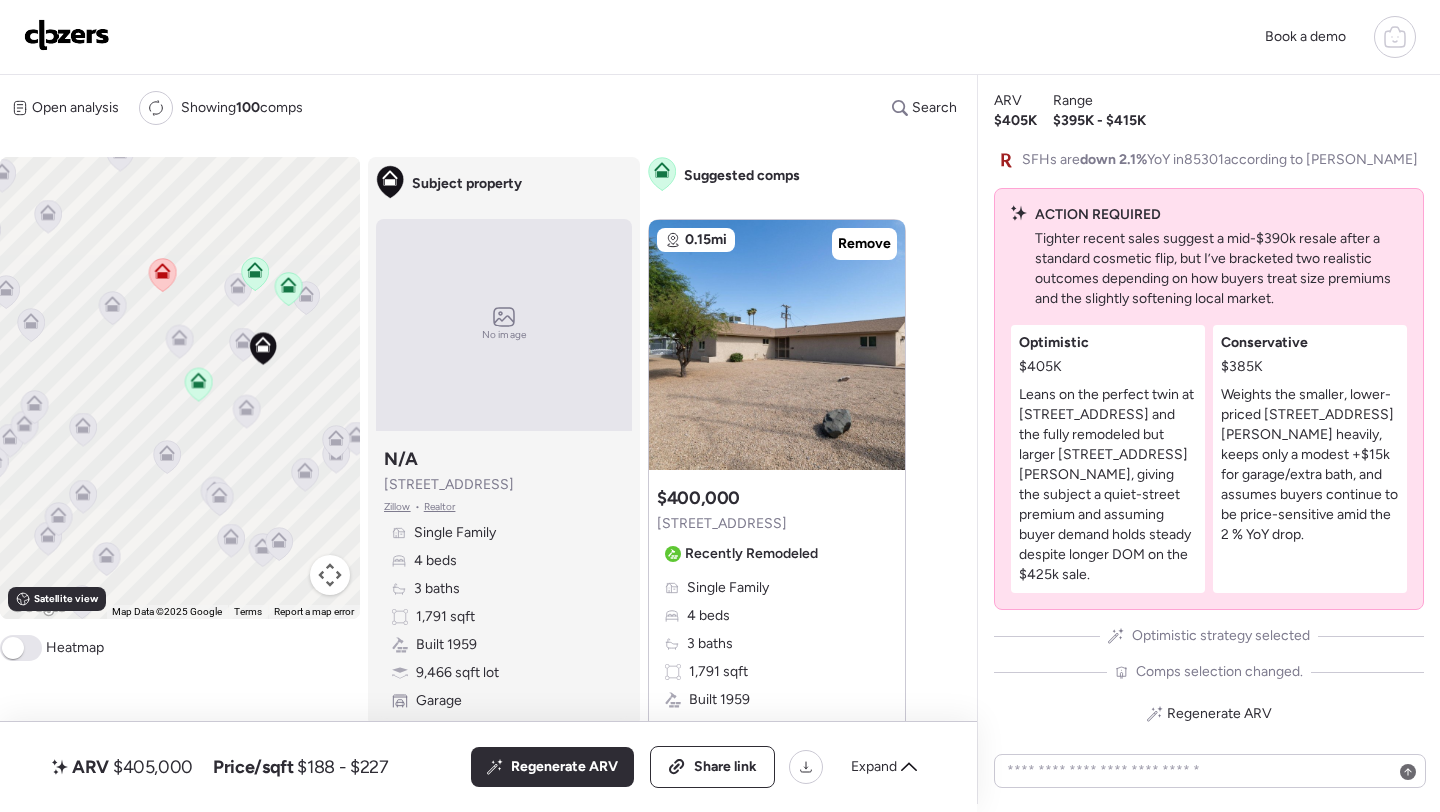 click 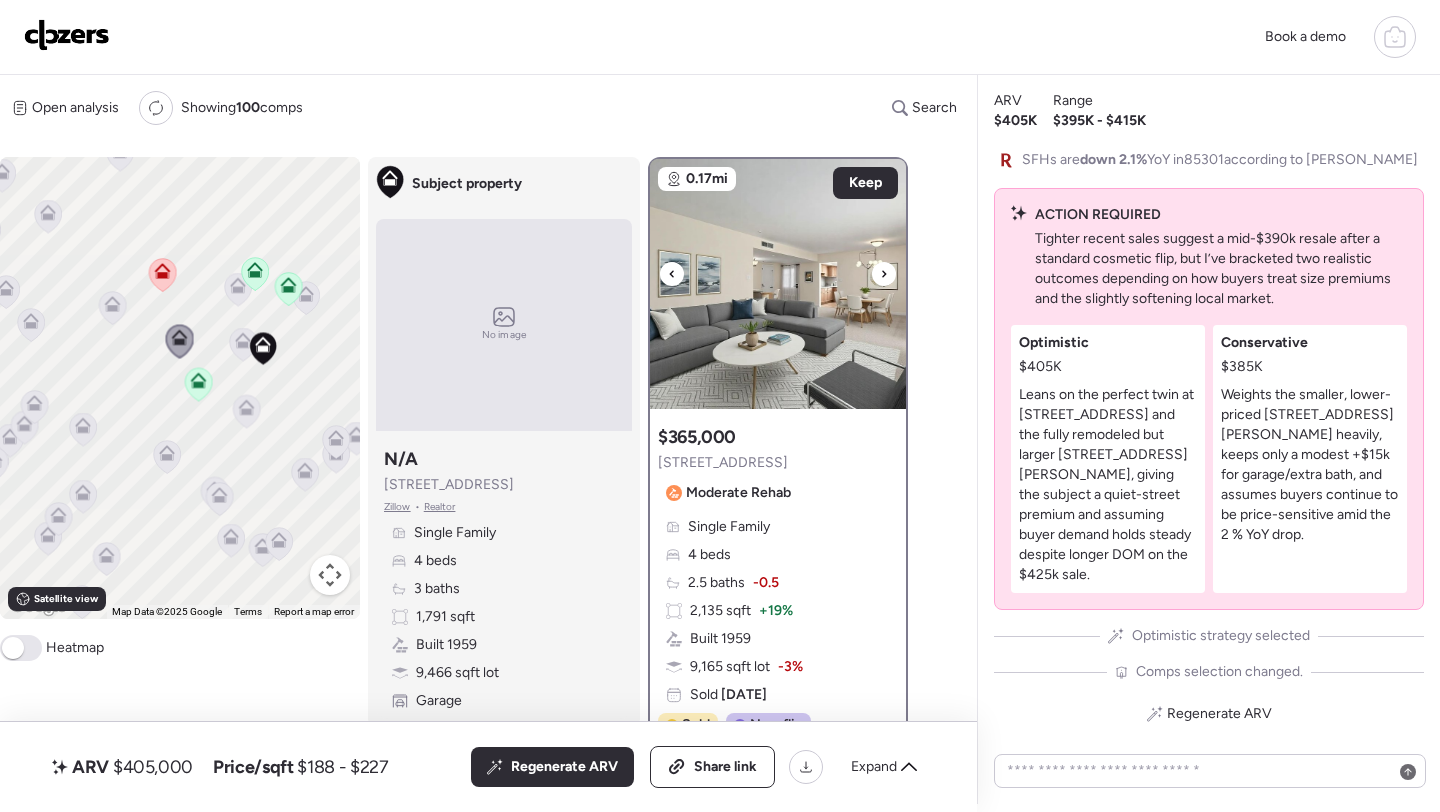 click at bounding box center [778, 284] 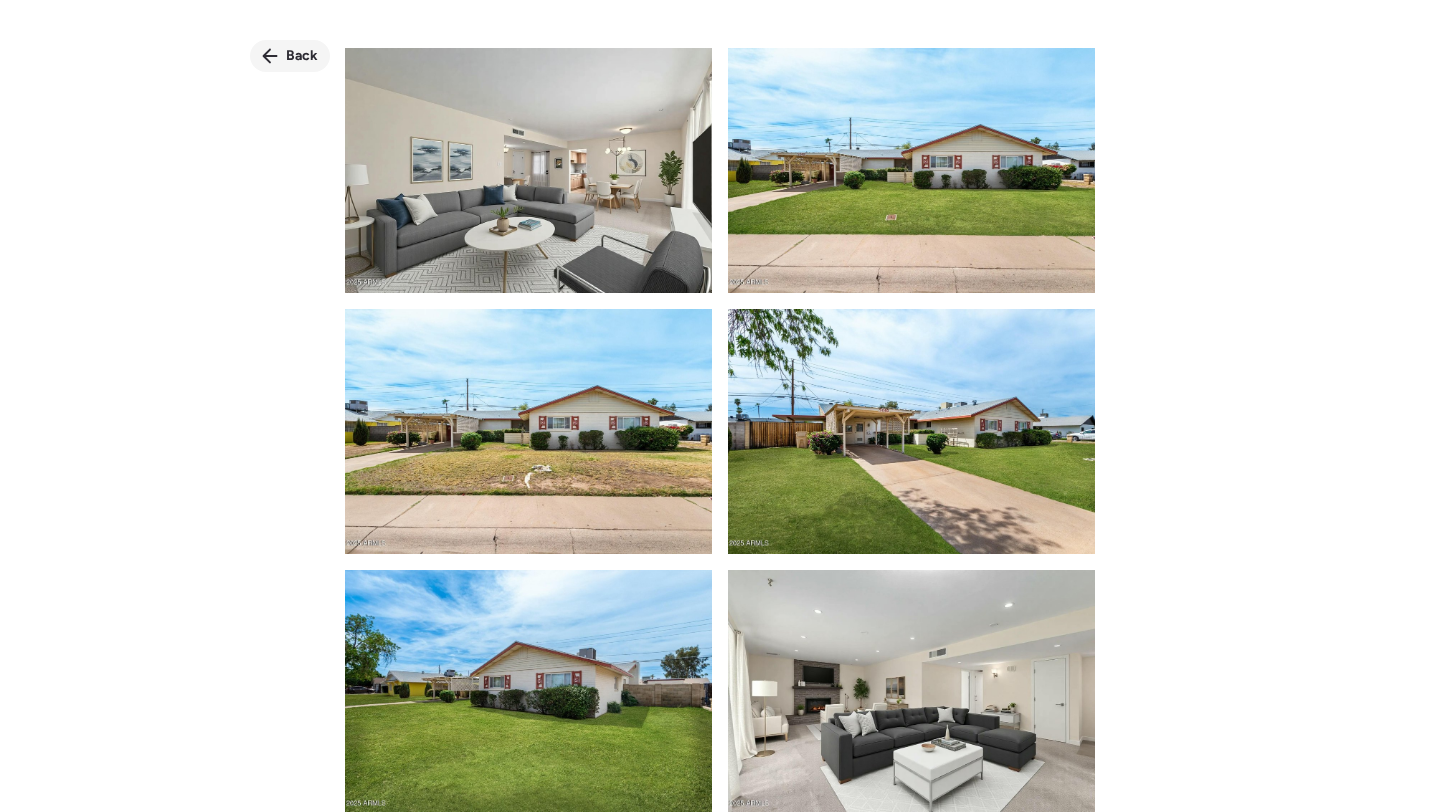 click on "Back" at bounding box center [302, 56] 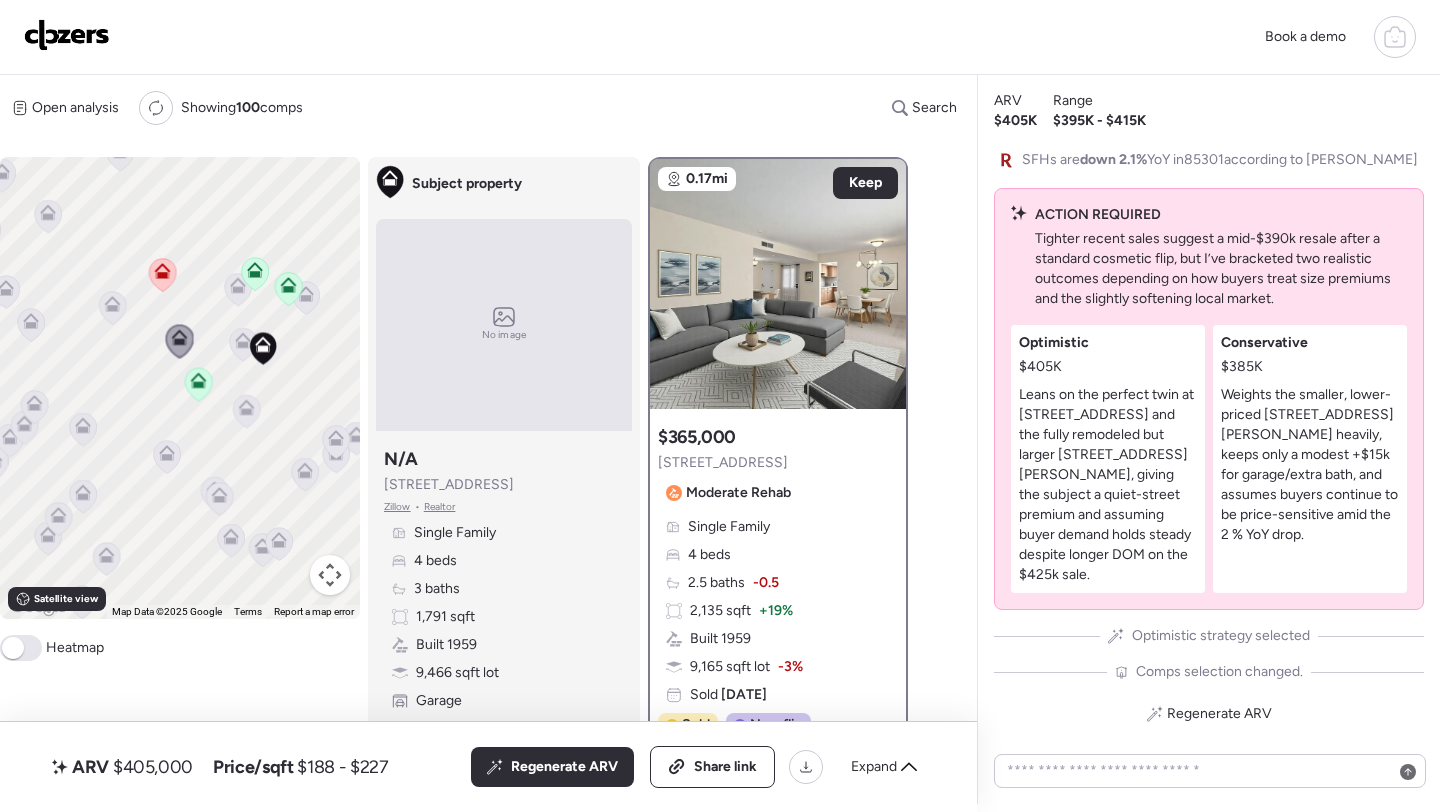 click 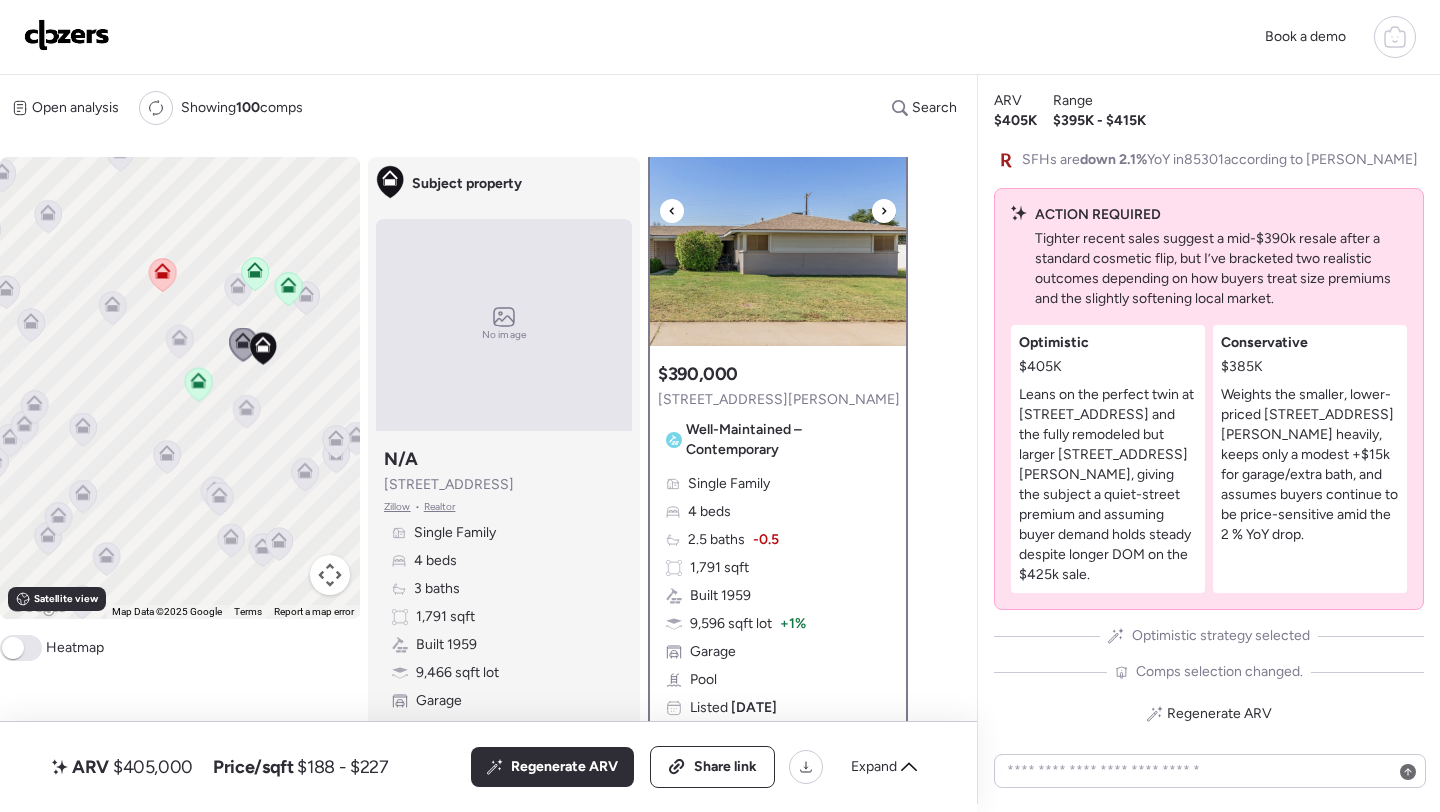 scroll, scrollTop: 20, scrollLeft: 0, axis: vertical 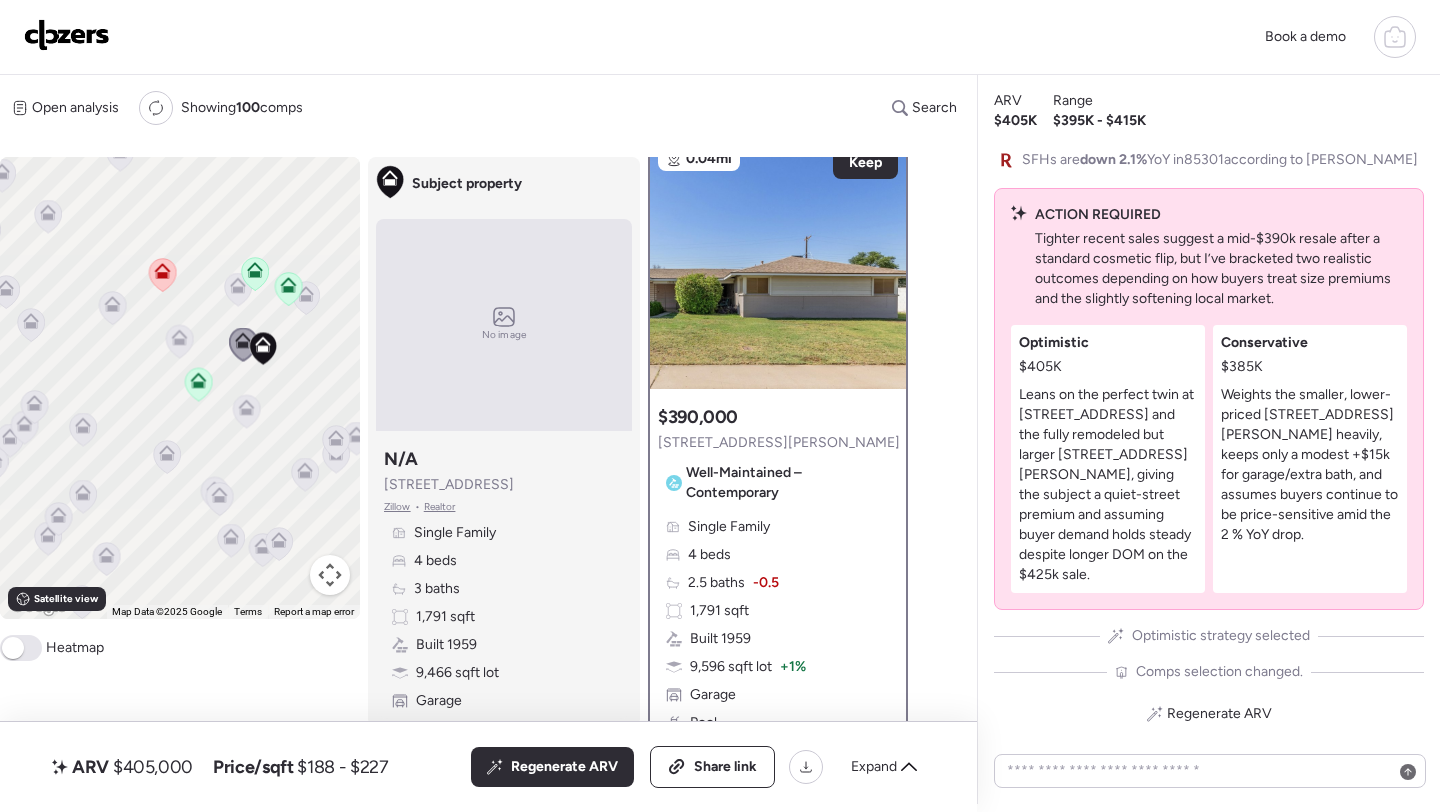 click 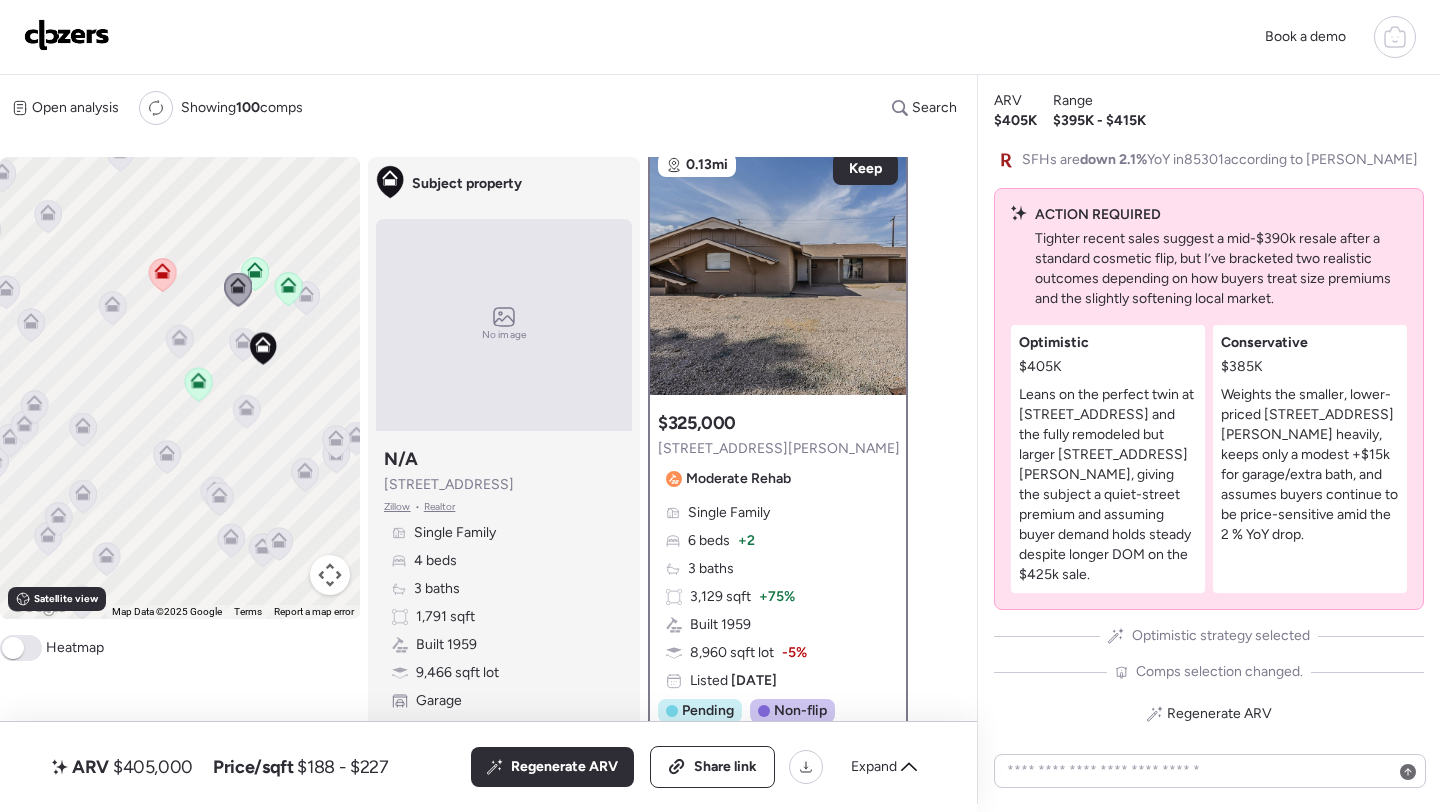 scroll, scrollTop: 0, scrollLeft: 0, axis: both 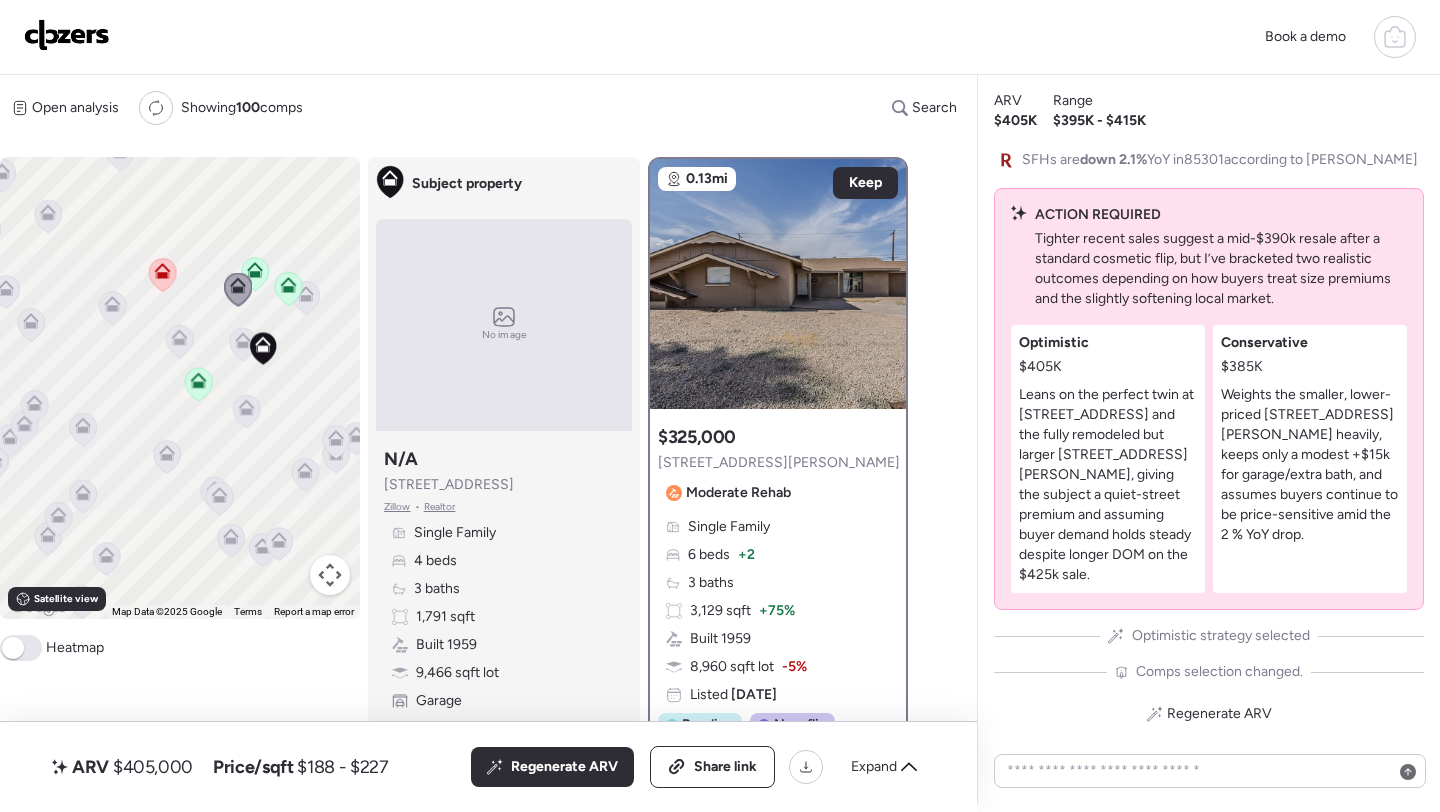 click 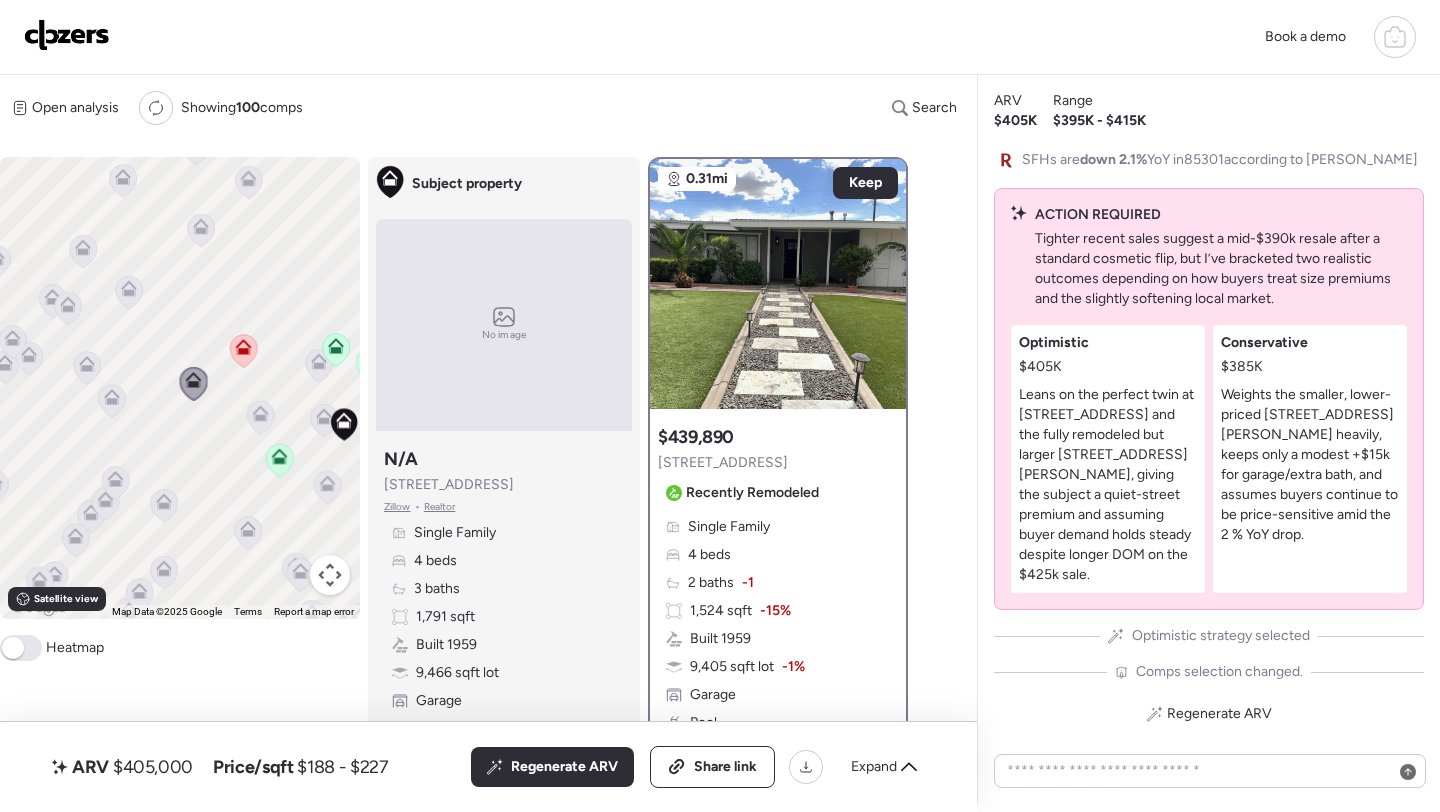 drag, startPoint x: 141, startPoint y: 362, endPoint x: 224, endPoint y: 439, distance: 113.216606 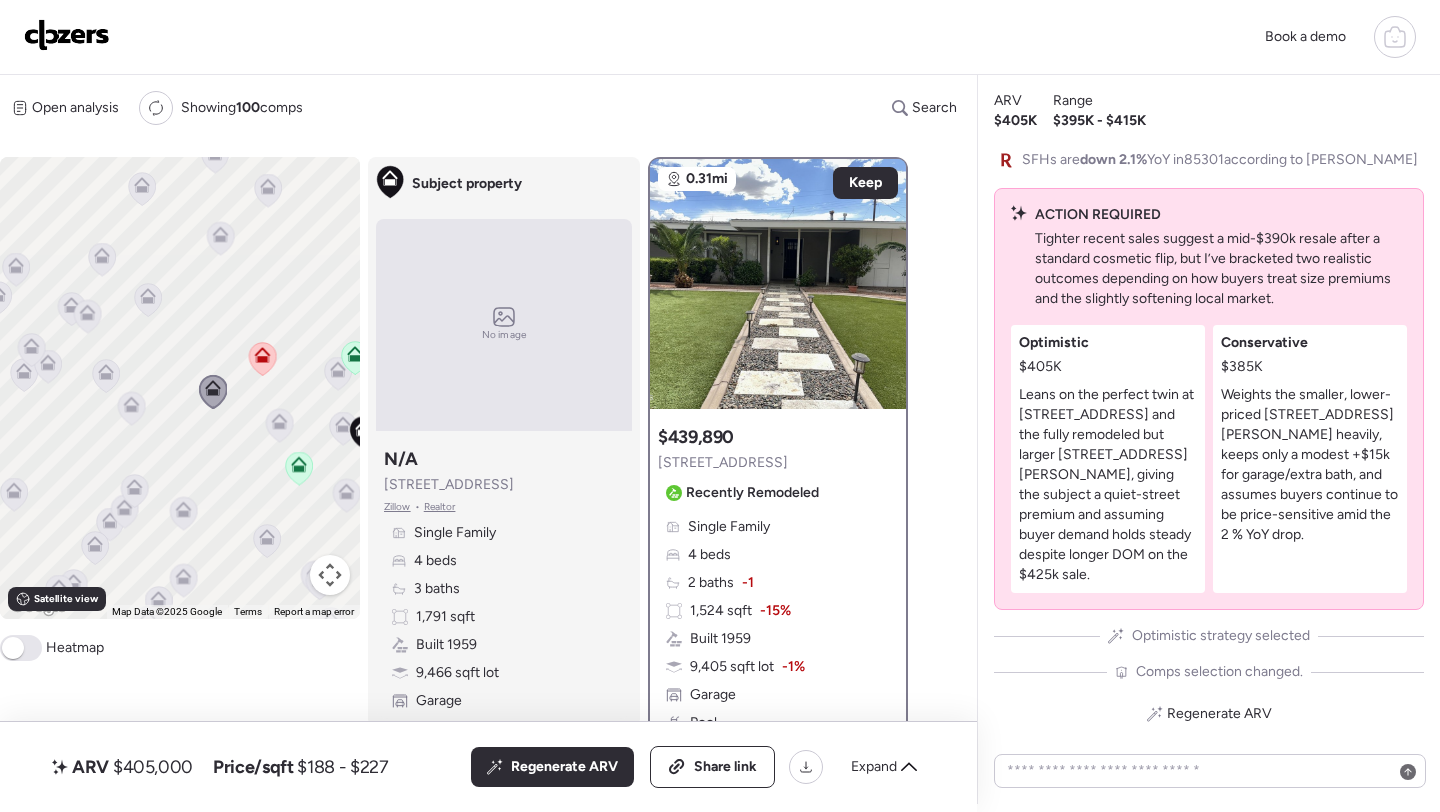 click 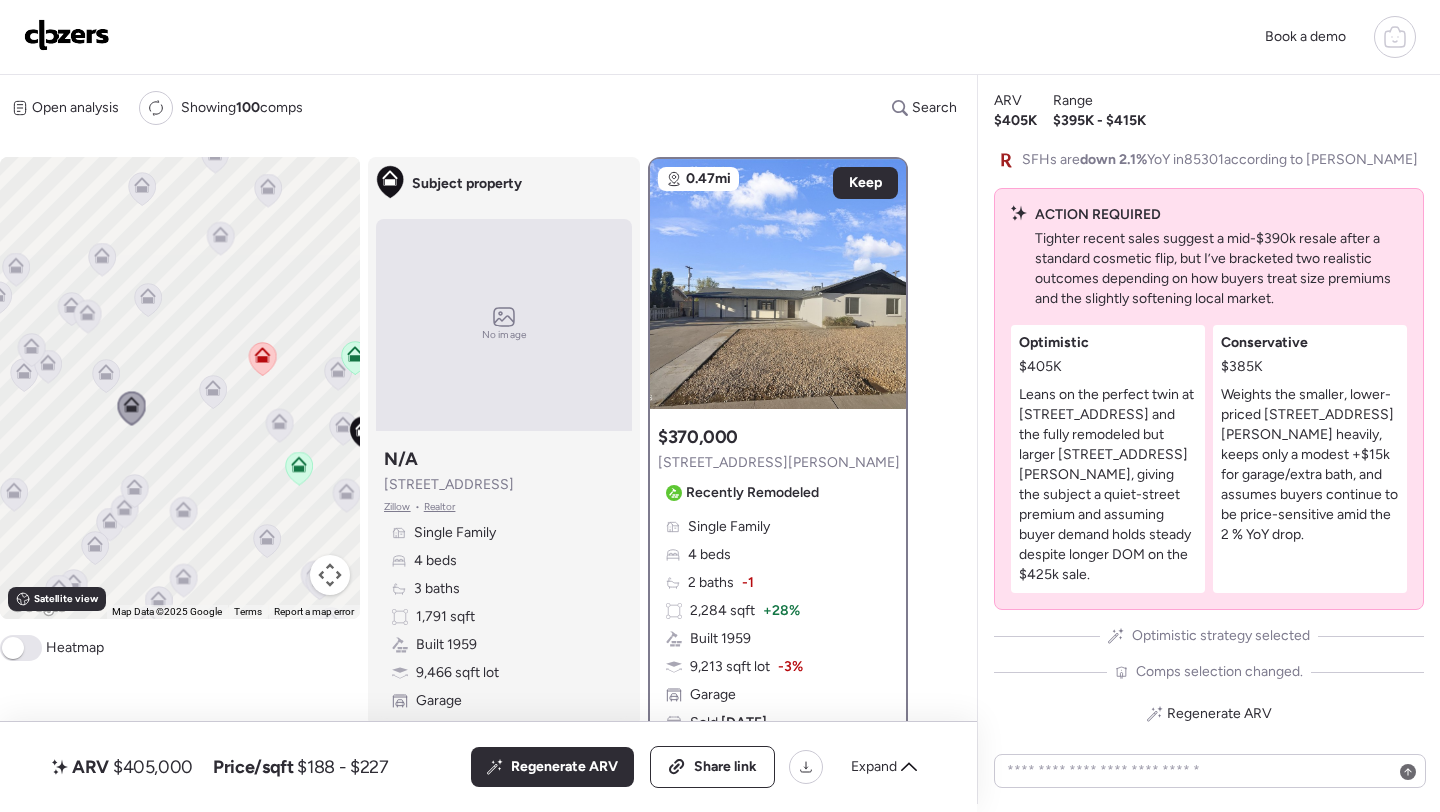click 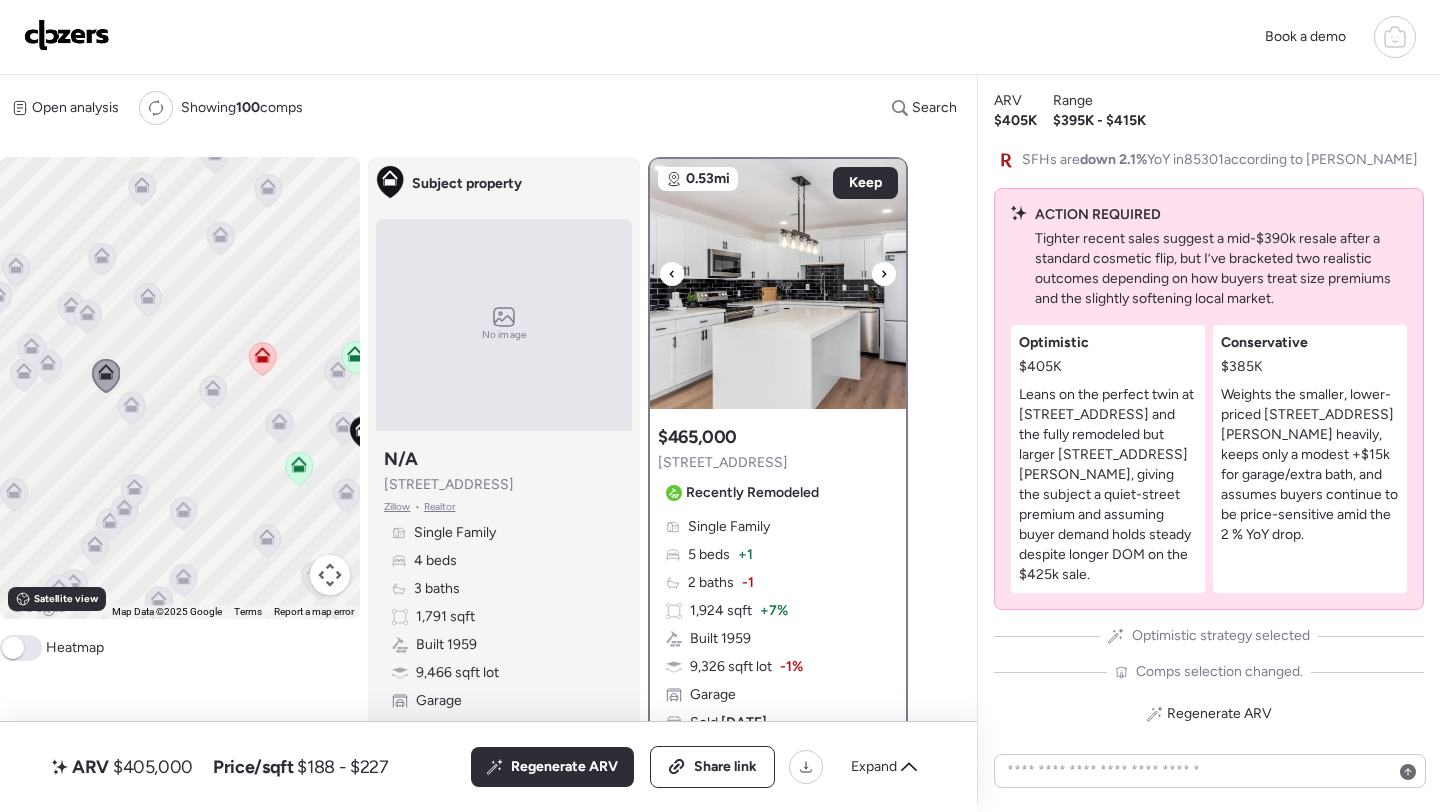 click at bounding box center [778, 284] 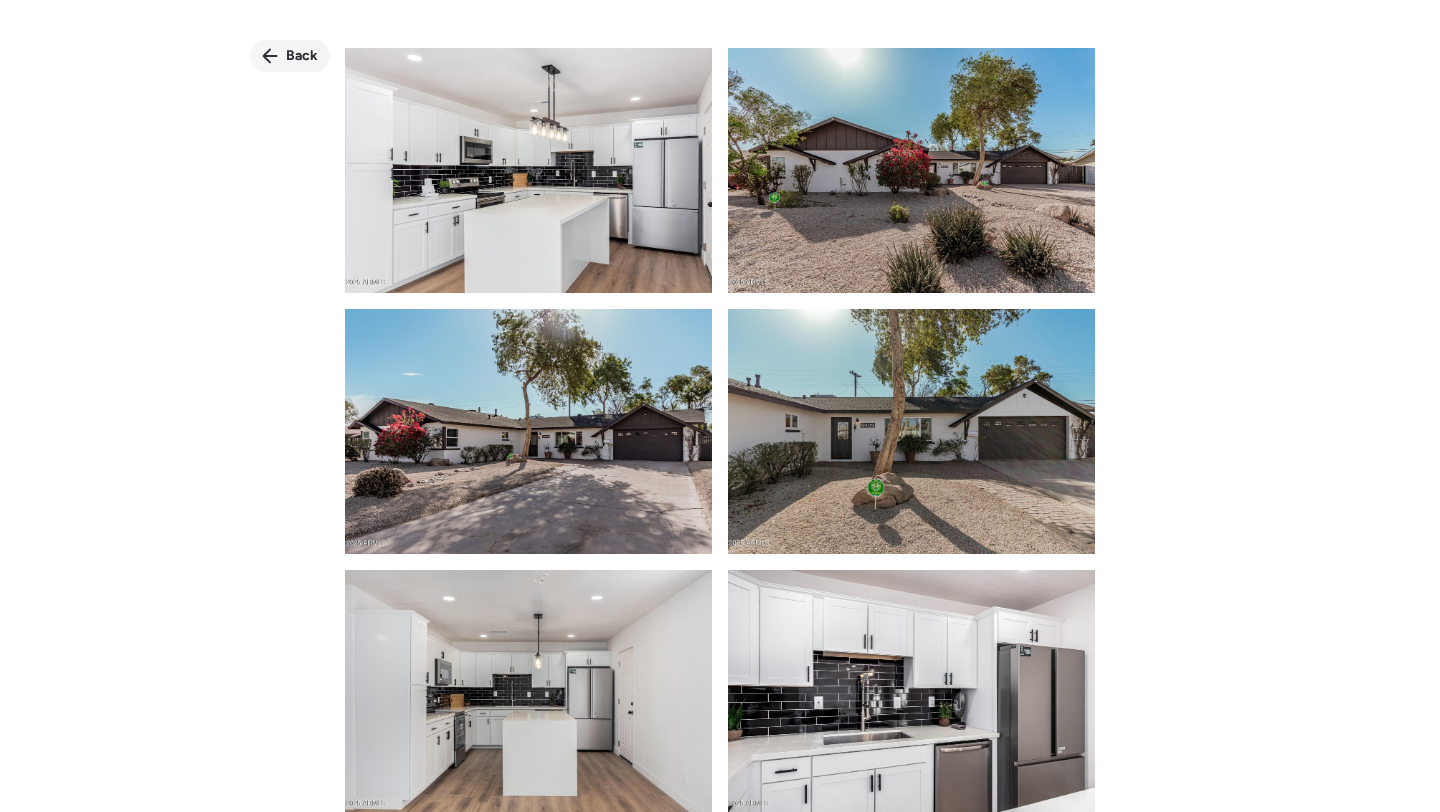 click on "Back" at bounding box center [302, 56] 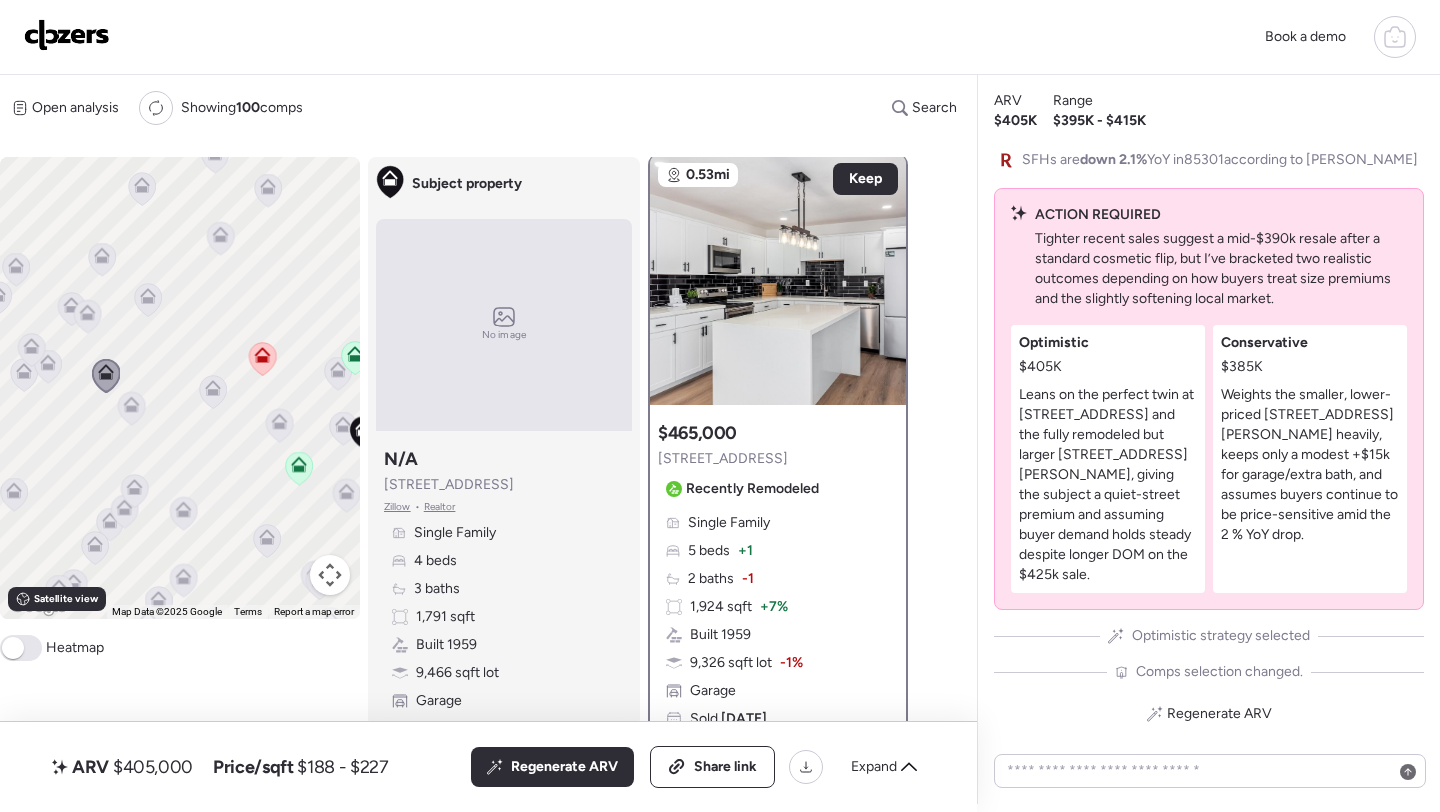 scroll, scrollTop: 0, scrollLeft: 0, axis: both 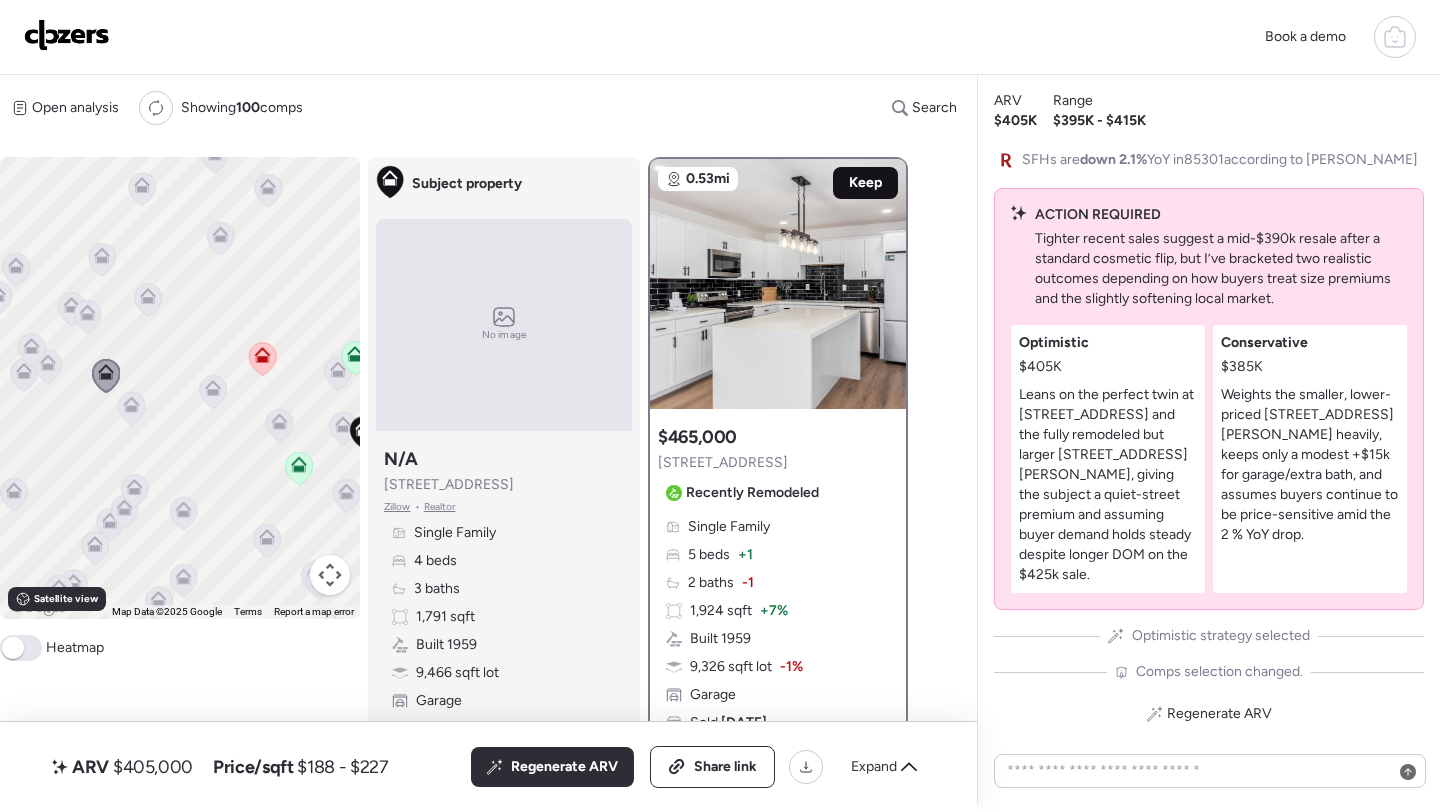 click on "Keep" at bounding box center [865, 183] 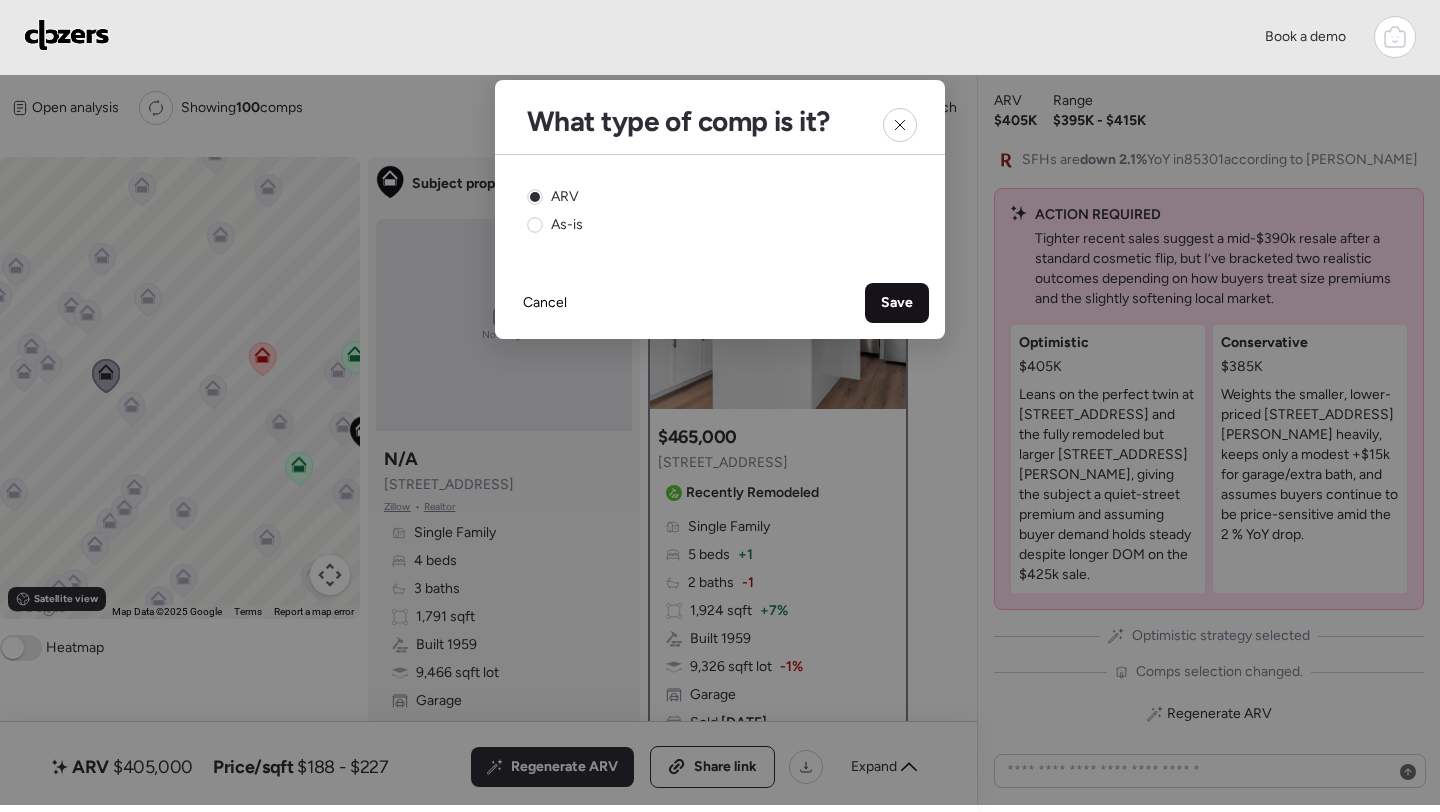 click on "Save" at bounding box center [897, 303] 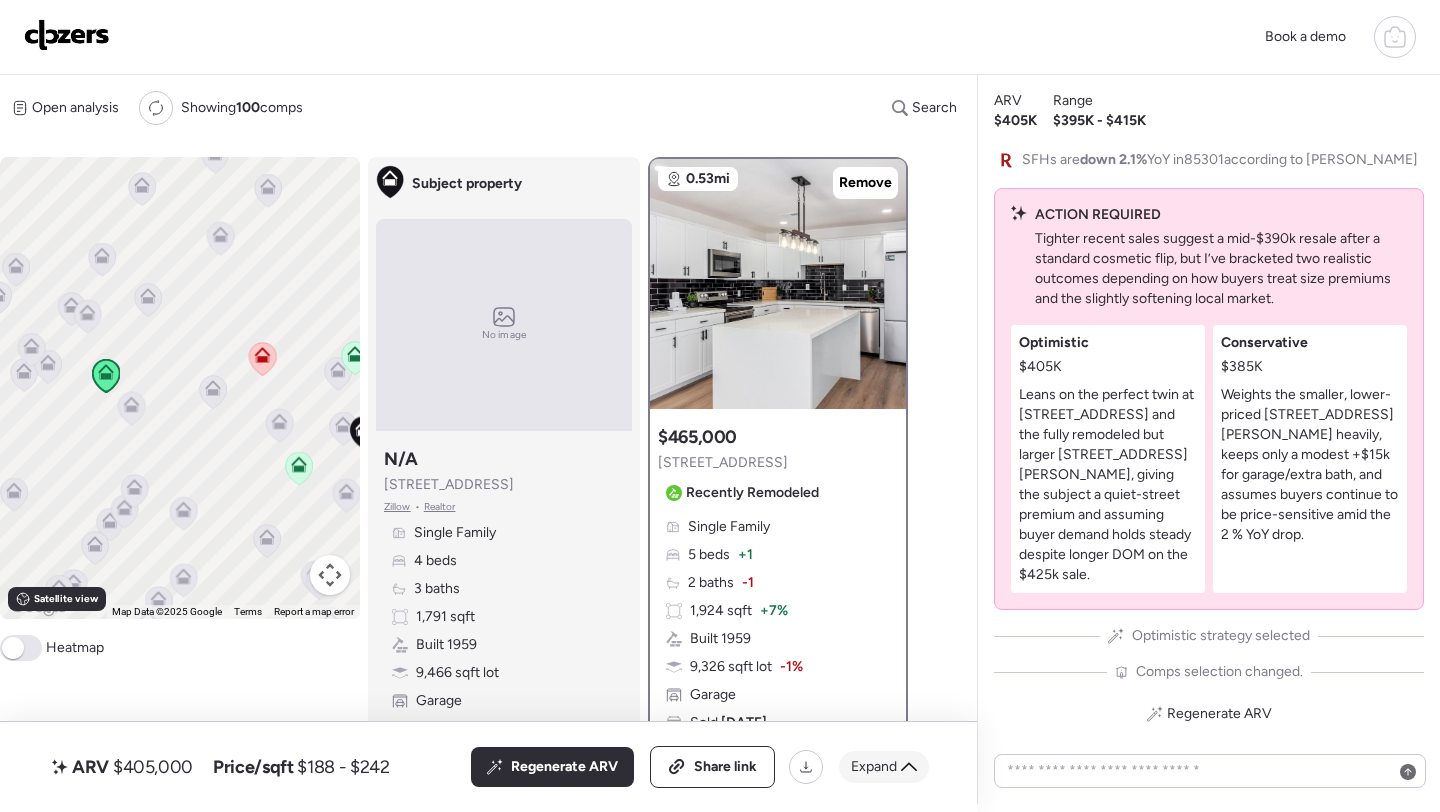 click on "Expand" at bounding box center [874, 767] 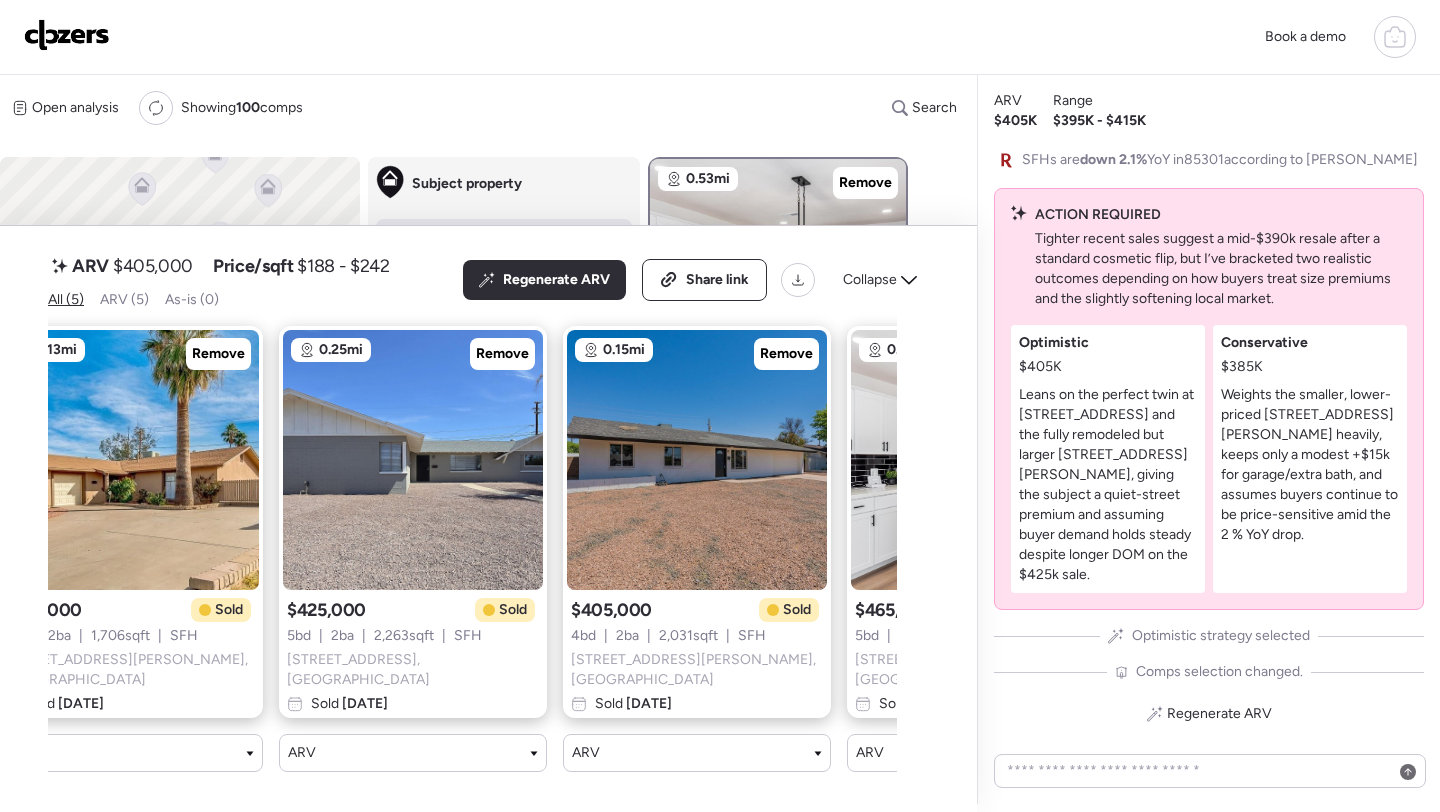 scroll, scrollTop: 0, scrollLeft: 587, axis: horizontal 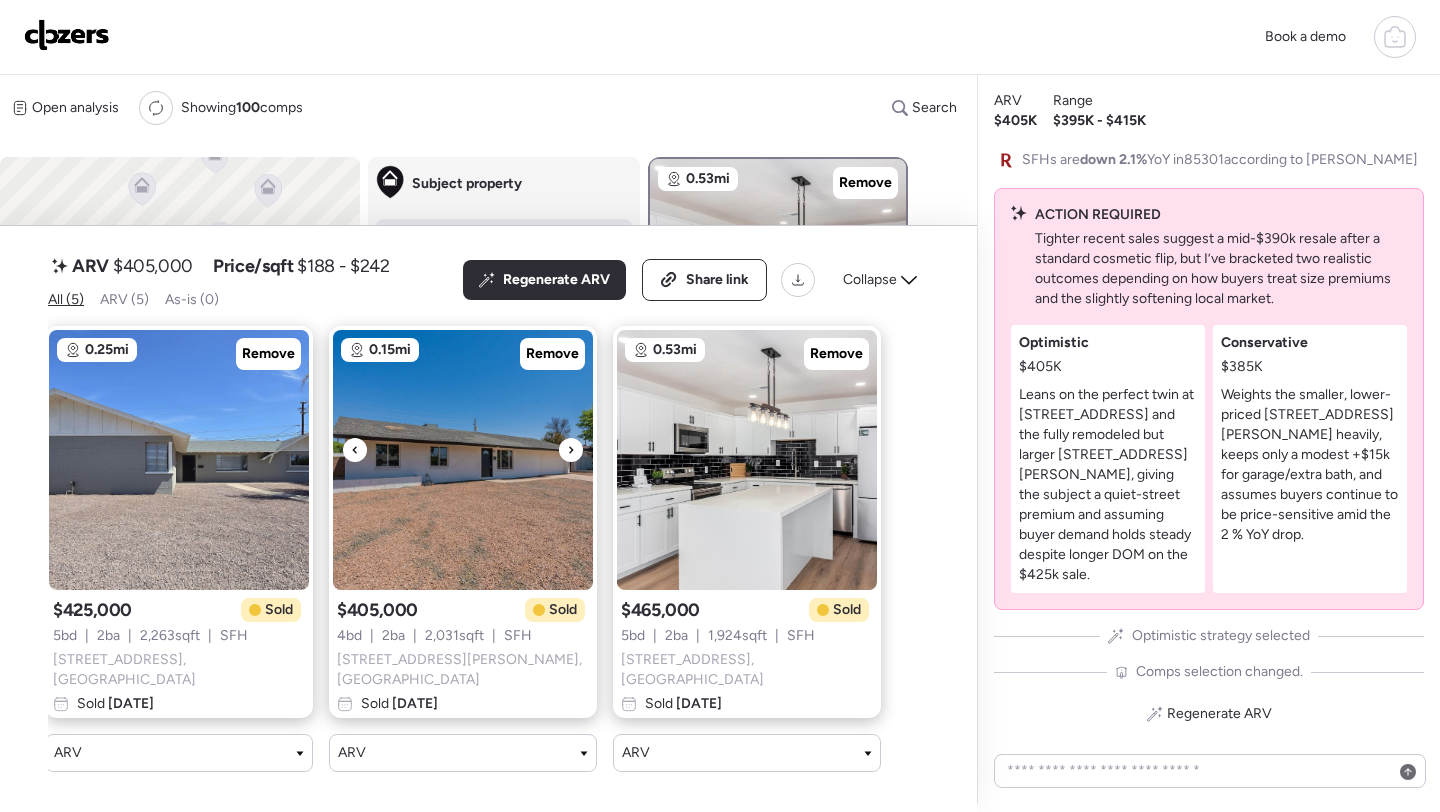 click at bounding box center (463, 460) 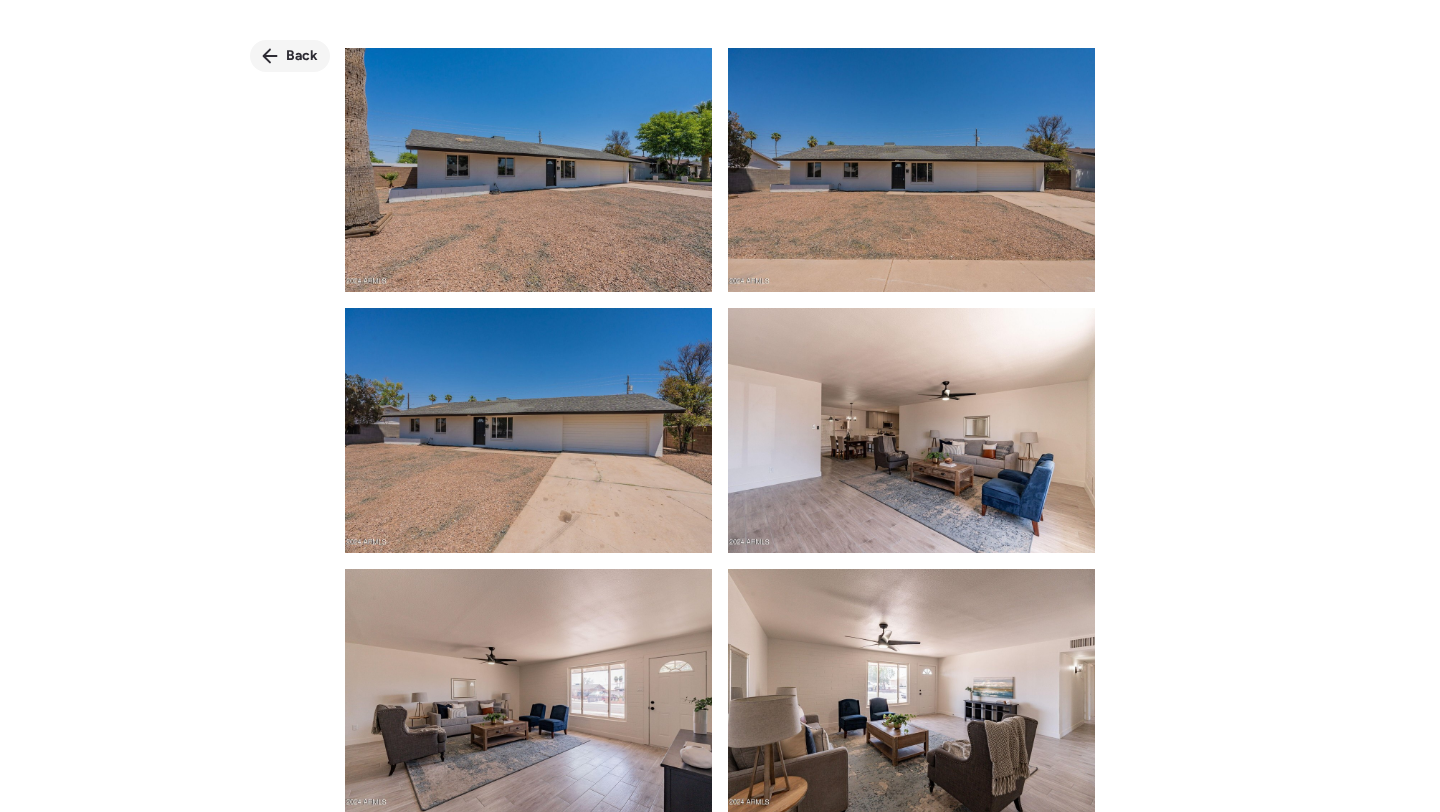 click on "Back" at bounding box center (302, 56) 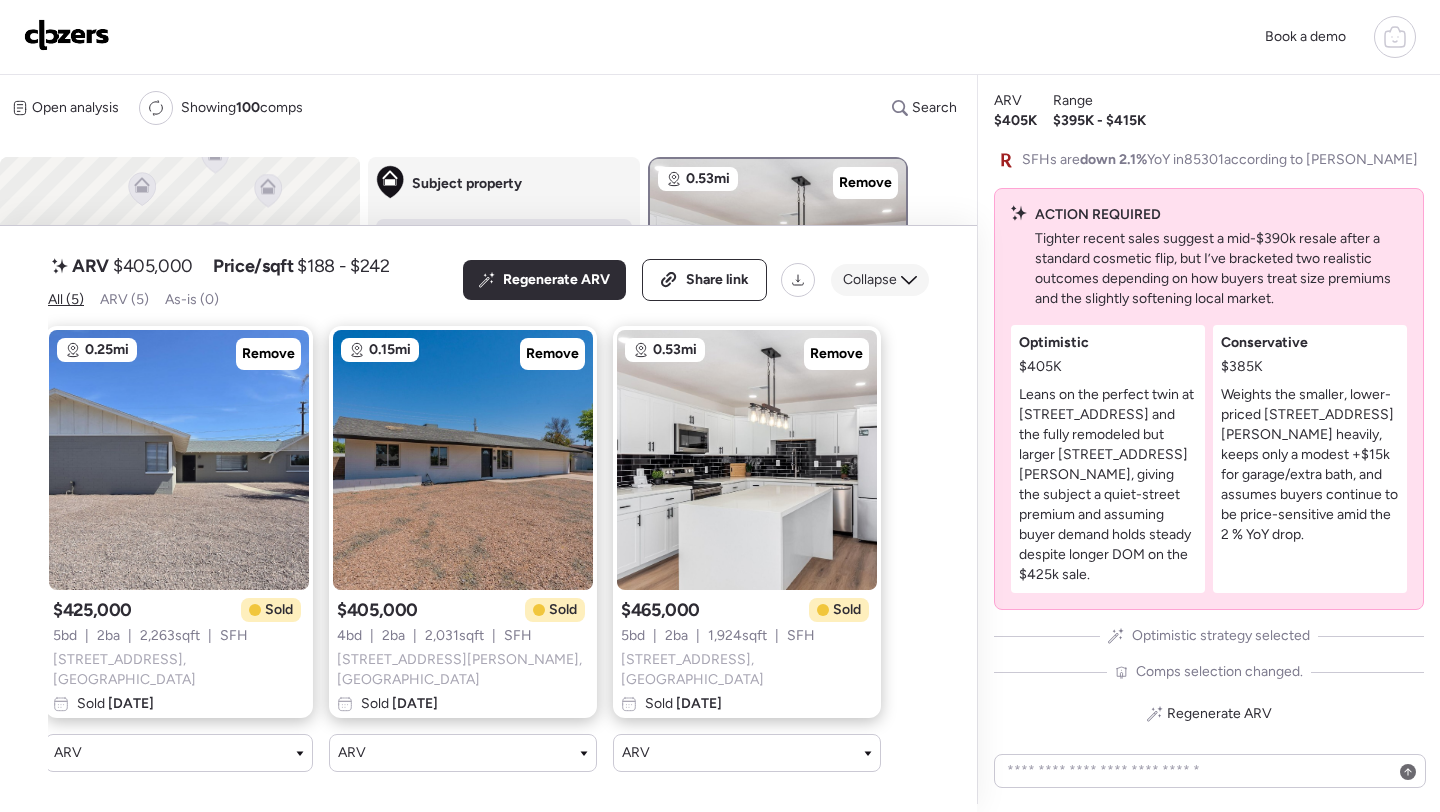 click on "Collapse" at bounding box center [870, 280] 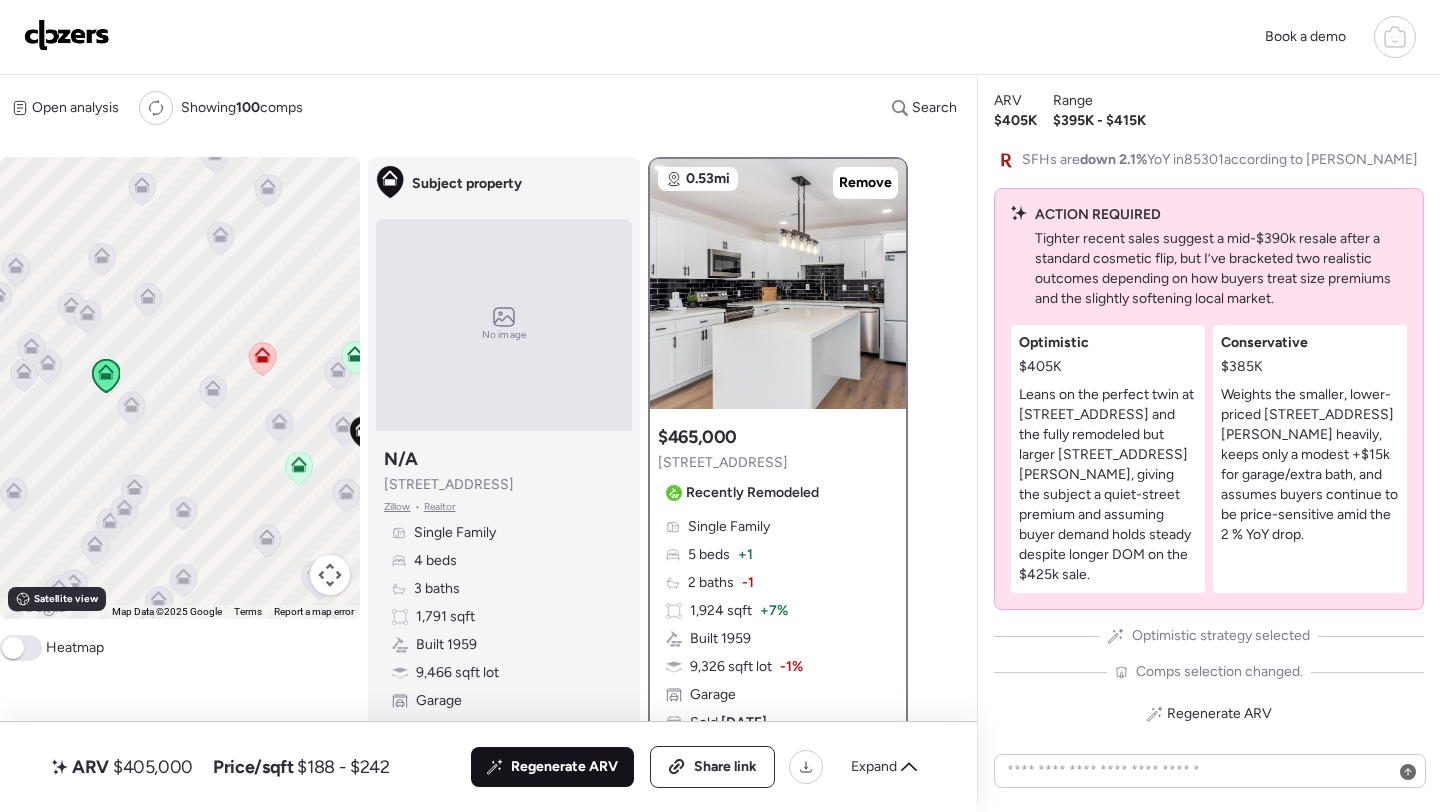 click on "Regenerate ARV" at bounding box center [564, 767] 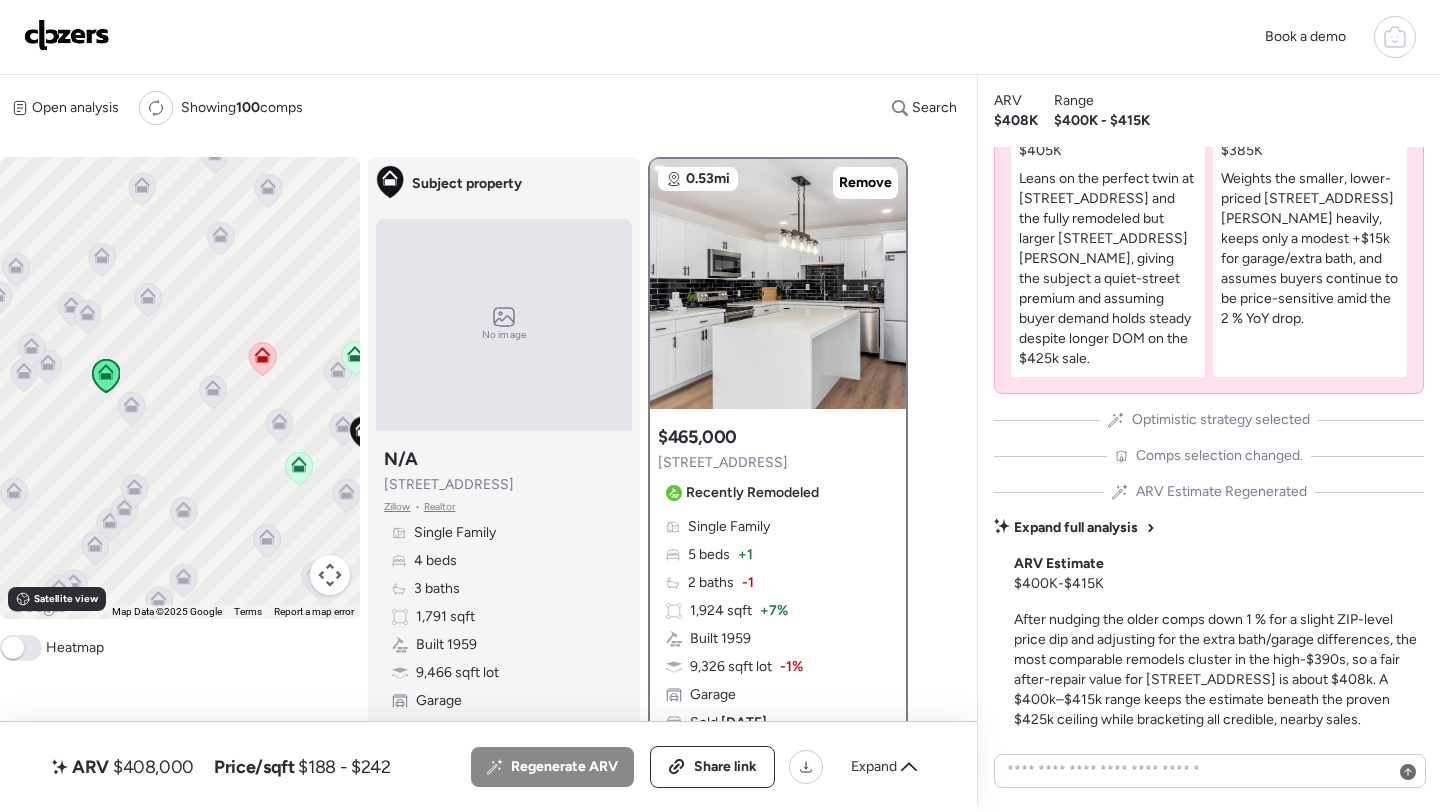 click on "$408,000" at bounding box center [153, 767] 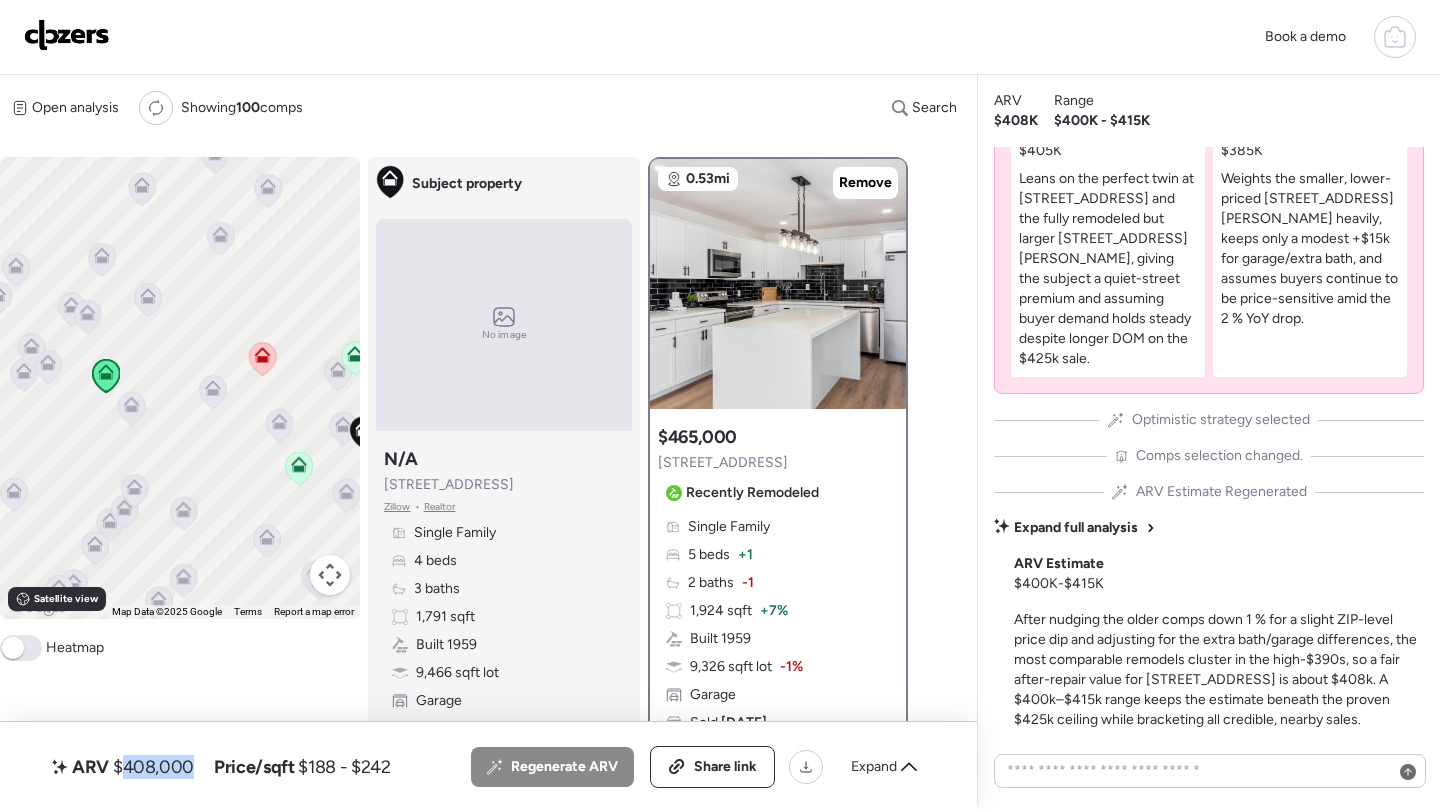 copy on "408,000" 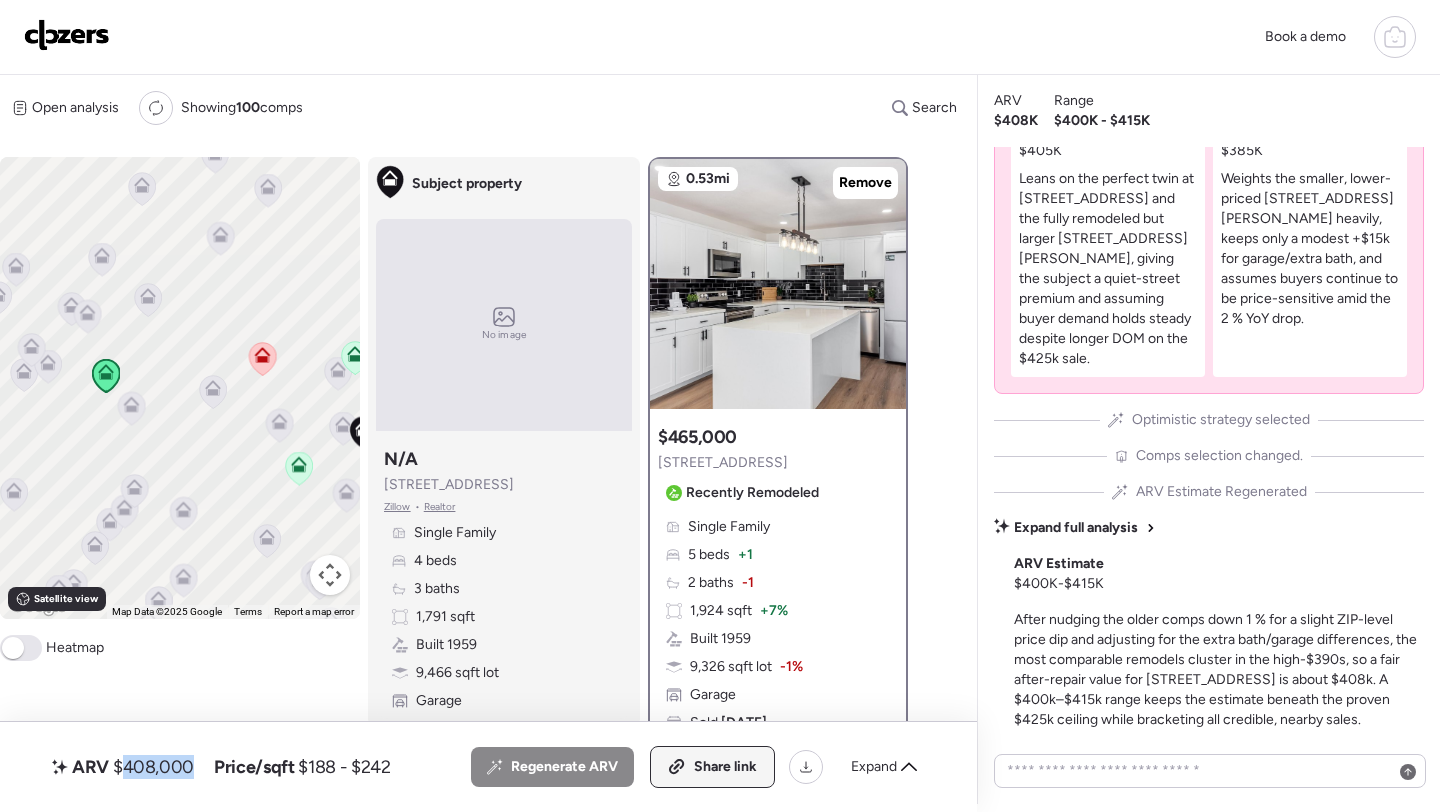 click 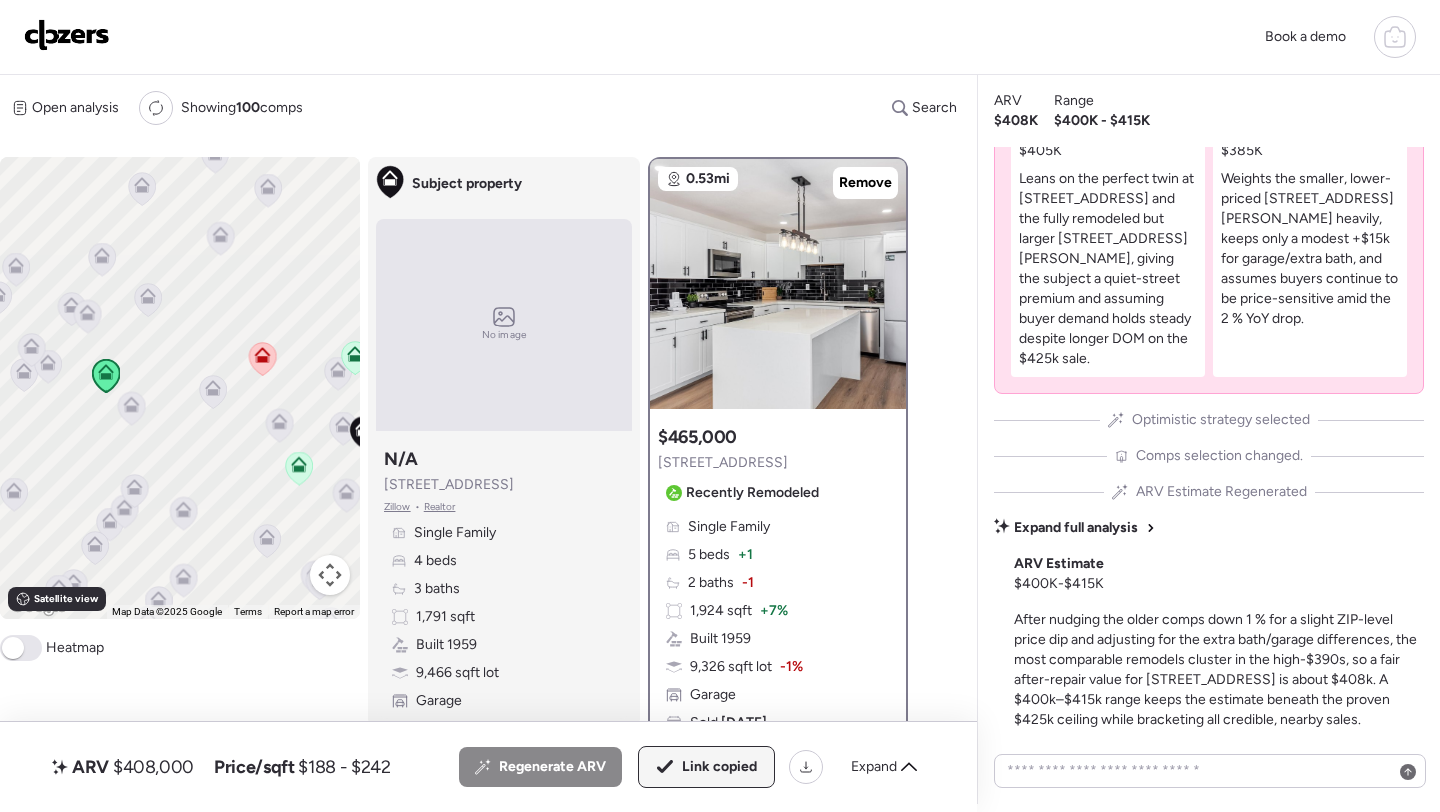 click at bounding box center [67, 35] 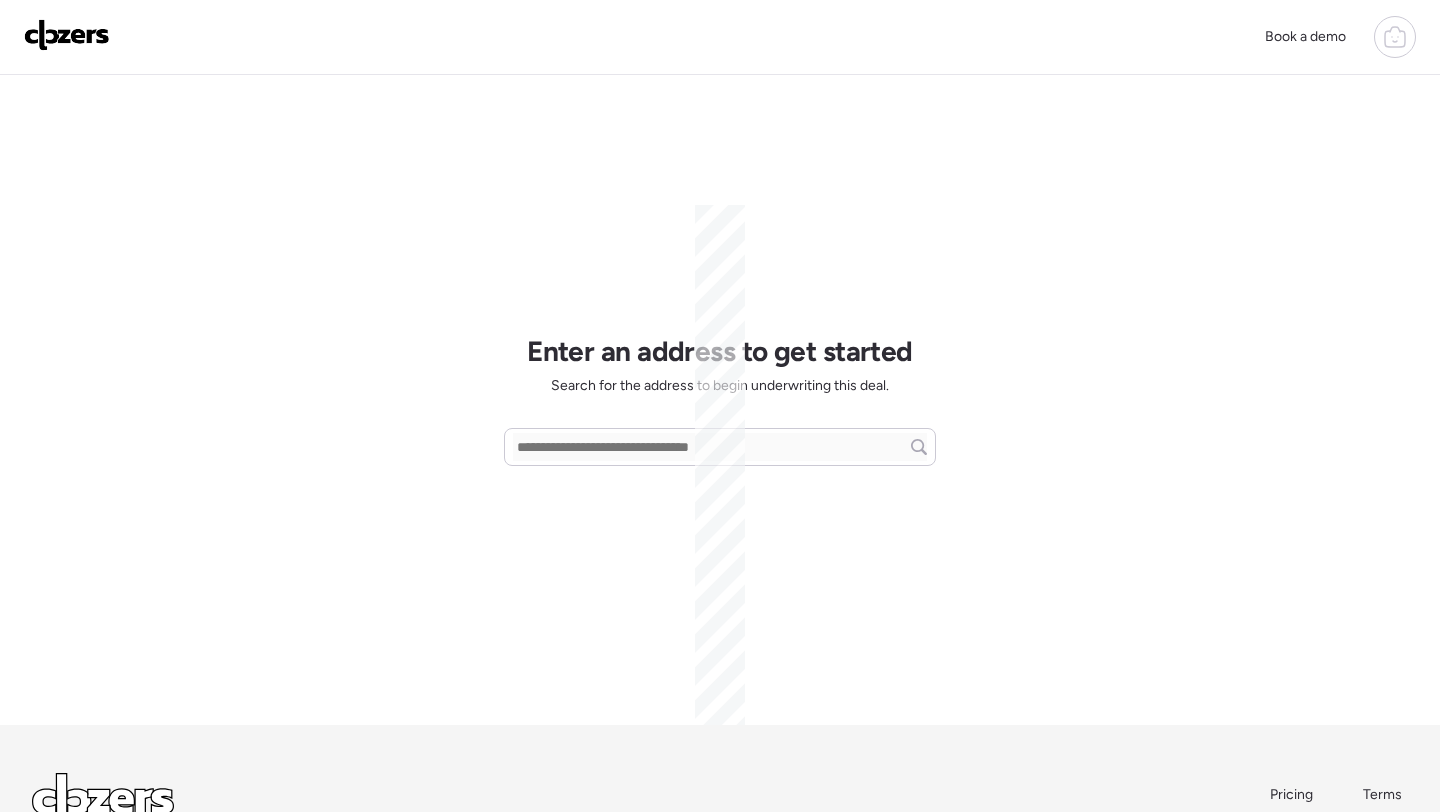 scroll, scrollTop: 0, scrollLeft: 0, axis: both 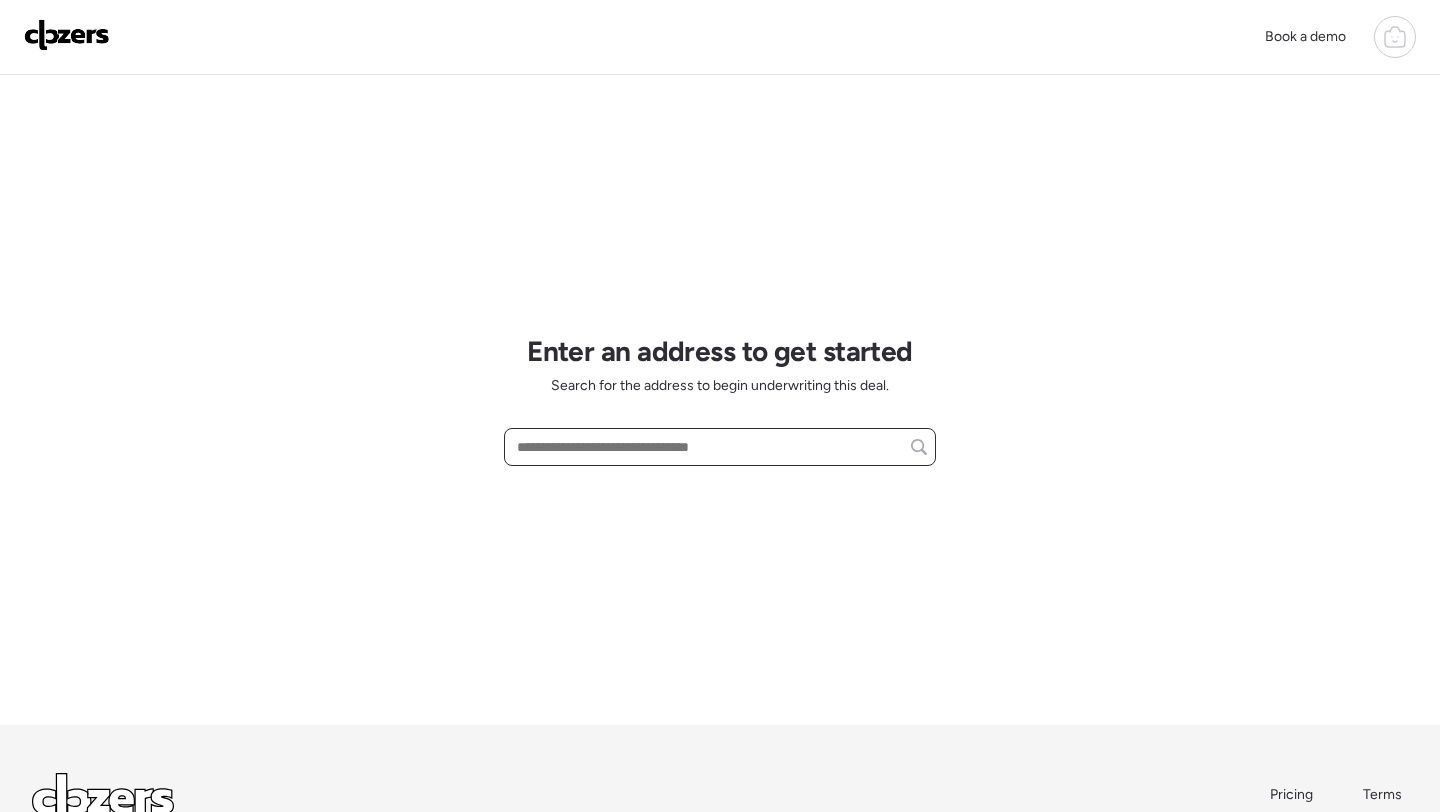 click at bounding box center [720, 447] 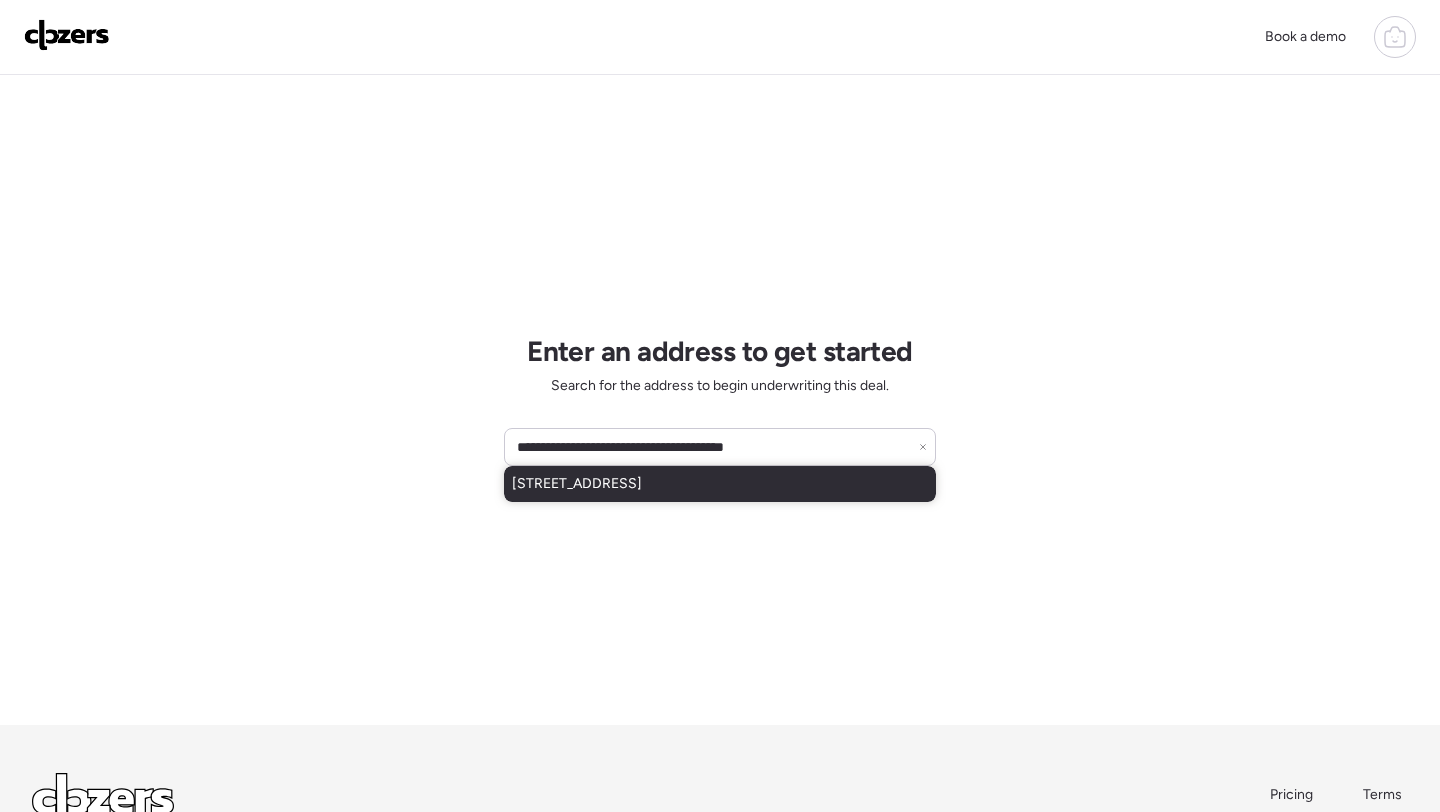 click on "[STREET_ADDRESS]" at bounding box center [577, 484] 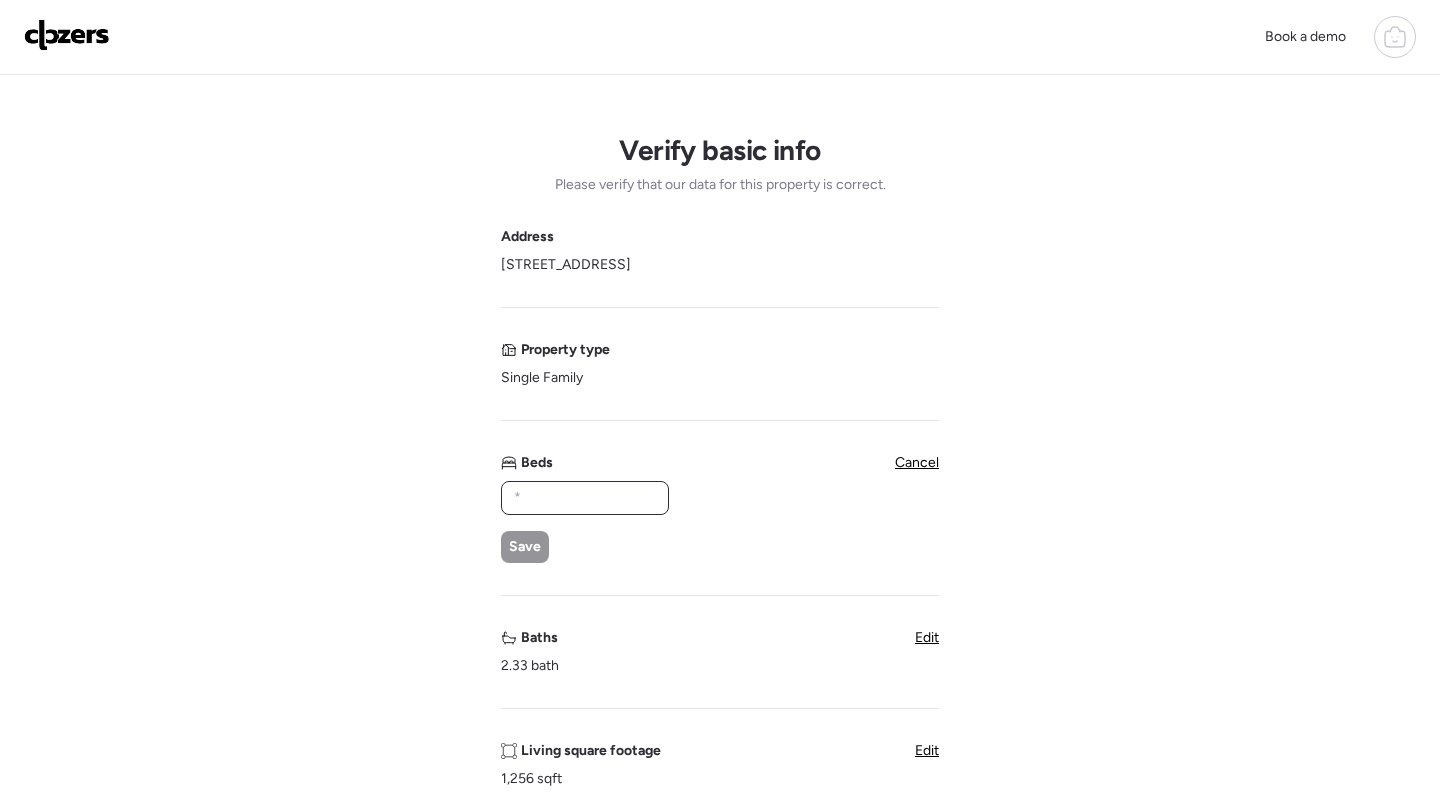 click at bounding box center [585, 498] 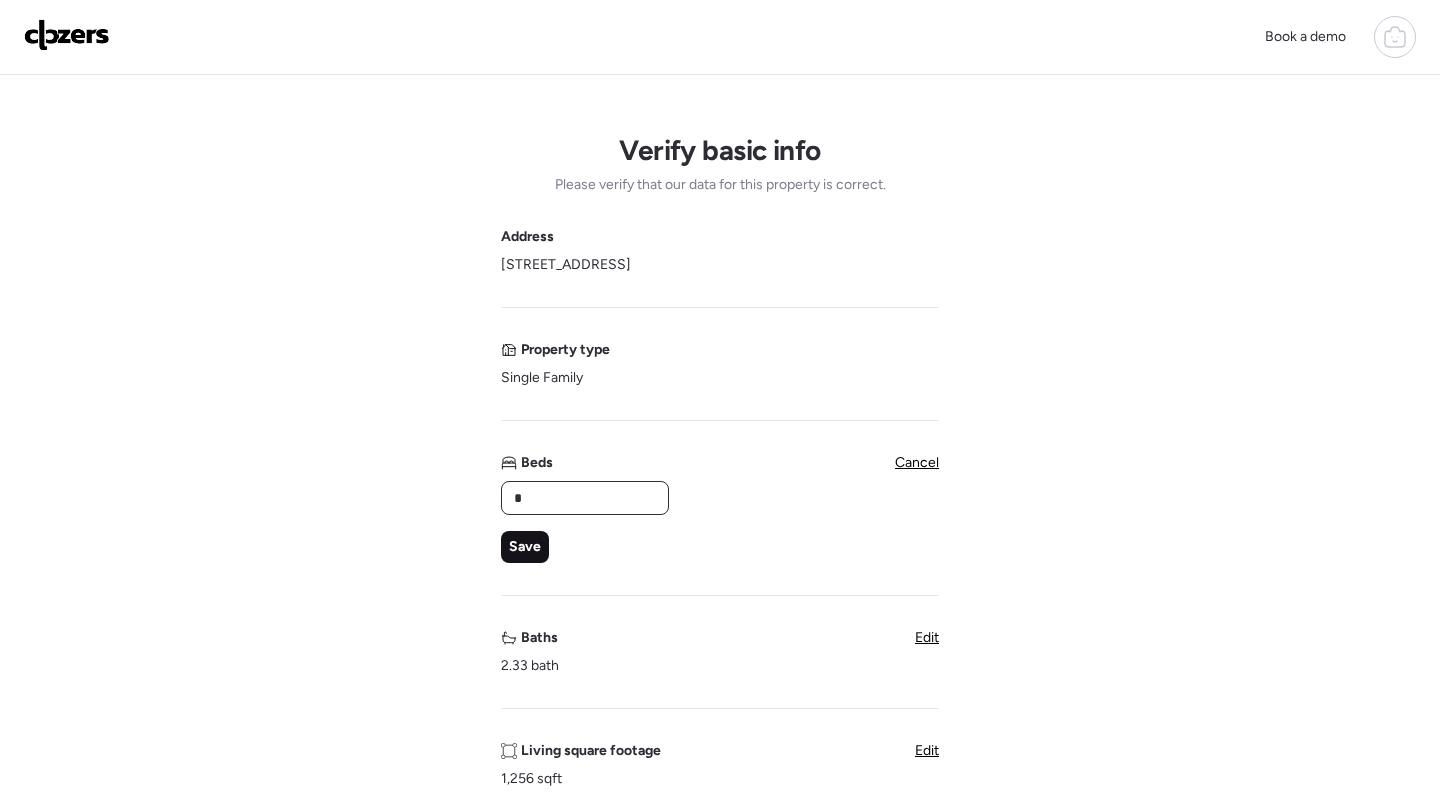 type on "*" 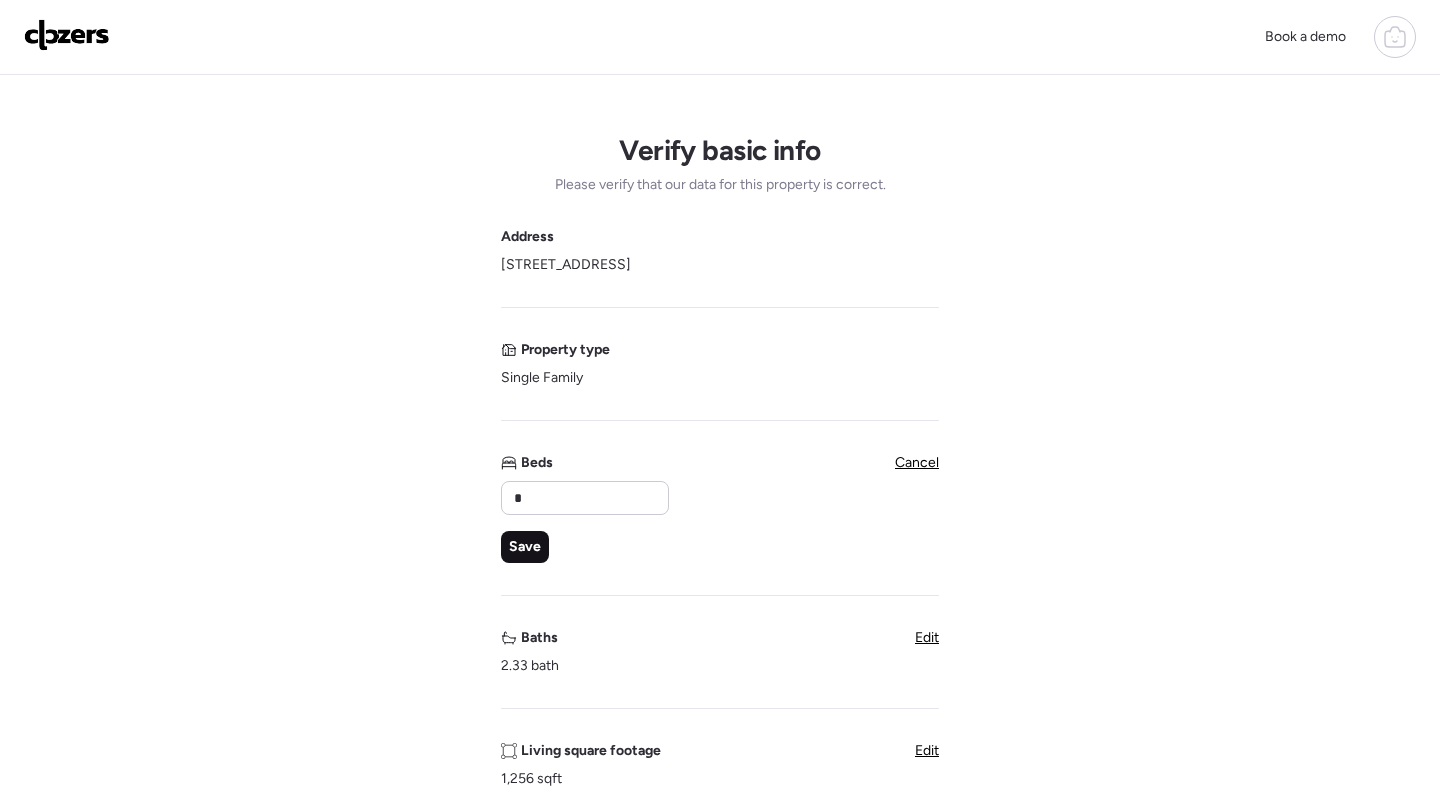 click on "Save" at bounding box center (525, 547) 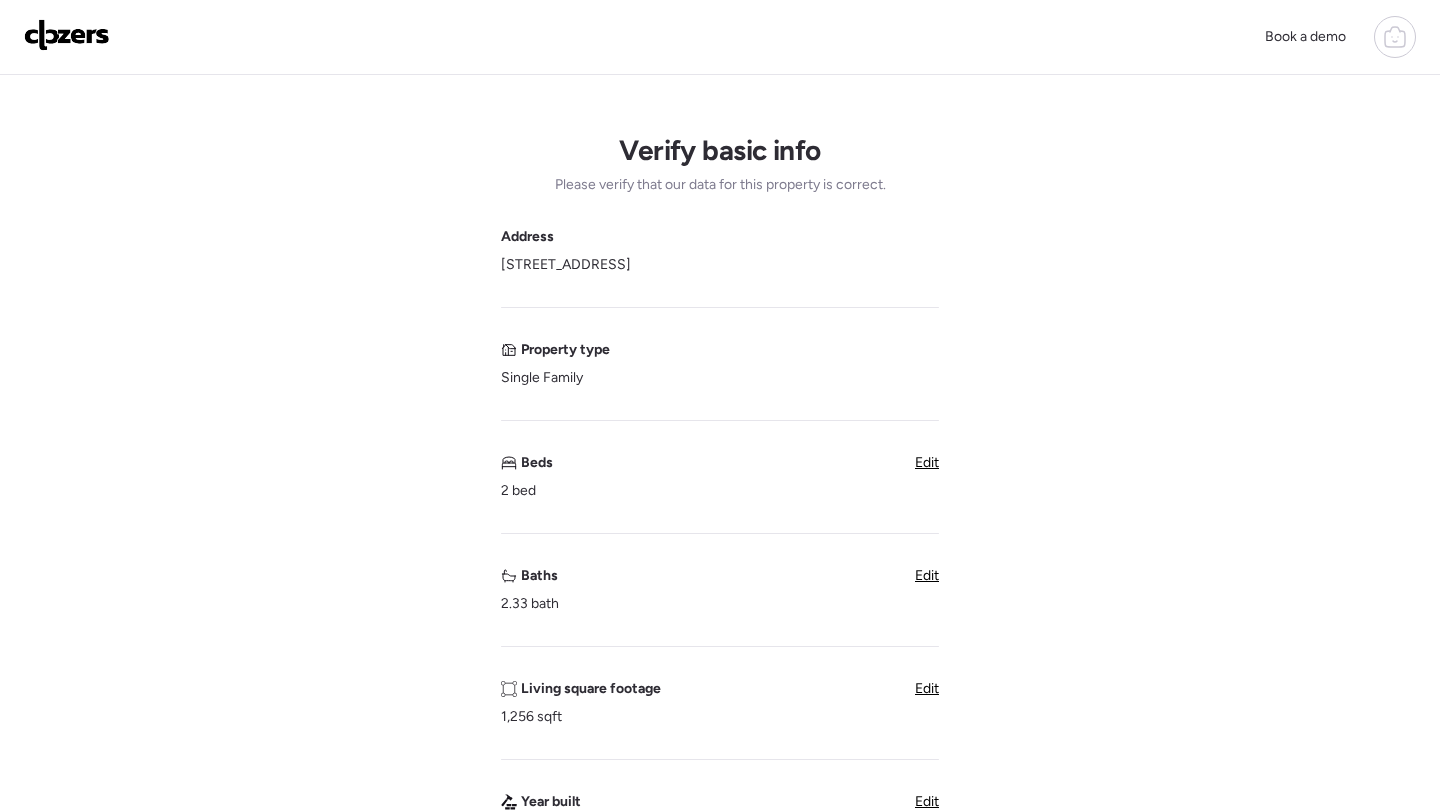 click on "Edit" at bounding box center (927, 575) 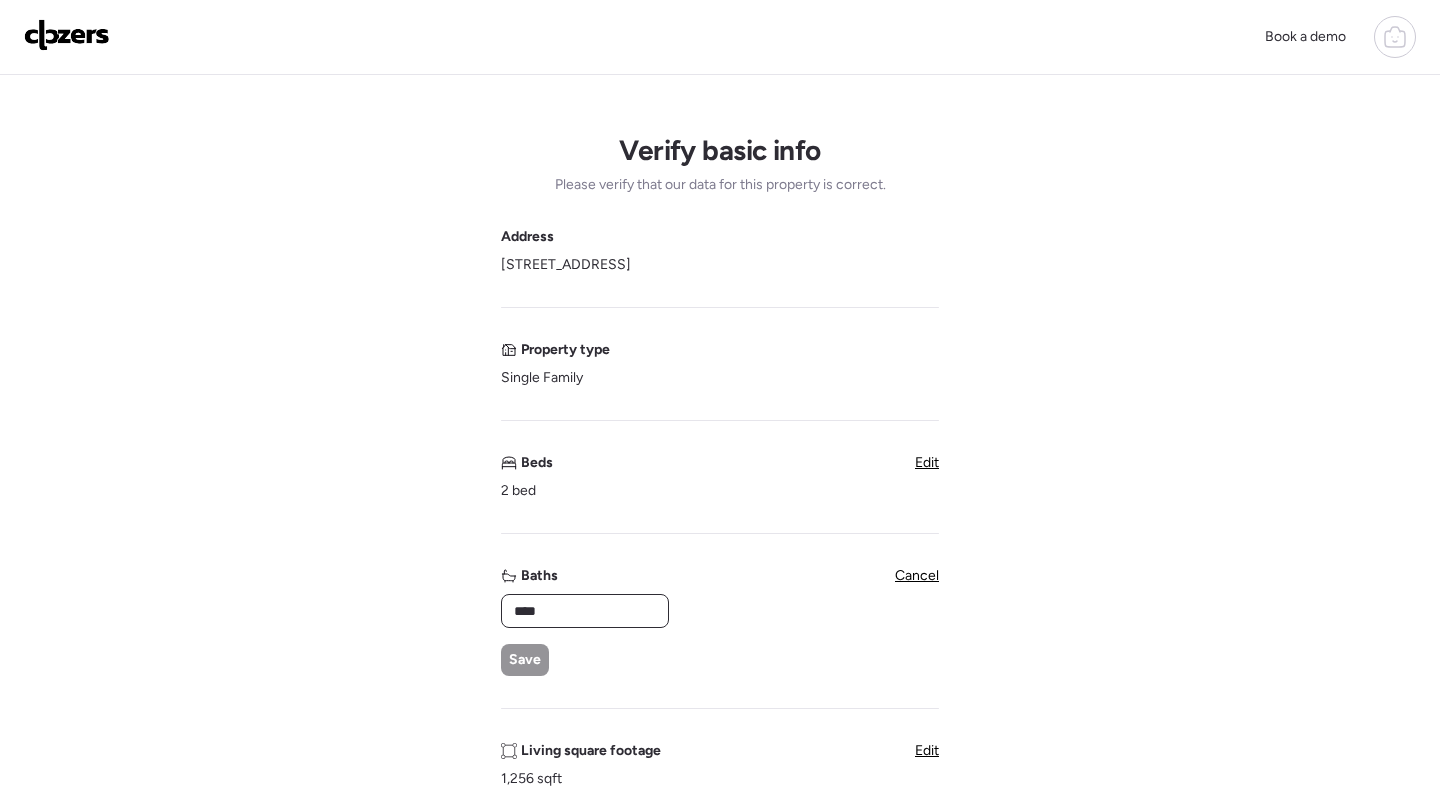 click on "****" at bounding box center [585, 611] 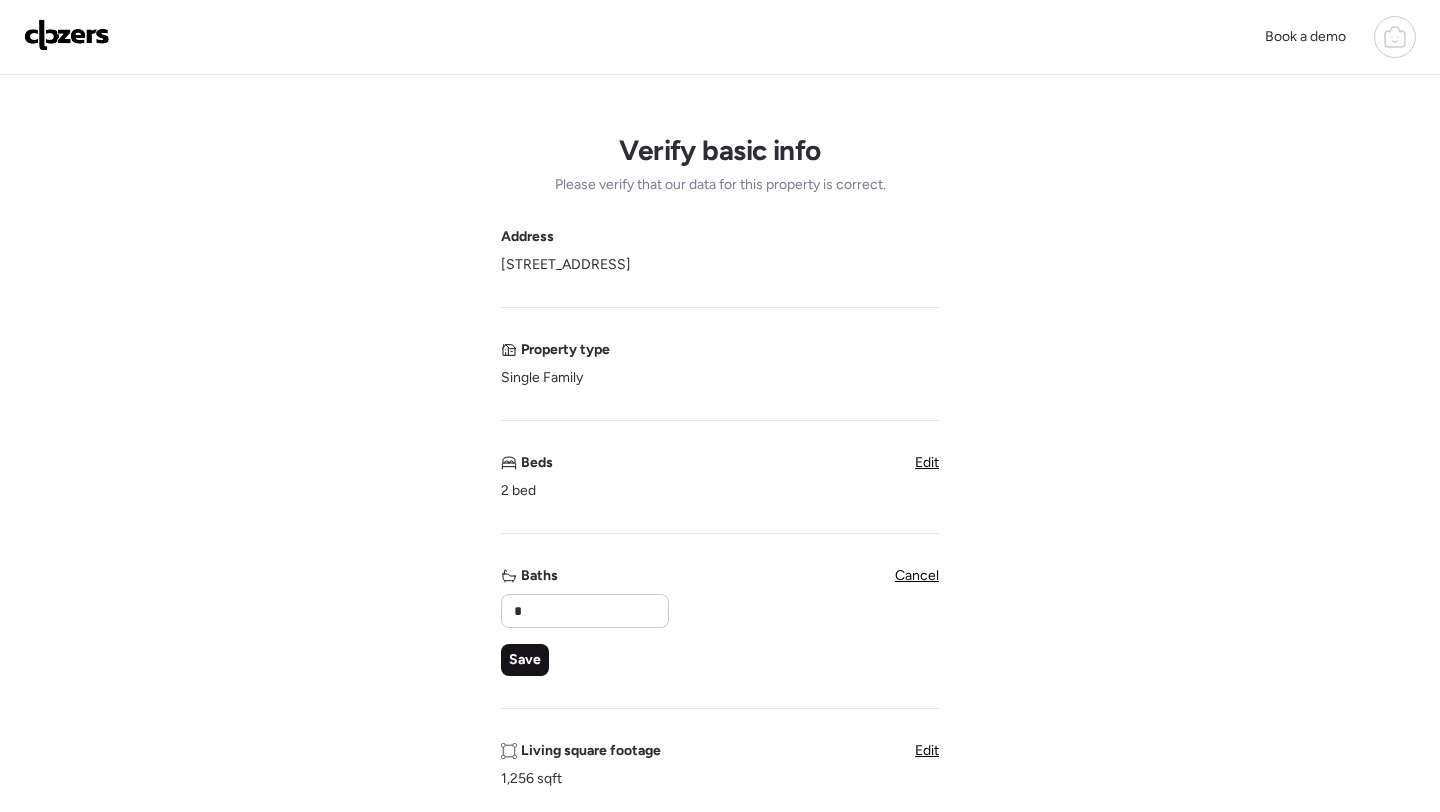 click on "Save" at bounding box center (525, 660) 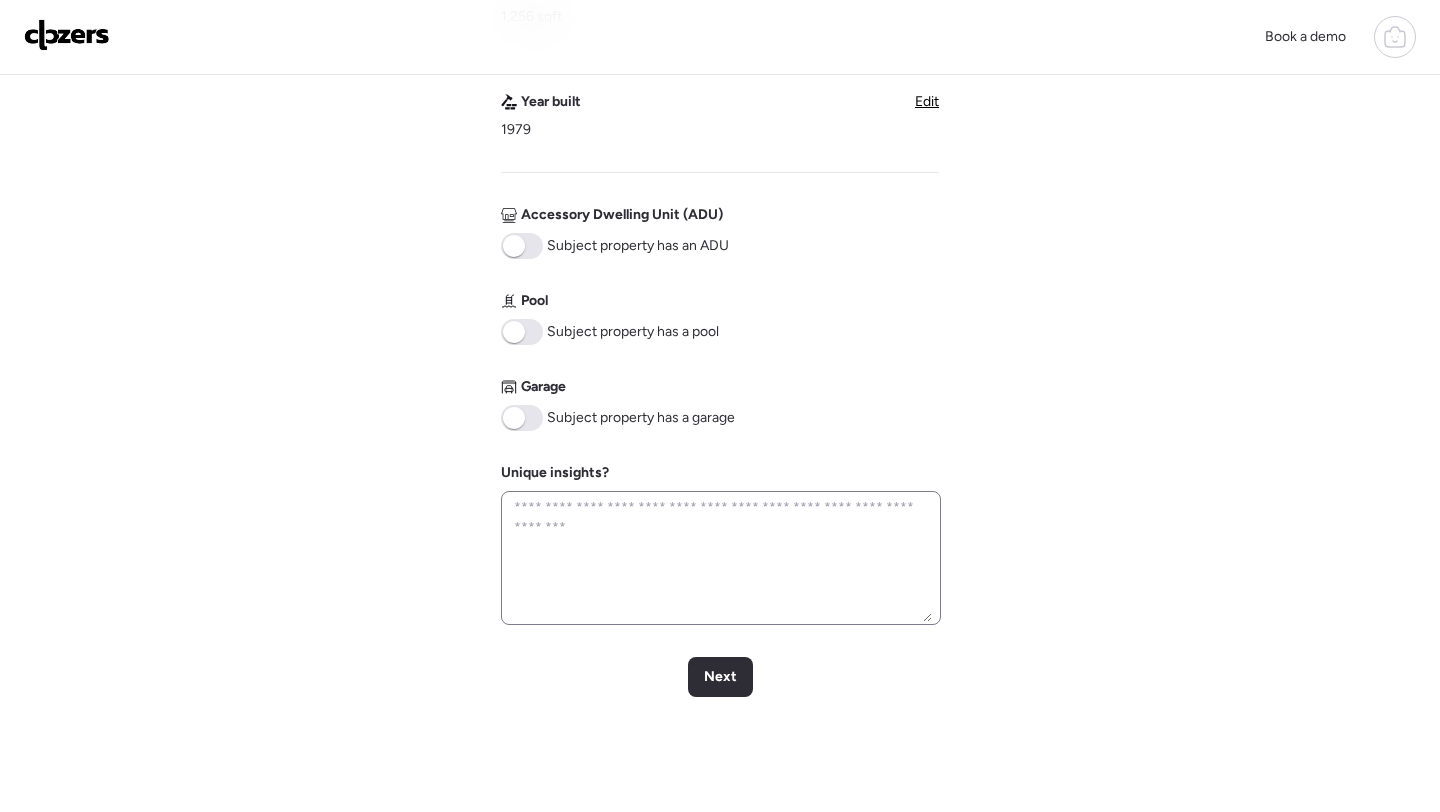 scroll, scrollTop: 729, scrollLeft: 0, axis: vertical 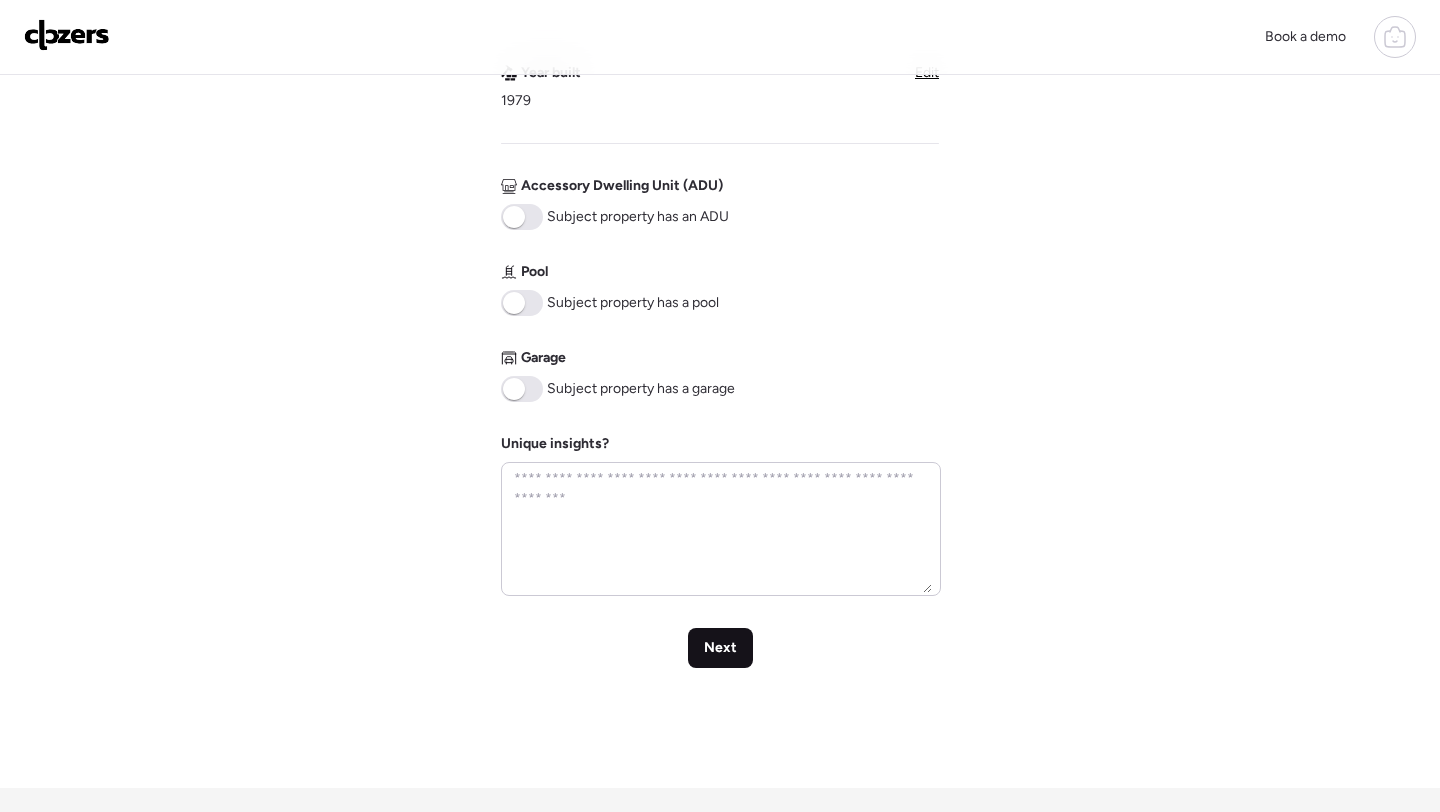 click on "Next" at bounding box center [720, 648] 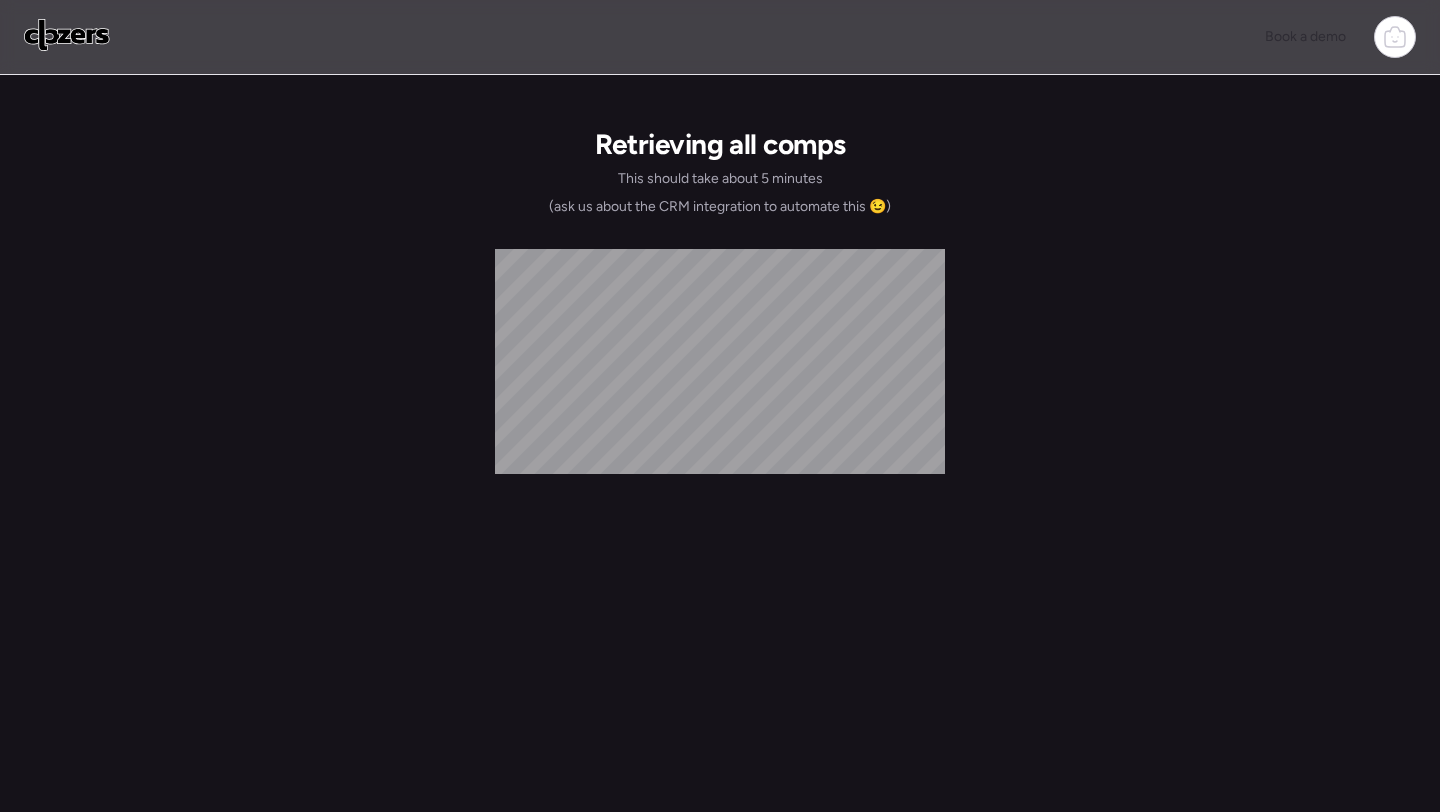 scroll, scrollTop: 0, scrollLeft: 0, axis: both 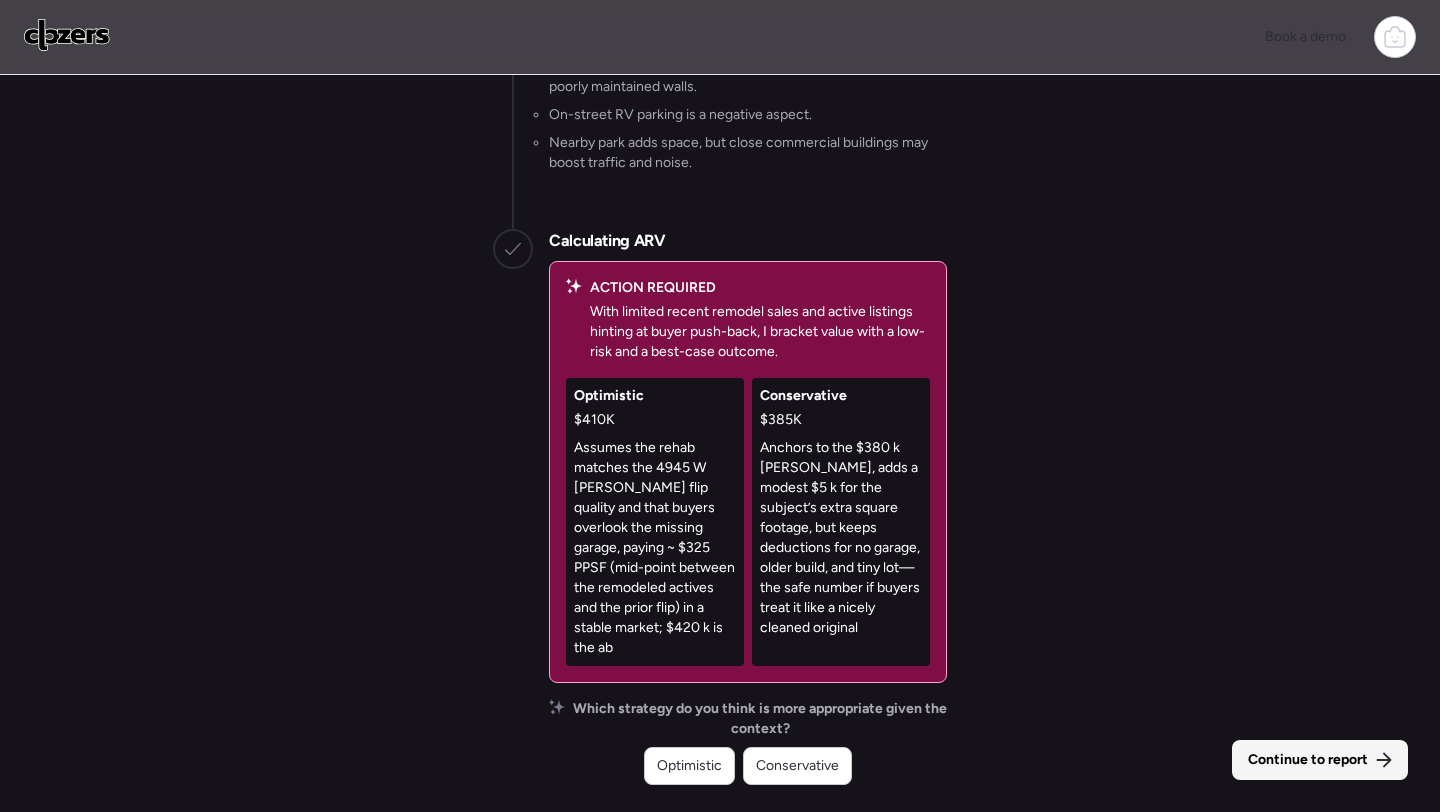 click on "Continue to report" at bounding box center [1308, 760] 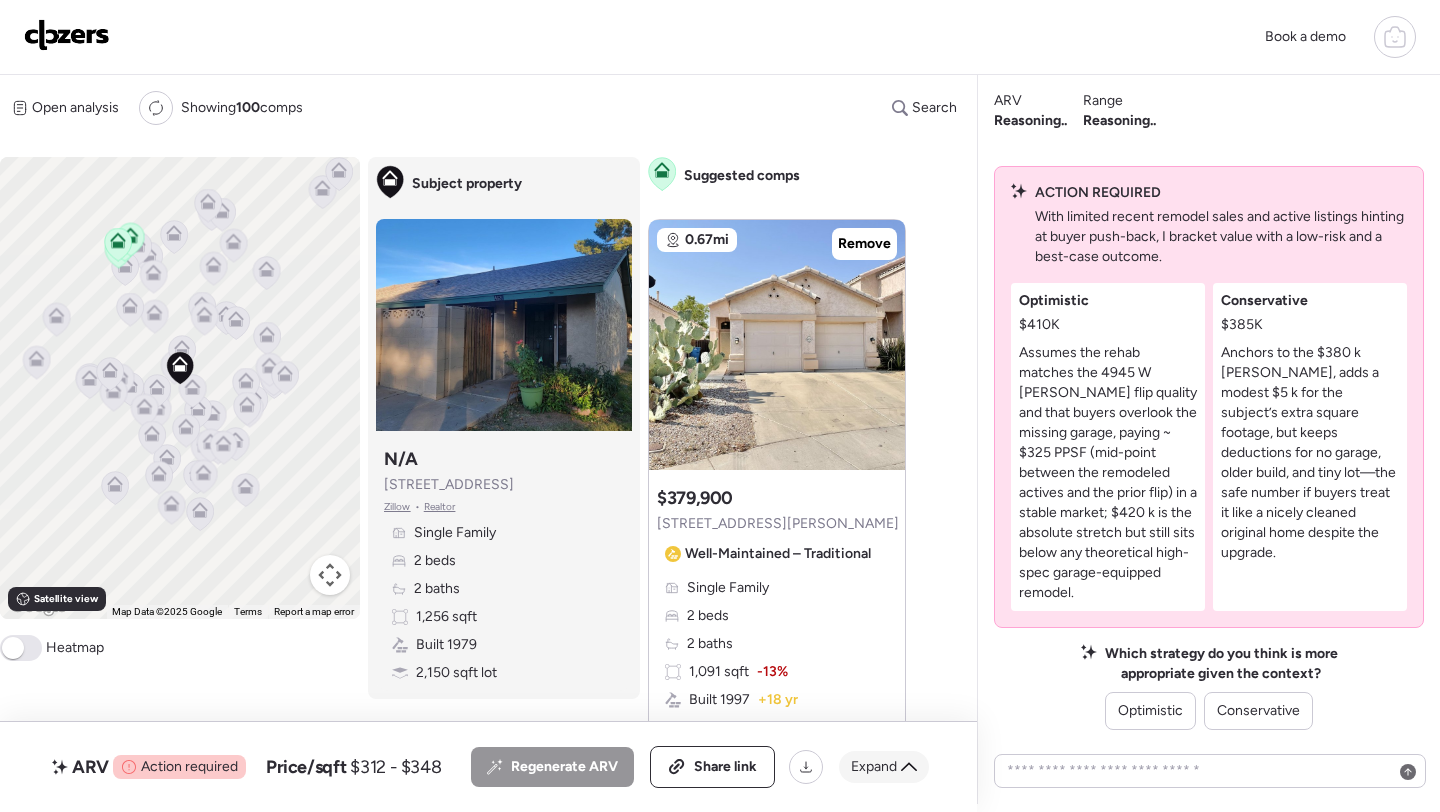 click on "Expand" at bounding box center (884, 767) 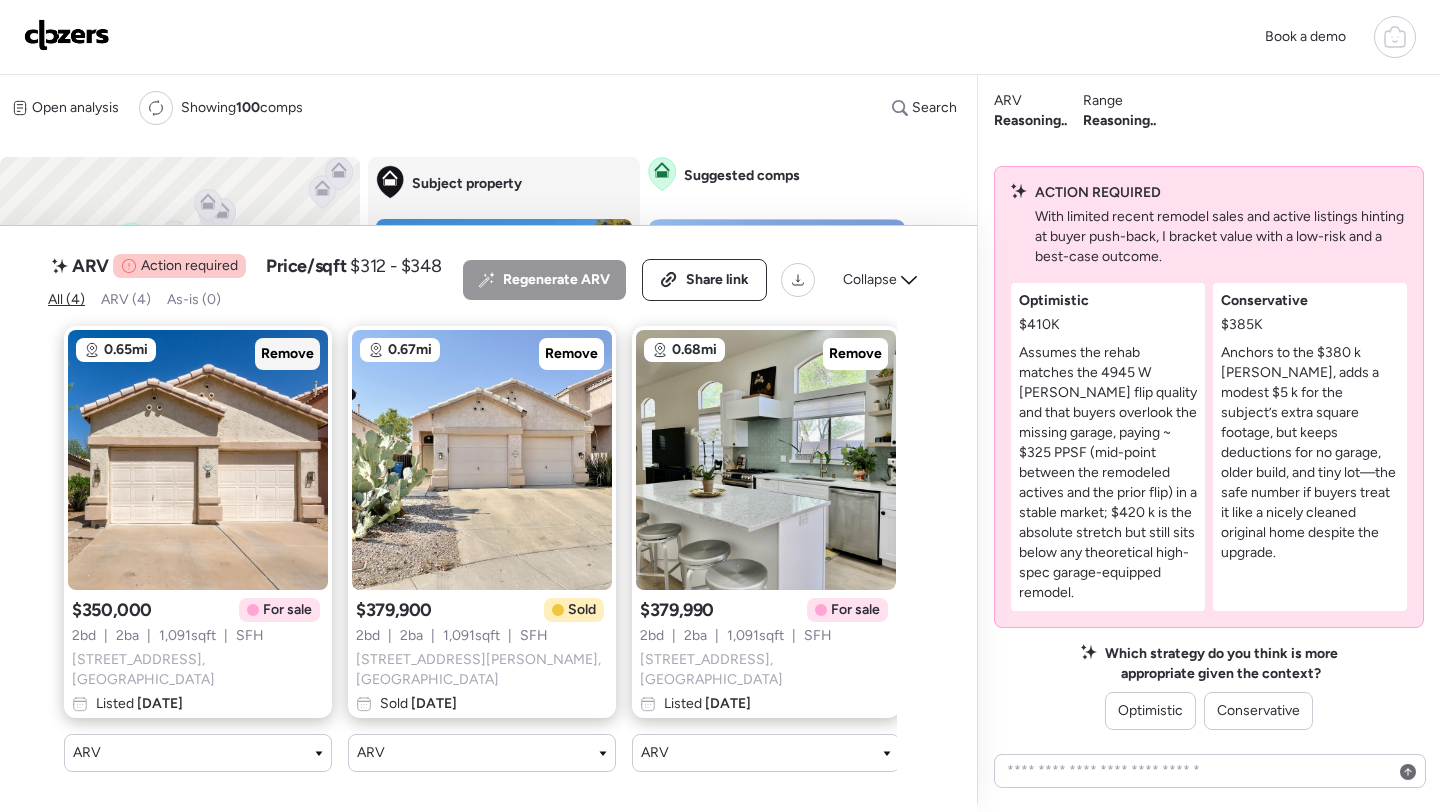 click on "Remove" at bounding box center [287, 354] 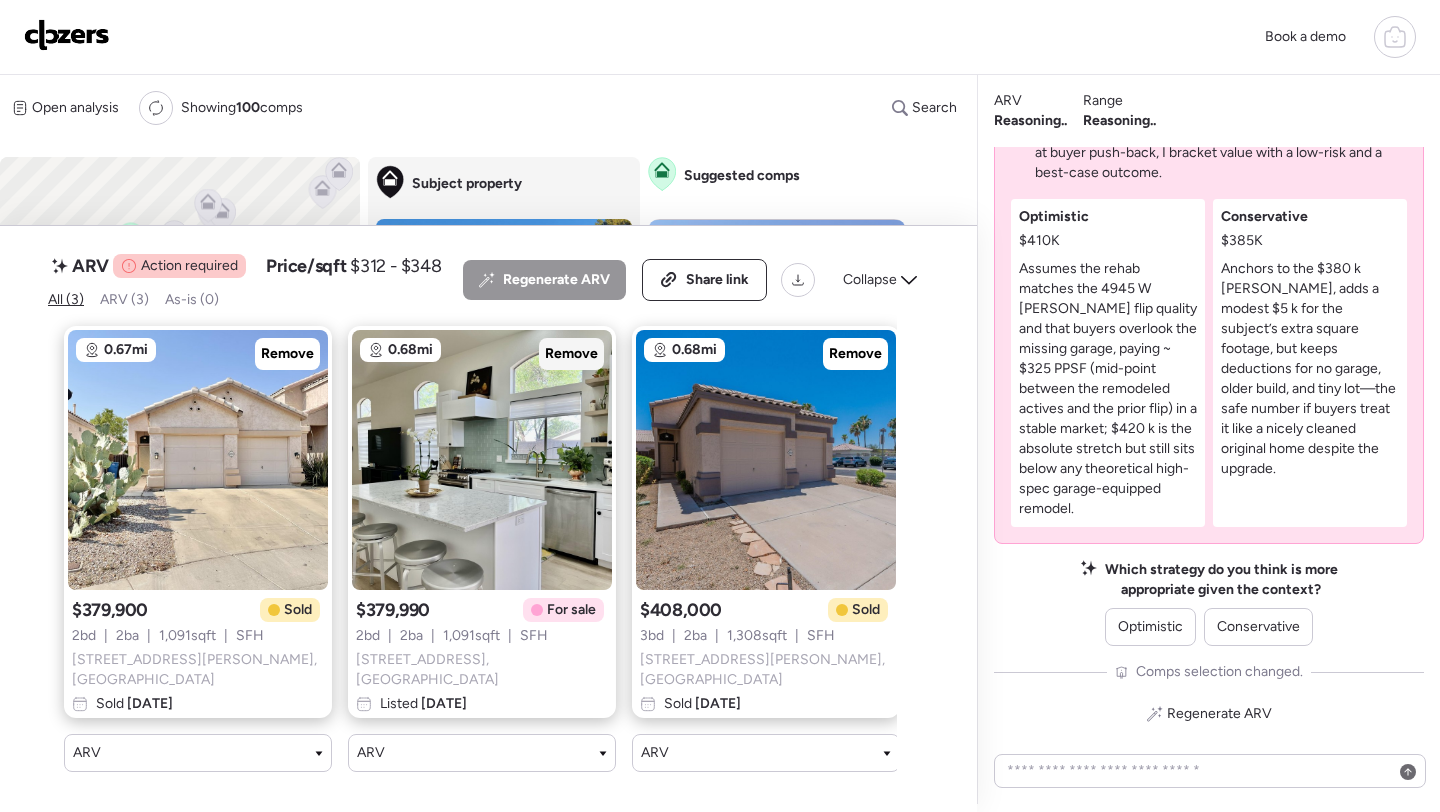 click on "Remove" at bounding box center [571, 354] 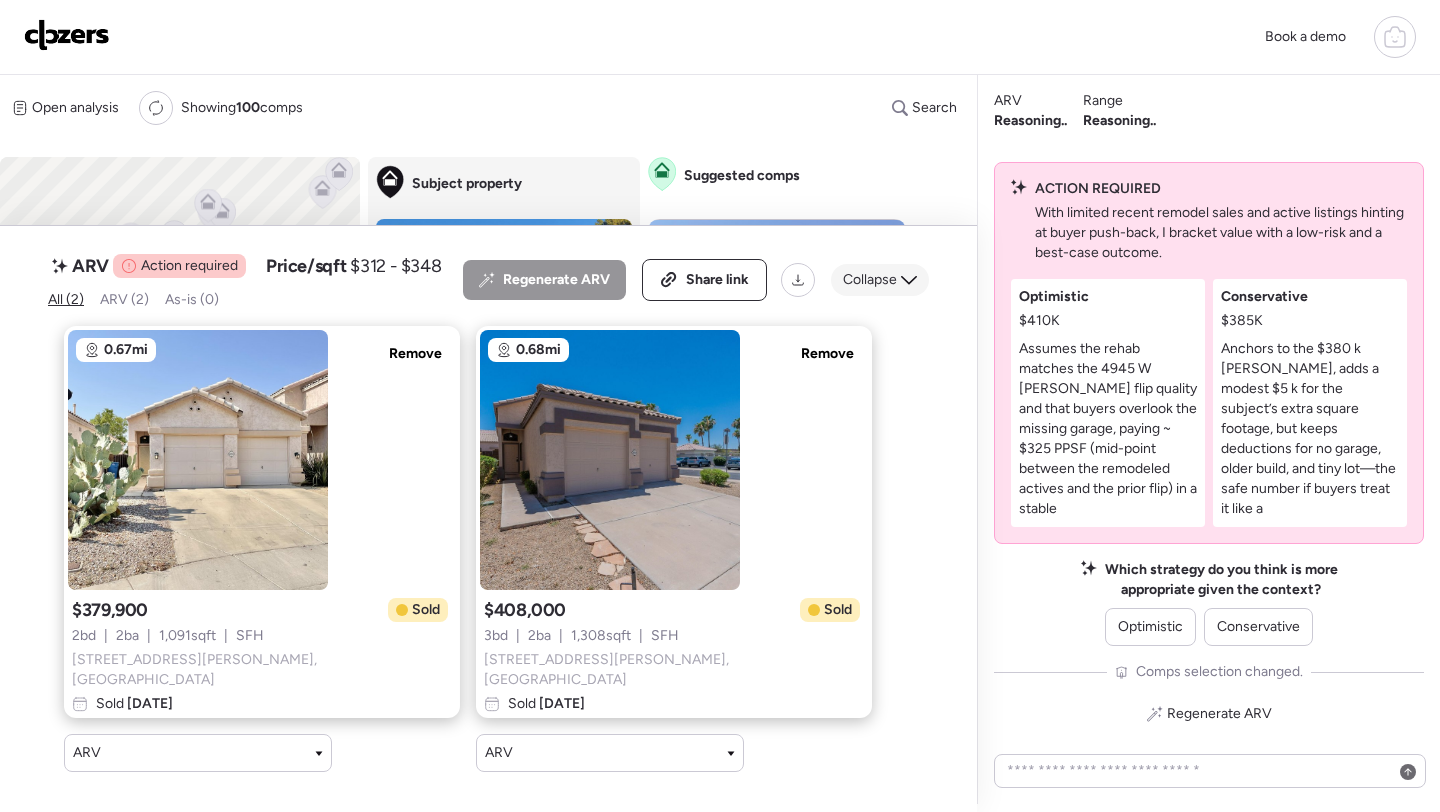click on "Collapse" at bounding box center [870, 280] 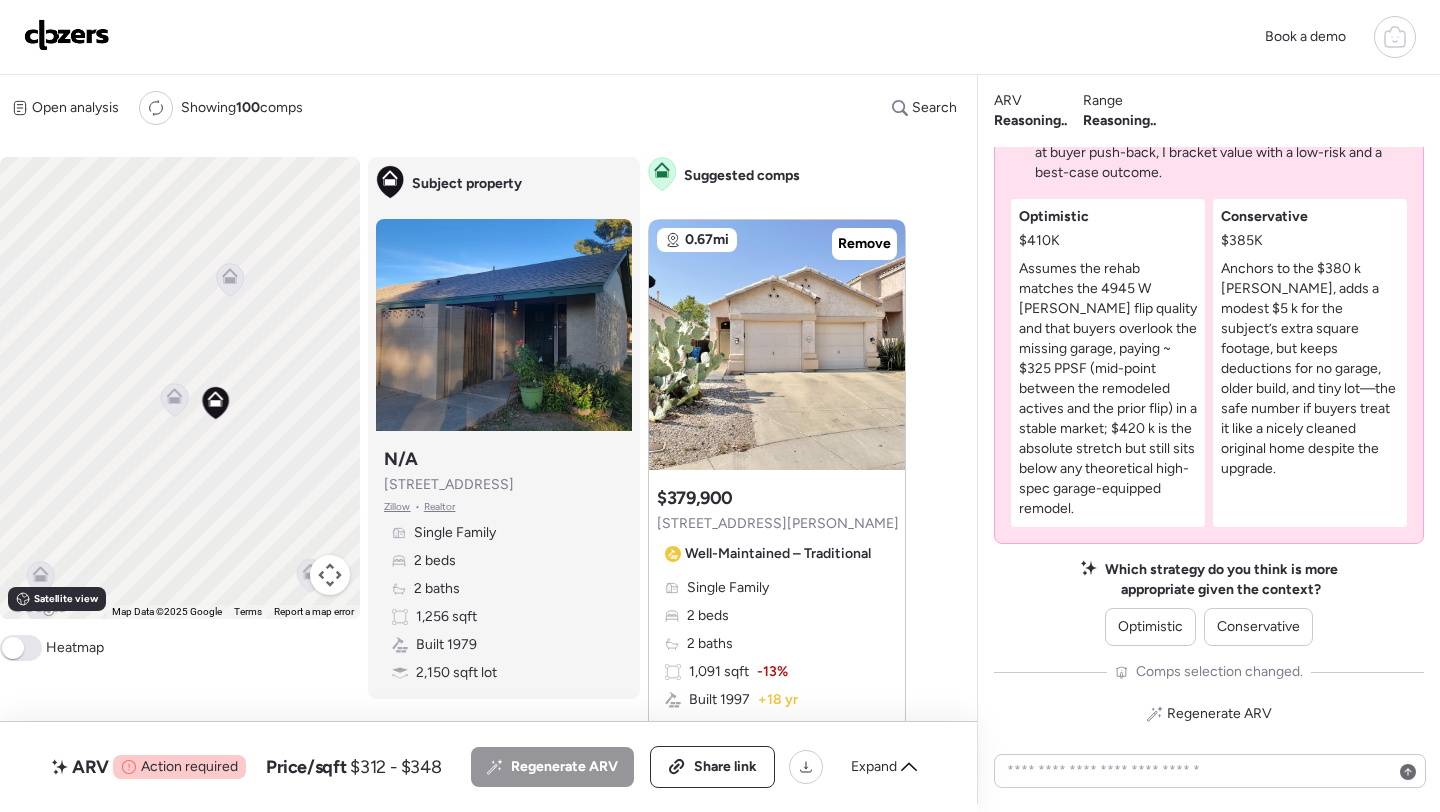 drag, startPoint x: 58, startPoint y: 511, endPoint x: 185, endPoint y: 379, distance: 183.17477 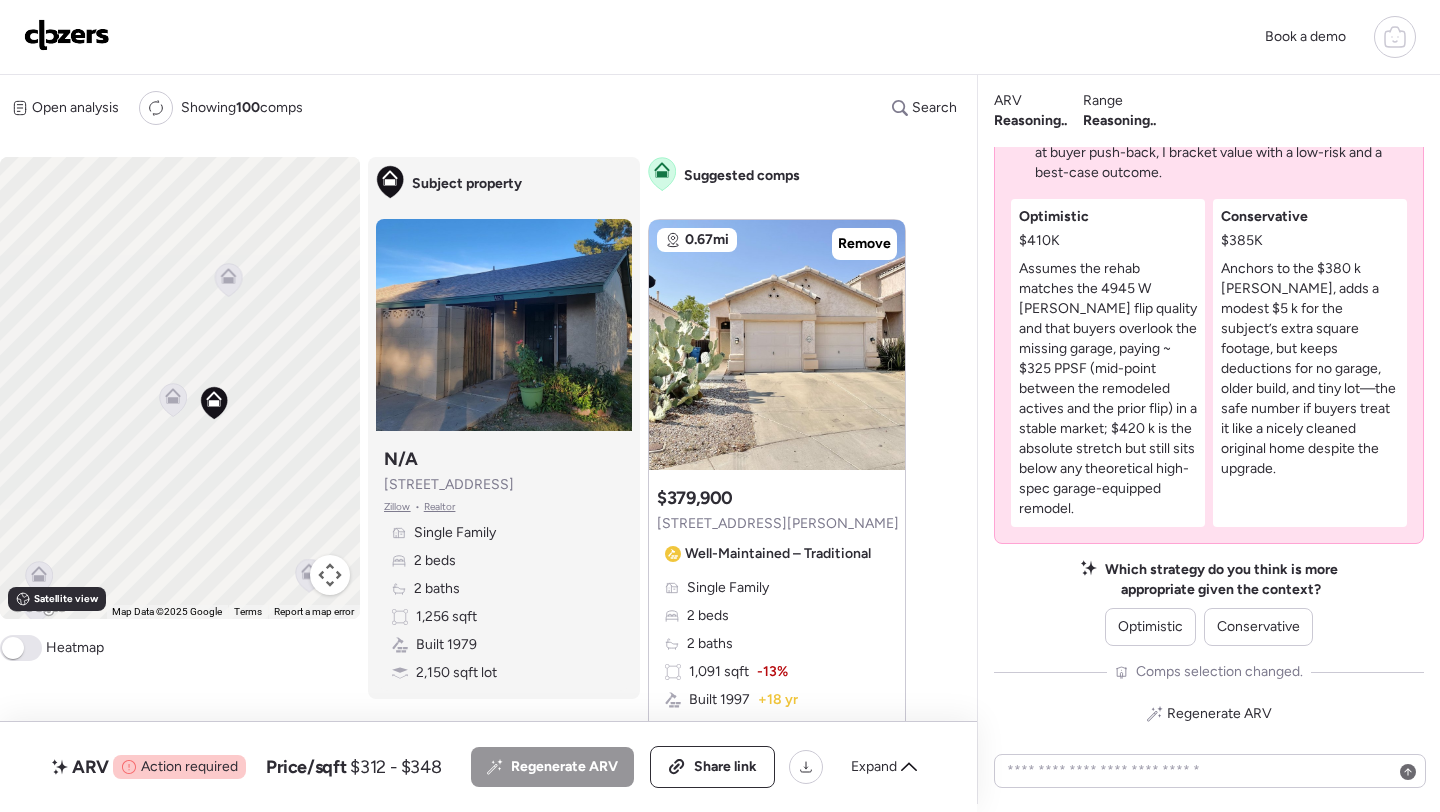 click 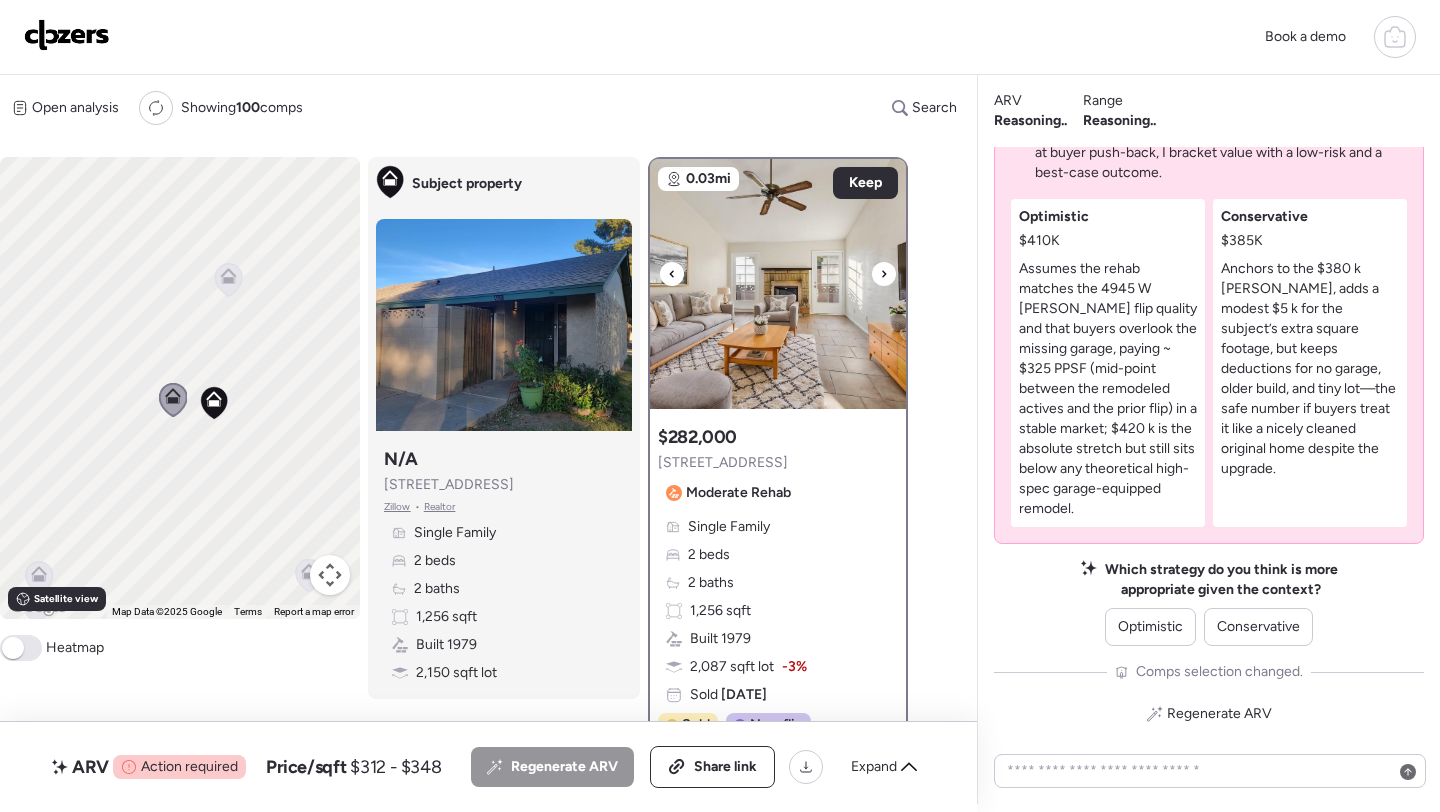 click at bounding box center (778, 284) 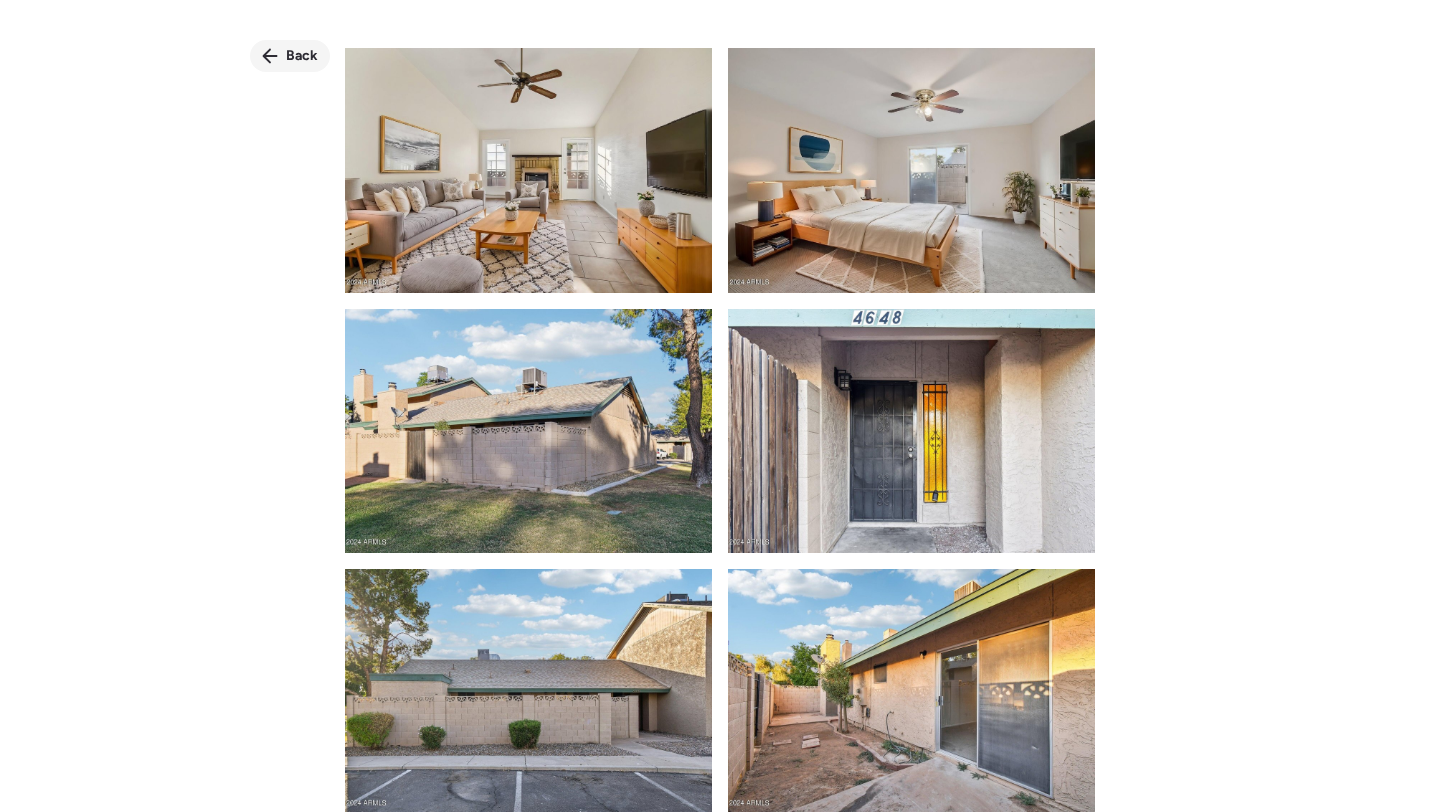 click on "Back" at bounding box center (302, 56) 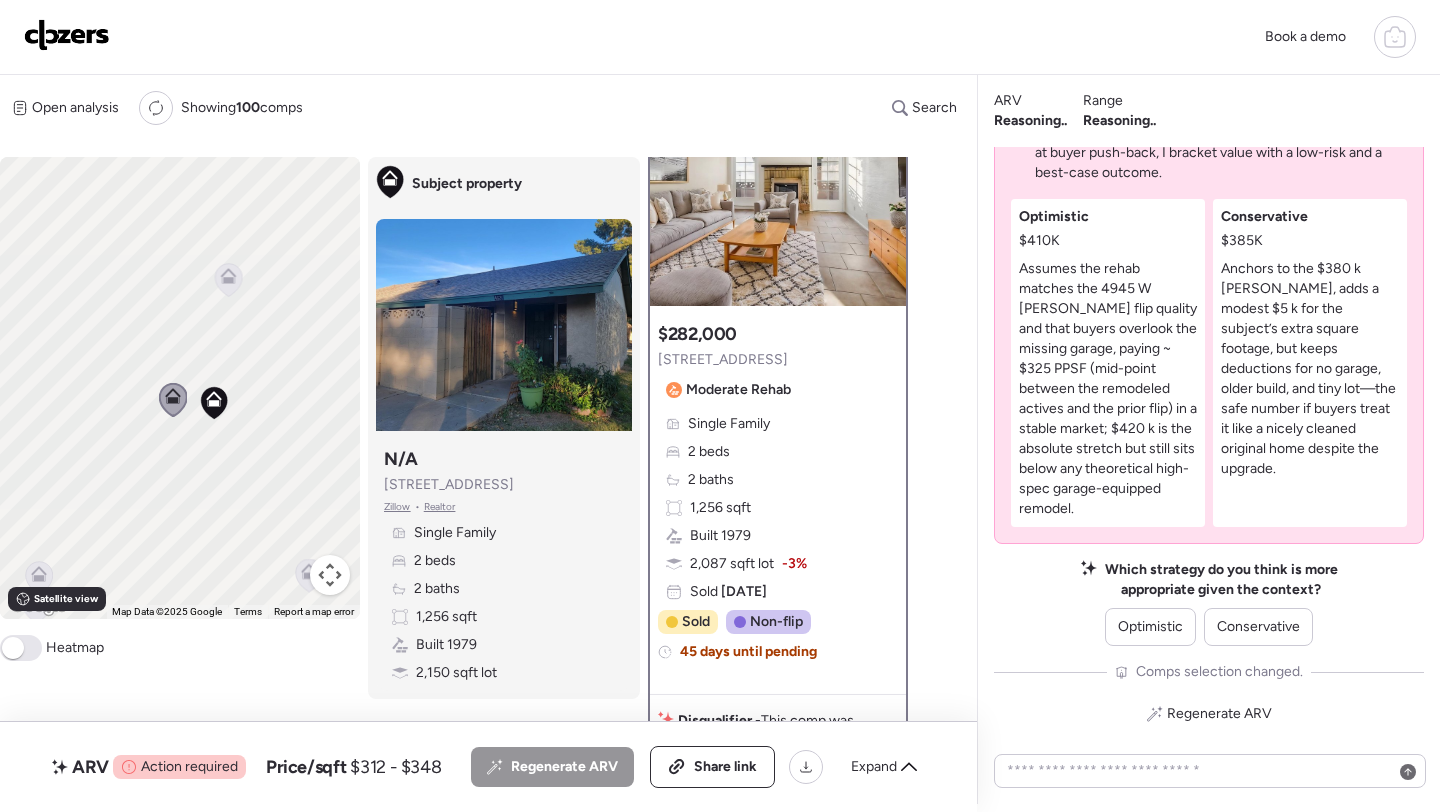 scroll, scrollTop: 0, scrollLeft: 0, axis: both 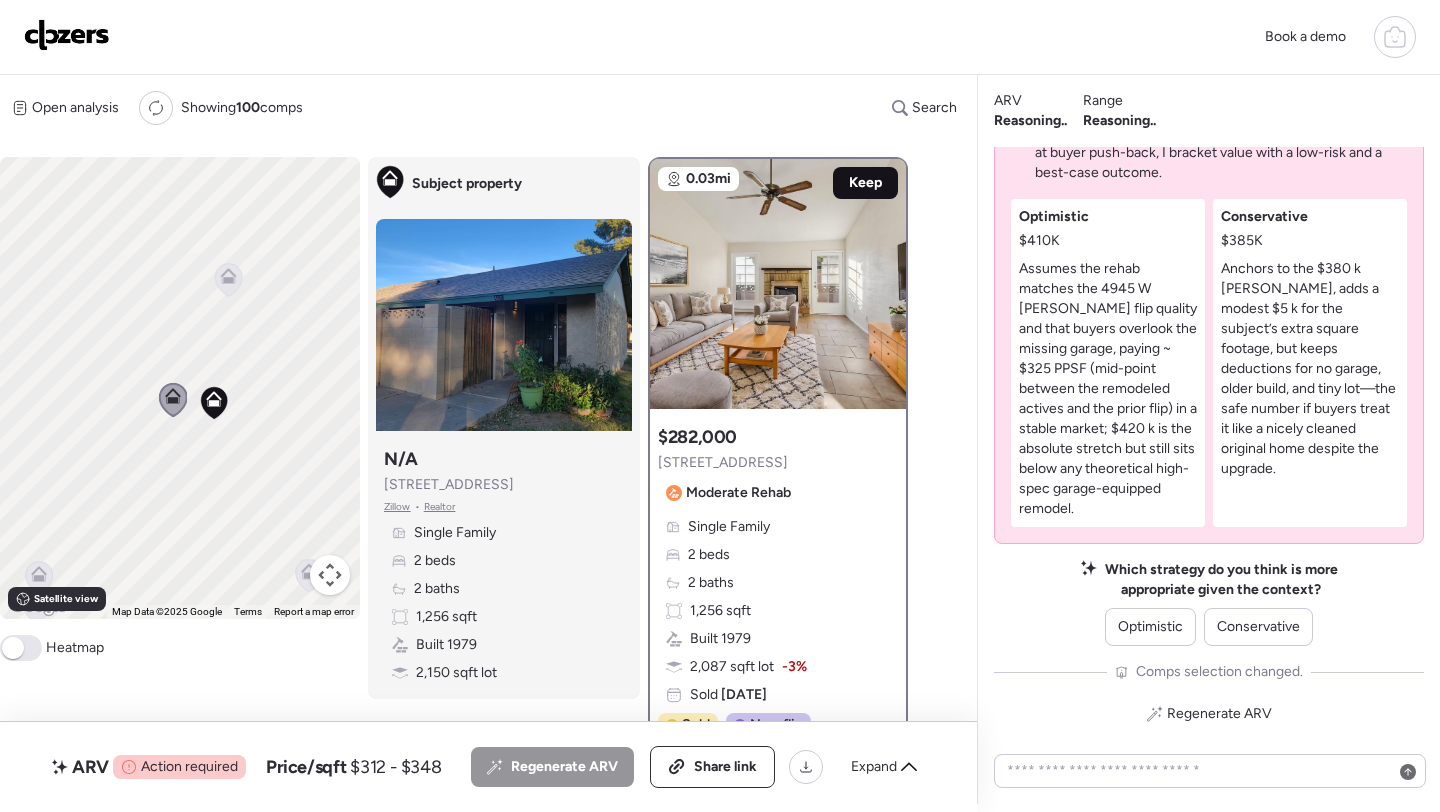 click on "Keep" at bounding box center [865, 183] 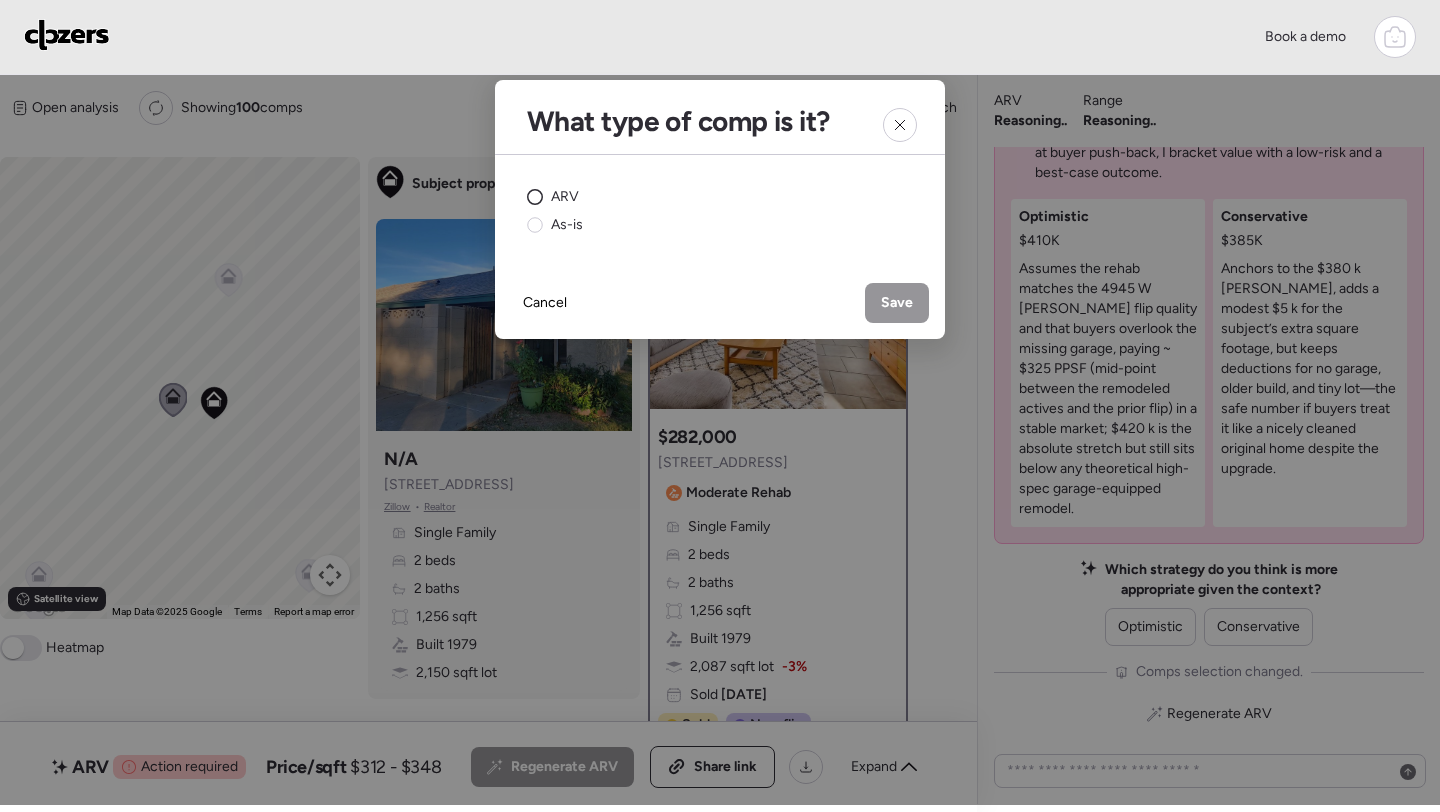 click on "ARV" at bounding box center (565, 197) 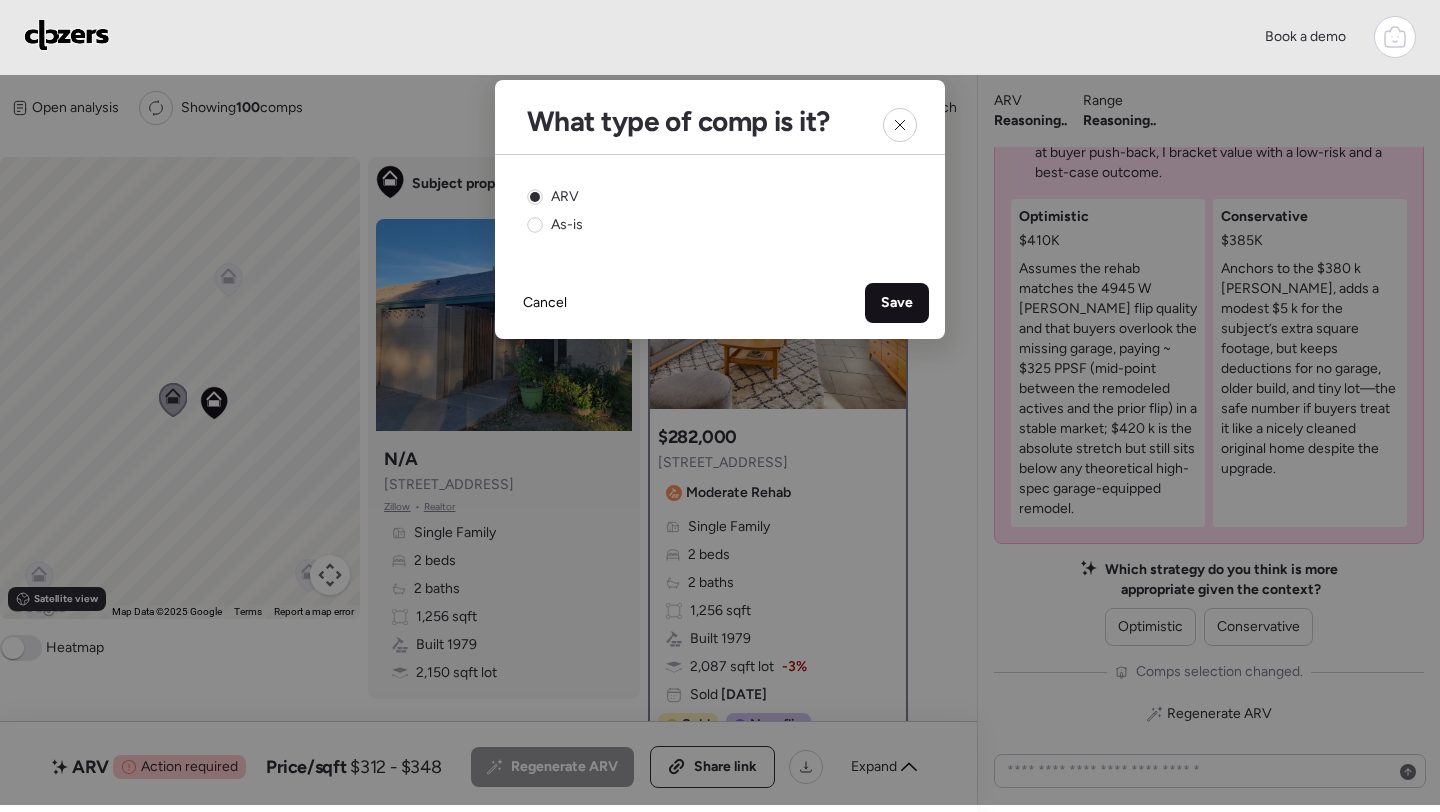 click on "Save" at bounding box center (897, 303) 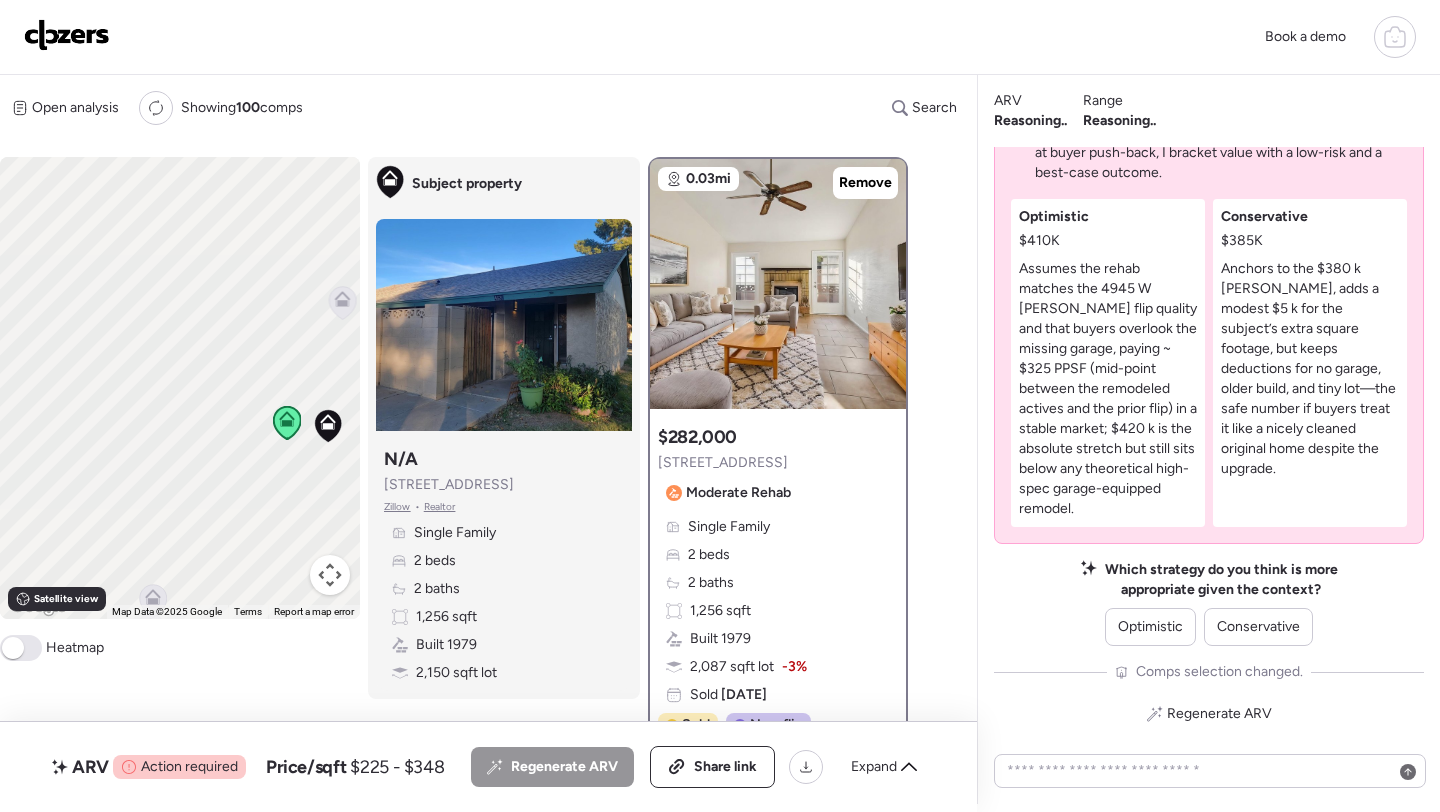 drag, startPoint x: 200, startPoint y: 460, endPoint x: 315, endPoint y: 480, distance: 116.72617 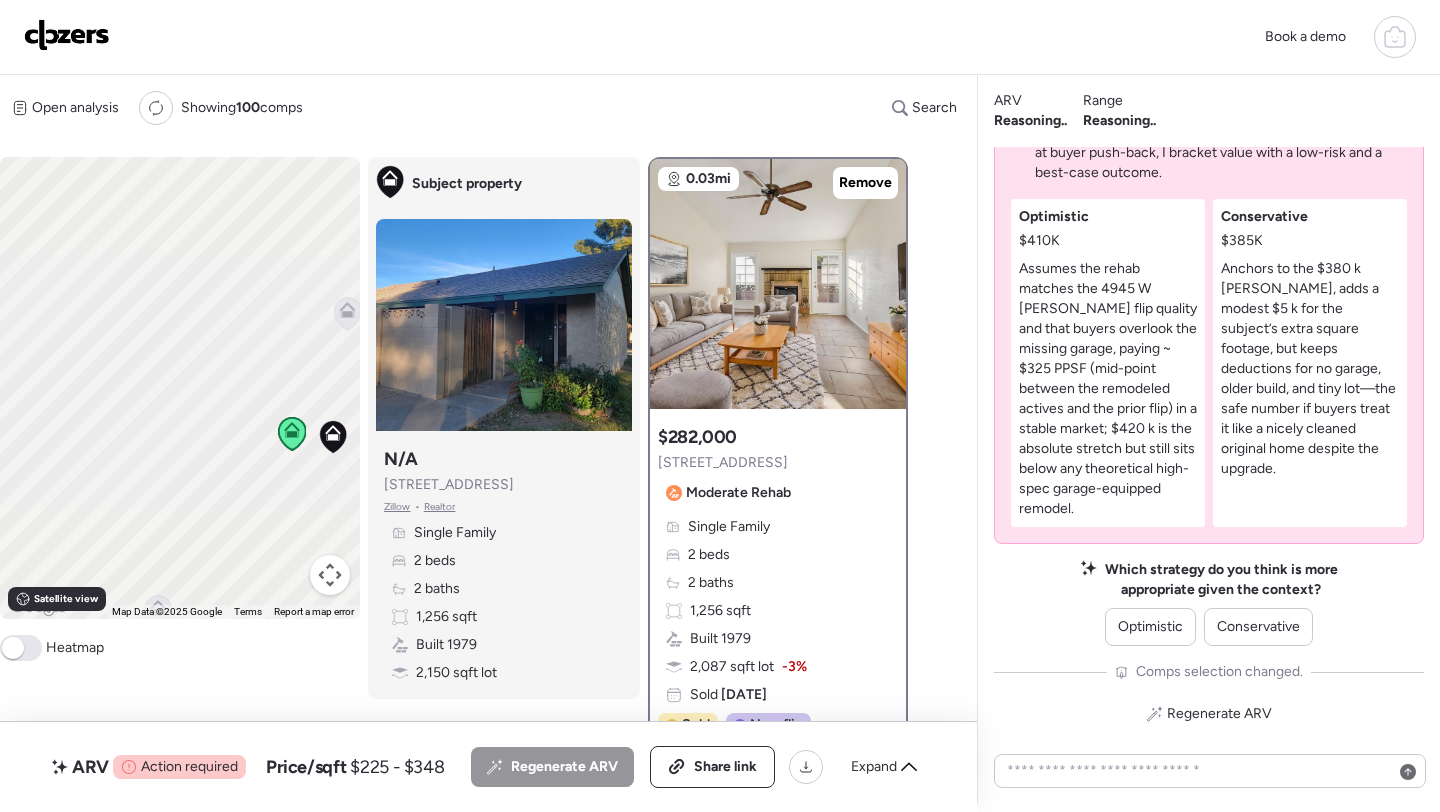 drag, startPoint x: 315, startPoint y: 480, endPoint x: 0, endPoint y: 454, distance: 316.0712 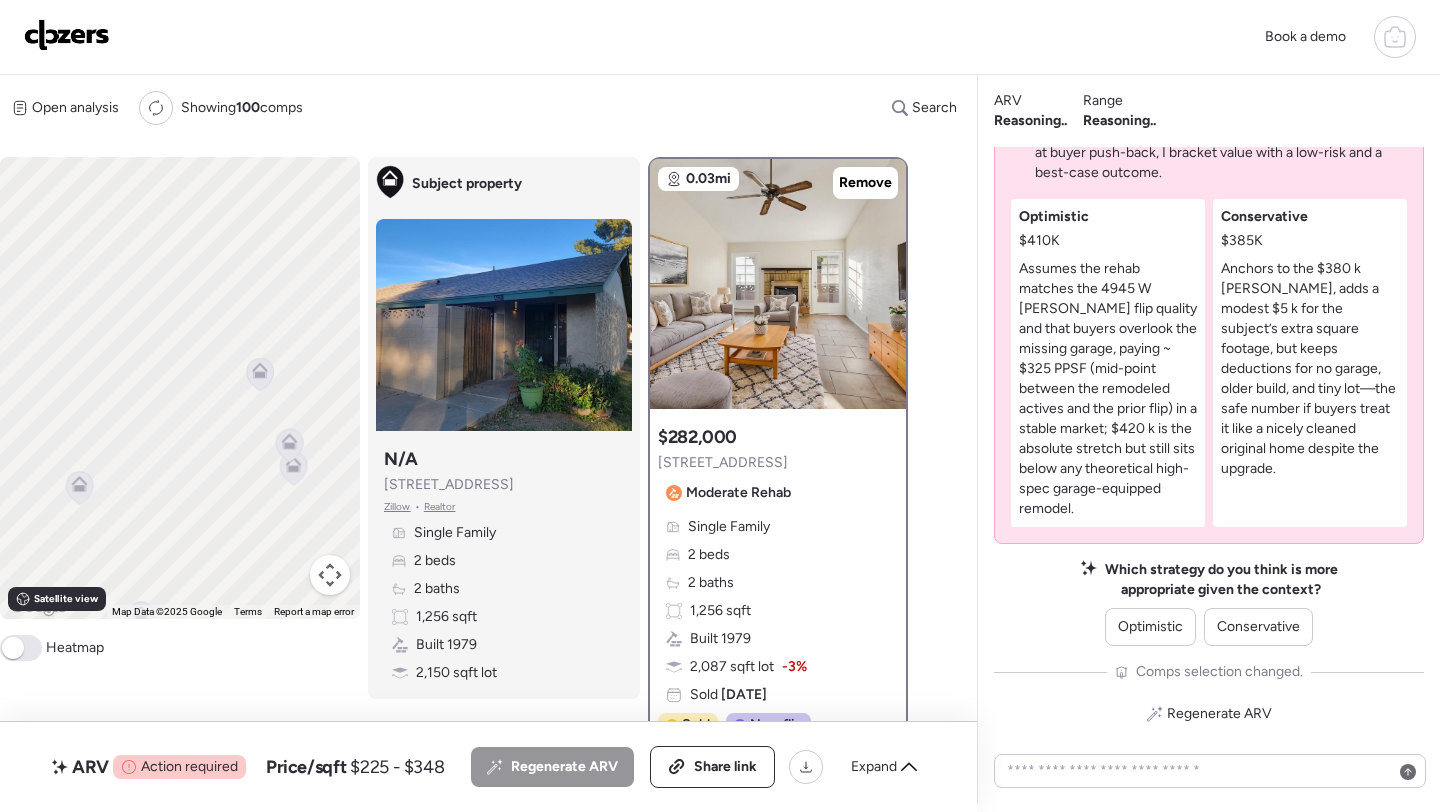 drag, startPoint x: 70, startPoint y: 431, endPoint x: 223, endPoint y: 431, distance: 153 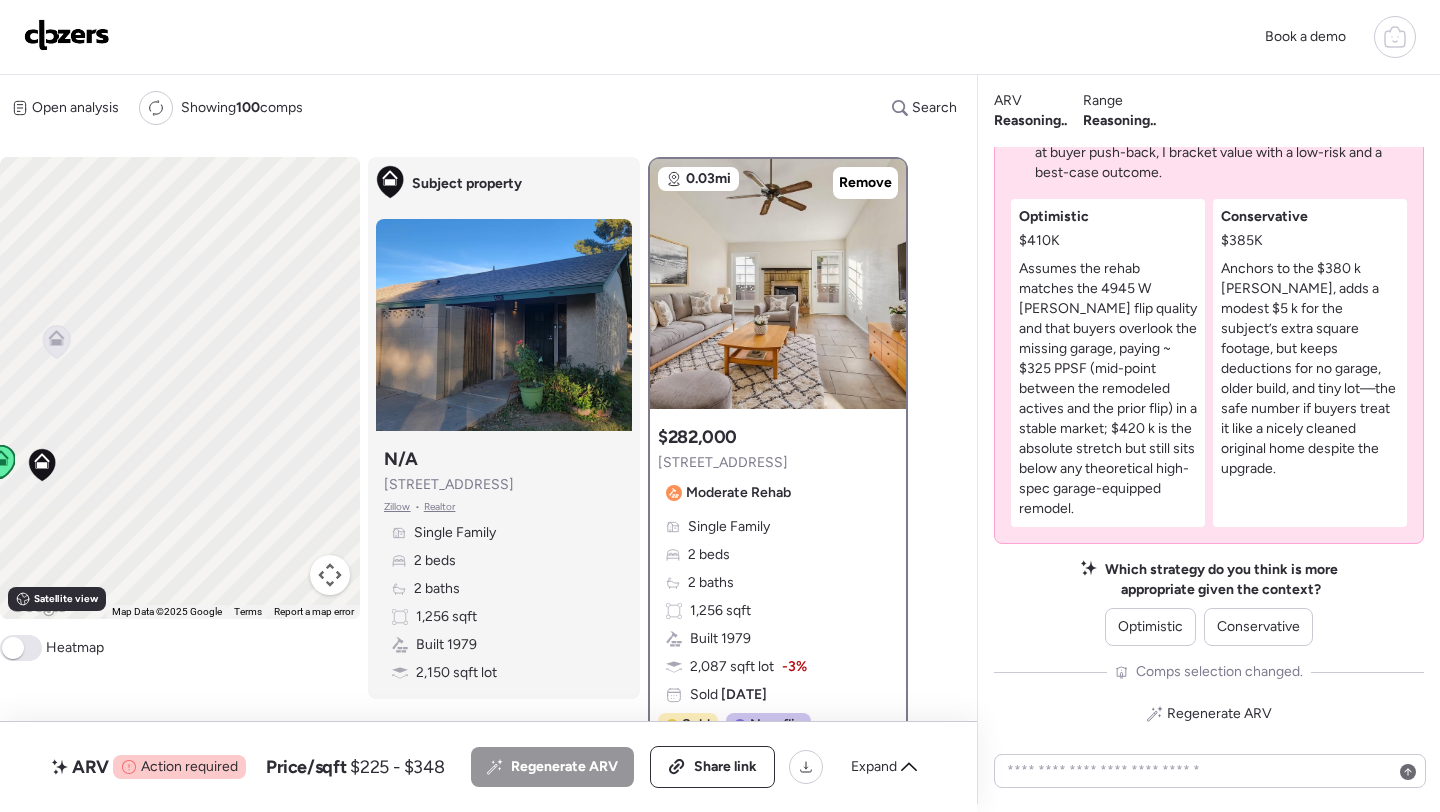 drag, startPoint x: 148, startPoint y: 367, endPoint x: 339, endPoint y: 470, distance: 217.0023 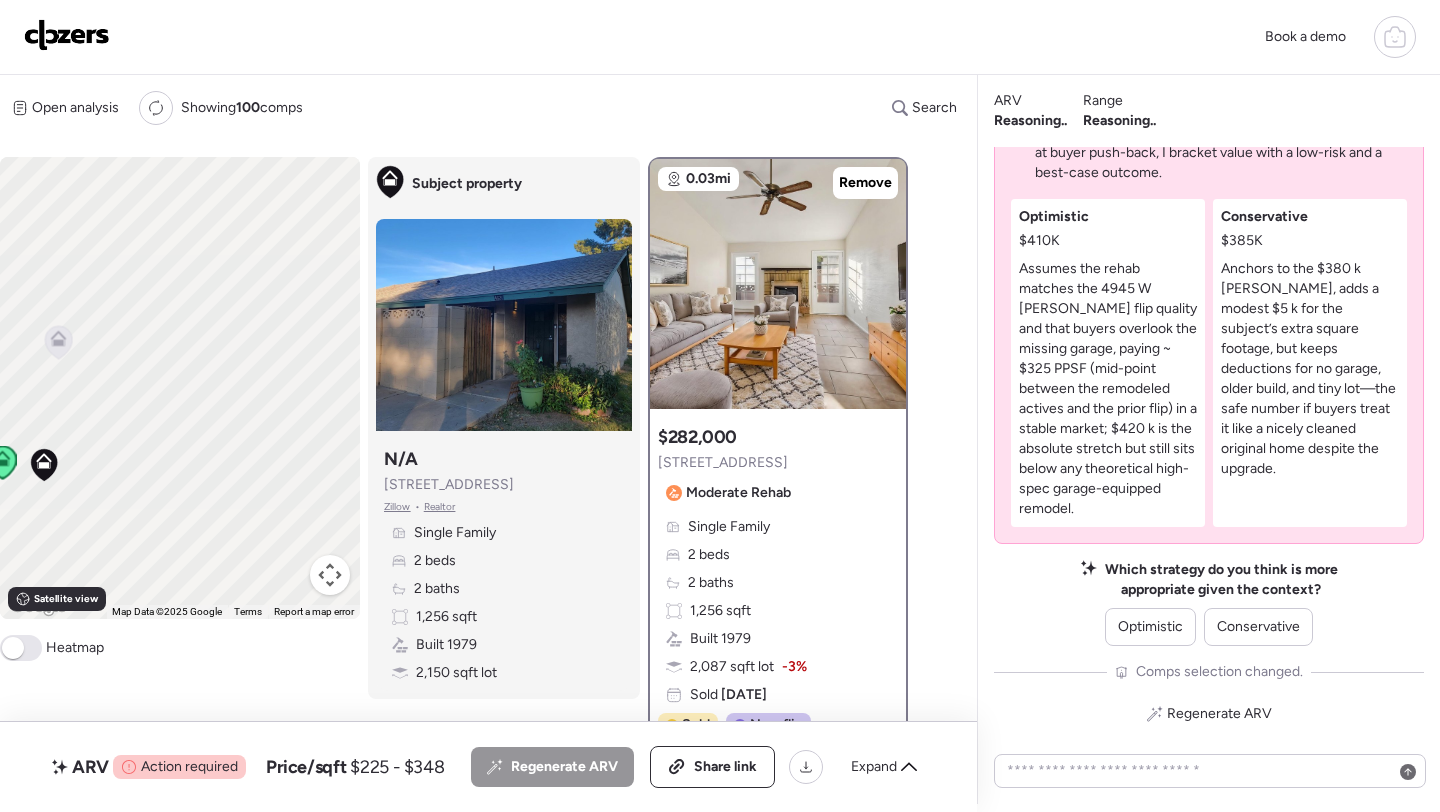 click 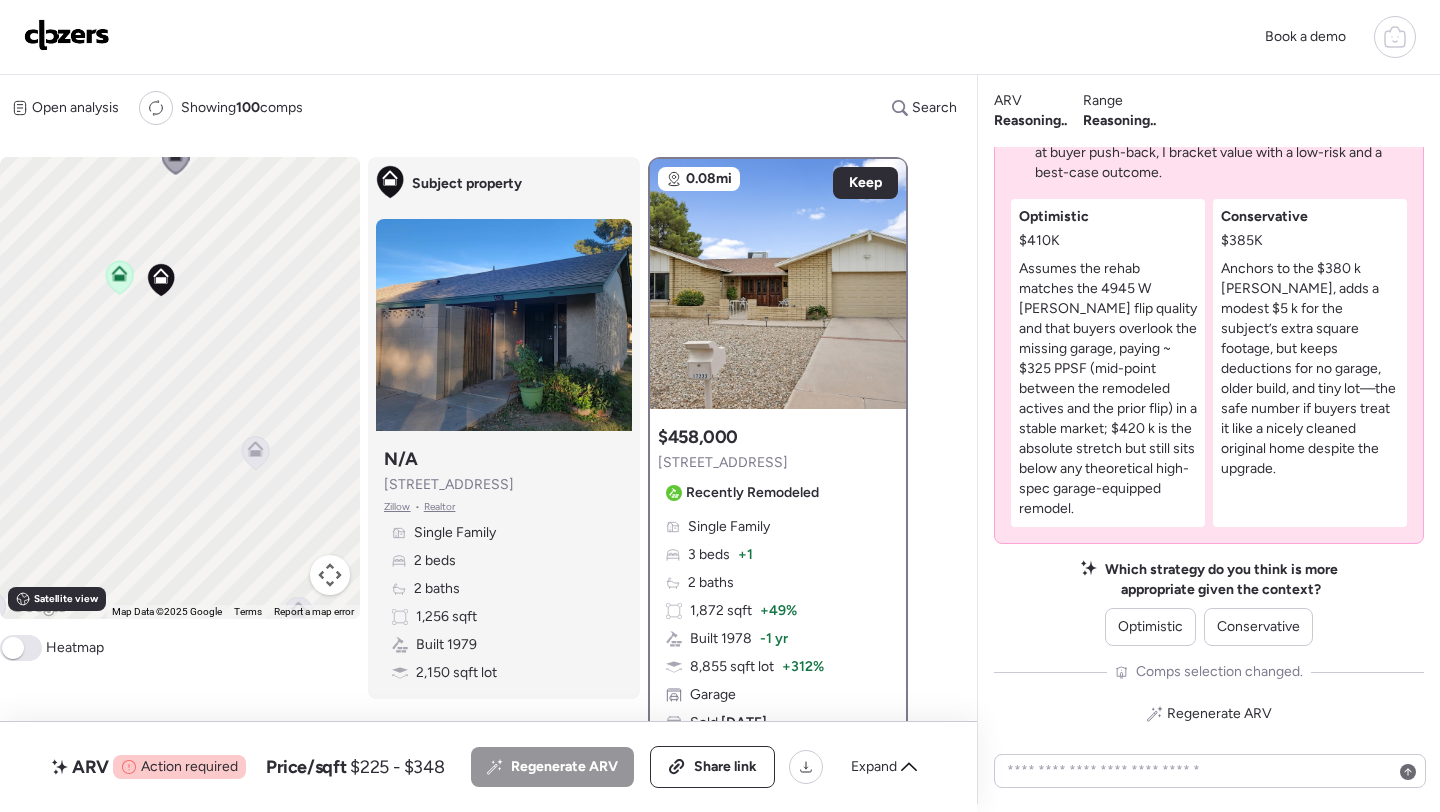 drag, startPoint x: 108, startPoint y: 459, endPoint x: 230, endPoint y: 266, distance: 228.32652 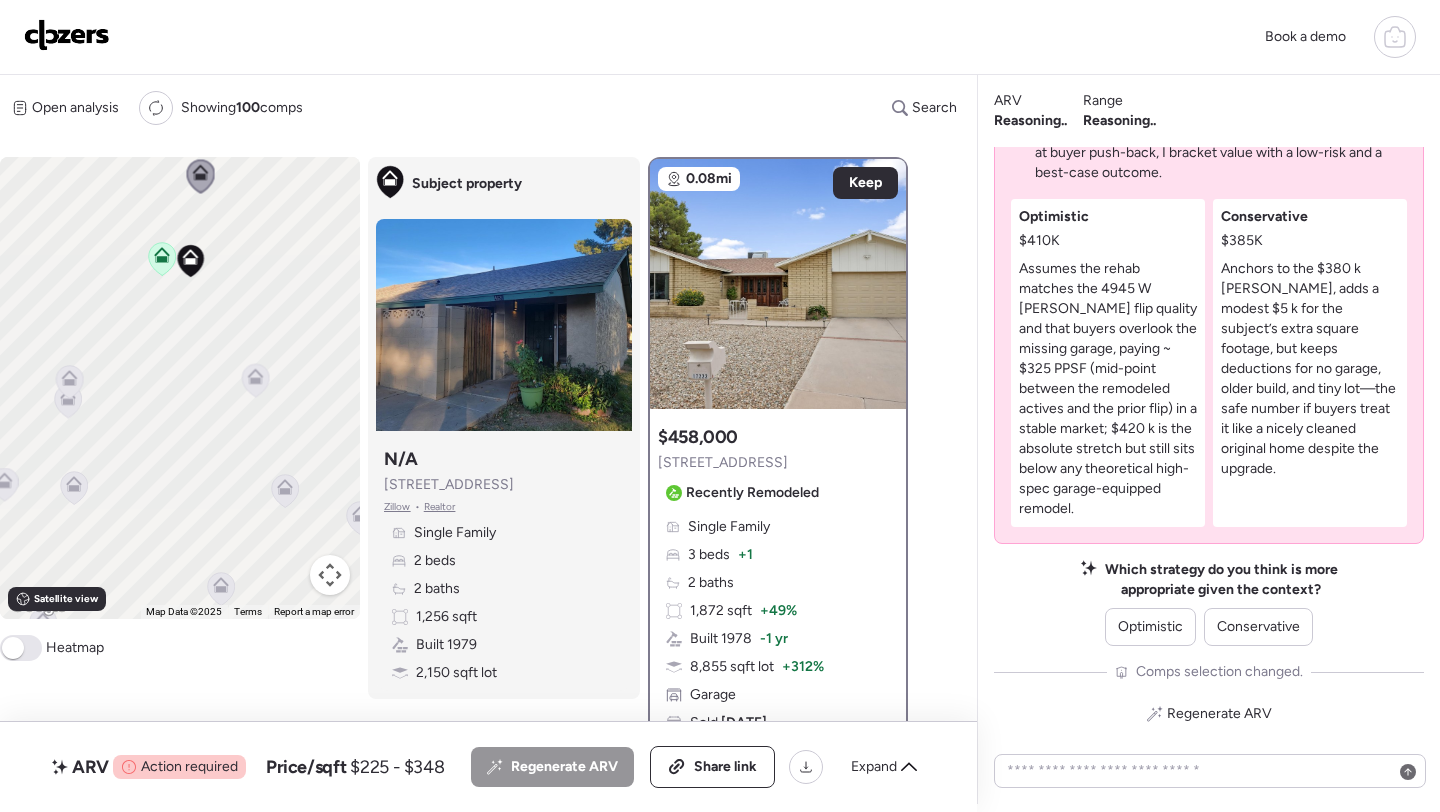 click 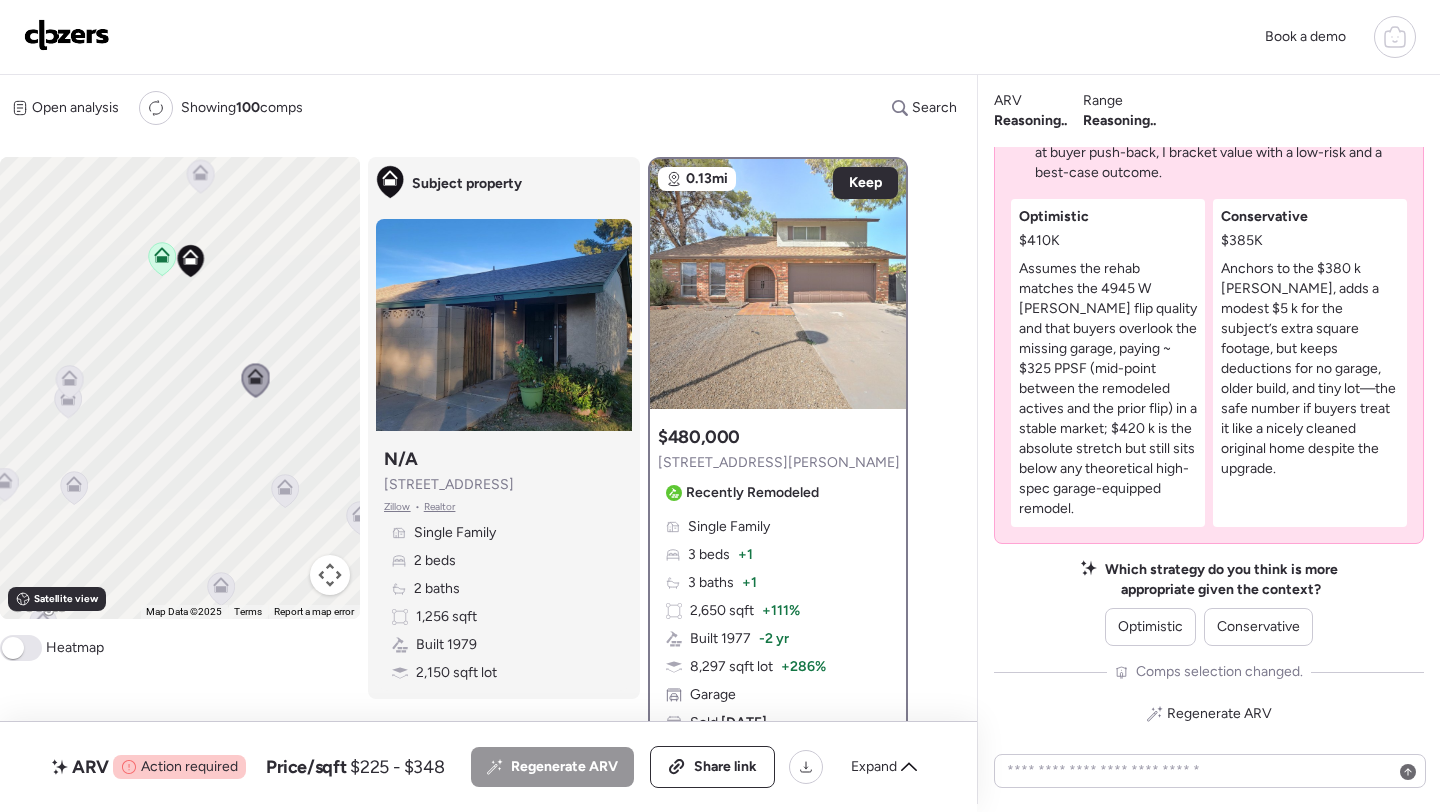 click 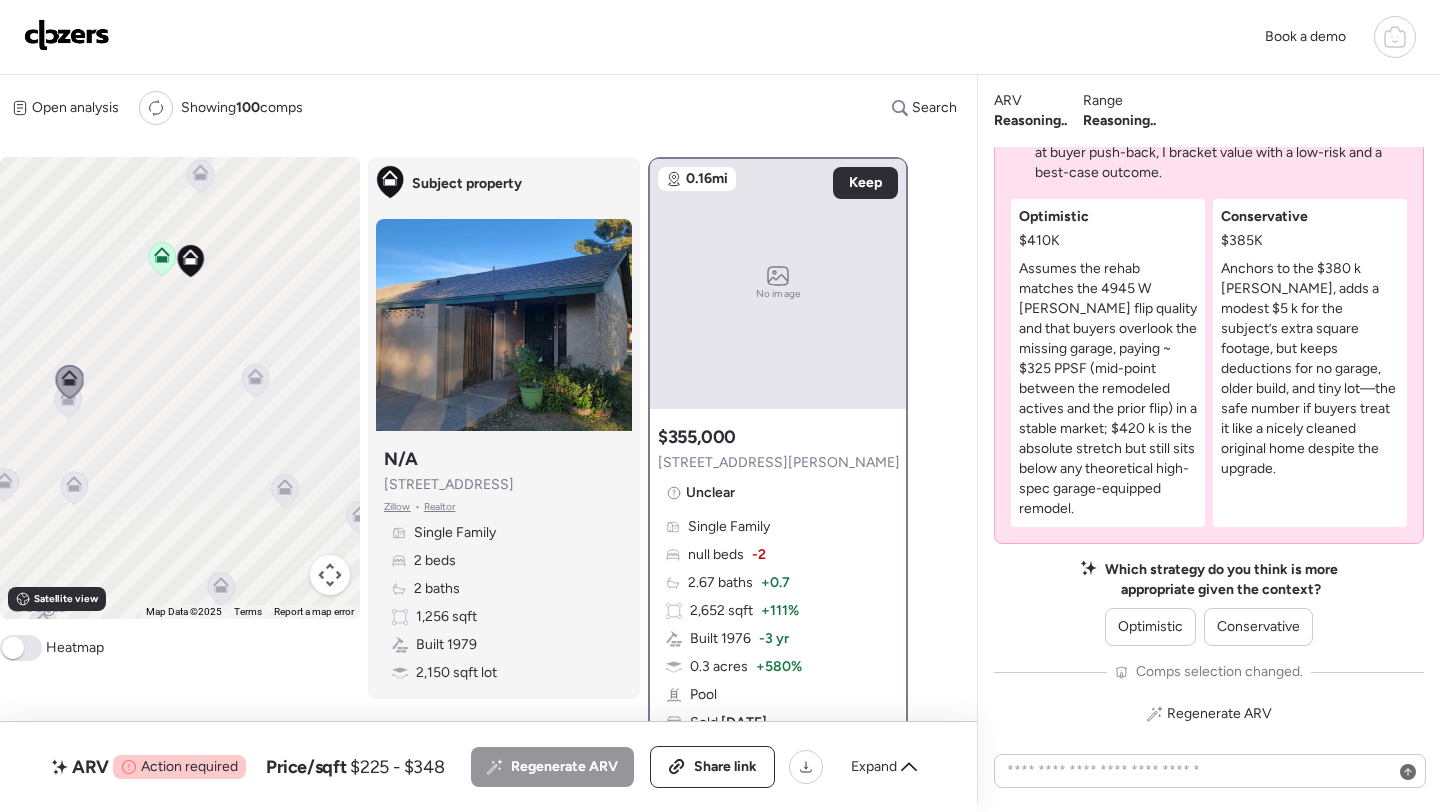 click at bounding box center (70, 383) 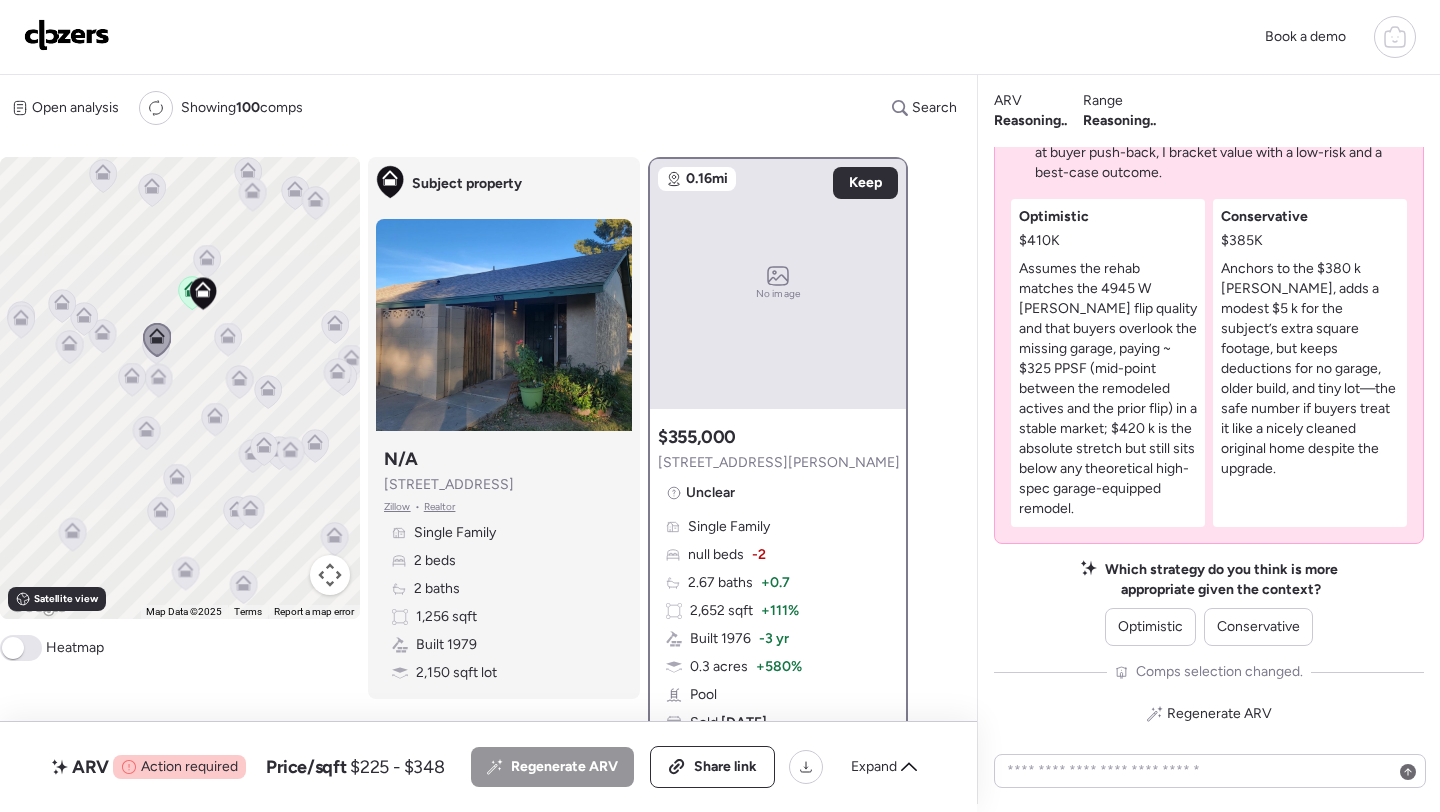 click 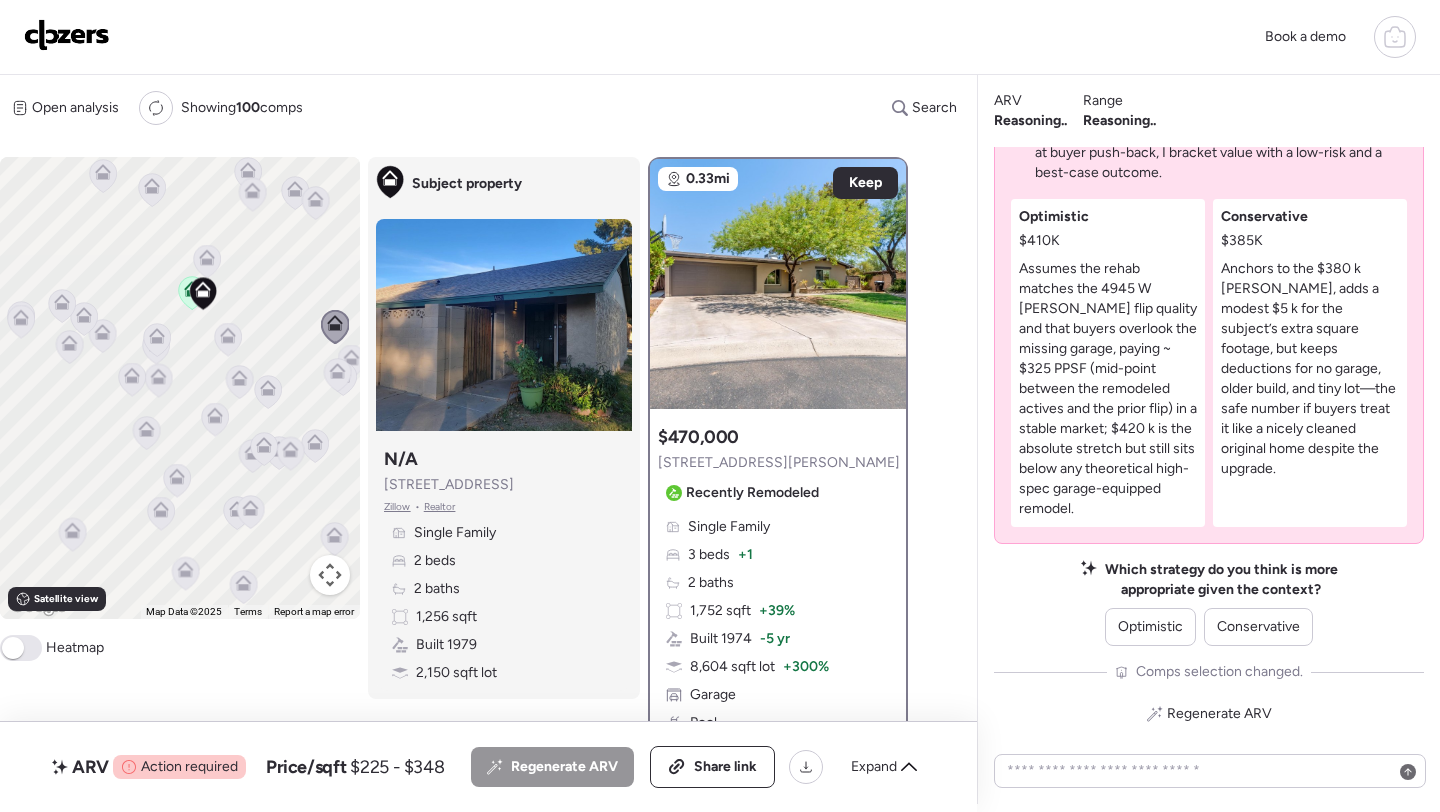 click 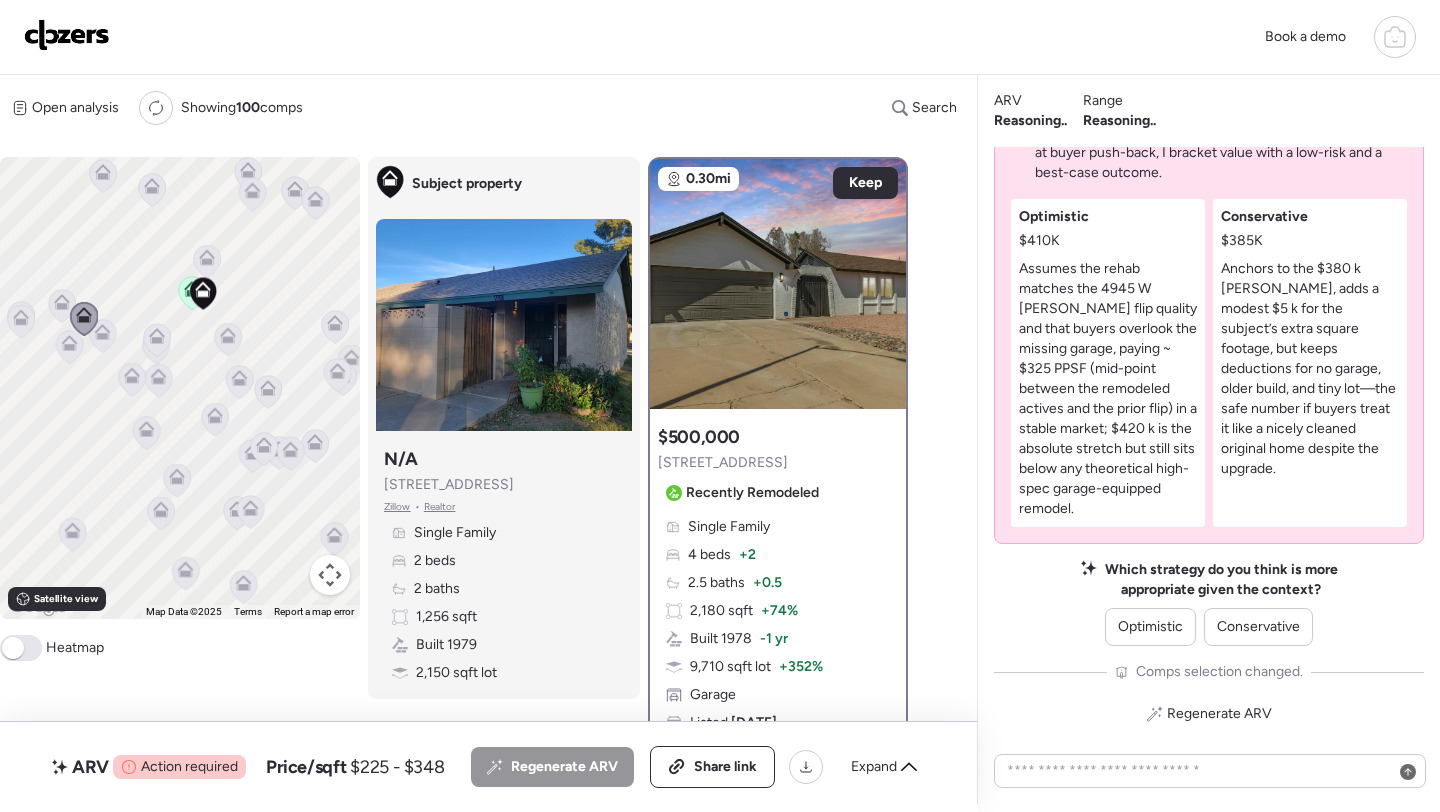 click 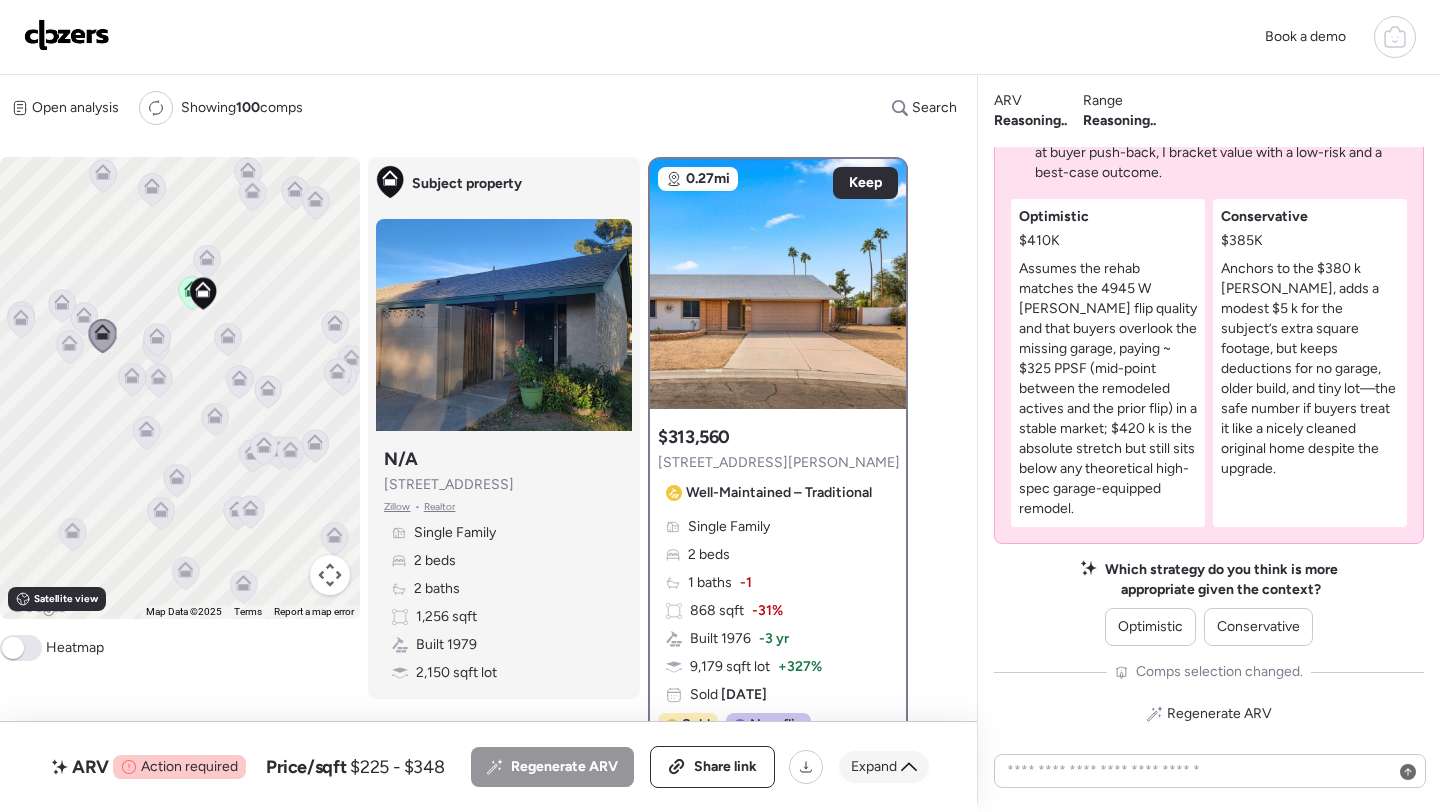 click on "Expand" at bounding box center (874, 767) 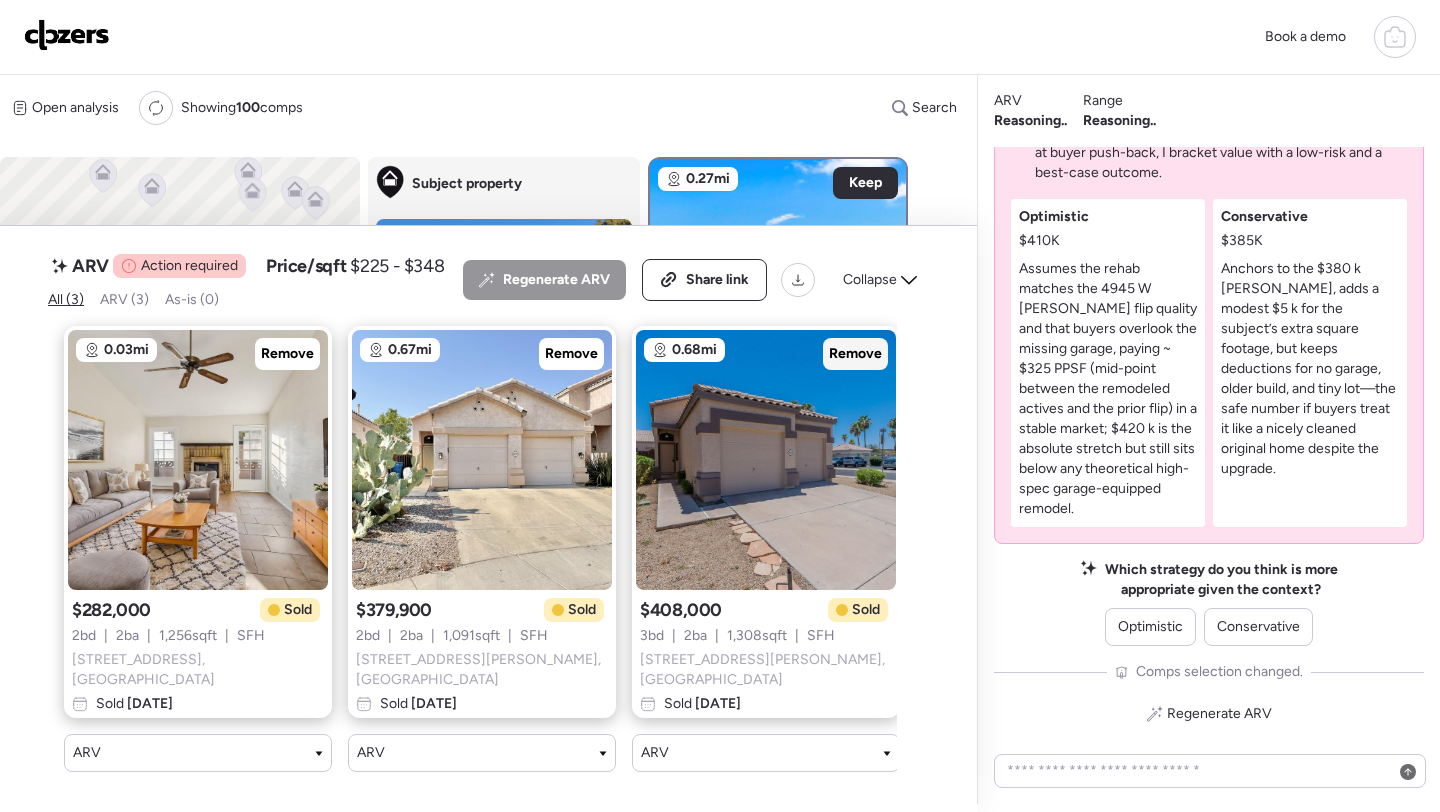click on "Remove" at bounding box center [855, 354] 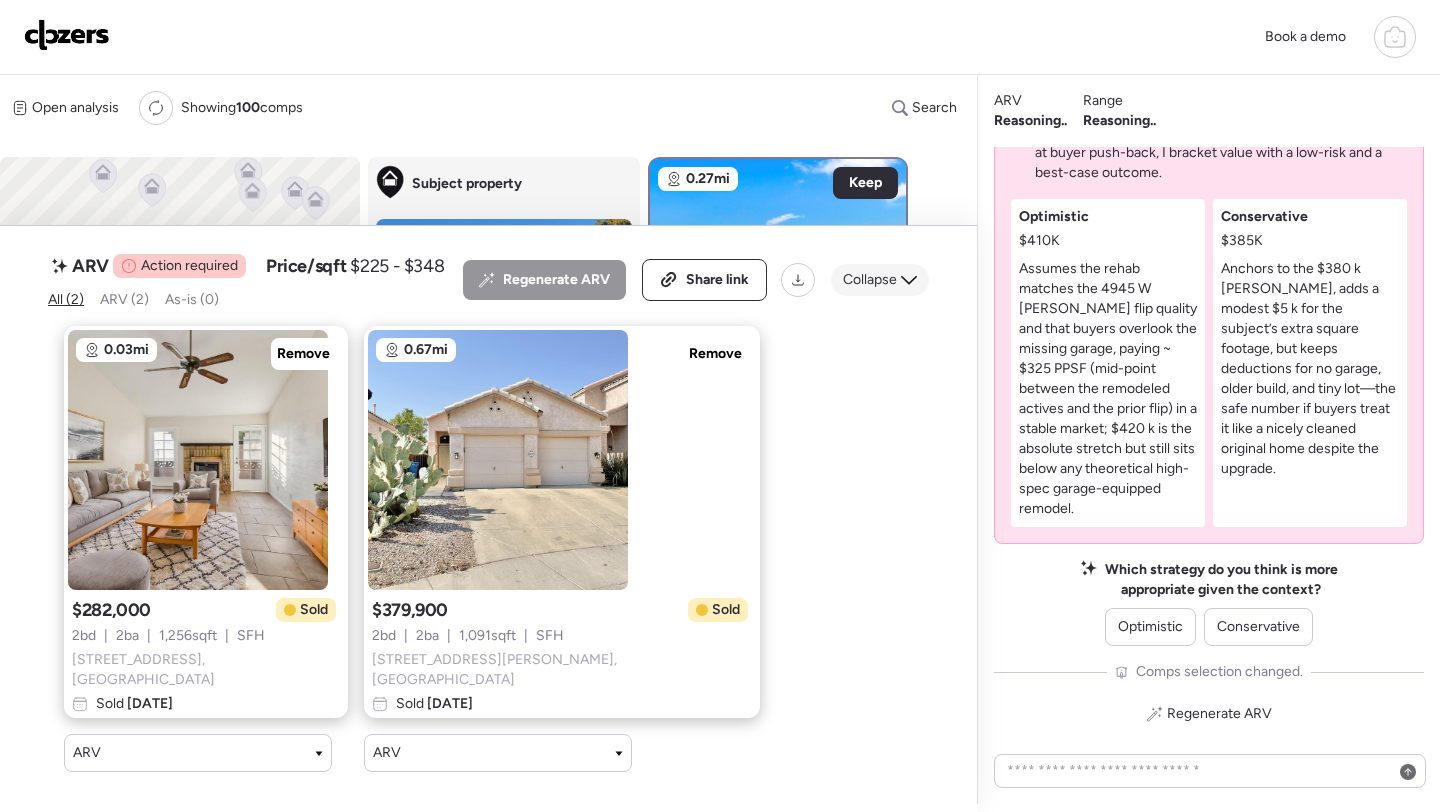 click on "Collapse" at bounding box center [880, 280] 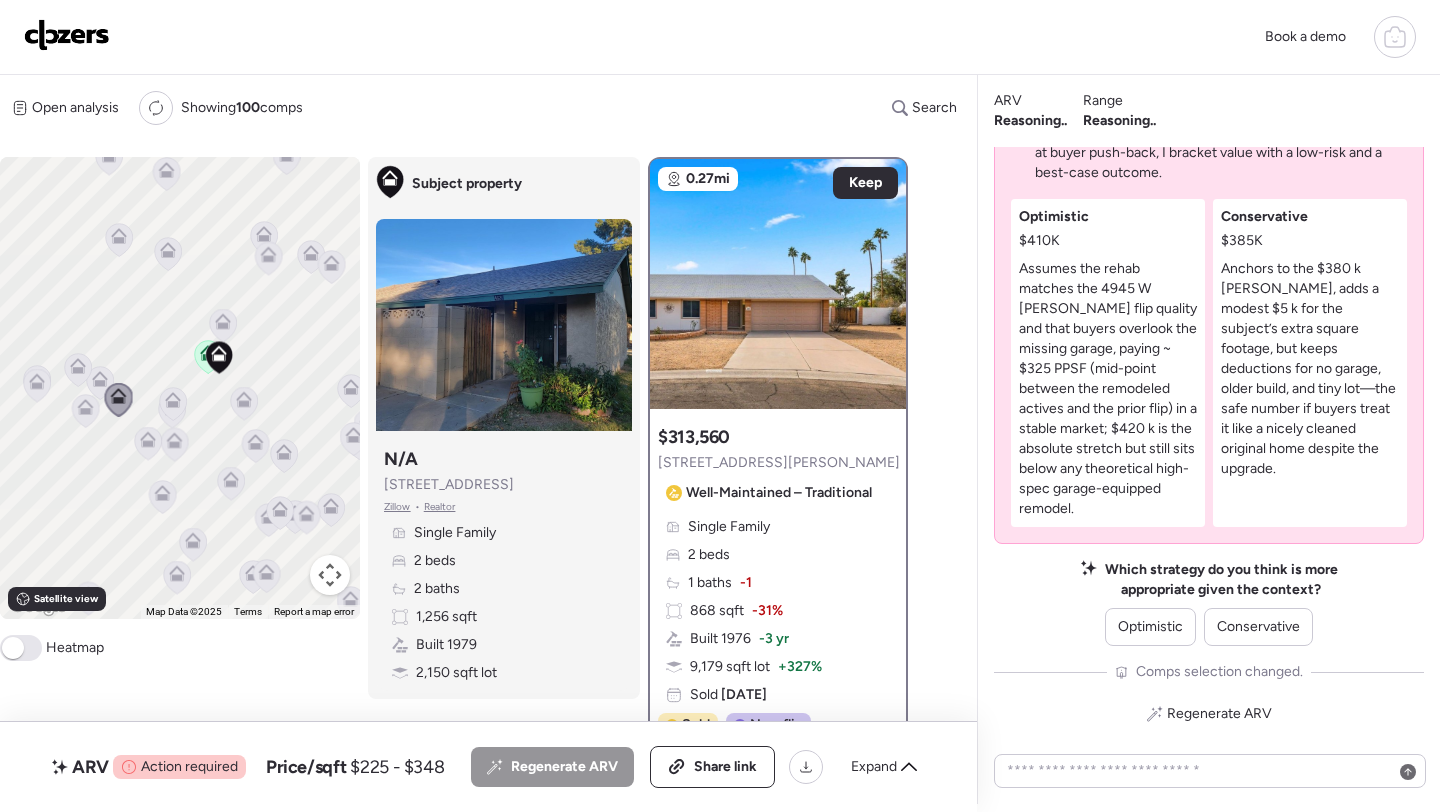 drag, startPoint x: 250, startPoint y: 308, endPoint x: 264, endPoint y: 387, distance: 80.23092 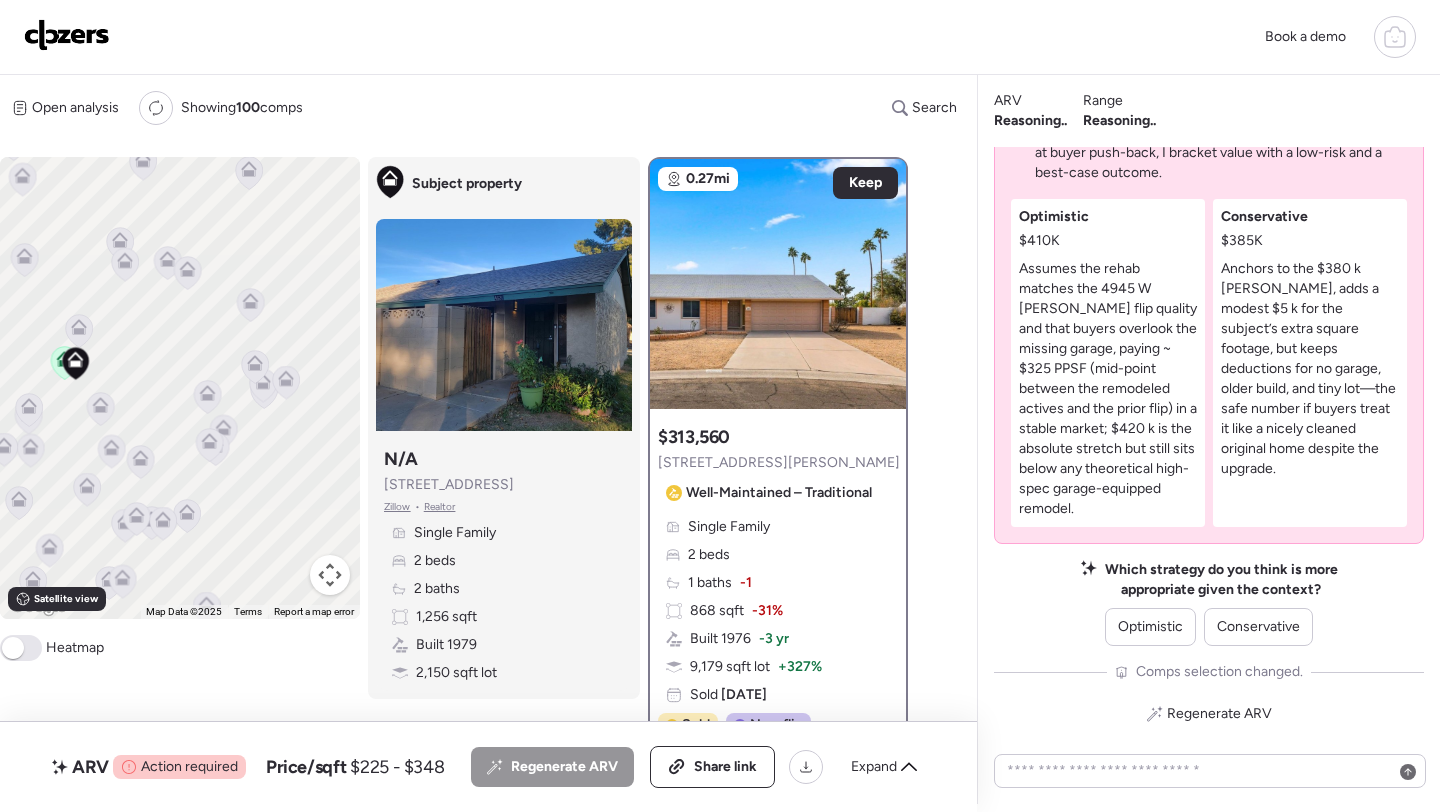 drag, startPoint x: 220, startPoint y: 332, endPoint x: 75, endPoint y: 328, distance: 145.05516 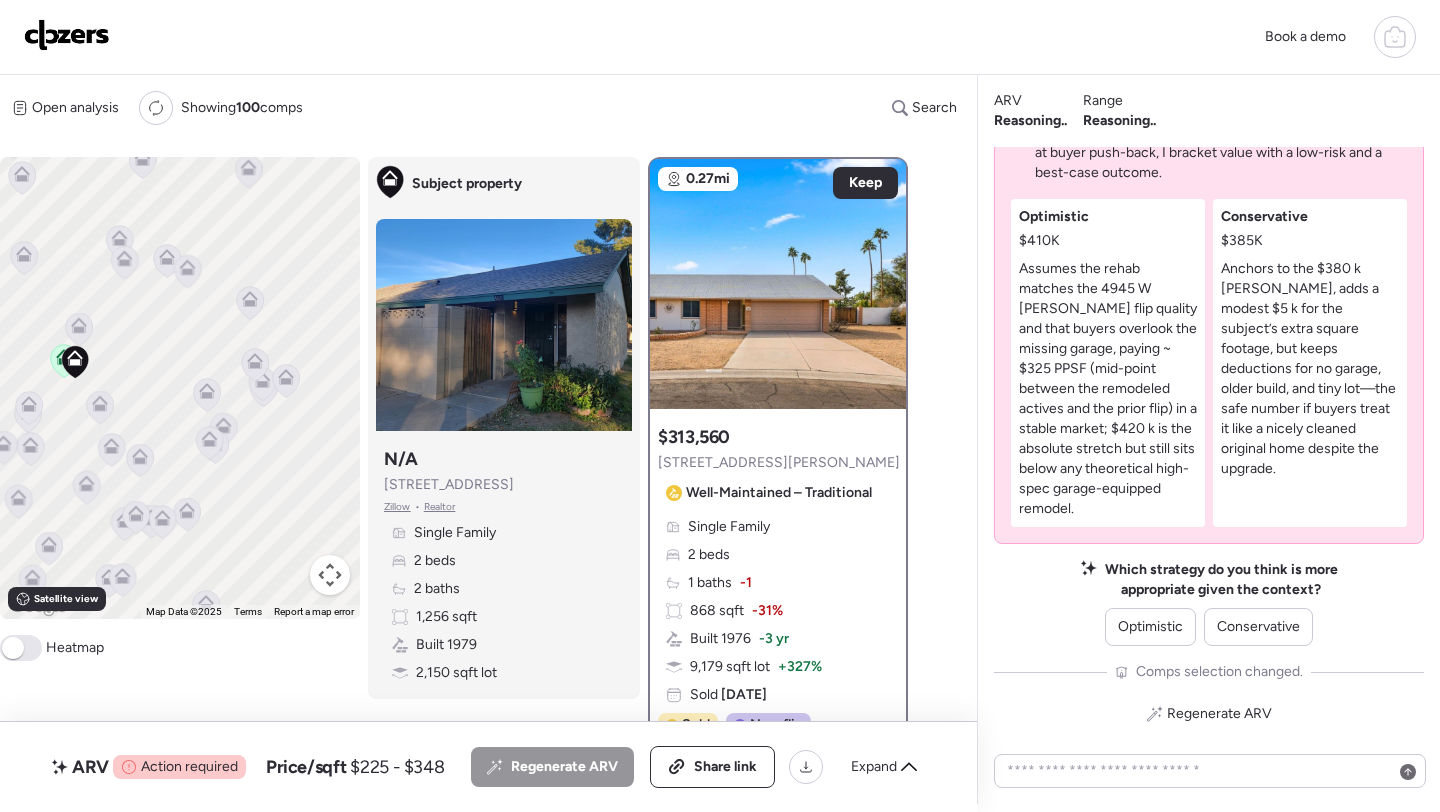 click 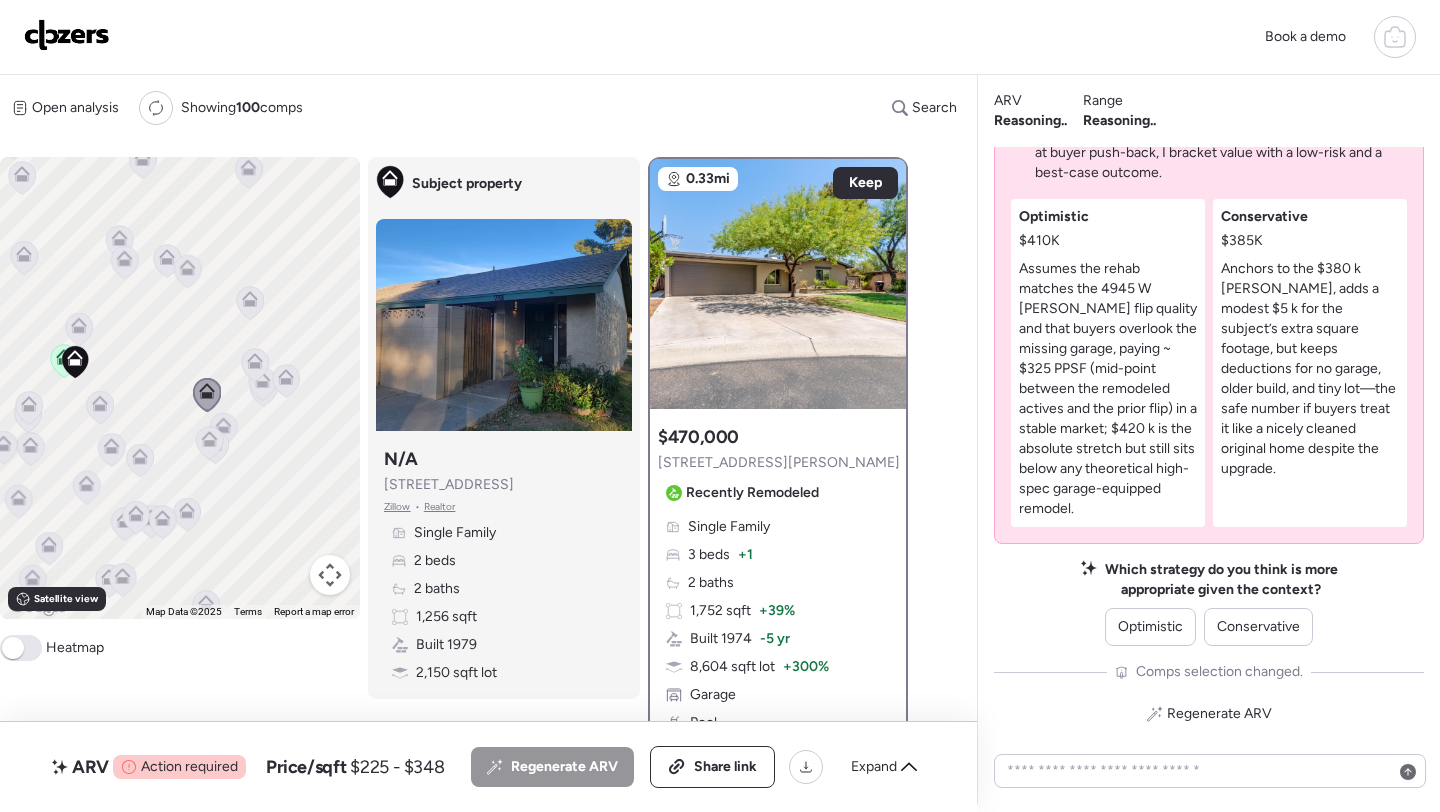 click 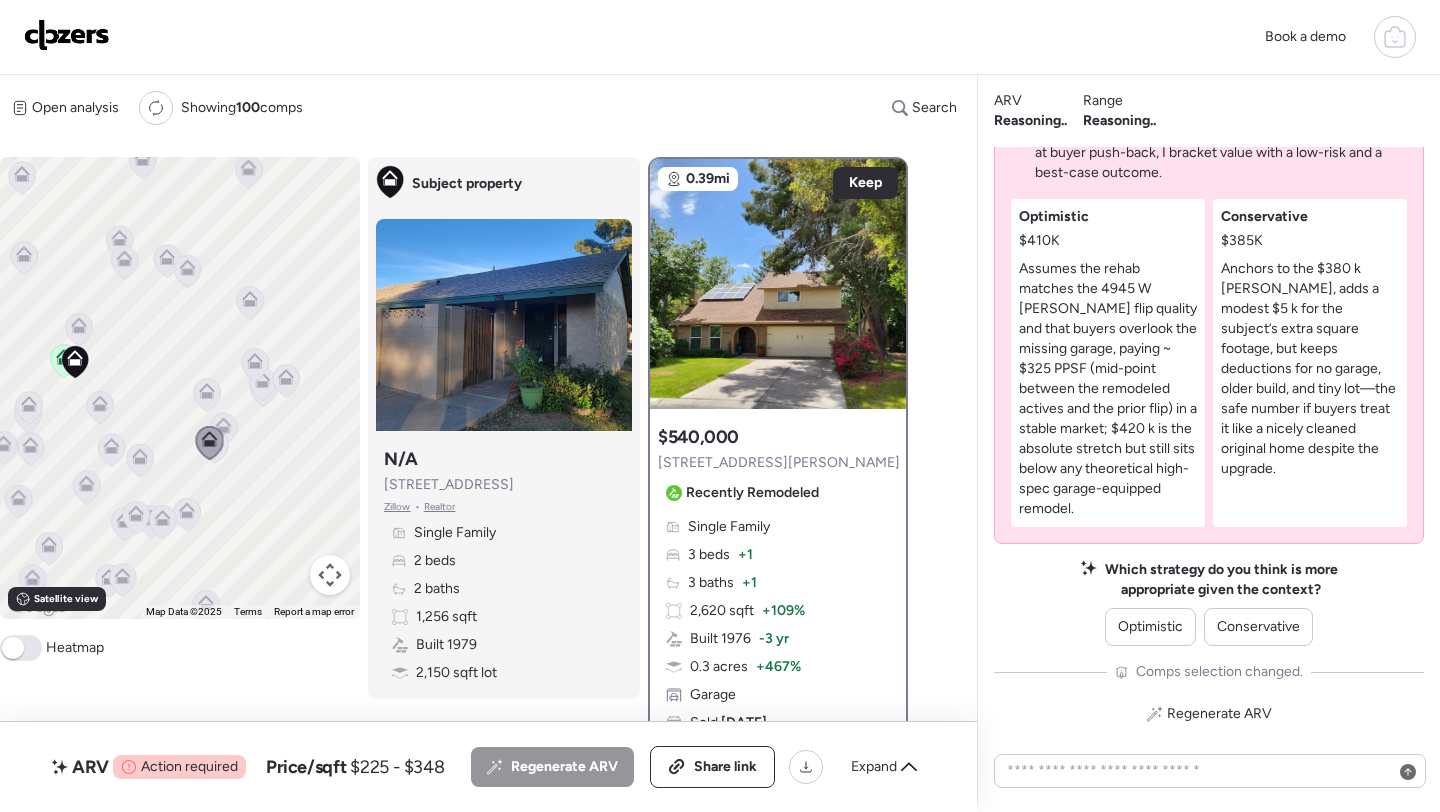 click 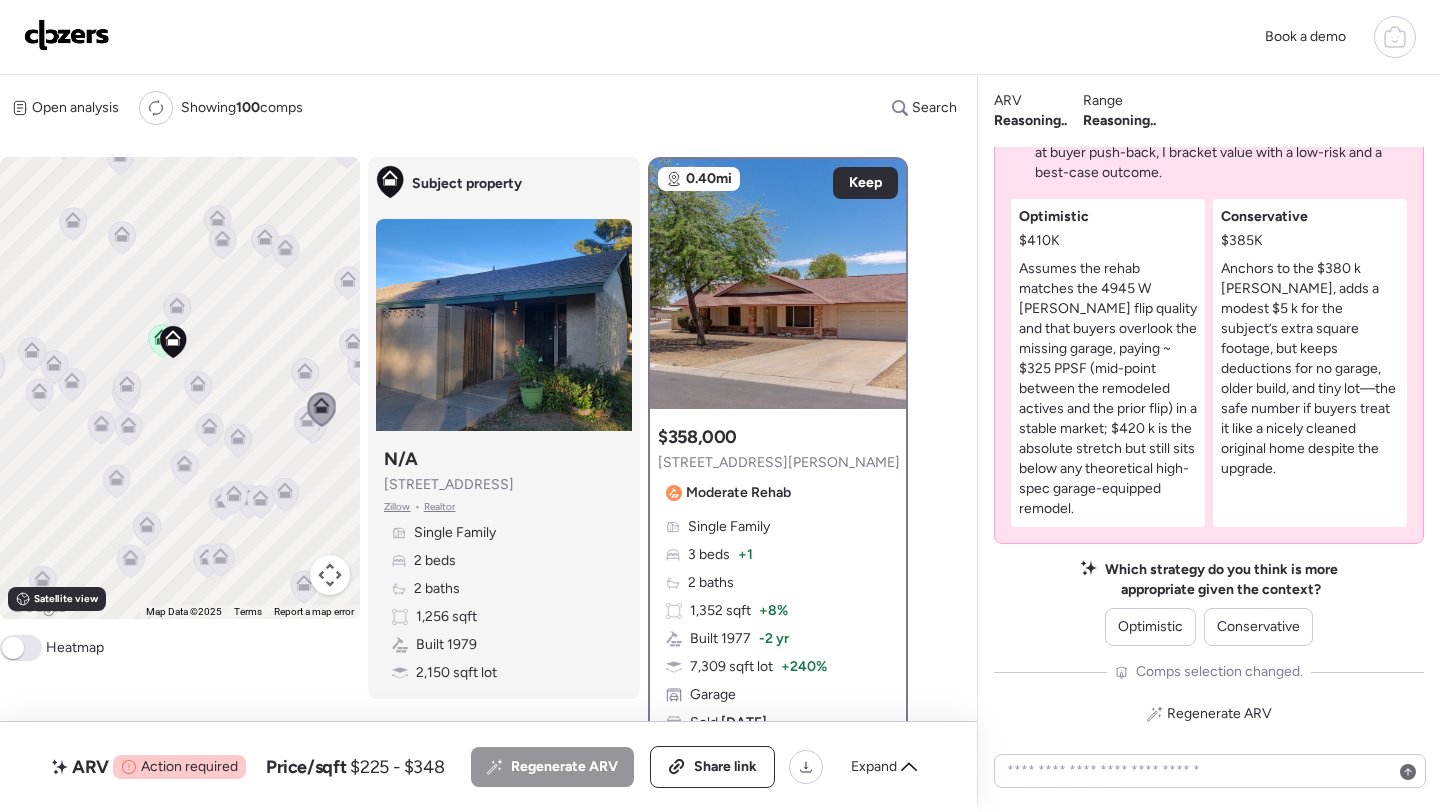 drag, startPoint x: 110, startPoint y: 339, endPoint x: 215, endPoint y: 318, distance: 107.07941 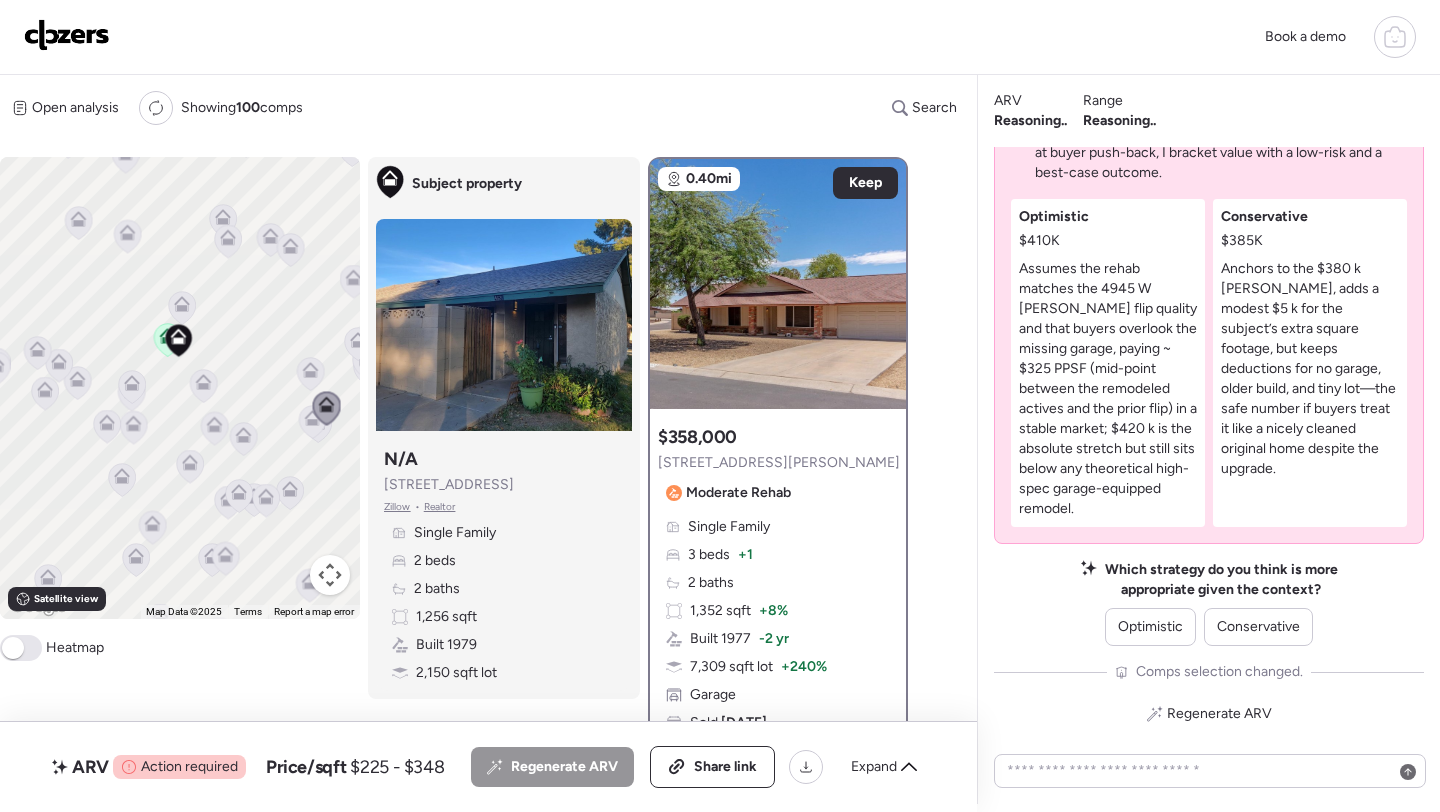 click 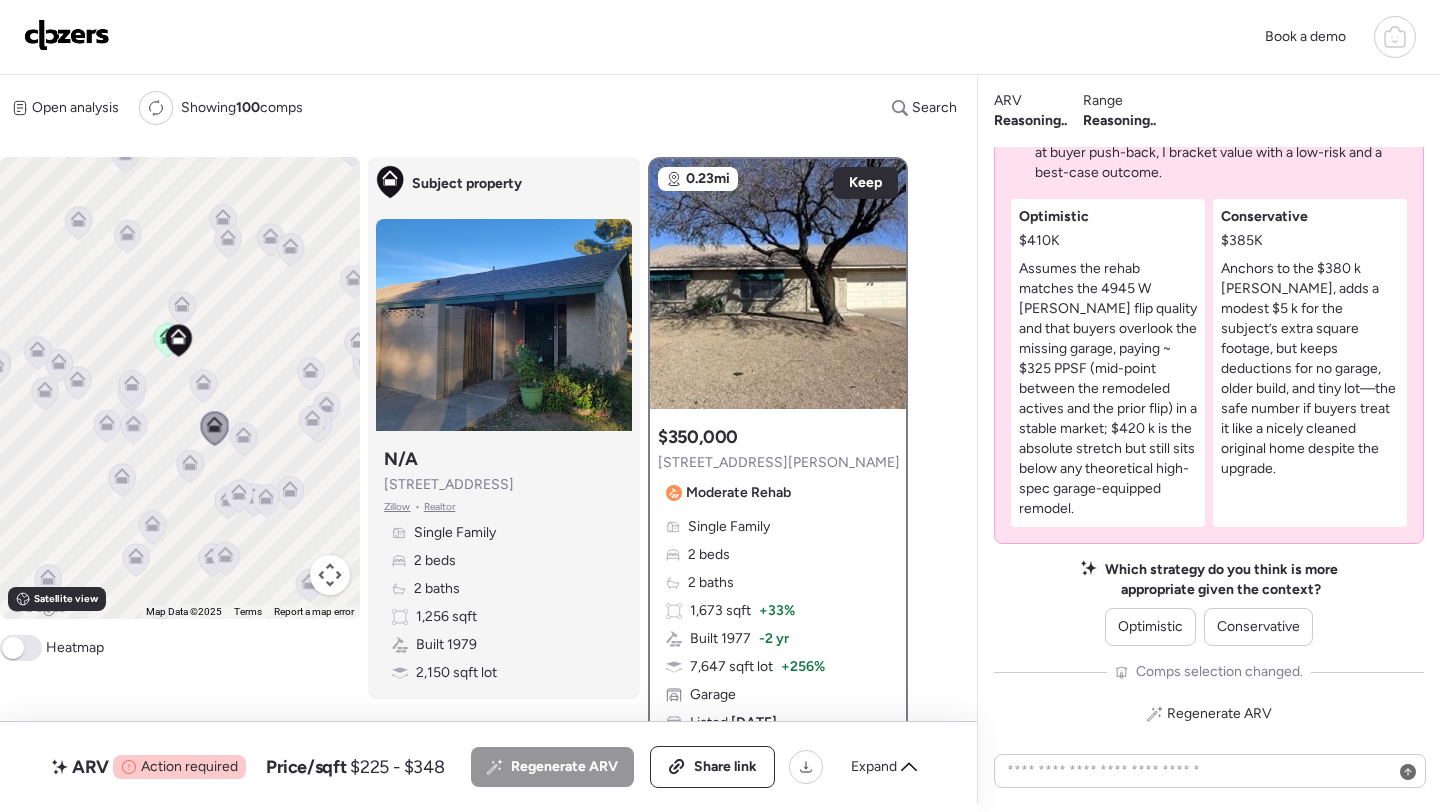click 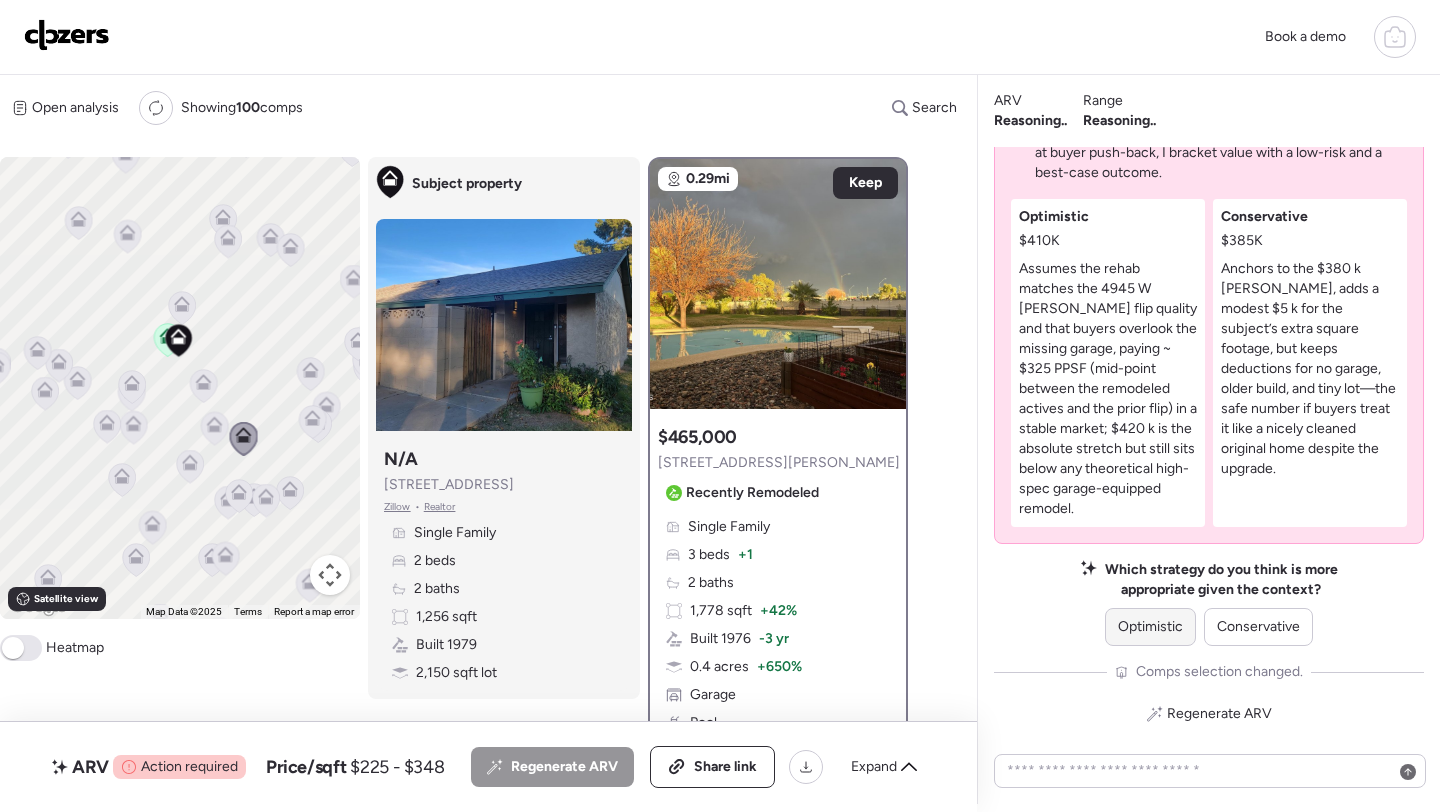 click on "Optimistic" at bounding box center (1150, 627) 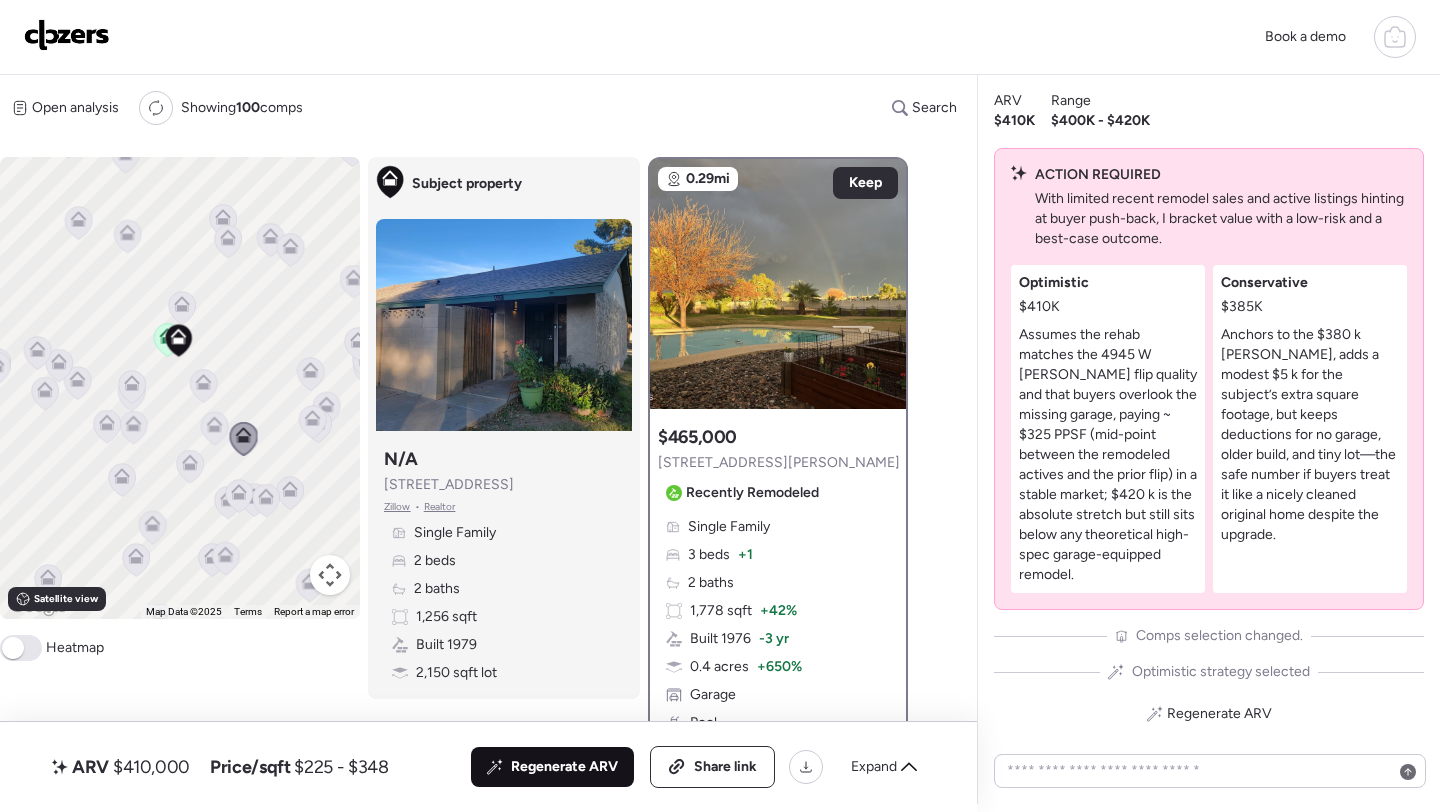 click on "Regenerate ARV" at bounding box center [564, 767] 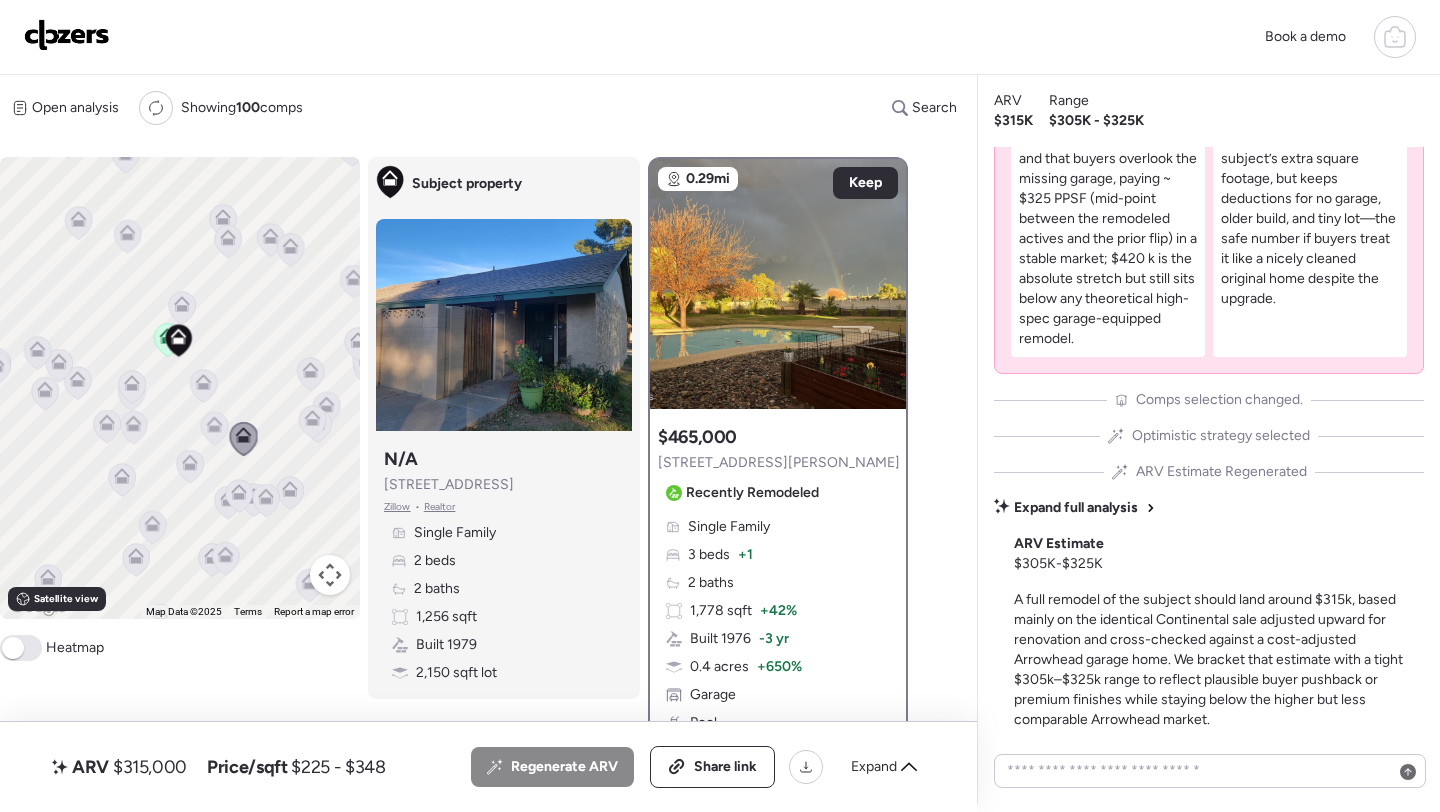 click on "$315,000" at bounding box center [150, 767] 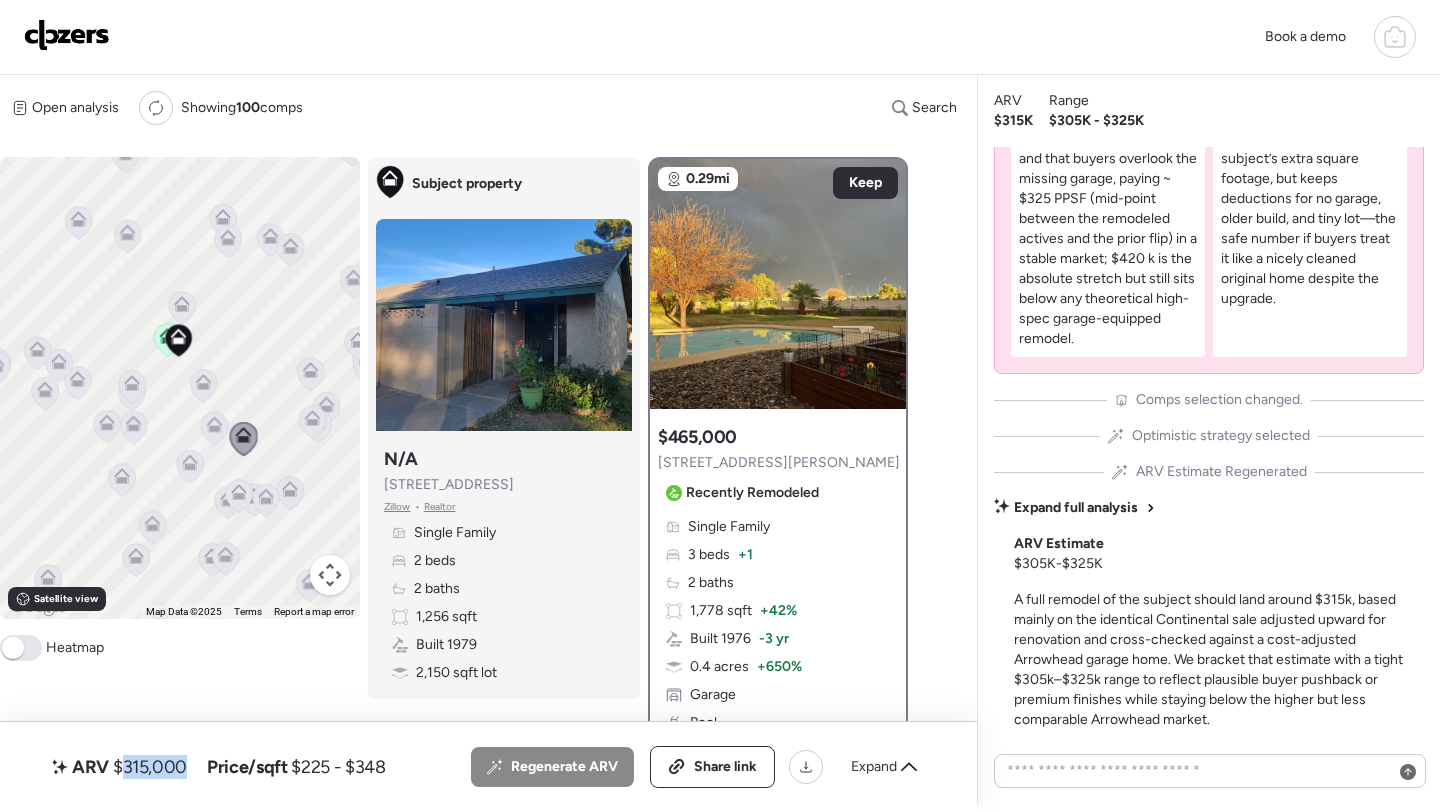copy on "315,000" 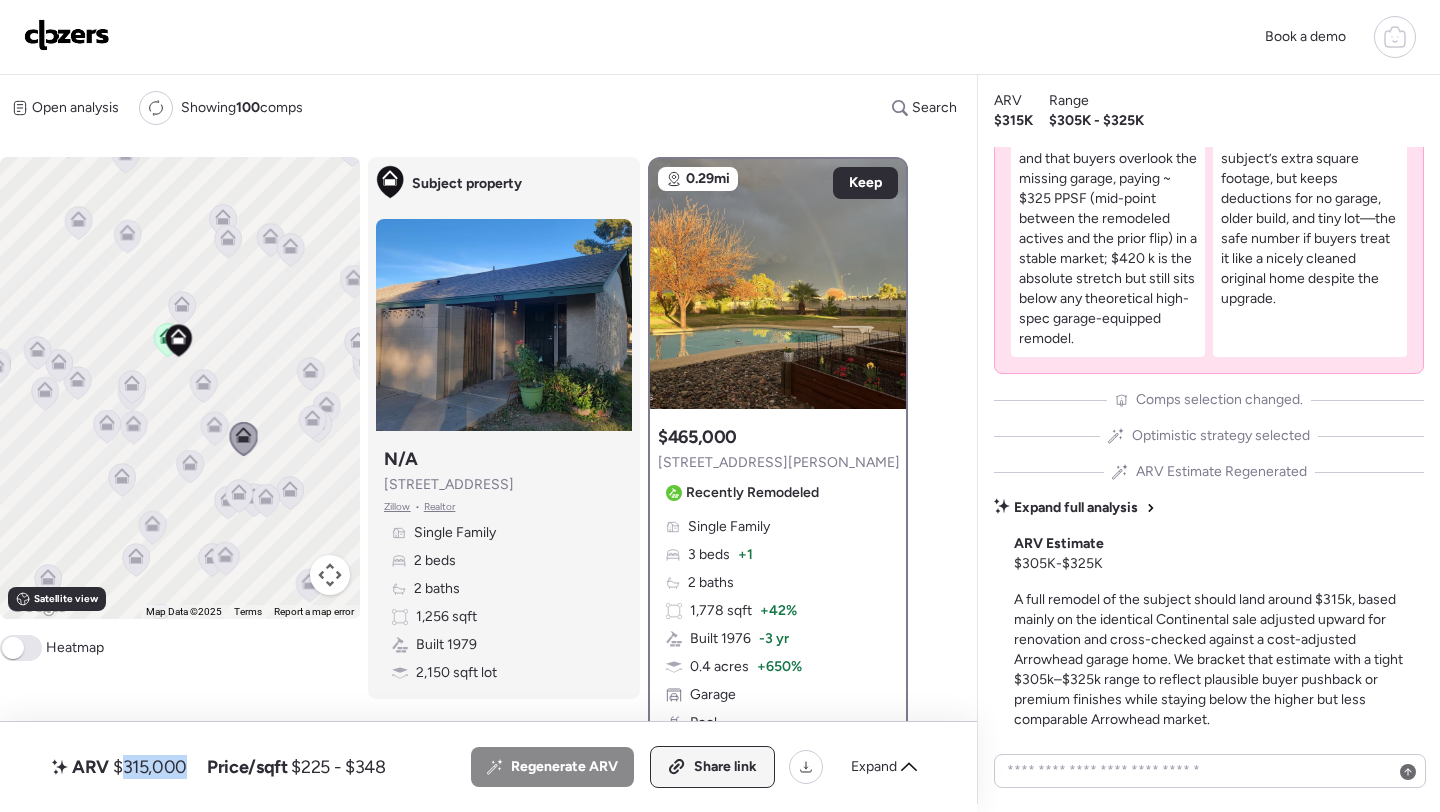 click on "Share link" at bounding box center (725, 767) 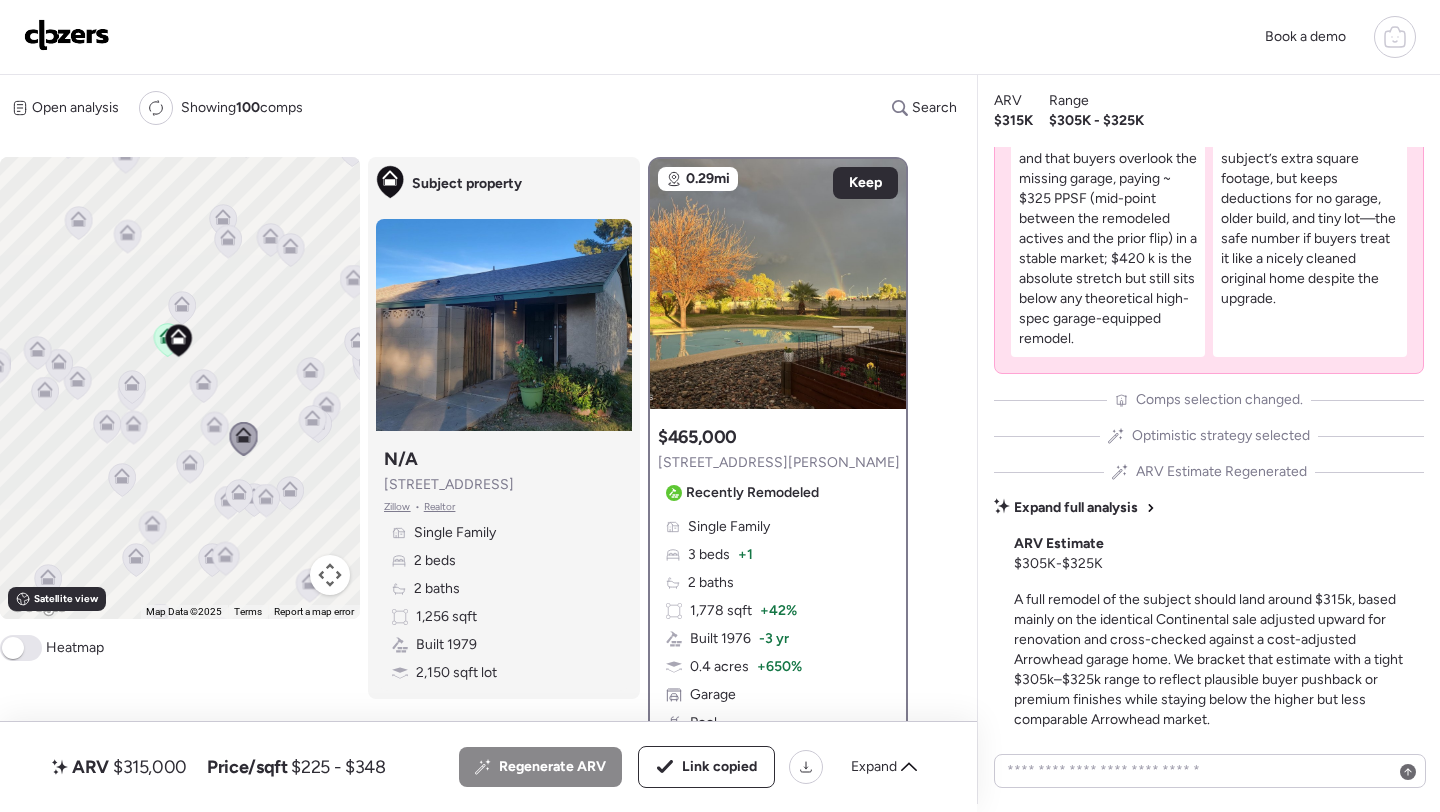 click at bounding box center [67, 35] 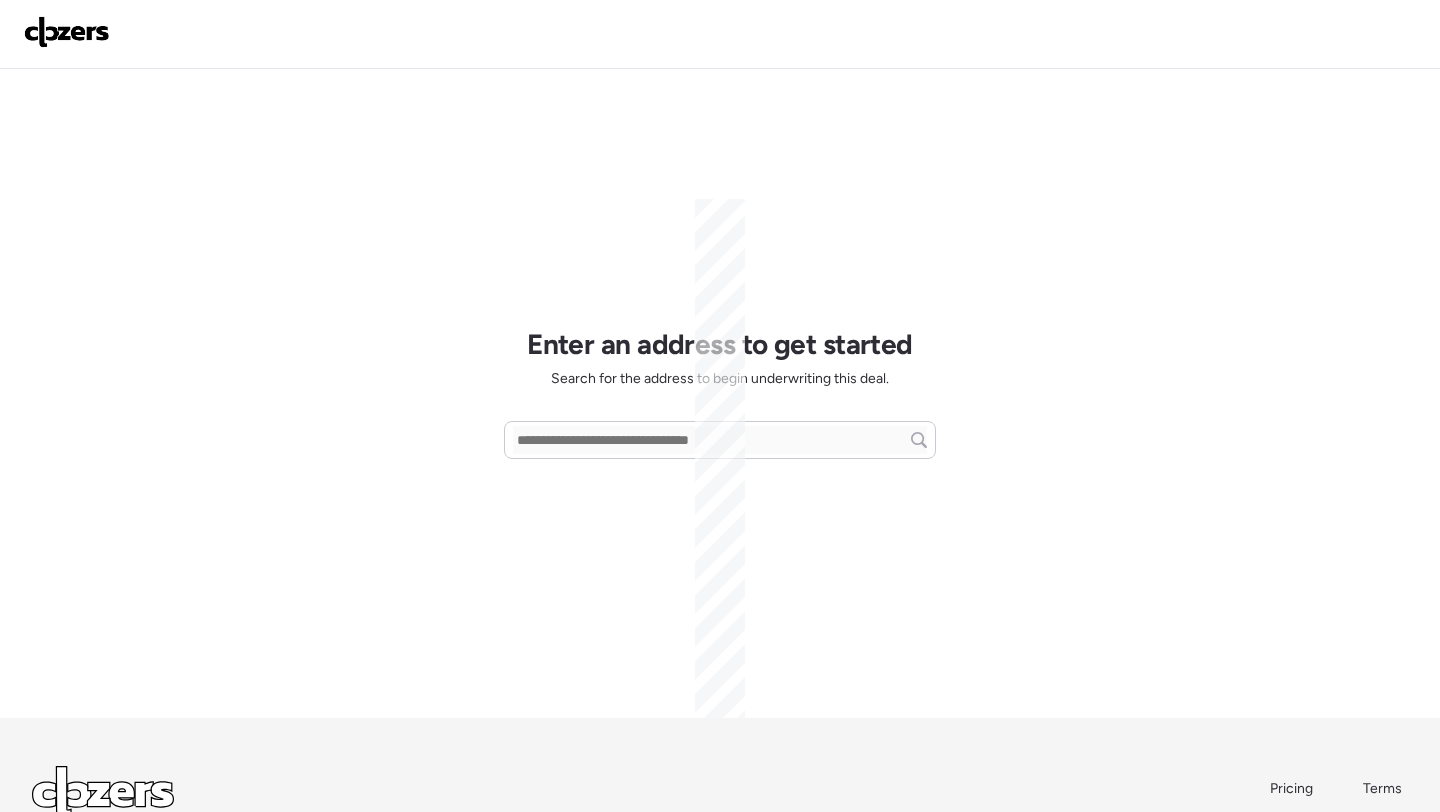 scroll, scrollTop: 0, scrollLeft: 0, axis: both 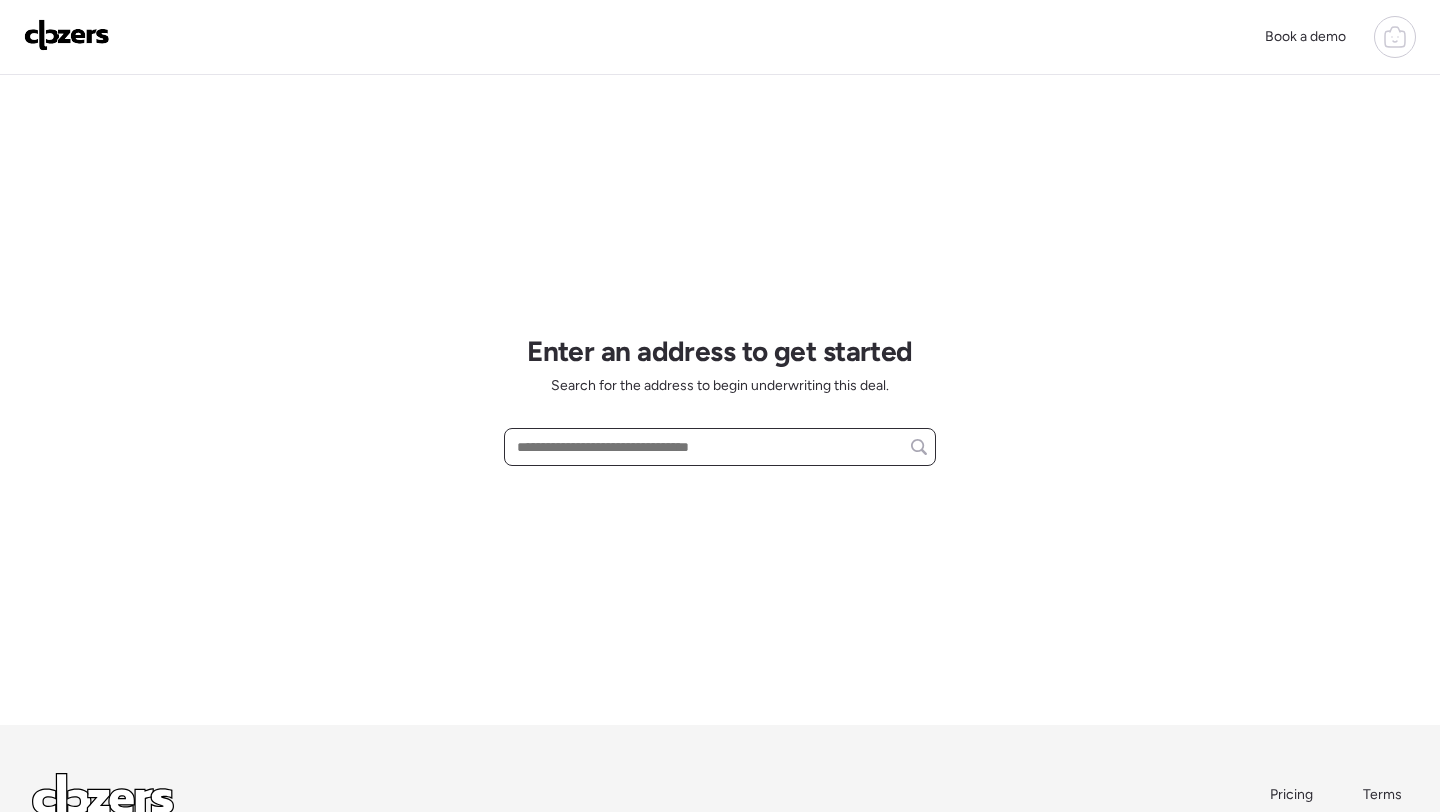 click at bounding box center (720, 447) 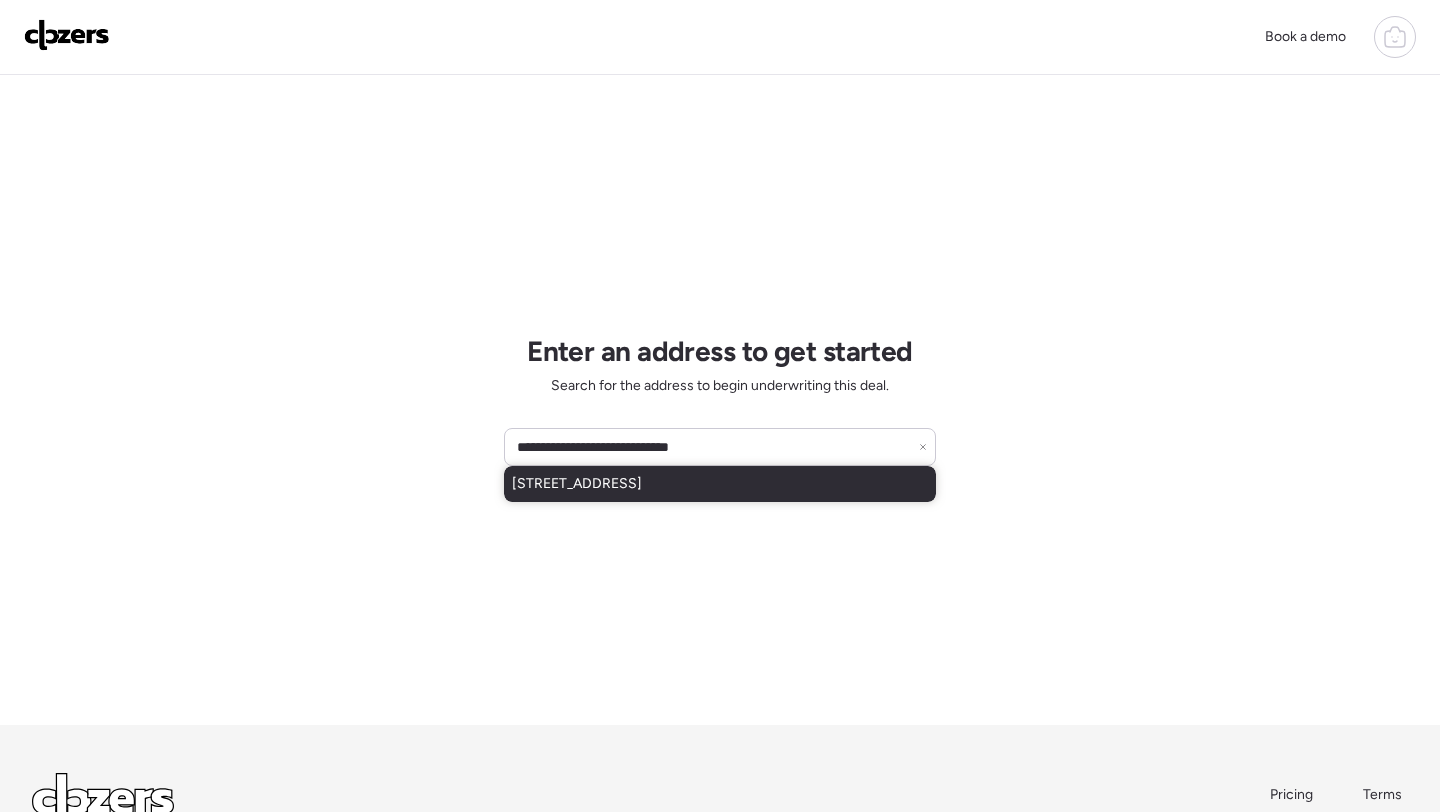 click on "[STREET_ADDRESS]" at bounding box center (720, 484) 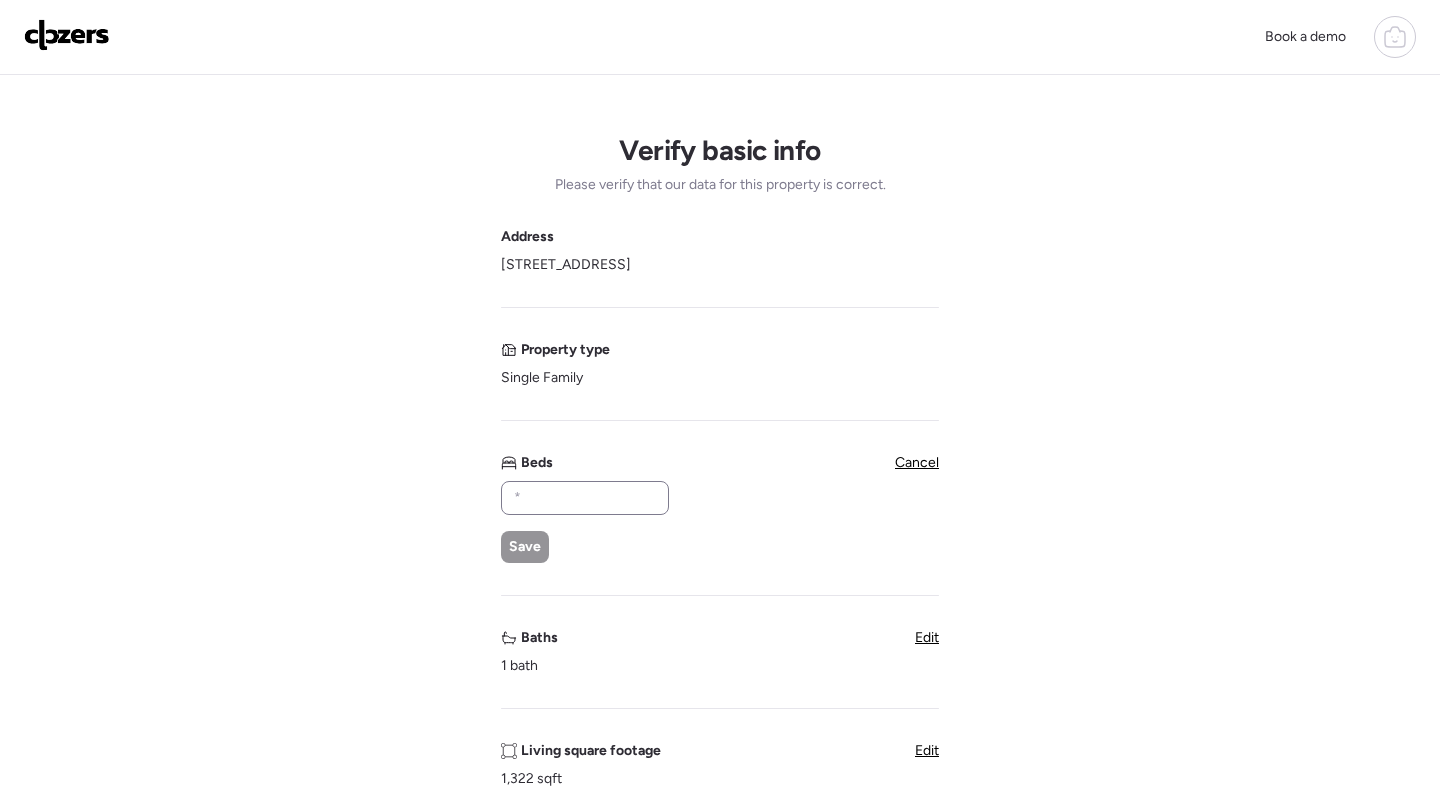 click at bounding box center [585, 498] 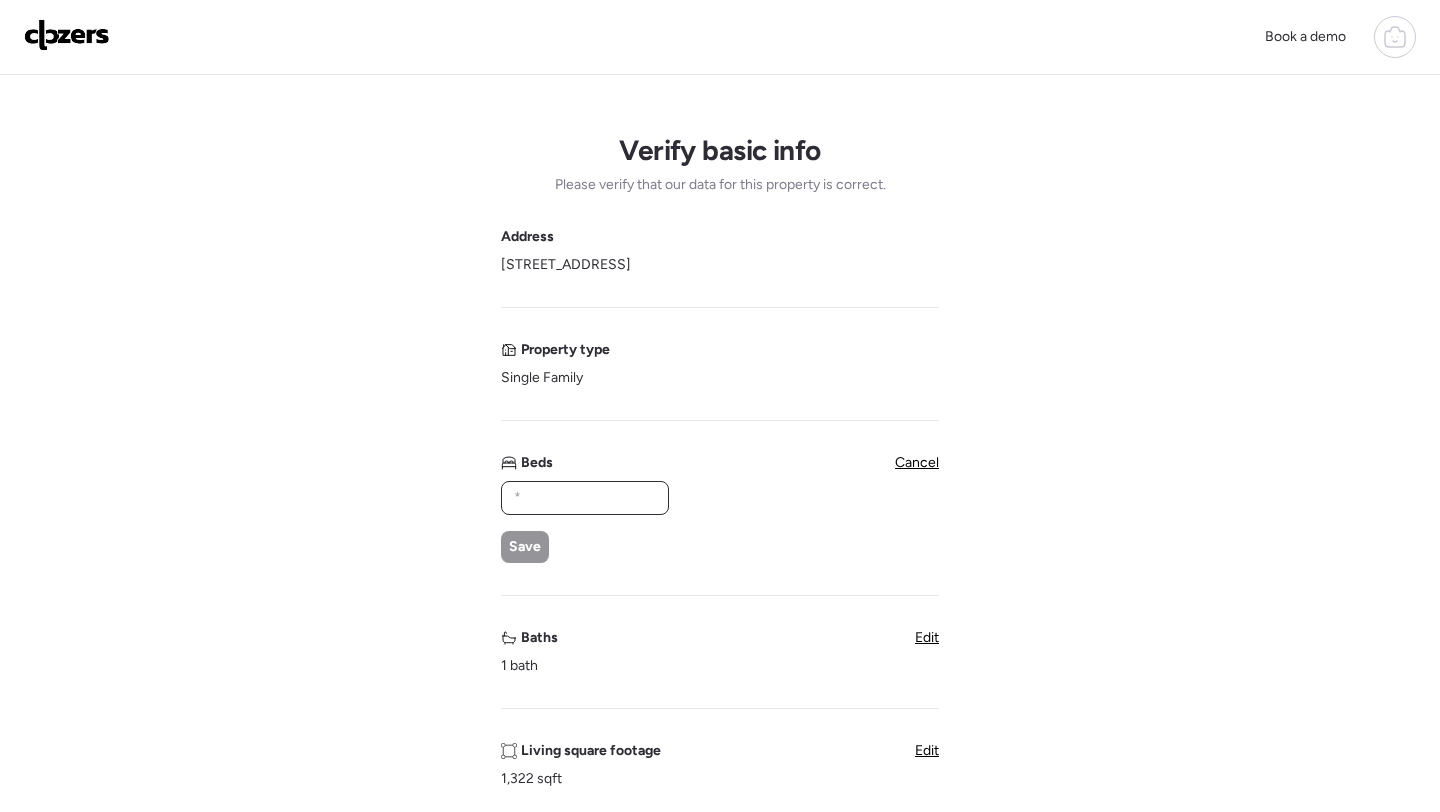 click at bounding box center (585, 498) 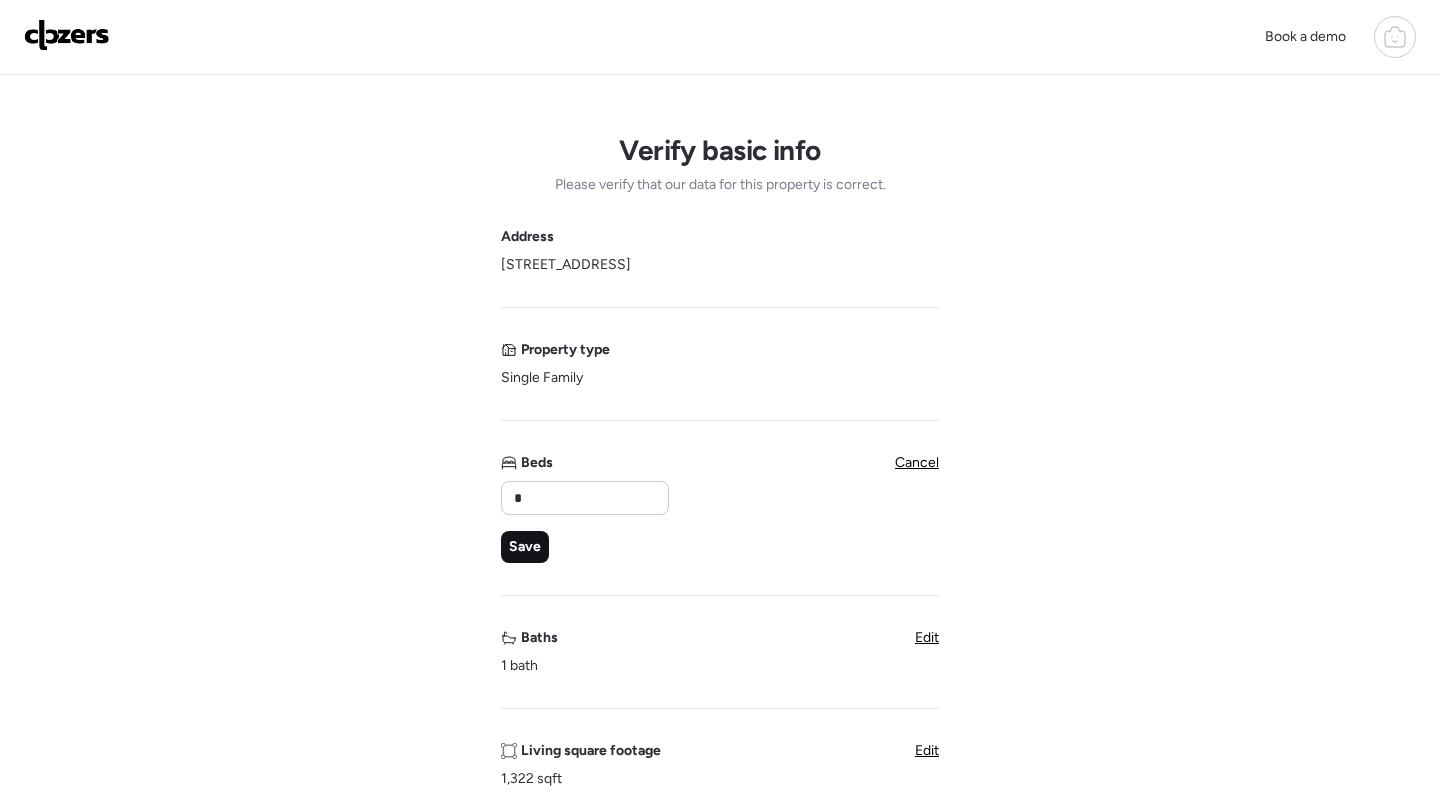 click on "Save" at bounding box center [525, 547] 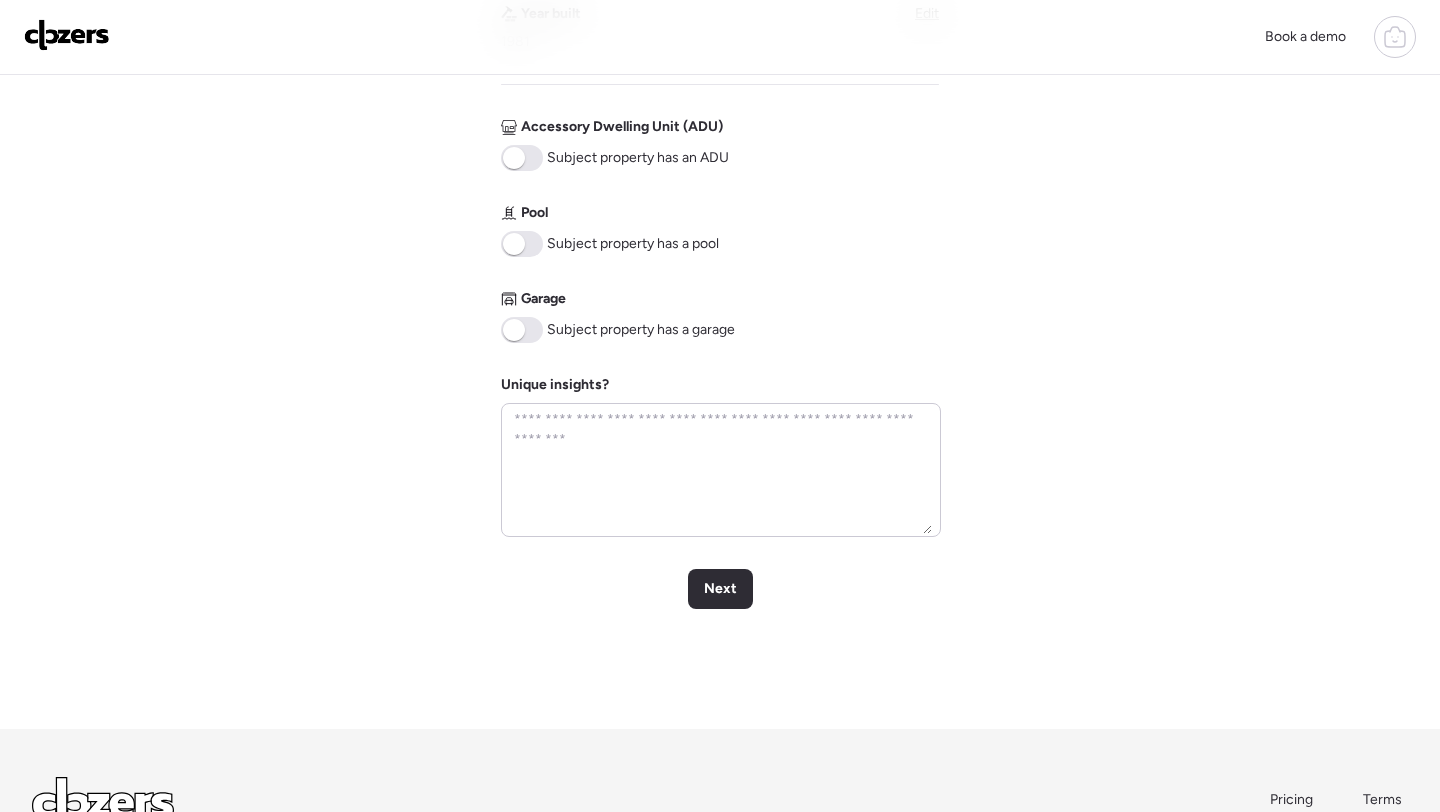 scroll, scrollTop: 952, scrollLeft: 0, axis: vertical 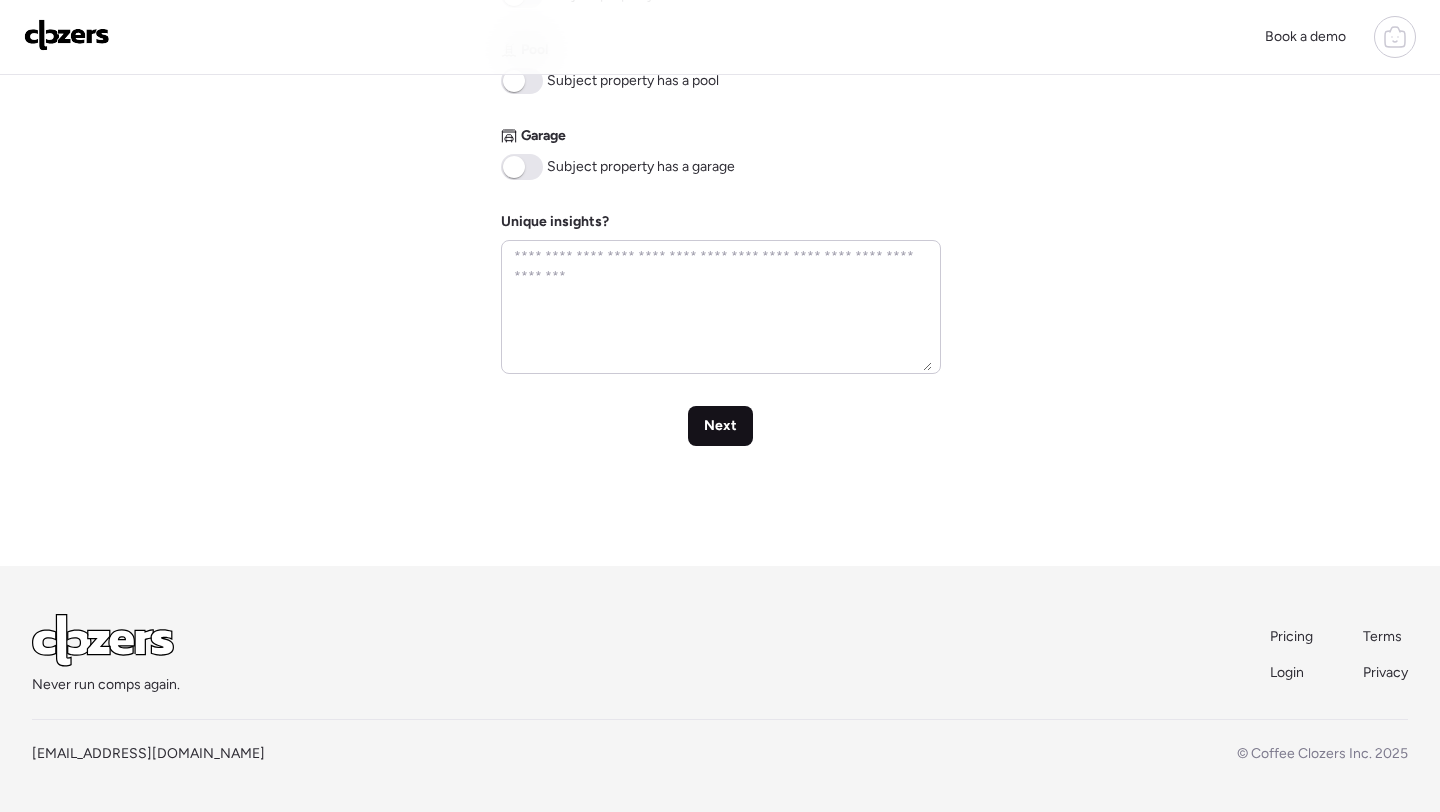 click on "Next" at bounding box center (720, 426) 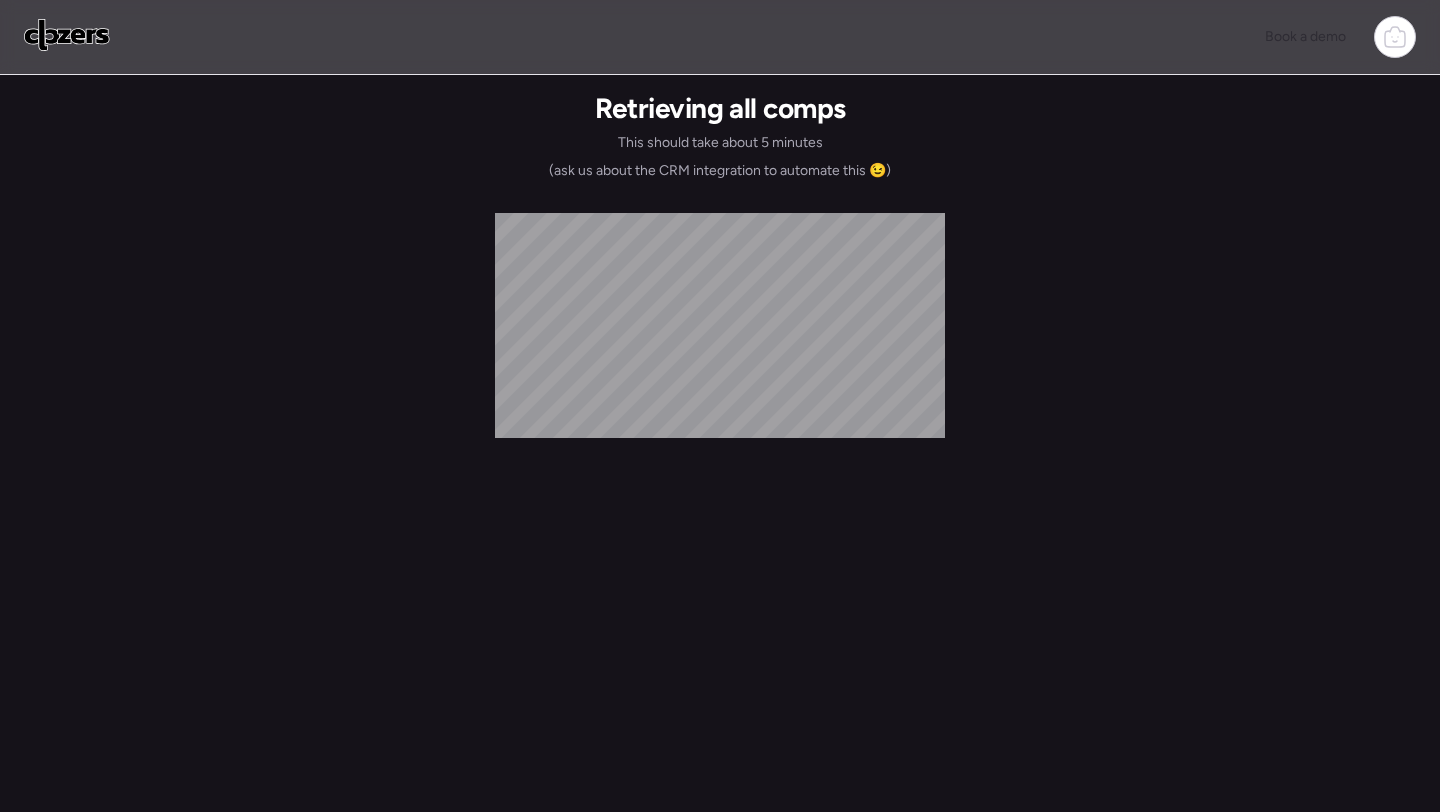 scroll, scrollTop: 0, scrollLeft: 0, axis: both 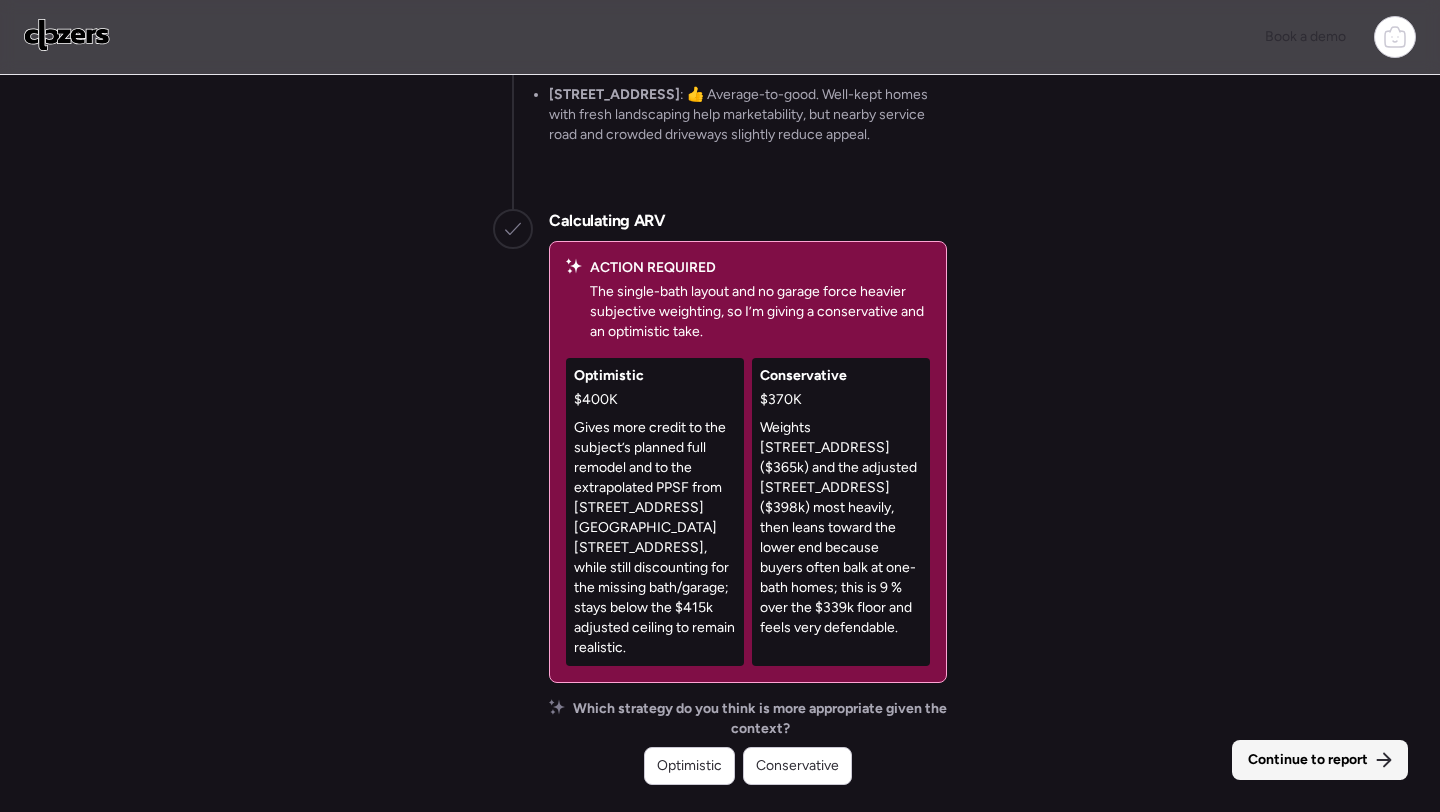 click on "Continue to report" at bounding box center [1308, 760] 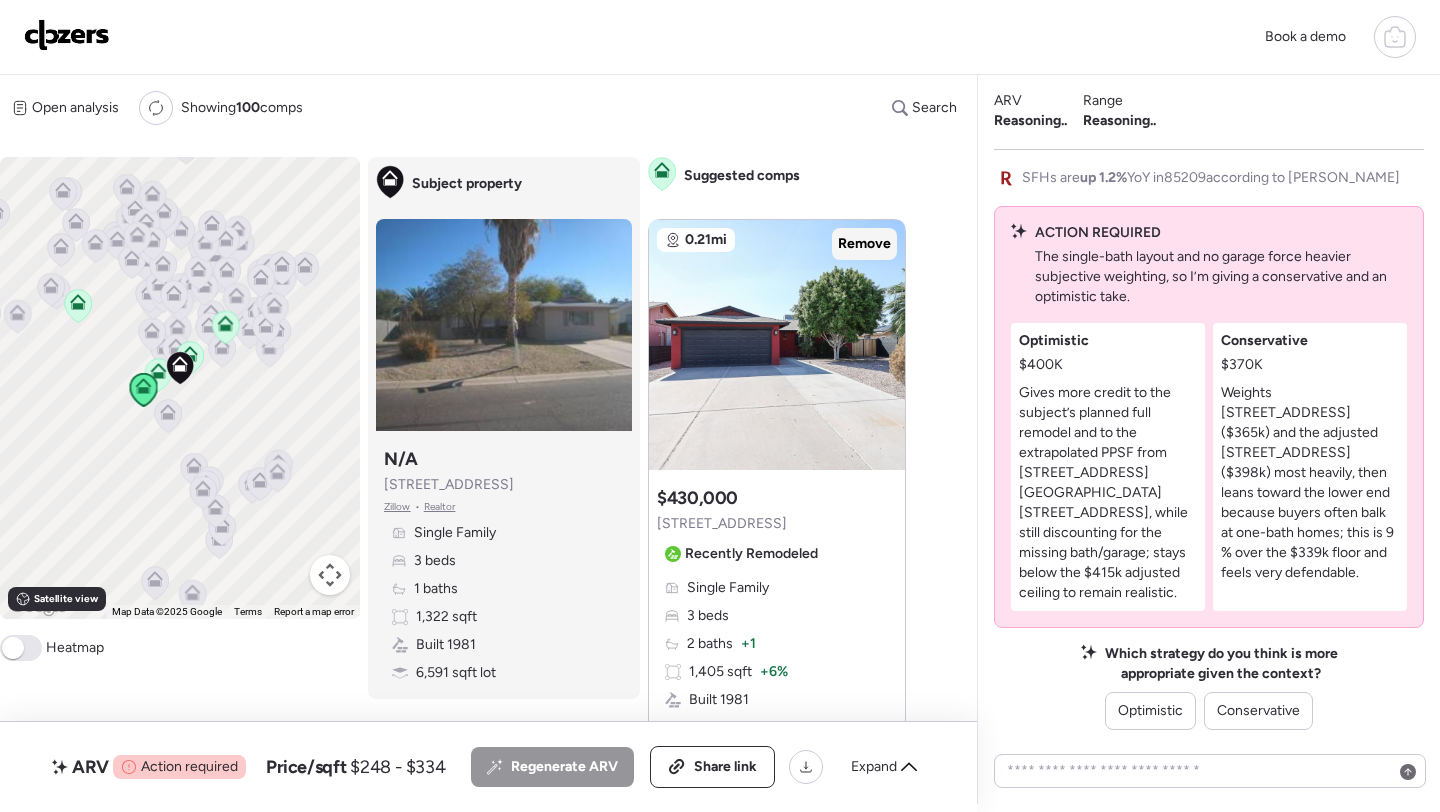 click on "Remove" at bounding box center [864, 244] 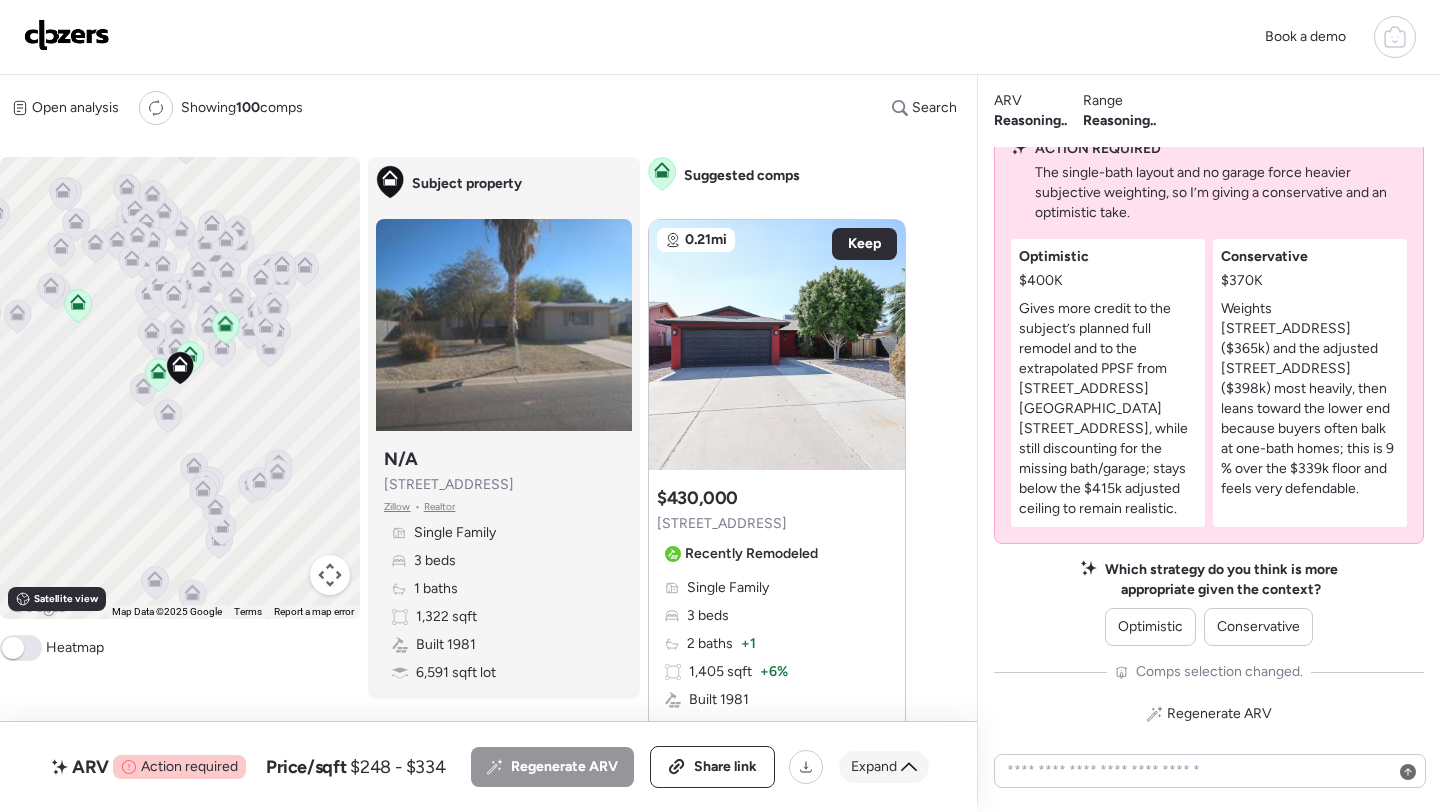 click on "Expand" at bounding box center [874, 767] 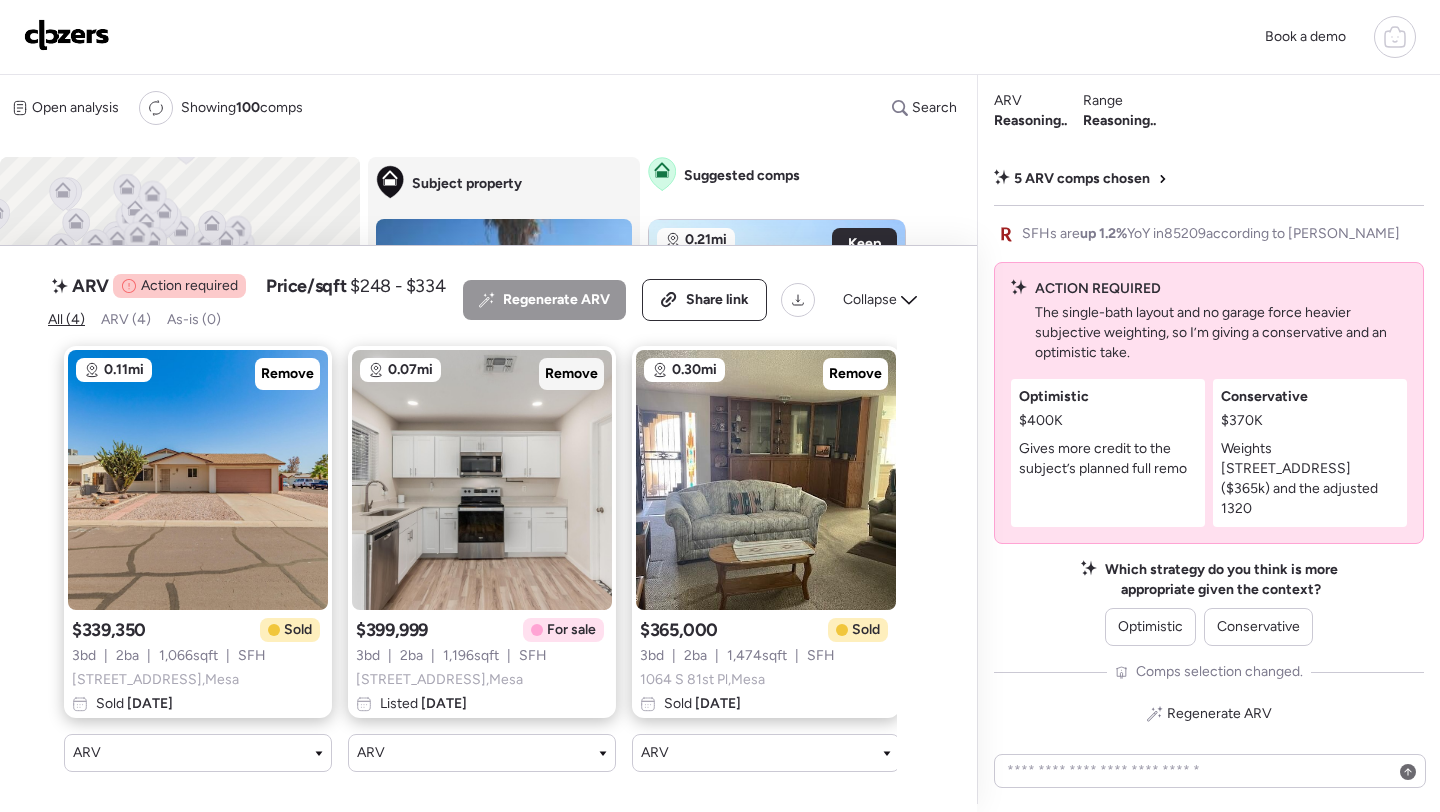 click on "Remove" at bounding box center (571, 374) 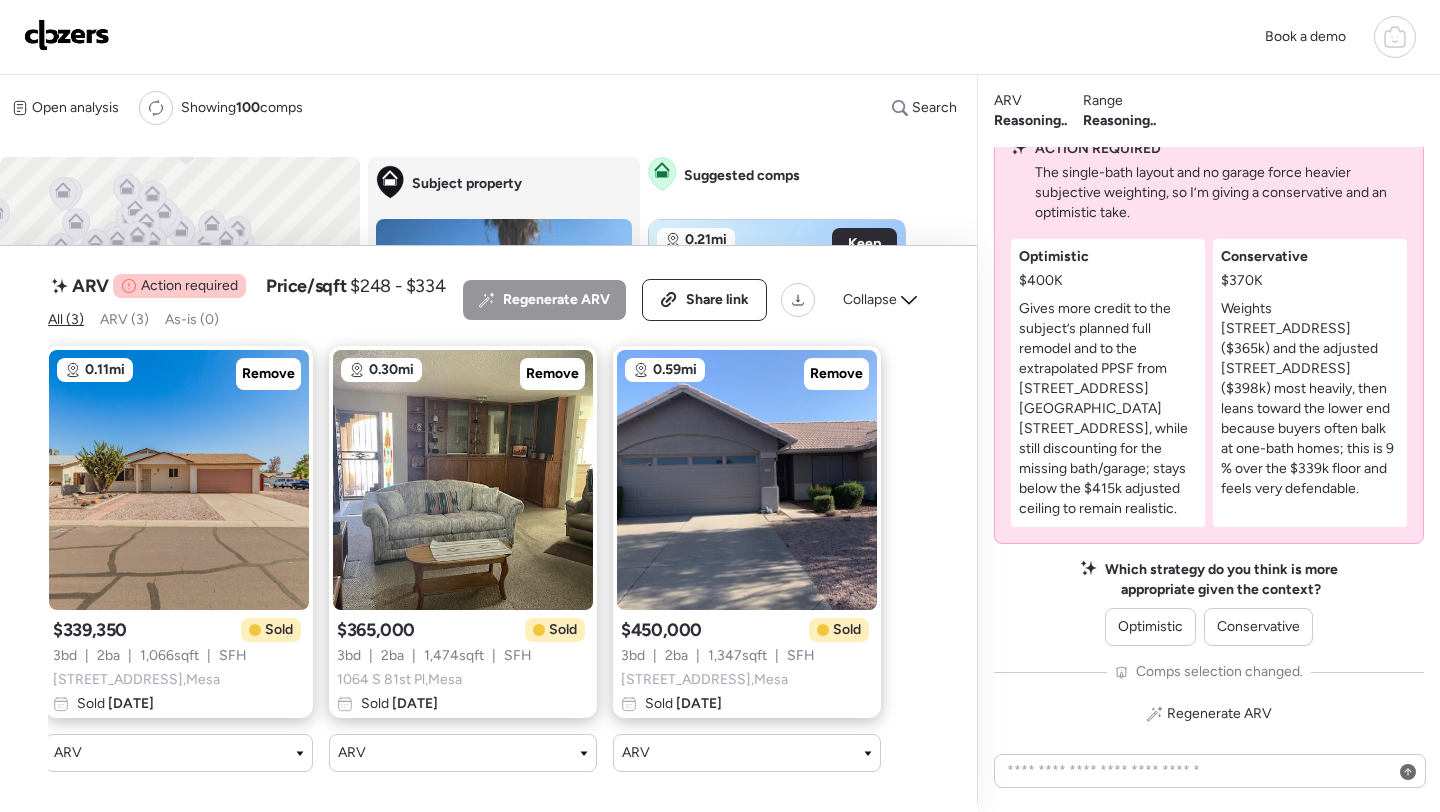 scroll, scrollTop: 0, scrollLeft: 0, axis: both 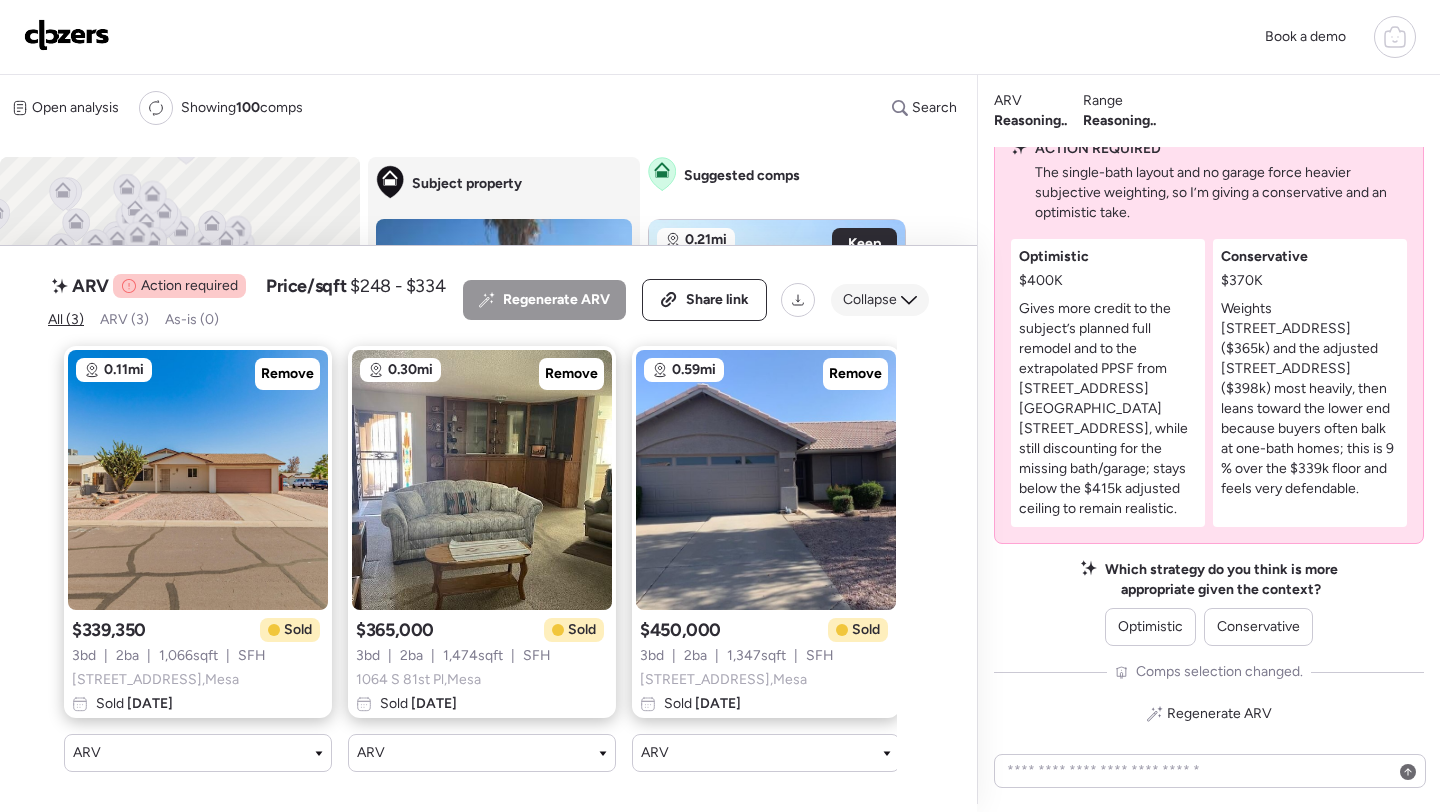 click on "Collapse" at bounding box center (870, 300) 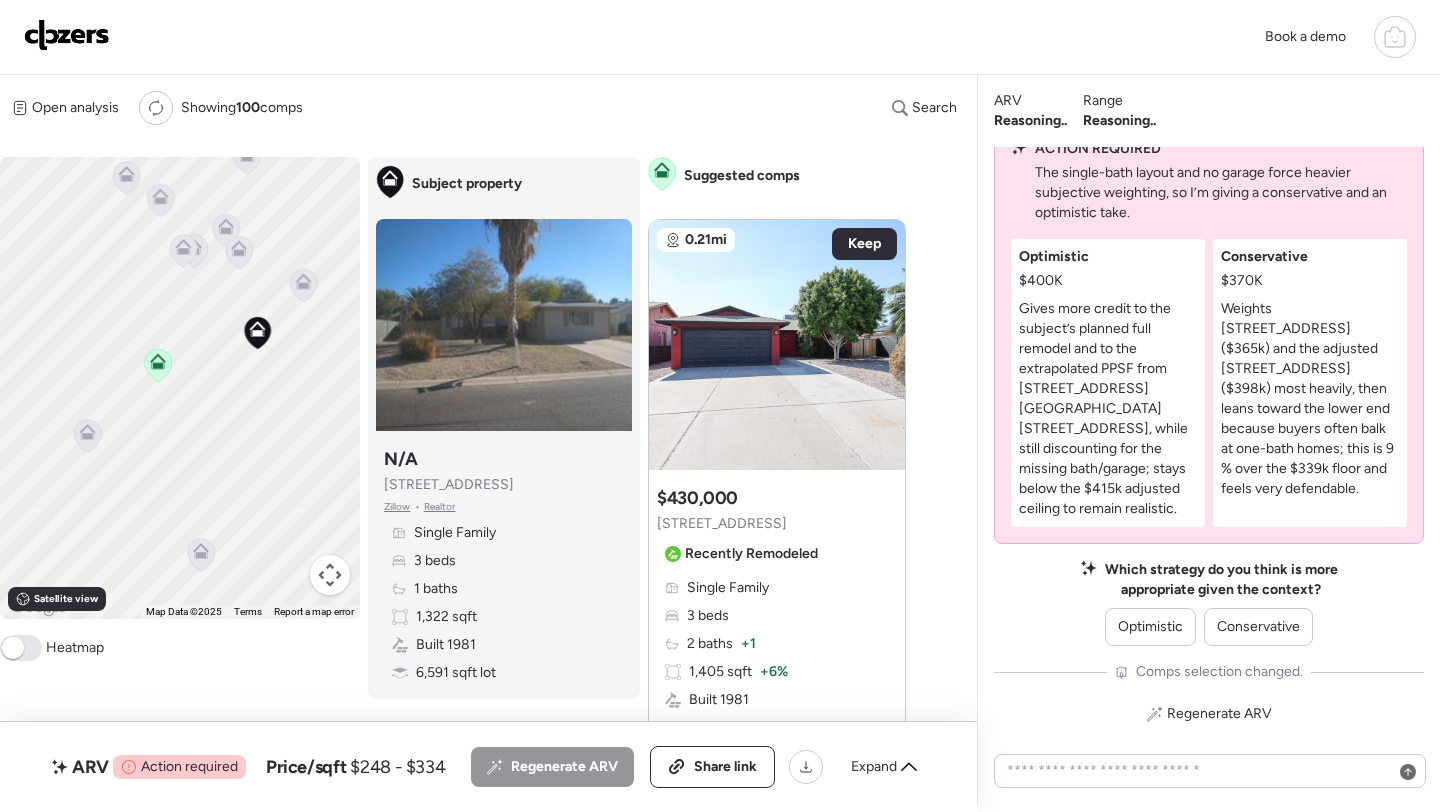 drag, startPoint x: 58, startPoint y: 427, endPoint x: 334, endPoint y: 360, distance: 284.01584 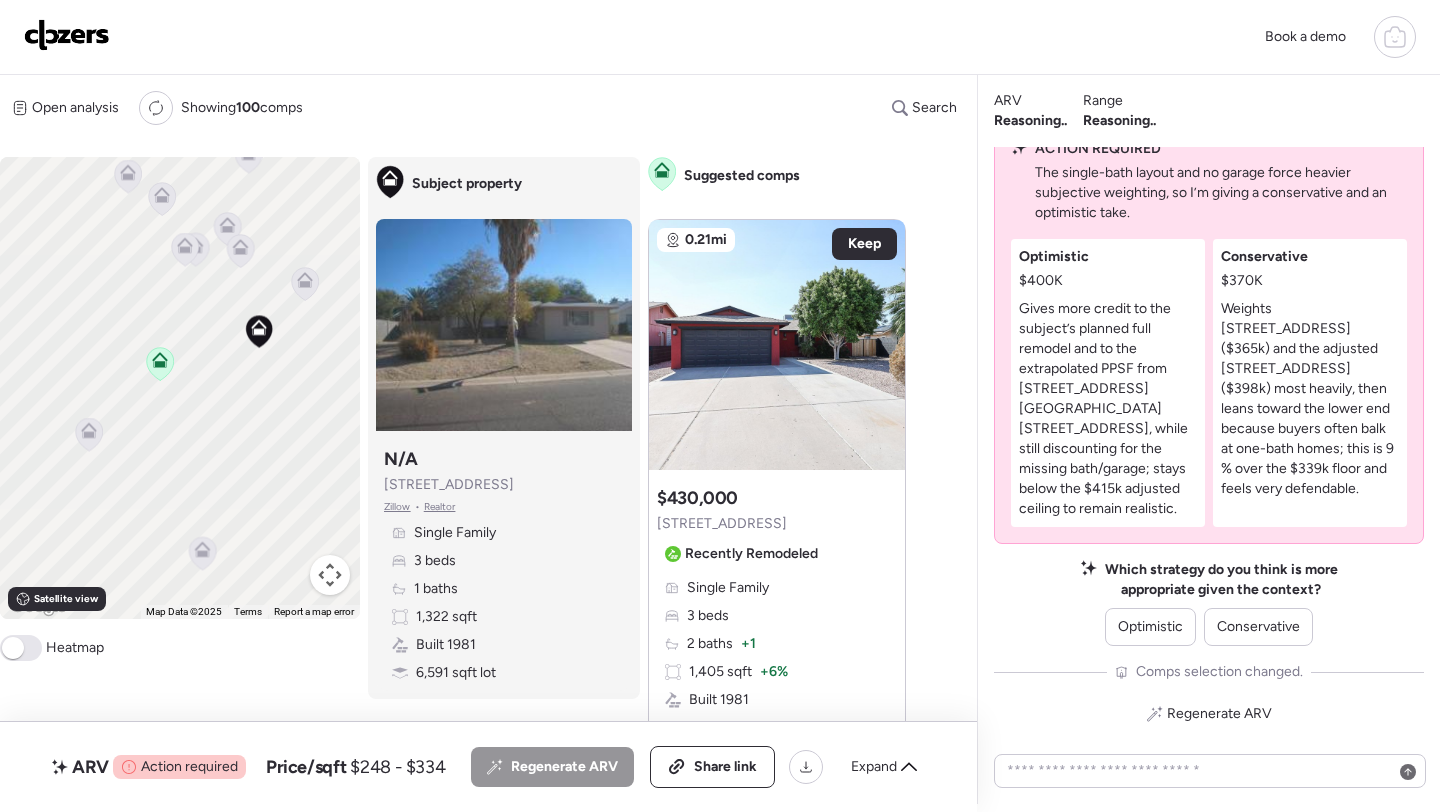 click 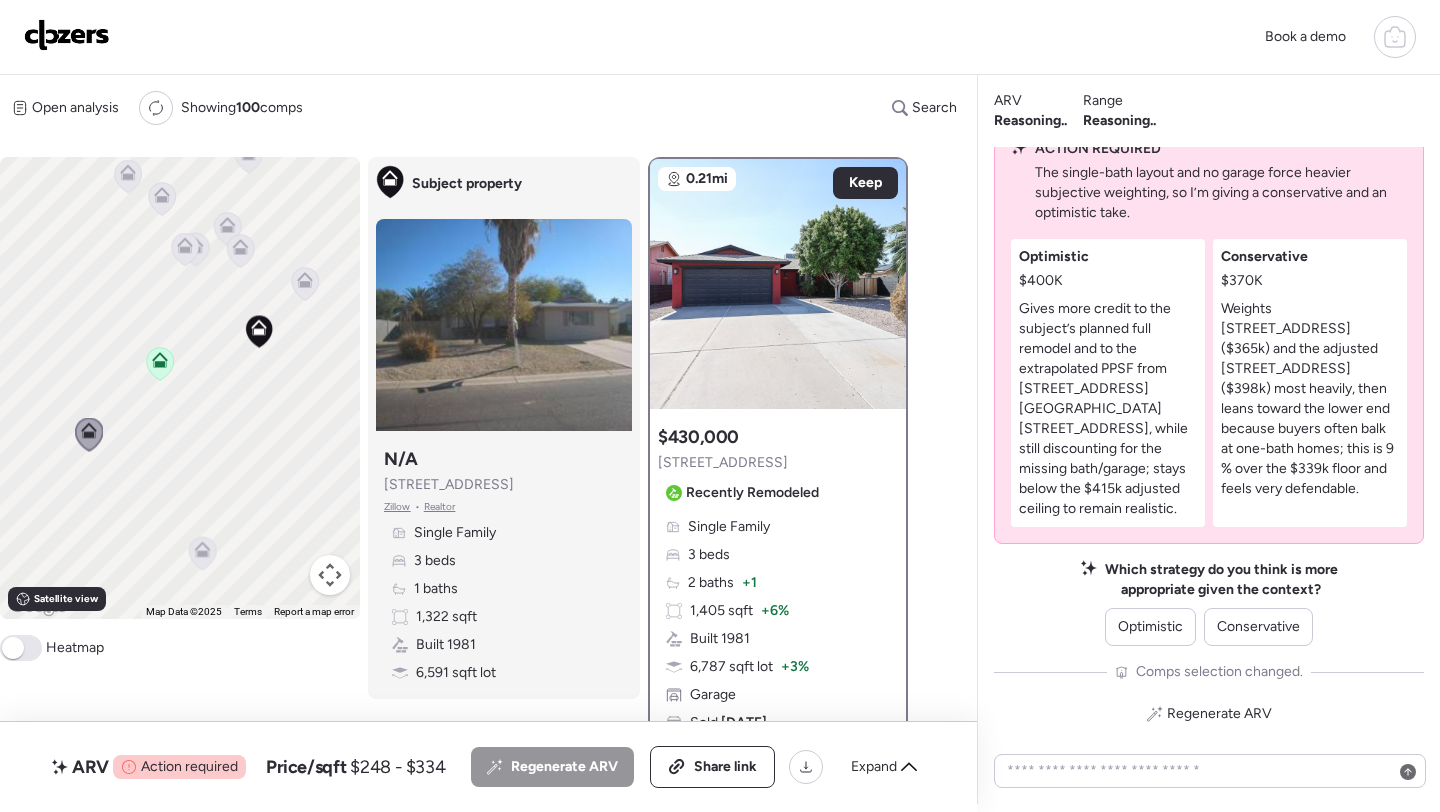 click 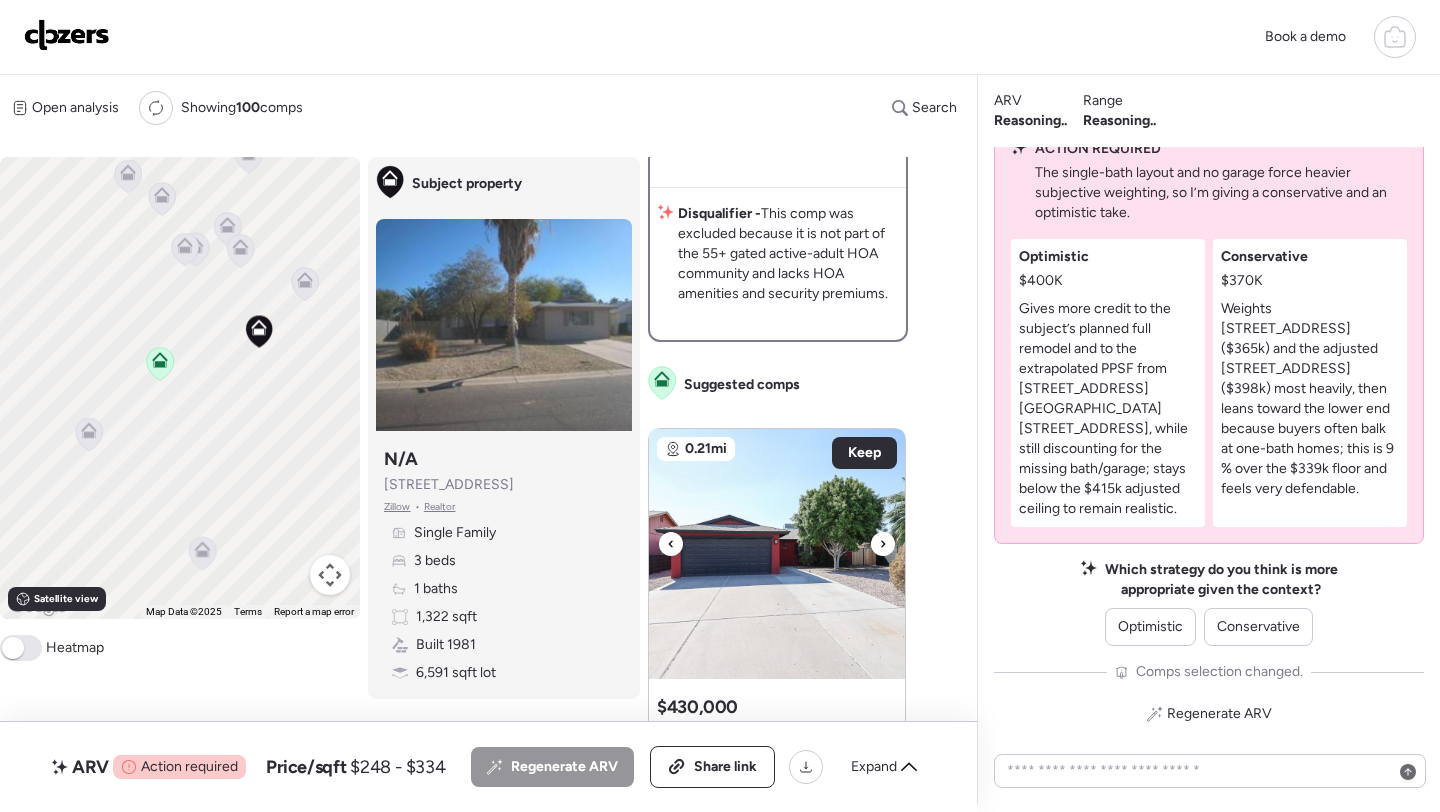 scroll, scrollTop: 633, scrollLeft: 0, axis: vertical 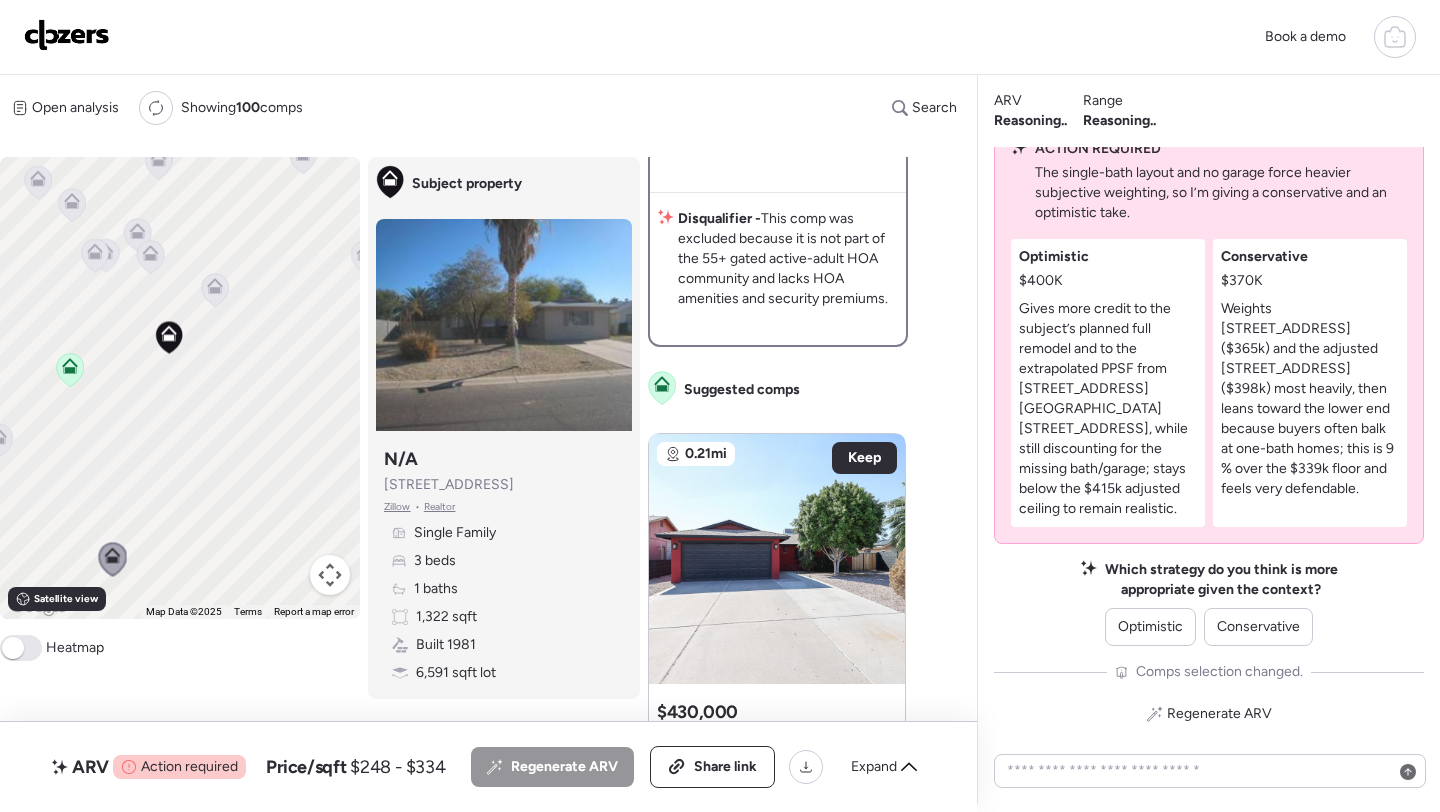 drag, startPoint x: 263, startPoint y: 455, endPoint x: 170, endPoint y: 455, distance: 93 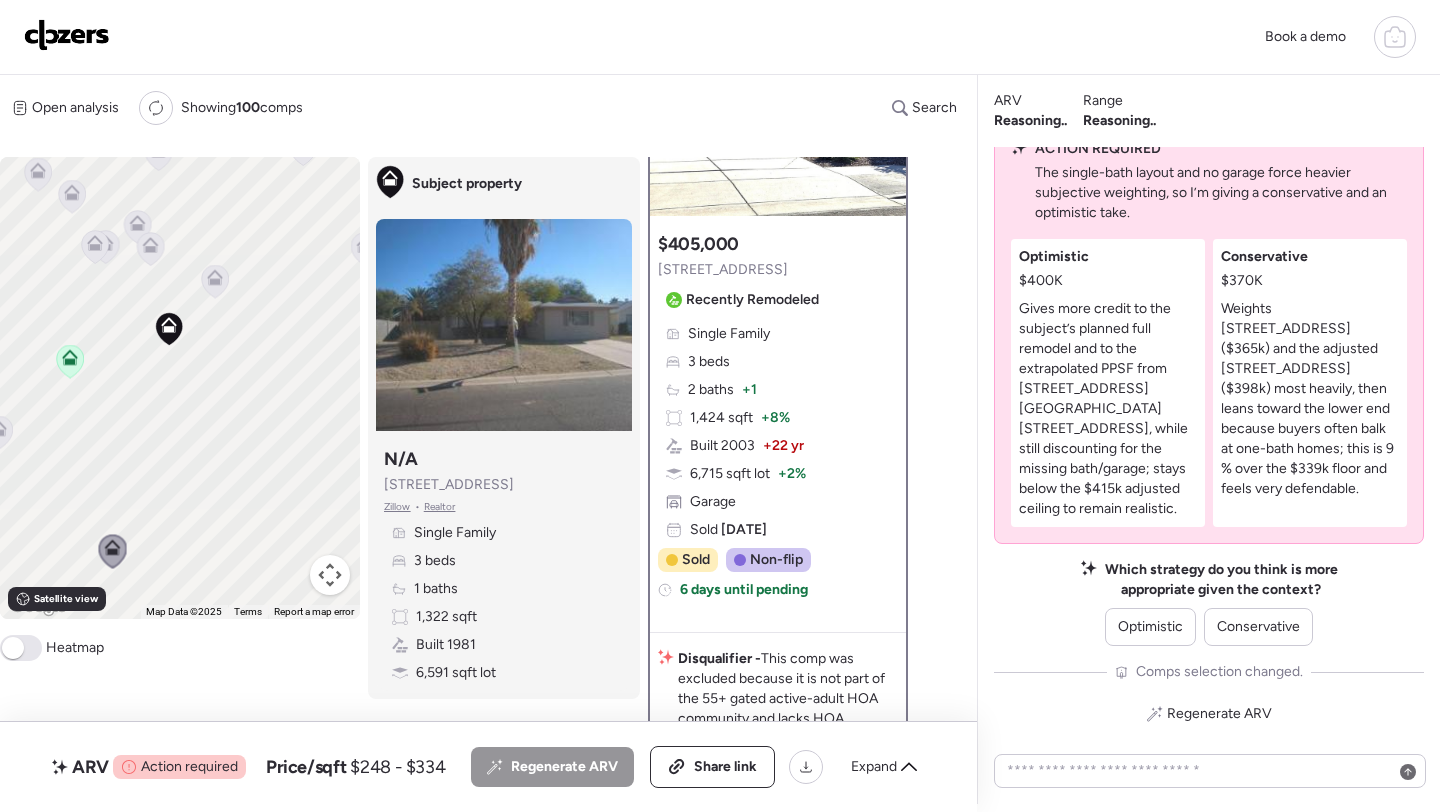 scroll, scrollTop: 0, scrollLeft: 0, axis: both 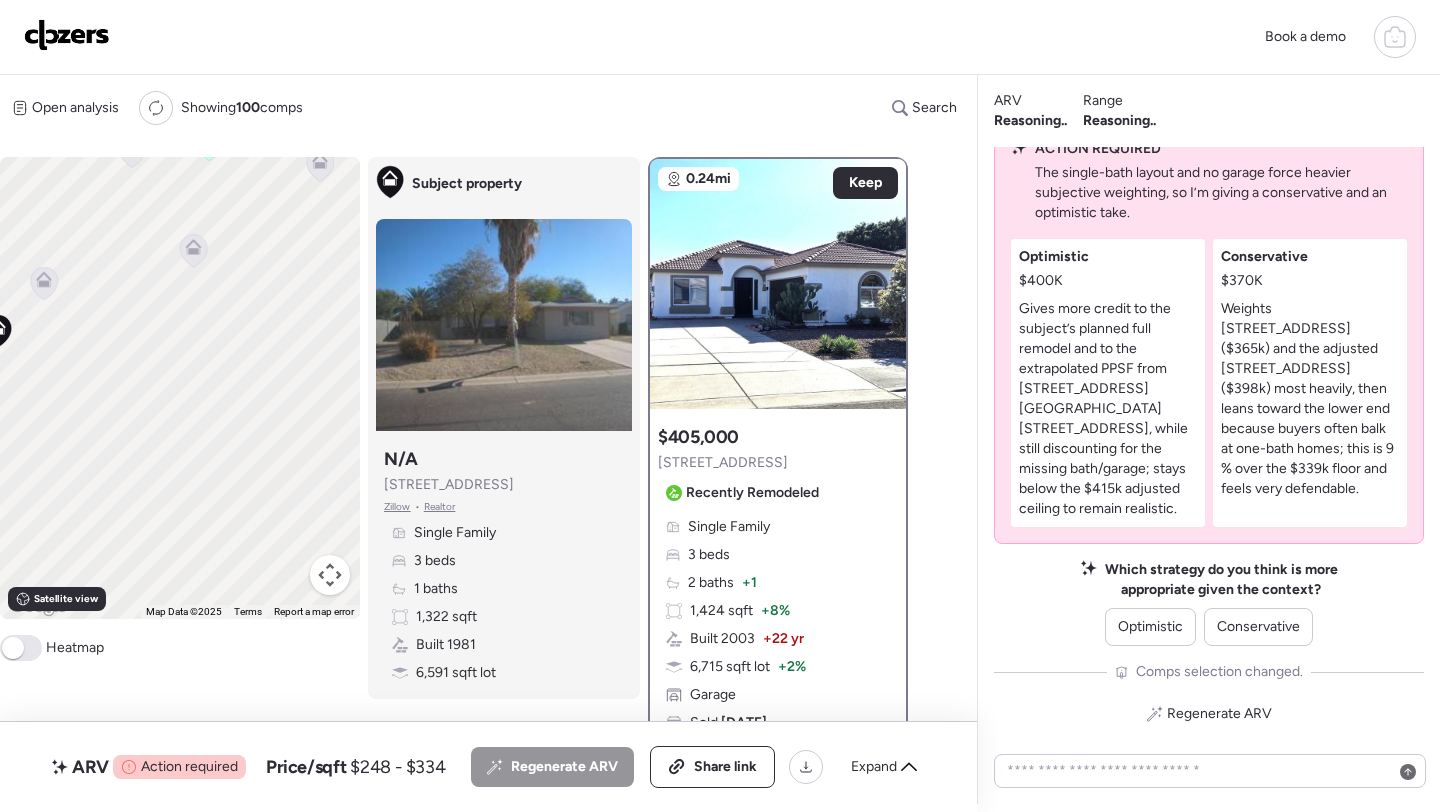 drag, startPoint x: 264, startPoint y: 418, endPoint x: 91, endPoint y: 419, distance: 173.00288 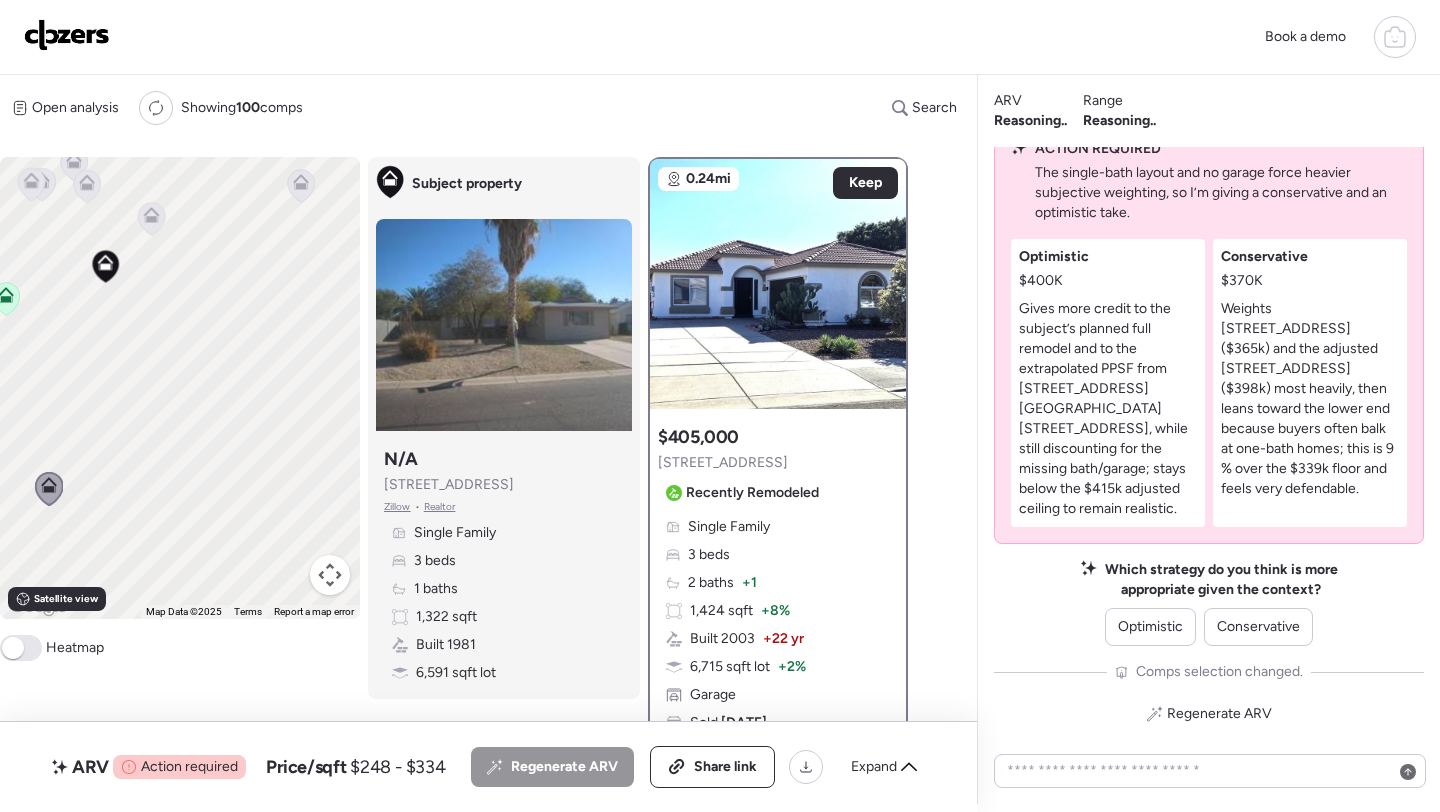 drag, startPoint x: 180, startPoint y: 559, endPoint x: 292, endPoint y: 493, distance: 130 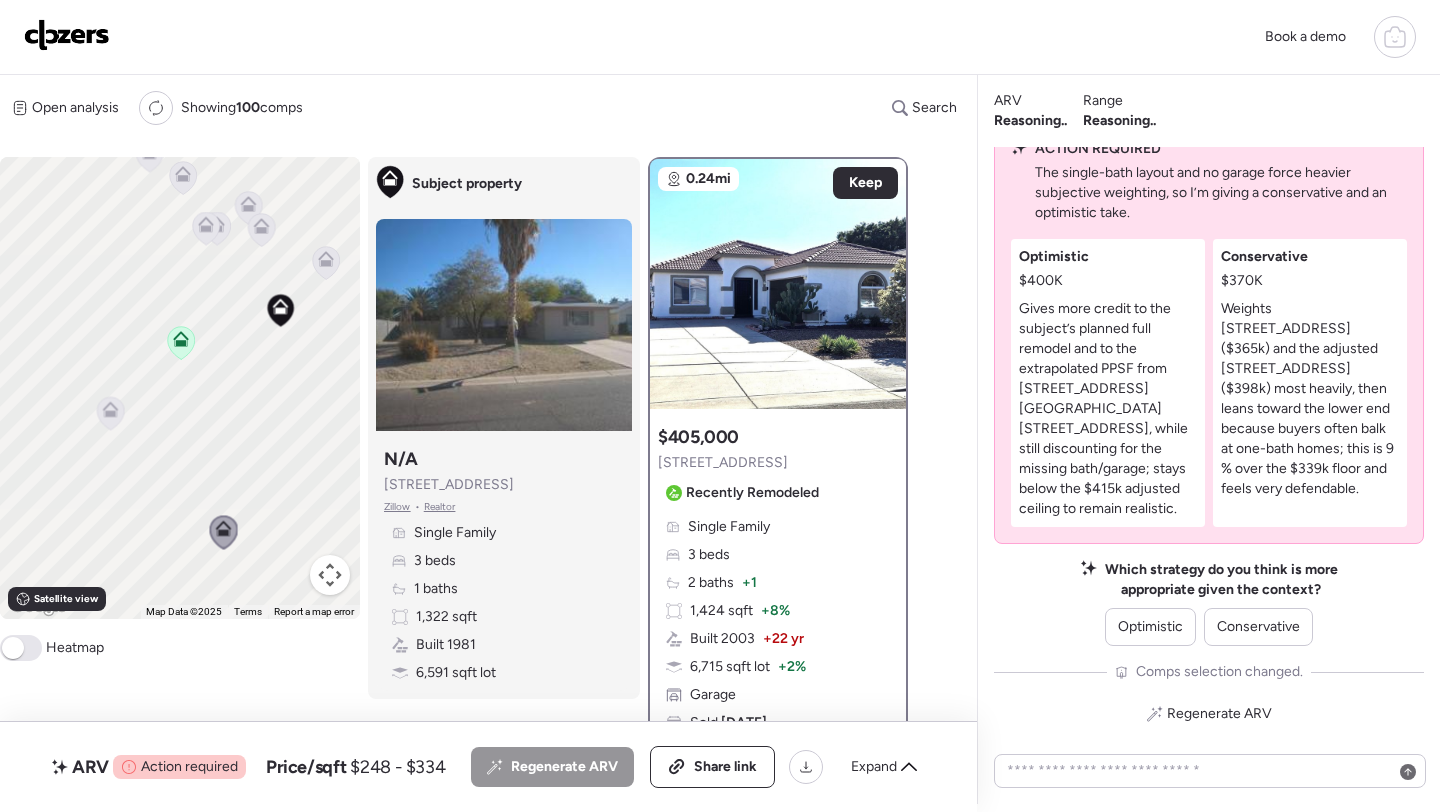 drag, startPoint x: 133, startPoint y: 466, endPoint x: 315, endPoint y: 511, distance: 187.48067 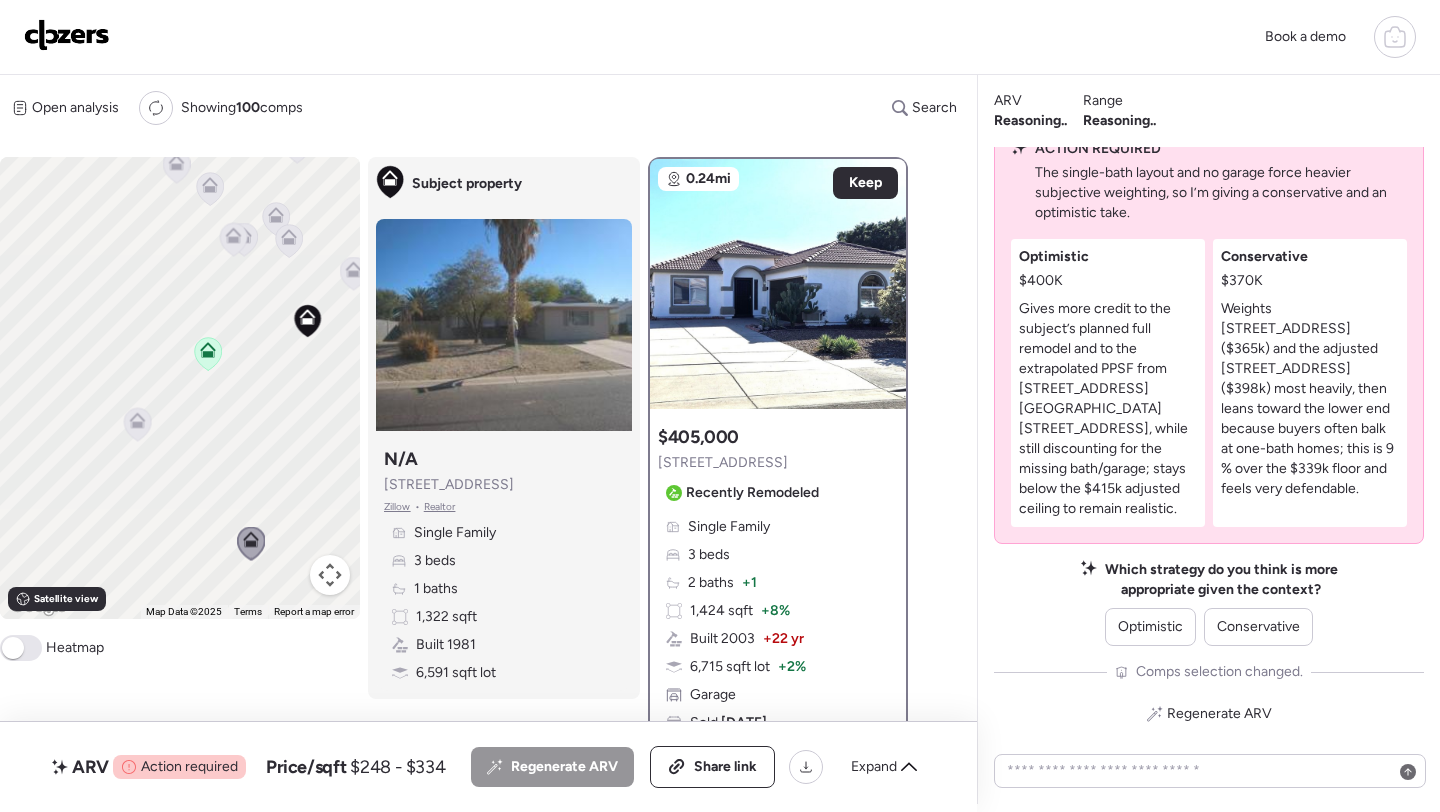 drag, startPoint x: 299, startPoint y: 462, endPoint x: 172, endPoint y: 427, distance: 131.73459 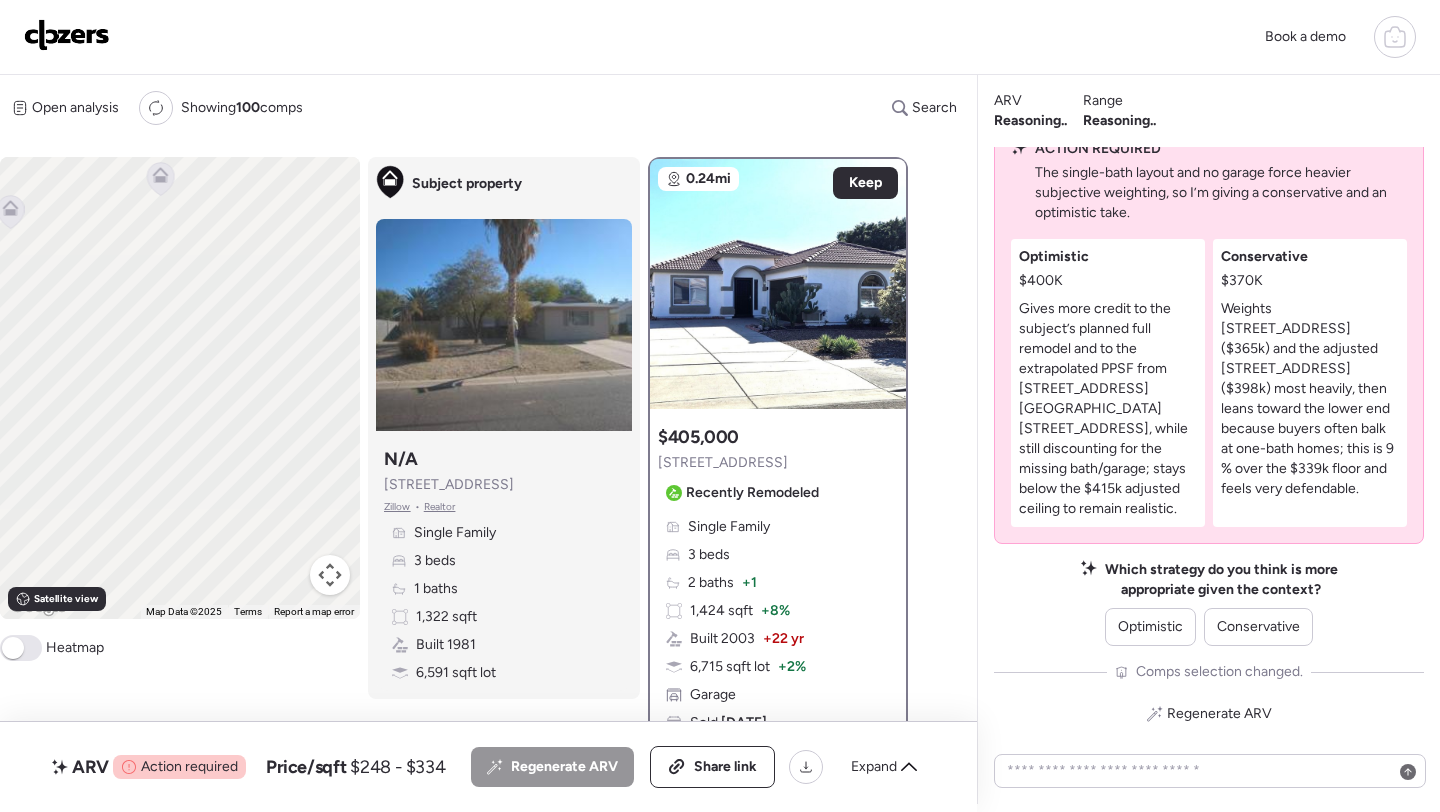 drag, startPoint x: 172, startPoint y: 427, endPoint x: 15, endPoint y: 435, distance: 157.20369 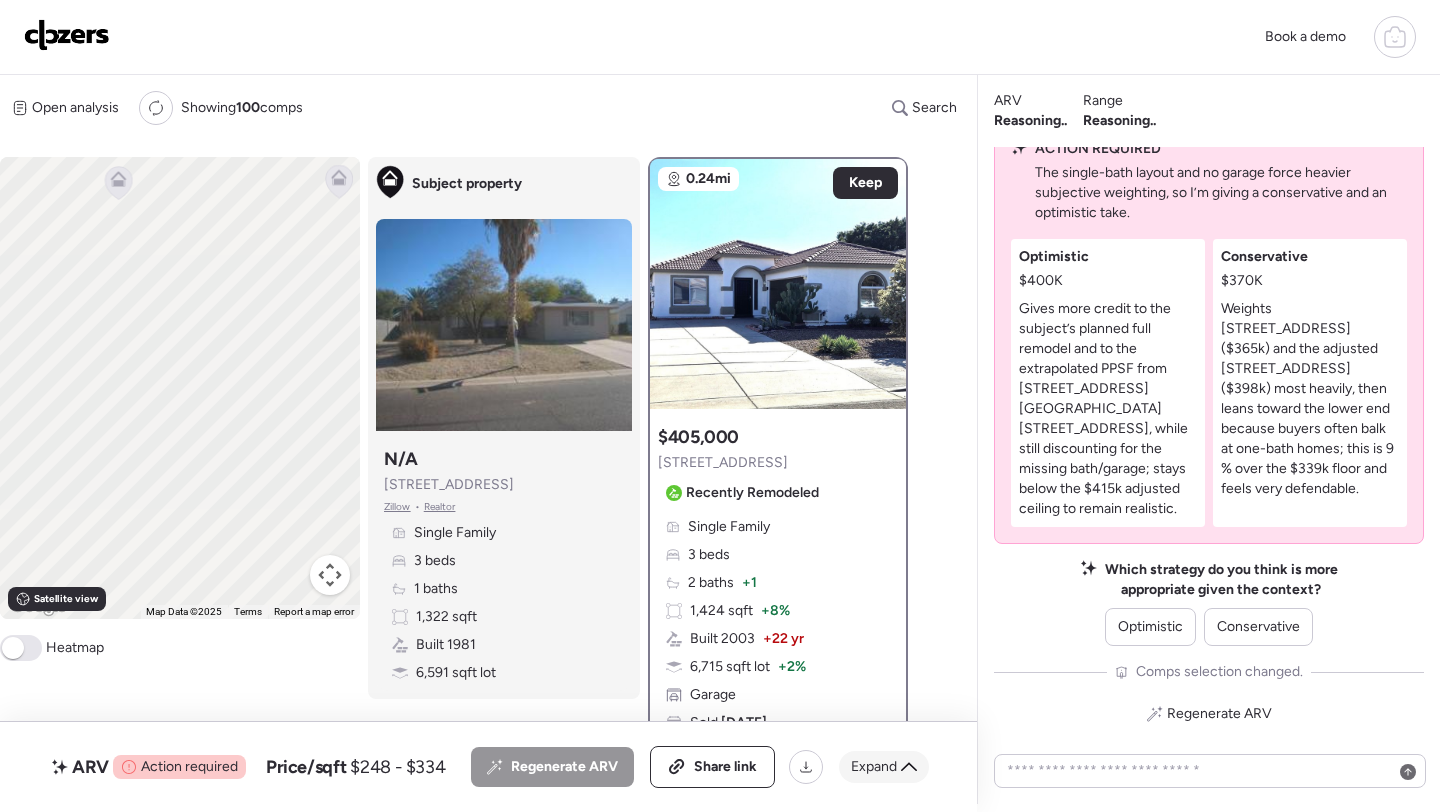 click on "Expand" at bounding box center (874, 767) 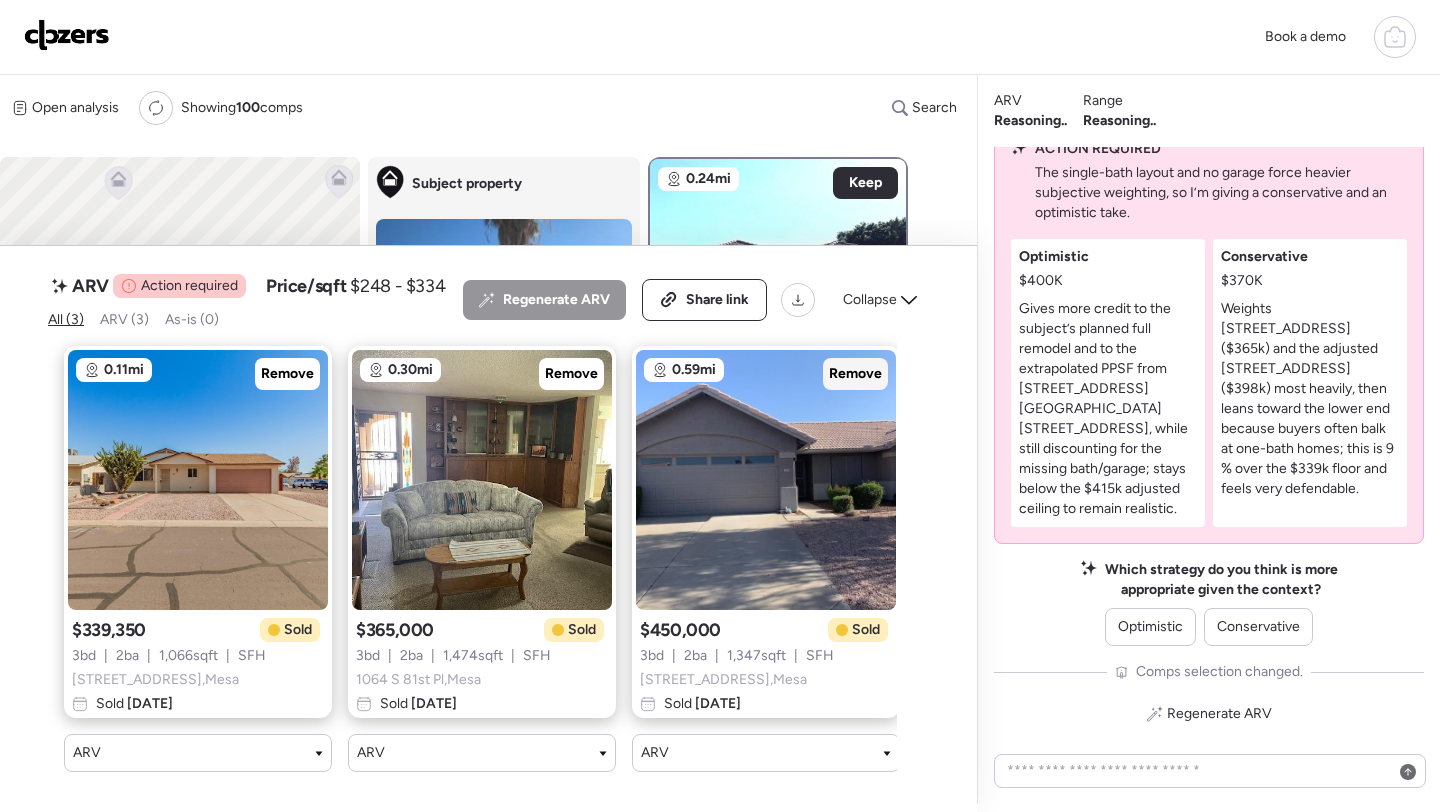 click on "Remove" at bounding box center [855, 374] 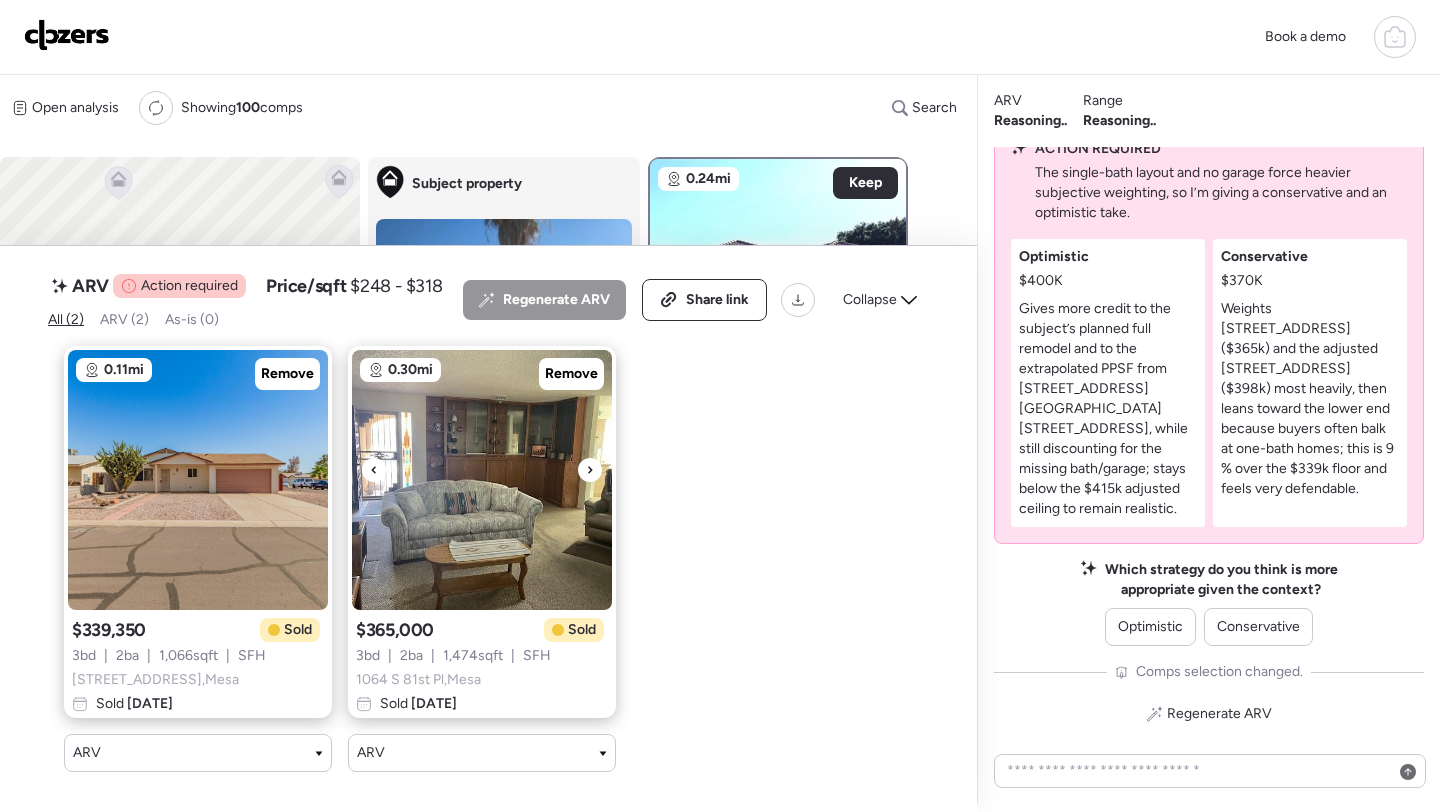 click at bounding box center (482, 480) 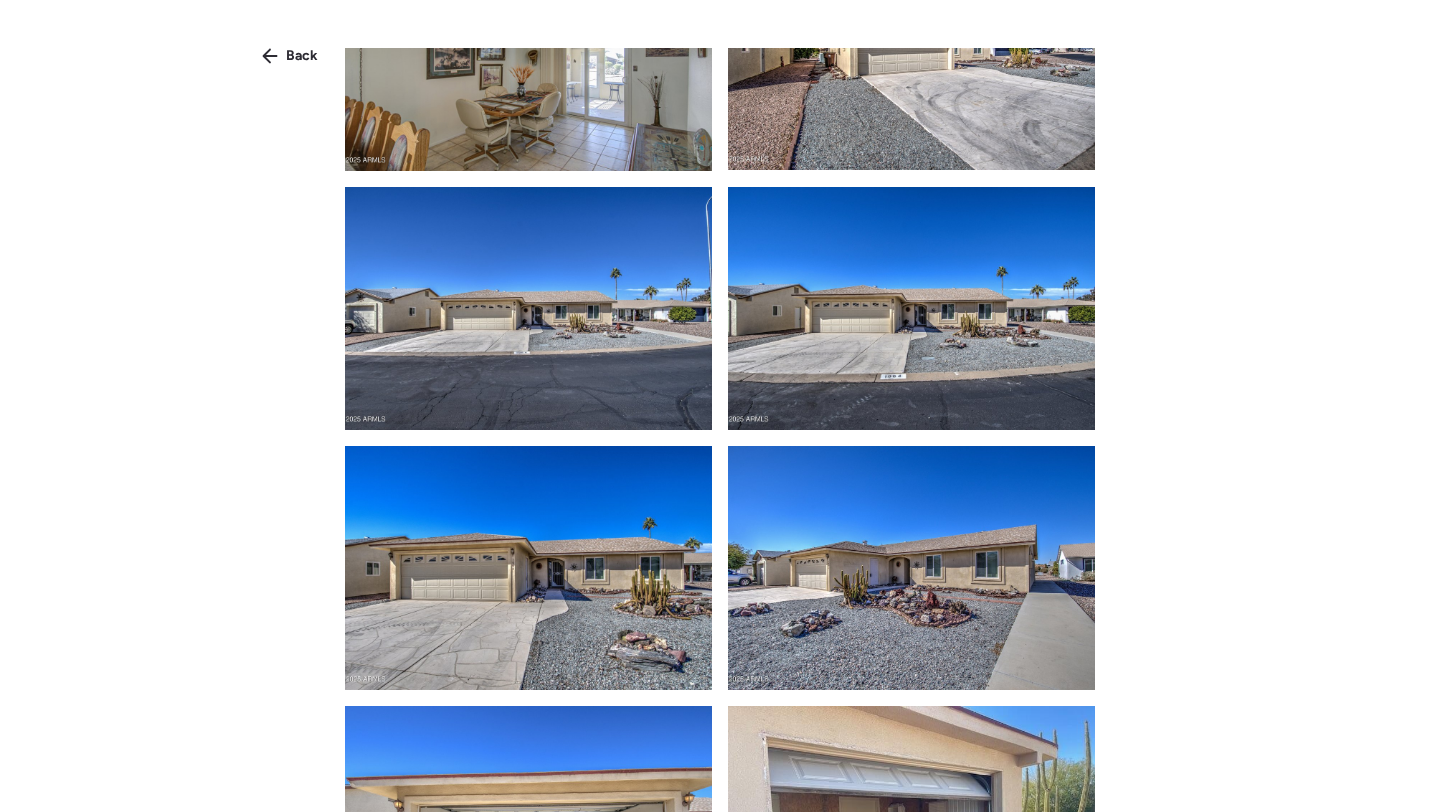 scroll, scrollTop: 683, scrollLeft: 0, axis: vertical 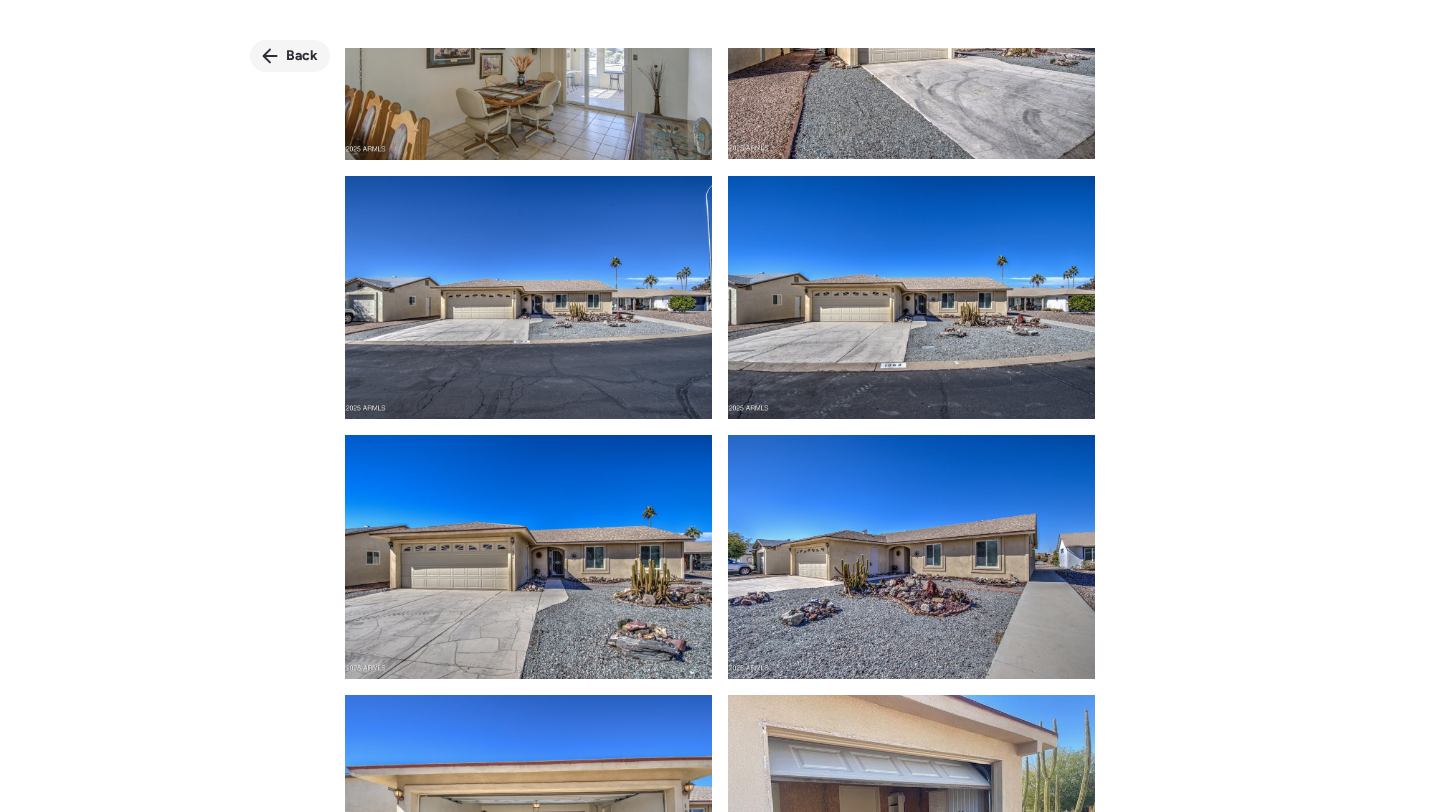 click on "Back" at bounding box center (290, 56) 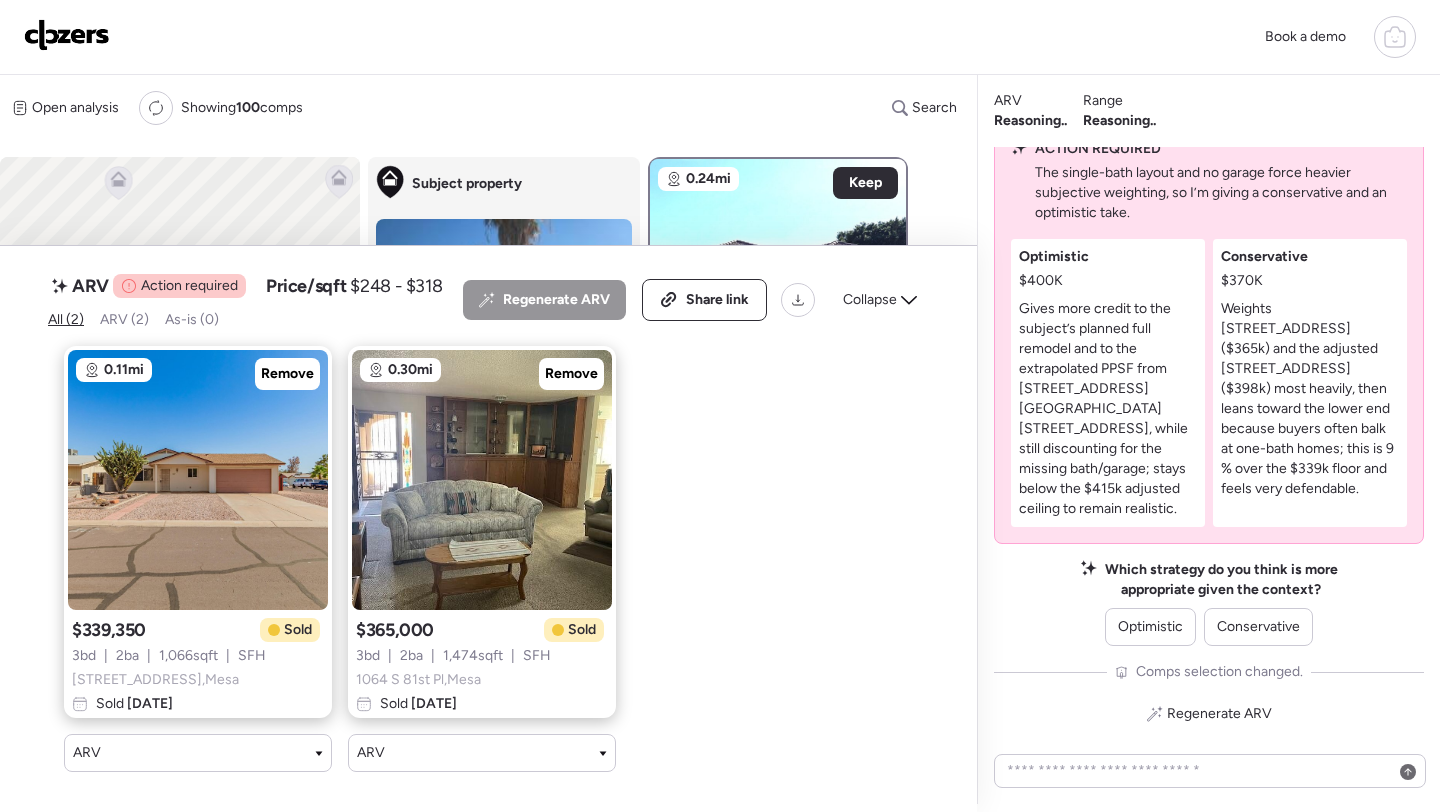 click on "0.11mi Remove $339,350 Sold 3  bd | 2  ba | 1,066  sqft | SFH 7849 E Golf Ave ,  Mesa Sold   31 days ago ARV 0.30mi Remove $365,000 Sold 3  bd | 2  ba | 1,474  sqft | SFH 1064 S 81st Pl ,  Mesa Sold   3 months ago ARV" at bounding box center [472, 559] 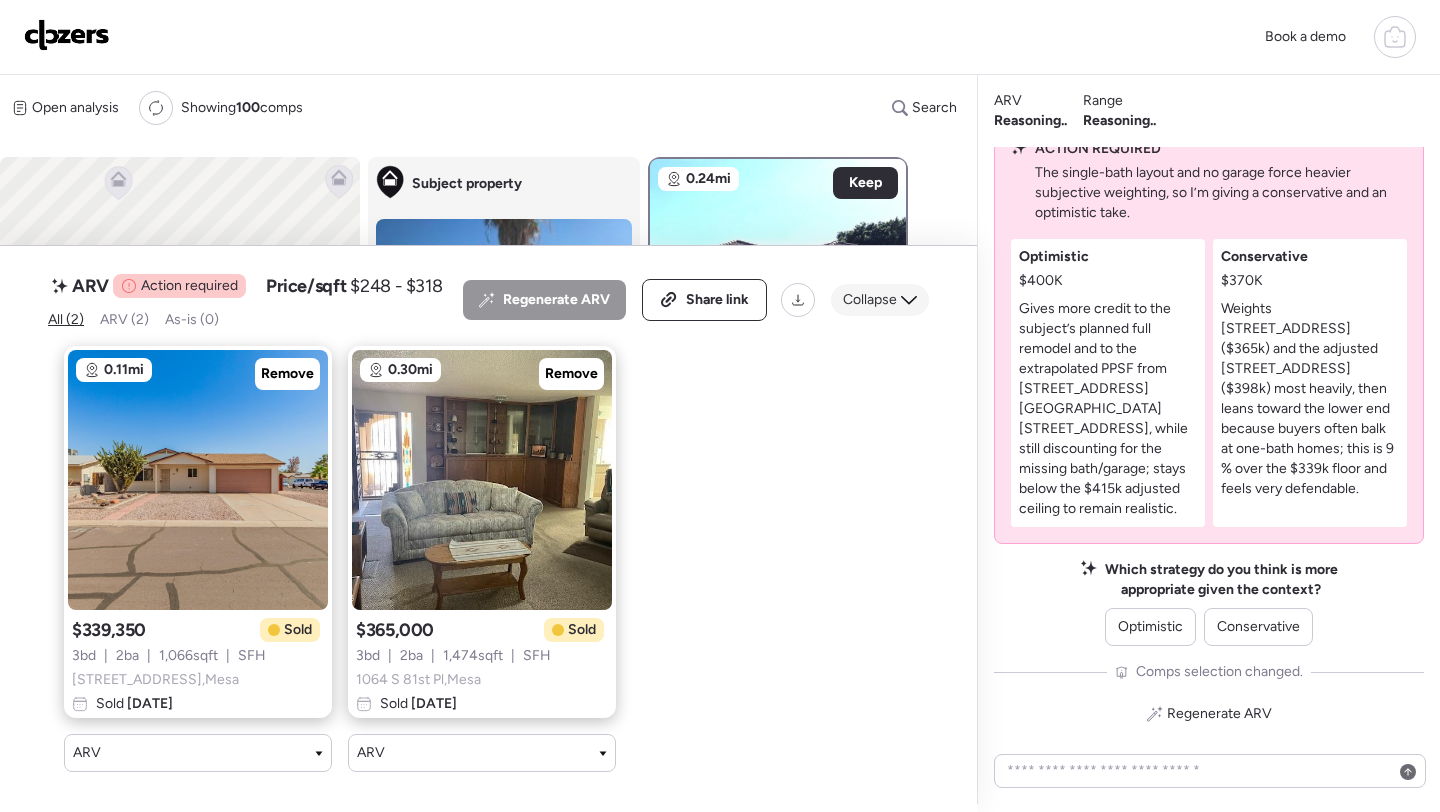 click on "Collapse" at bounding box center [870, 300] 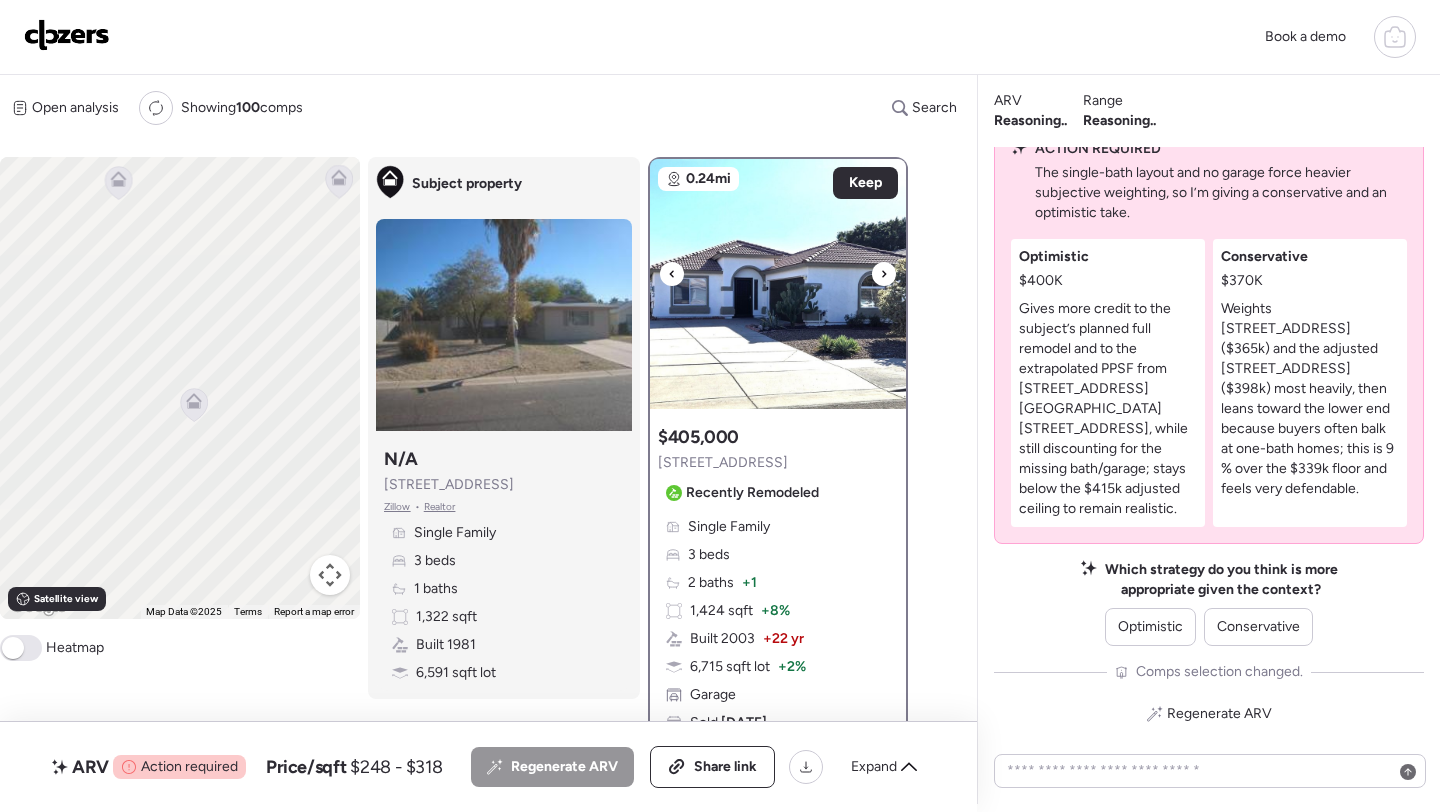 click at bounding box center [778, 284] 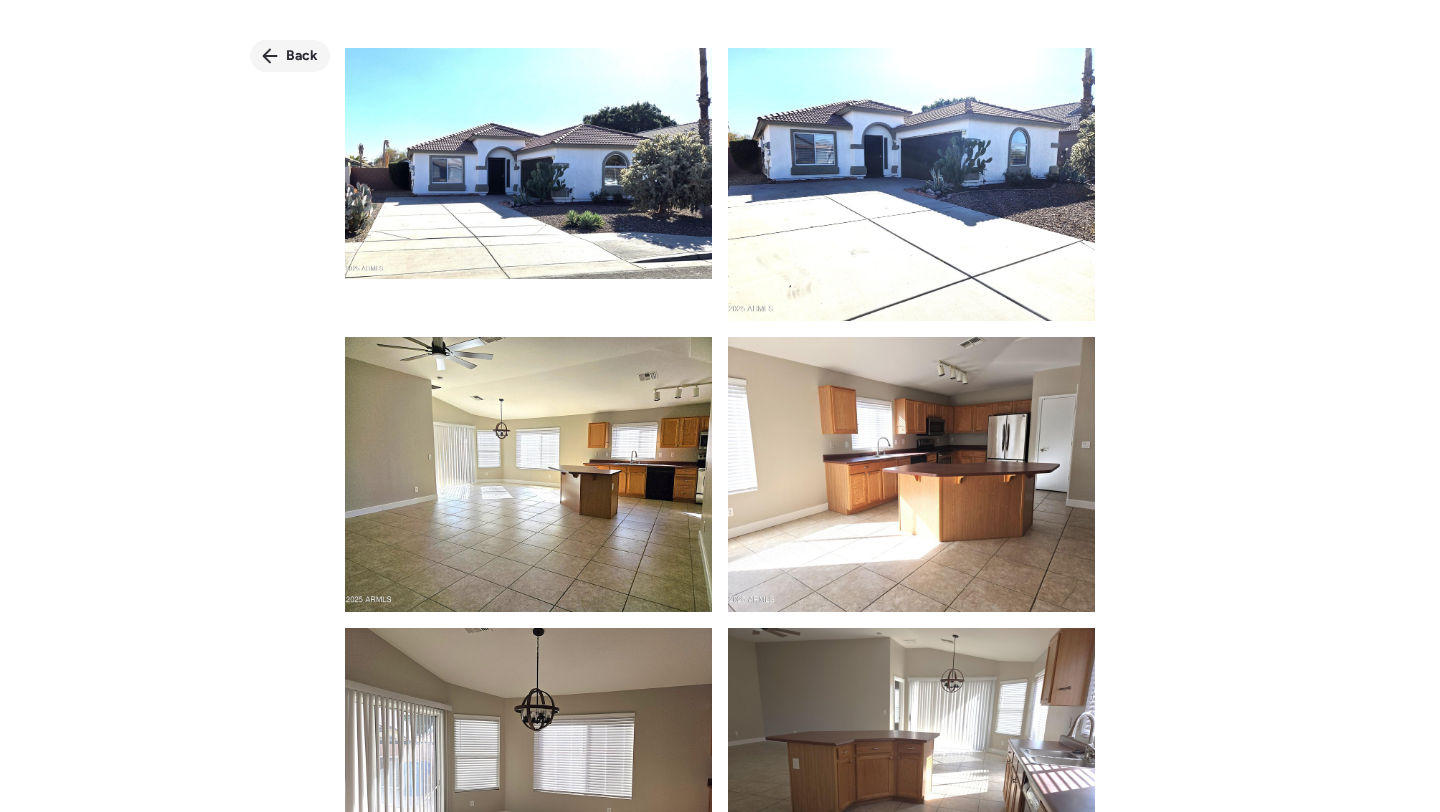 click on "Back" at bounding box center (290, 56) 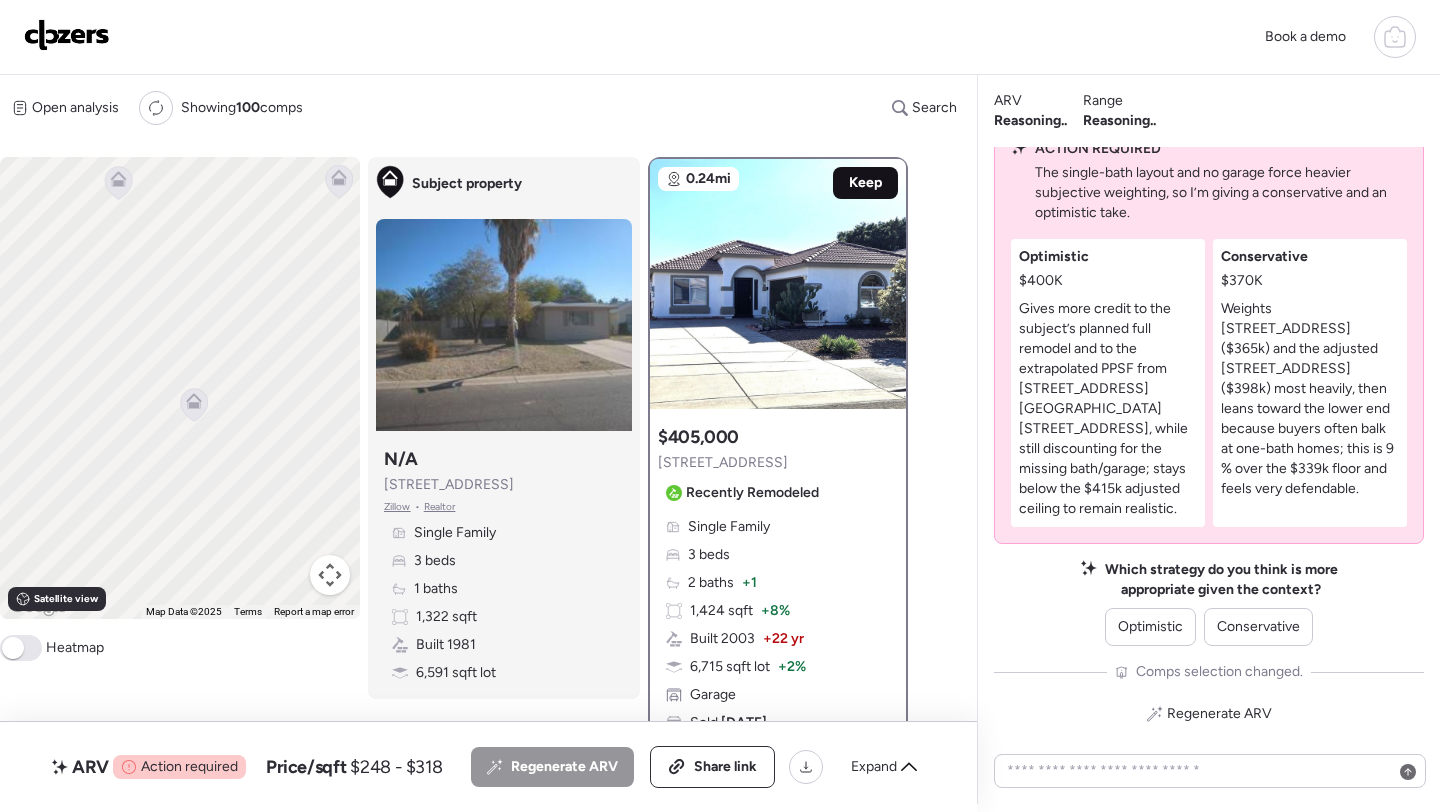 click on "Keep" at bounding box center [865, 183] 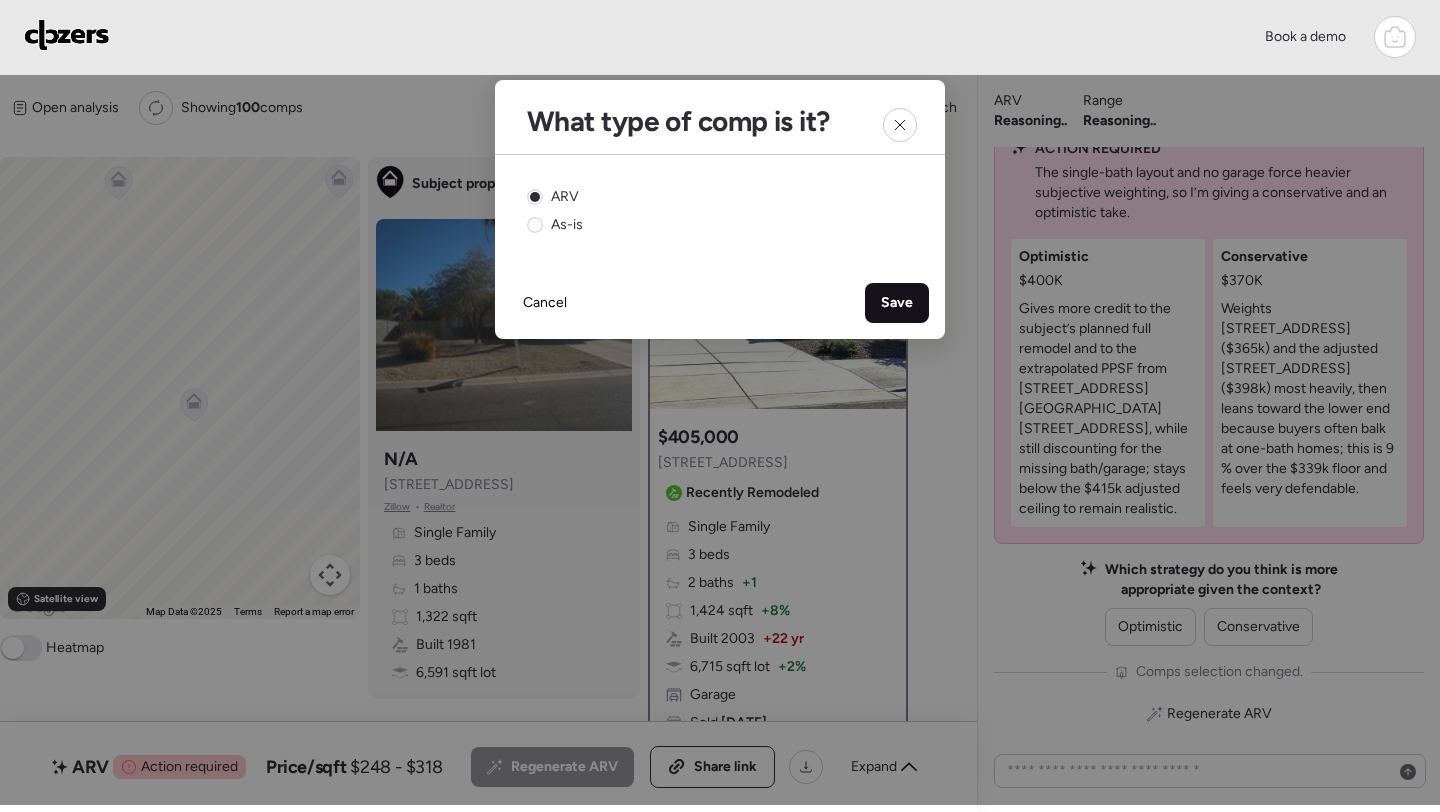 click on "Save" at bounding box center (897, 303) 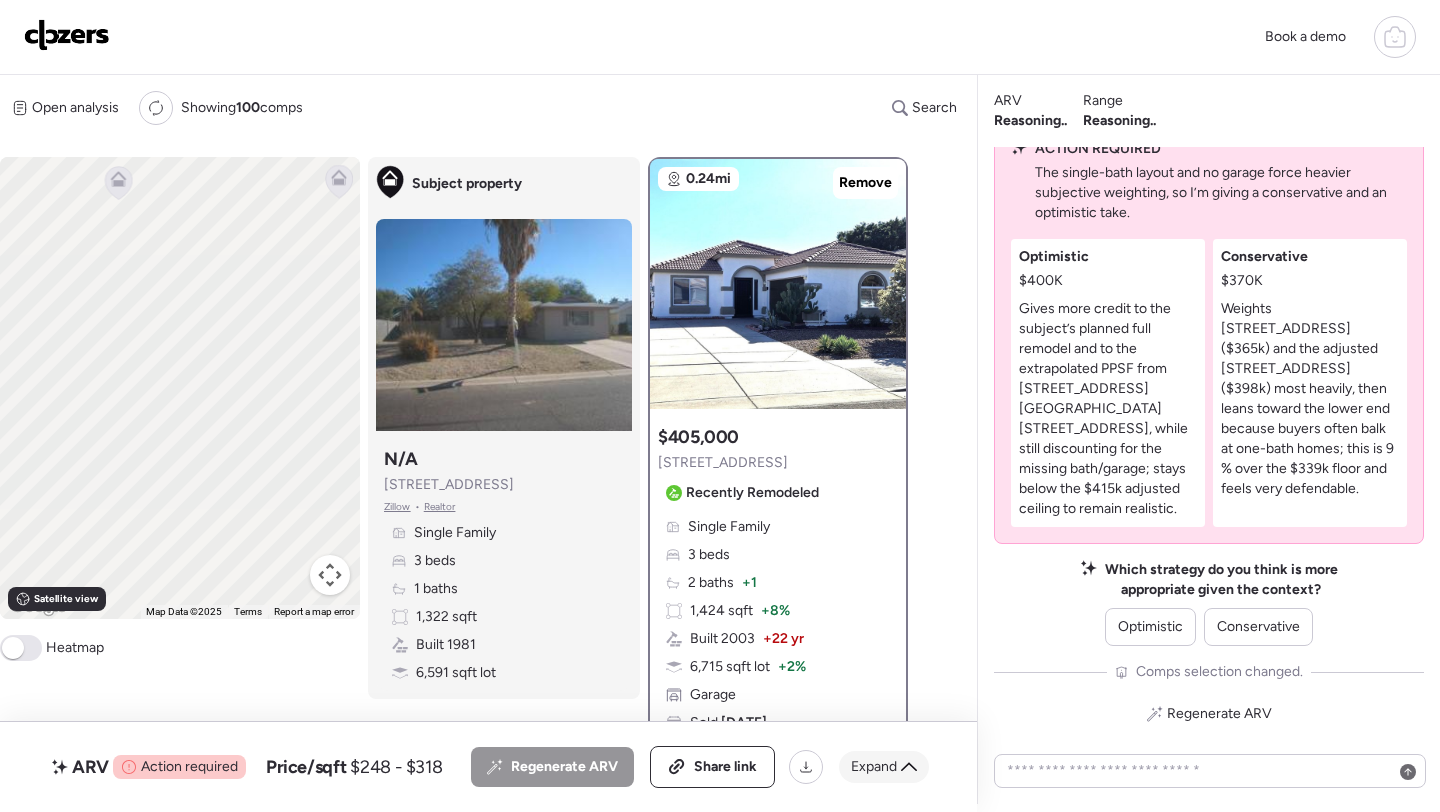 click on "Expand" at bounding box center (874, 767) 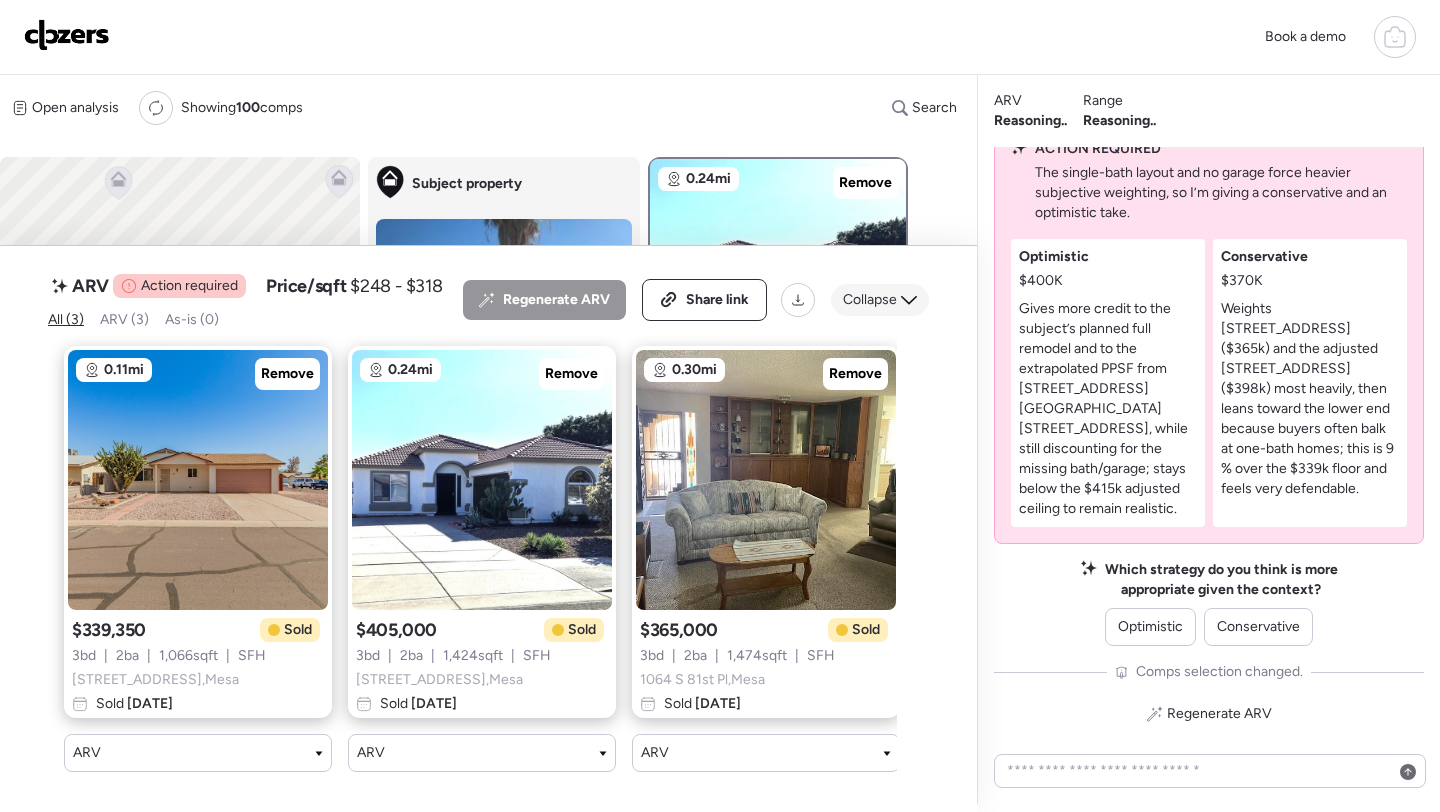 click on "Collapse" at bounding box center [880, 300] 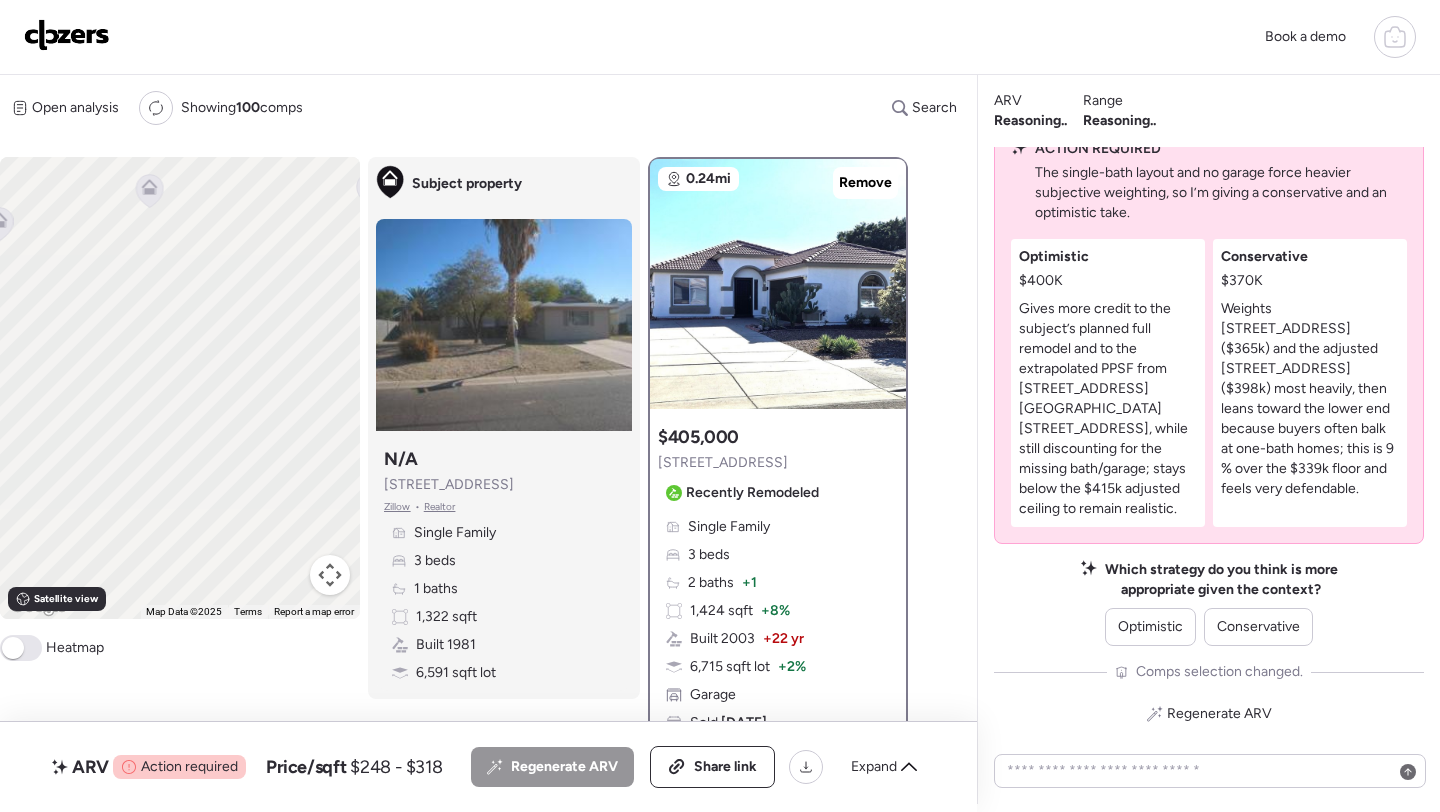 drag, startPoint x: 310, startPoint y: 412, endPoint x: 415, endPoint y: 448, distance: 111 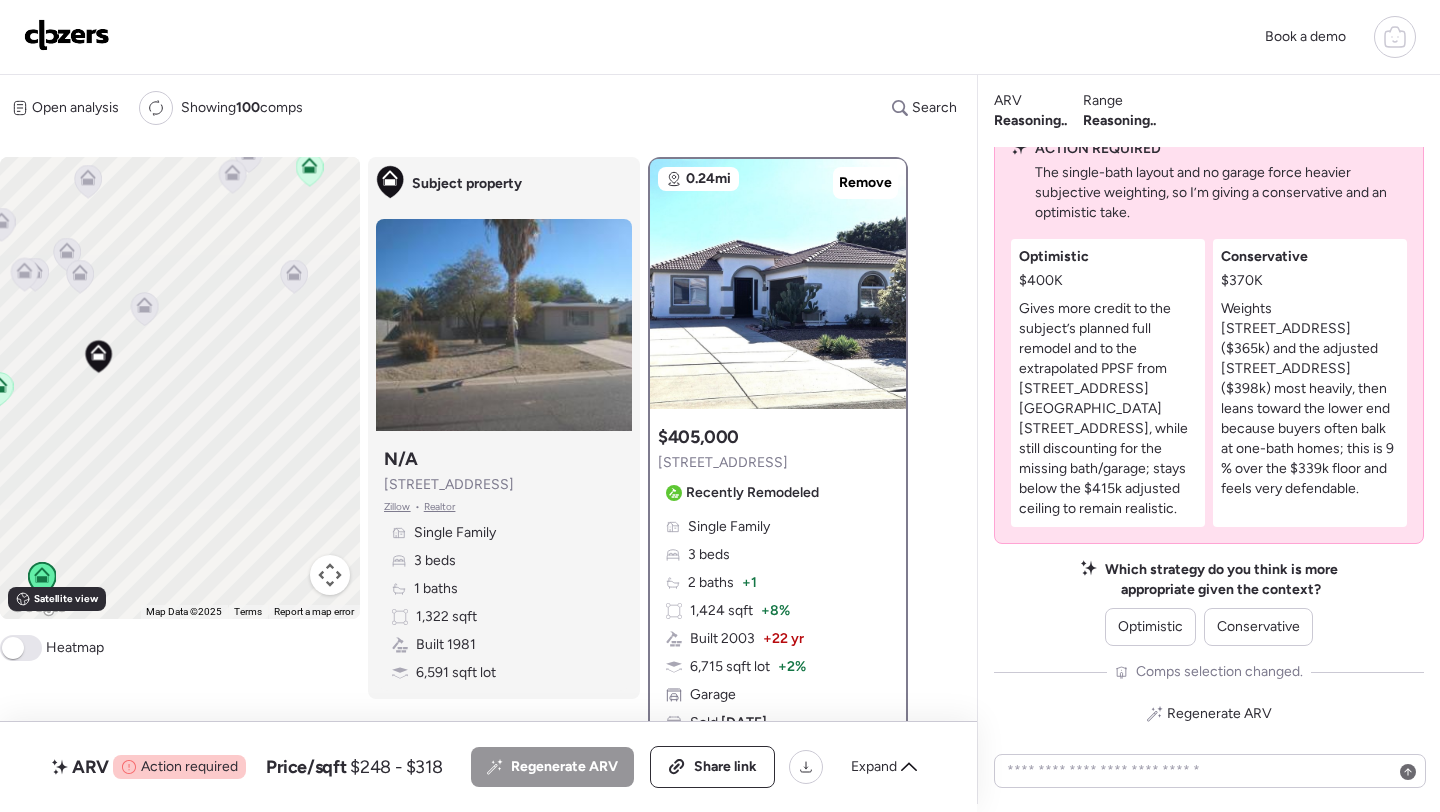 drag, startPoint x: 182, startPoint y: 406, endPoint x: 265, endPoint y: 477, distance: 109.22454 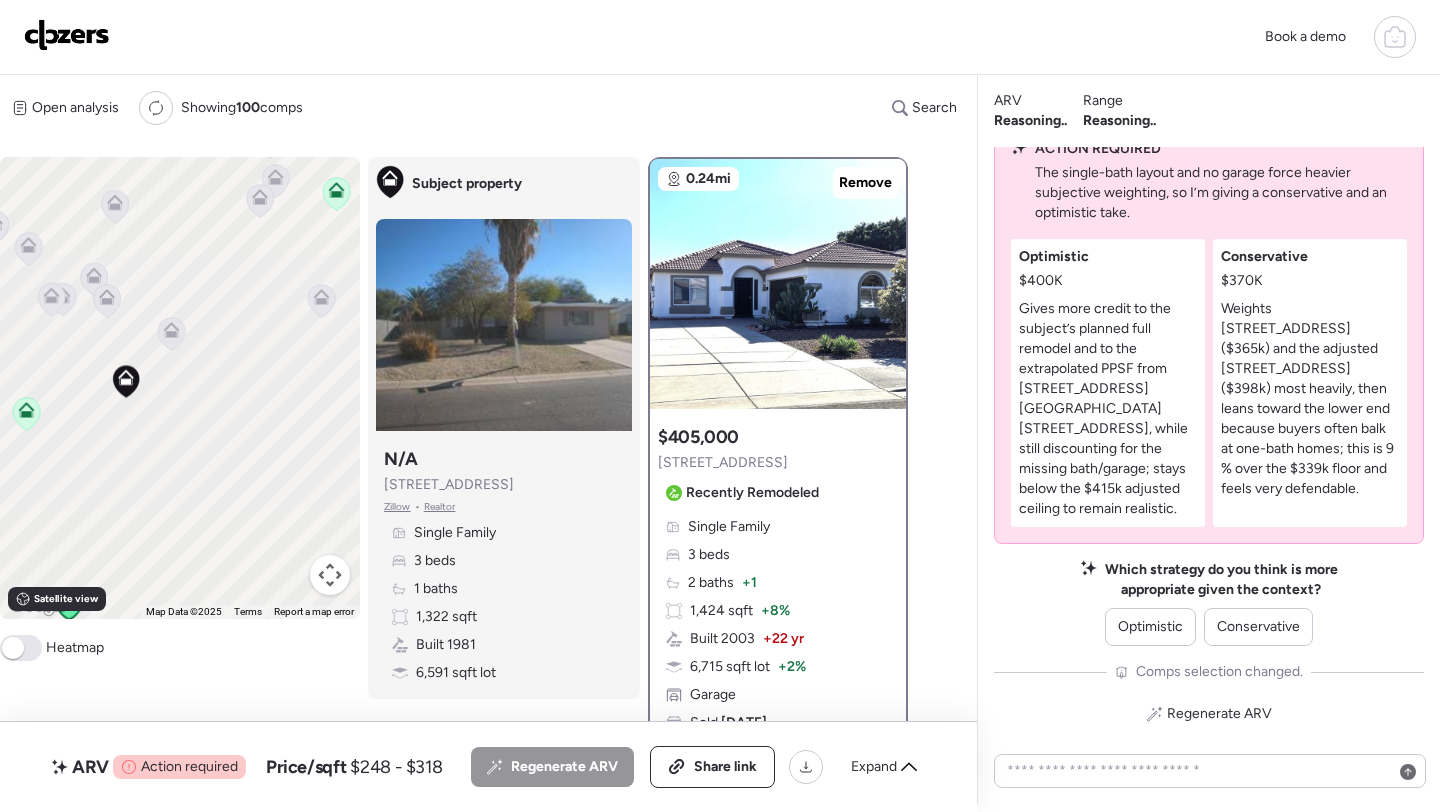 click 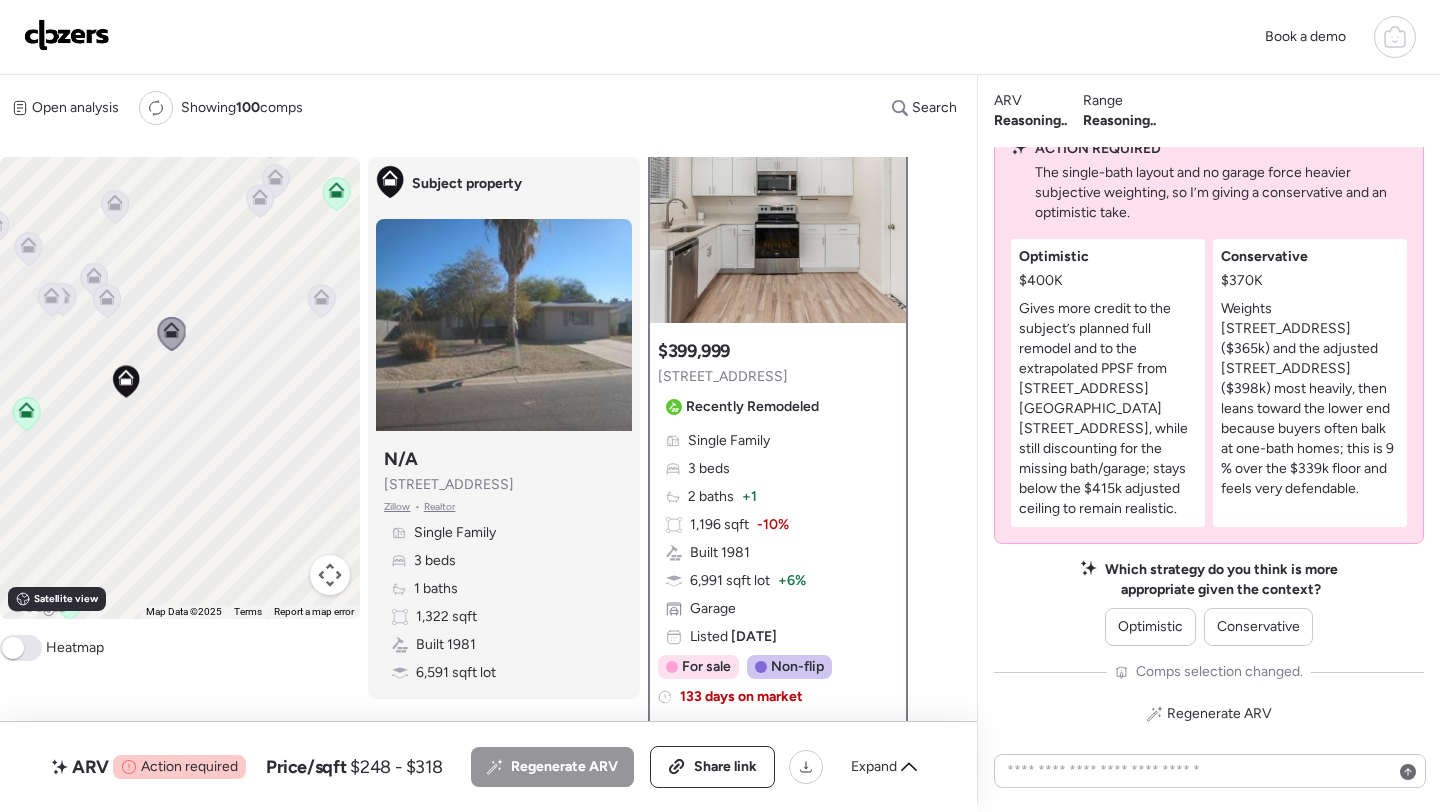 scroll, scrollTop: 0, scrollLeft: 0, axis: both 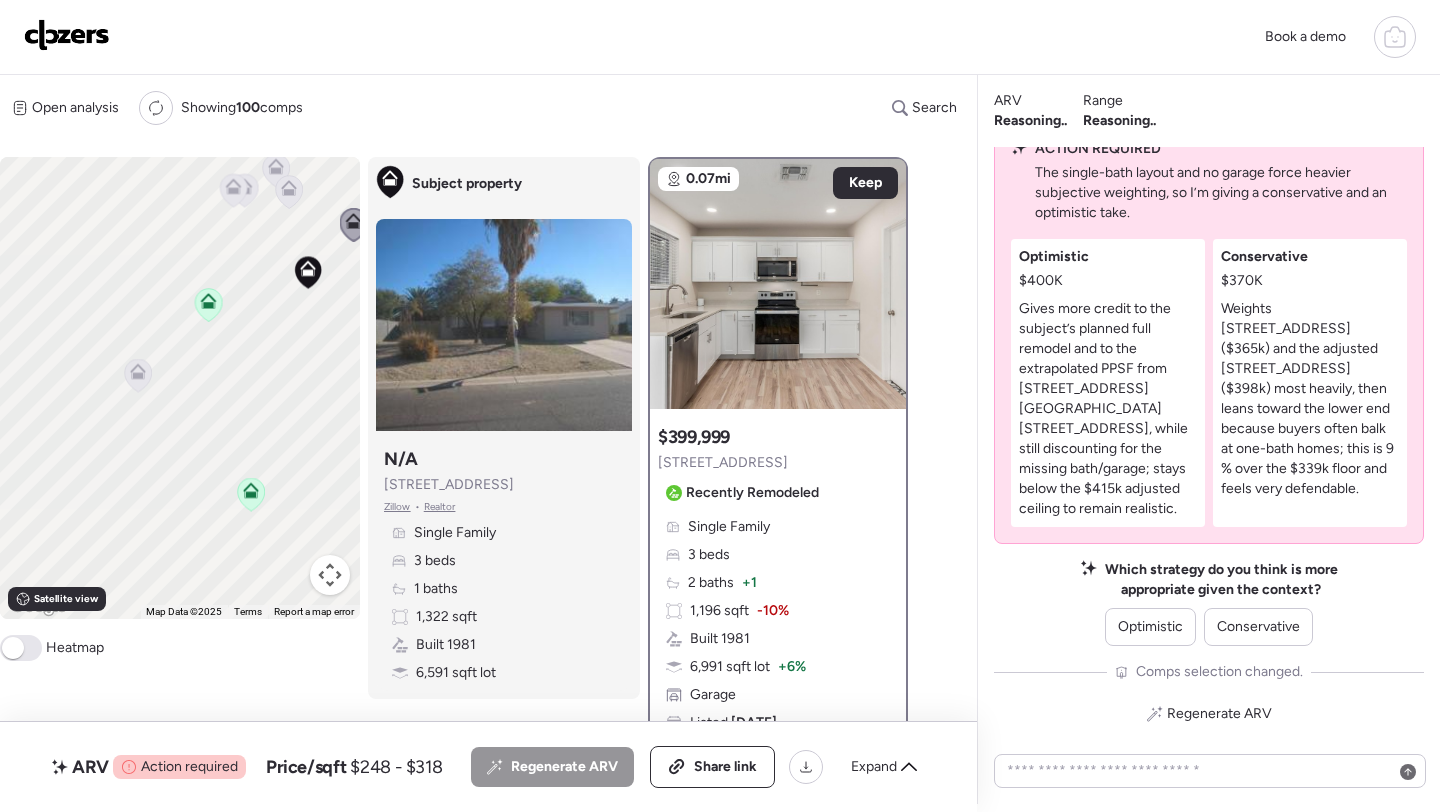 drag, startPoint x: 170, startPoint y: 408, endPoint x: 356, endPoint y: 299, distance: 215.58525 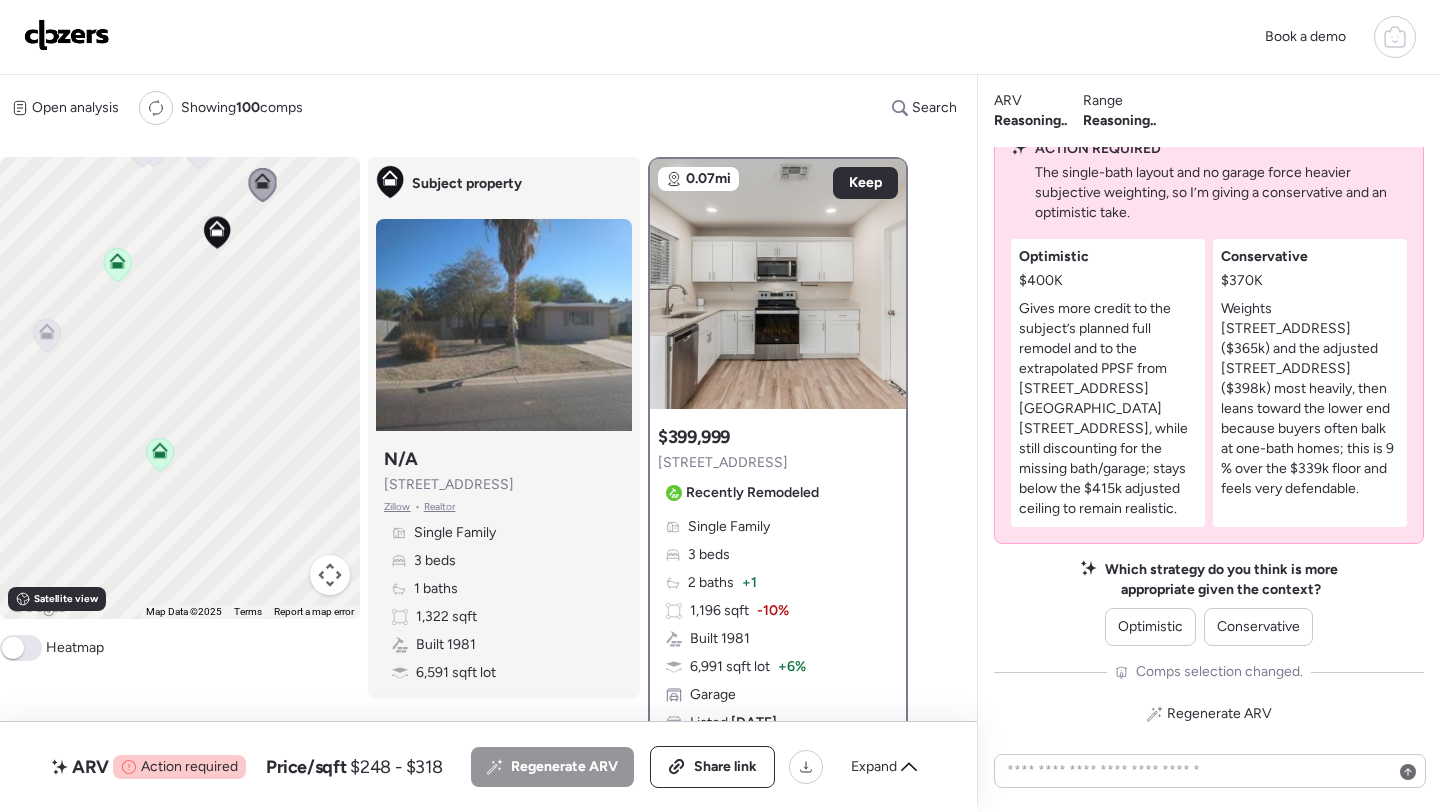 drag, startPoint x: 242, startPoint y: 469, endPoint x: 109, endPoint y: 425, distance: 140.08926 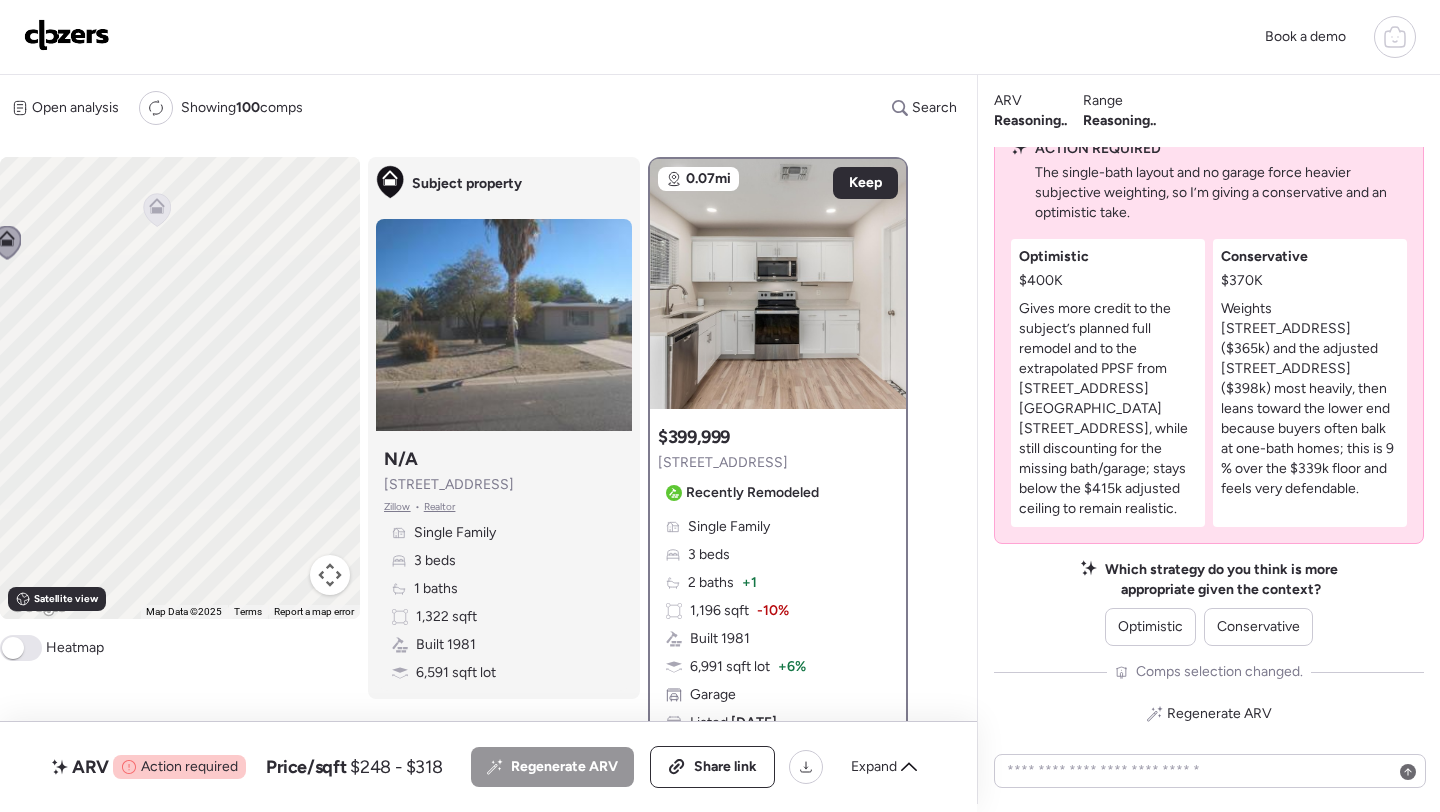 drag, startPoint x: 244, startPoint y: 430, endPoint x: 99, endPoint y: 496, distance: 159.31415 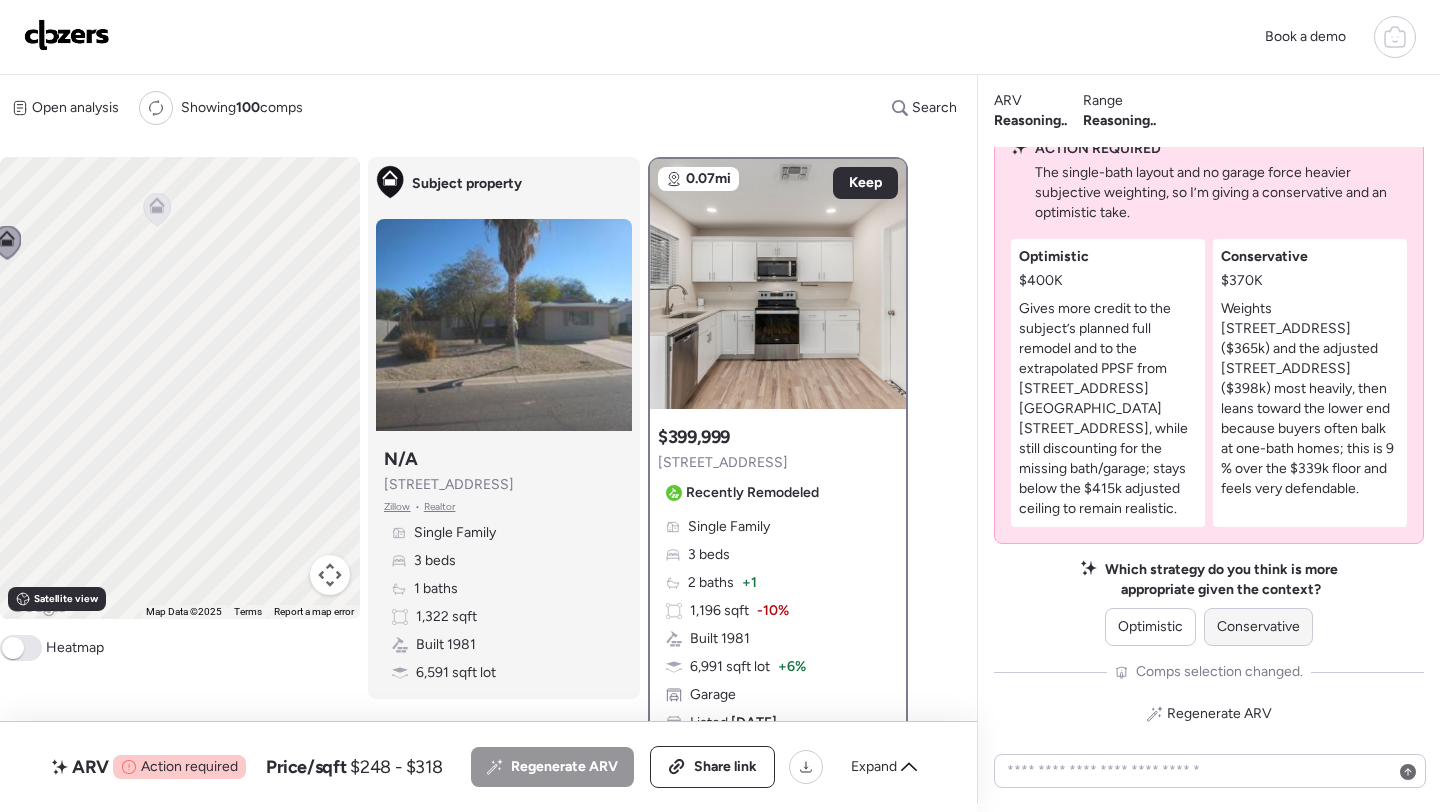 click on "Conservative" at bounding box center [1258, 627] 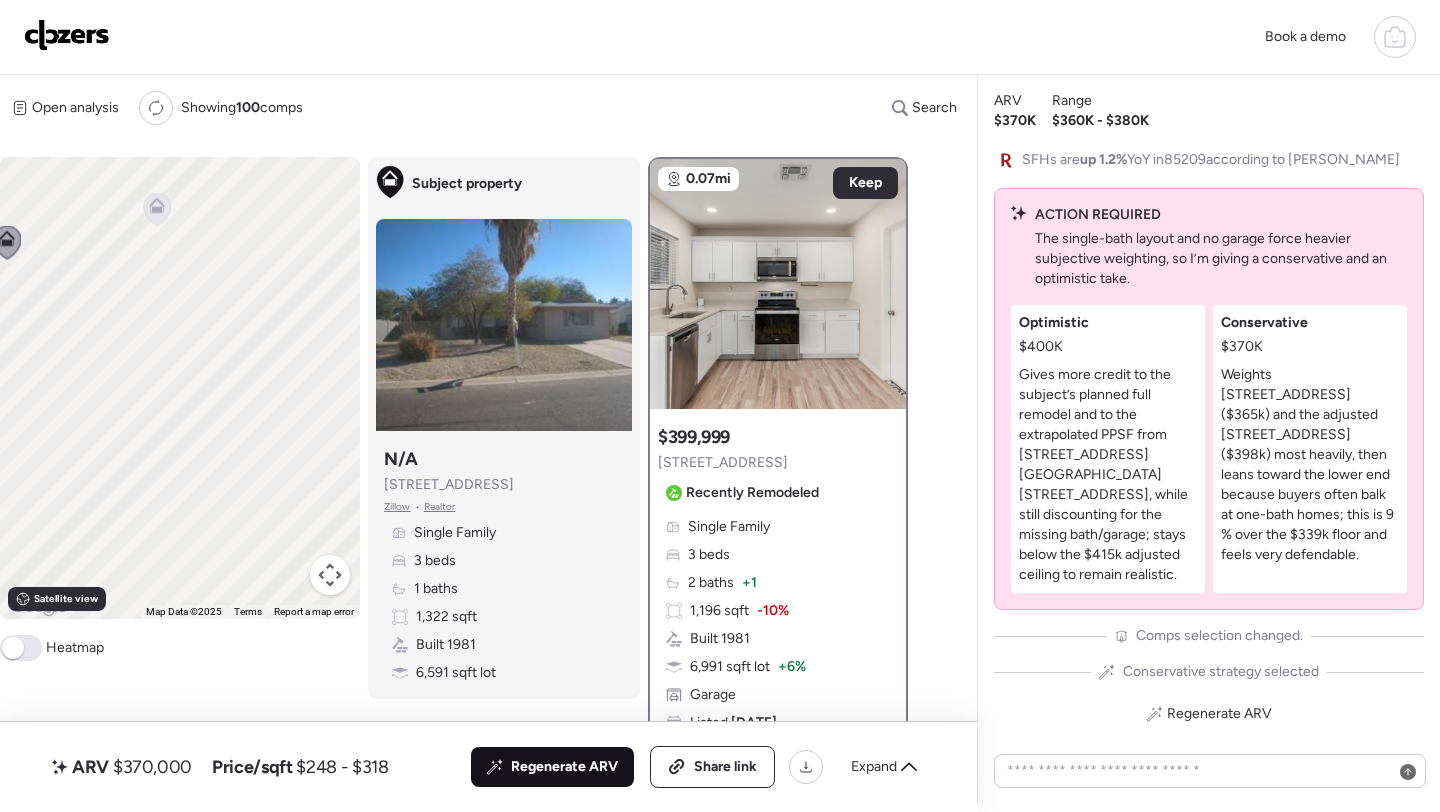 click on "Regenerate ARV" at bounding box center [564, 767] 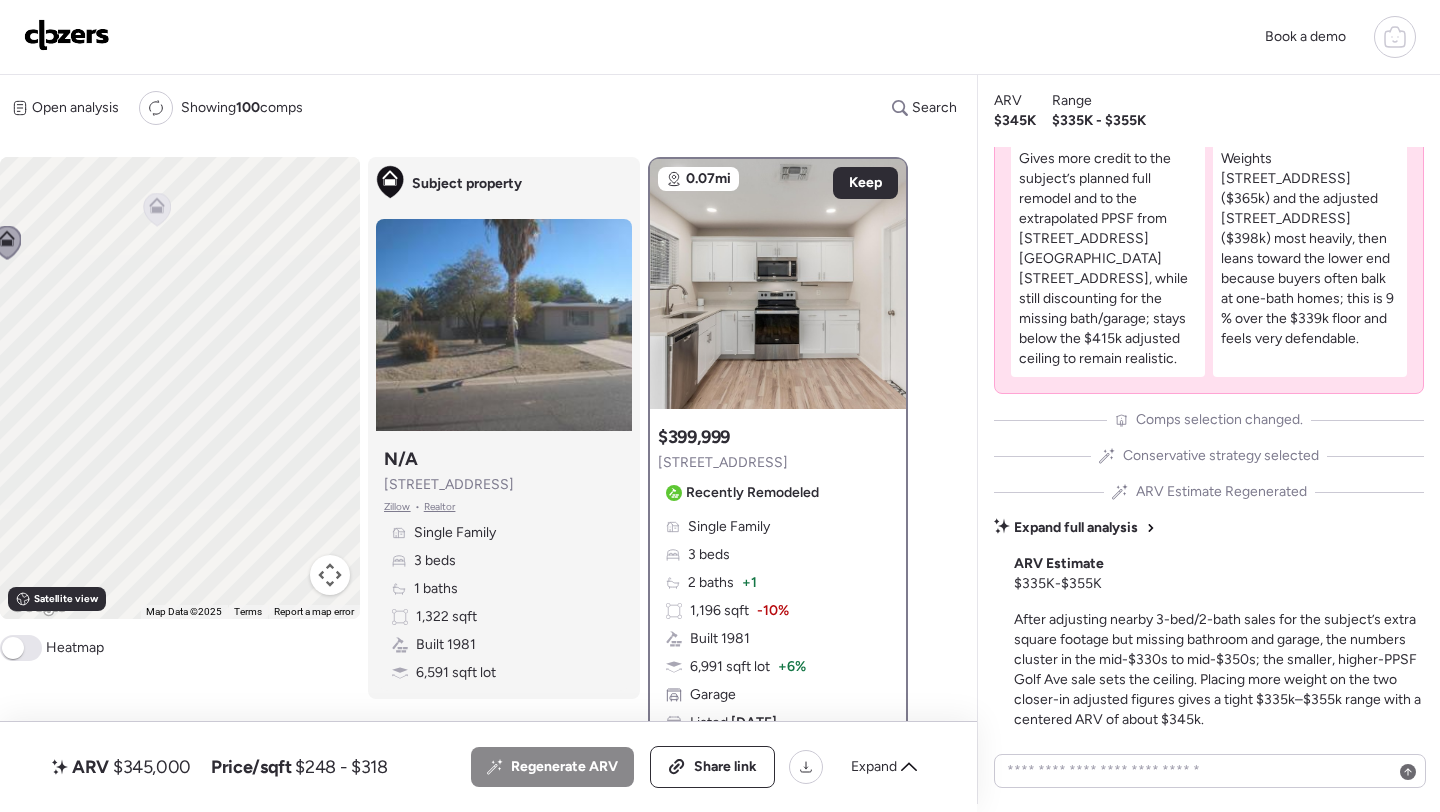 click on "$345,000" at bounding box center [152, 767] 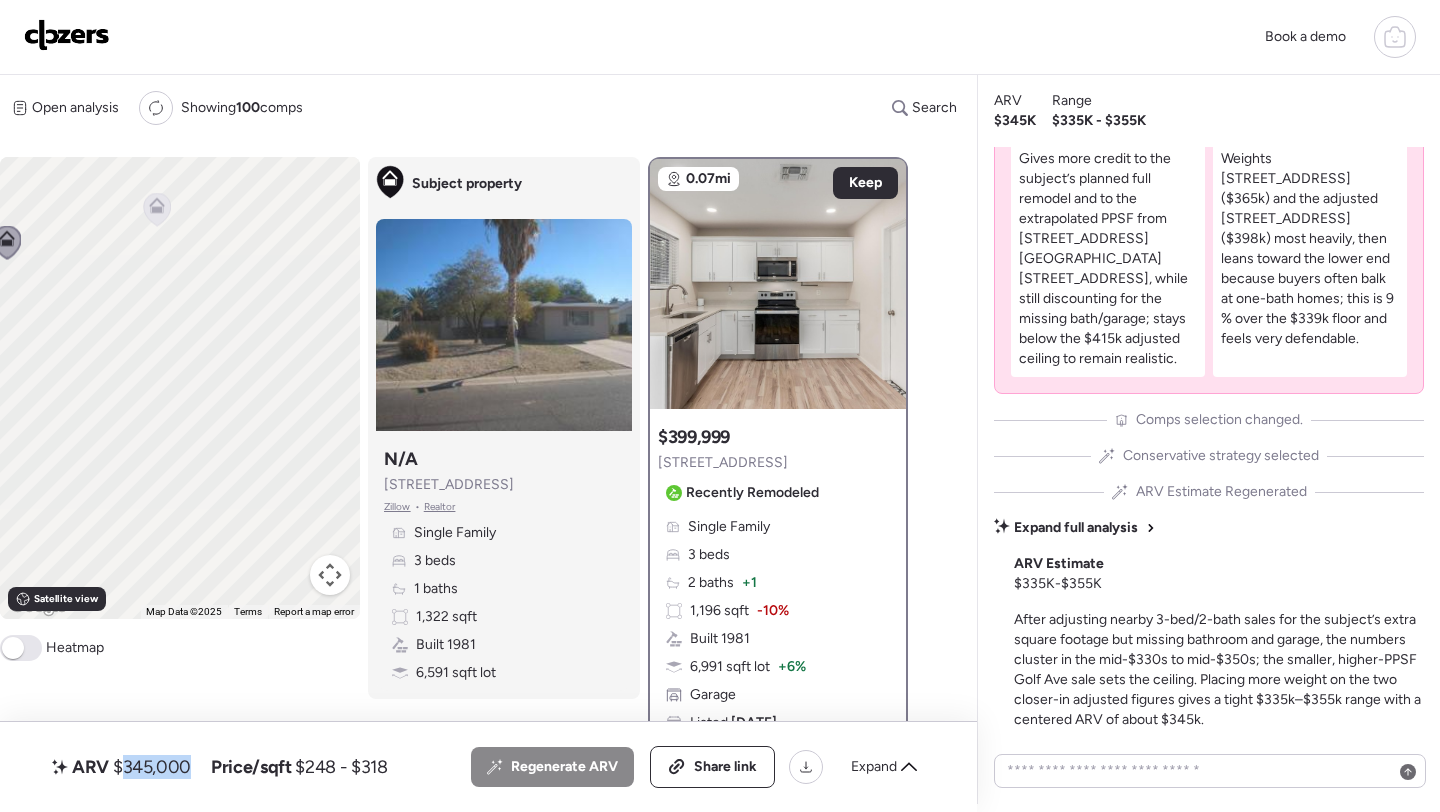copy on "345,000" 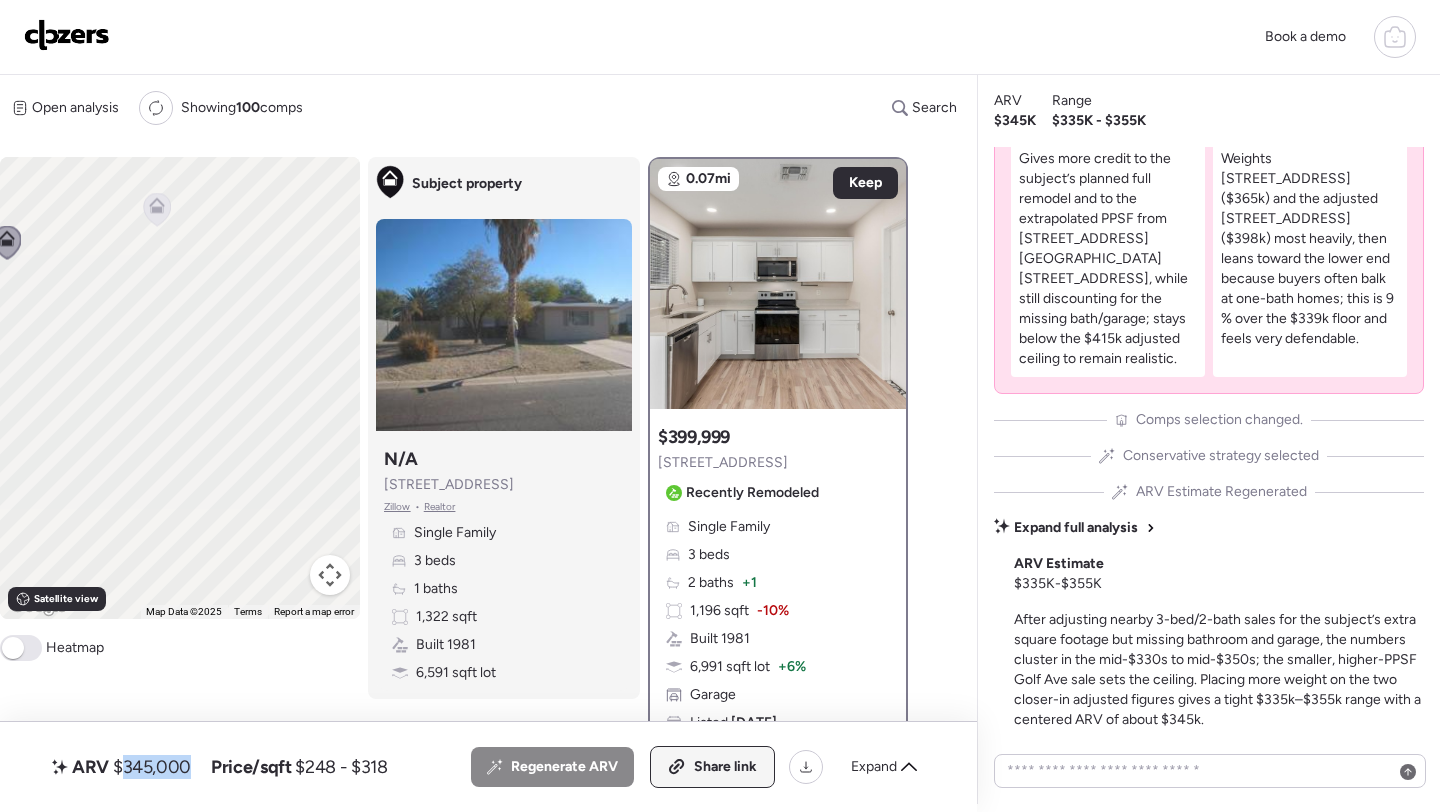 click on "Share link" at bounding box center [712, 767] 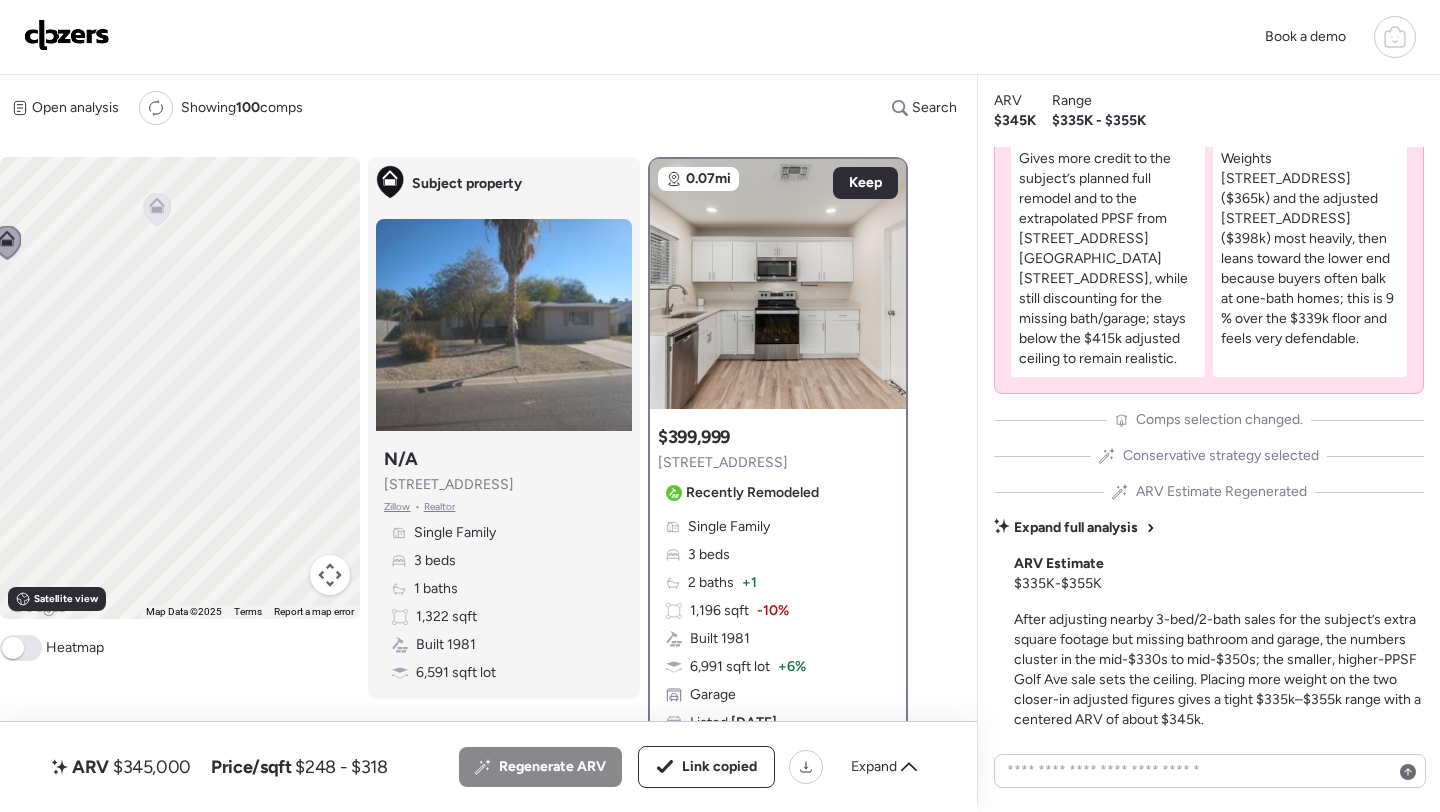 click at bounding box center (67, 35) 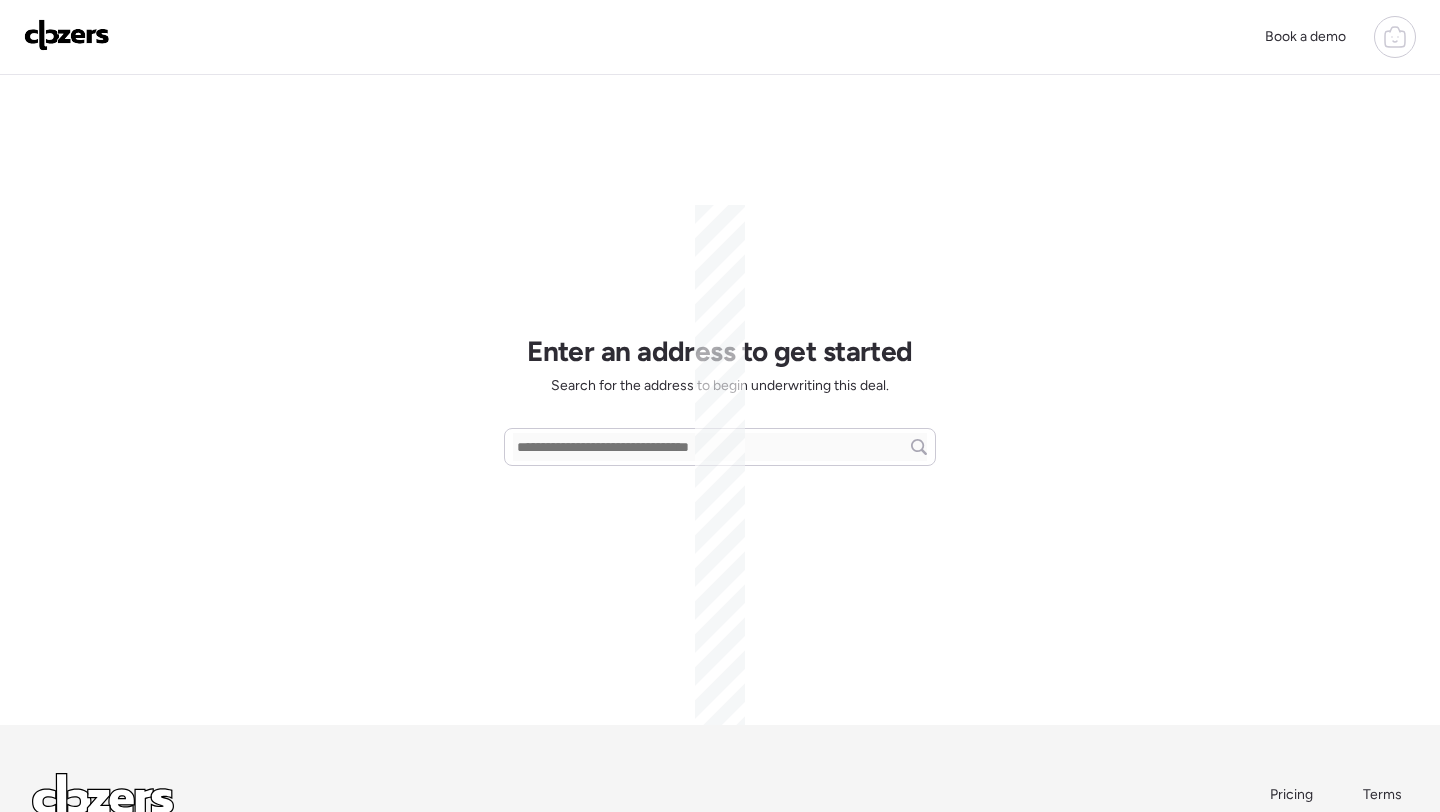 scroll, scrollTop: 0, scrollLeft: 0, axis: both 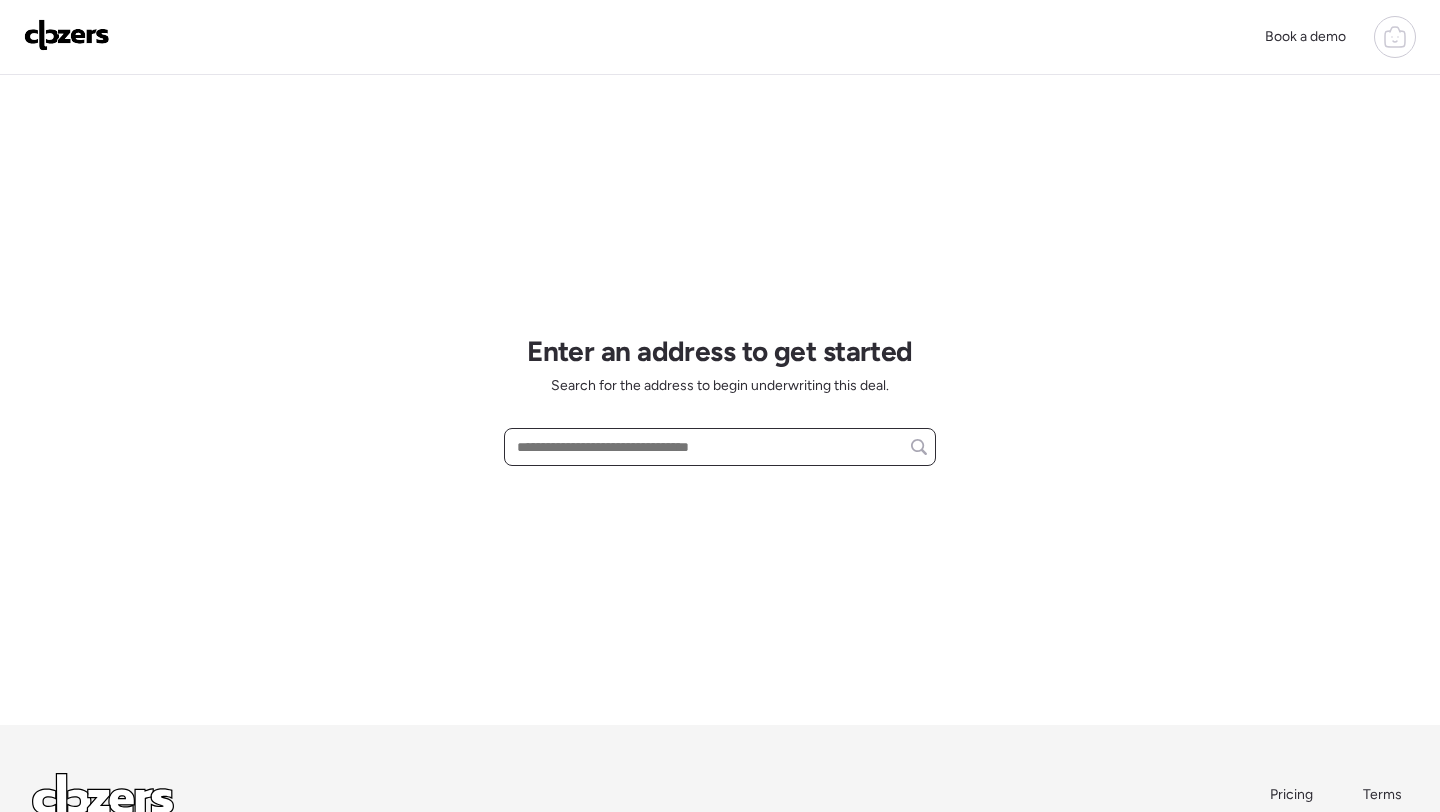 click at bounding box center [720, 447] 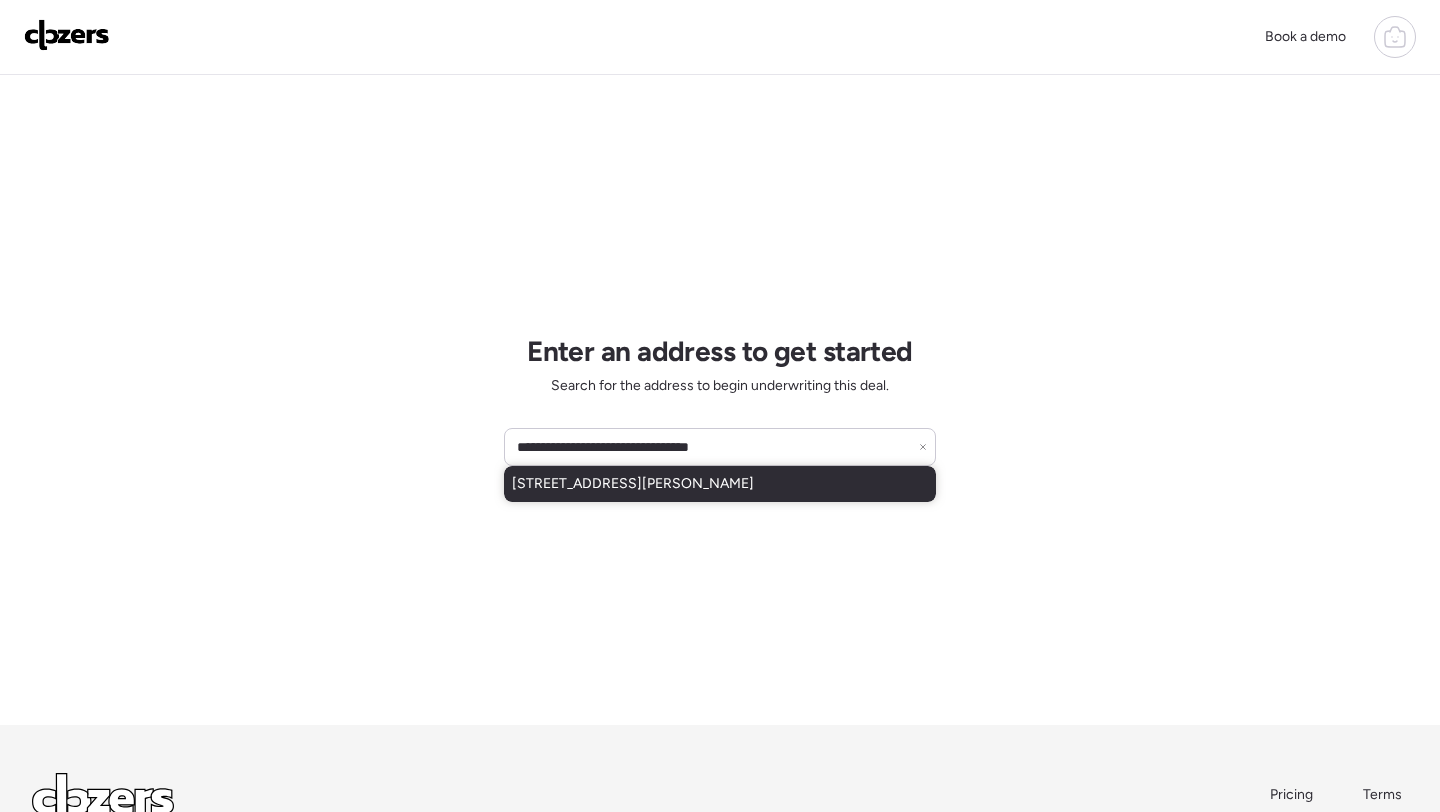 click on "[STREET_ADDRESS][PERSON_NAME]" at bounding box center (633, 484) 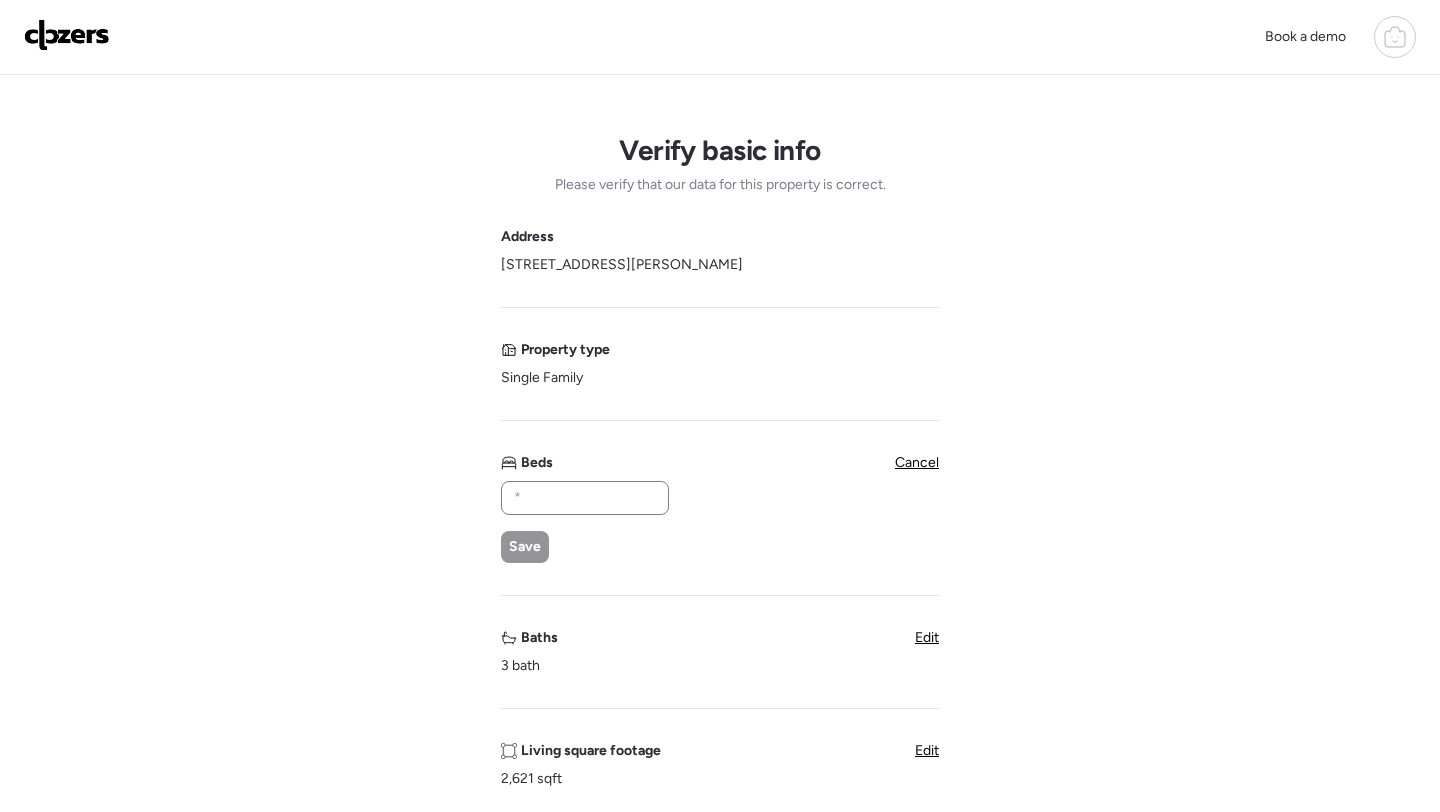 click at bounding box center (585, 498) 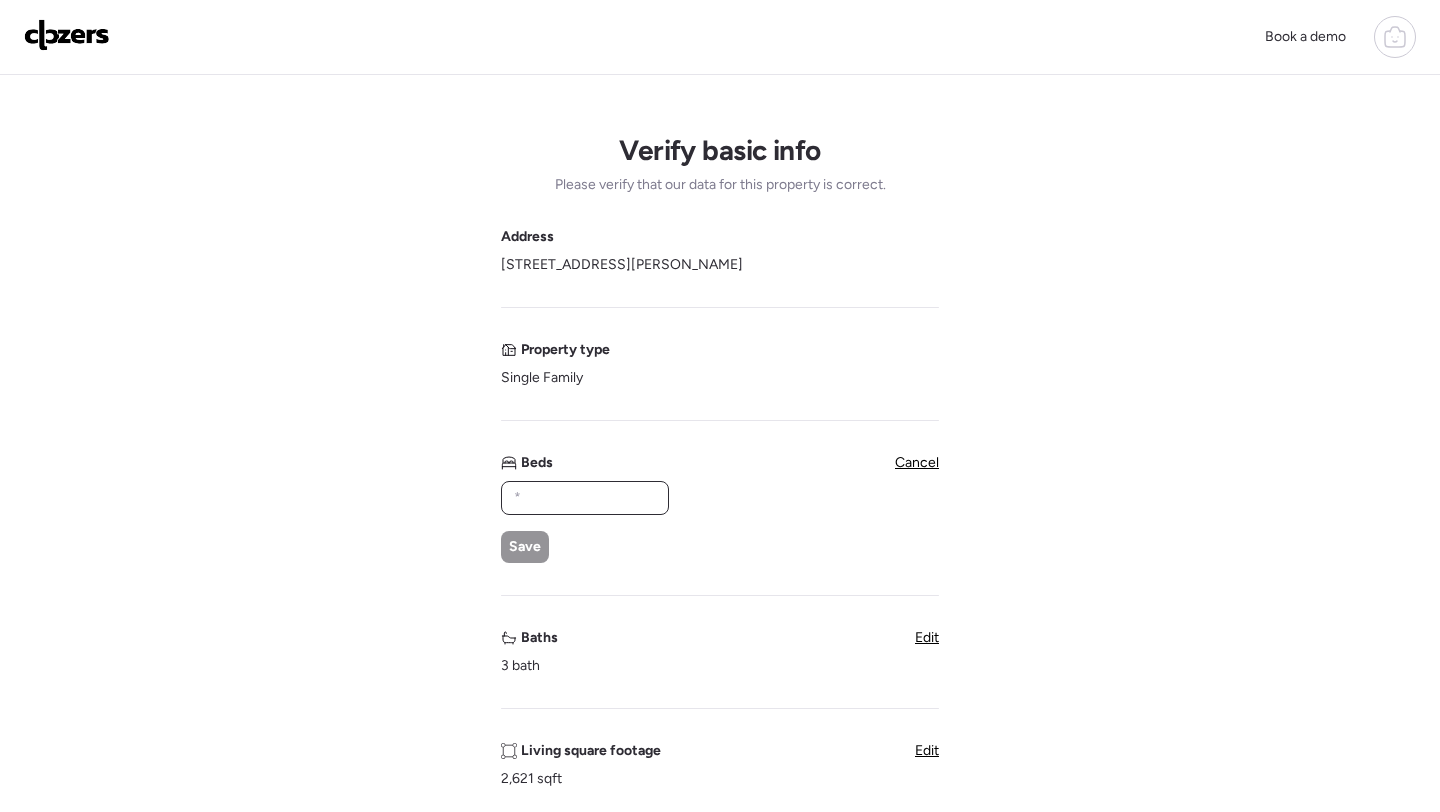 click at bounding box center (585, 498) 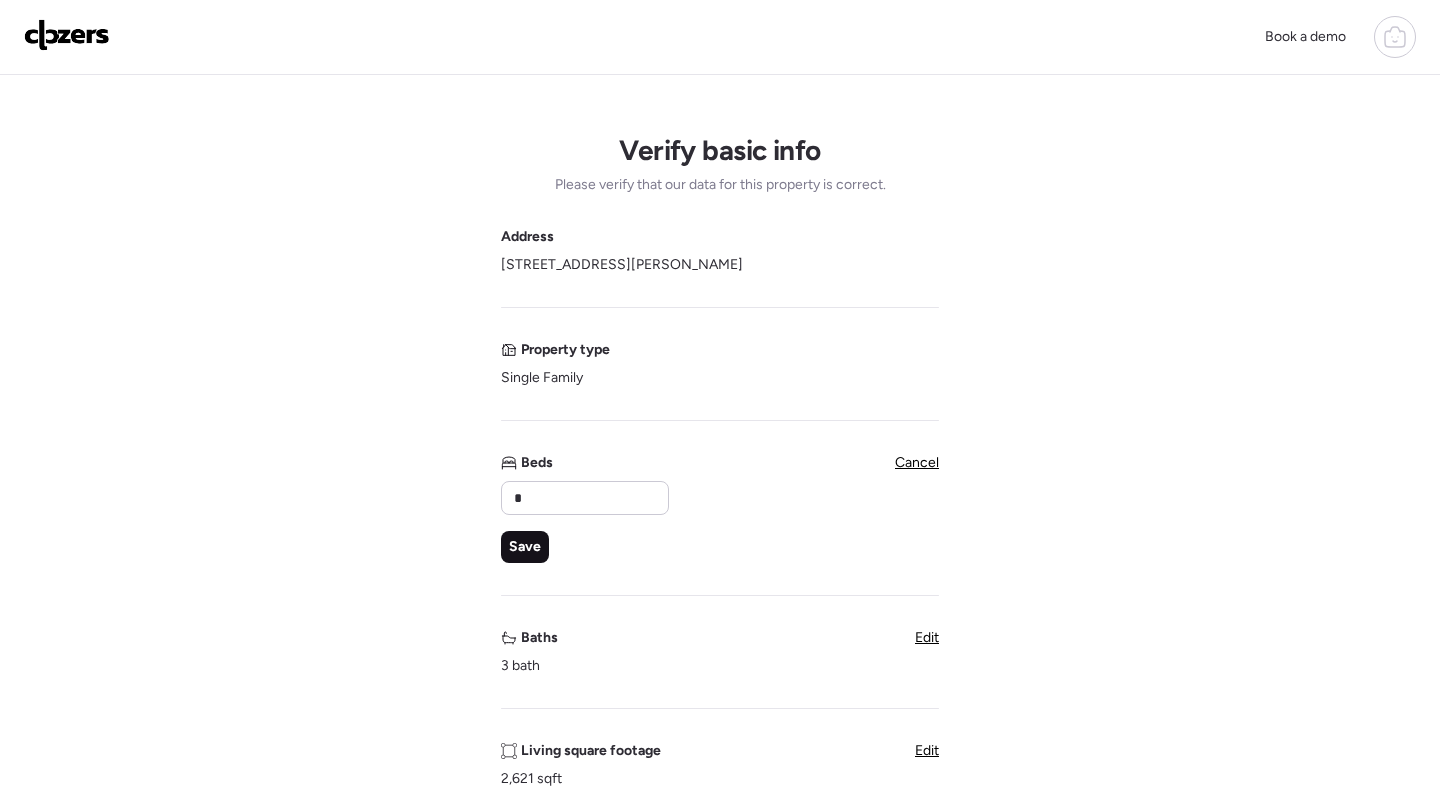 click on "Save" at bounding box center (525, 547) 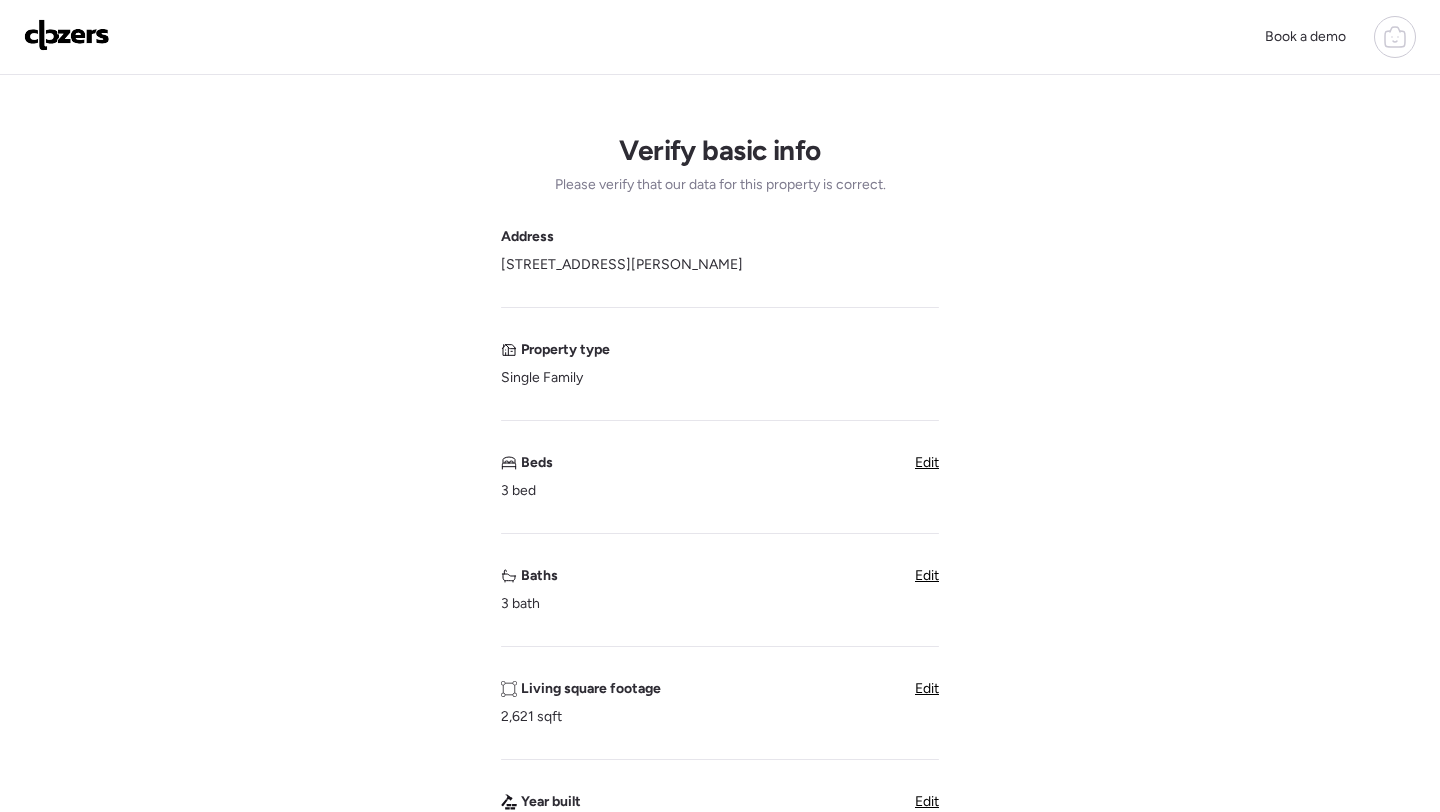 click on "Edit" at bounding box center [927, 575] 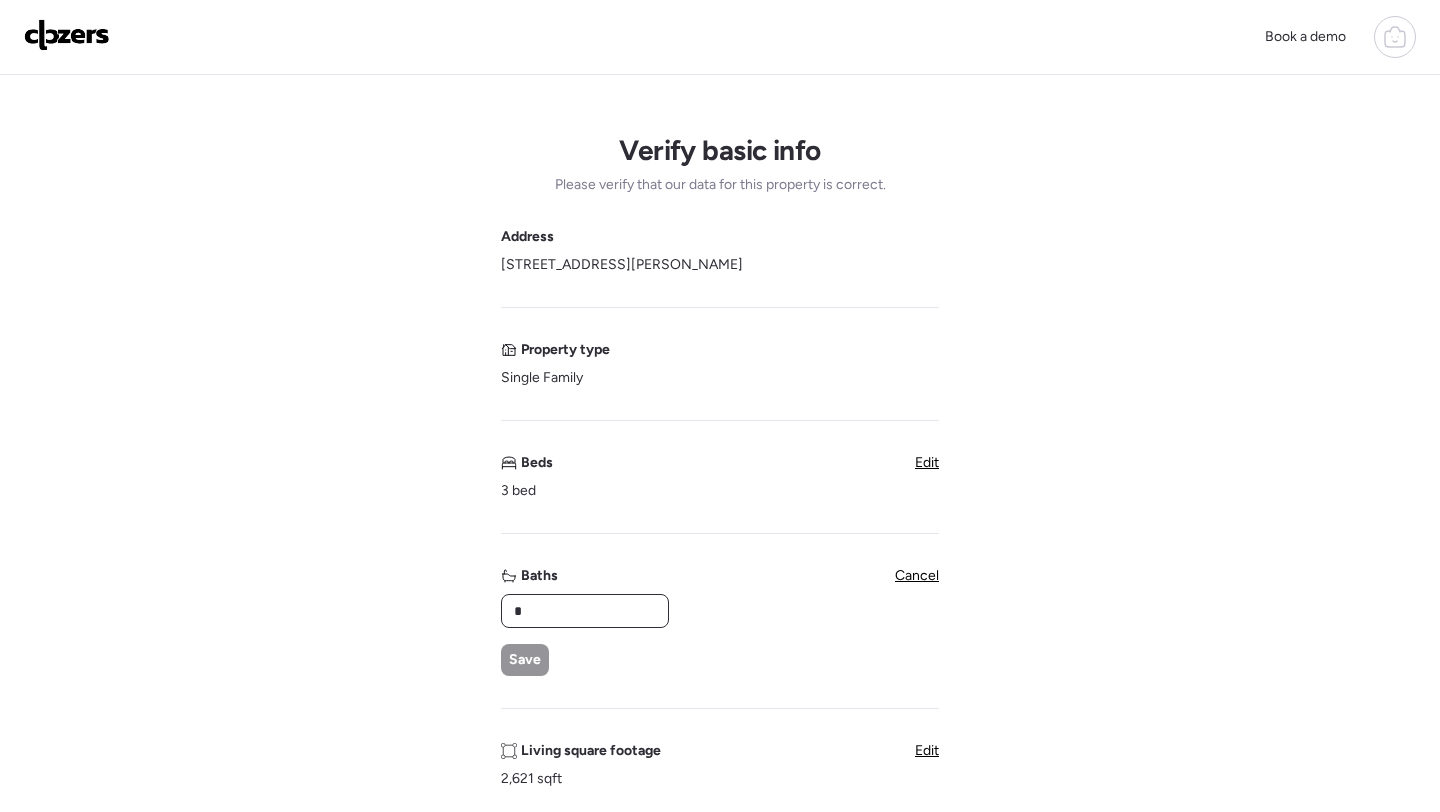 click on "*" at bounding box center [585, 611] 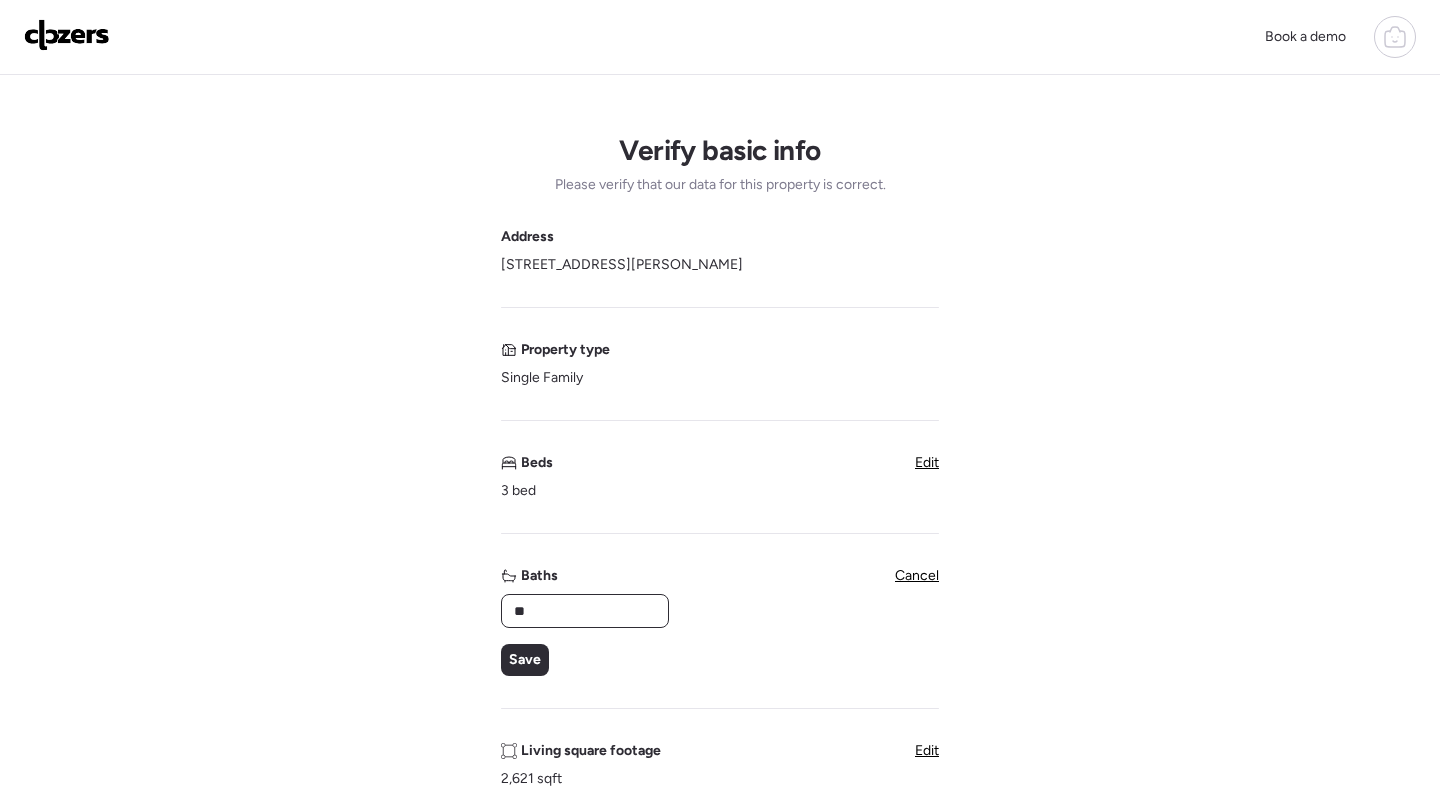 click on "**" at bounding box center (585, 611) 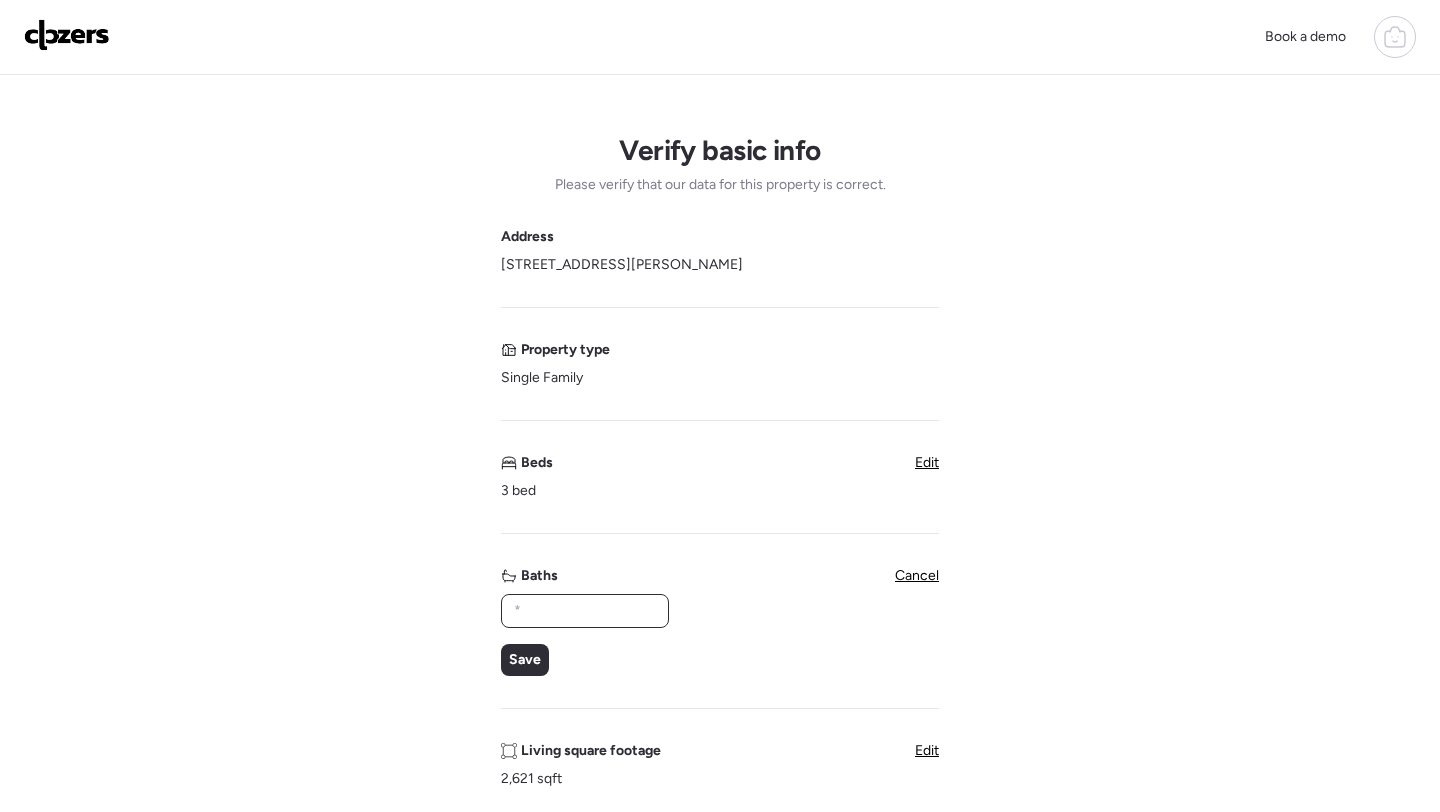 type on "*" 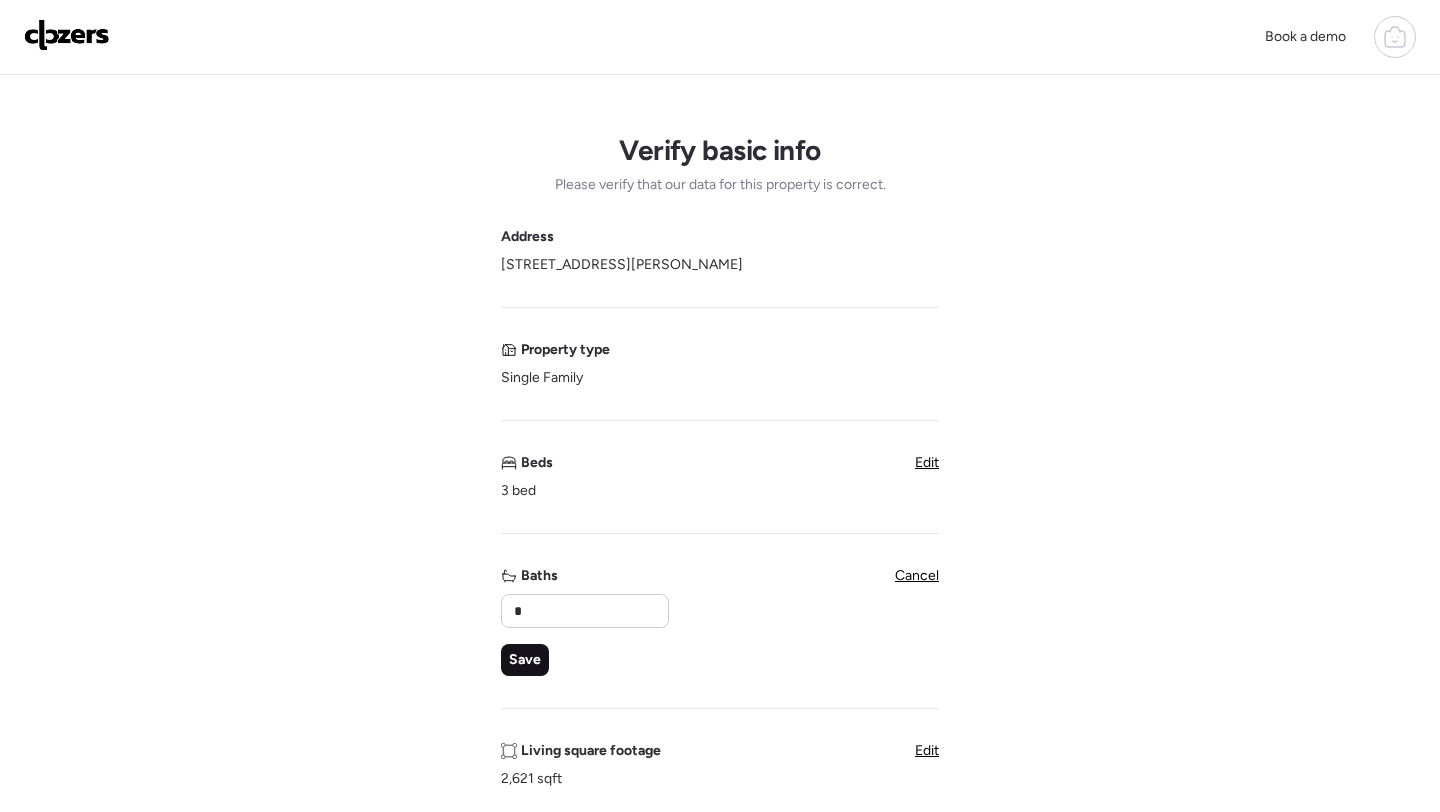 click on "Save" at bounding box center [525, 660] 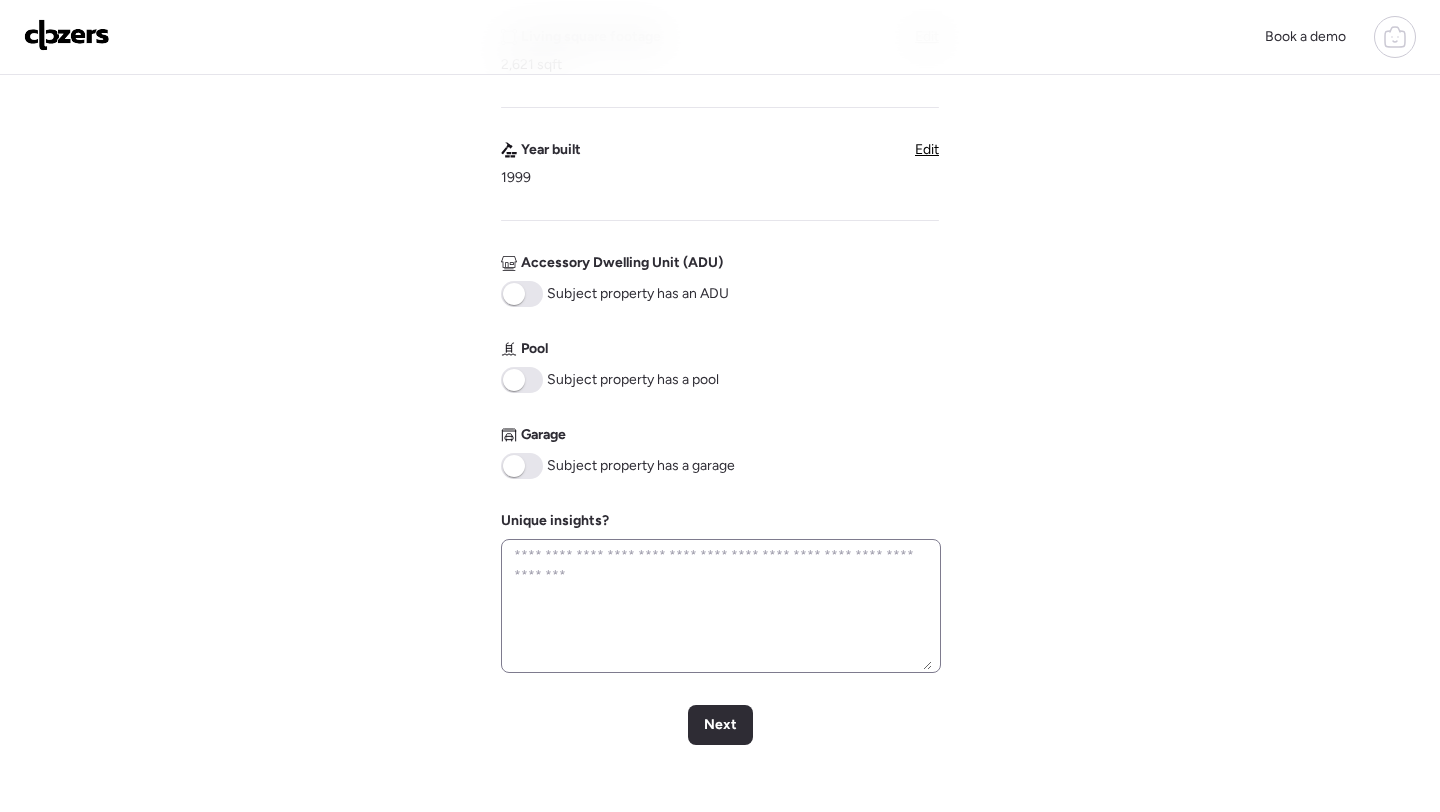 scroll, scrollTop: 633, scrollLeft: 0, axis: vertical 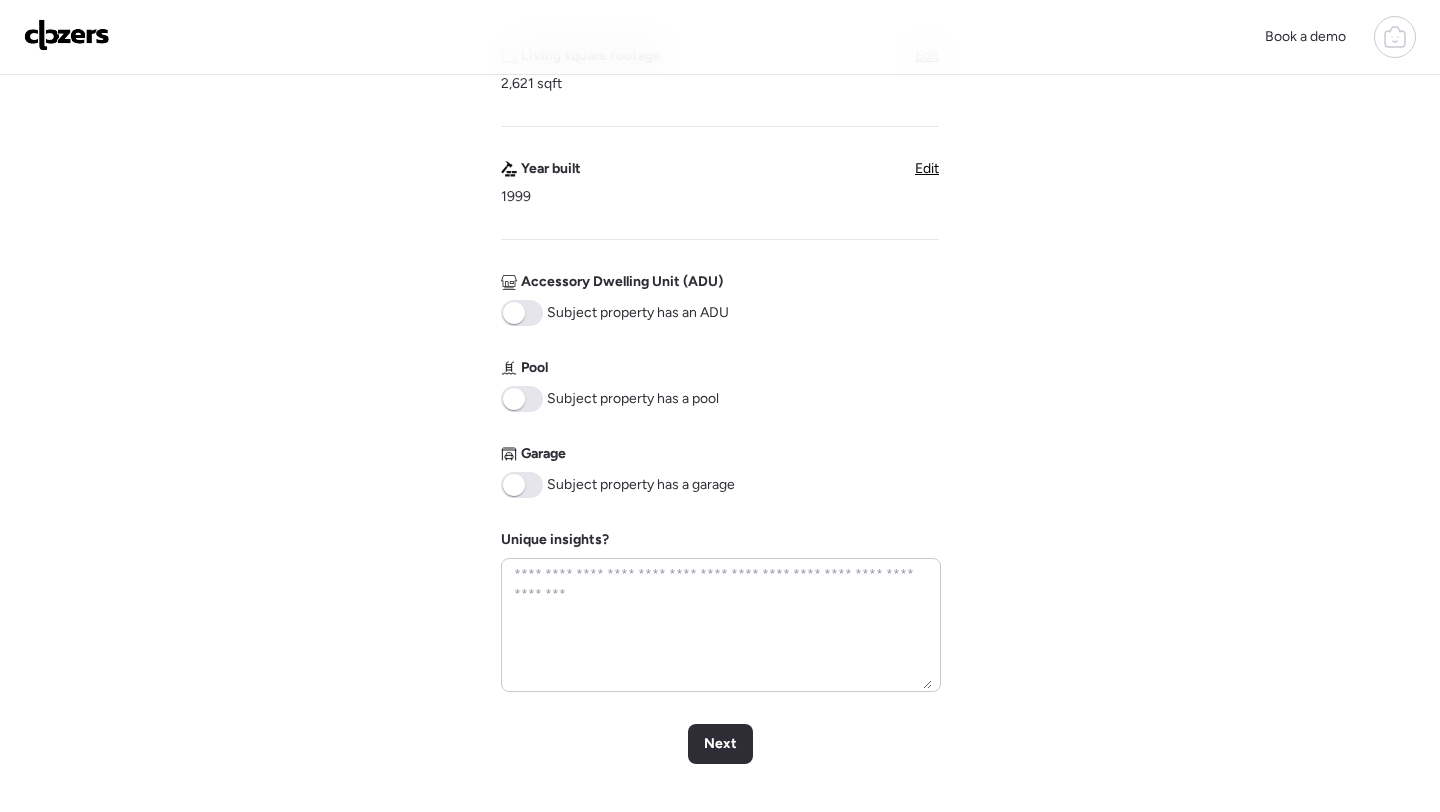 click at bounding box center [522, 485] 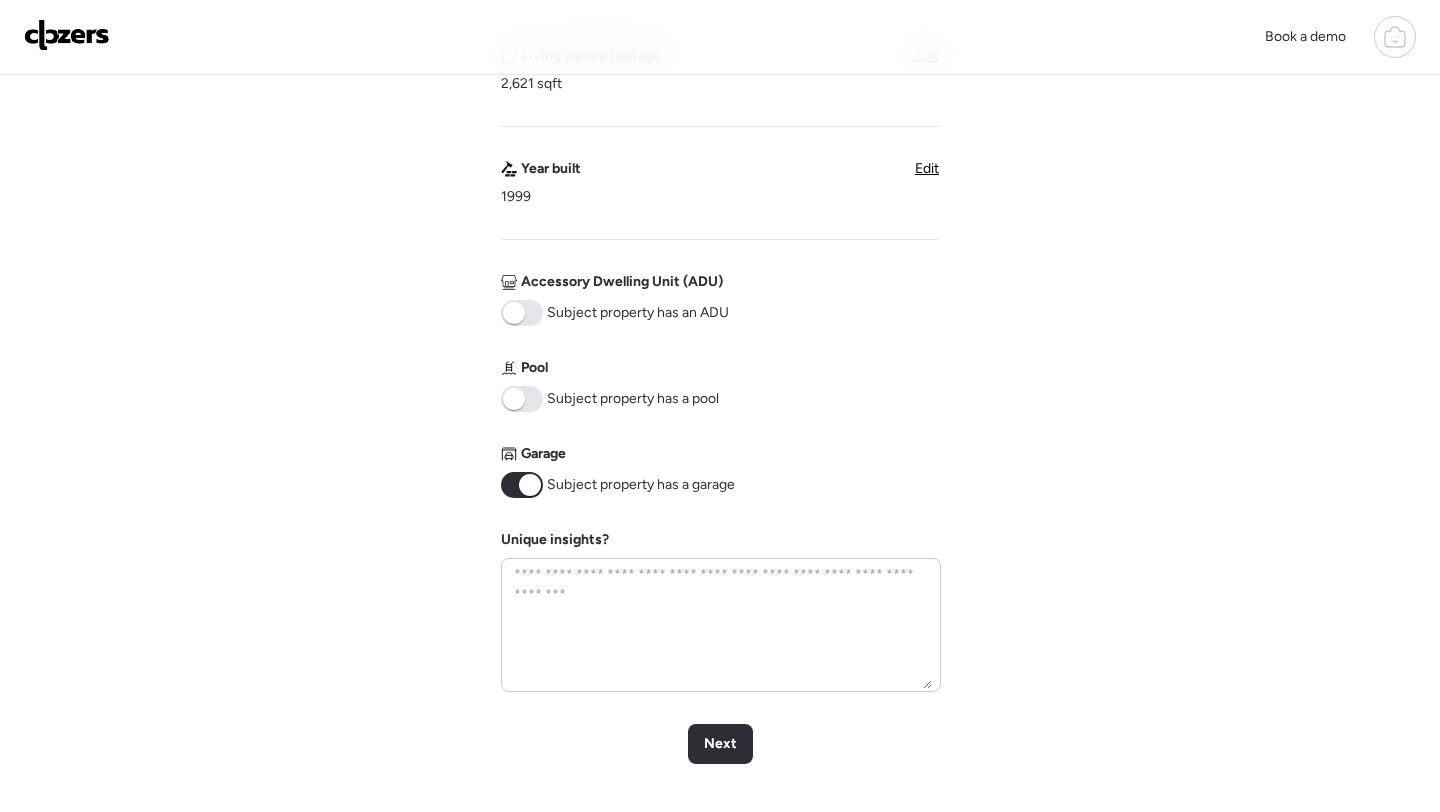 click at bounding box center [522, 399] 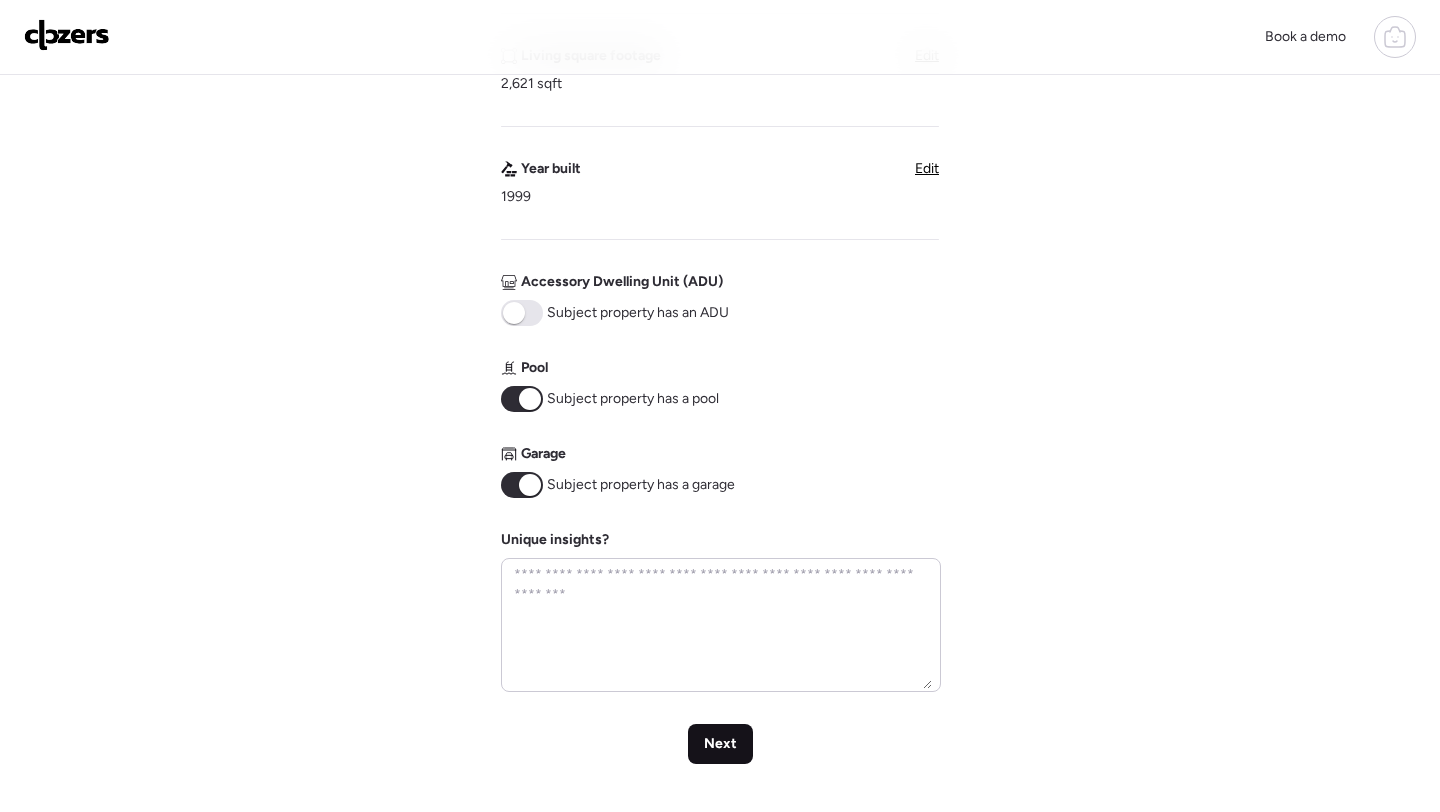 click on "Next" at bounding box center [720, 744] 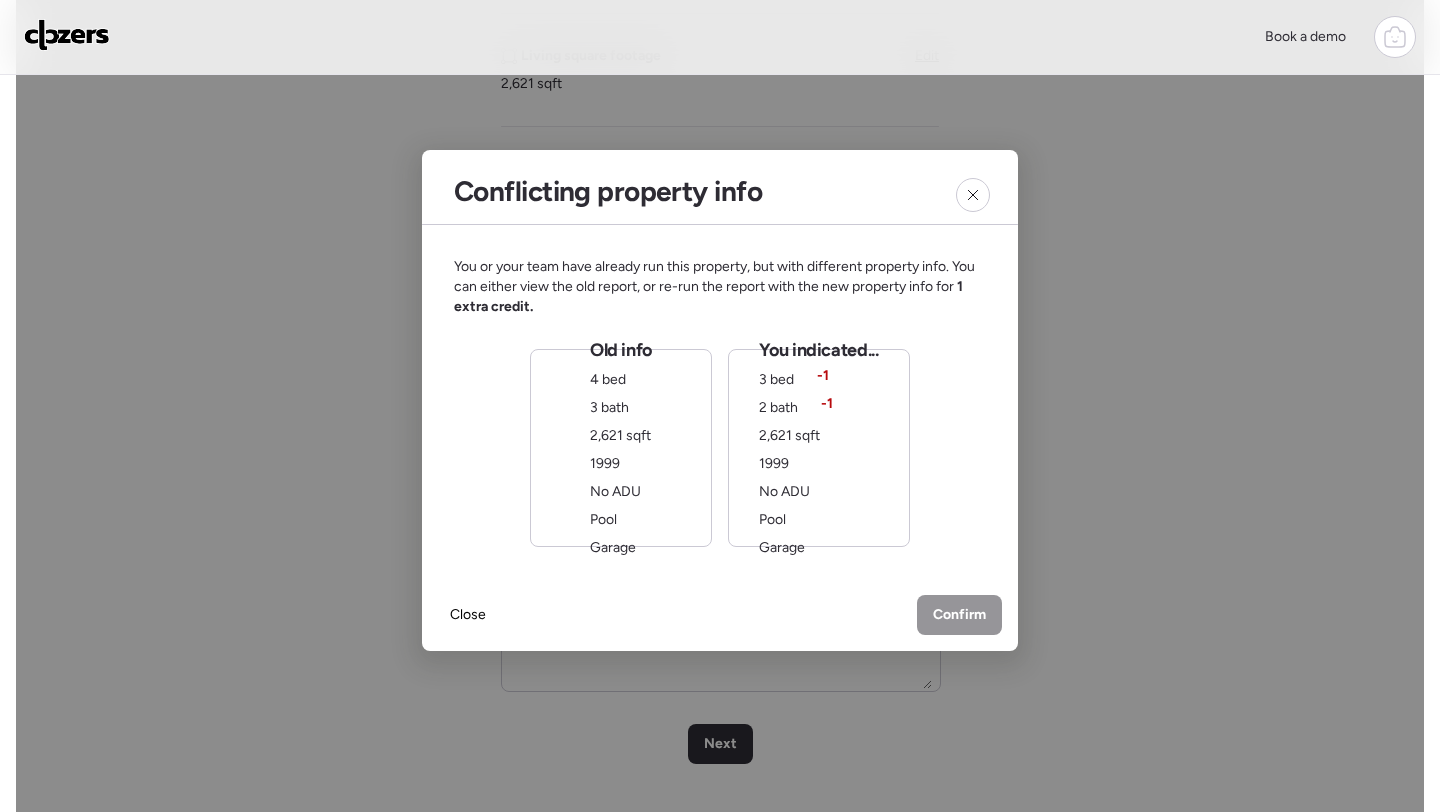 click on "No ADU" at bounding box center [784, 491] 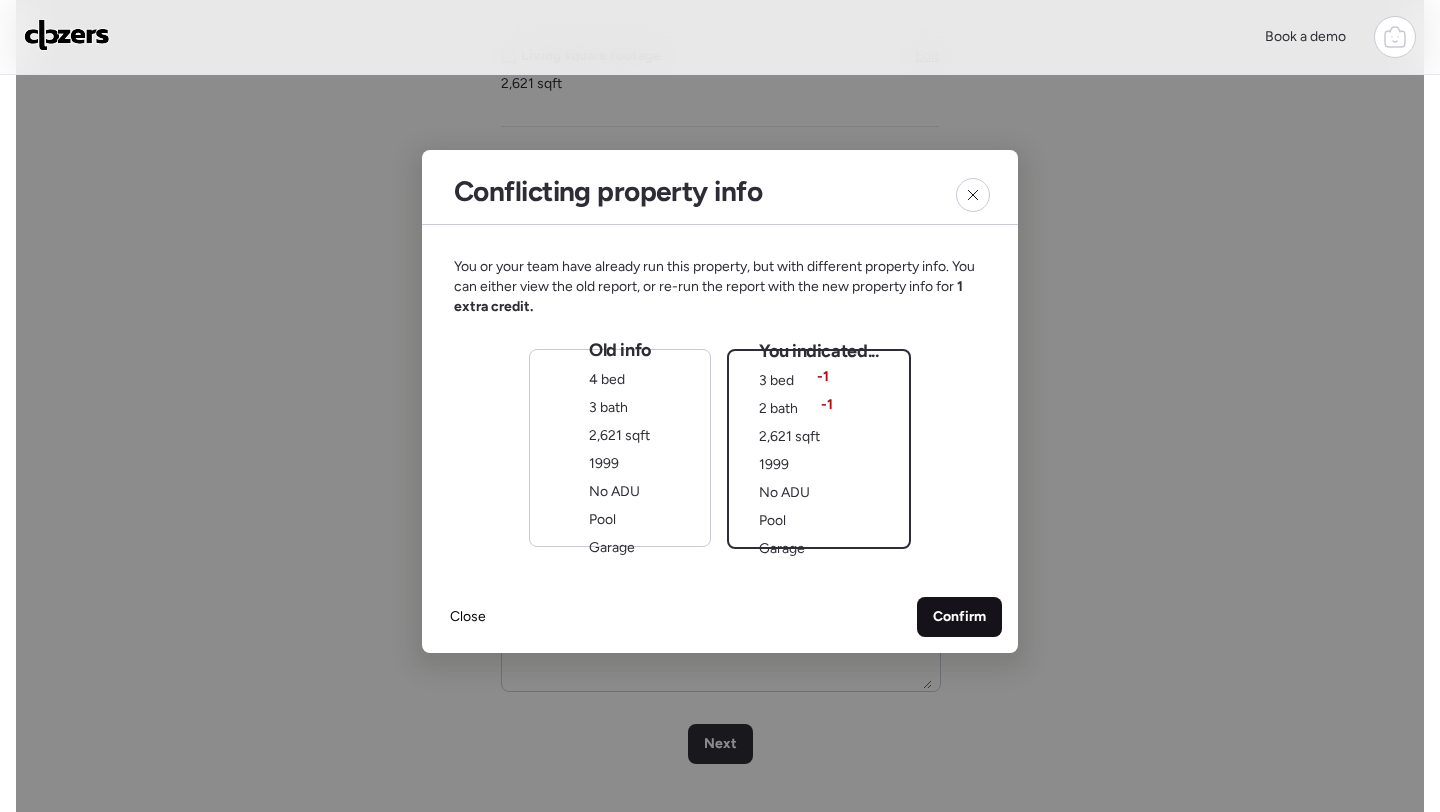 click on "Confirm" at bounding box center [959, 617] 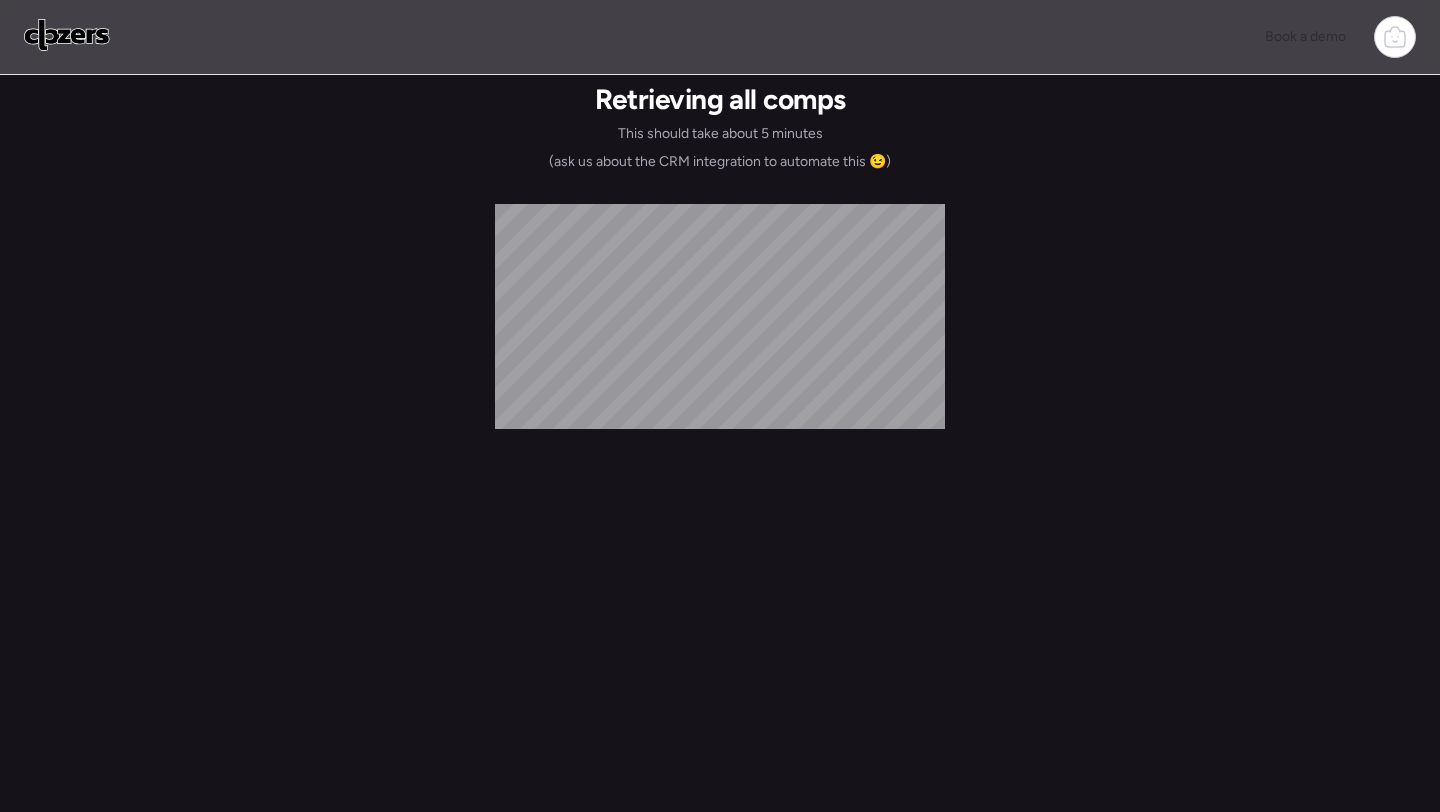 scroll, scrollTop: 0, scrollLeft: 0, axis: both 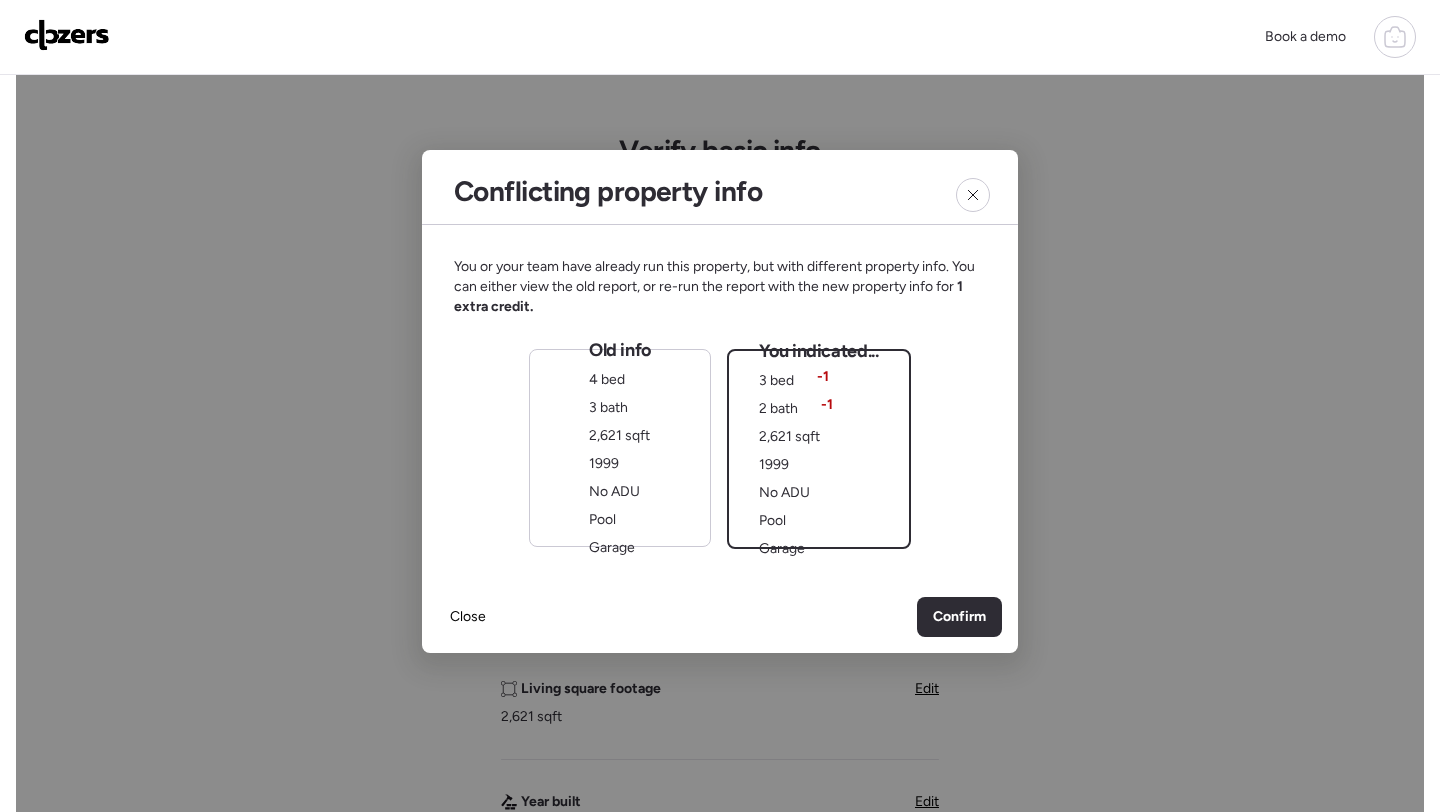 click on "Confirm" at bounding box center (959, 617) 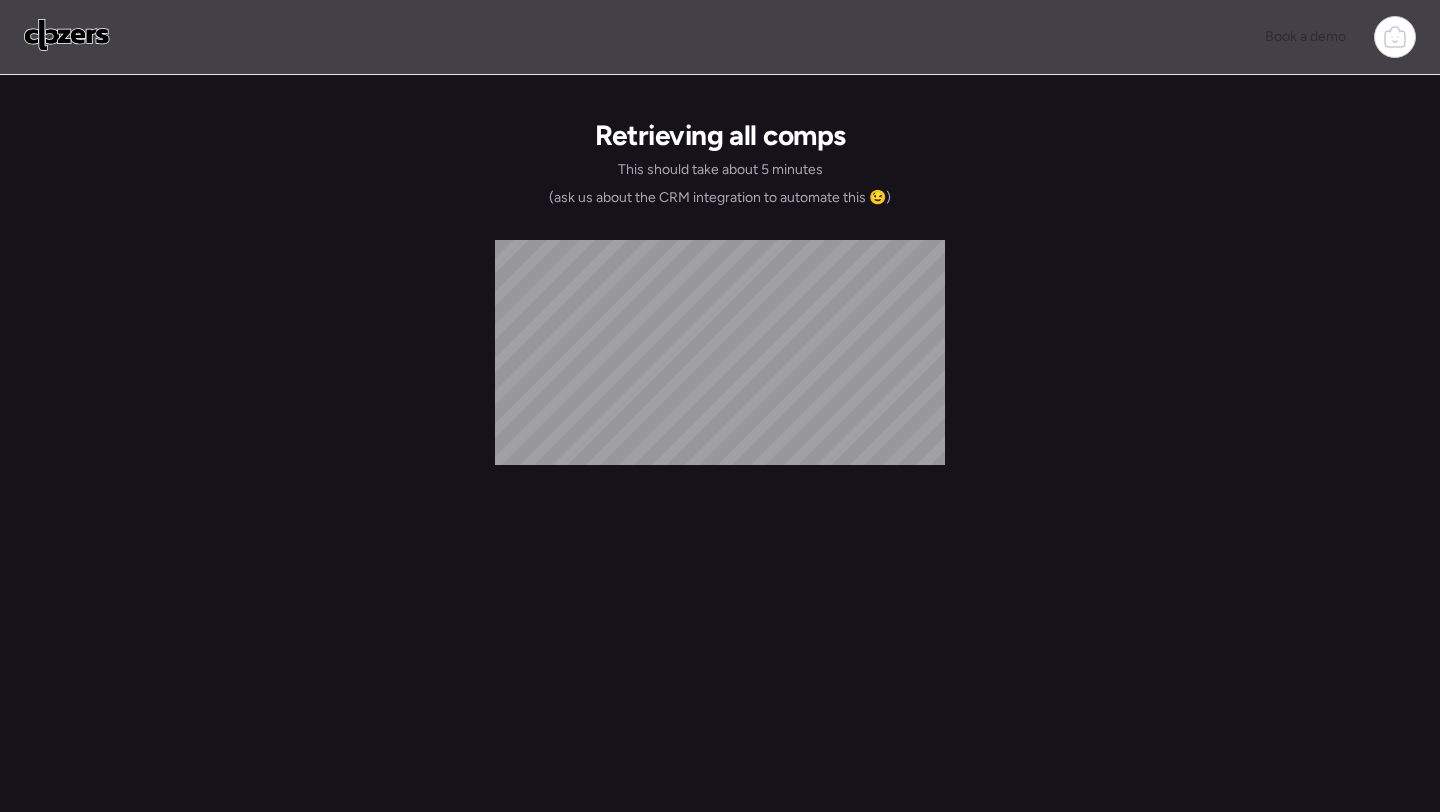 scroll, scrollTop: 0, scrollLeft: 0, axis: both 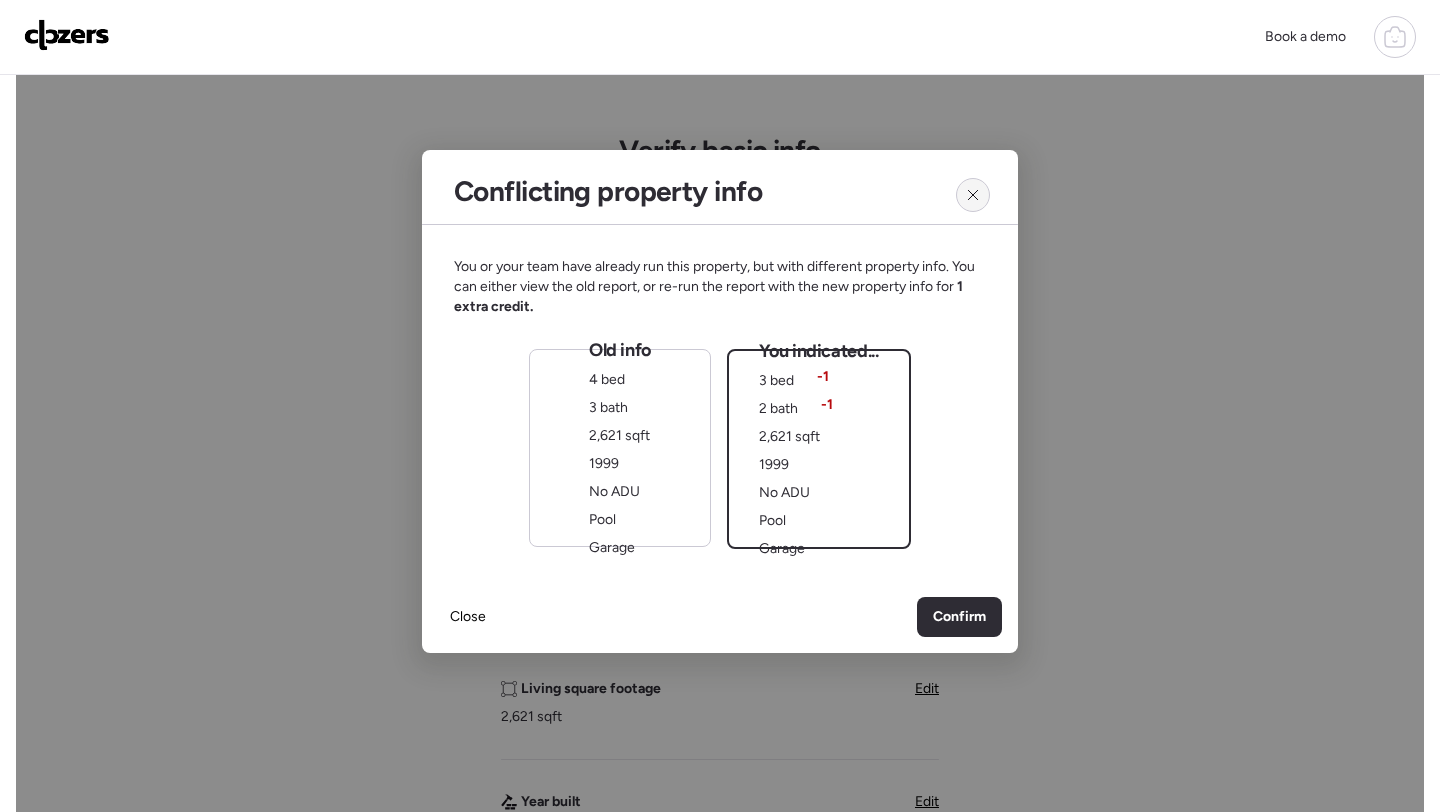 click 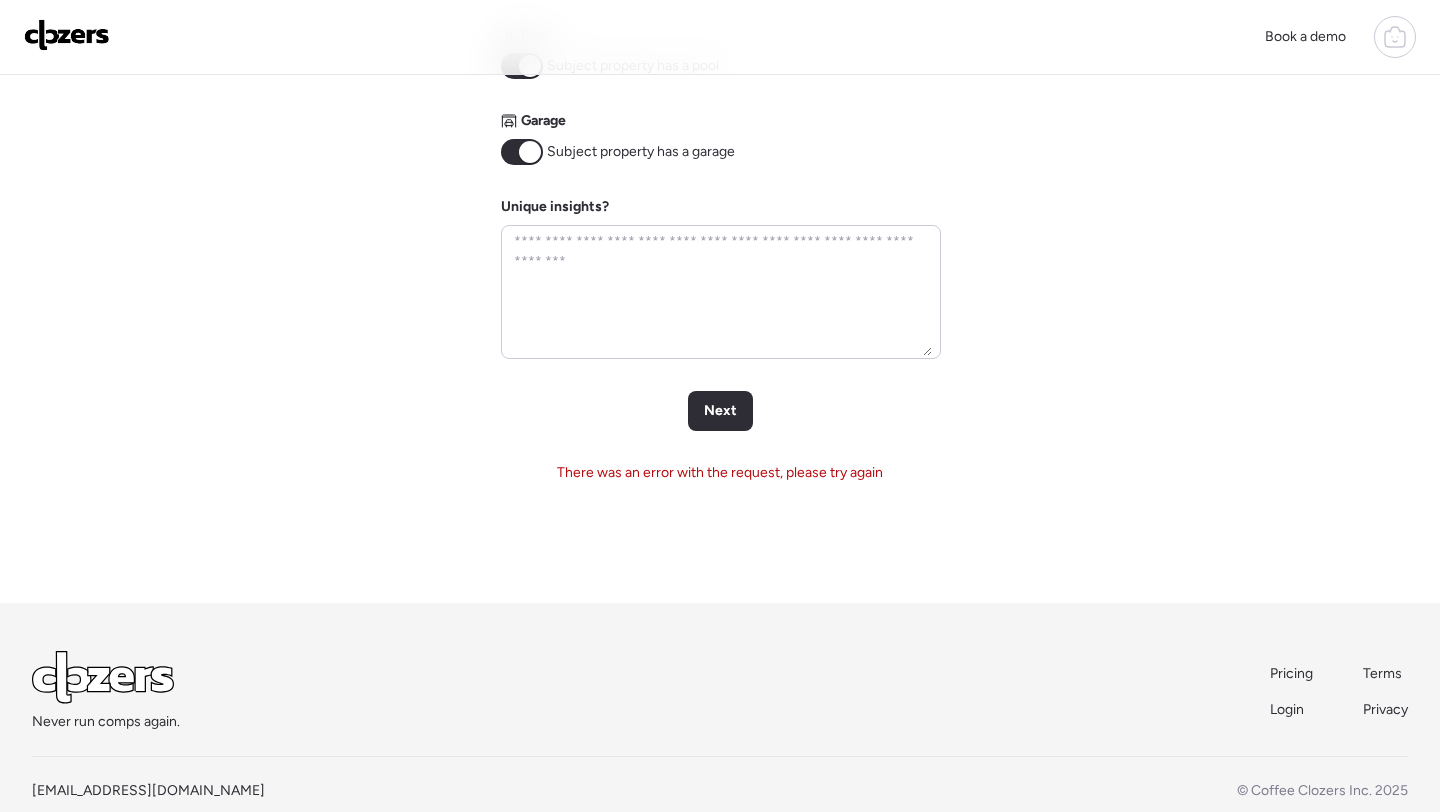 scroll, scrollTop: 969, scrollLeft: 0, axis: vertical 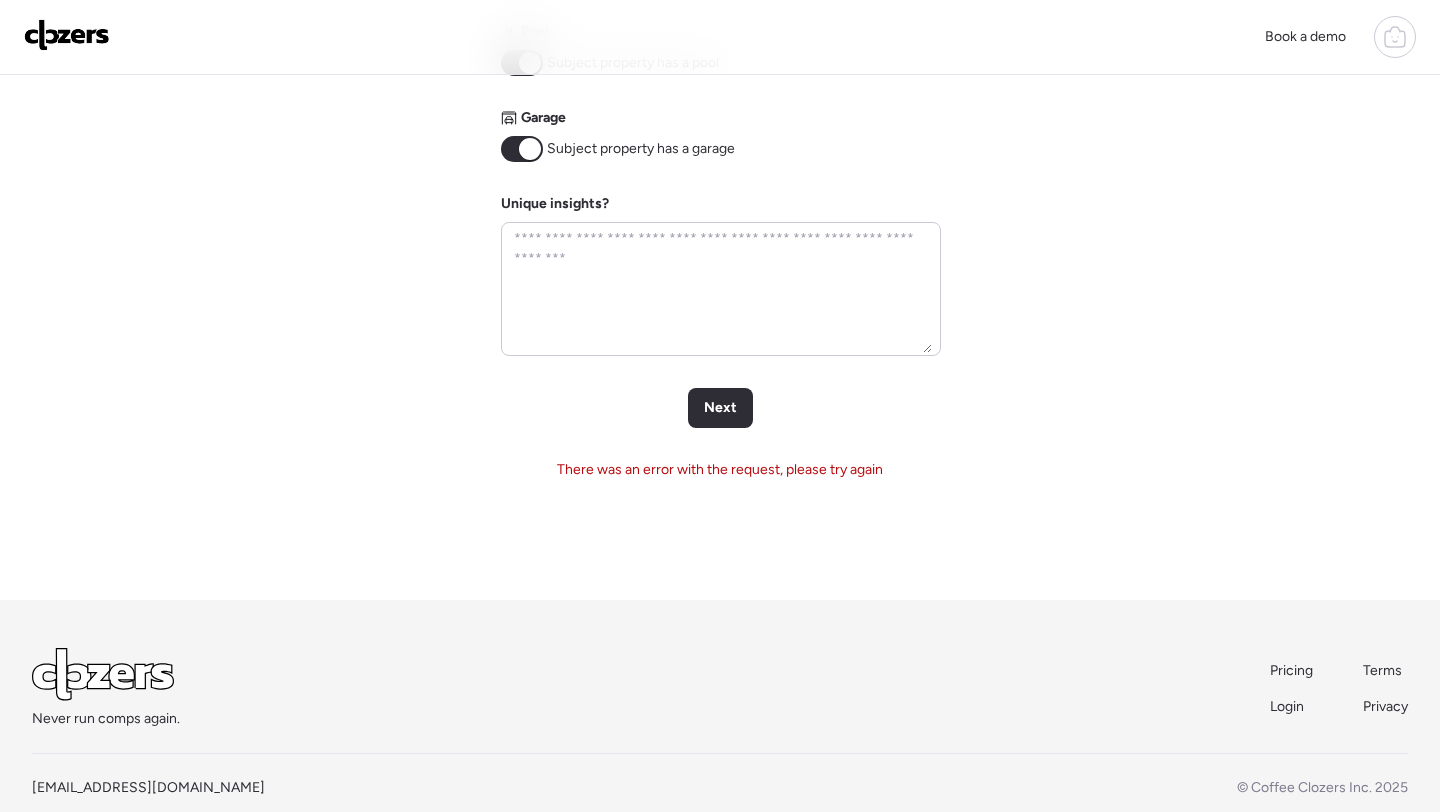 click at bounding box center [1395, 37] 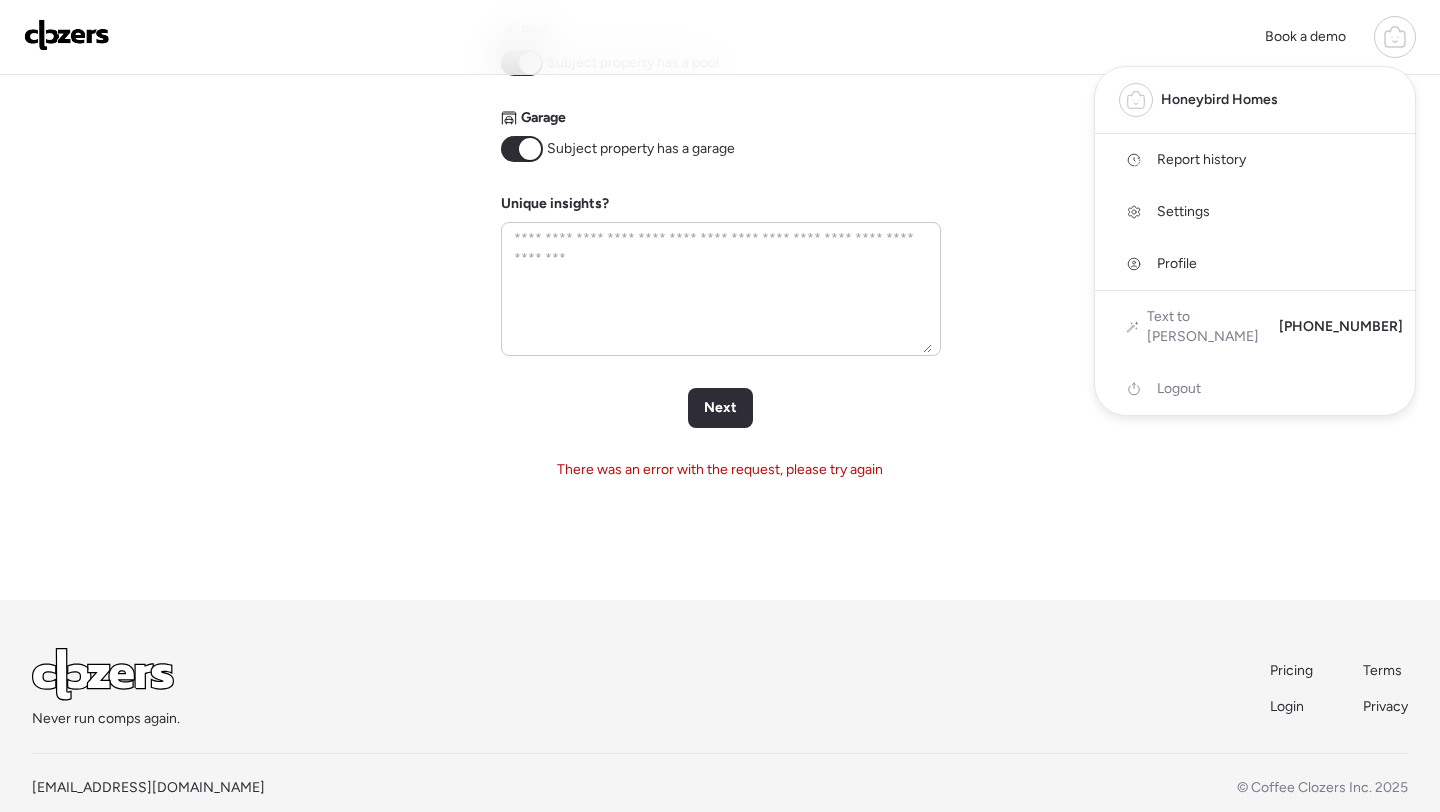 click on "Report history" at bounding box center [1201, 160] 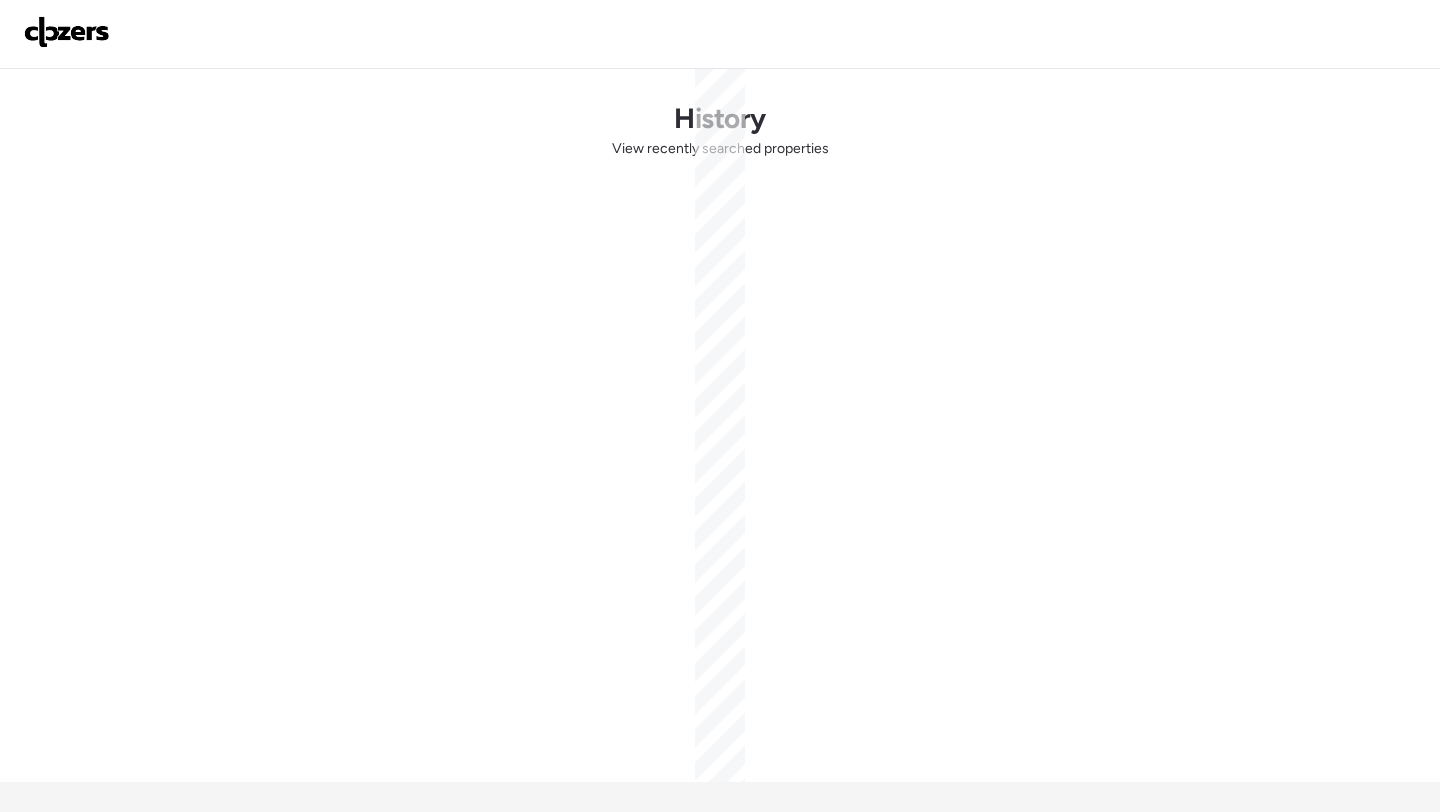scroll, scrollTop: 0, scrollLeft: 0, axis: both 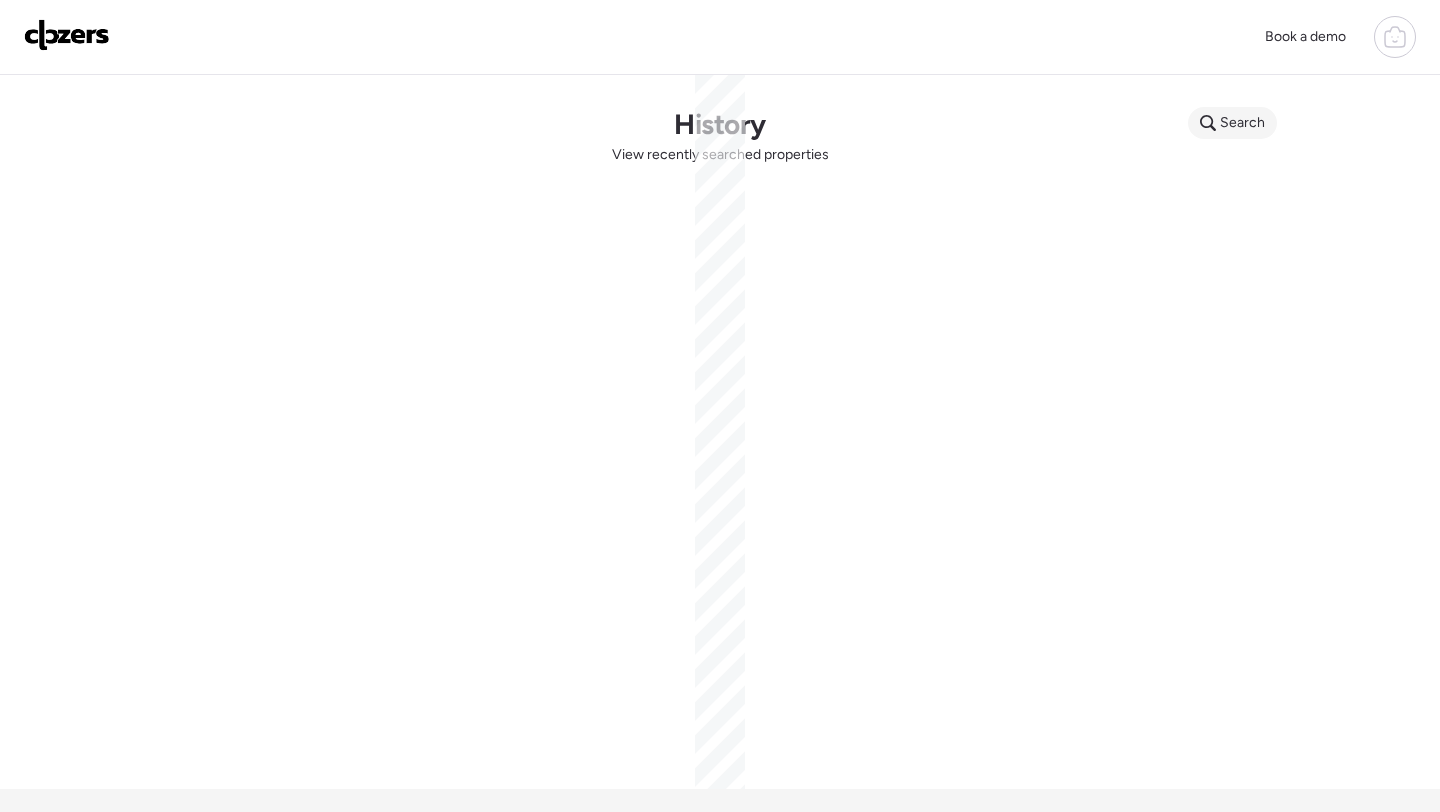 click on "Search" at bounding box center [1242, 123] 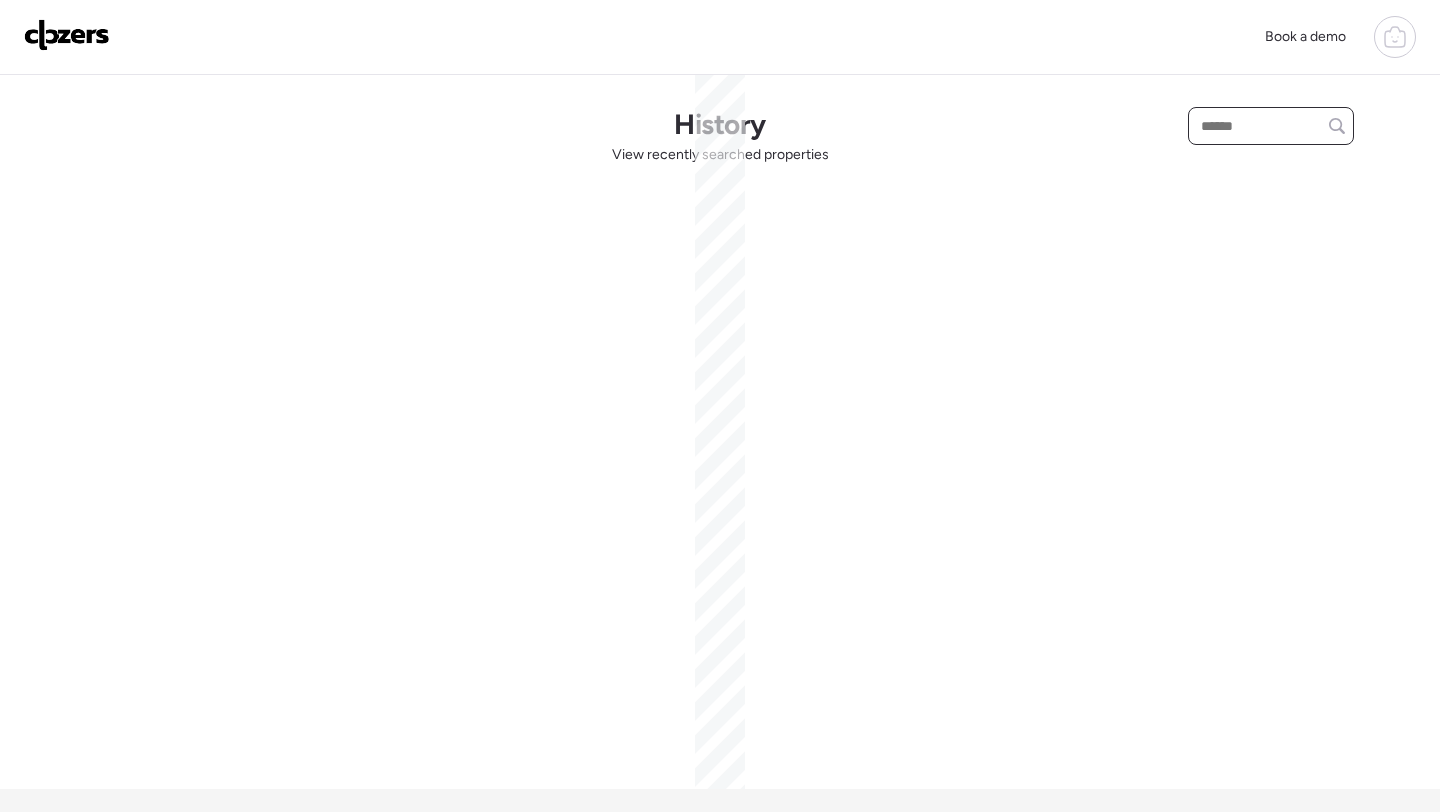 click at bounding box center [1271, 126] 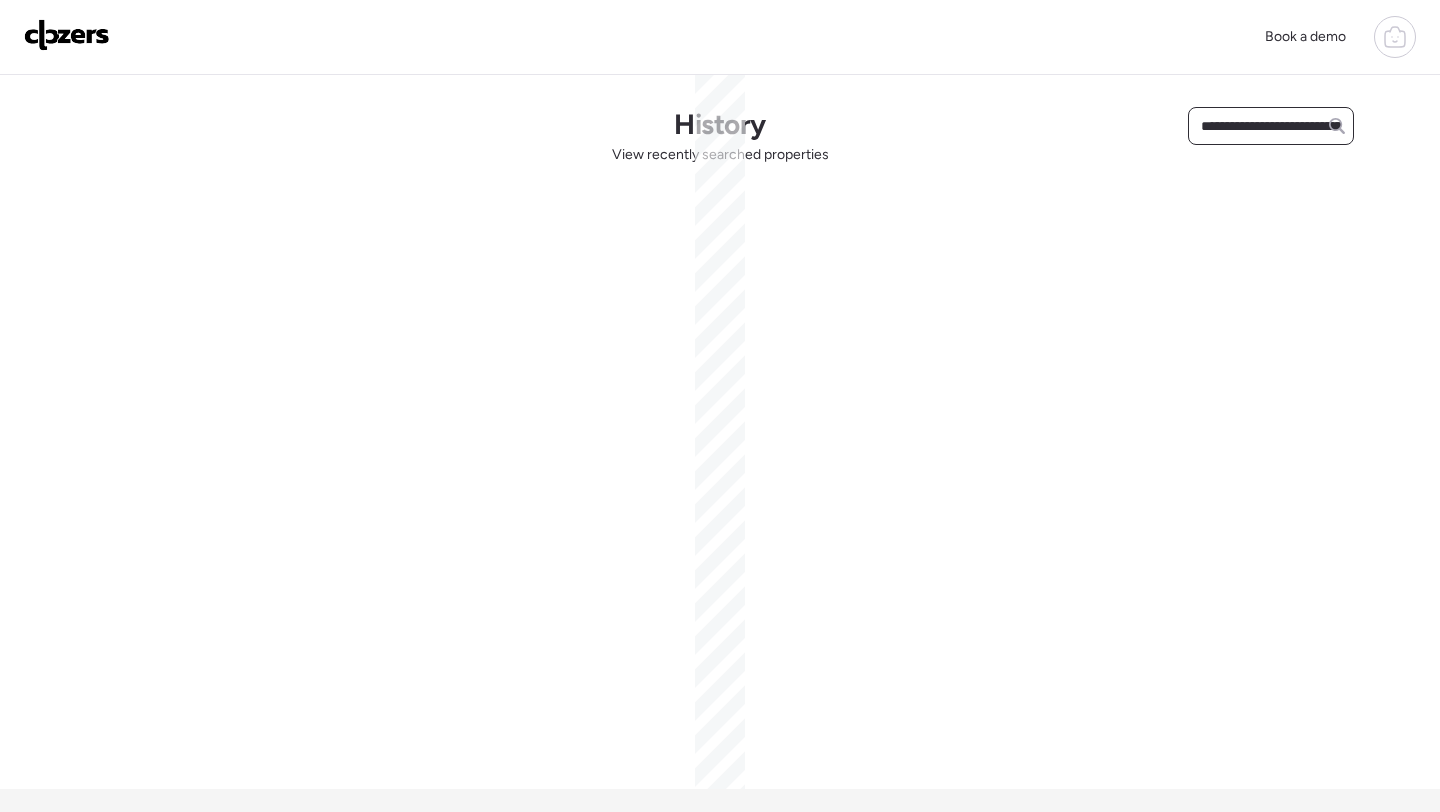 scroll, scrollTop: 0, scrollLeft: 98, axis: horizontal 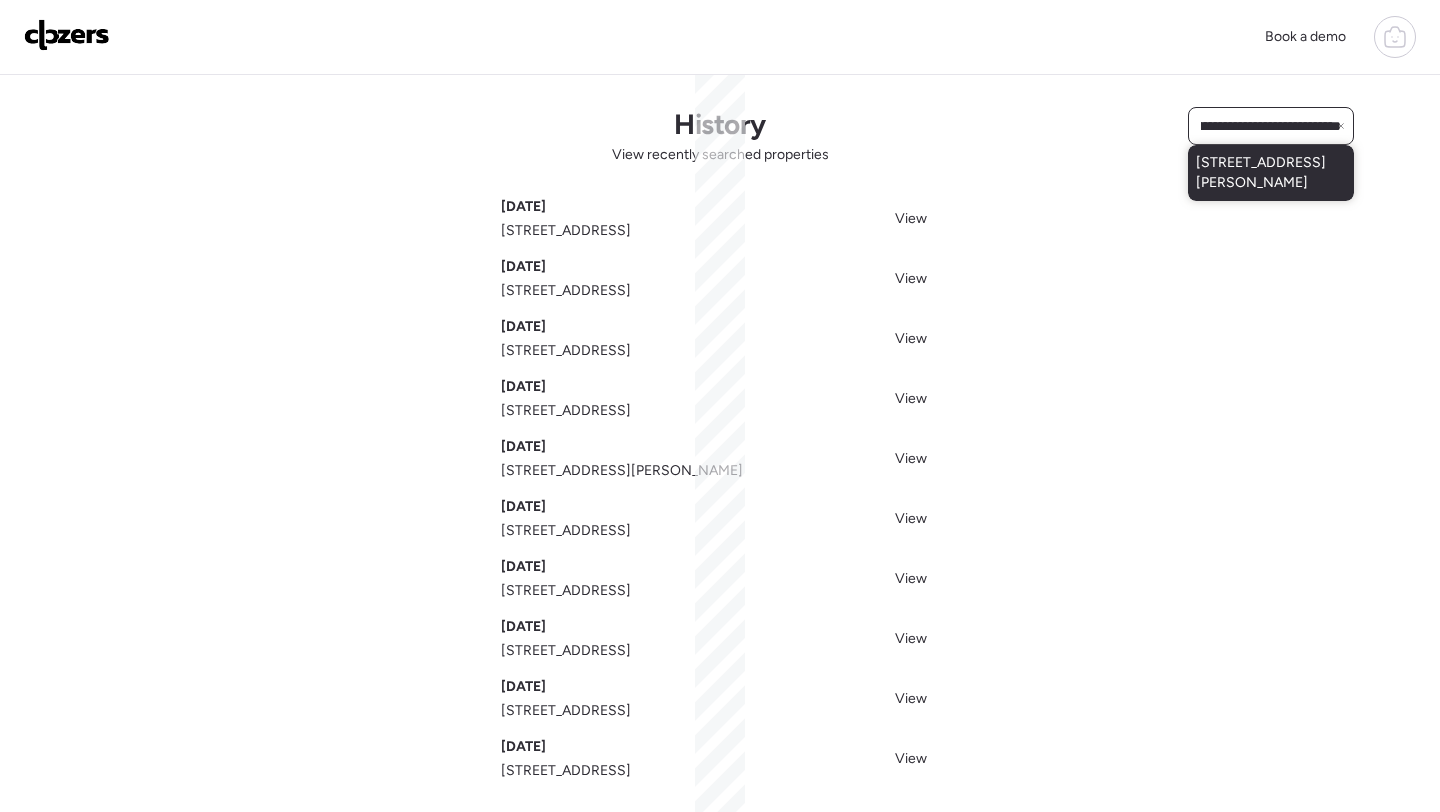 type on "**********" 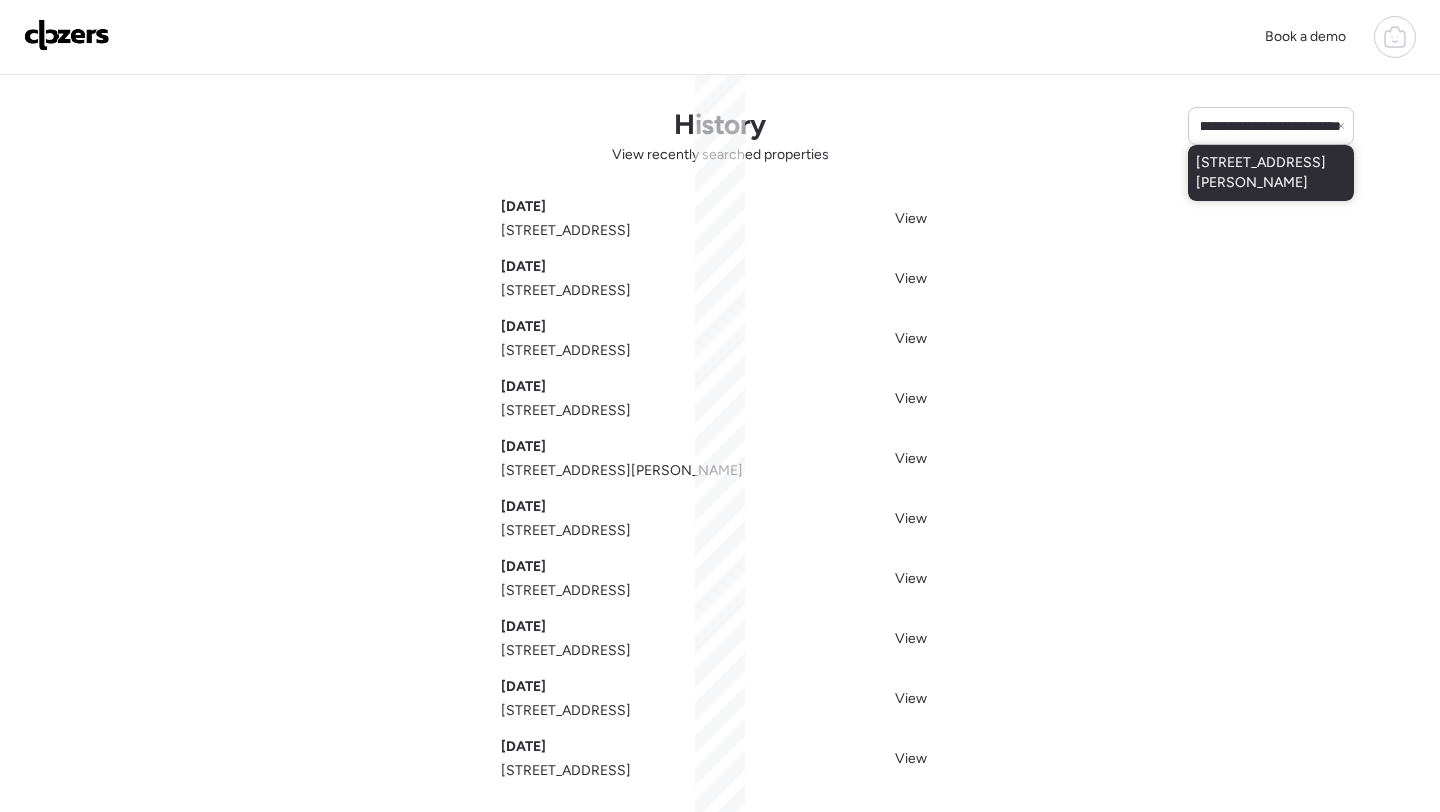 click on "[STREET_ADDRESS][PERSON_NAME]" at bounding box center [1271, 173] 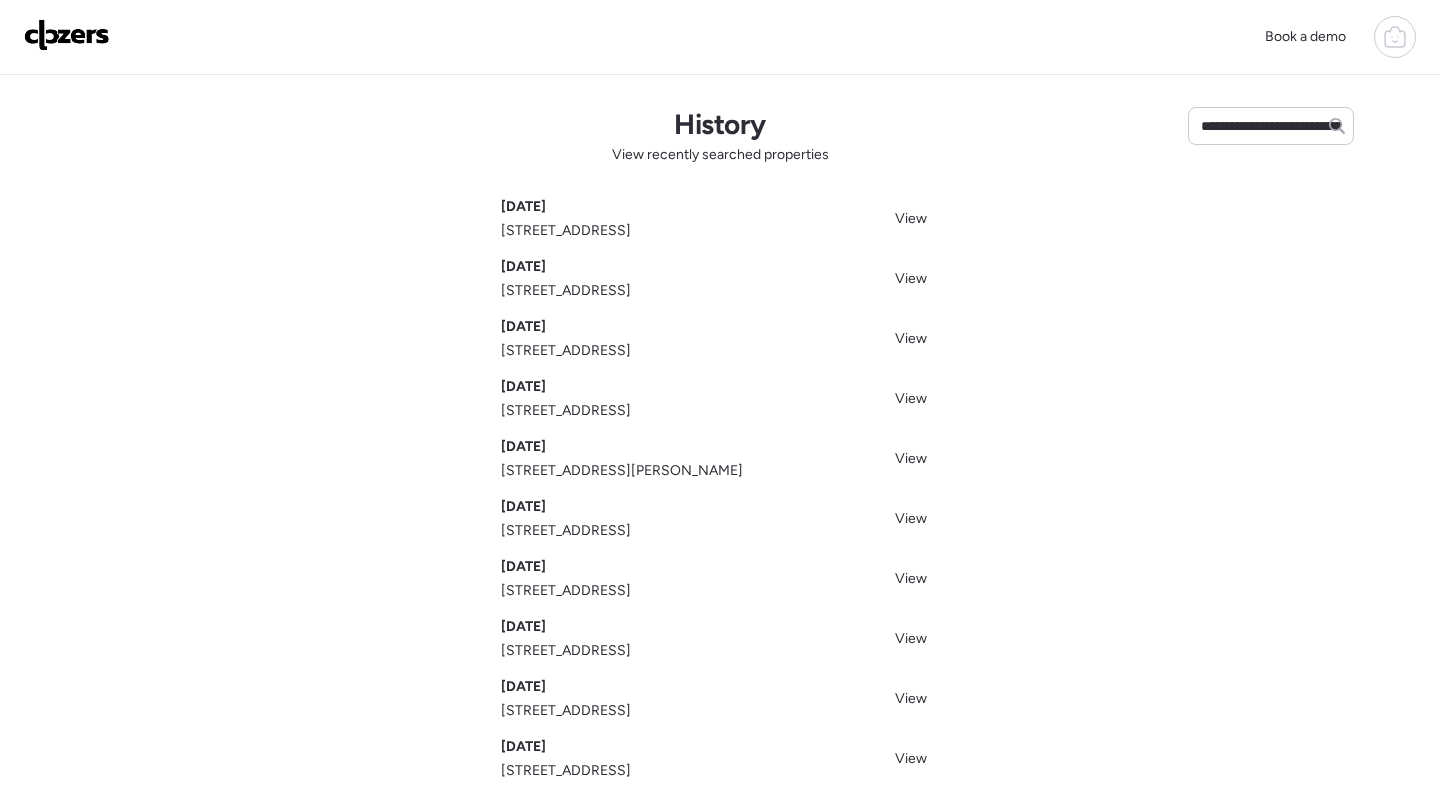 type 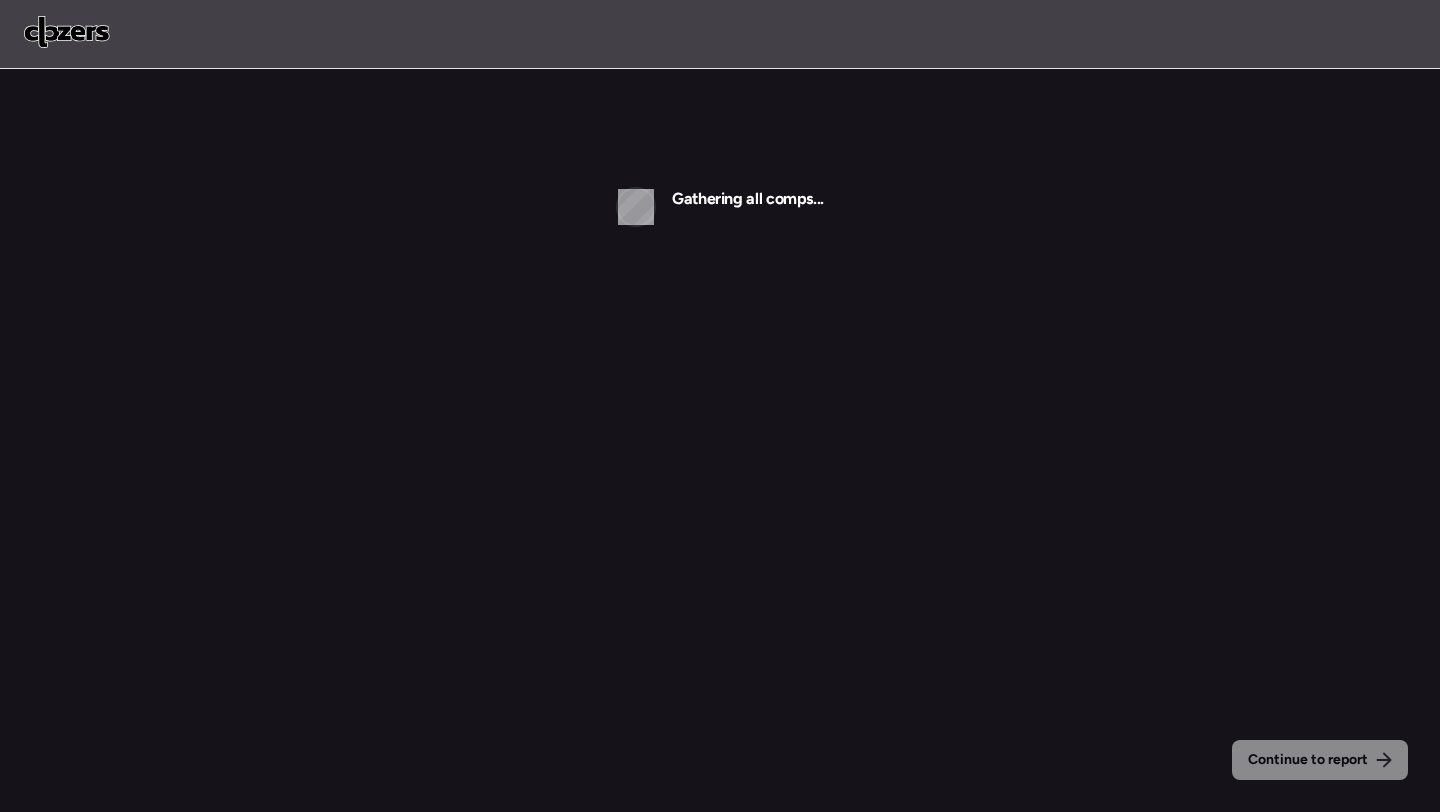 scroll, scrollTop: 0, scrollLeft: 0, axis: both 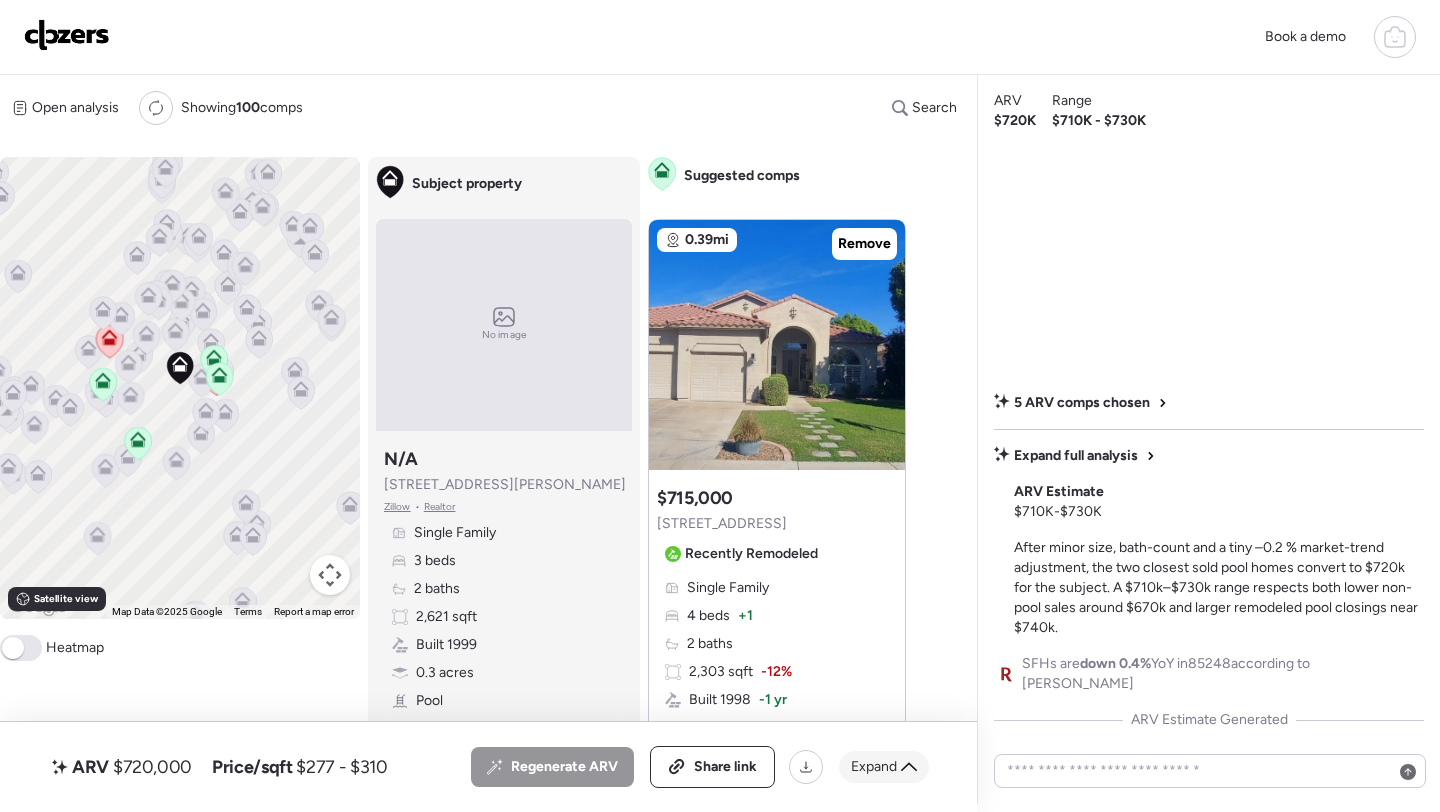 click on "Expand" at bounding box center [874, 767] 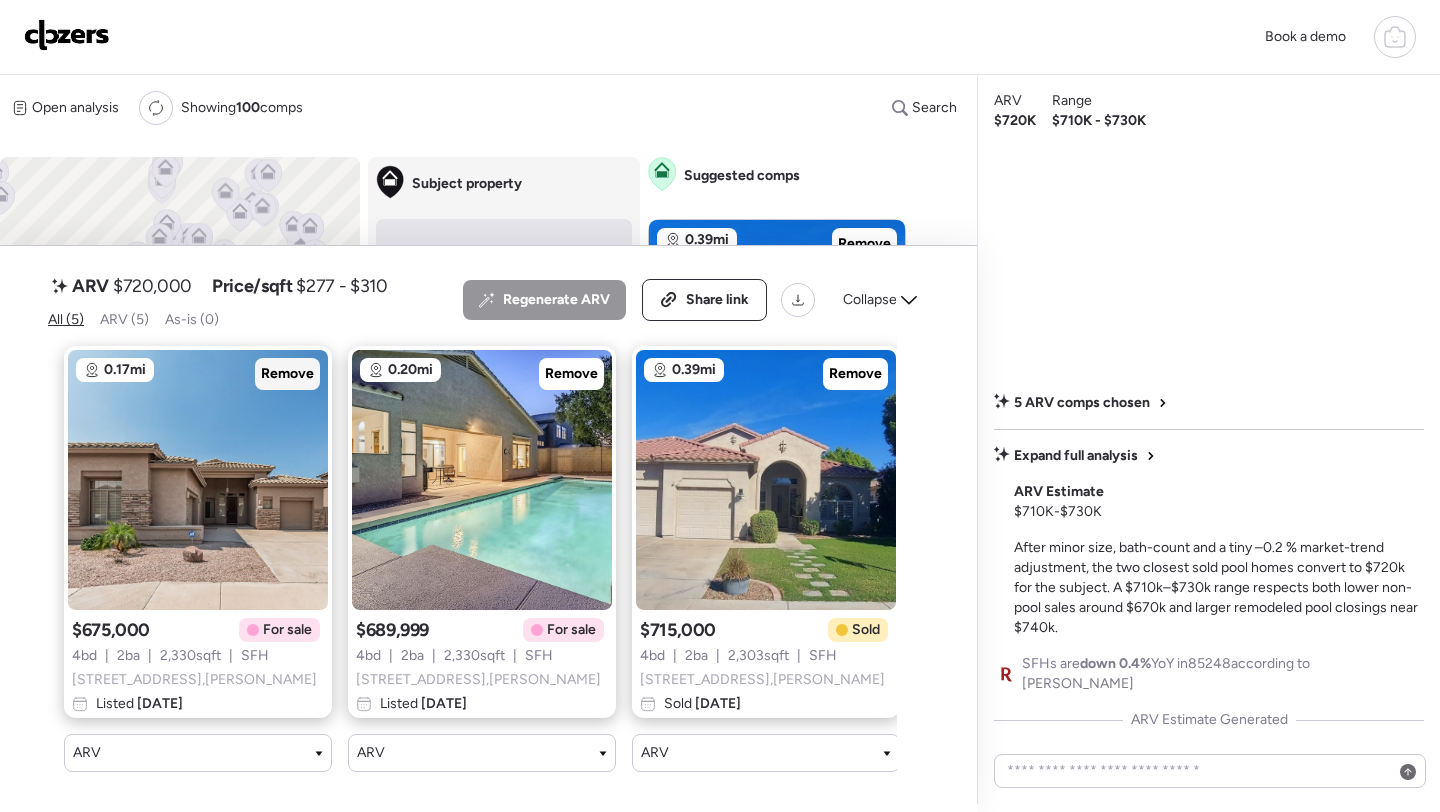 click on "Remove" at bounding box center (287, 374) 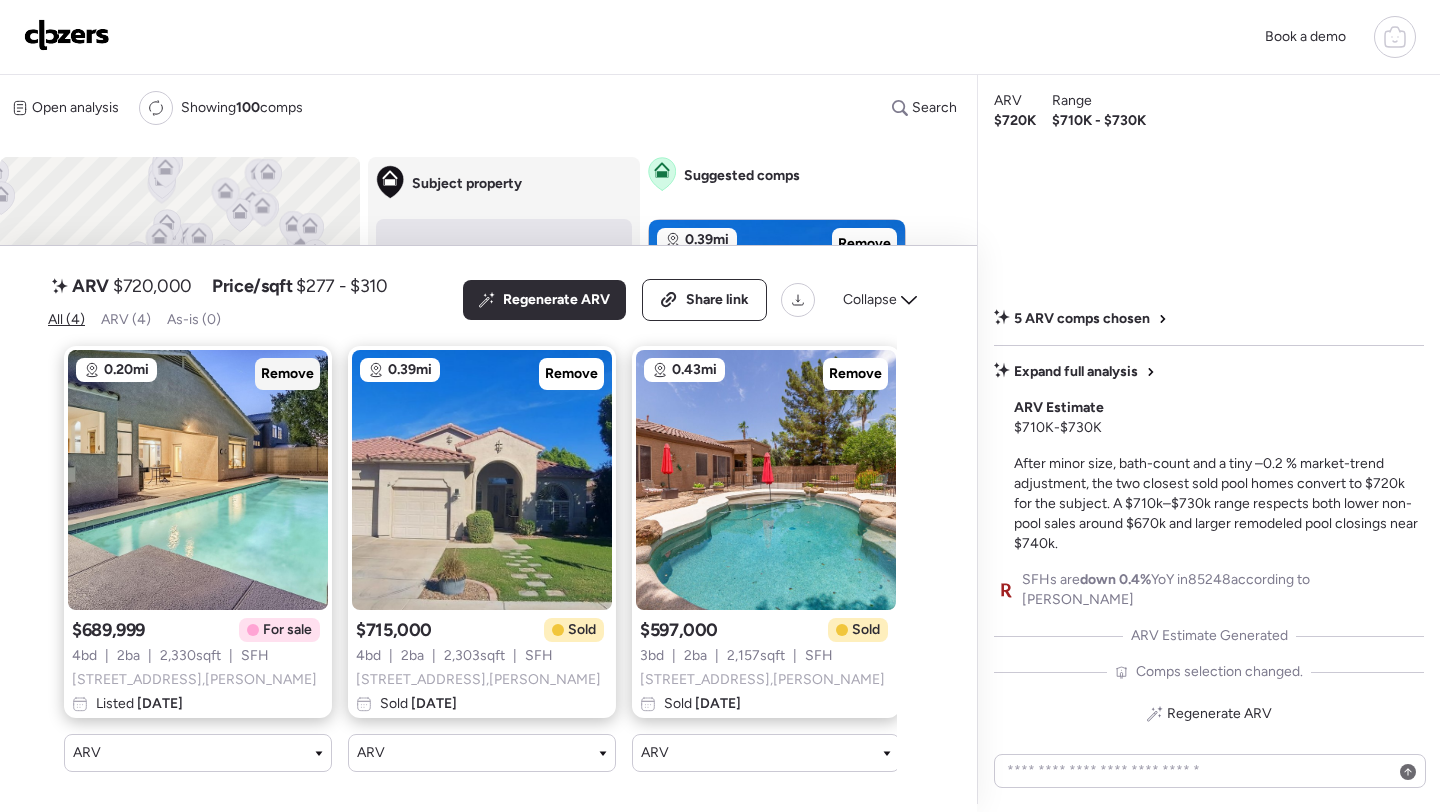 click on "Remove" at bounding box center (287, 374) 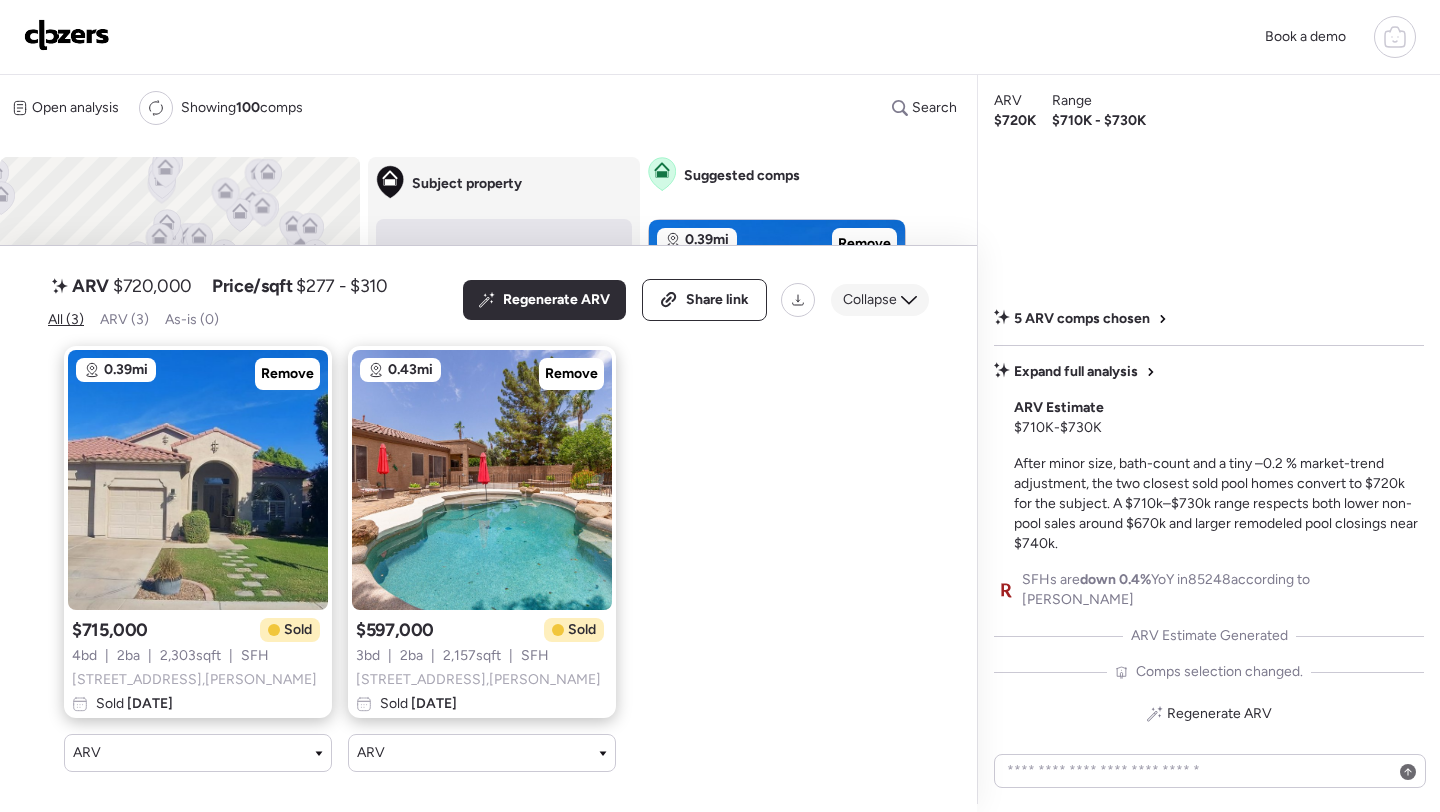 click on "Collapse" at bounding box center [870, 300] 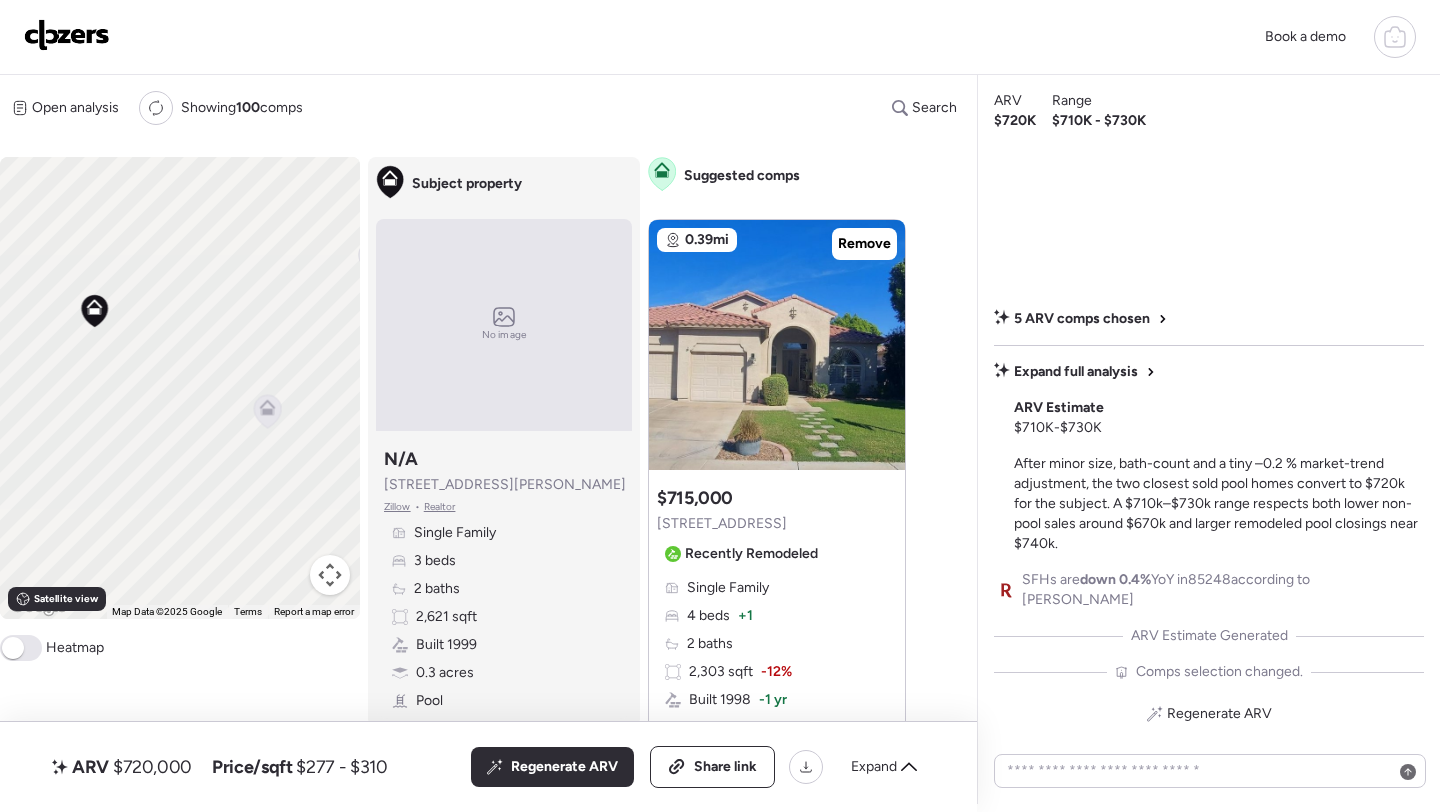 drag, startPoint x: 271, startPoint y: 473, endPoint x: 107, endPoint y: 309, distance: 231.93103 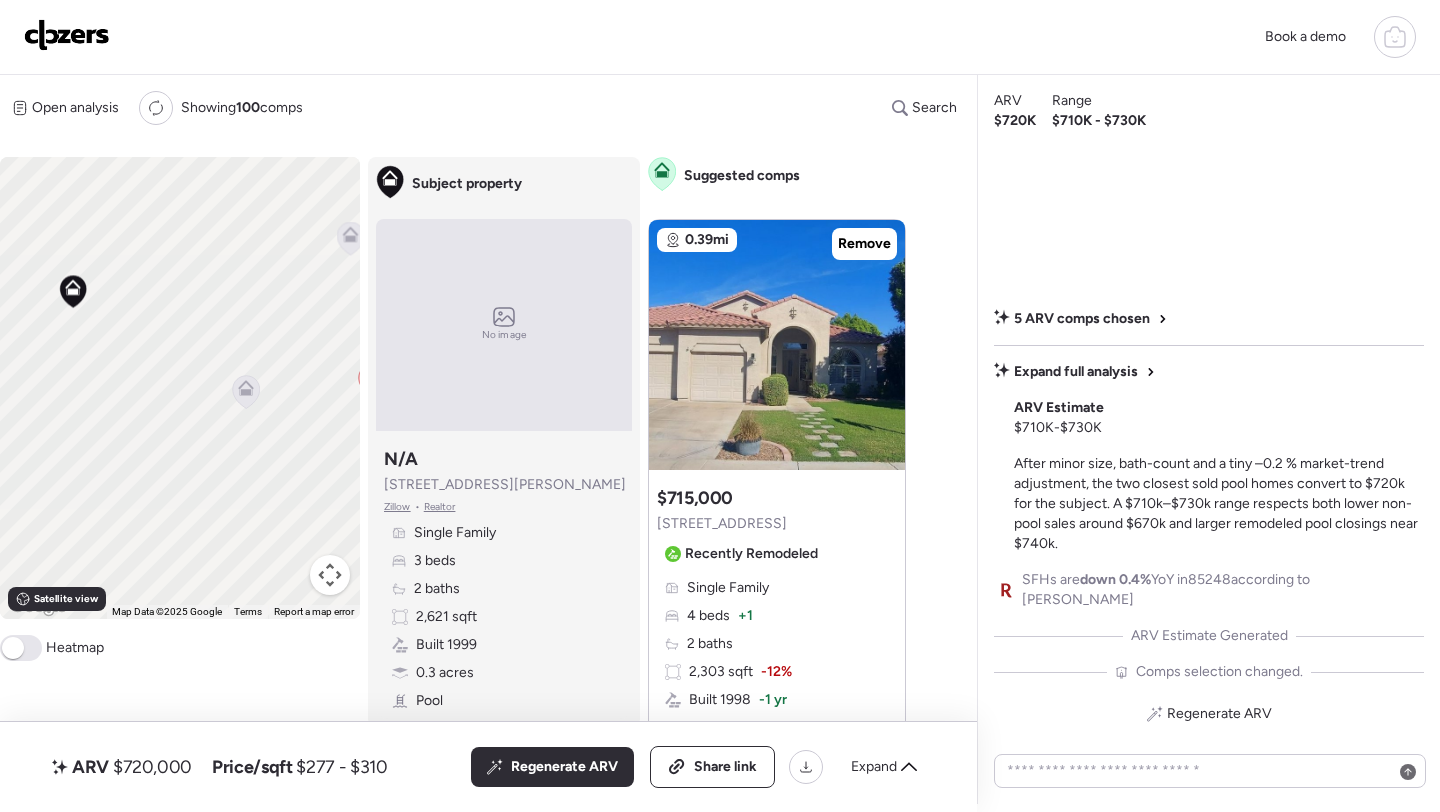 click 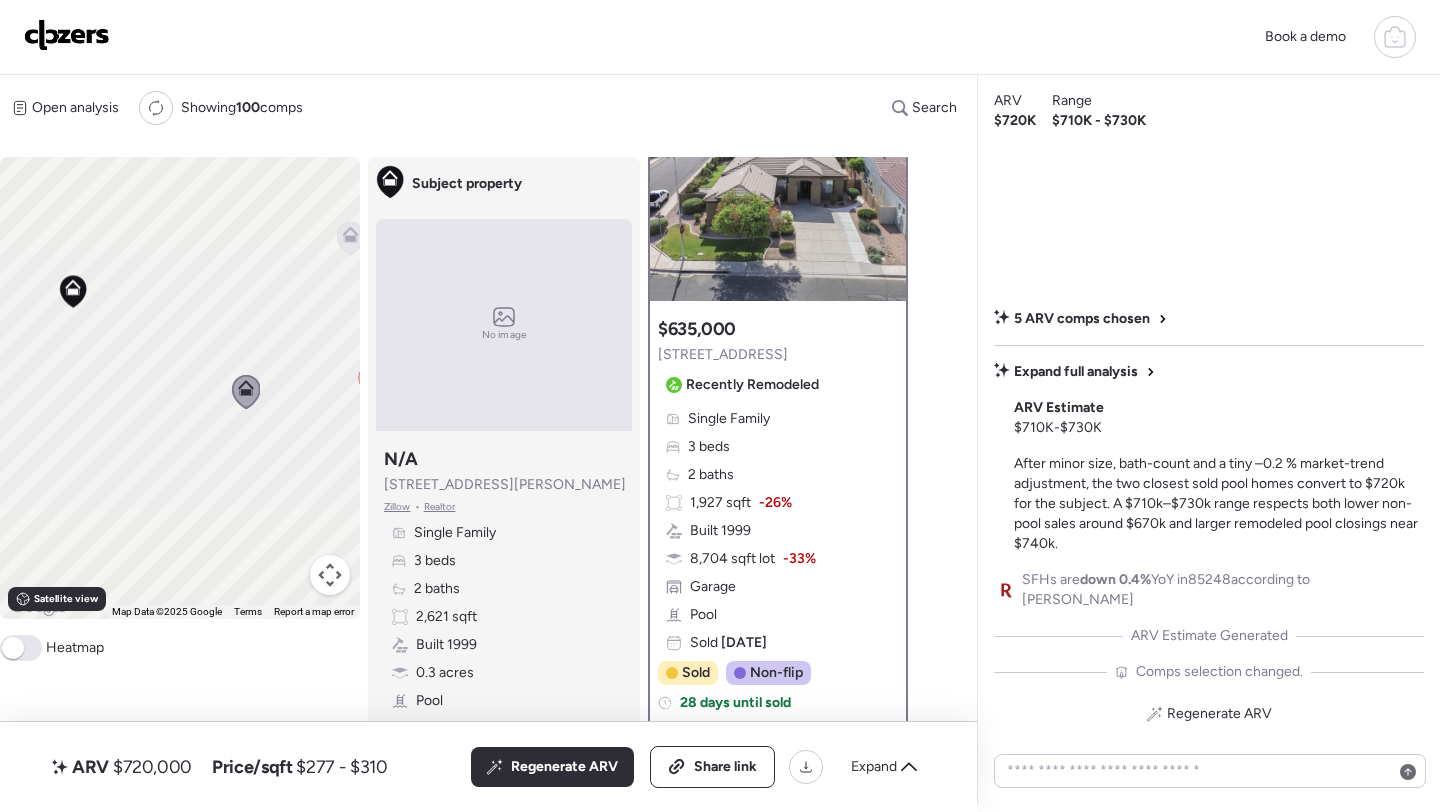 scroll, scrollTop: 0, scrollLeft: 0, axis: both 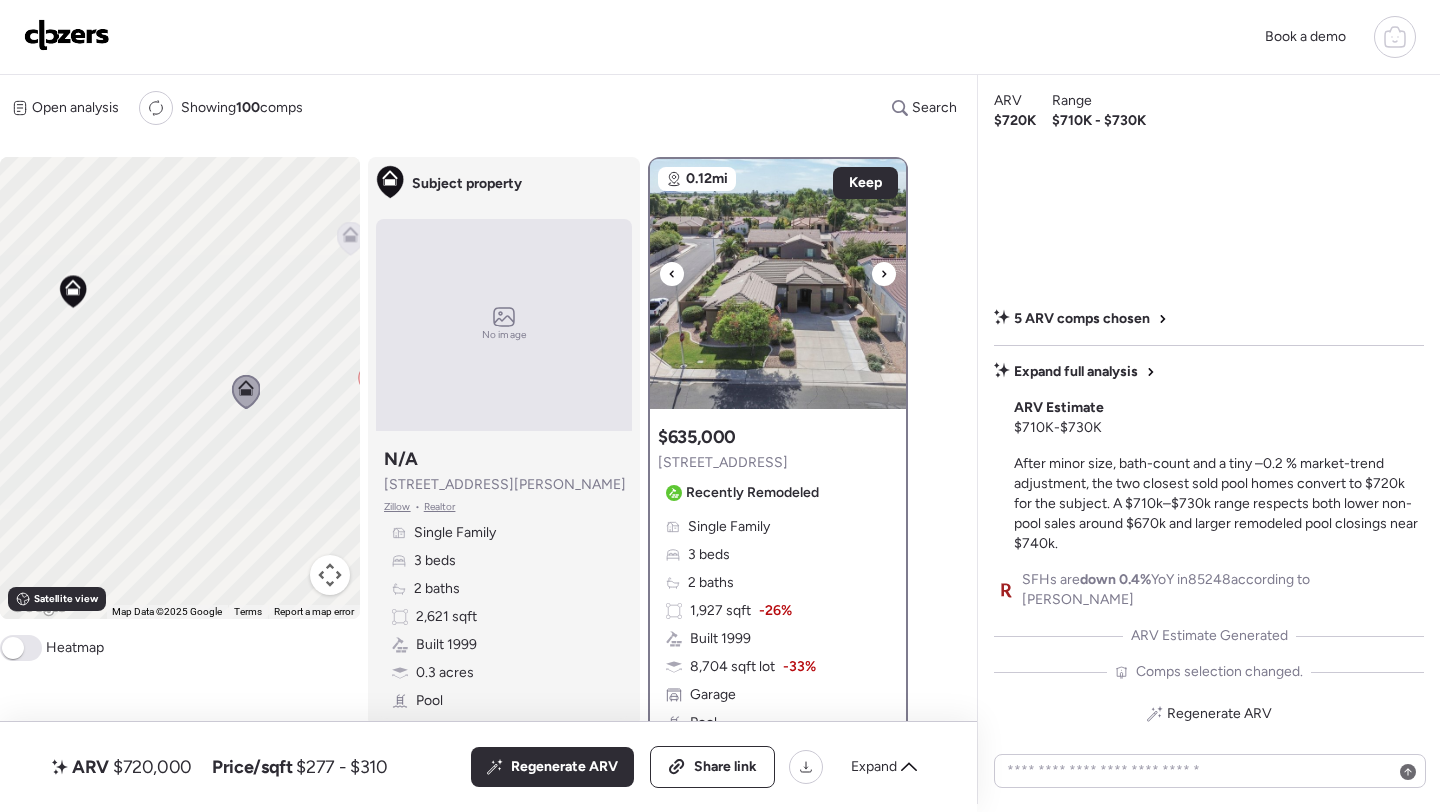 click at bounding box center (778, 284) 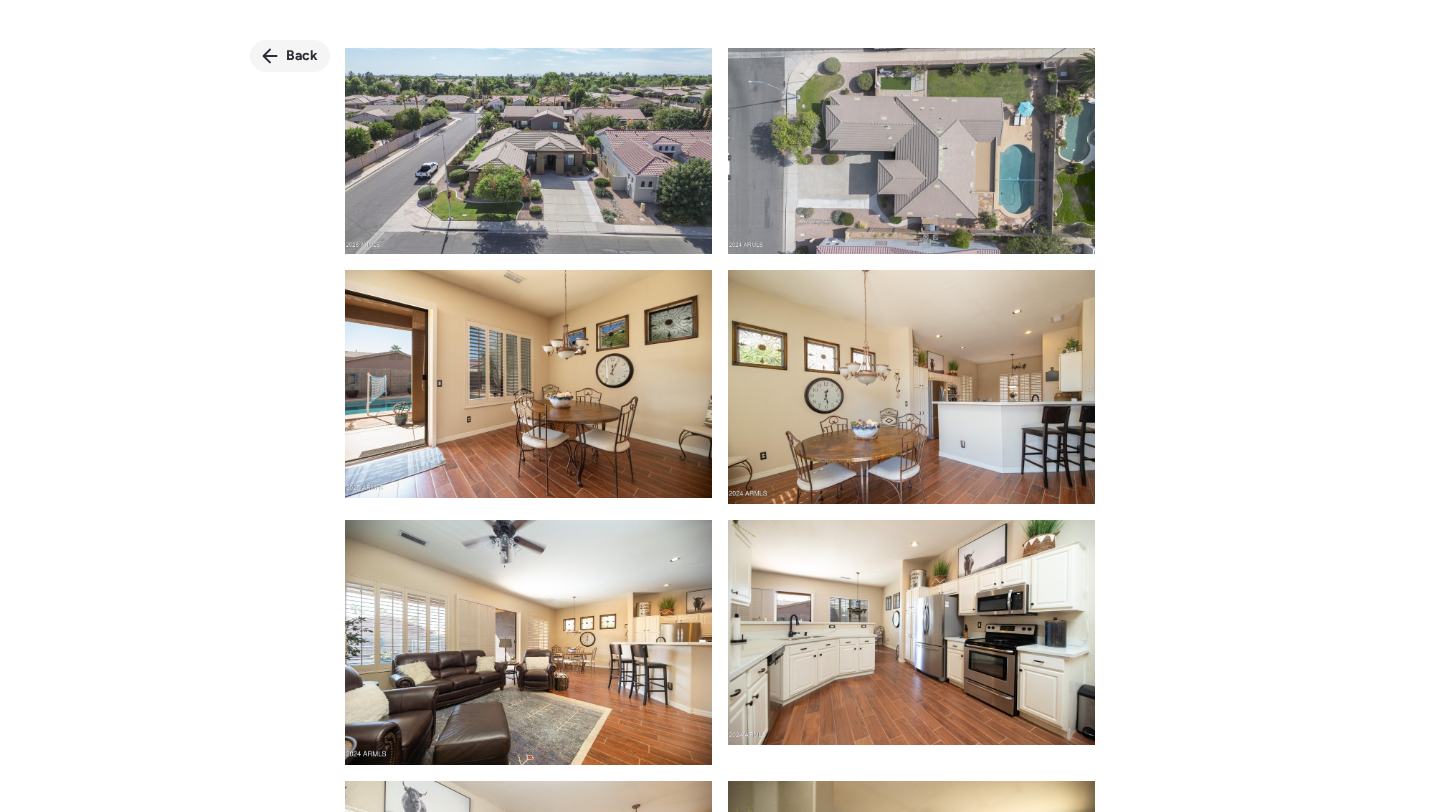 click 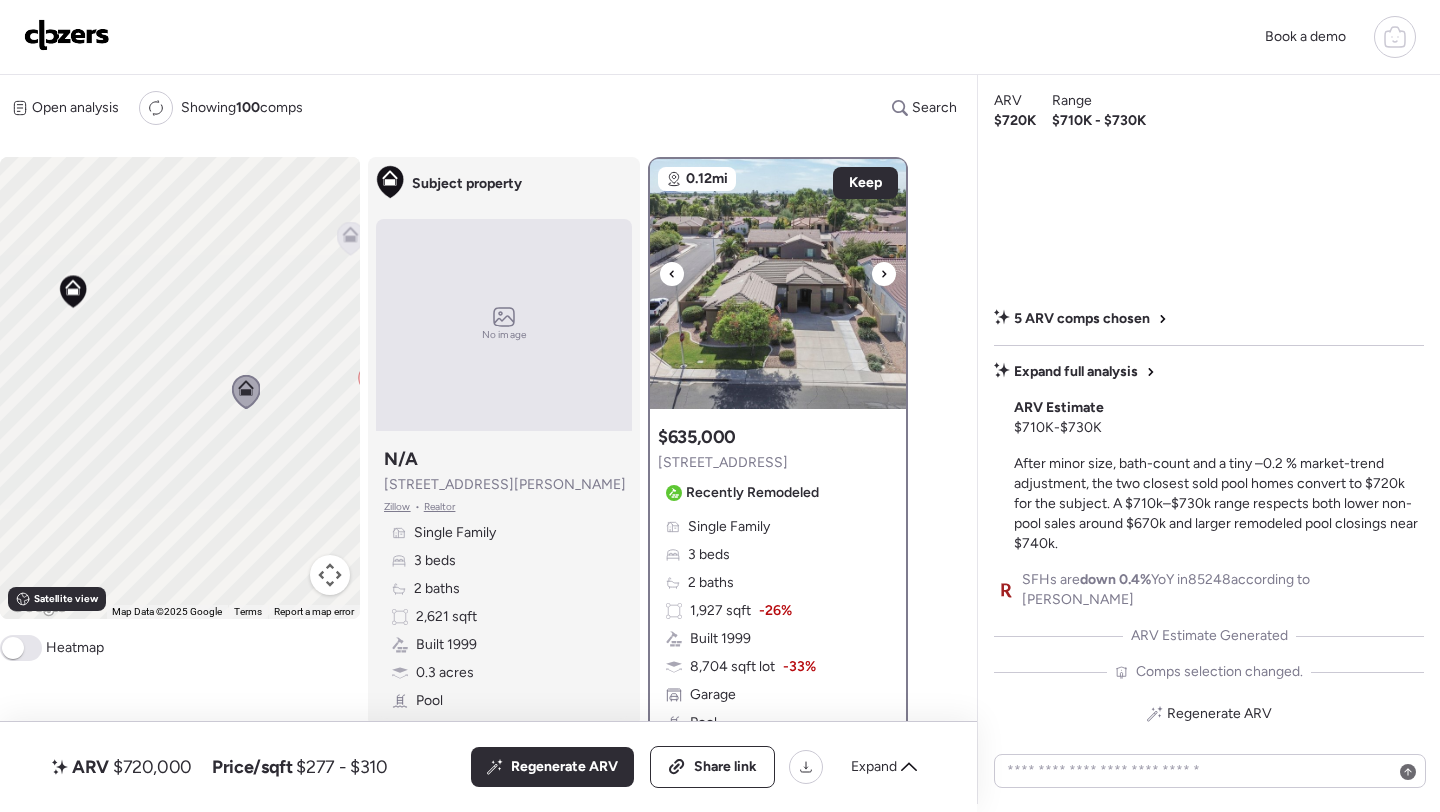 click at bounding box center [778, 284] 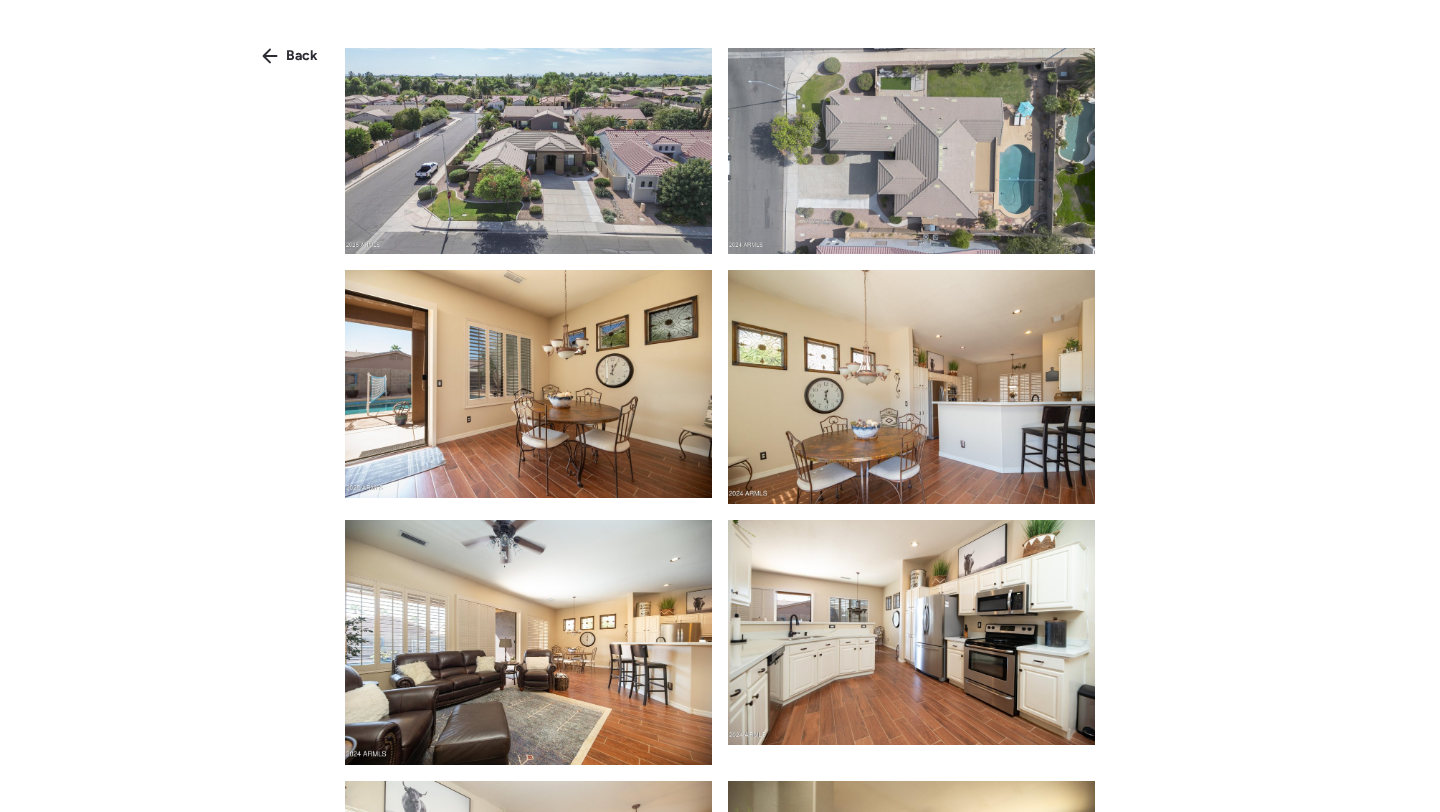 click at bounding box center [720, 430] 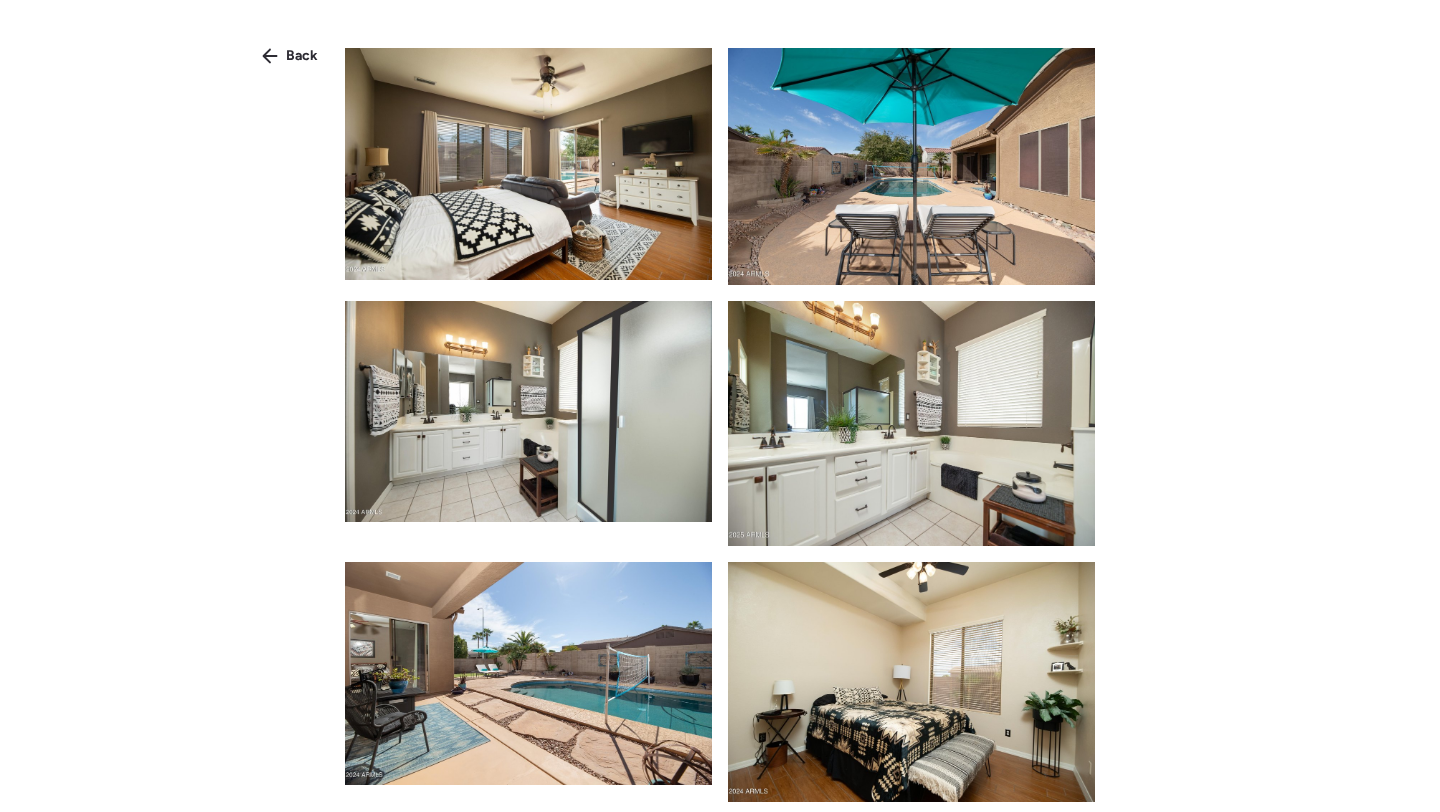 scroll, scrollTop: 1083, scrollLeft: 0, axis: vertical 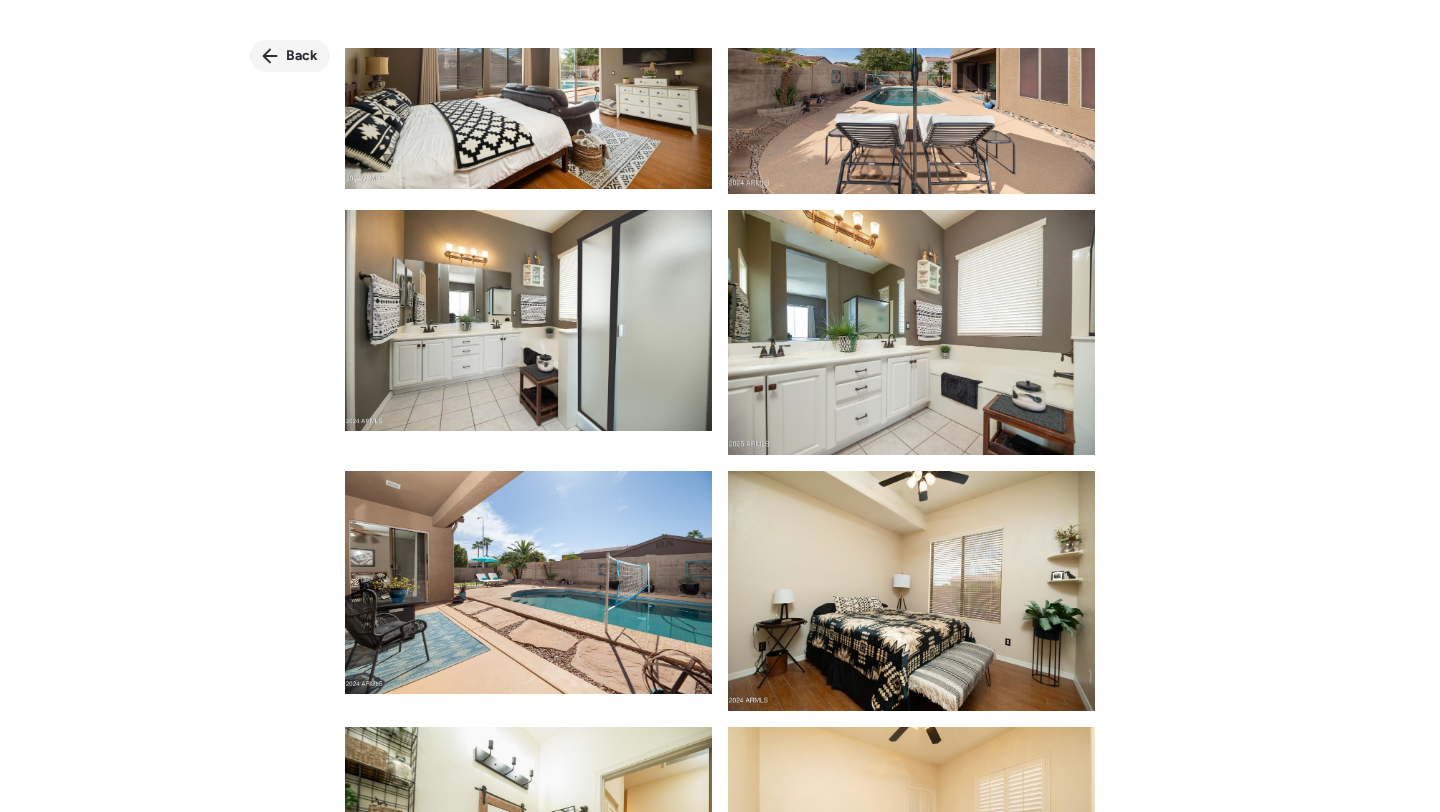click on "Back" at bounding box center (302, 56) 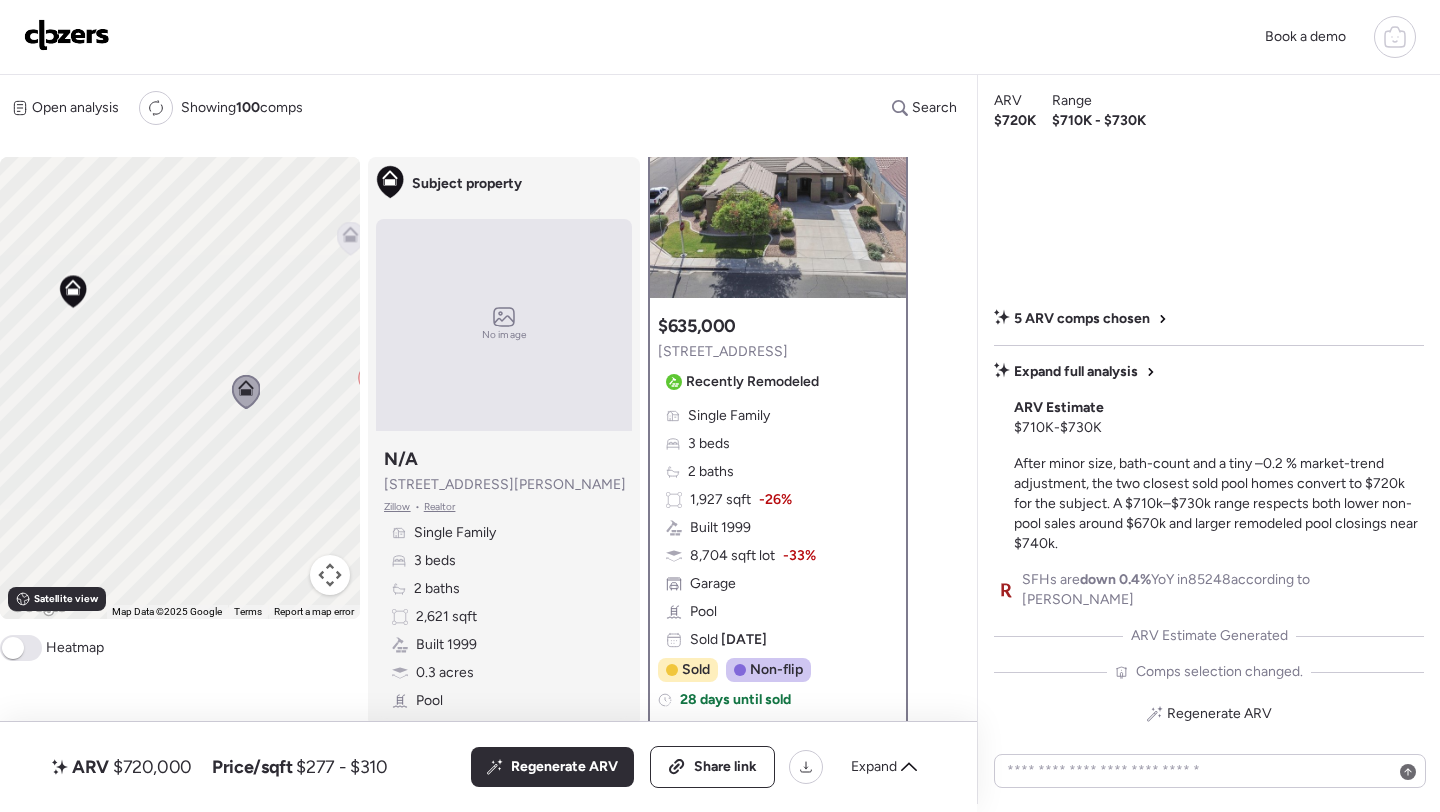 scroll, scrollTop: 0, scrollLeft: 0, axis: both 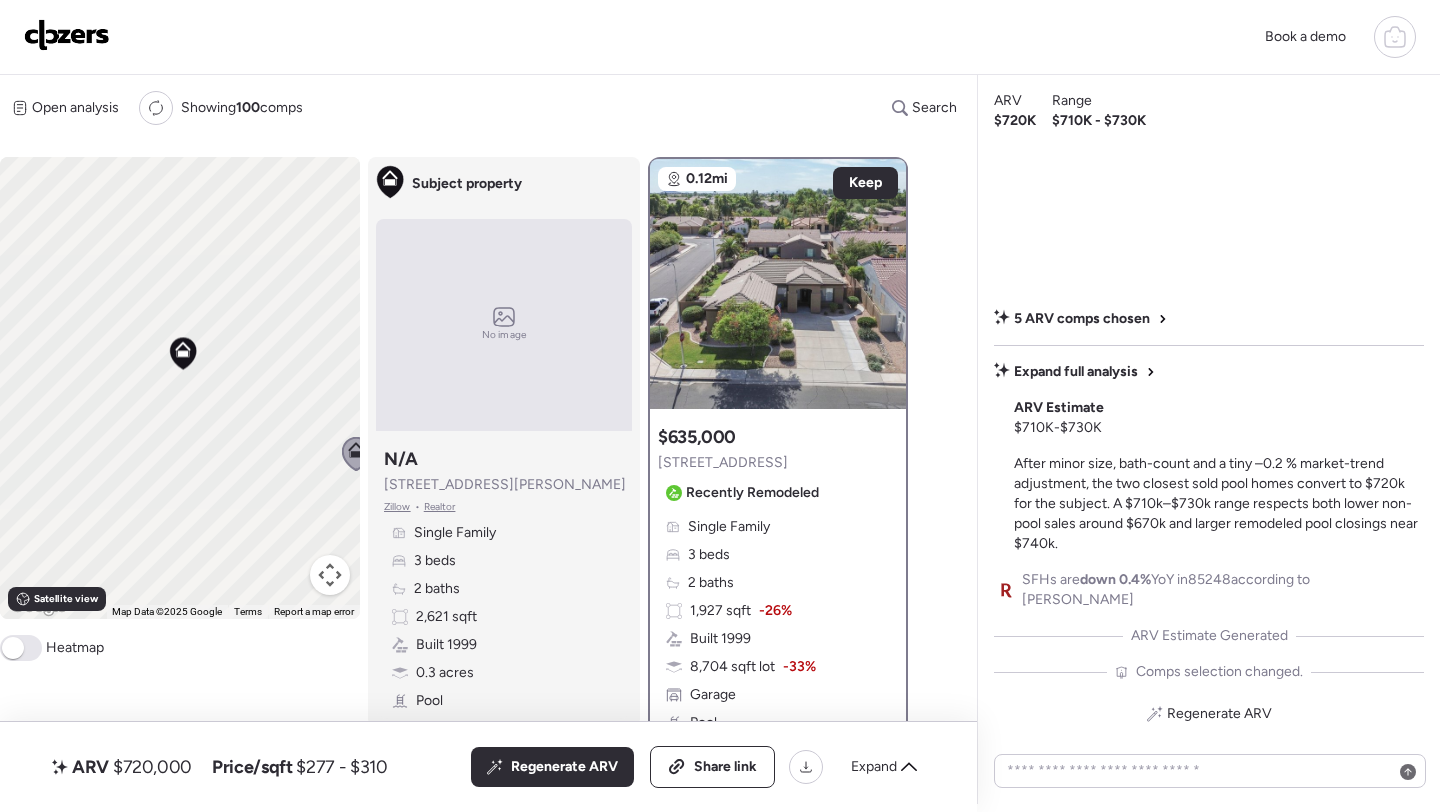 drag, startPoint x: 184, startPoint y: 418, endPoint x: 299, endPoint y: 482, distance: 131.60927 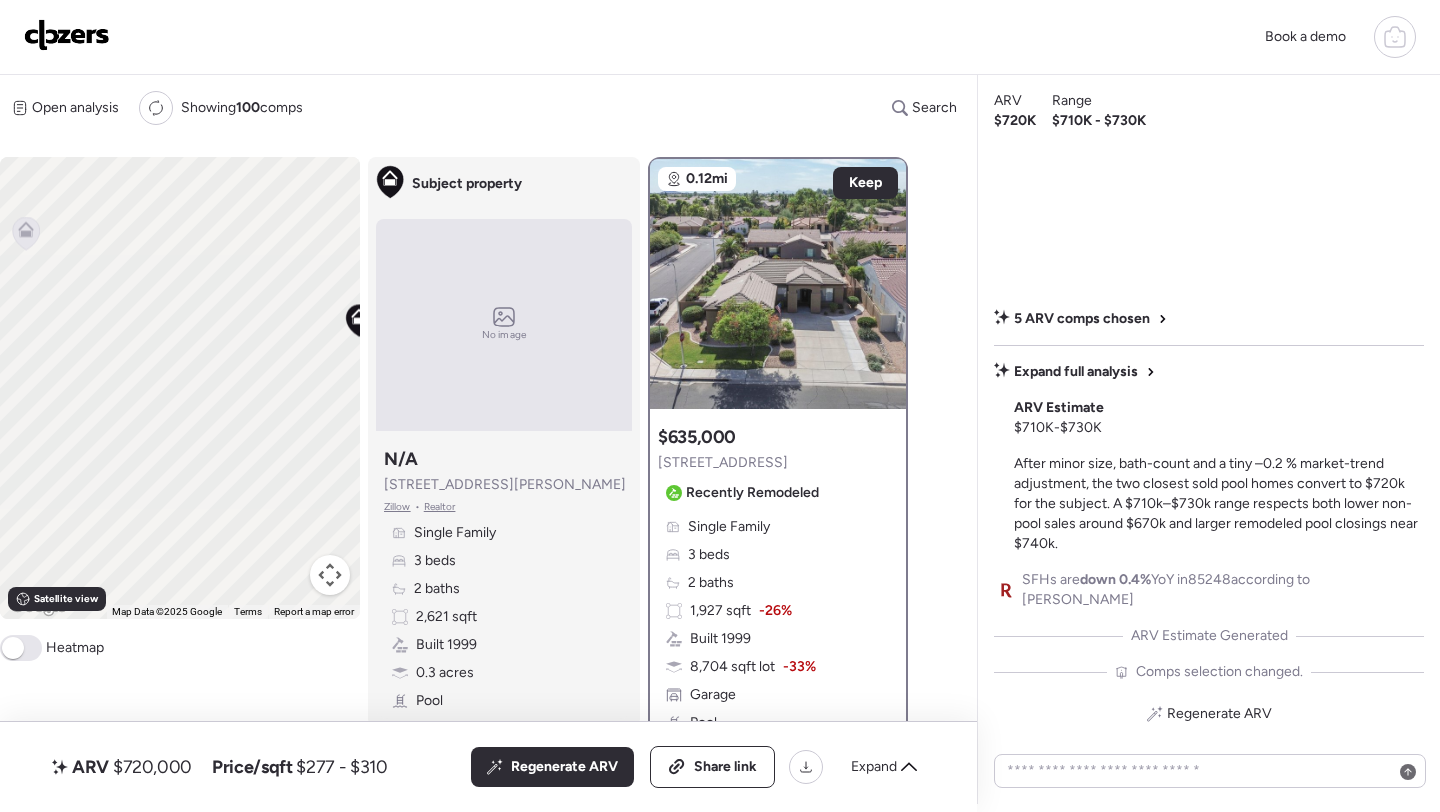drag, startPoint x: 143, startPoint y: 442, endPoint x: 302, endPoint y: 379, distance: 171.0263 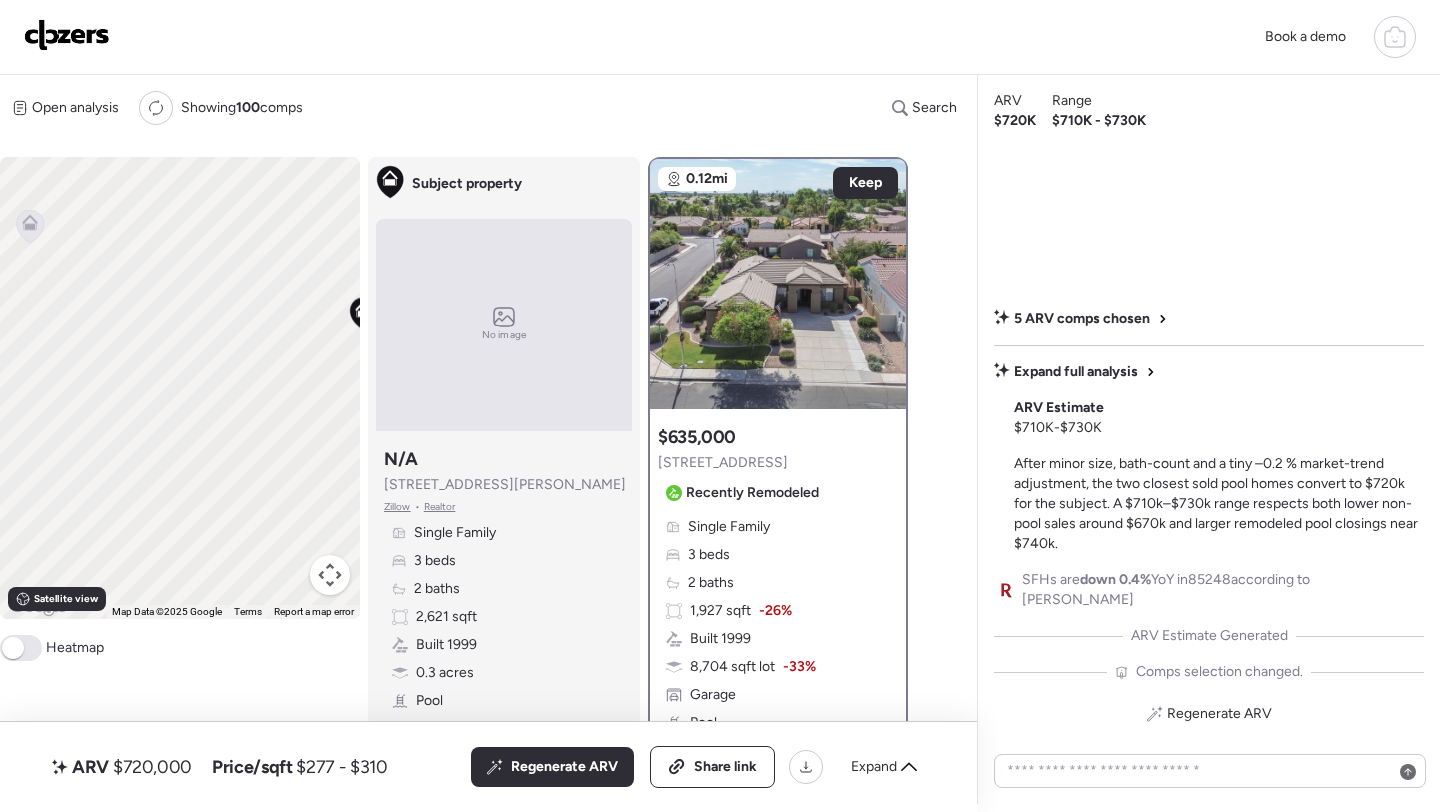 click on "To activate drag with keyboard, press Alt + Enter. Once in keyboard drag state, use the arrow keys to move the marker. To complete the drag, press the Enter key. To cancel, press Escape." at bounding box center [180, 388] 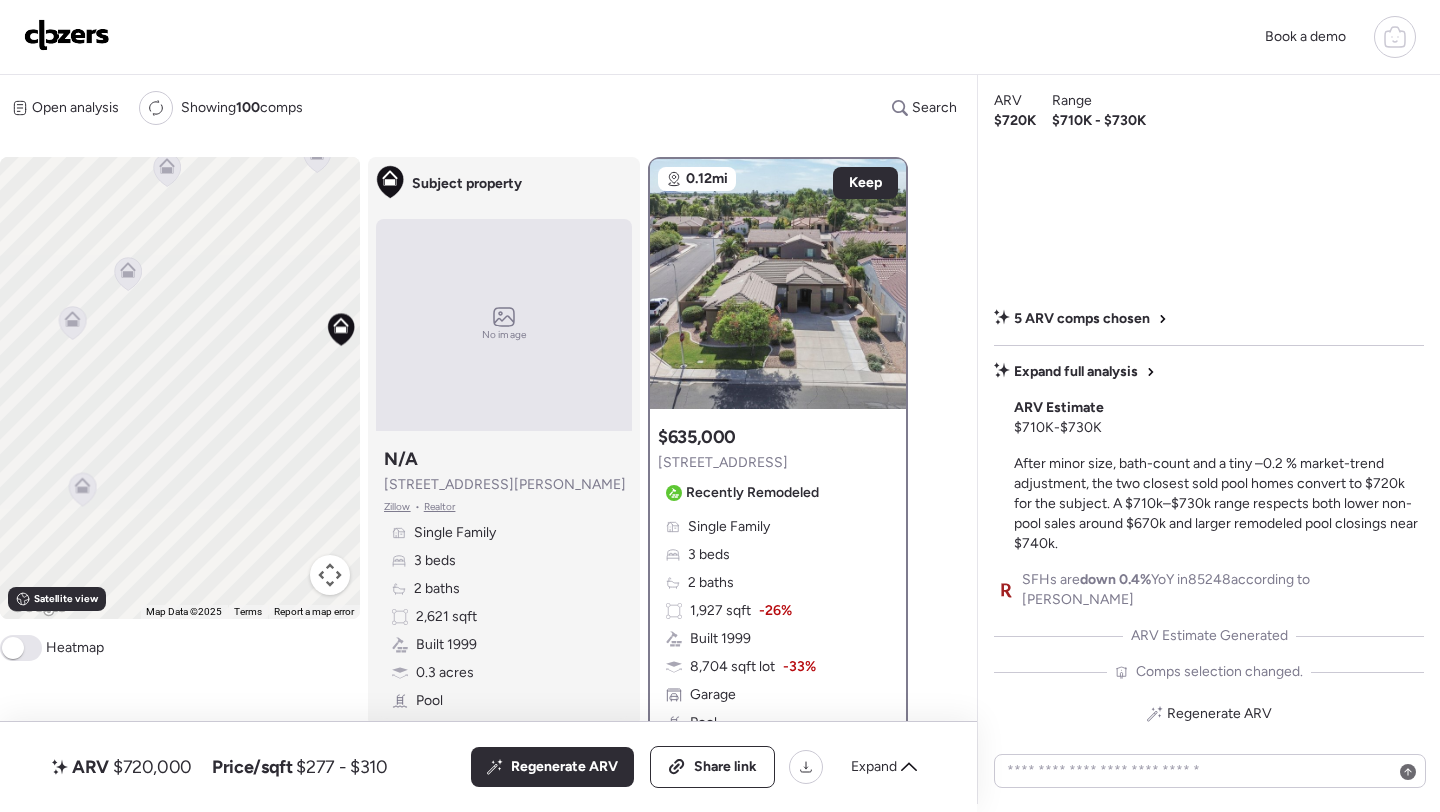 drag, startPoint x: 278, startPoint y: 377, endPoint x: 140, endPoint y: 375, distance: 138.0145 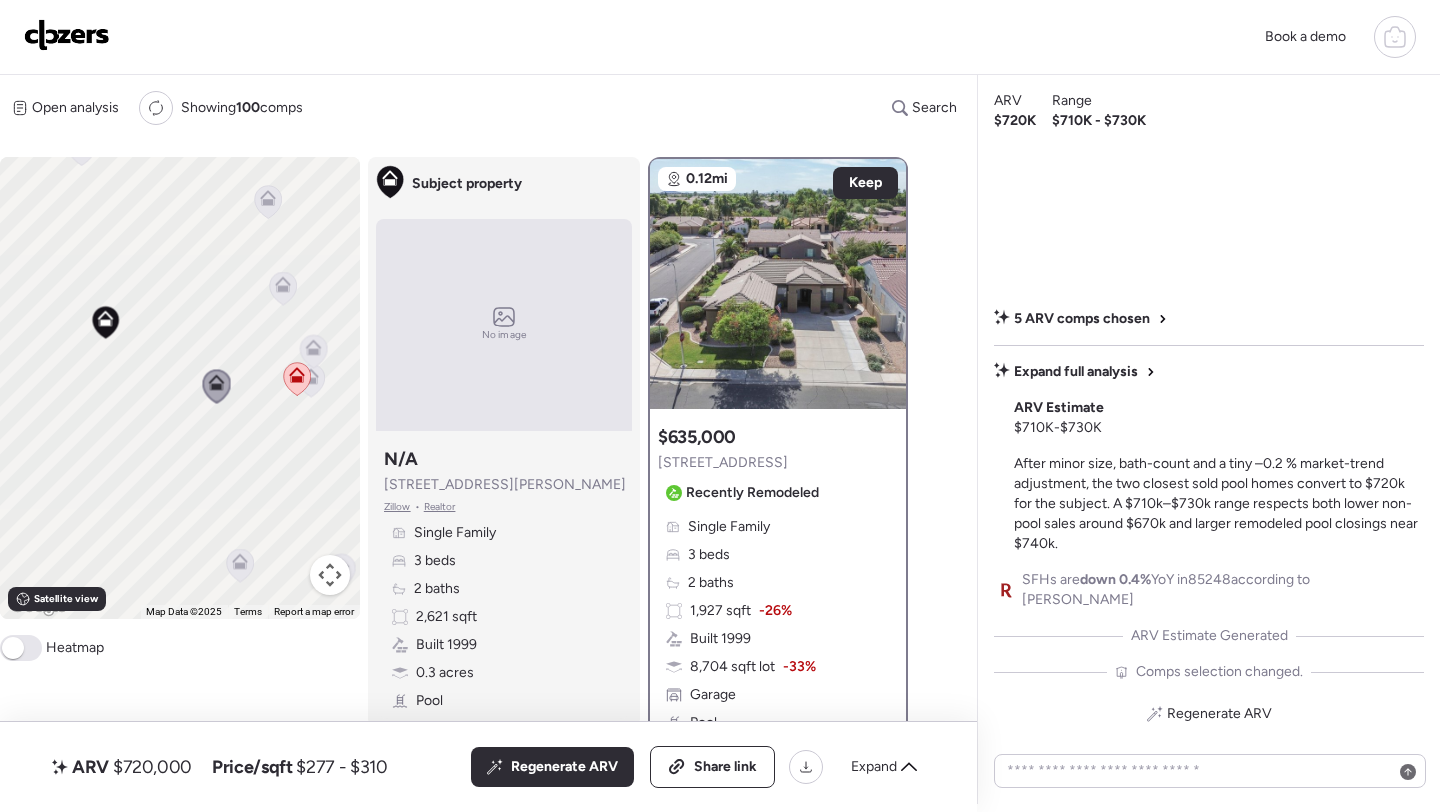 drag, startPoint x: 133, startPoint y: 373, endPoint x: 91, endPoint y: 352, distance: 46.957428 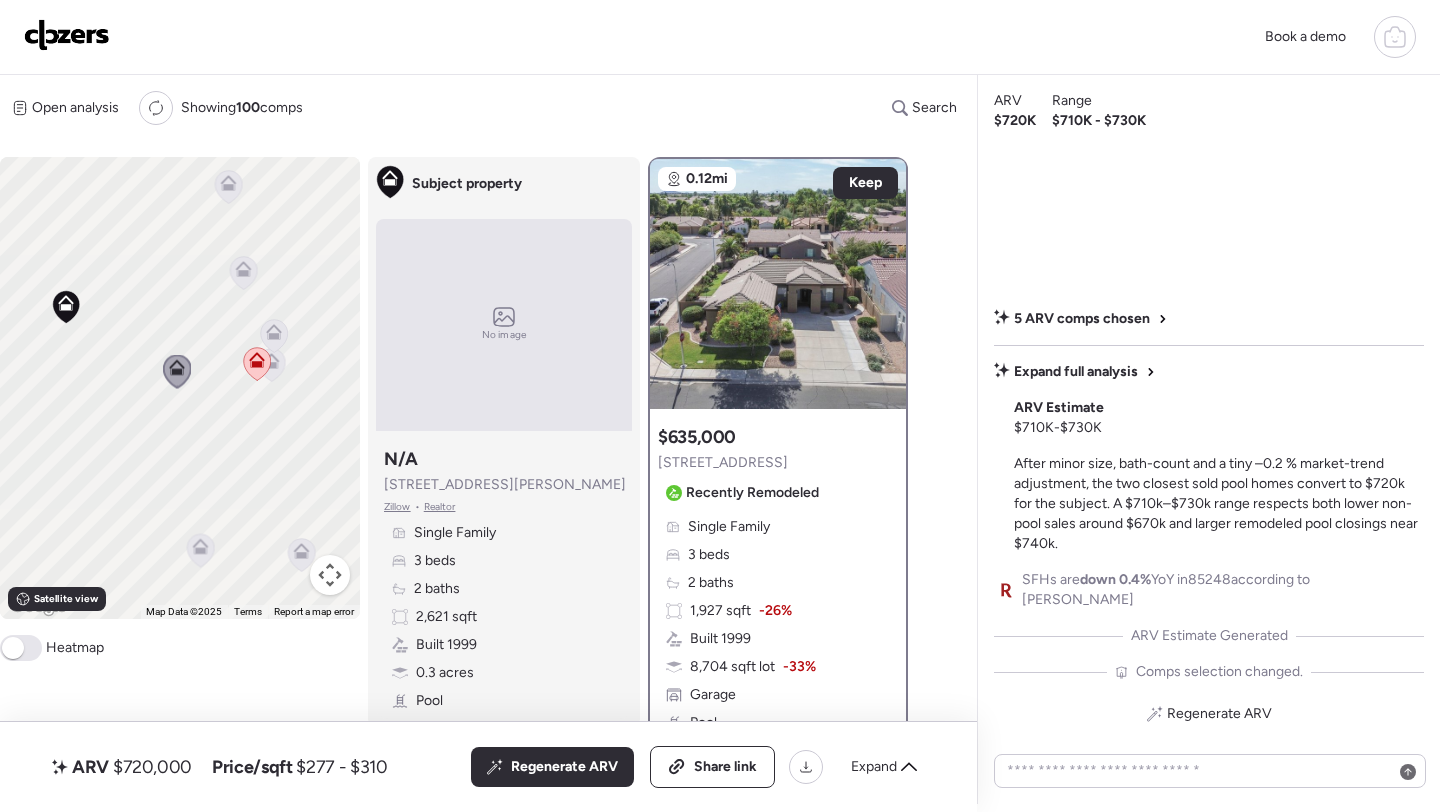 click 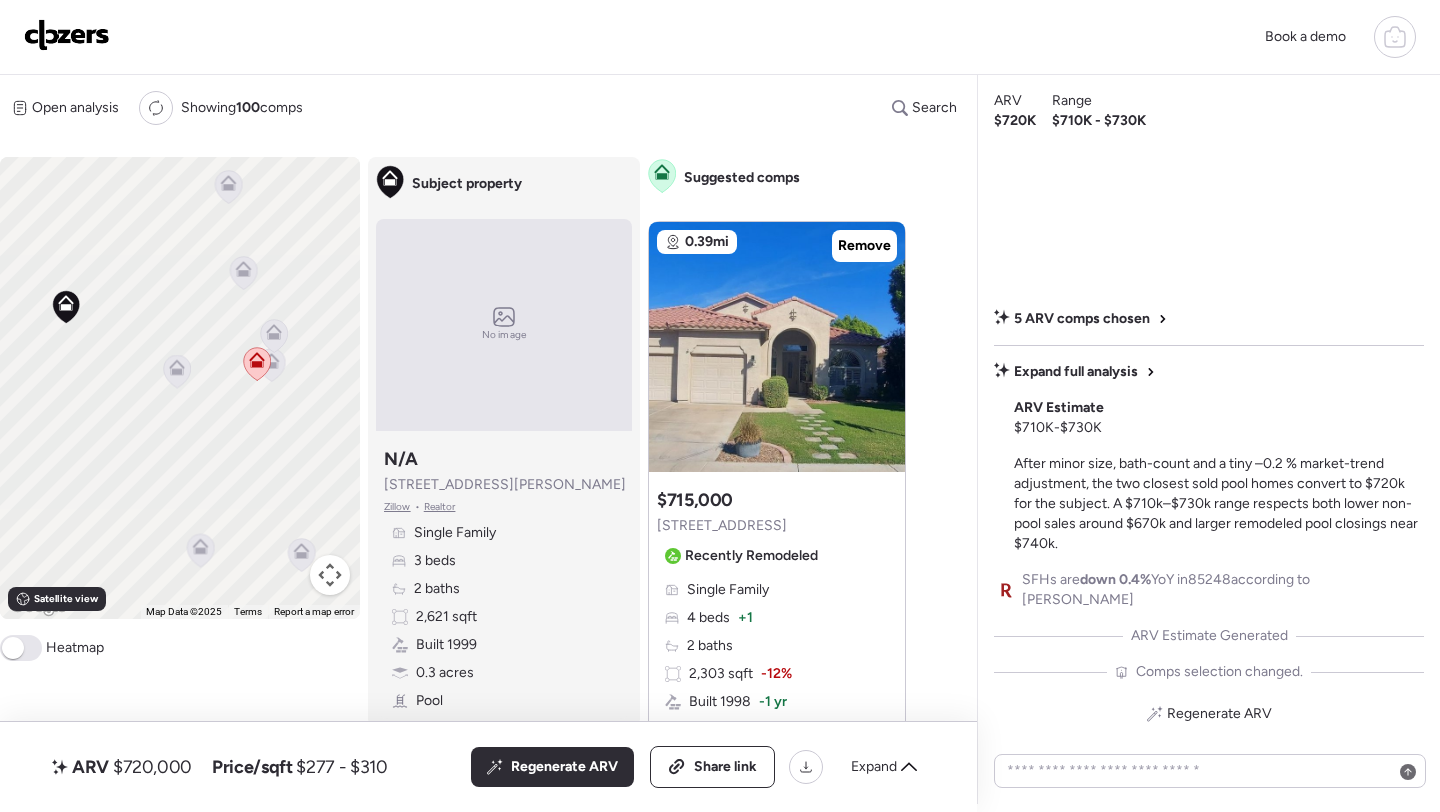 scroll, scrollTop: 737, scrollLeft: 0, axis: vertical 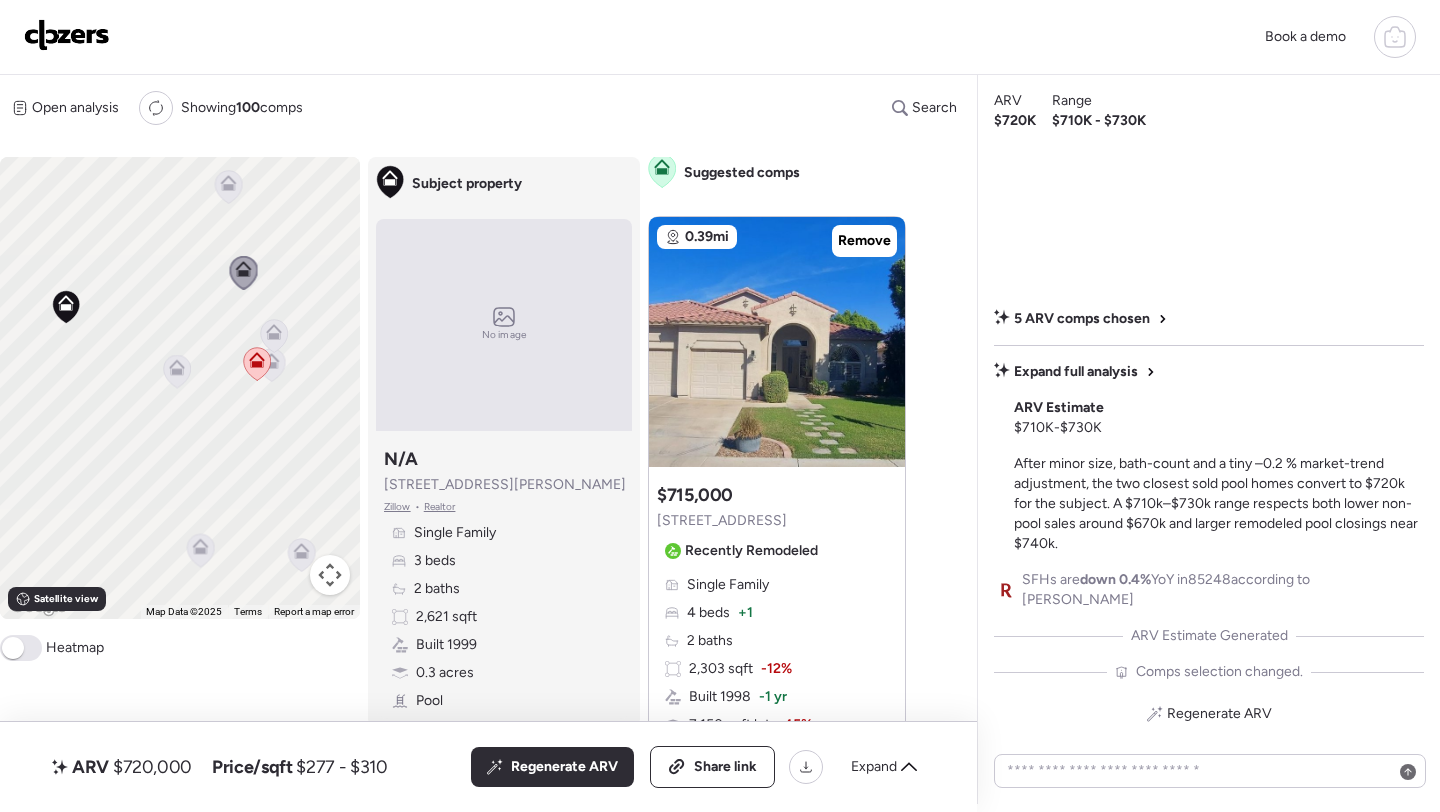 click 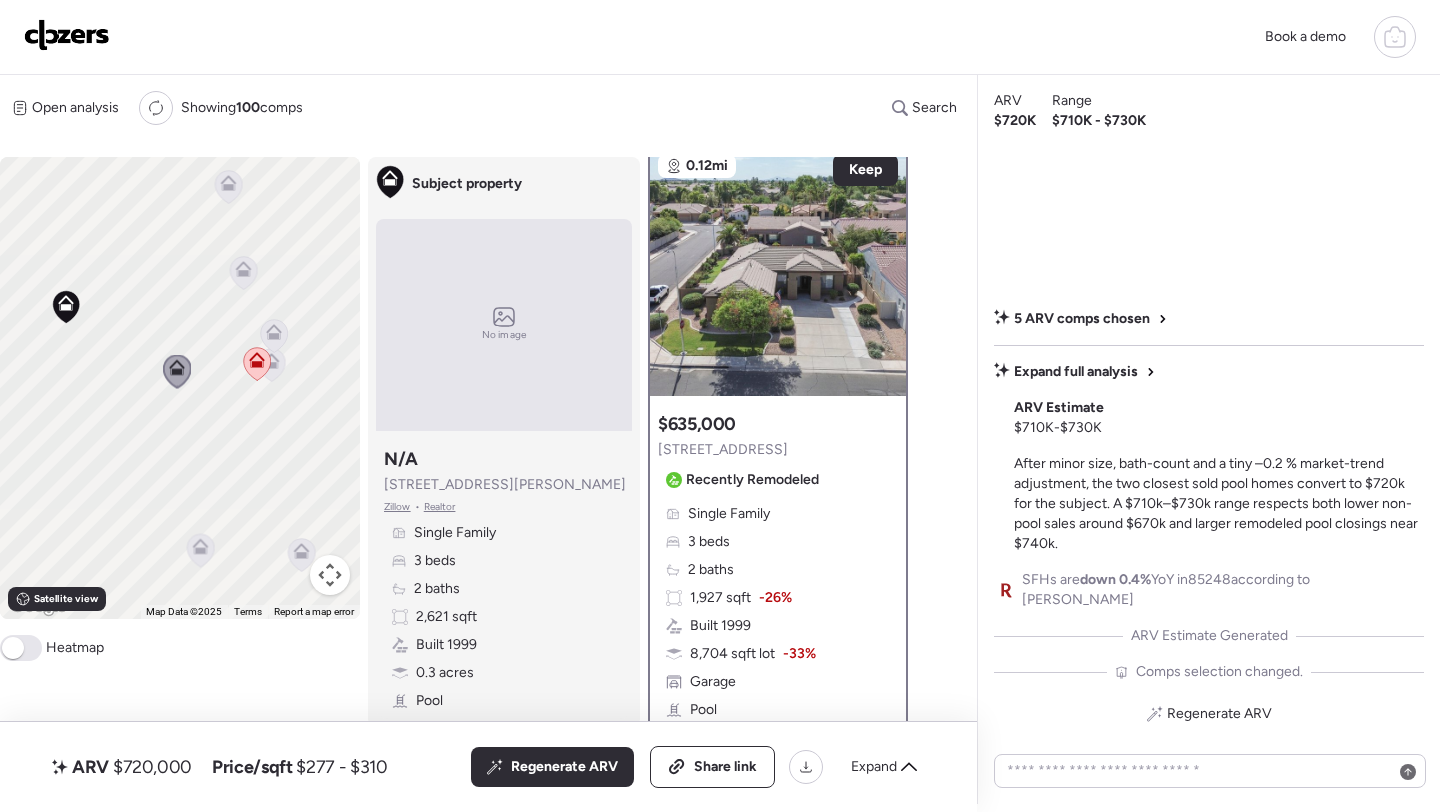 scroll, scrollTop: 0, scrollLeft: 0, axis: both 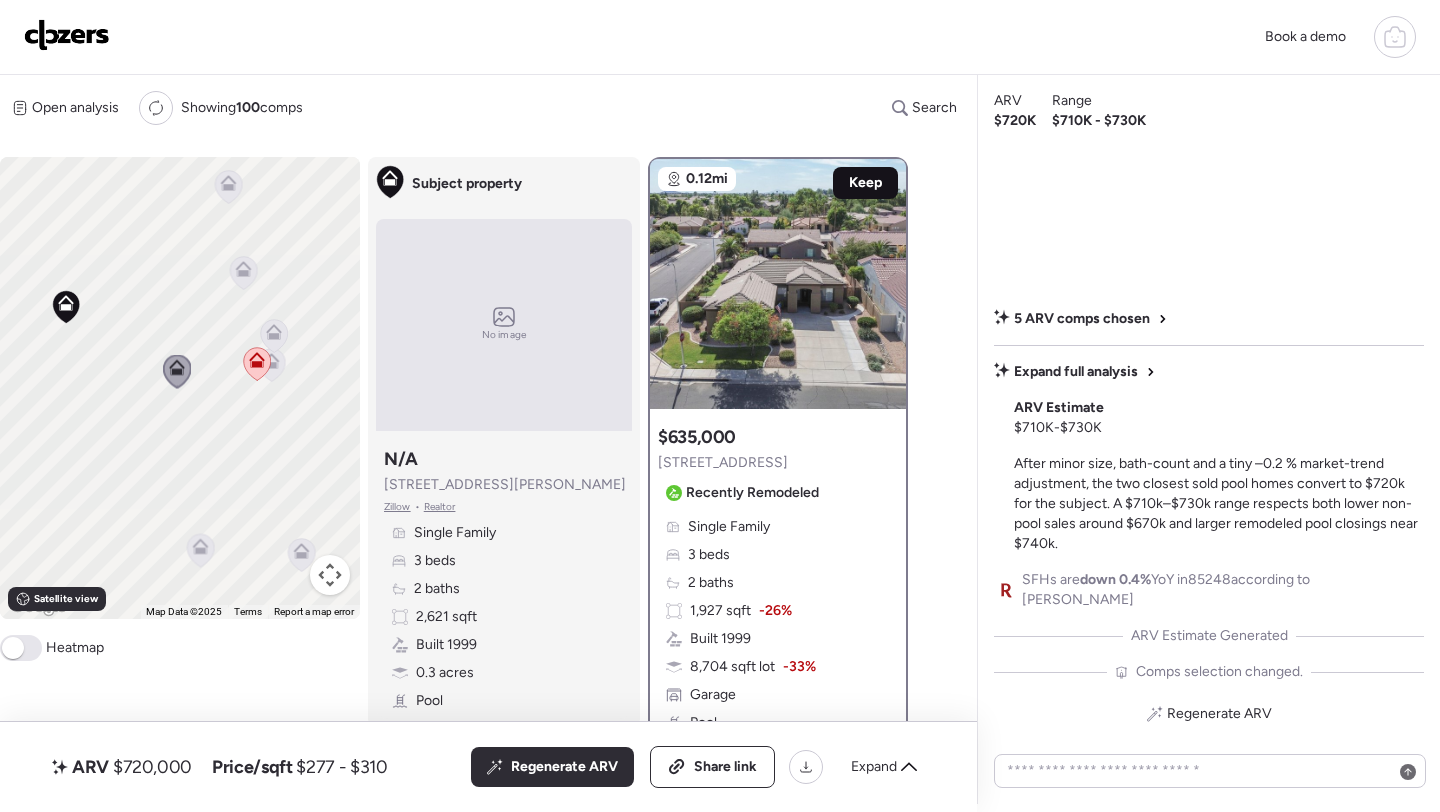 click on "Keep" at bounding box center (865, 183) 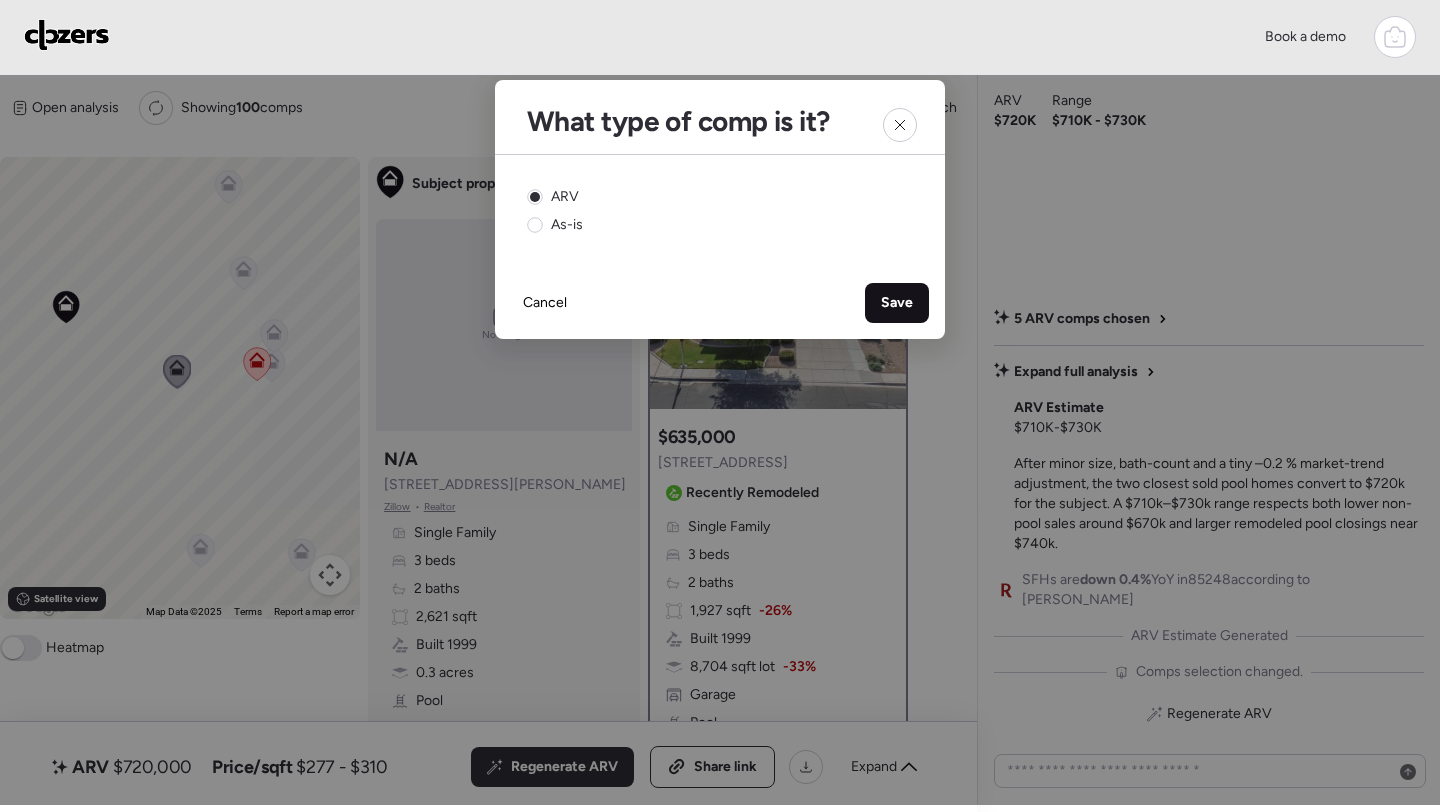 click on "Save" at bounding box center [897, 303] 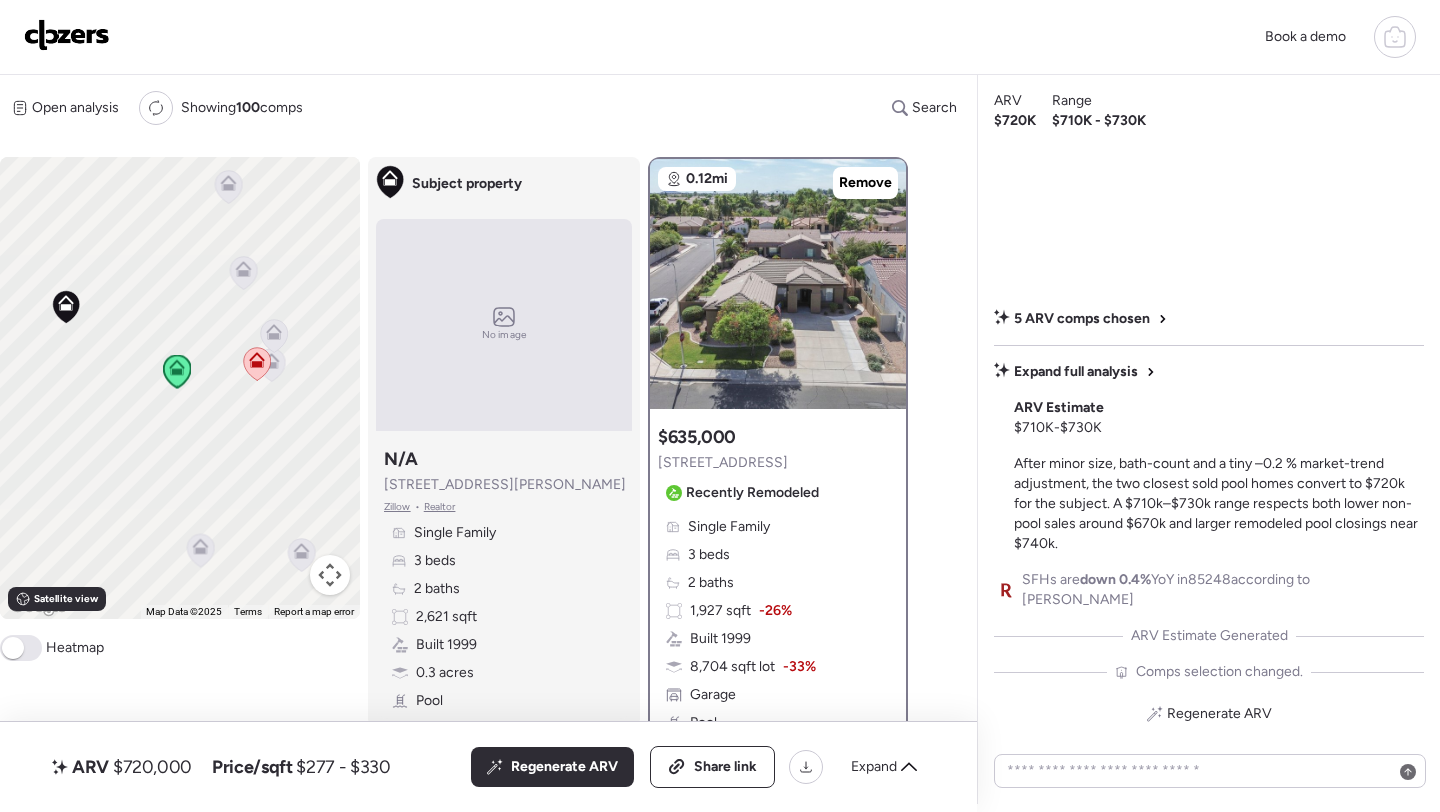 click 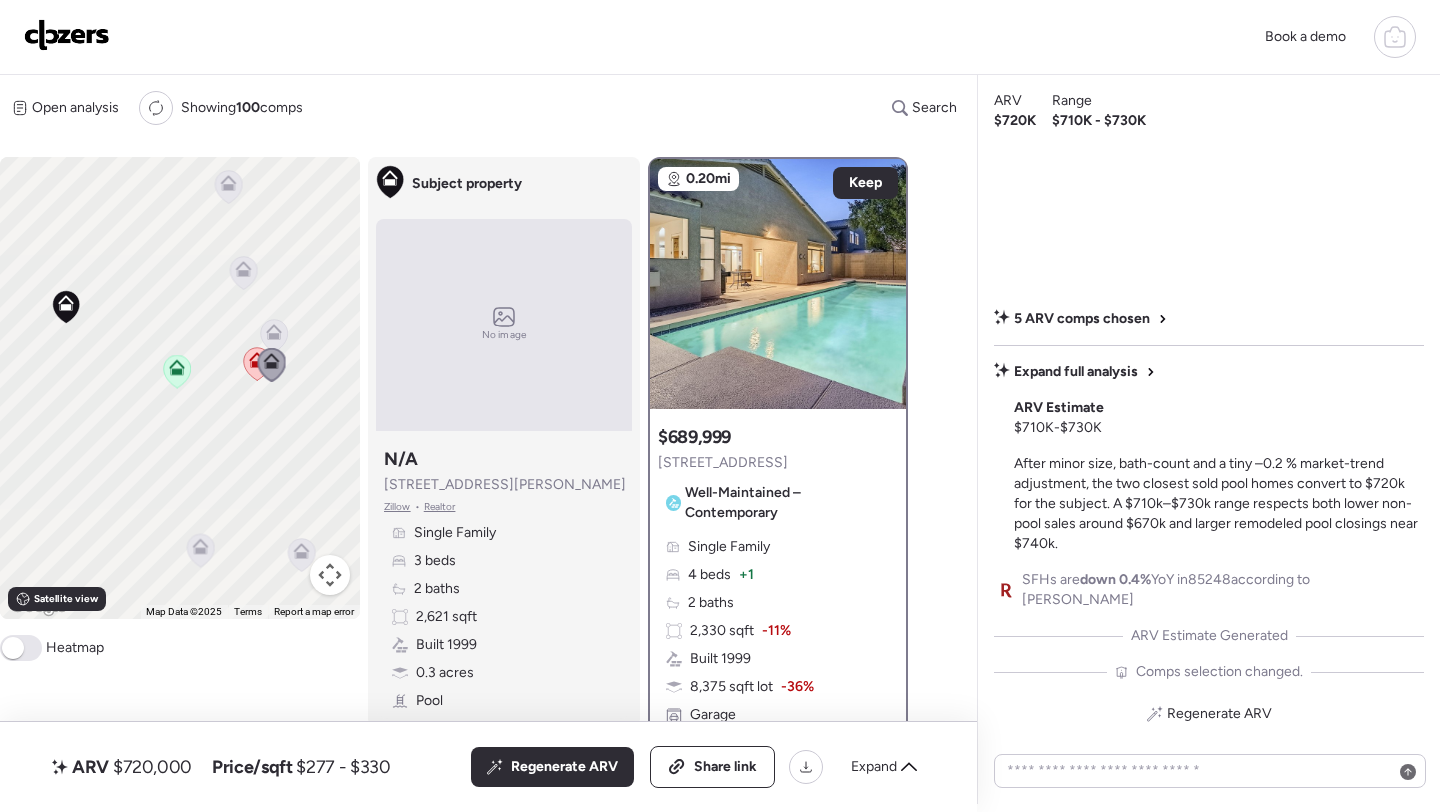 click 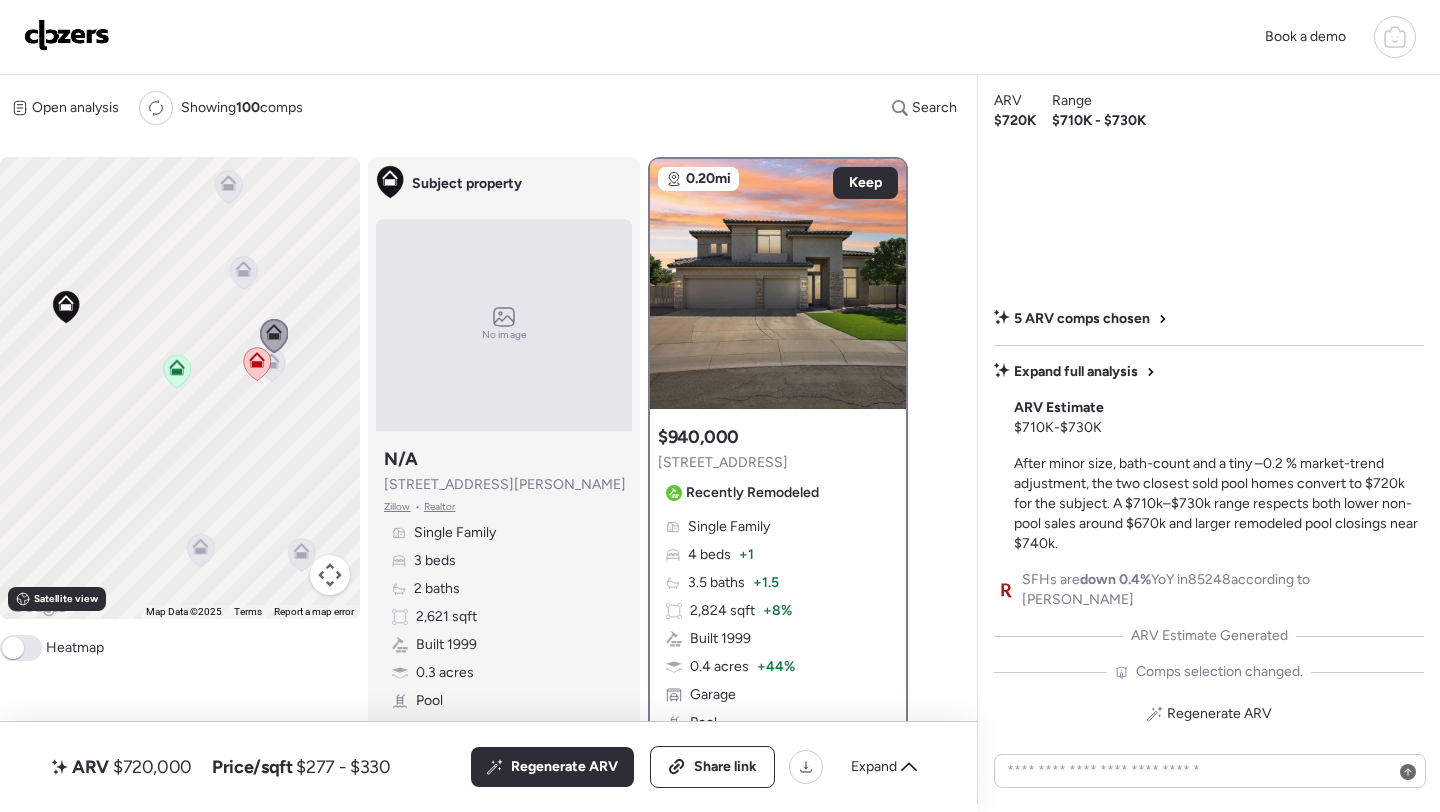 click 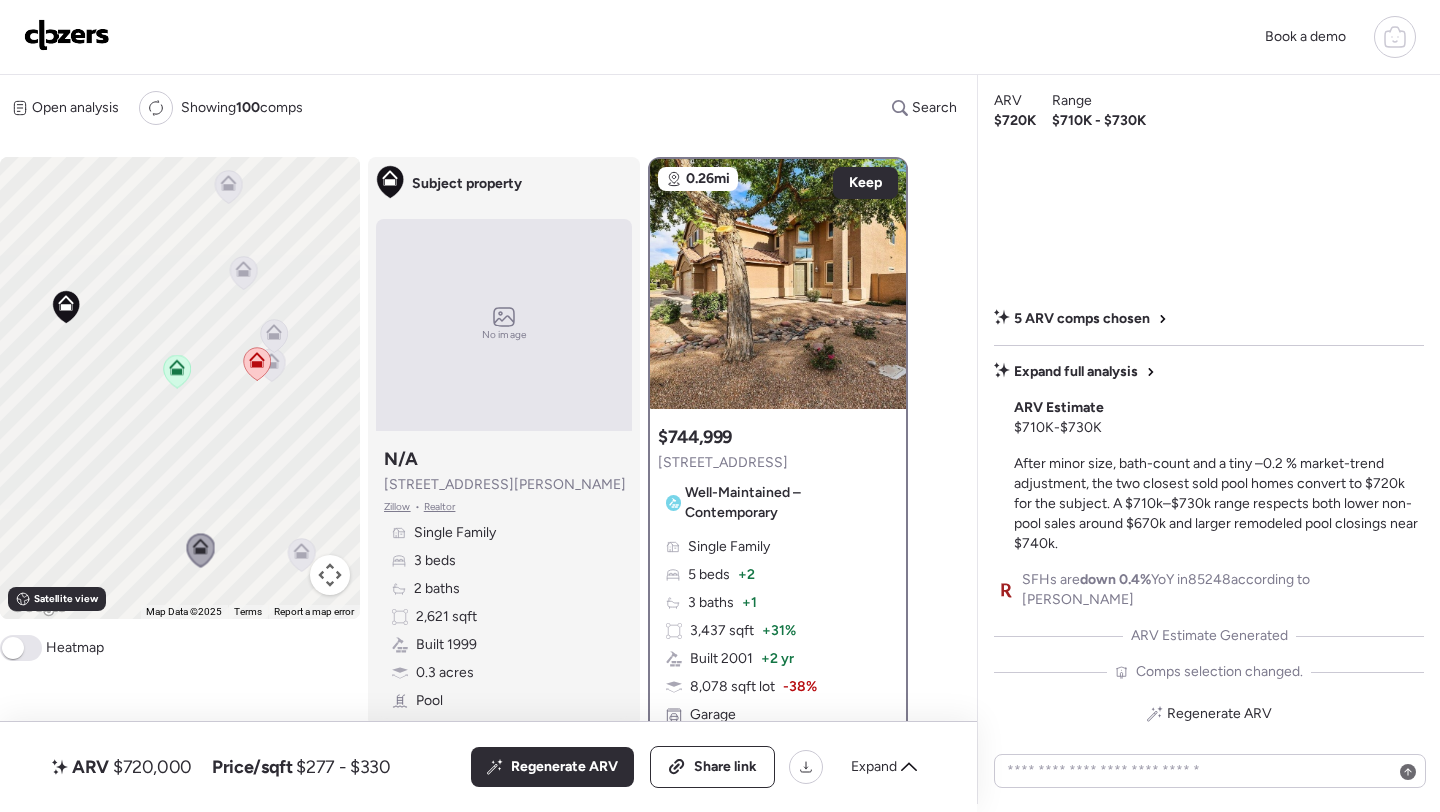 click 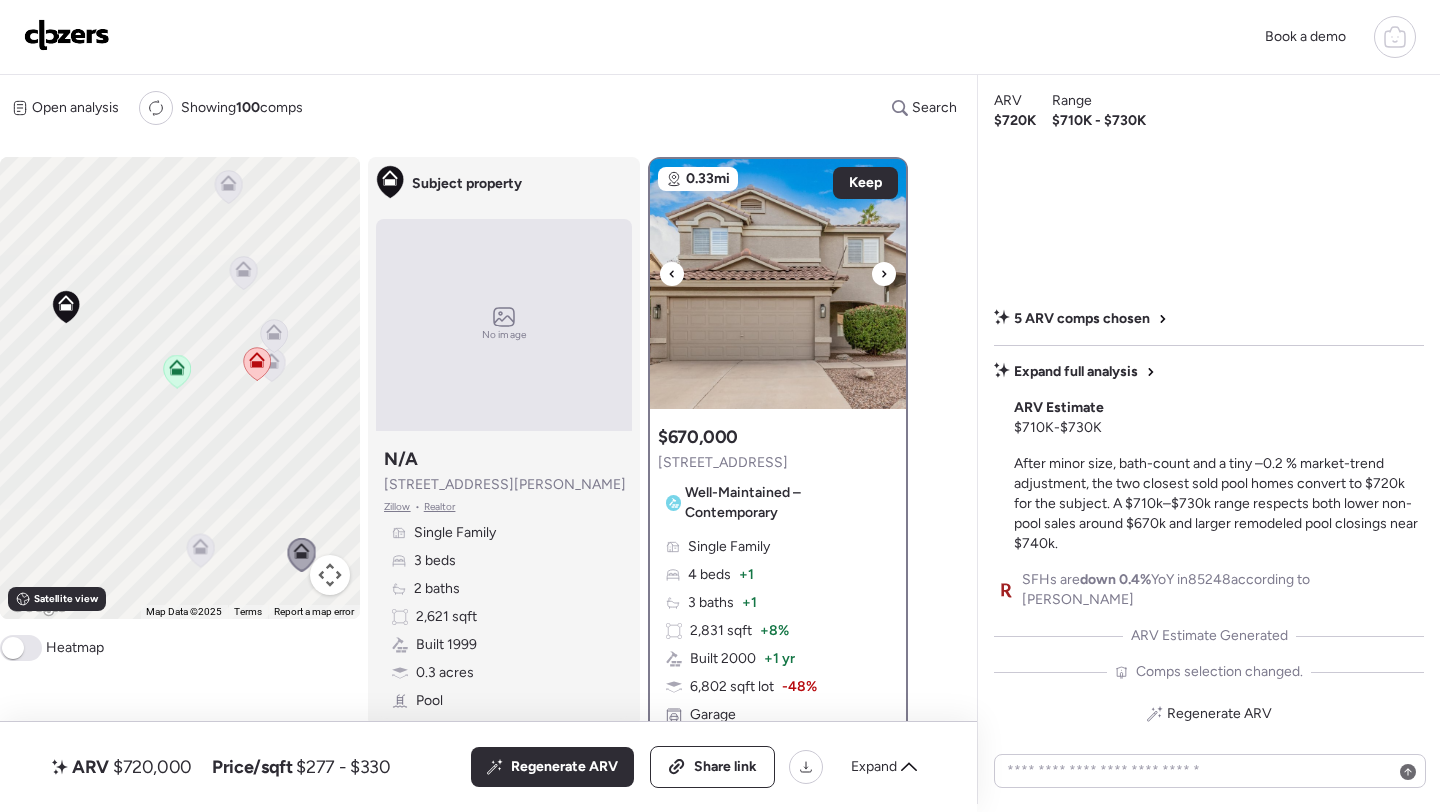 click at bounding box center (778, 284) 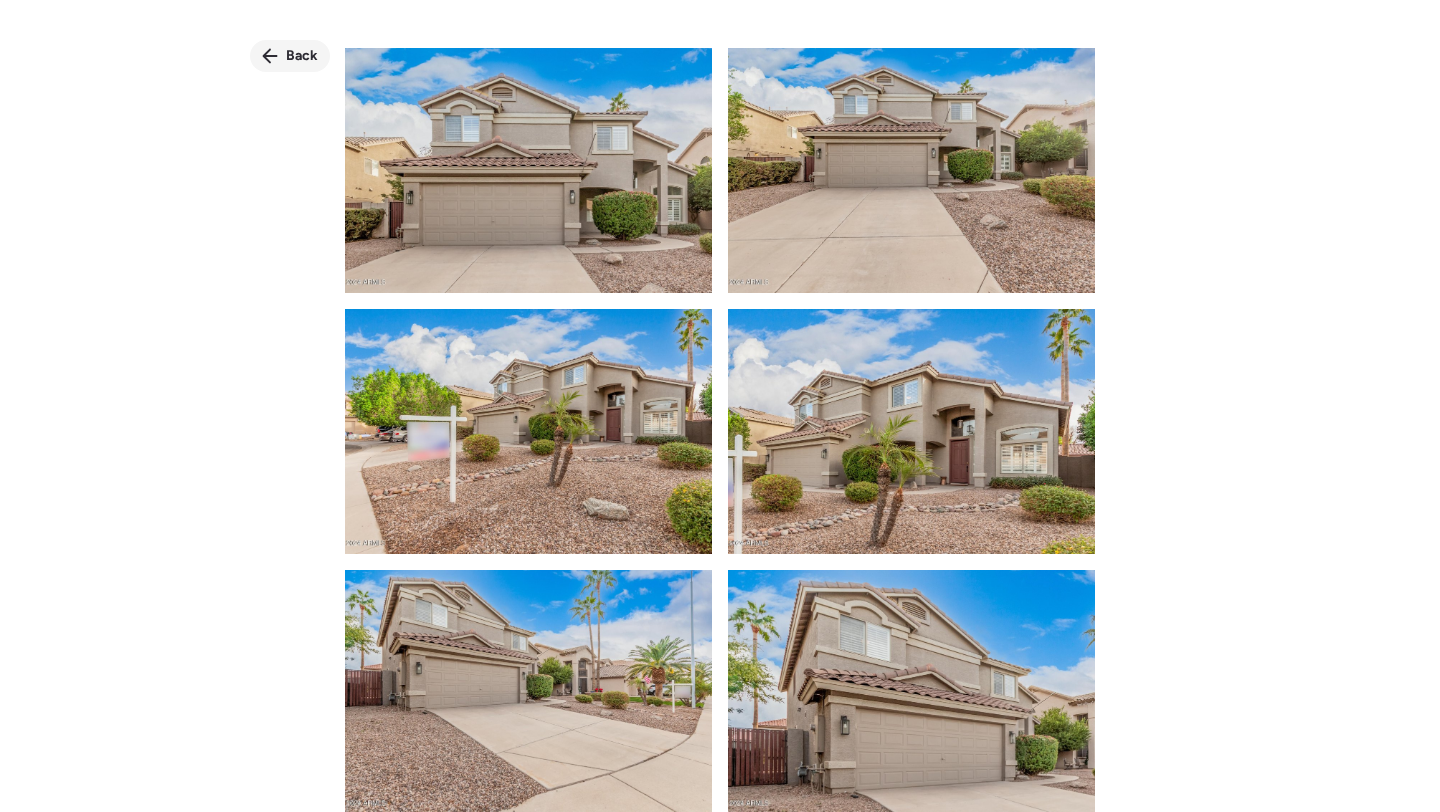 click on "Back" at bounding box center (302, 56) 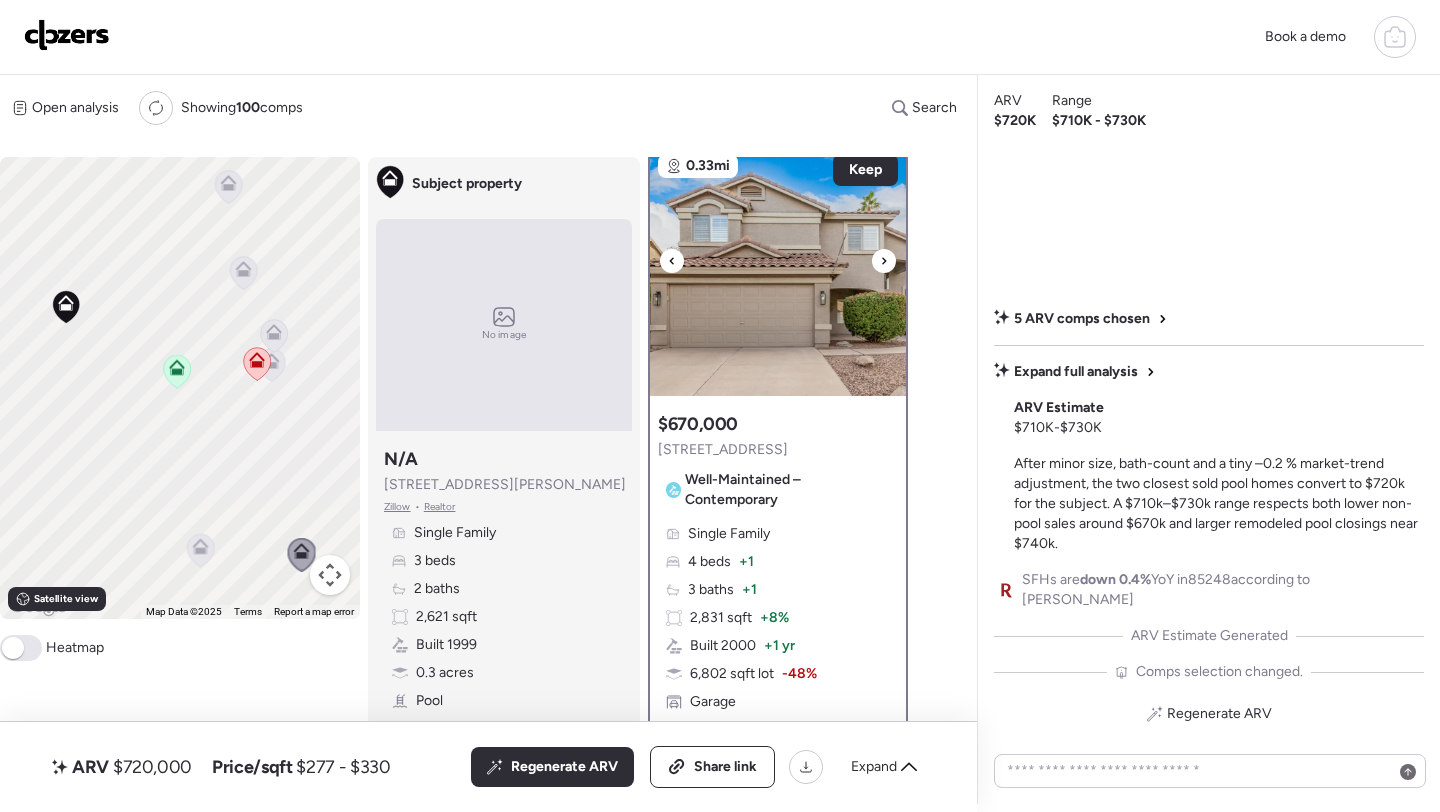scroll, scrollTop: 7, scrollLeft: 0, axis: vertical 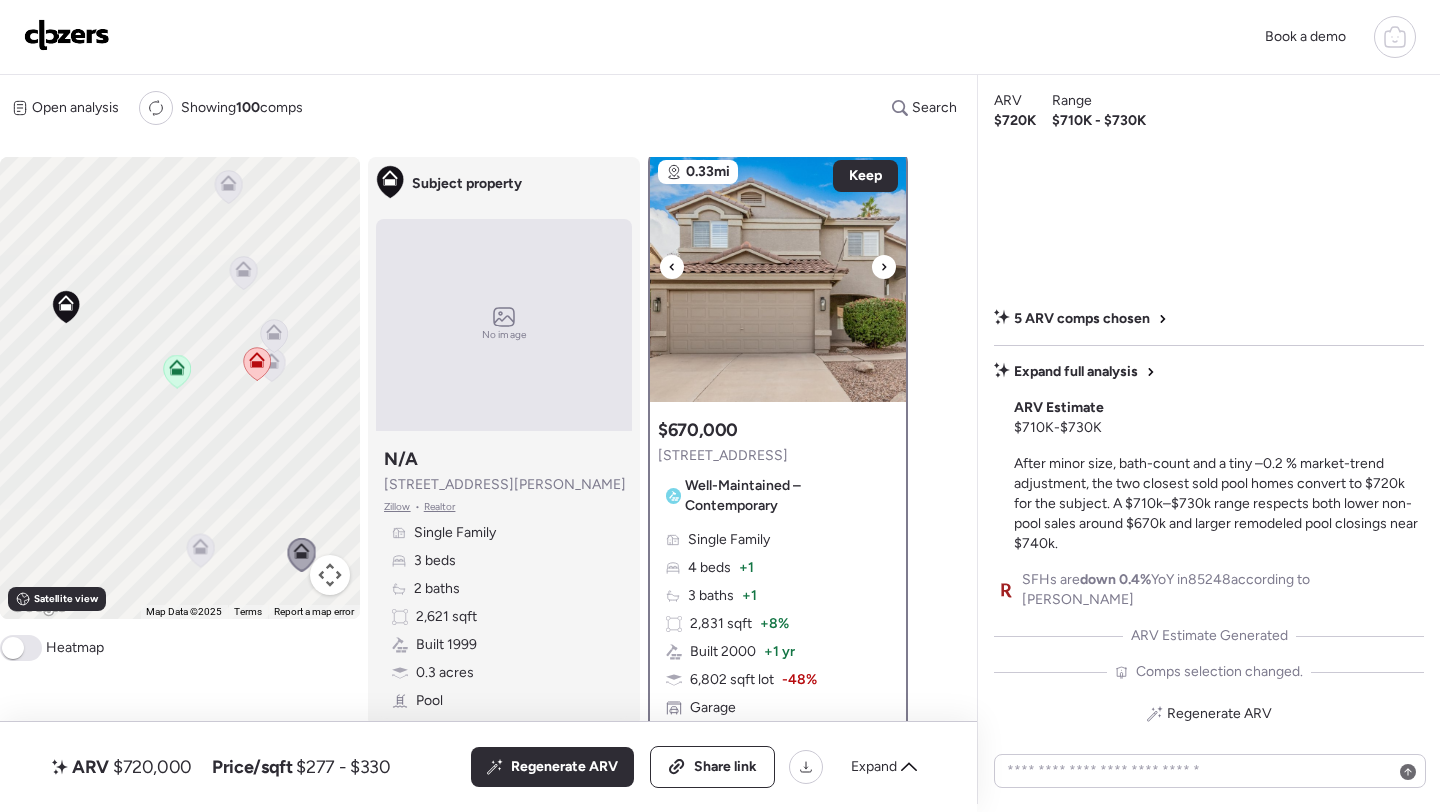click at bounding box center [778, 277] 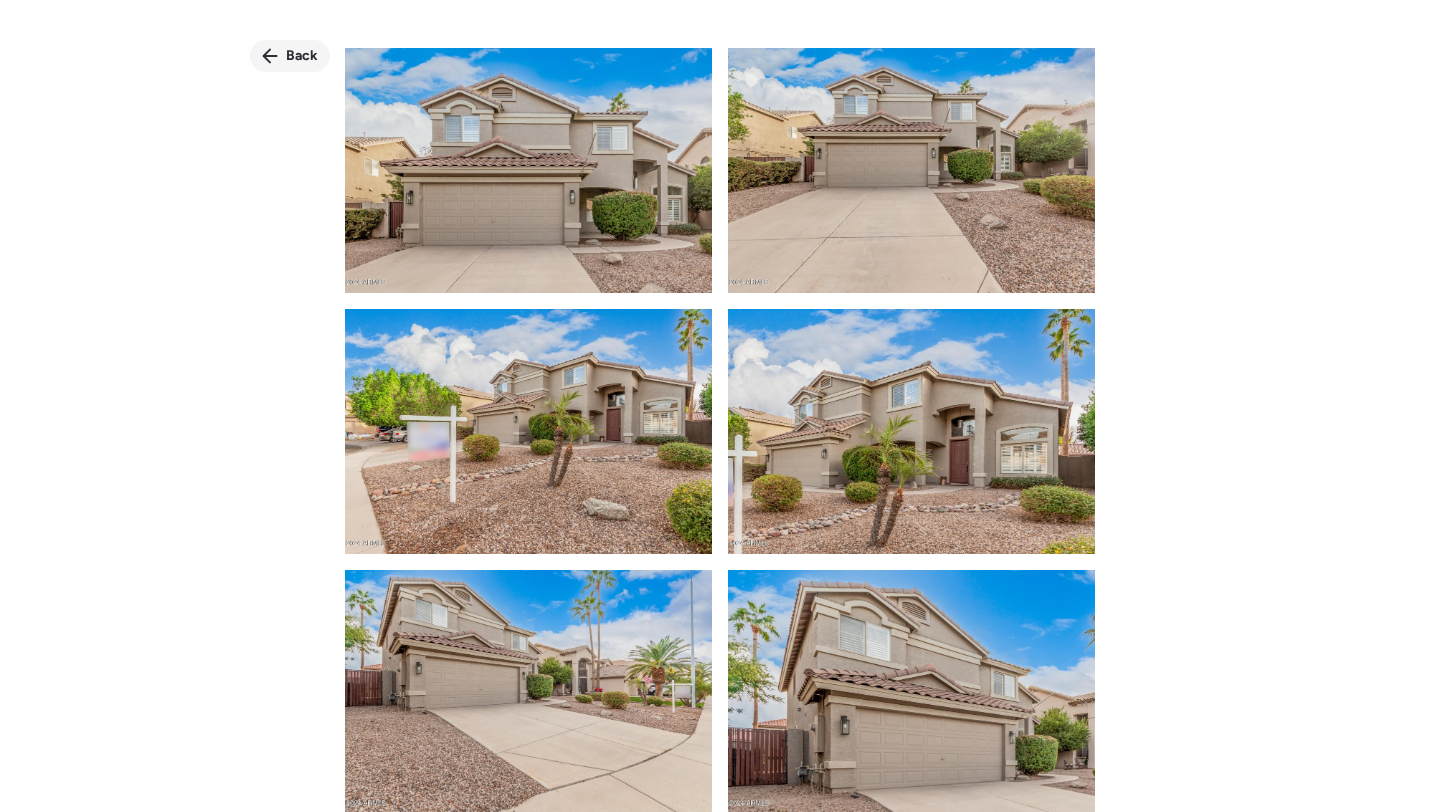 click on "Back" at bounding box center (302, 56) 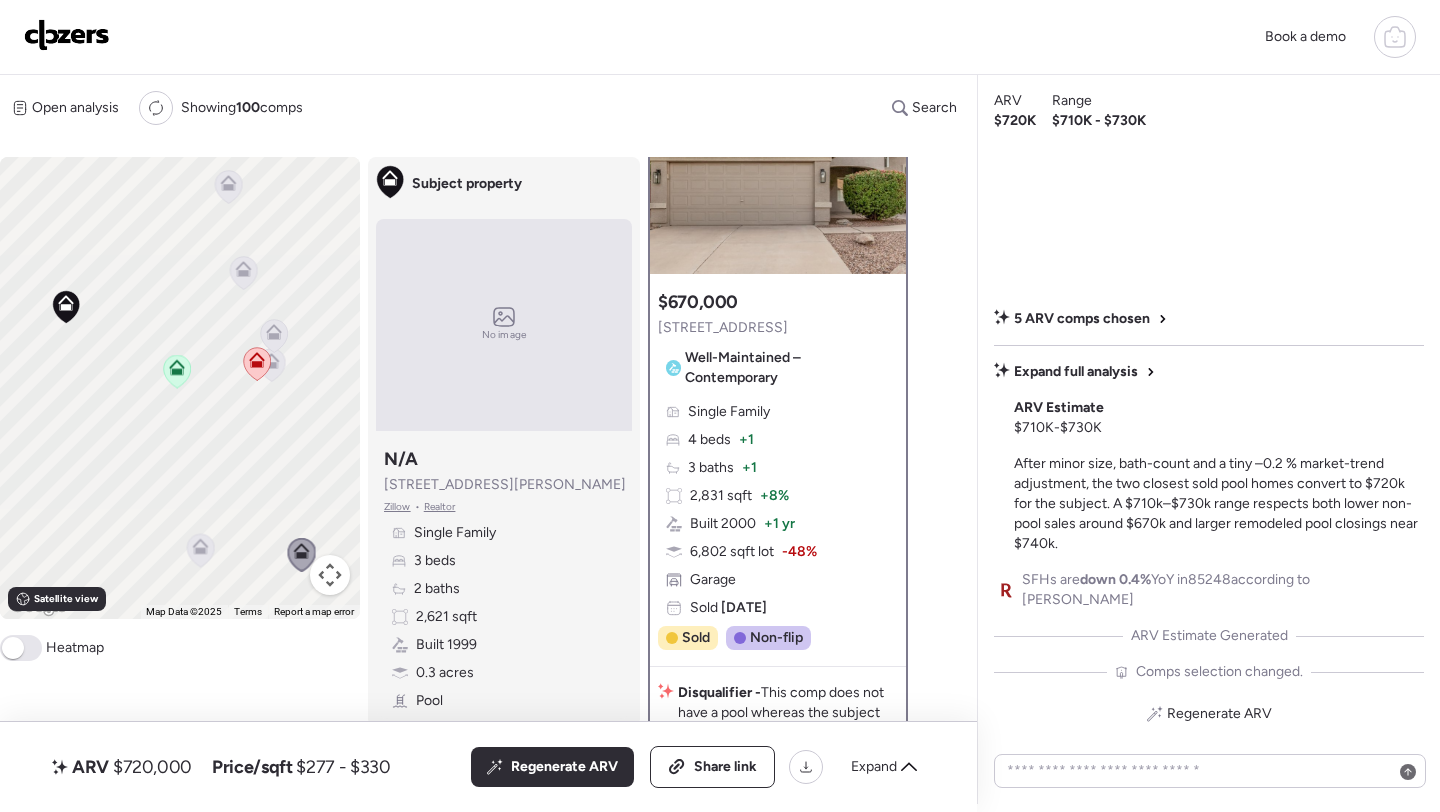 scroll, scrollTop: 0, scrollLeft: 0, axis: both 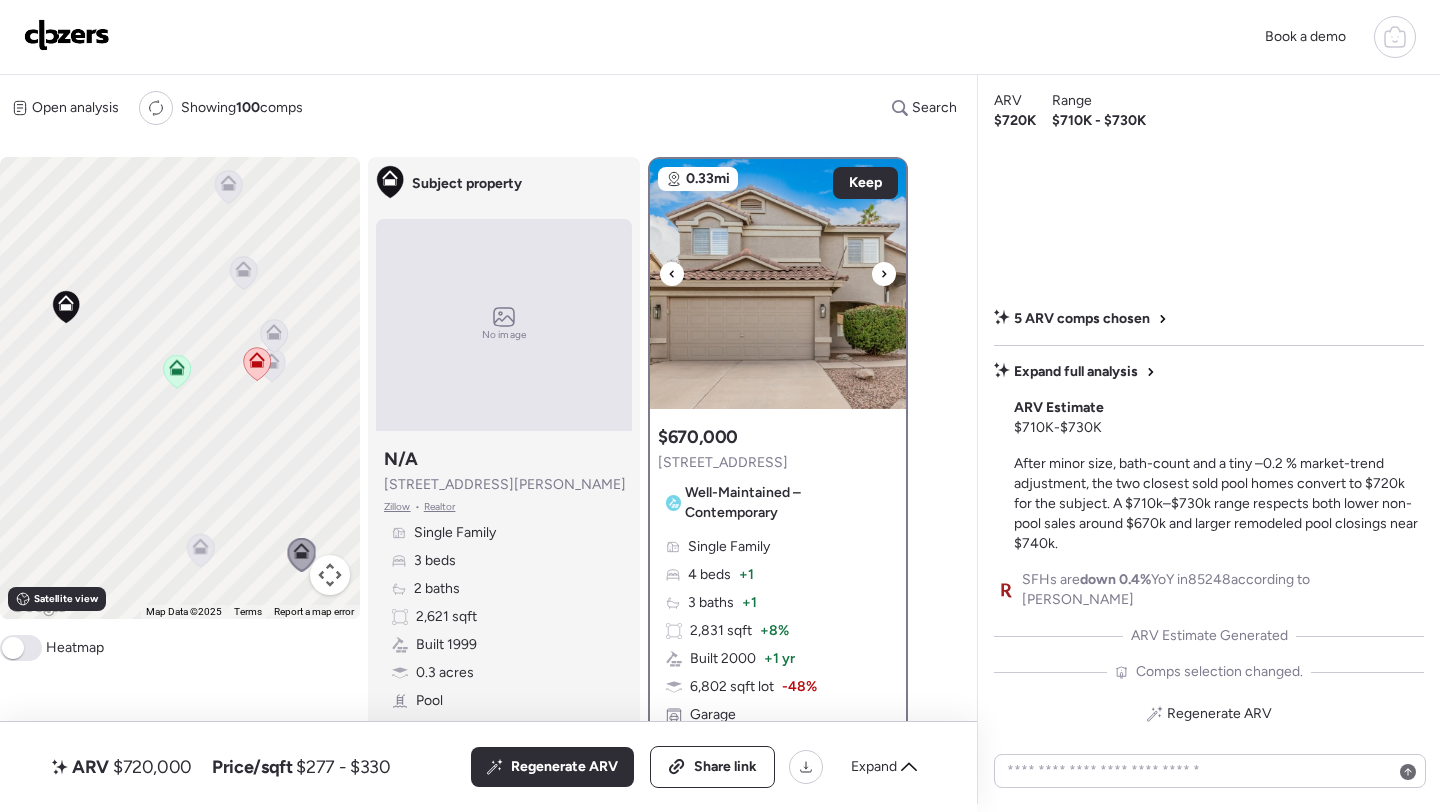 click at bounding box center [778, 284] 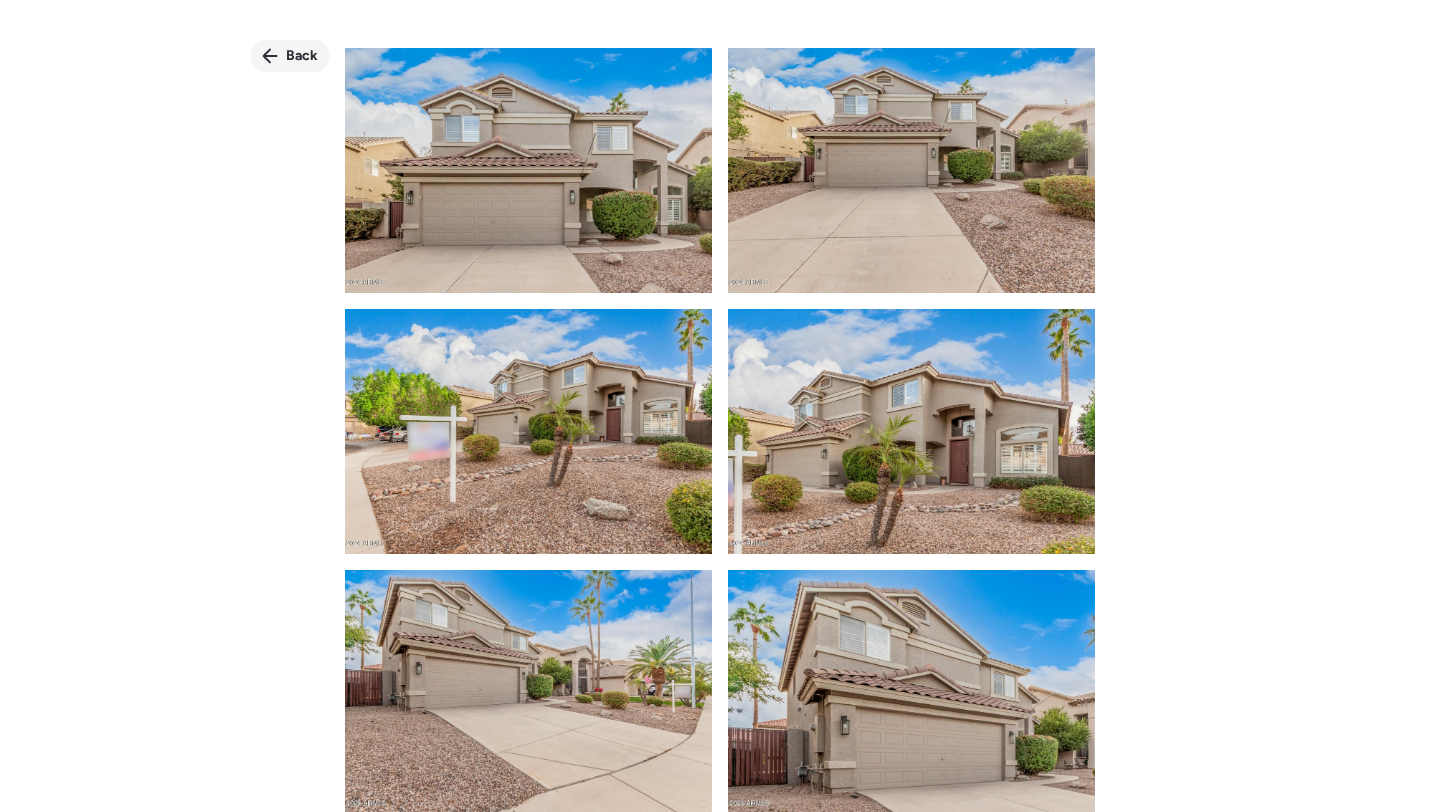 click on "Back" at bounding box center (302, 56) 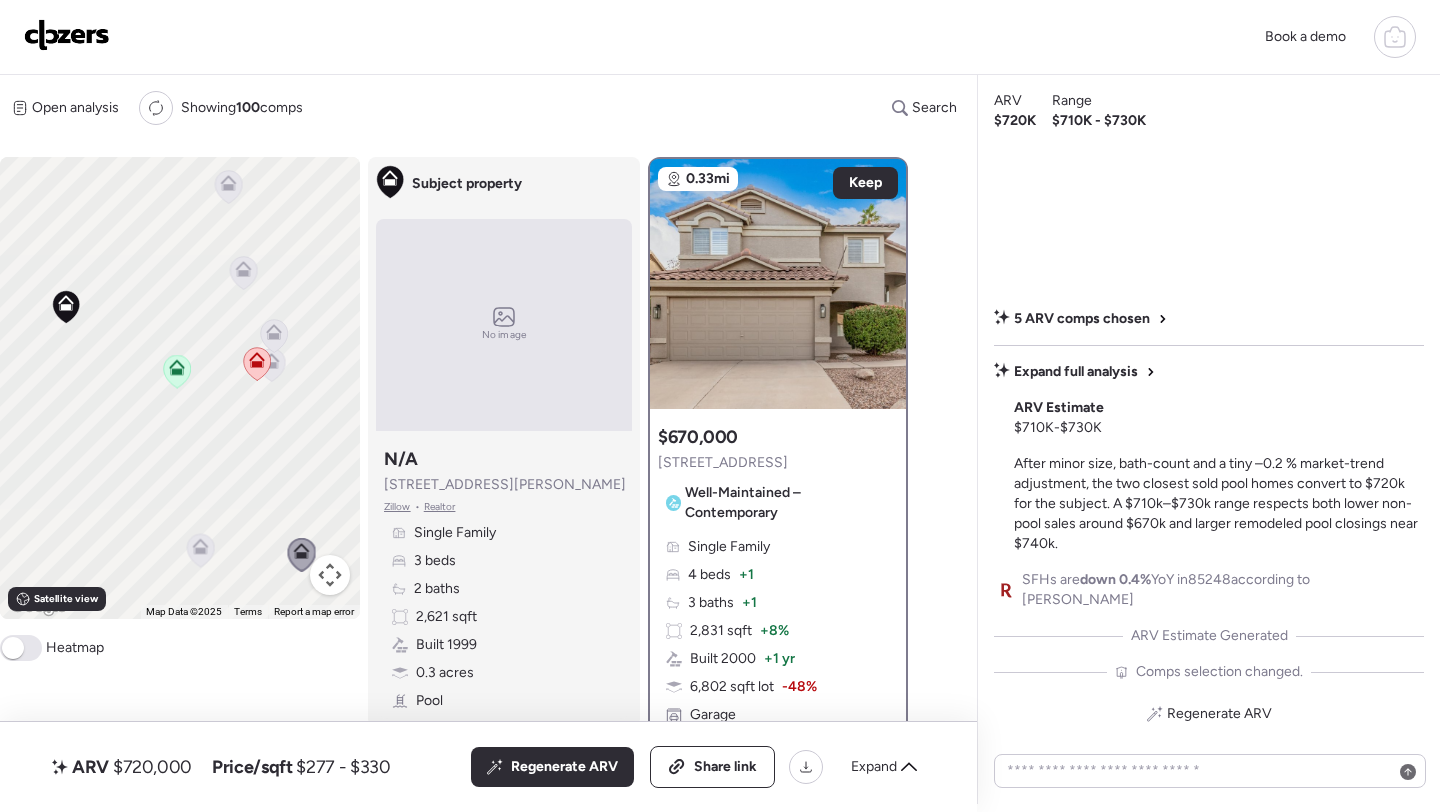 click 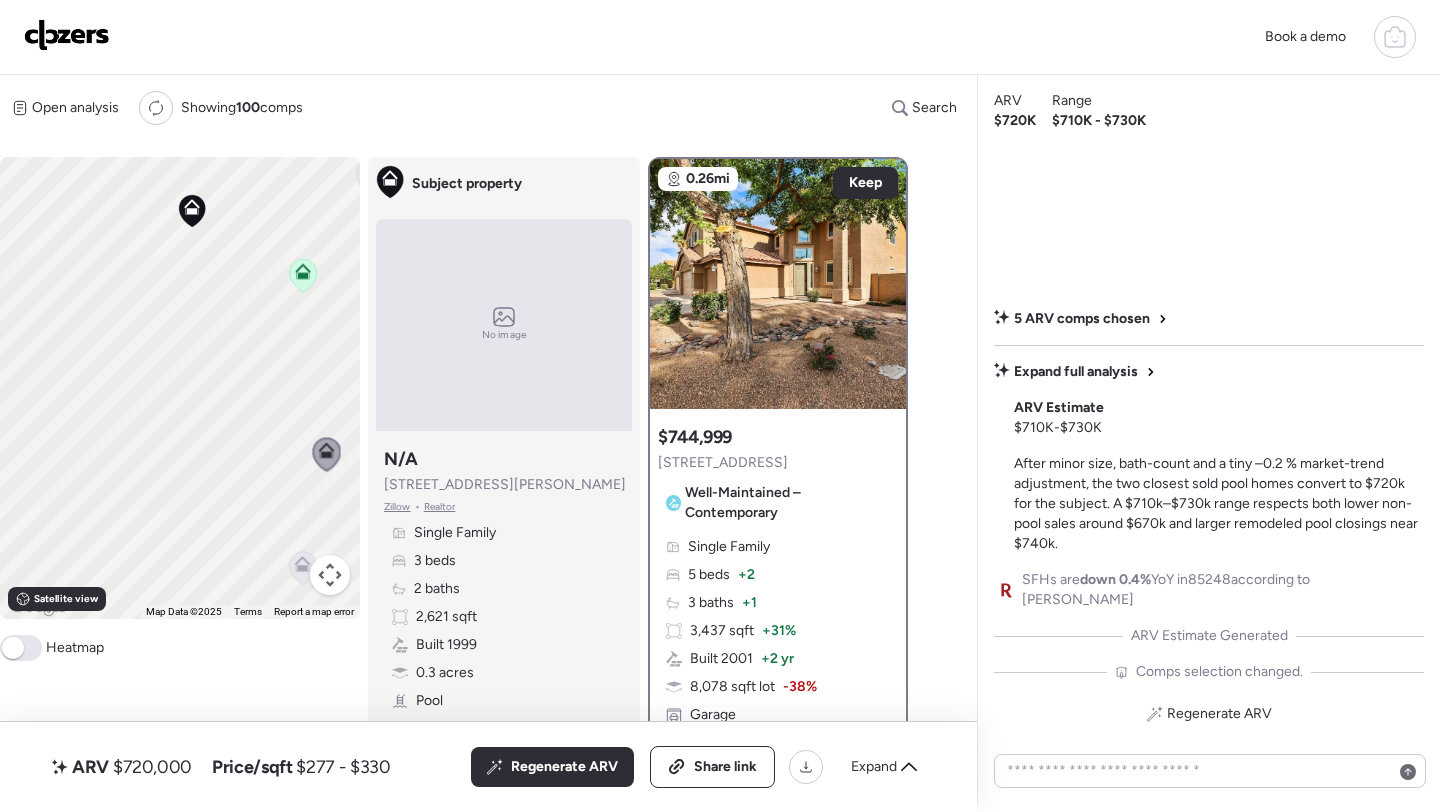 drag, startPoint x: 141, startPoint y: 546, endPoint x: 271, endPoint y: 448, distance: 162.80049 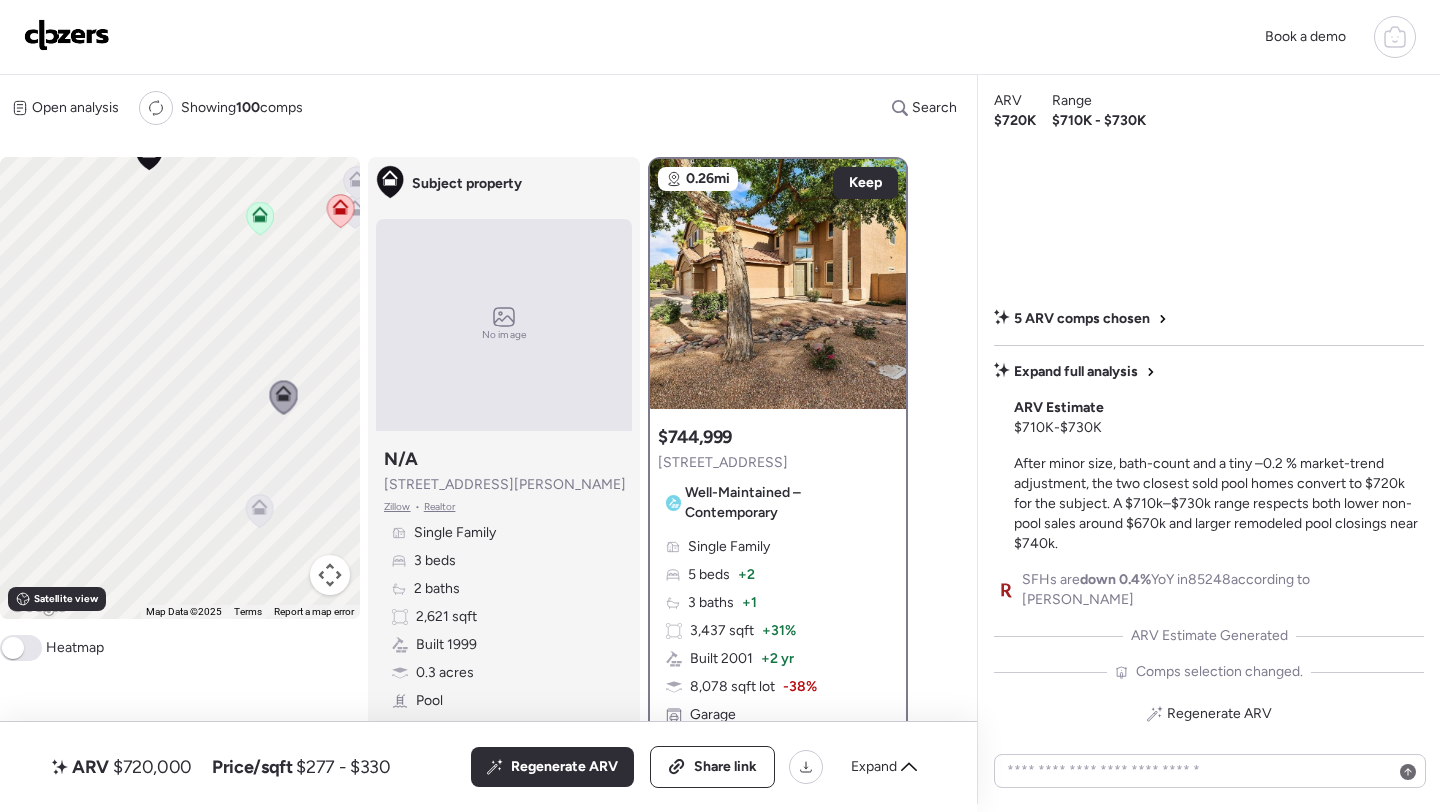 drag, startPoint x: 293, startPoint y: 574, endPoint x: 213, endPoint y: 466, distance: 134.40237 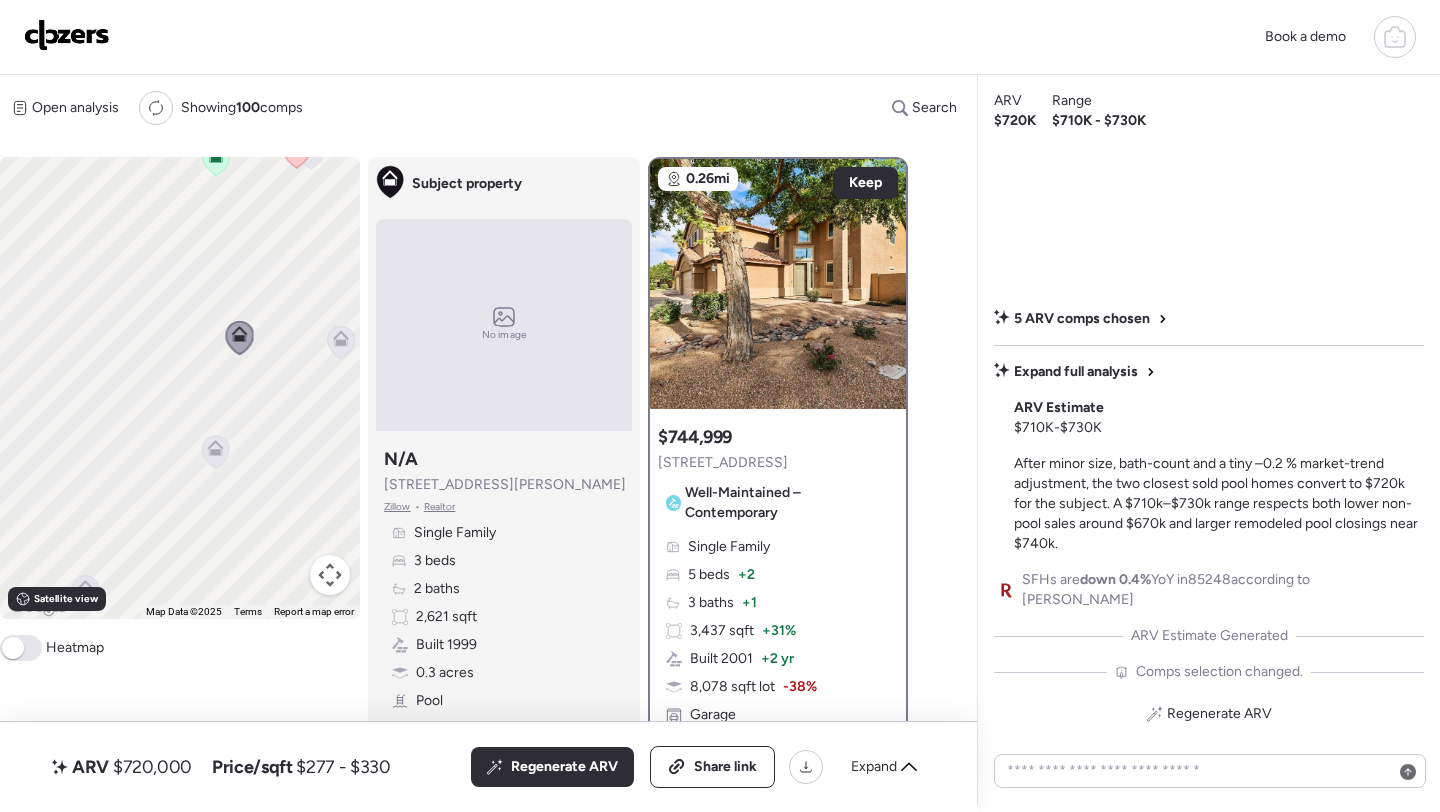 click 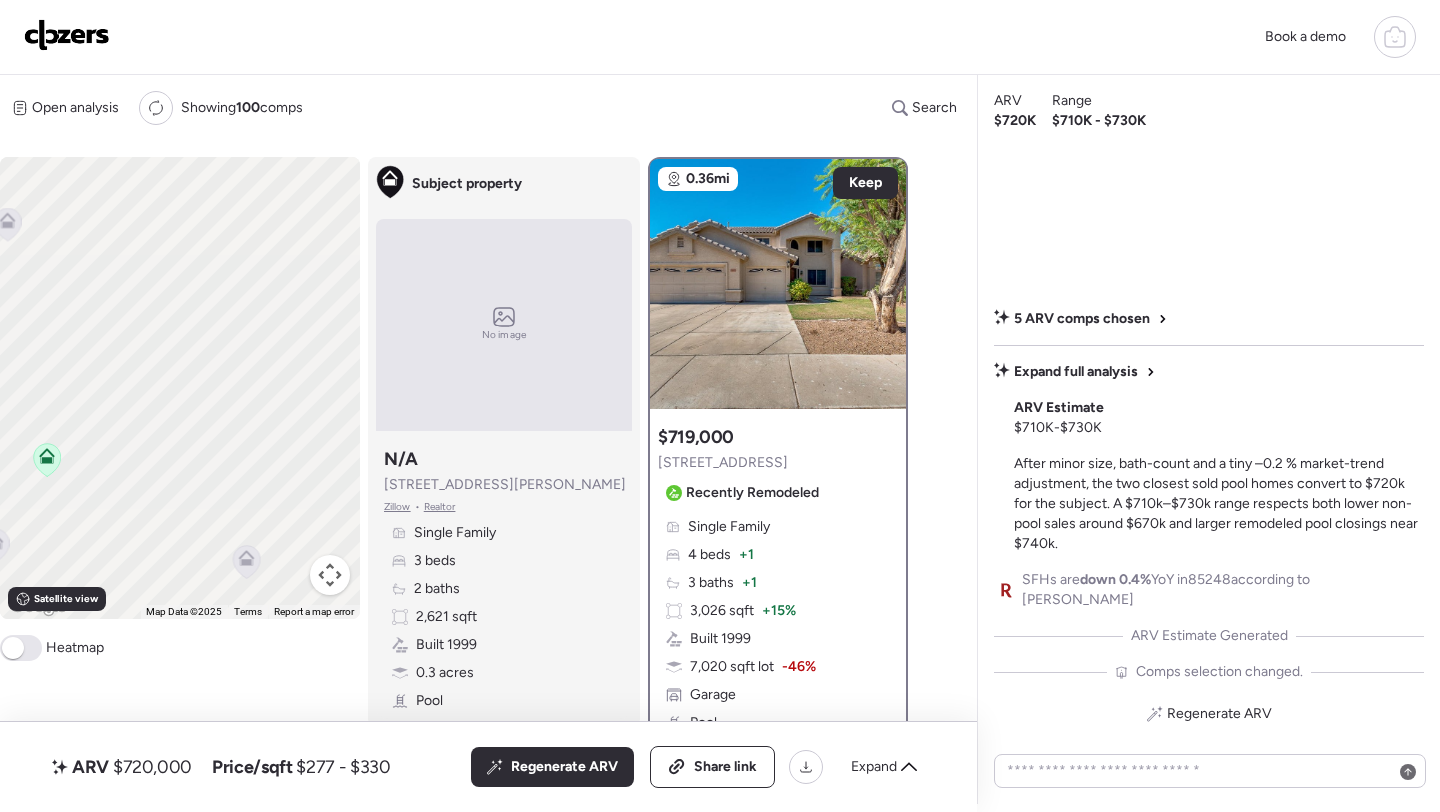 drag, startPoint x: 231, startPoint y: 379, endPoint x: 397, endPoint y: 349, distance: 168.68906 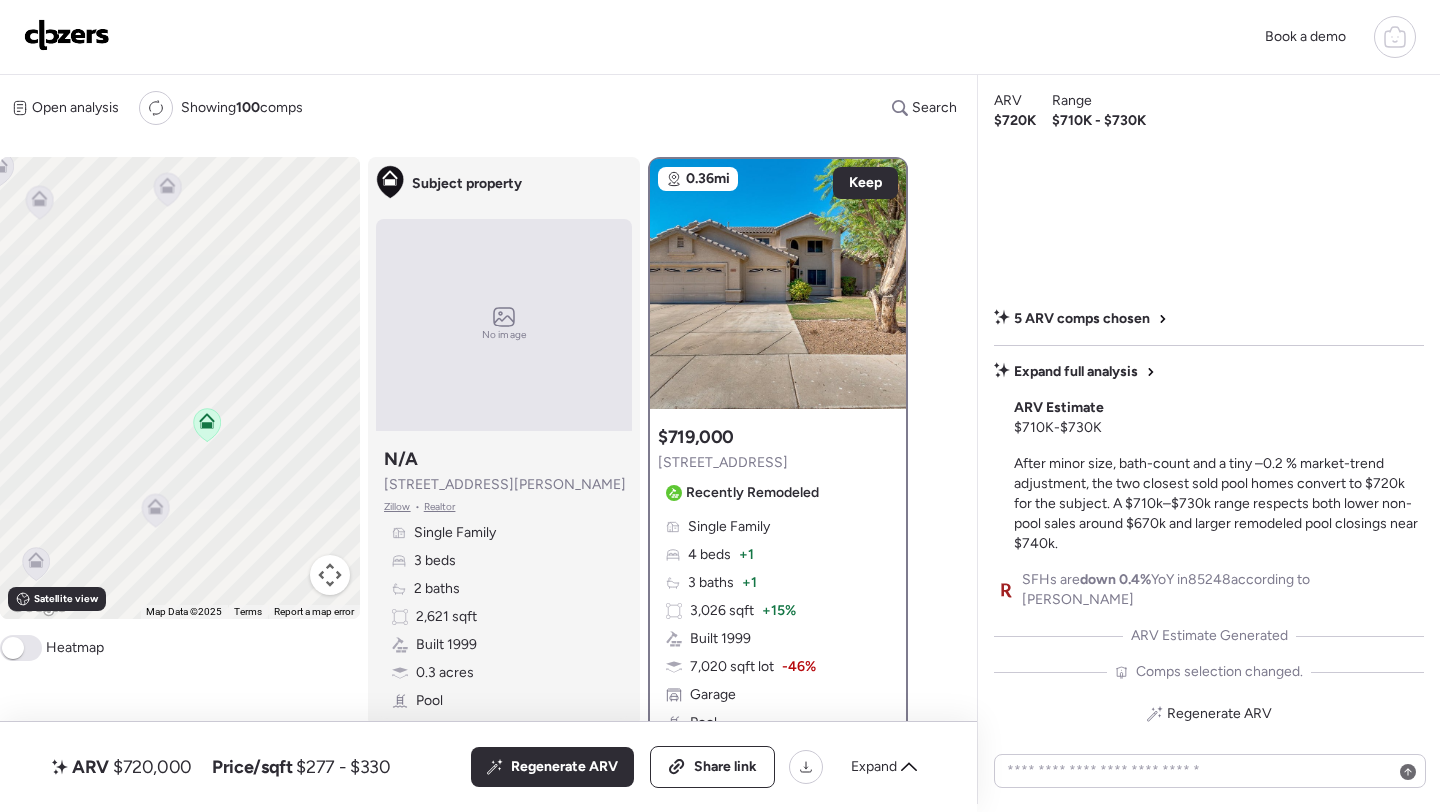 drag, startPoint x: 173, startPoint y: 401, endPoint x: 346, endPoint y: 366, distance: 176.50496 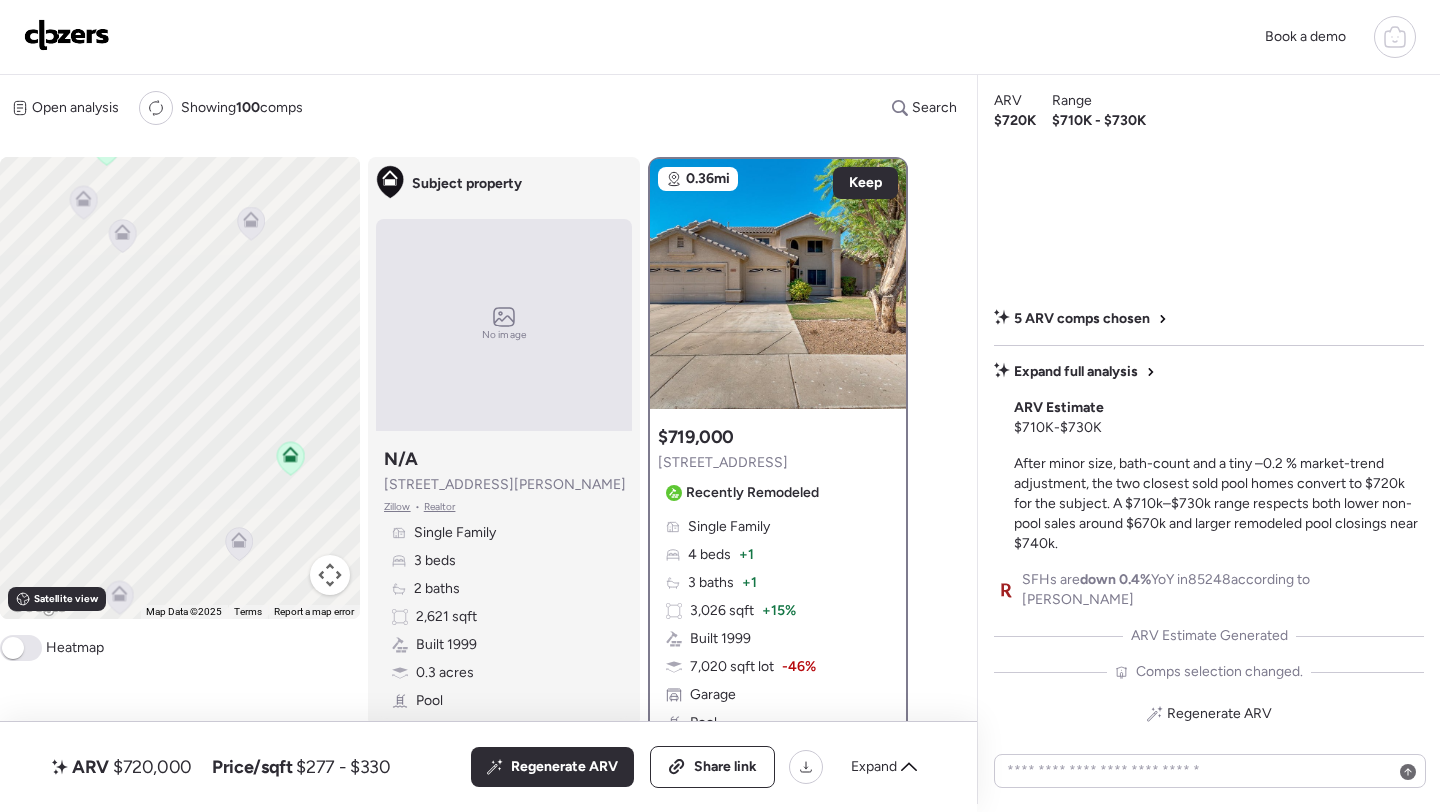drag, startPoint x: 167, startPoint y: 366, endPoint x: 225, endPoint y: 385, distance: 61.03278 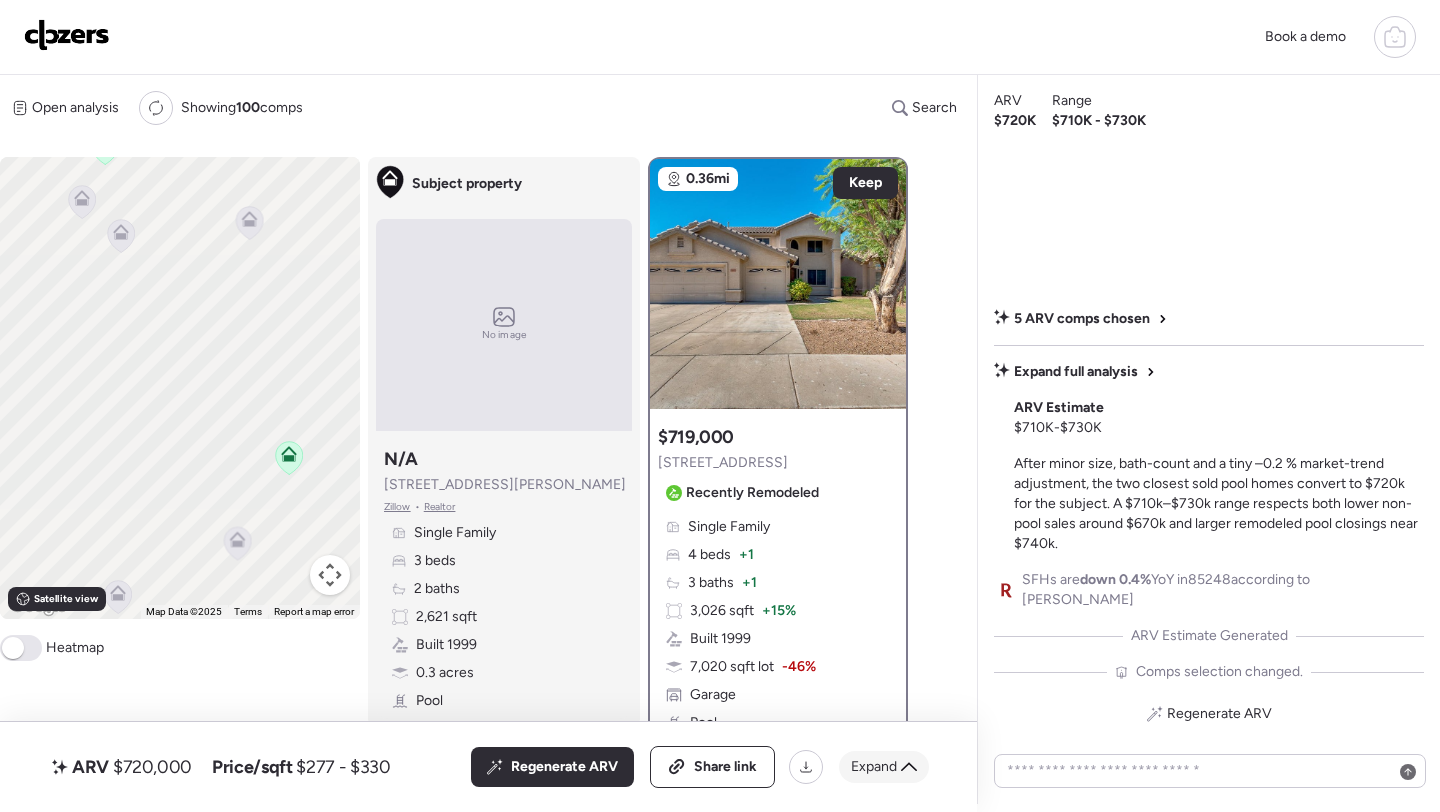click on "Expand" at bounding box center [874, 767] 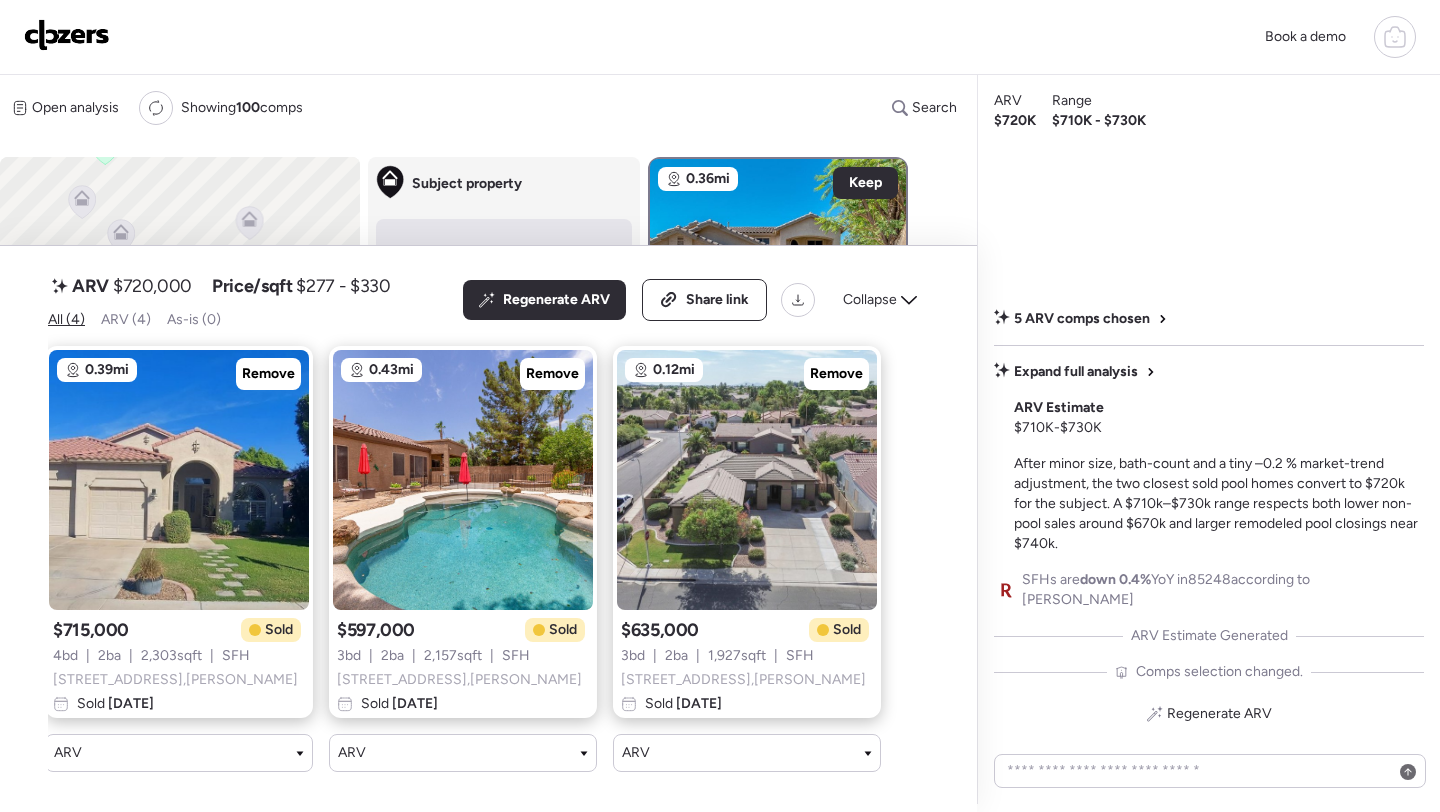 scroll, scrollTop: 0, scrollLeft: 0, axis: both 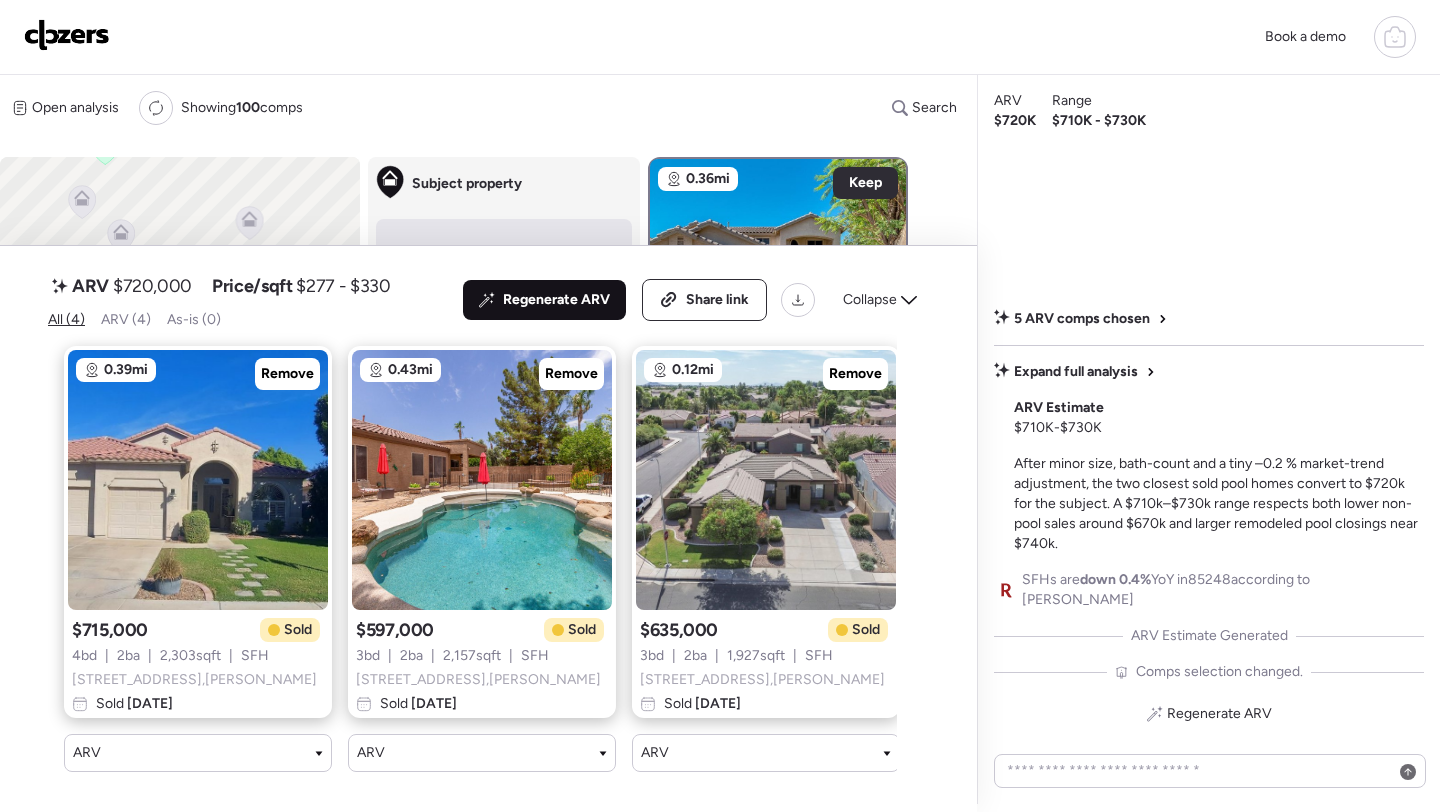 click on "Regenerate ARV" at bounding box center [556, 300] 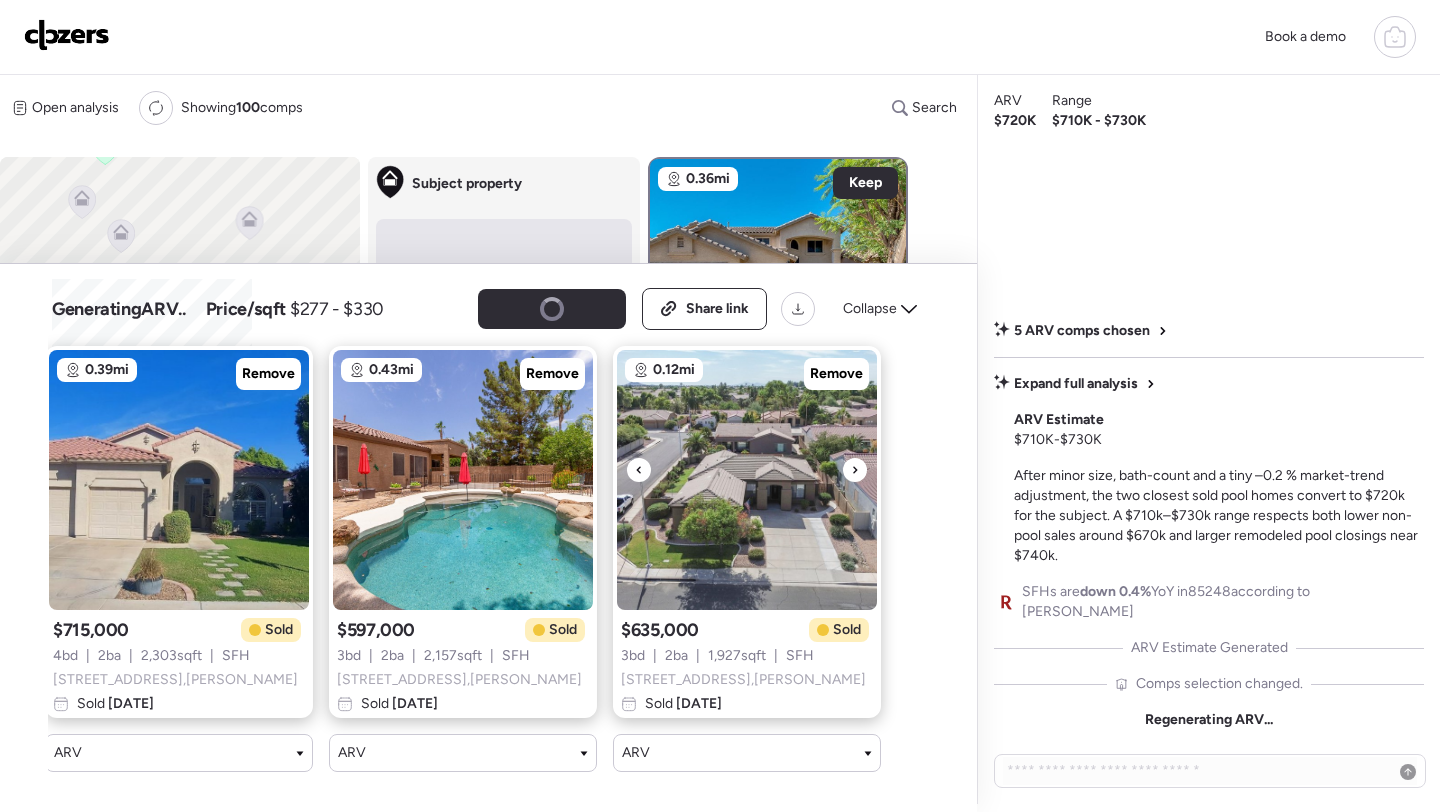 scroll, scrollTop: 0, scrollLeft: 0, axis: both 